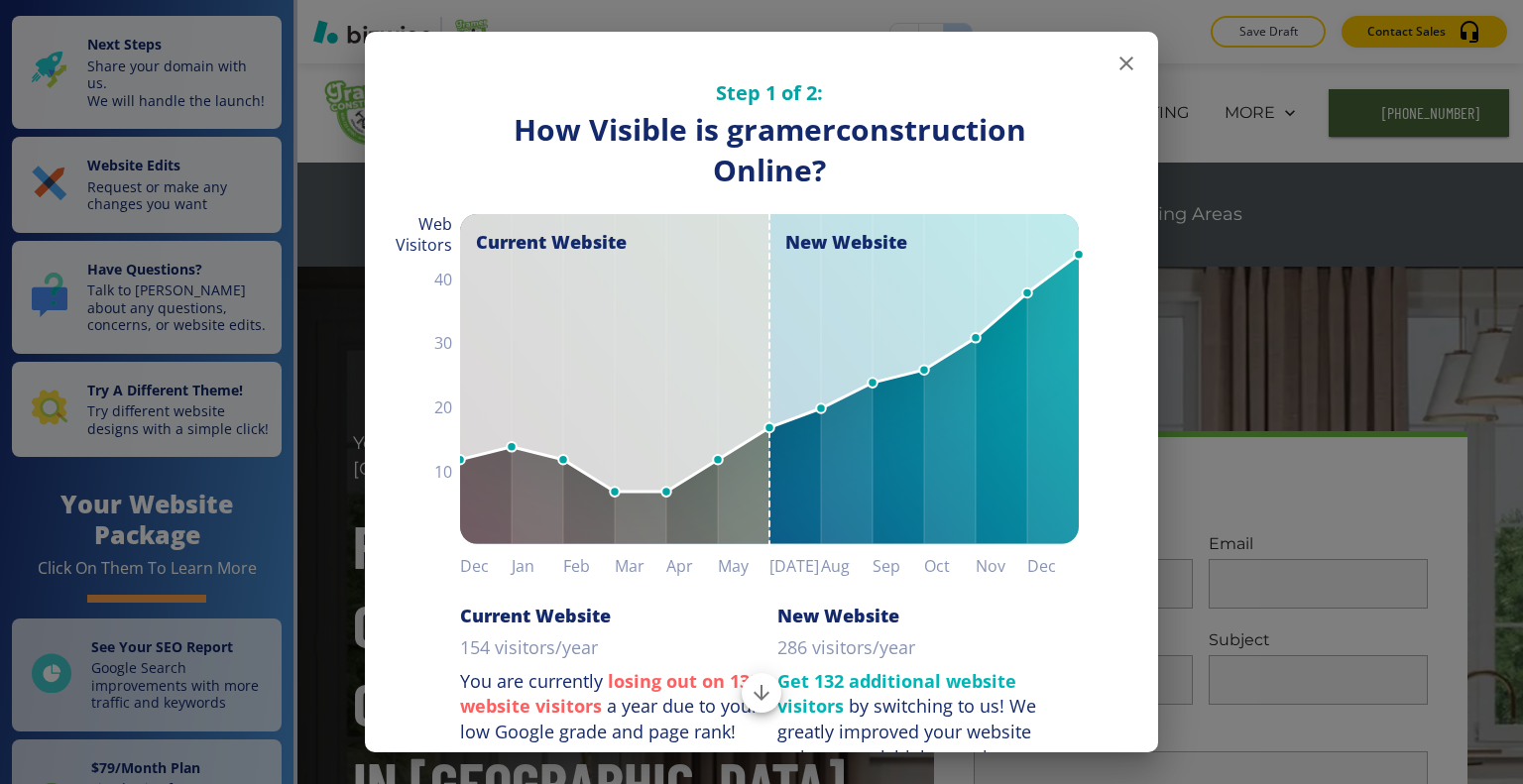 scroll, scrollTop: 0, scrollLeft: 0, axis: both 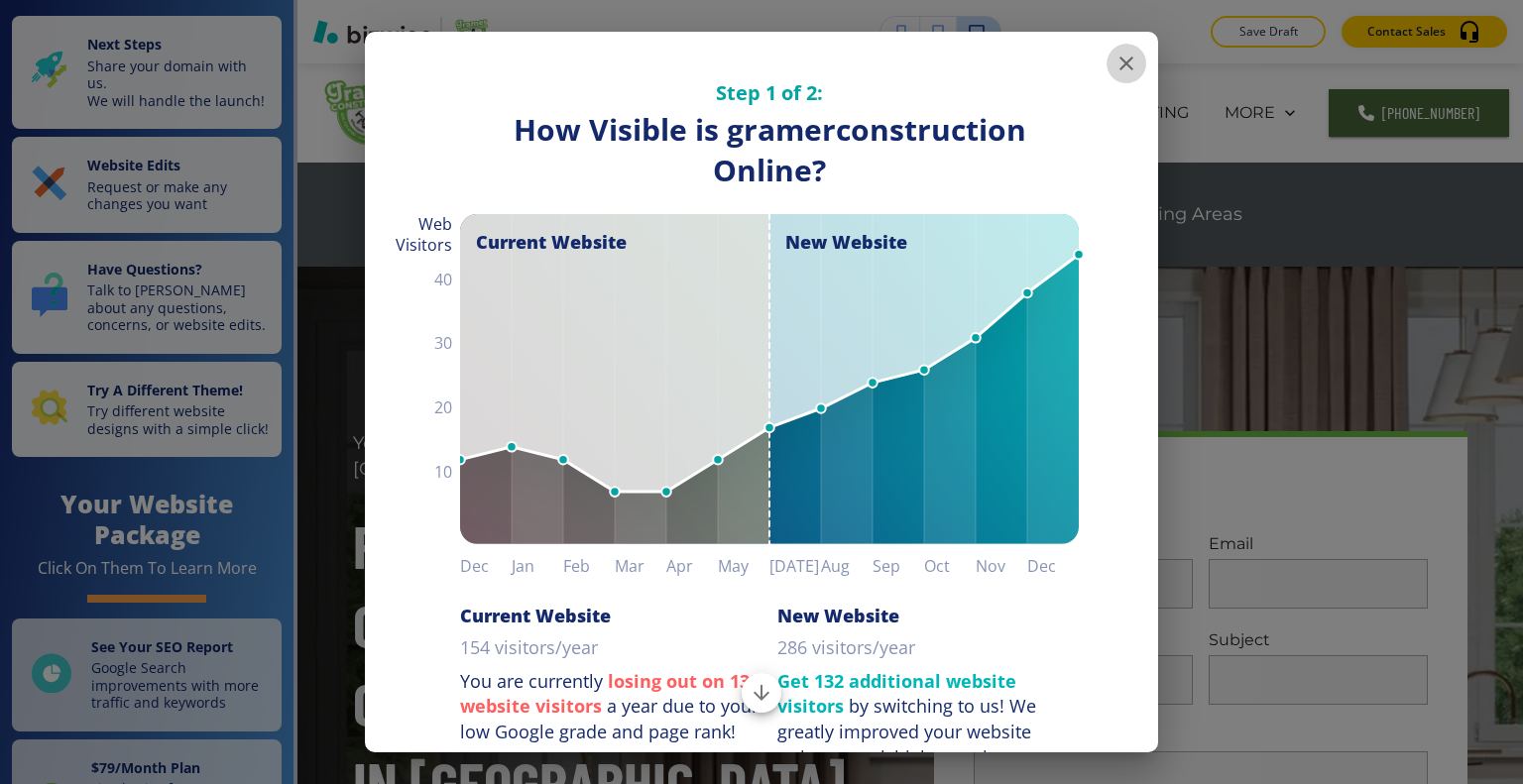 click 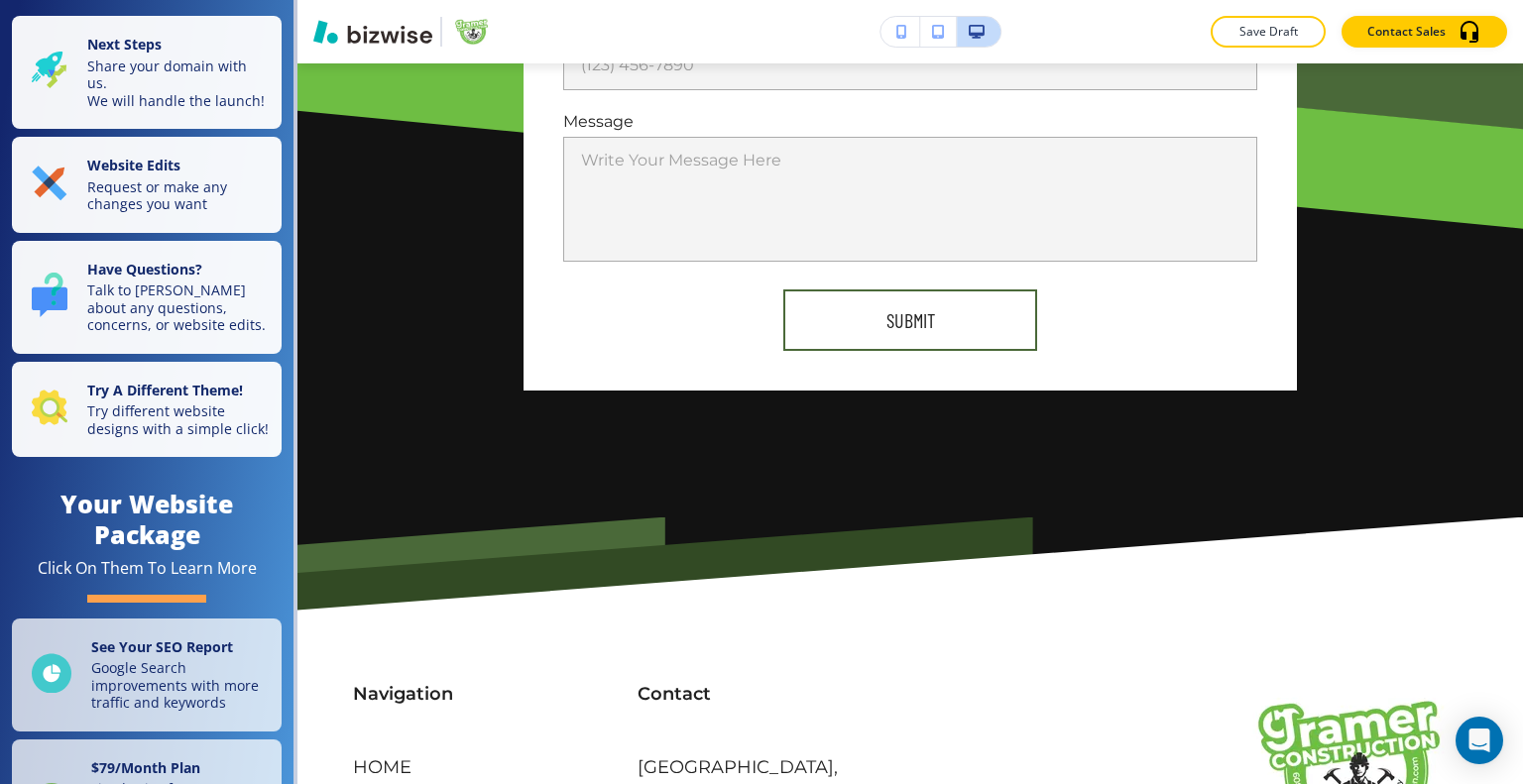 scroll, scrollTop: 9551, scrollLeft: 0, axis: vertical 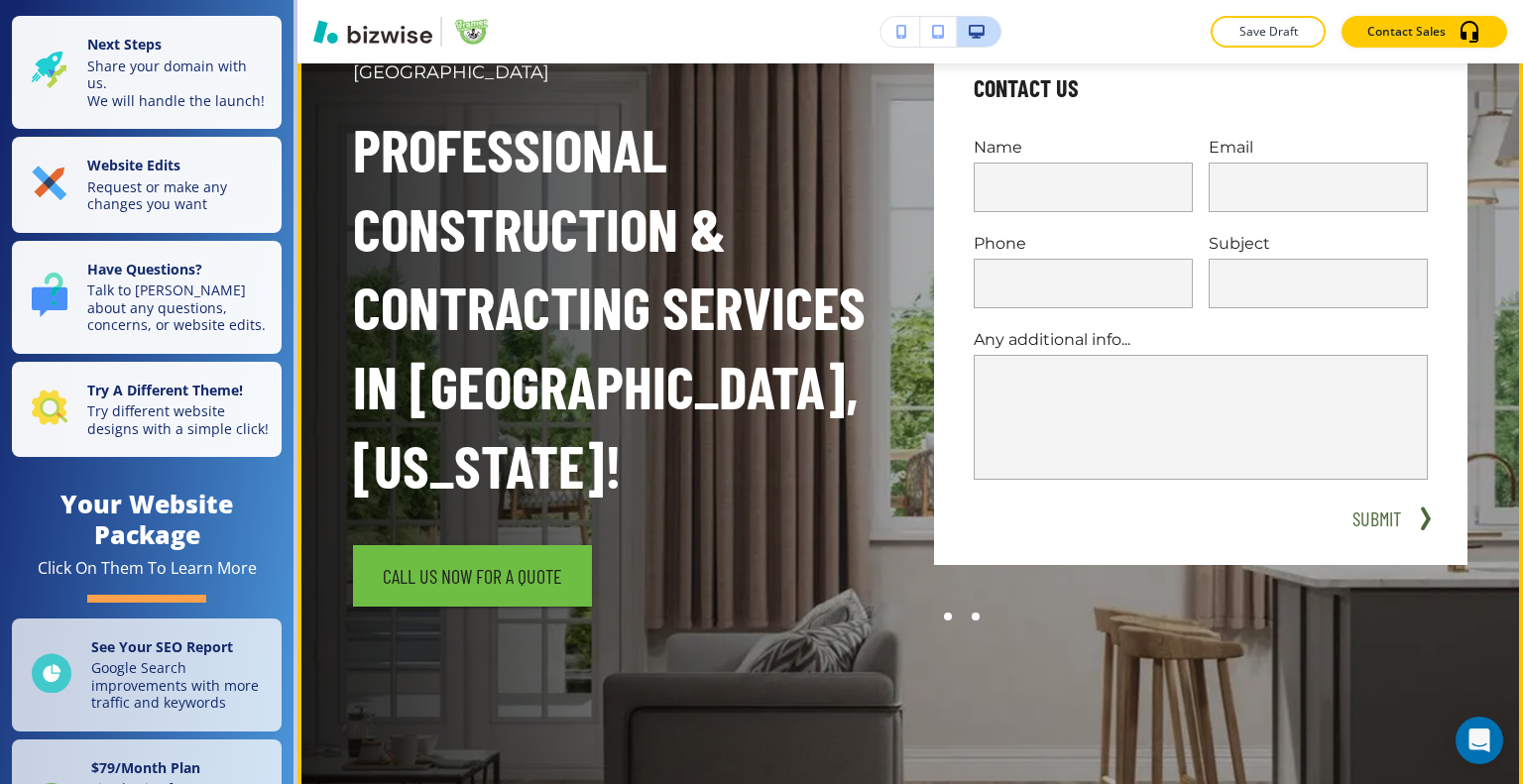 click at bounding box center [976, 616] 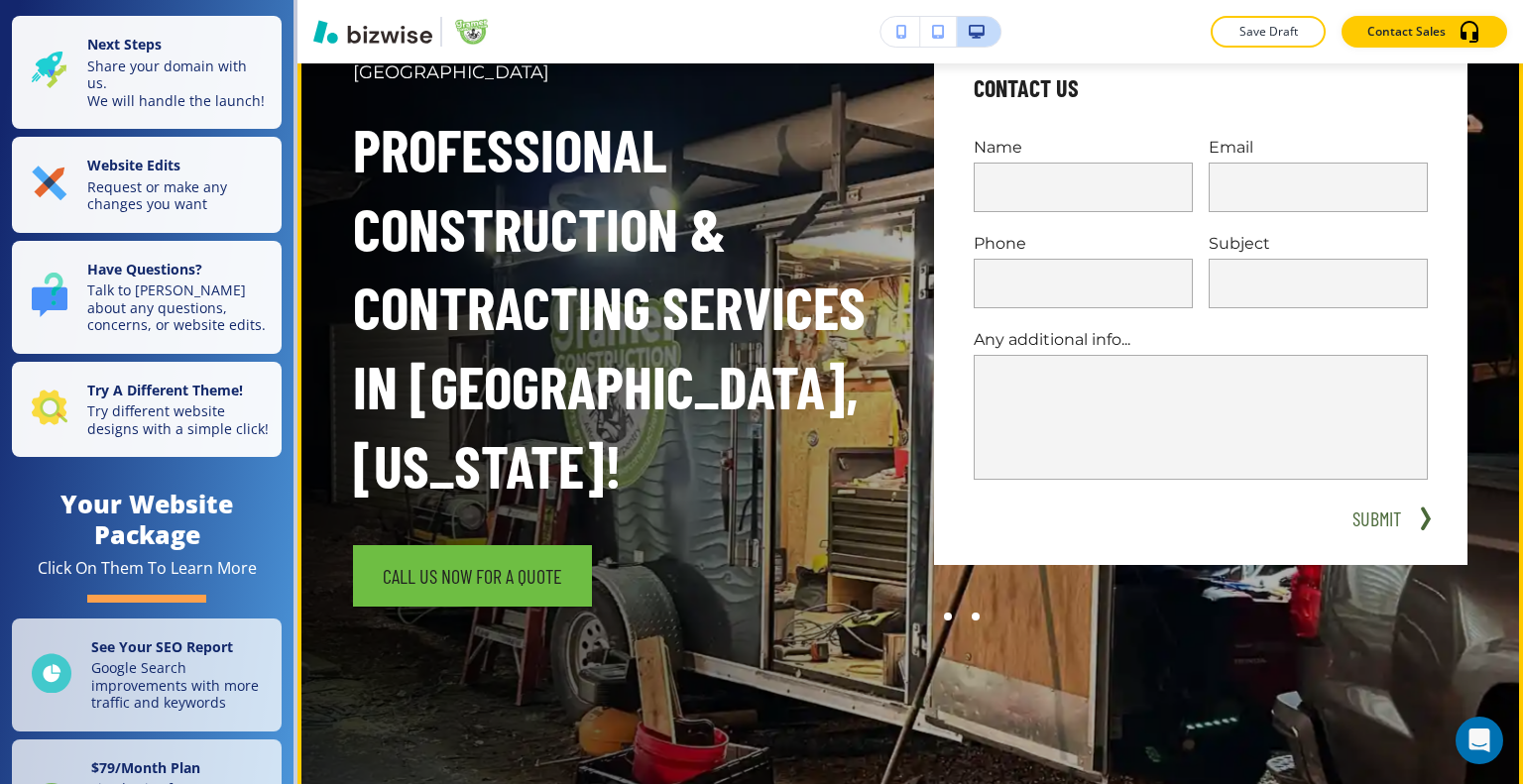 click at bounding box center (948, 616) 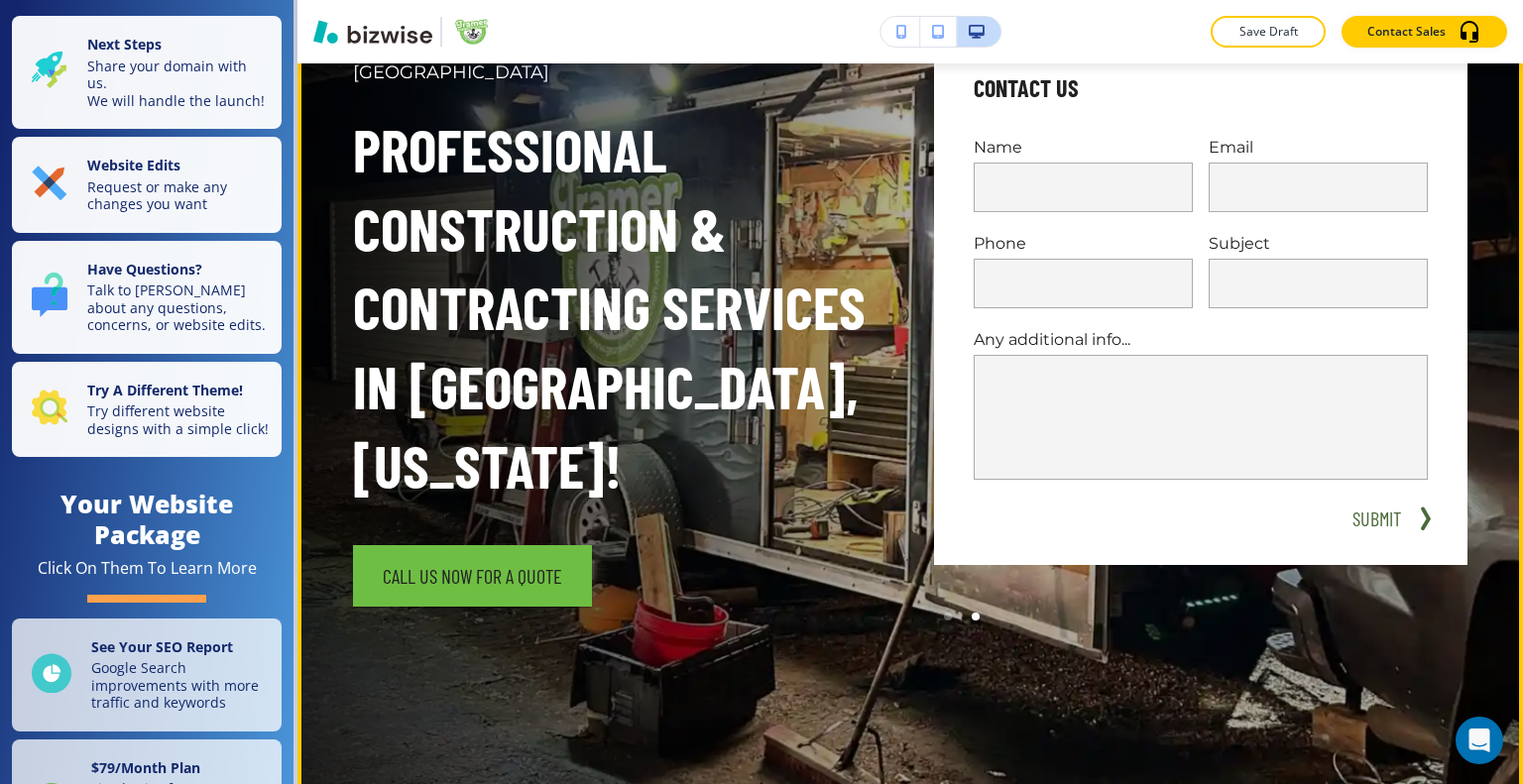 scroll, scrollTop: 99, scrollLeft: 0, axis: vertical 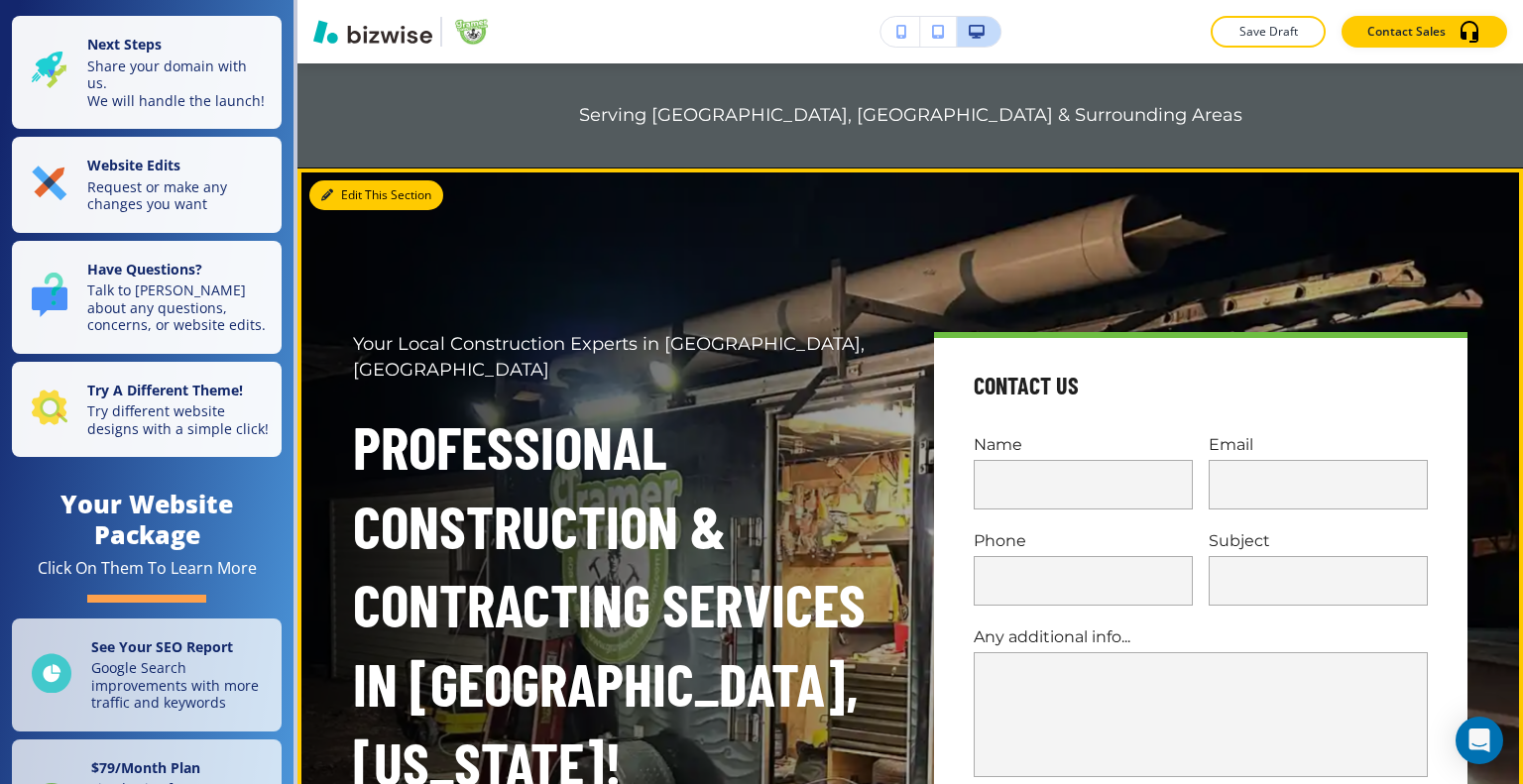 click on "Edit This Section" at bounding box center [376, 195] 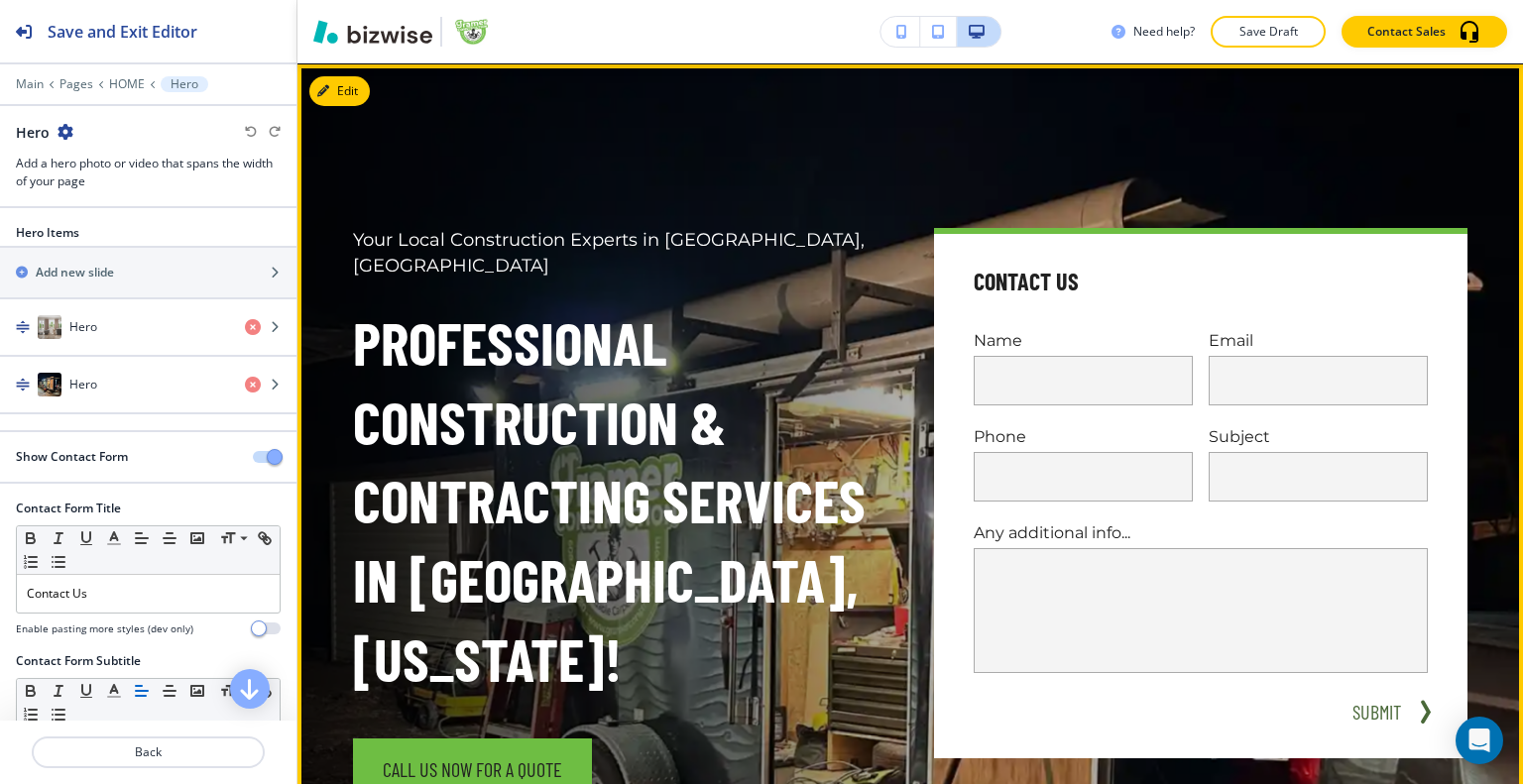 scroll, scrollTop: 0, scrollLeft: 0, axis: both 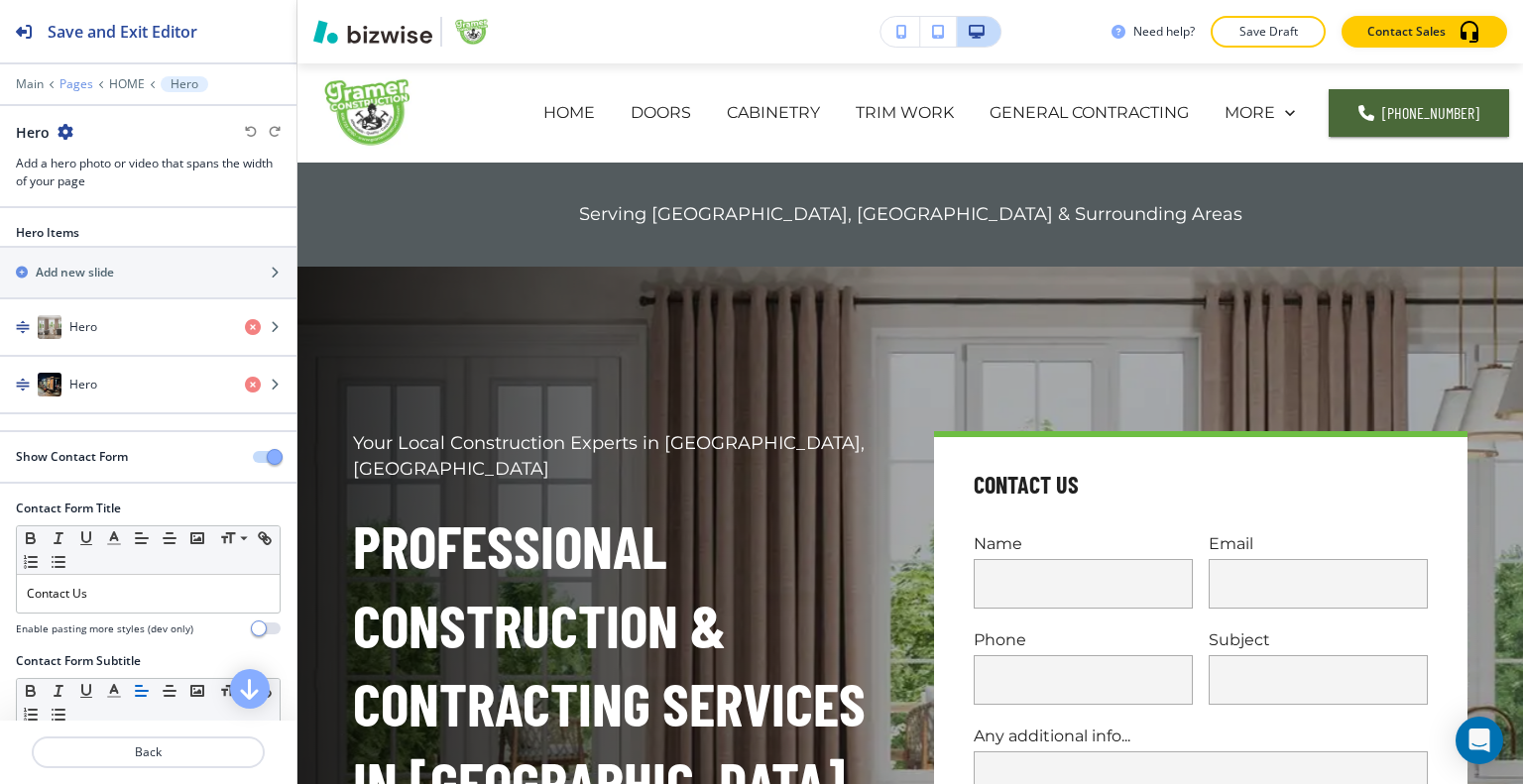 click on "Pages" at bounding box center [76, 84] 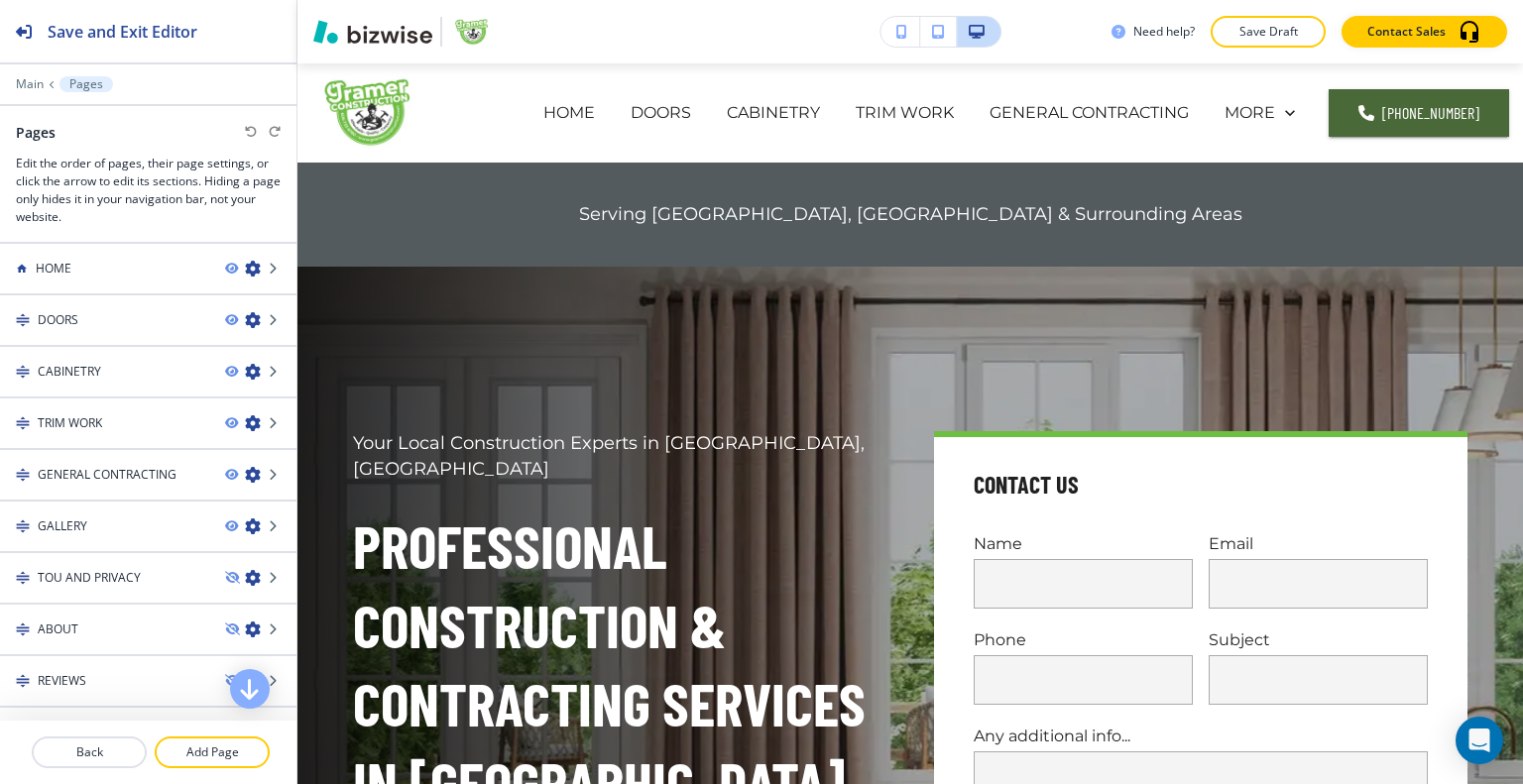 click on "Main Pages" at bounding box center (148, 84) 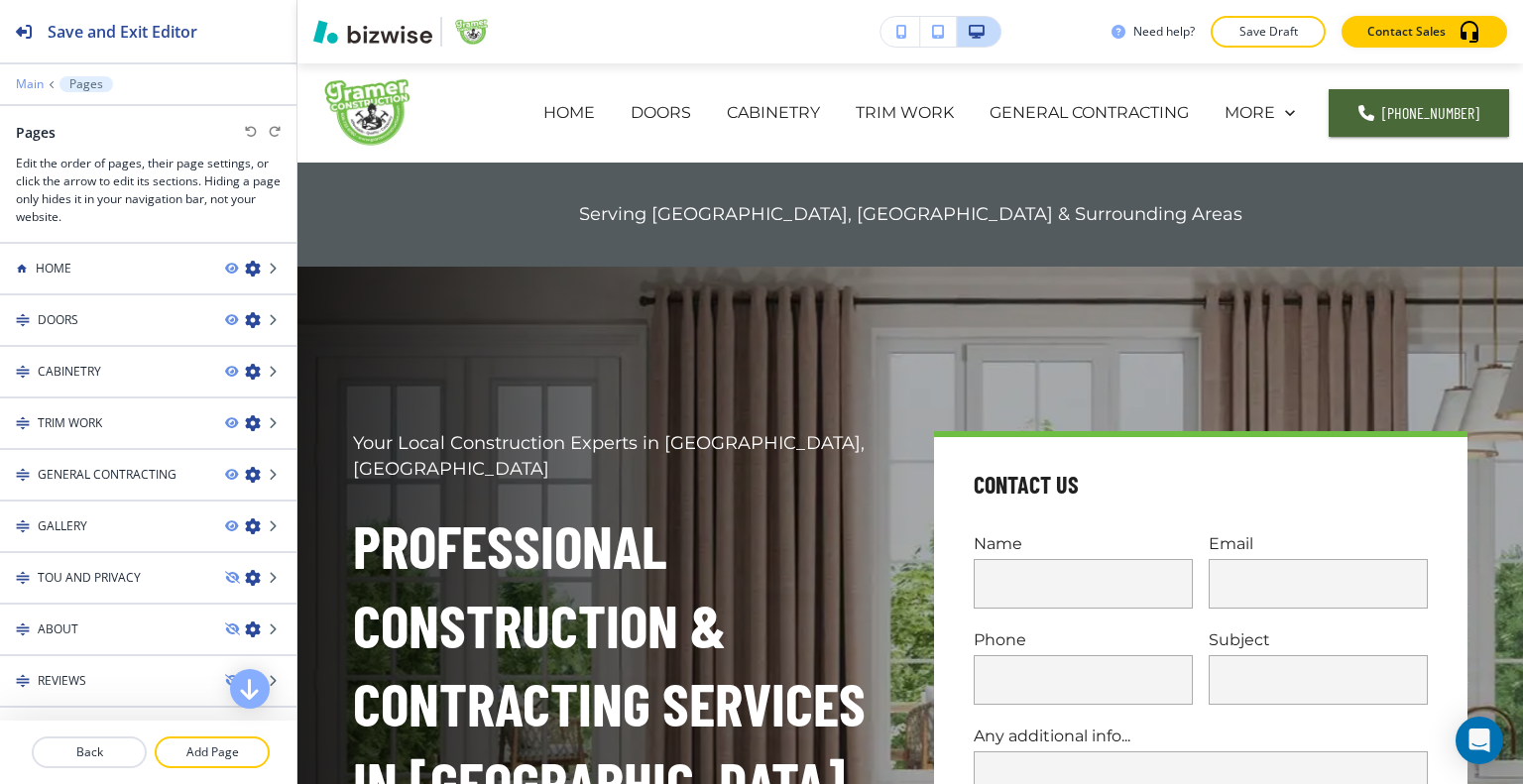 click on "Main" at bounding box center [30, 84] 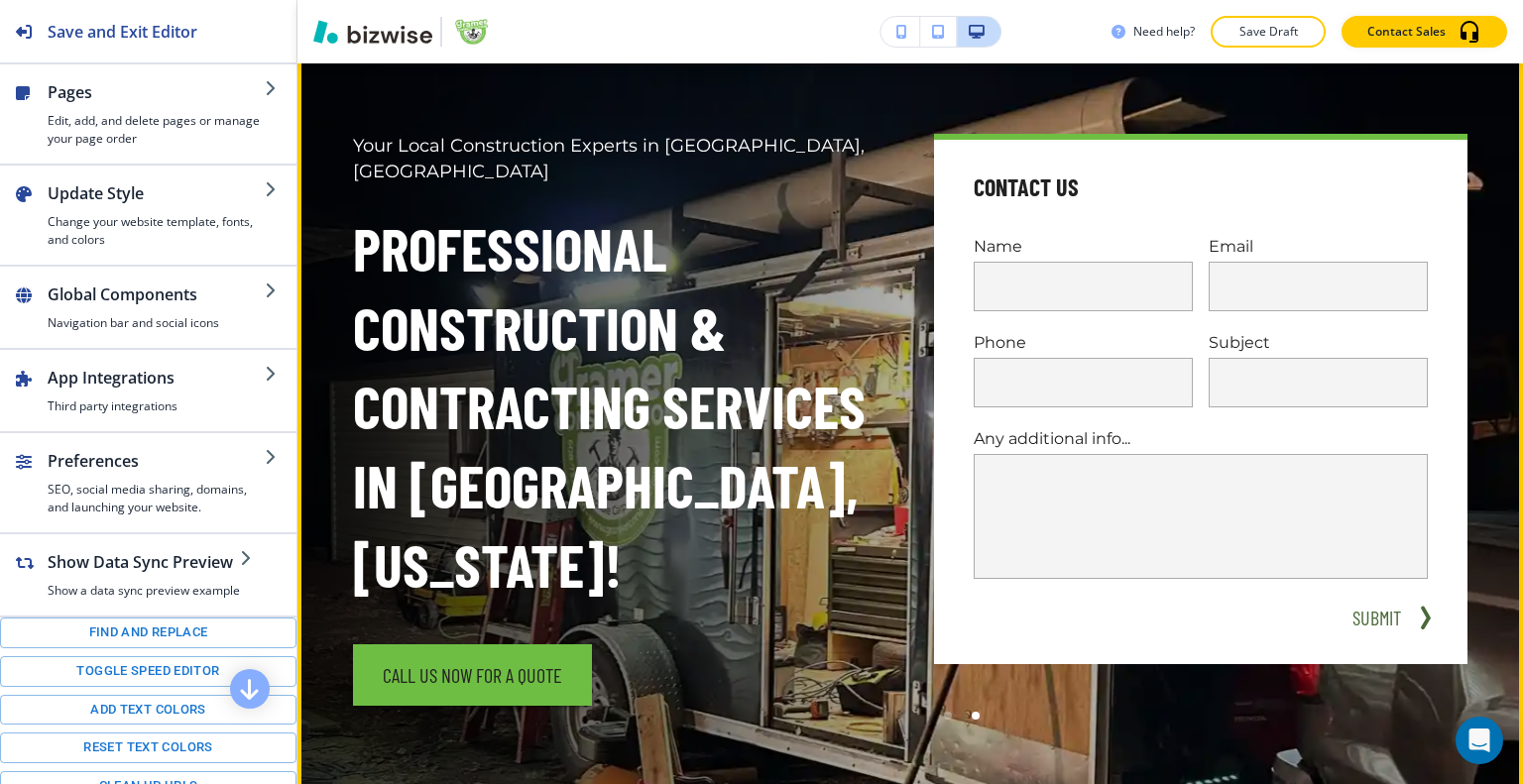 scroll, scrollTop: 99, scrollLeft: 0, axis: vertical 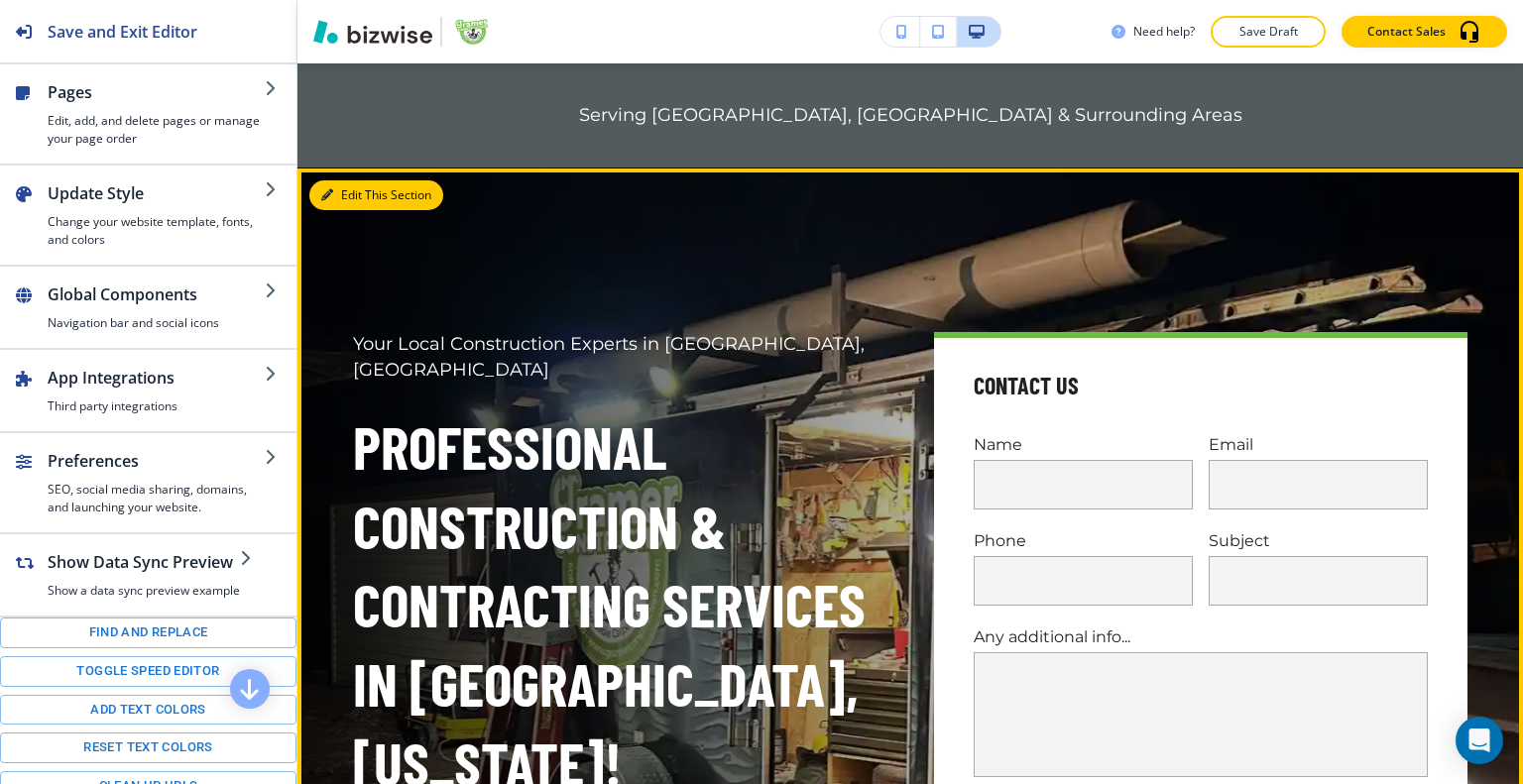 click on "Edit This Section" at bounding box center [376, 195] 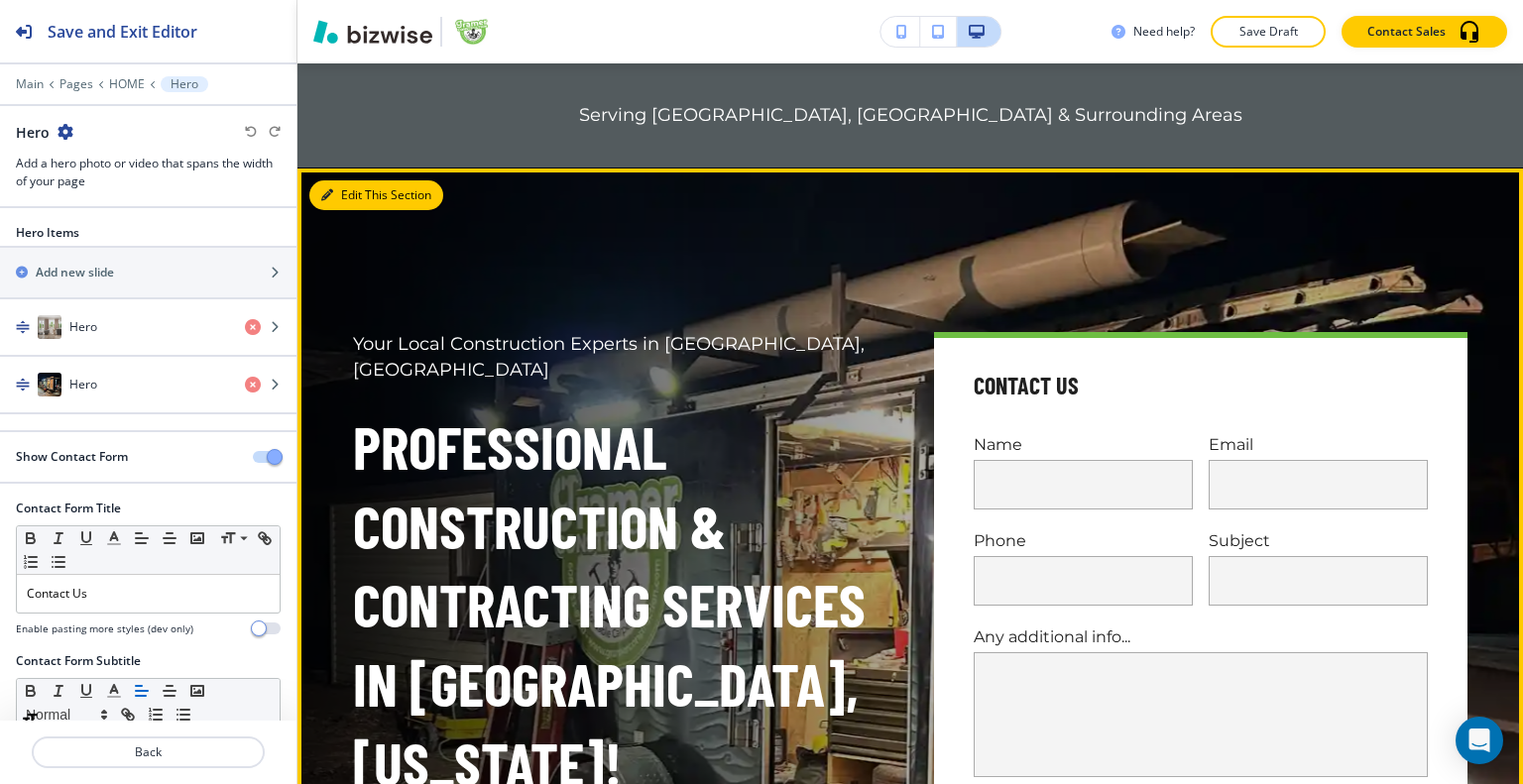 scroll, scrollTop: 203, scrollLeft: 0, axis: vertical 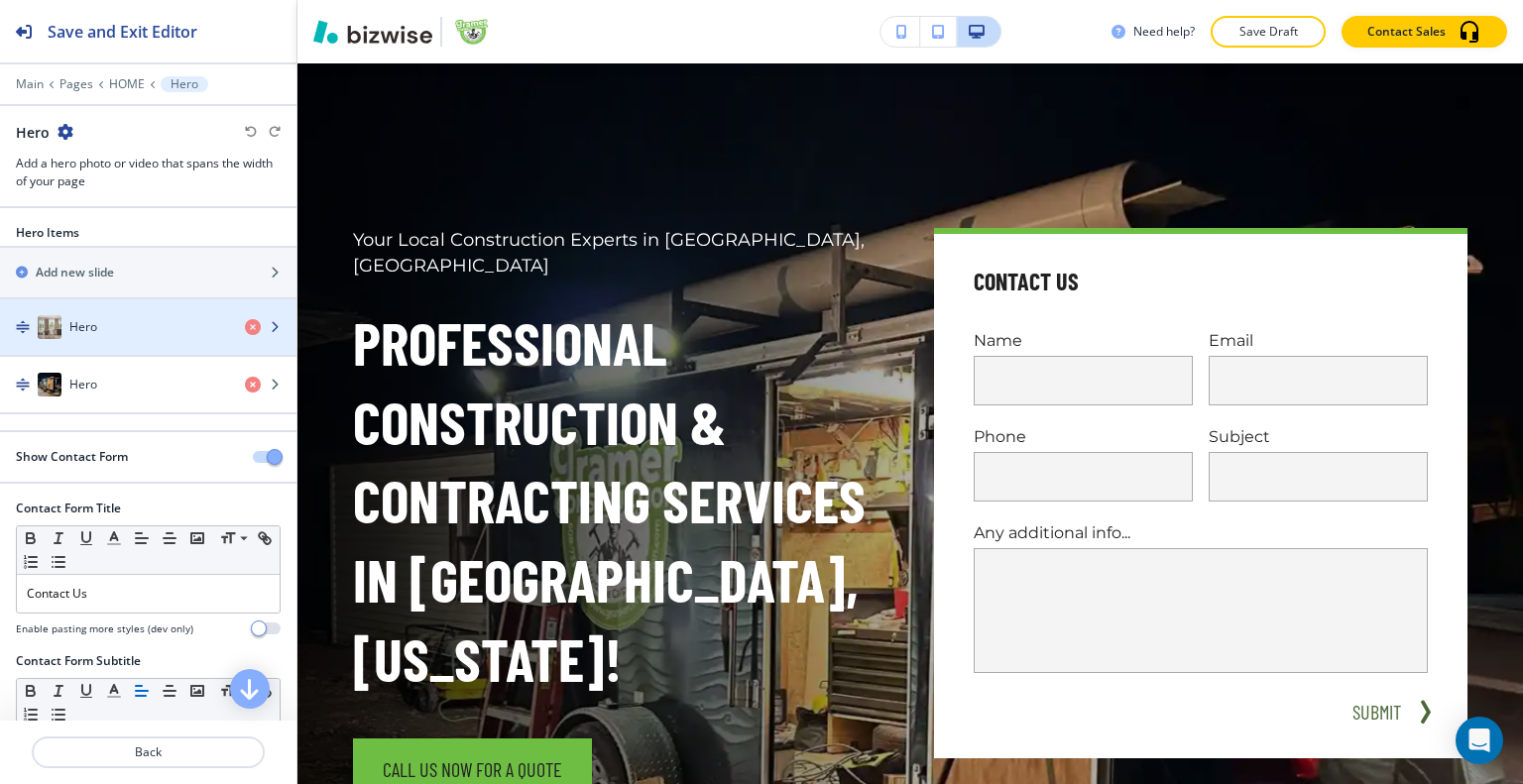 click on "Hero" at bounding box center [114, 327] 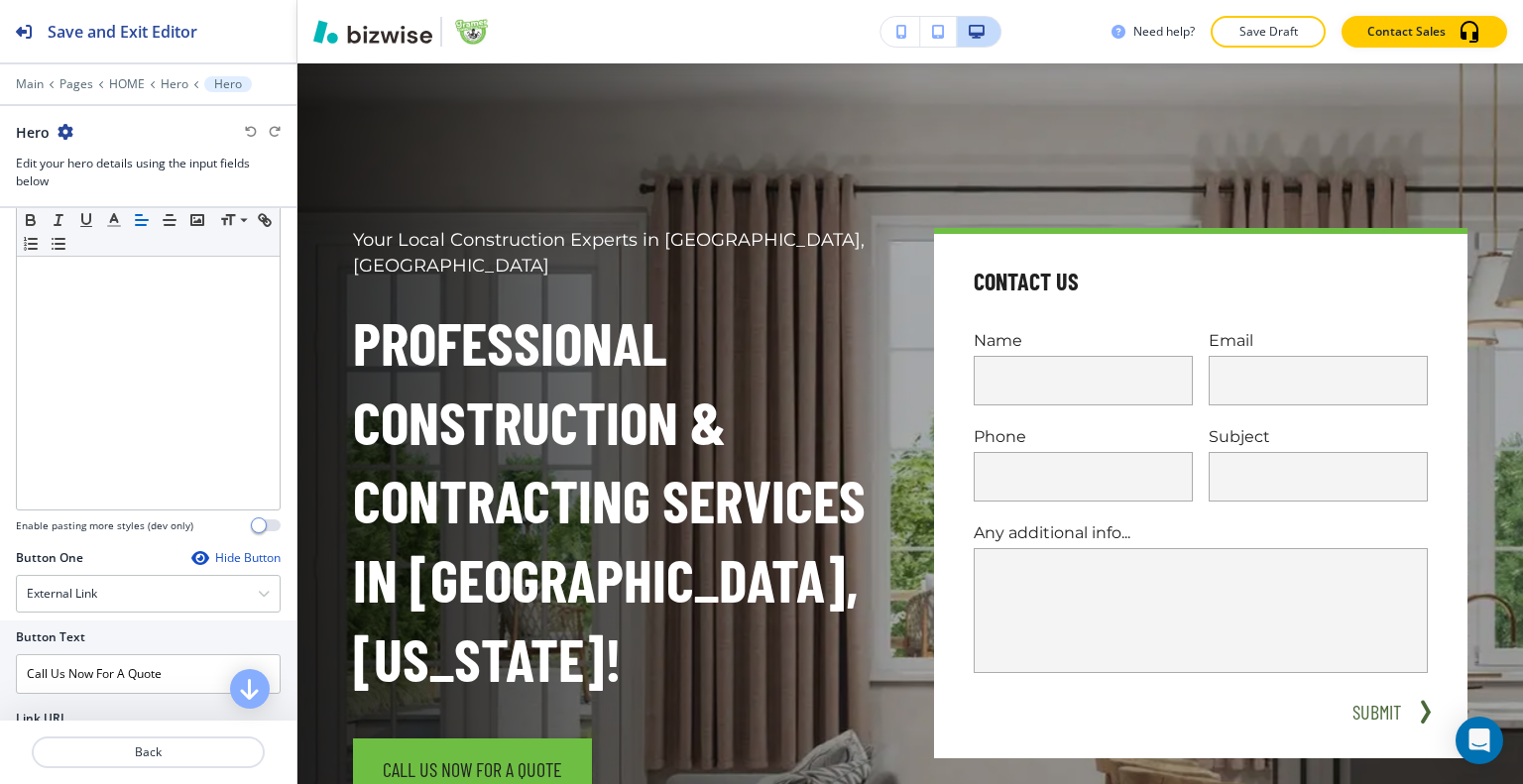 scroll, scrollTop: 793, scrollLeft: 0, axis: vertical 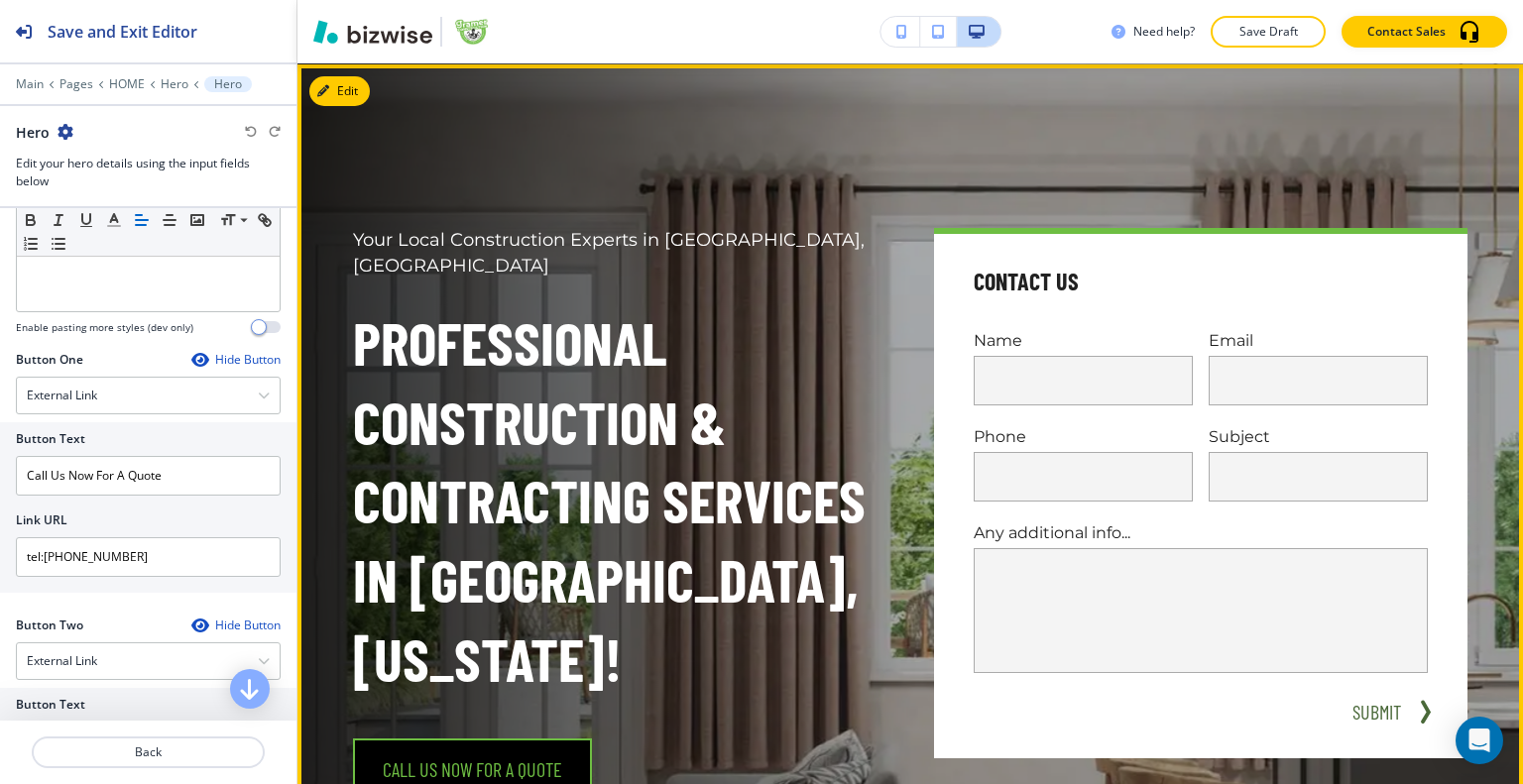 click on "Call Us Now For A Quote" at bounding box center [472, 769] 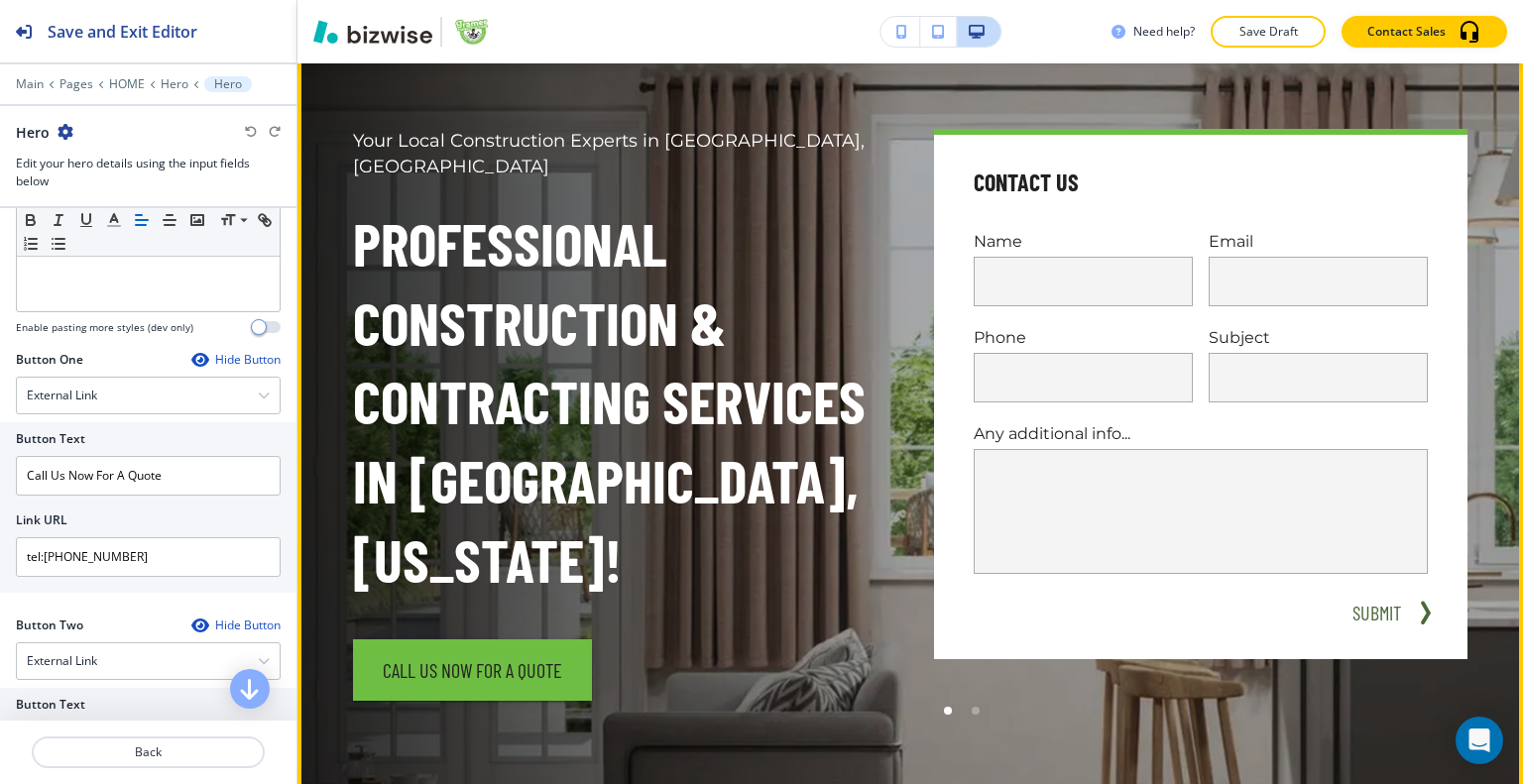 scroll, scrollTop: 699, scrollLeft: 0, axis: vertical 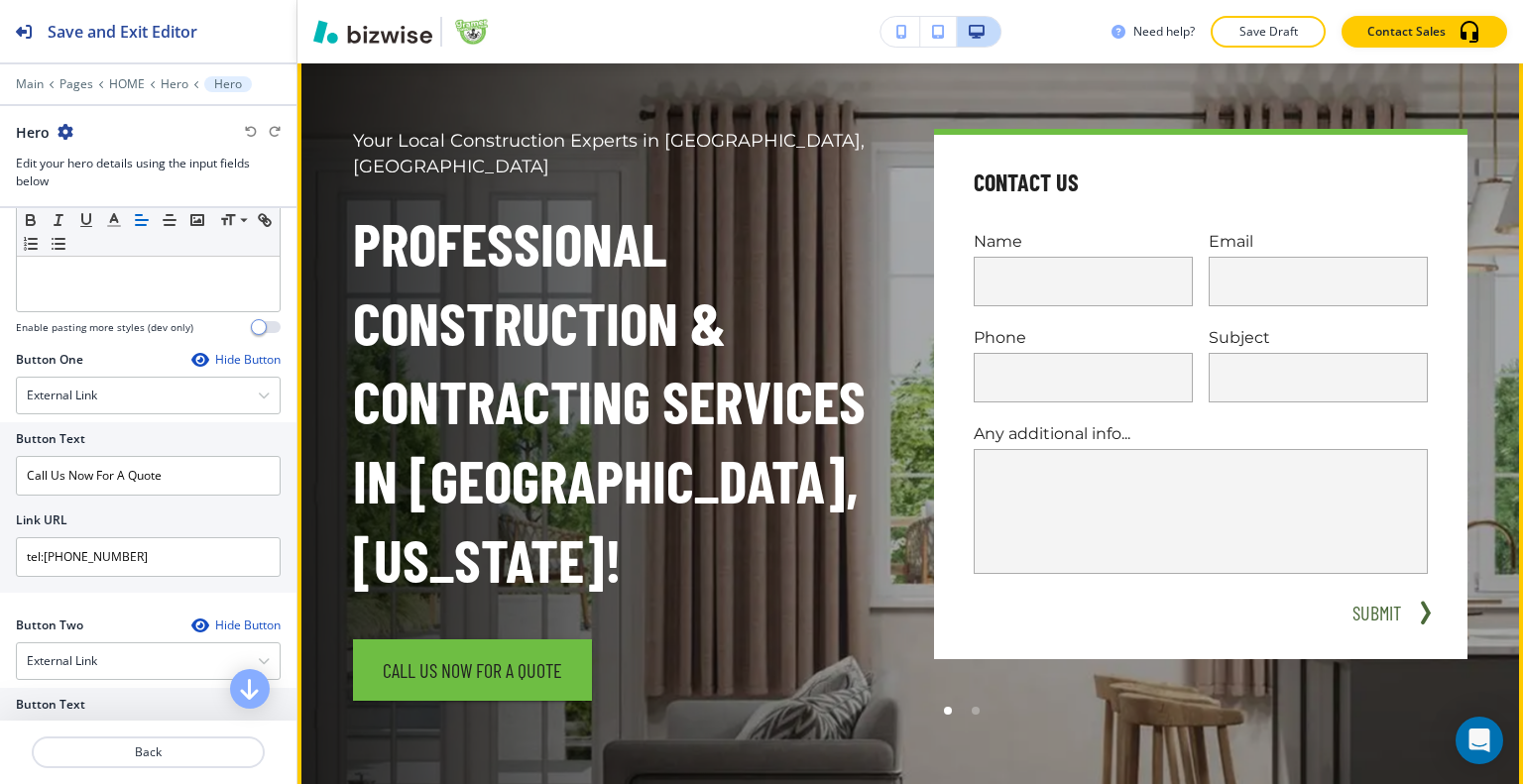 click on "Professional Construction & Contracting Services In [GEOGRAPHIC_DATA], [US_STATE]!" at bounding box center (620, 401) 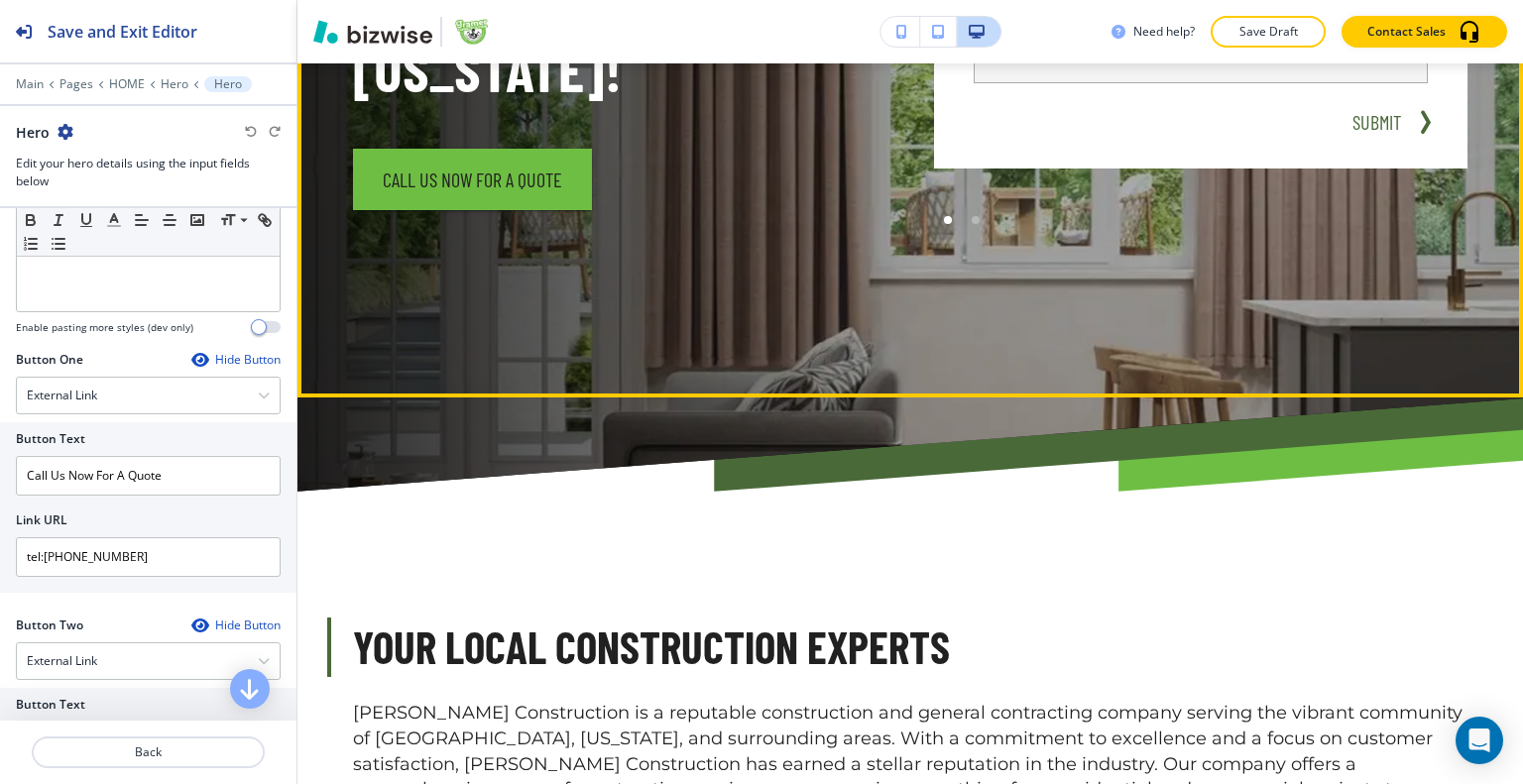 scroll, scrollTop: 1189, scrollLeft: 0, axis: vertical 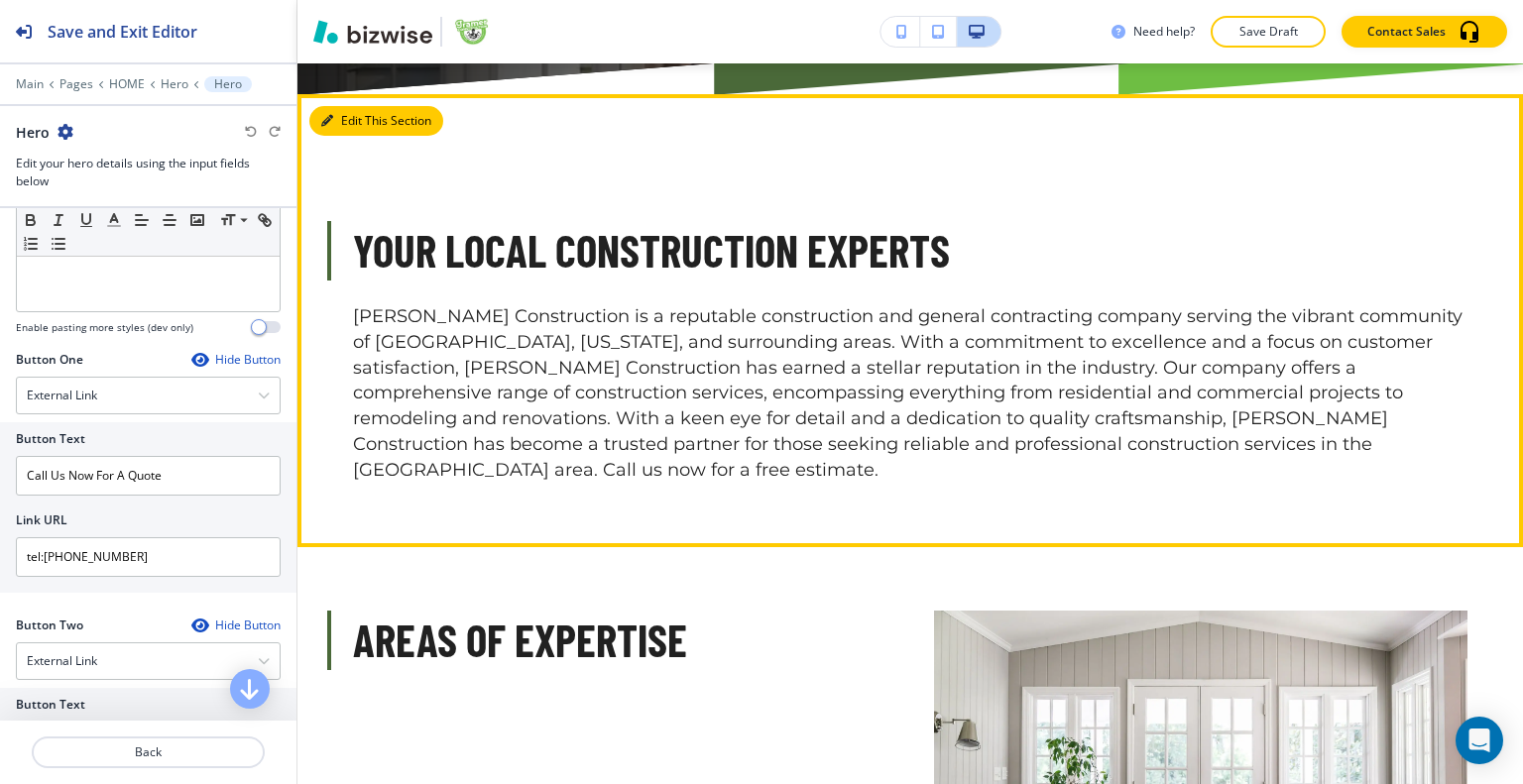 click on "Edit This Section" at bounding box center [376, 121] 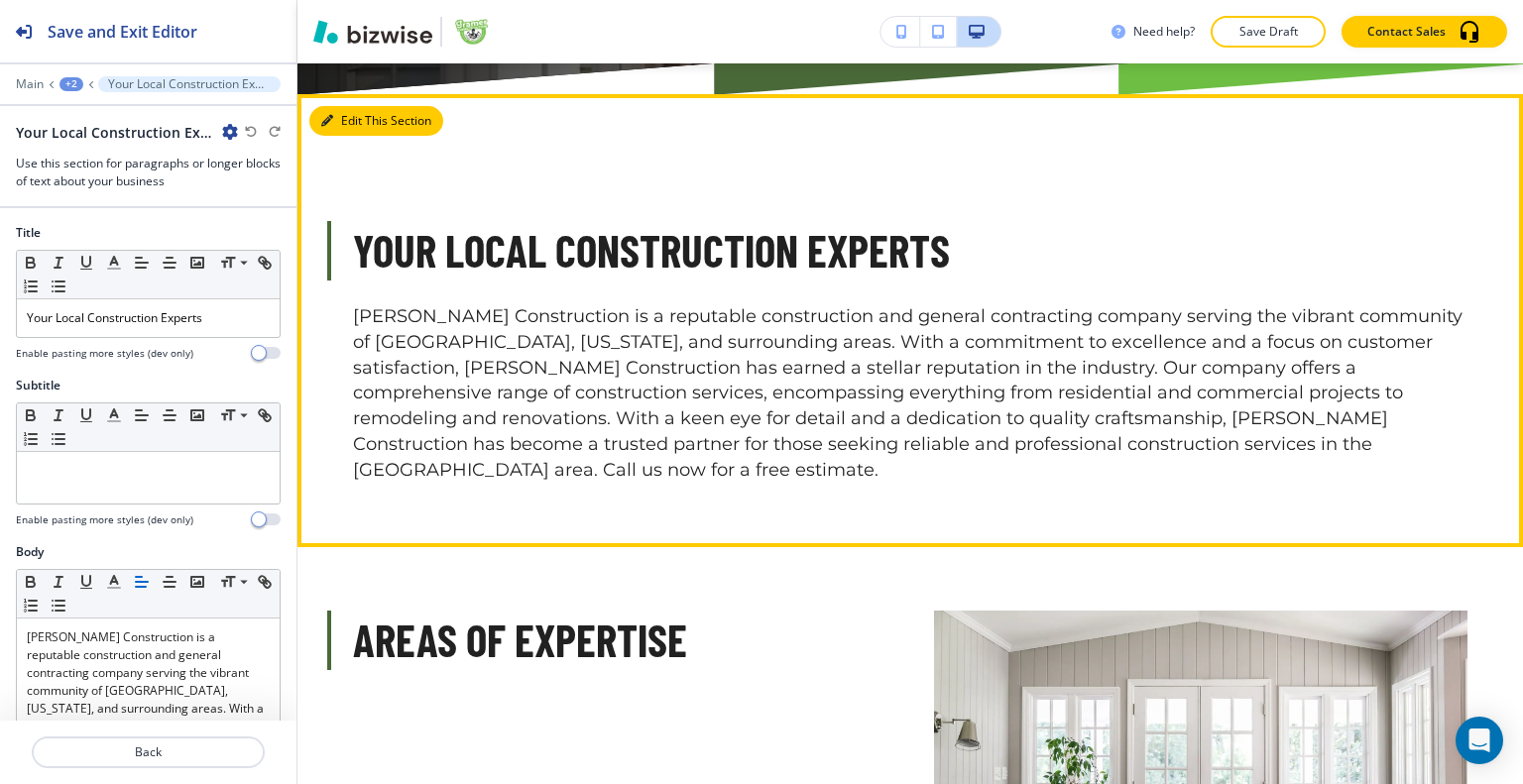 scroll, scrollTop: 1219, scrollLeft: 0, axis: vertical 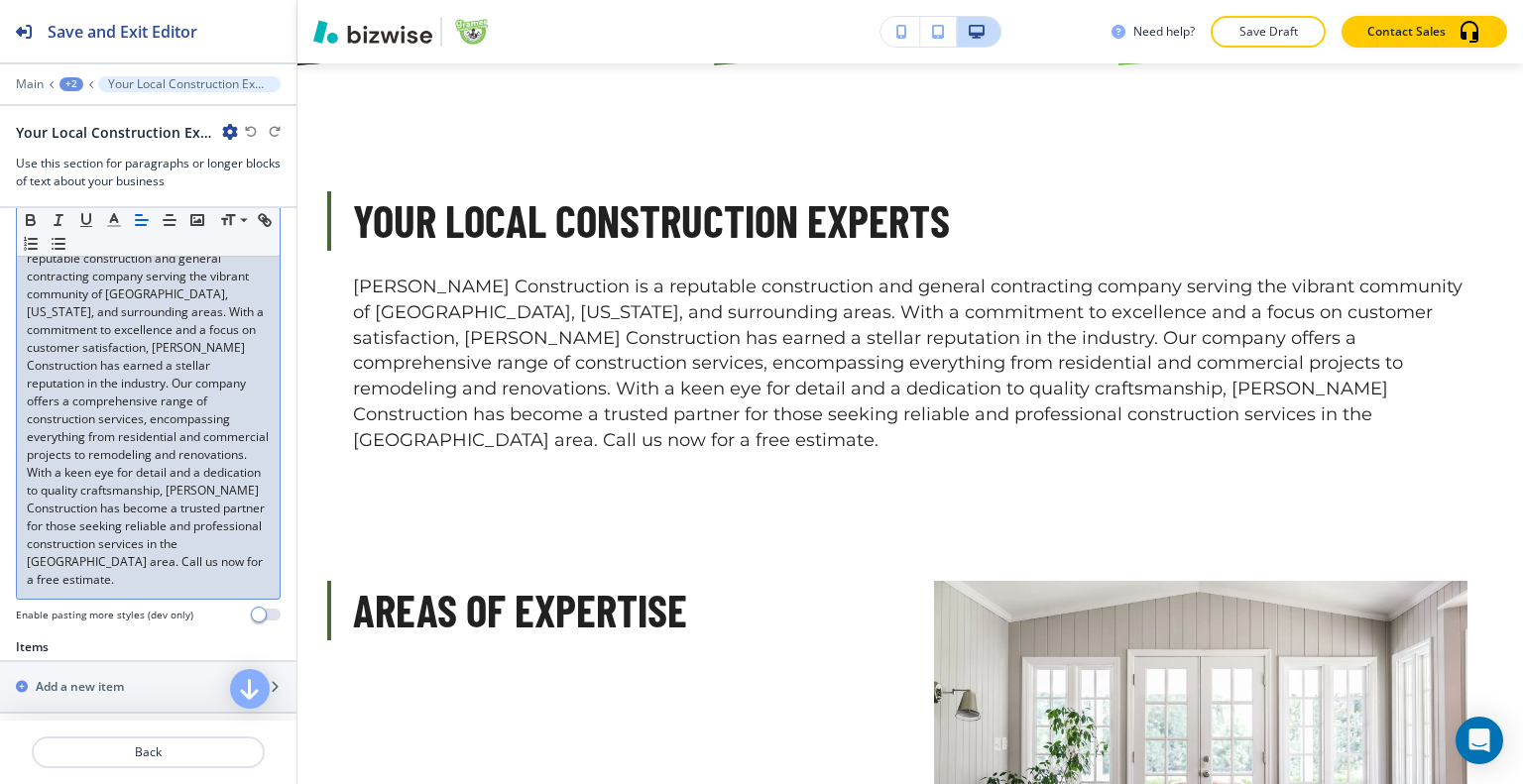 click on "Gramer Construction is a reputable construction and general contracting company serving the vibrant community of Madison, Wisconsin, and surrounding areas. With a commitment to excellence and a focus on customer satisfaction, Gramer Construction has earned a stellar reputation in the industry. Our company offers a comprehensive range of construction services, encompassing everything from residential and commercial projects to remodeling and renovations. With a keen eye for detail and a dedication to quality craftsmanship, Gramer Construction has become a trusted partner for those seeking reliable and professional construction services in the Madison area. Call us now for a free estimate." at bounding box center (149, 409) 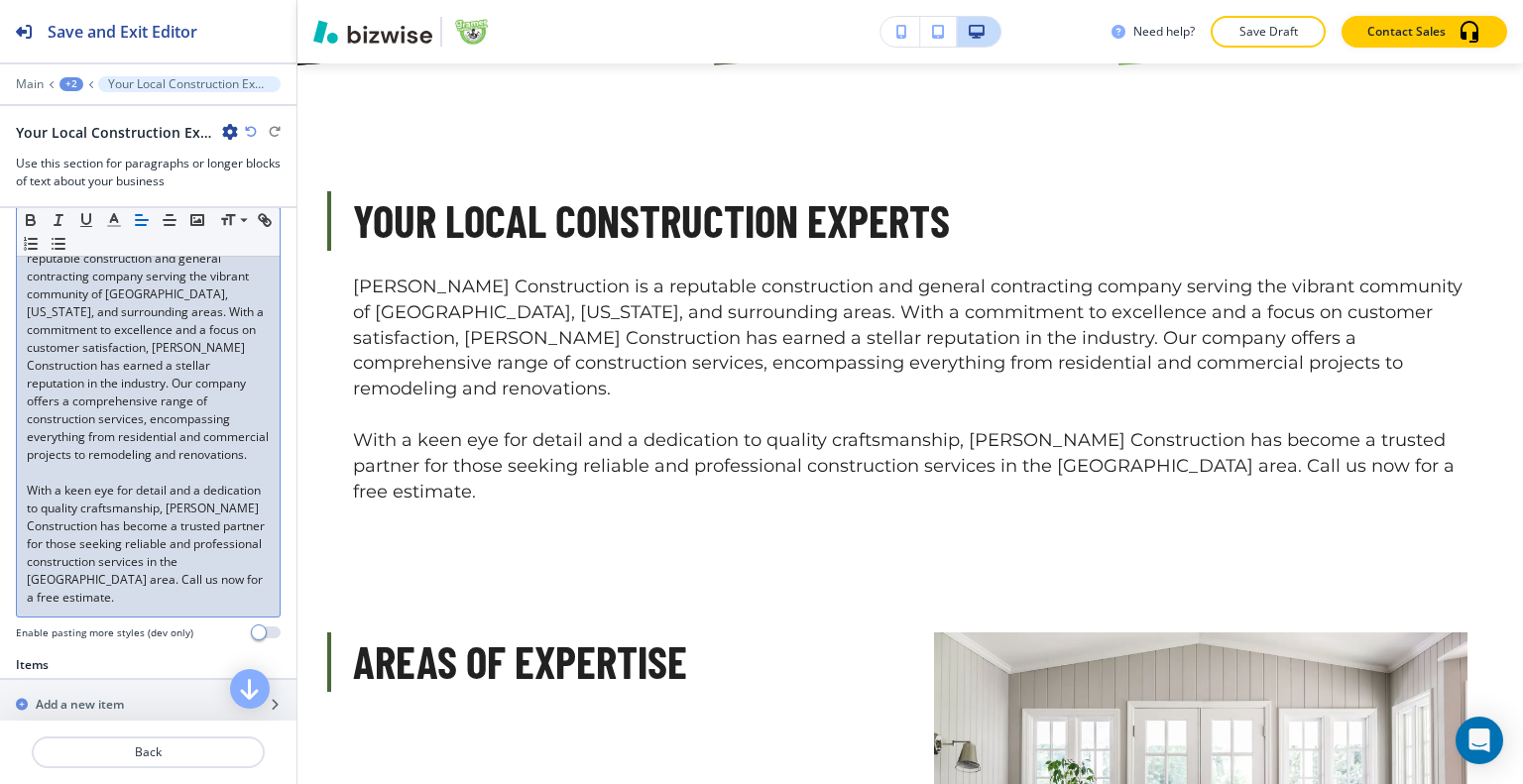 click at bounding box center [251, 132] 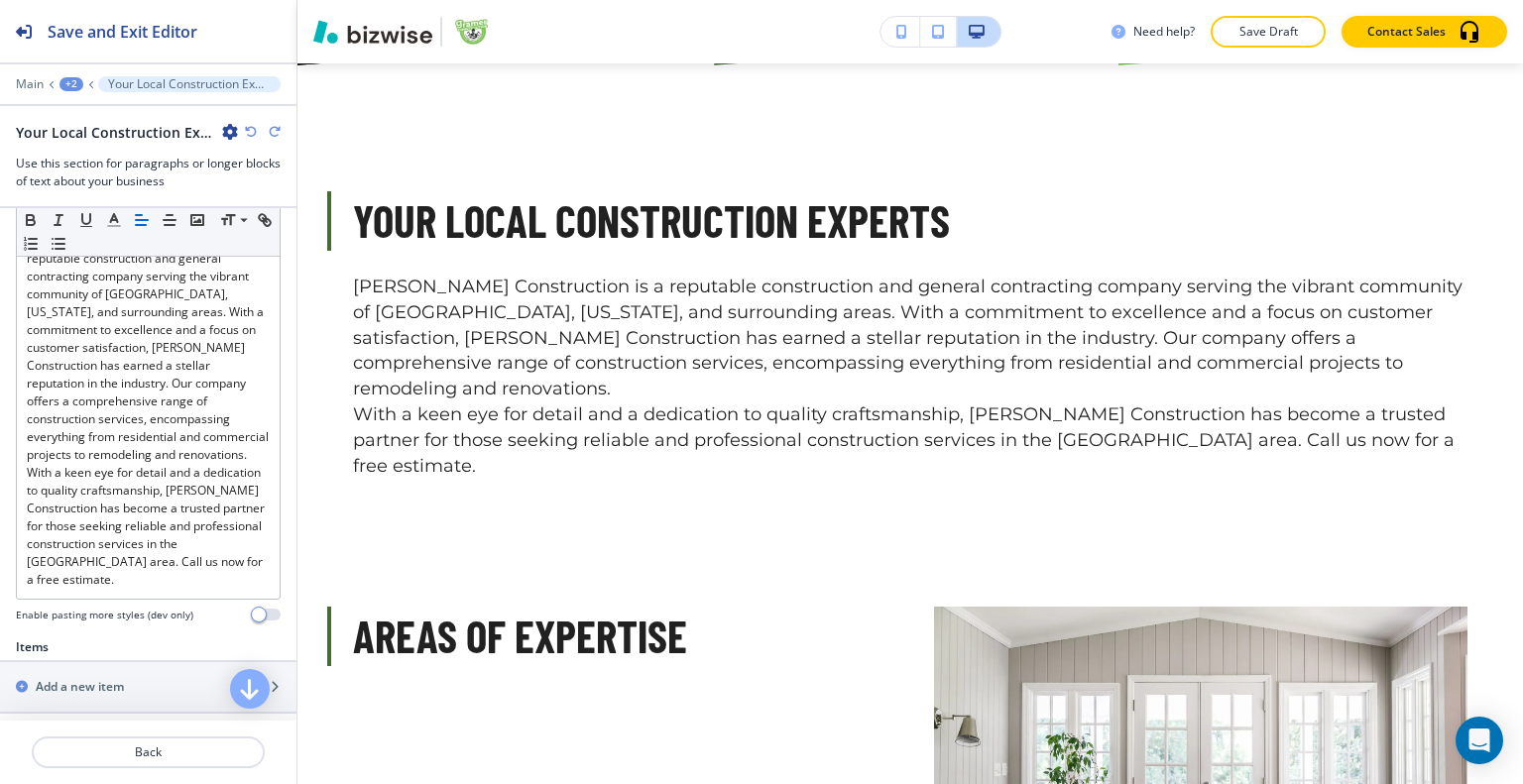 click at bounding box center [251, 132] 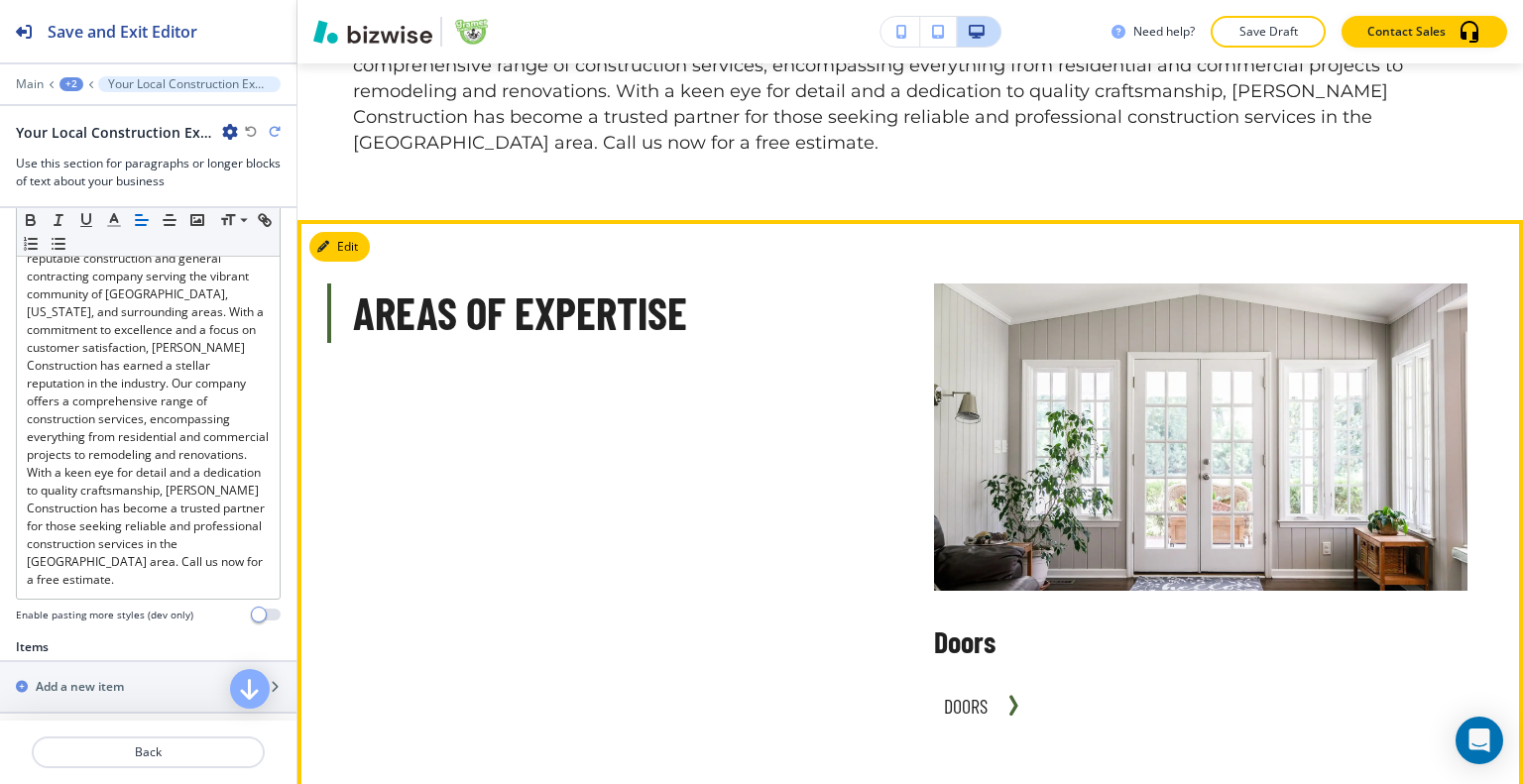 scroll, scrollTop: 1318, scrollLeft: 0, axis: vertical 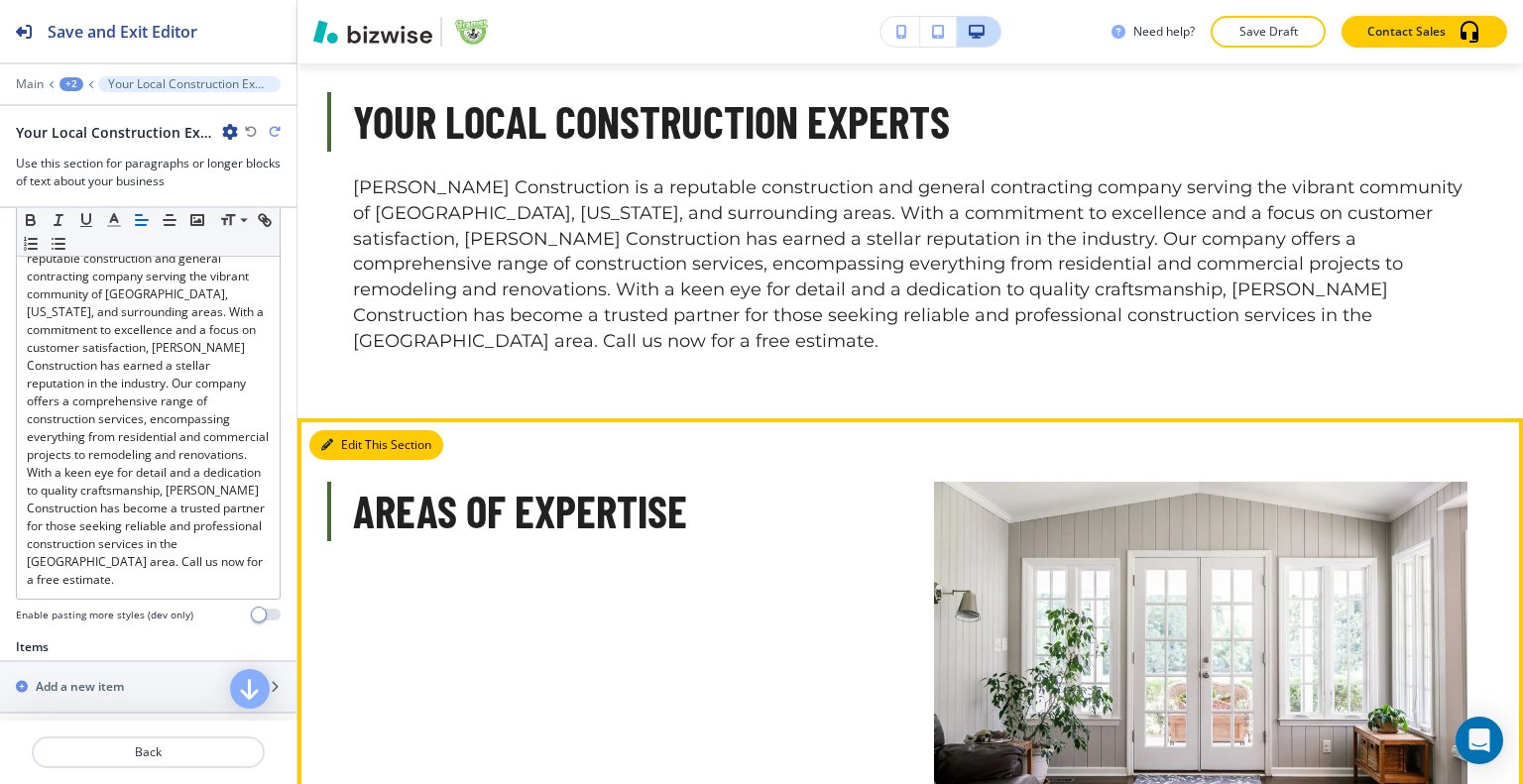 click on "Edit This Section" at bounding box center [376, 445] 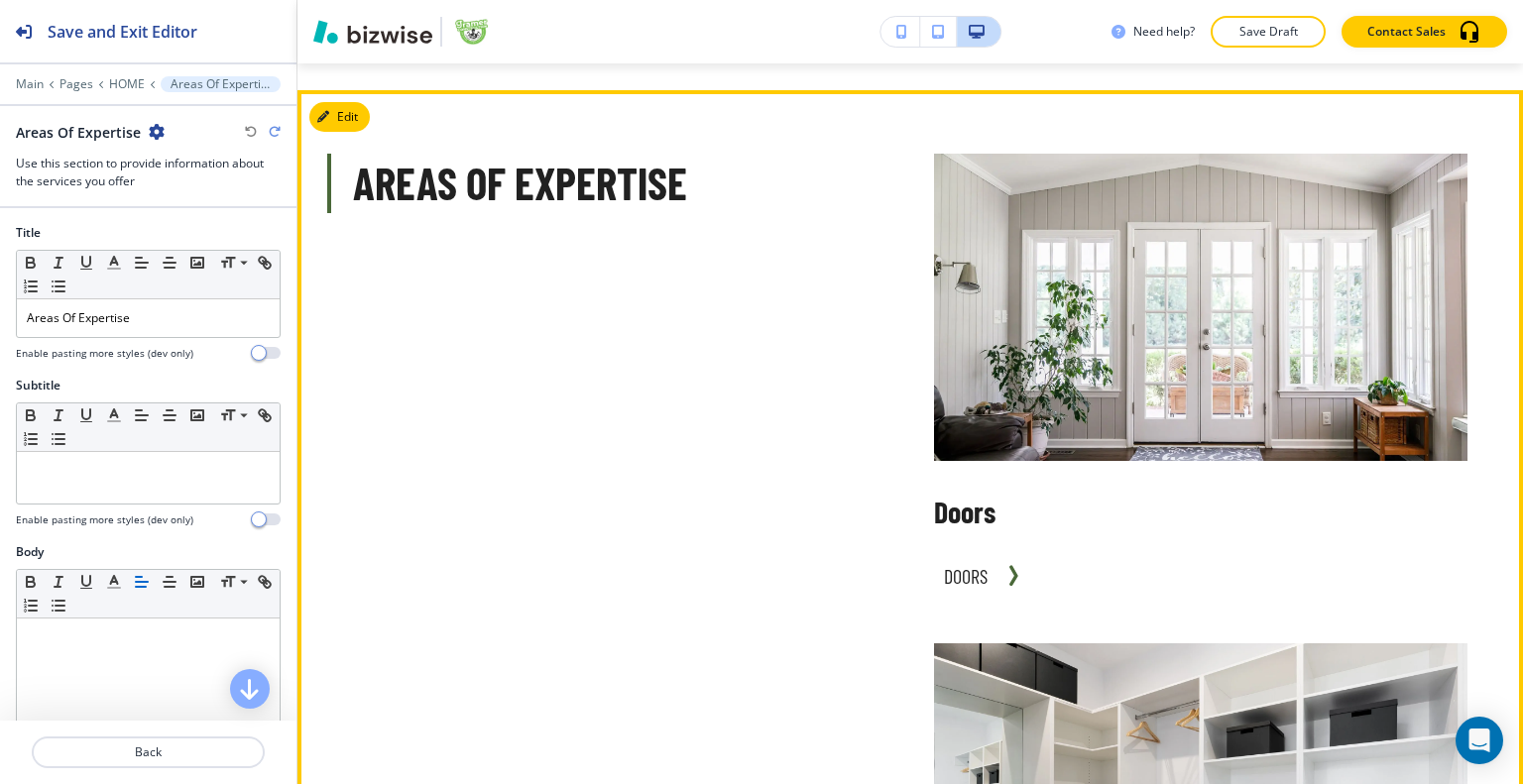 scroll, scrollTop: 1448, scrollLeft: 0, axis: vertical 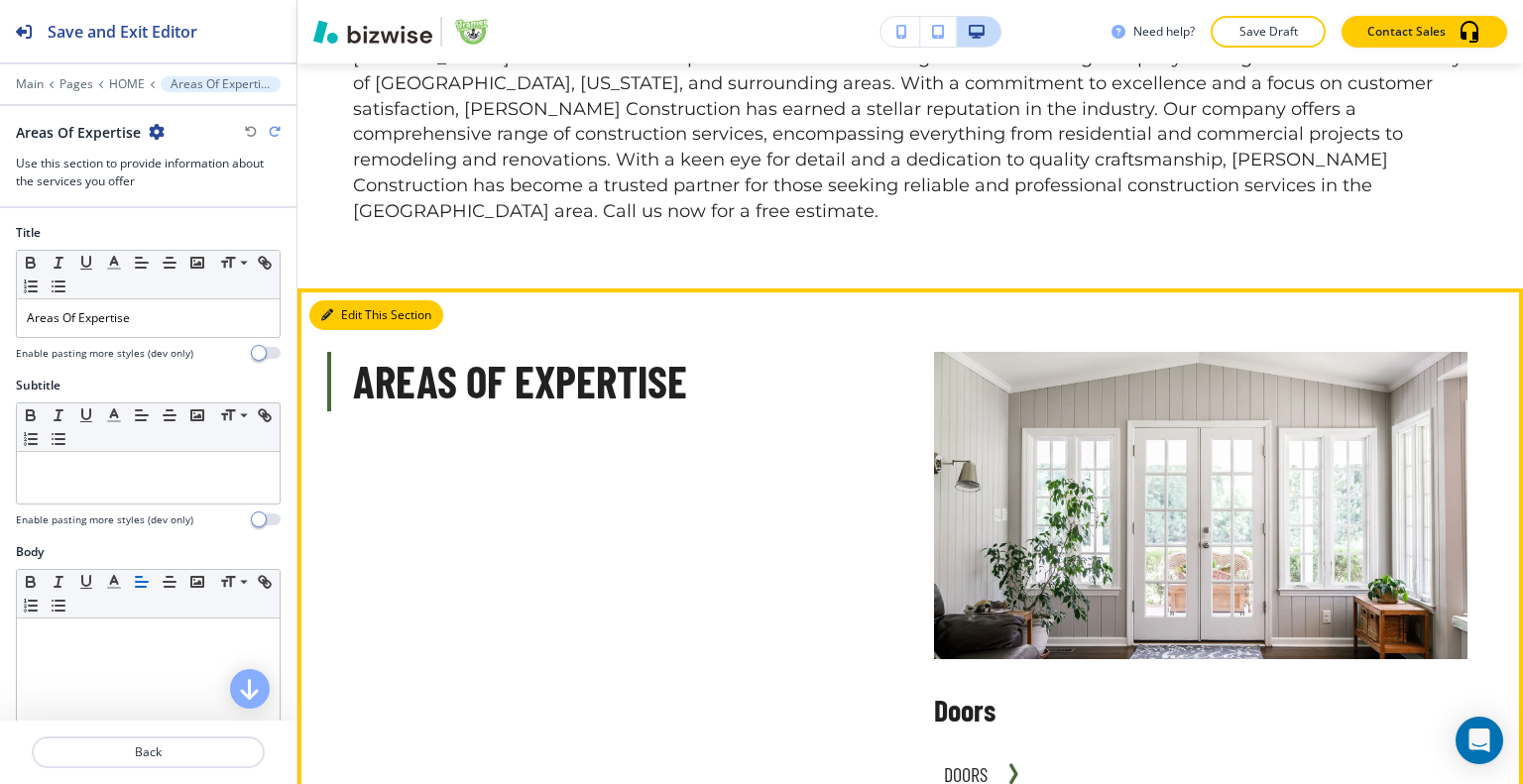 click on "Edit This Section" at bounding box center [376, 315] 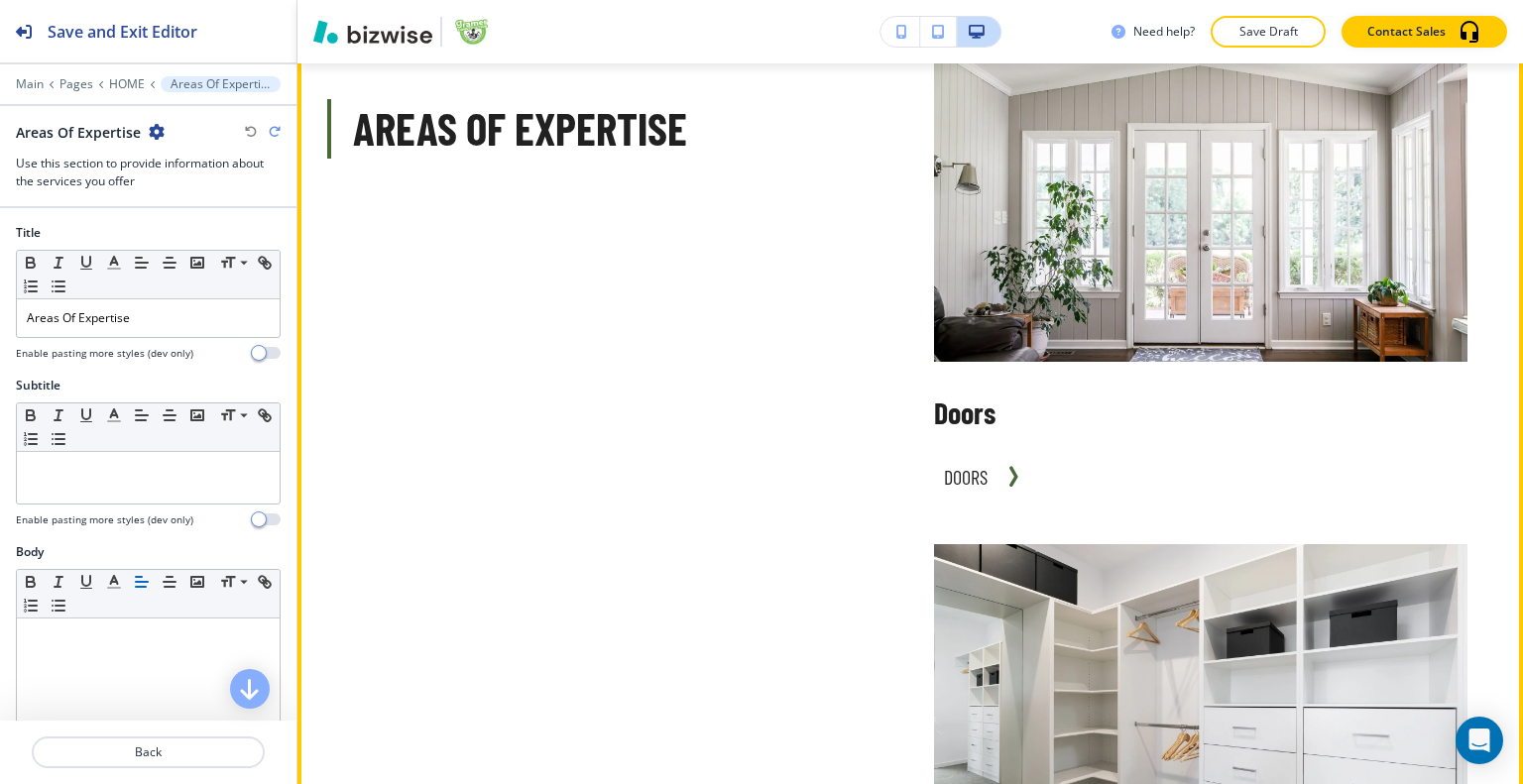 scroll, scrollTop: 1448, scrollLeft: 0, axis: vertical 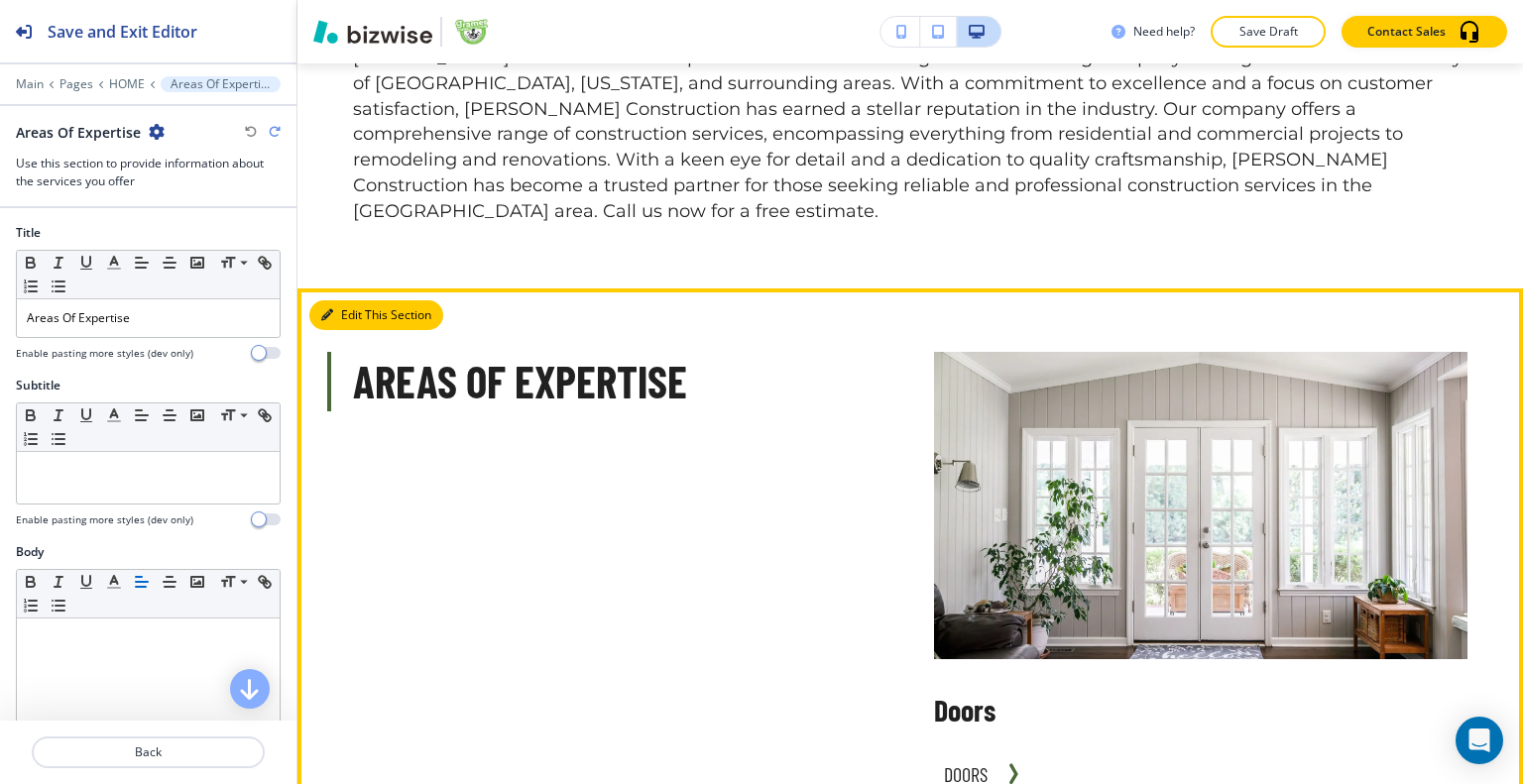 click on "Edit This Section" at bounding box center [376, 315] 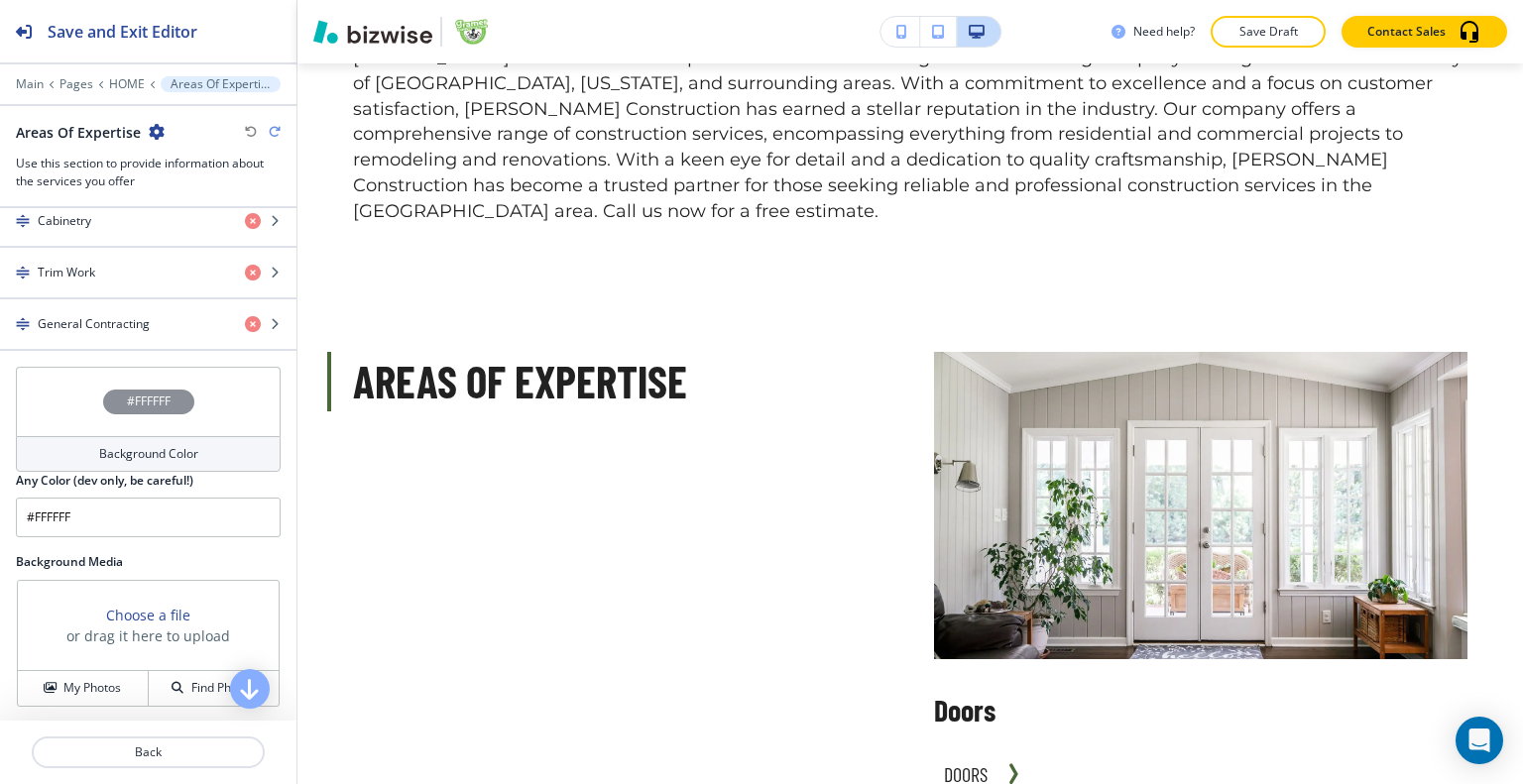scroll, scrollTop: 747, scrollLeft: 0, axis: vertical 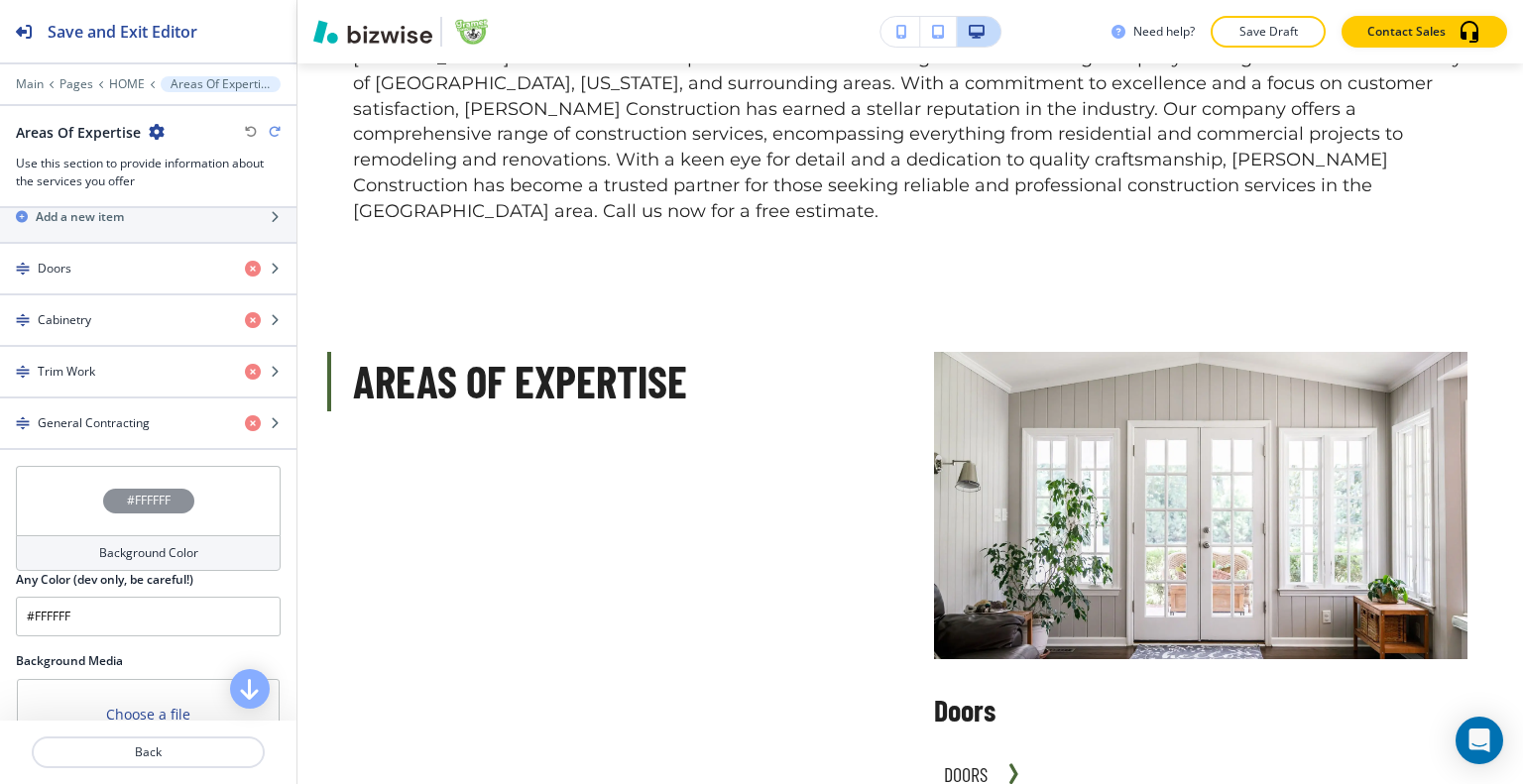 click on "#FFFFFF" at bounding box center (148, 501) 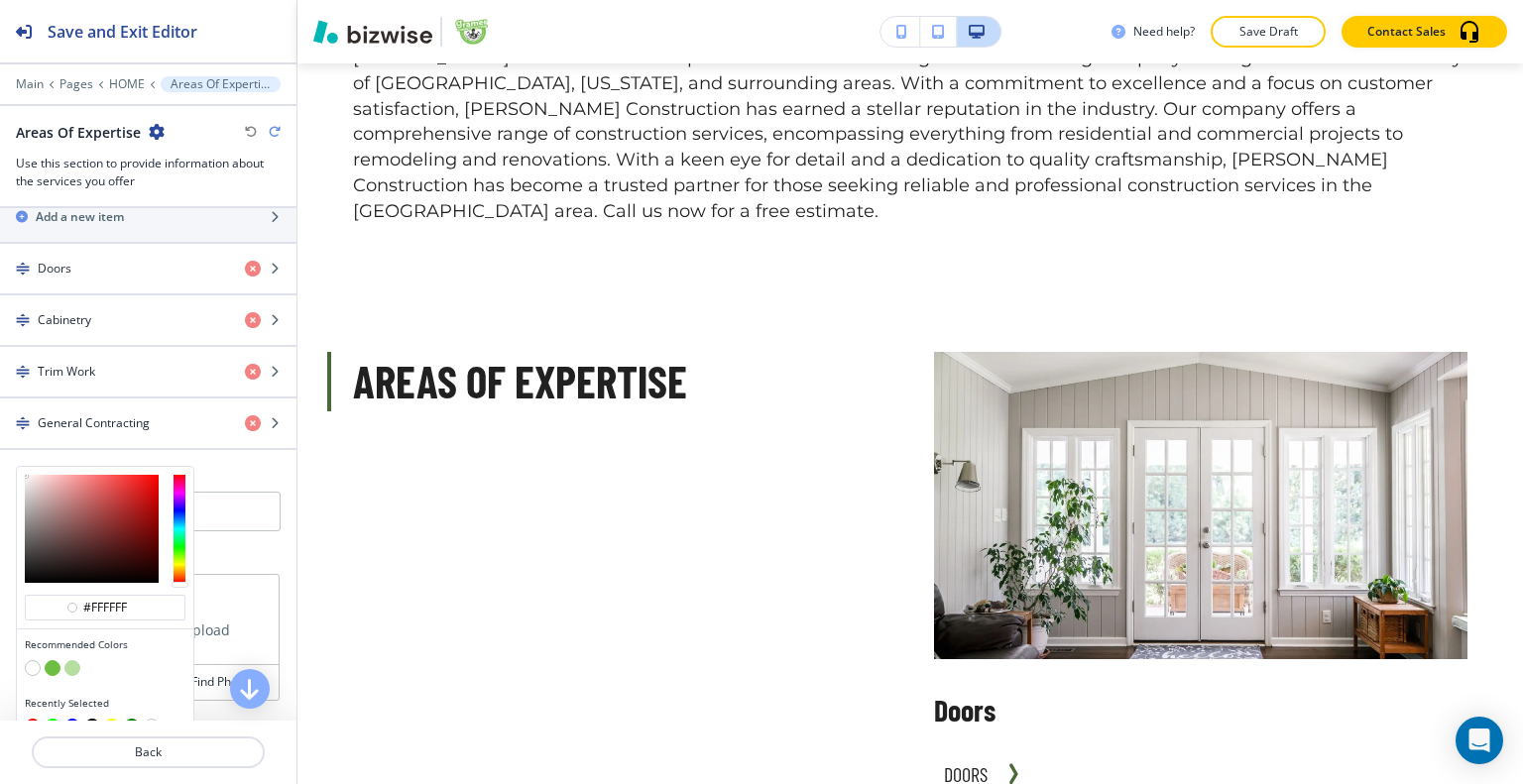 click at bounding box center (72, 668) 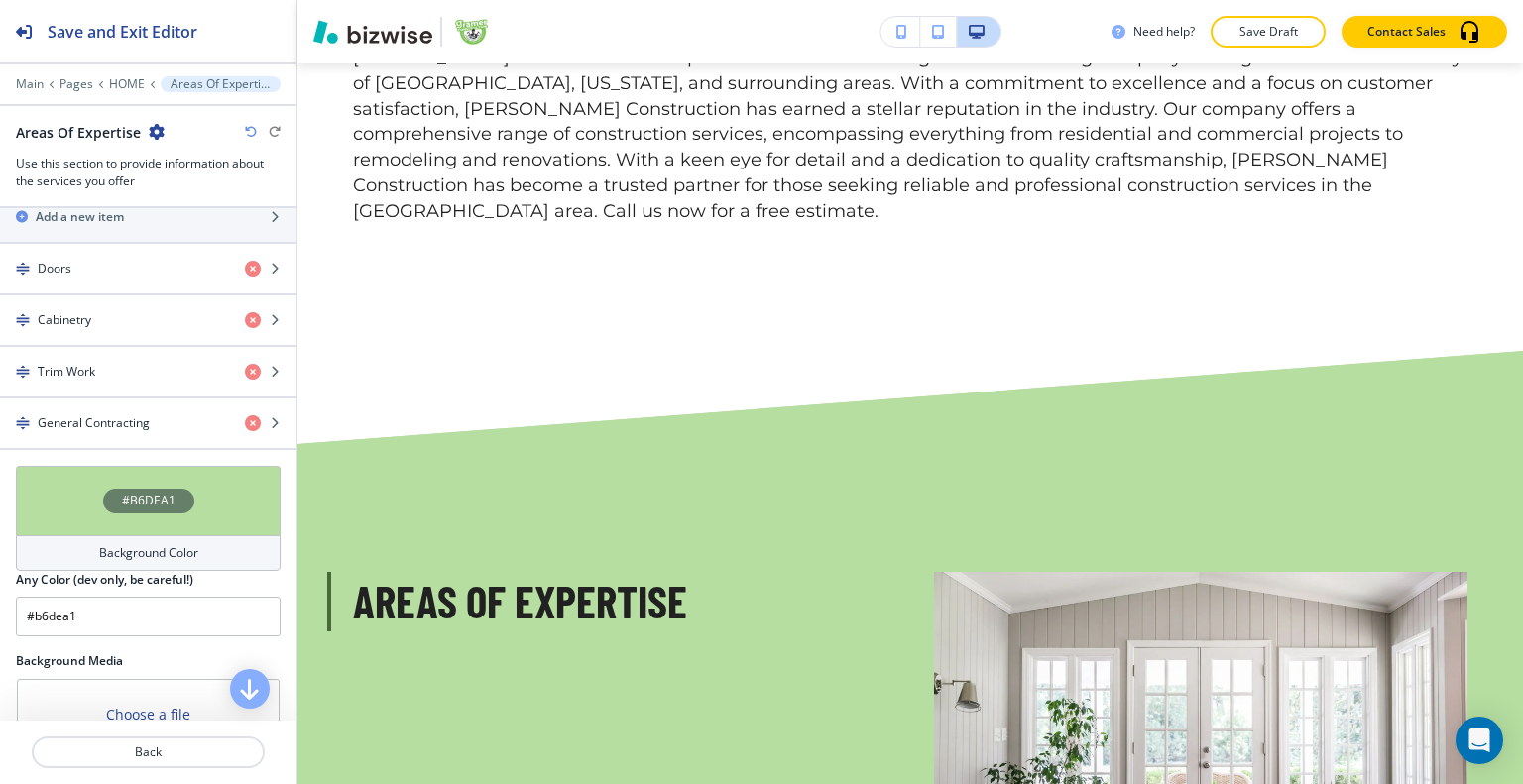 click at bounding box center [251, 132] 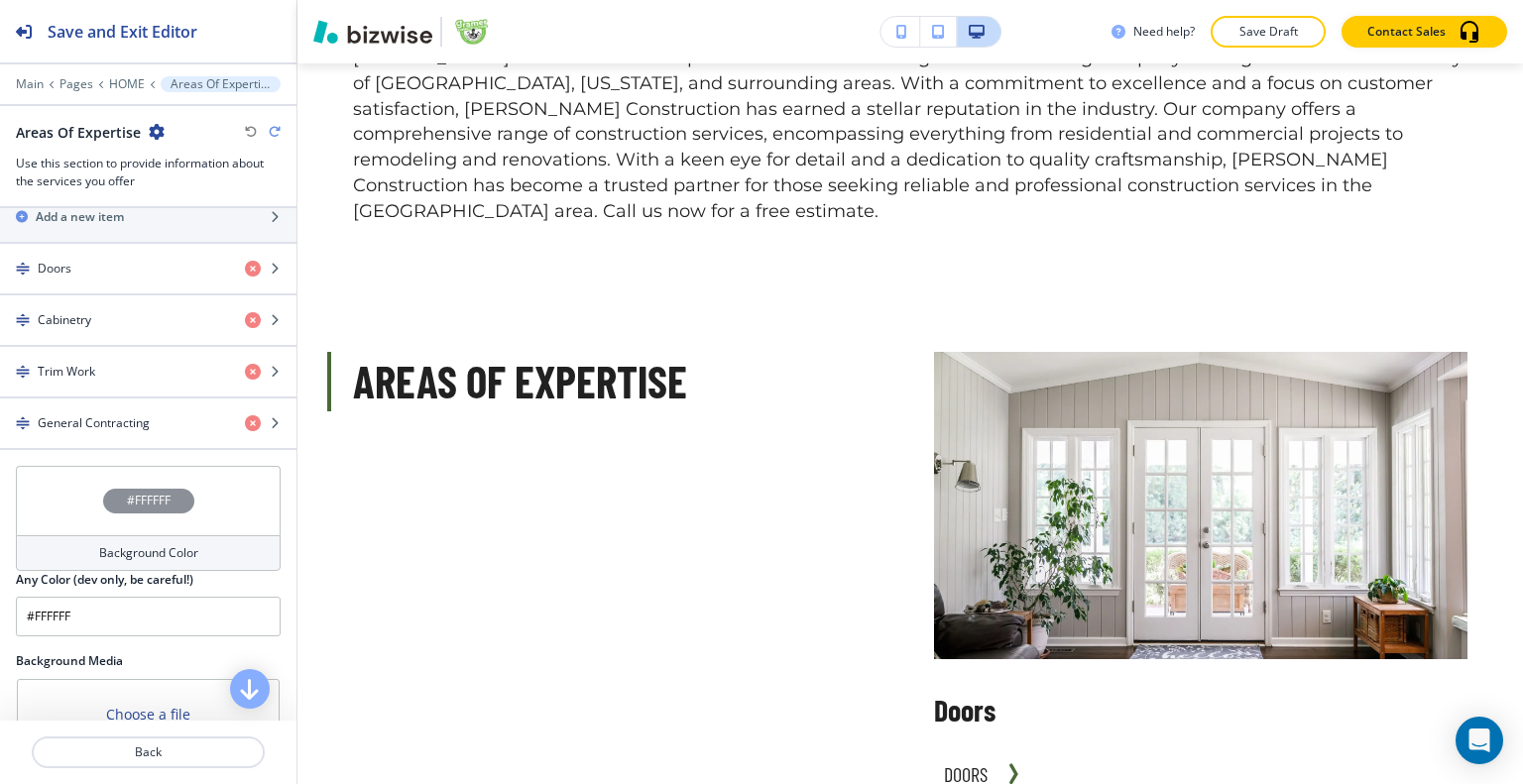 click on "#FFFFFF" at bounding box center [148, 501] 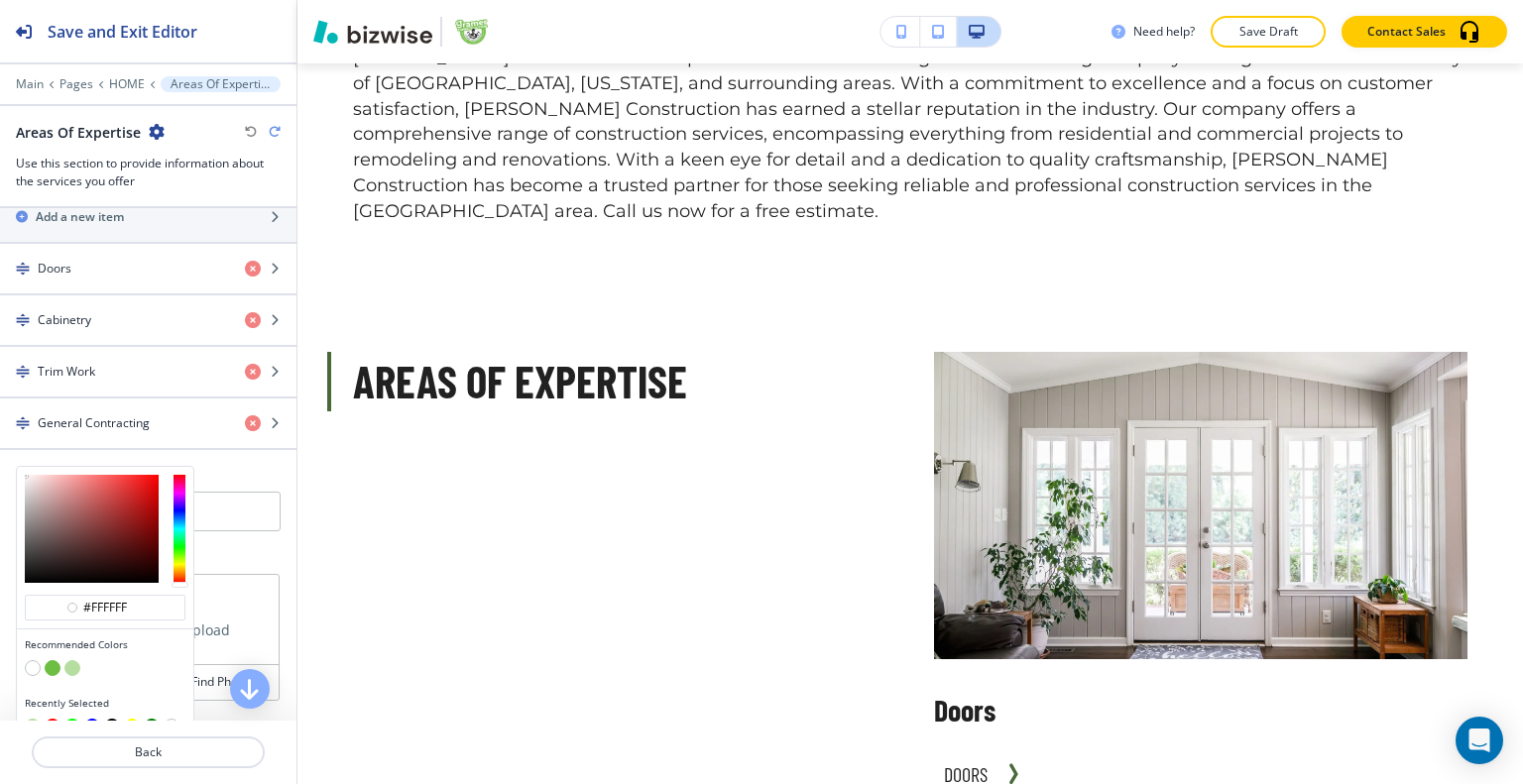 scroll, scrollTop: 846, scrollLeft: 0, axis: vertical 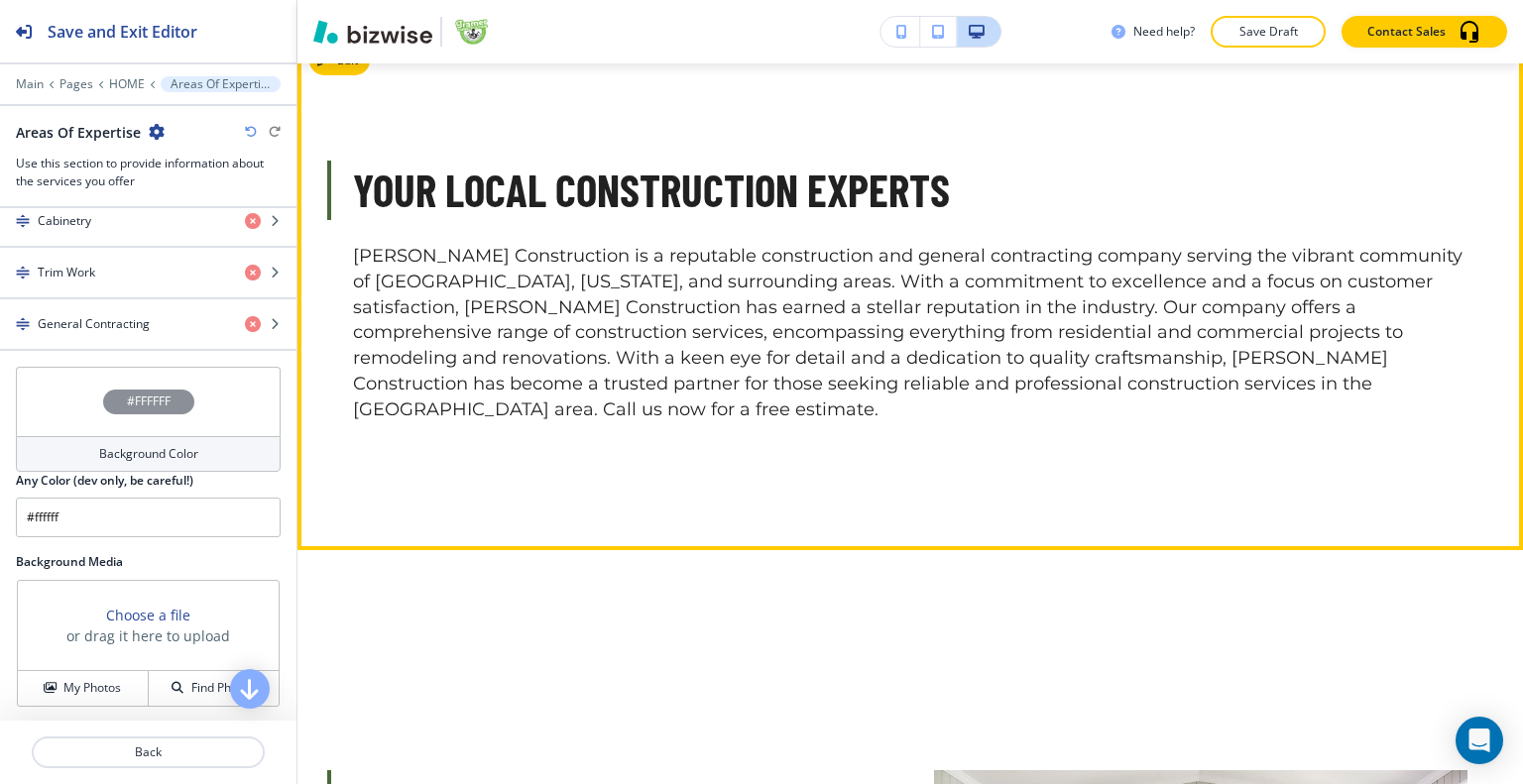 click on "Edit Serving Madison, WI & Surrounding Areas Edit Your Local Construction Experts in Madison, WI Professional Construction & Contracting Services In Madison, Wisconsin! Call Us Now For A Quote Your Local Construction Experts in Madison, WI Professional Construction & Contracting Services In Madison, Wisconsin! Call Us Now For A Quote Contact Us Name Email Phone Subject Any additional info... x SUBMIT Edit Your Local Construction Experts Edit Areas Of Expertise Doors Doors Cabinetry Cabinetry Trim Work Trim Work General Contracting General Contracting Edit Complete Construction Services Edit Explore our website Door Installation Options Cabinetry Services Trim Work Services General Contracting Services Gallery Contact Us Edit Our Reviews Megan Hayhurst Laura Olsen Dugan Cynthia Koshalek Michael Thompson B 1 Thomas Beilman - Deborah D. Paul did the repair quickly and is reasonably priced. I will contact him for future issues. - John B. - Kay S. Paul is prompt affordable and experienced. Very reliable Edit Edit" at bounding box center (910, 3908) 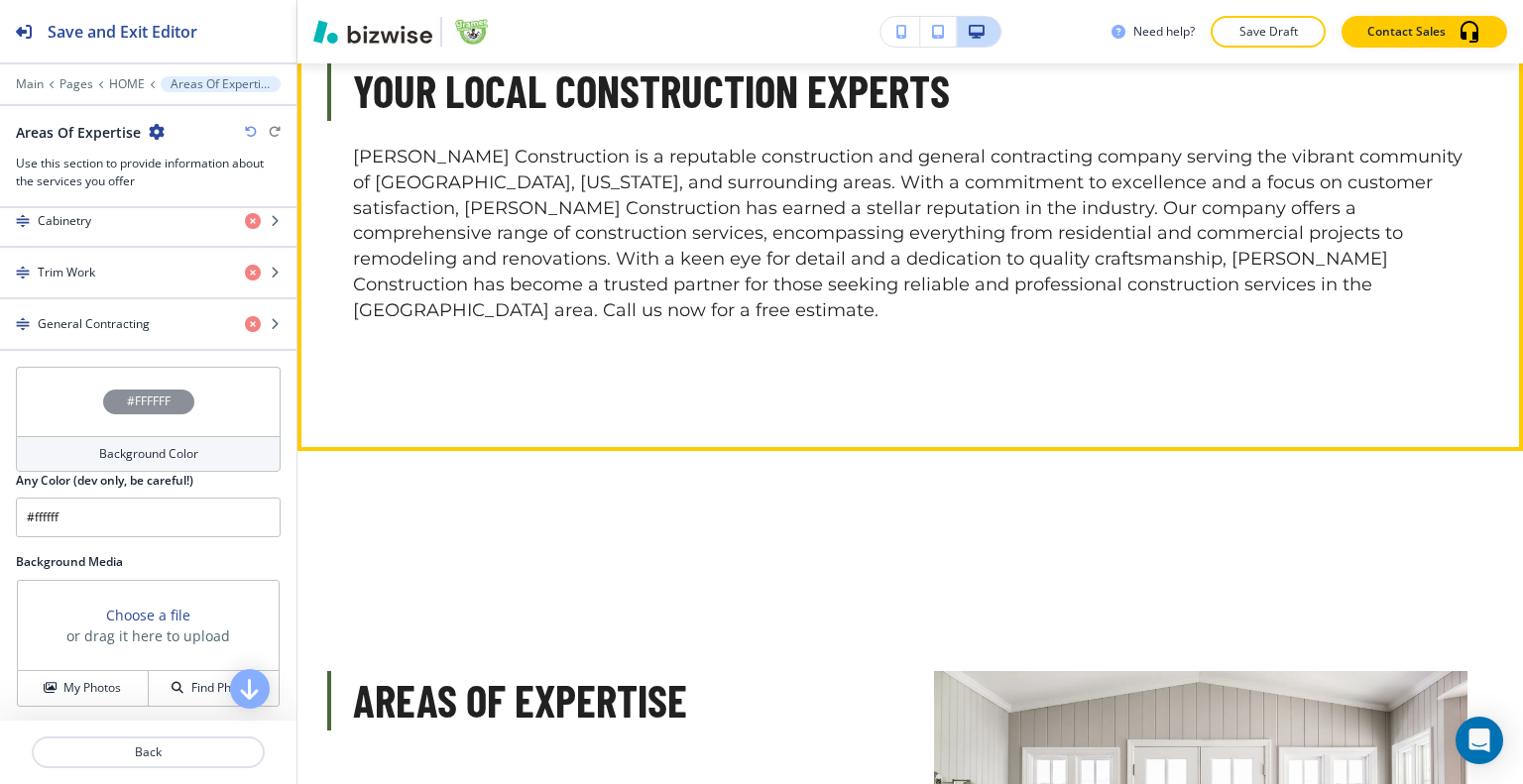 scroll, scrollTop: 1448, scrollLeft: 0, axis: vertical 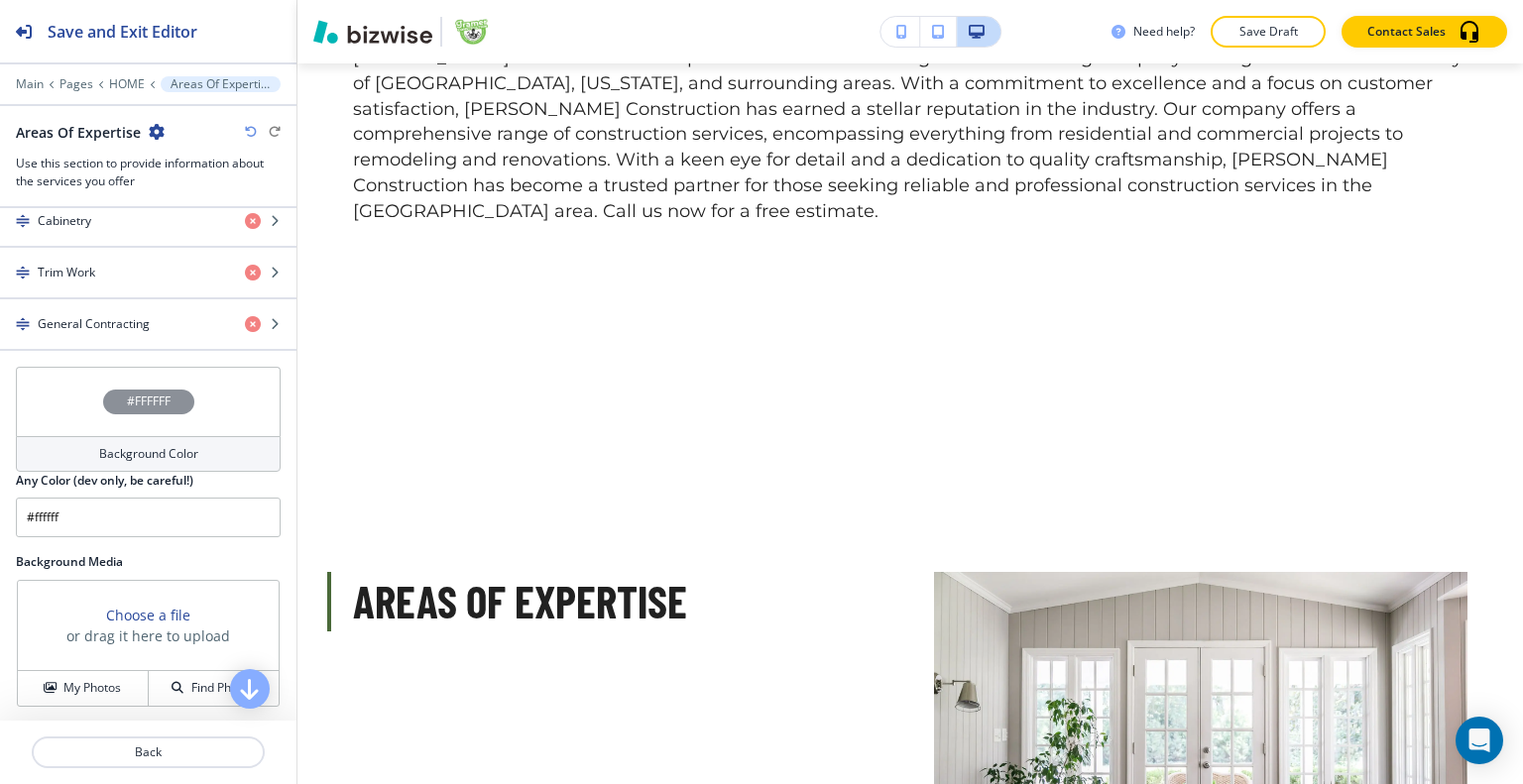 click at bounding box center [251, 132] 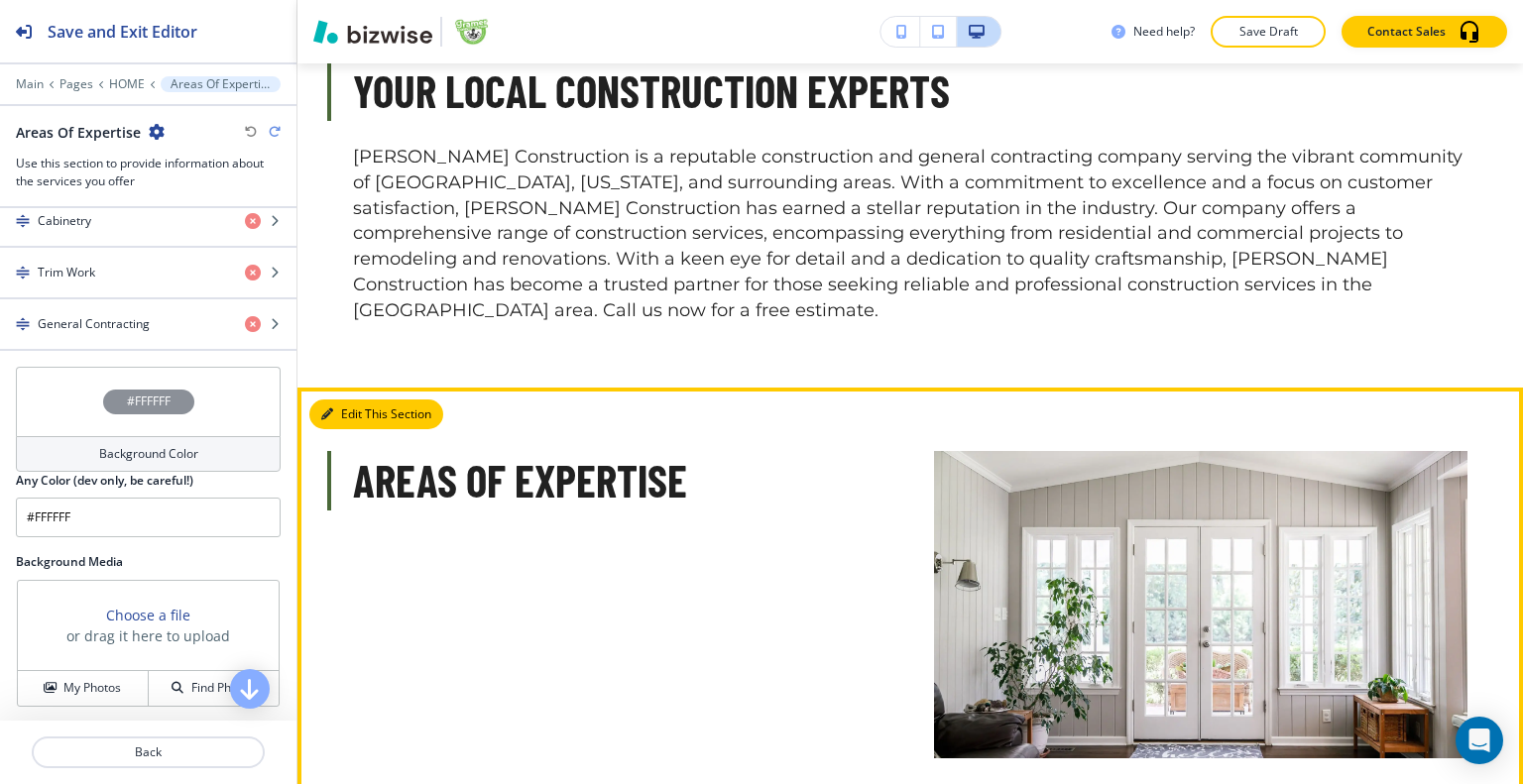 scroll, scrollTop: 1250, scrollLeft: 0, axis: vertical 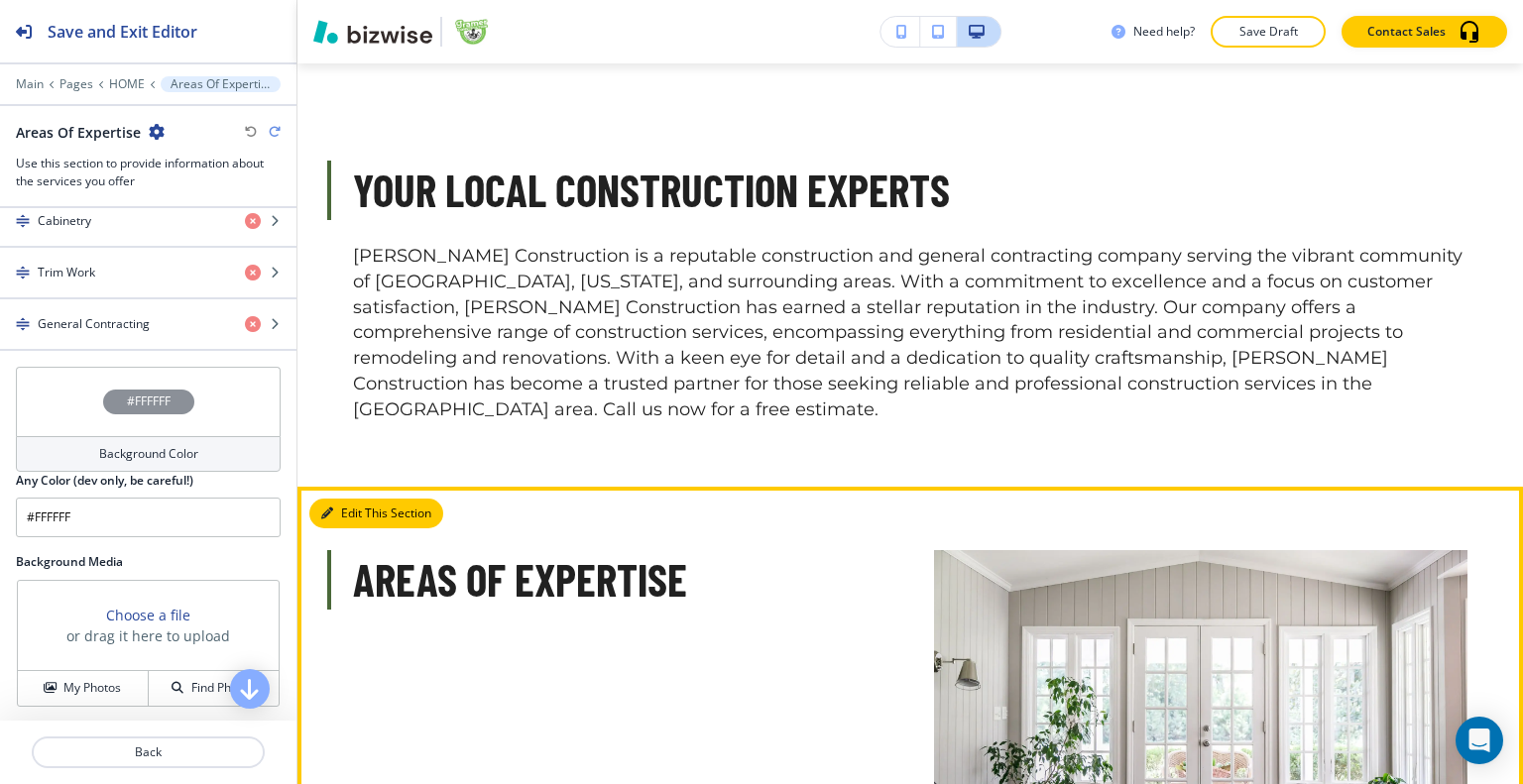 click on "Edit This Section" at bounding box center (376, 513) 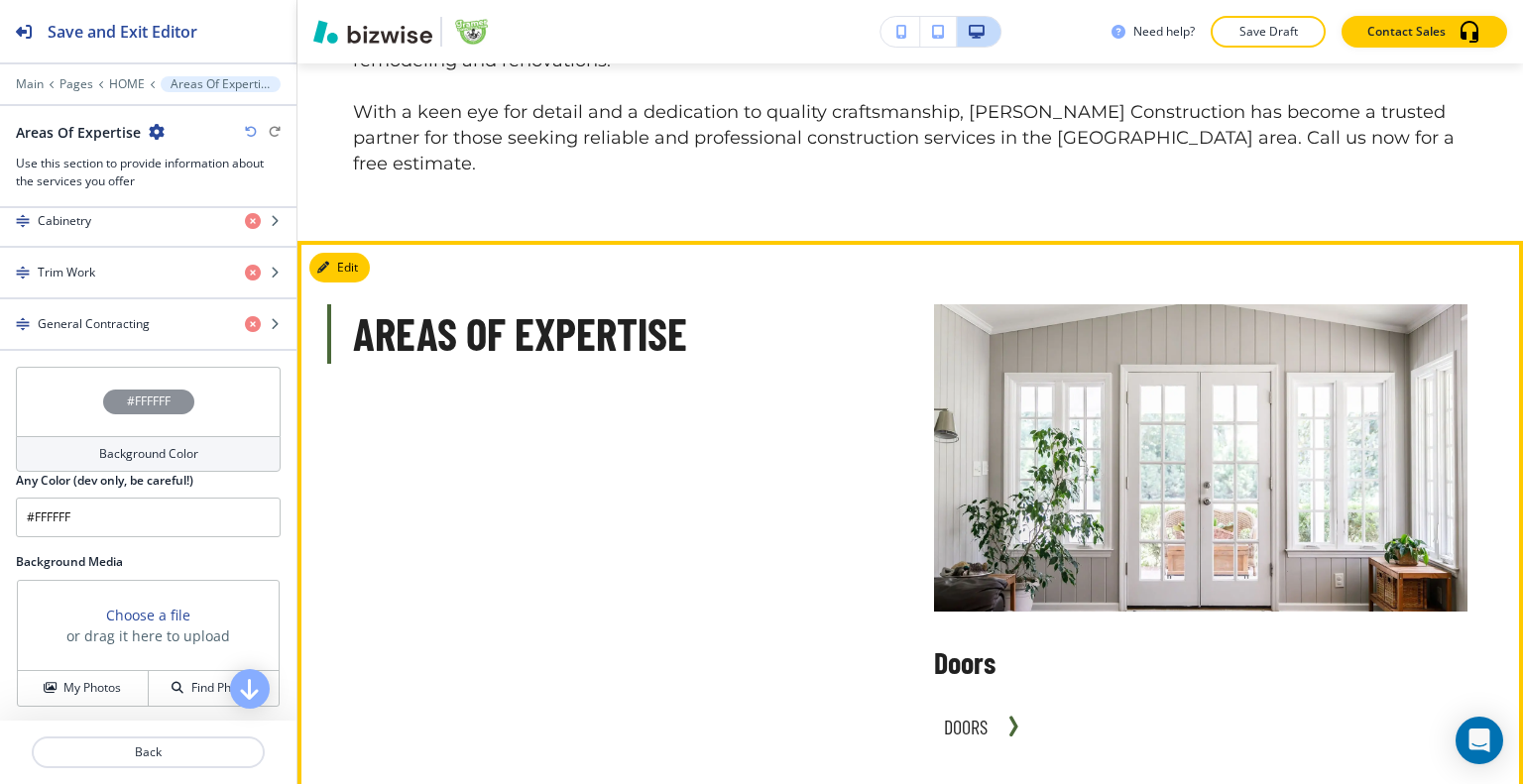 scroll, scrollTop: 1646, scrollLeft: 0, axis: vertical 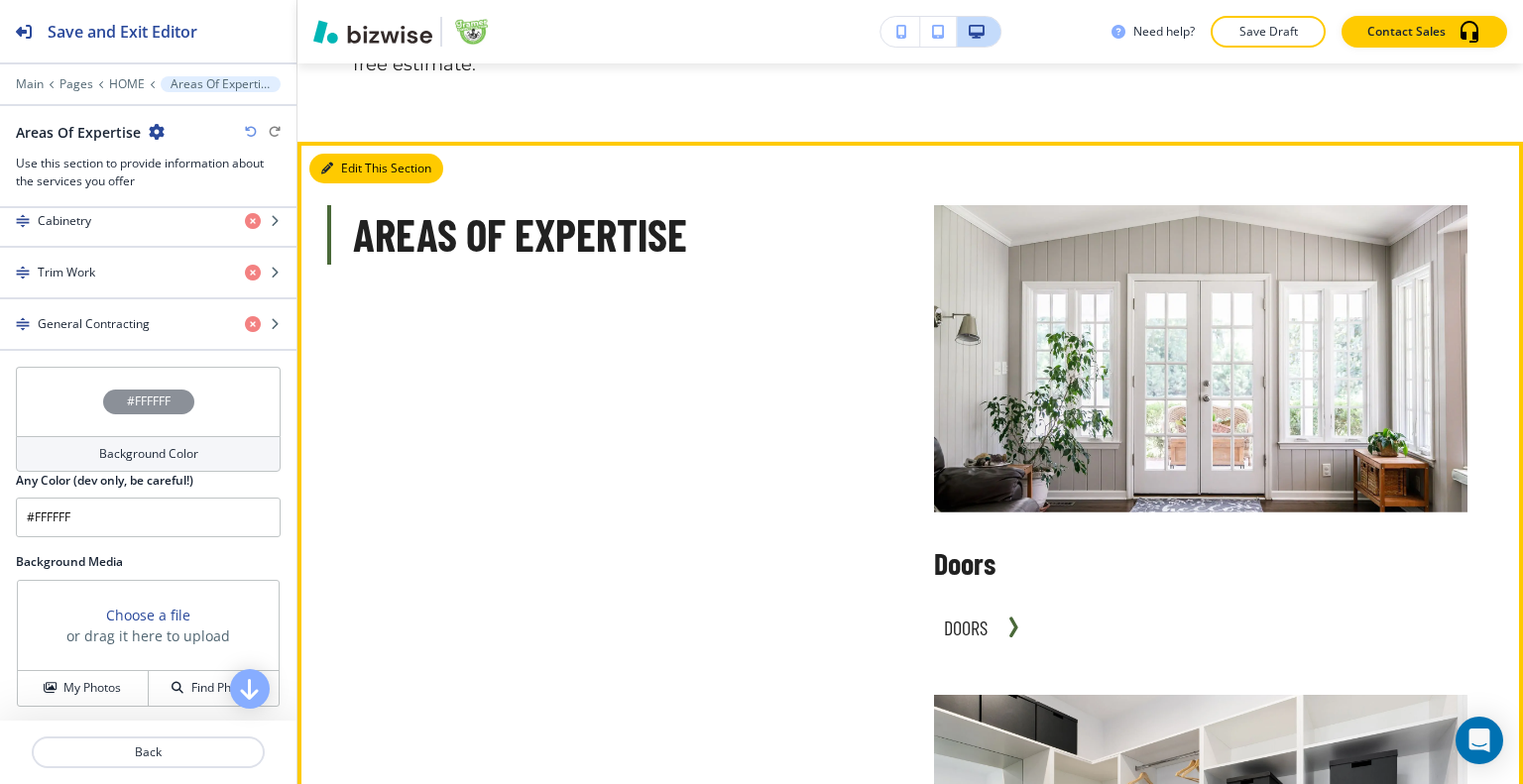 click on "Edit This Section" at bounding box center [376, 168] 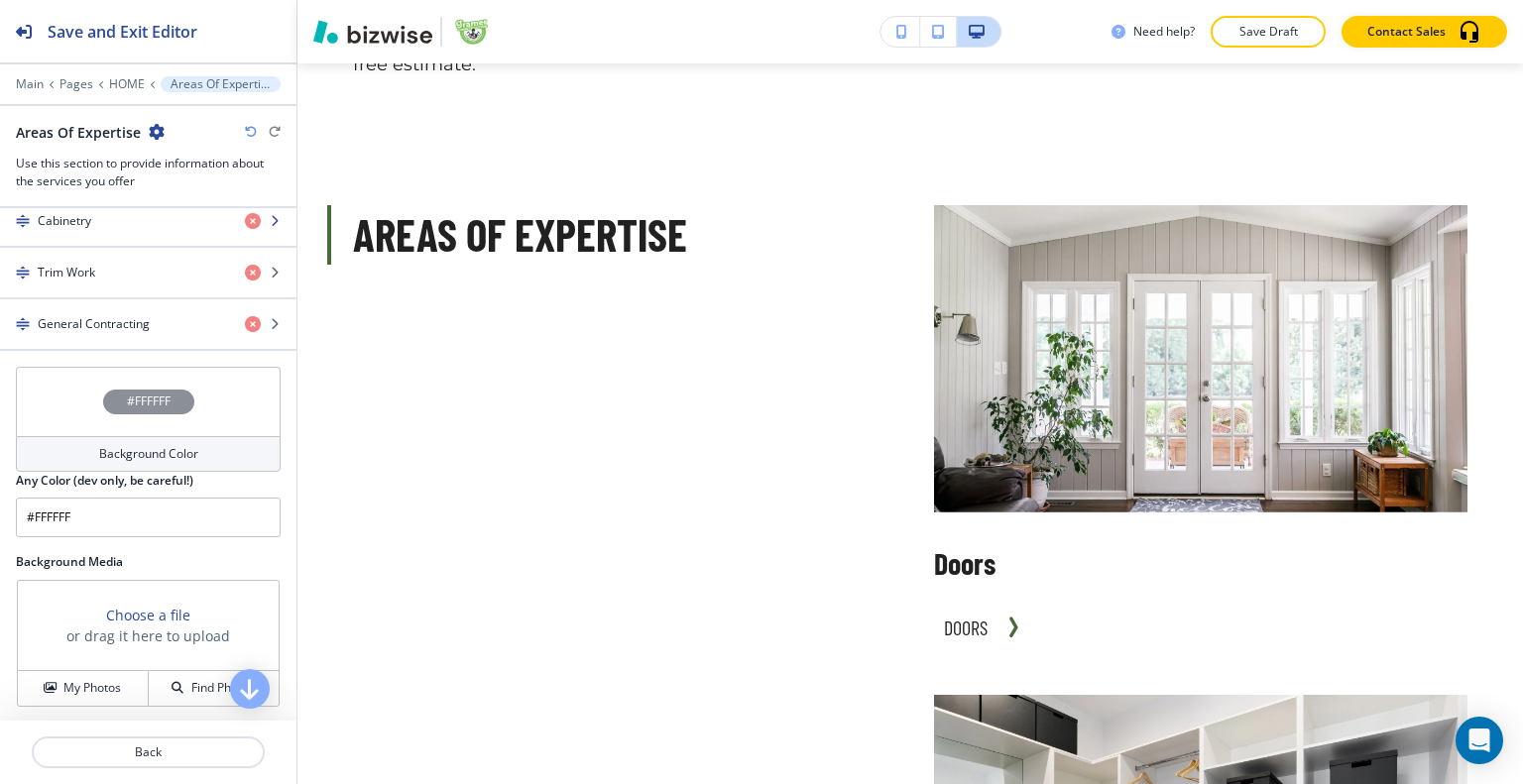 scroll, scrollTop: 549, scrollLeft: 0, axis: vertical 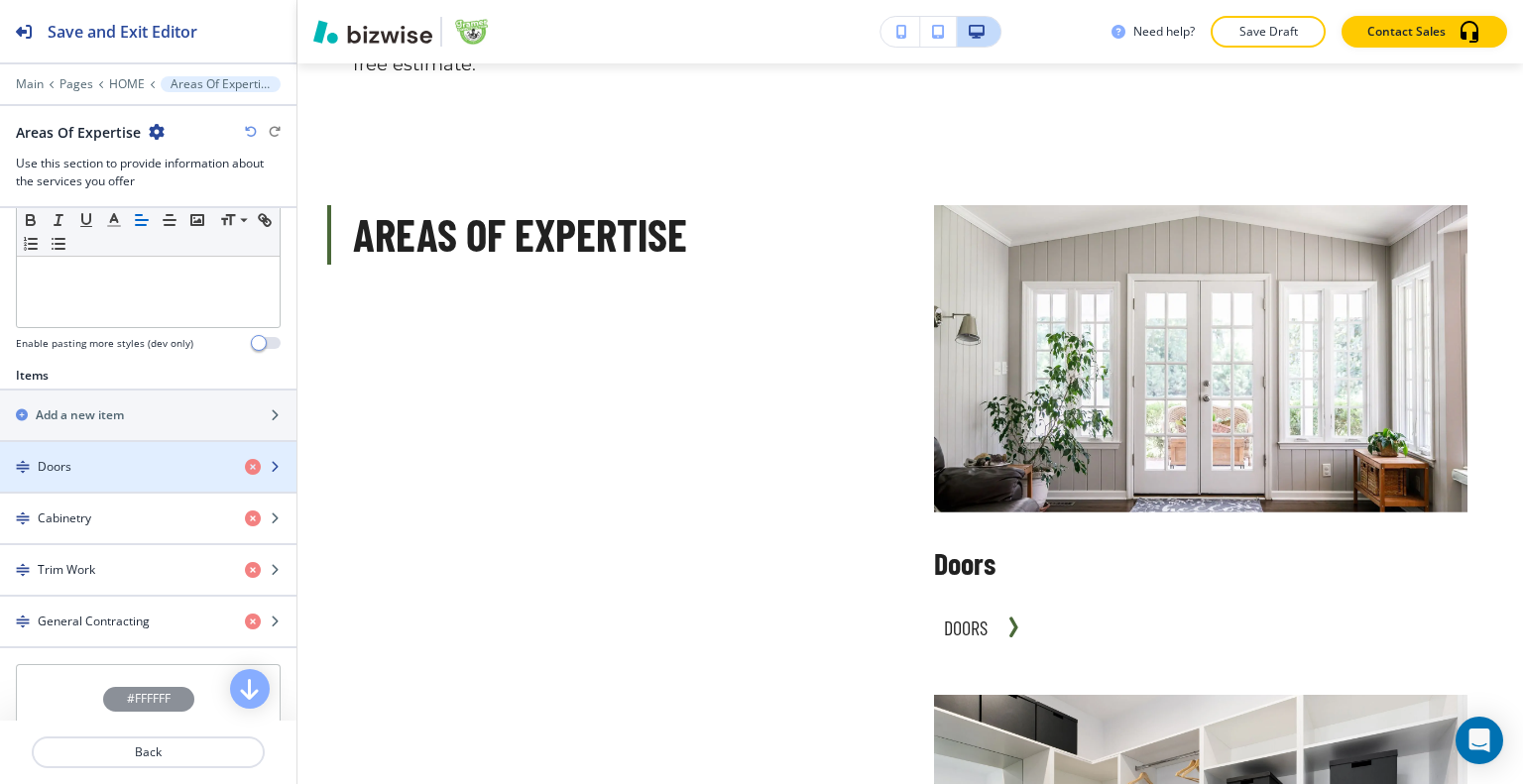 click at bounding box center (148, 450) 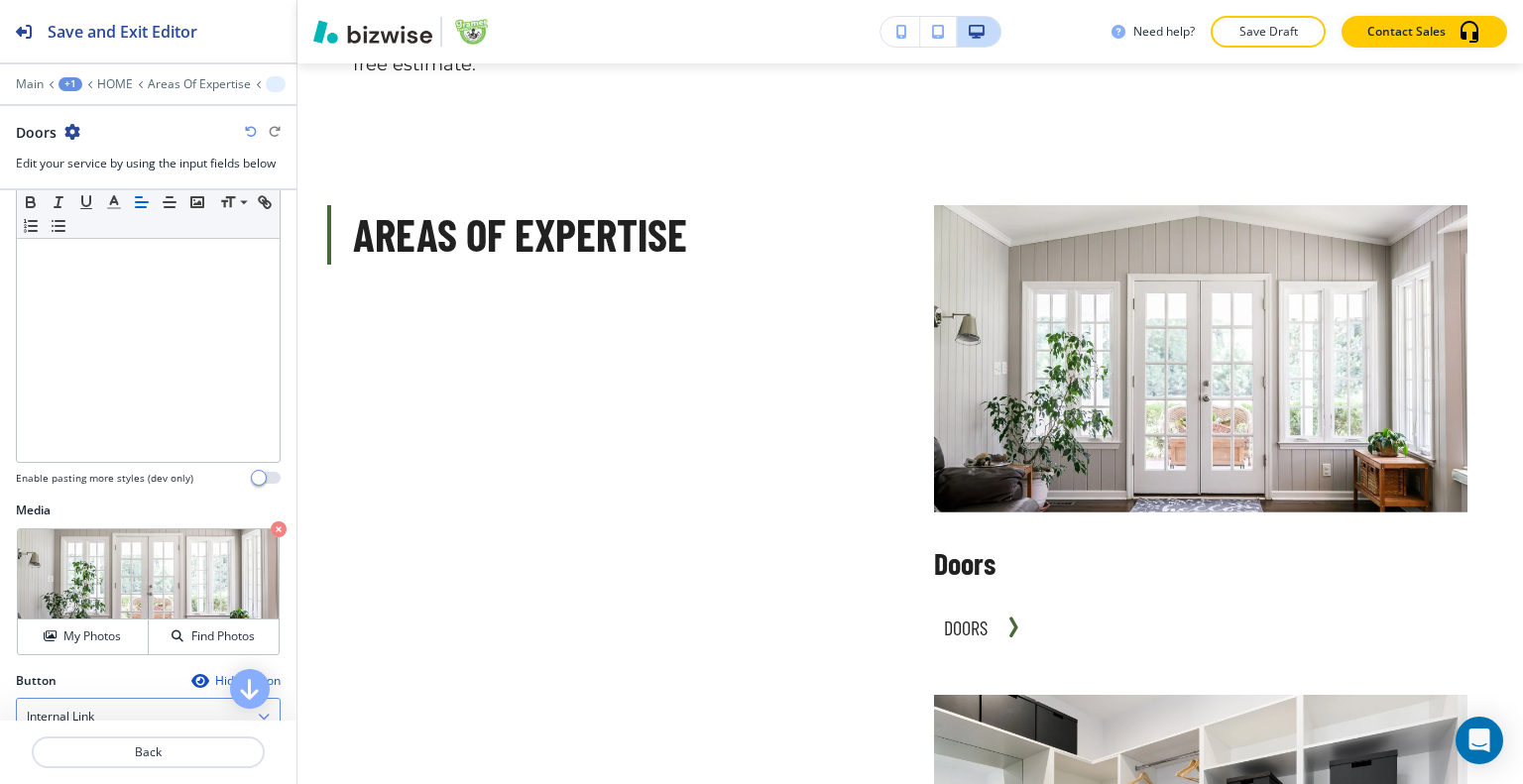 scroll, scrollTop: 607, scrollLeft: 0, axis: vertical 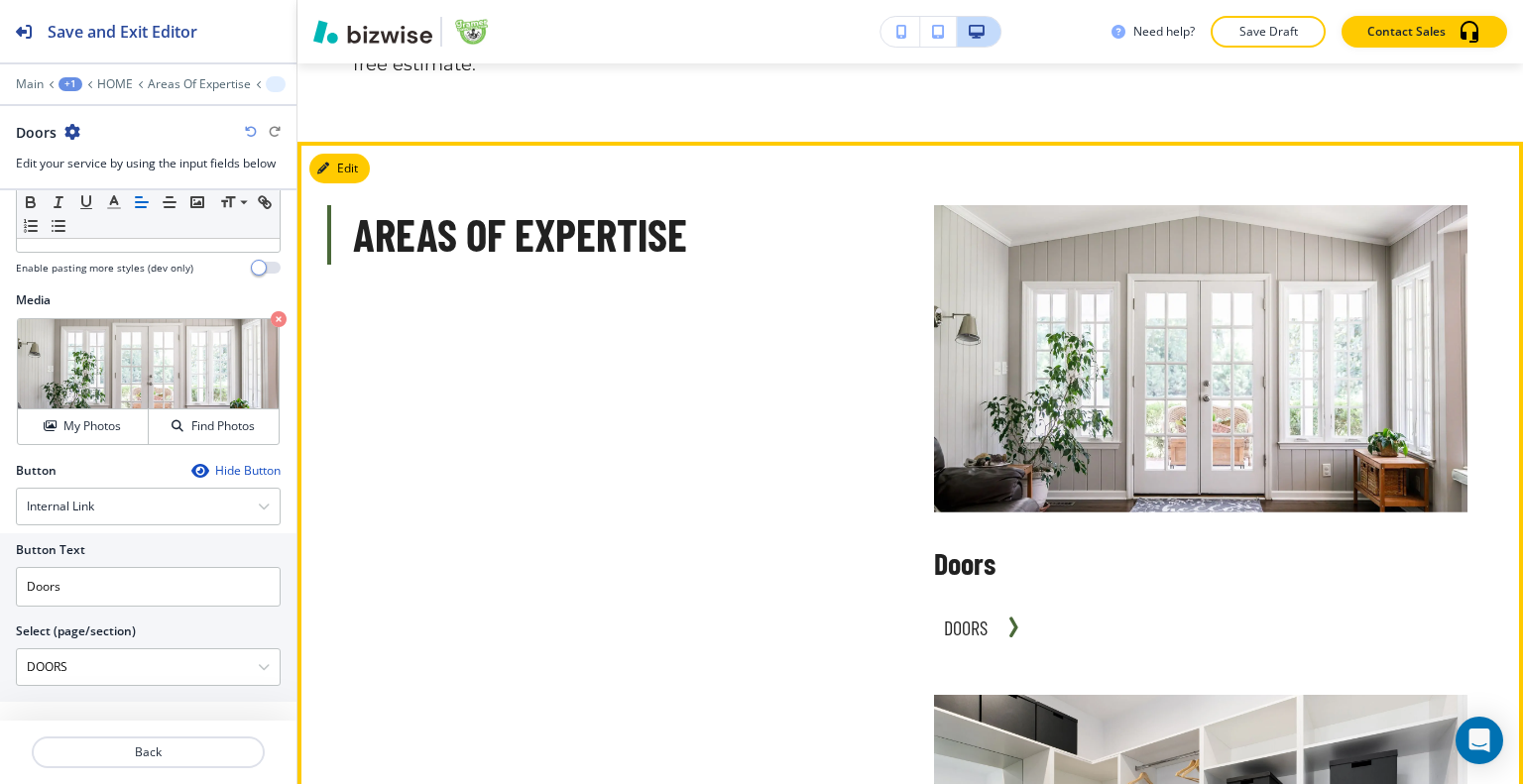 click on "Areas Of Expertise Doors Doors Cabinetry Cabinetry Trim Work Trim Work General Contracting General Contracting" at bounding box center [886, 1161] 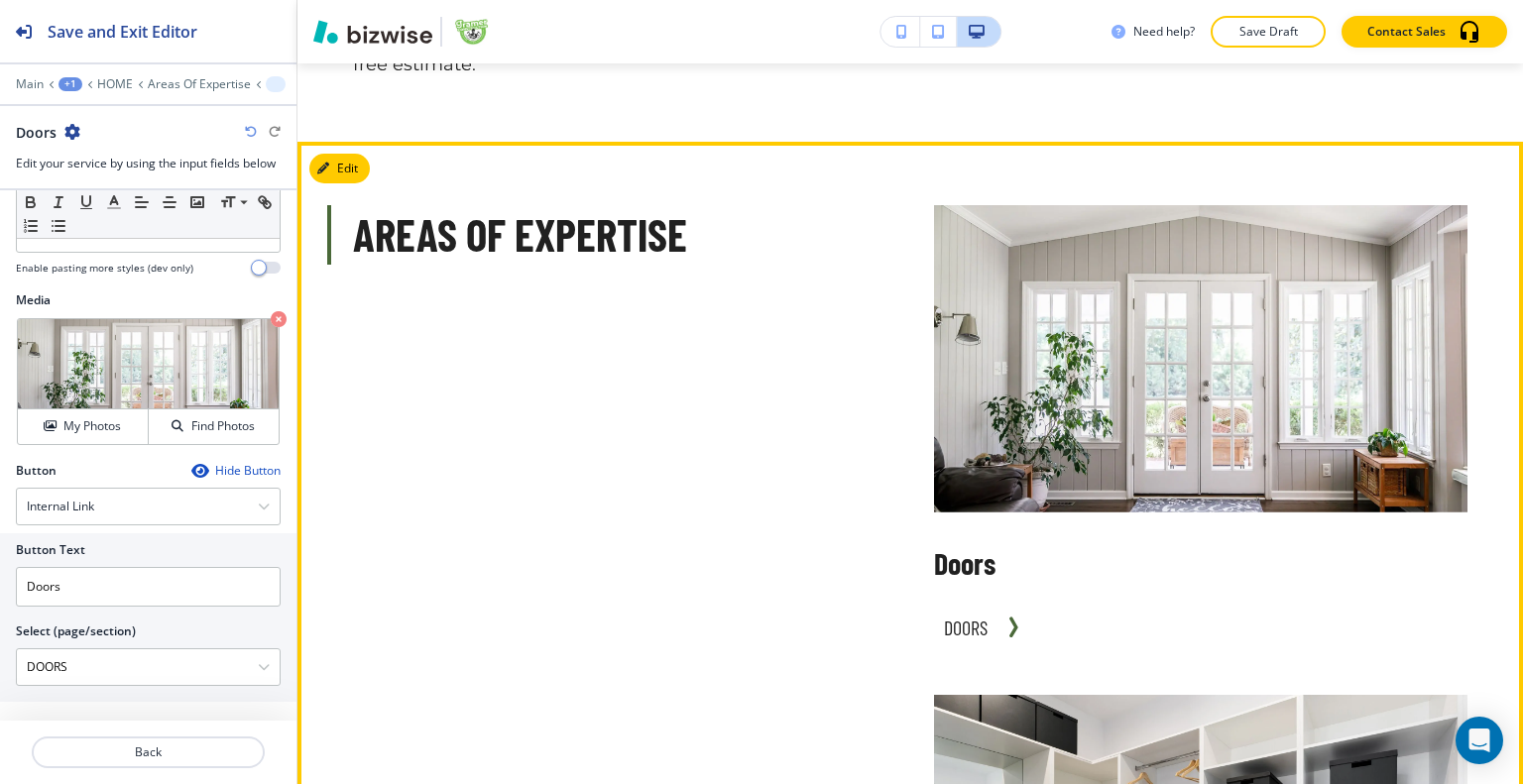 click at bounding box center [1177, 833] 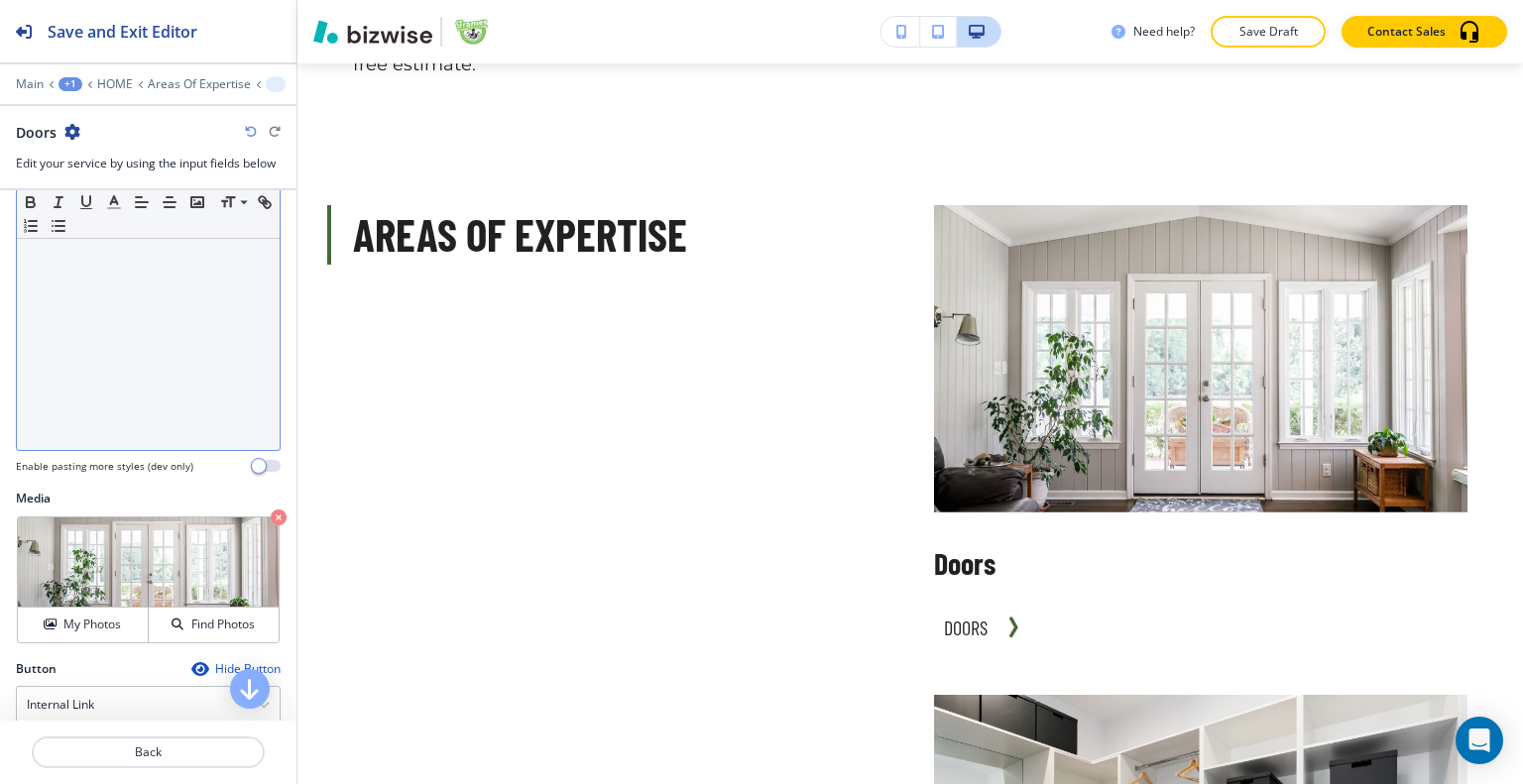 scroll, scrollTop: 12, scrollLeft: 0, axis: vertical 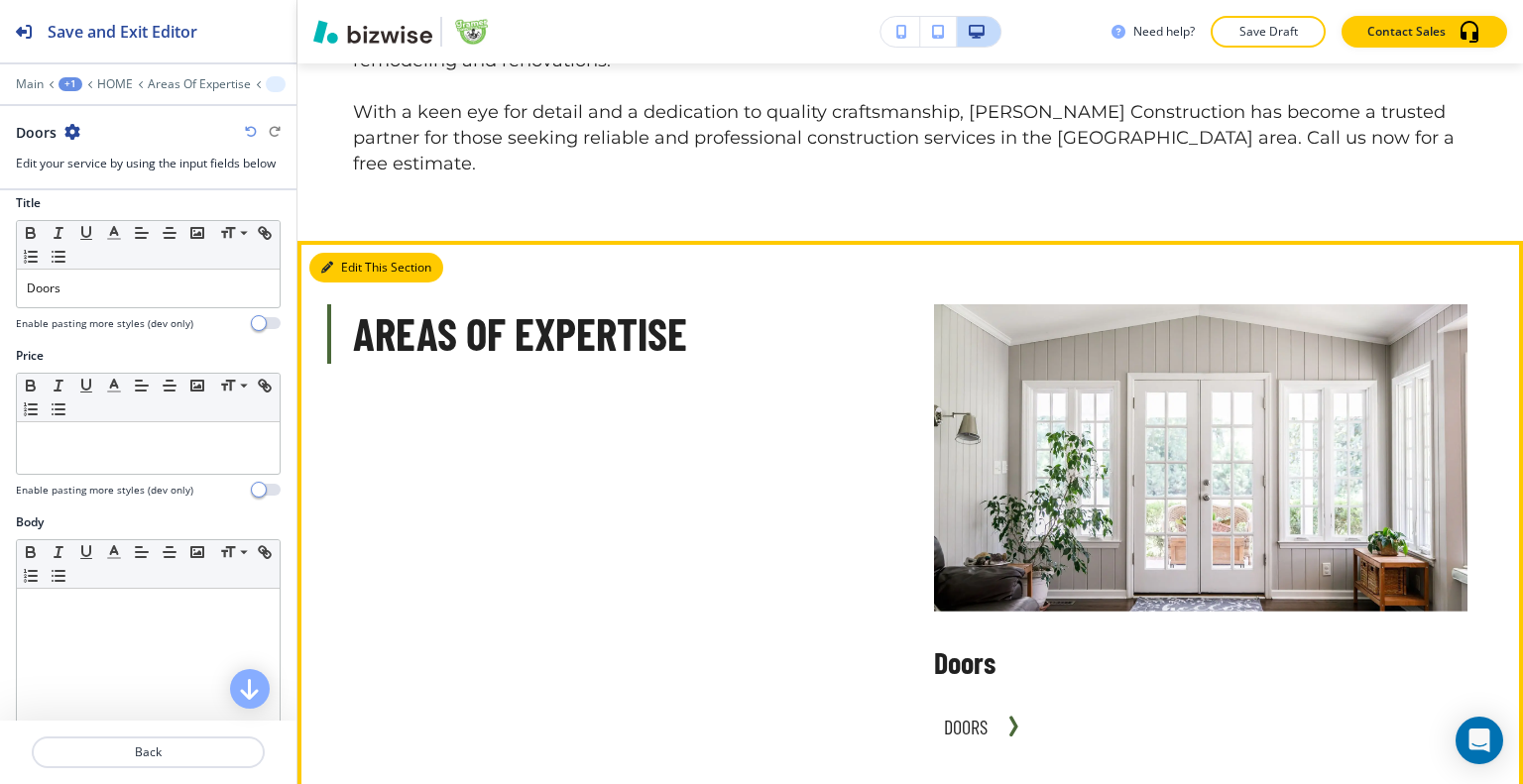 click on "Edit This Section" at bounding box center (376, 268) 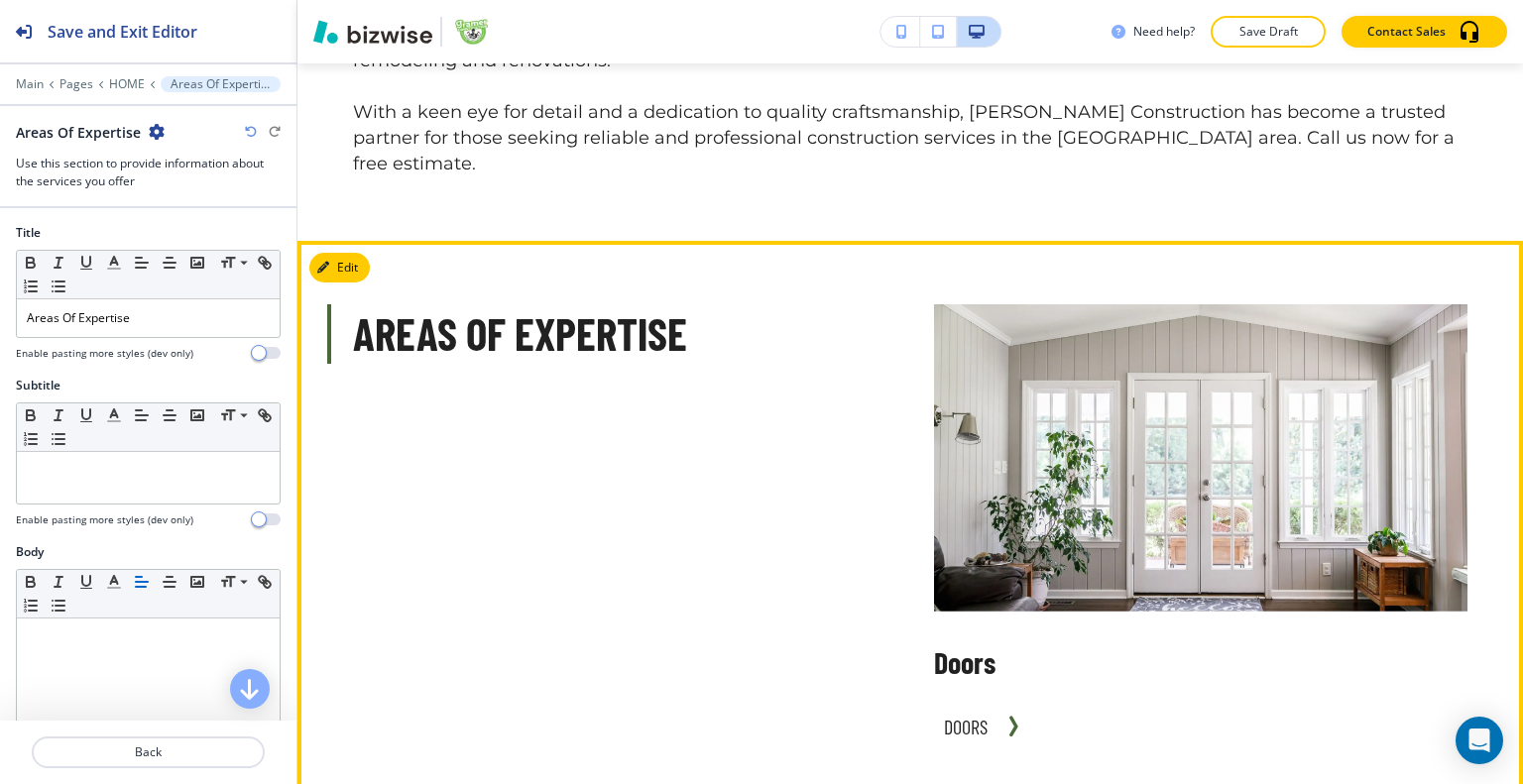 scroll, scrollTop: 1673, scrollLeft: 0, axis: vertical 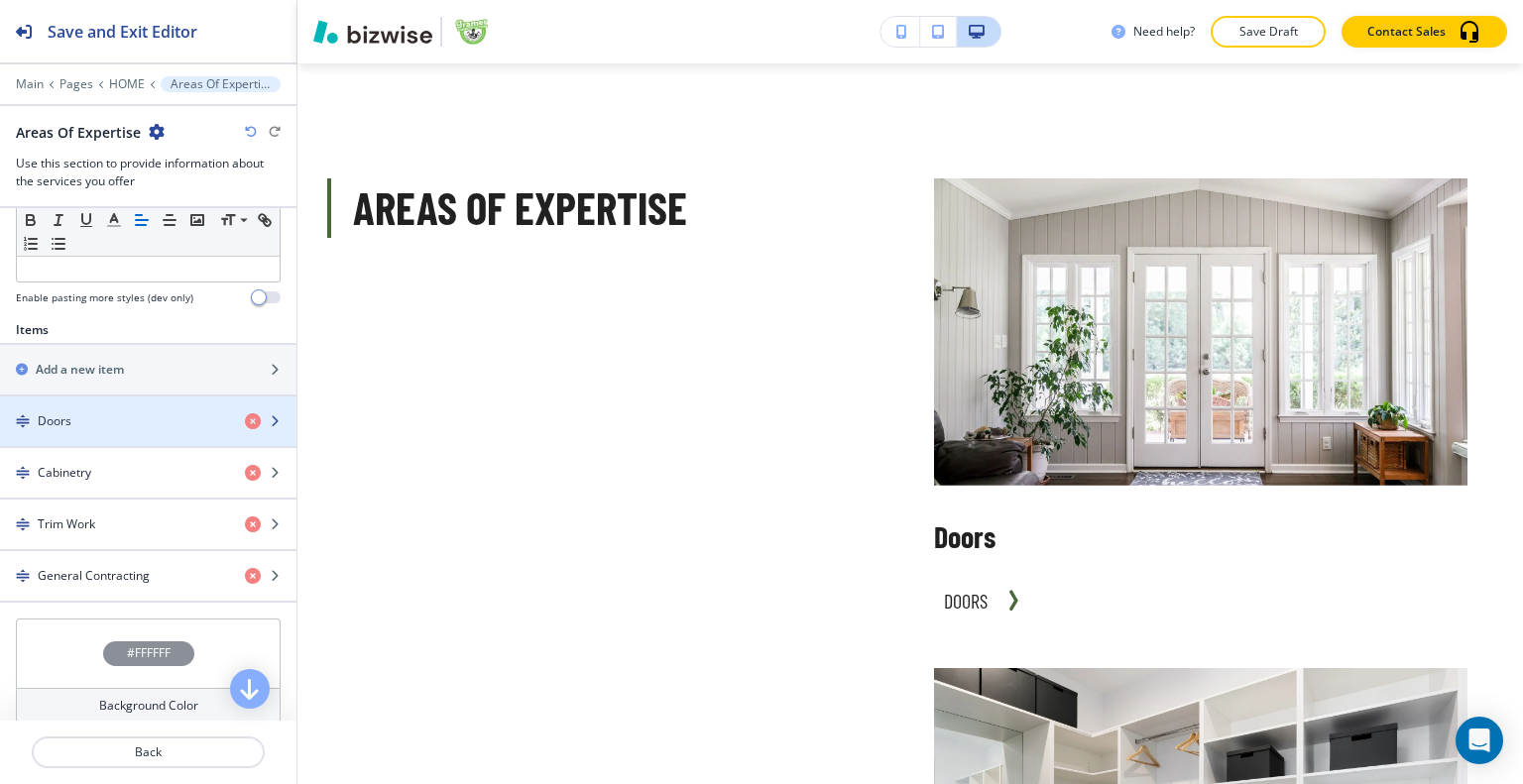 drag, startPoint x: 139, startPoint y: 379, endPoint x: 135, endPoint y: 403, distance: 24.33105 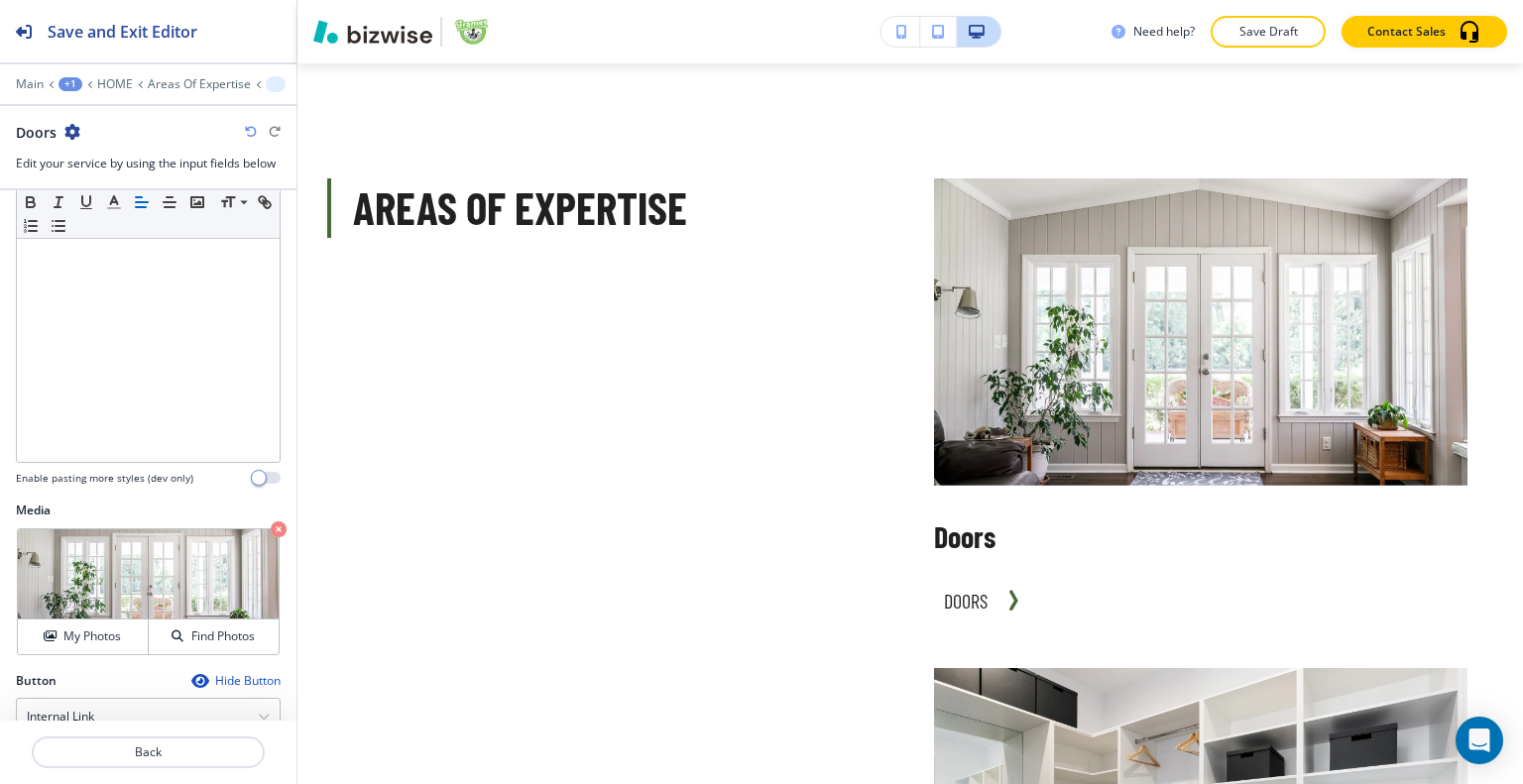 scroll, scrollTop: 607, scrollLeft: 0, axis: vertical 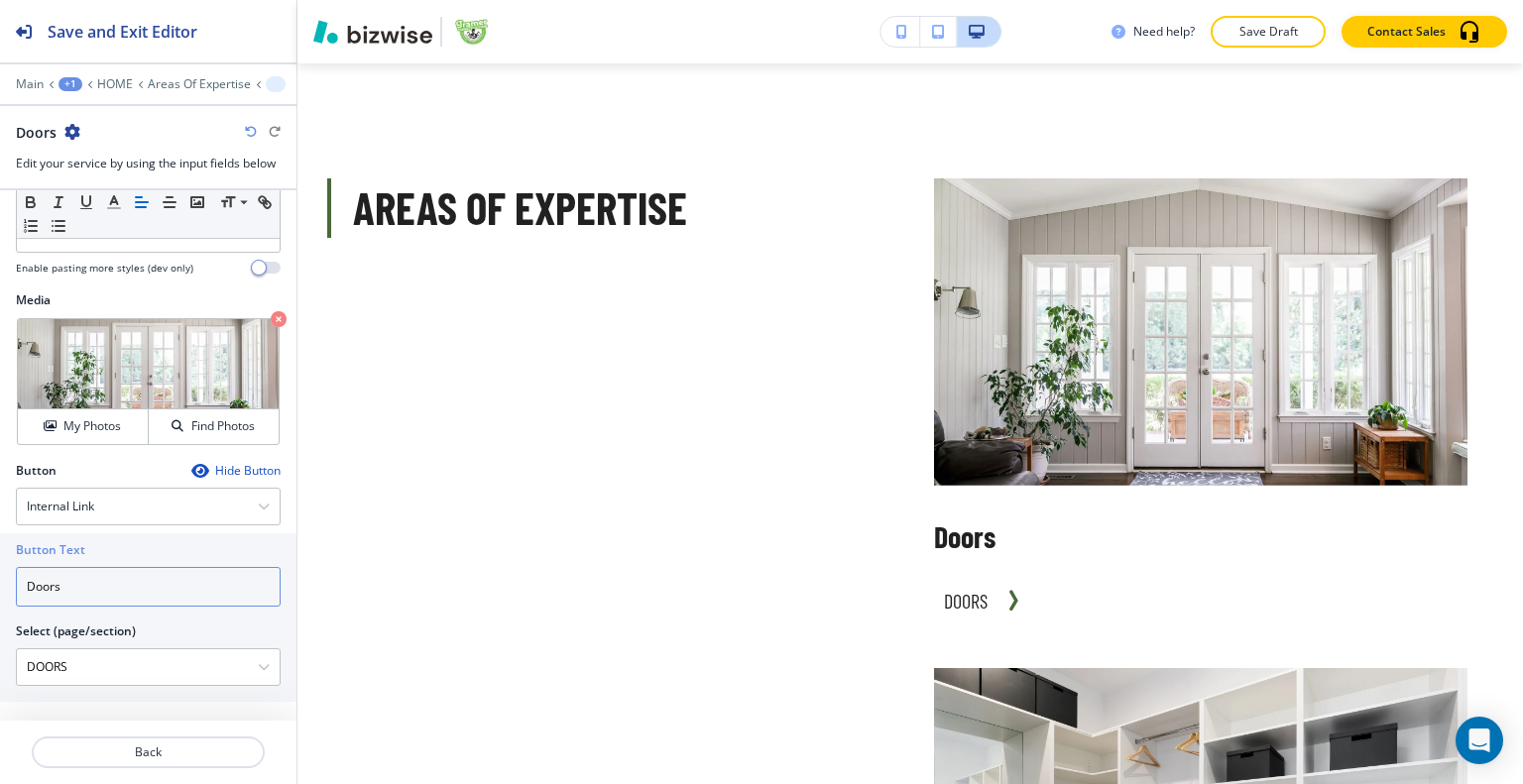 drag, startPoint x: 110, startPoint y: 576, endPoint x: 0, endPoint y: 575, distance: 110.0045 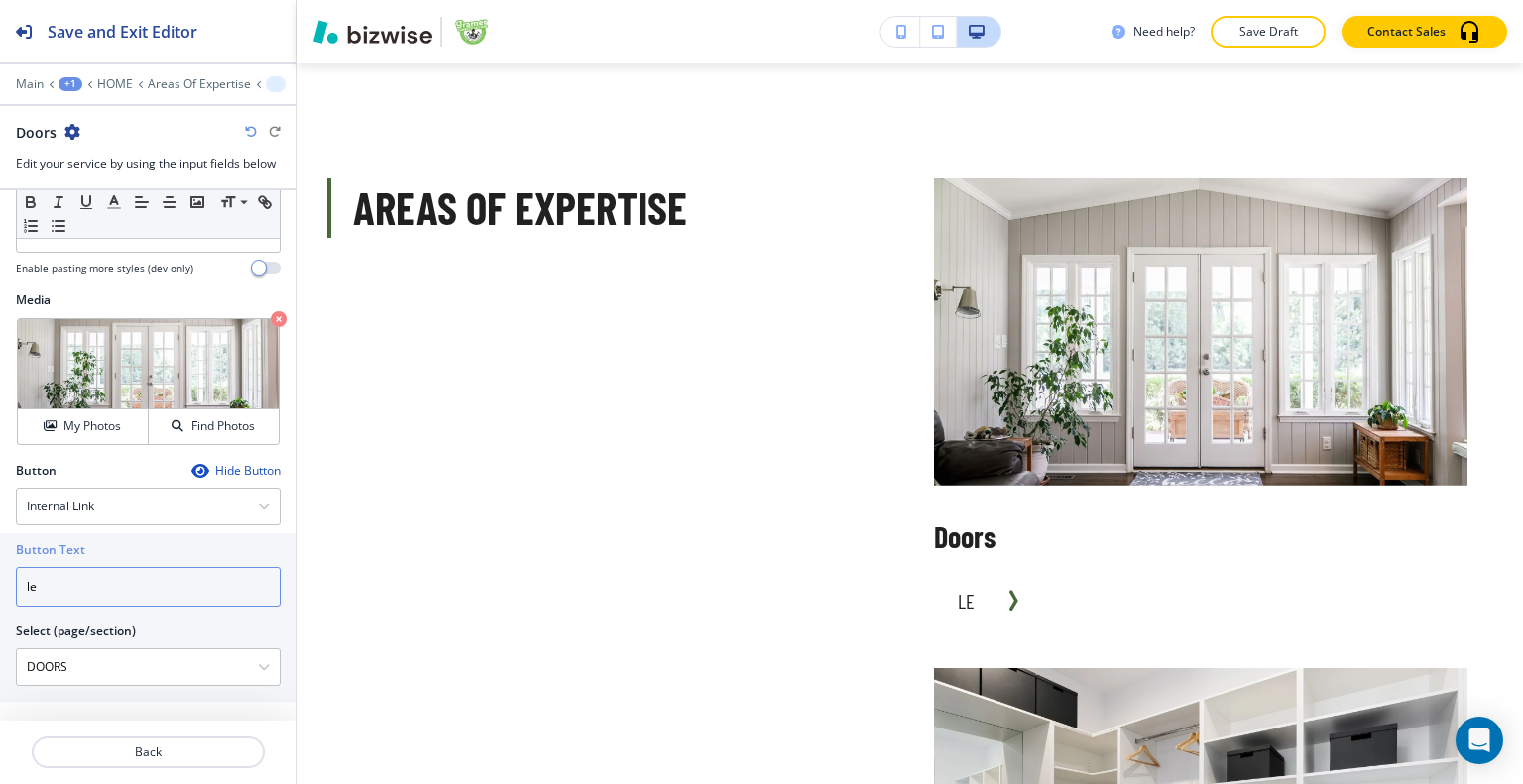 type on "l" 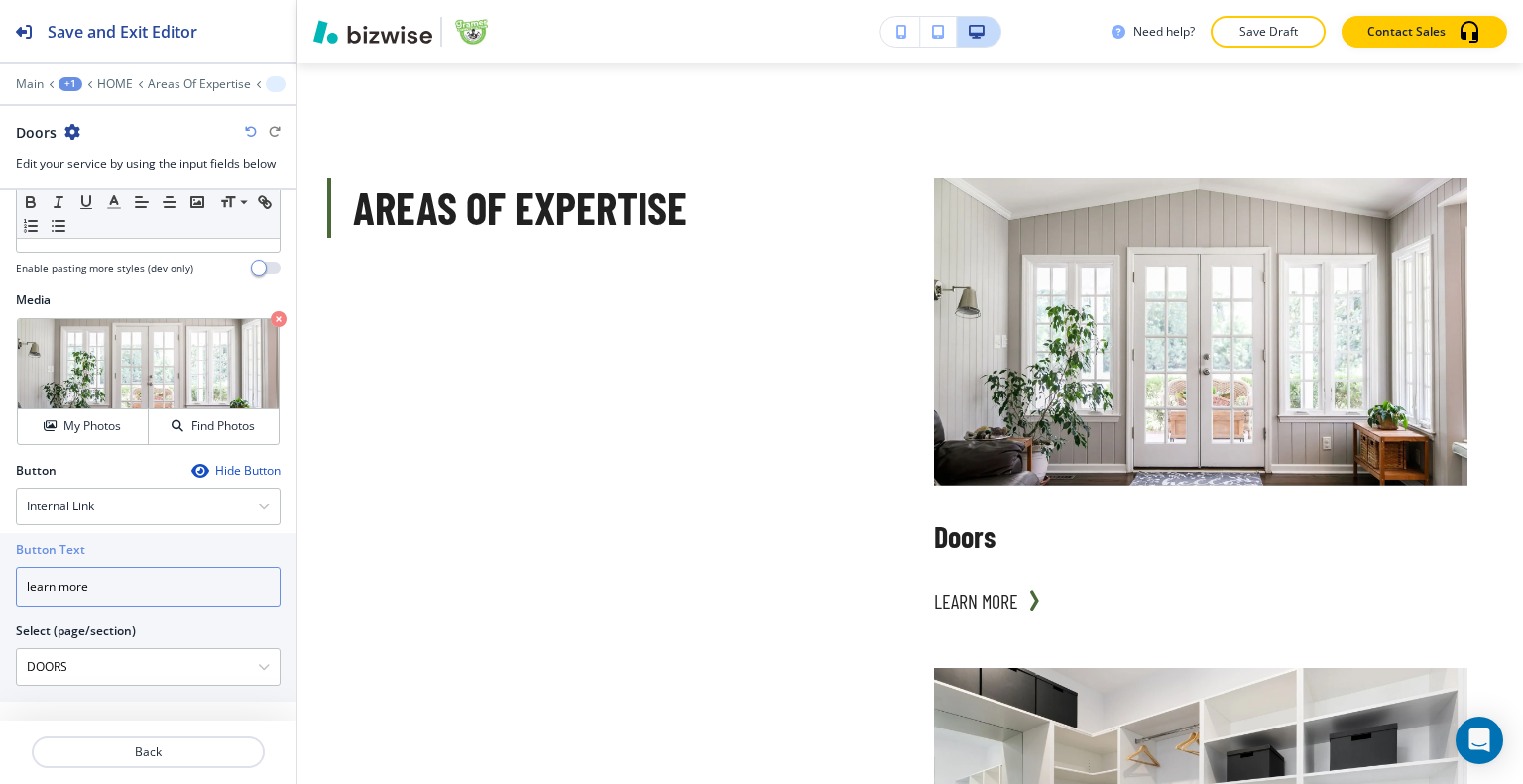 type on "learn more" 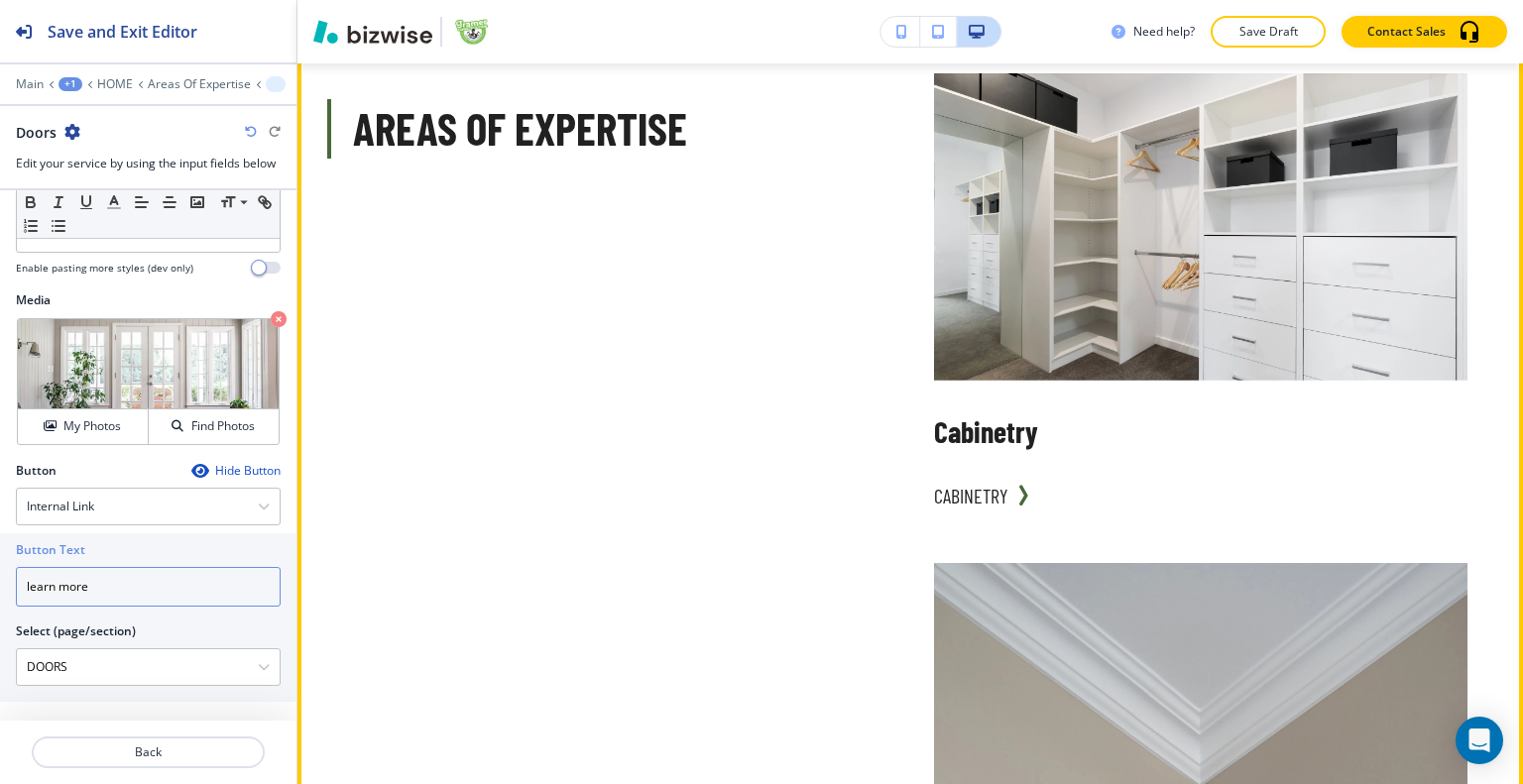 scroll, scrollTop: 2664, scrollLeft: 0, axis: vertical 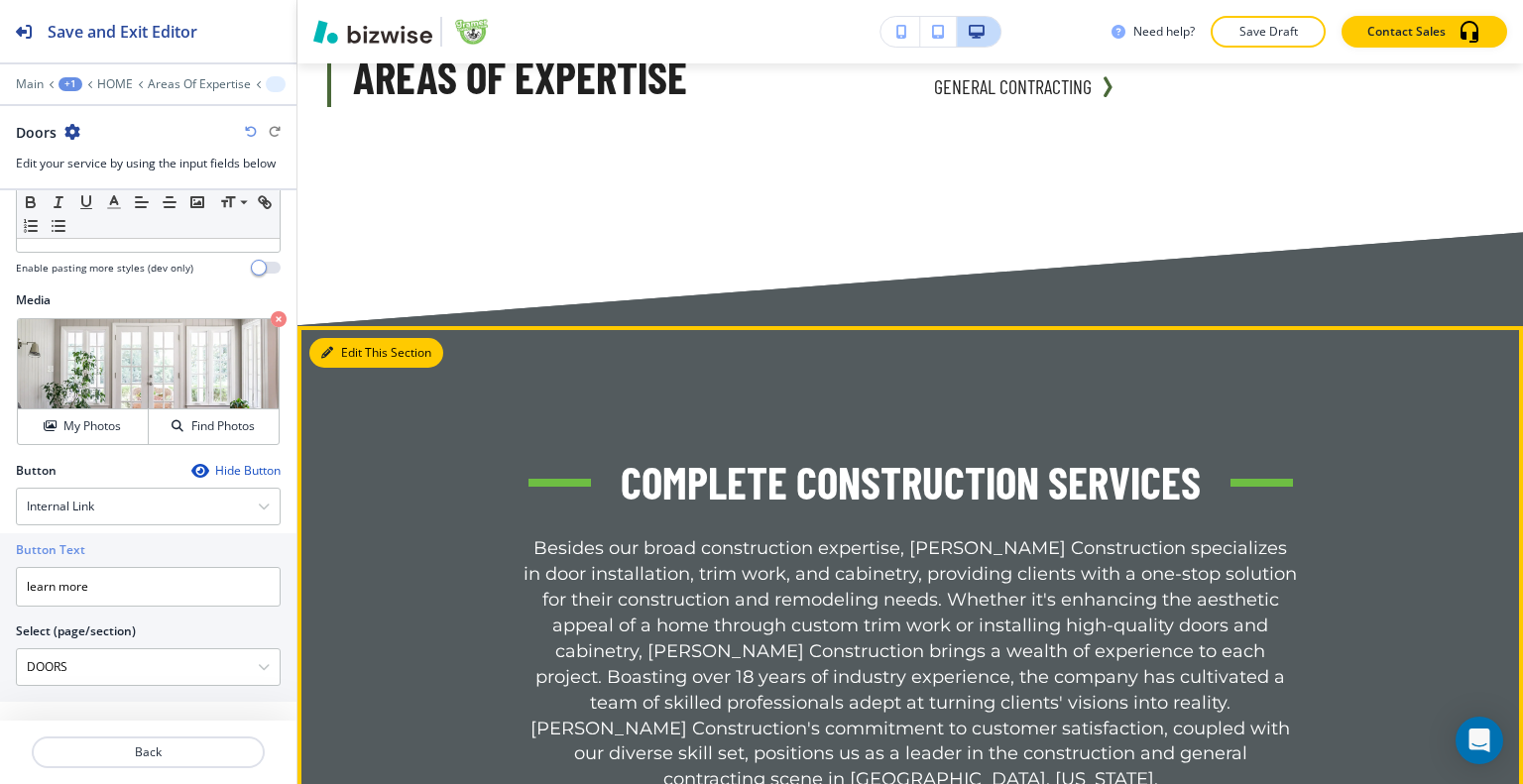 click on "Edit This Section" at bounding box center (376, 353) 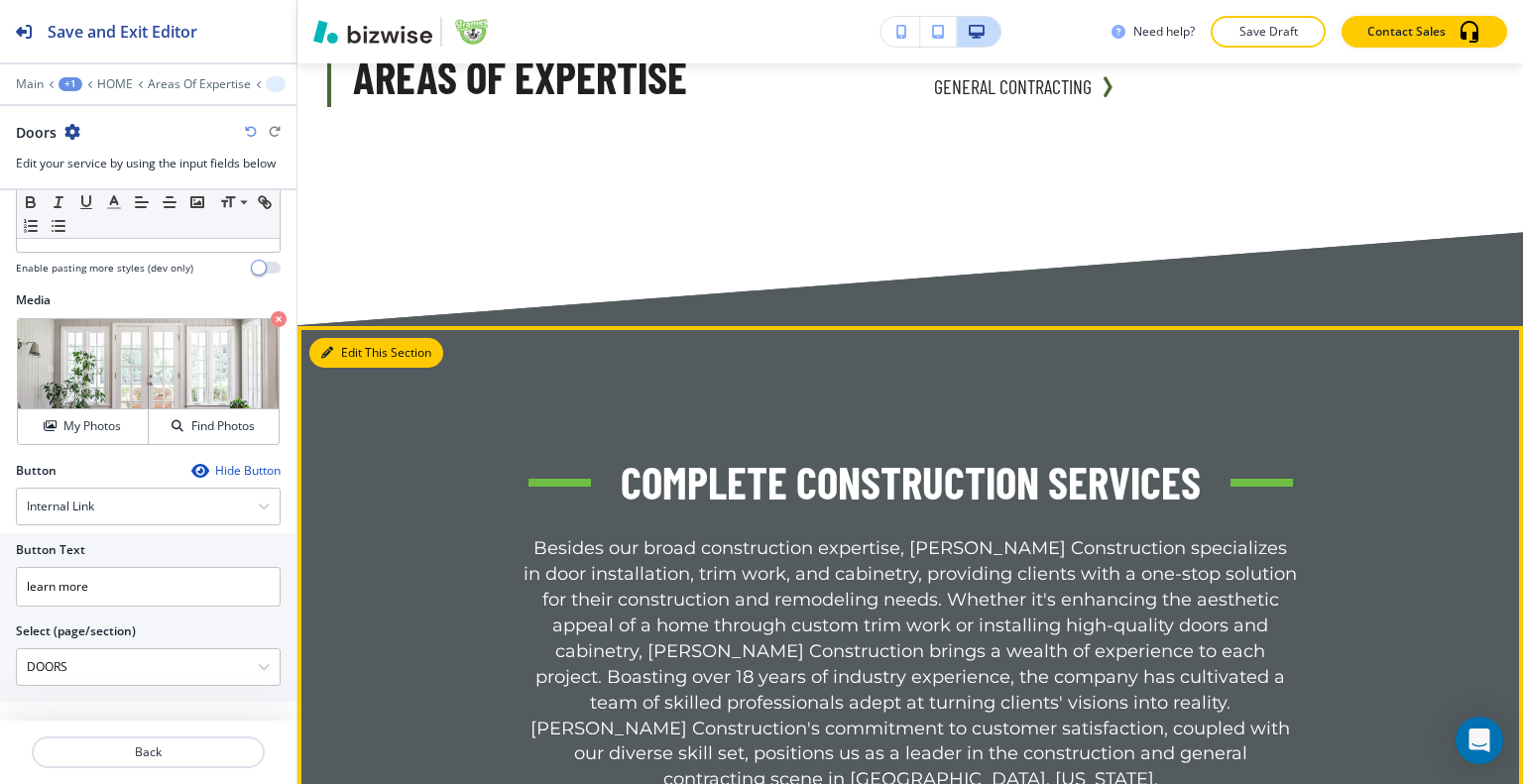 scroll, scrollTop: 3866, scrollLeft: 0, axis: vertical 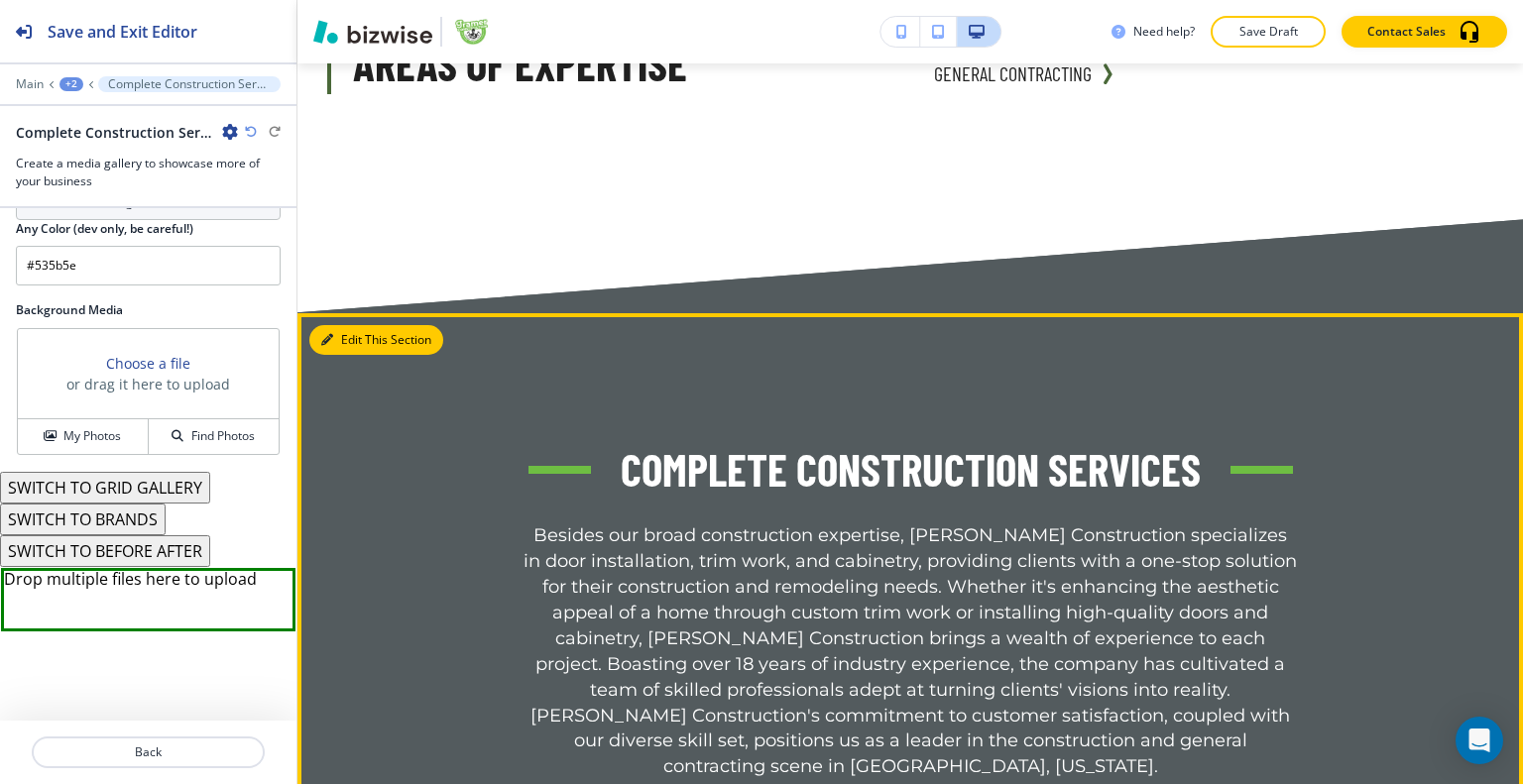 click on "Edit This Section" at bounding box center [376, 340] 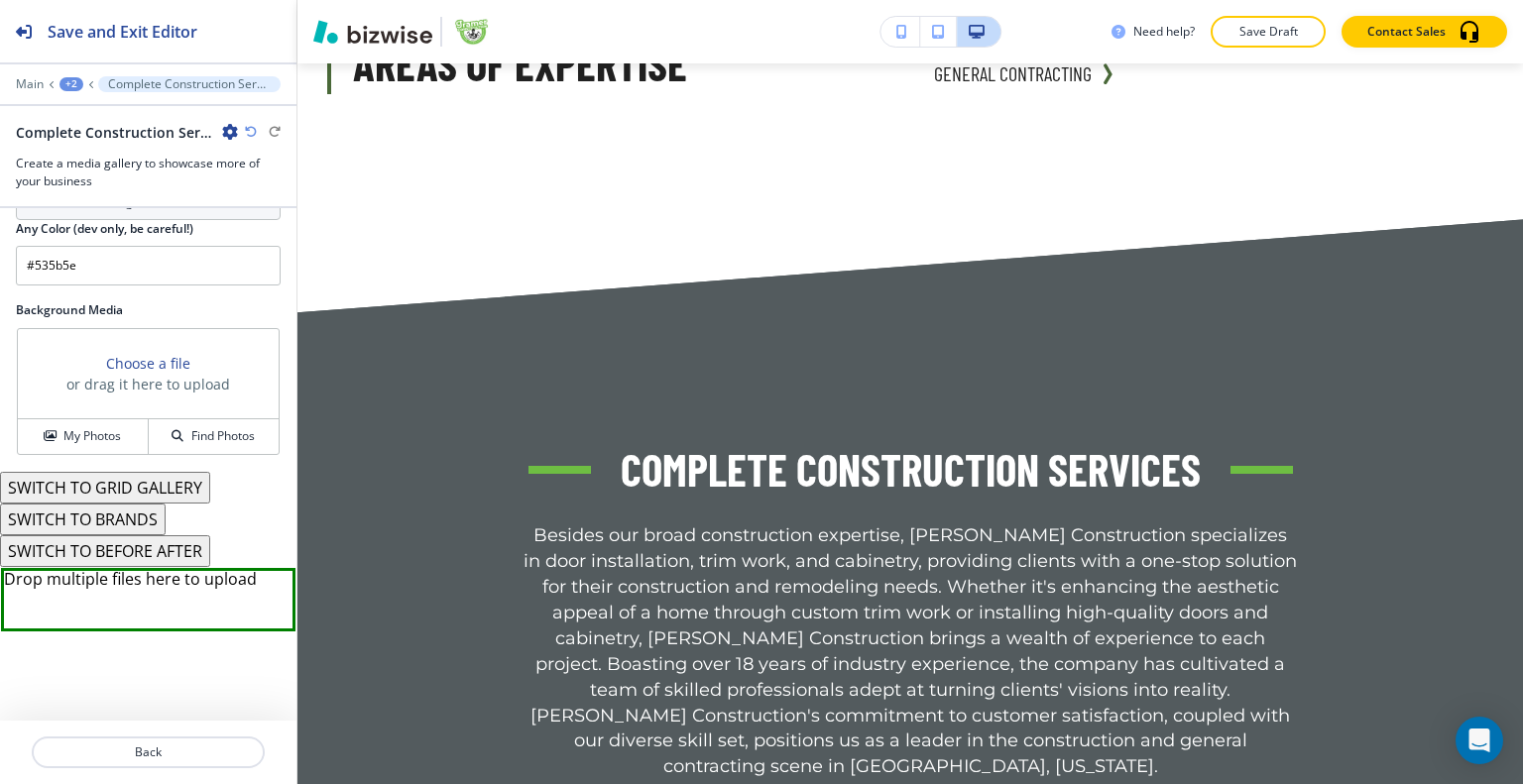scroll, scrollTop: 971, scrollLeft: 0, axis: vertical 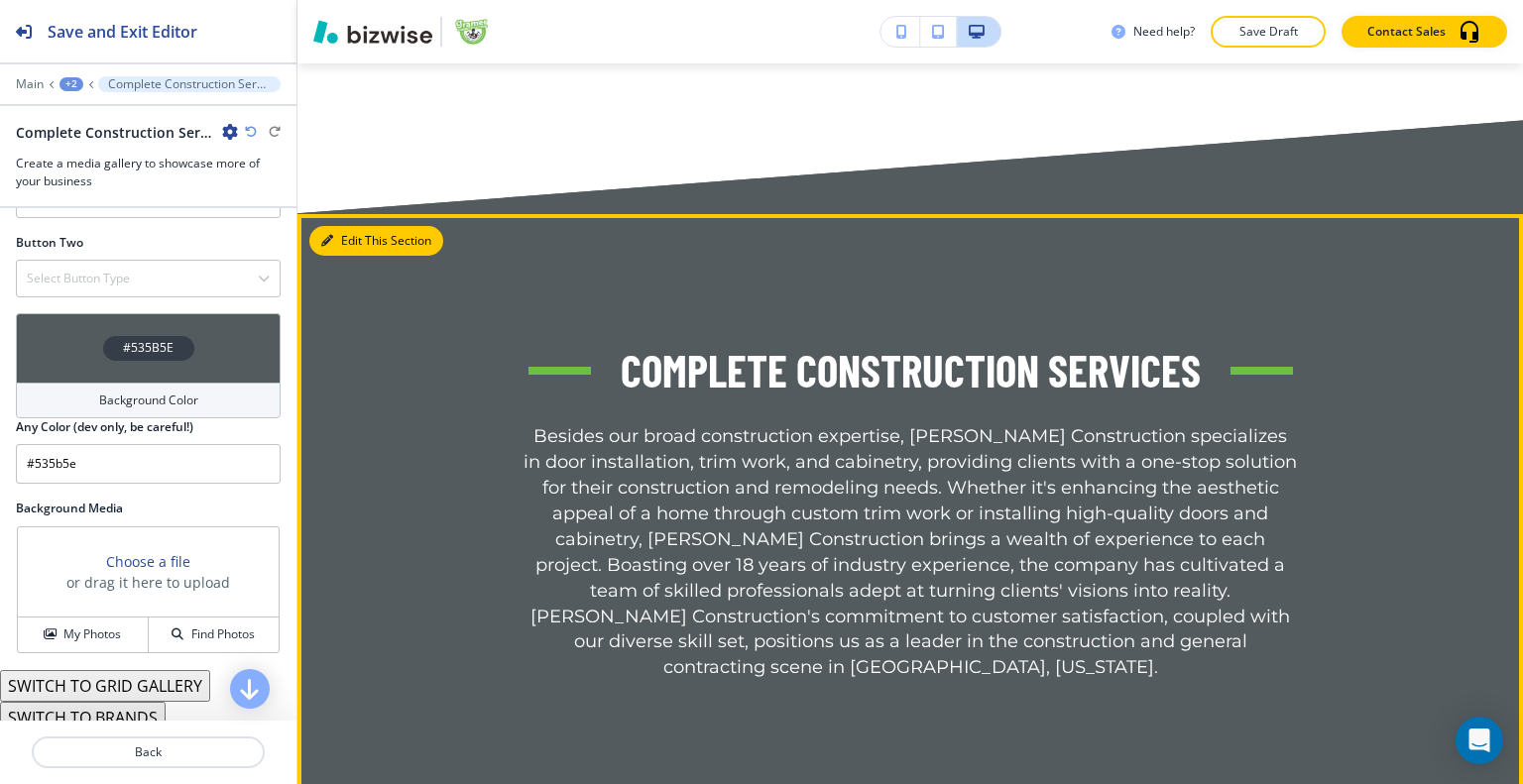 click on "Edit This Section" at bounding box center (376, 241) 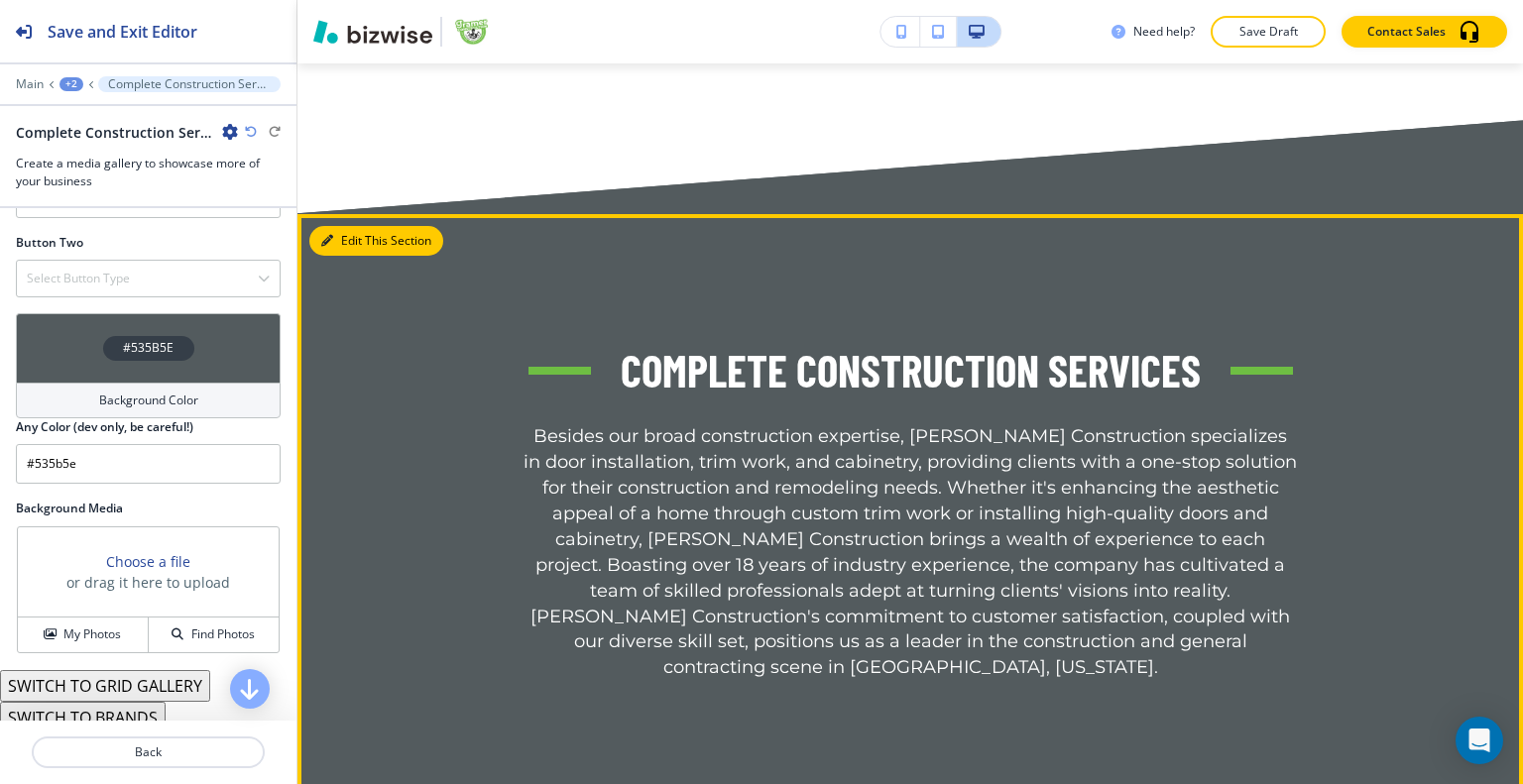 type 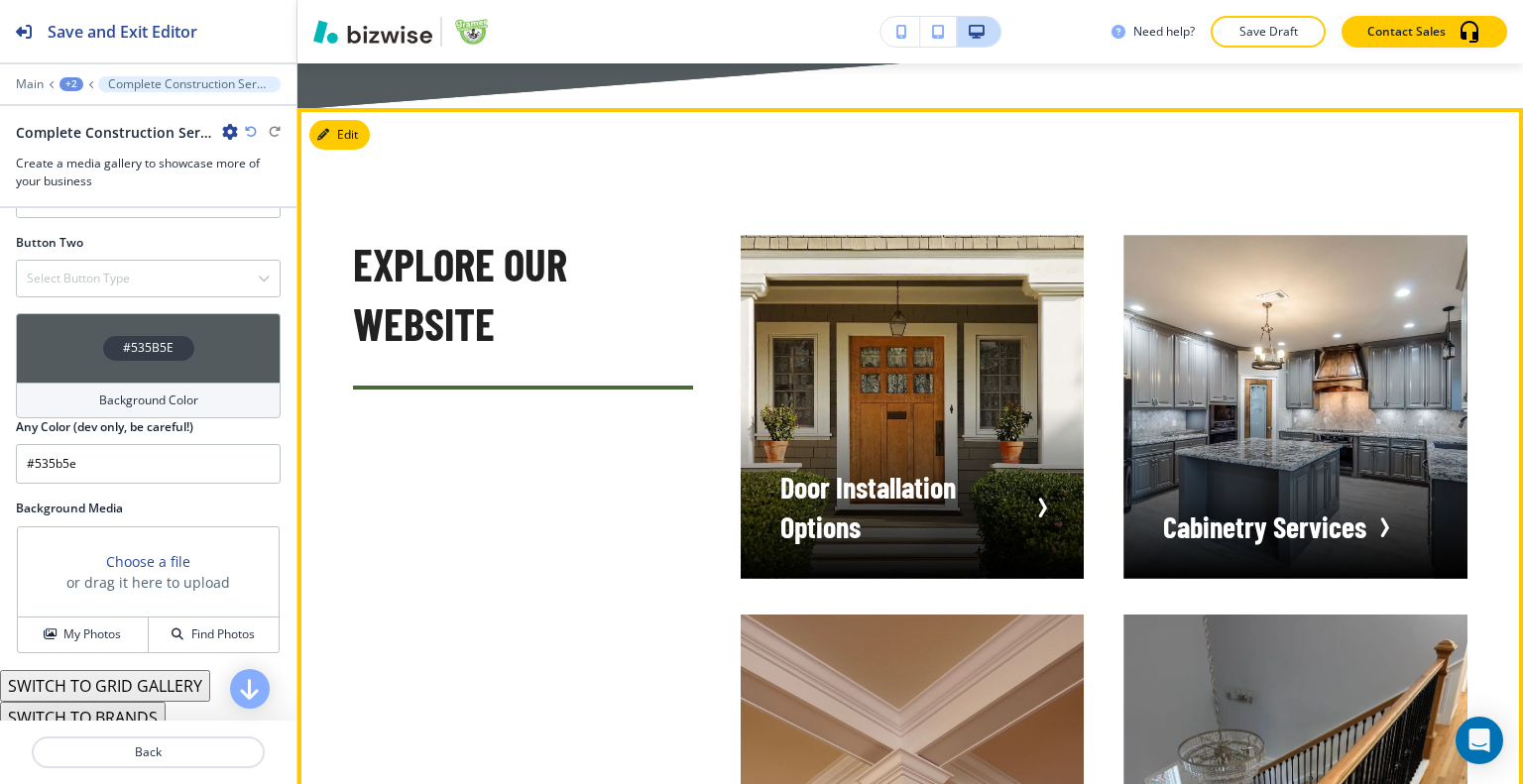 scroll, scrollTop: 4461, scrollLeft: 0, axis: vertical 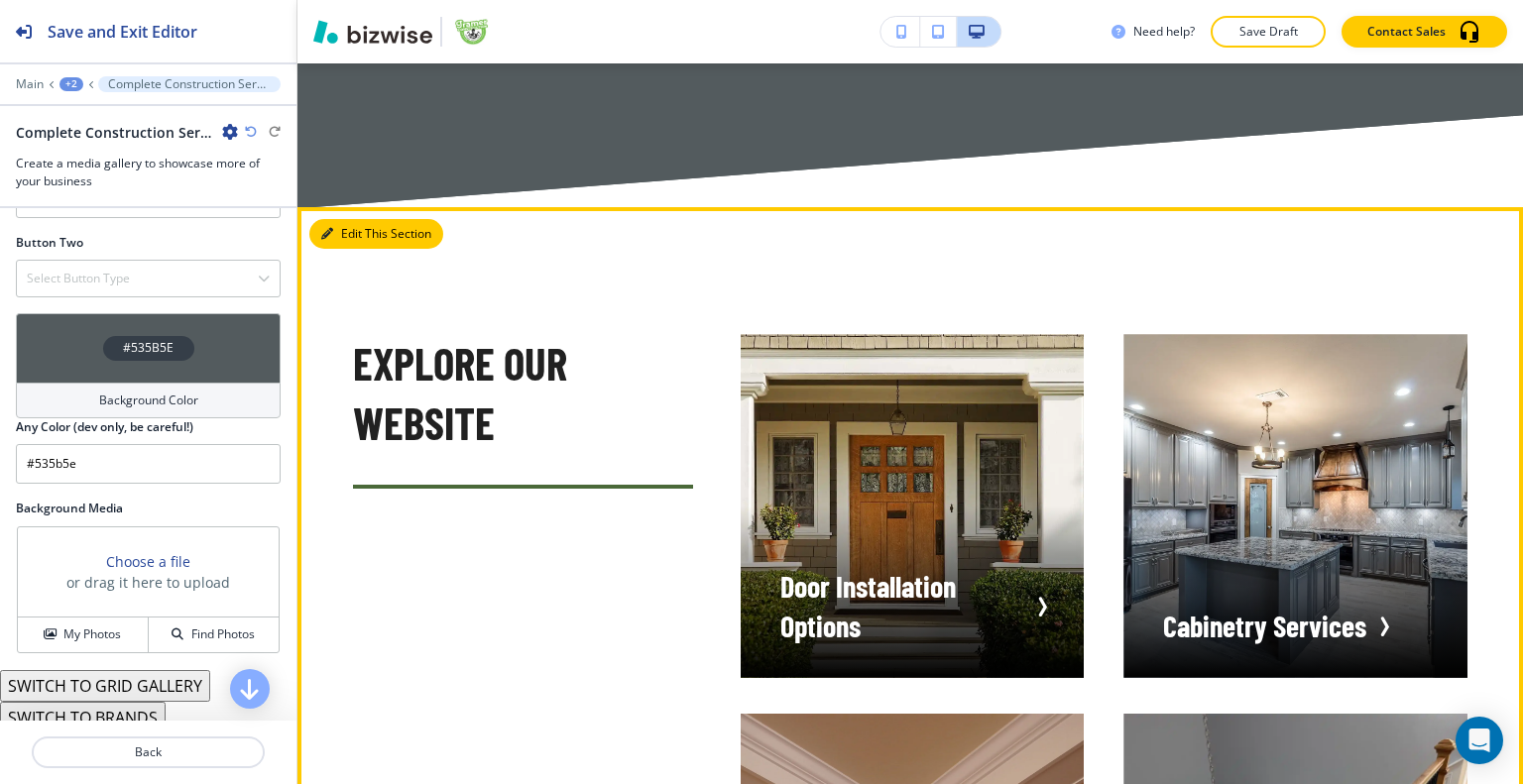 click on "Edit This Section" at bounding box center (376, 234) 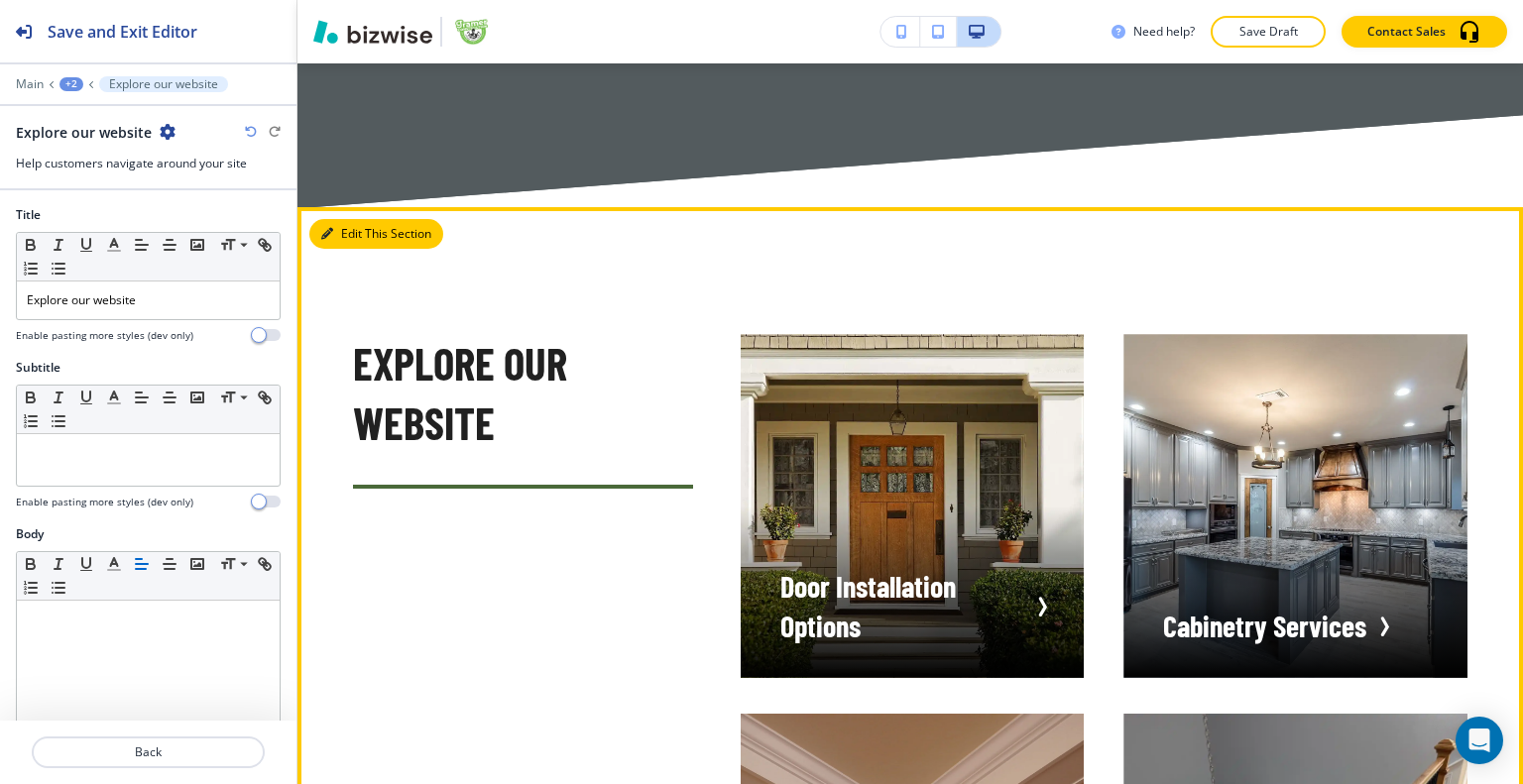 scroll, scrollTop: 4528, scrollLeft: 0, axis: vertical 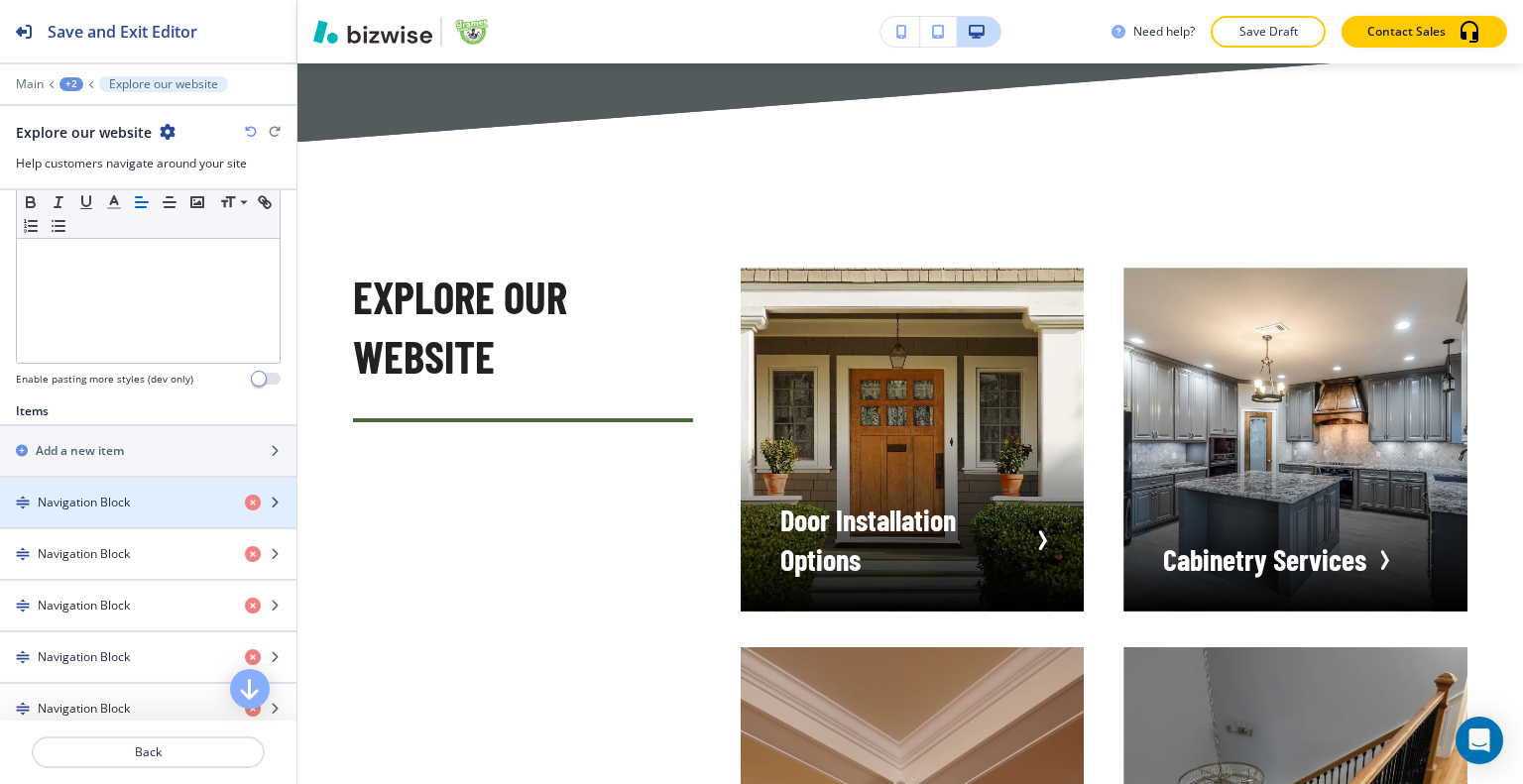 click on "Navigation Block" at bounding box center [83, 503] 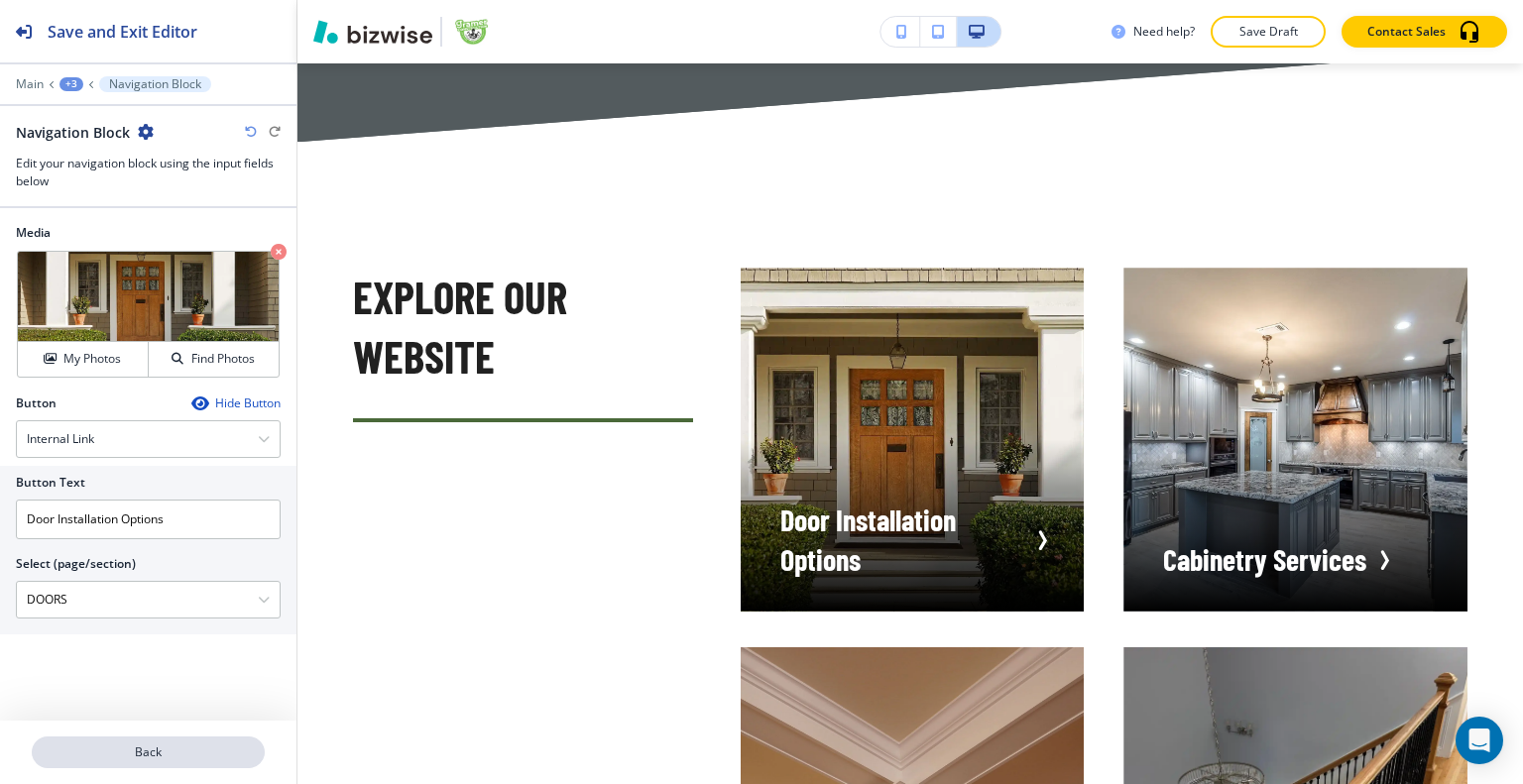 click on "Back" at bounding box center (148, 752) 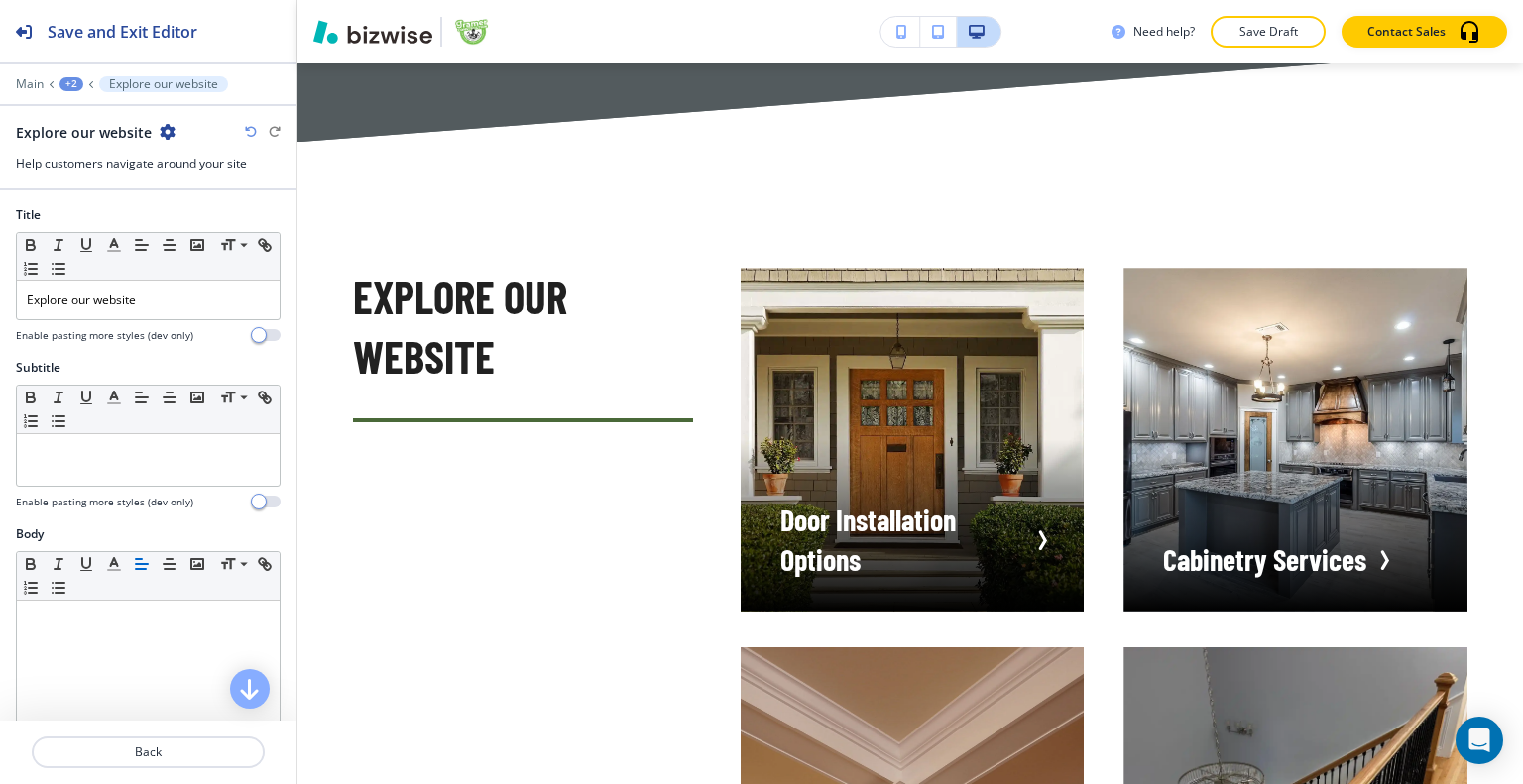 scroll, scrollTop: 496, scrollLeft: 0, axis: vertical 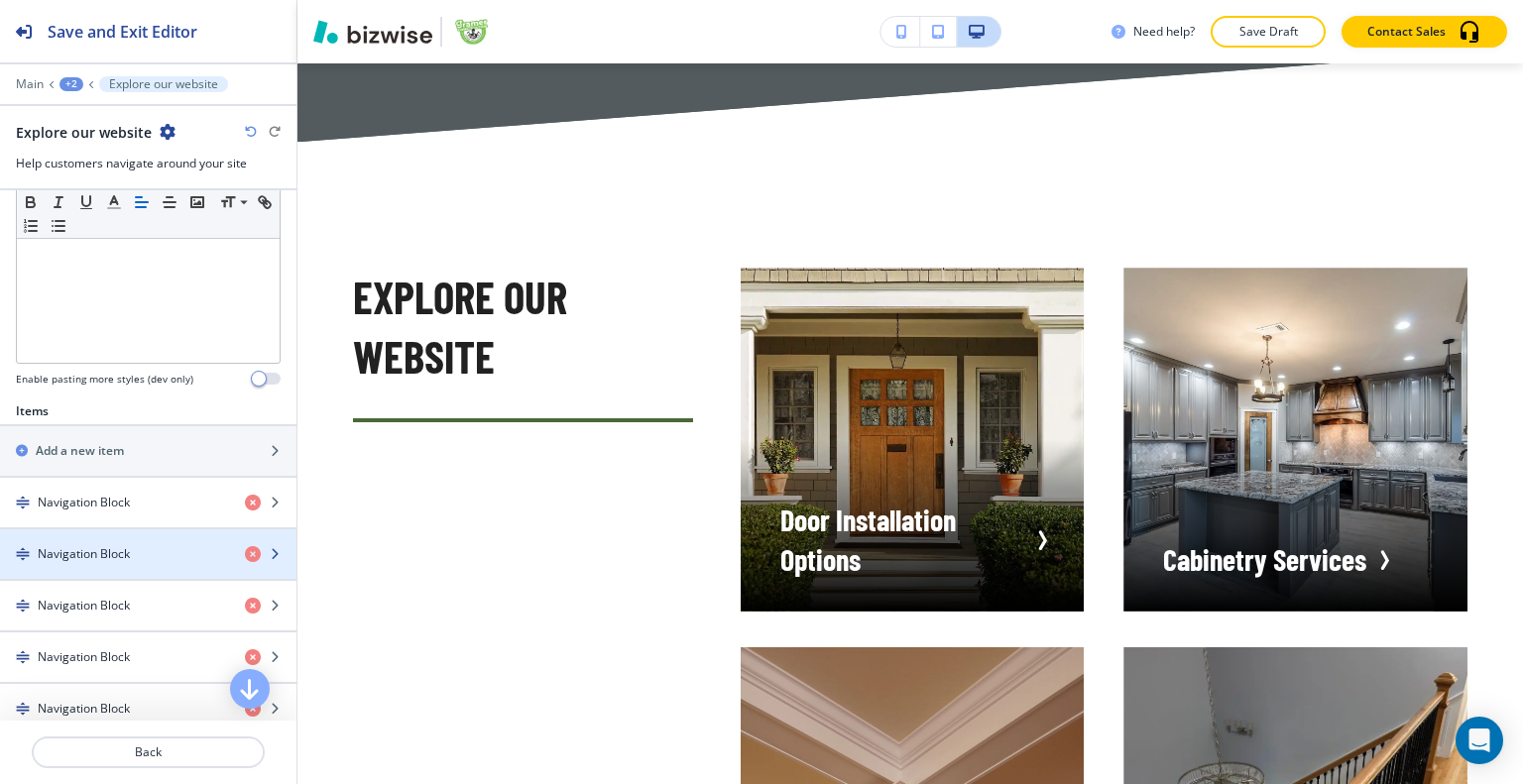 click at bounding box center [148, 571] 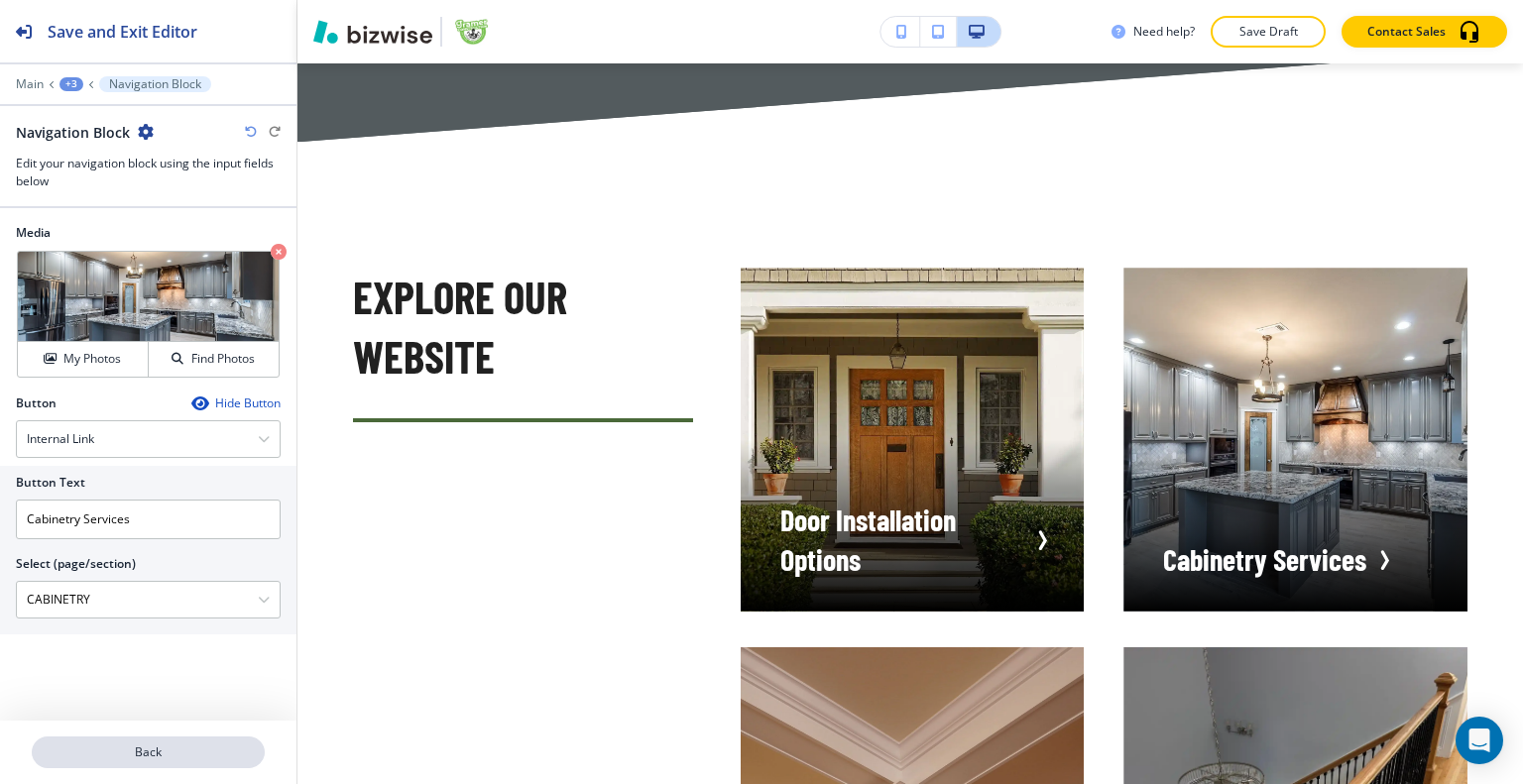 click on "Back" at bounding box center [148, 752] 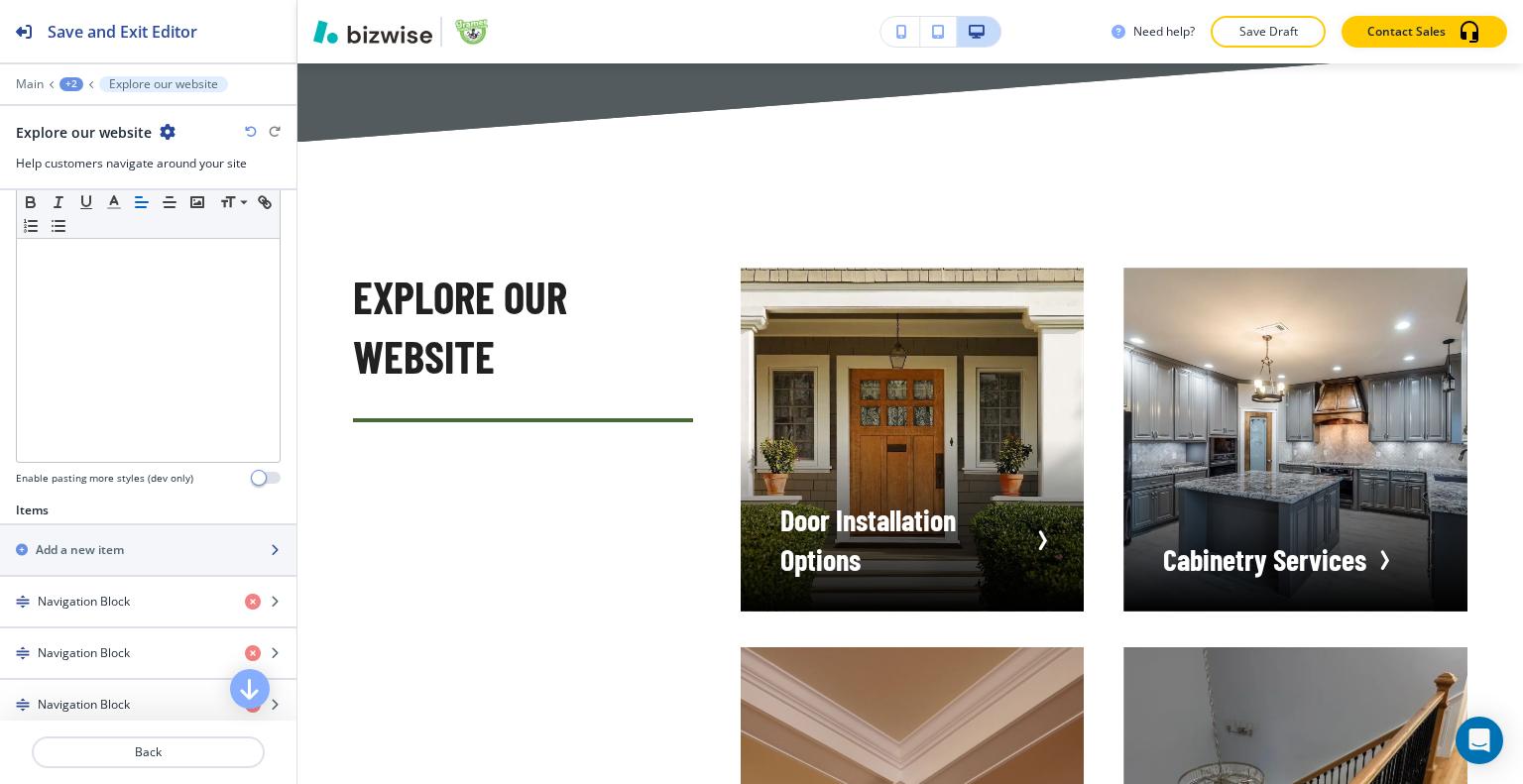 scroll, scrollTop: 496, scrollLeft: 0, axis: vertical 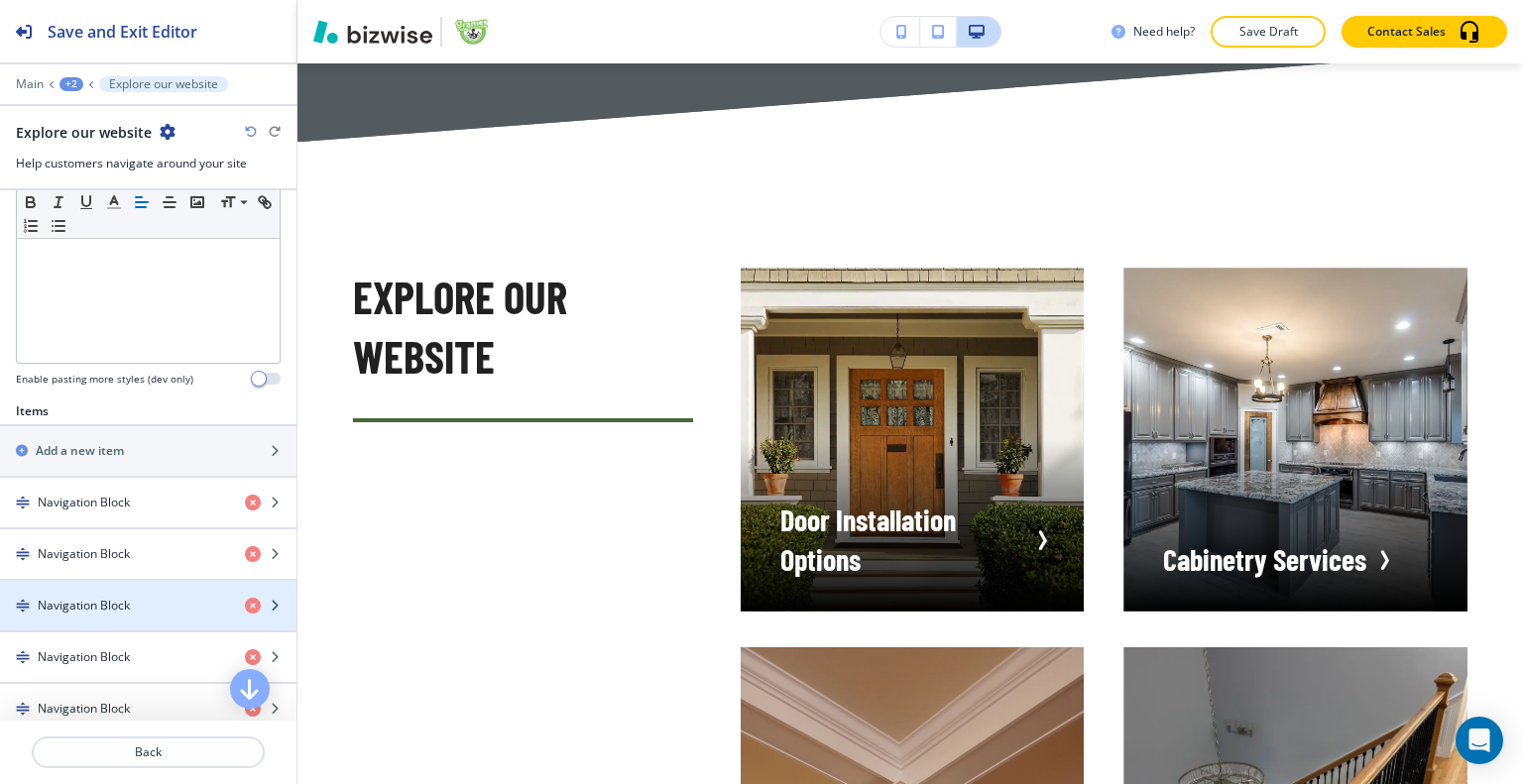 click on "Navigation Block" at bounding box center [83, 606] 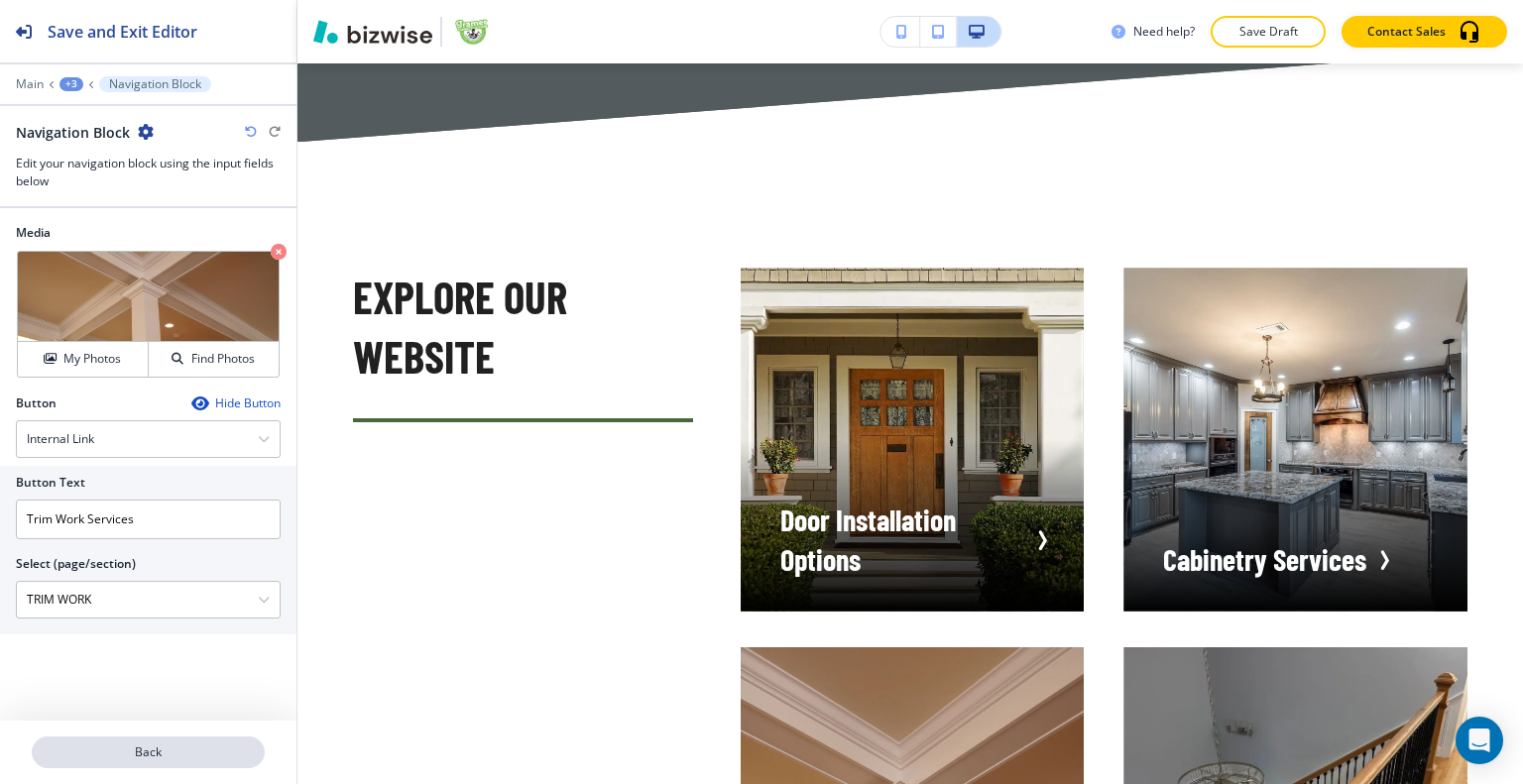 click on "Back" at bounding box center [148, 752] 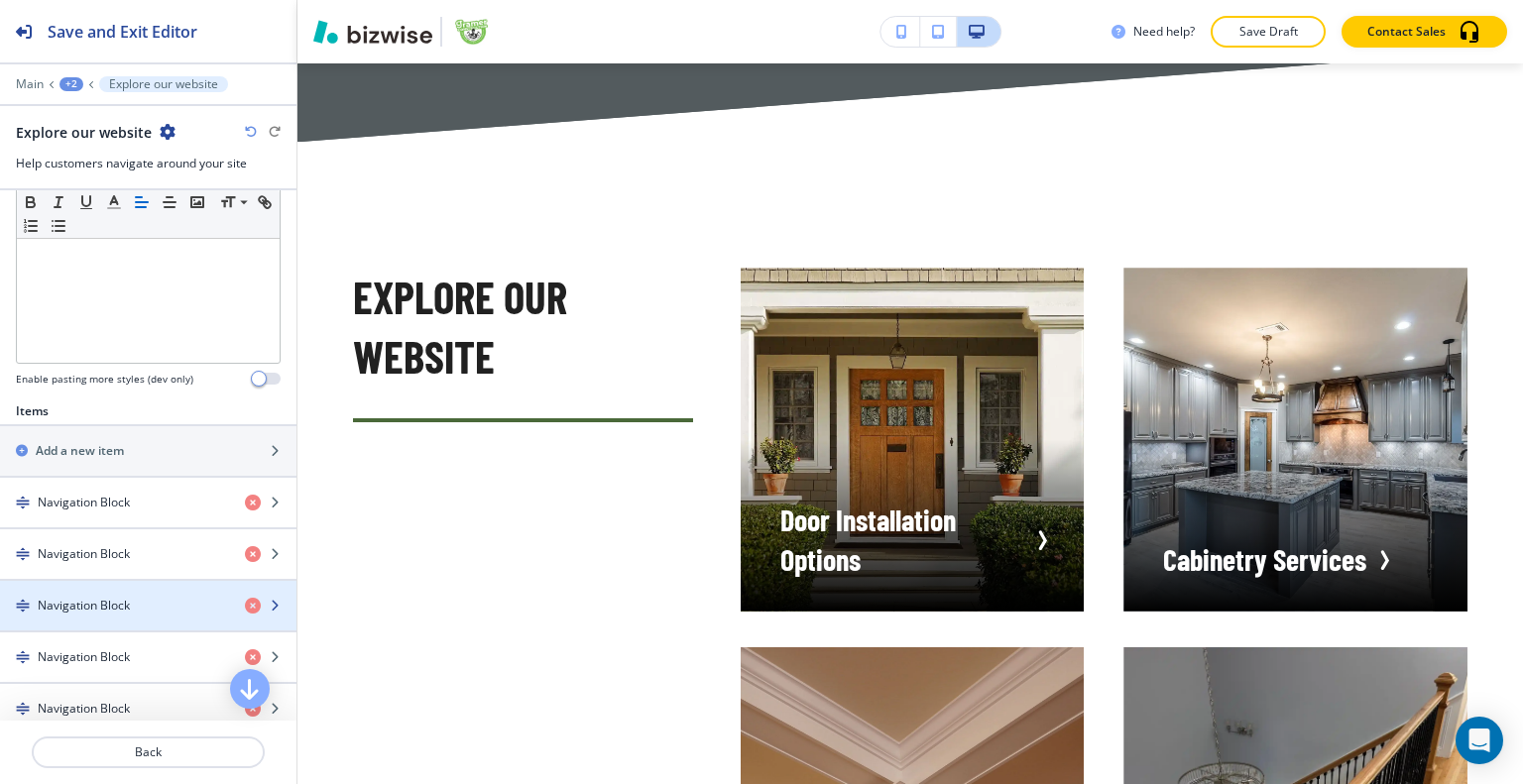 scroll, scrollTop: 694, scrollLeft: 0, axis: vertical 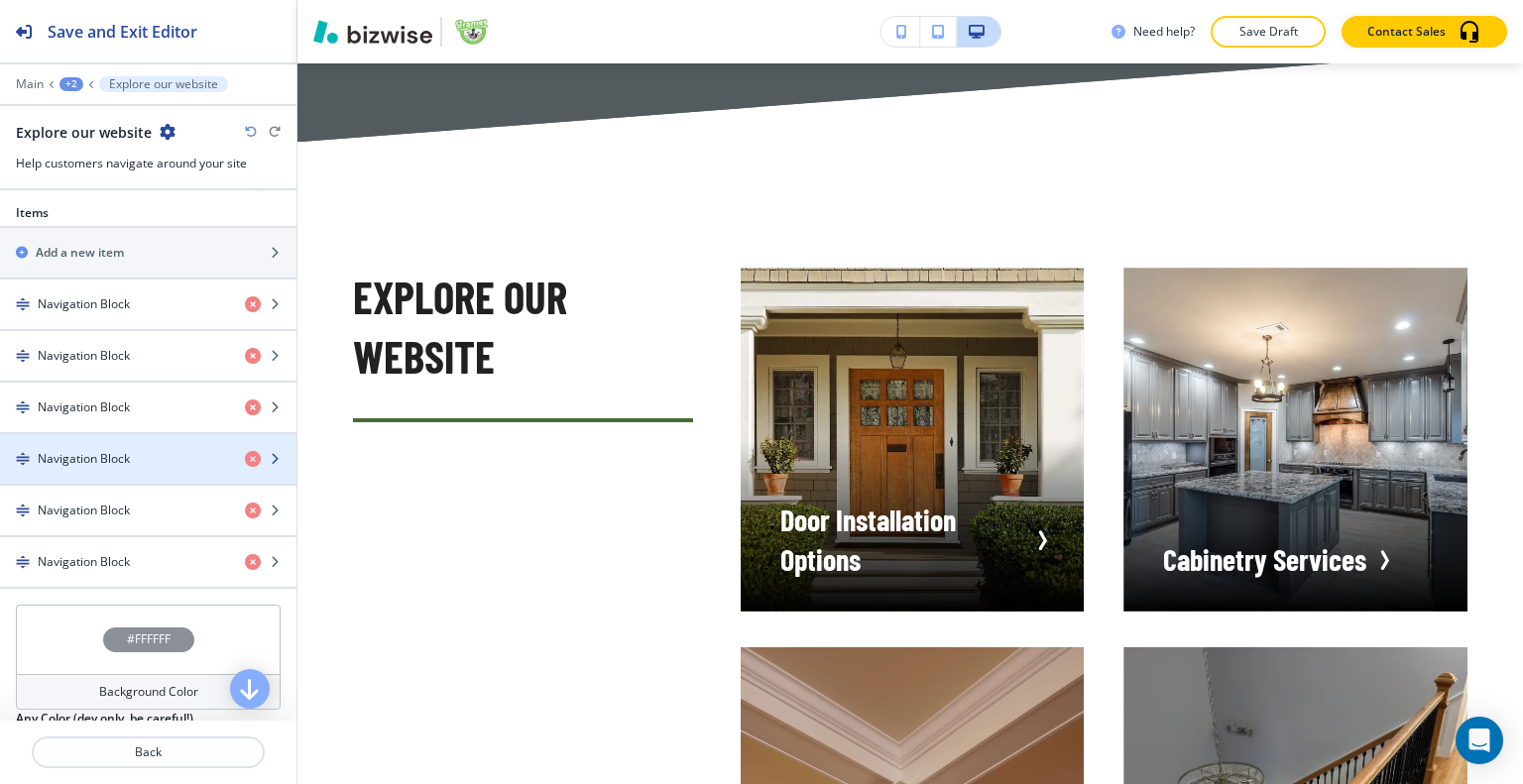 click at bounding box center [148, 476] 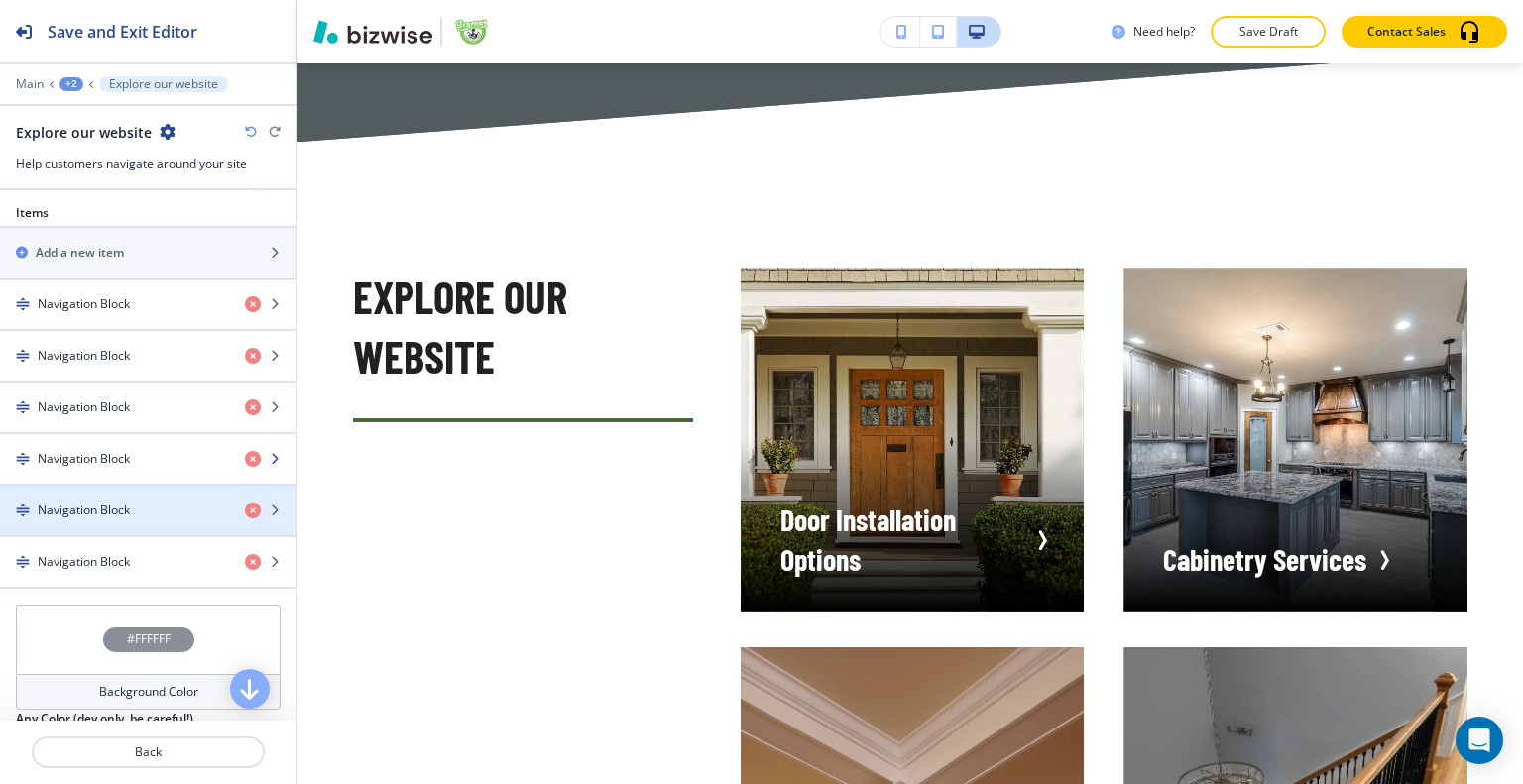 click at bounding box center [148, 476] 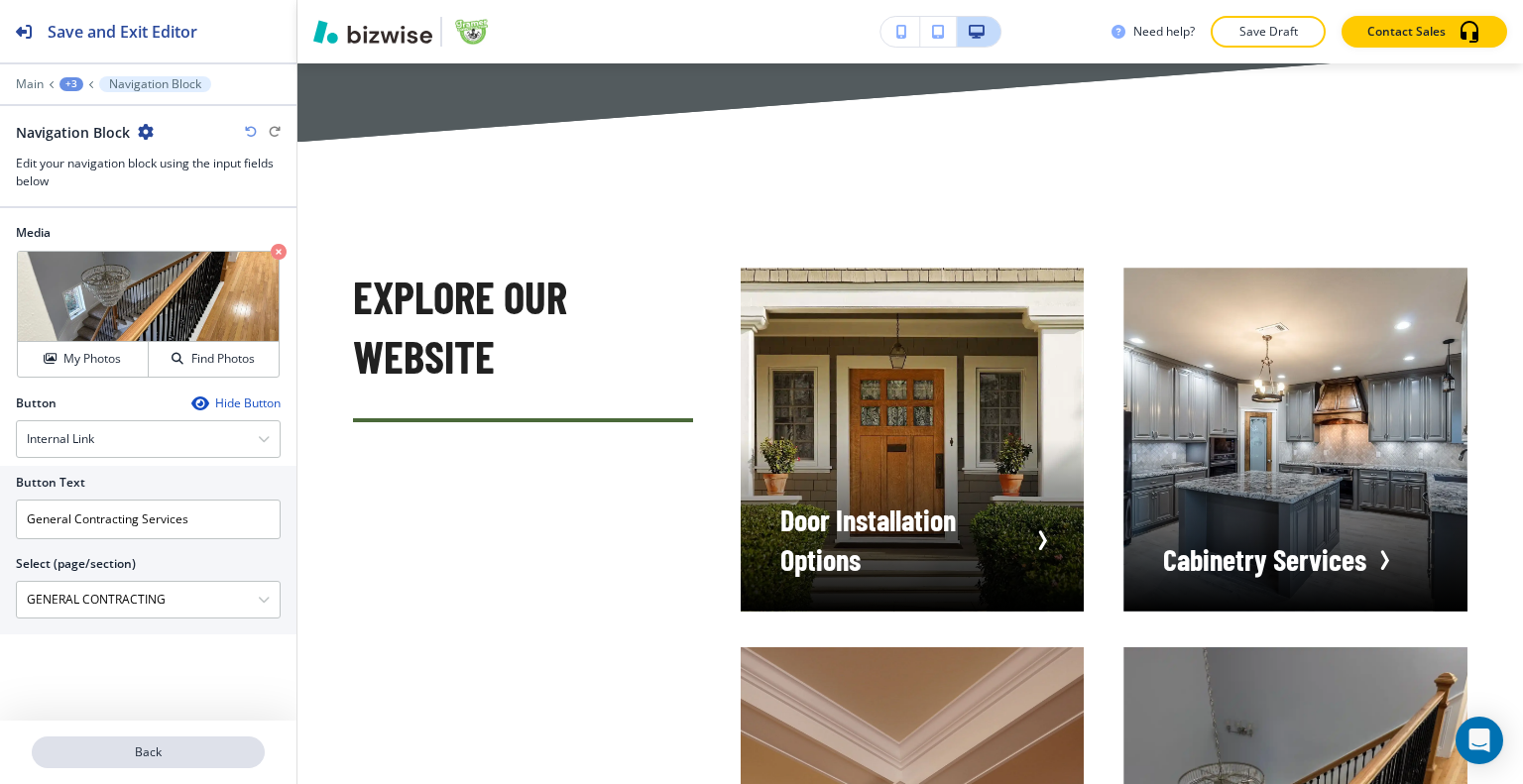 click on "Back" at bounding box center [148, 752] 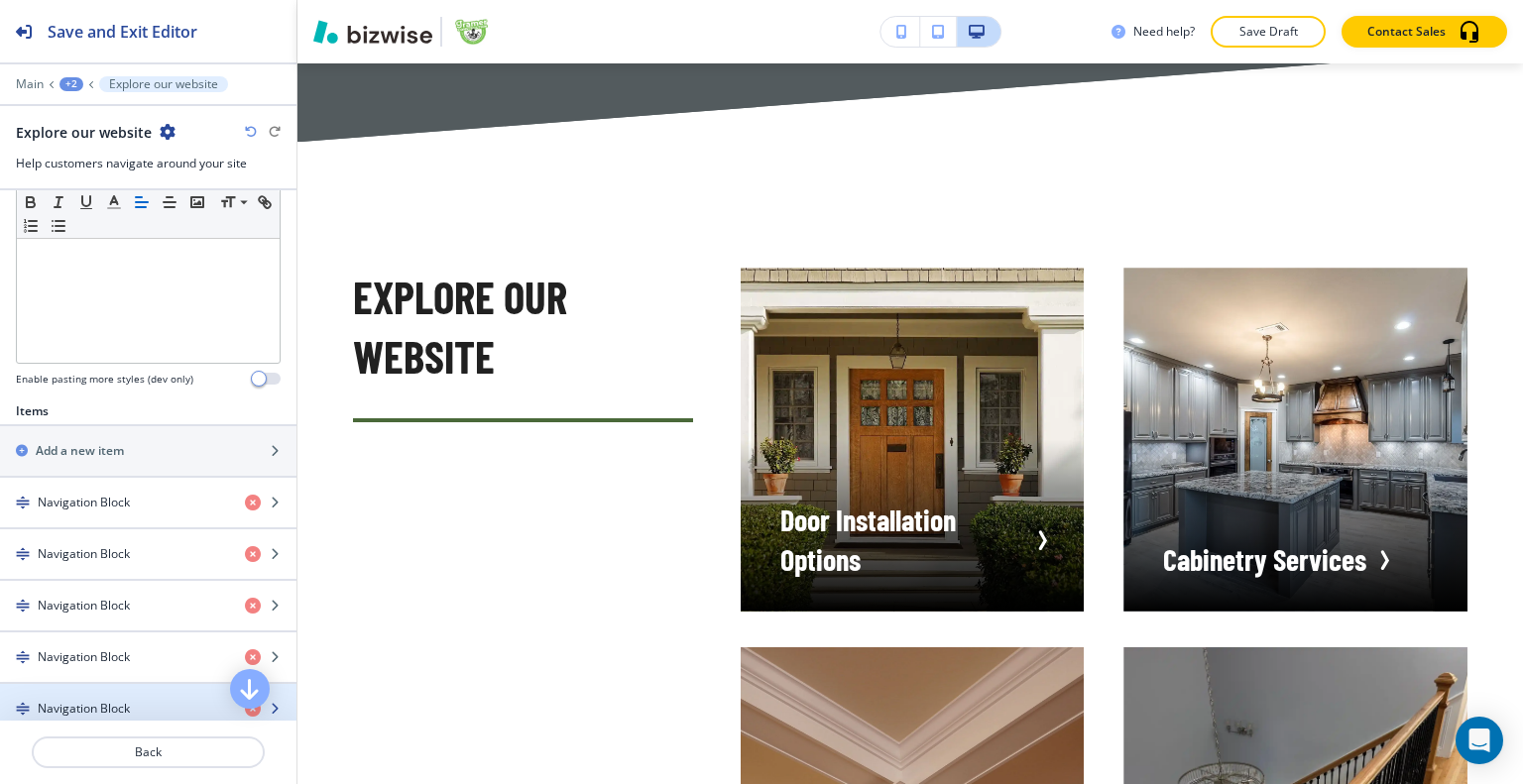 scroll, scrollTop: 694, scrollLeft: 0, axis: vertical 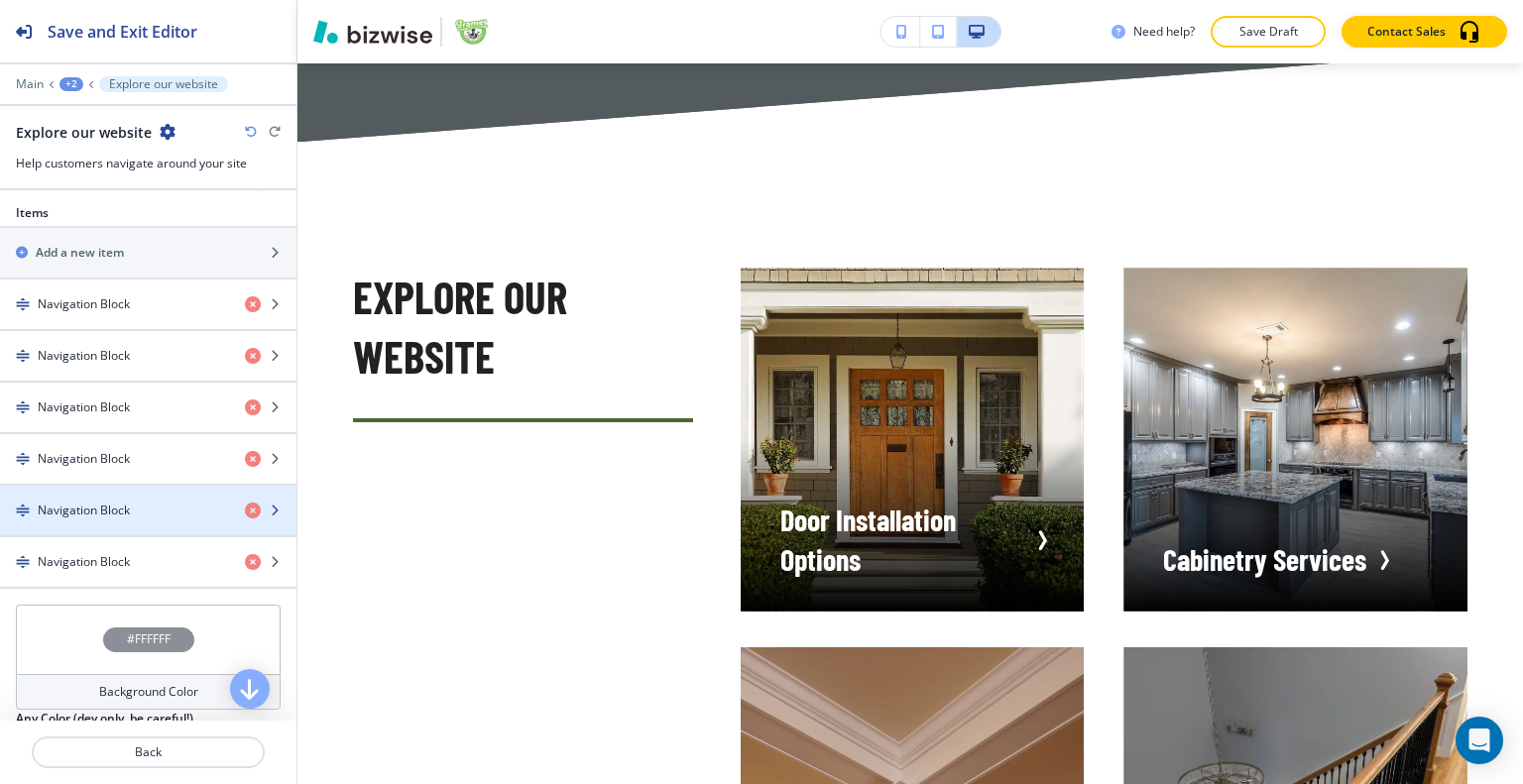 click on "Navigation Block" at bounding box center [114, 510] 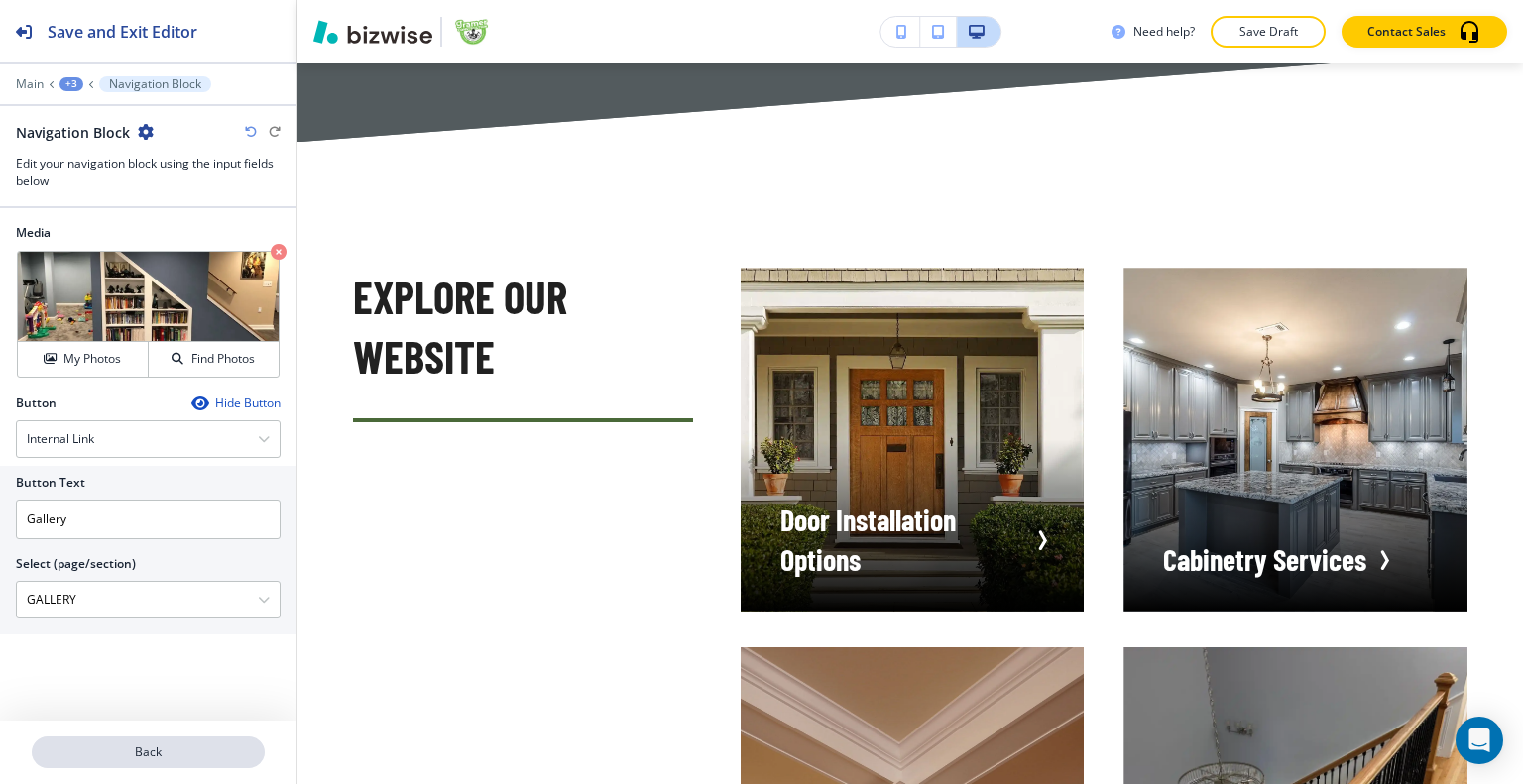 click on "Back" at bounding box center [148, 752] 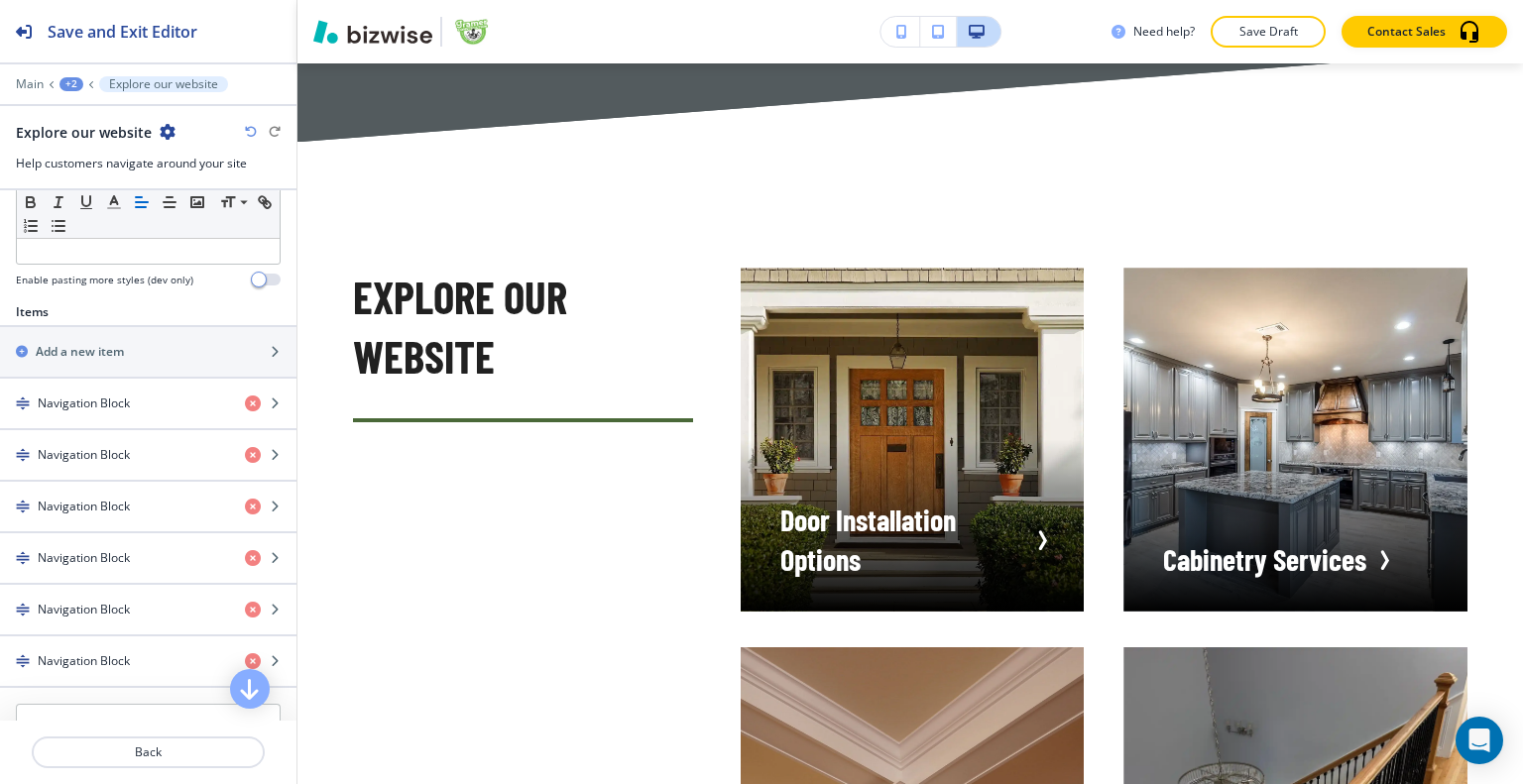 scroll, scrollTop: 892, scrollLeft: 0, axis: vertical 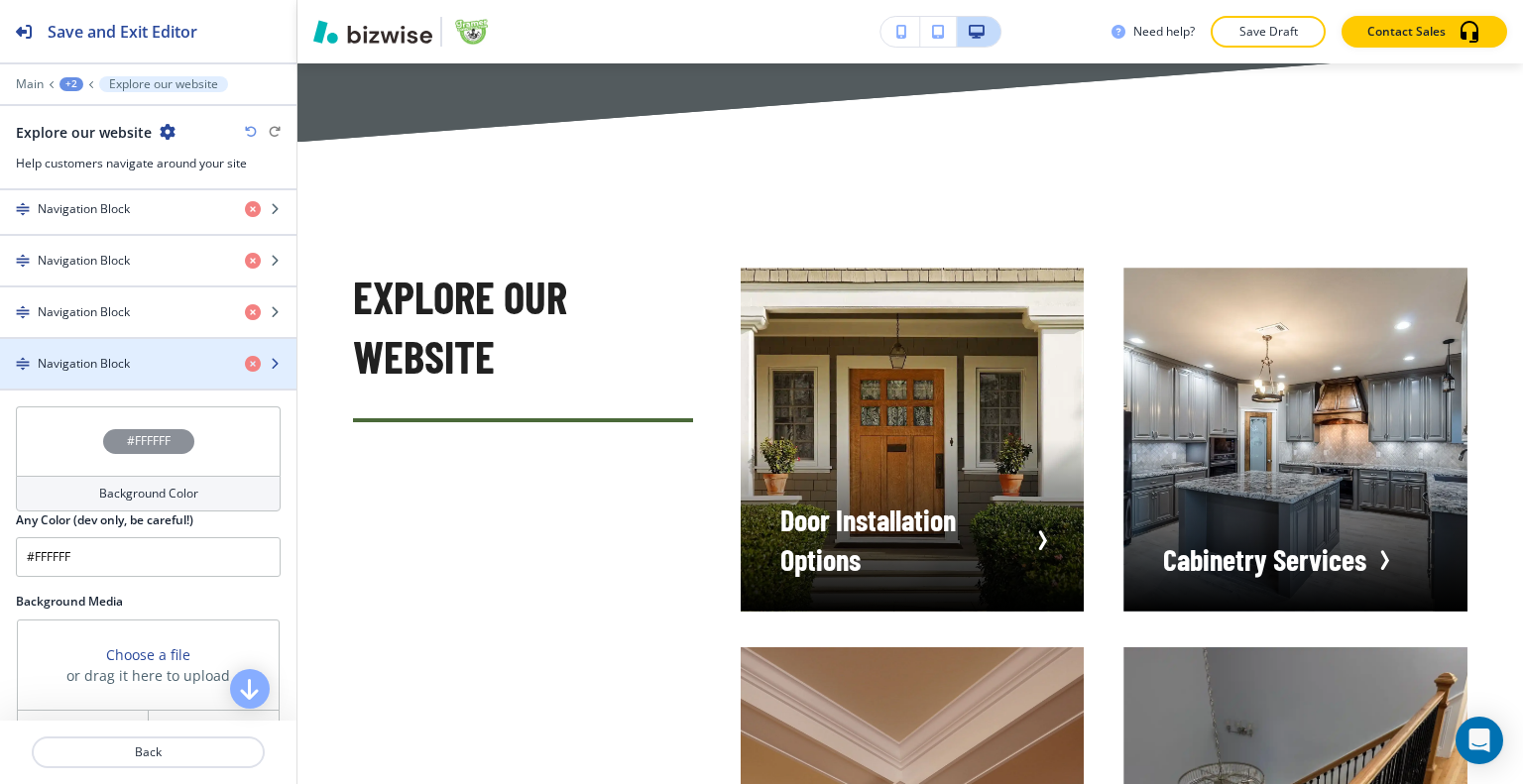 click on "Navigation Block" at bounding box center (114, 364) 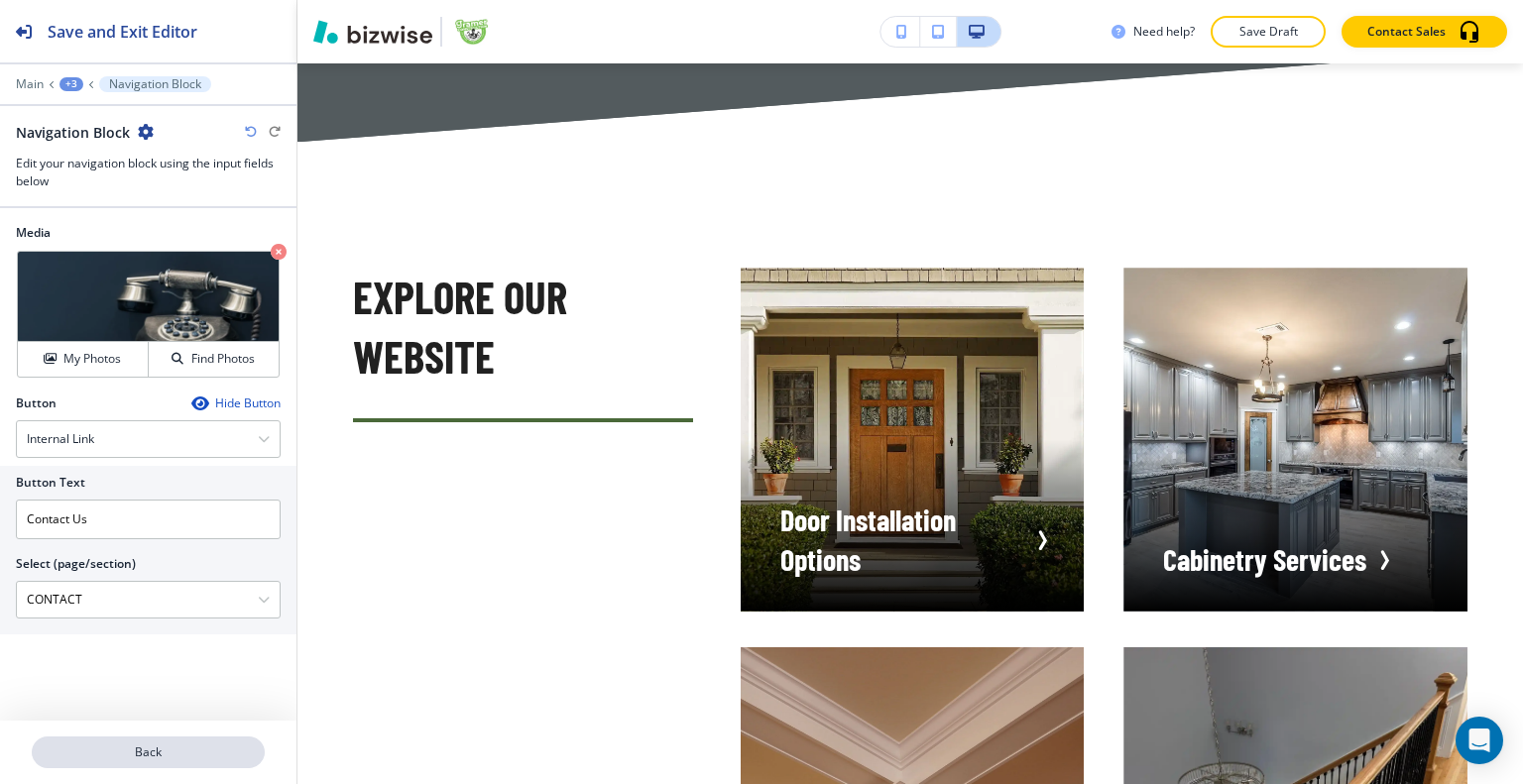 click on "Back" at bounding box center (148, 752) 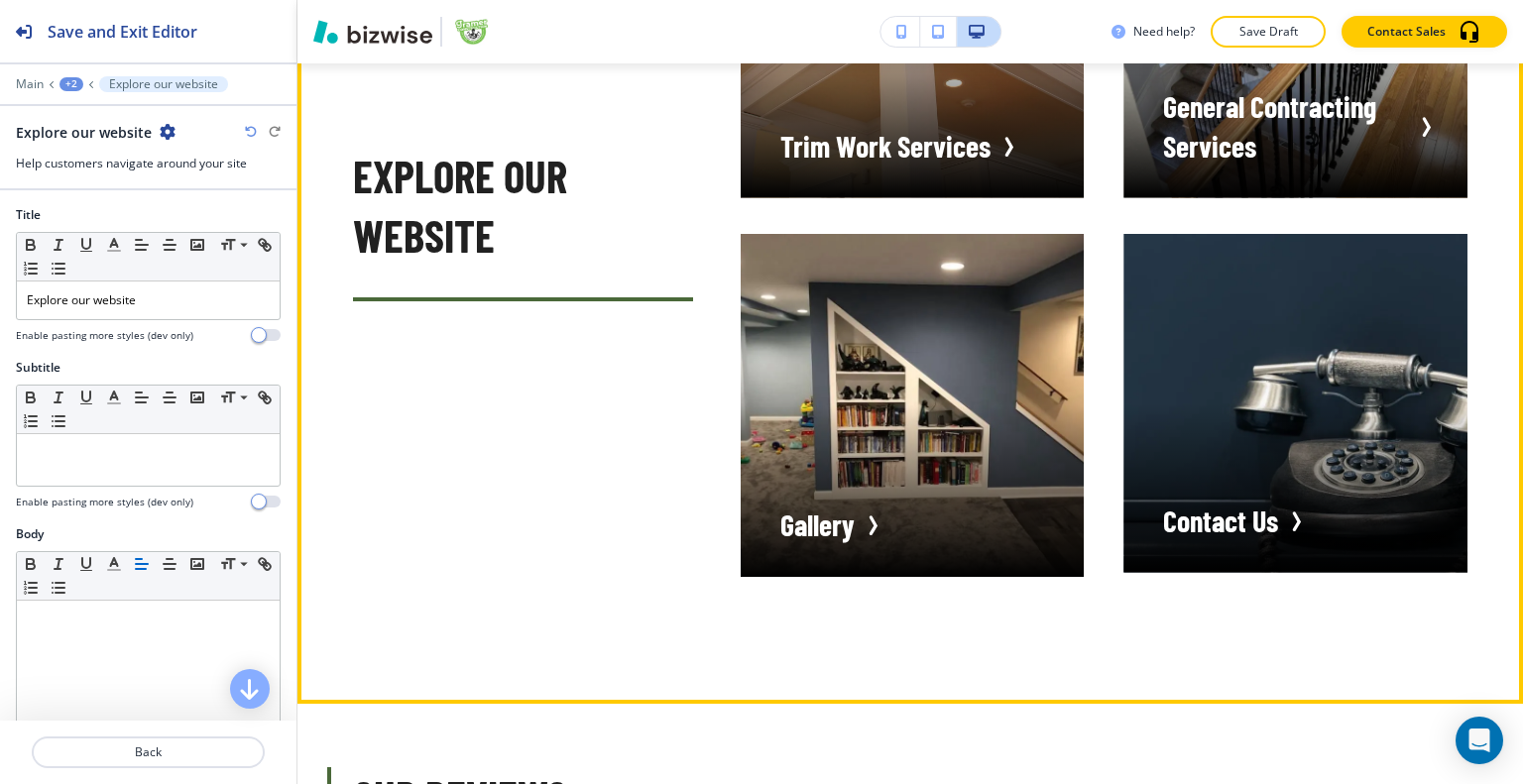 scroll, scrollTop: 5717, scrollLeft: 0, axis: vertical 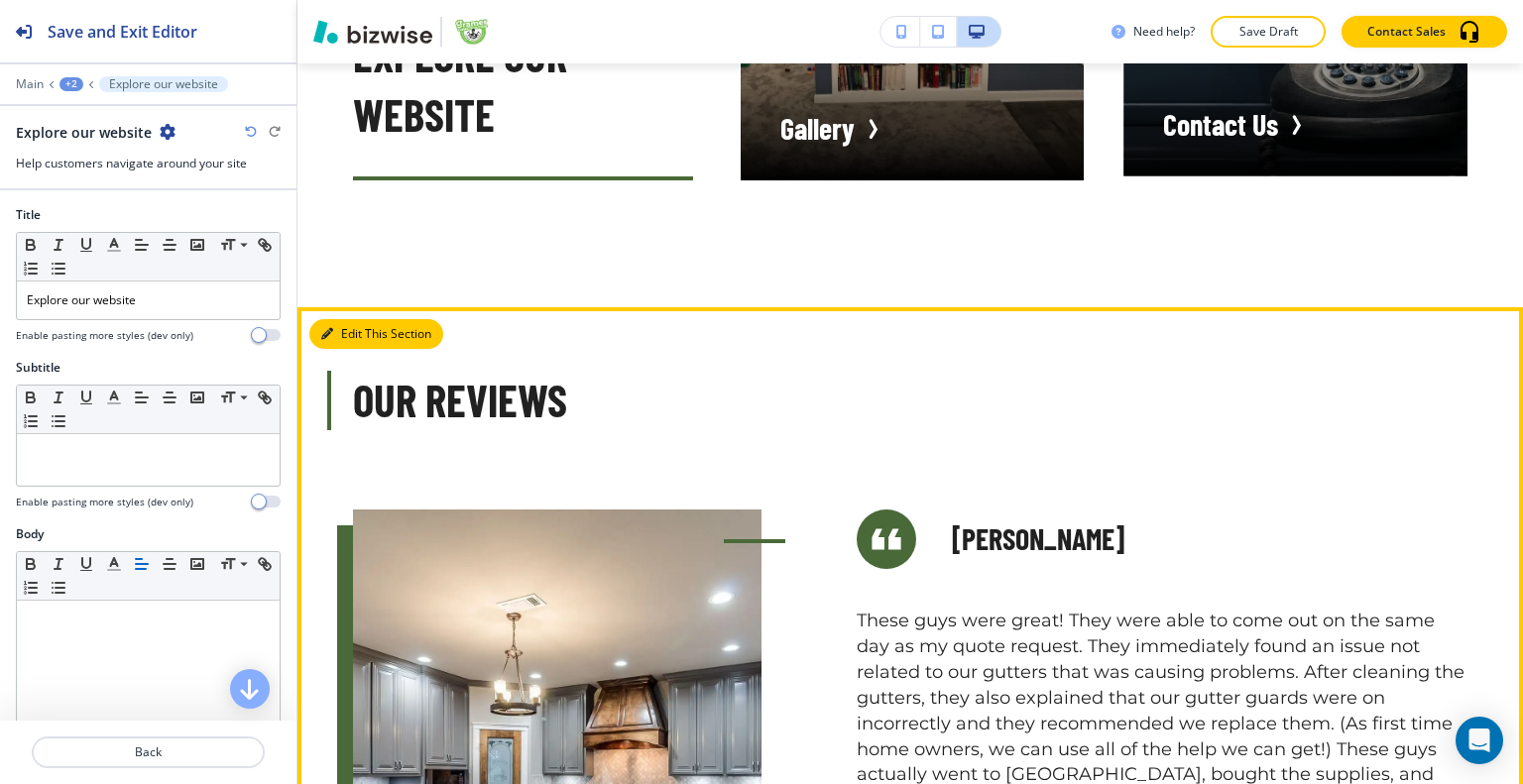 click on "Edit This Section" at bounding box center (376, 334) 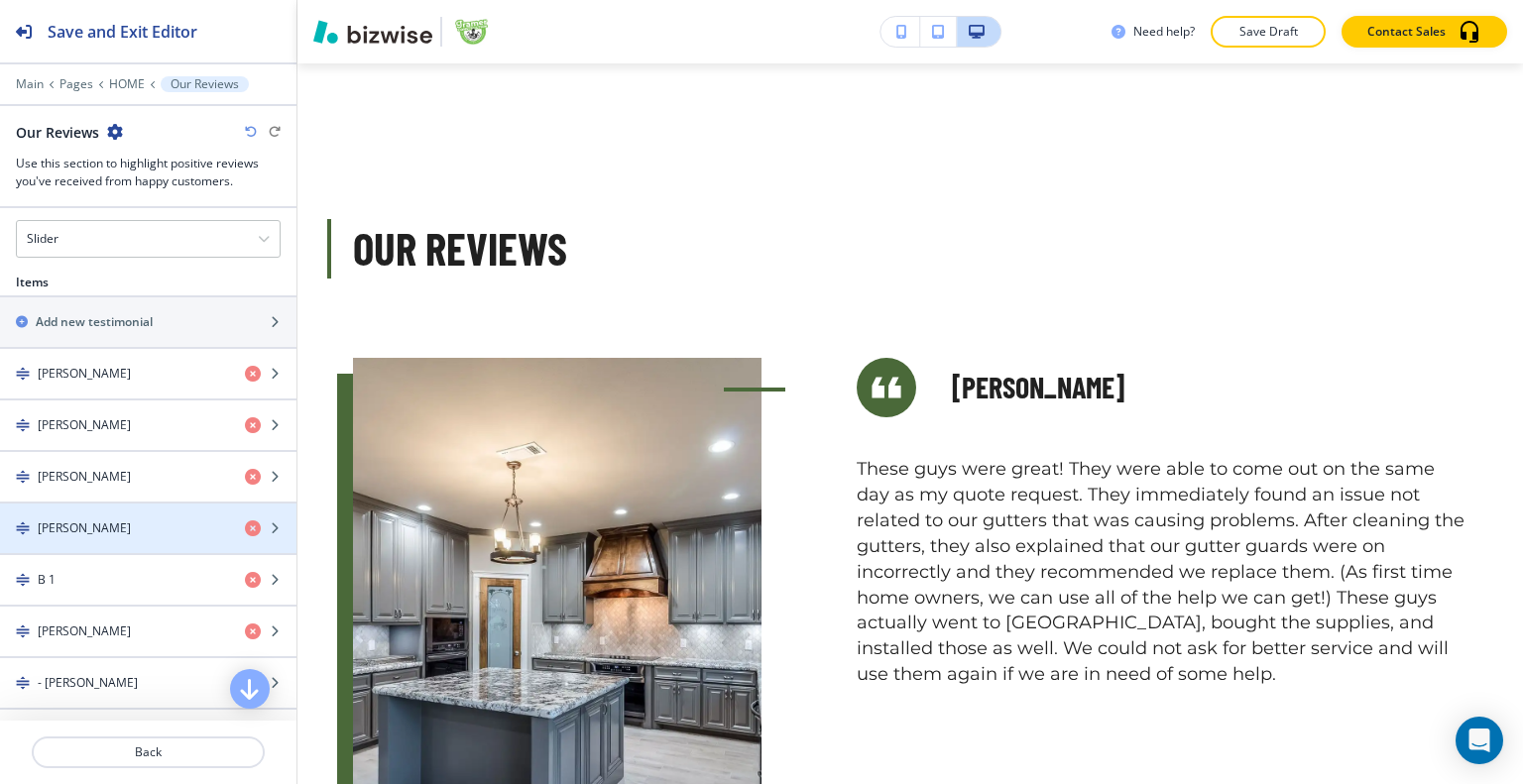 scroll, scrollTop: 1348, scrollLeft: 0, axis: vertical 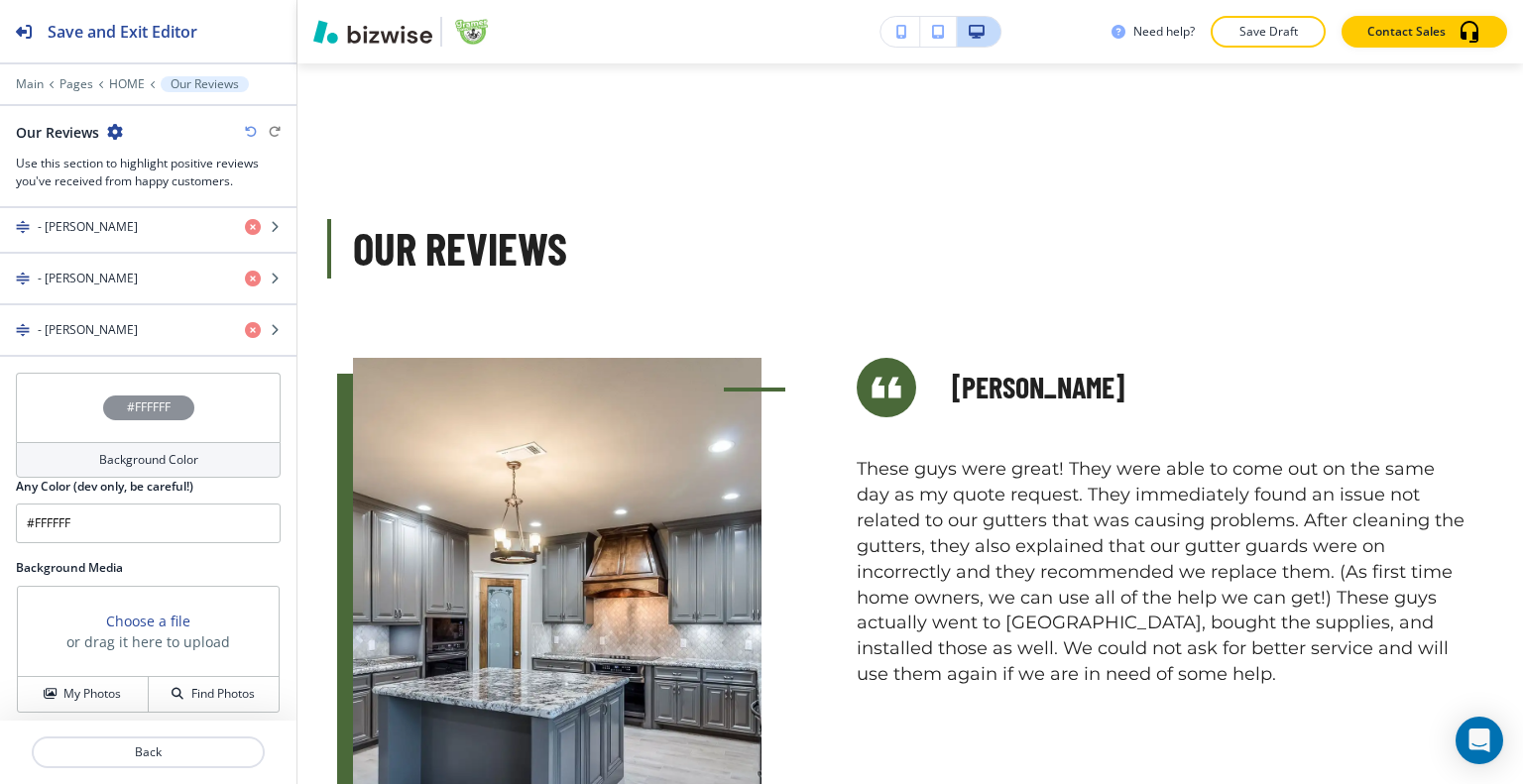 click on "#FFFFFF" at bounding box center [148, 407] 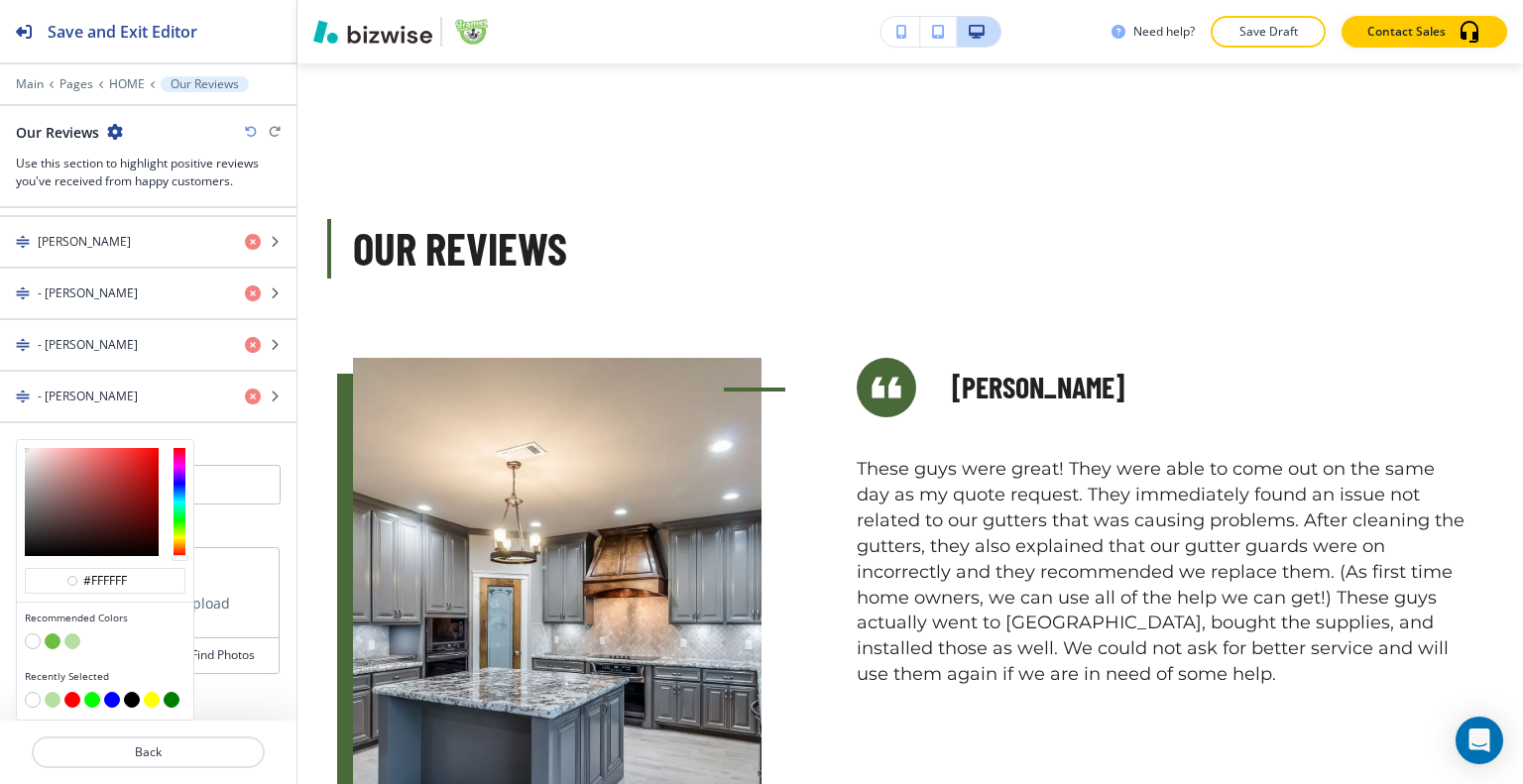 scroll, scrollTop: 1272, scrollLeft: 0, axis: vertical 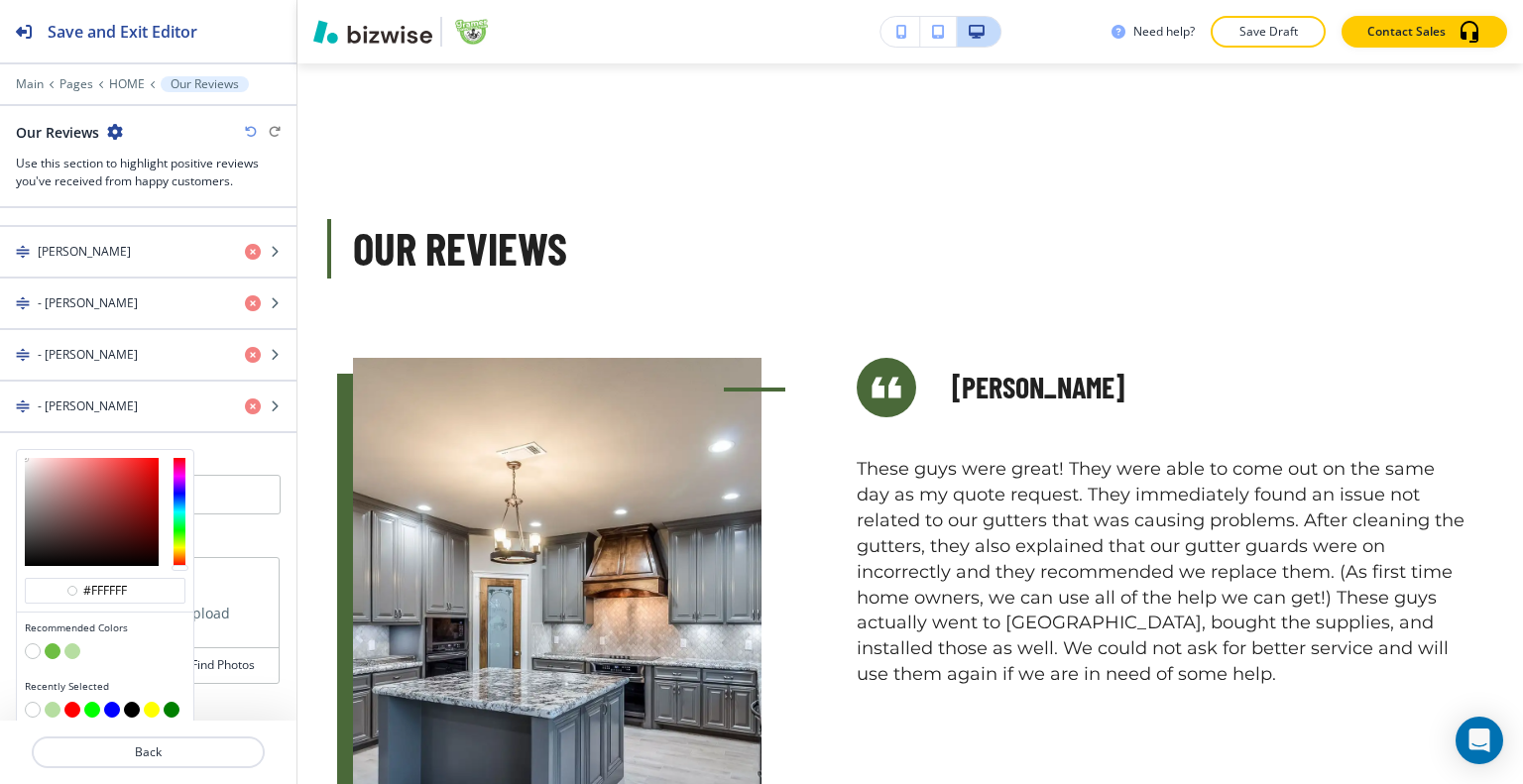 click at bounding box center [72, 651] 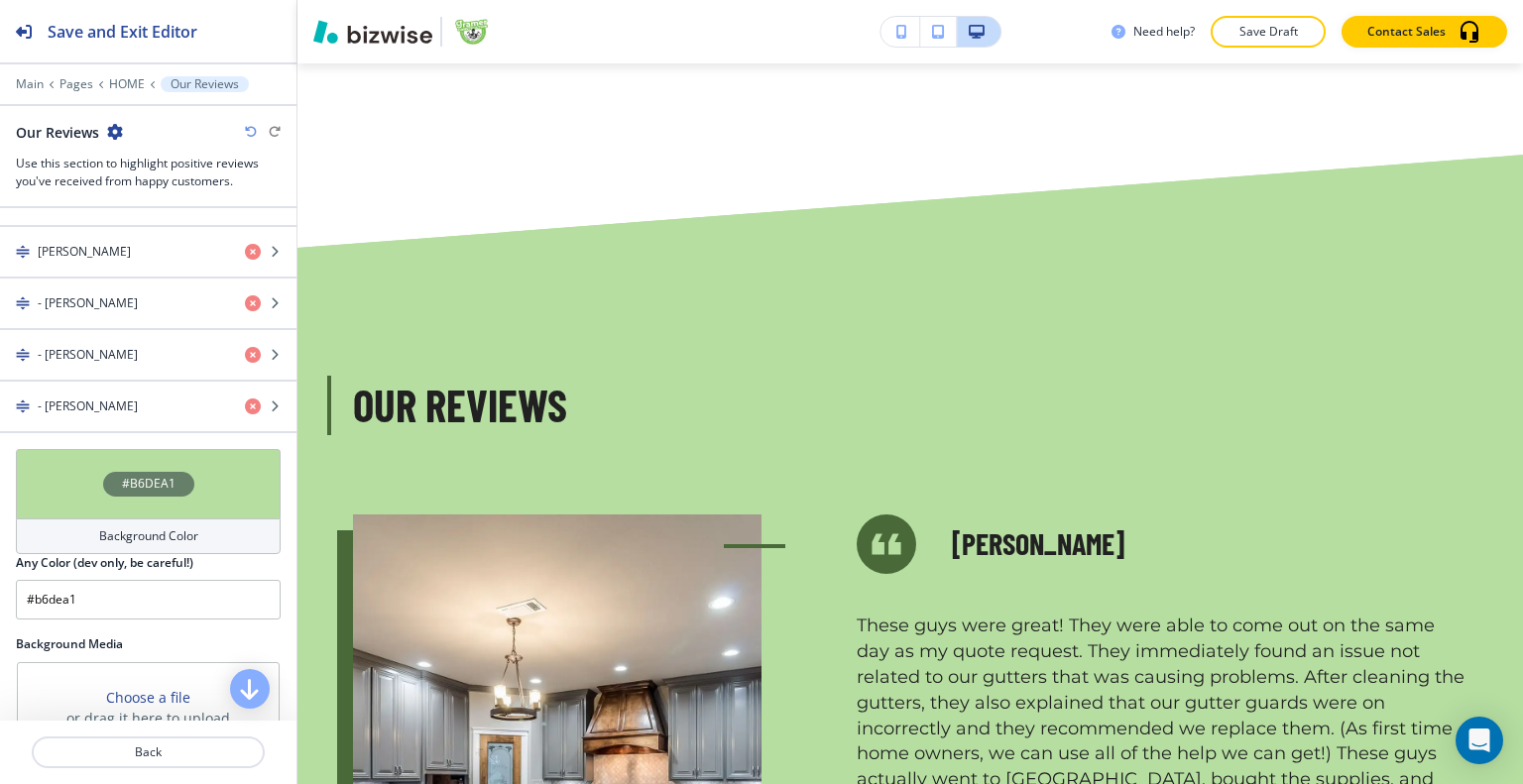 click at bounding box center [251, 132] 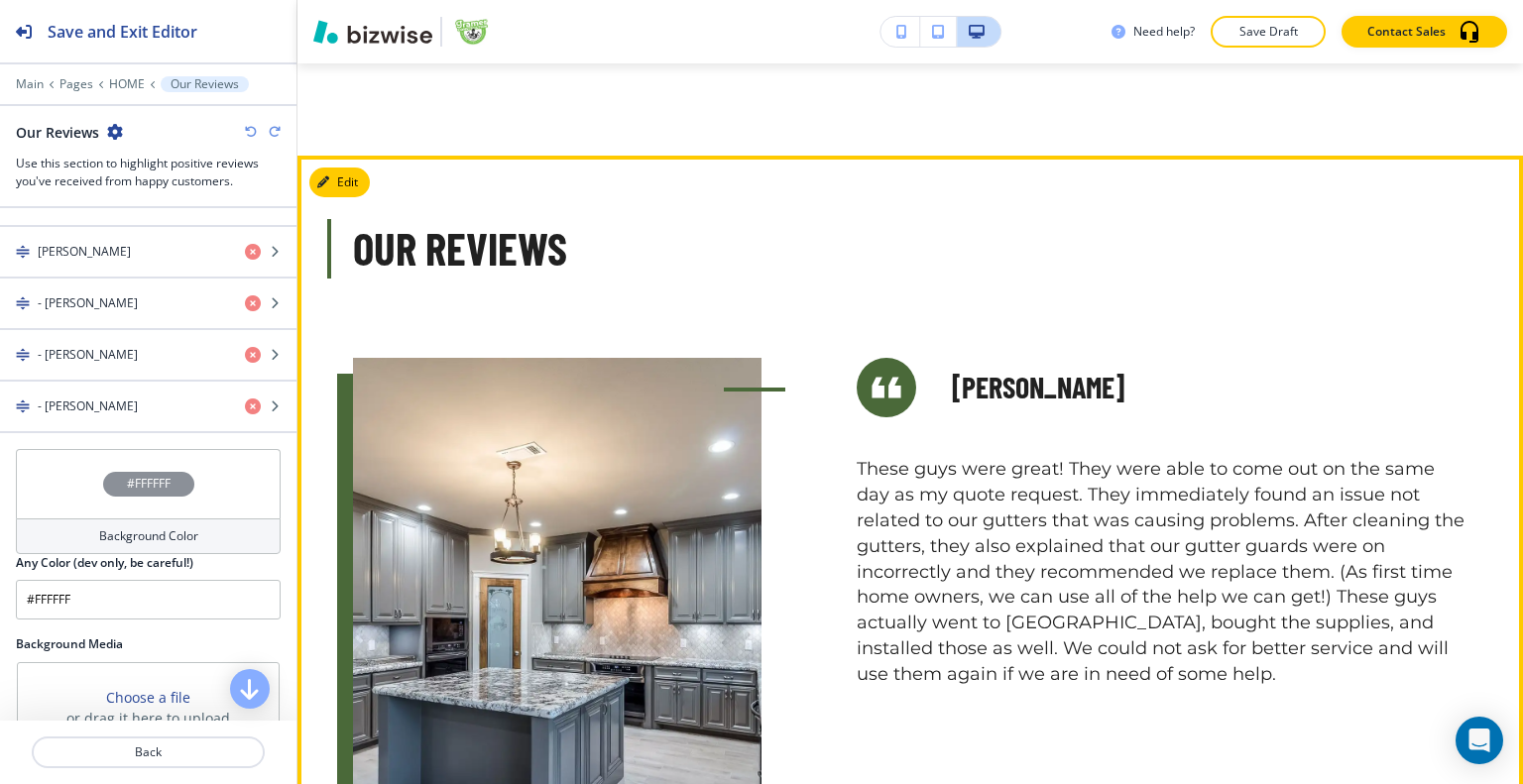 scroll, scrollTop: 5472, scrollLeft: 0, axis: vertical 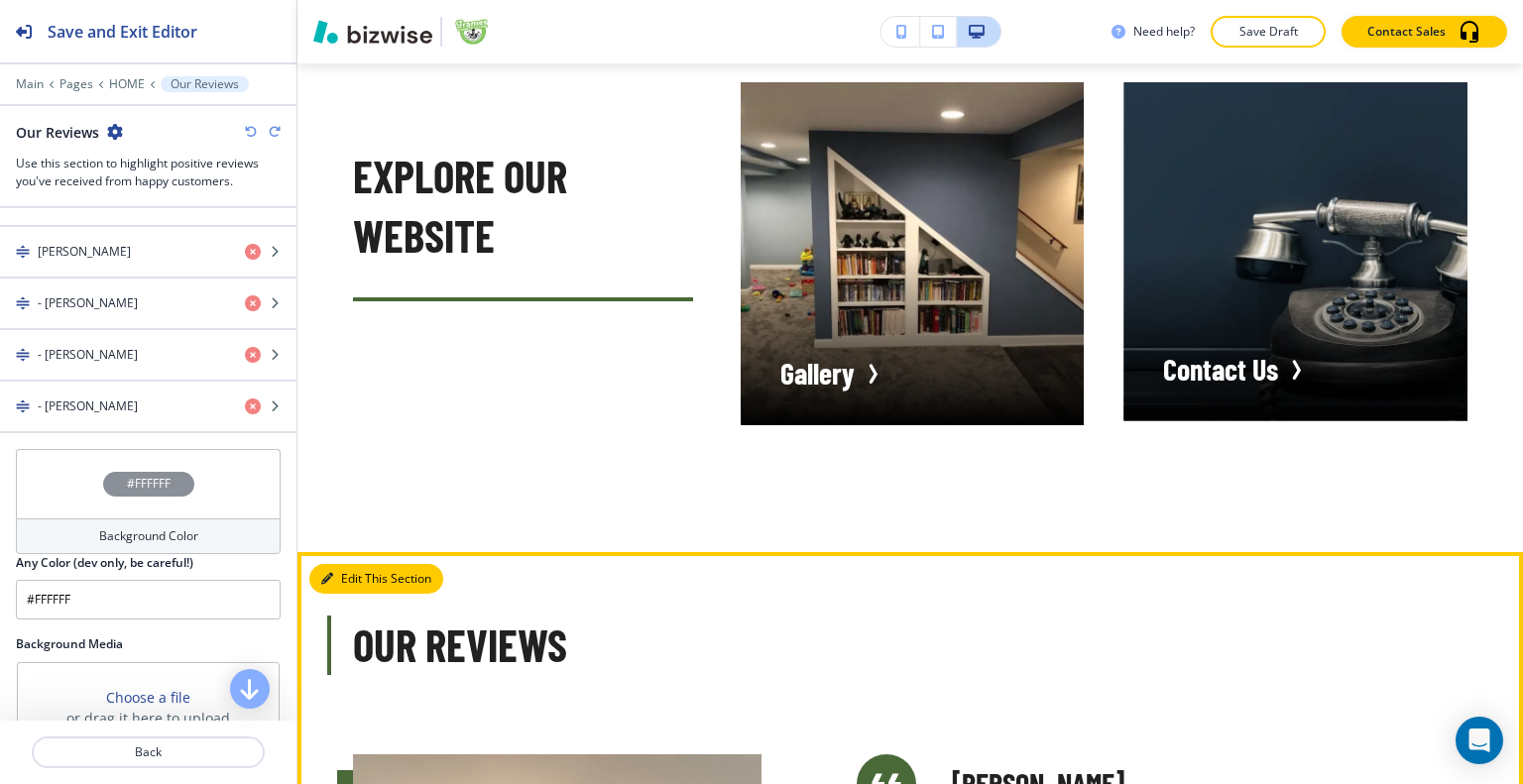 click on "Edit This Section" at bounding box center (376, 579) 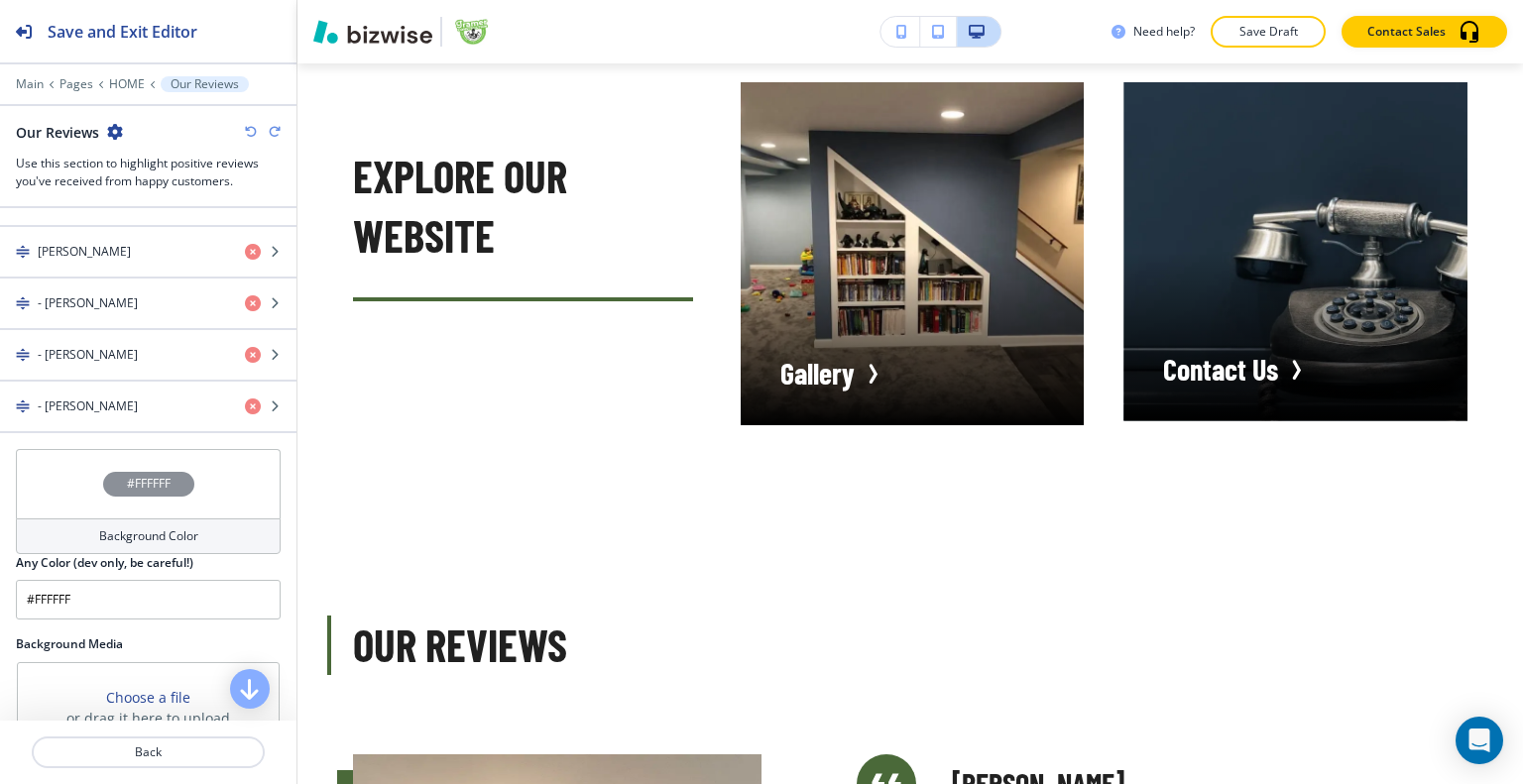 scroll, scrollTop: 5571, scrollLeft: 0, axis: vertical 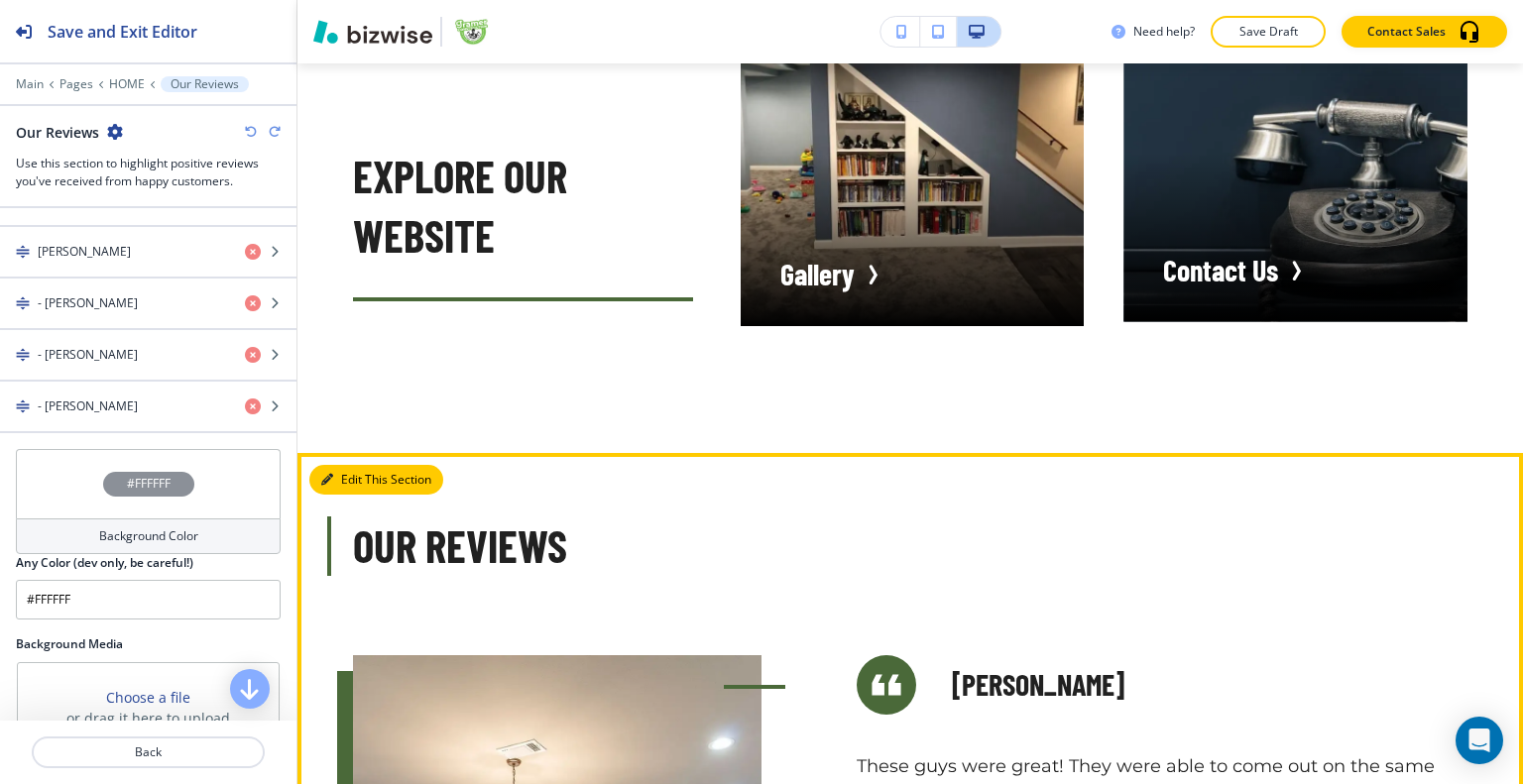 click on "Edit This Section" at bounding box center [376, 480] 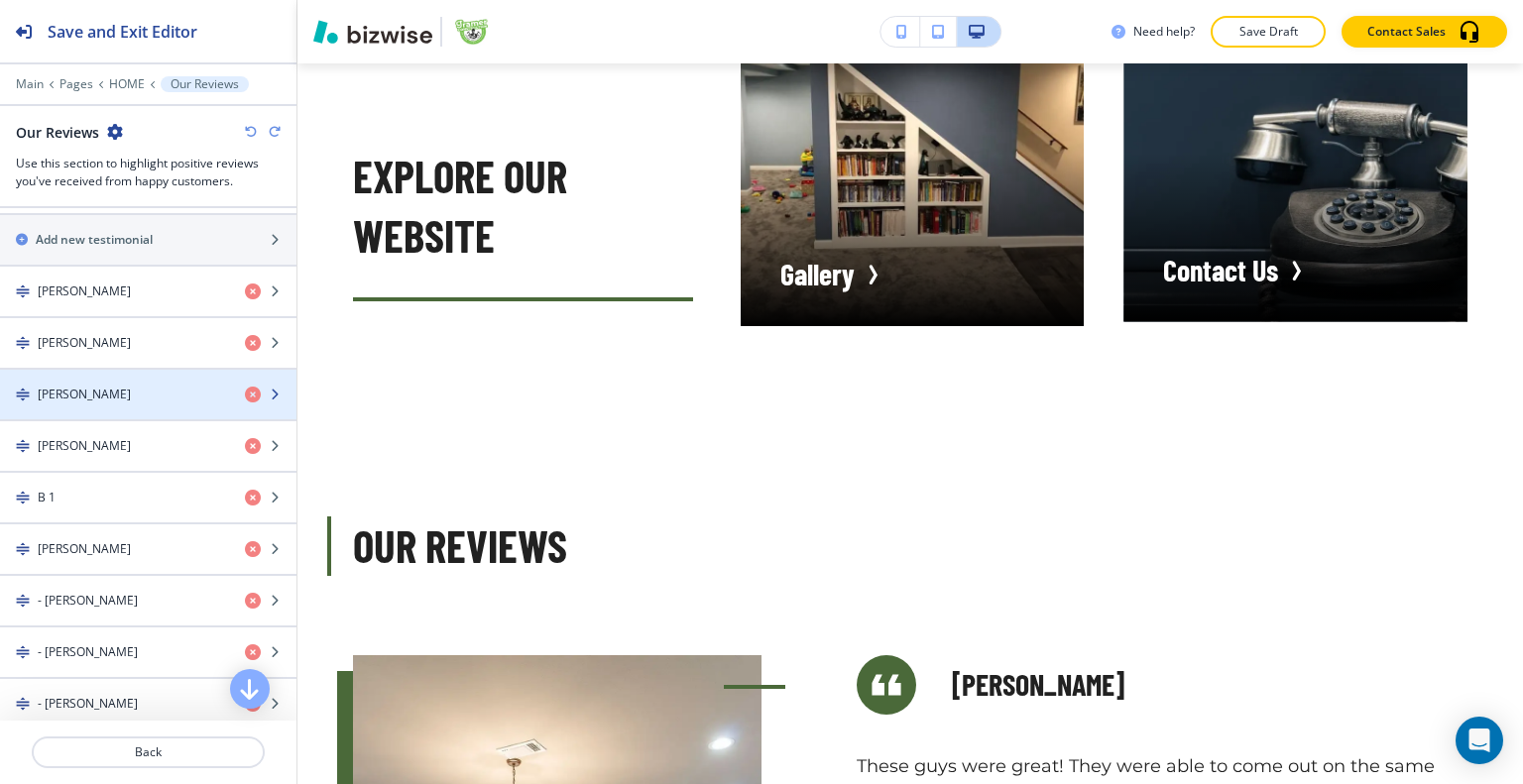 scroll, scrollTop: 875, scrollLeft: 0, axis: vertical 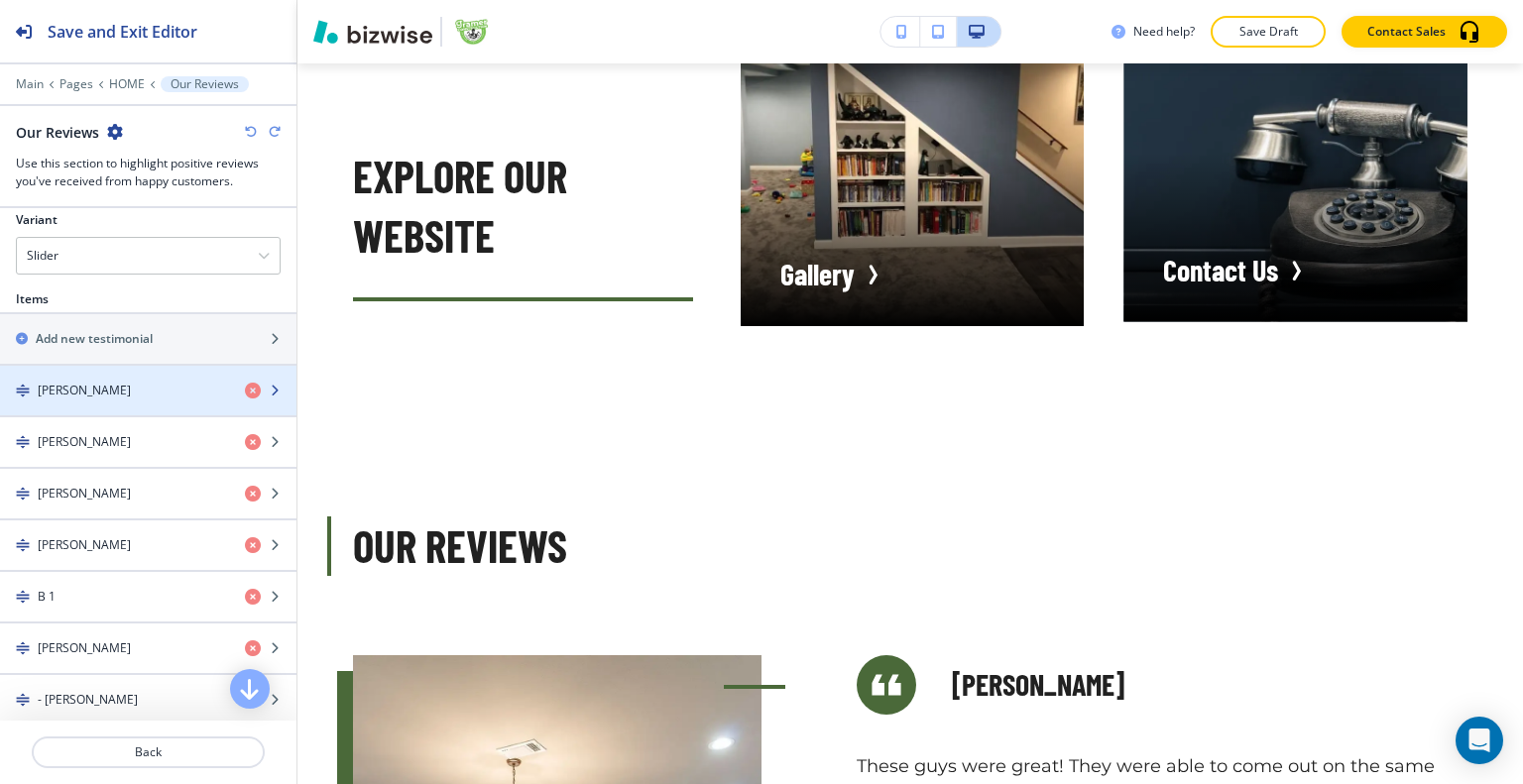 click on "[PERSON_NAME]" at bounding box center (114, 391) 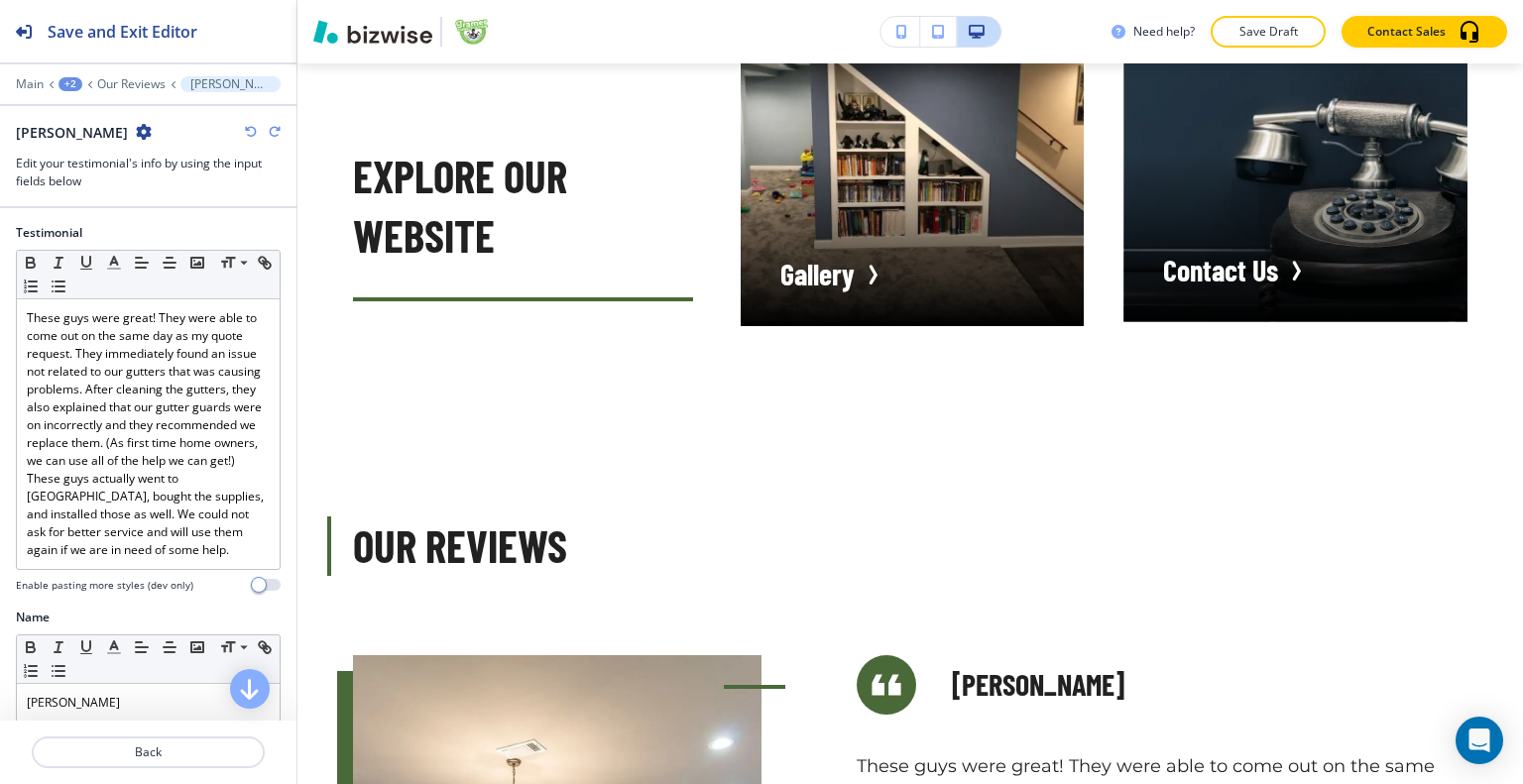 scroll, scrollTop: 279, scrollLeft: 0, axis: vertical 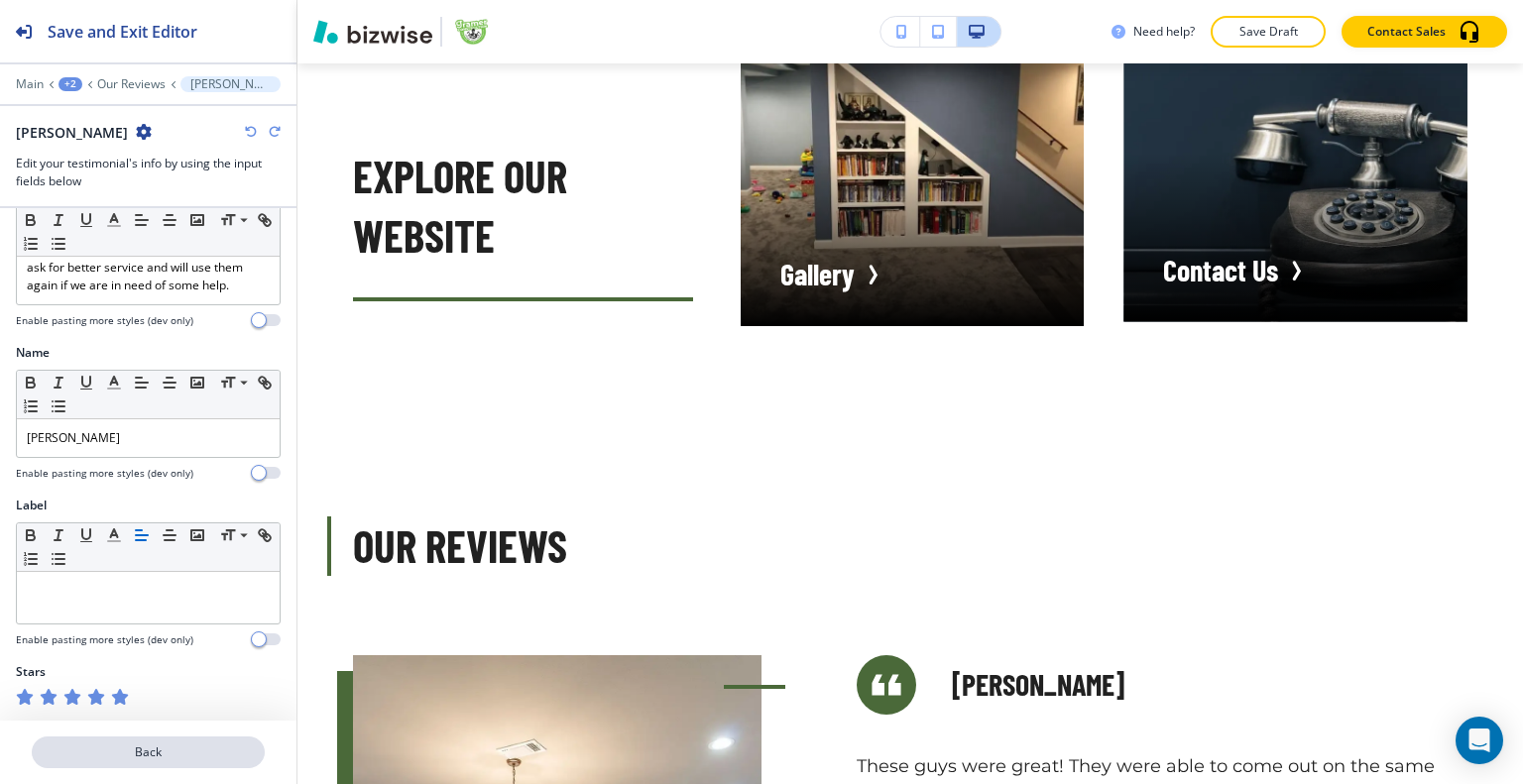 click on "Back" at bounding box center [148, 752] 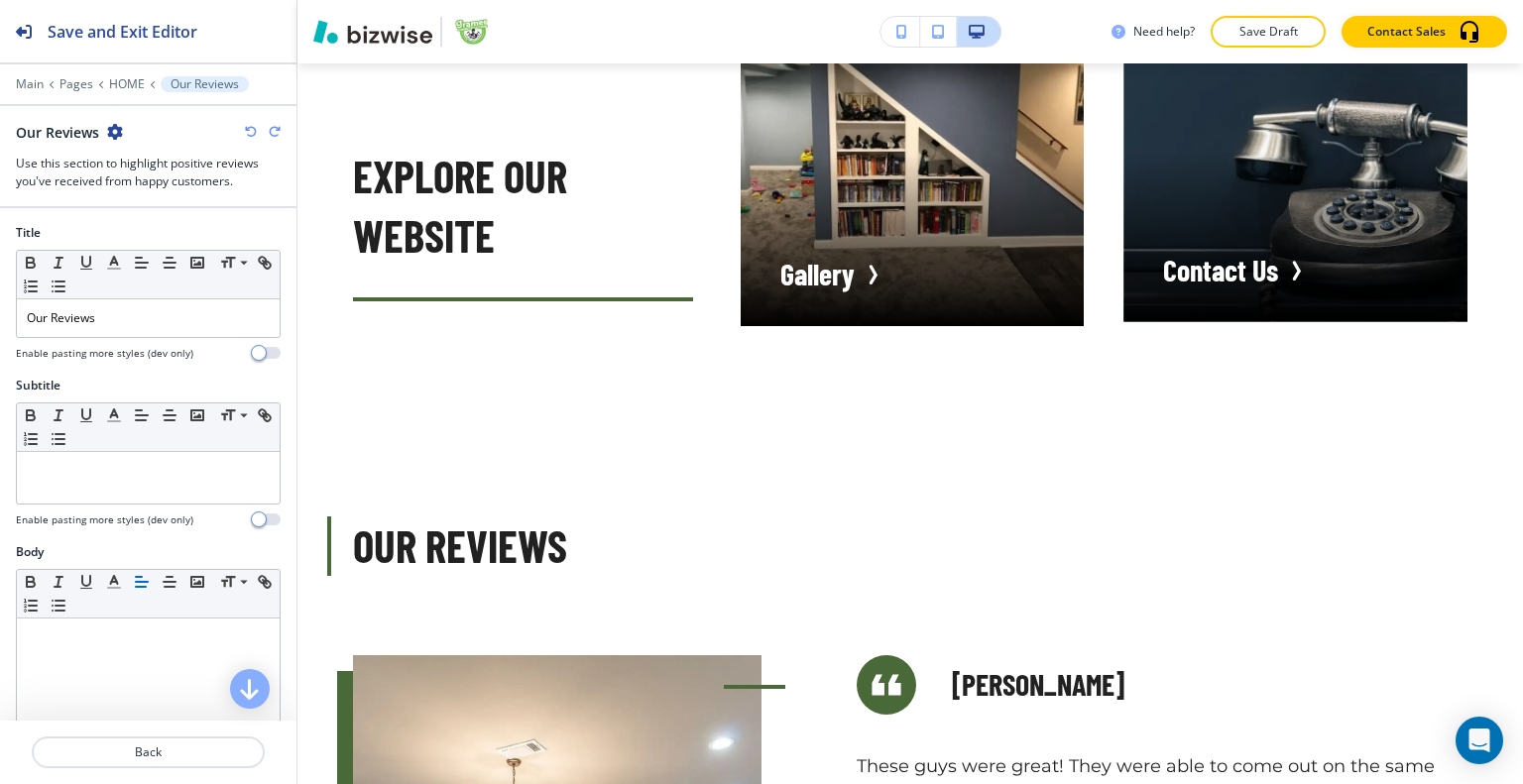 scroll, scrollTop: 5869, scrollLeft: 0, axis: vertical 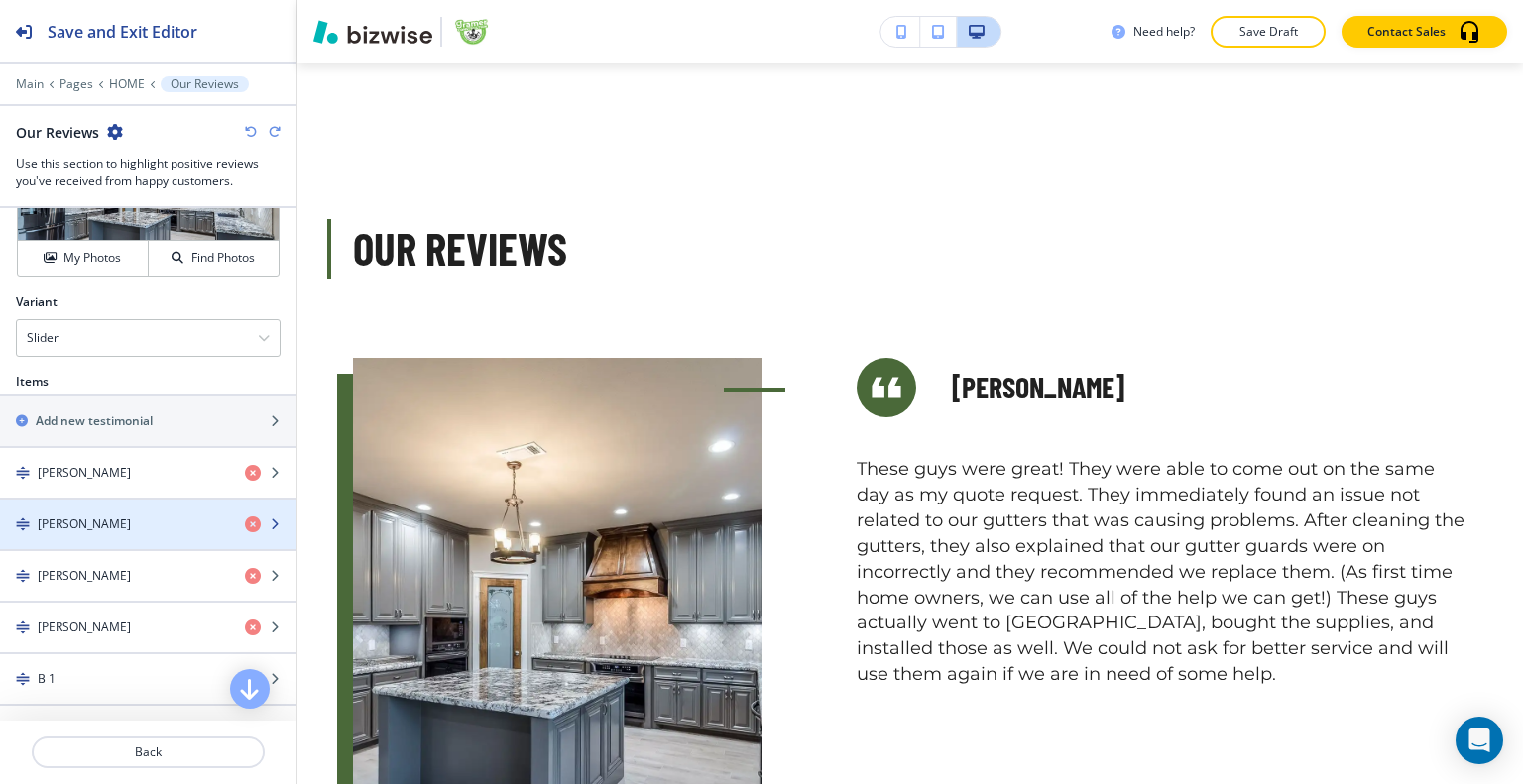click on "[PERSON_NAME]" at bounding box center (84, 524) 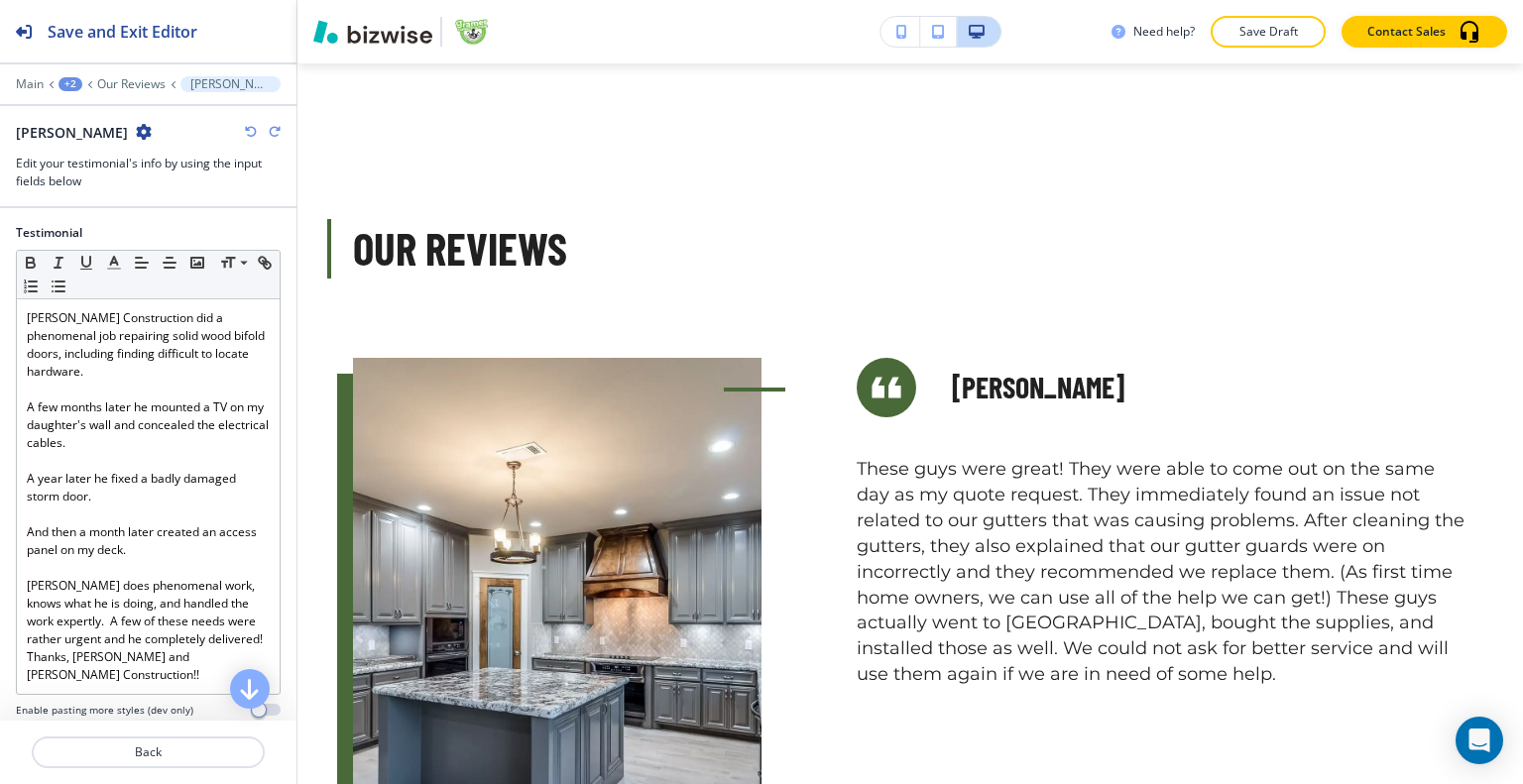 scroll, scrollTop: 386, scrollLeft: 0, axis: vertical 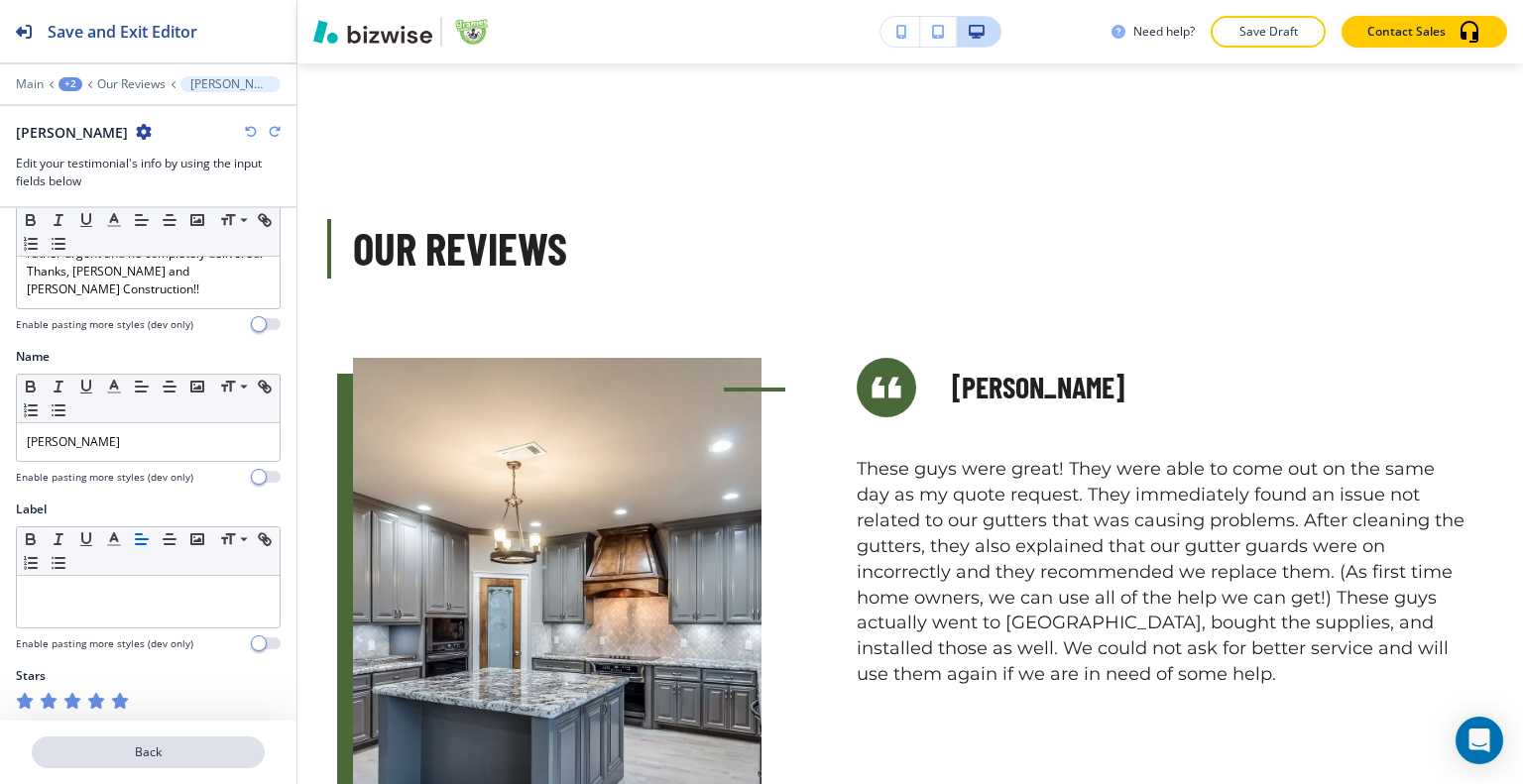 click on "Back" at bounding box center (148, 752) 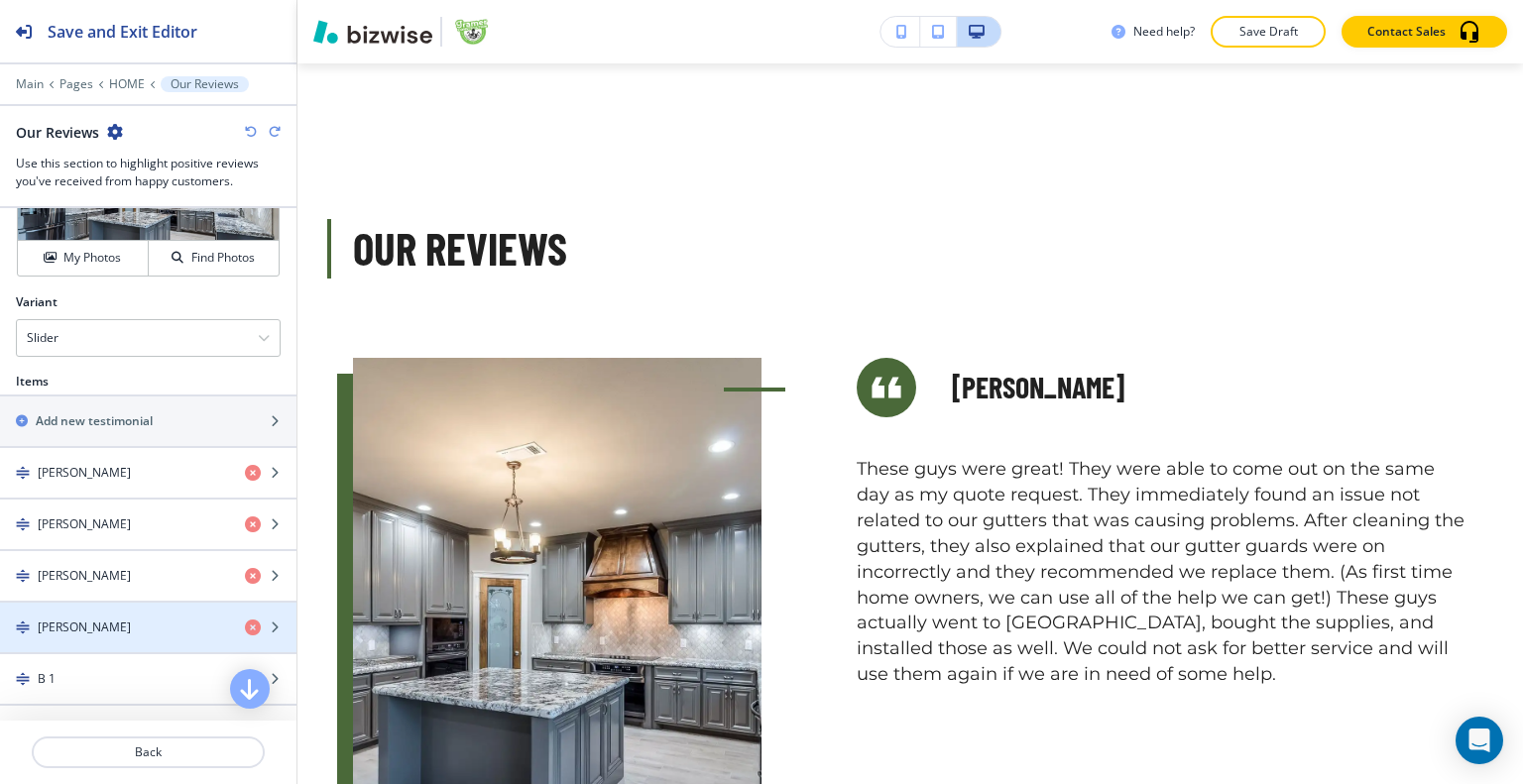 scroll, scrollTop: 892, scrollLeft: 0, axis: vertical 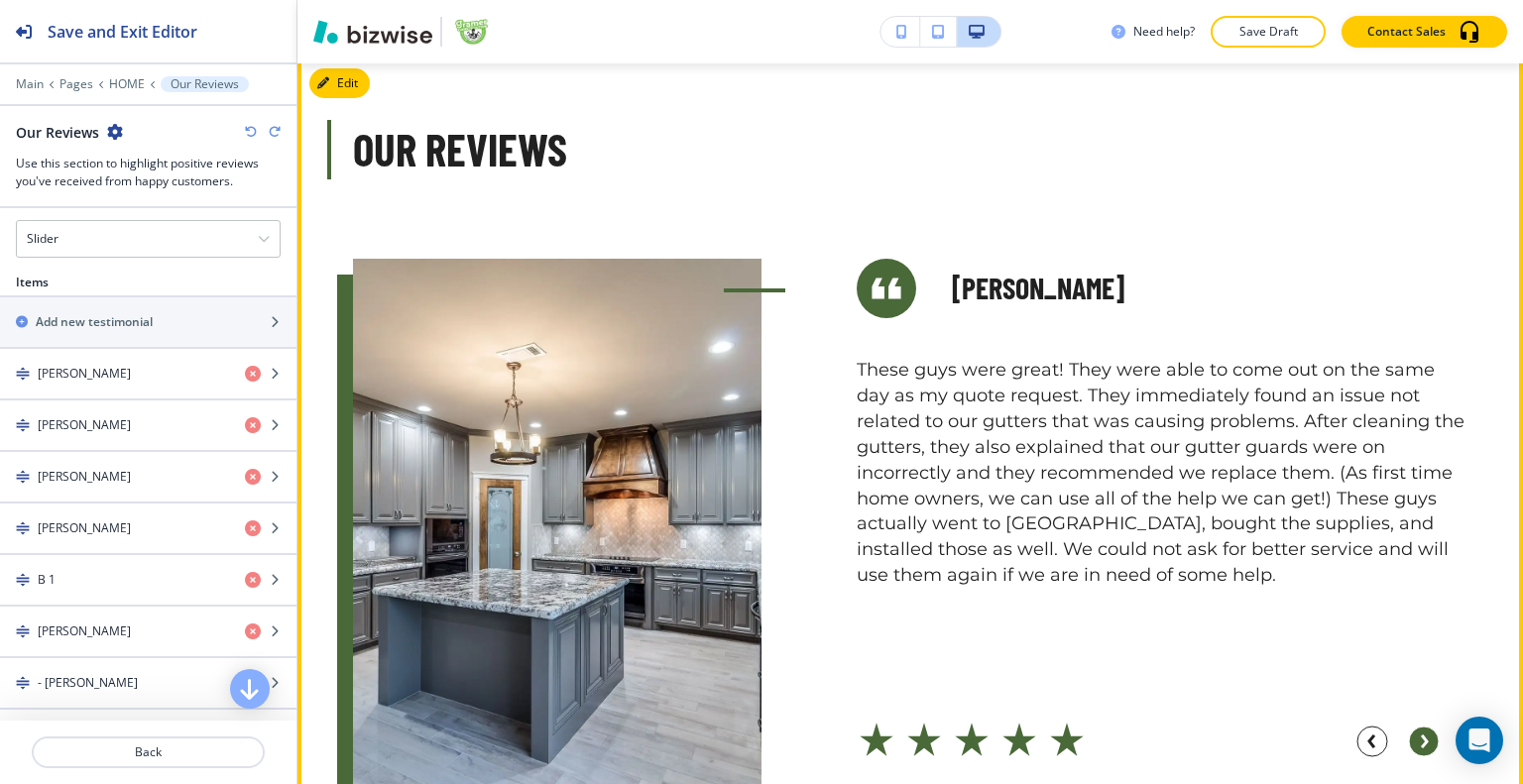 click 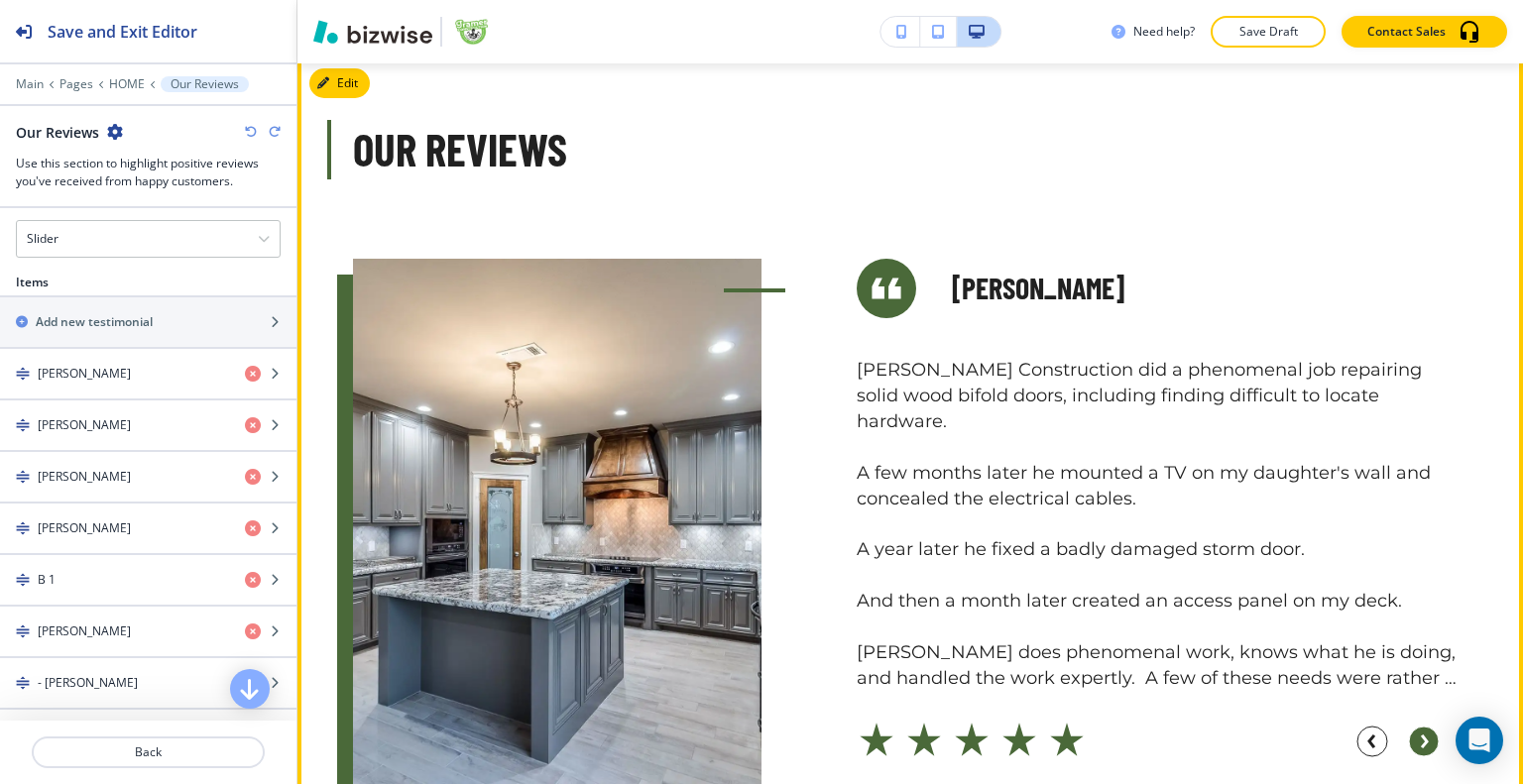 click 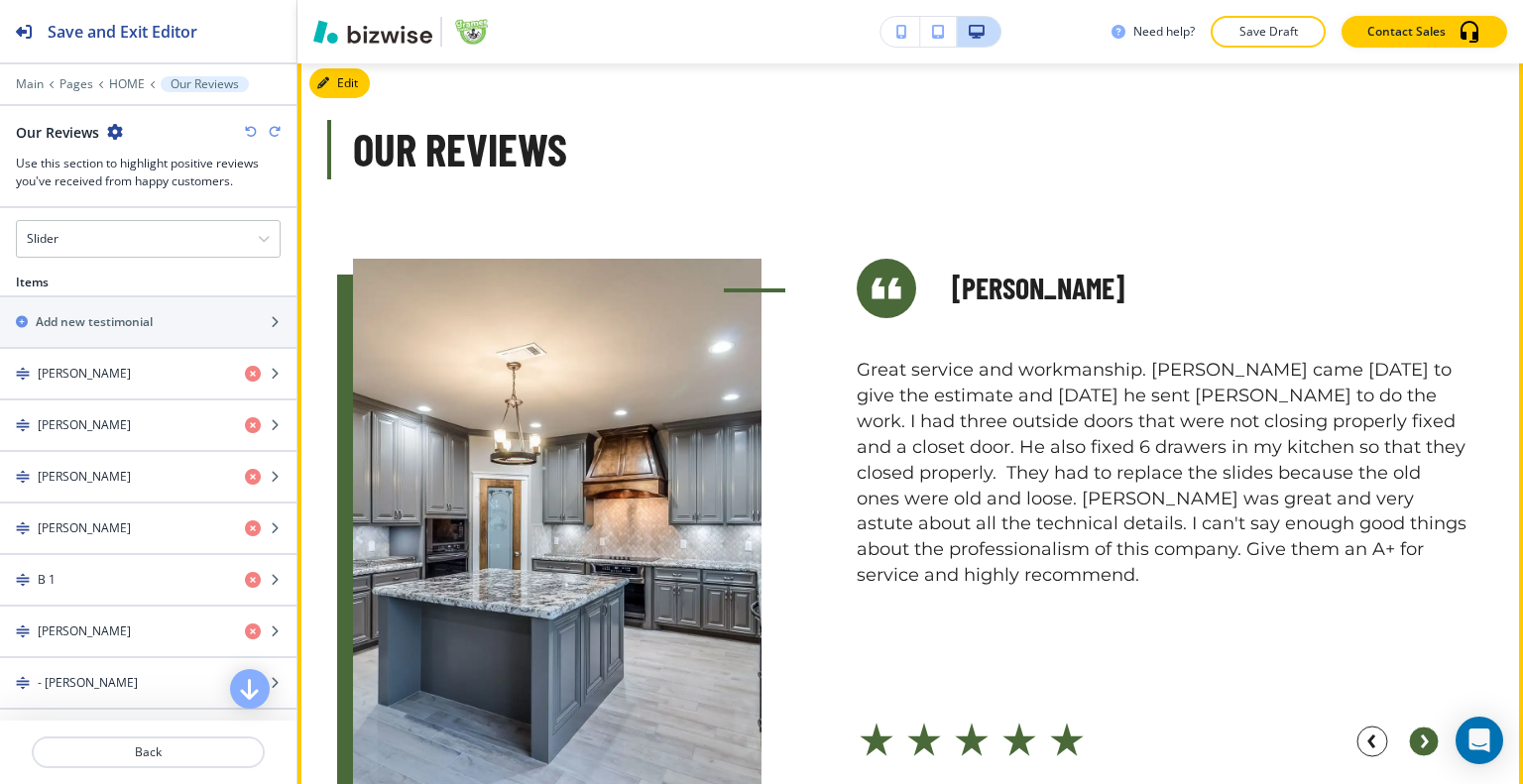 click 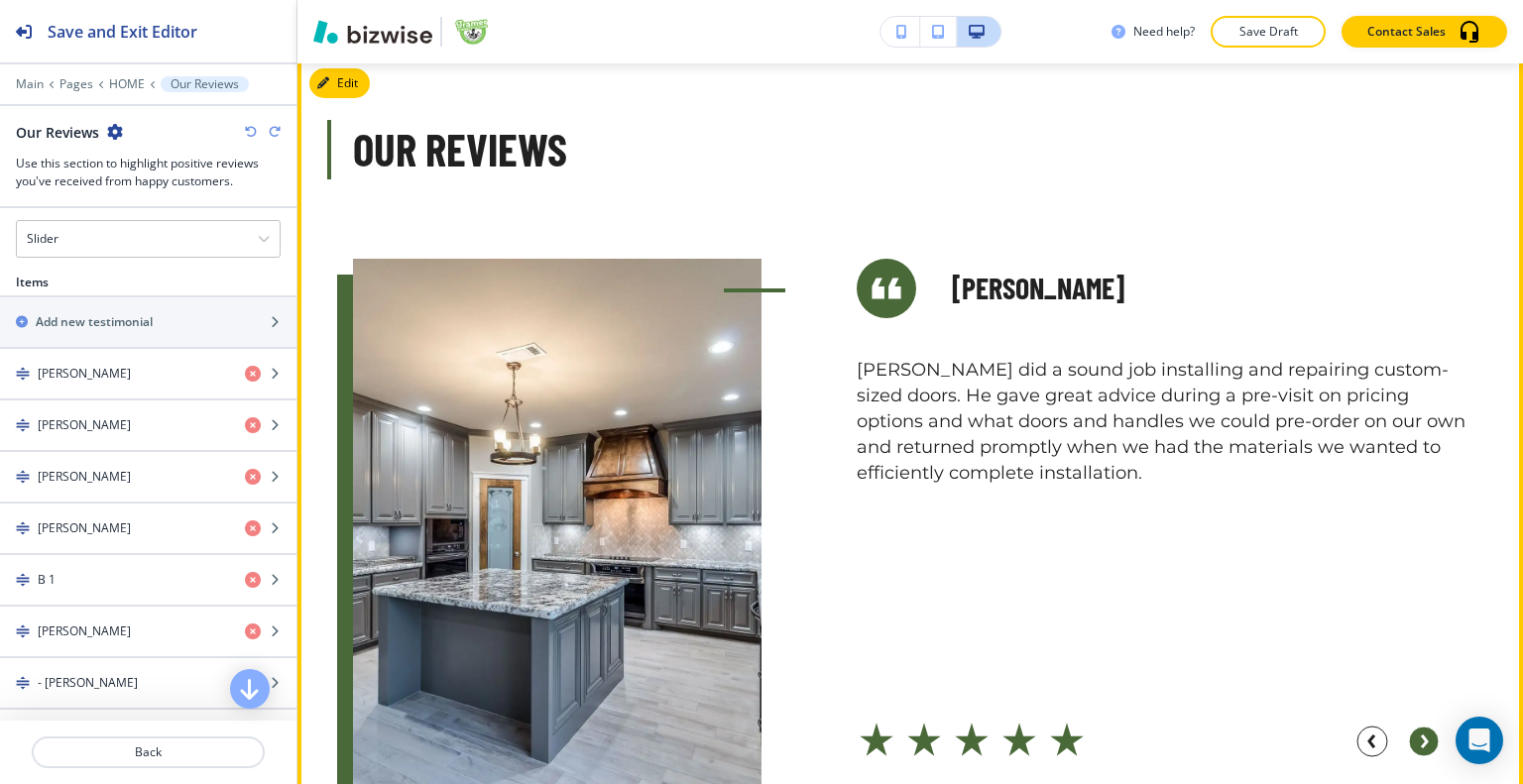 click 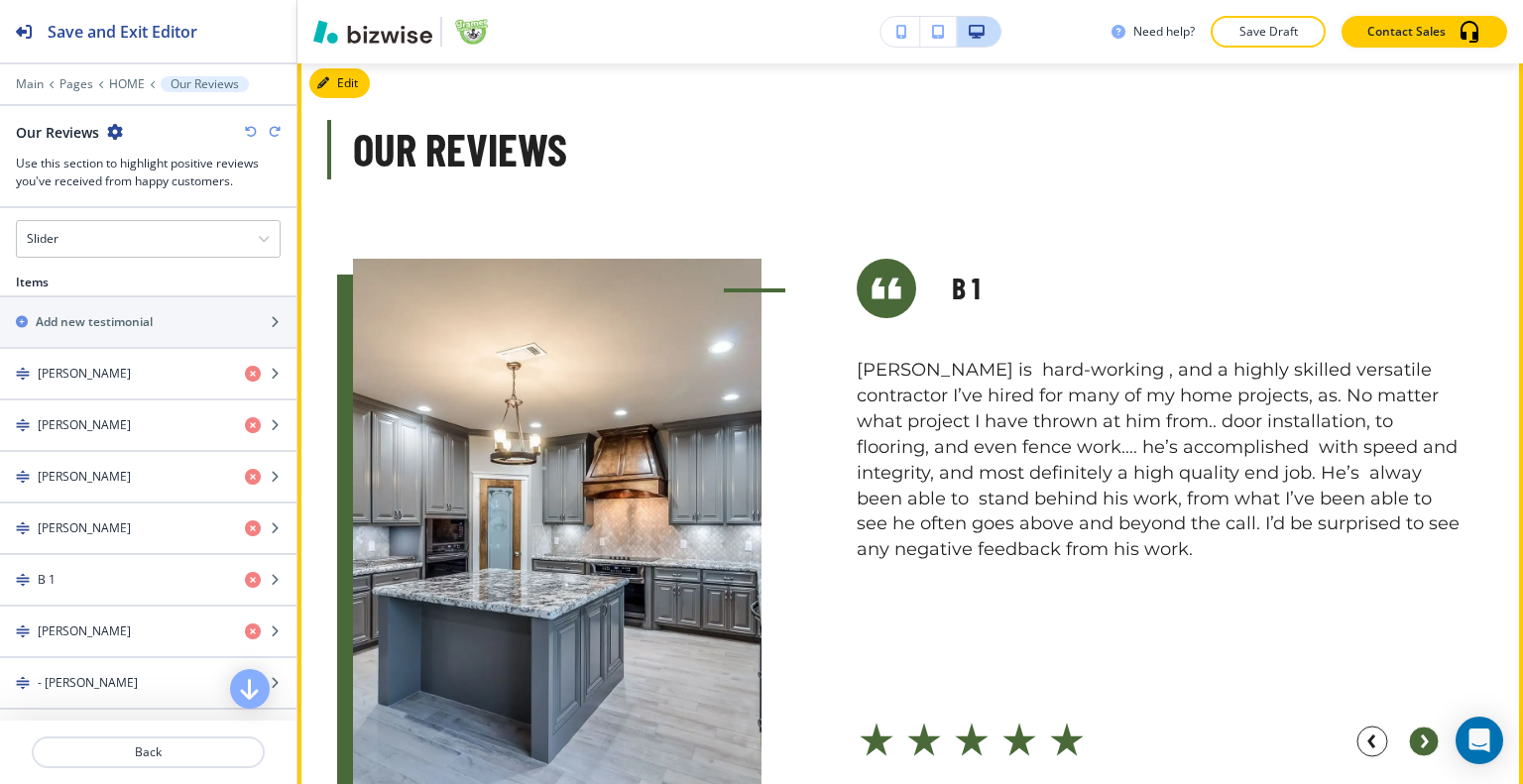 click 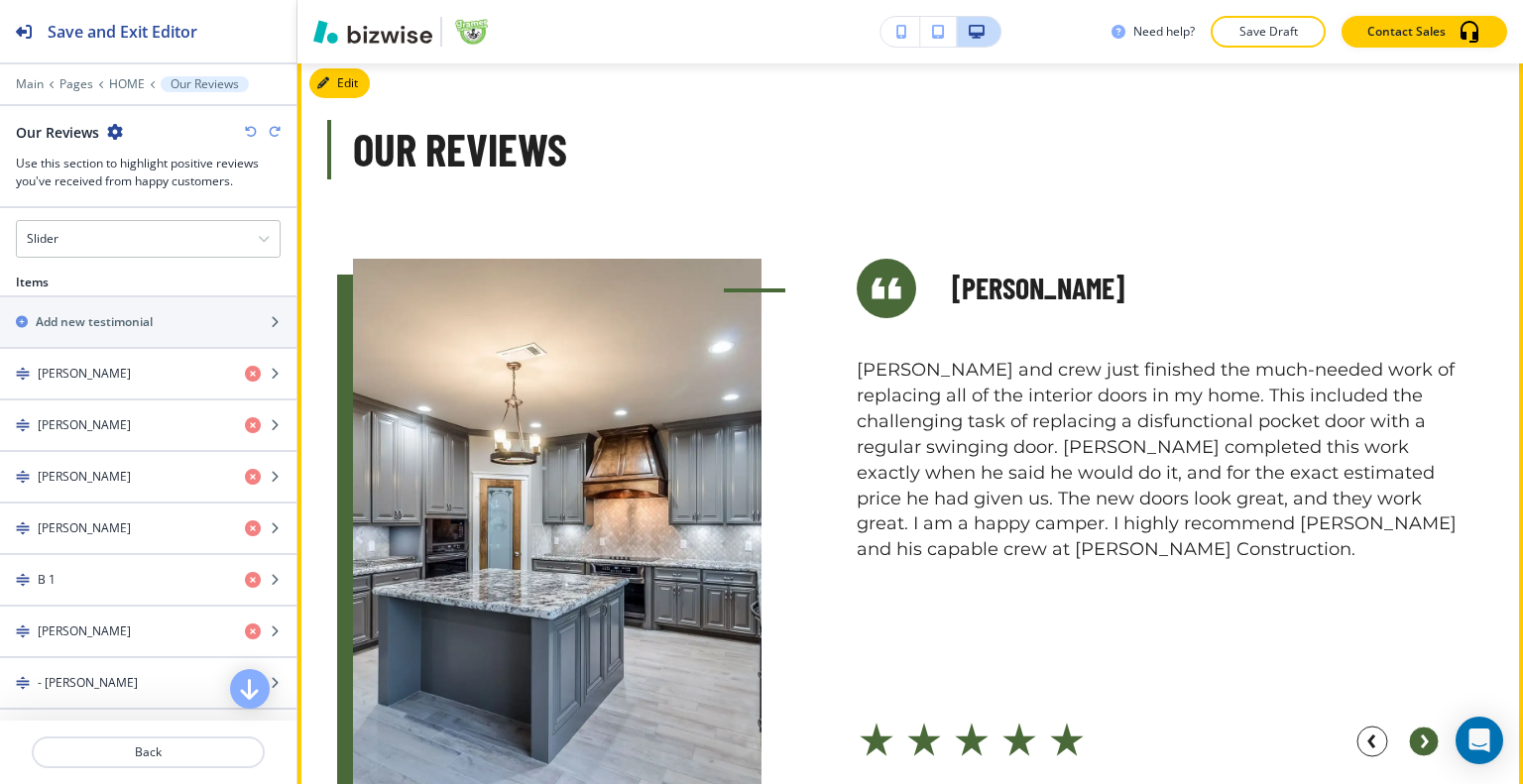 click 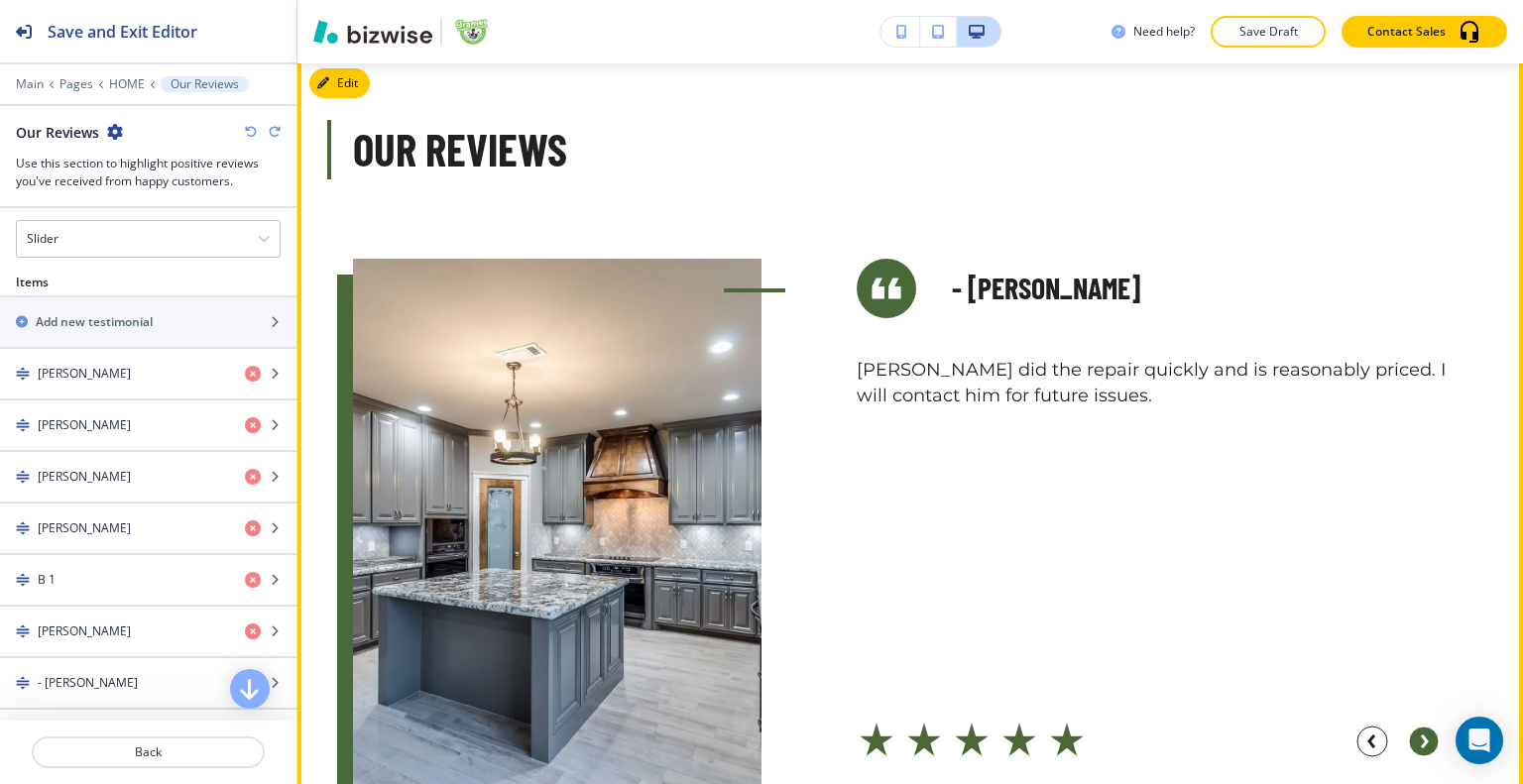 click 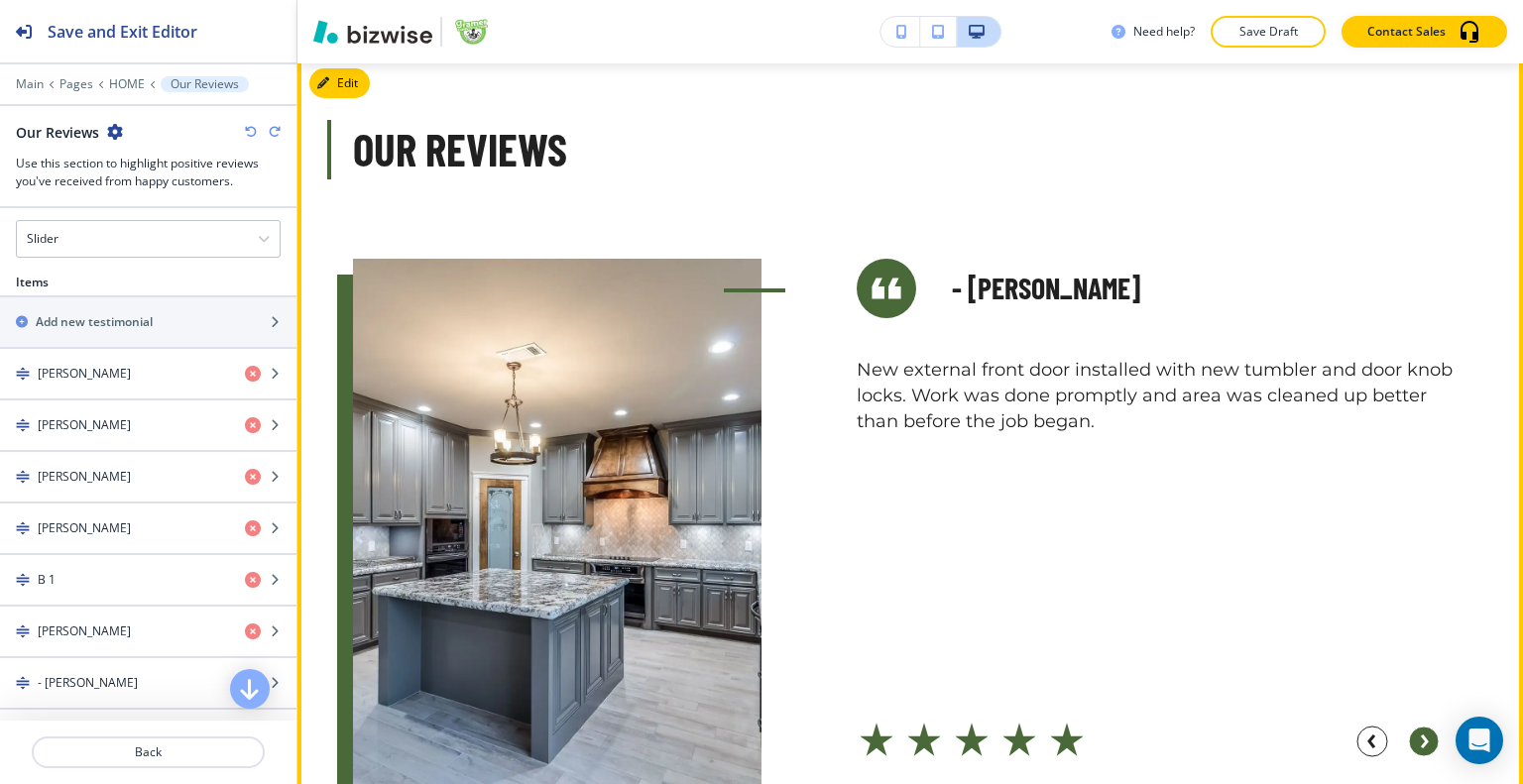 click 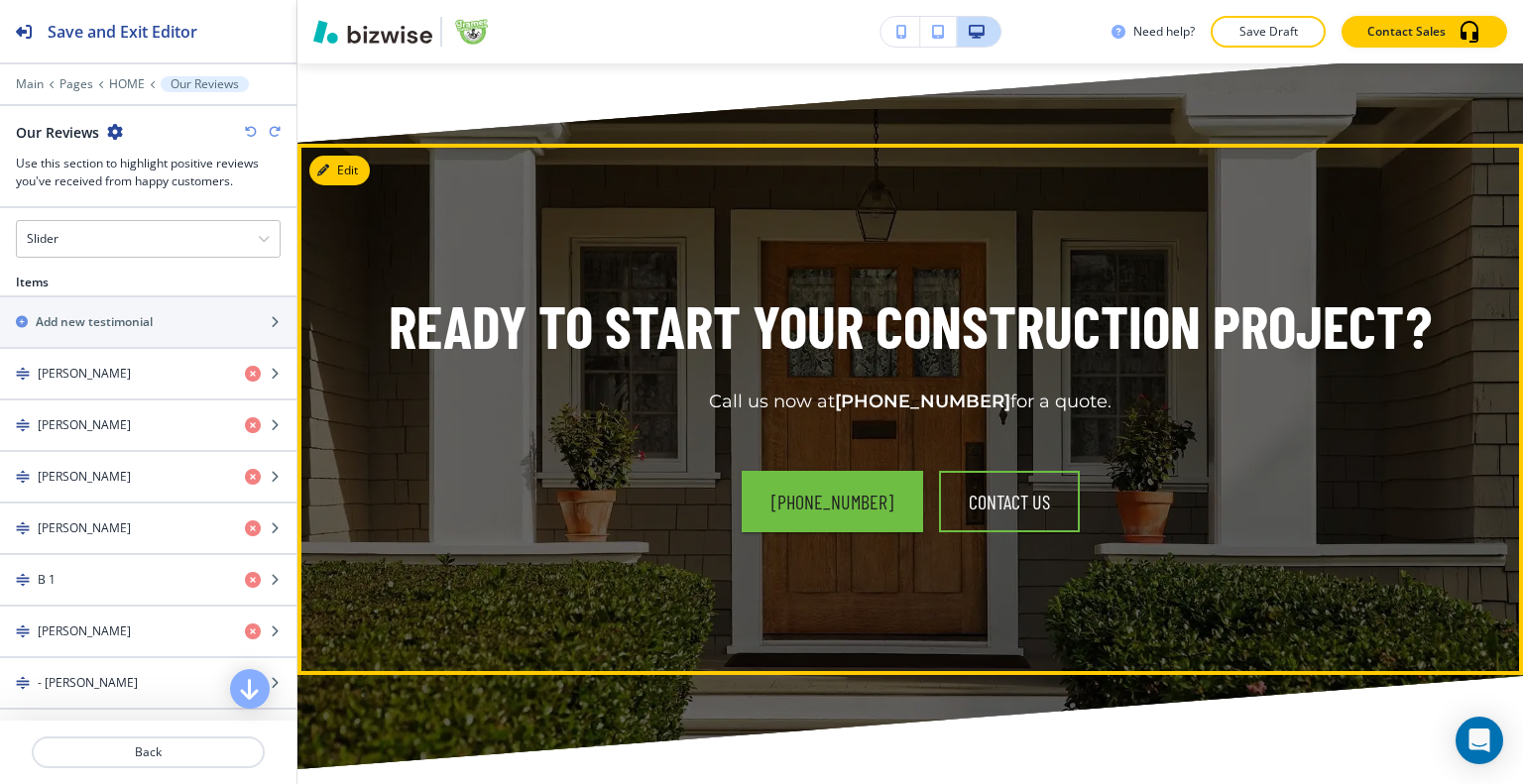 scroll, scrollTop: 6761, scrollLeft: 0, axis: vertical 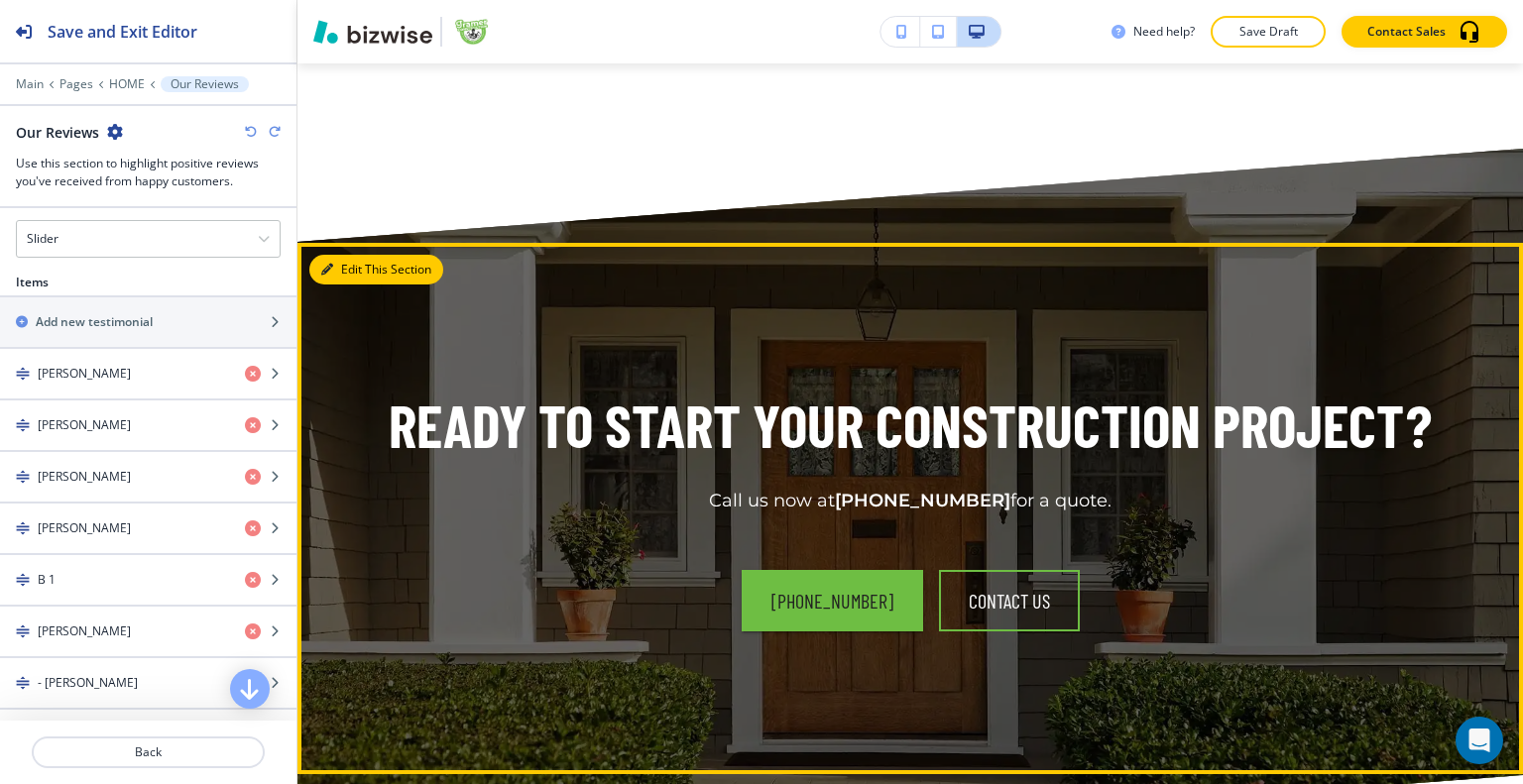 click on "Edit This Section" at bounding box center (376, 270) 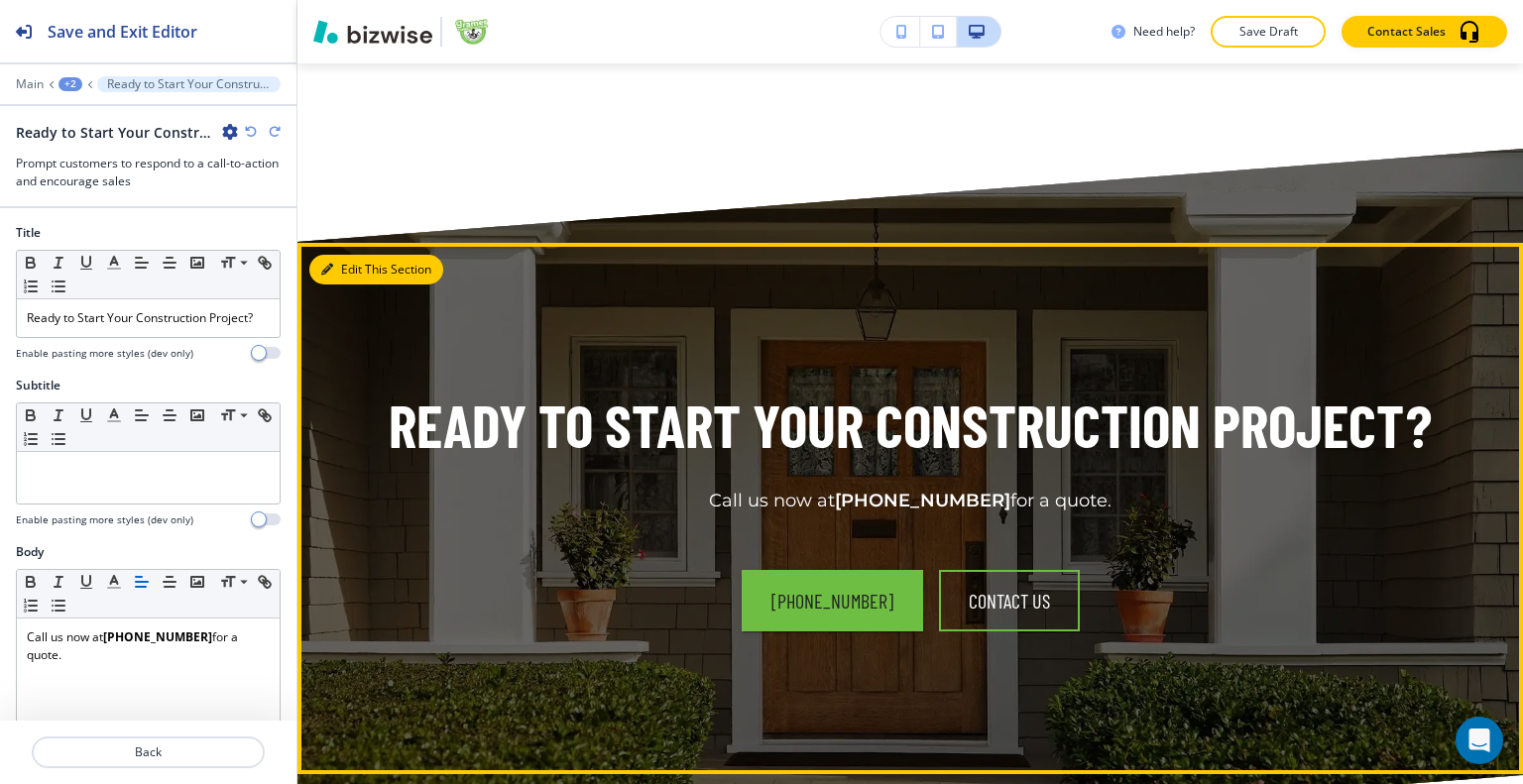 scroll, scrollTop: 6848, scrollLeft: 0, axis: vertical 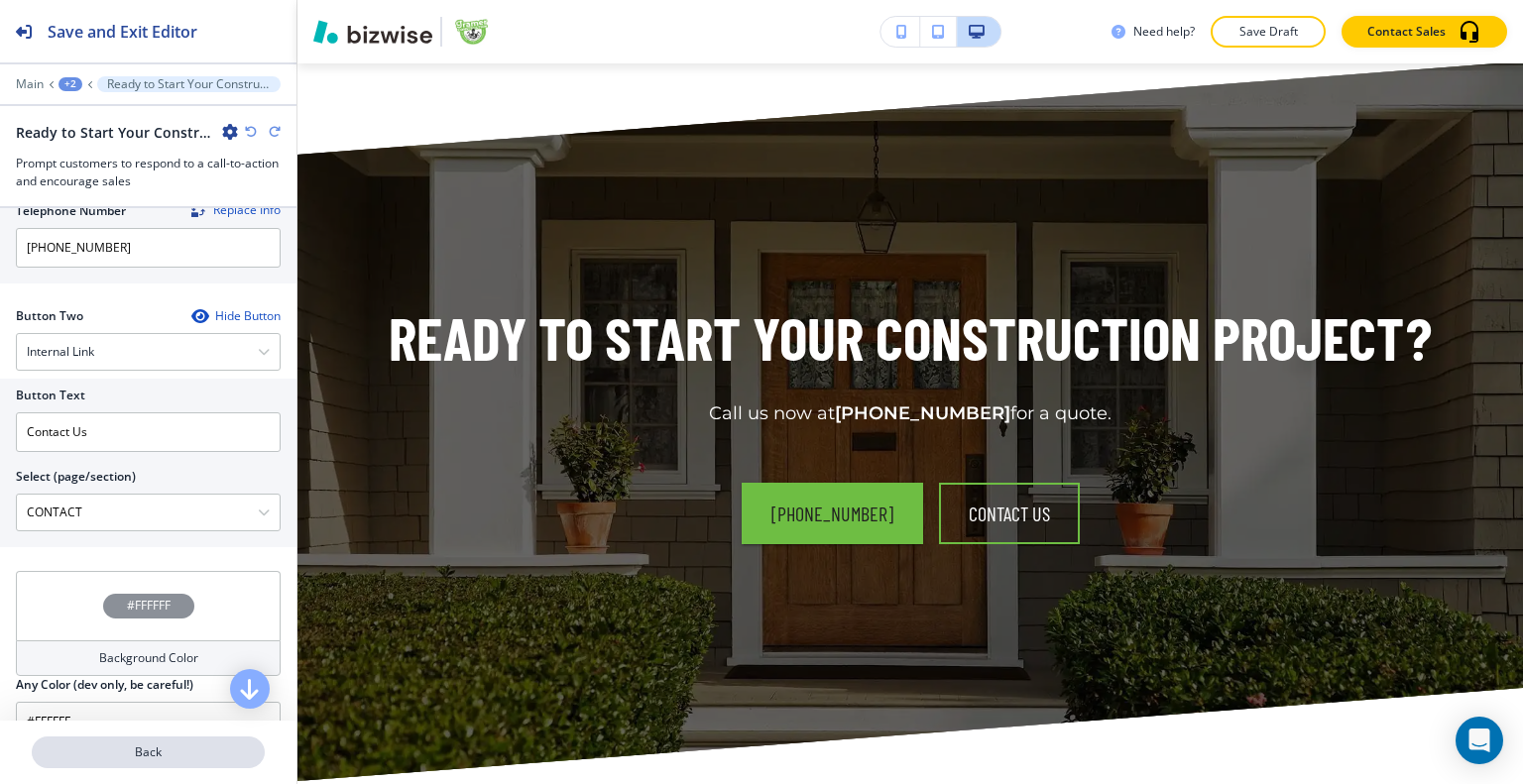 click on "Back" at bounding box center (148, 752) 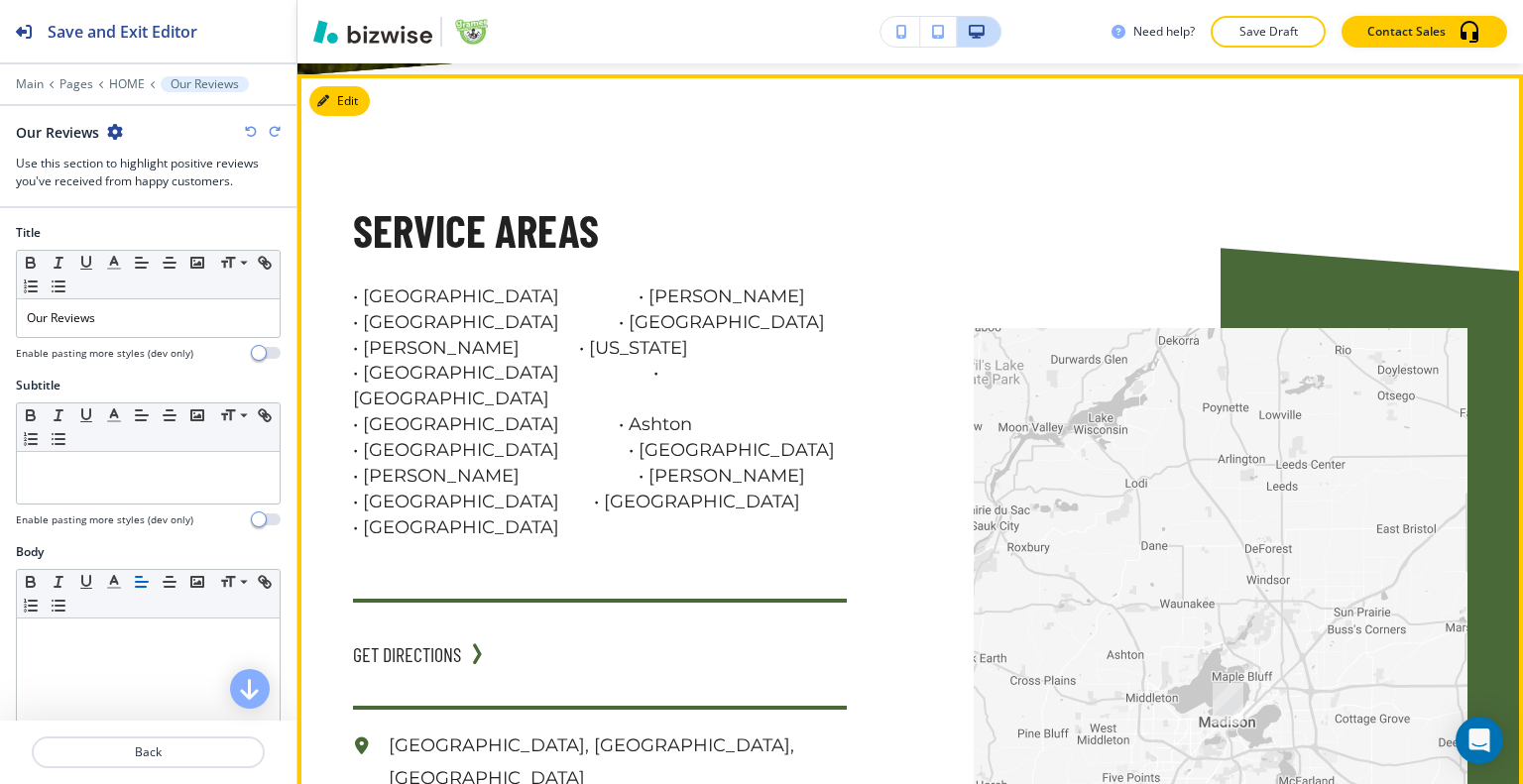 scroll, scrollTop: 7454, scrollLeft: 0, axis: vertical 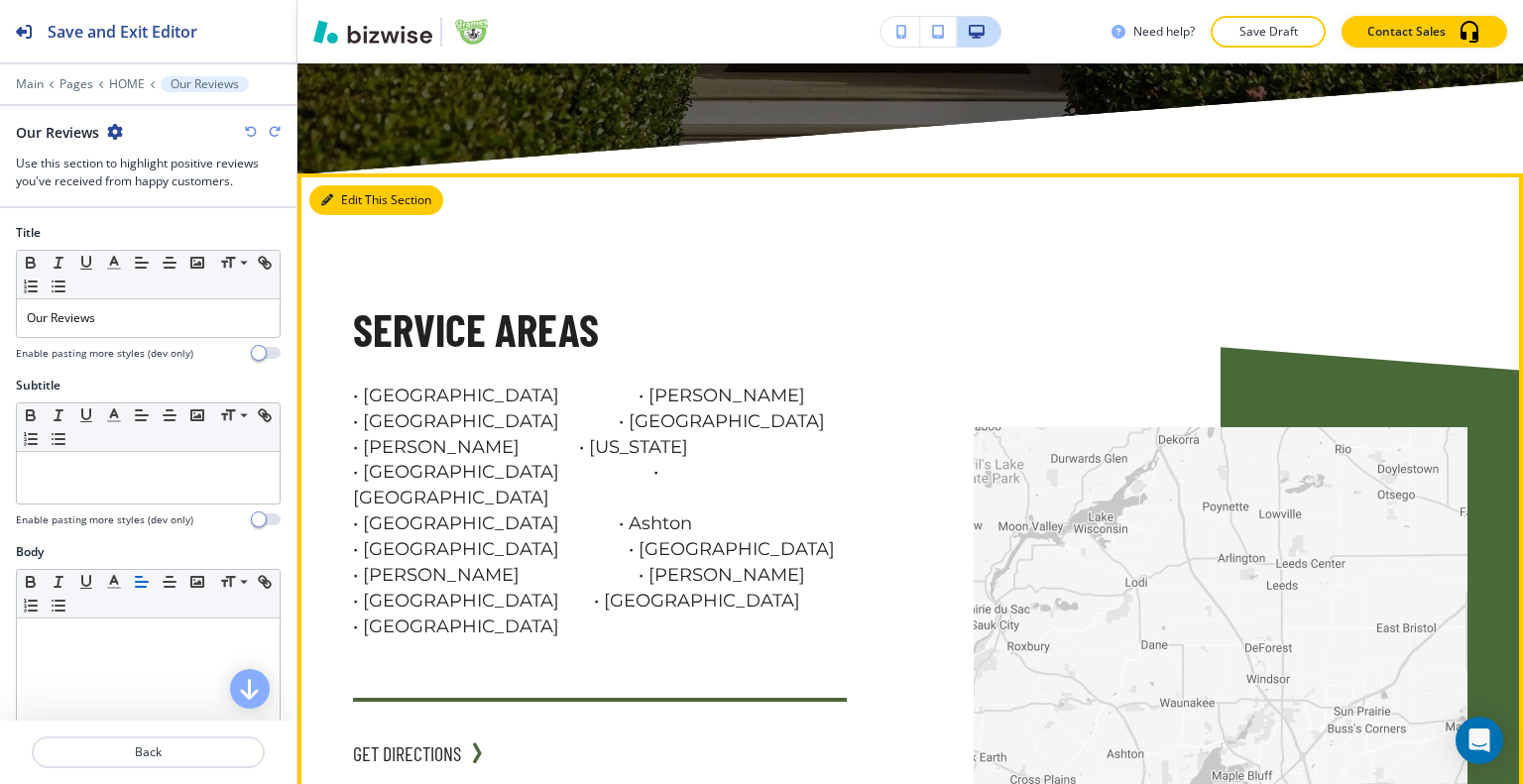 click at bounding box center (327, 200) 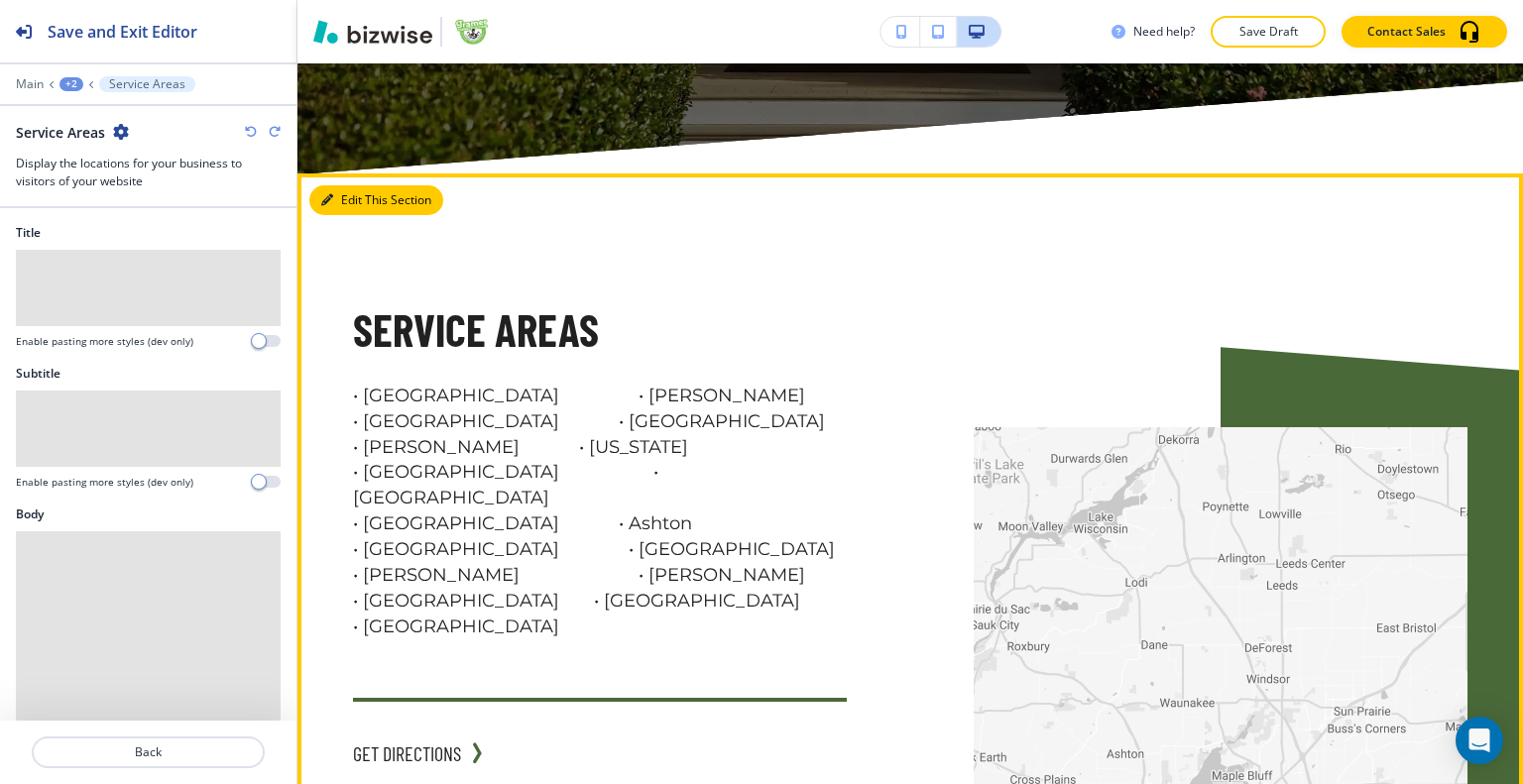 scroll, scrollTop: 7472, scrollLeft: 0, axis: vertical 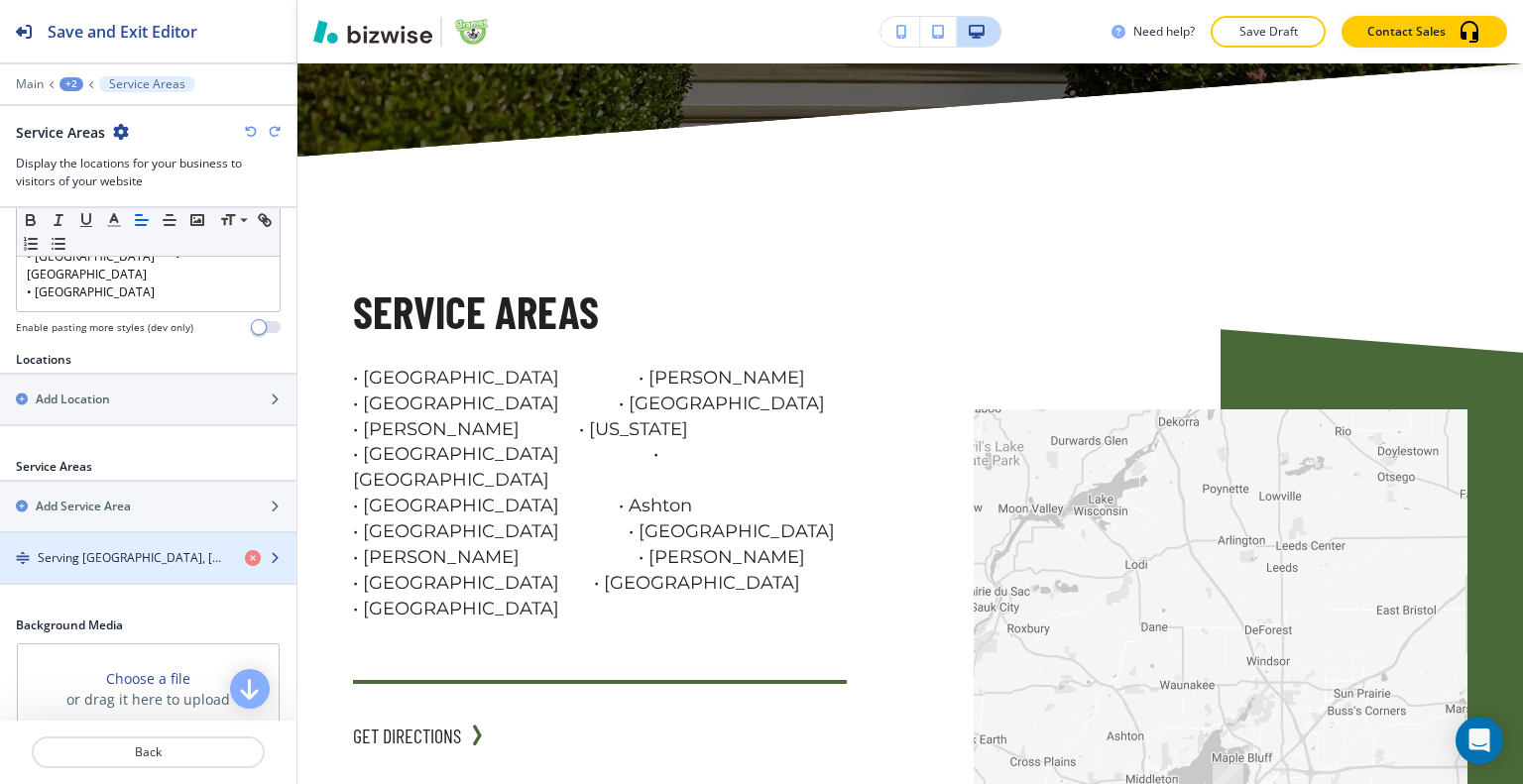 click at bounding box center (148, 575) 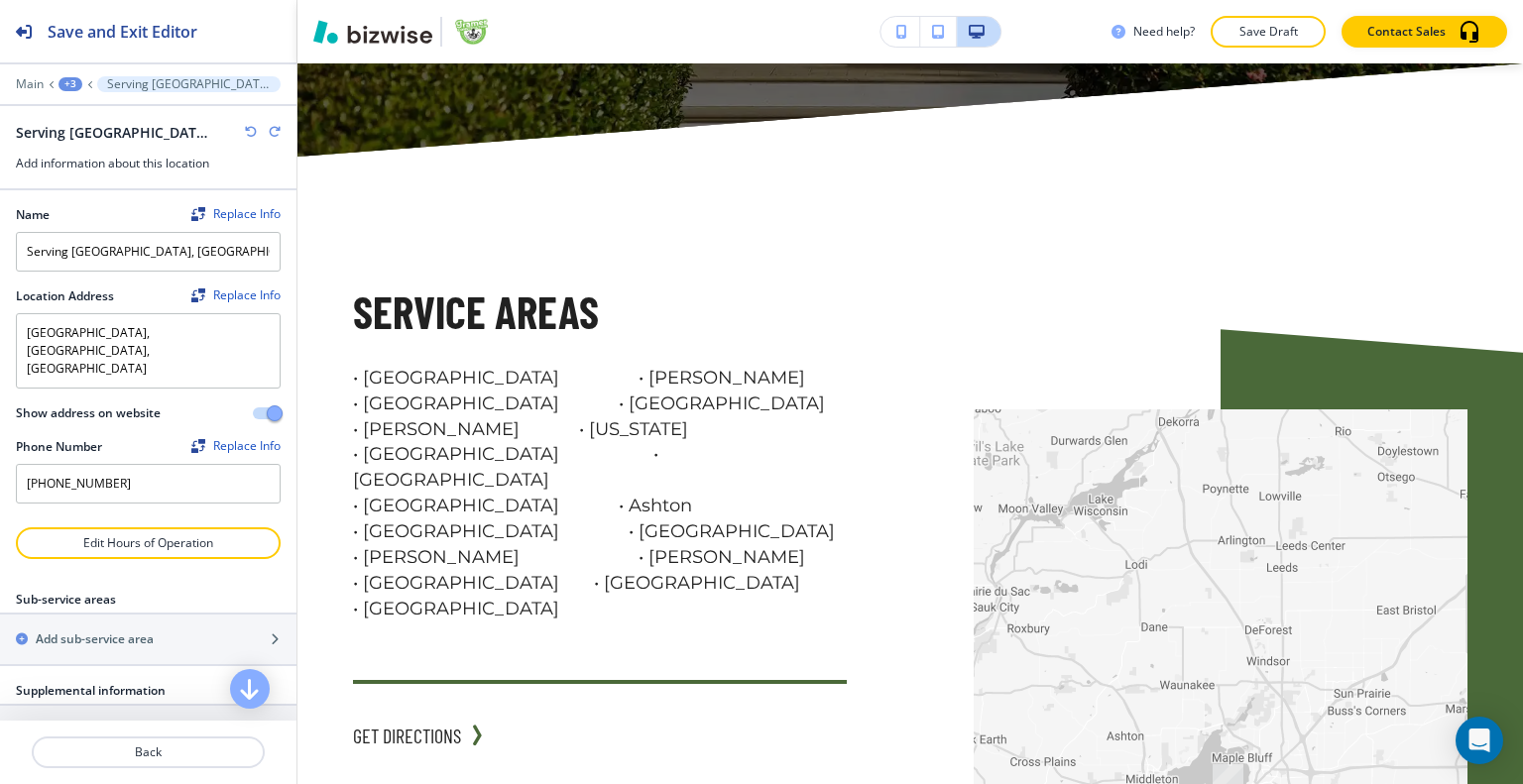 scroll, scrollTop: 63, scrollLeft: 0, axis: vertical 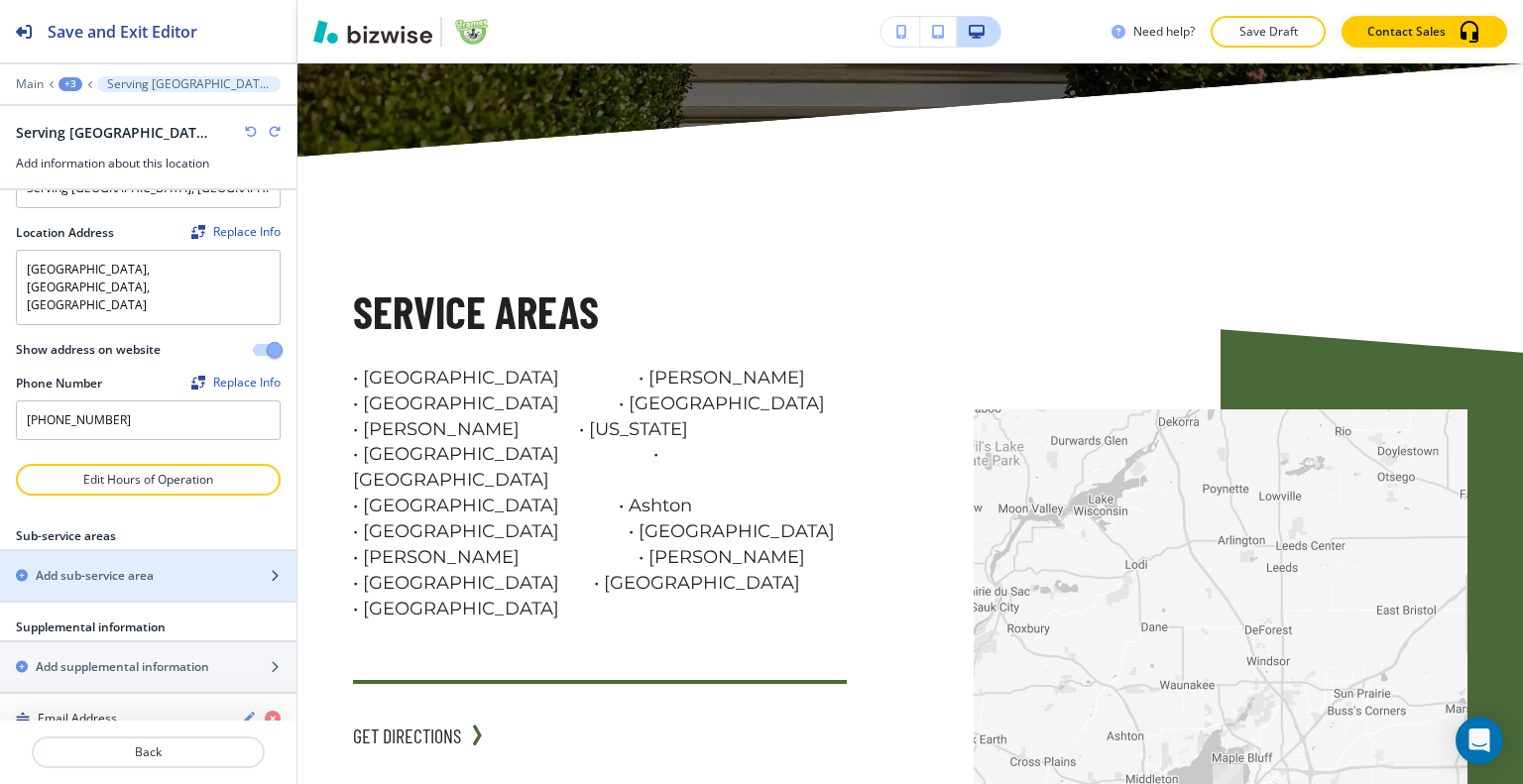click on "Add sub-service area" at bounding box center [94, 576] 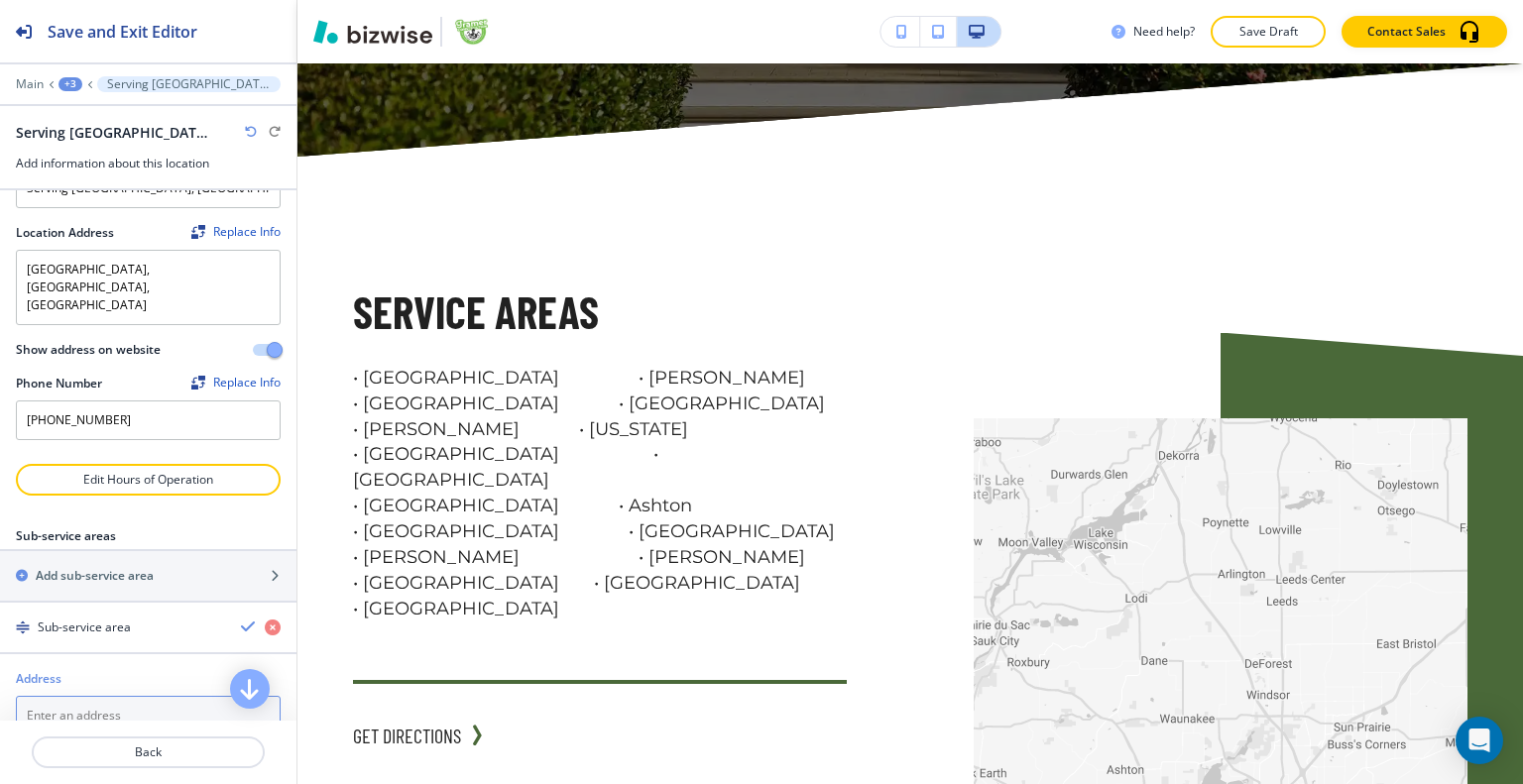 click at bounding box center (148, 716) 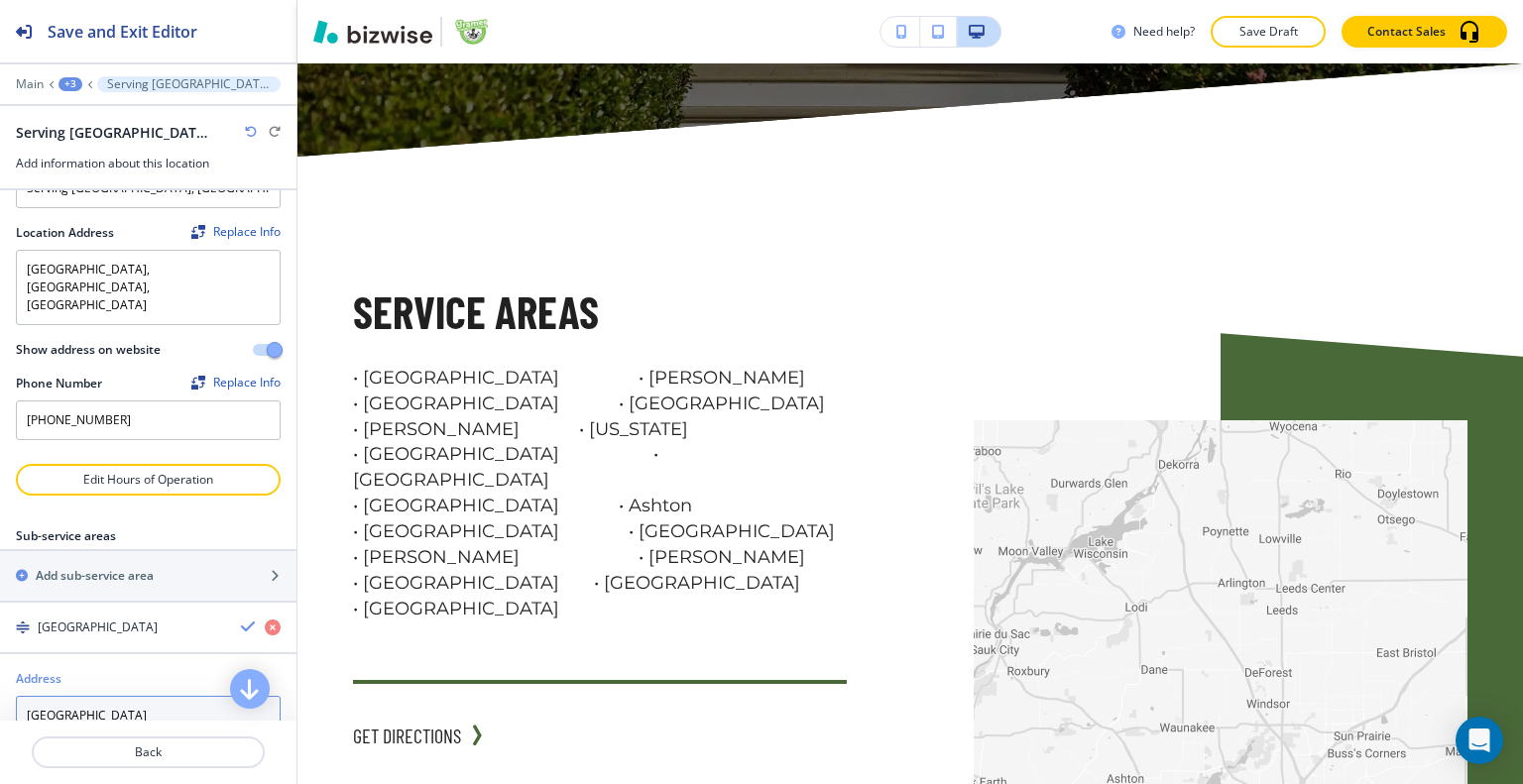 type on "[GEOGRAPHIC_DATA]" 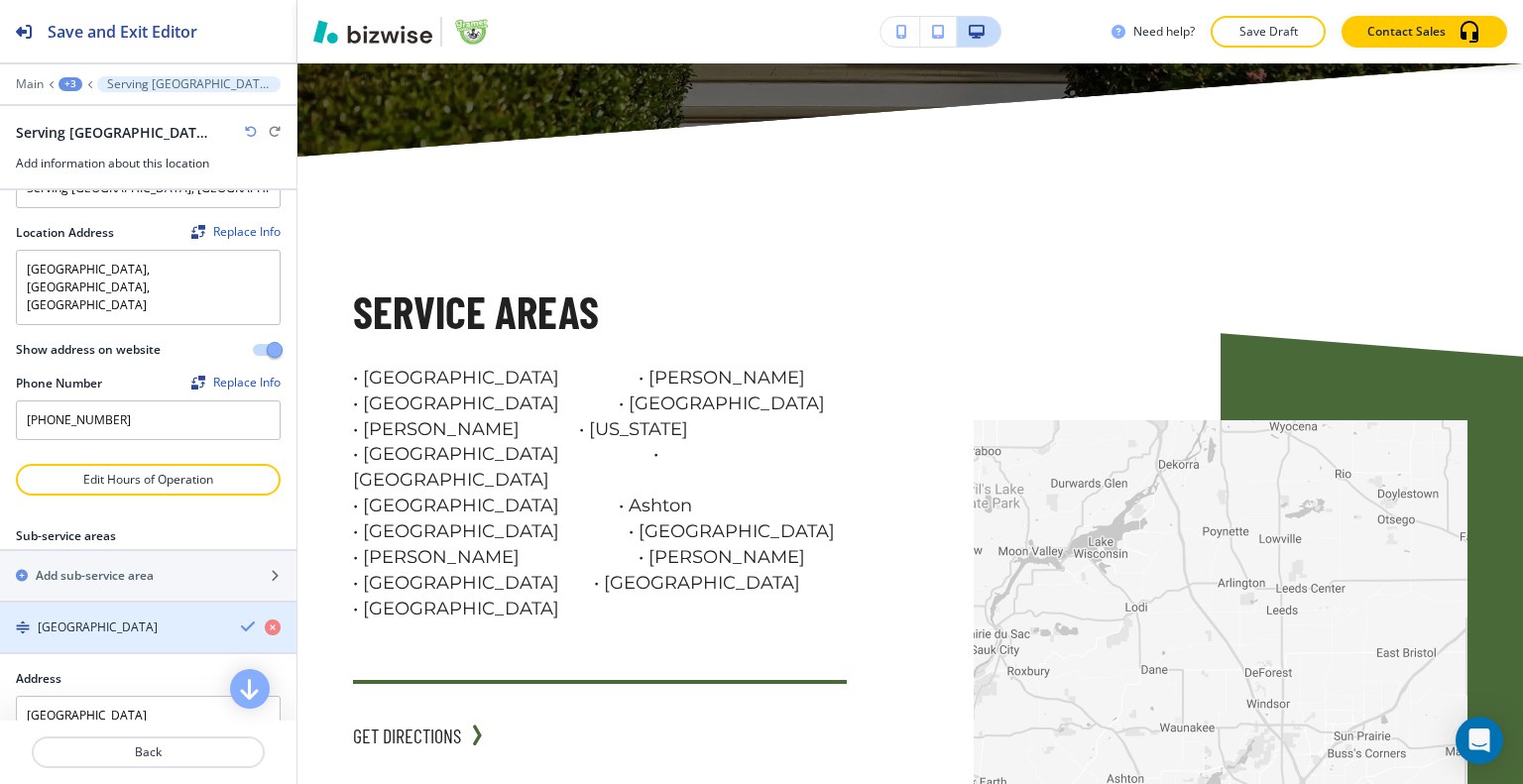 click at bounding box center [249, 626] 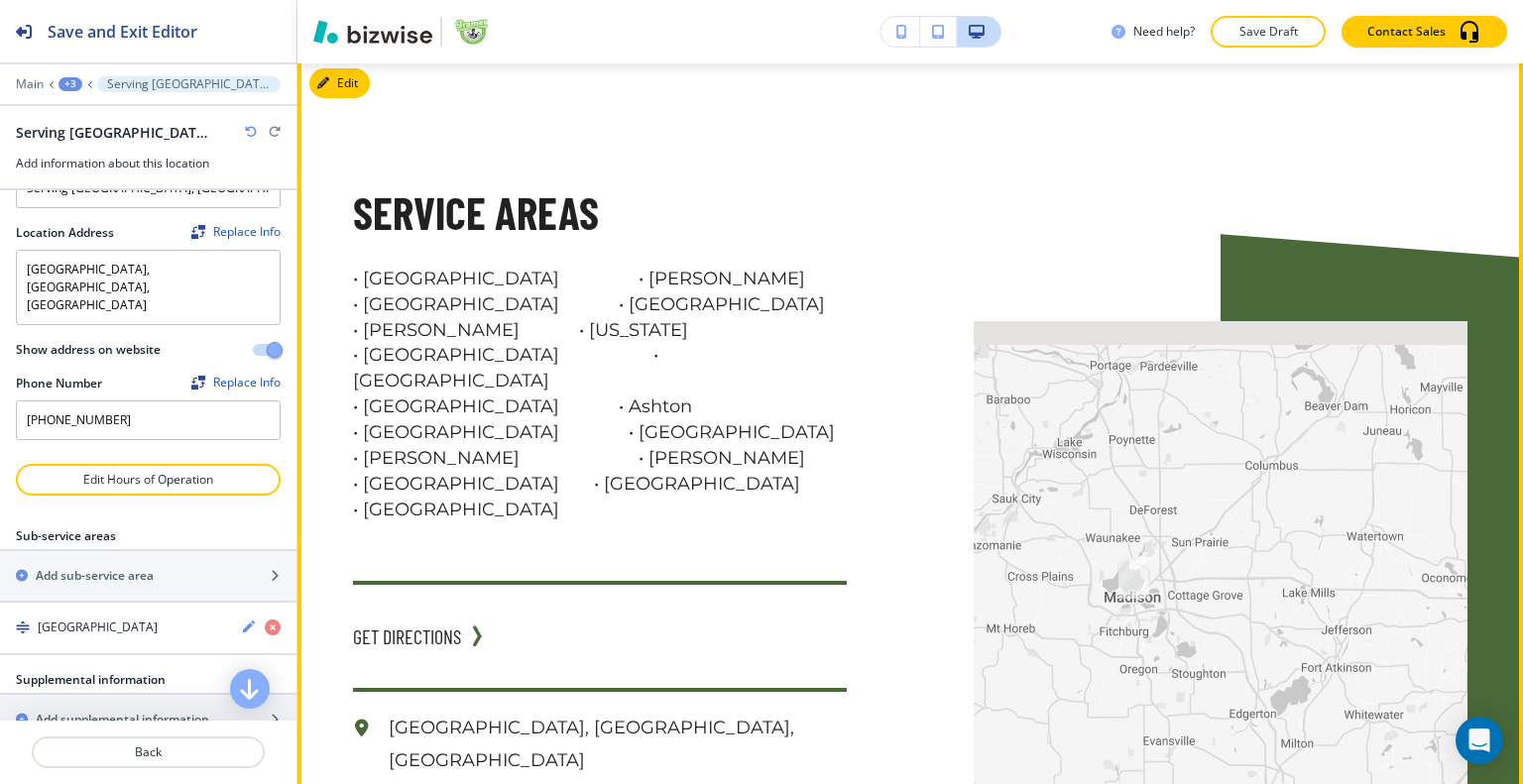 scroll, scrollTop: 7472, scrollLeft: 0, axis: vertical 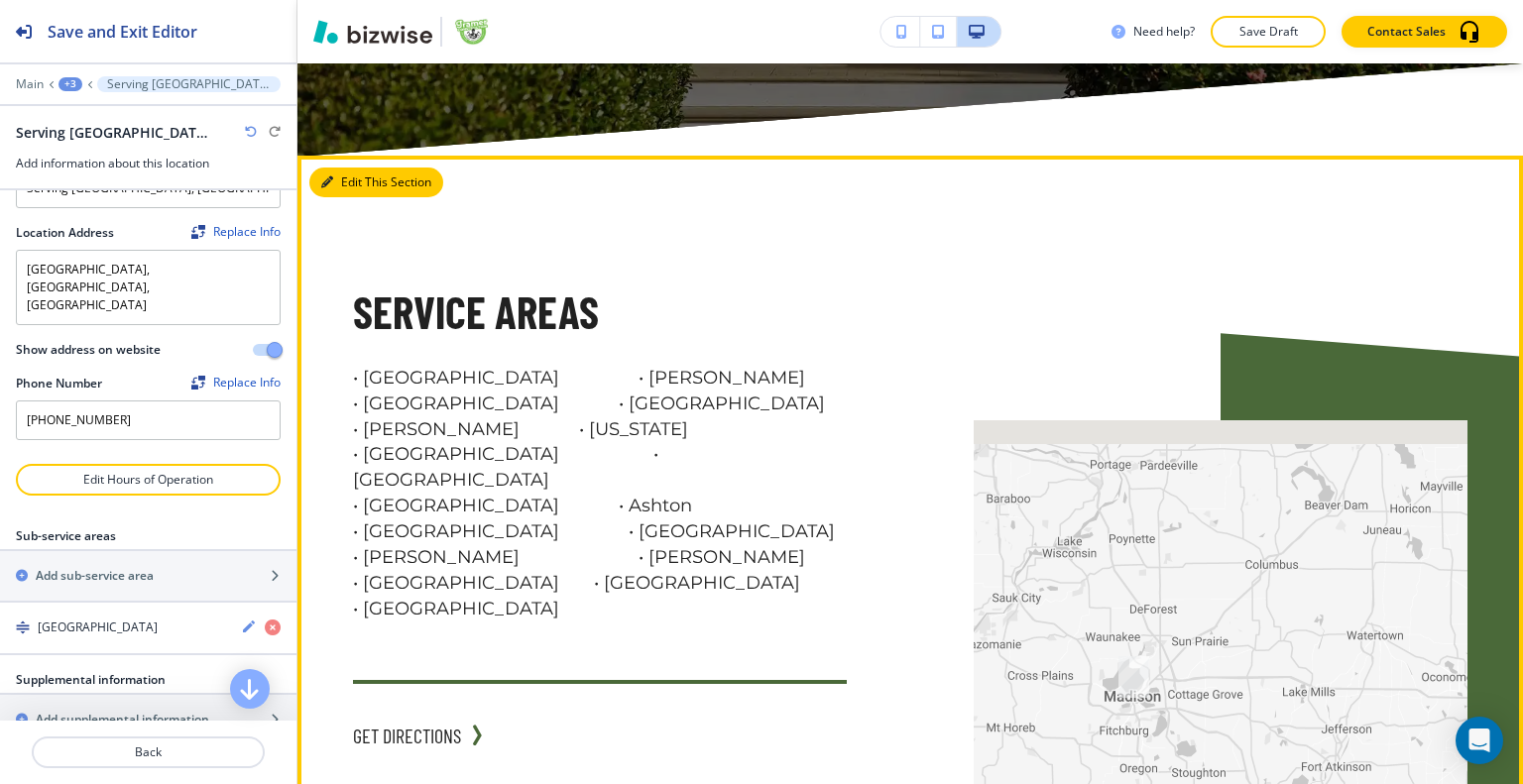 click on "Edit This Section" at bounding box center [376, 182] 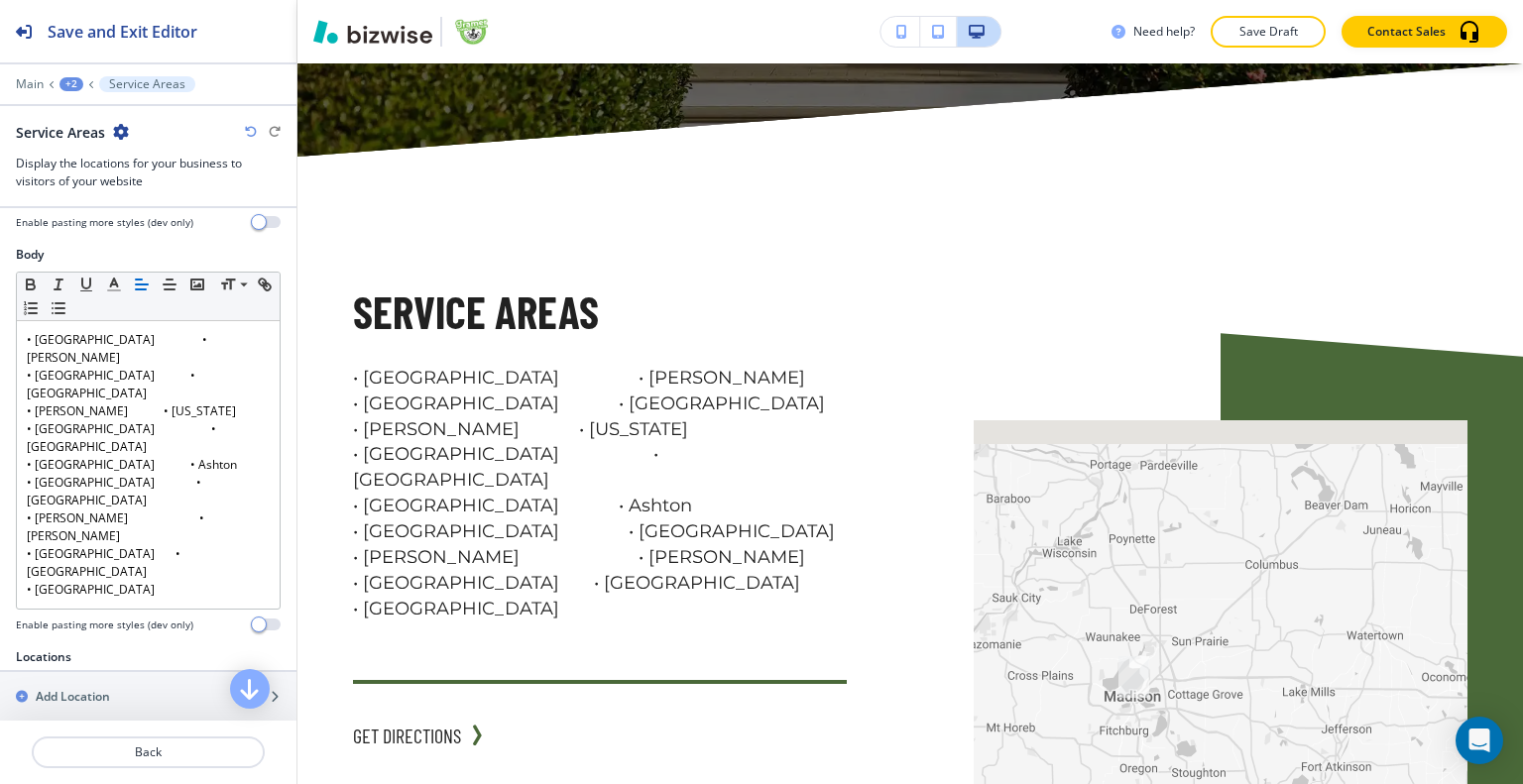 scroll, scrollTop: 595, scrollLeft: 0, axis: vertical 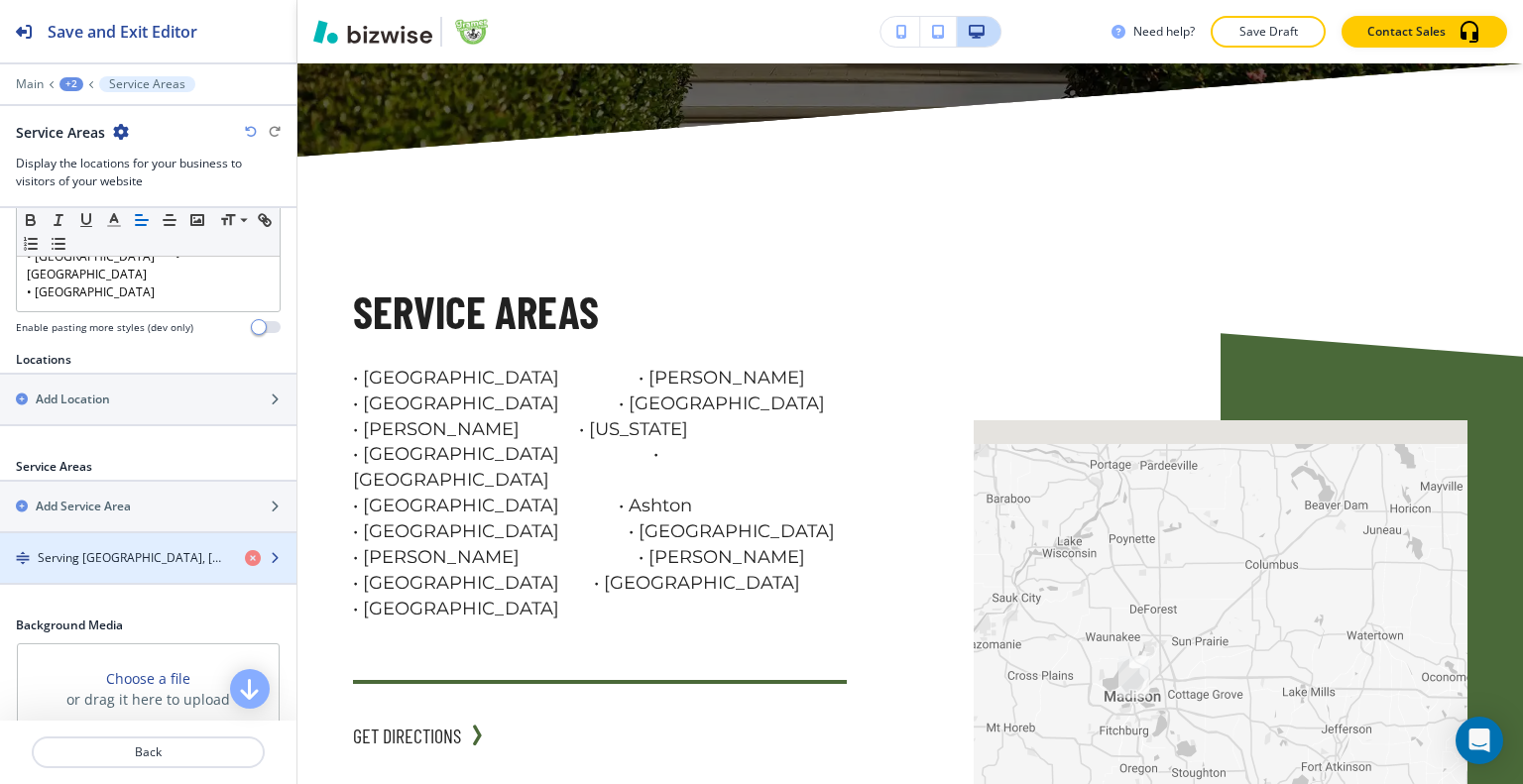 click on "Serving [GEOGRAPHIC_DATA], [GEOGRAPHIC_DATA] & Surrounding Areas" at bounding box center (133, 558) 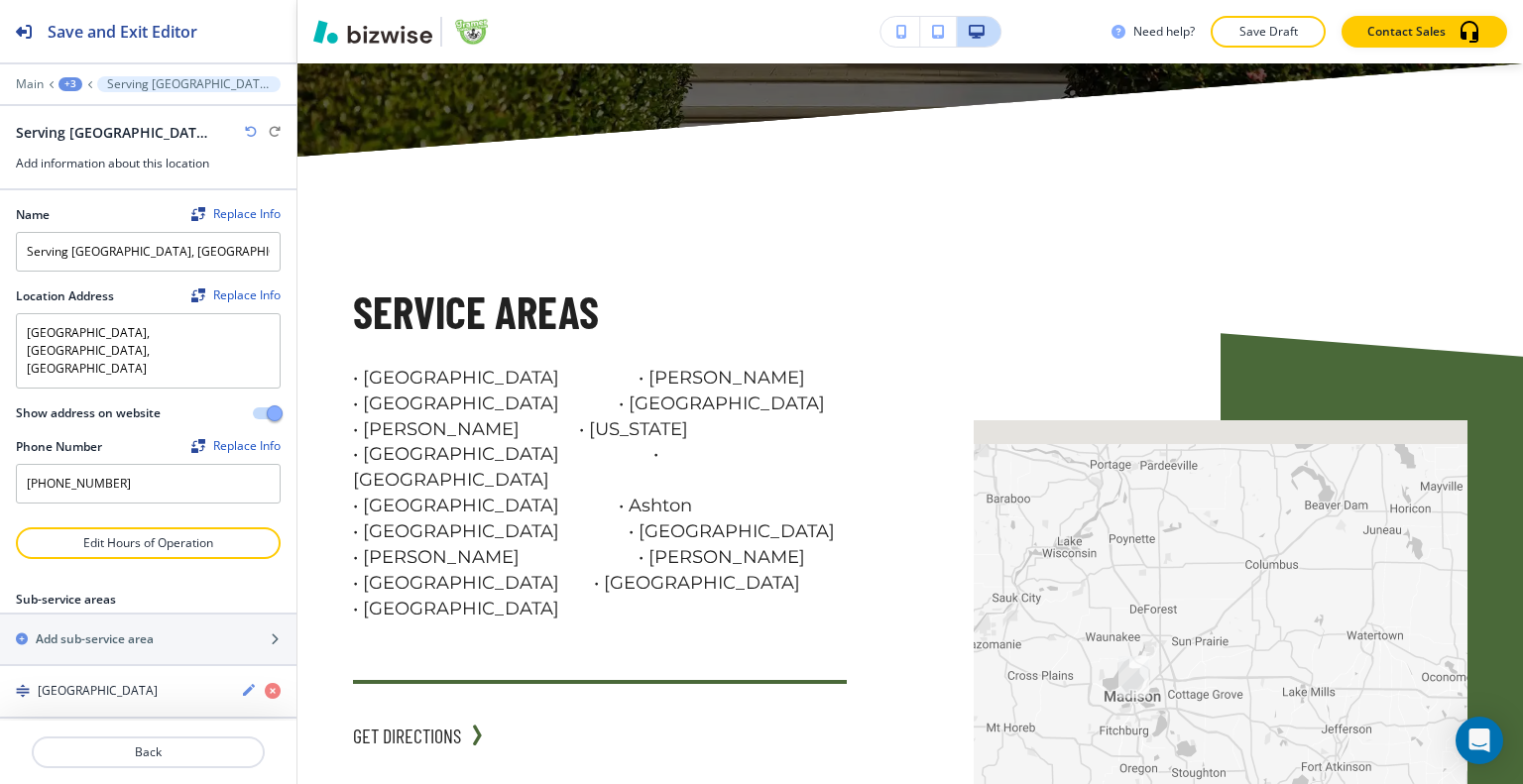 scroll, scrollTop: 116, scrollLeft: 0, axis: vertical 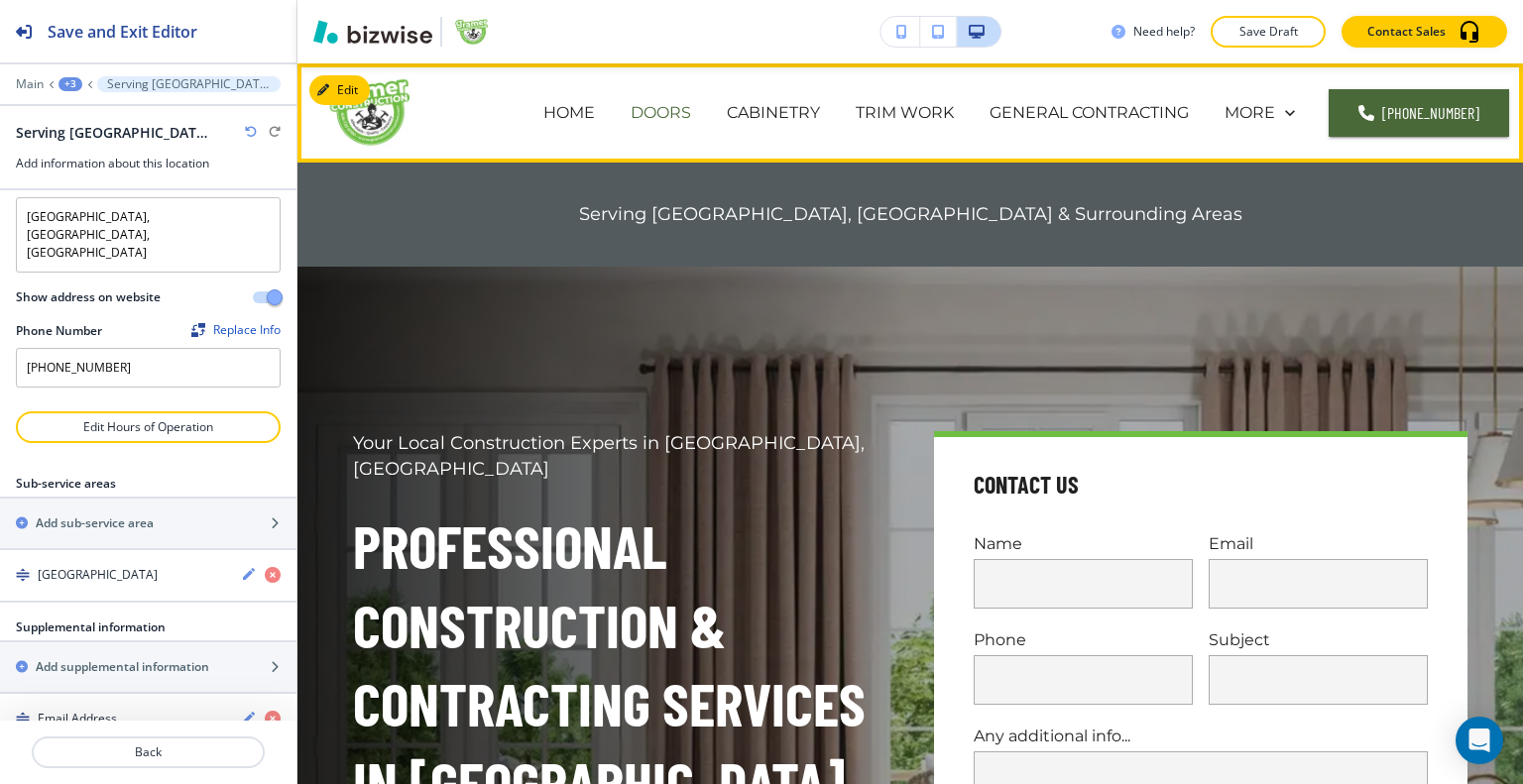 click on "DOORS" at bounding box center (660, 112) 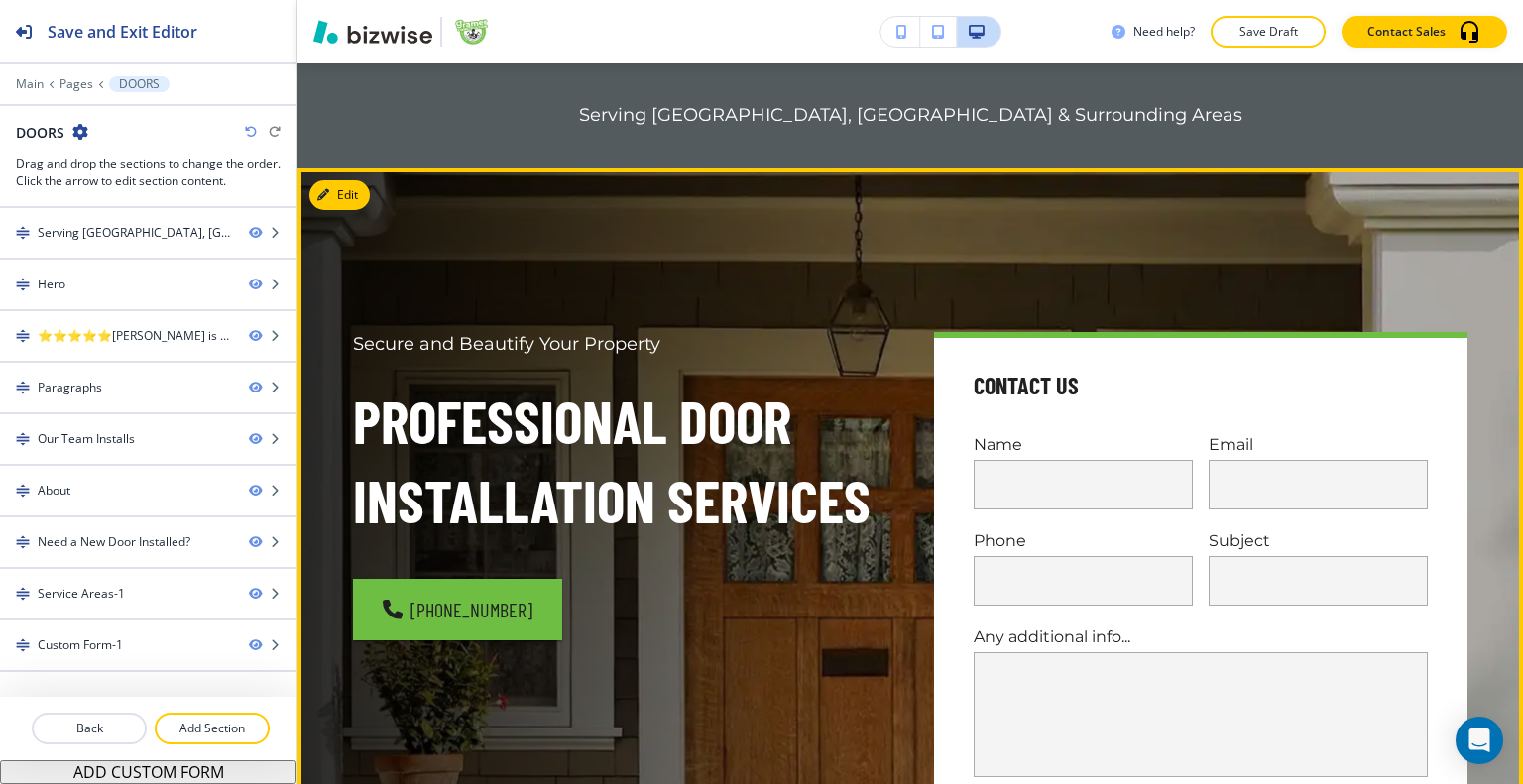 scroll, scrollTop: 0, scrollLeft: 0, axis: both 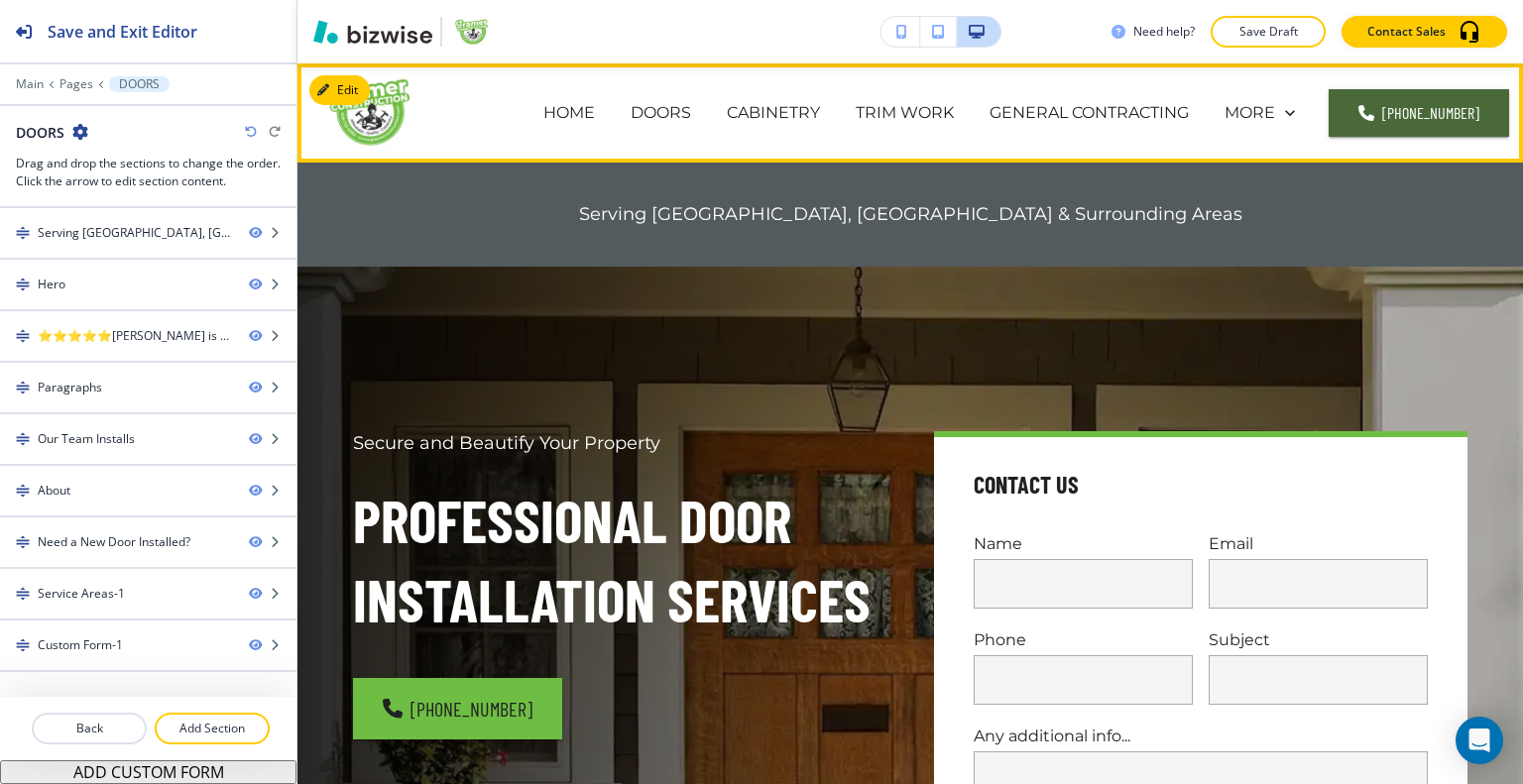 click on "HOME" at bounding box center (569, 113) 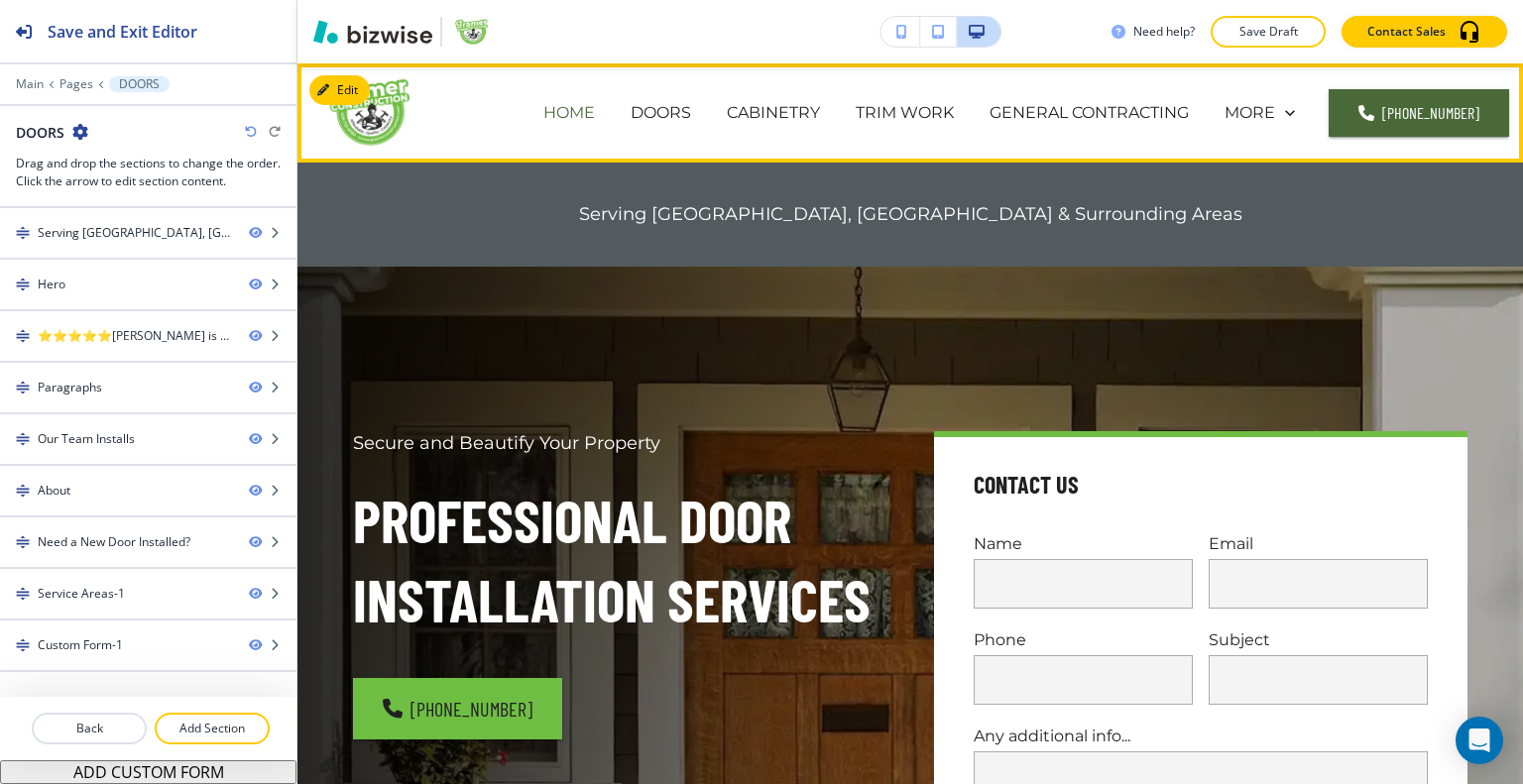 click on "HOME" at bounding box center (569, 112) 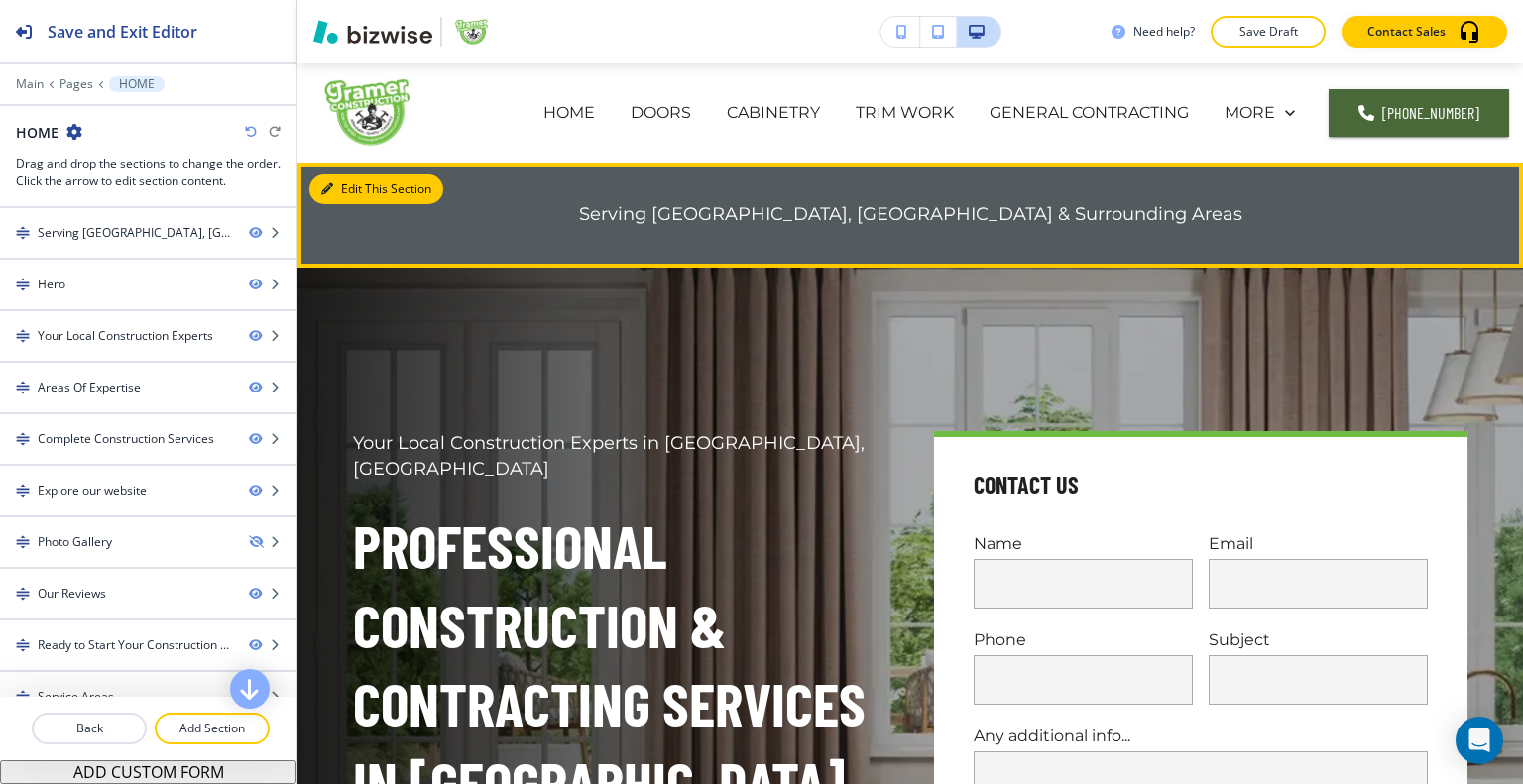 click on "Edit This Section" at bounding box center [376, 189] 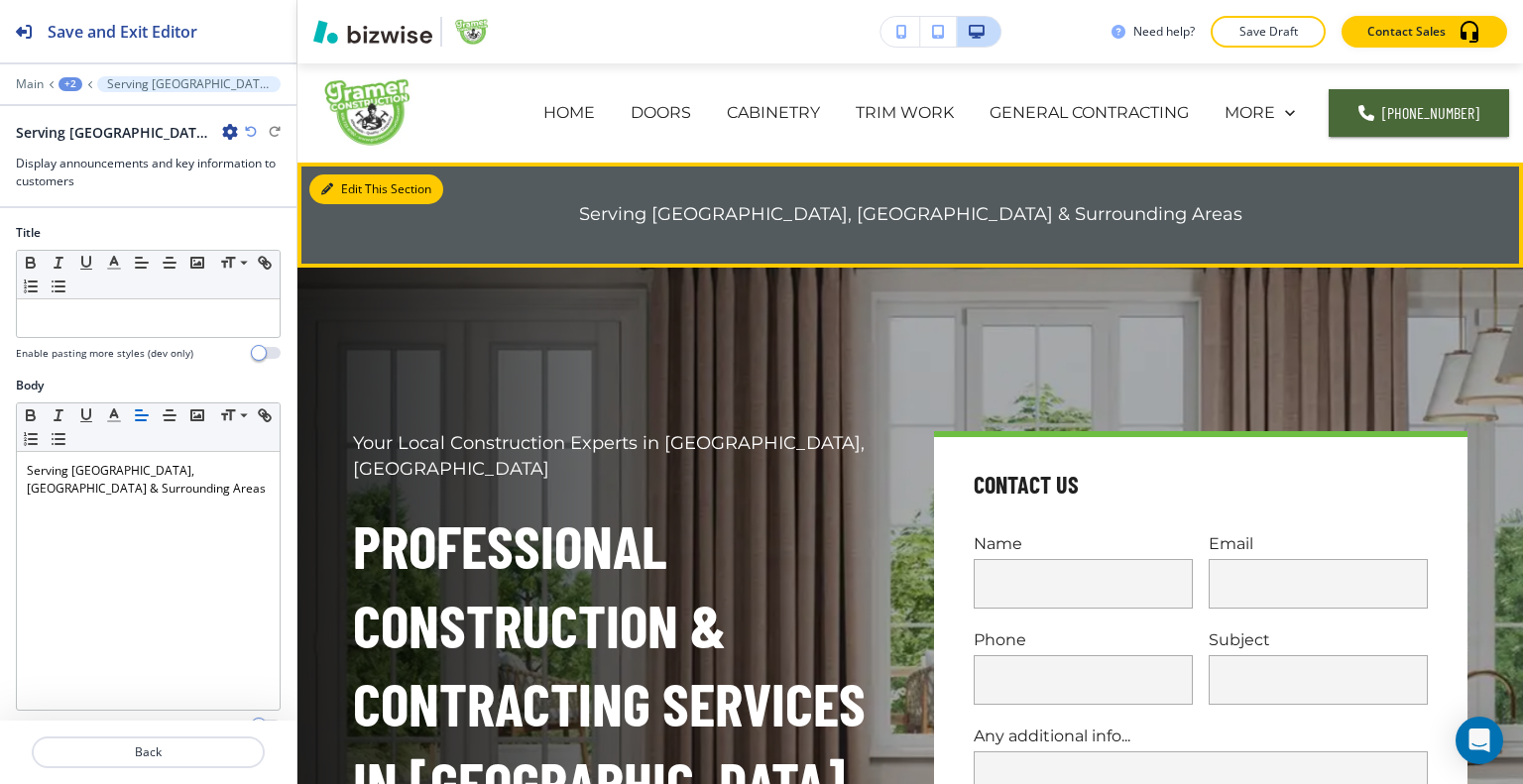 scroll, scrollTop: 99, scrollLeft: 0, axis: vertical 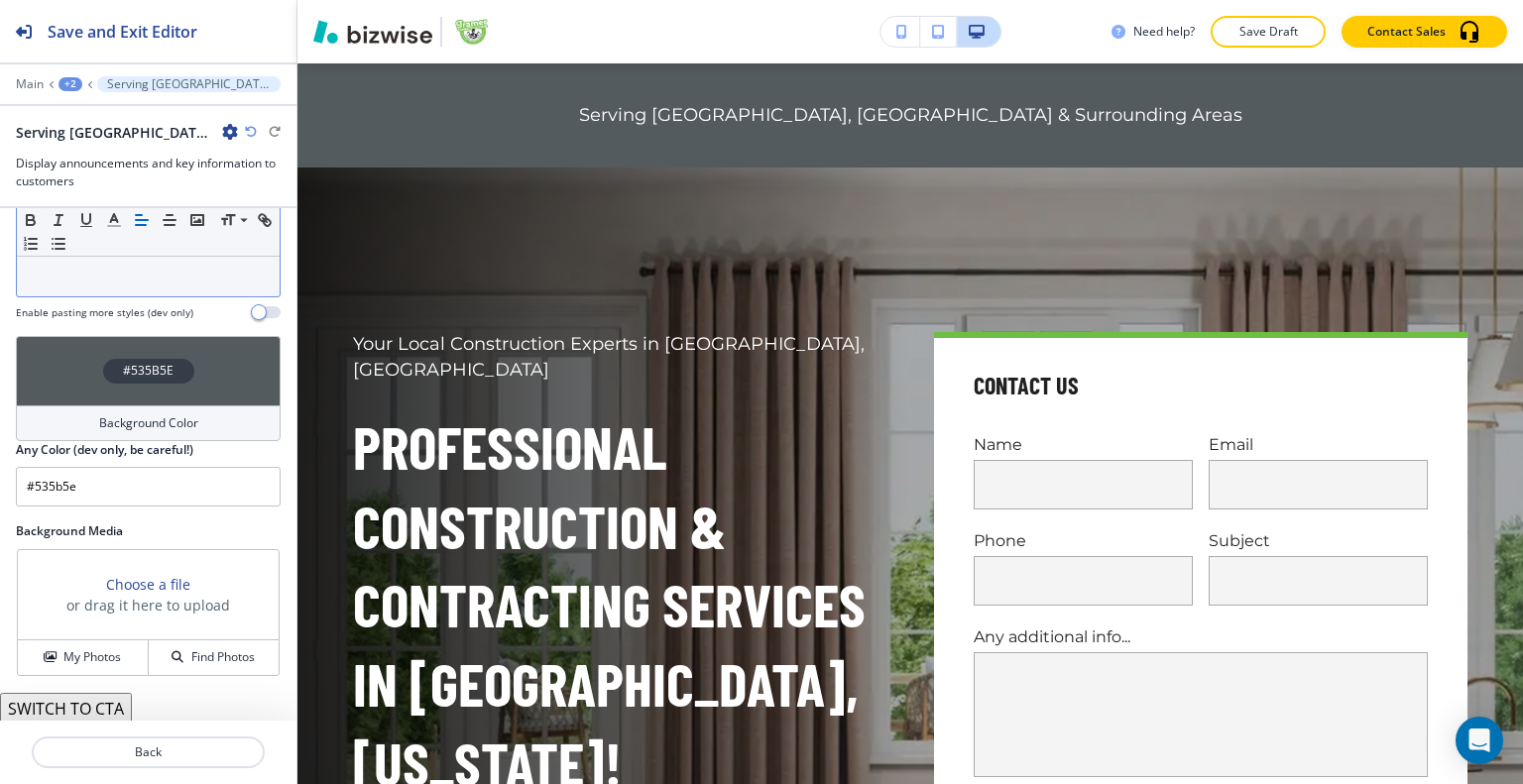 click on "#535B5E" at bounding box center [148, 371] 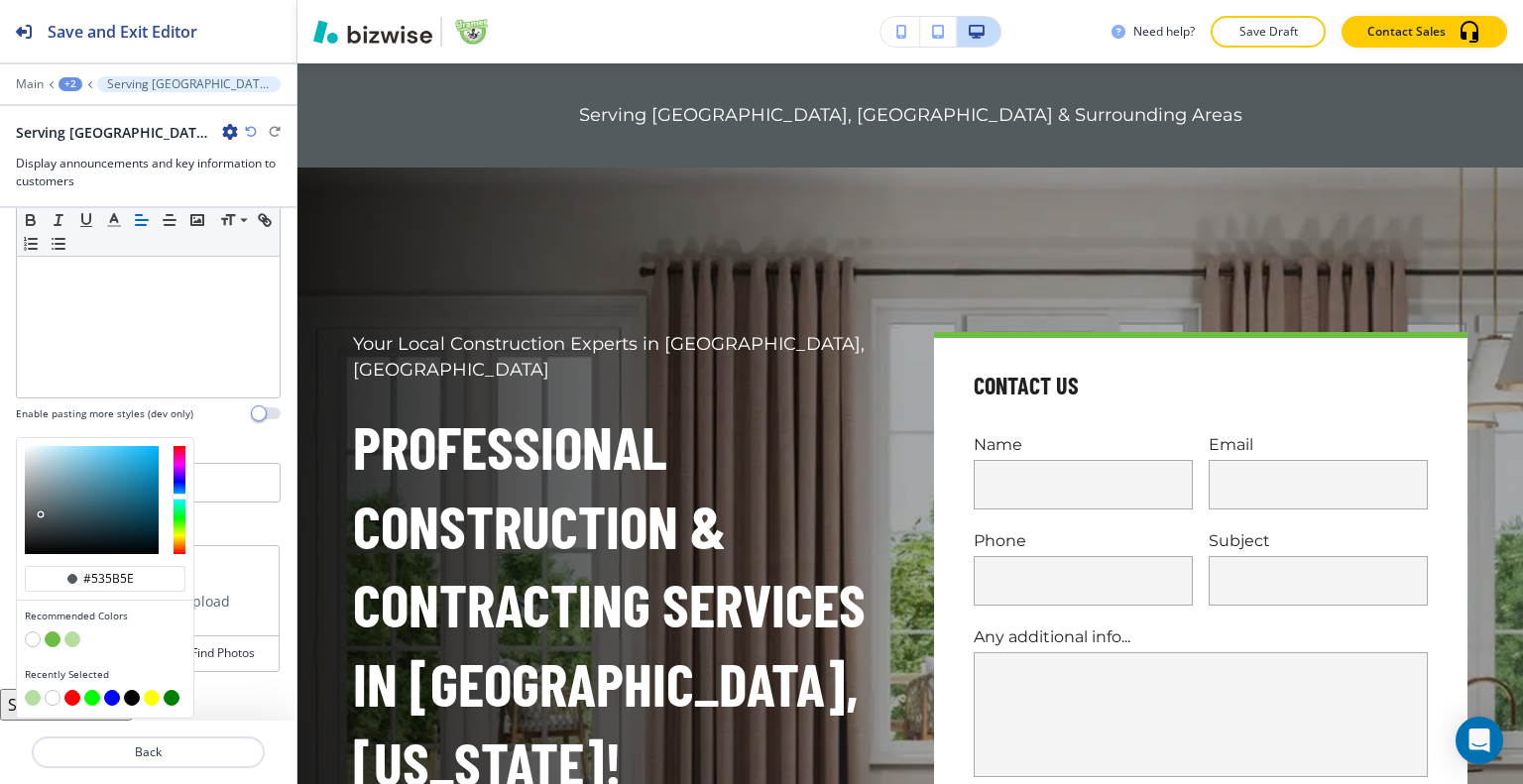 scroll, scrollTop: 309, scrollLeft: 0, axis: vertical 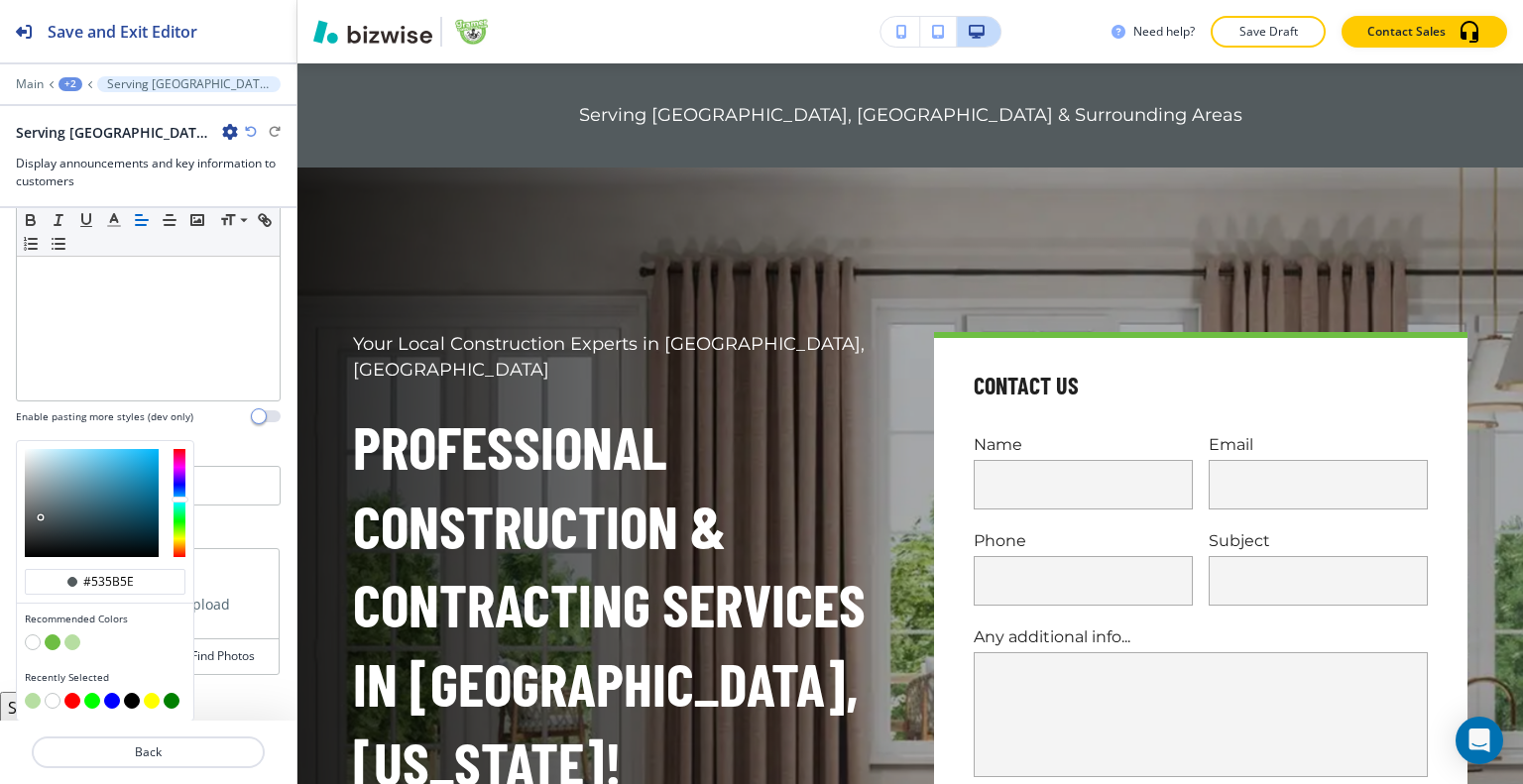 click at bounding box center (53, 642) 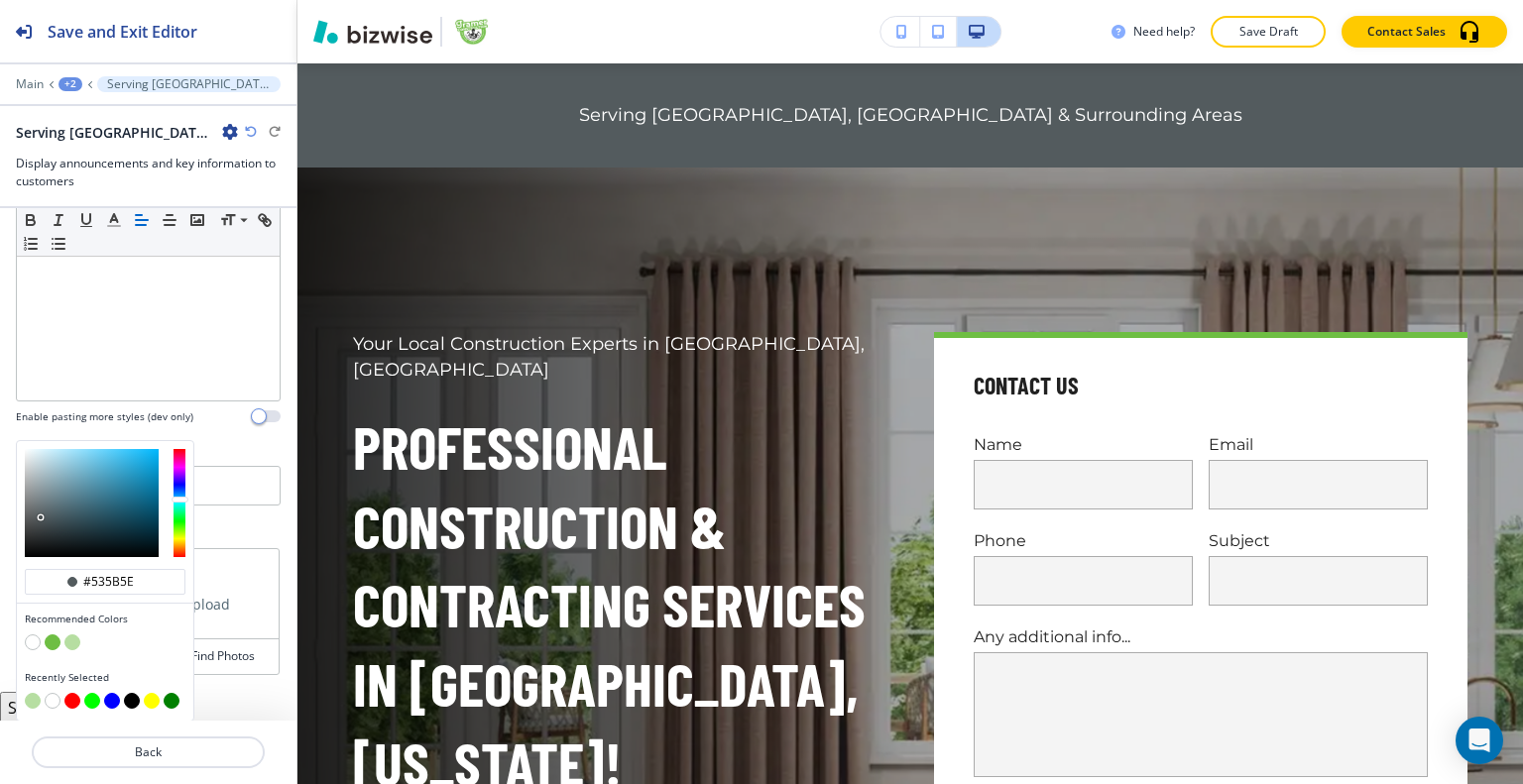 type on "#6ebe43" 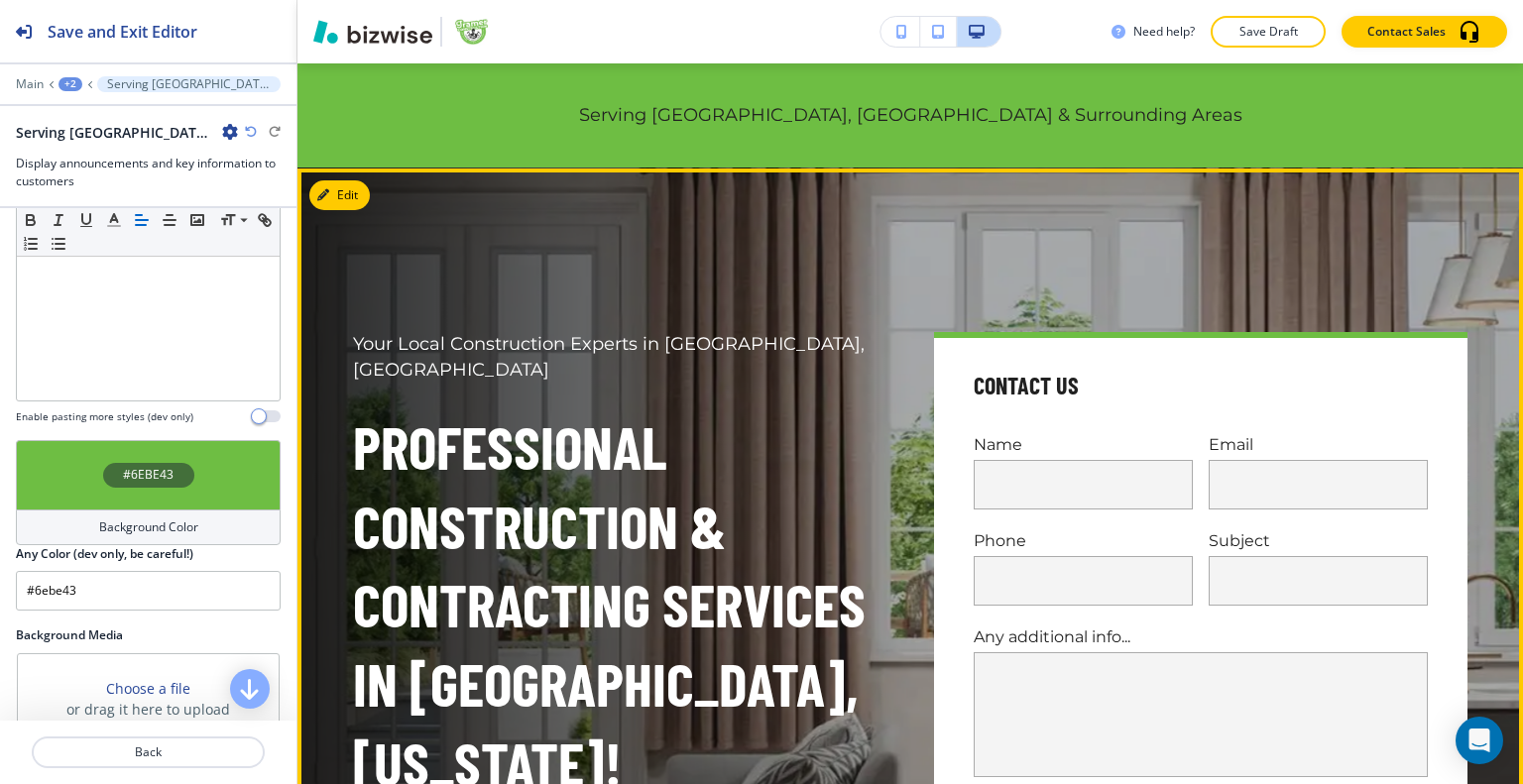 scroll, scrollTop: 0, scrollLeft: 0, axis: both 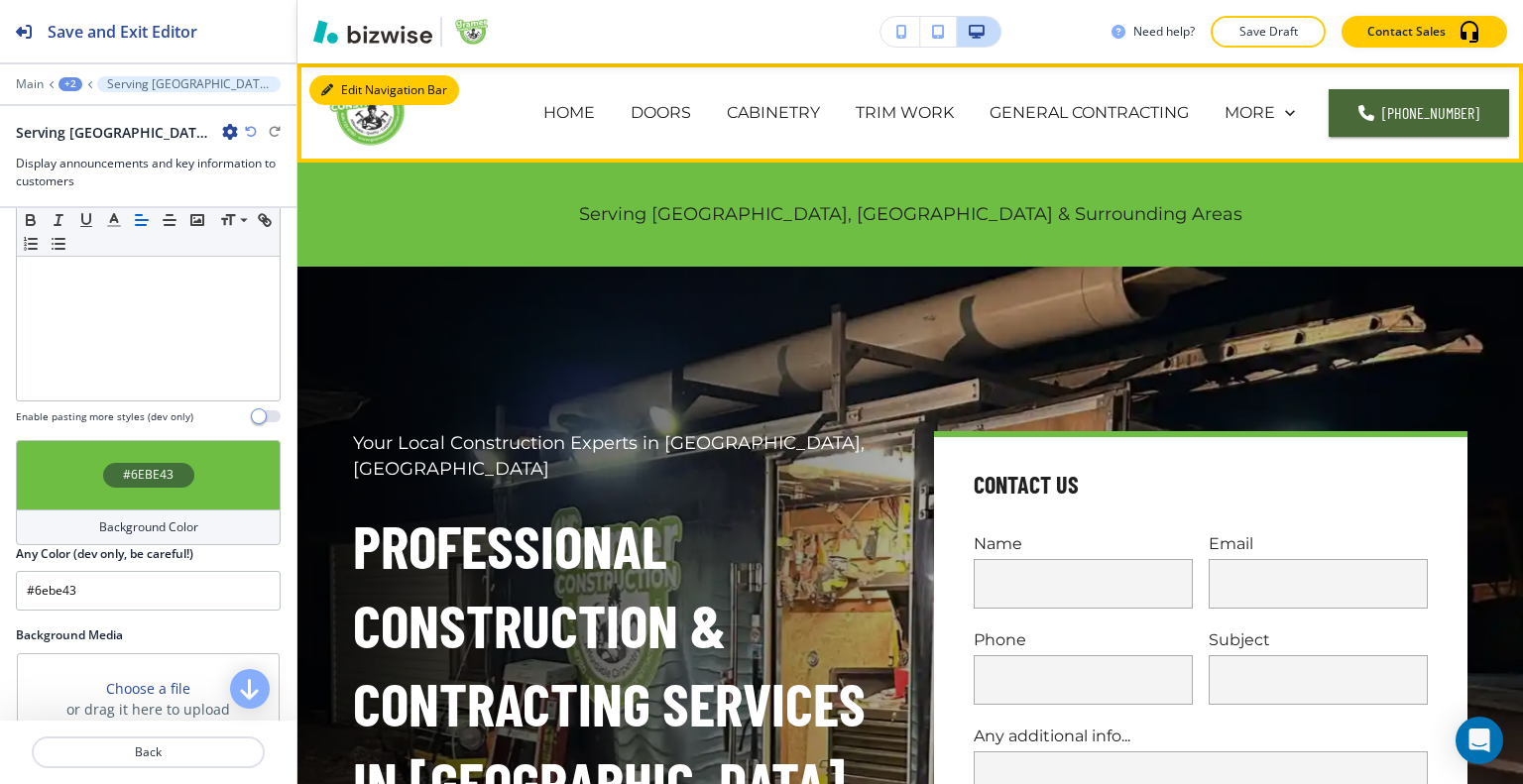 click on "Edit Navigation Bar" at bounding box center [384, 90] 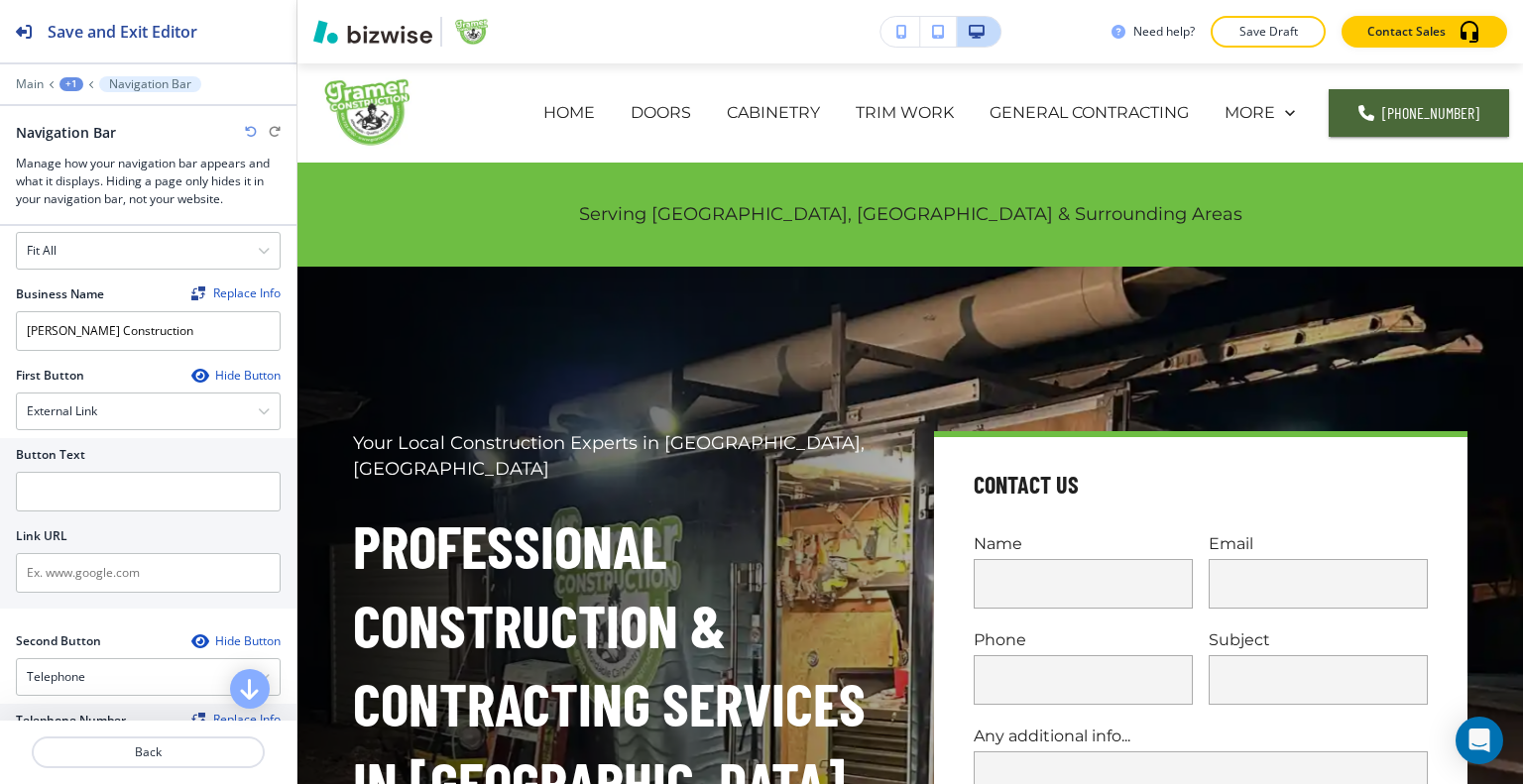 scroll, scrollTop: 694, scrollLeft: 0, axis: vertical 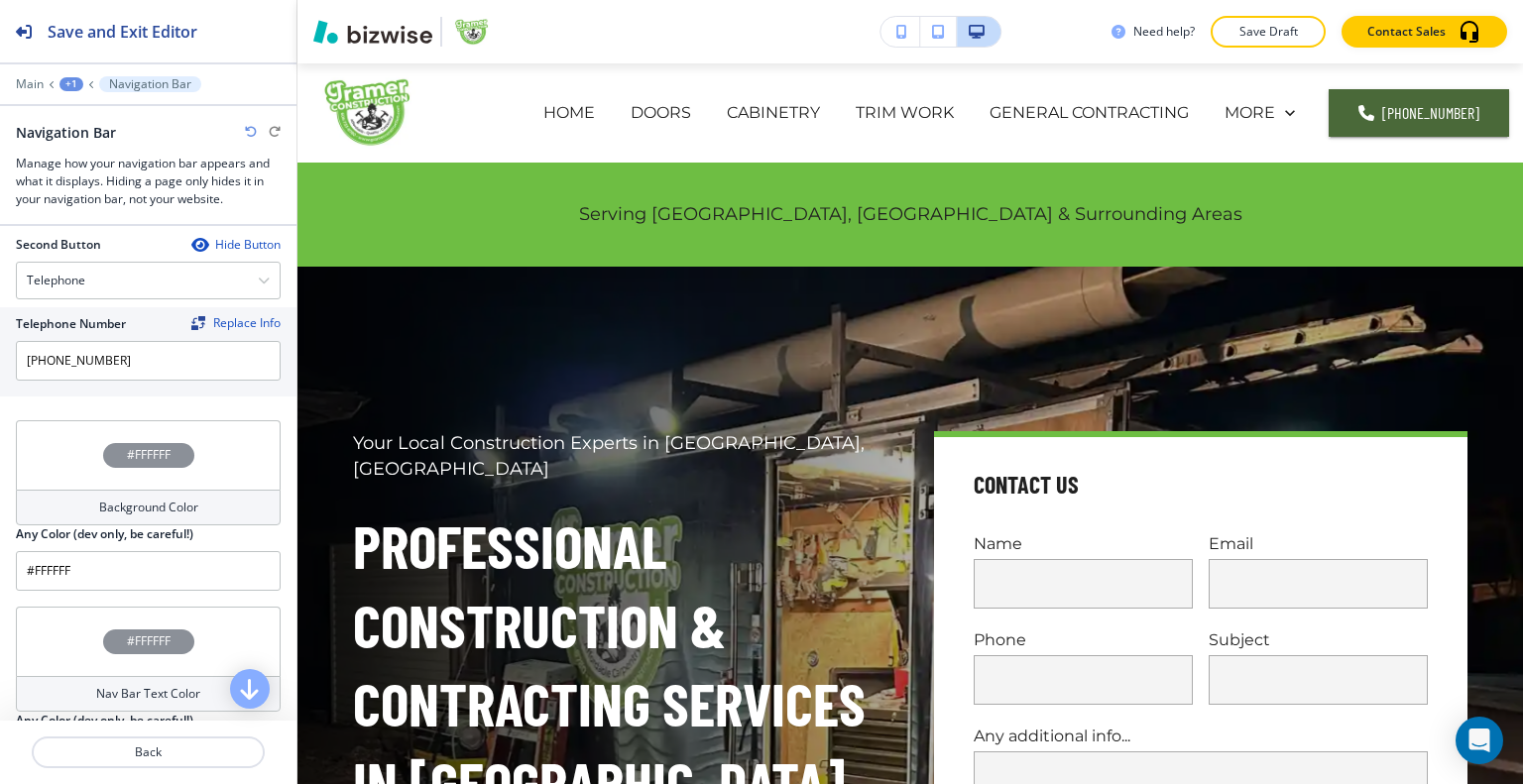 click on "#FFFFFF" at bounding box center (148, 455) 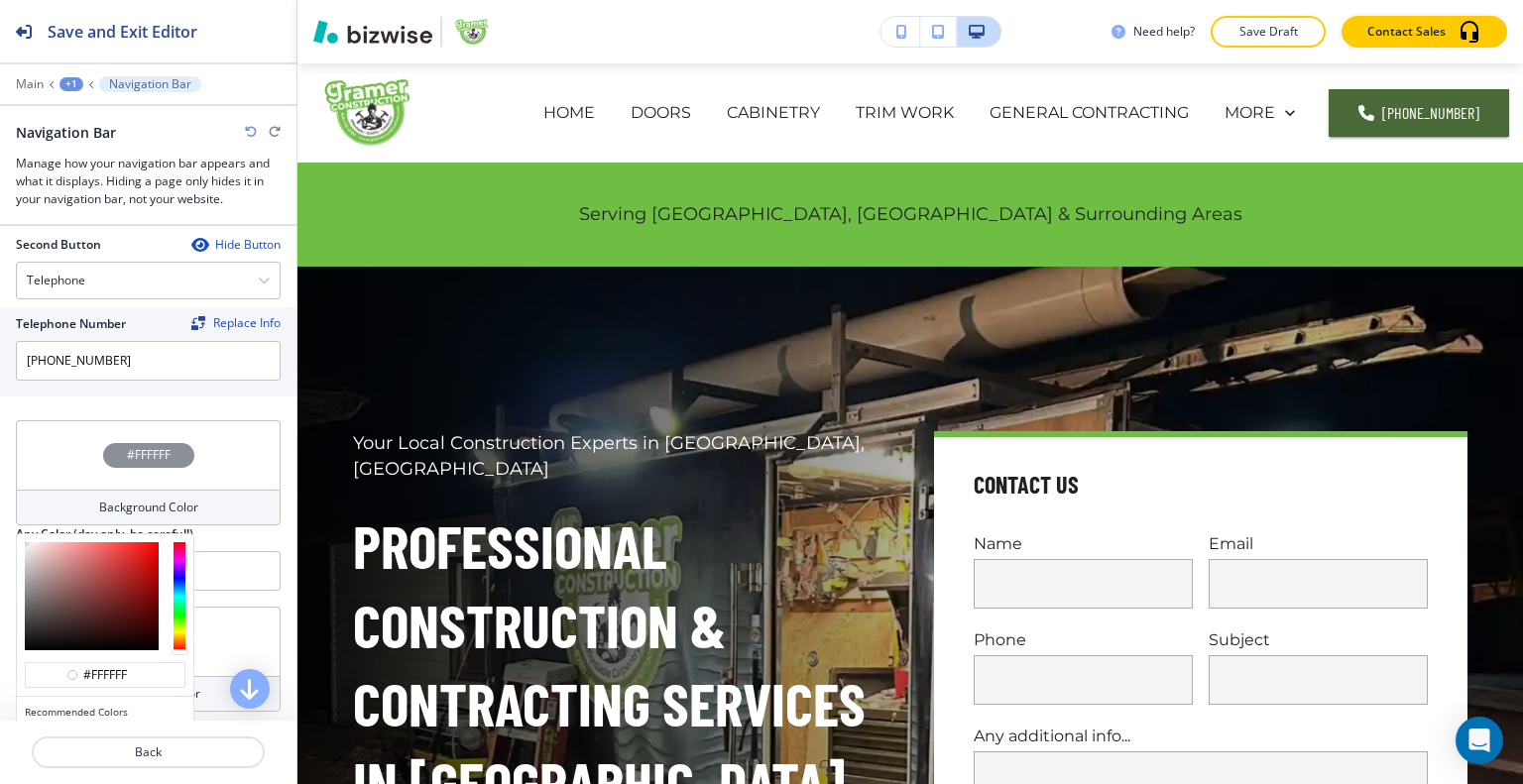 scroll, scrollTop: 892, scrollLeft: 0, axis: vertical 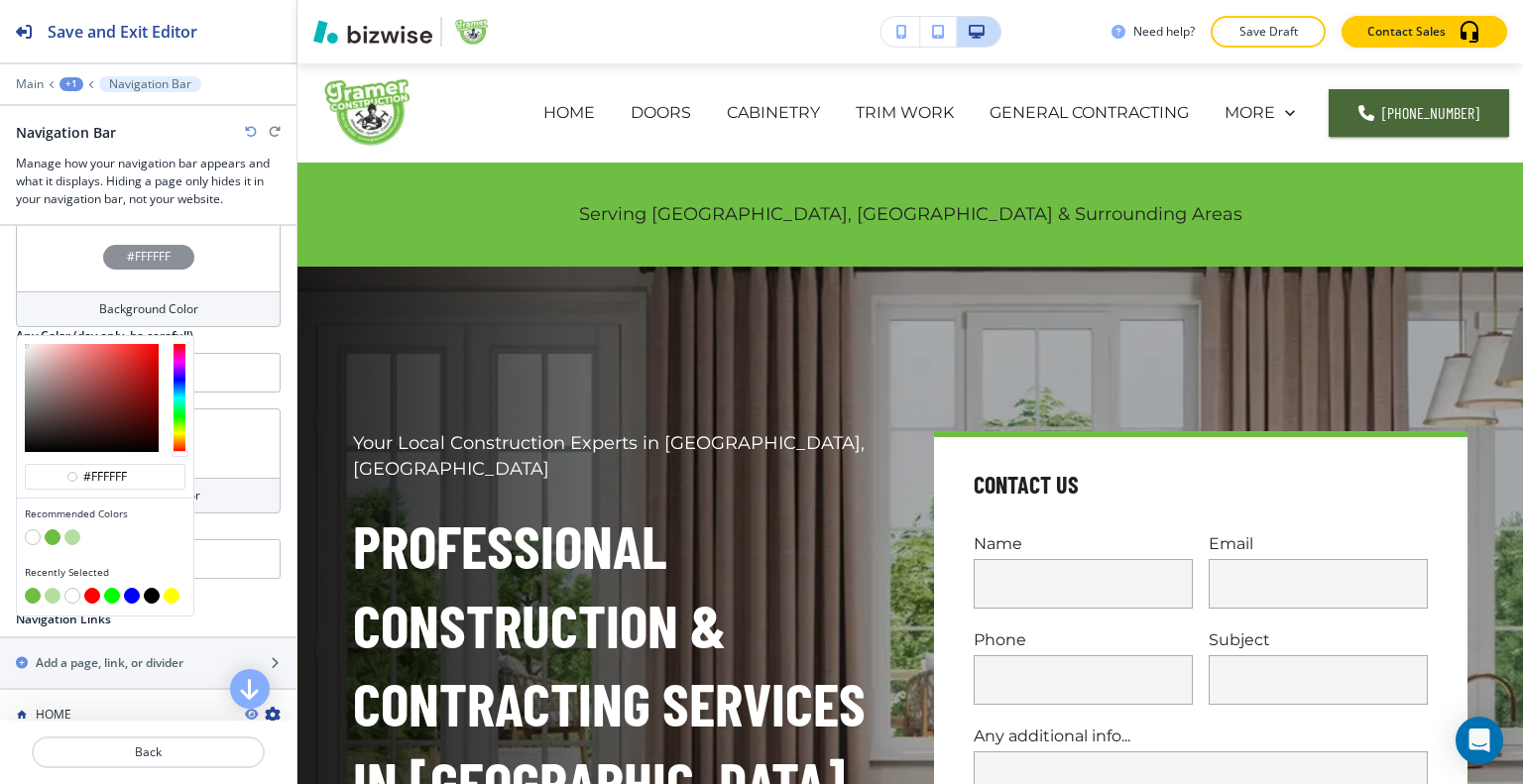 click at bounding box center [72, 537] 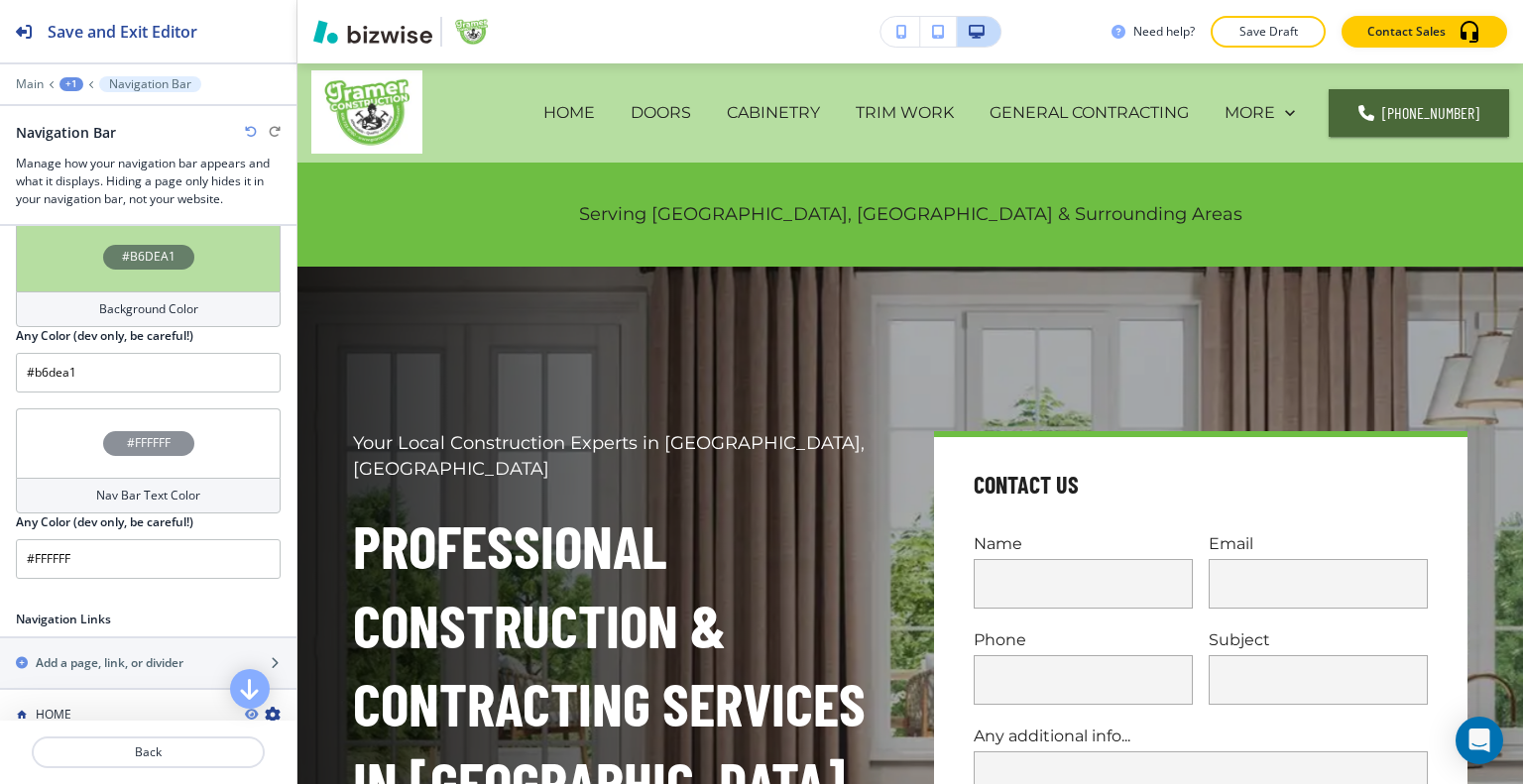 click at bounding box center (251, 132) 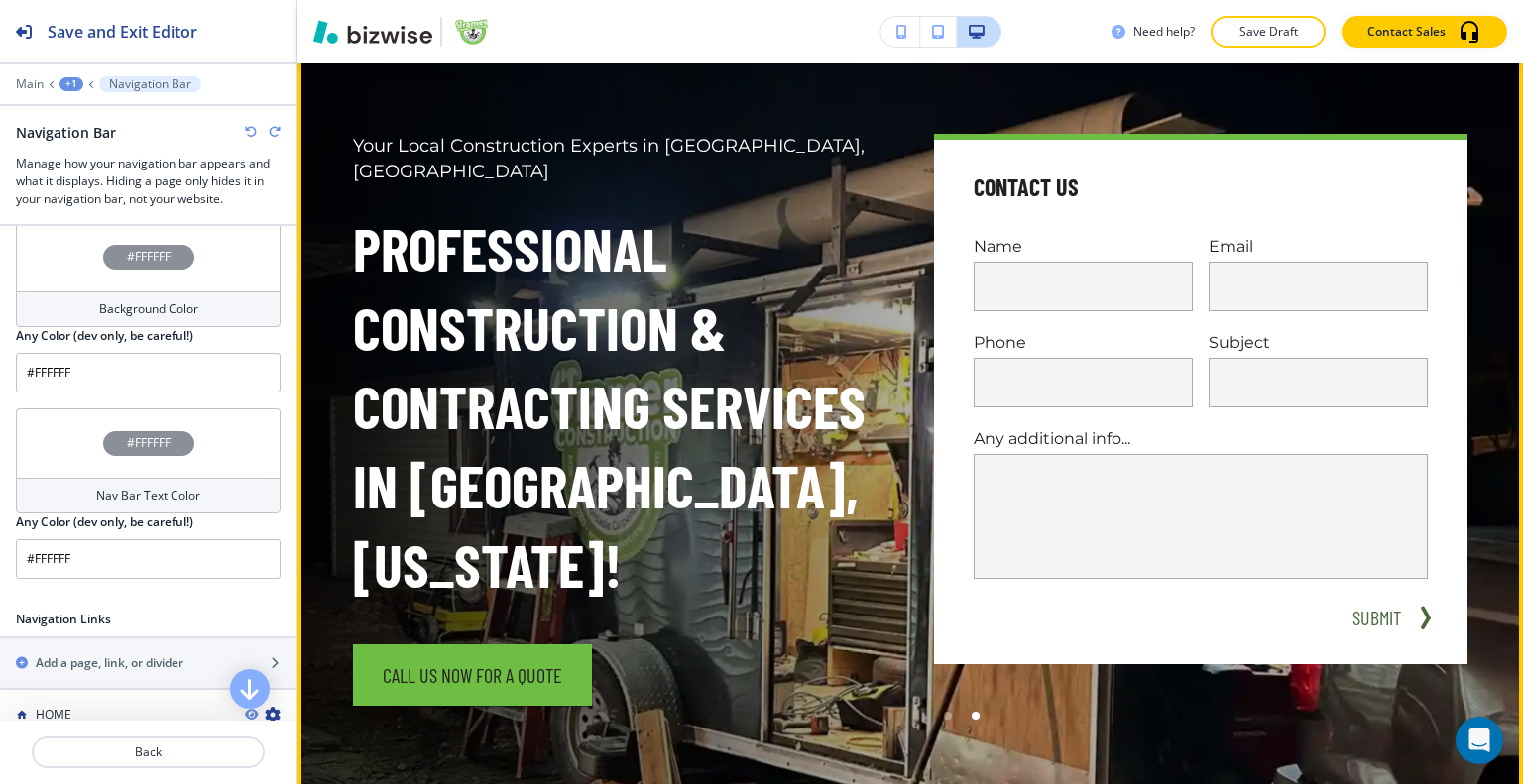 scroll, scrollTop: 0, scrollLeft: 0, axis: both 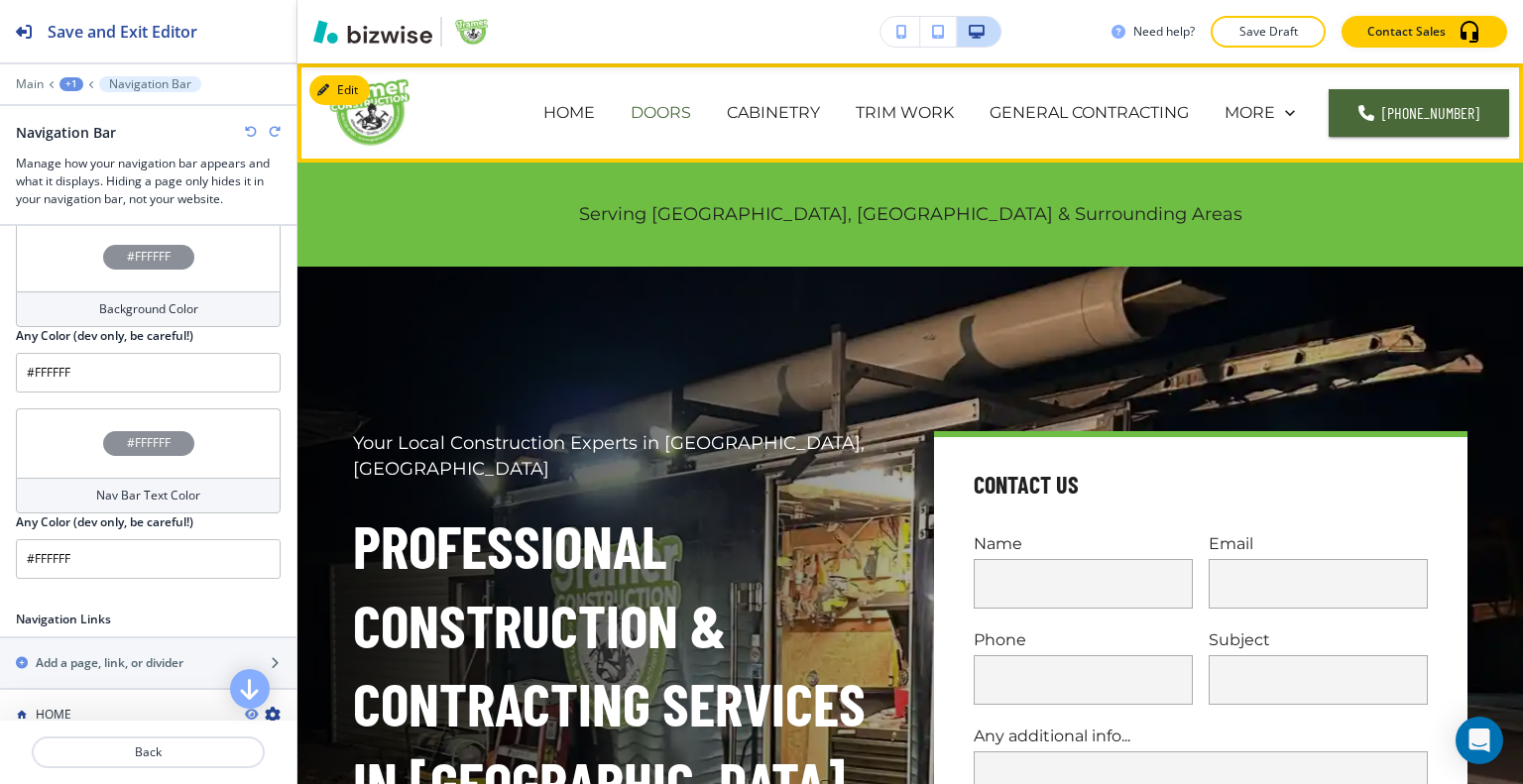 click on "DOORS" at bounding box center [660, 112] 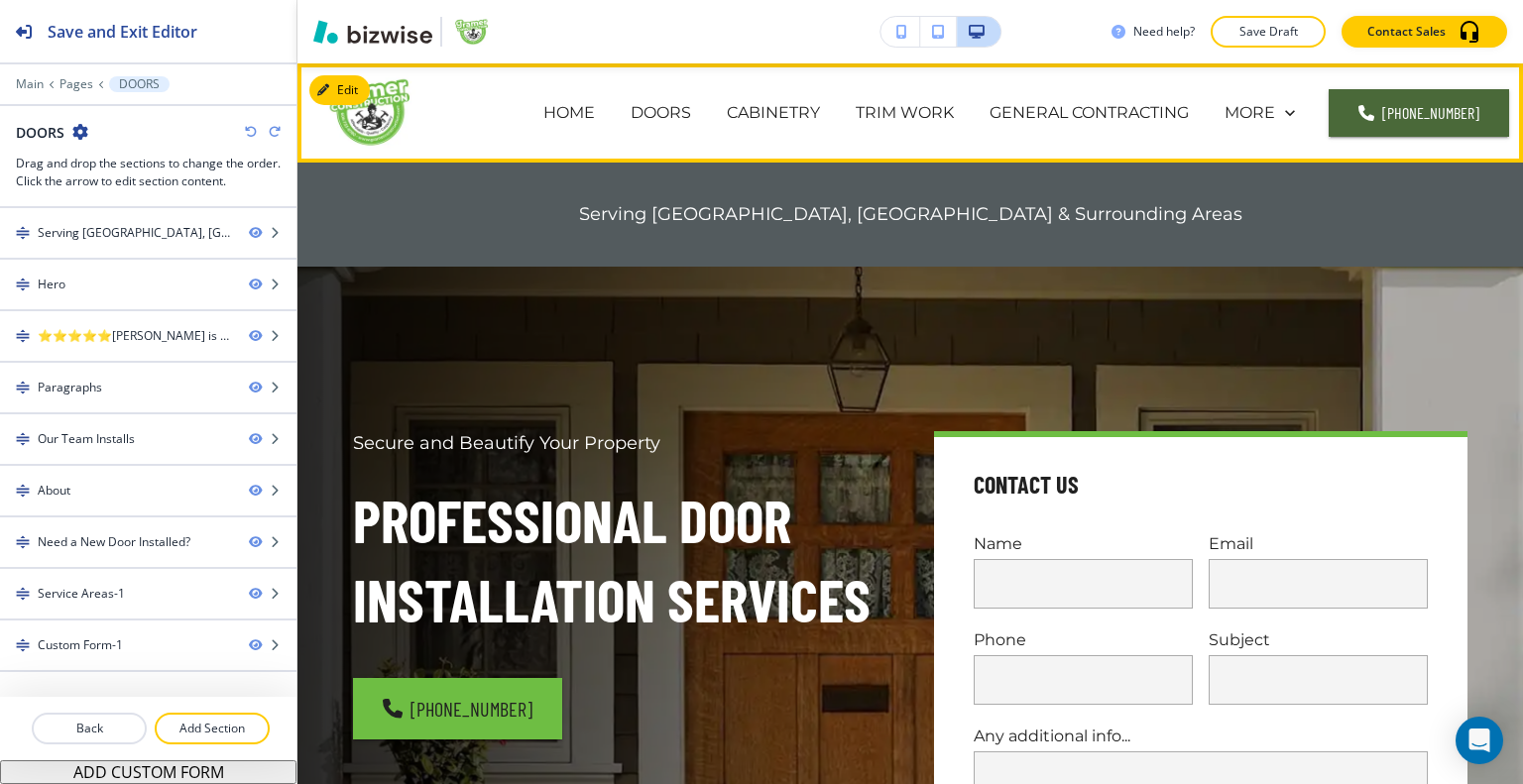click on "HOME" at bounding box center [569, 113] 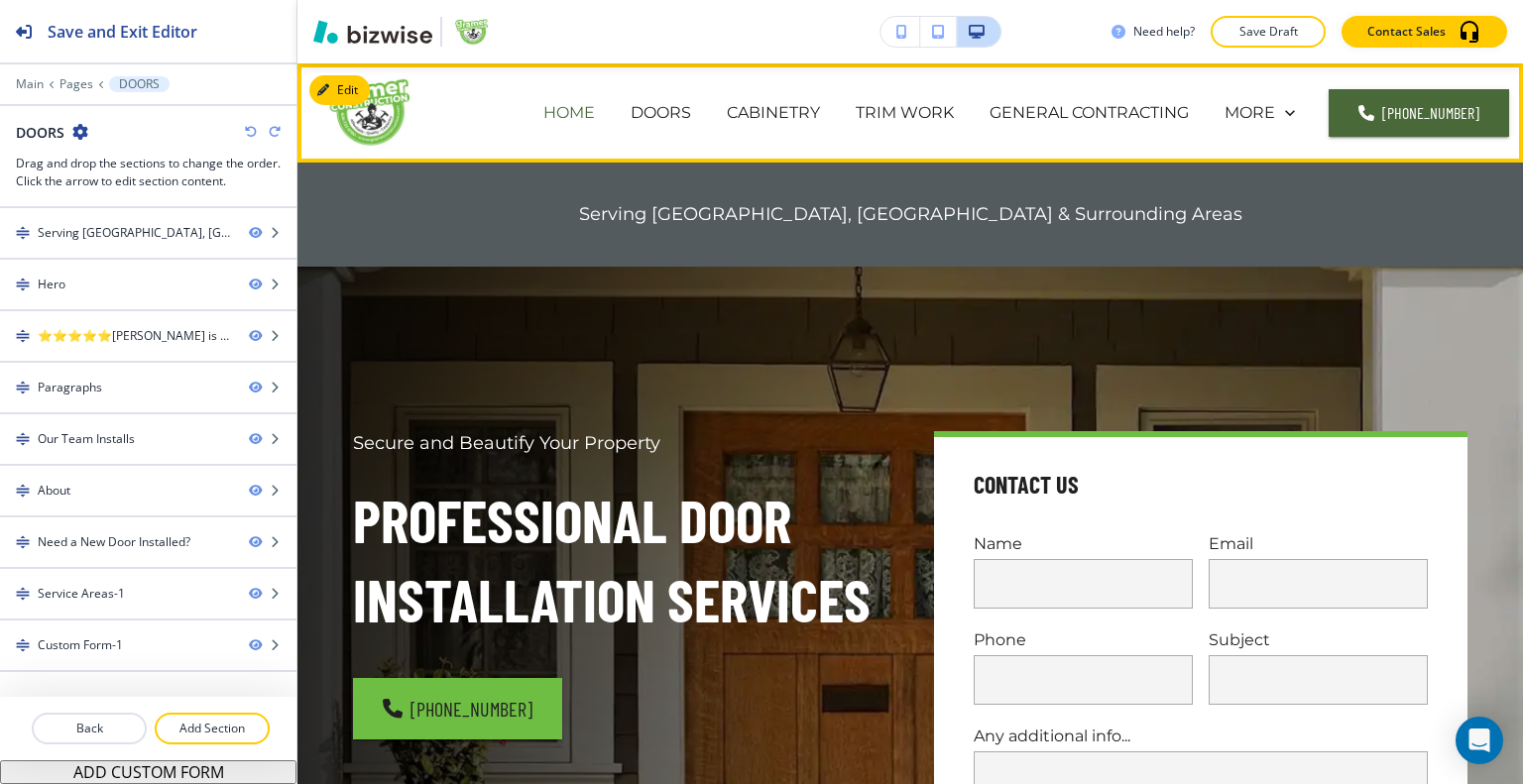 click on "HOME" at bounding box center [569, 112] 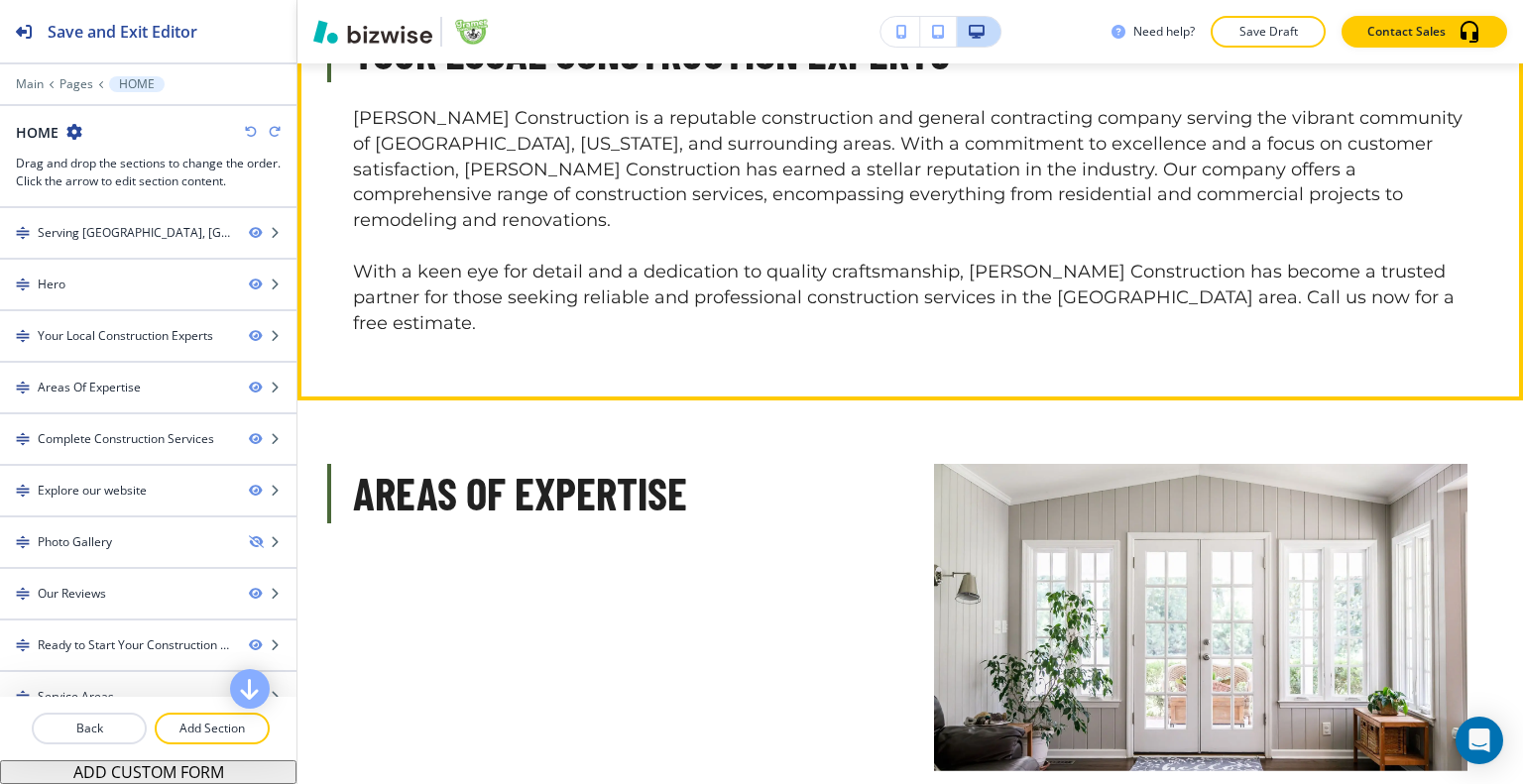 scroll, scrollTop: 1189, scrollLeft: 0, axis: vertical 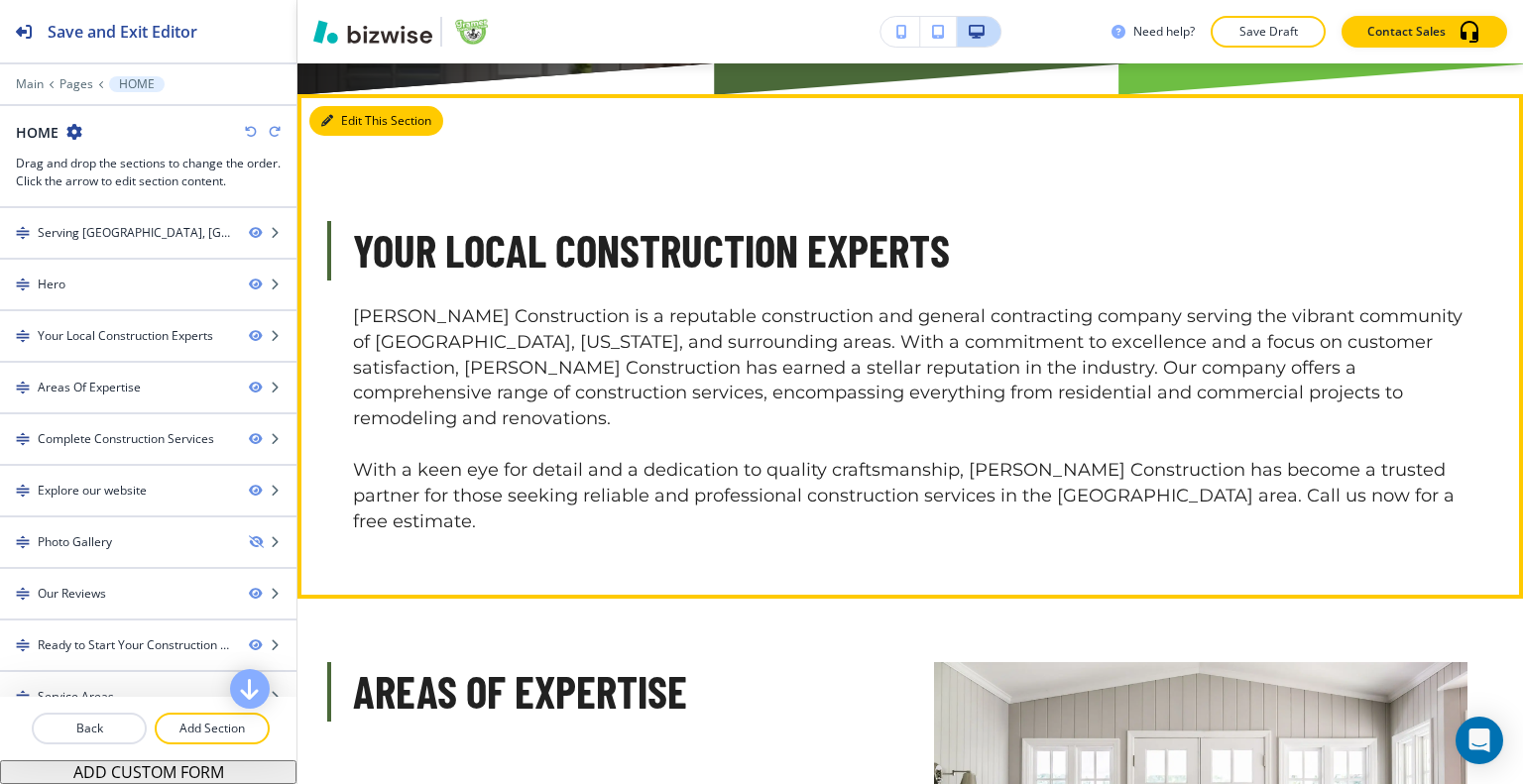 click on "Edit This Section" at bounding box center (376, 121) 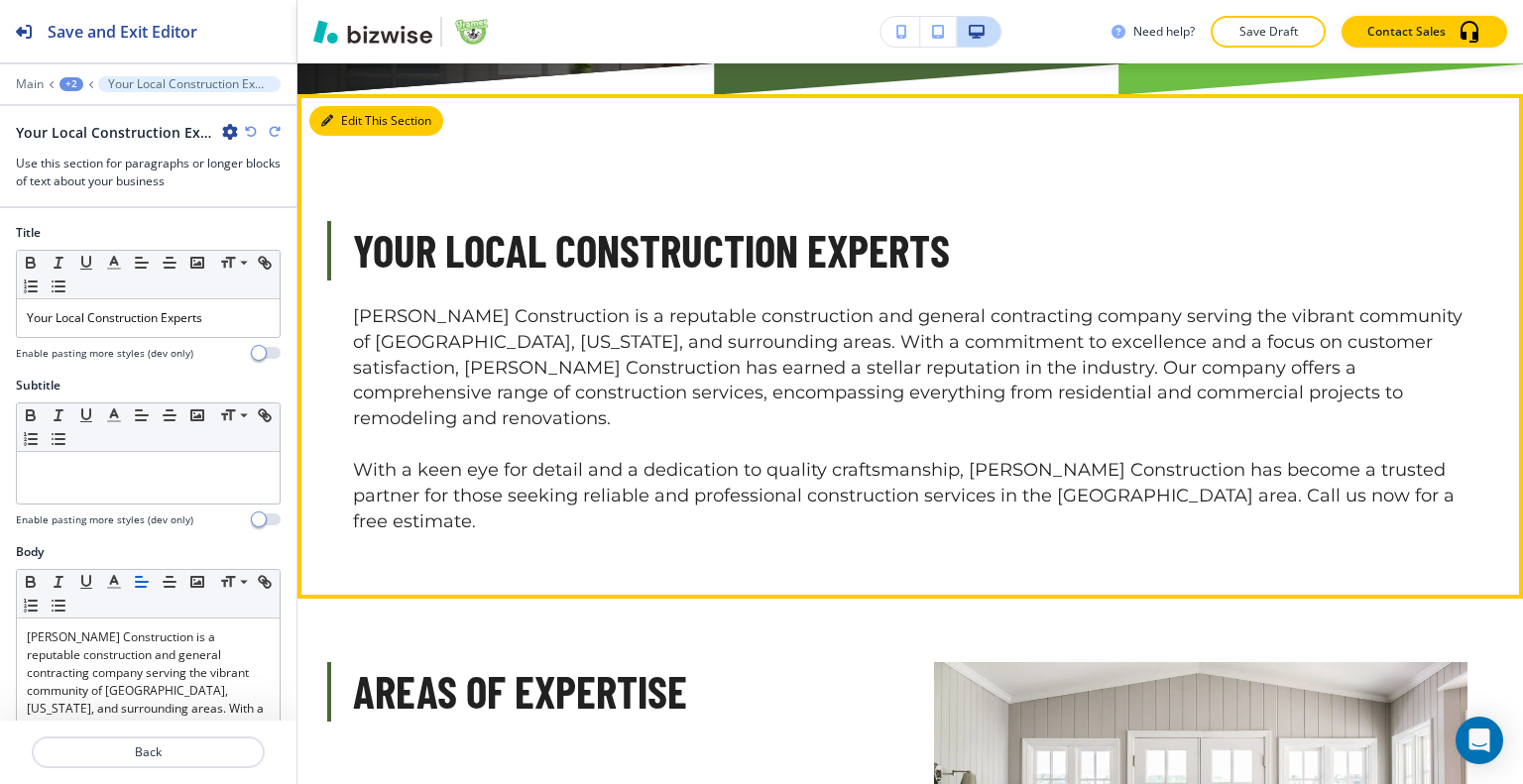 scroll, scrollTop: 1219, scrollLeft: 0, axis: vertical 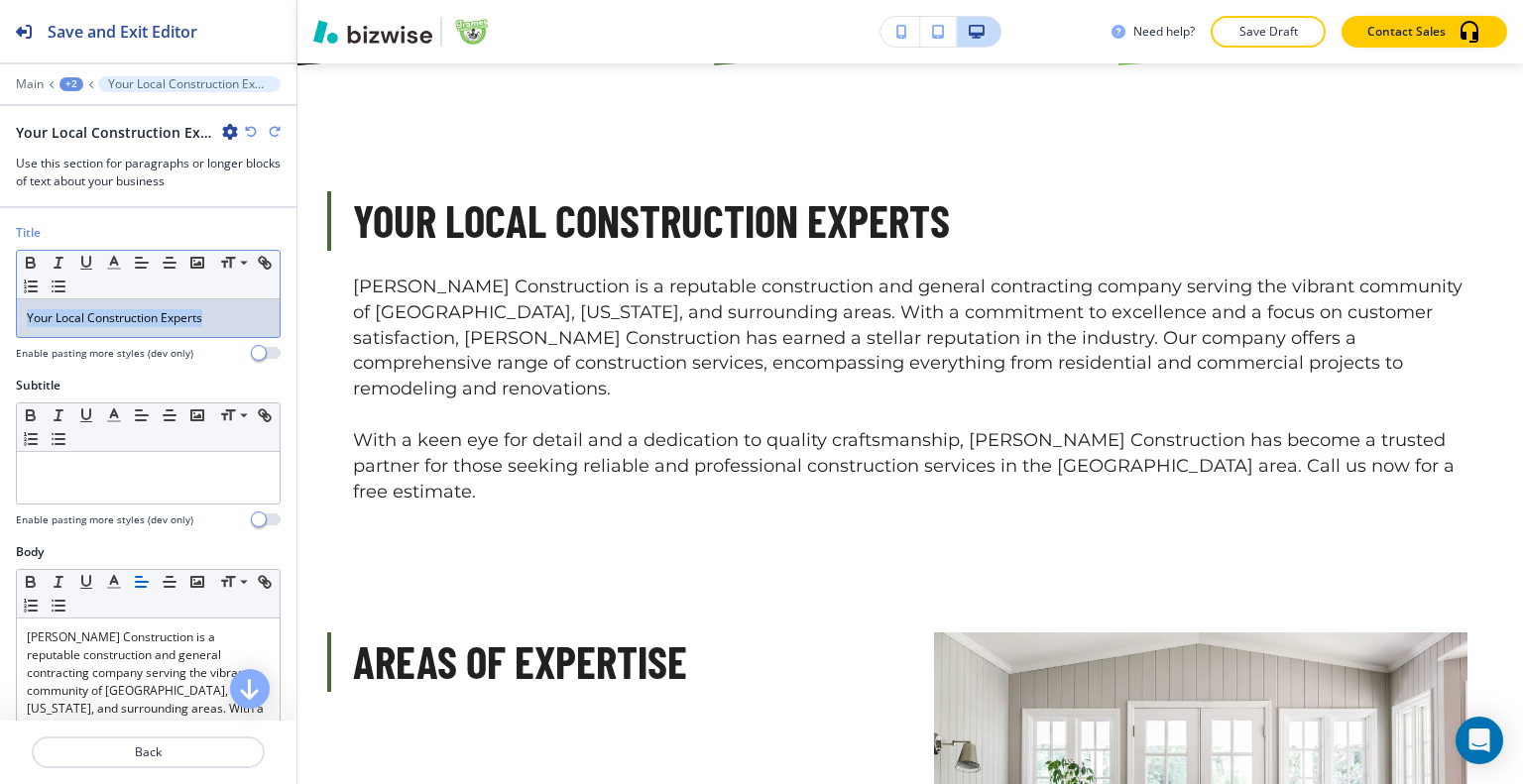 drag, startPoint x: 230, startPoint y: 308, endPoint x: 12, endPoint y: 300, distance: 218.1467 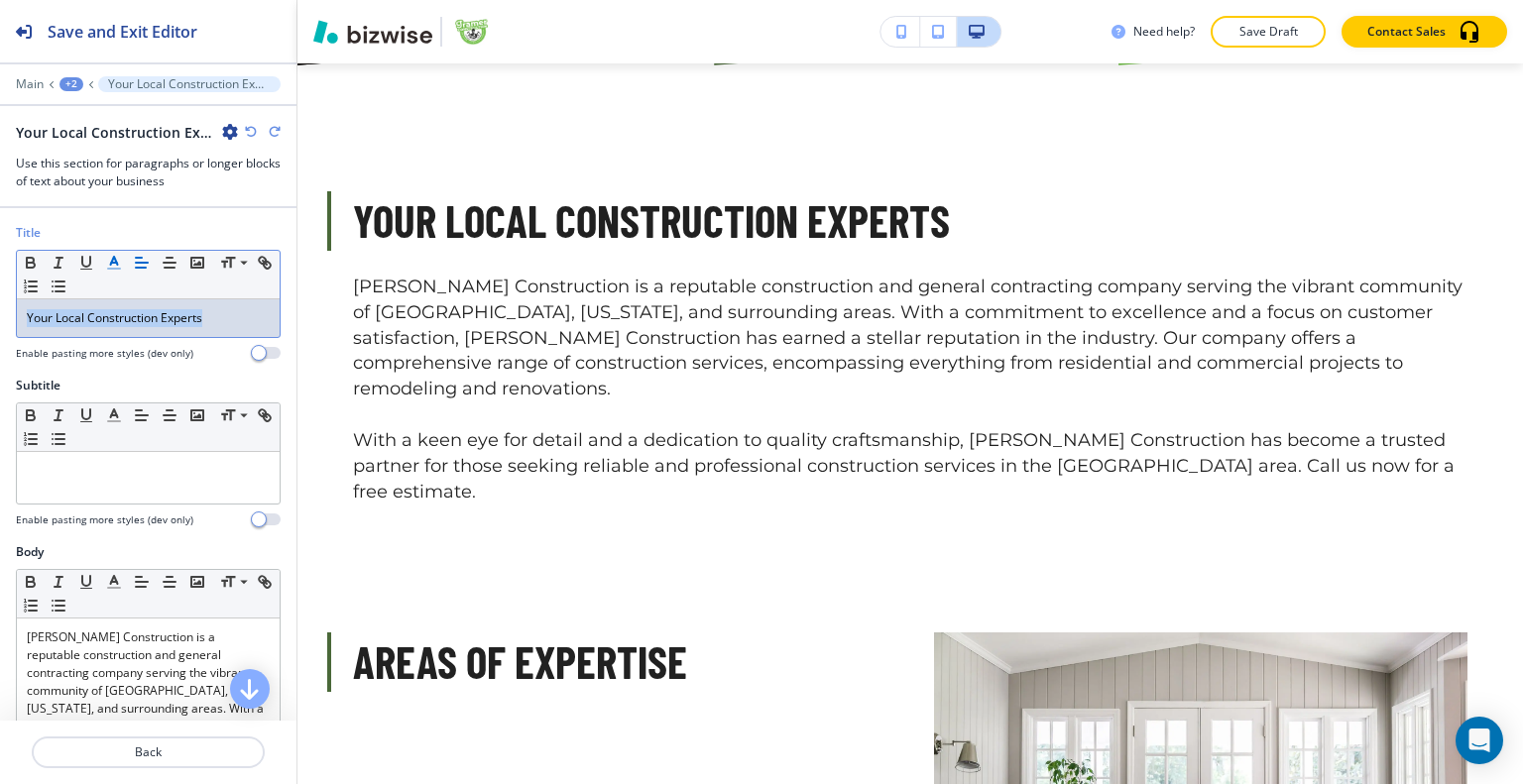 click 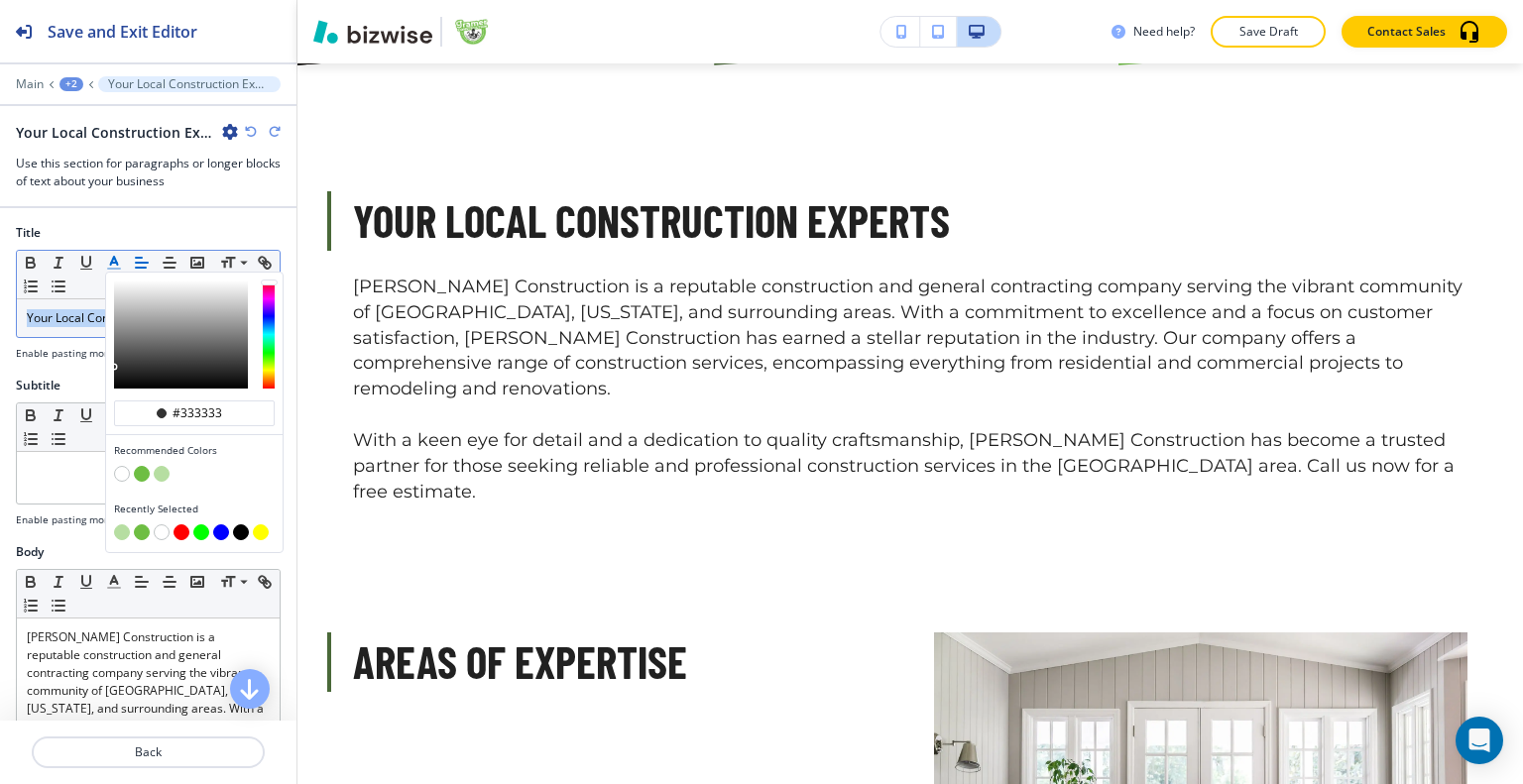 click at bounding box center [142, 474] 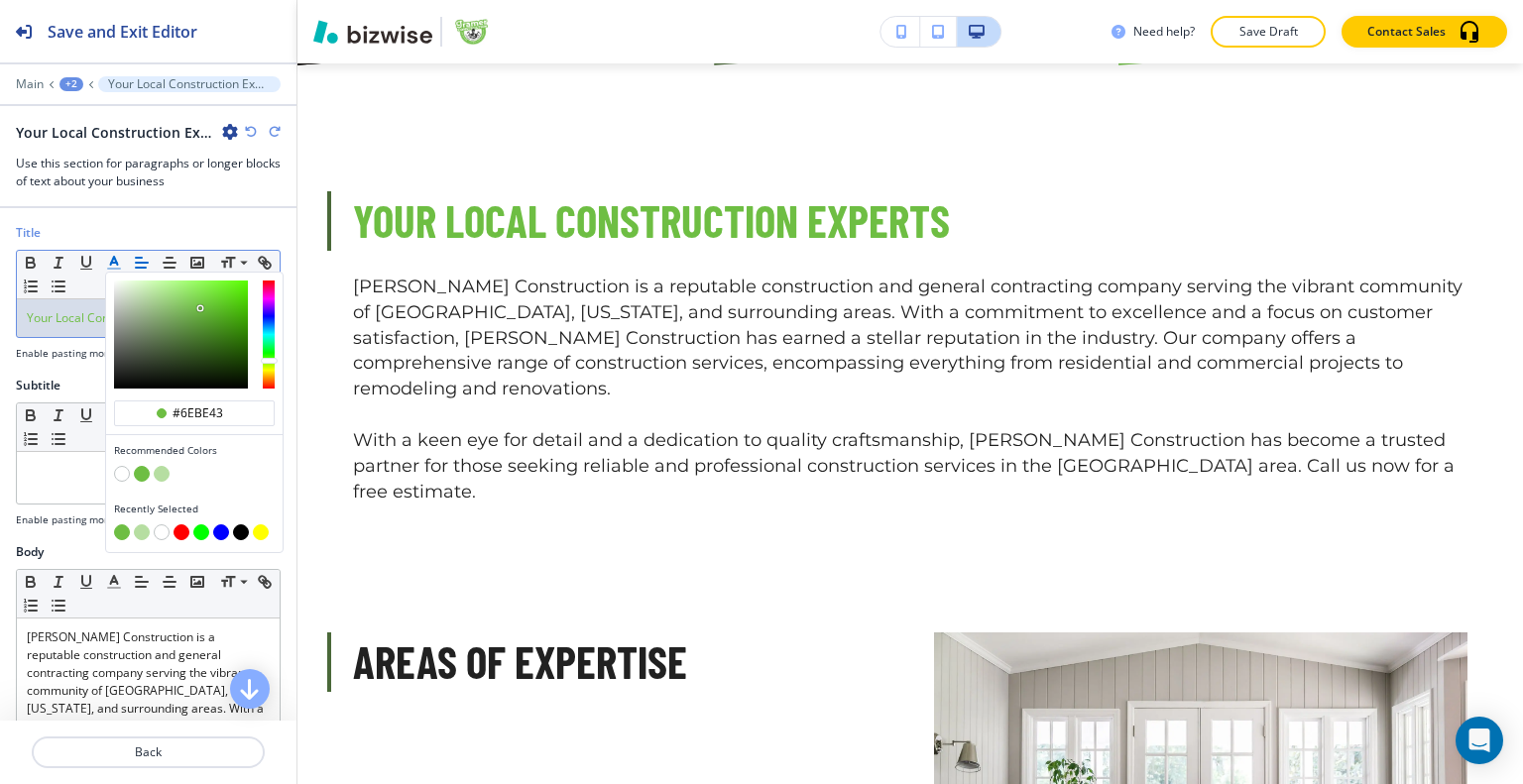 type on "#6ebe43" 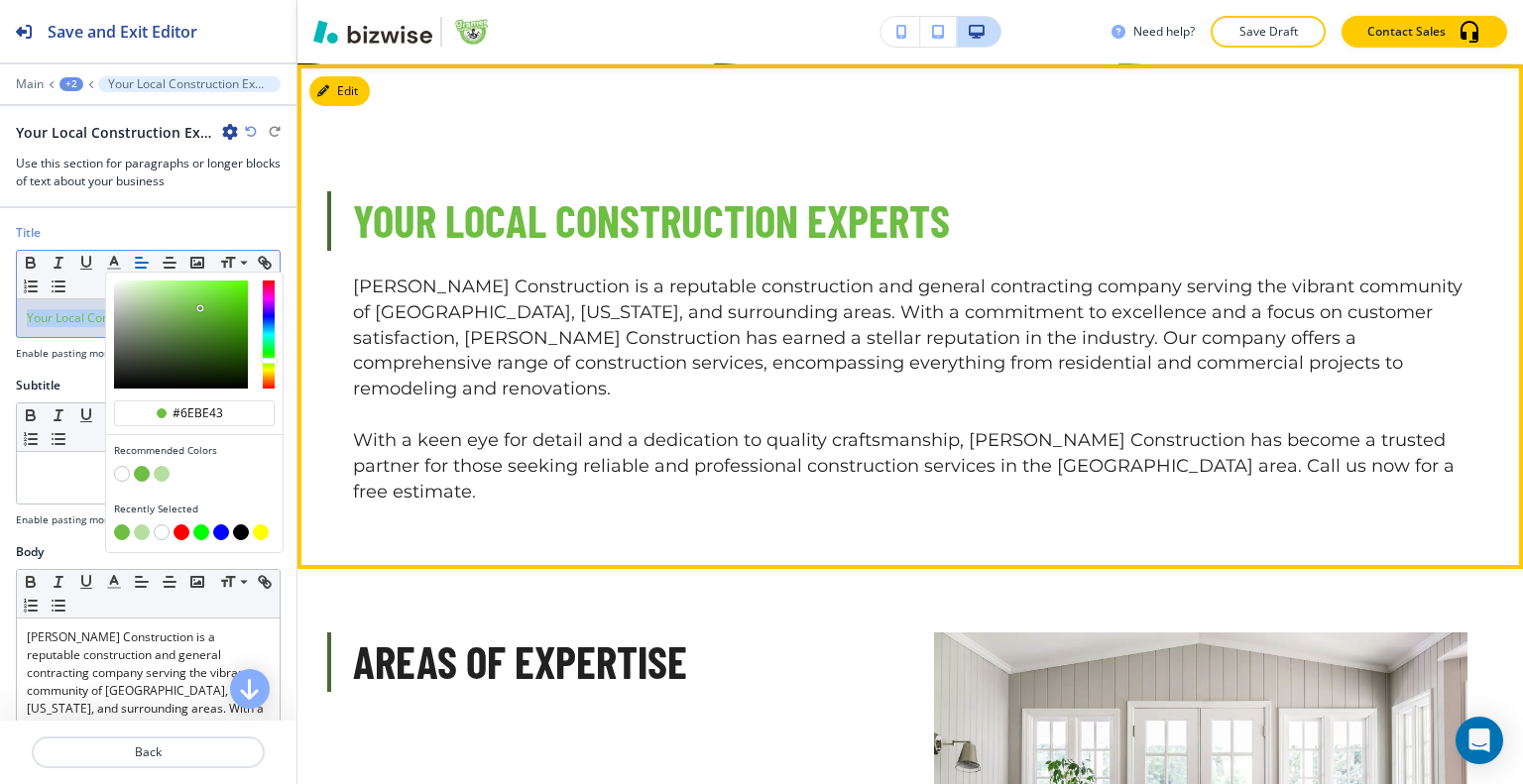 scroll, scrollTop: 1120, scrollLeft: 0, axis: vertical 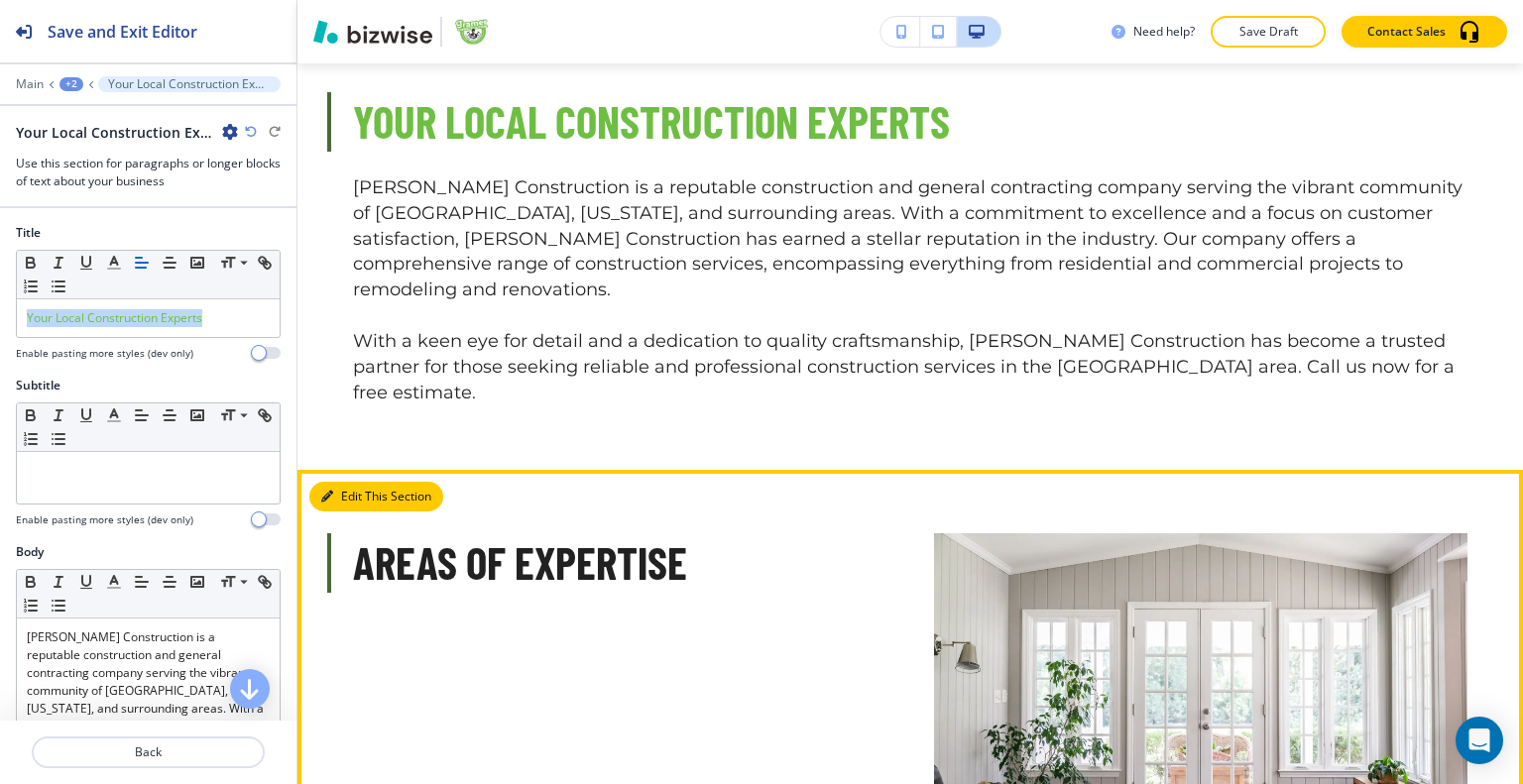 click on "Edit This Section" at bounding box center [376, 497] 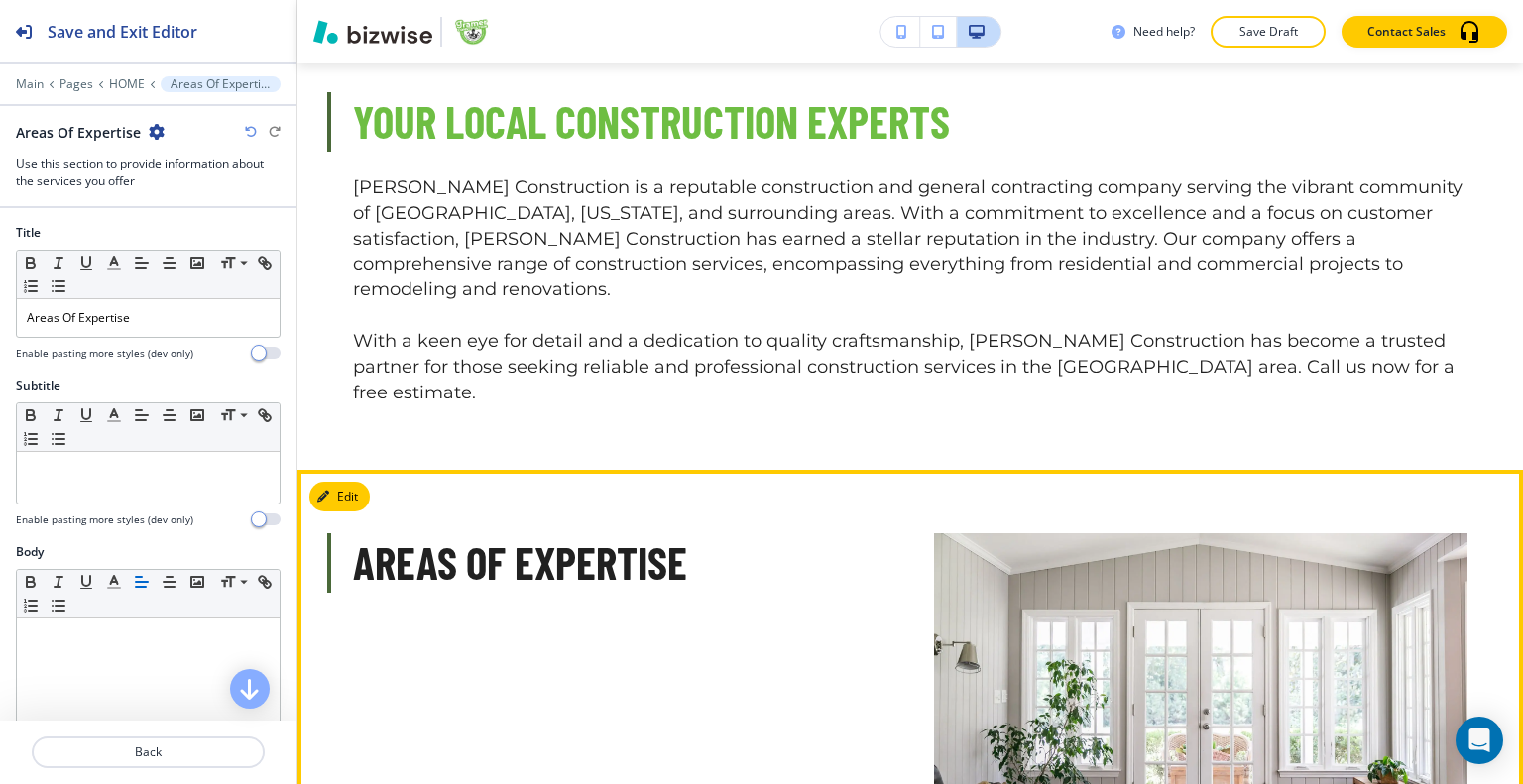 scroll, scrollTop: 1673, scrollLeft: 0, axis: vertical 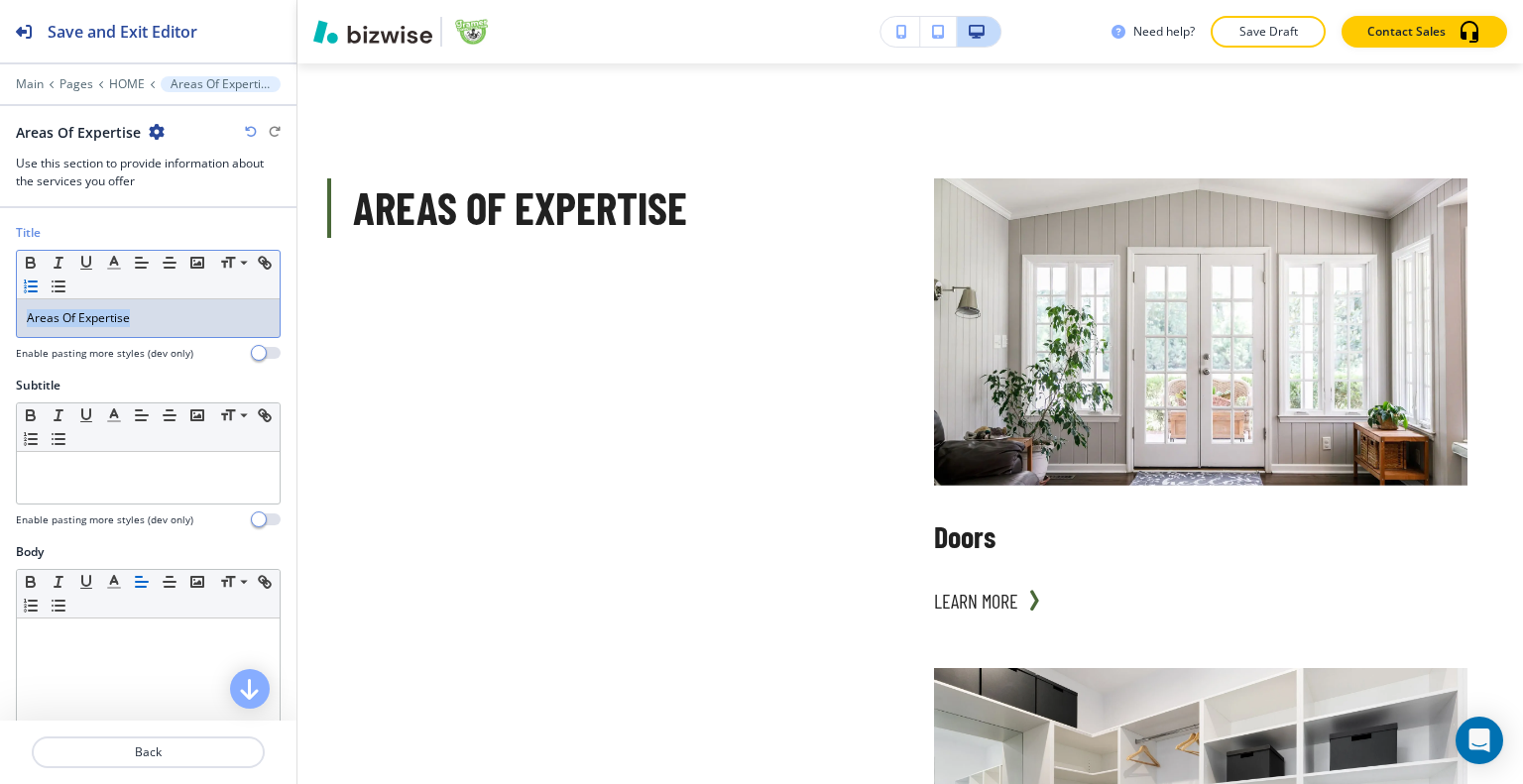 drag, startPoint x: 152, startPoint y: 325, endPoint x: 53, endPoint y: 291, distance: 104.67569 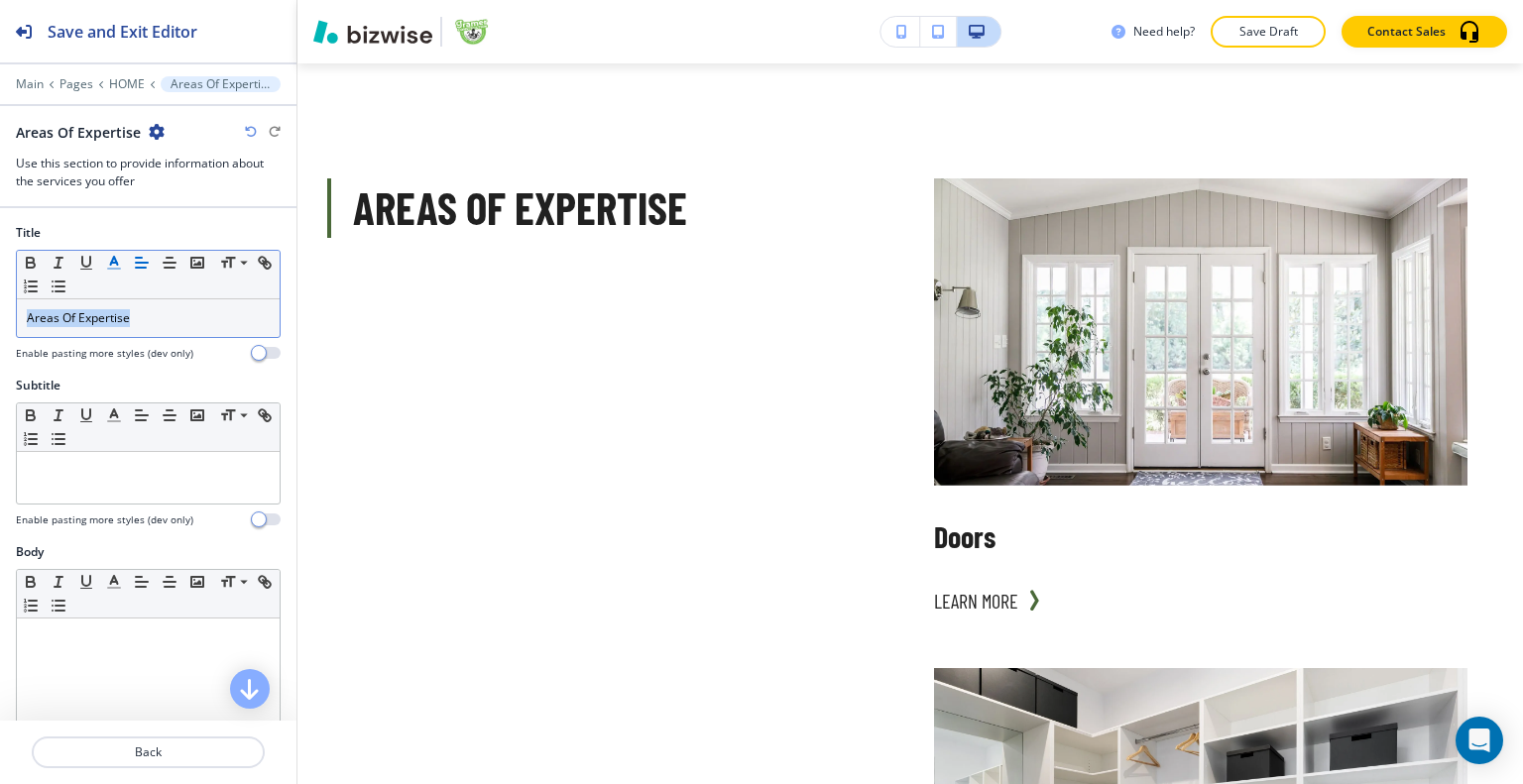 click 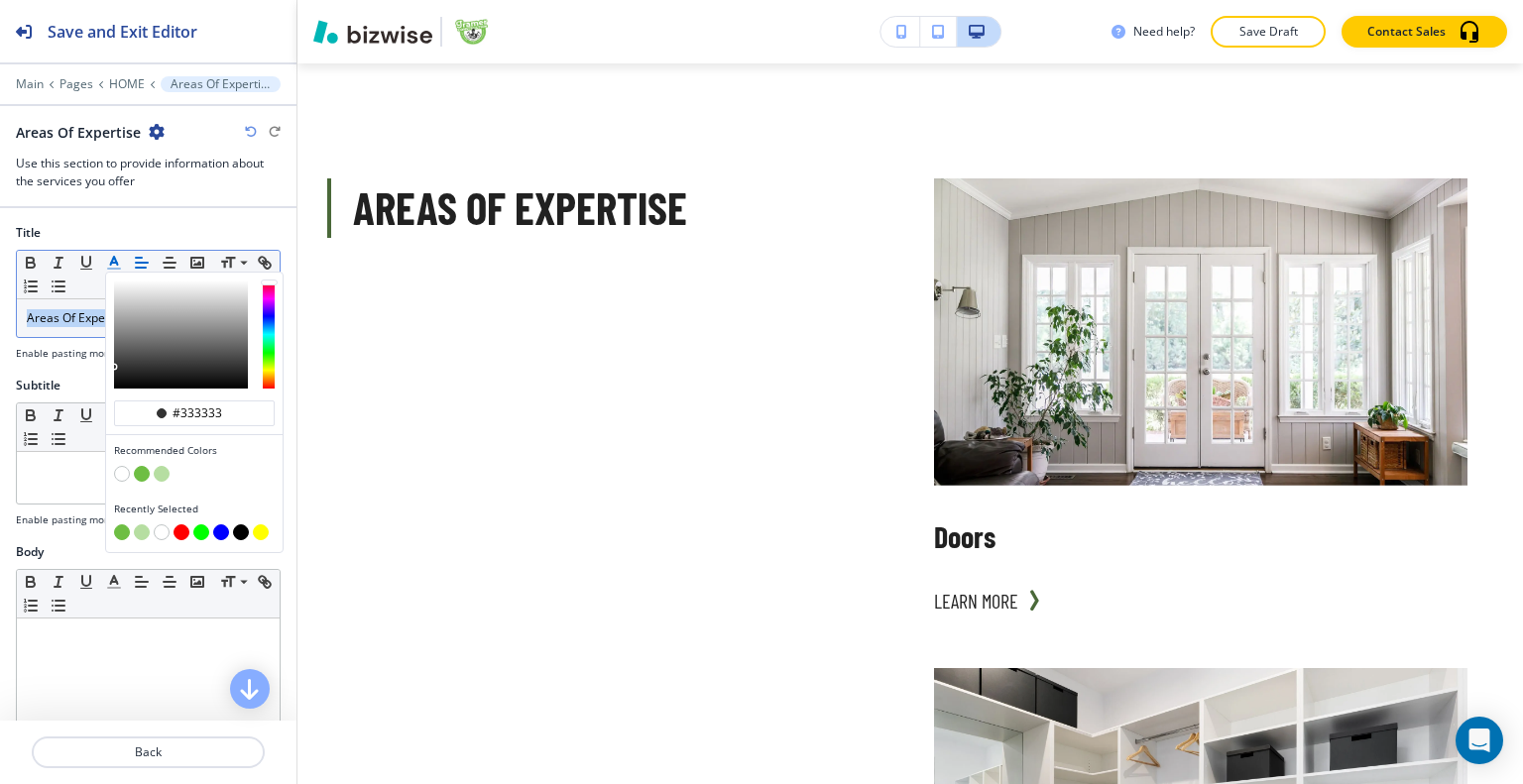click at bounding box center [142, 474] 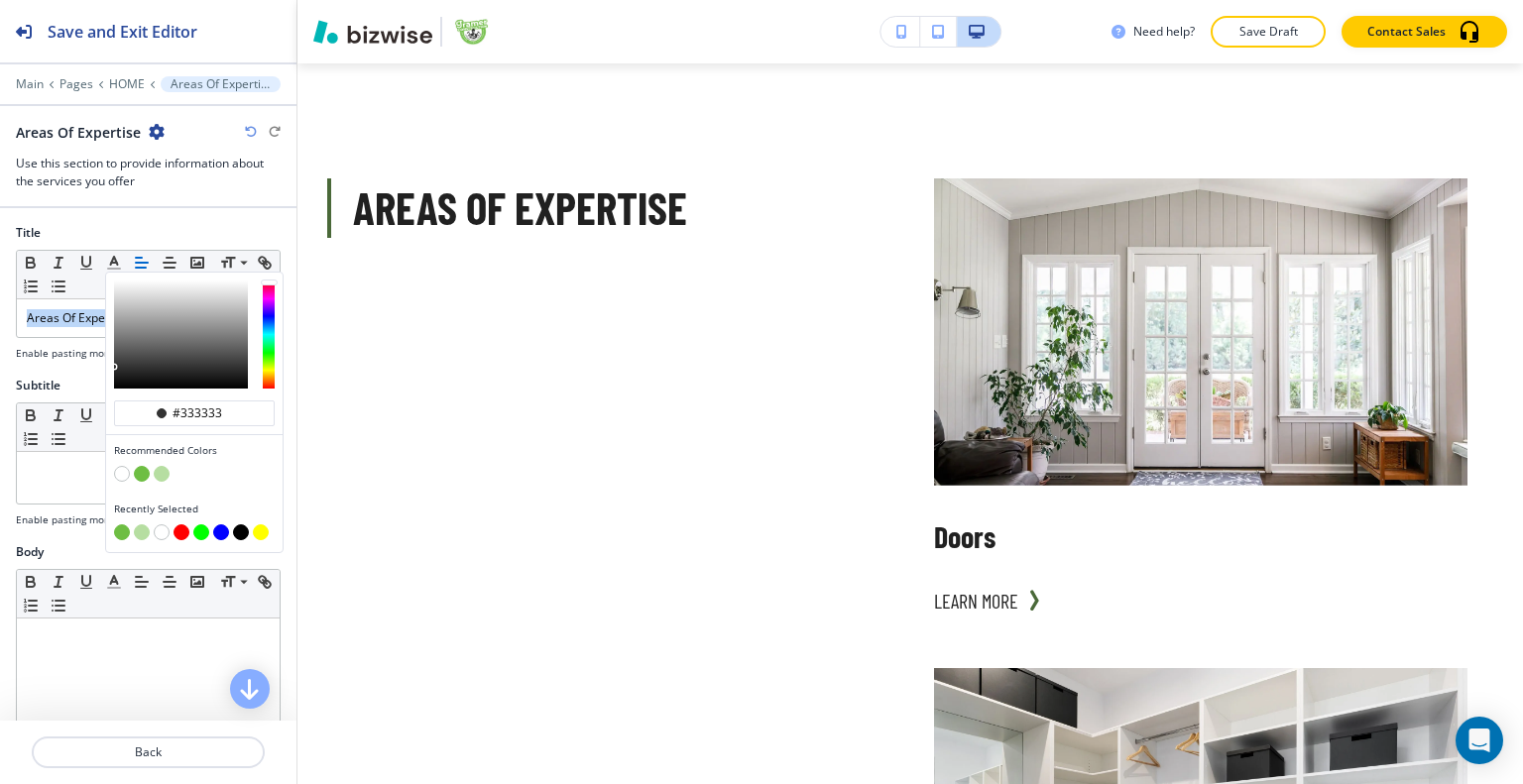 type on "#6ebe43" 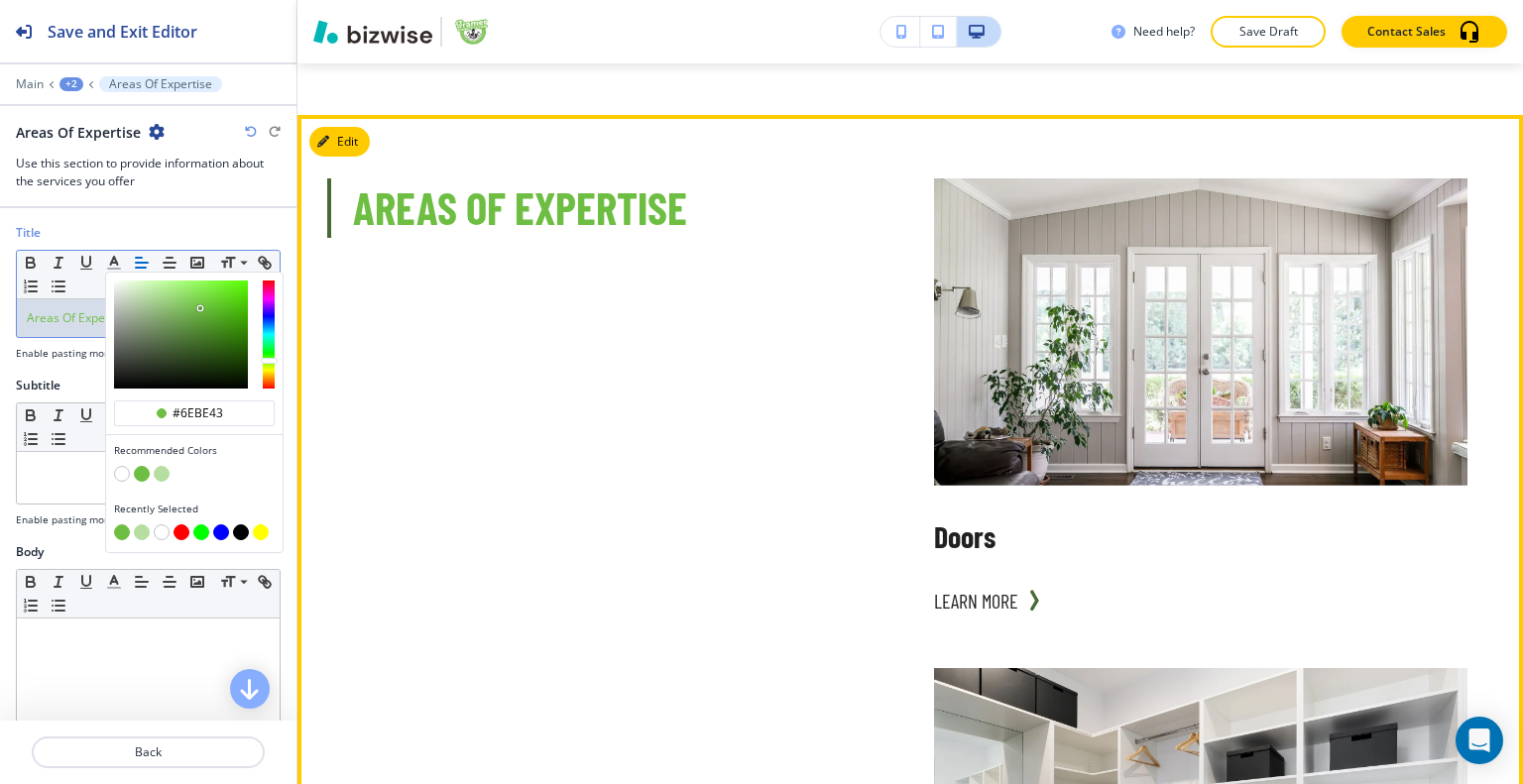 click on "Areas Of Expertise Doors learn more Cabinetry Cabinetry Trim Work Trim Work General Contracting General Contracting" at bounding box center (886, 1134) 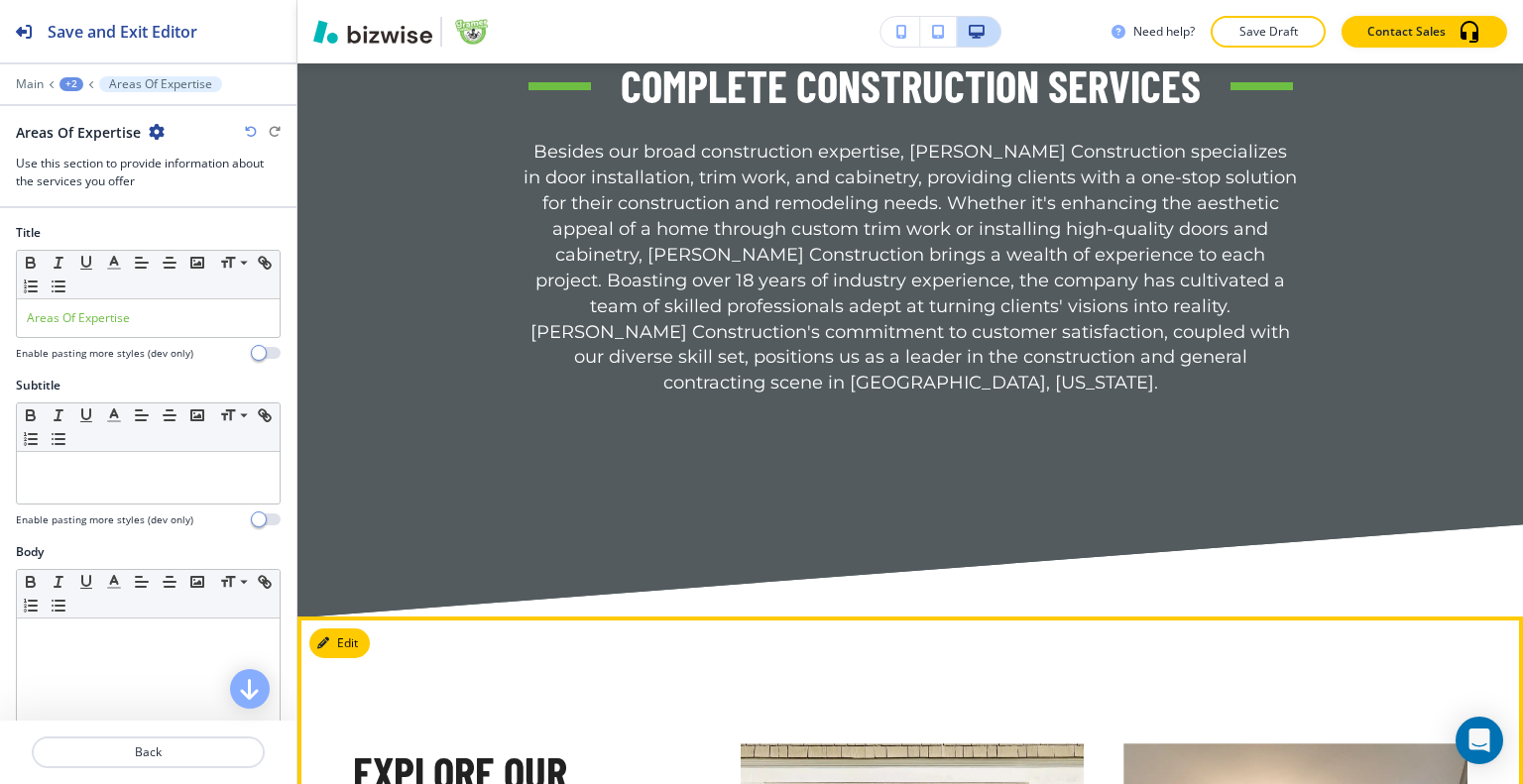 scroll, scrollTop: 4448, scrollLeft: 0, axis: vertical 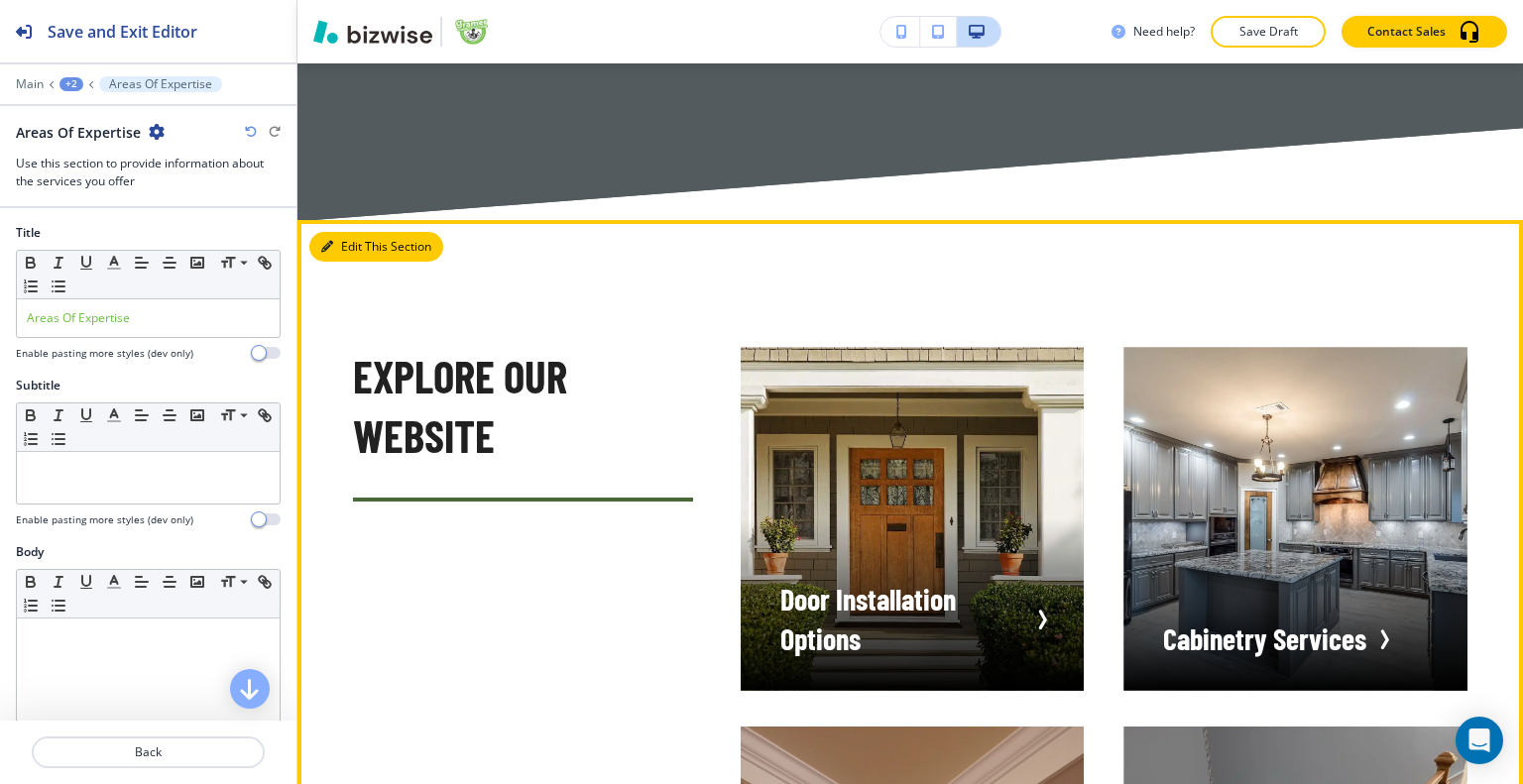click on "Edit This Section" at bounding box center [376, 247] 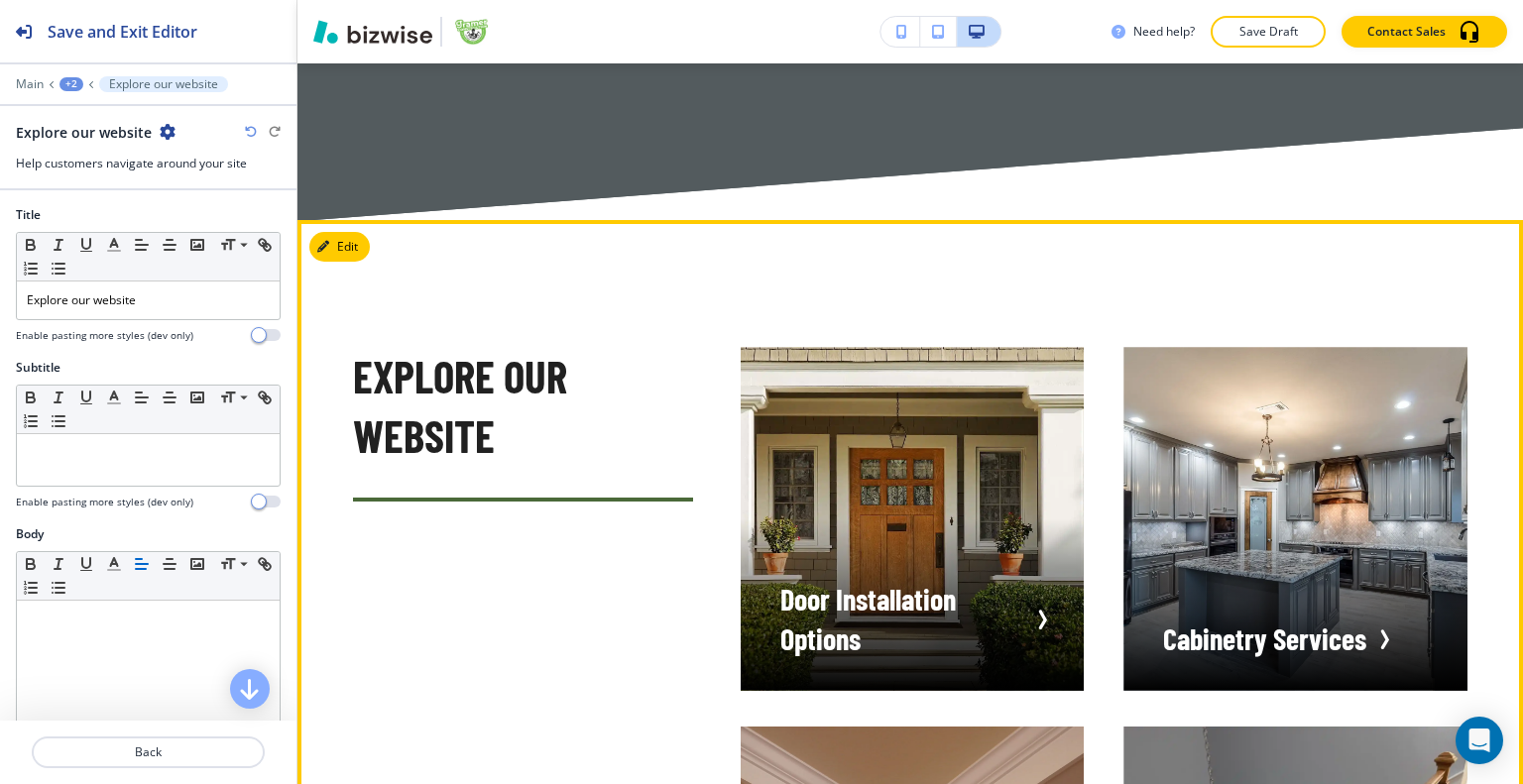 scroll, scrollTop: 4528, scrollLeft: 0, axis: vertical 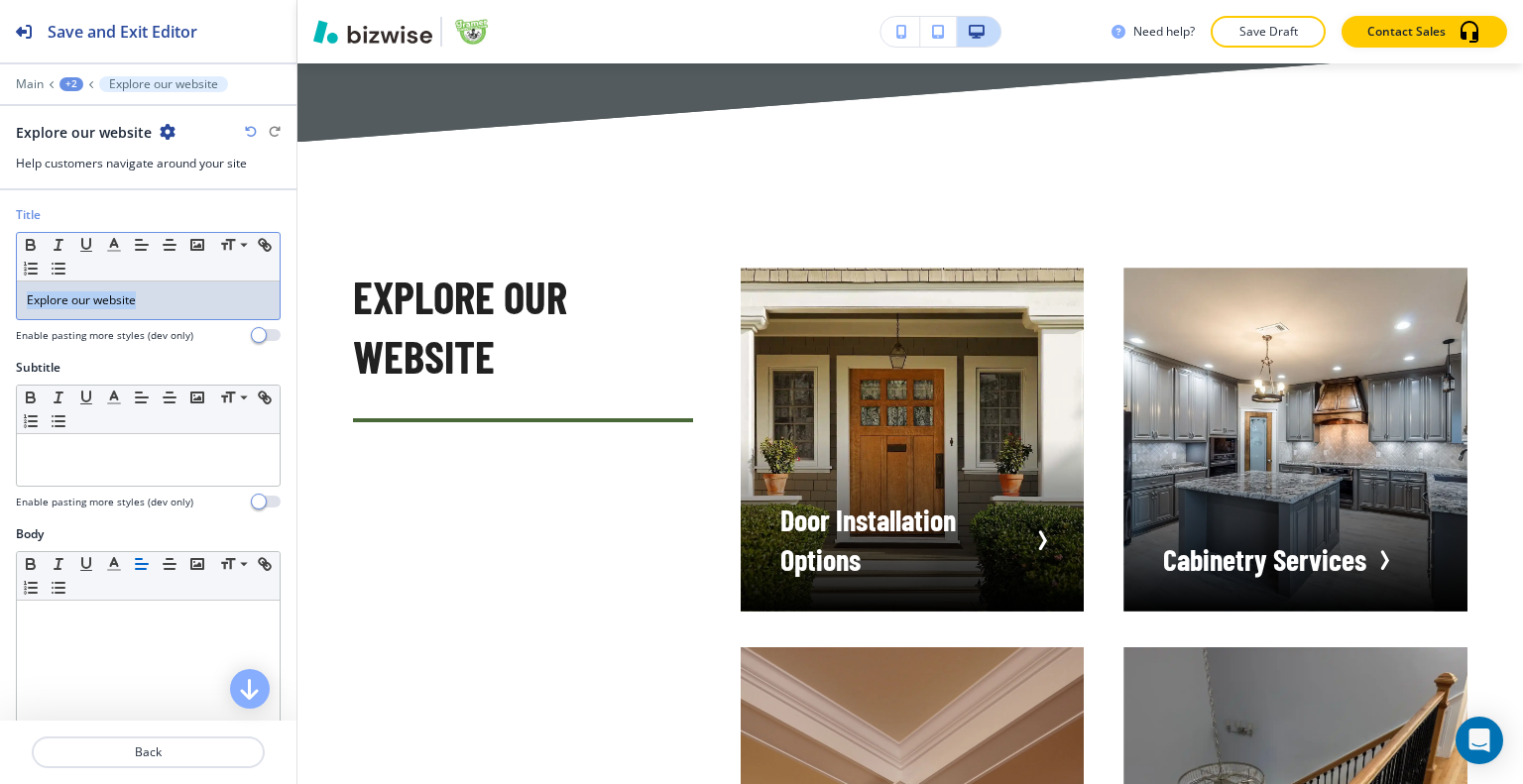 drag, startPoint x: 146, startPoint y: 297, endPoint x: 104, endPoint y: 260, distance: 55.97321 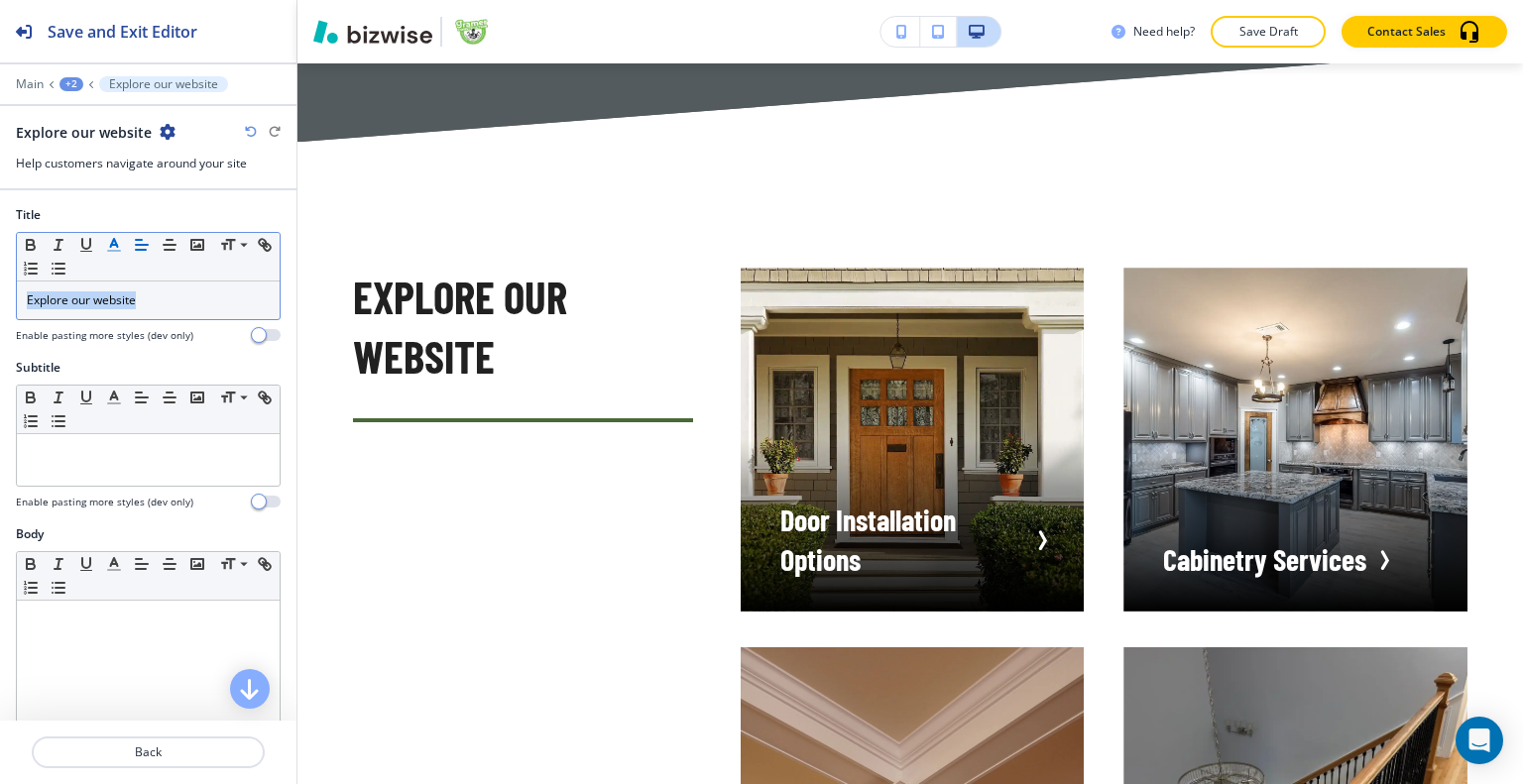 click 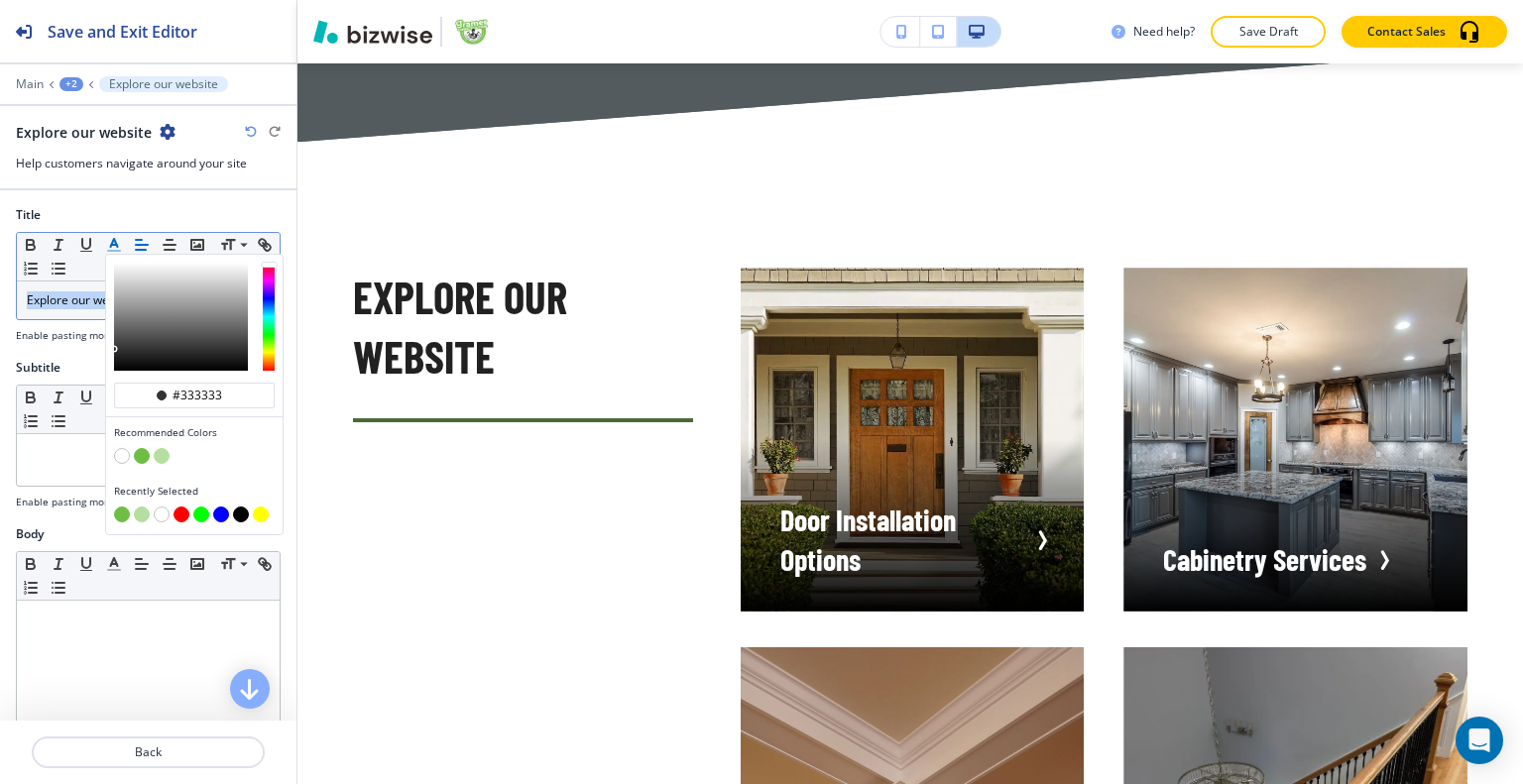 click at bounding box center (122, 514) 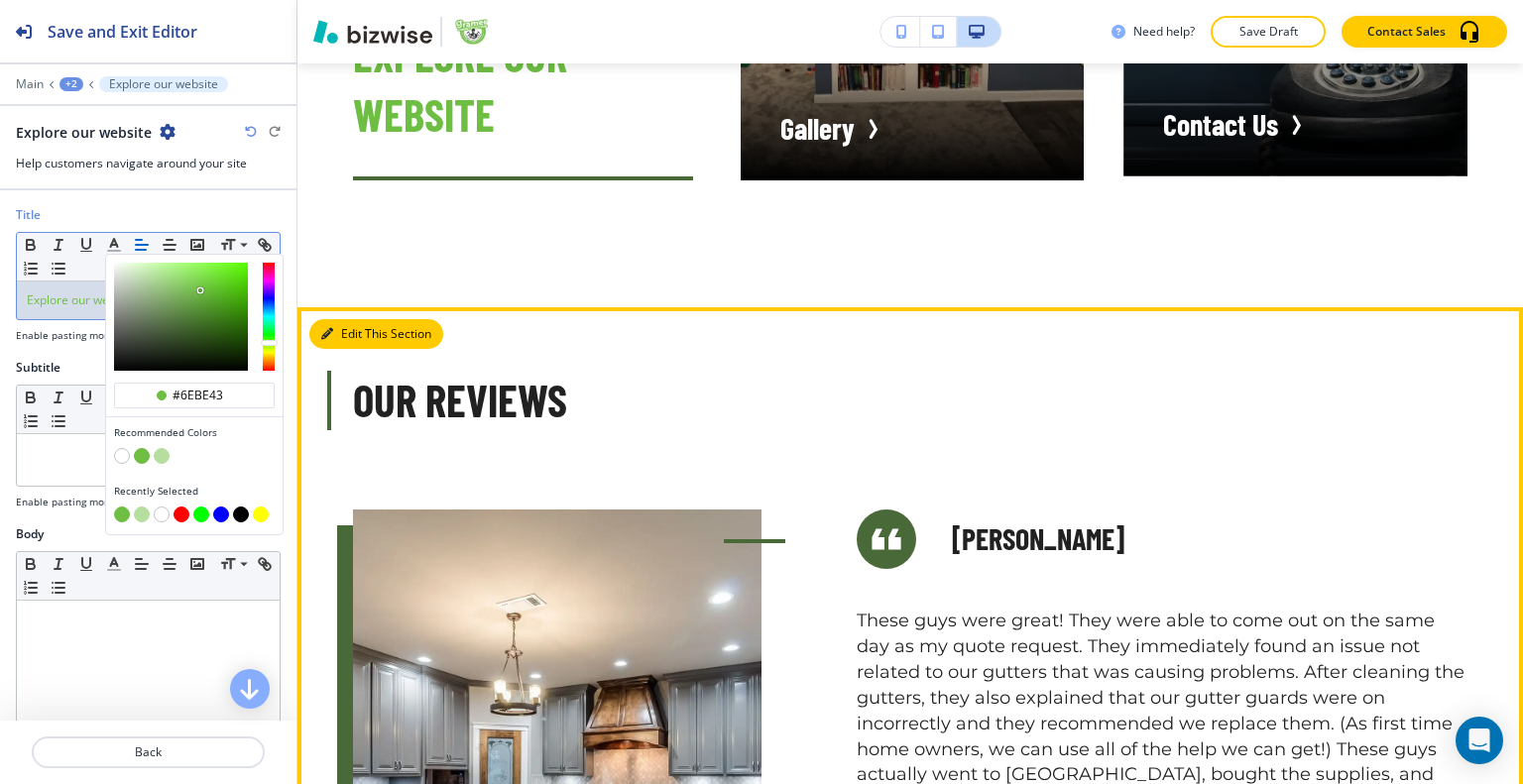 click on "Edit This Section" at bounding box center [376, 334] 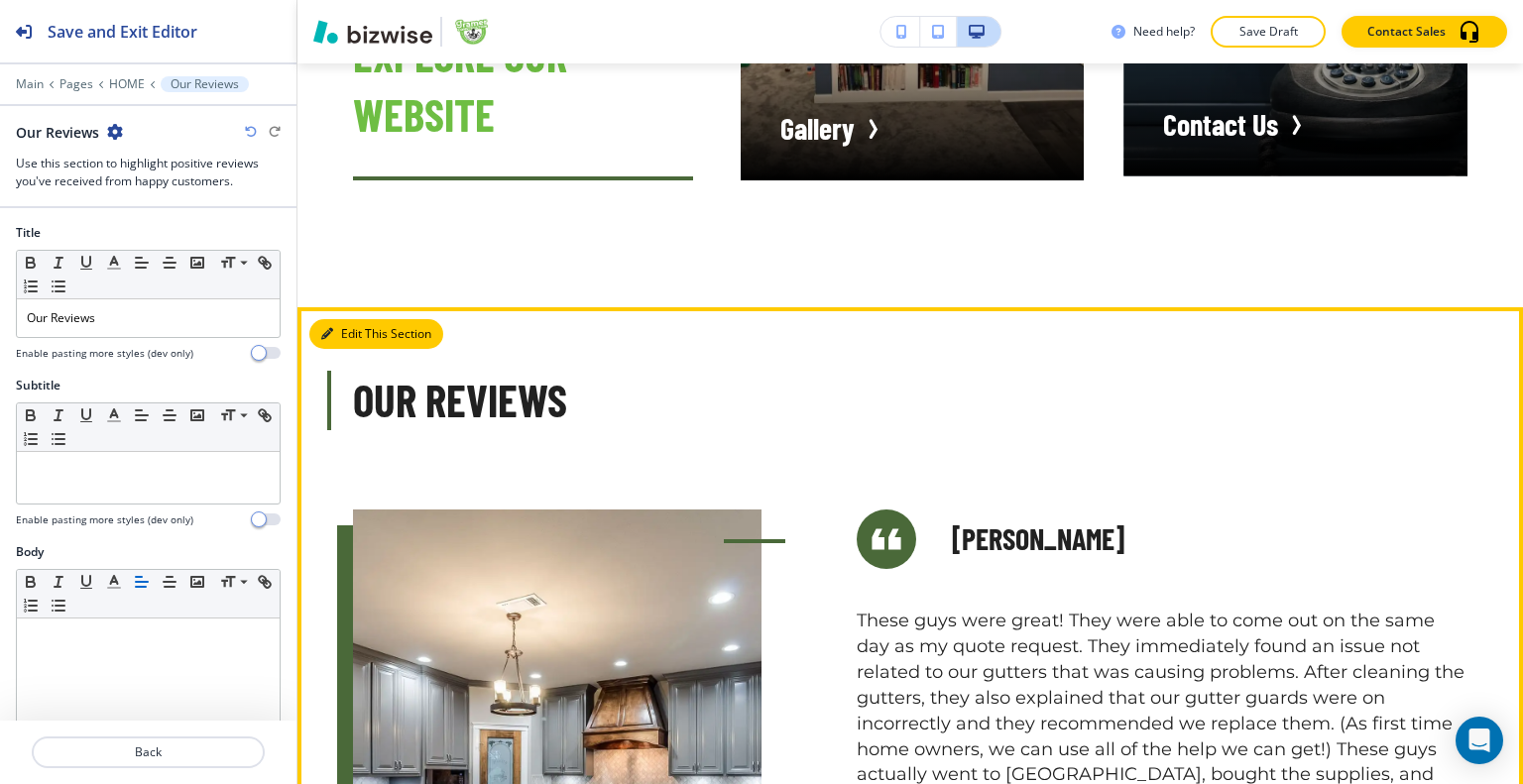 scroll, scrollTop: 5869, scrollLeft: 0, axis: vertical 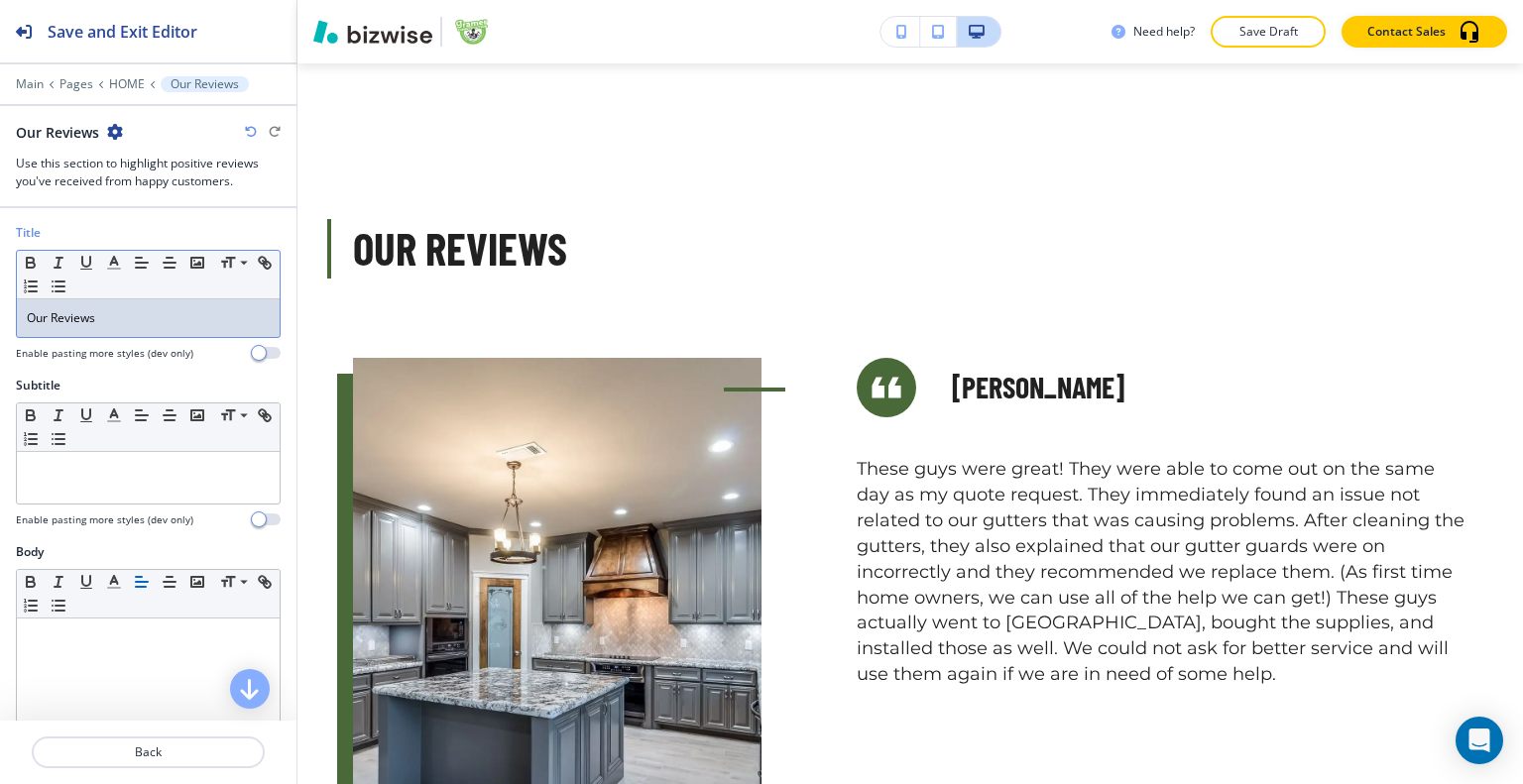 click on "Our Reviews" at bounding box center (148, 318) 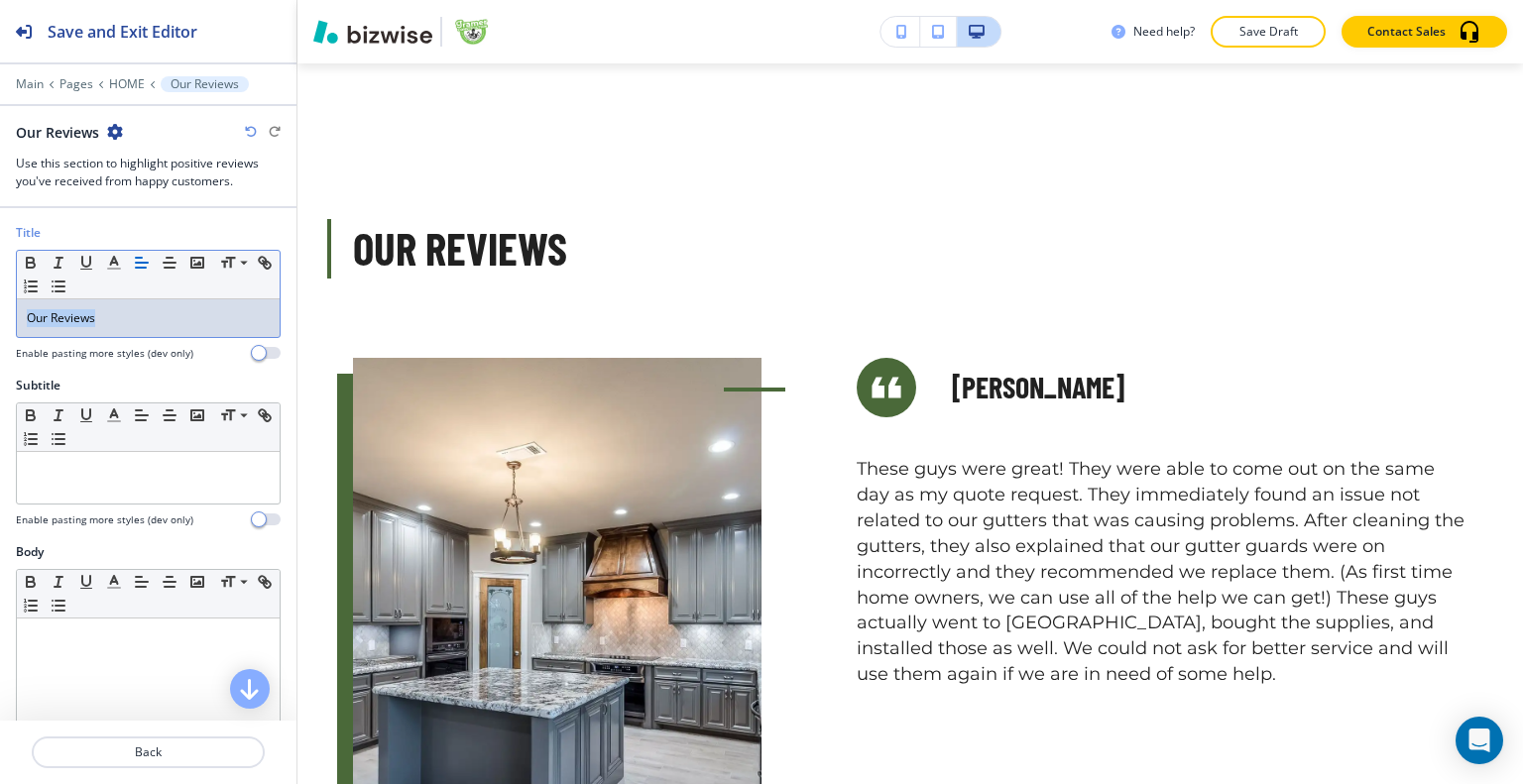 drag, startPoint x: 132, startPoint y: 316, endPoint x: 7, endPoint y: 317, distance: 125.004 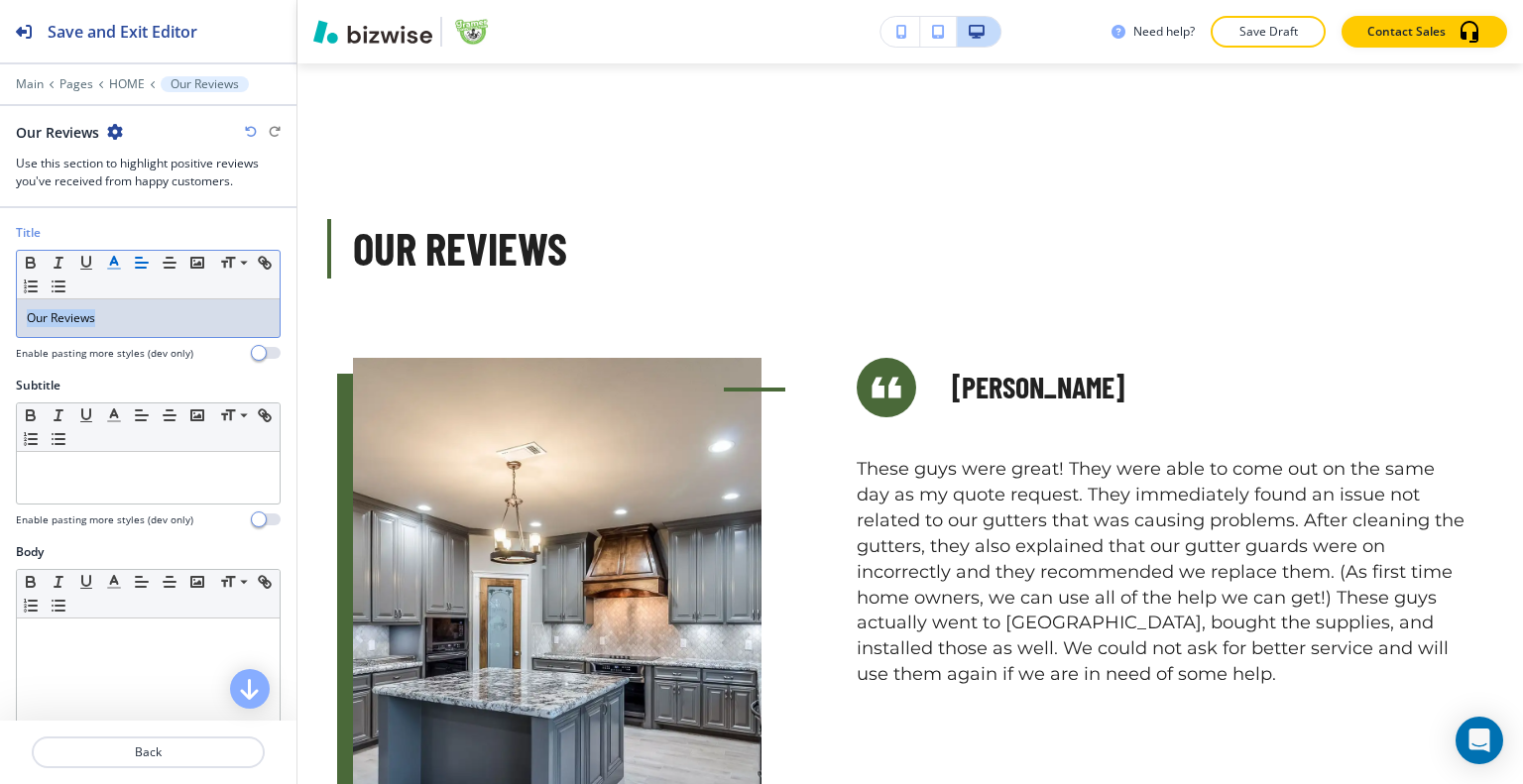 click 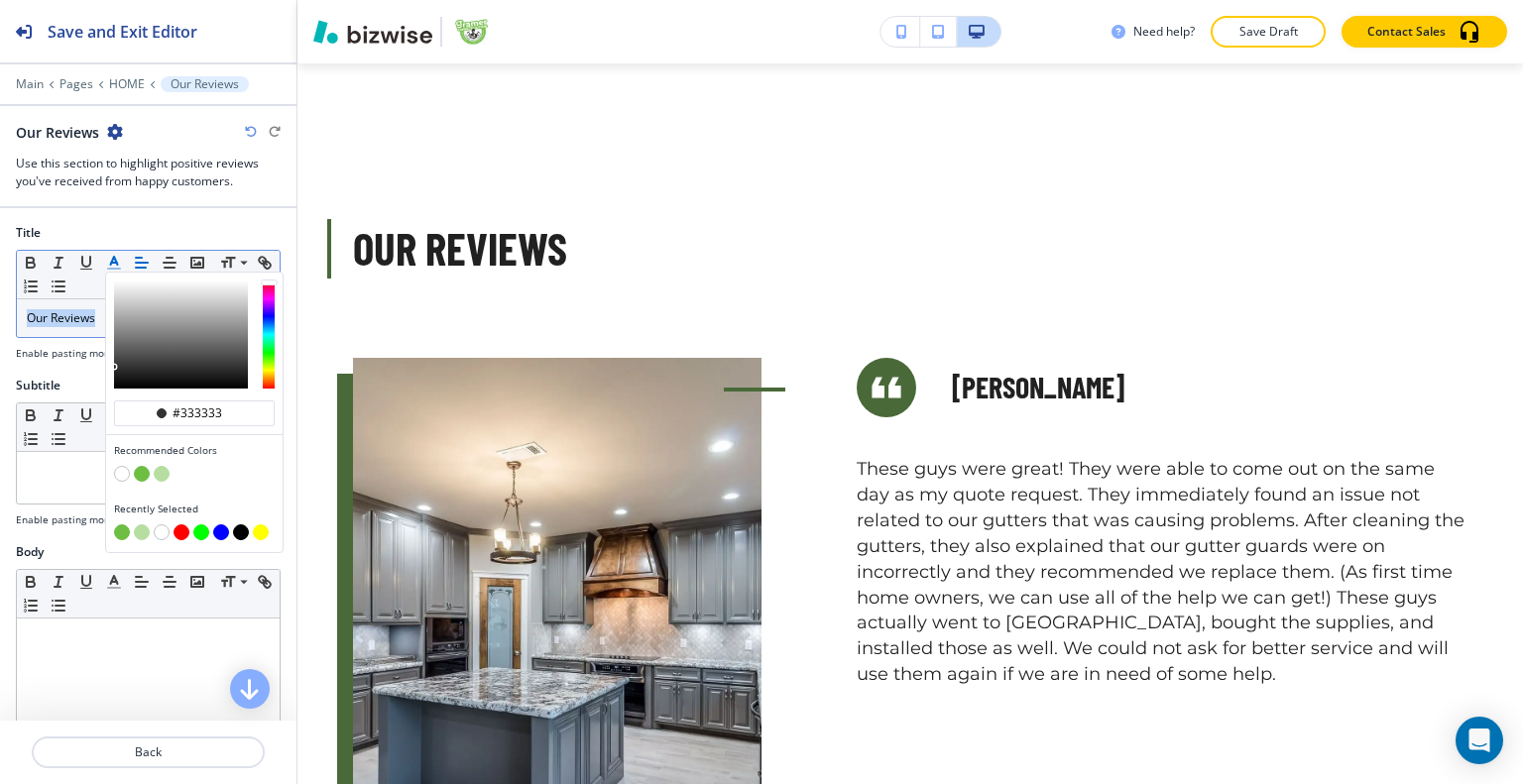 click at bounding box center (142, 474) 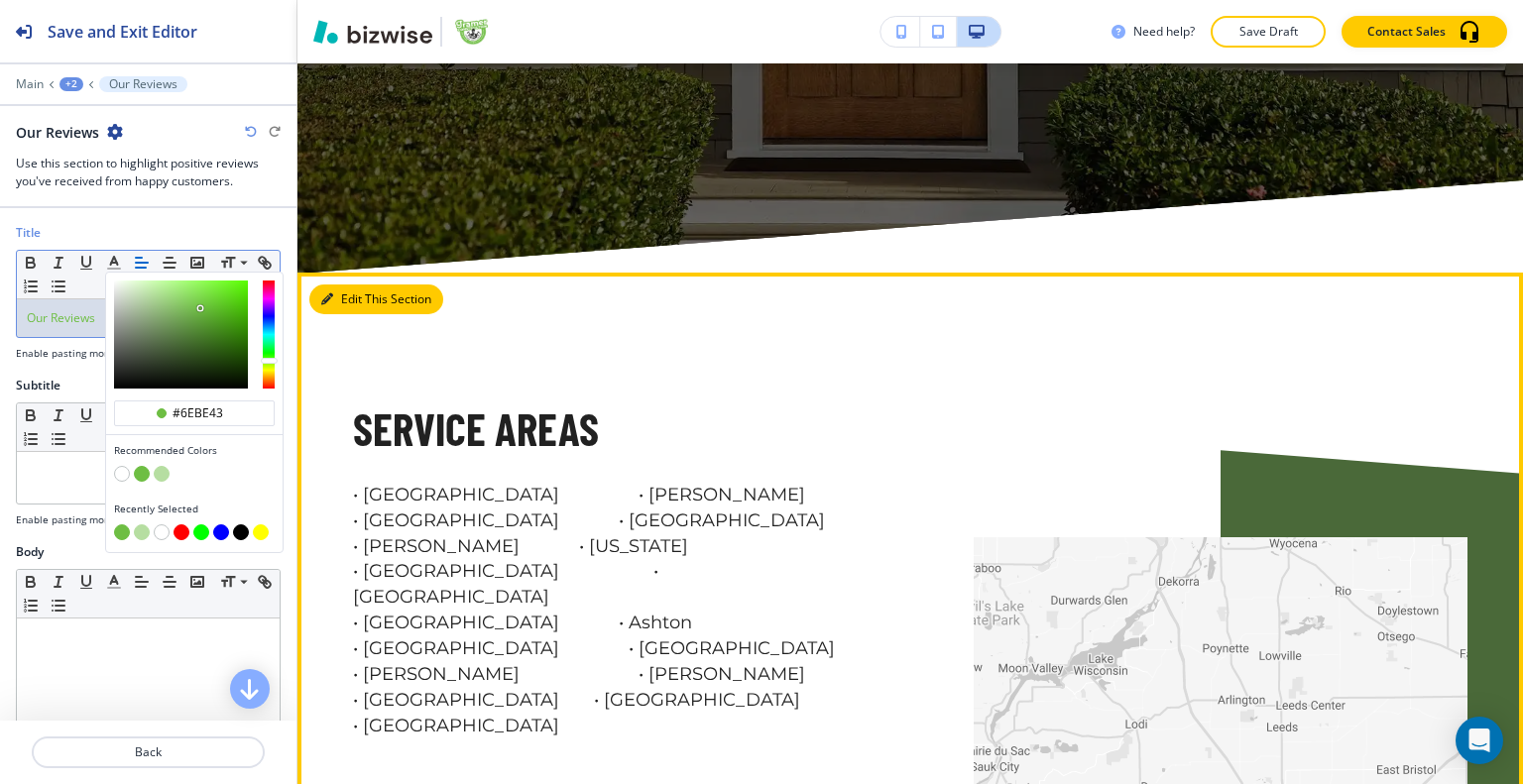 click on "Edit This Section" at bounding box center (376, 299) 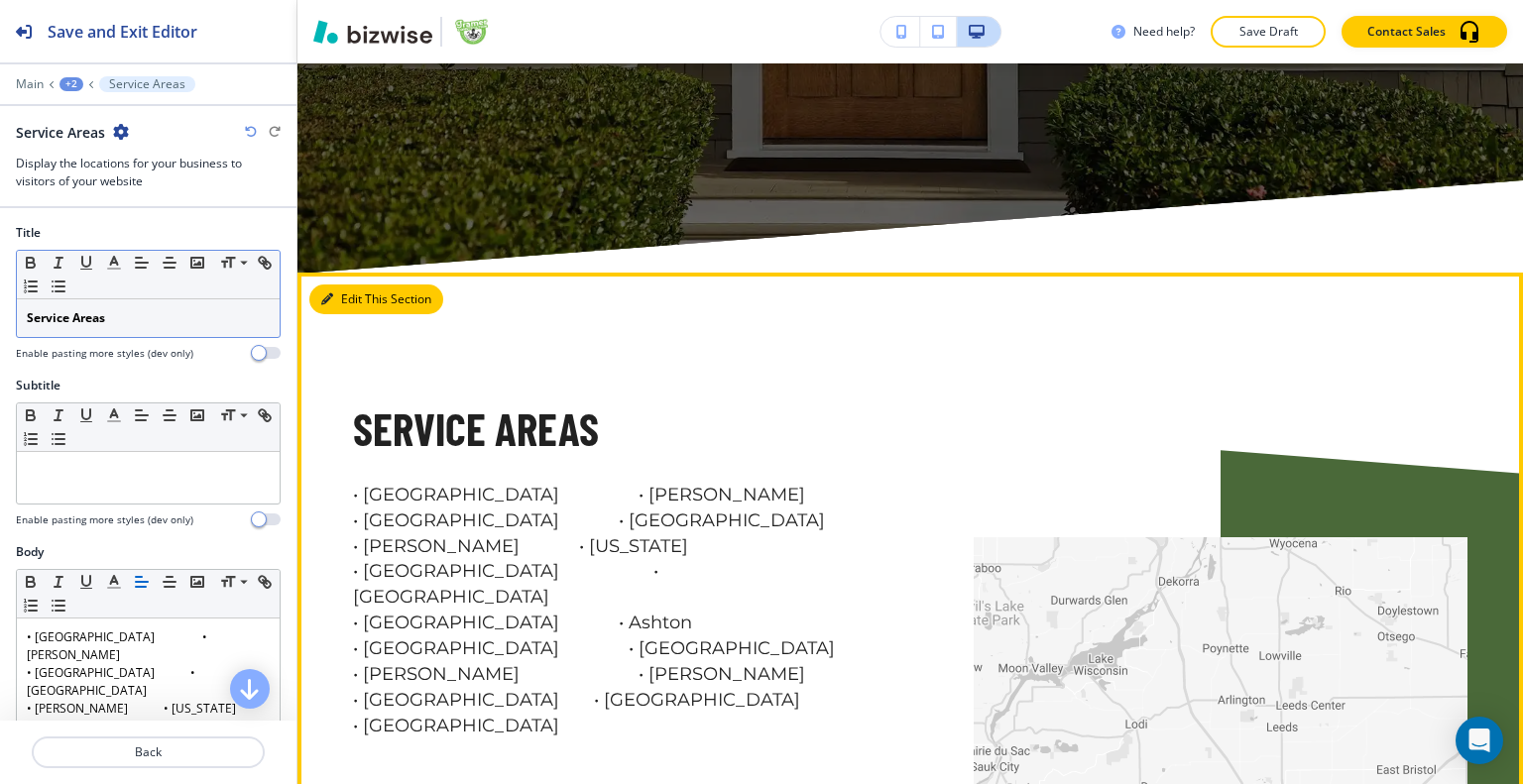 scroll, scrollTop: 7472, scrollLeft: 0, axis: vertical 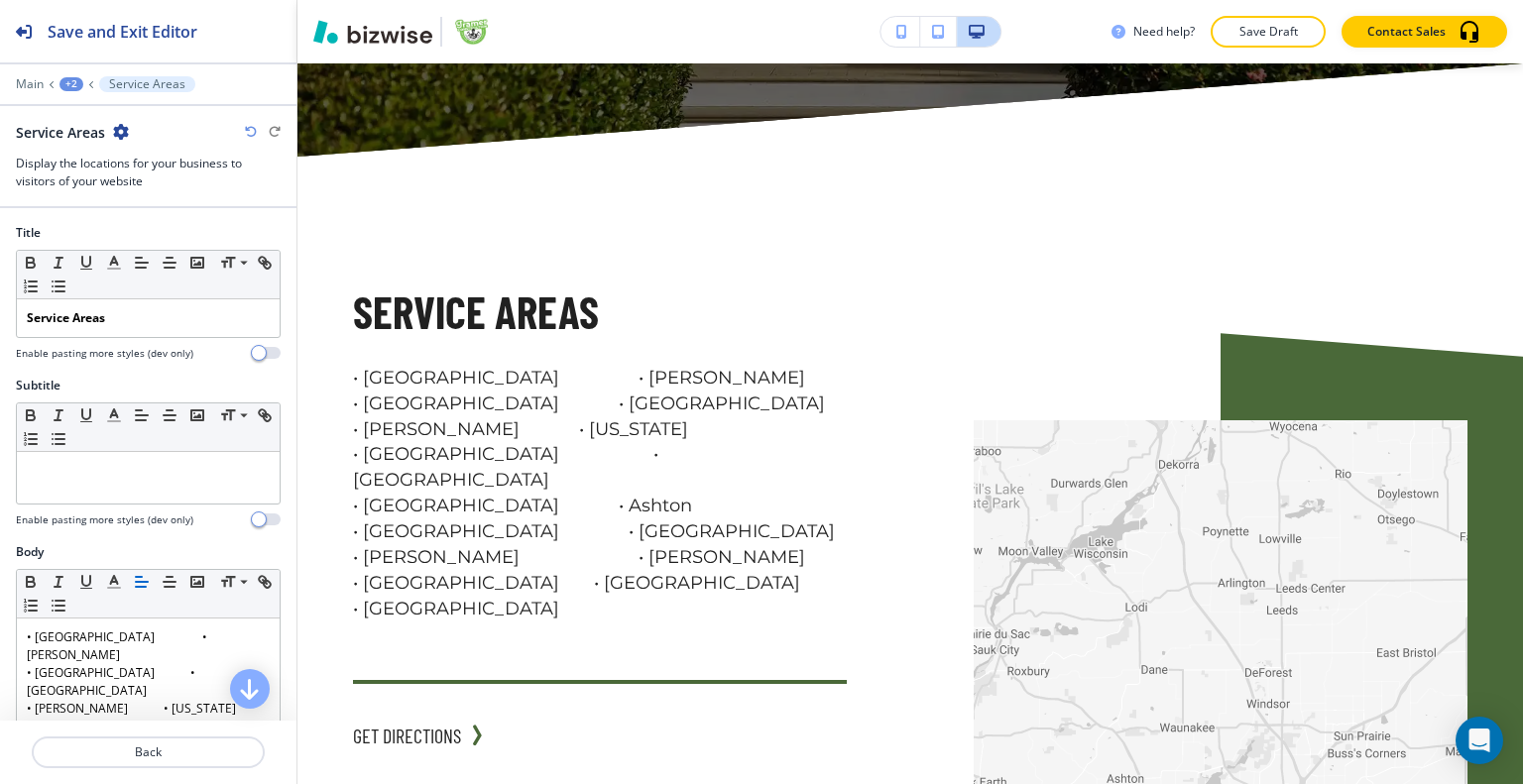 click on "Enable pasting more styles (dev only)" at bounding box center [104, 353] 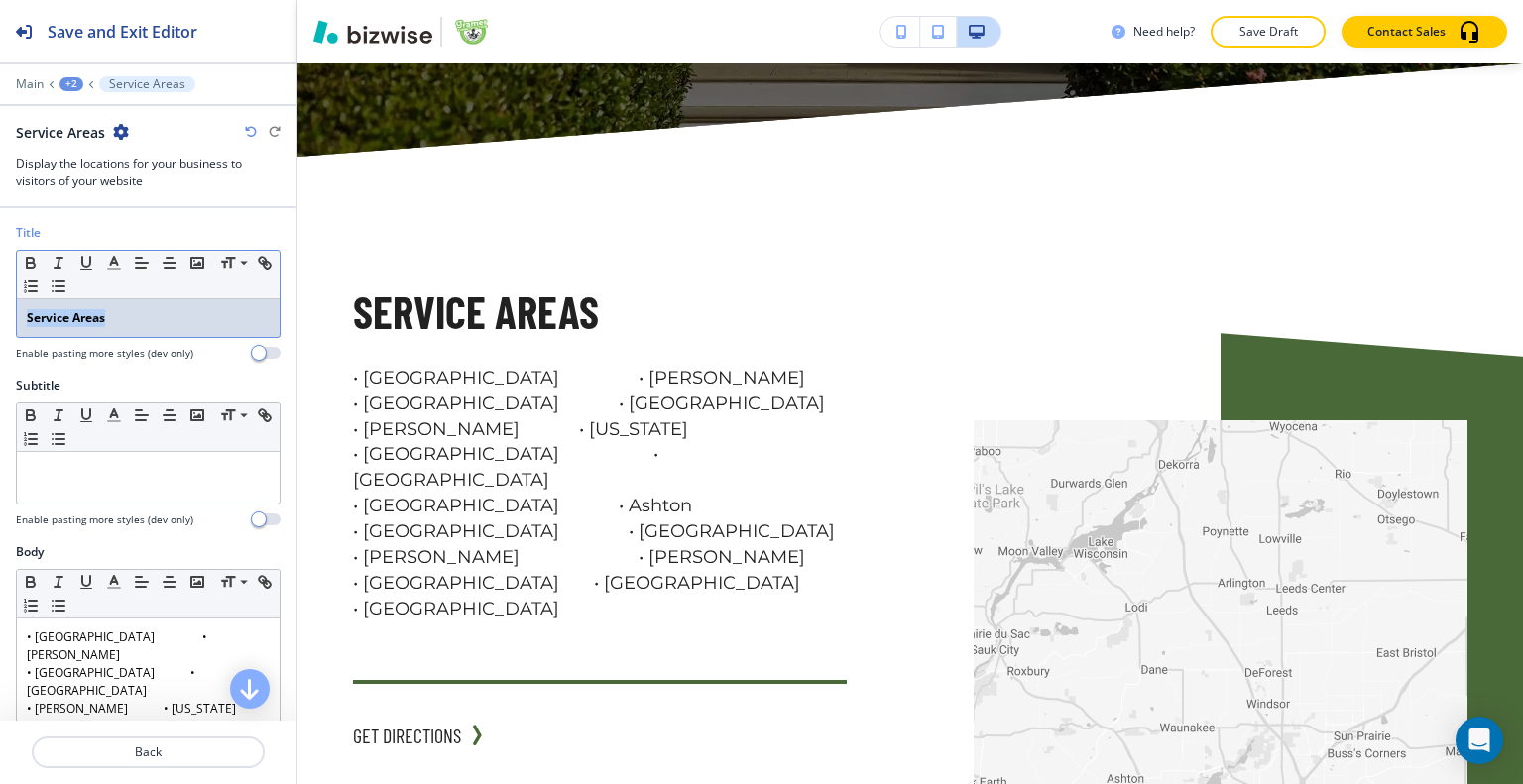 drag, startPoint x: 135, startPoint y: 316, endPoint x: 3, endPoint y: 321, distance: 132.09466 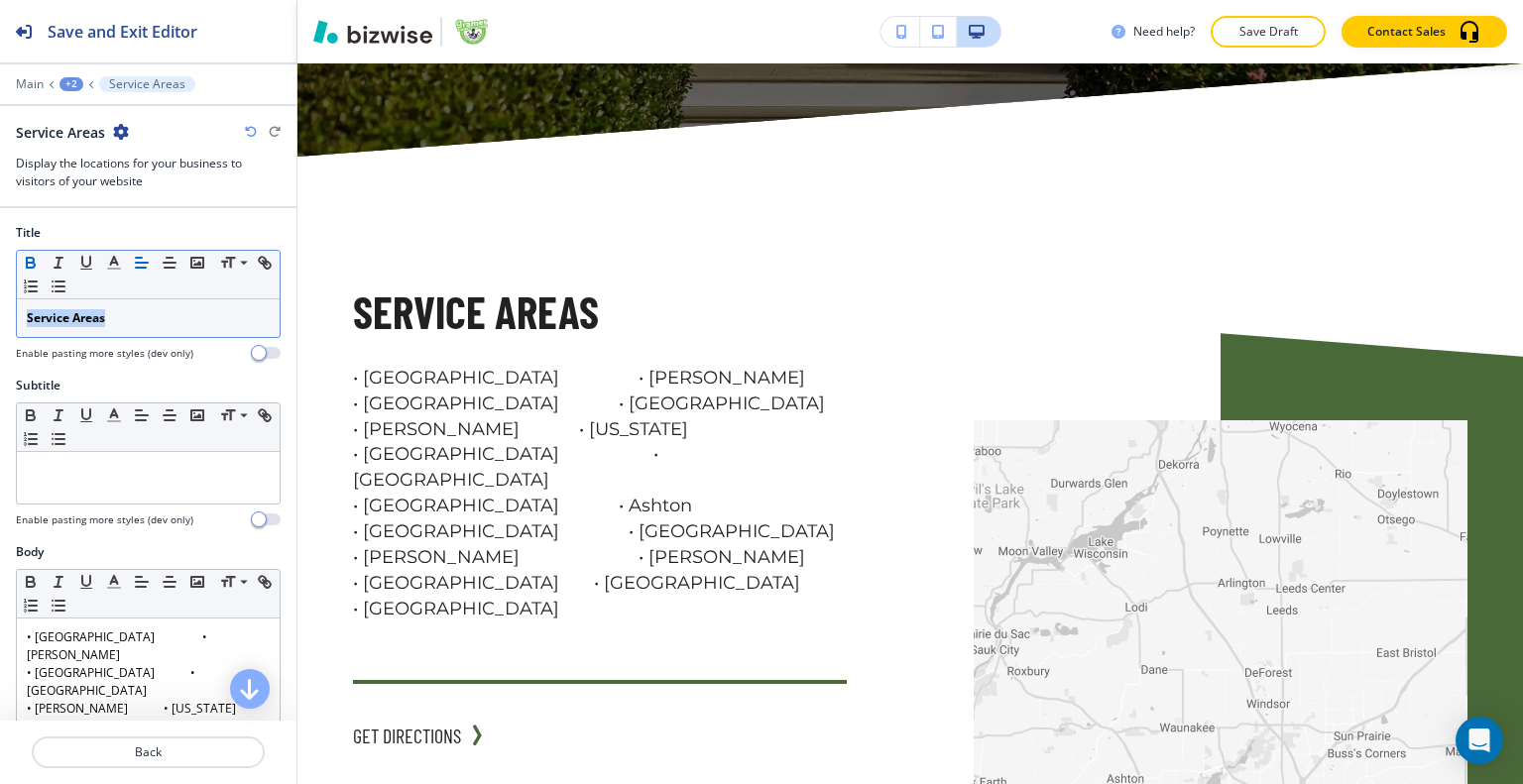 click 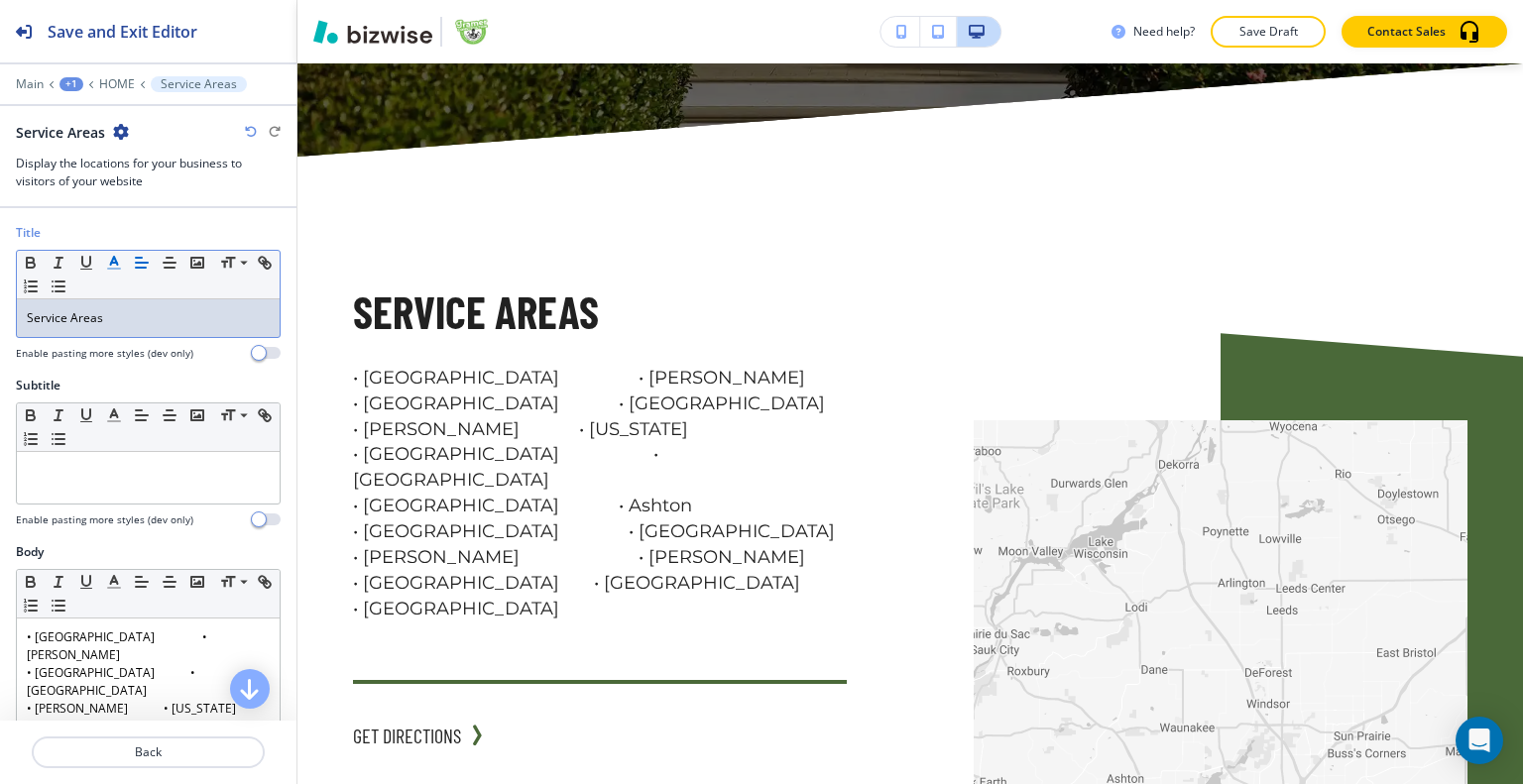 click 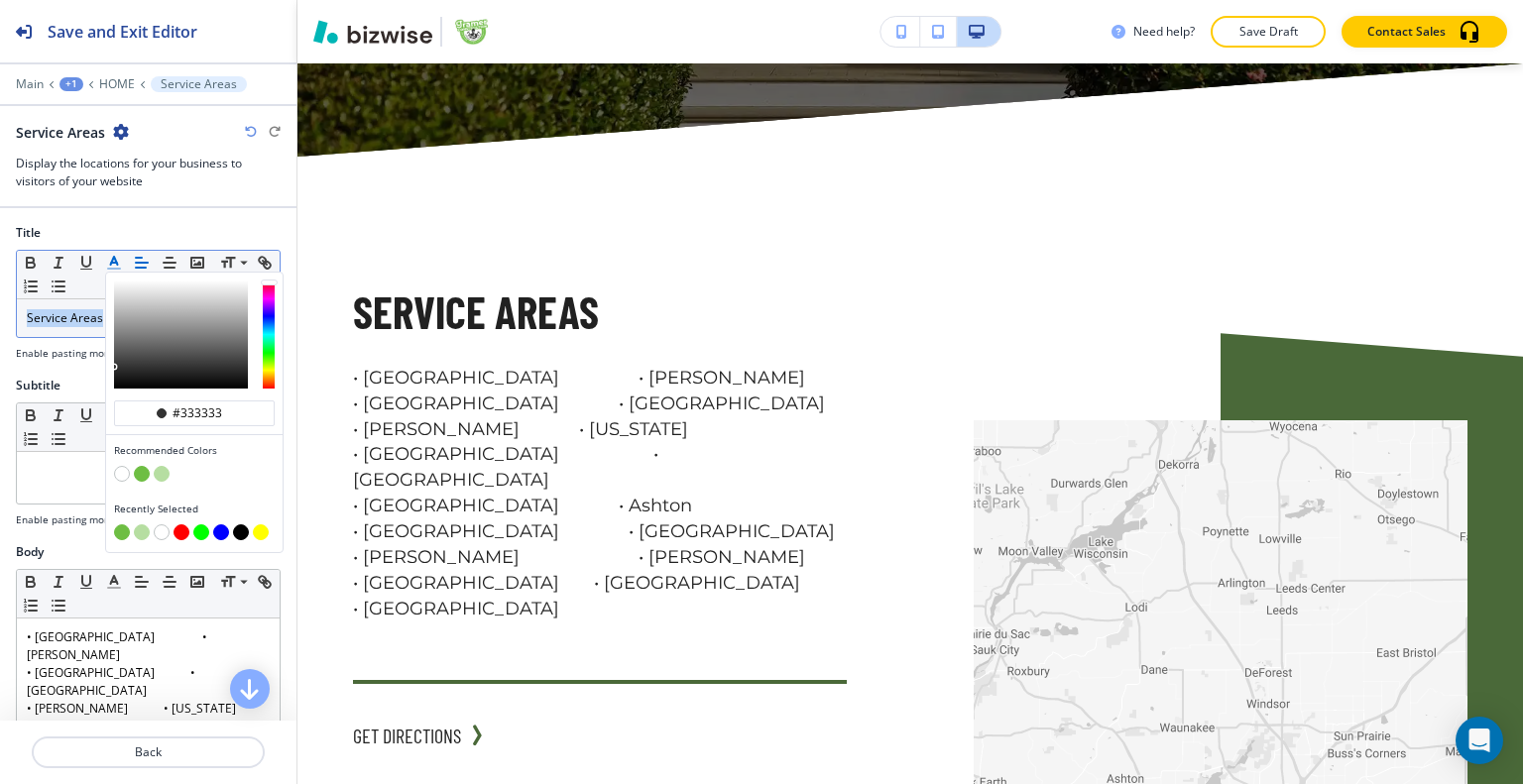 click at bounding box center (142, 474) 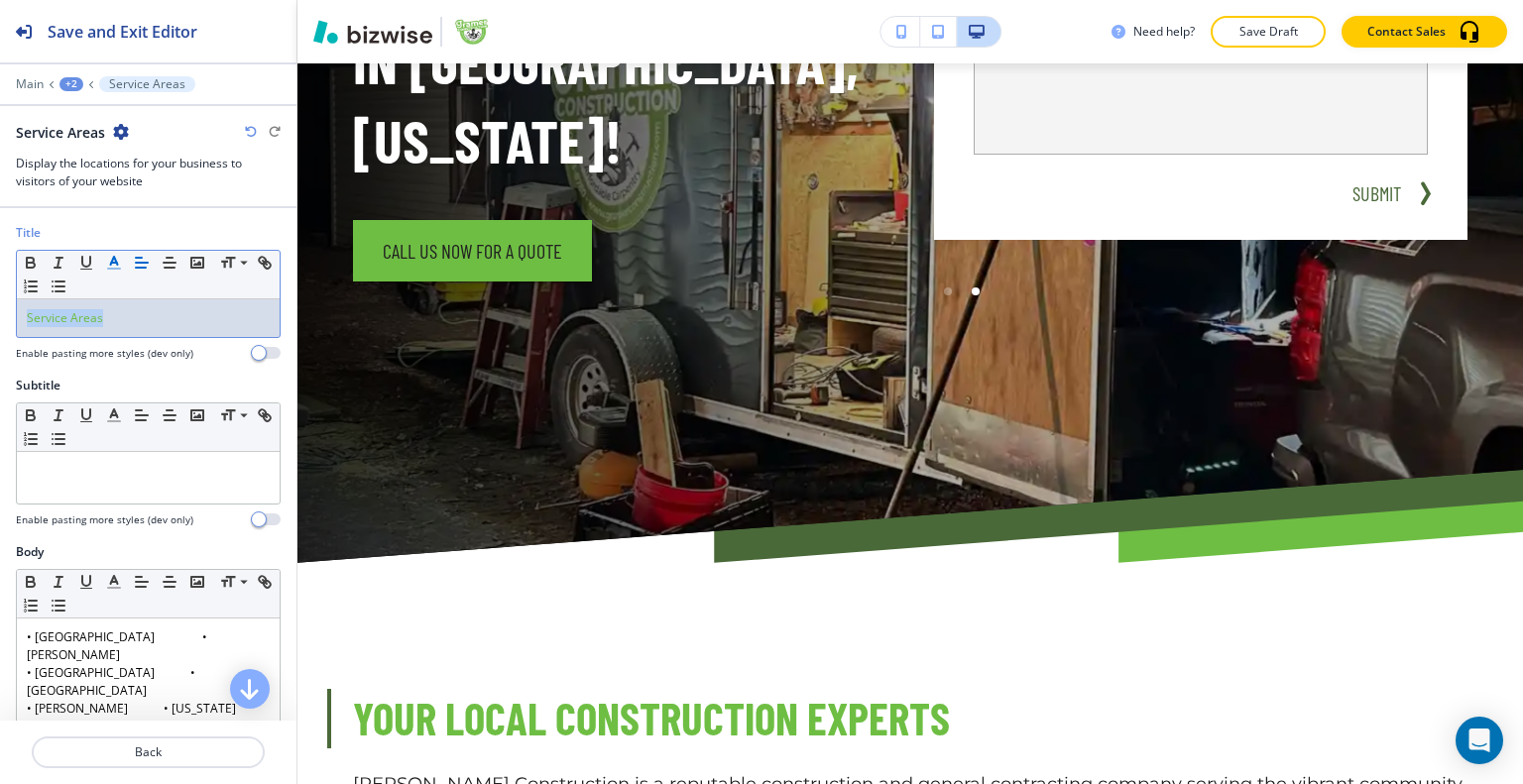 scroll, scrollTop: 0, scrollLeft: 0, axis: both 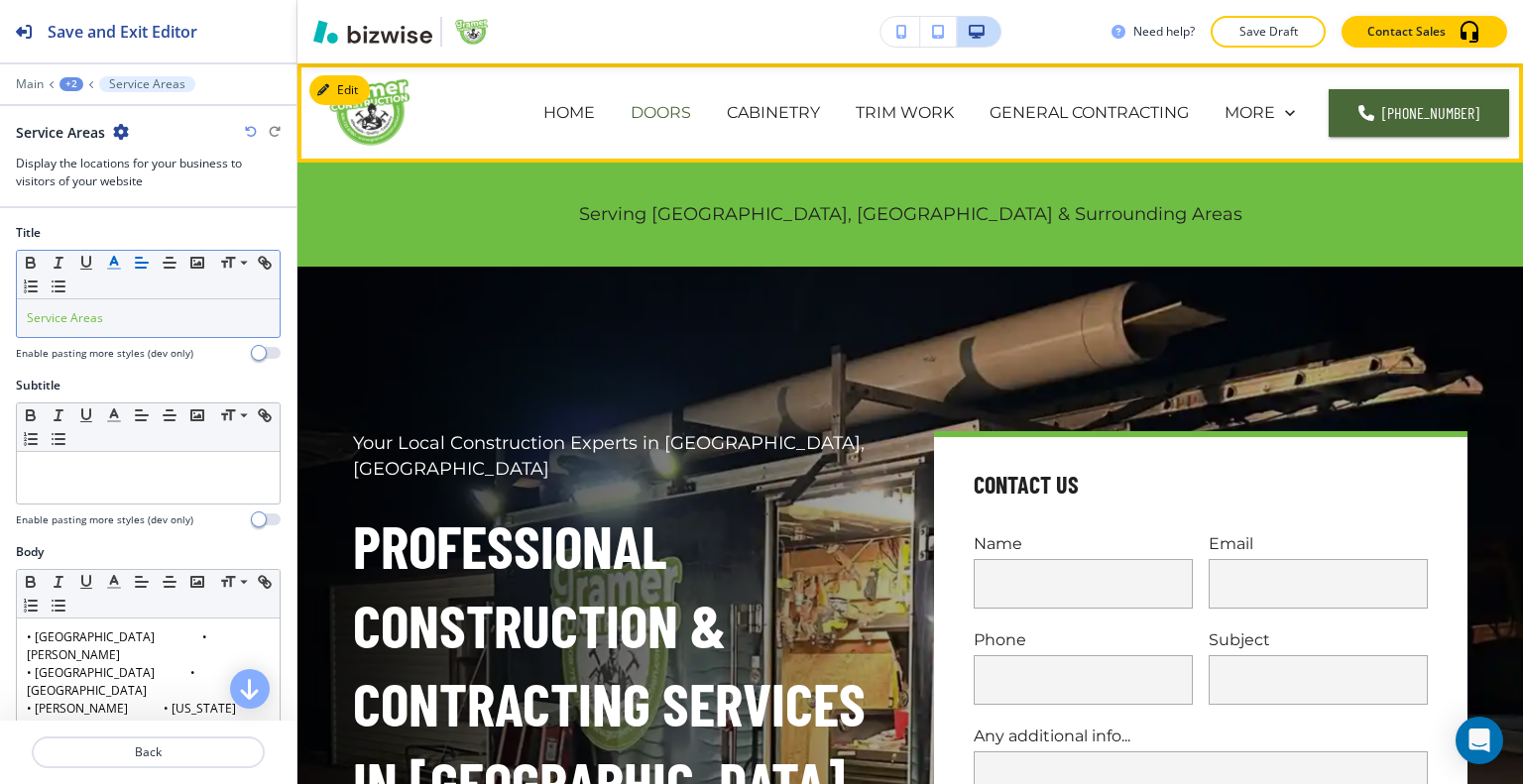 click on "DOORS" at bounding box center (660, 112) 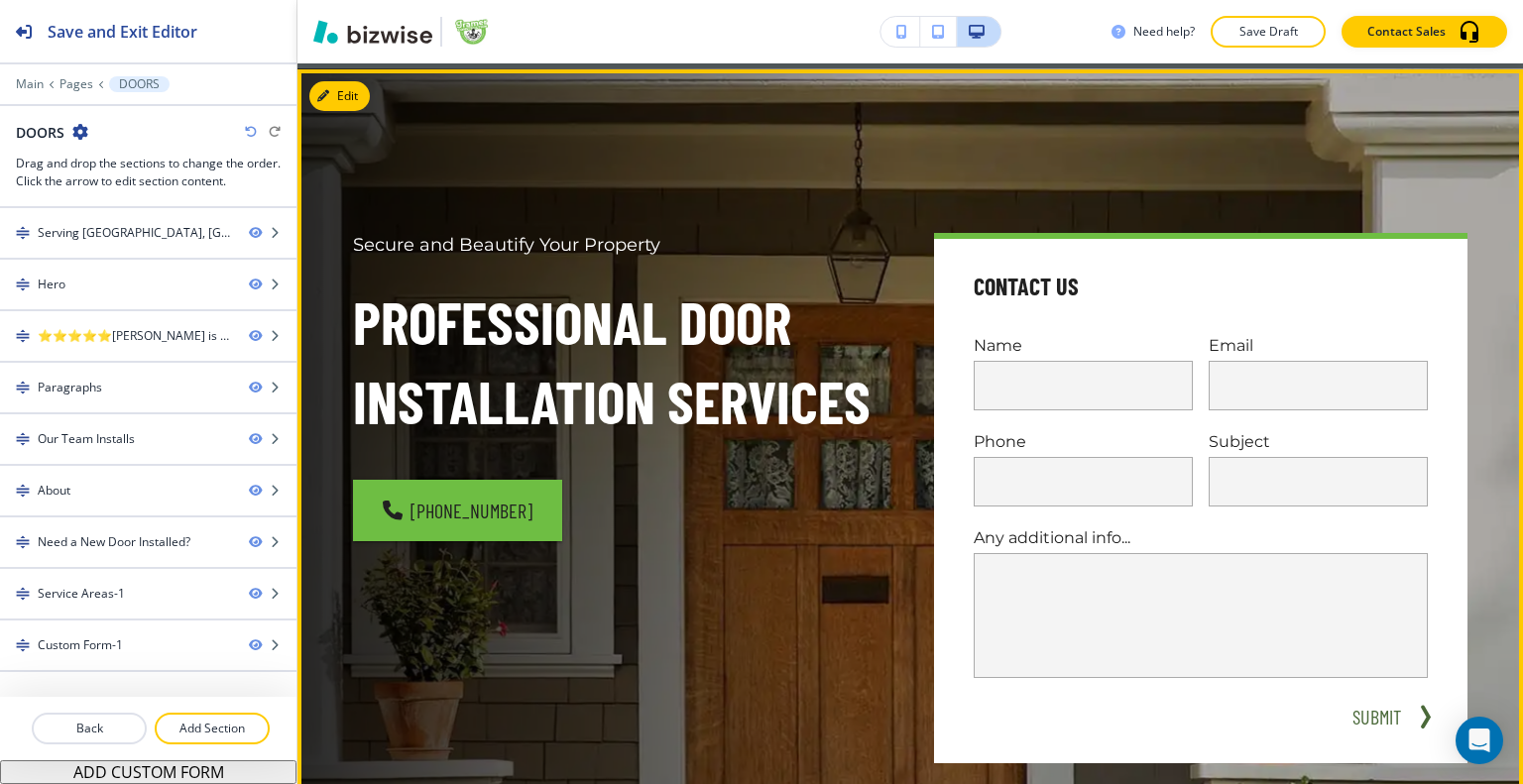 scroll, scrollTop: 0, scrollLeft: 0, axis: both 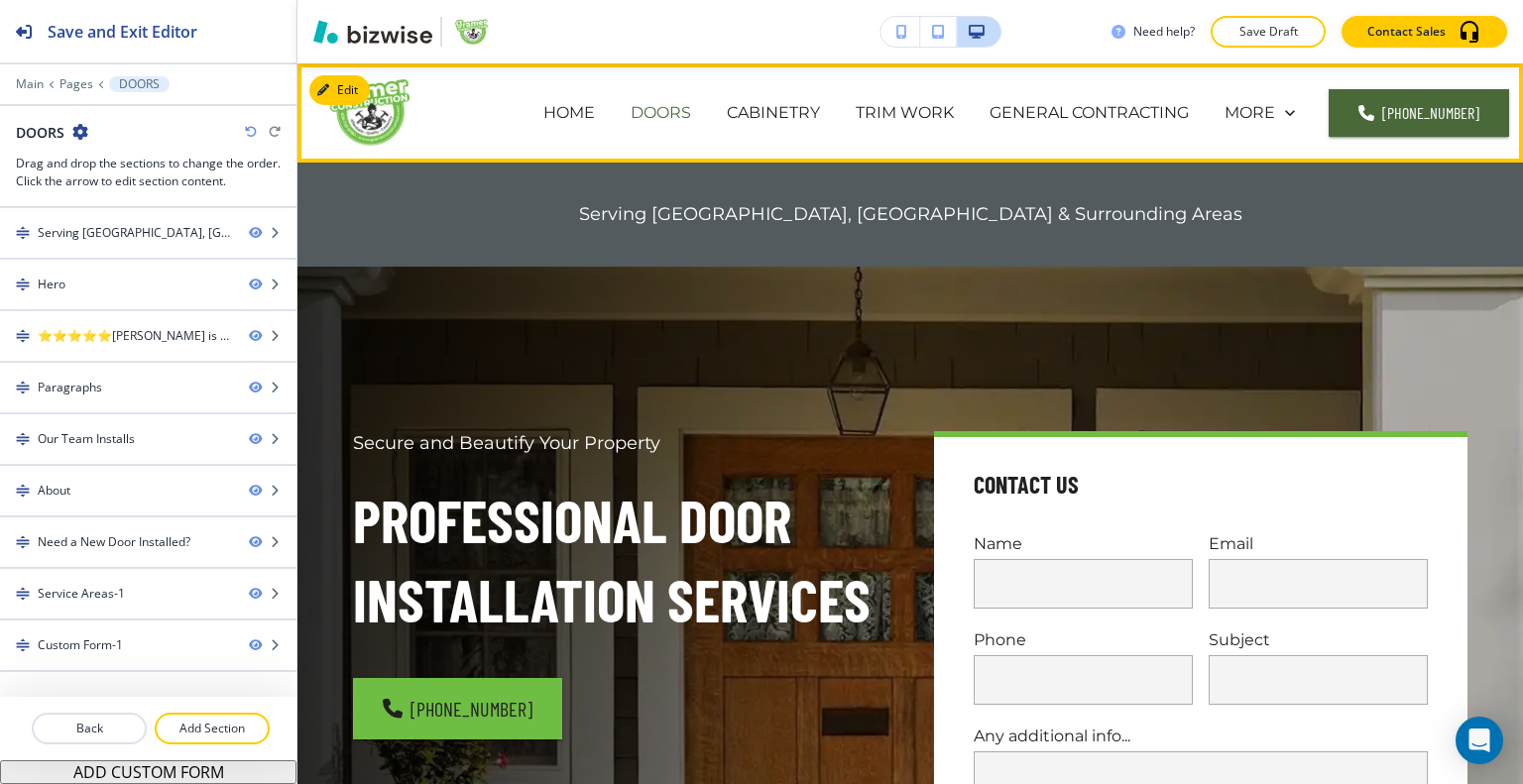 click on "DOORS" at bounding box center [660, 112] 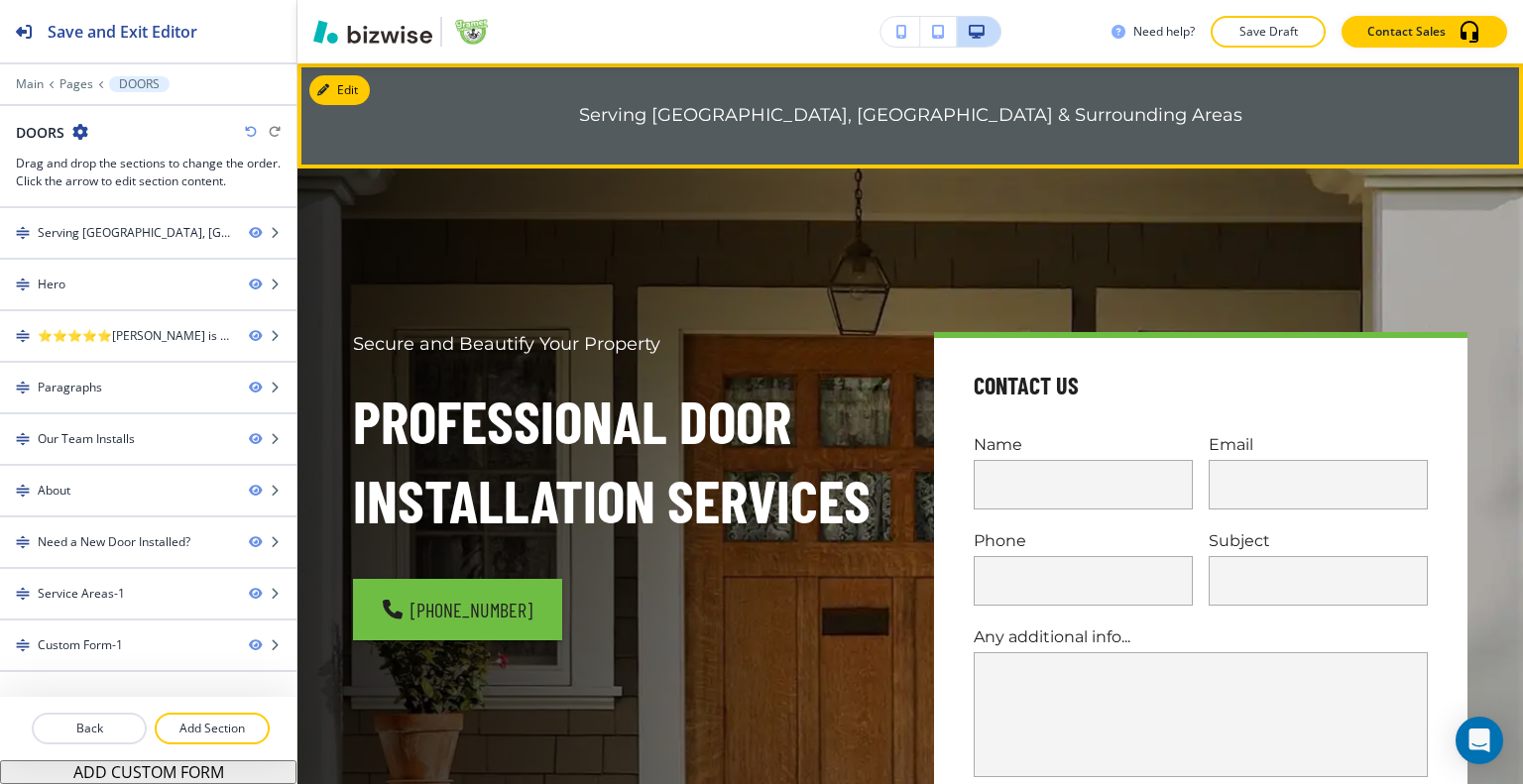scroll, scrollTop: 0, scrollLeft: 0, axis: both 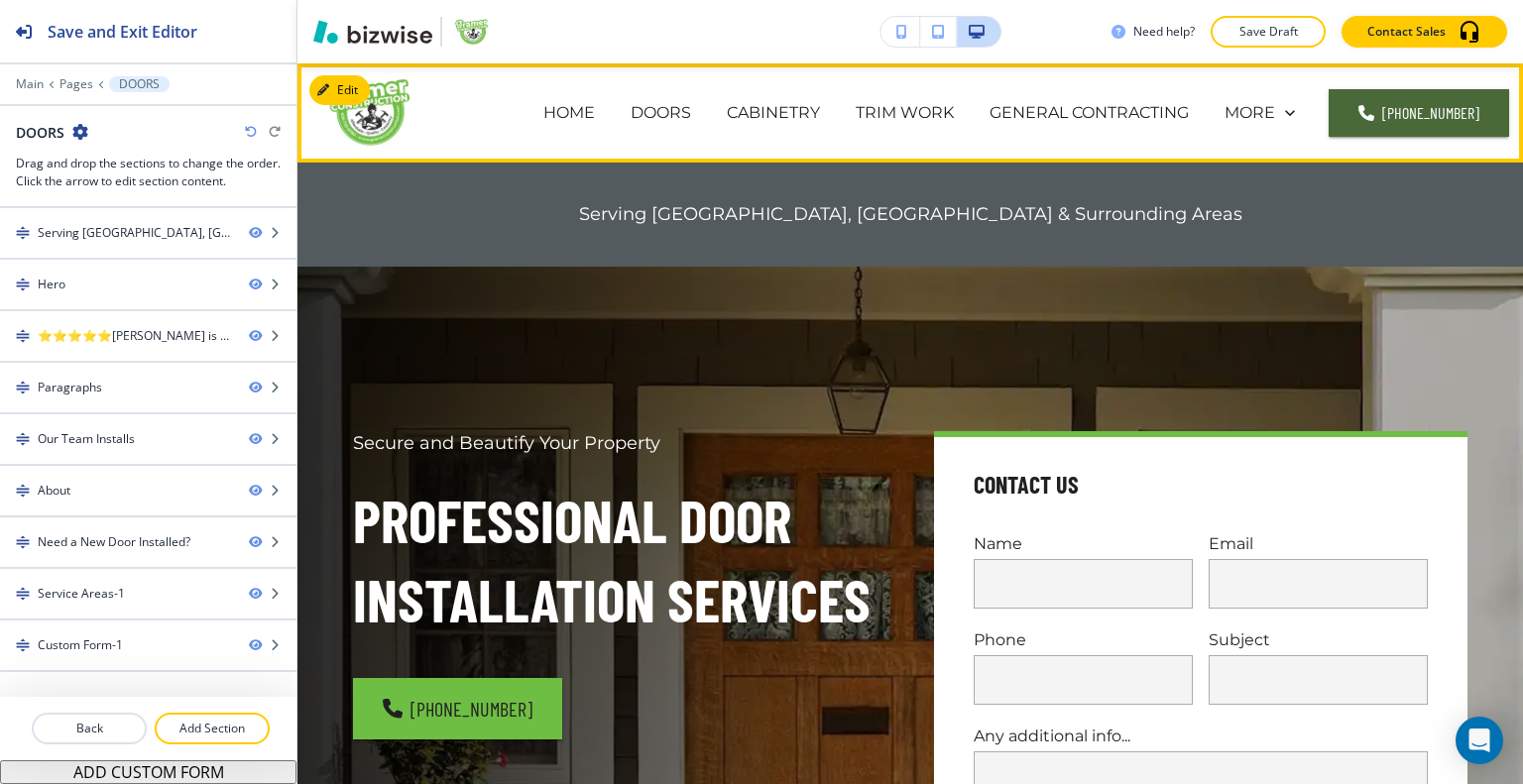 click on "HOME" at bounding box center (569, 113) 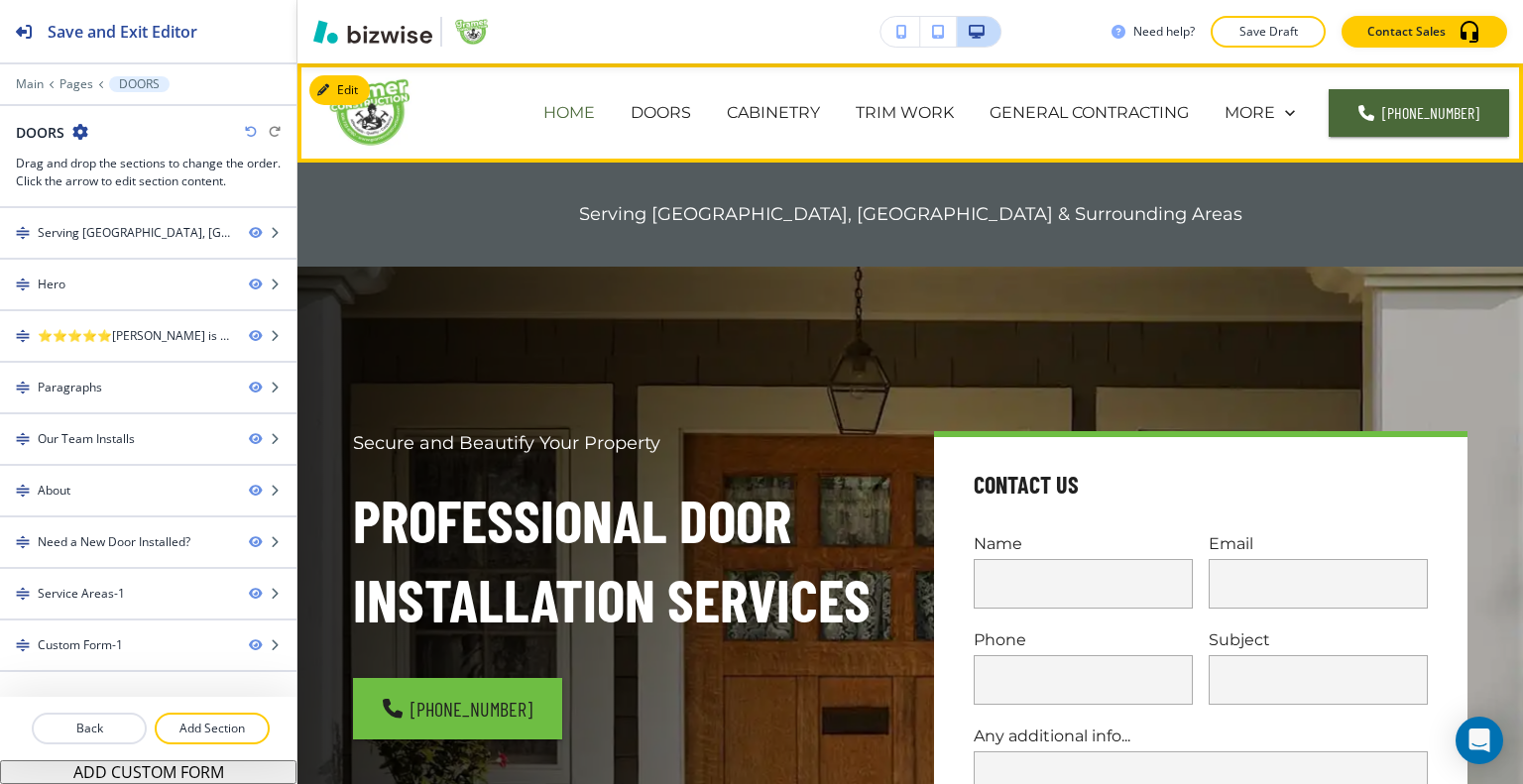 click on "HOME" at bounding box center (569, 112) 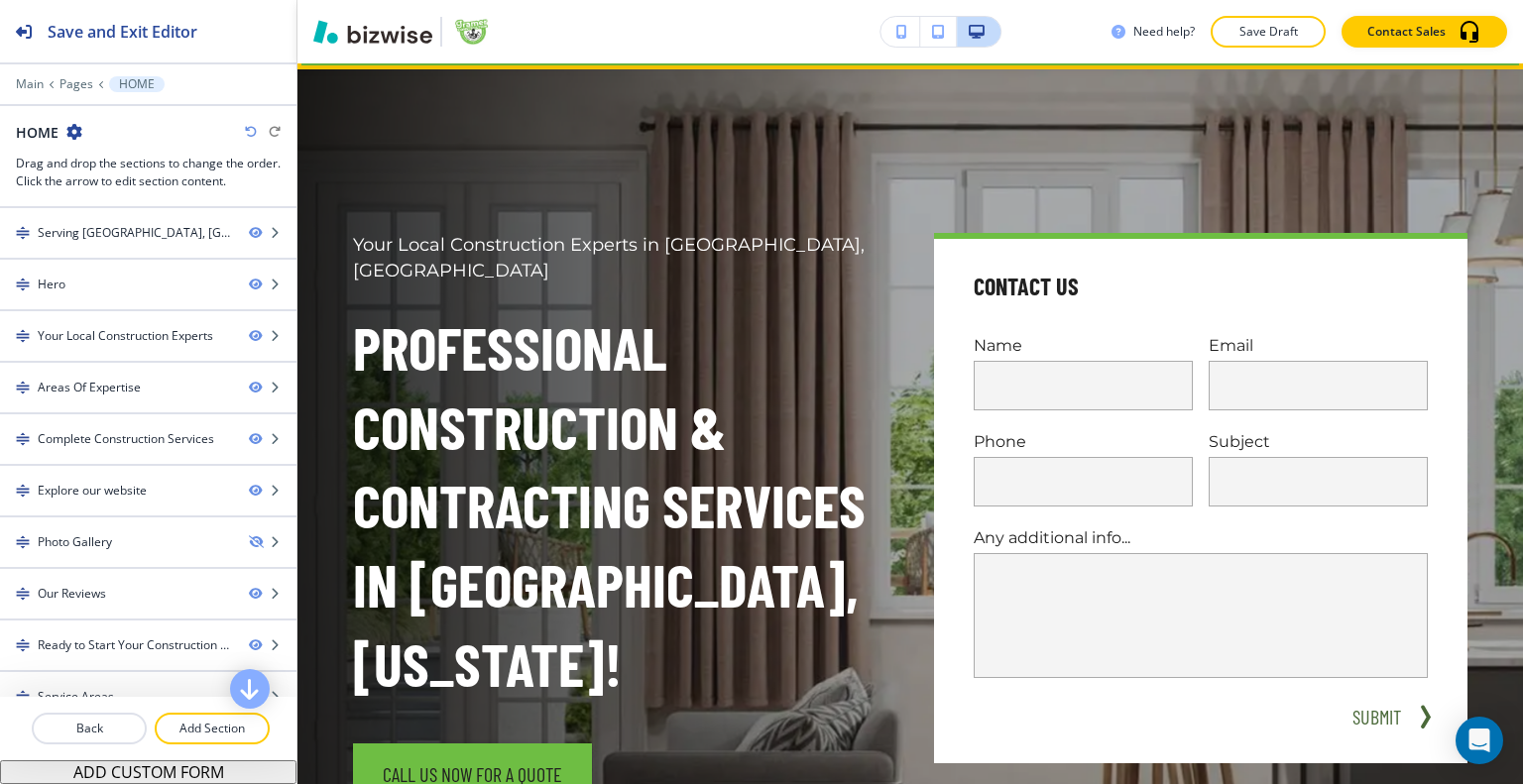 scroll, scrollTop: 0, scrollLeft: 0, axis: both 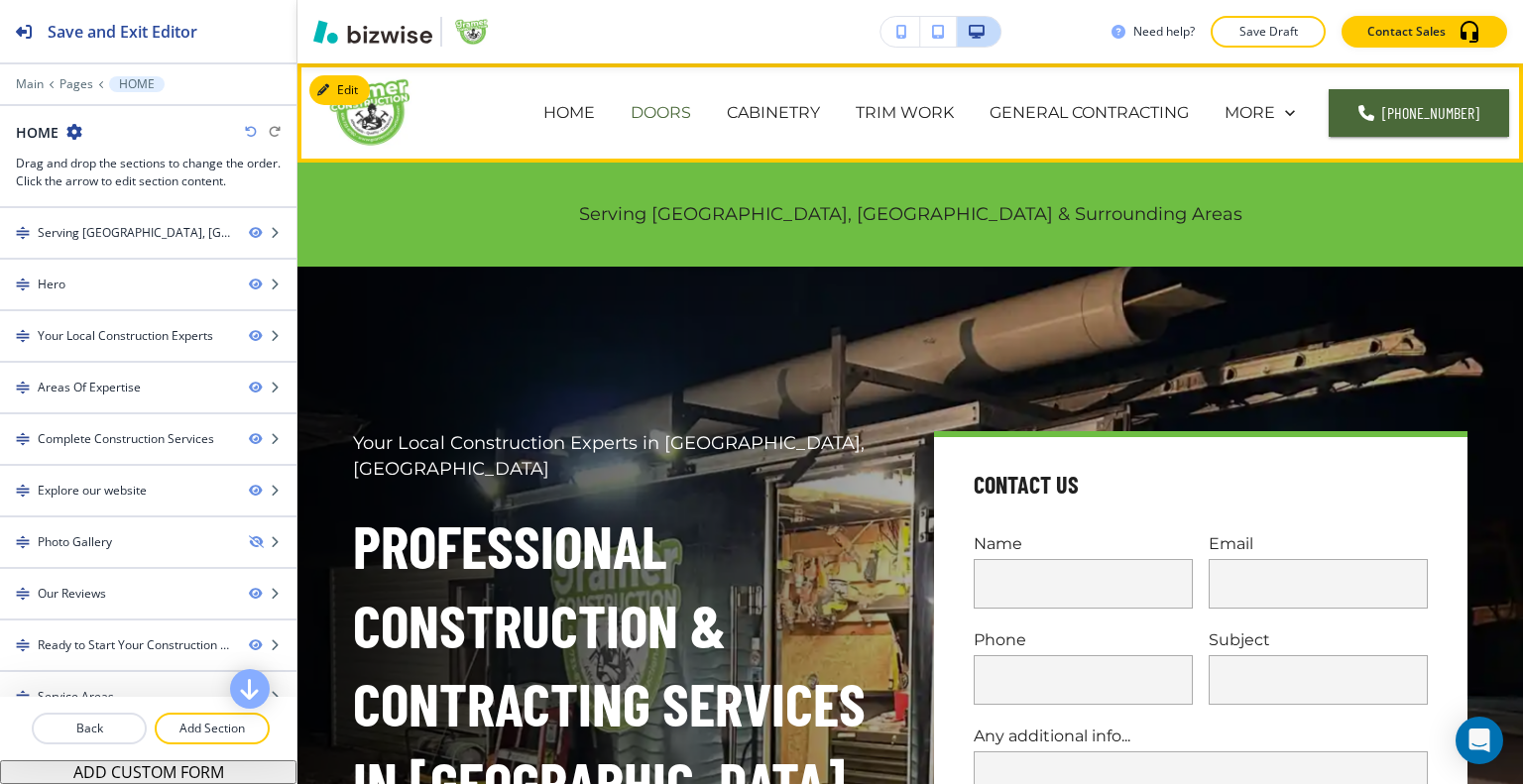 click on "DOORS" at bounding box center (660, 112) 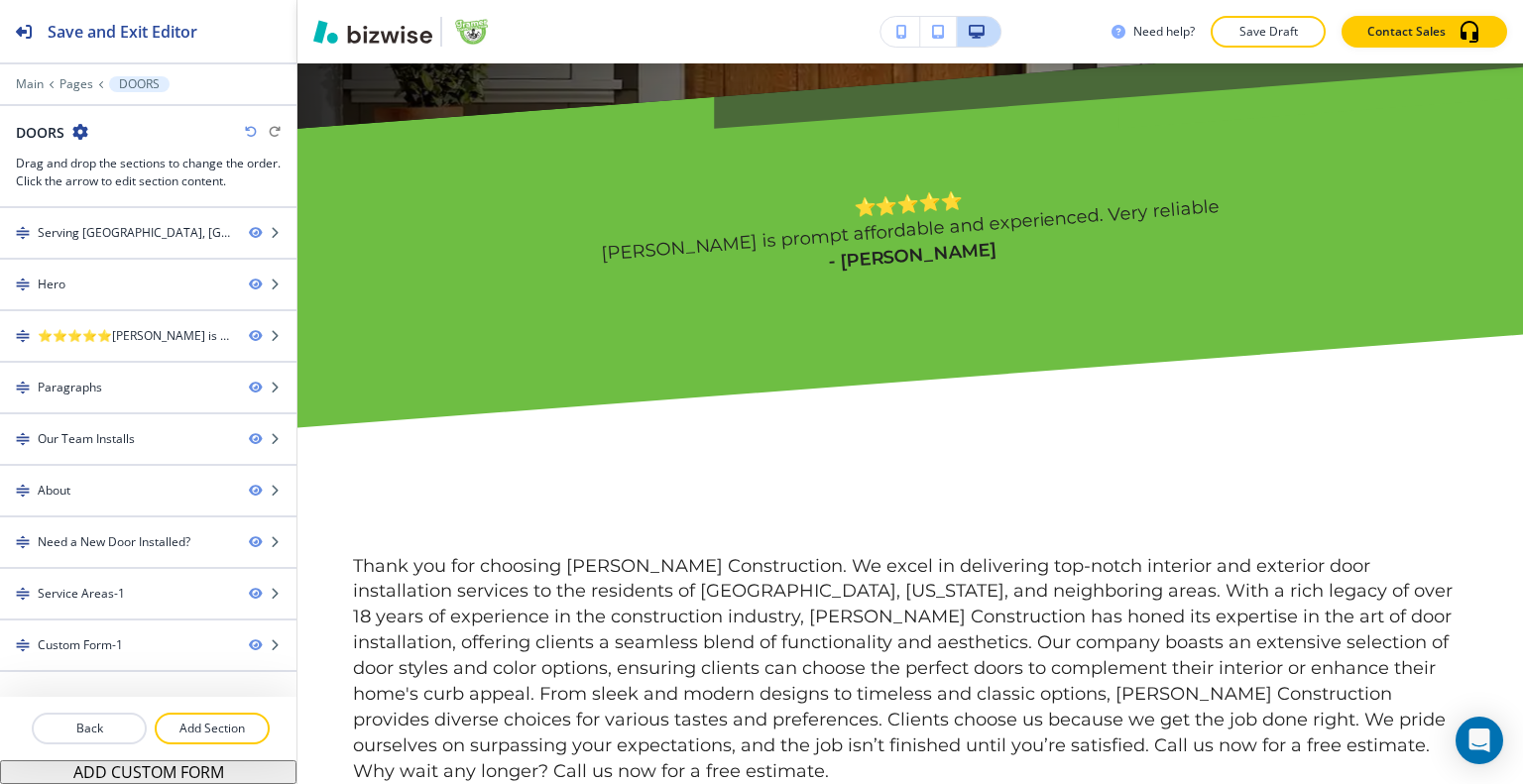 scroll, scrollTop: 991, scrollLeft: 0, axis: vertical 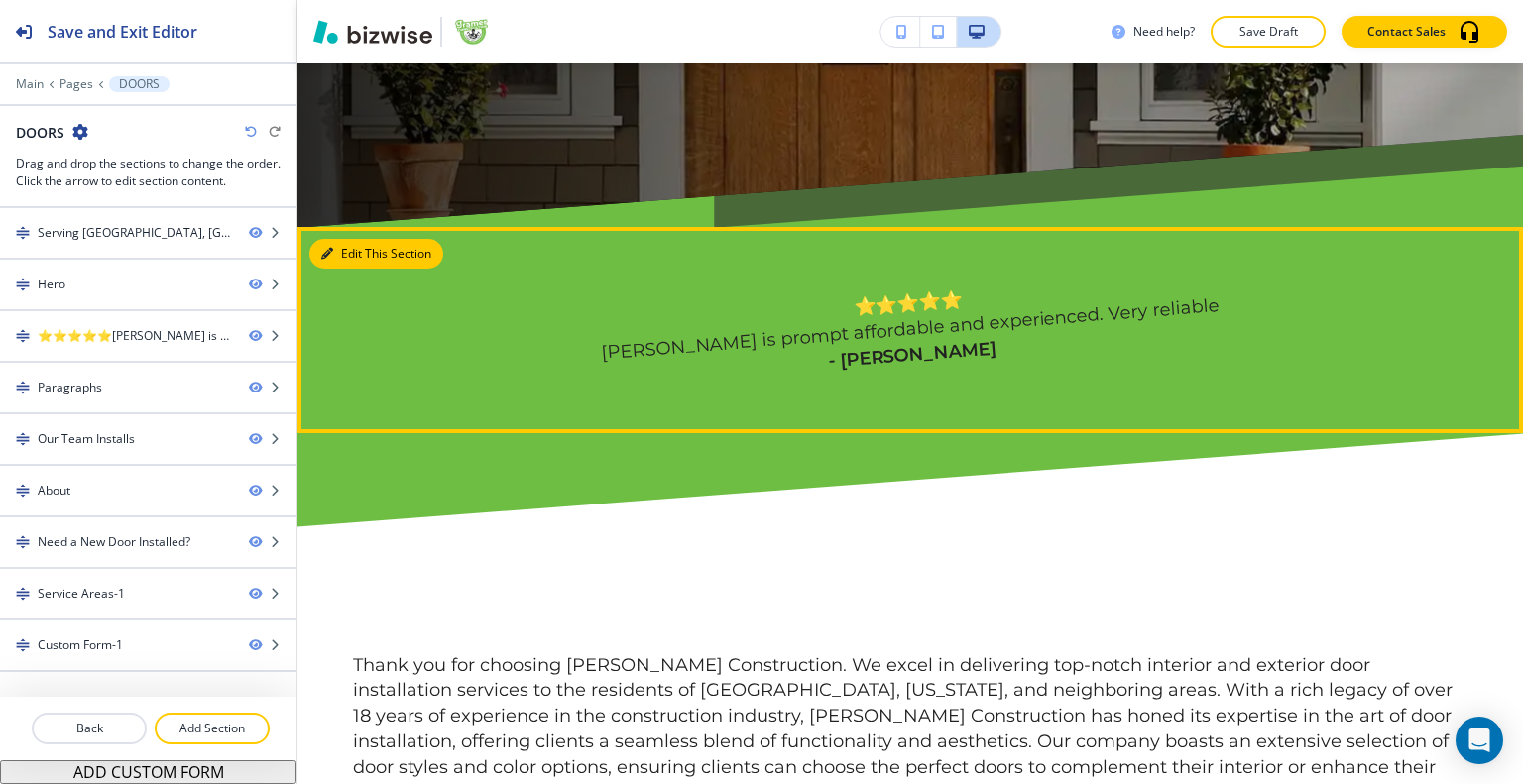click on "Edit This Section" at bounding box center [376, 254] 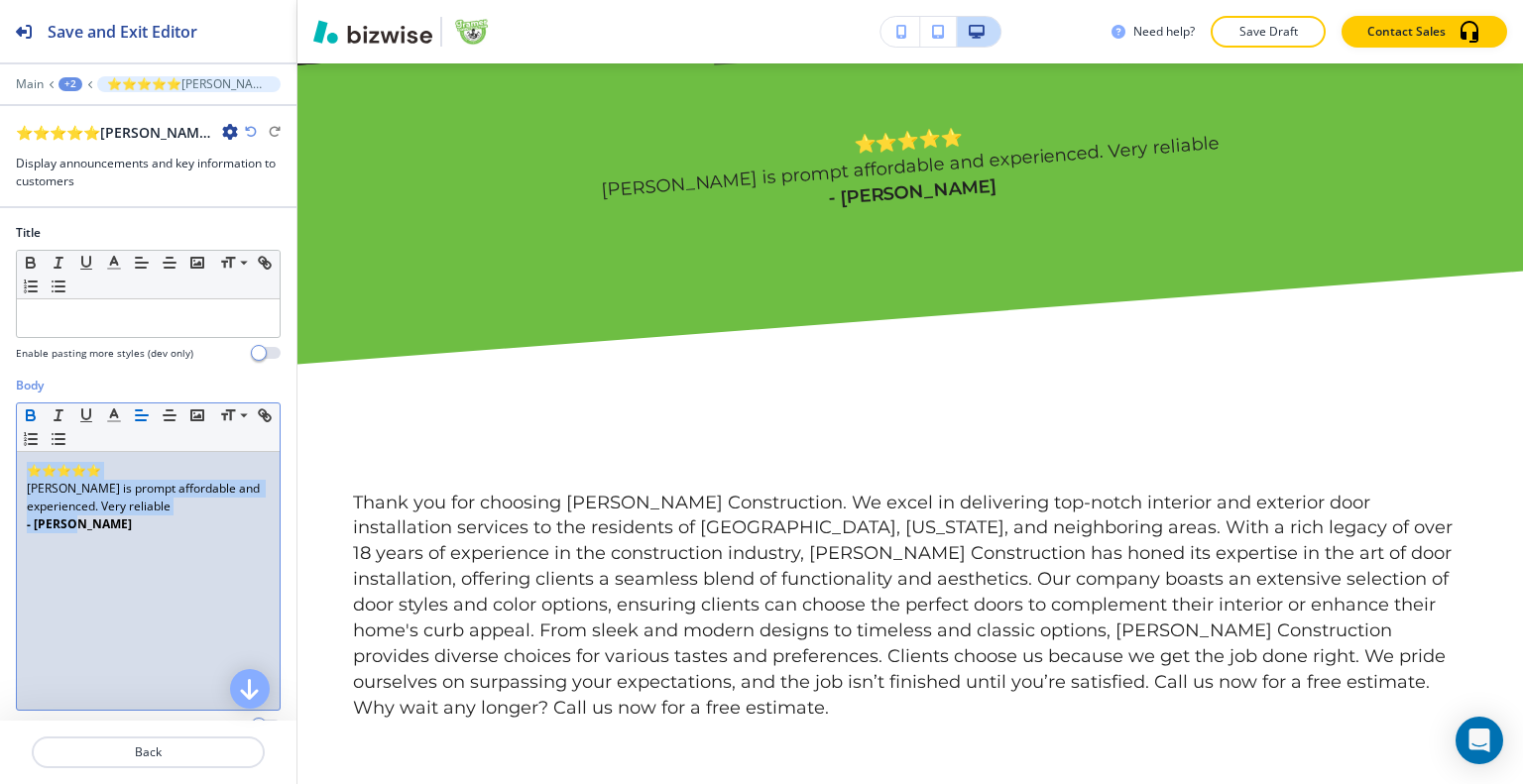 drag, startPoint x: 106, startPoint y: 558, endPoint x: 23, endPoint y: 420, distance: 161.03726 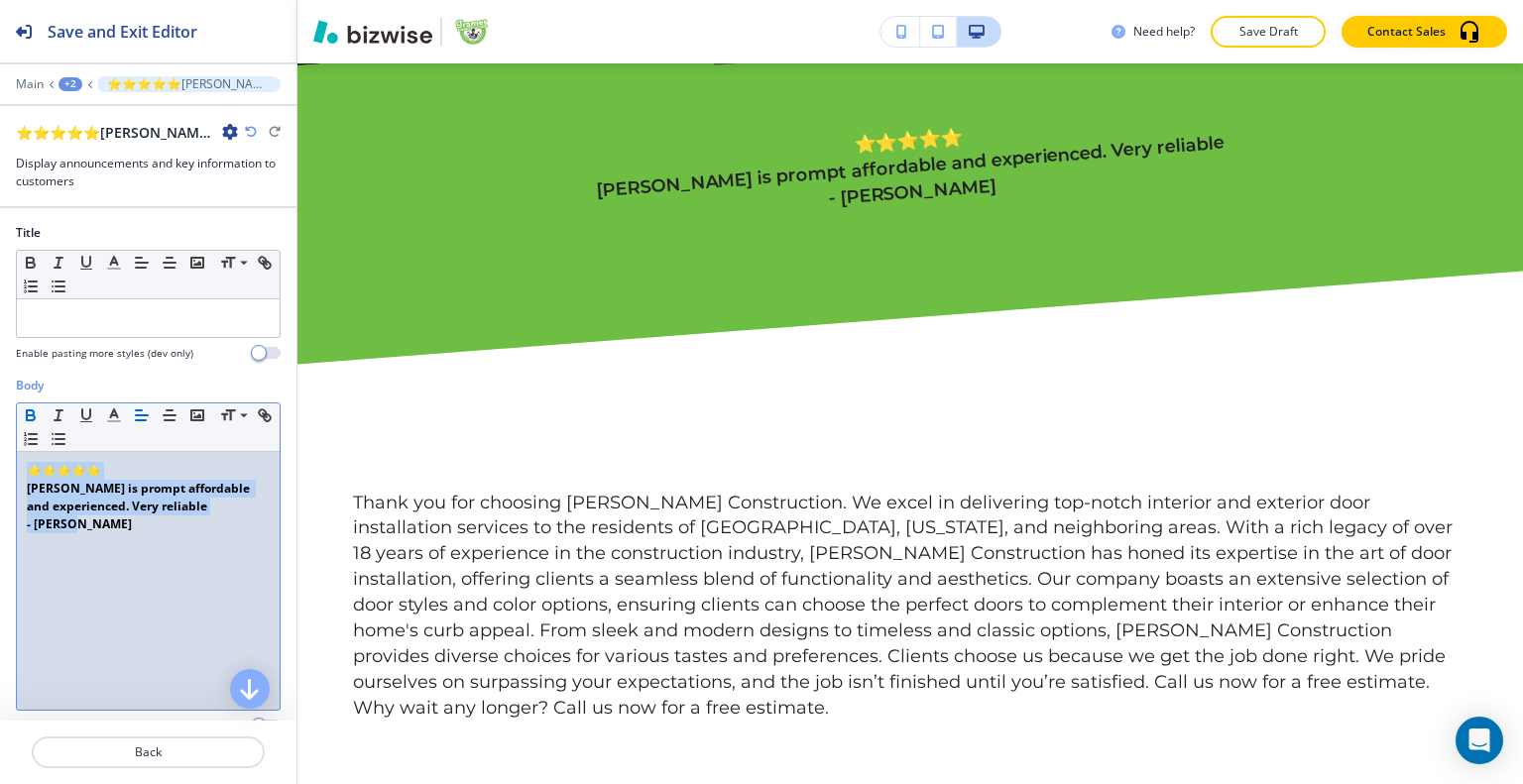 click 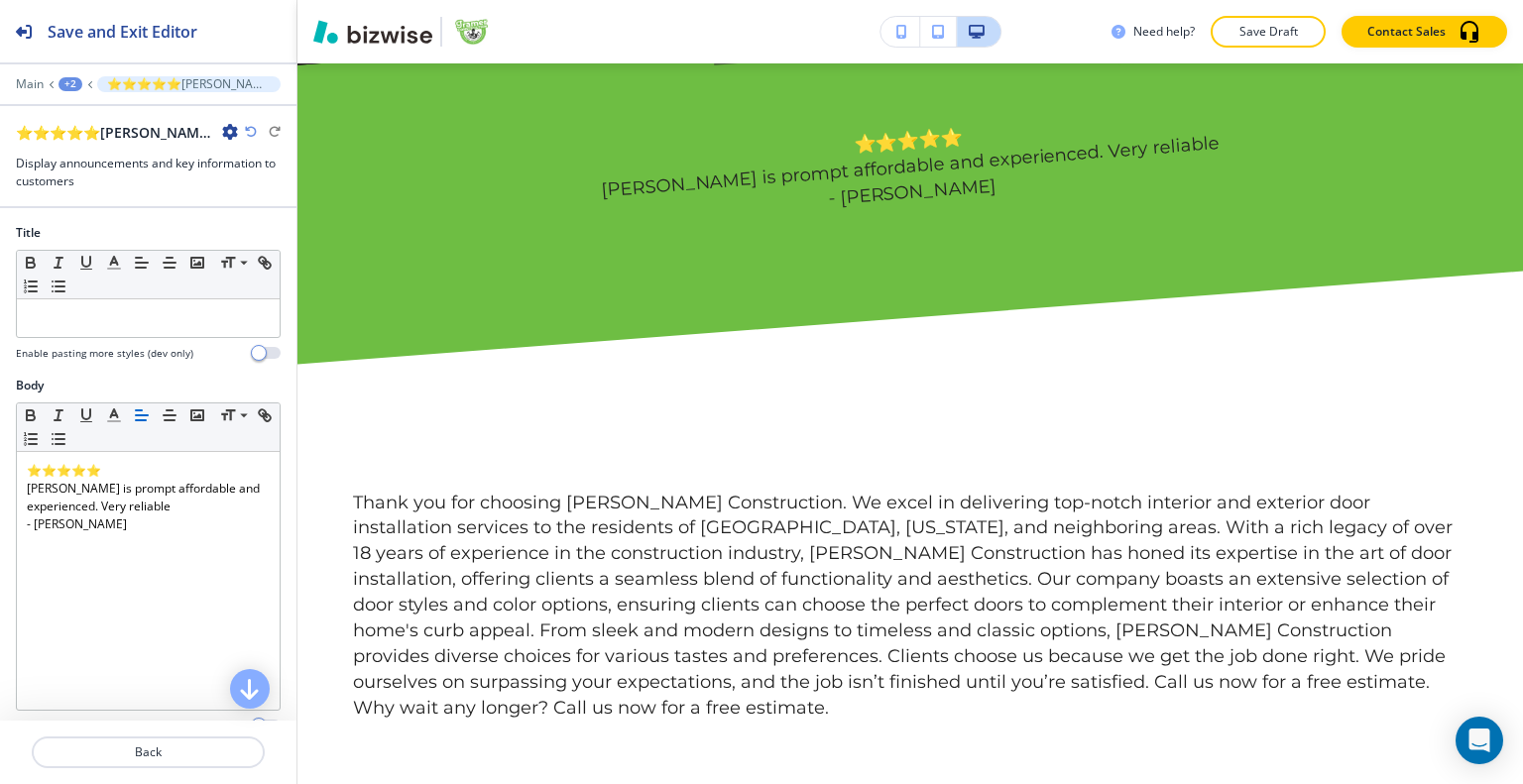 click at bounding box center (263, 132) 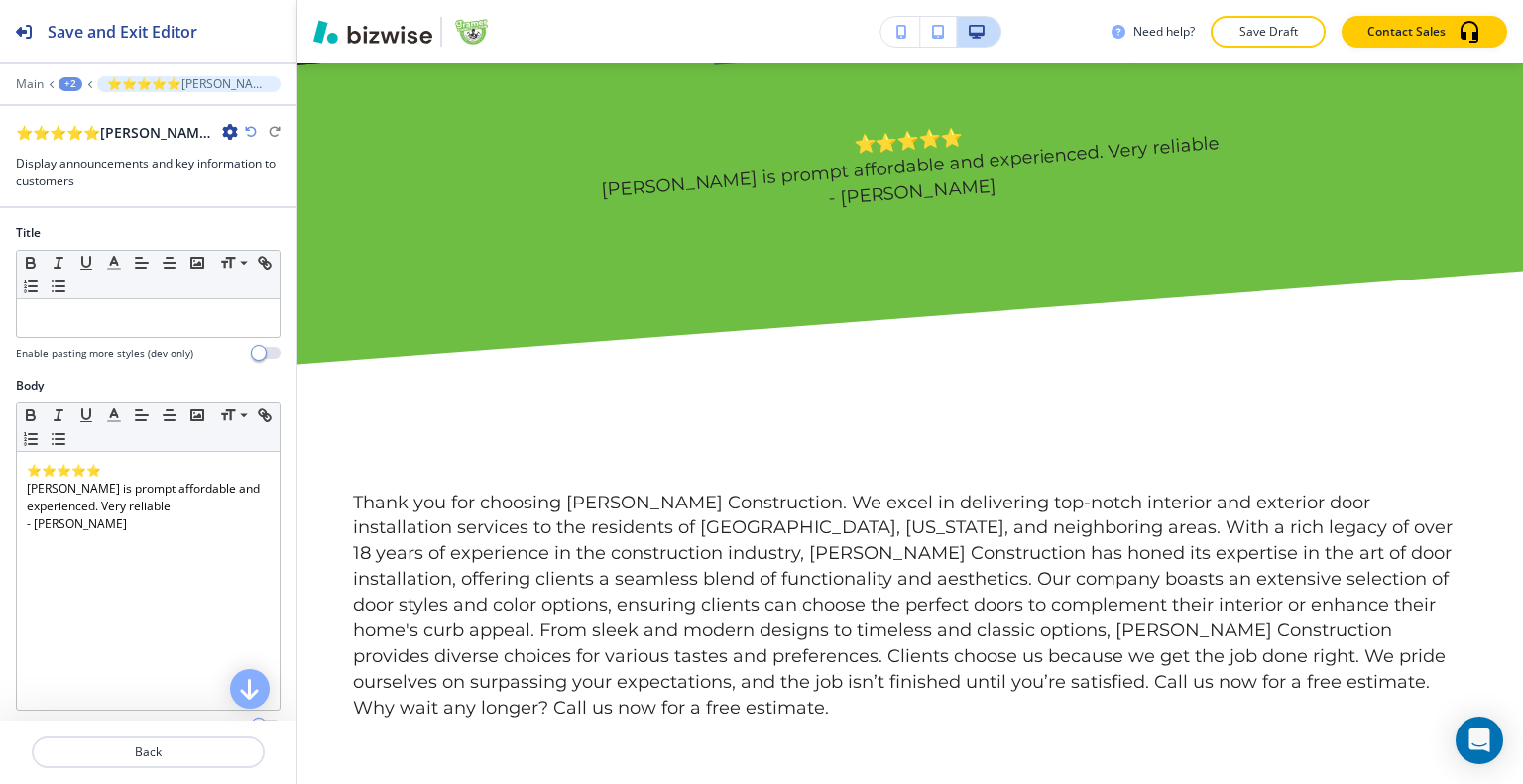 click on "⭐⭐⭐⭐⭐Paul is prompt affordable and experienced. Very reliable- Kay S." at bounding box center (148, 132) 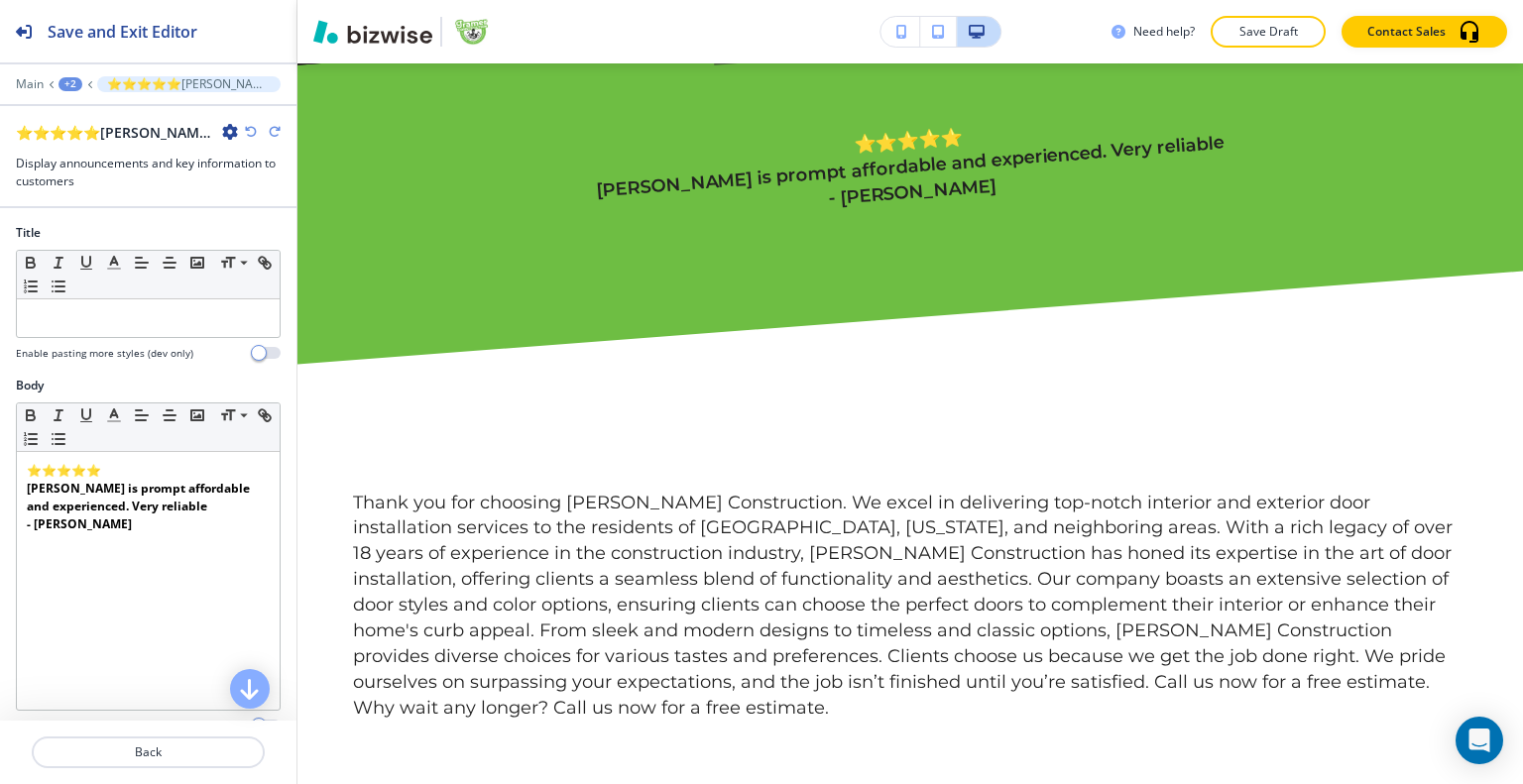 click at bounding box center [251, 132] 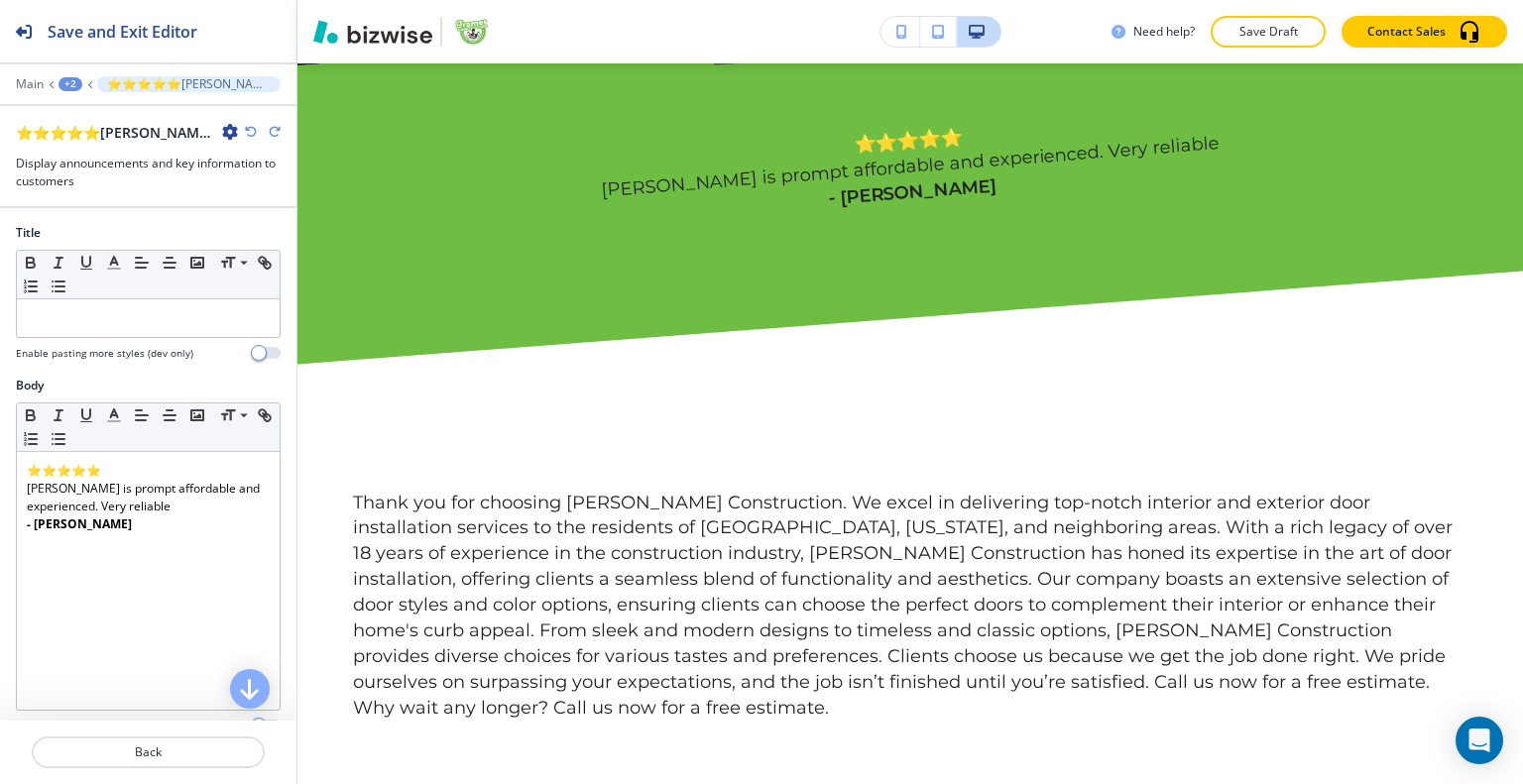 click on "Edit Serving Madison, WI & Surrounding Areas Edit Secure and Beautify Your Property Professional Door Installation Services (608) 733-8780 Contact Us Name Email Phone Subject Any additional info... x SUBMIT Edit ⭐⭐⭐⭐⭐ Paul is prompt affordable and experienced. Very reliable - Kay S. Edit Edit Our Team Installs Entry doors Exterior doors Interior doors Edit Expert Door Installation Solutions  Our dedicated team at Gramer Construction goes beyond mere installation, taking pride in their attention to detail and commitment to quality craftsmanship. Whether it's an interior door for a bedroom or a striking entry door for a home's façade, Gramer Construction's professionals bring precision and skill to every project. With our comprehensive door installation services, our company has become a trusted partner for homeowners looking to enhance the functionality and beauty of their homes. Edit Need a New Door Installed? Call us now at  (608) 733-8780  for new doors. (608) 733-8780 Contact us Edit Serving: x" at bounding box center (910, 2215) 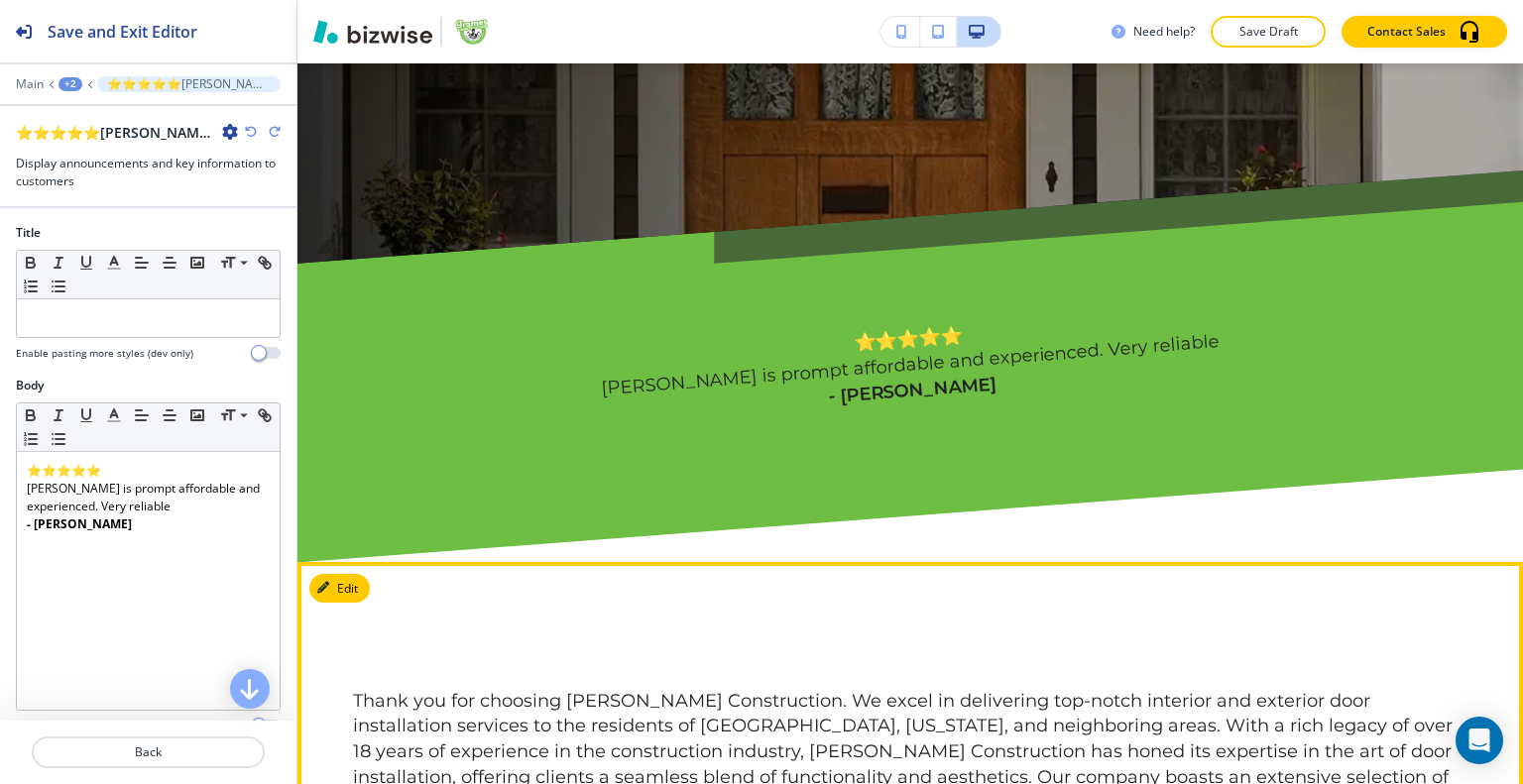 scroll, scrollTop: 856, scrollLeft: 0, axis: vertical 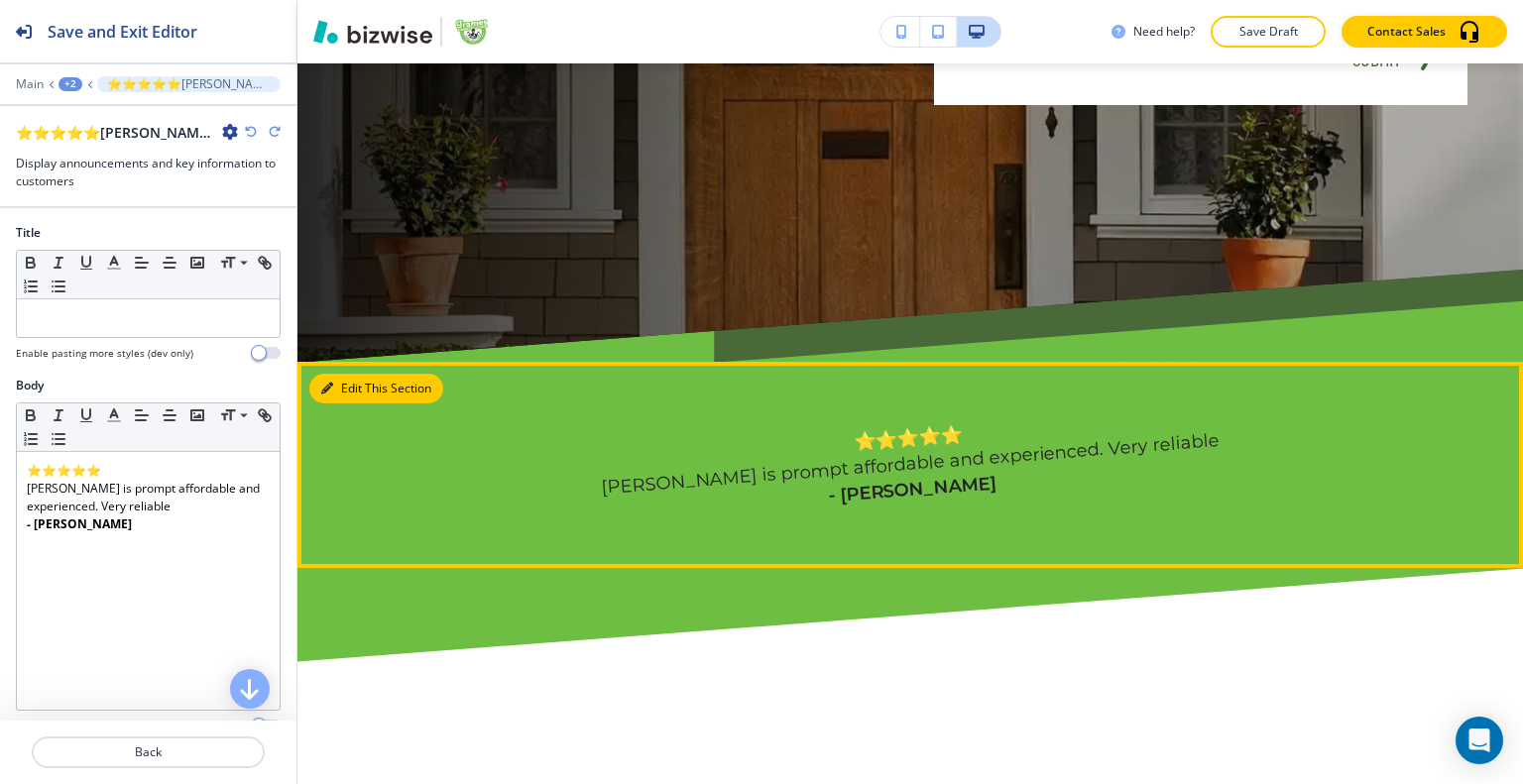 click on "Edit This Section" at bounding box center (376, 389) 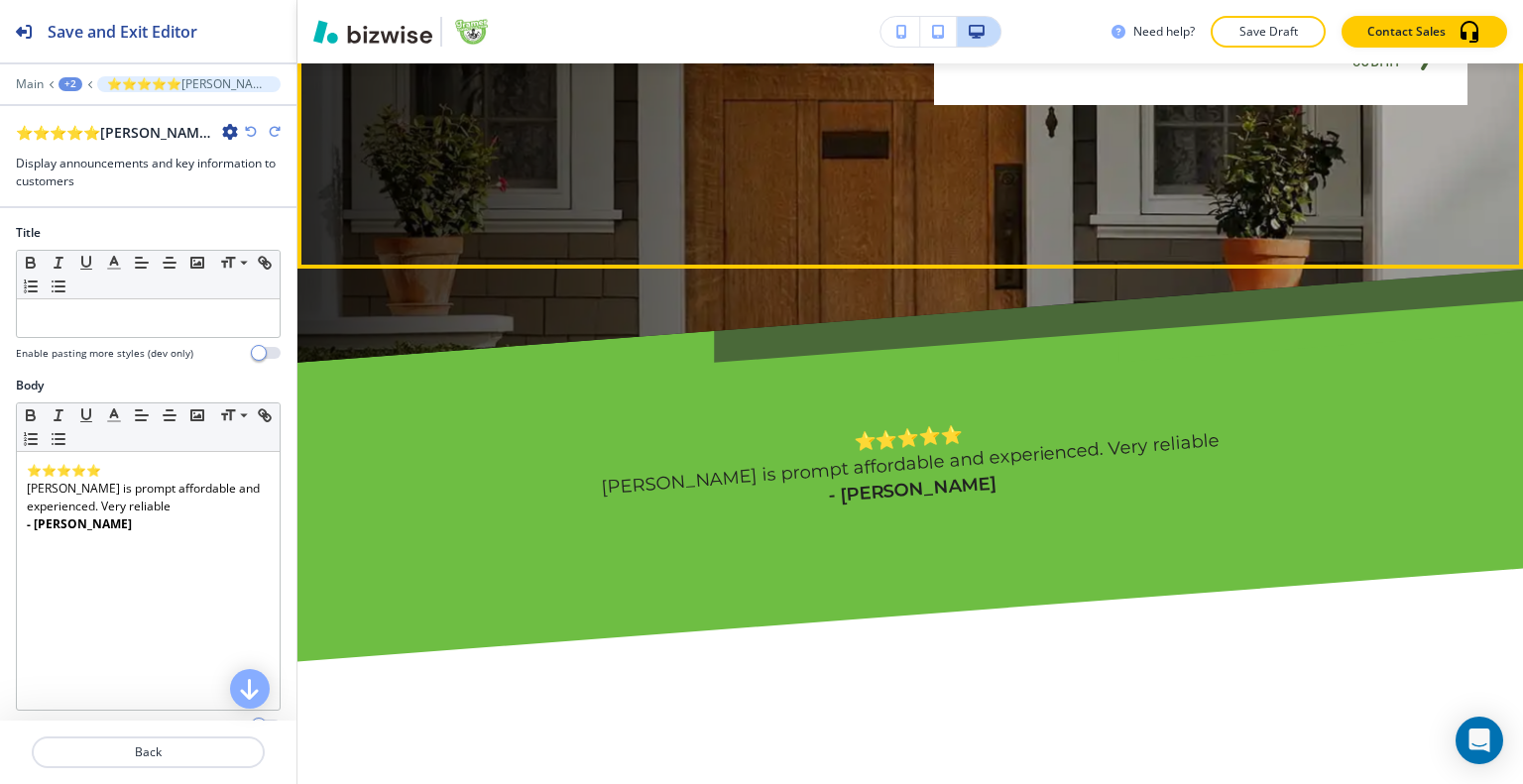 scroll, scrollTop: 1352, scrollLeft: 0, axis: vertical 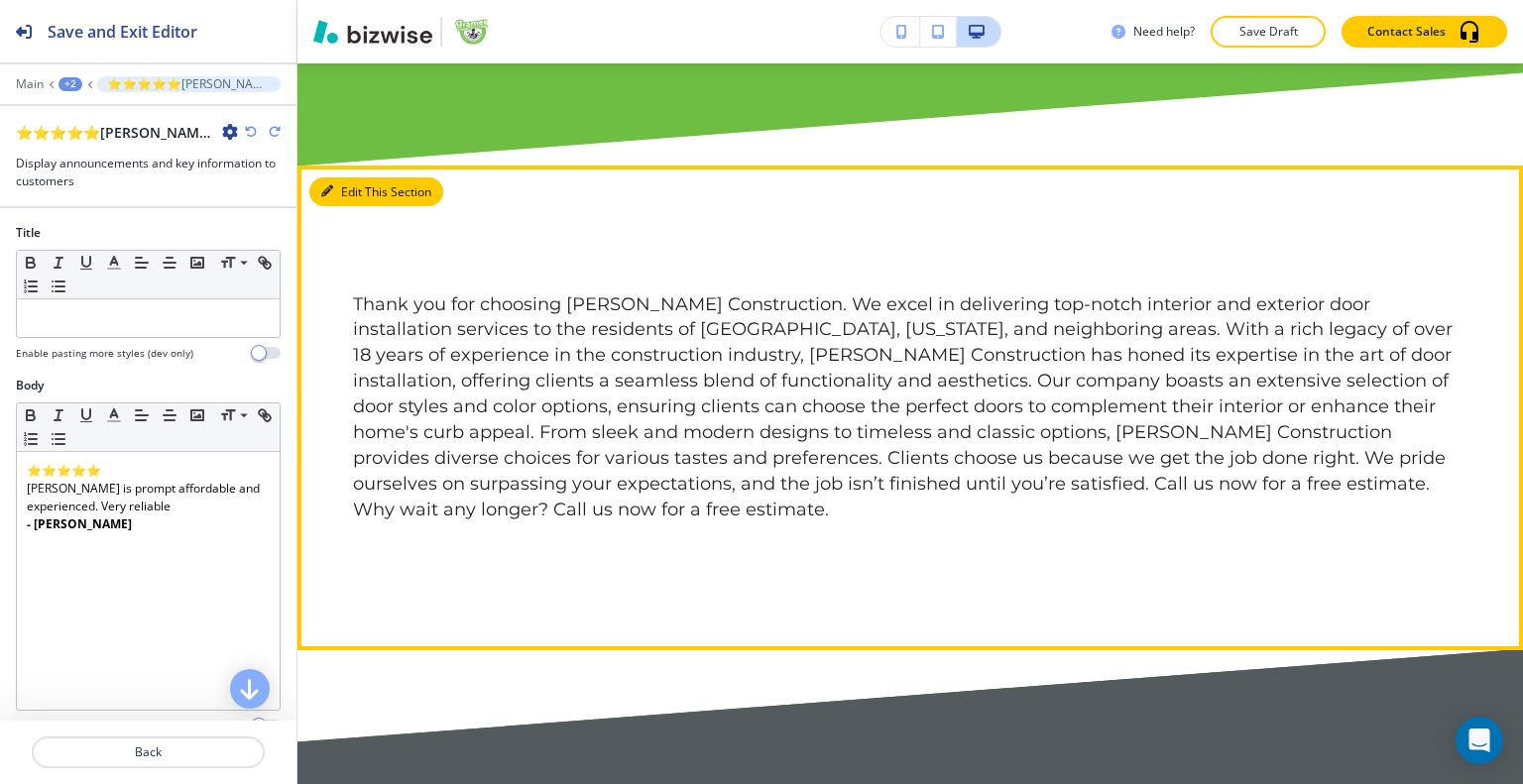 click on "Edit This Section" at bounding box center (376, 192) 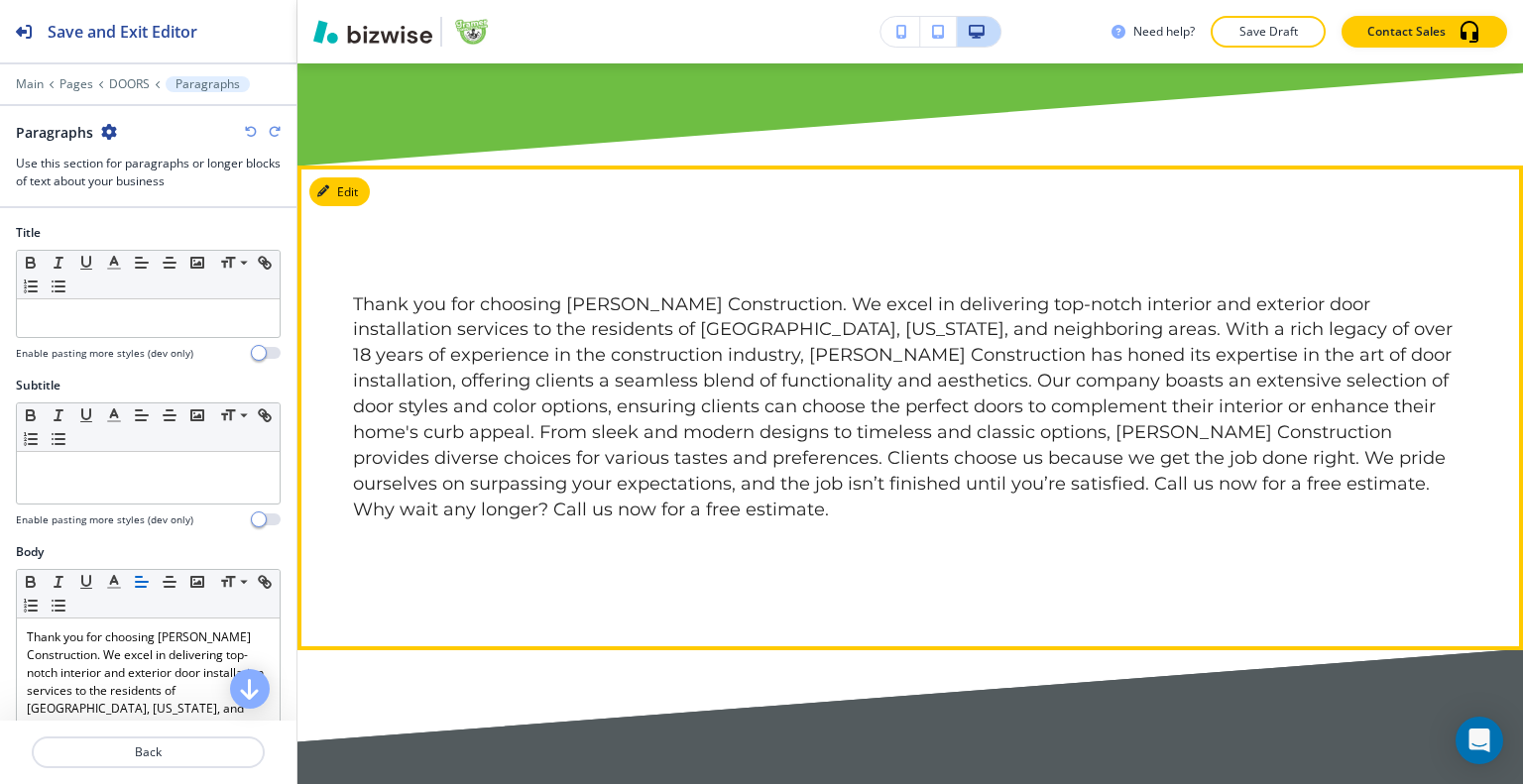 scroll, scrollTop: 1453, scrollLeft: 0, axis: vertical 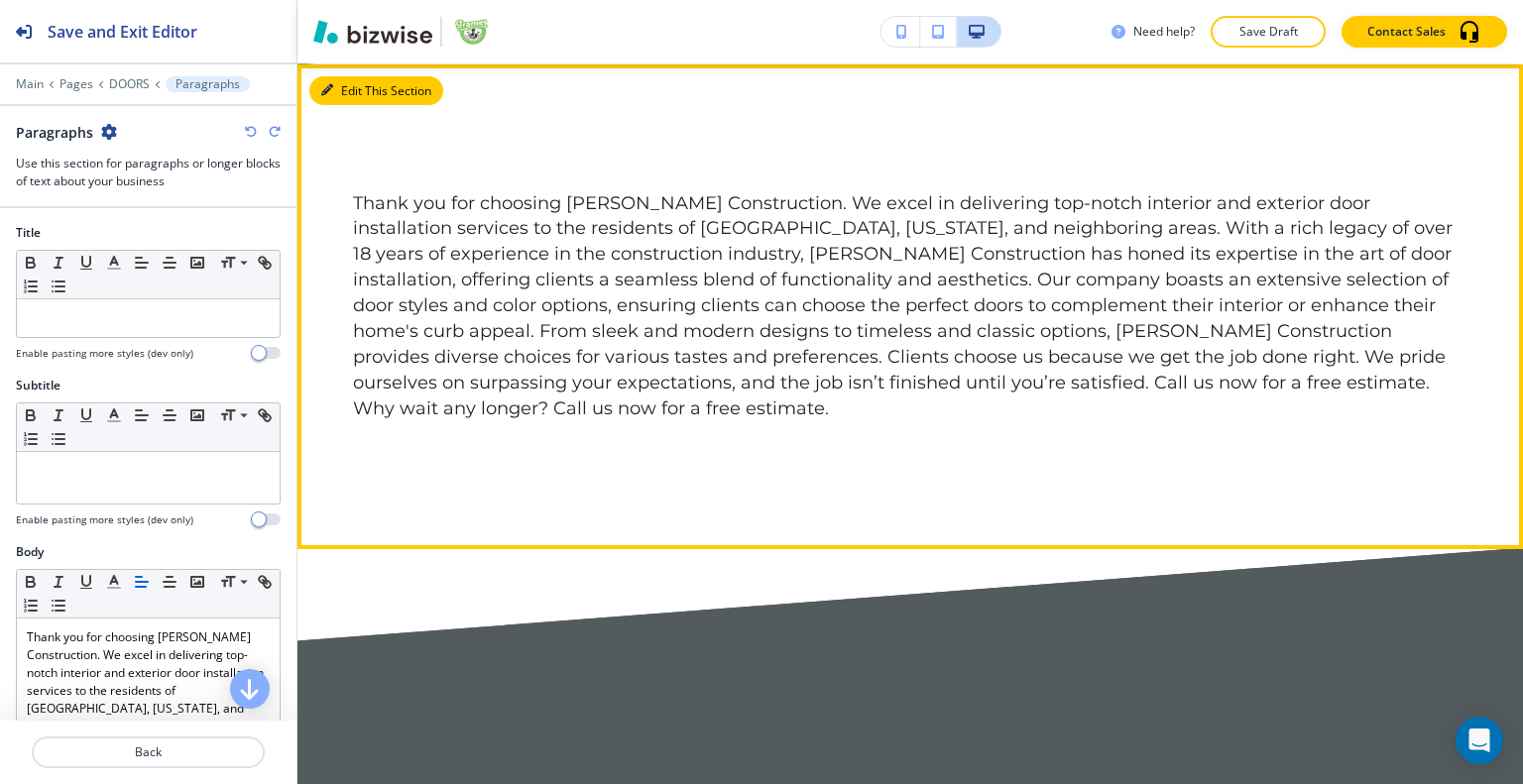click on "Edit This Section" at bounding box center (376, 91) 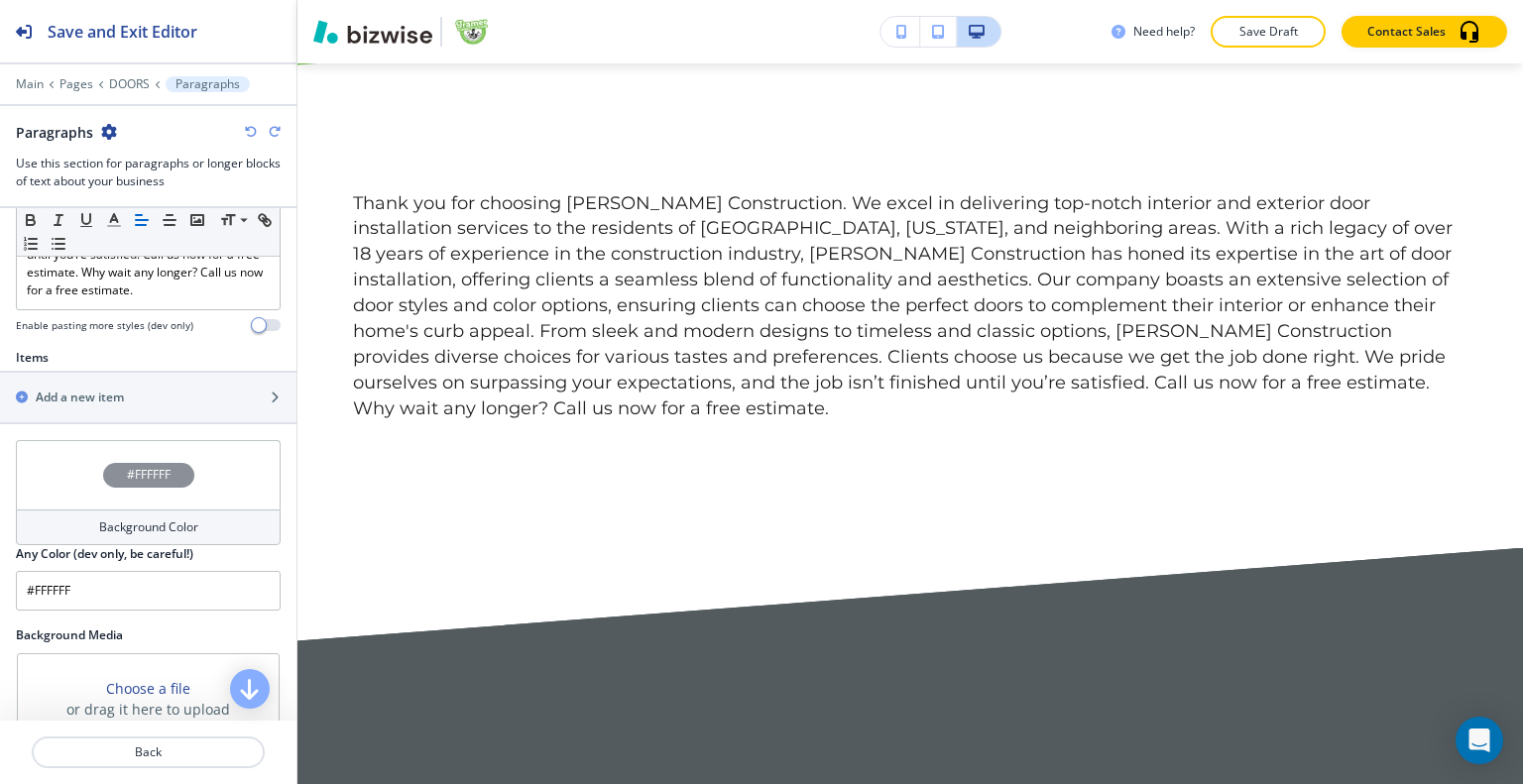 scroll, scrollTop: 1009, scrollLeft: 0, axis: vertical 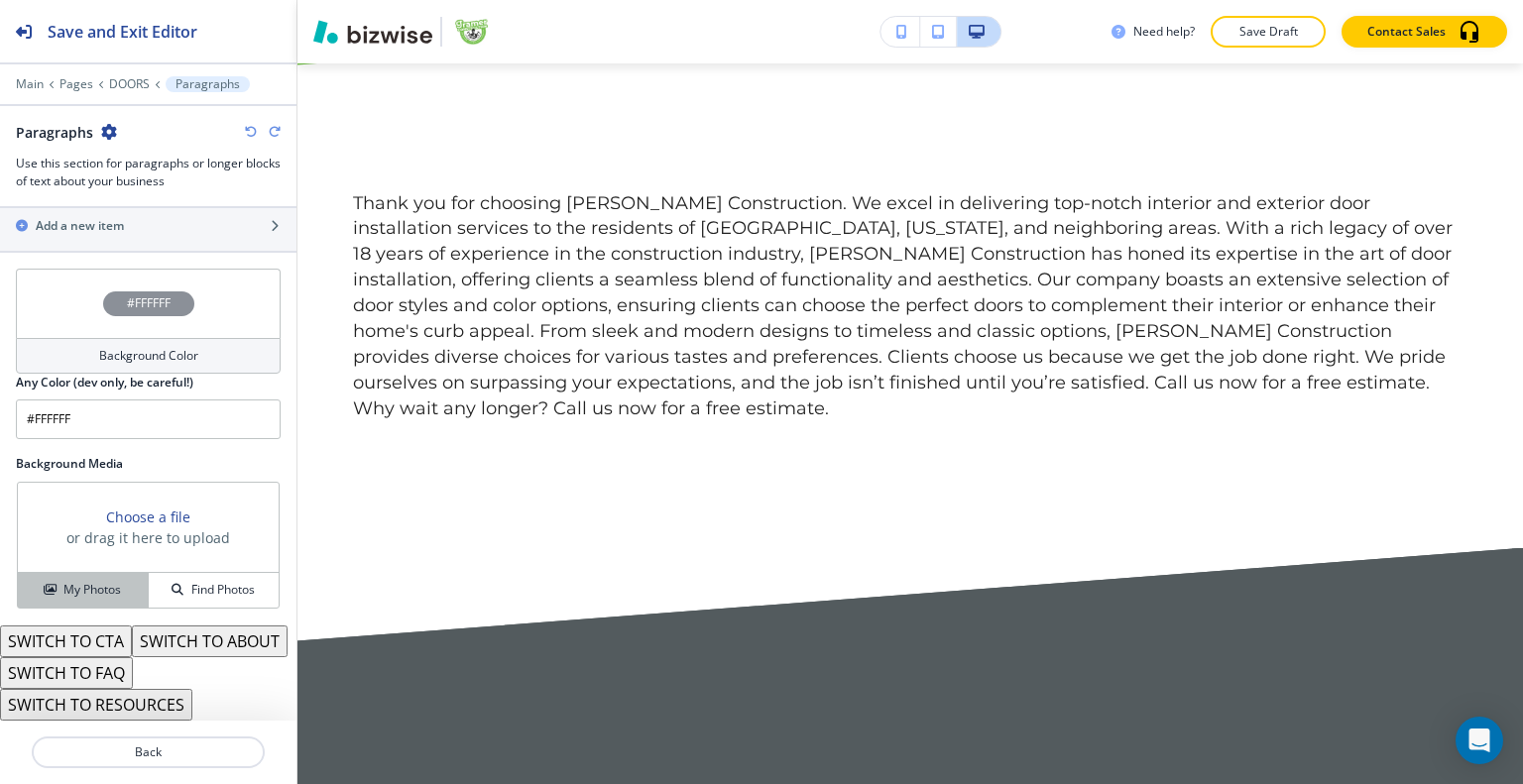 click on "My Photos" at bounding box center (92, 590) 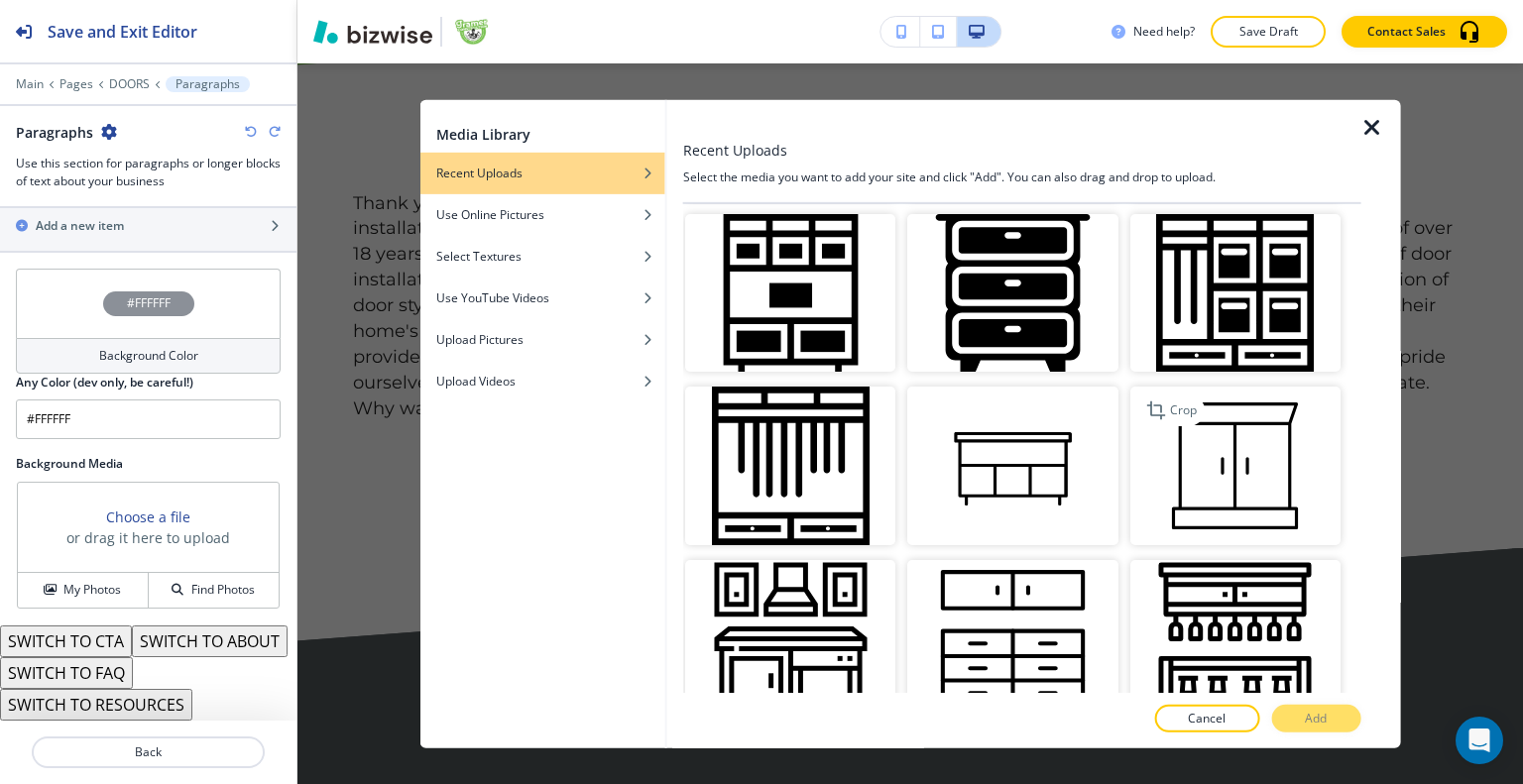 scroll, scrollTop: 297, scrollLeft: 0, axis: vertical 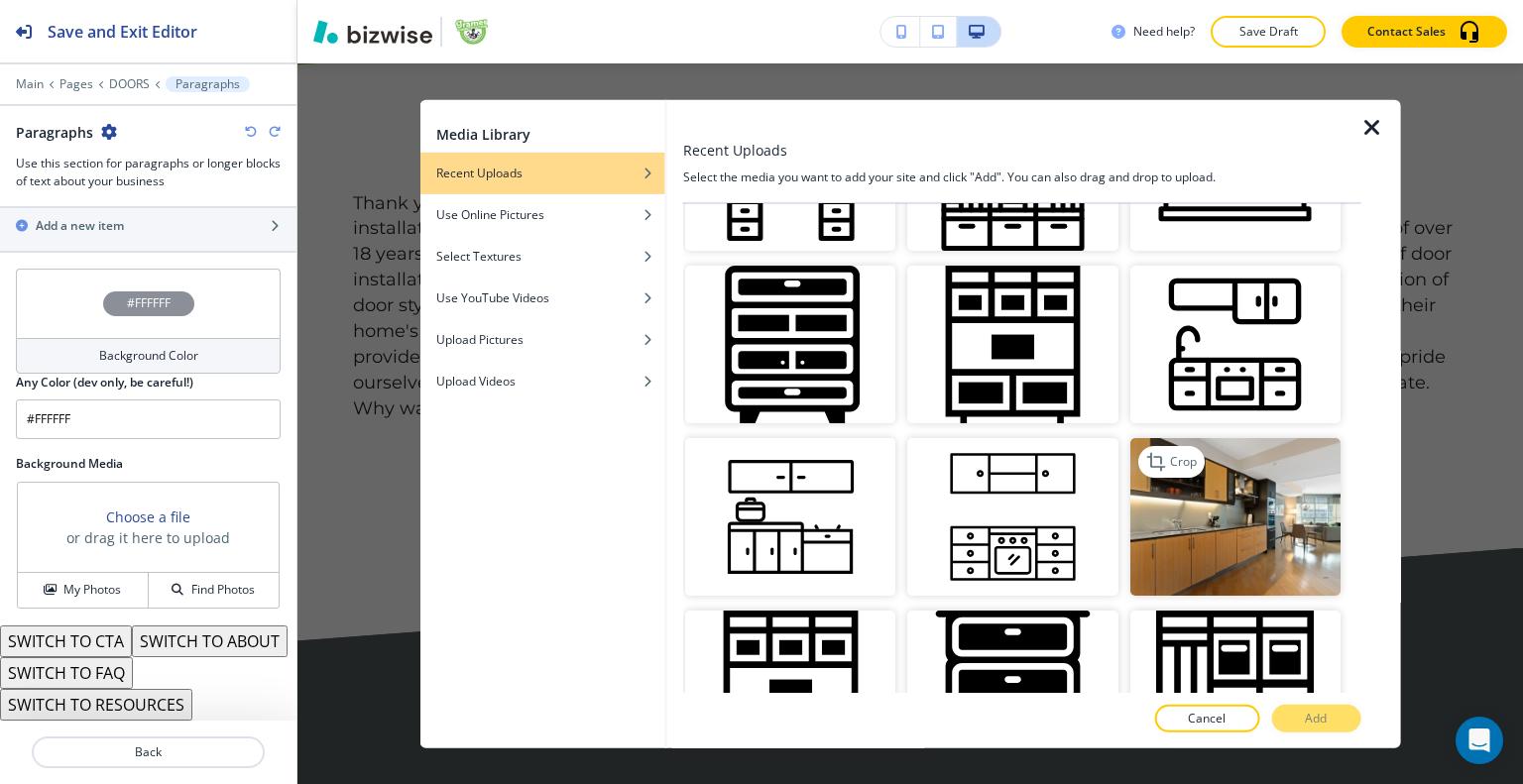 click at bounding box center (1234, 516) 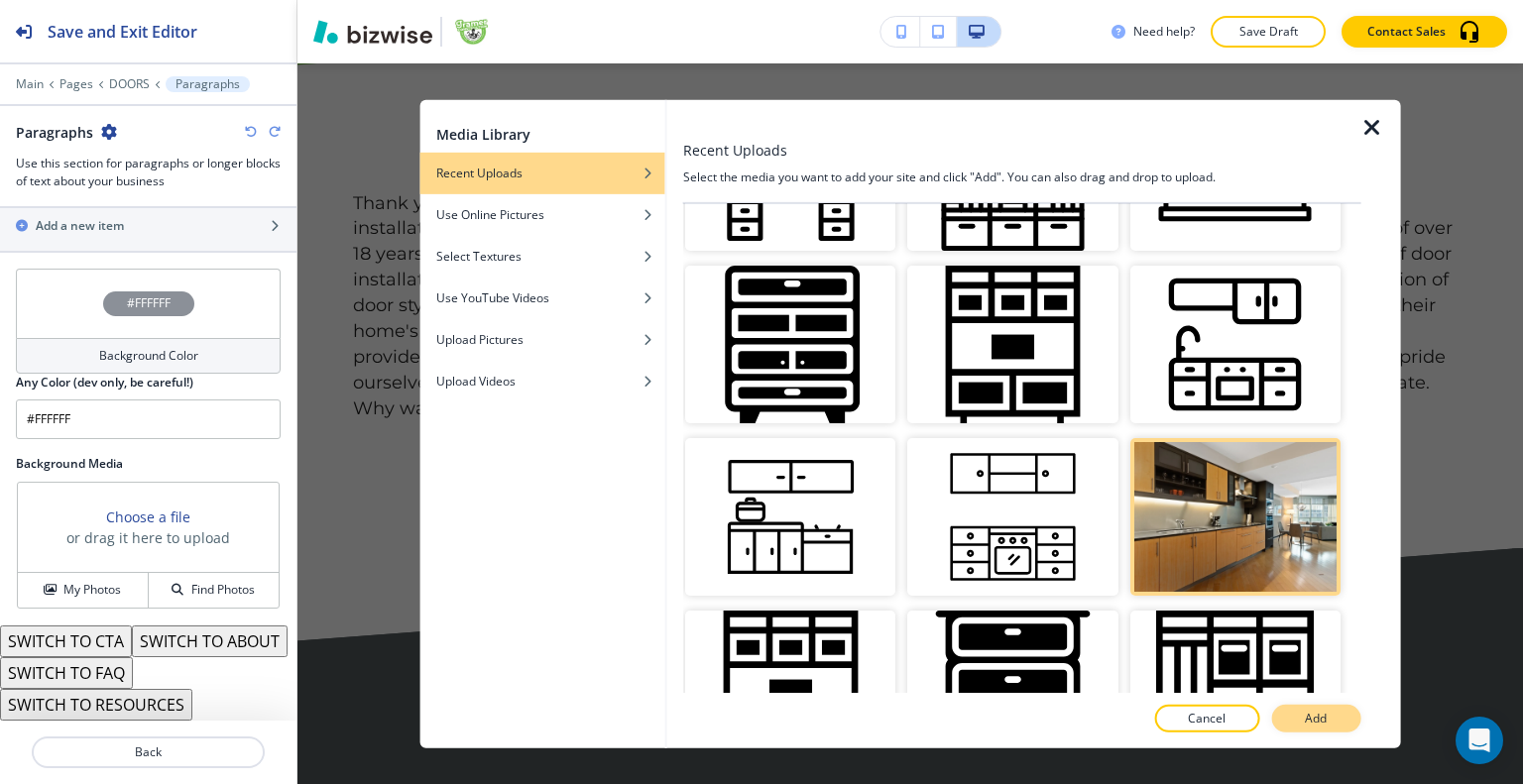 click on "Add" at bounding box center (1316, 719) 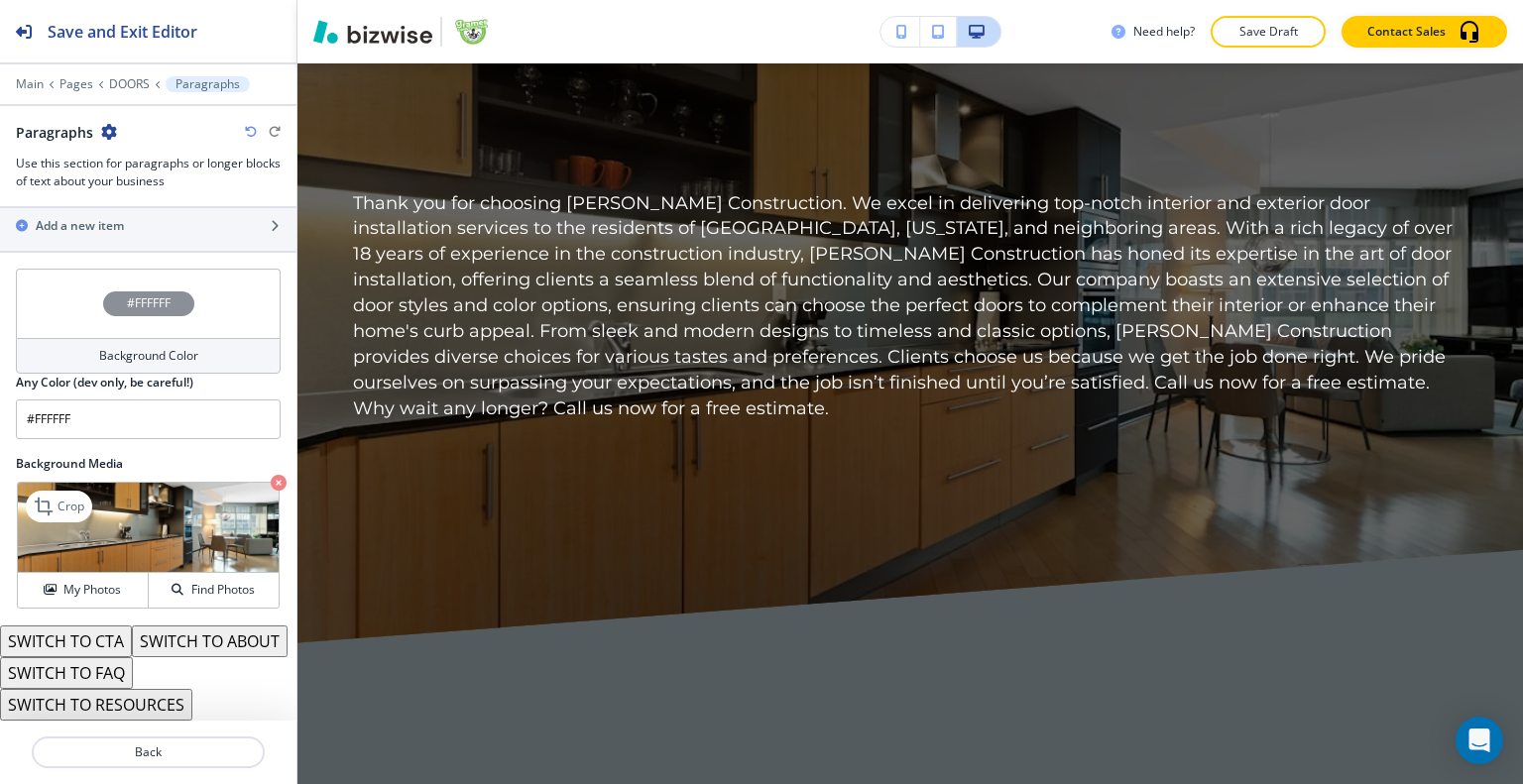 click at bounding box center [279, 483] 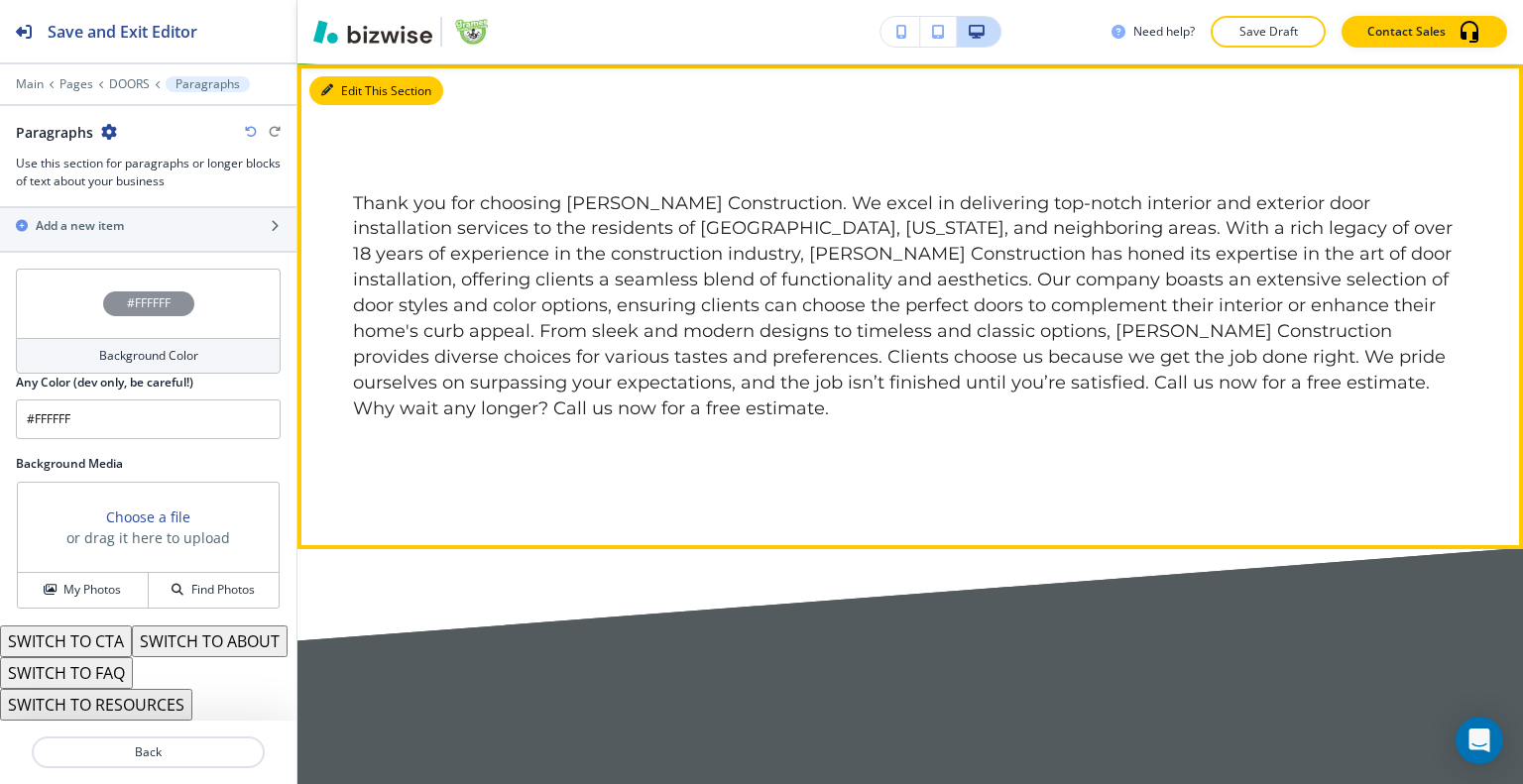 click on "Edit This Section" at bounding box center (376, 91) 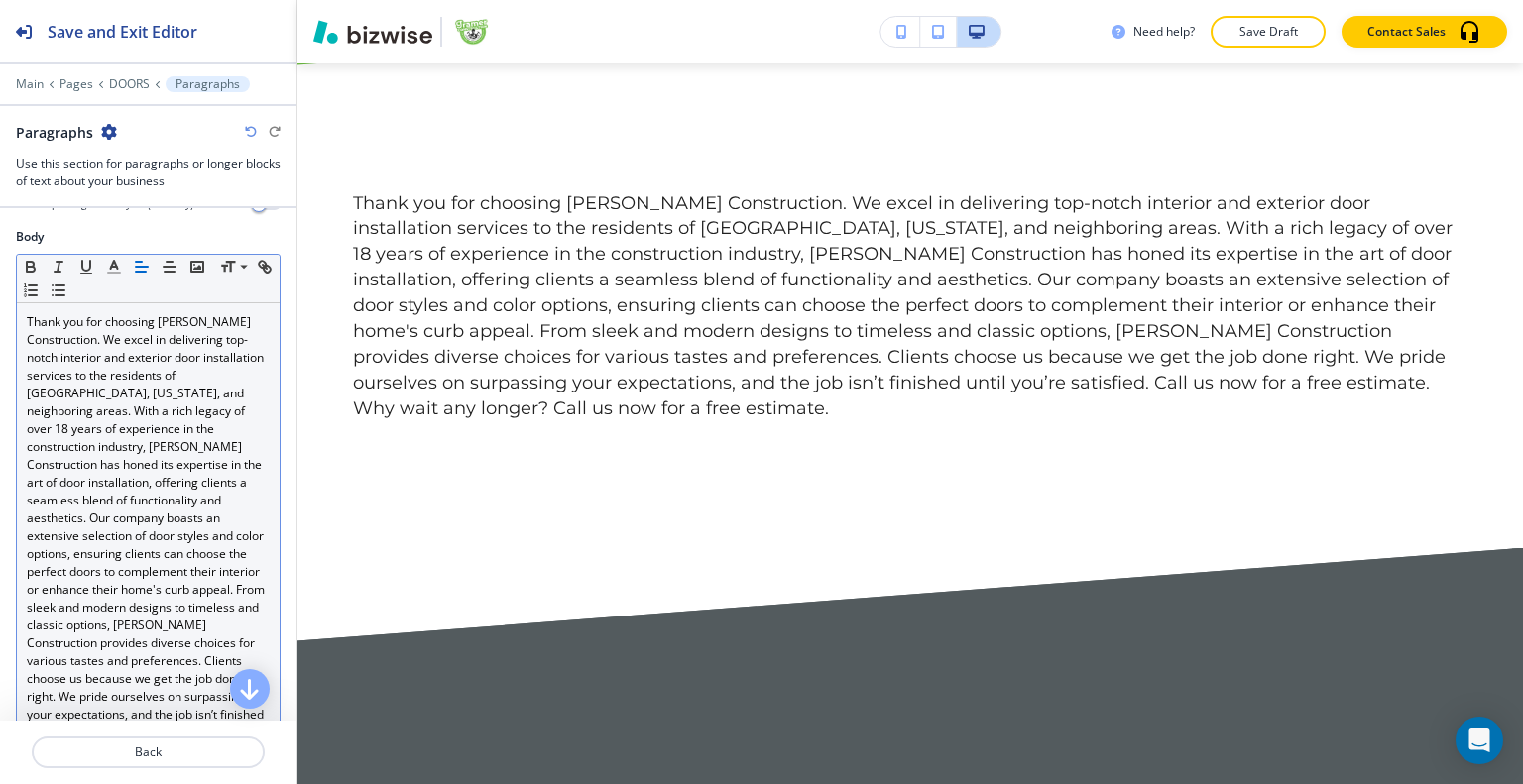 scroll, scrollTop: 414, scrollLeft: 0, axis: vertical 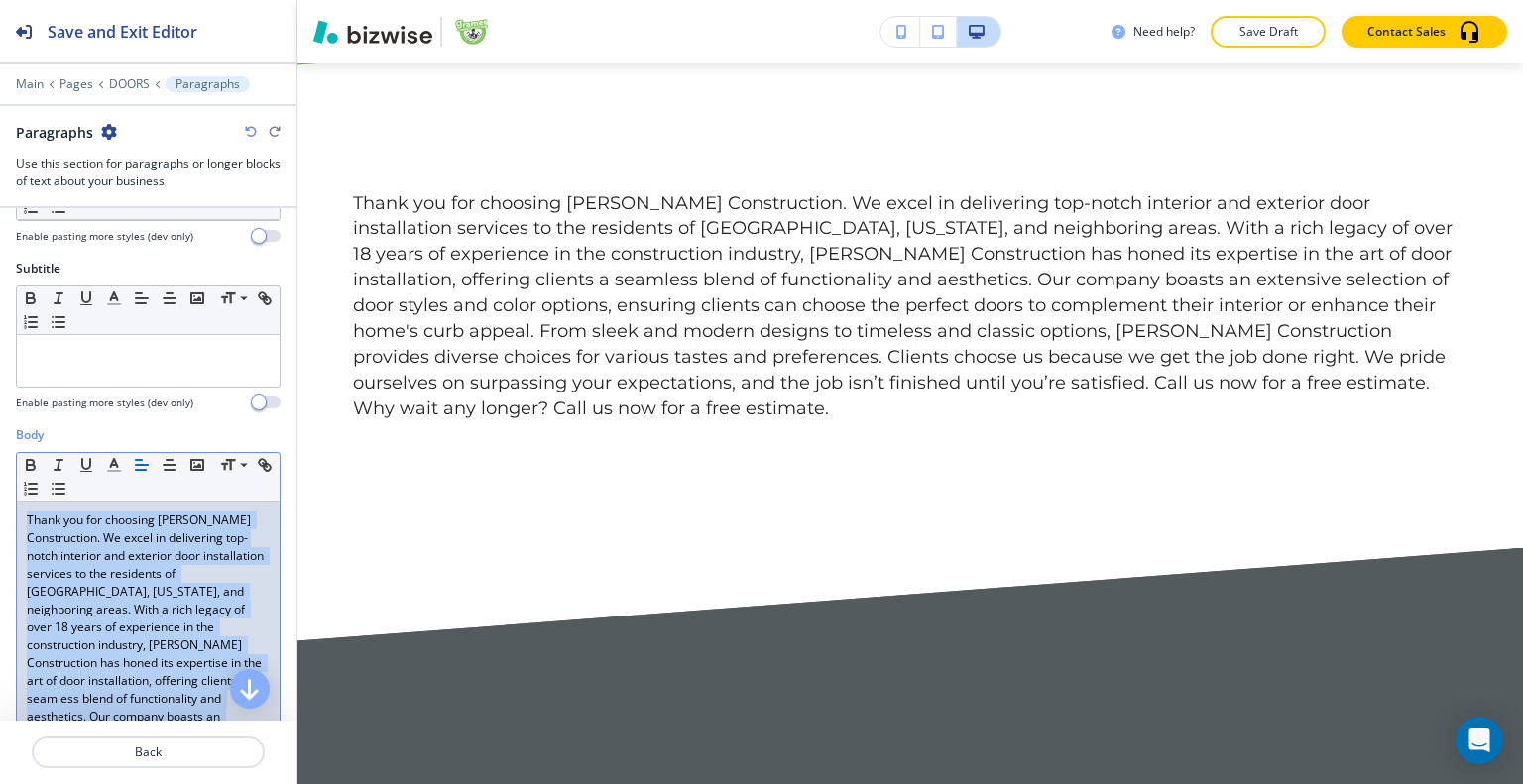 drag, startPoint x: 125, startPoint y: 688, endPoint x: 33, endPoint y: 513, distance: 197.70938 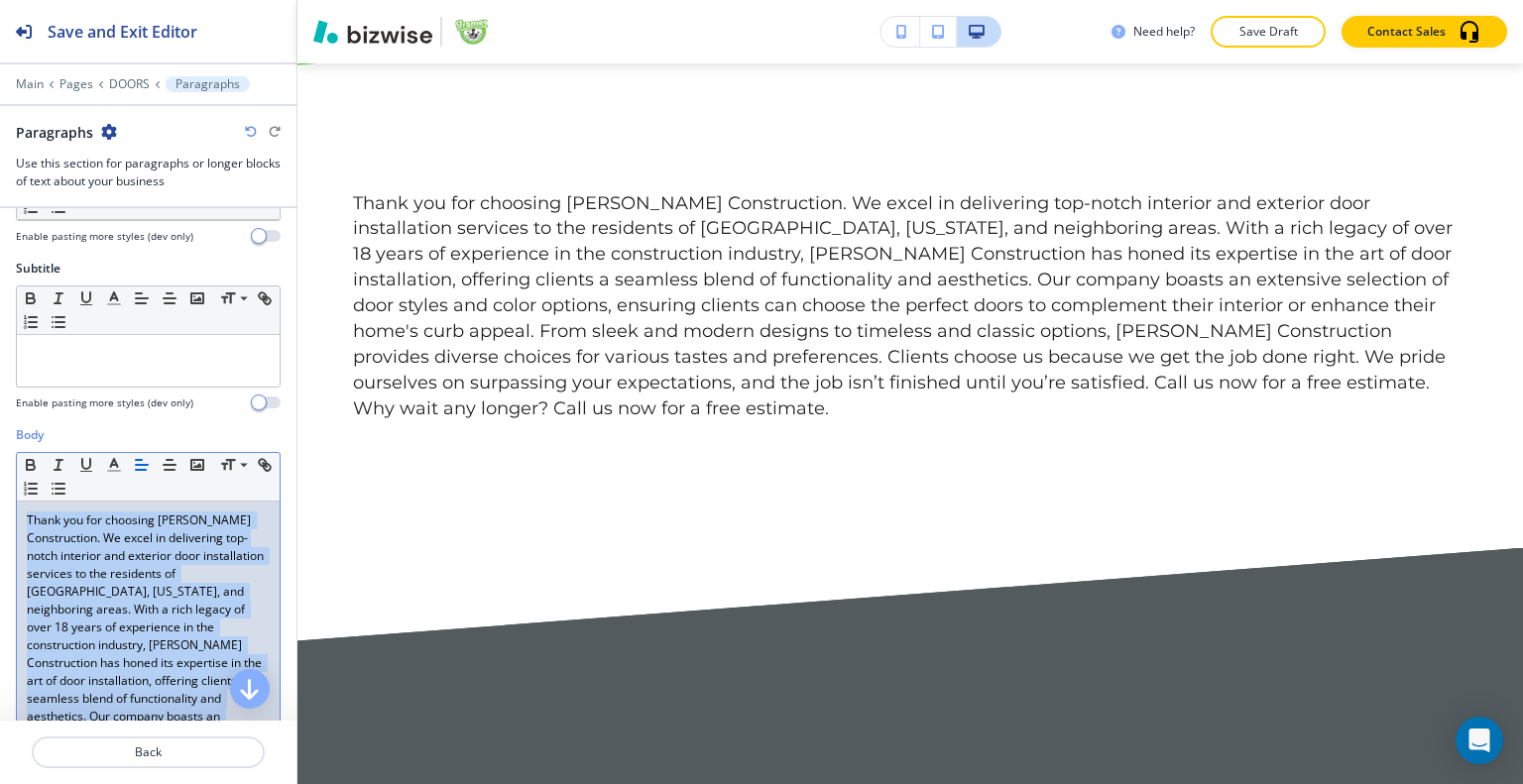 copy on "Thank you for choosing Gramer Construction. We excel in delivering top-notch interior and exterior door installation services to the residents of Madison, Wisconsin, and neighboring areas. With a rich legacy of over 18 years of experience in the construction industry, Gramer Construction has honed its expertise in the art of door installation, offering clients a seamless blend of functionality and aesthetics. Our company boasts an extensive selection of door styles and color options, ensuring clients can choose the perfect doors to complement their interior or enhance their home's curb appeal. From sleek and modern designs to timeless and classic options, Gramer Construction provides diverse choices for various tastes and preferences. Clients choose us because we get the job done right. We pride ourselves on surpassing your expectations, and the job isn’t finished until you’re satisfied. Call us now for a free estimate. Why wait any longer? Call us now for a free estimate." 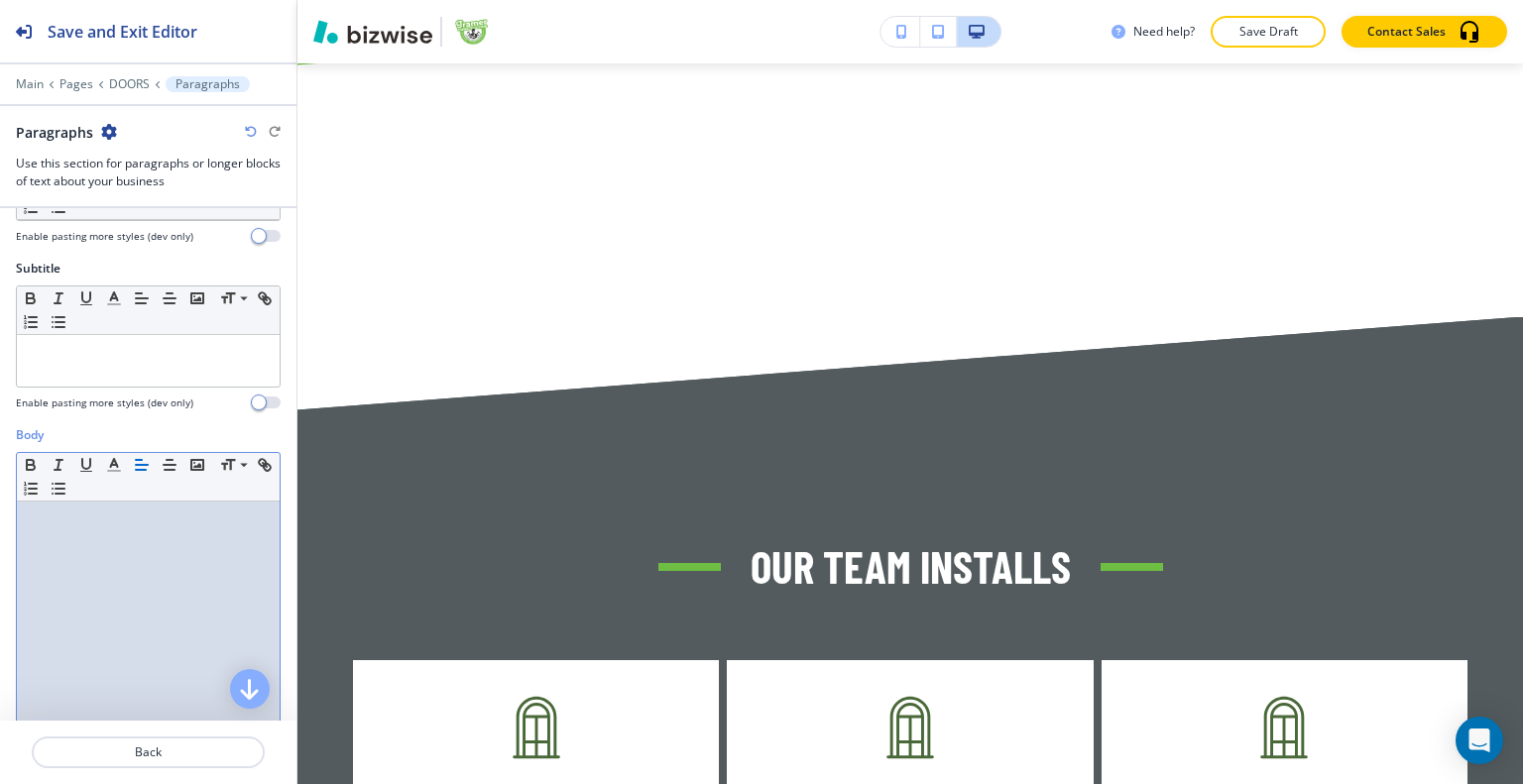 scroll, scrollTop: 414, scrollLeft: 0, axis: vertical 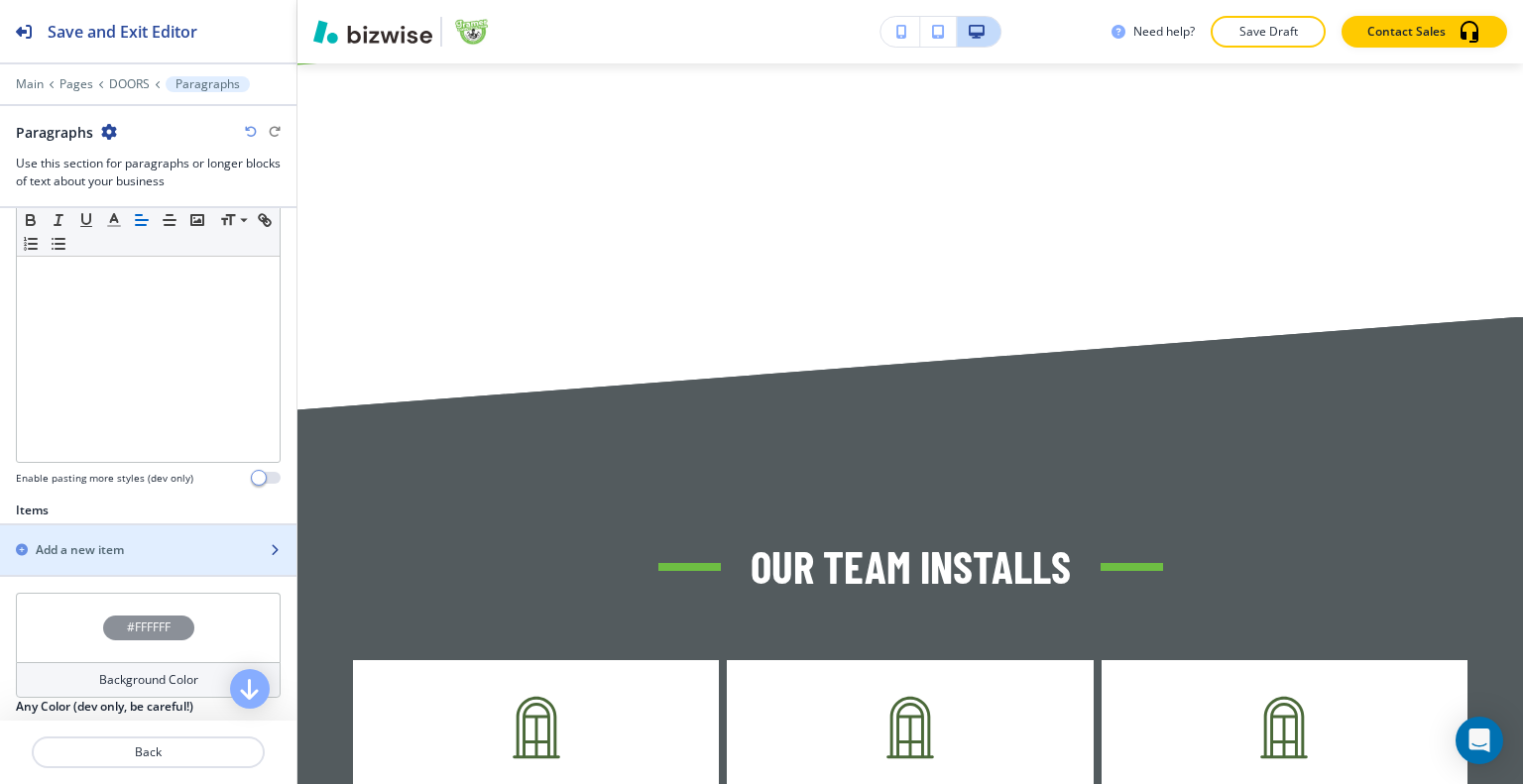 click at bounding box center (148, 533) 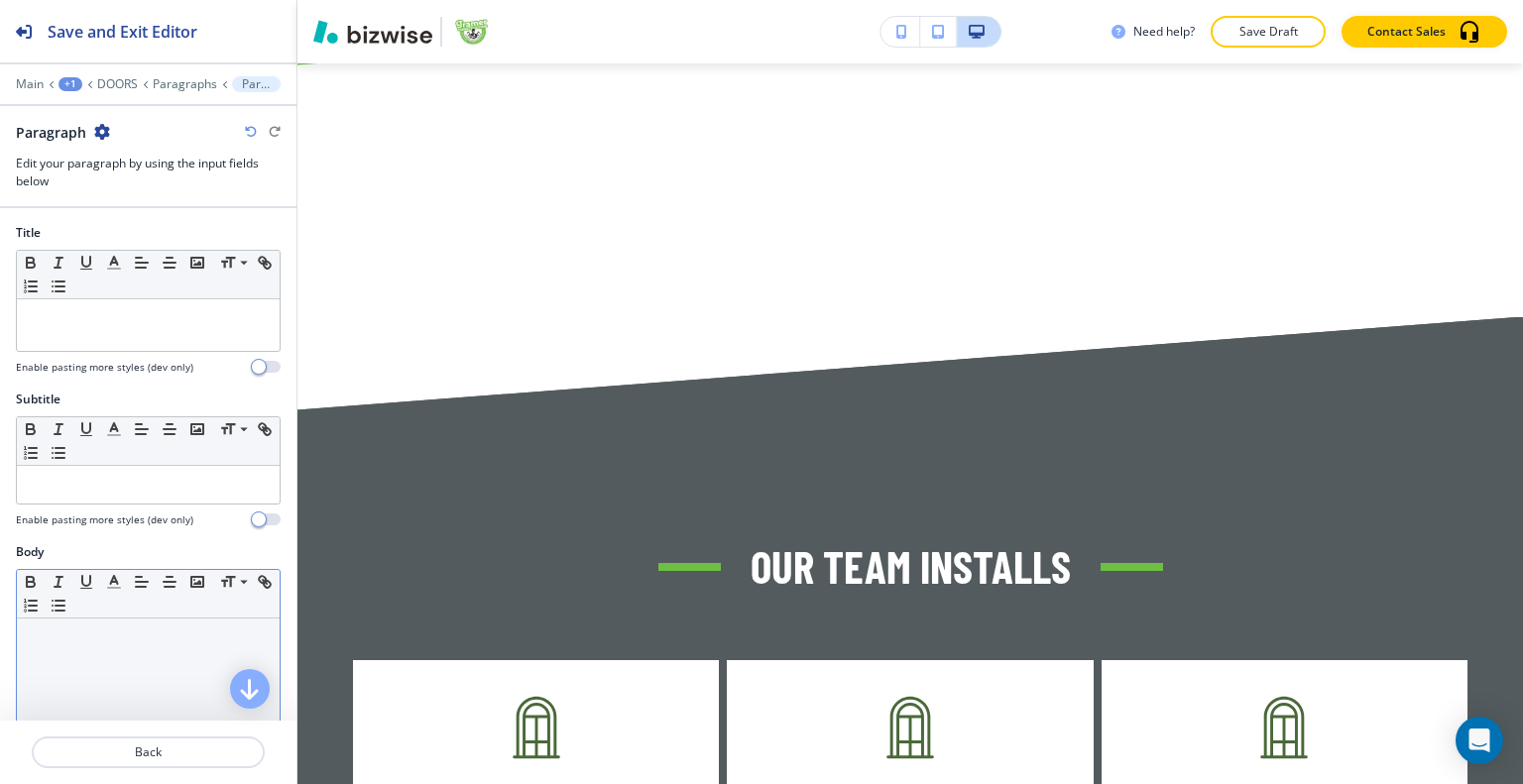 scroll, scrollTop: 99, scrollLeft: 0, axis: vertical 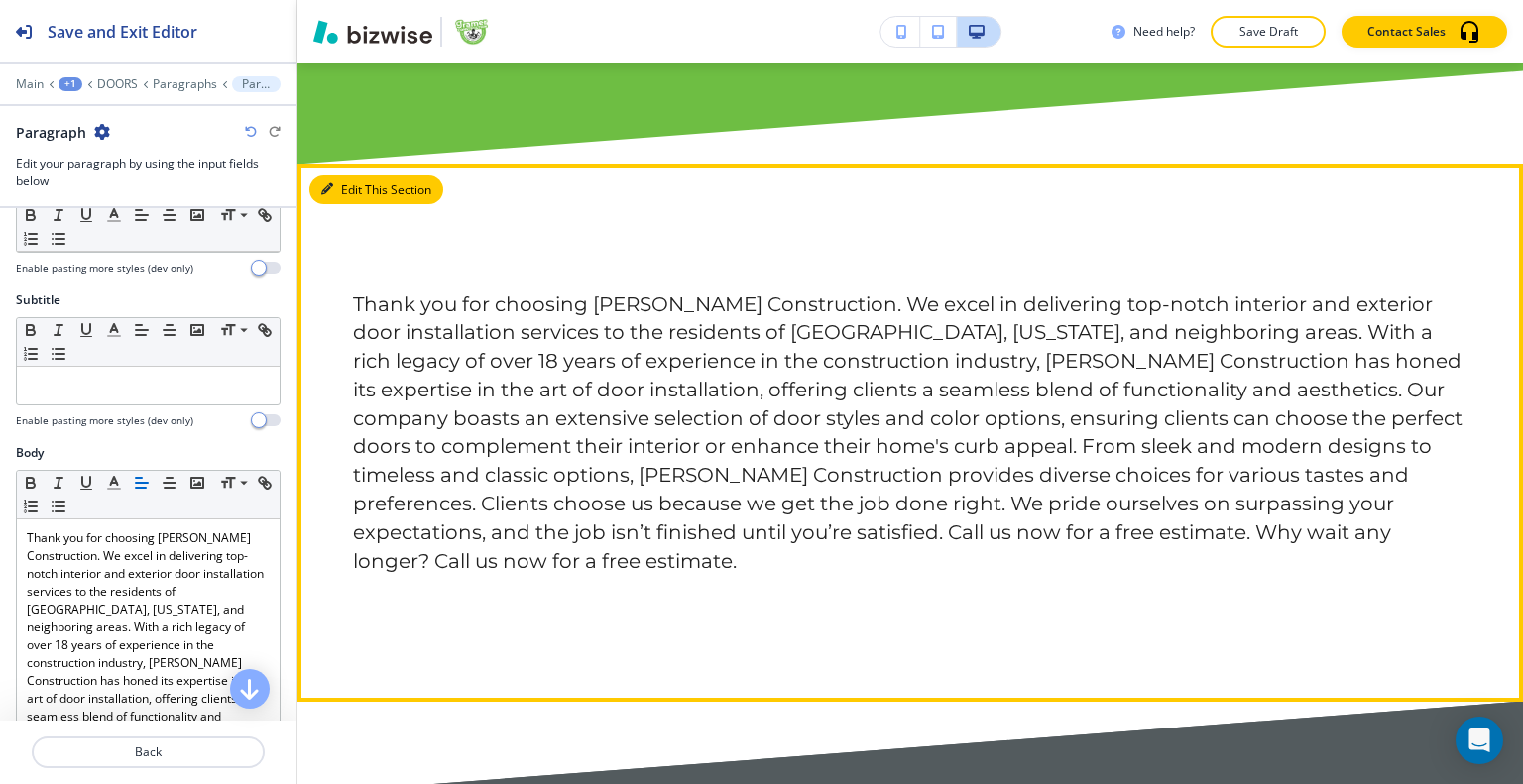 click on "Edit This Section" at bounding box center (376, 190) 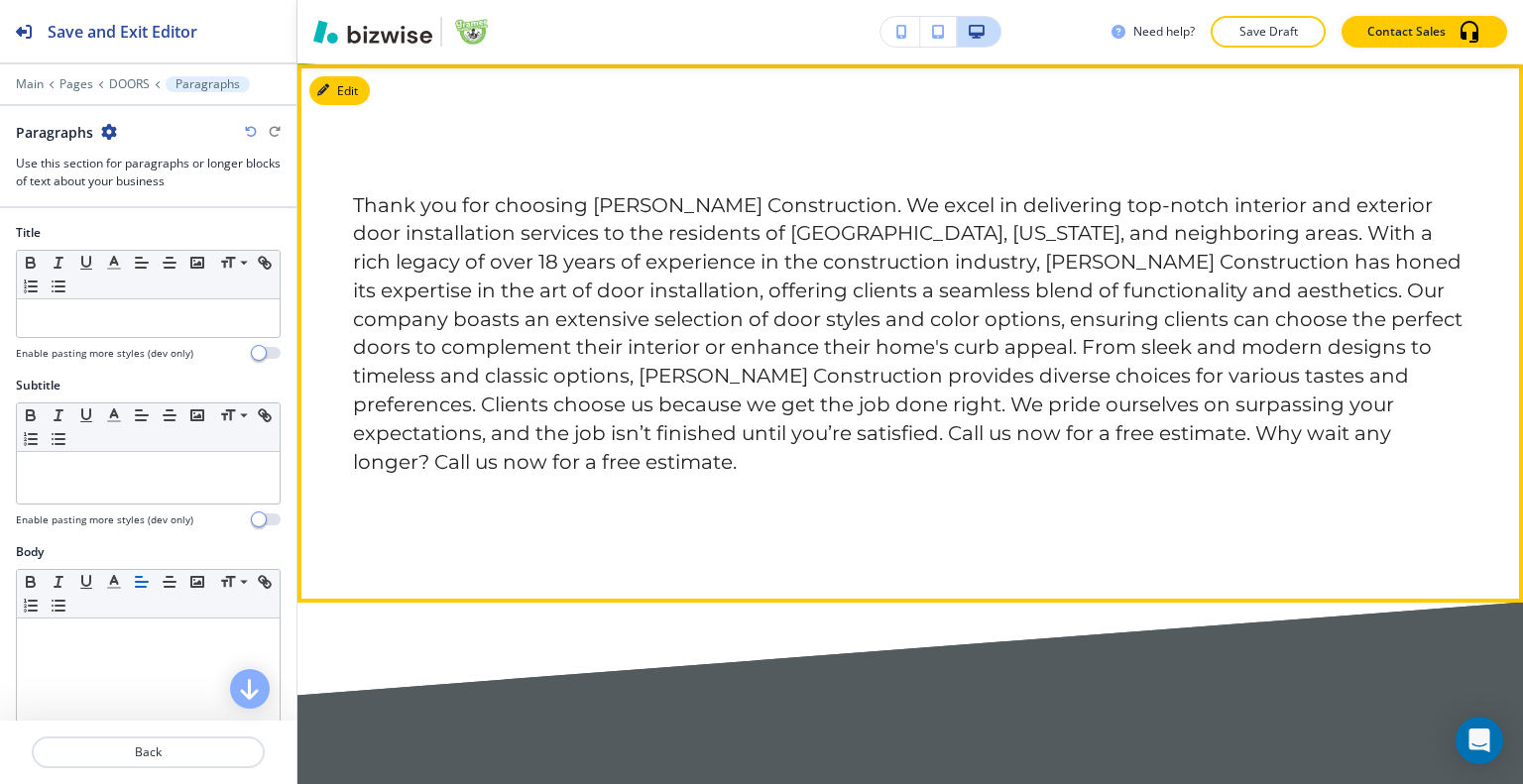 scroll, scrollTop: 1354, scrollLeft: 0, axis: vertical 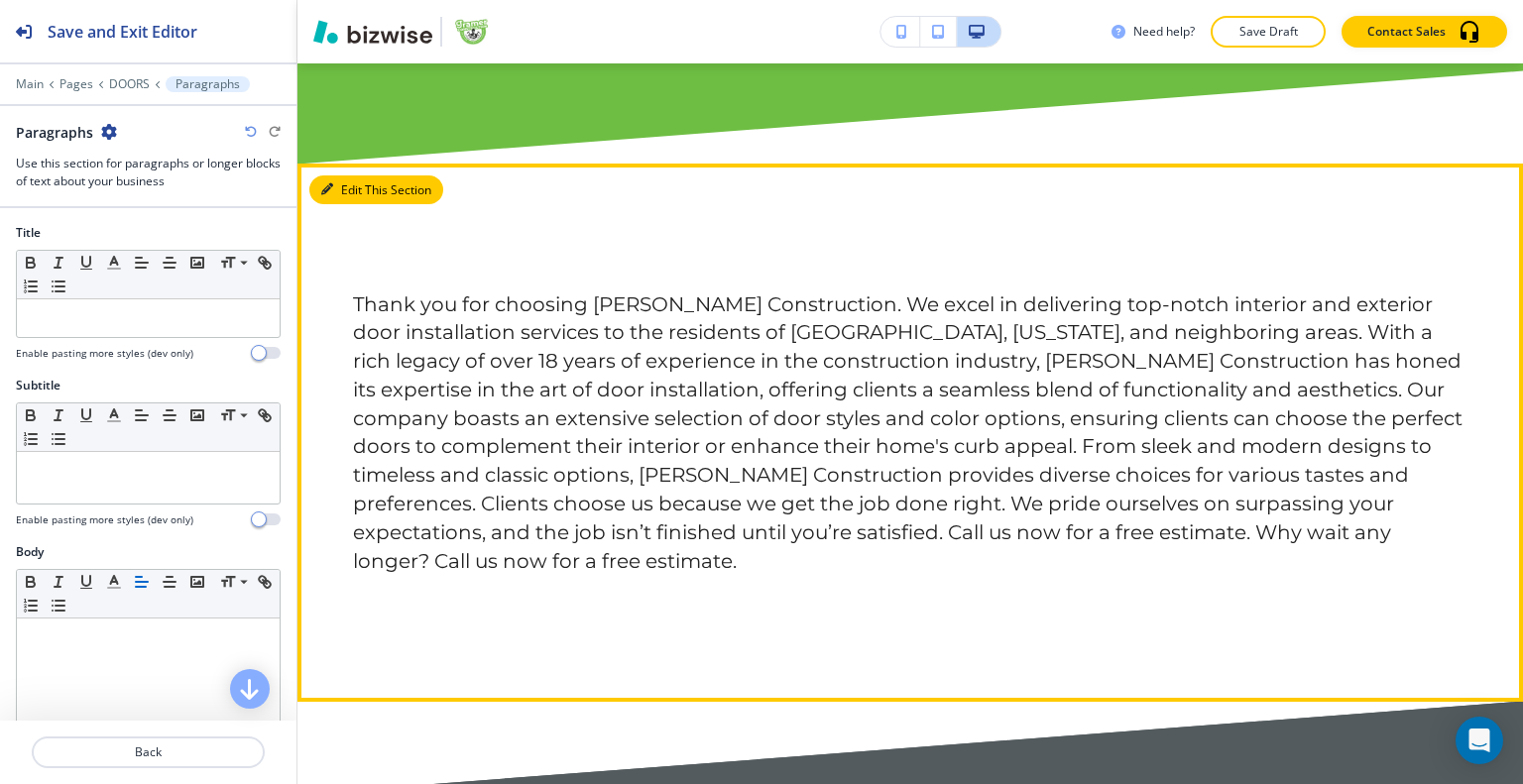 click on "Edit This Section" at bounding box center (376, 190) 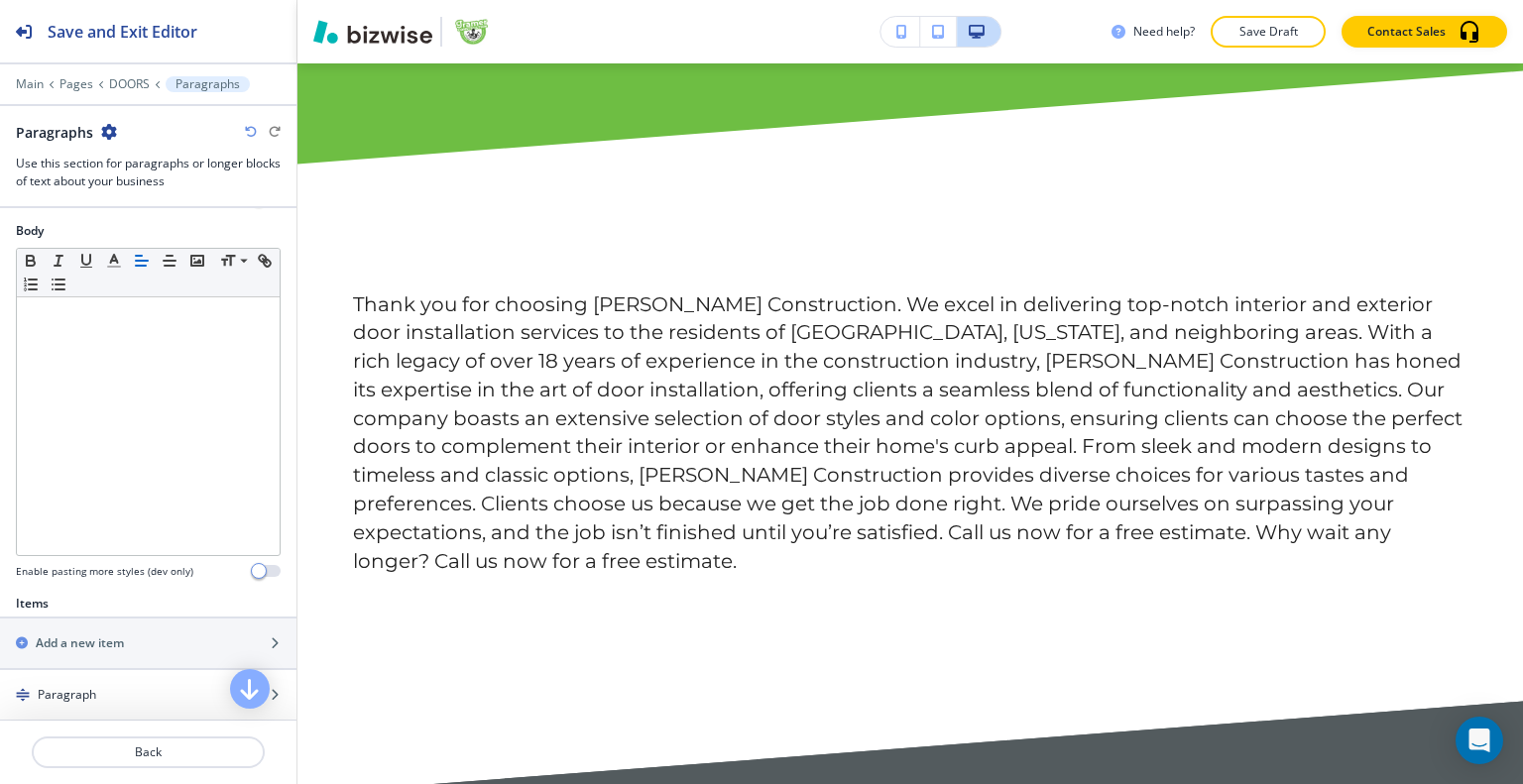 scroll, scrollTop: 519, scrollLeft: 0, axis: vertical 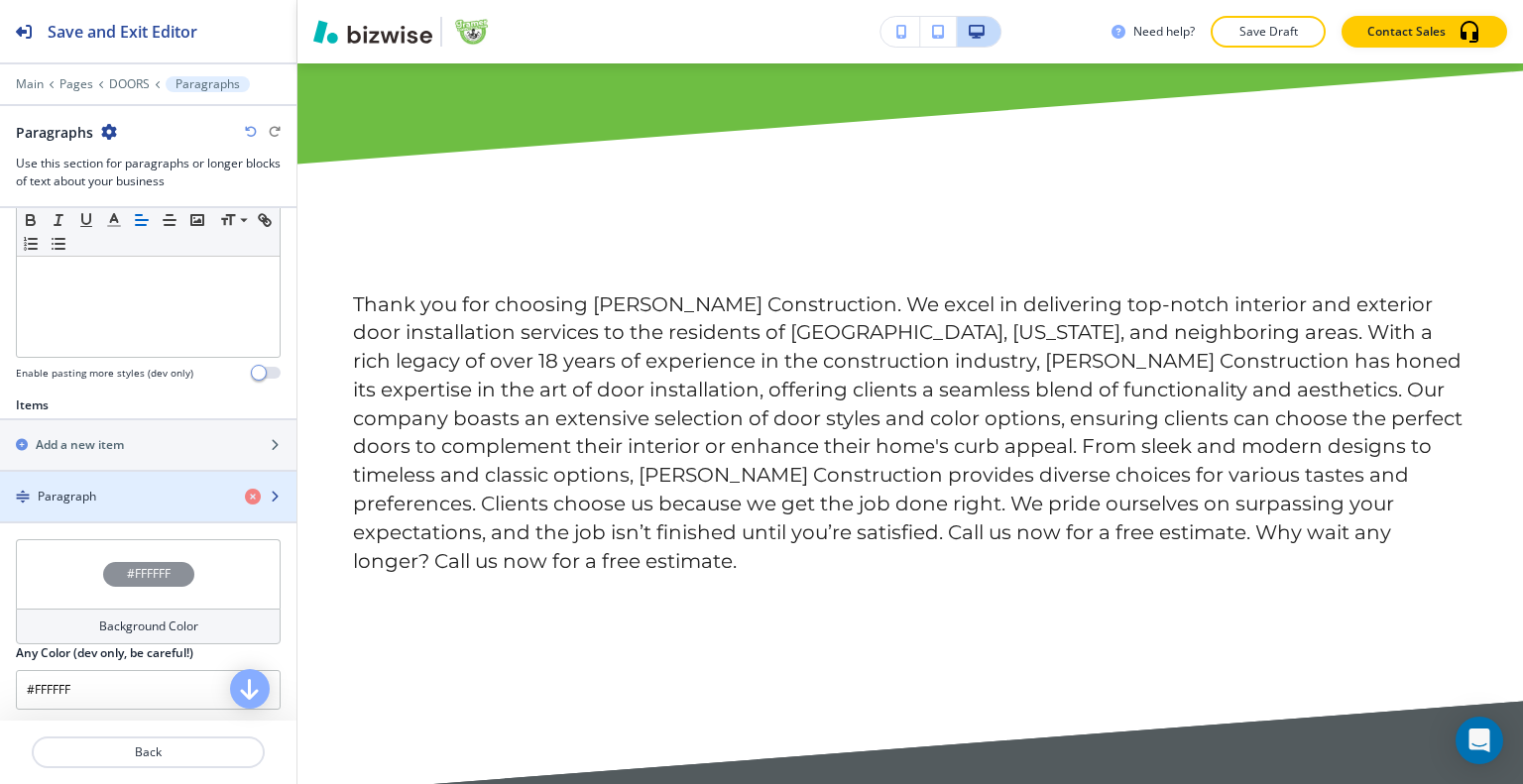 click at bounding box center [148, 513] 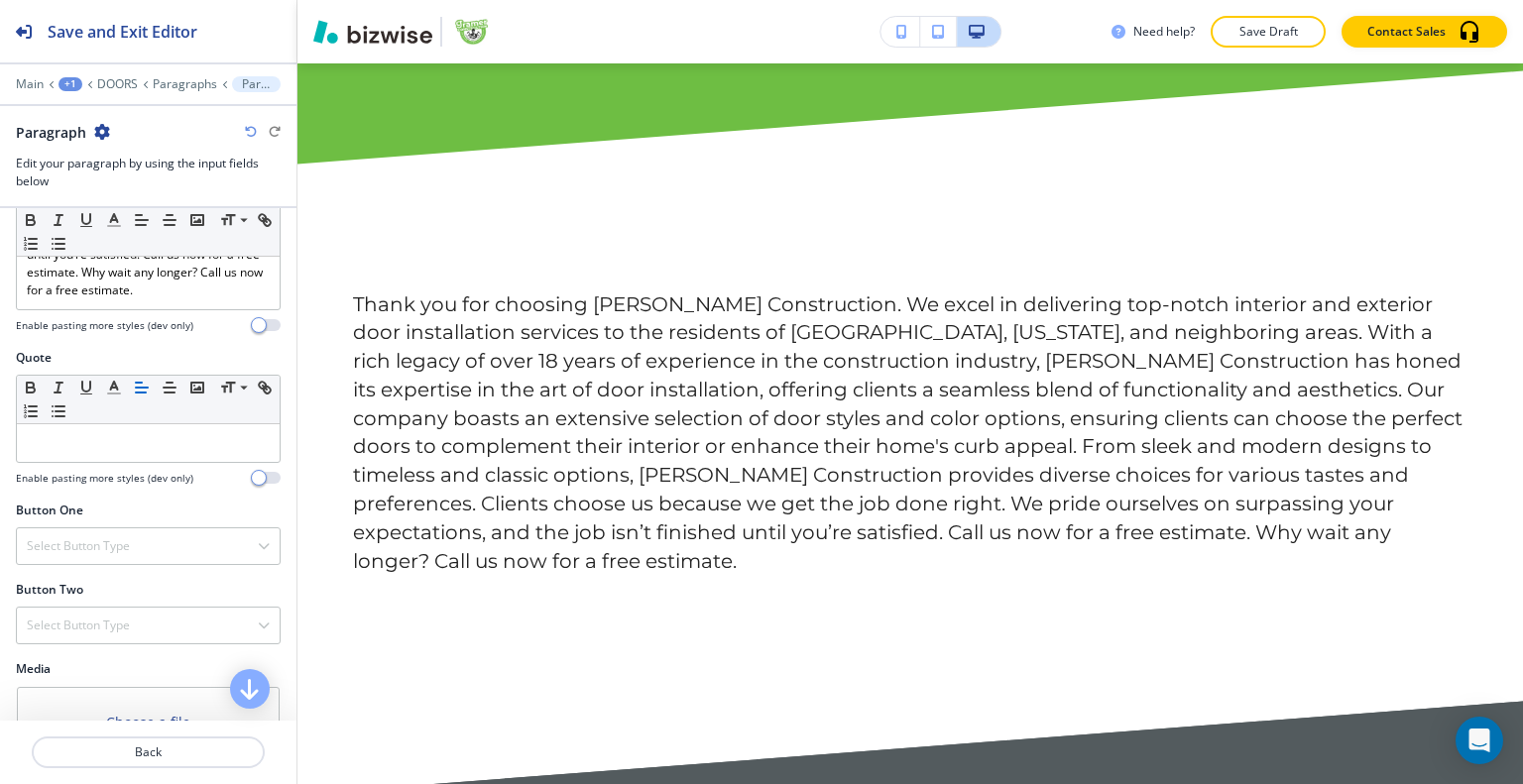scroll, scrollTop: 892, scrollLeft: 0, axis: vertical 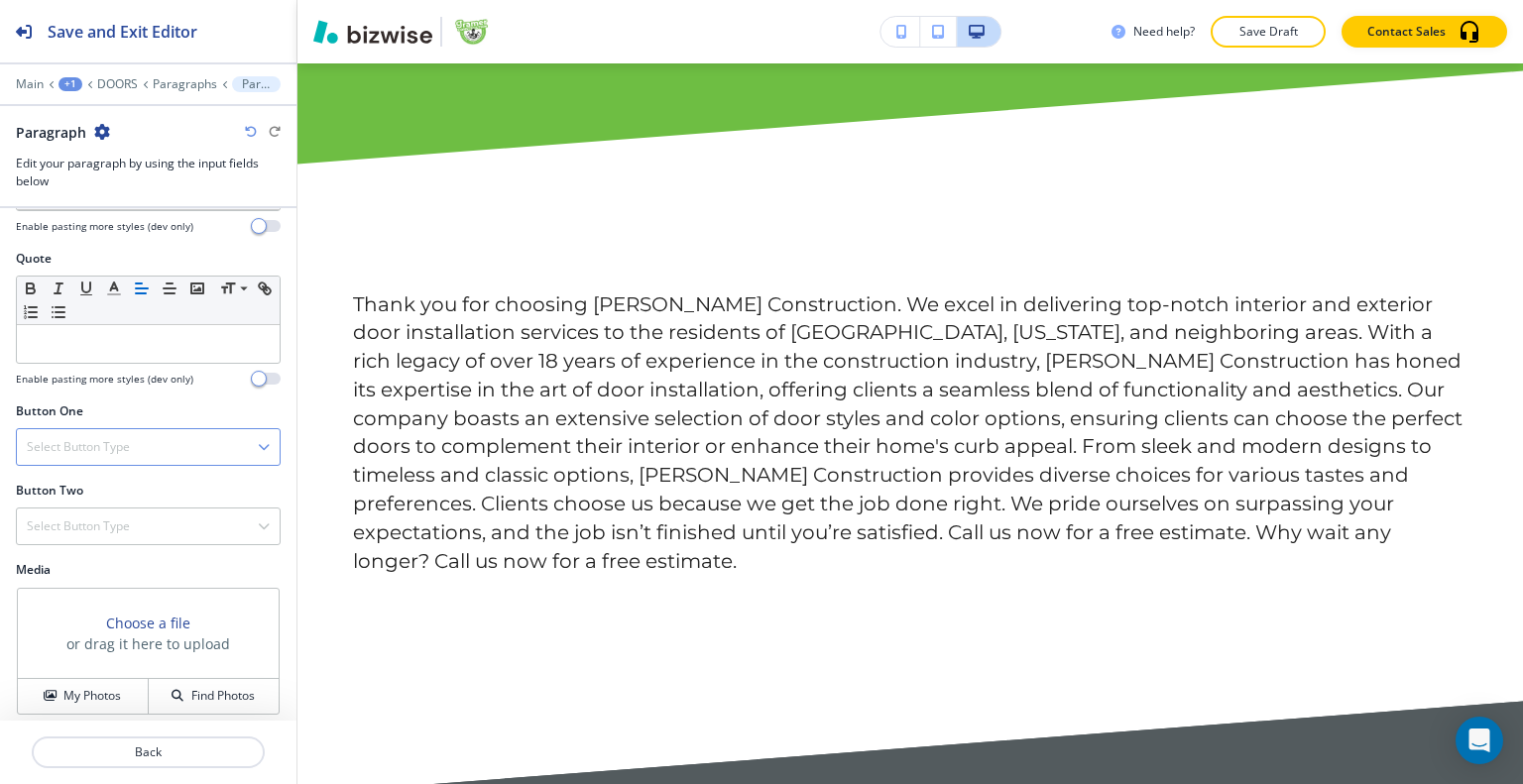 click on "Select Button Type" at bounding box center (148, 447) 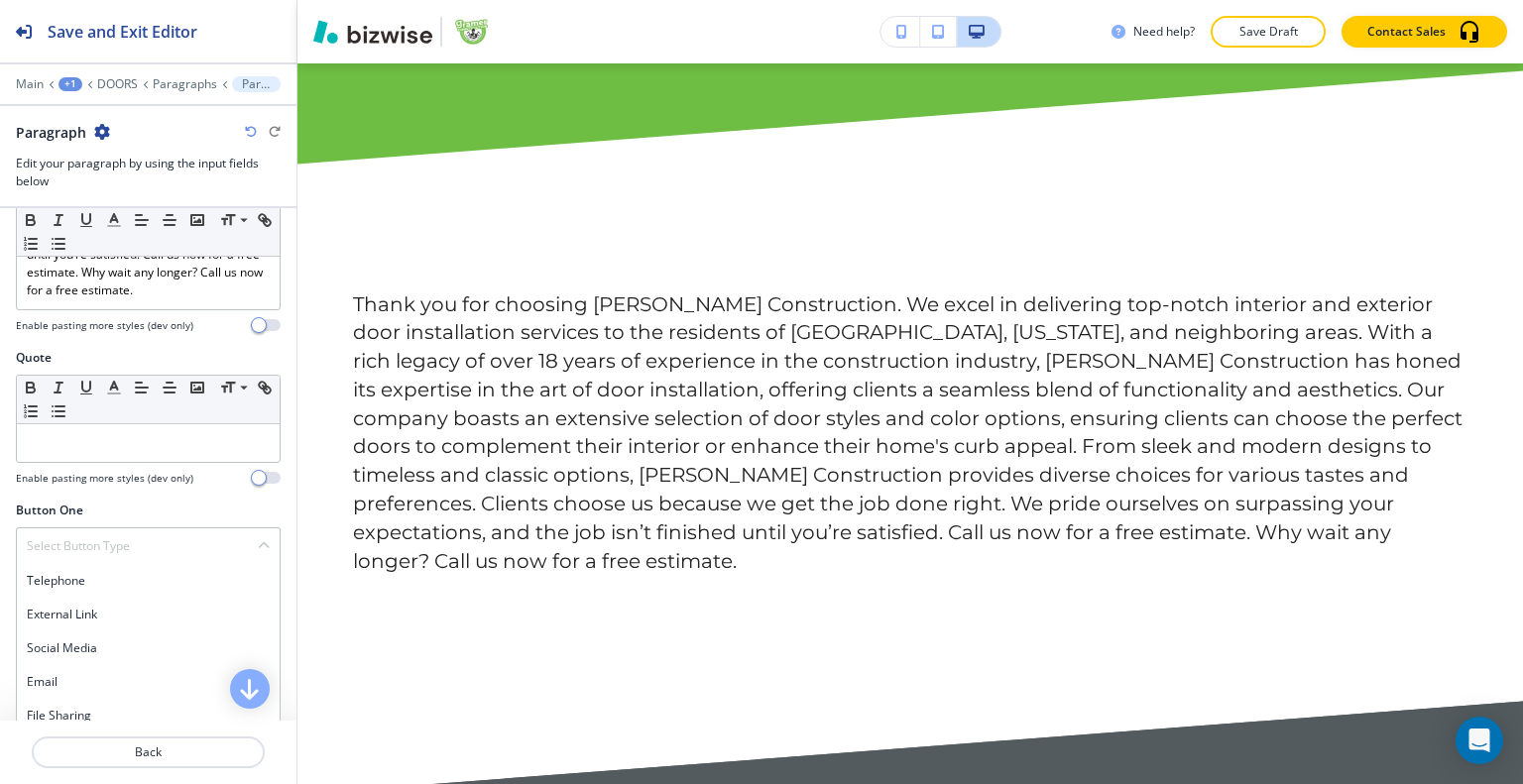 scroll, scrollTop: 694, scrollLeft: 0, axis: vertical 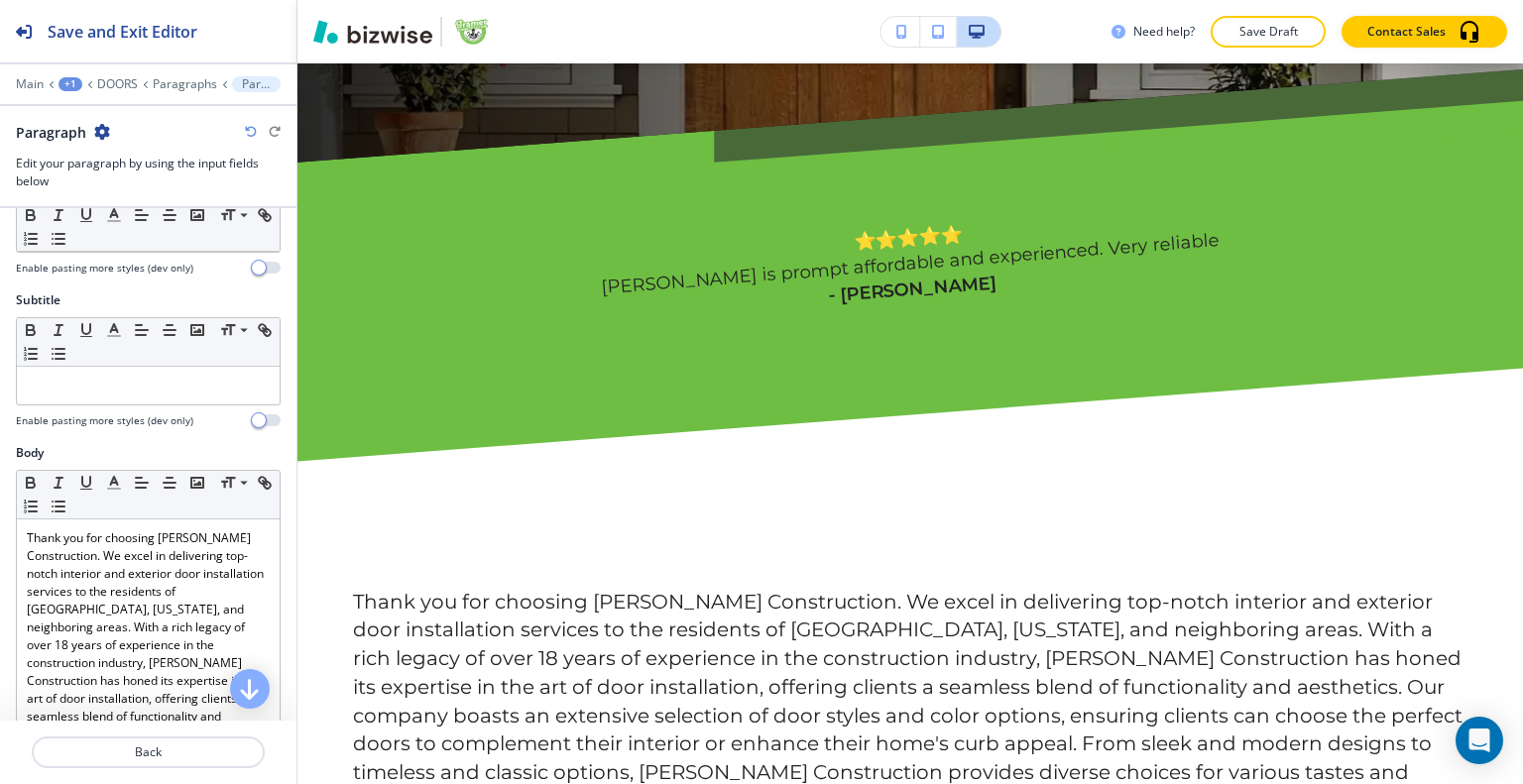 click at bounding box center [251, 132] 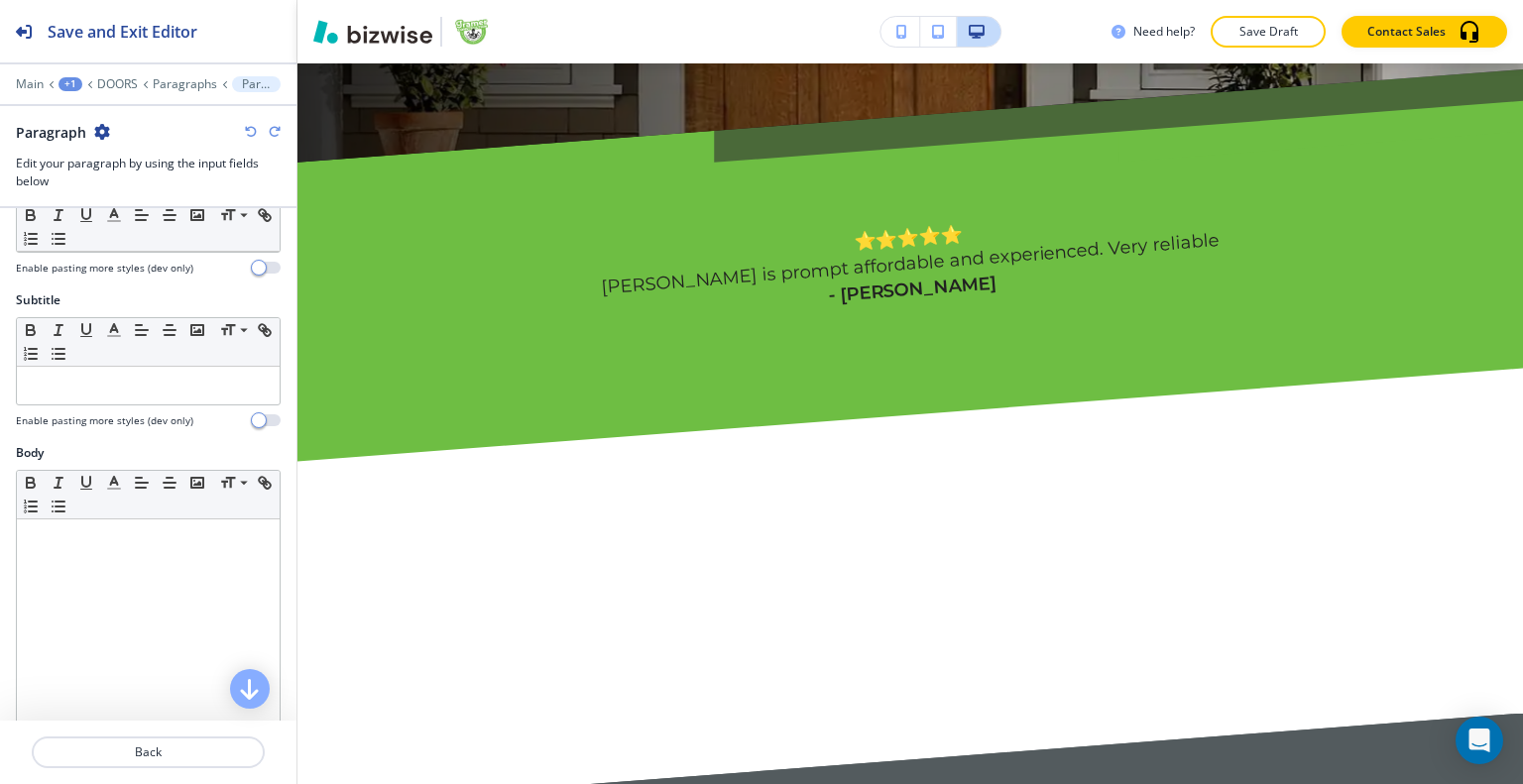 scroll, scrollTop: 858, scrollLeft: 0, axis: vertical 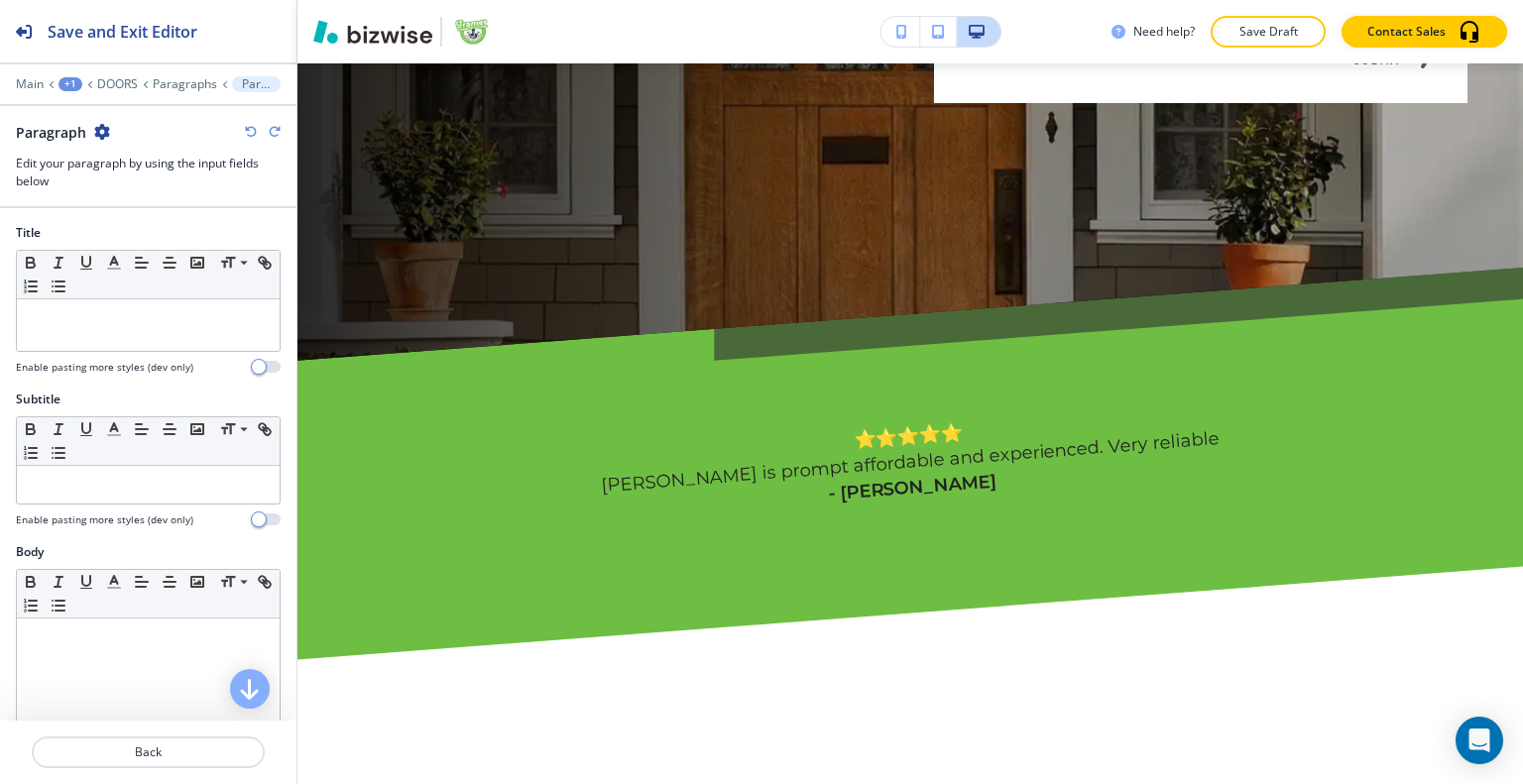 click at bounding box center (251, 132) 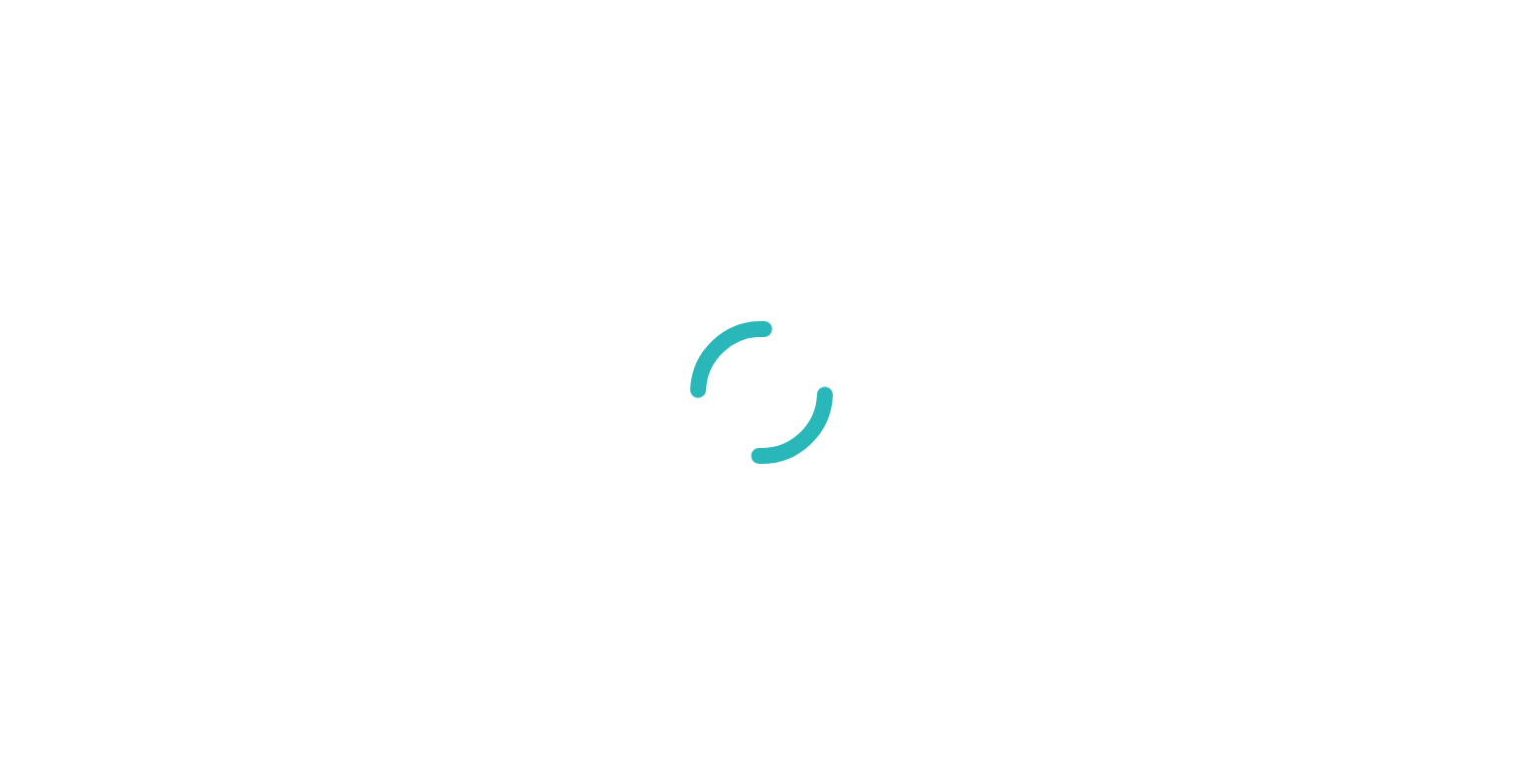 scroll, scrollTop: 0, scrollLeft: 0, axis: both 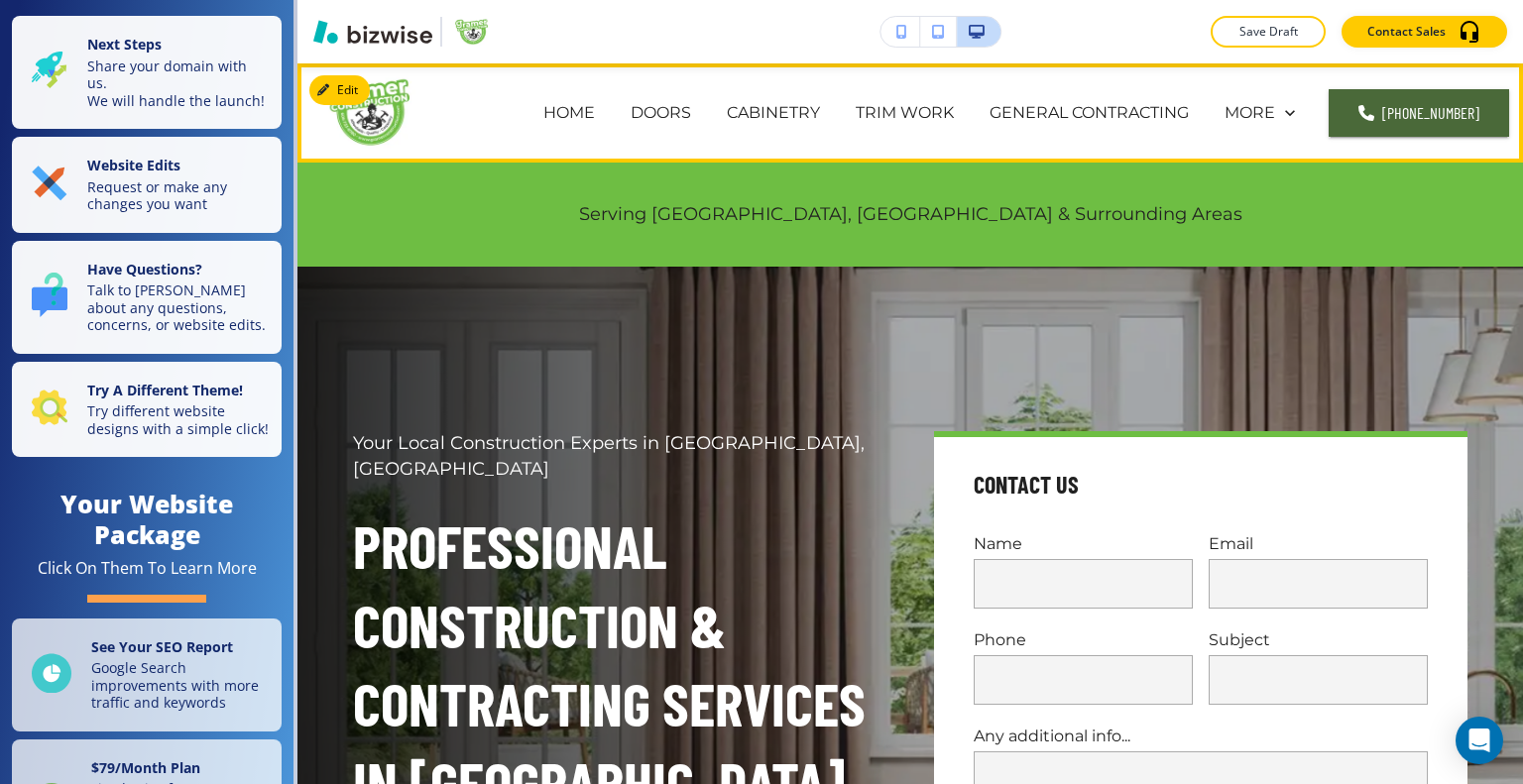click on "DOORS" at bounding box center [660, 113] 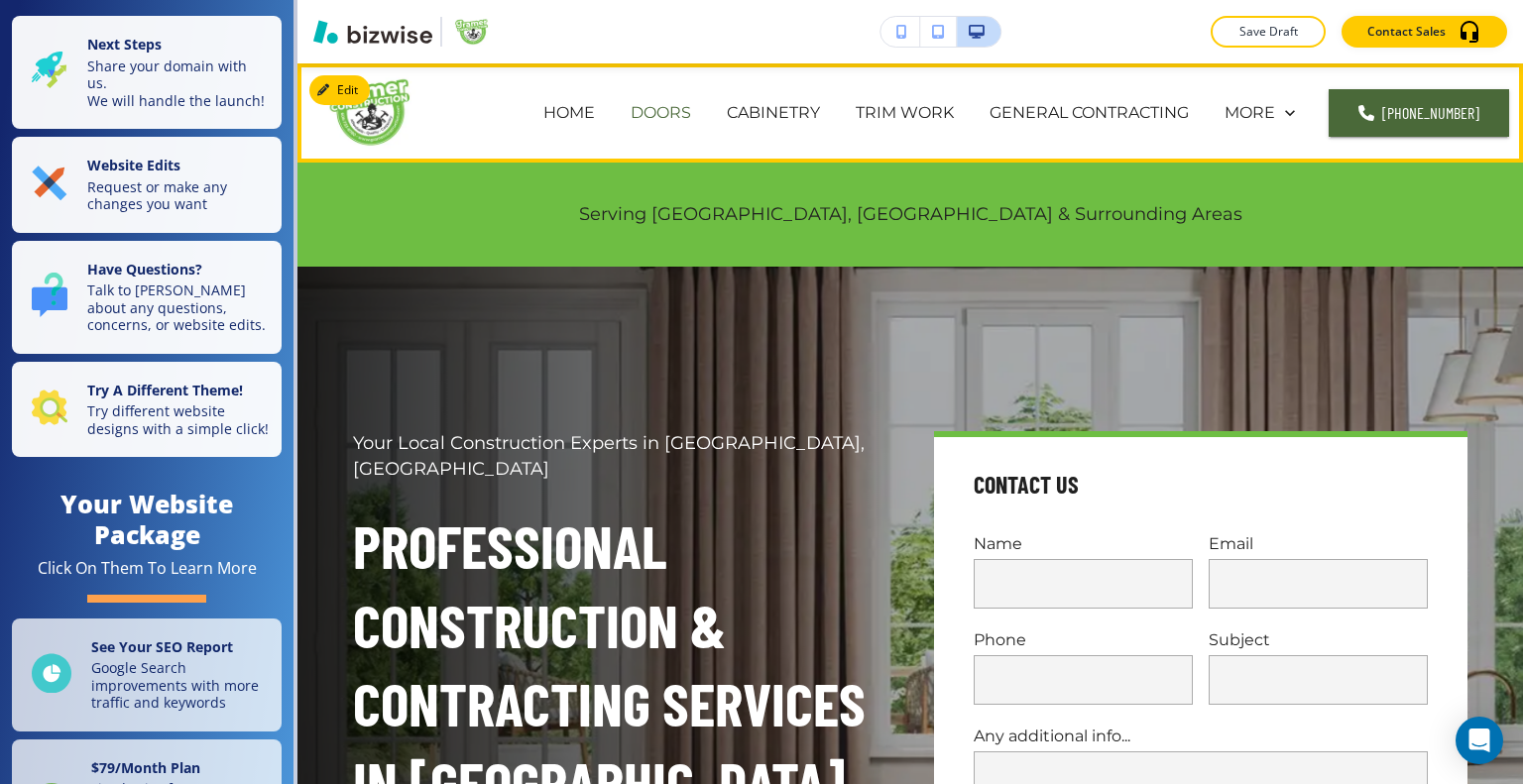 click on "DOORS" at bounding box center (660, 112) 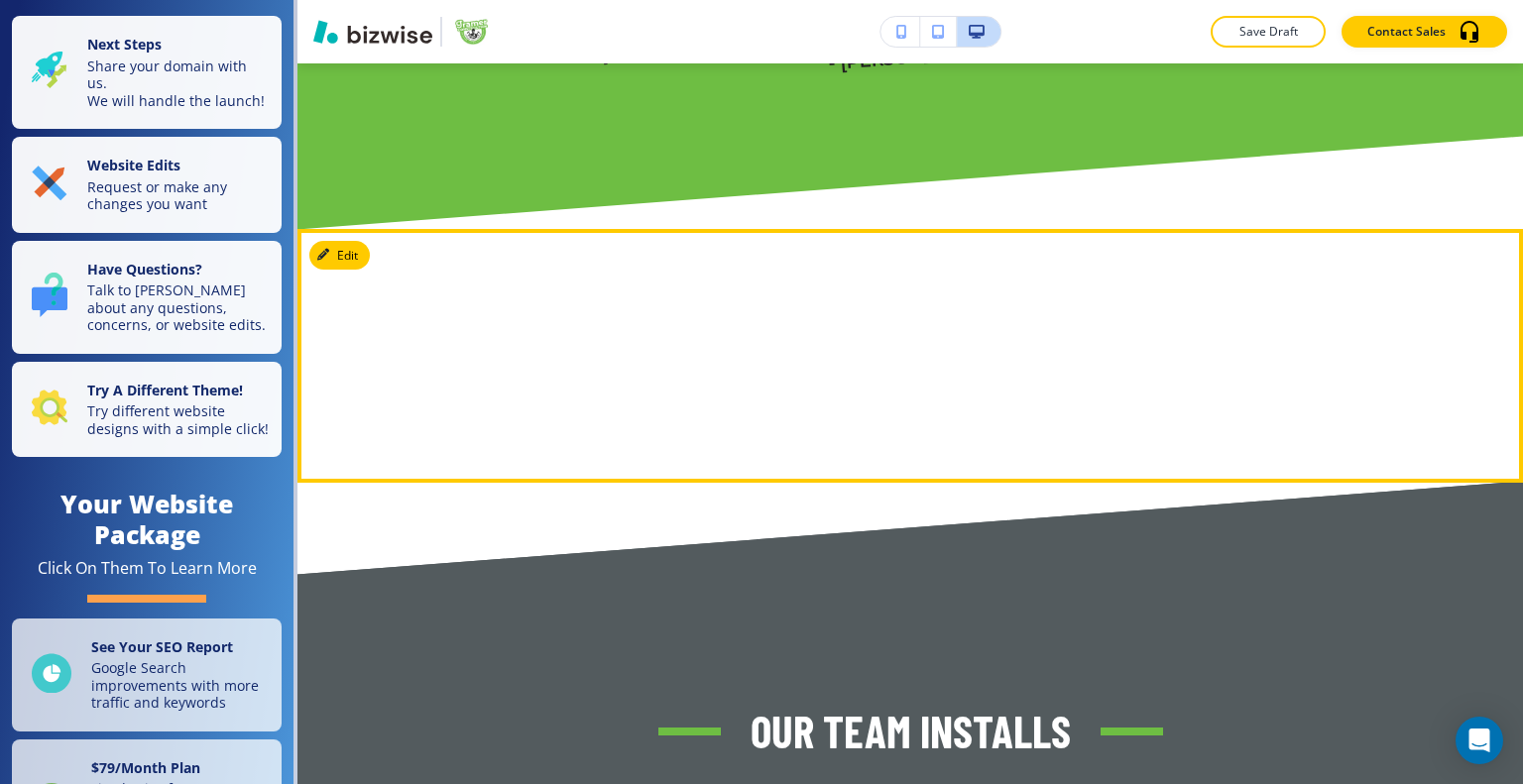 scroll, scrollTop: 1189, scrollLeft: 0, axis: vertical 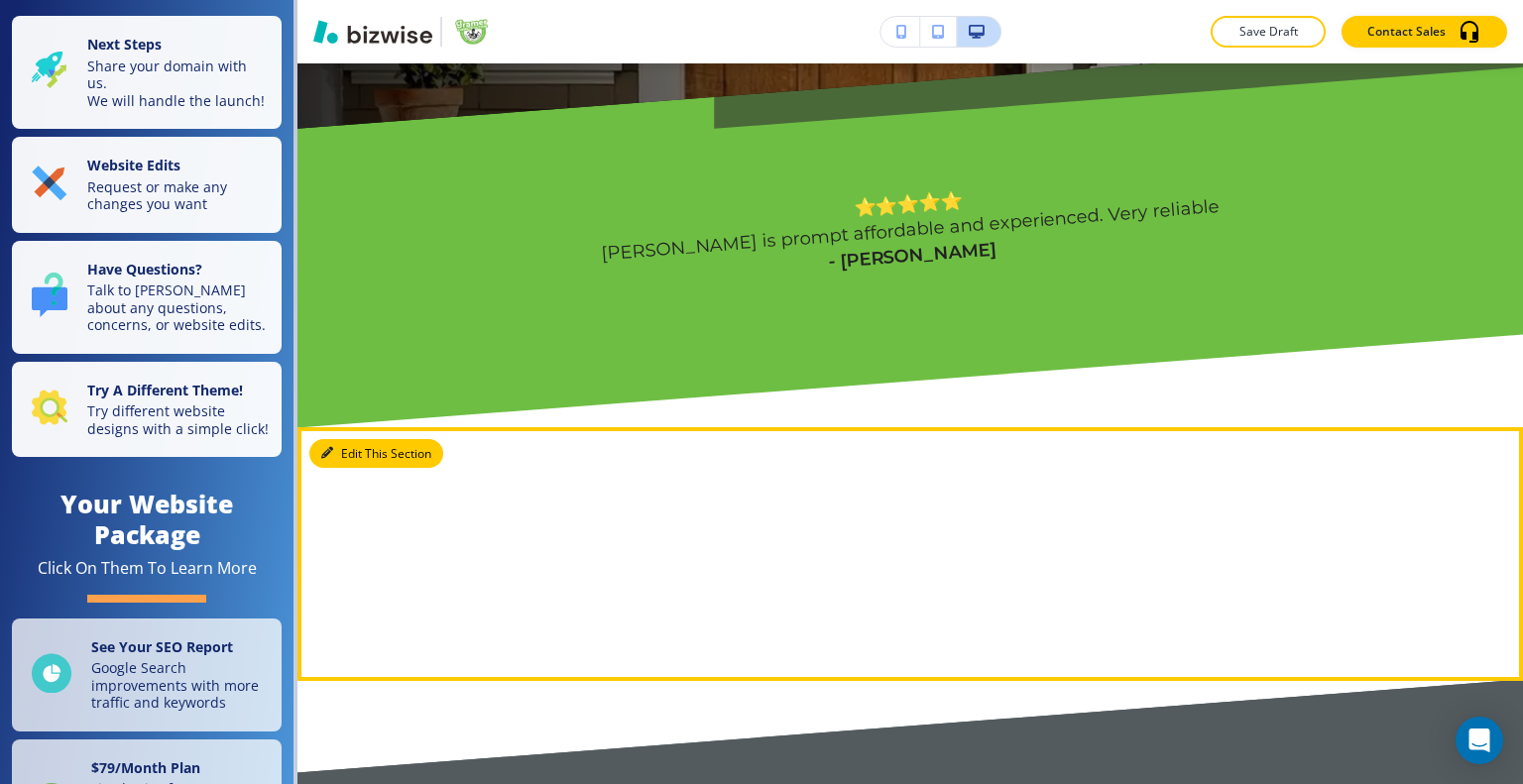 click on "Edit This Section" at bounding box center [376, 454] 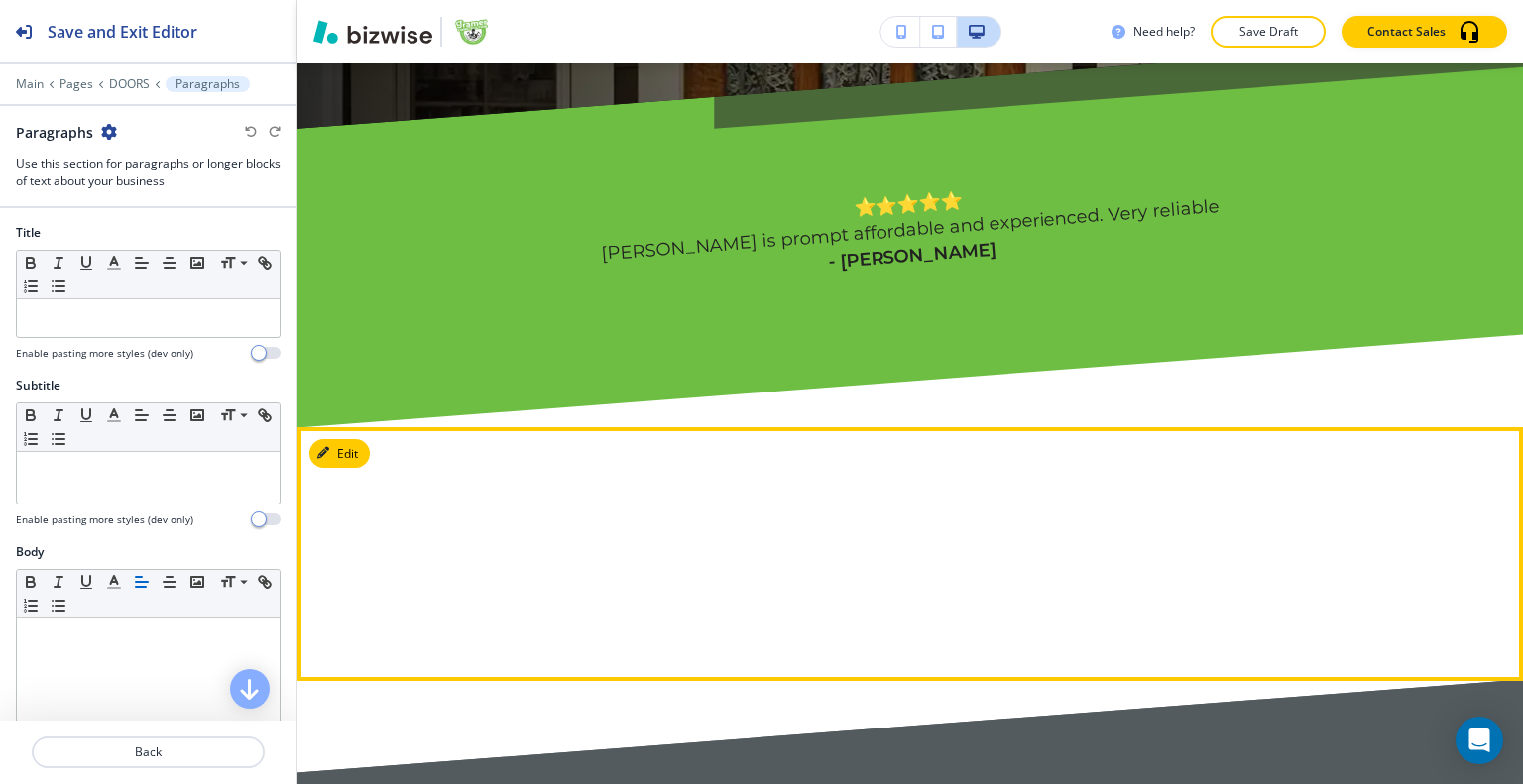 scroll, scrollTop: 1453, scrollLeft: 0, axis: vertical 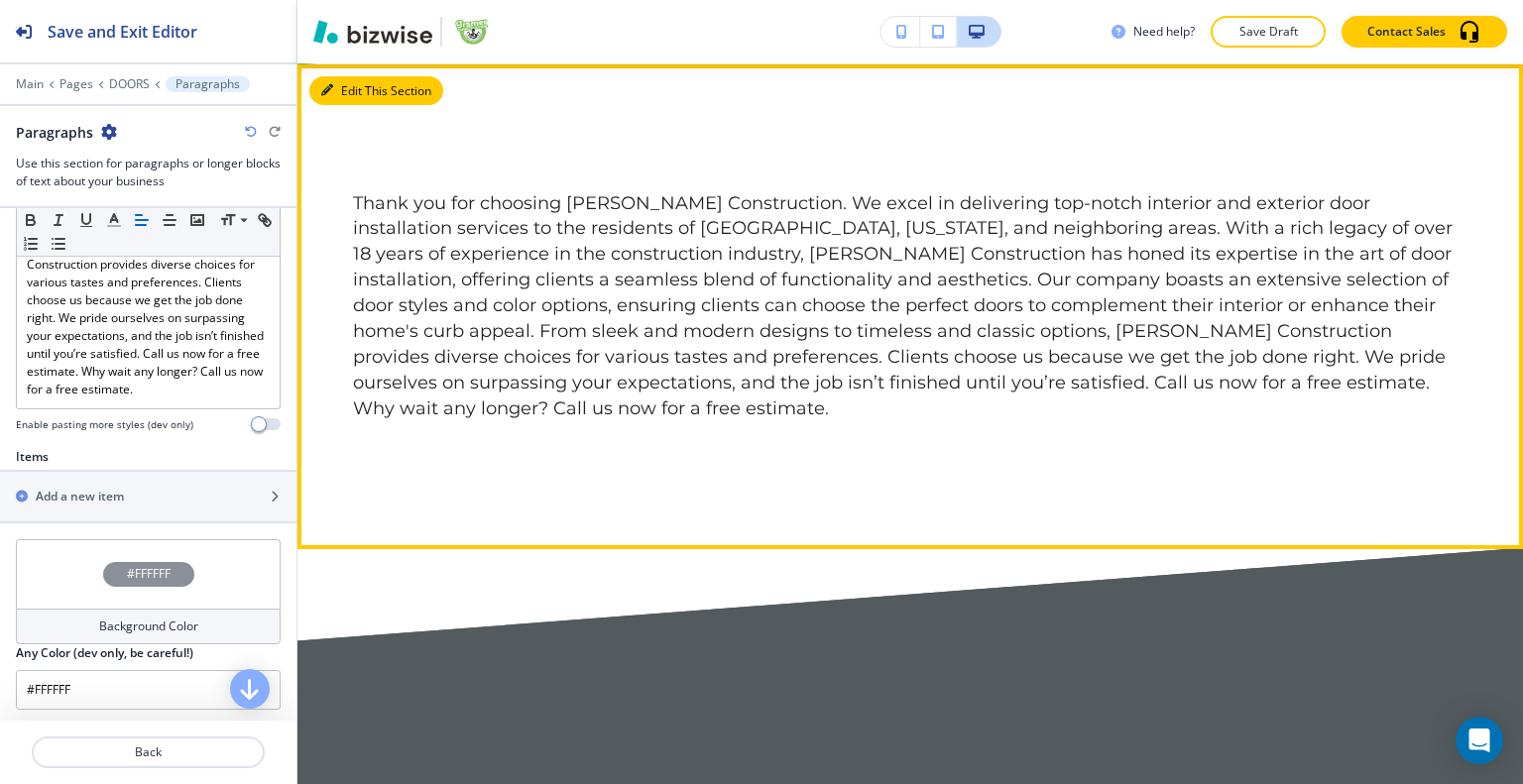 click at bounding box center [327, 90] 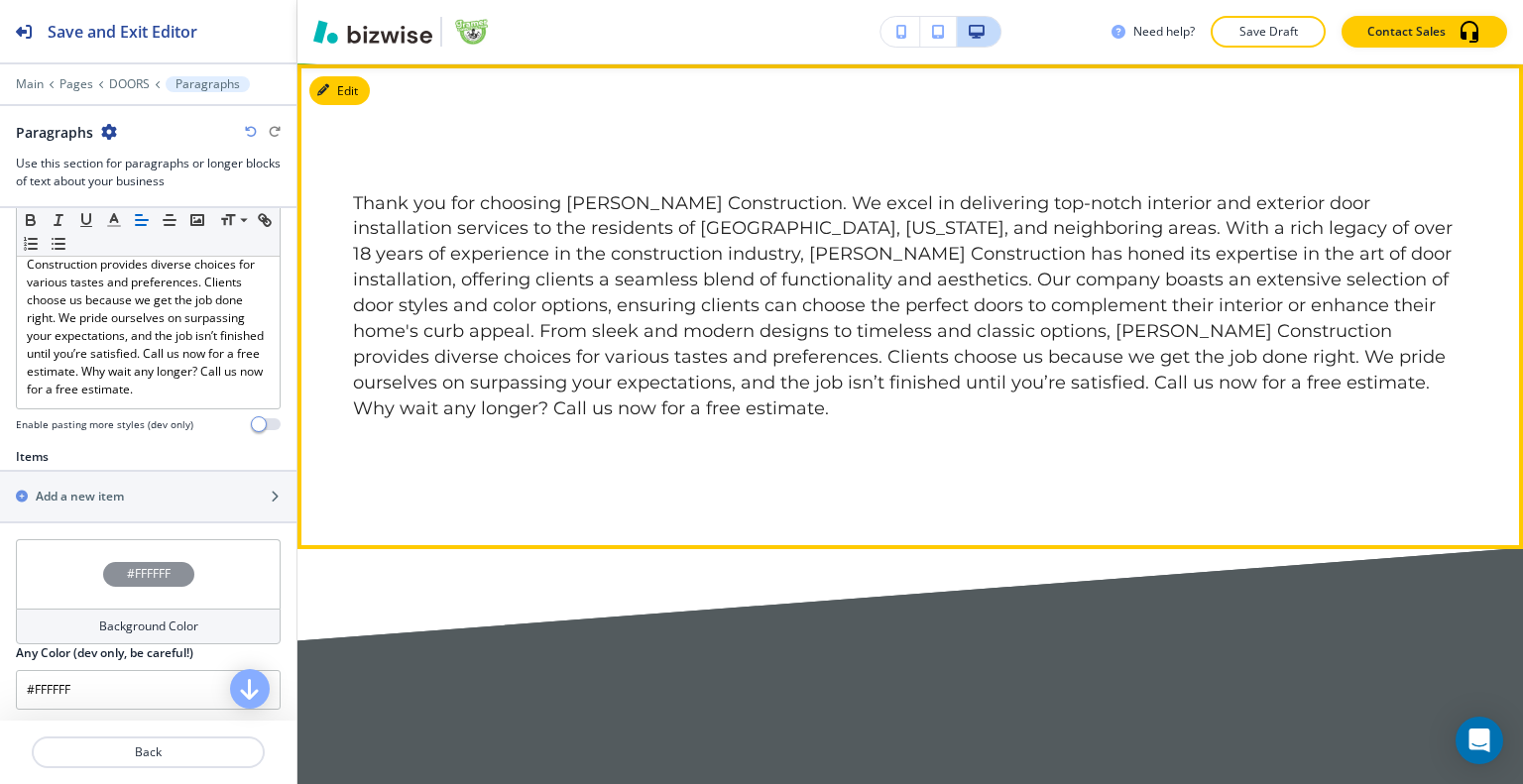 scroll, scrollTop: 1849, scrollLeft: 0, axis: vertical 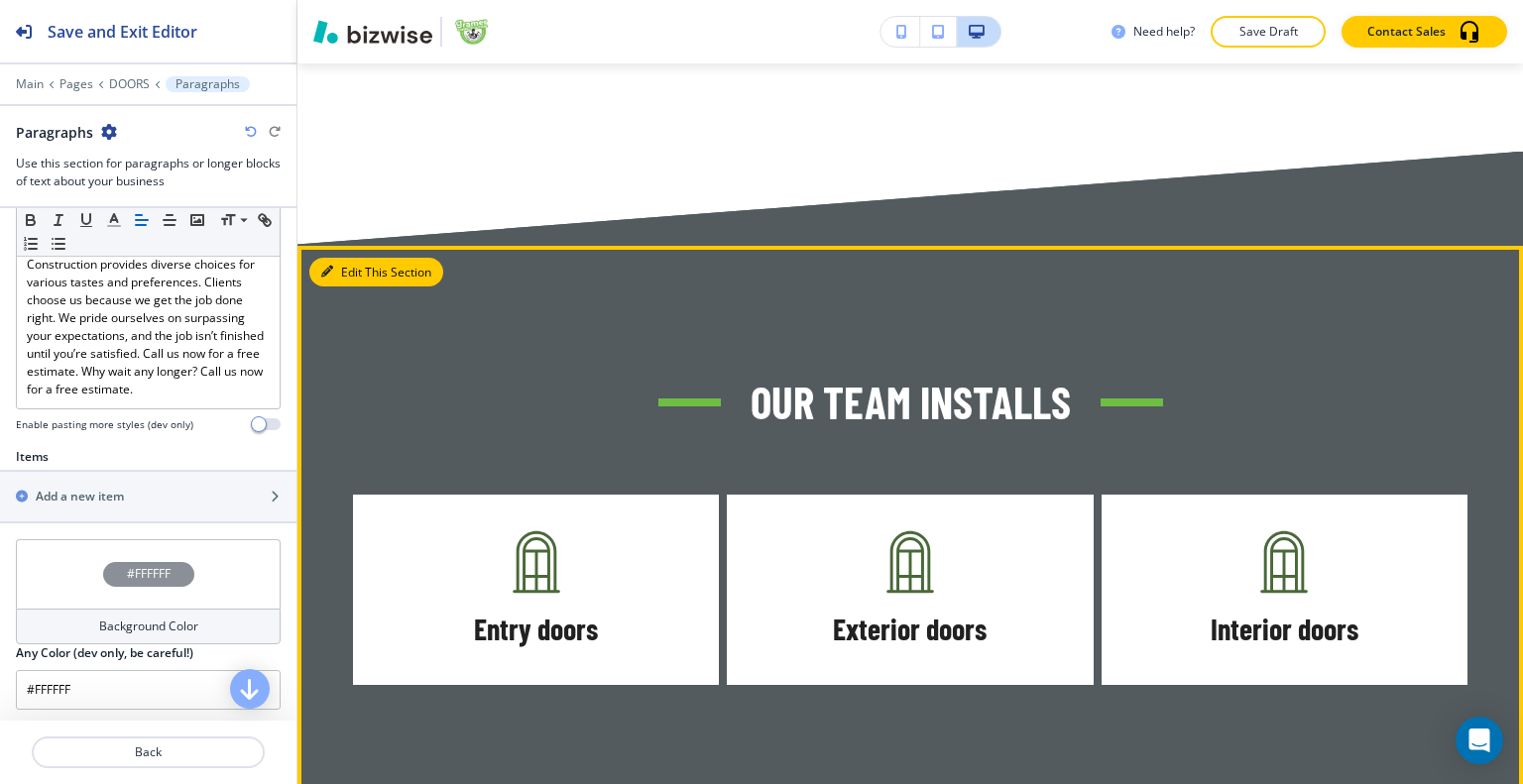 click on "Edit This Section" at bounding box center [376, 273] 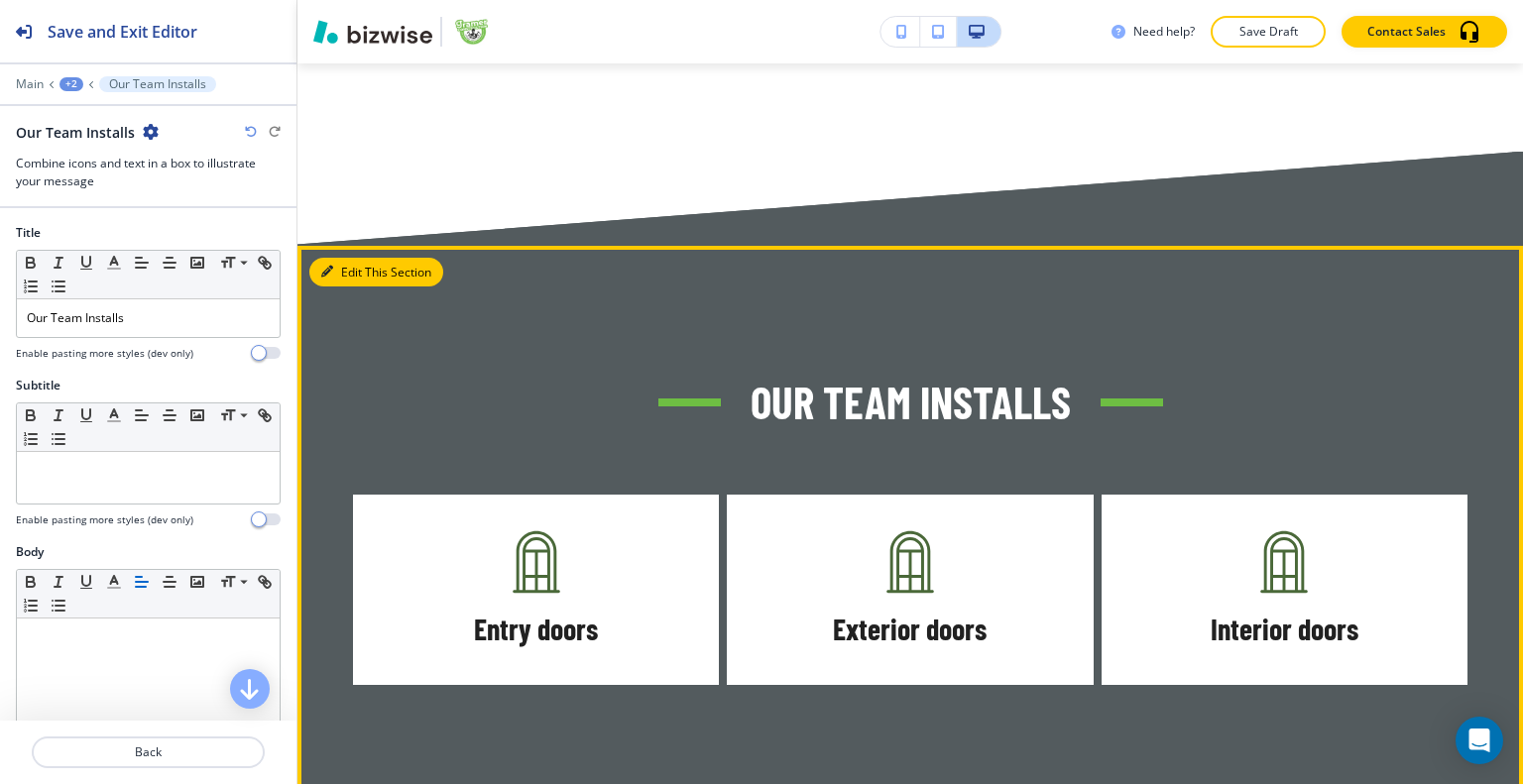 scroll, scrollTop: 2031, scrollLeft: 0, axis: vertical 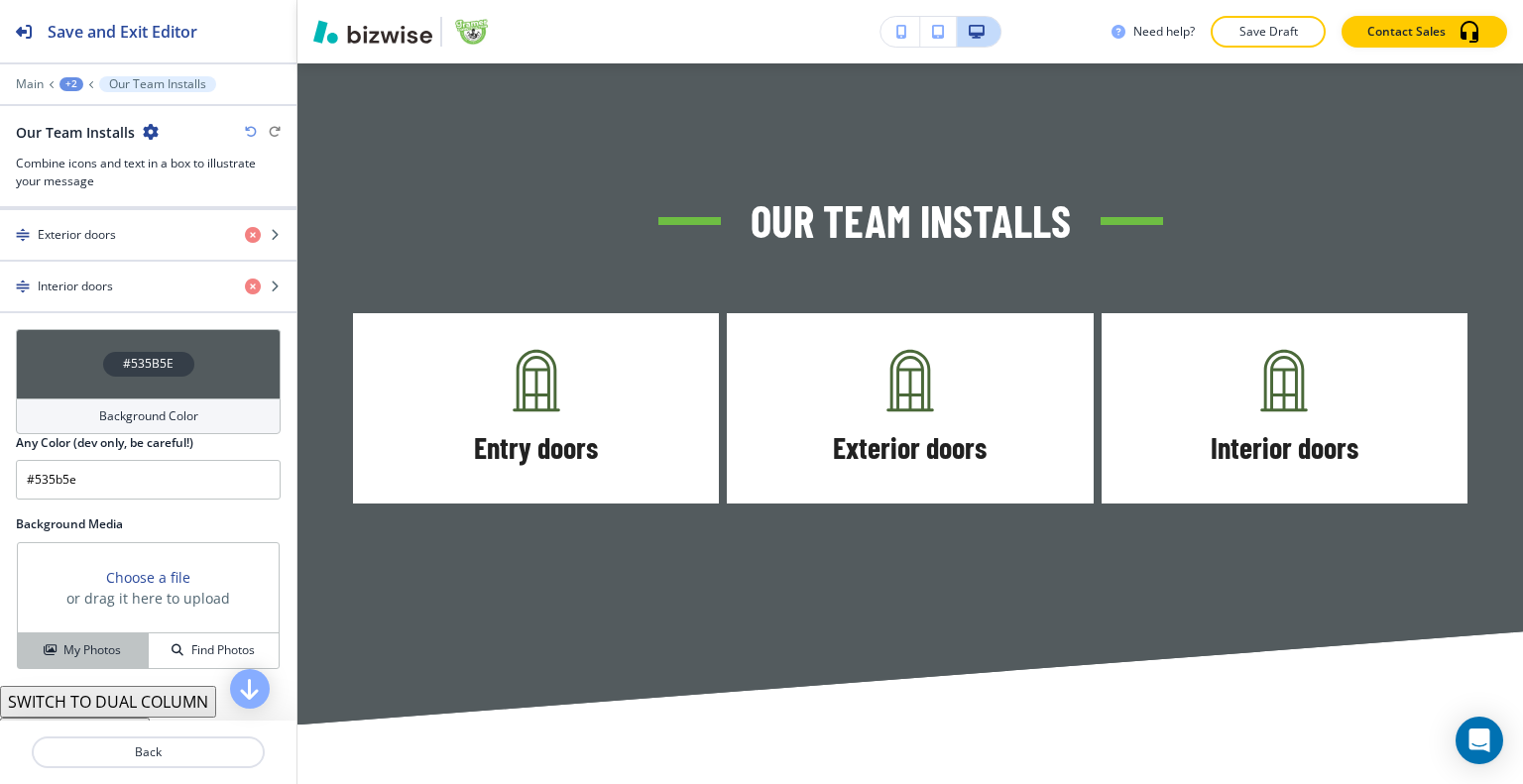 click on "My Photos" at bounding box center (92, 650) 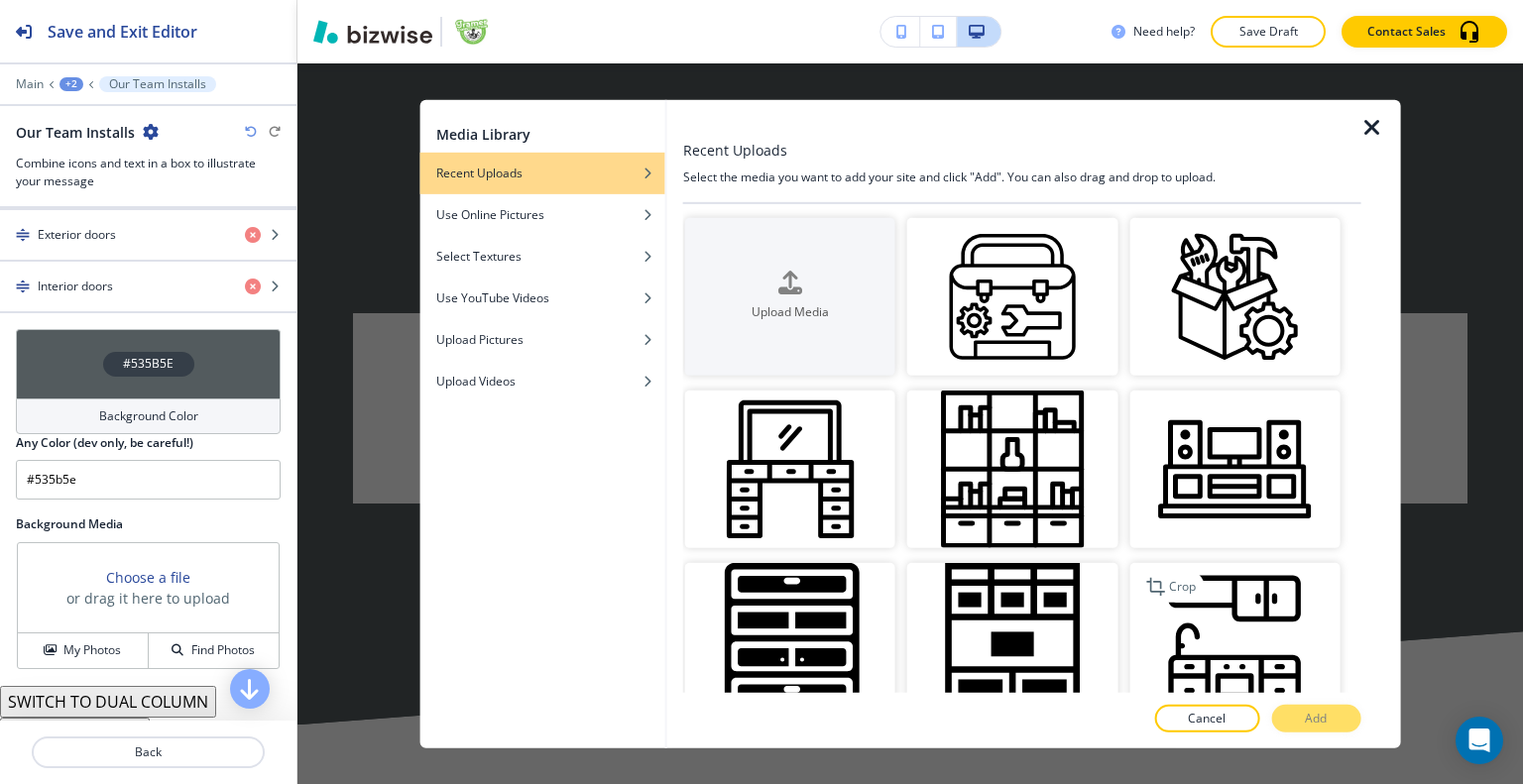 scroll, scrollTop: 2130, scrollLeft: 0, axis: vertical 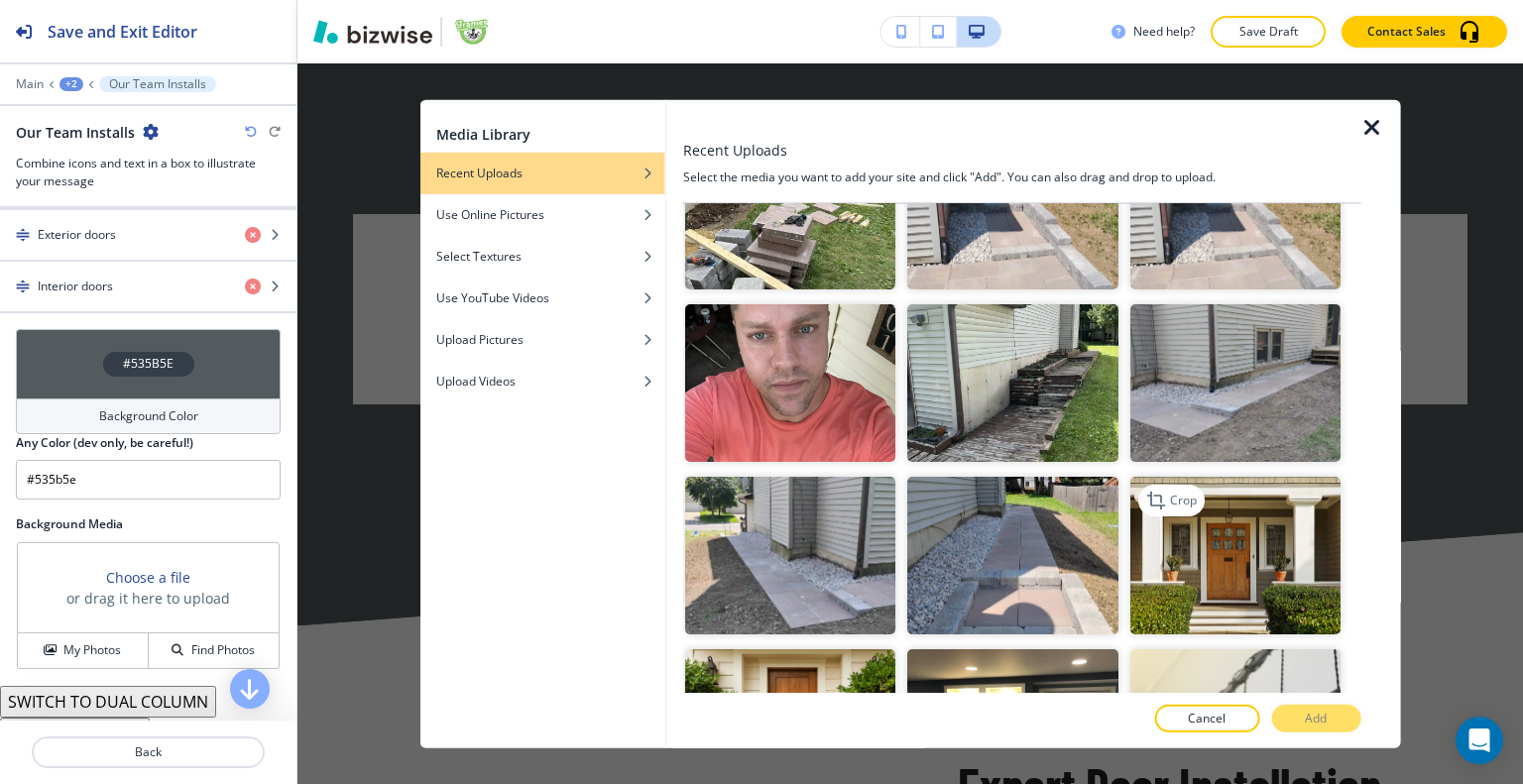 click at bounding box center [1234, 555] 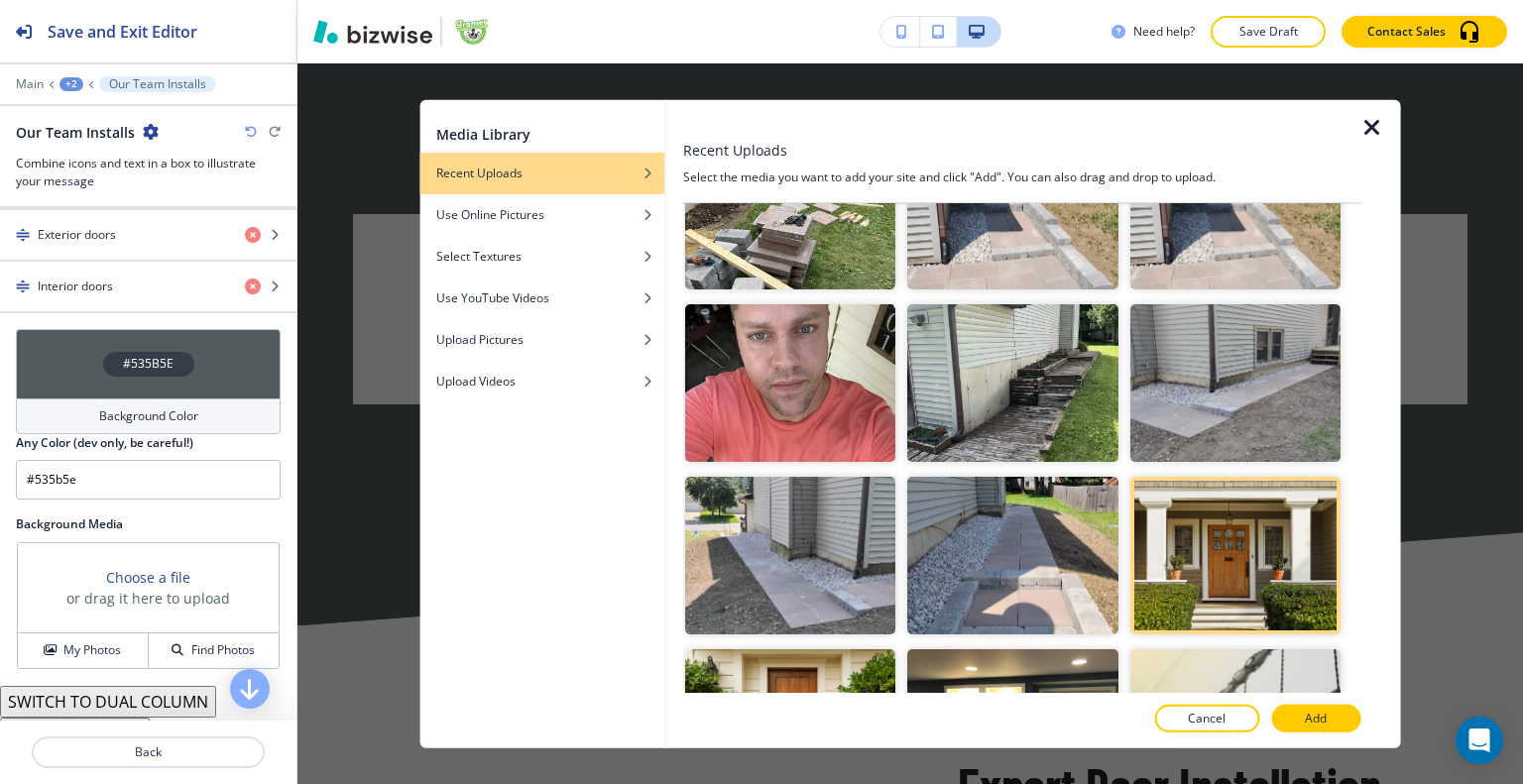 click on "Add" at bounding box center [1316, 719] 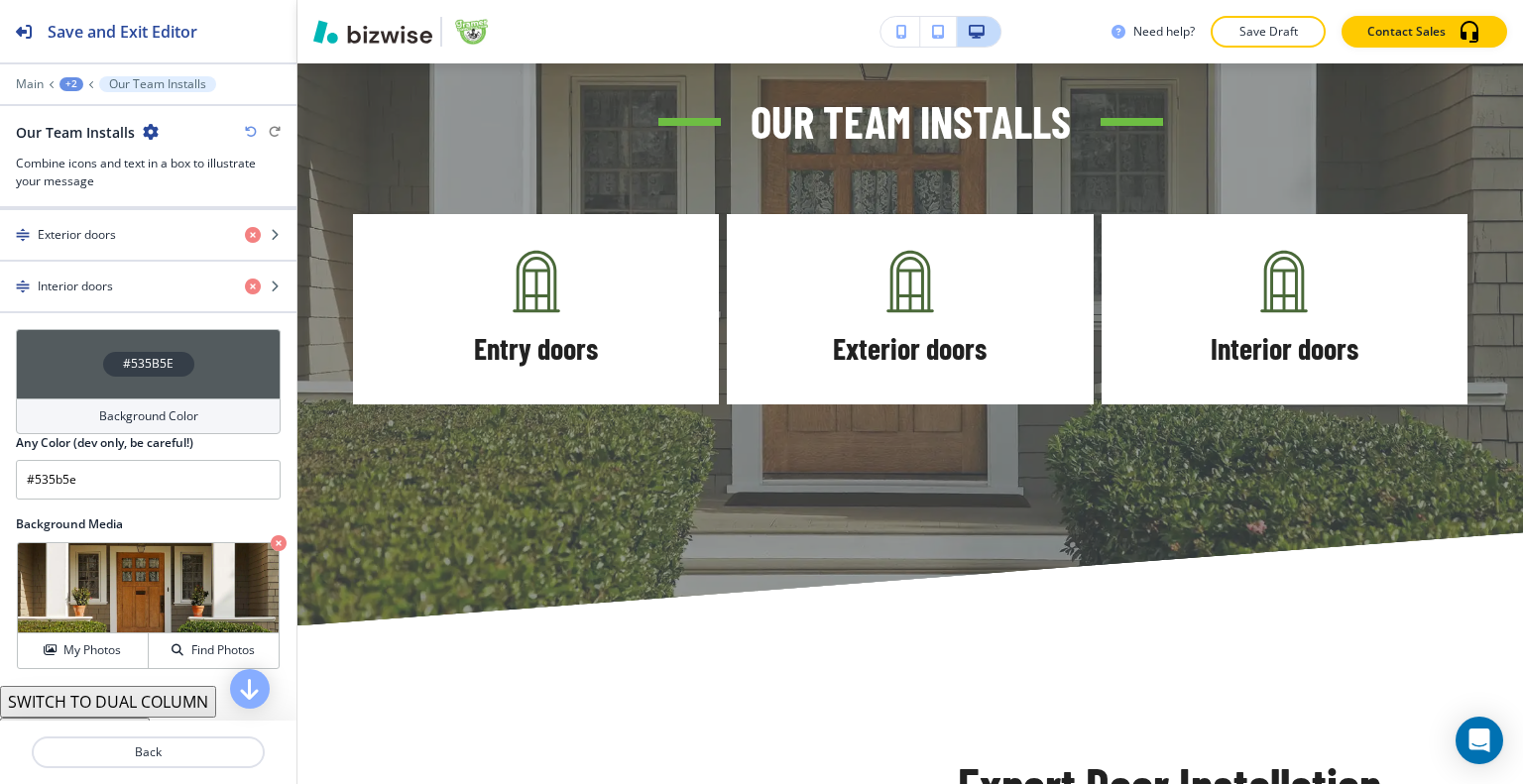 scroll, scrollTop: 2031, scrollLeft: 0, axis: vertical 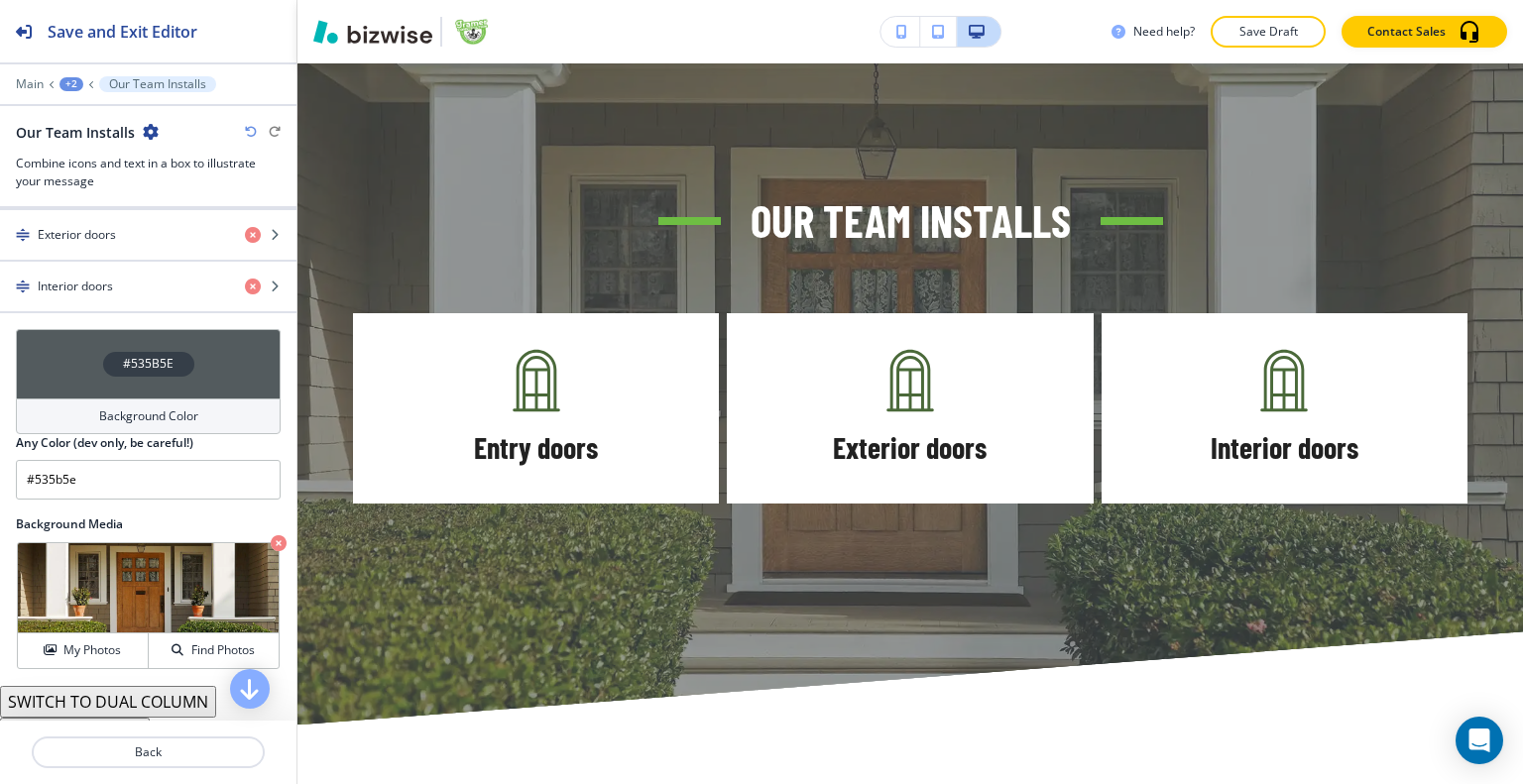 click on "#535B5E" at bounding box center (148, 364) 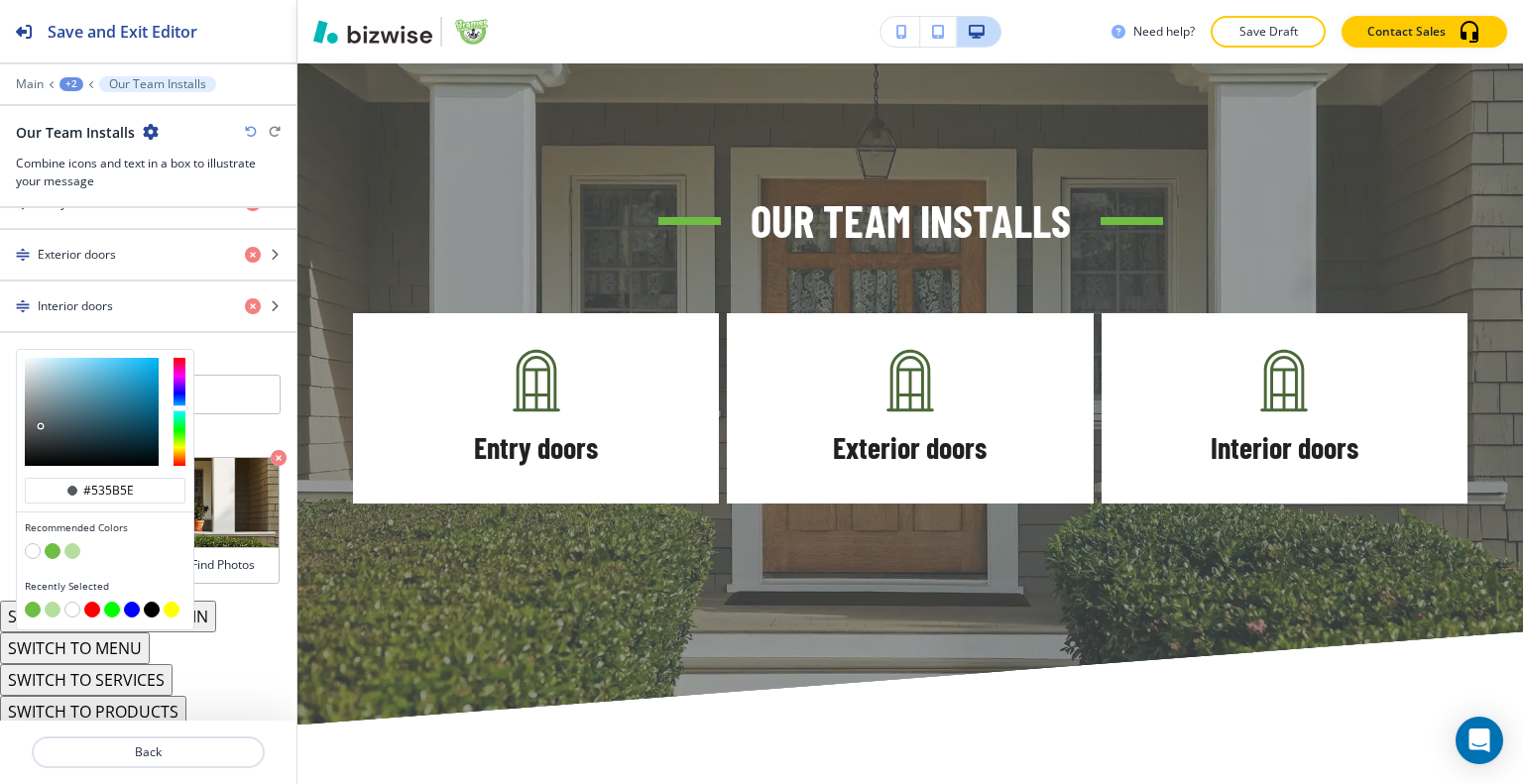 click at bounding box center [152, 610] 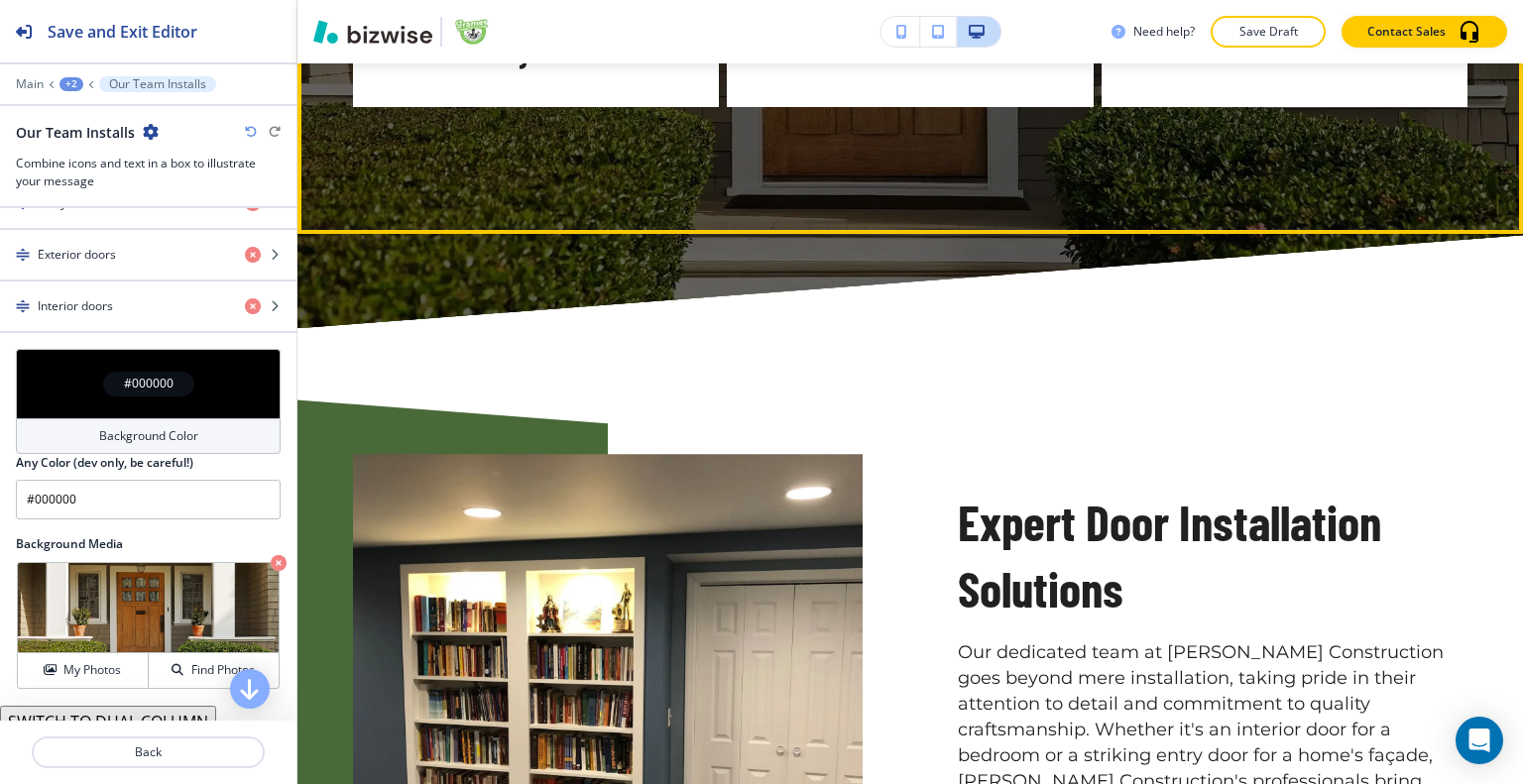 scroll, scrollTop: 2031, scrollLeft: 0, axis: vertical 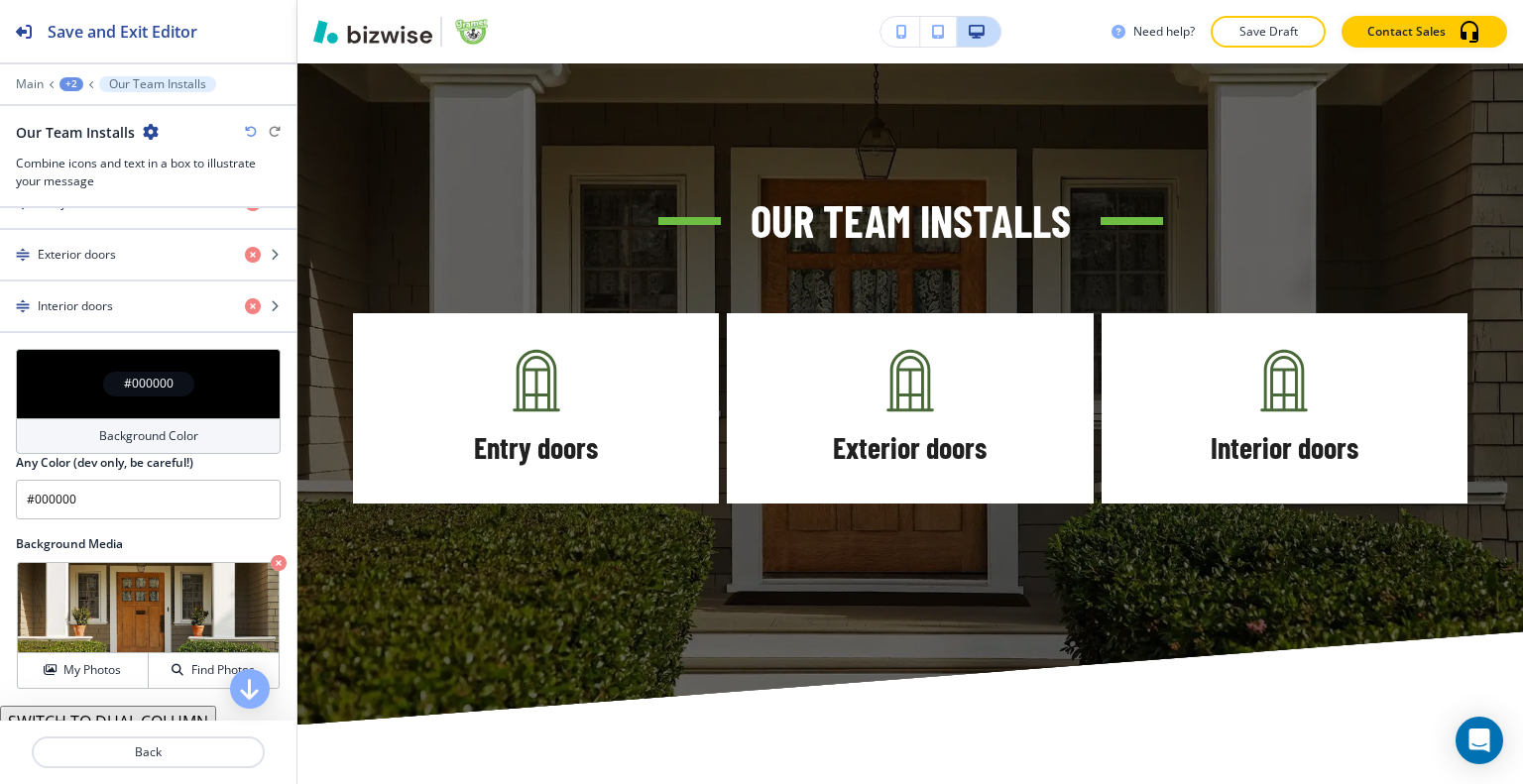 click at bounding box center [251, 132] 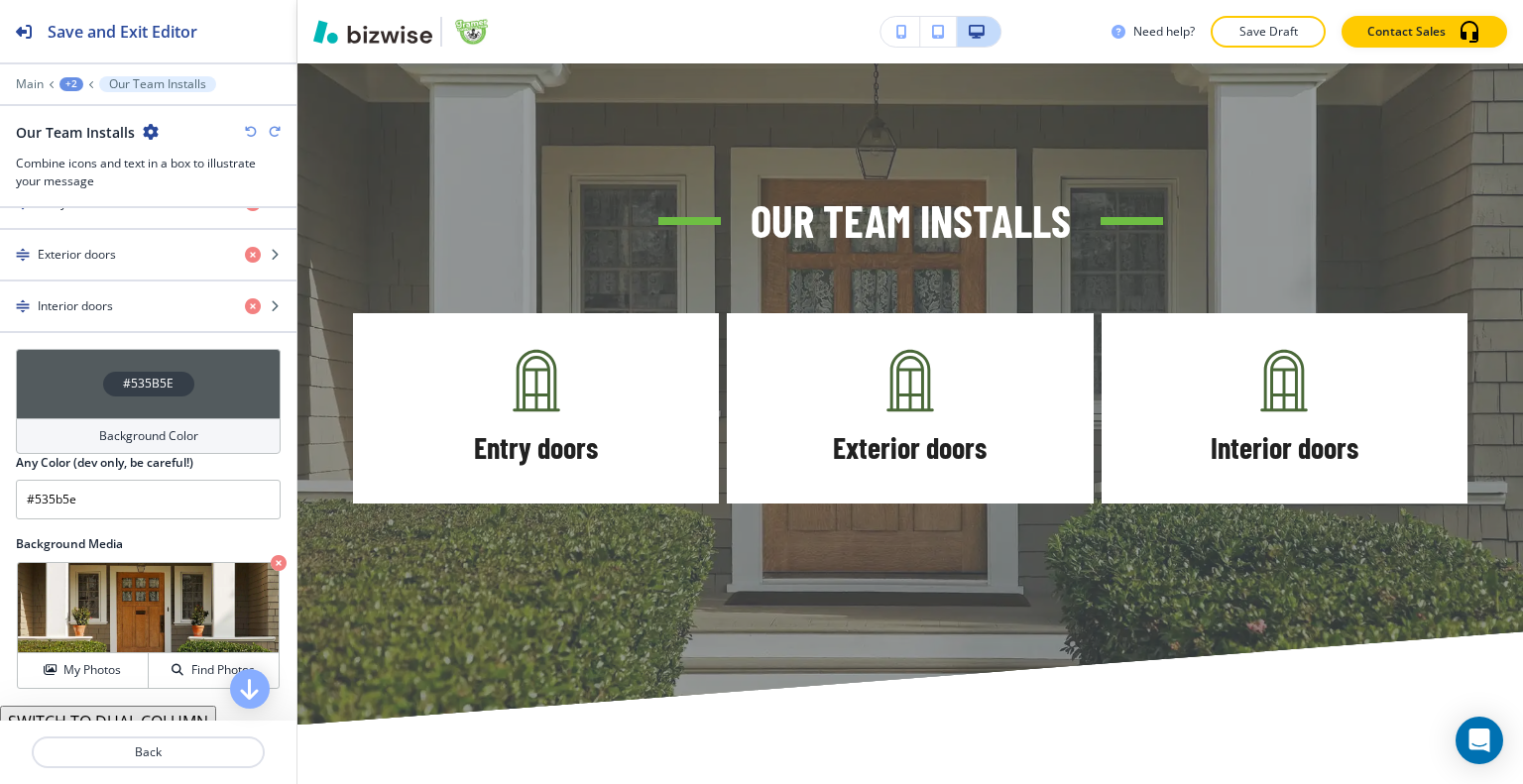click at bounding box center (251, 132) 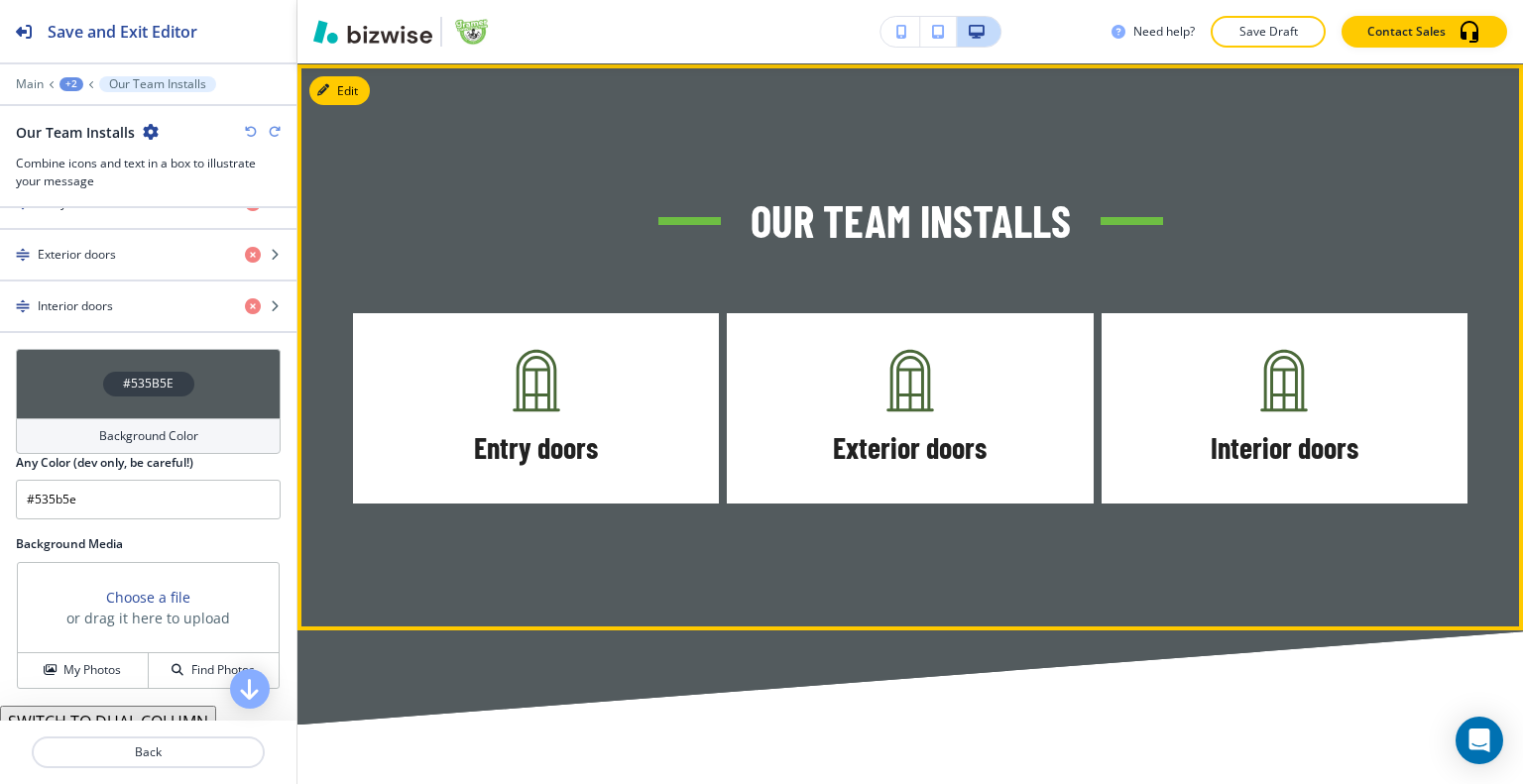 scroll, scrollTop: 1932, scrollLeft: 0, axis: vertical 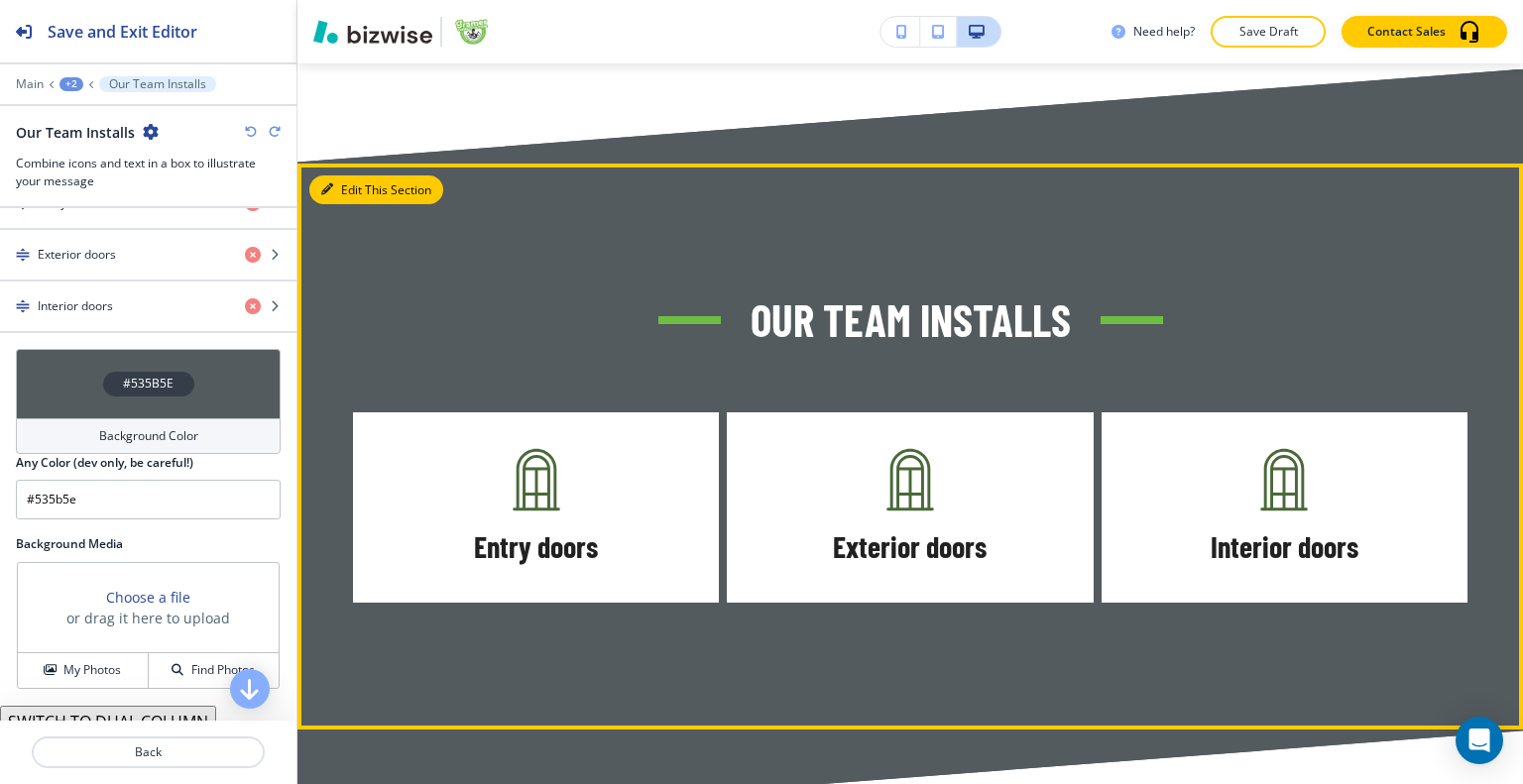 click on "Edit This Section" at bounding box center [376, 190] 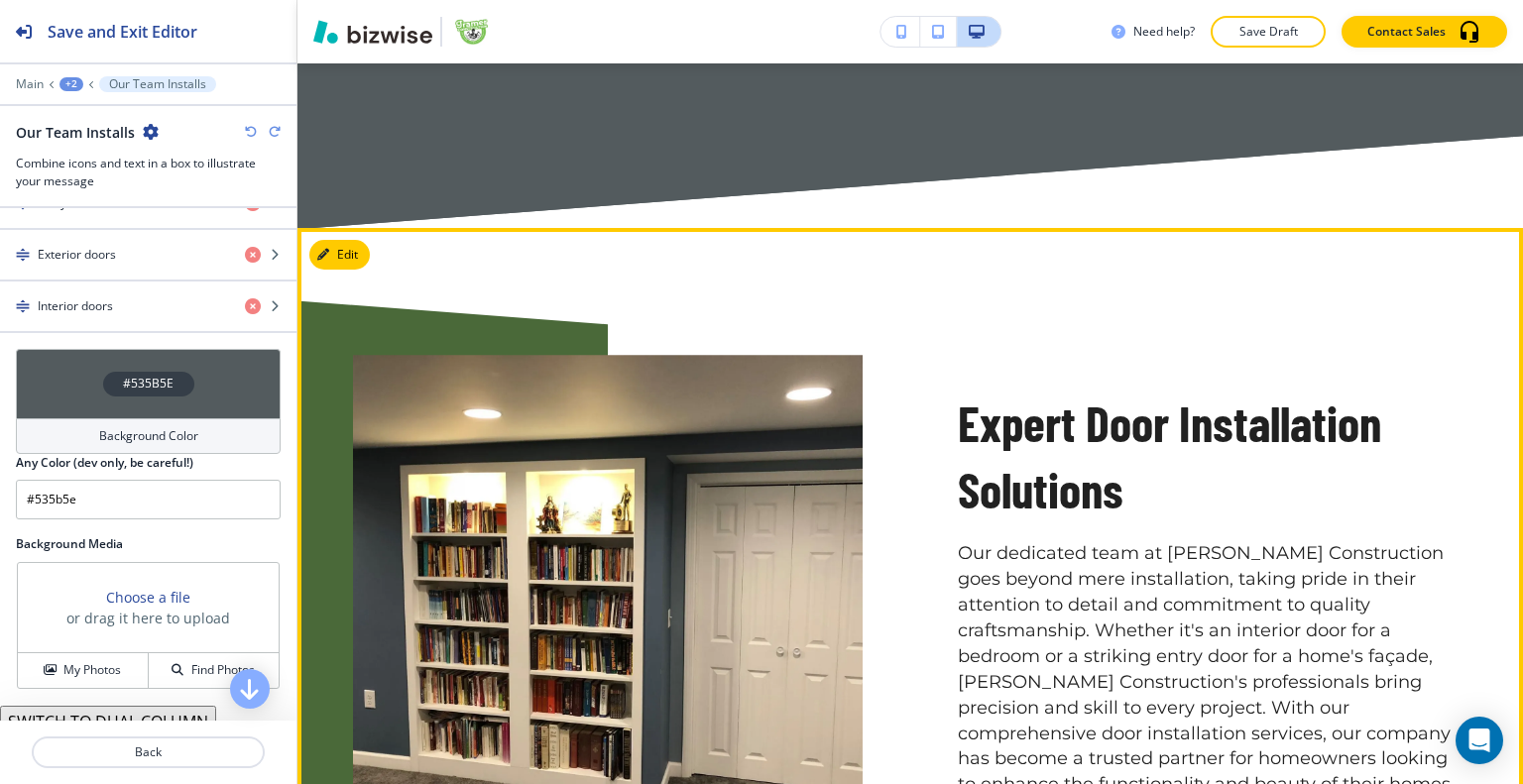 scroll, scrollTop: 2725, scrollLeft: 0, axis: vertical 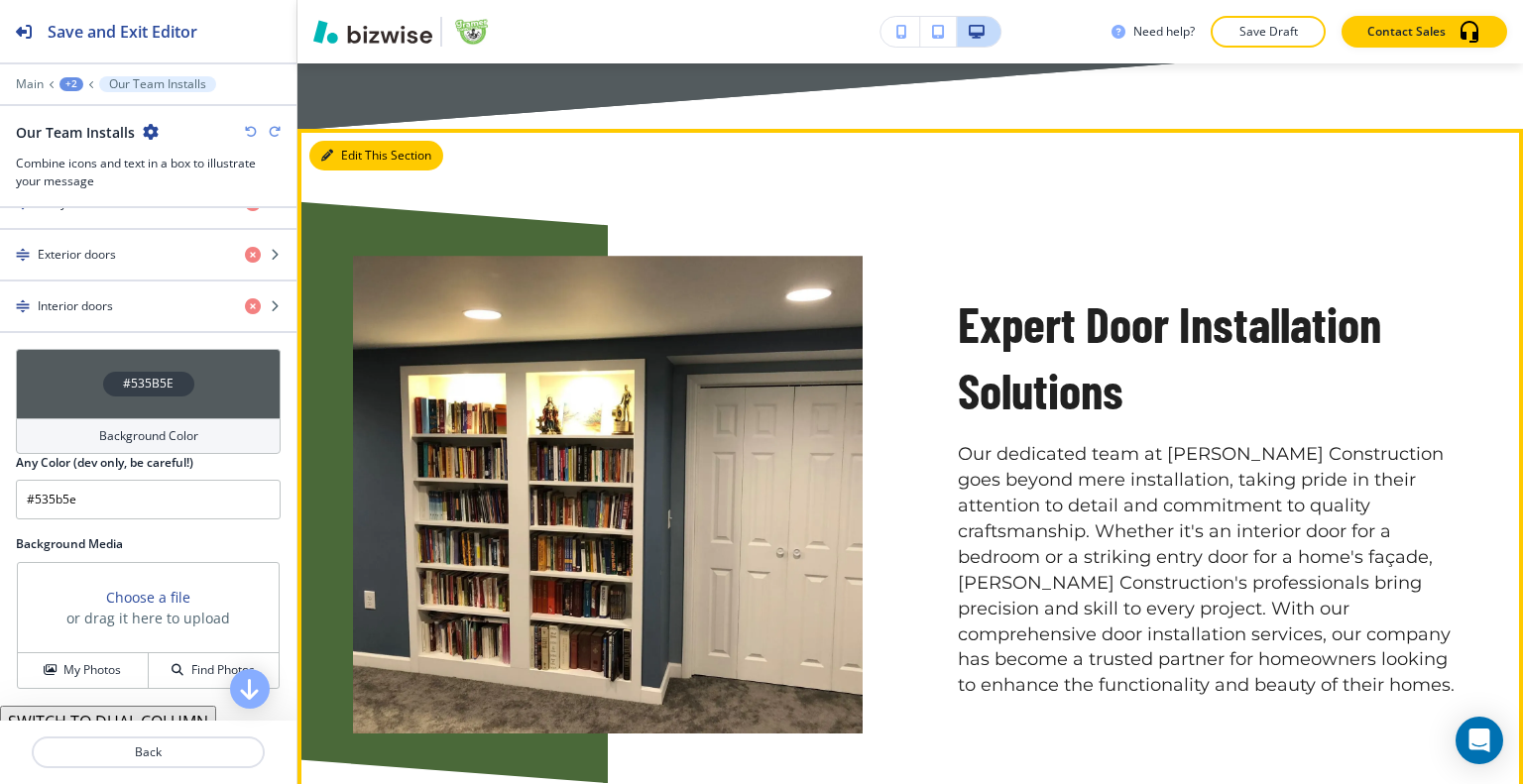 click on "Edit This Section" at bounding box center [376, 156] 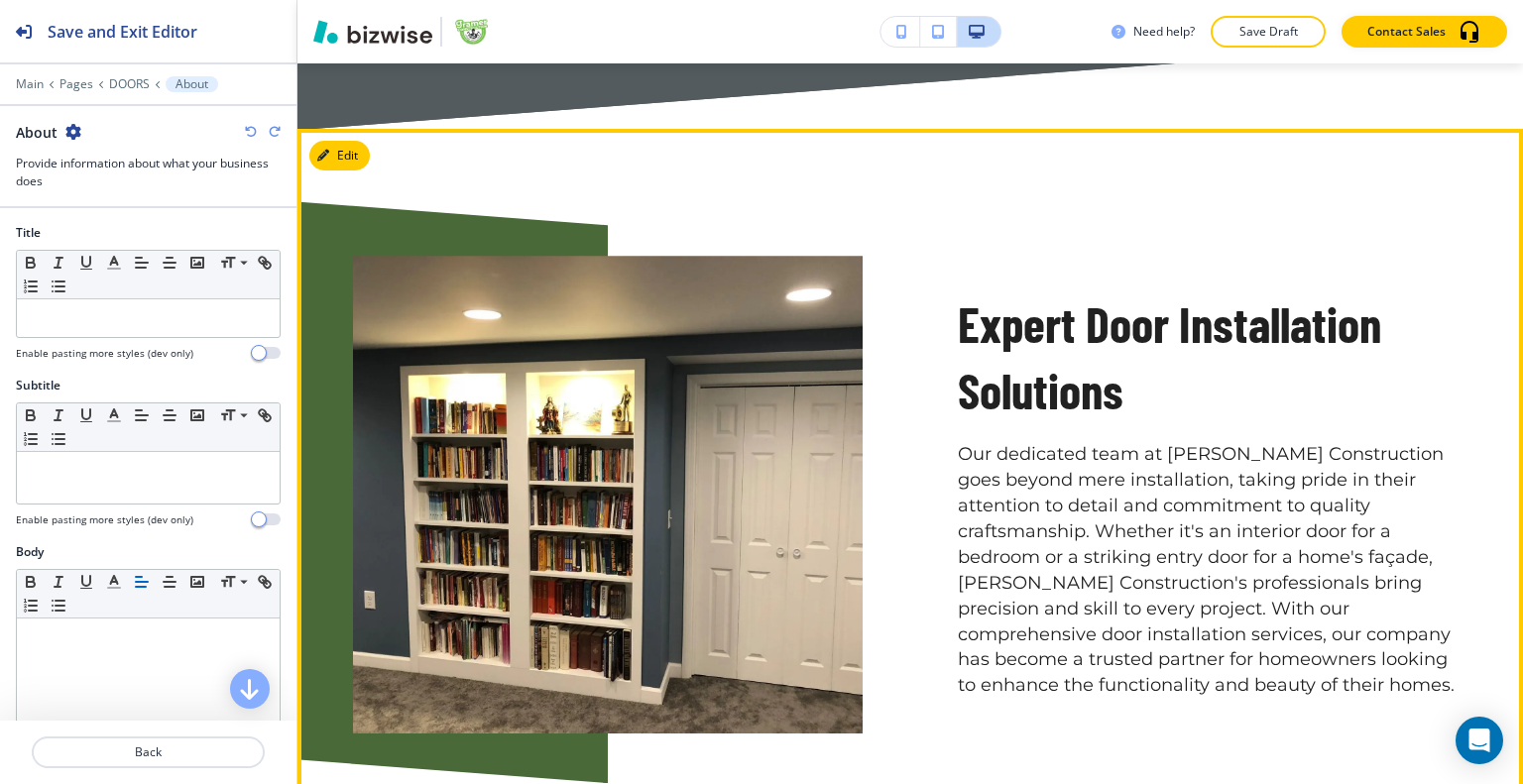 scroll, scrollTop: 2691, scrollLeft: 0, axis: vertical 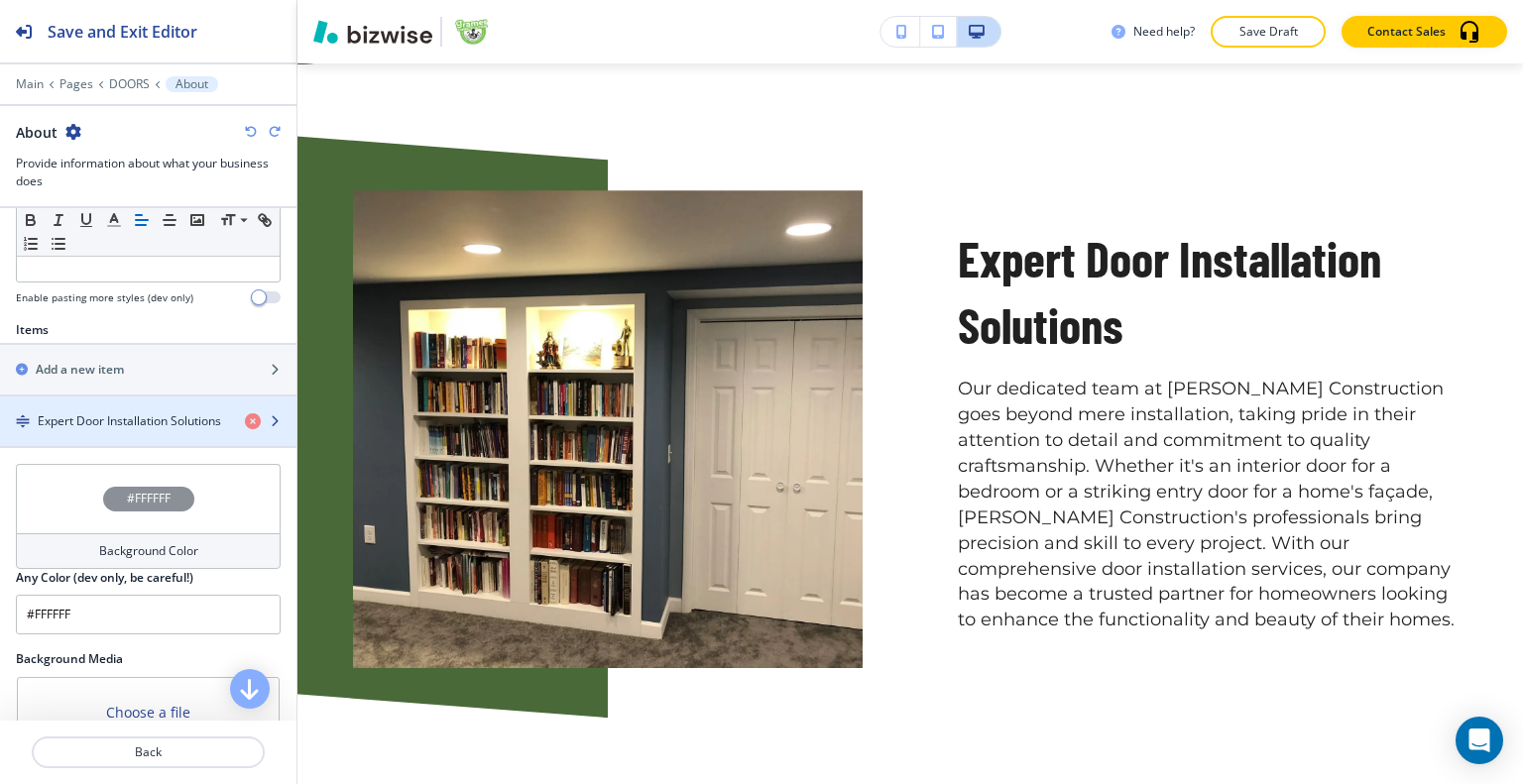 click on "Expert Door Installation Solutions" at bounding box center [129, 421] 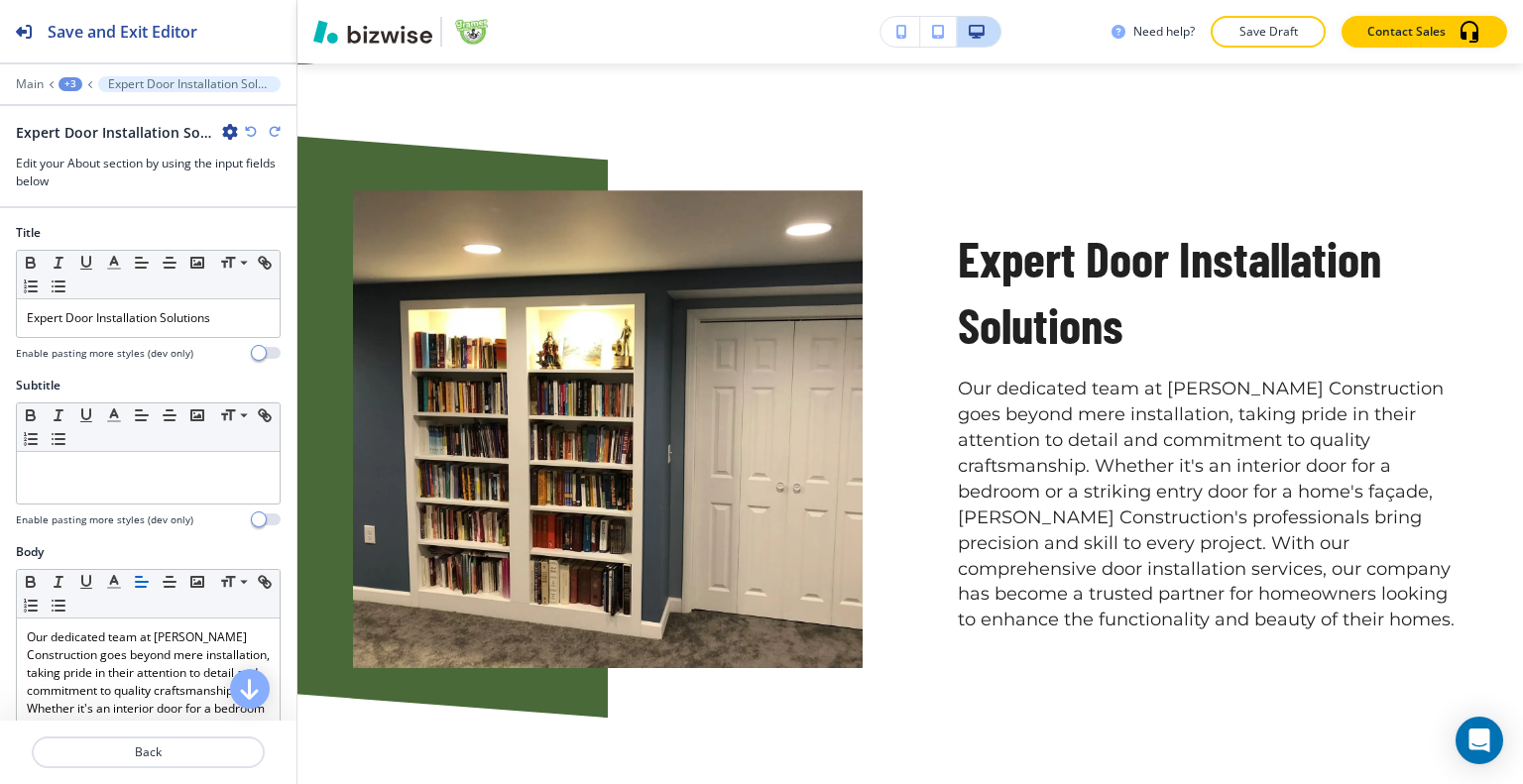 scroll, scrollTop: 2723, scrollLeft: 0, axis: vertical 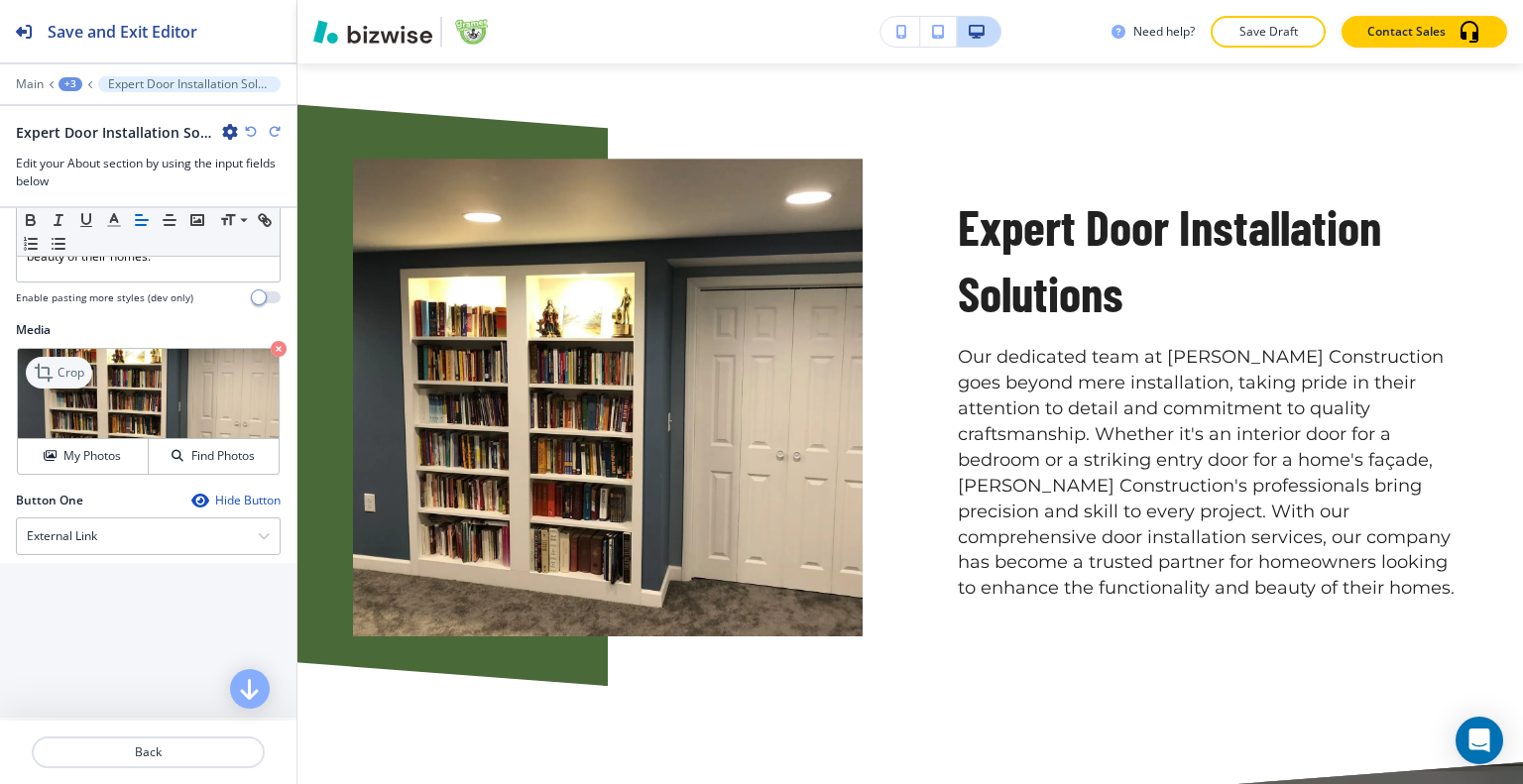 click on "Crop" at bounding box center (70, 373) 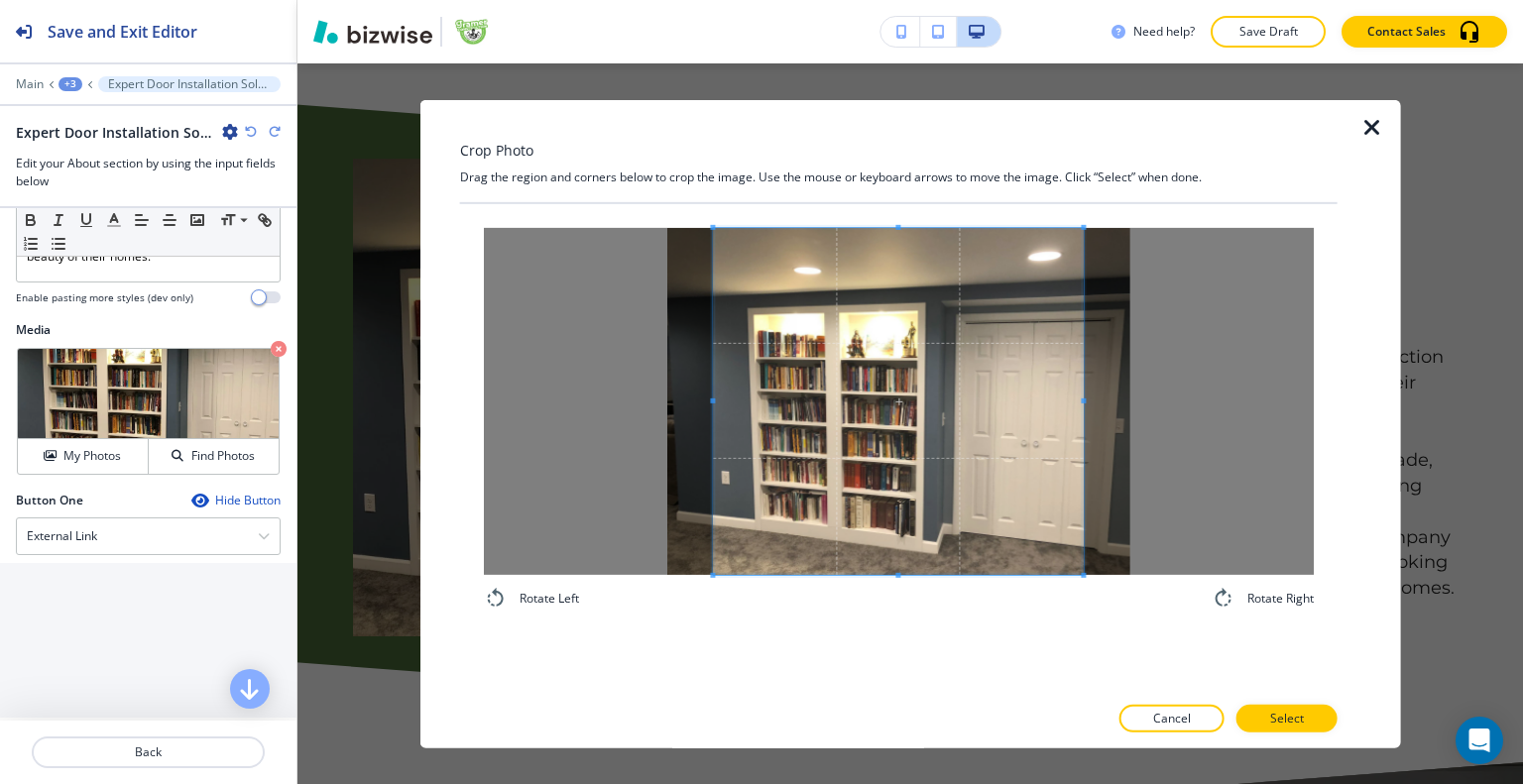 drag, startPoint x: 1372, startPoint y: 121, endPoint x: 1356, endPoint y: 141, distance: 25.612497 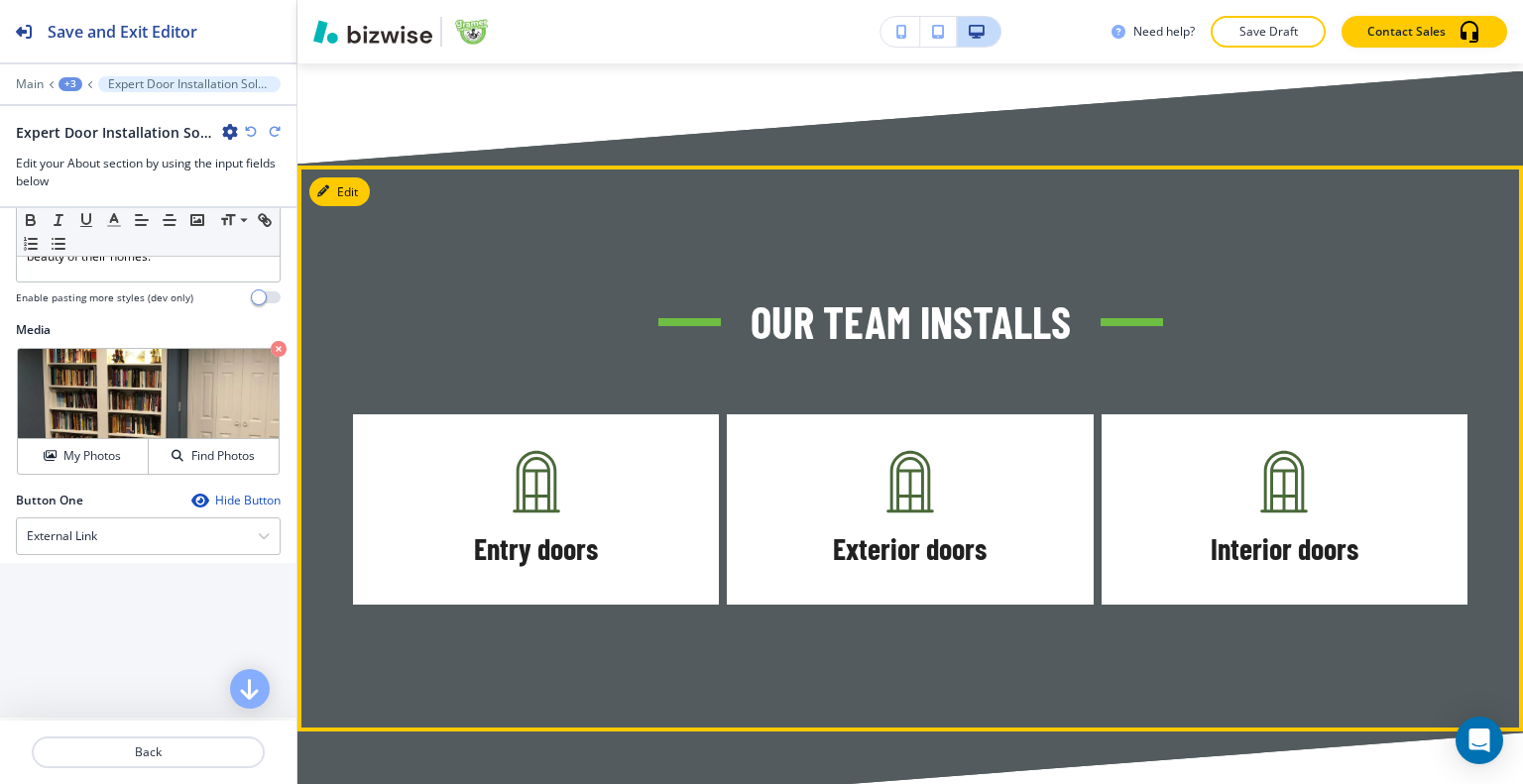 scroll, scrollTop: 1335, scrollLeft: 0, axis: vertical 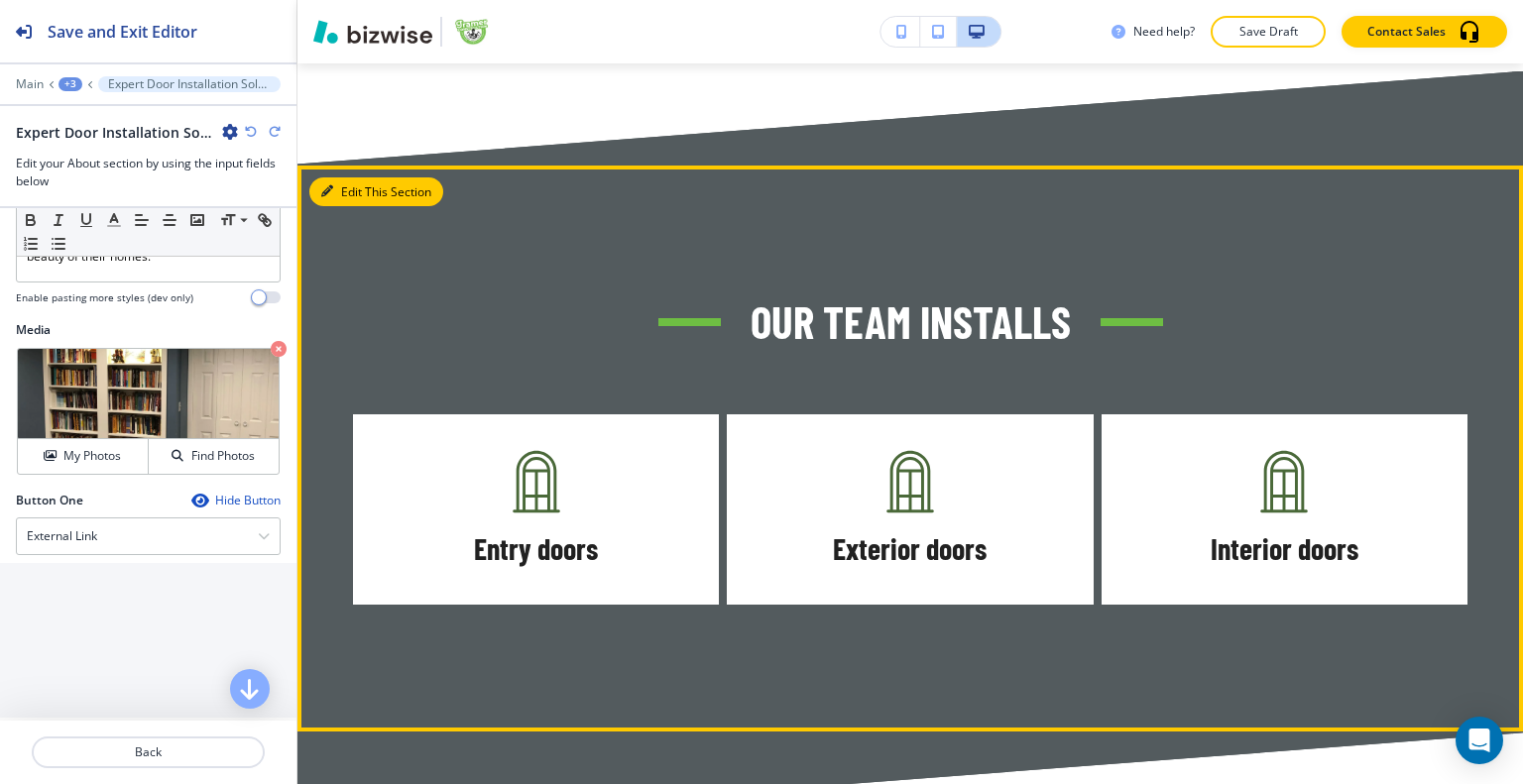 click on "Edit This Section" at bounding box center (376, 192) 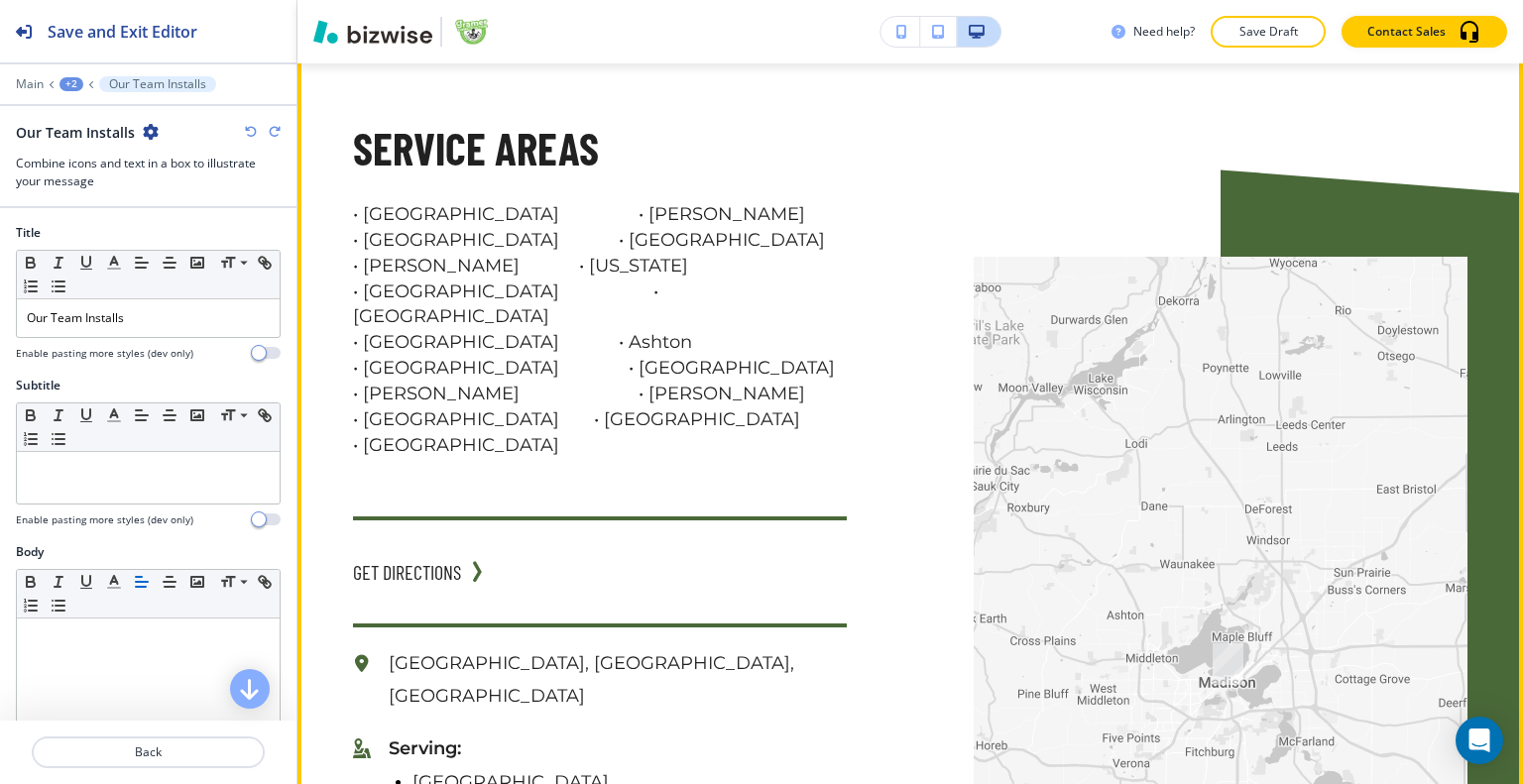 scroll, scrollTop: 4013, scrollLeft: 0, axis: vertical 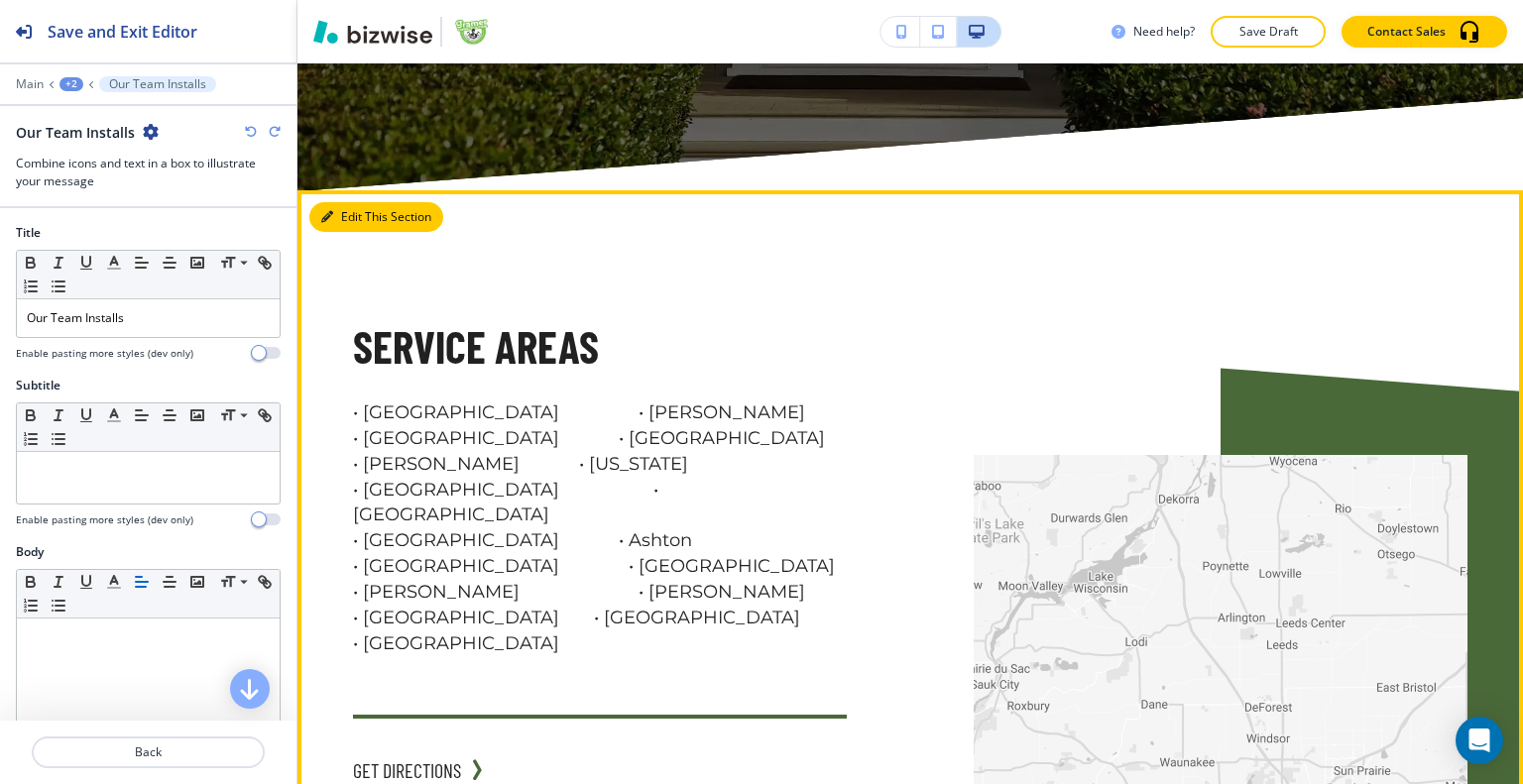click on "Edit This Section" at bounding box center [376, 217] 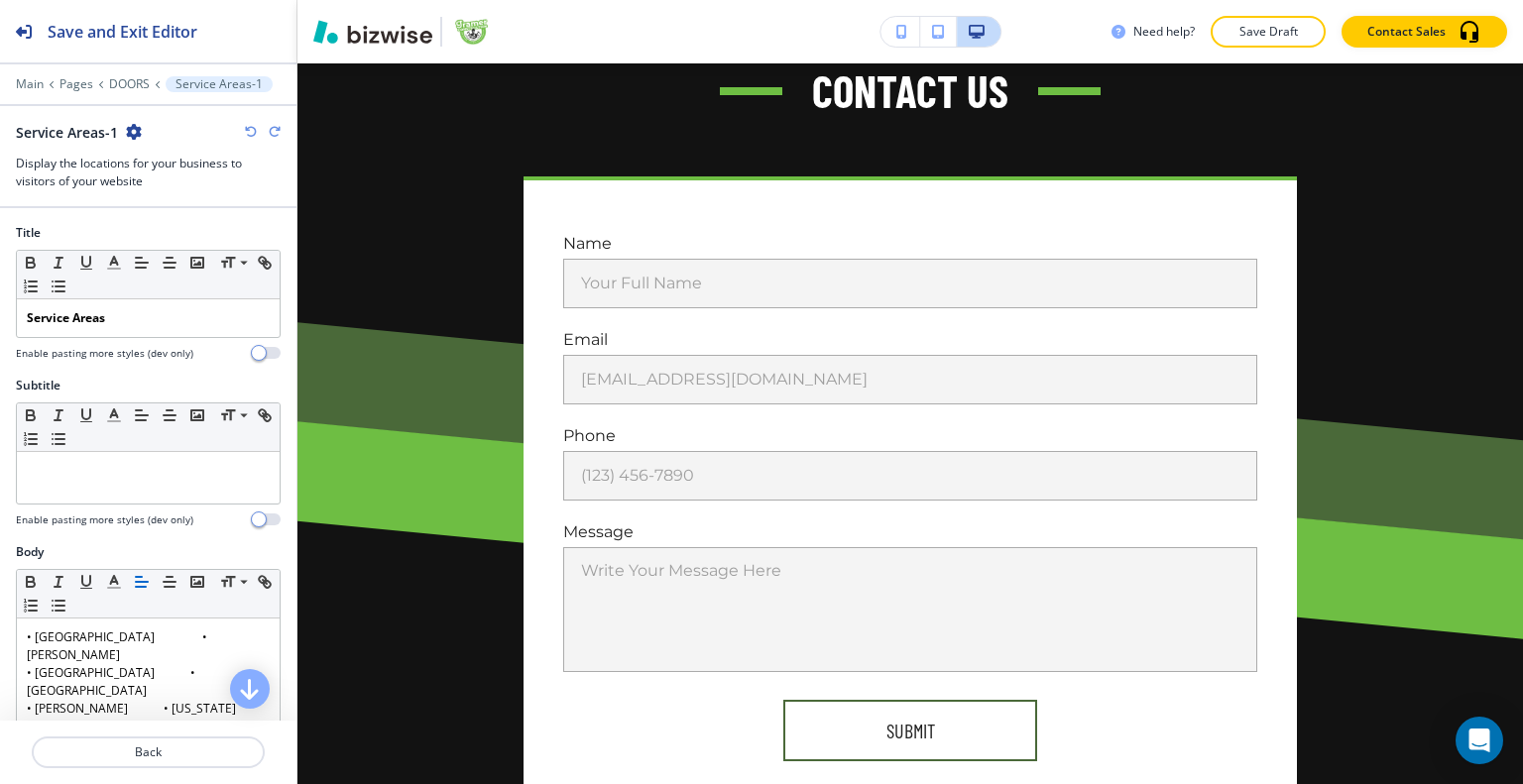 scroll, scrollTop: 5916, scrollLeft: 0, axis: vertical 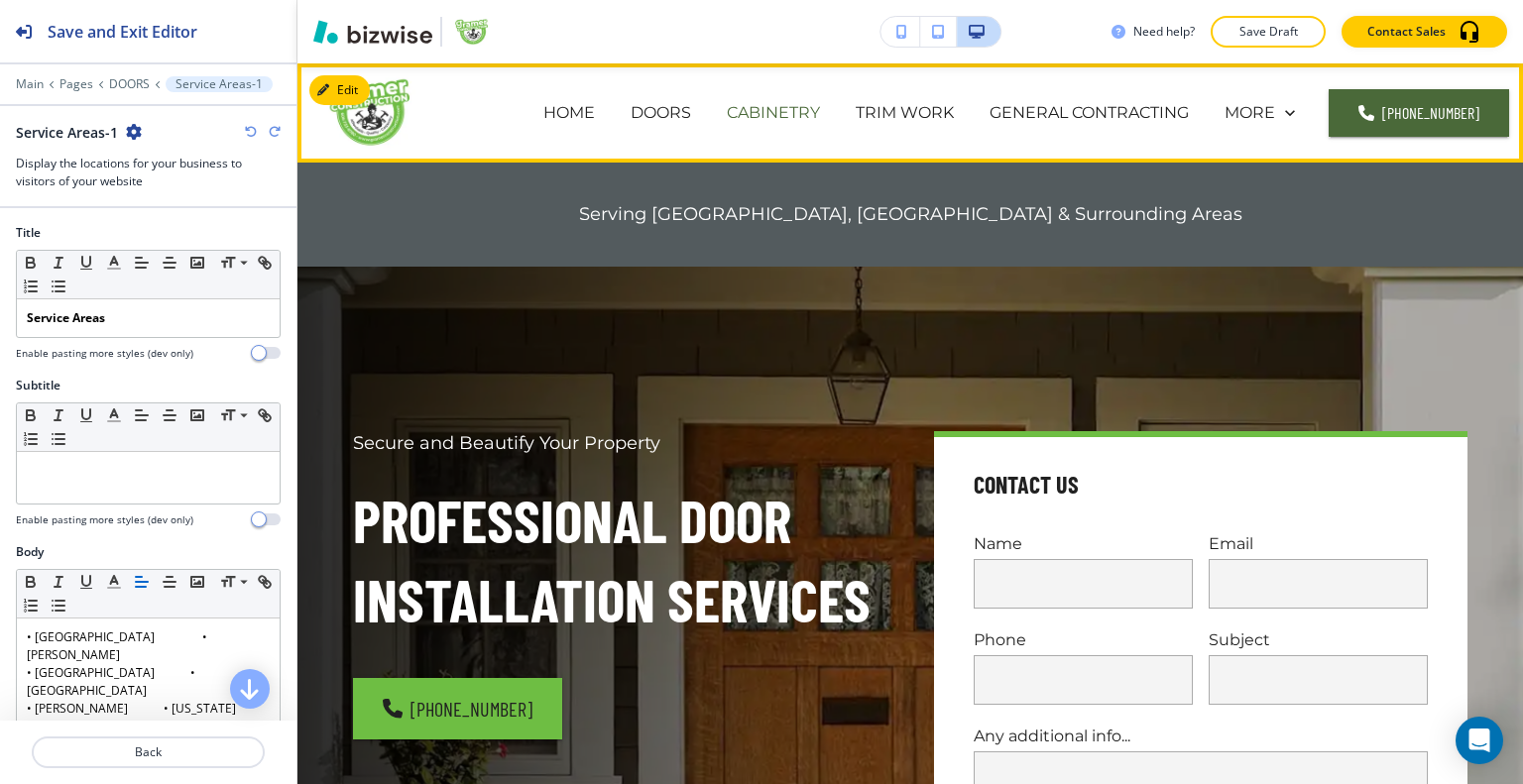 click on "CABINETRY" at bounding box center (773, 112) 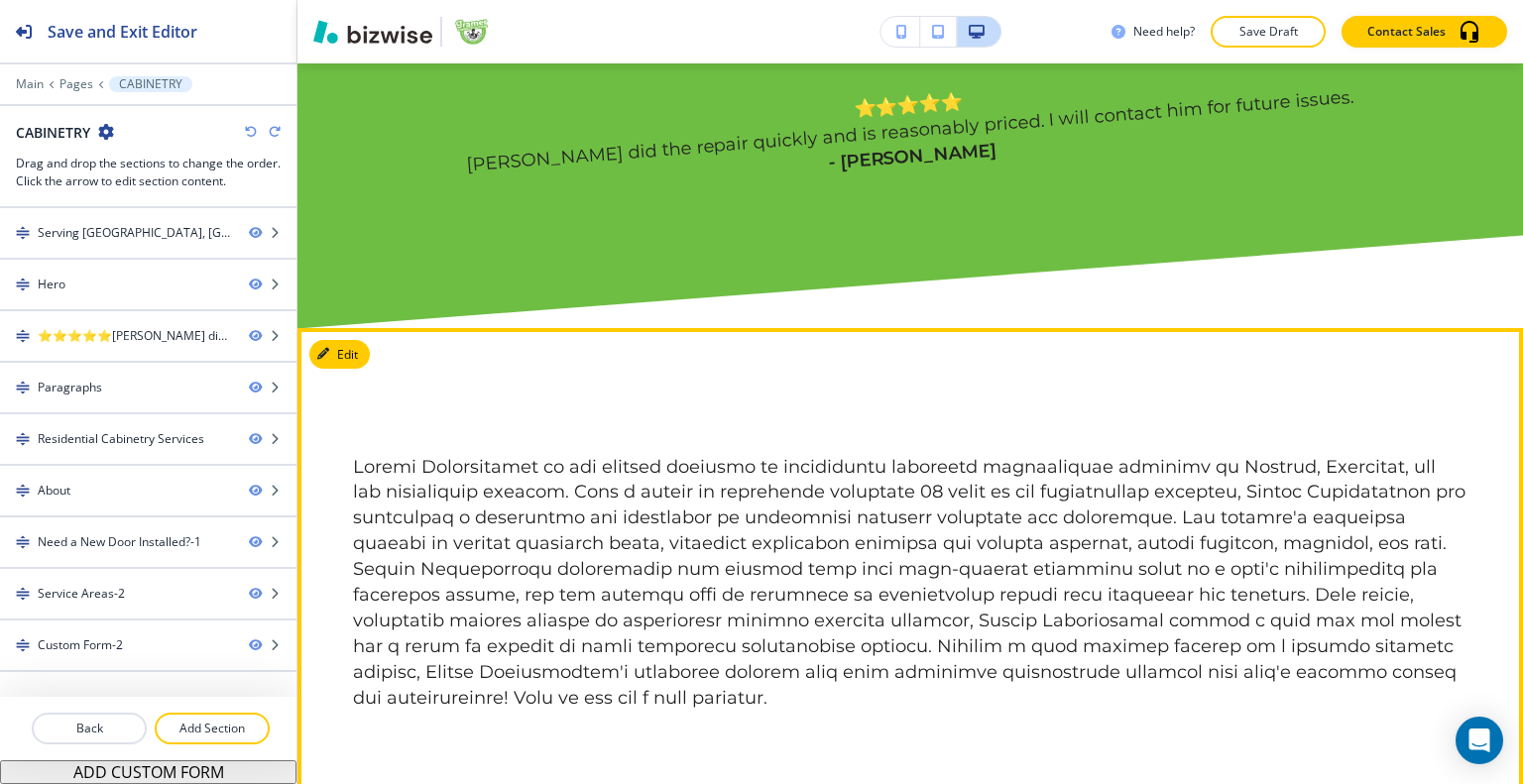 scroll, scrollTop: 1288, scrollLeft: 0, axis: vertical 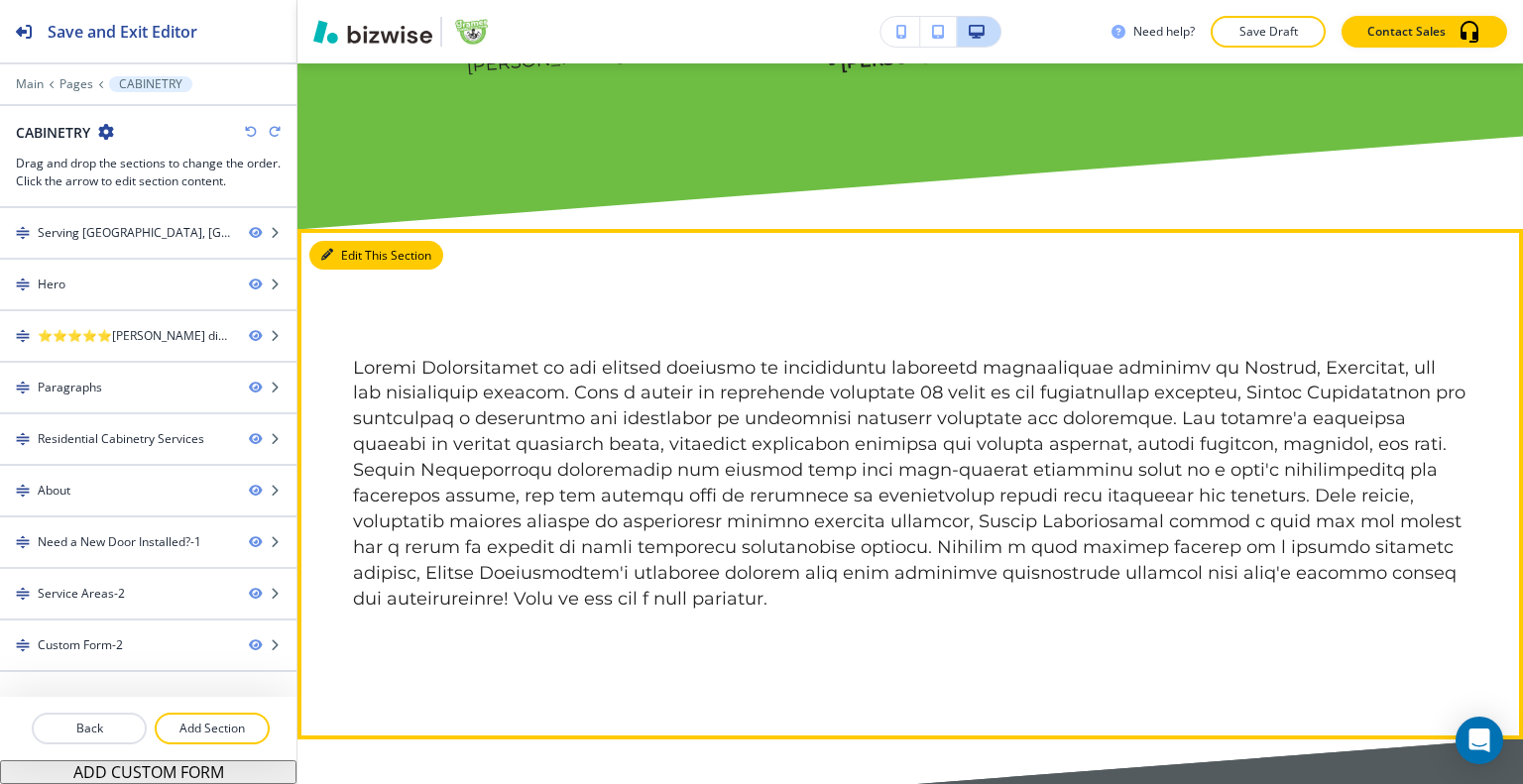 click on "Edit This Section" at bounding box center [376, 256] 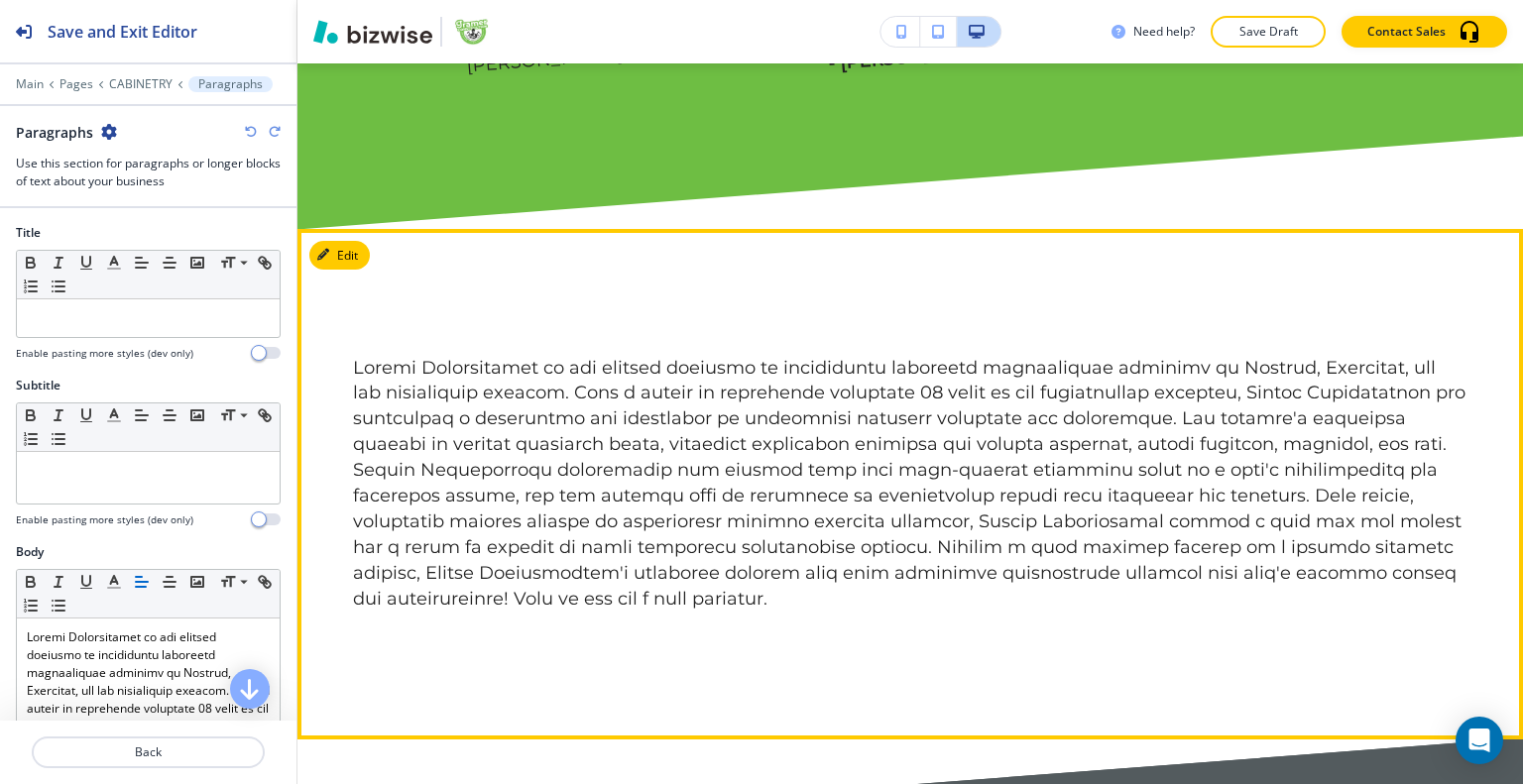 scroll, scrollTop: 1453, scrollLeft: 0, axis: vertical 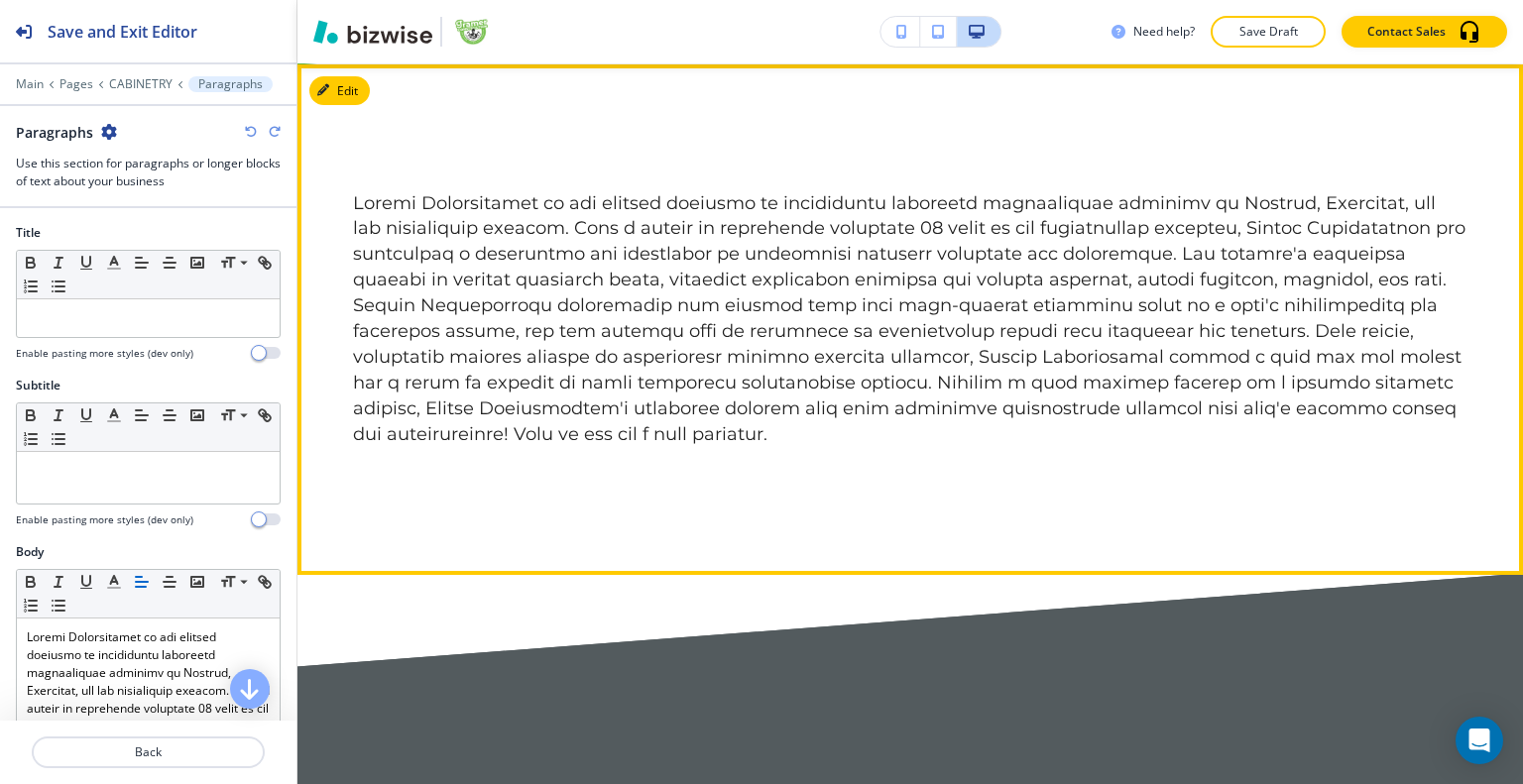 type 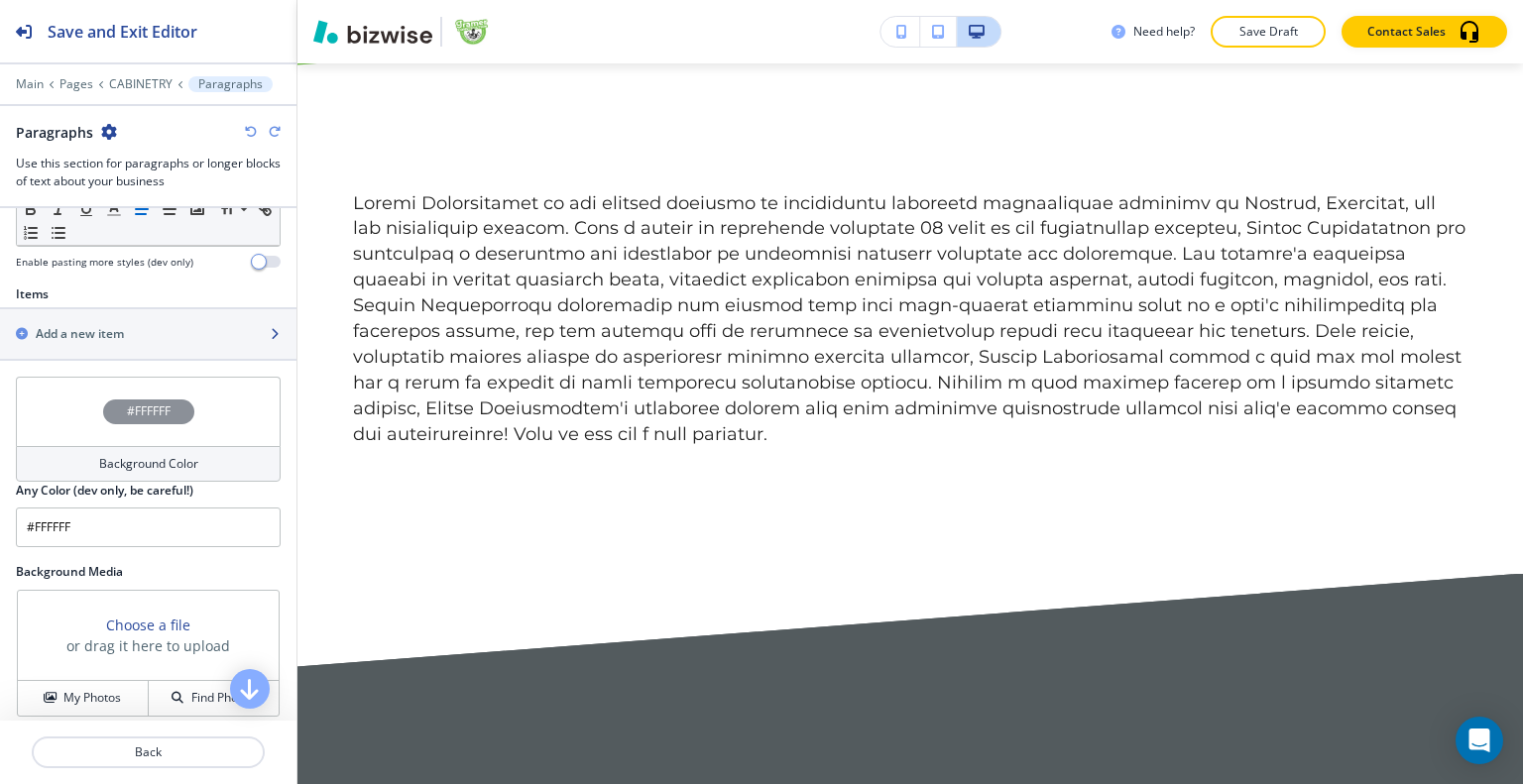 scroll, scrollTop: 793, scrollLeft: 0, axis: vertical 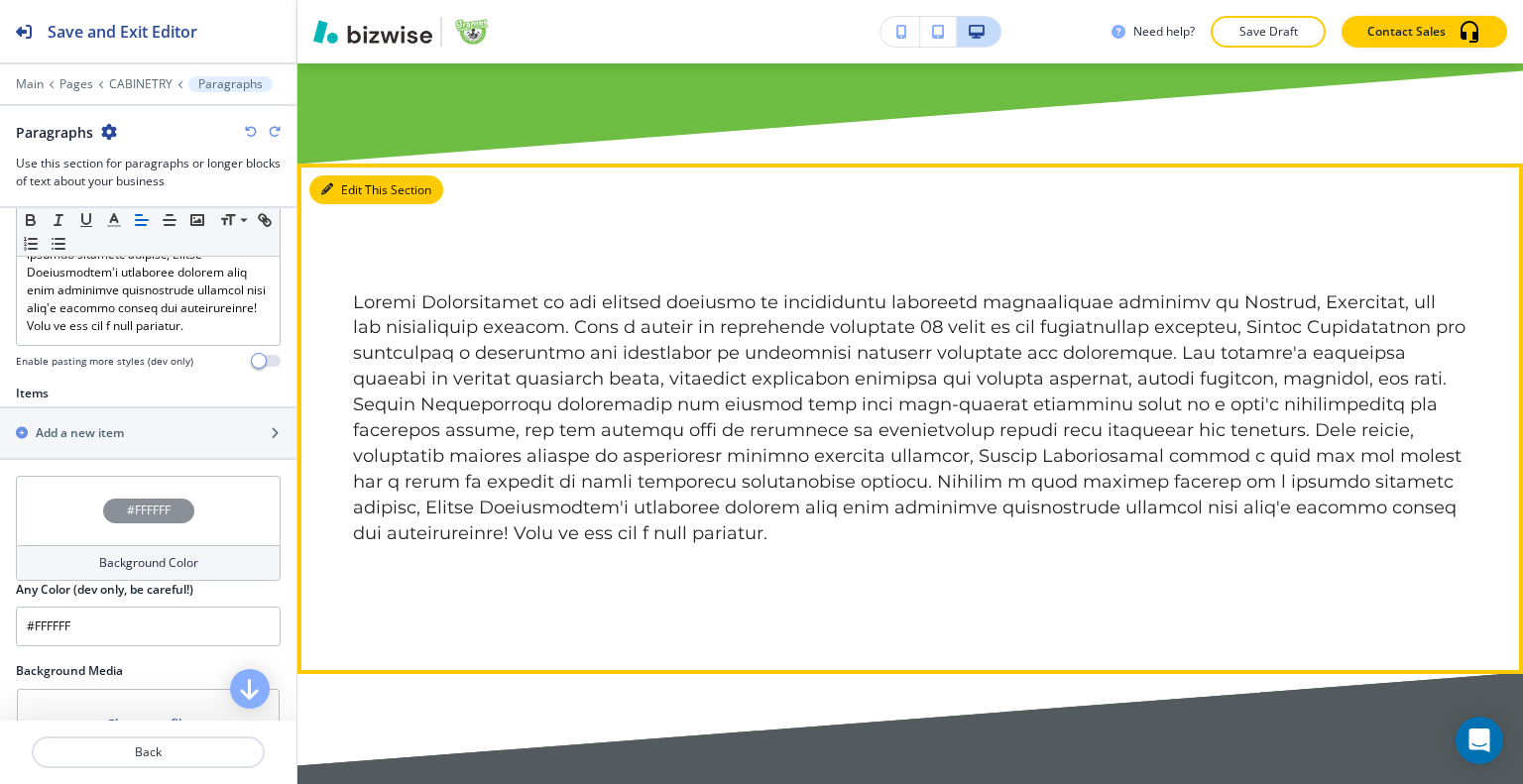 click on "Edit This Section" at bounding box center [376, 190] 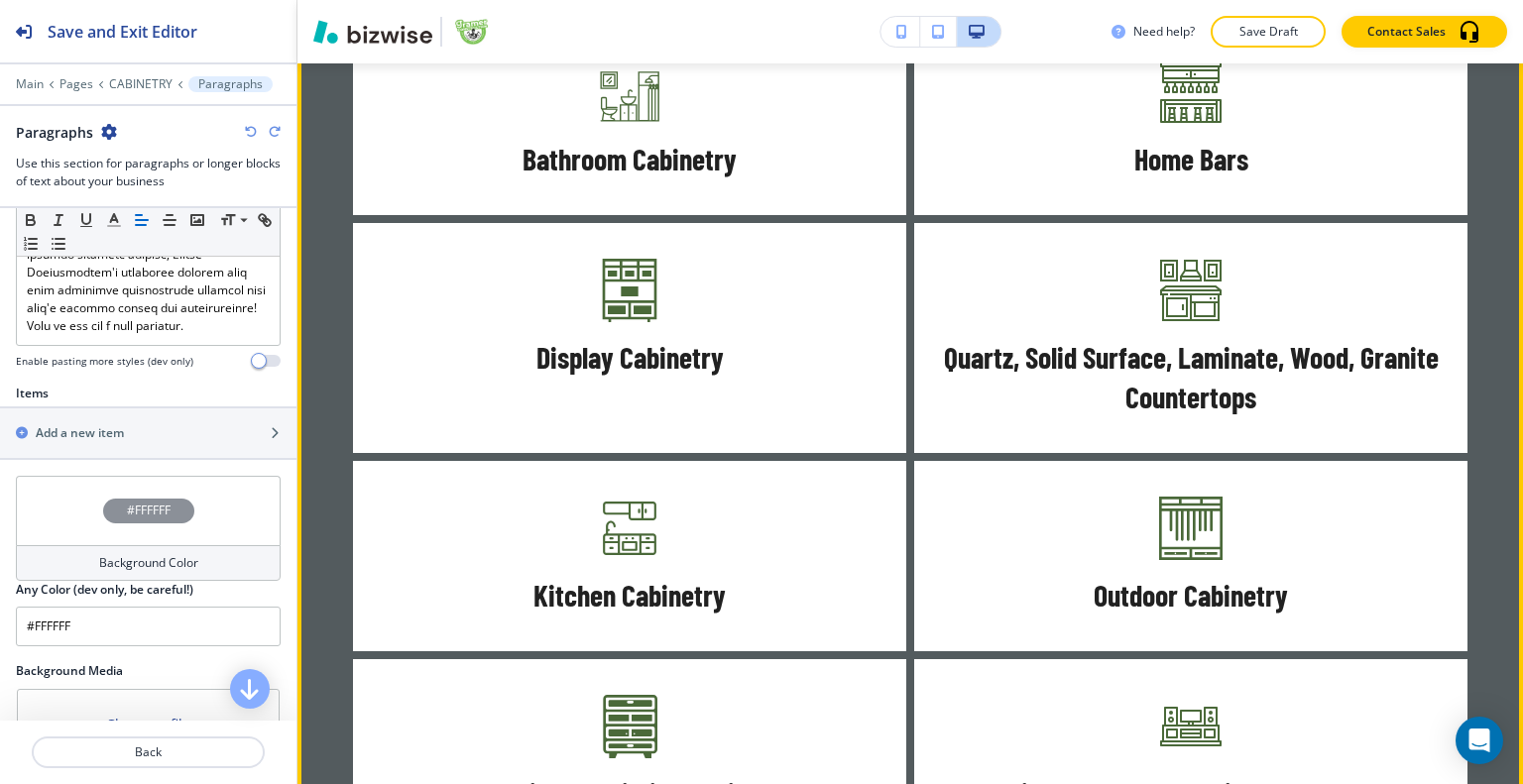 scroll, scrollTop: 2048, scrollLeft: 0, axis: vertical 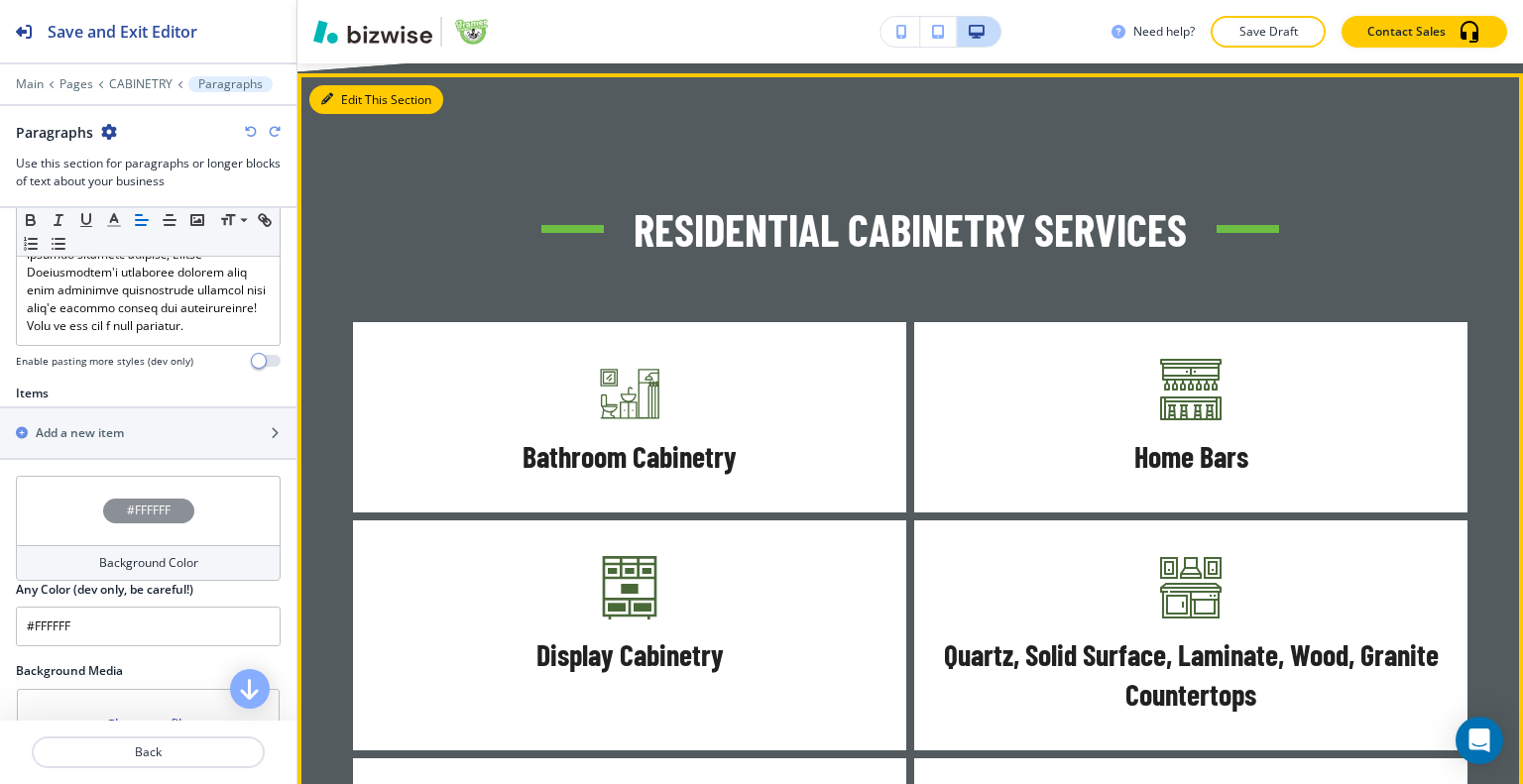 click at bounding box center (327, 99) 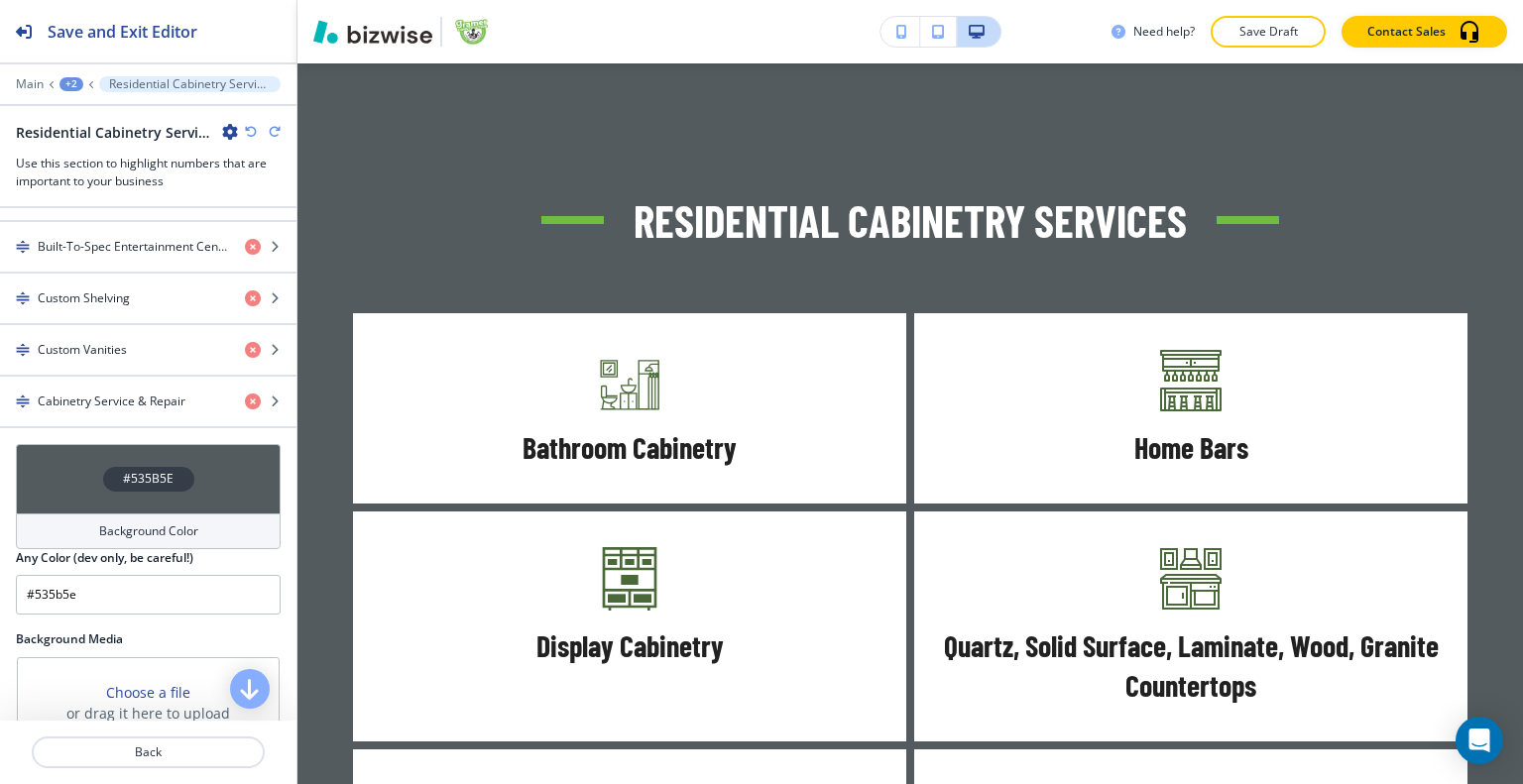 scroll, scrollTop: 1486, scrollLeft: 0, axis: vertical 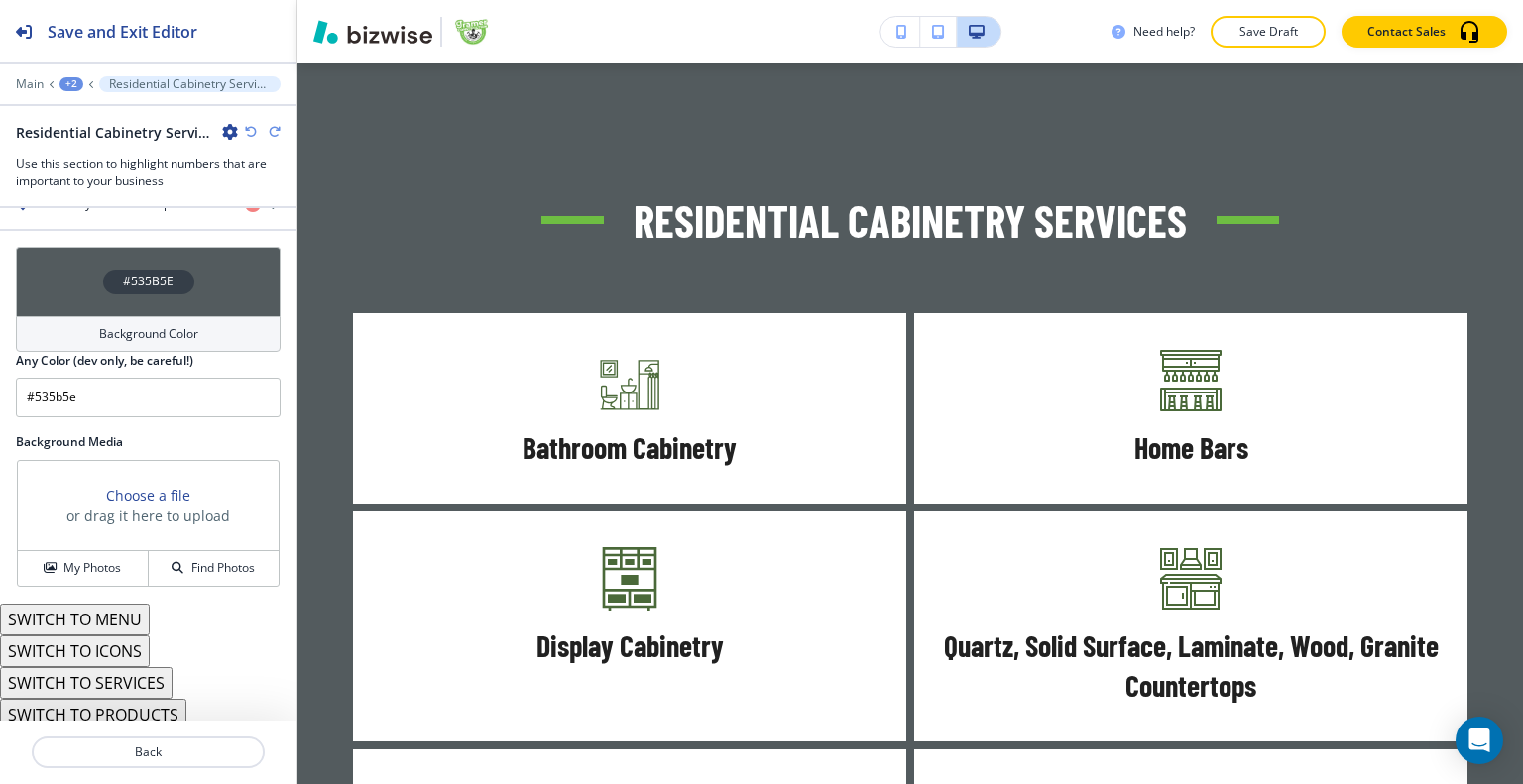 click on "SWITCH TO ICONS" at bounding box center (74, 651) 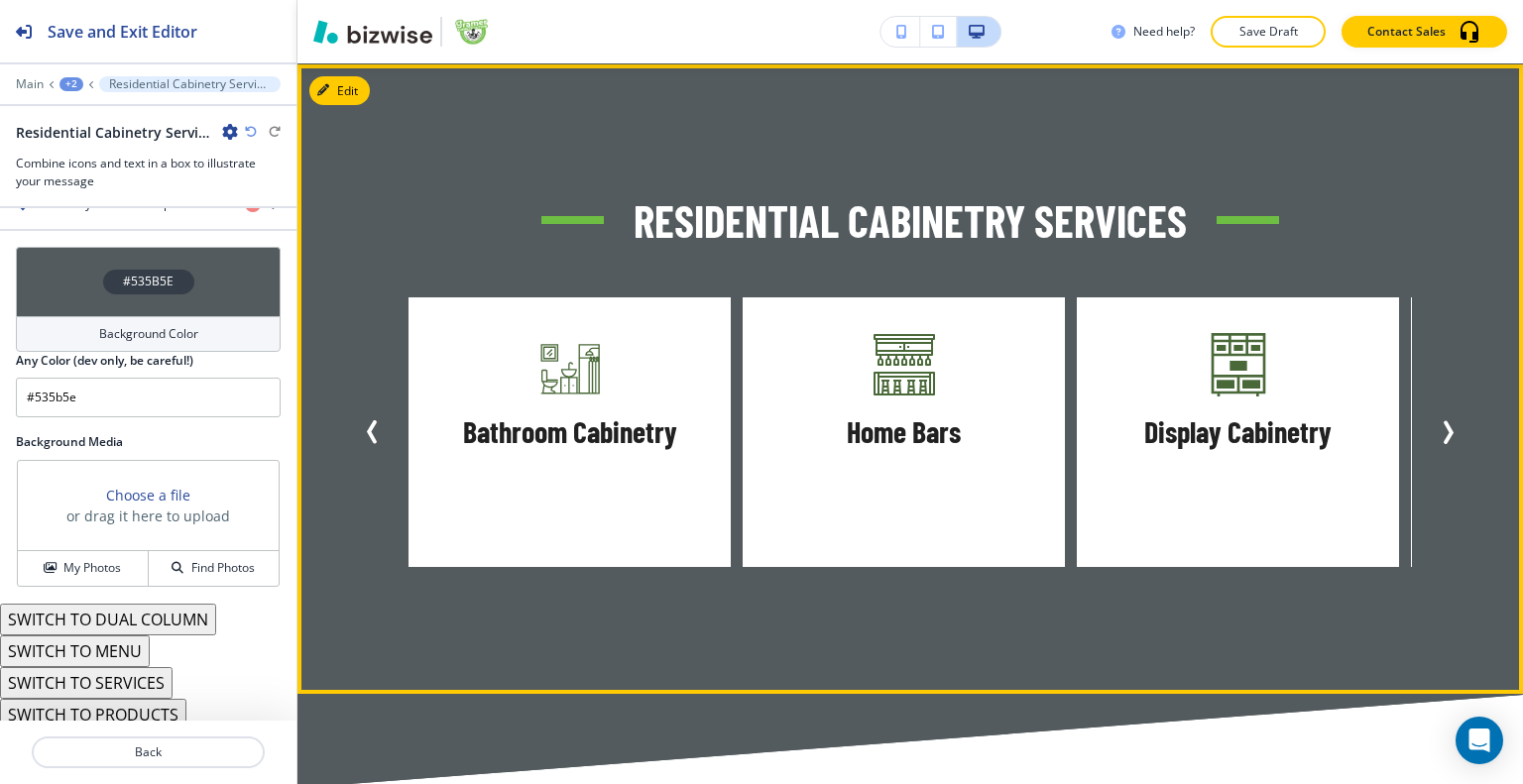 click 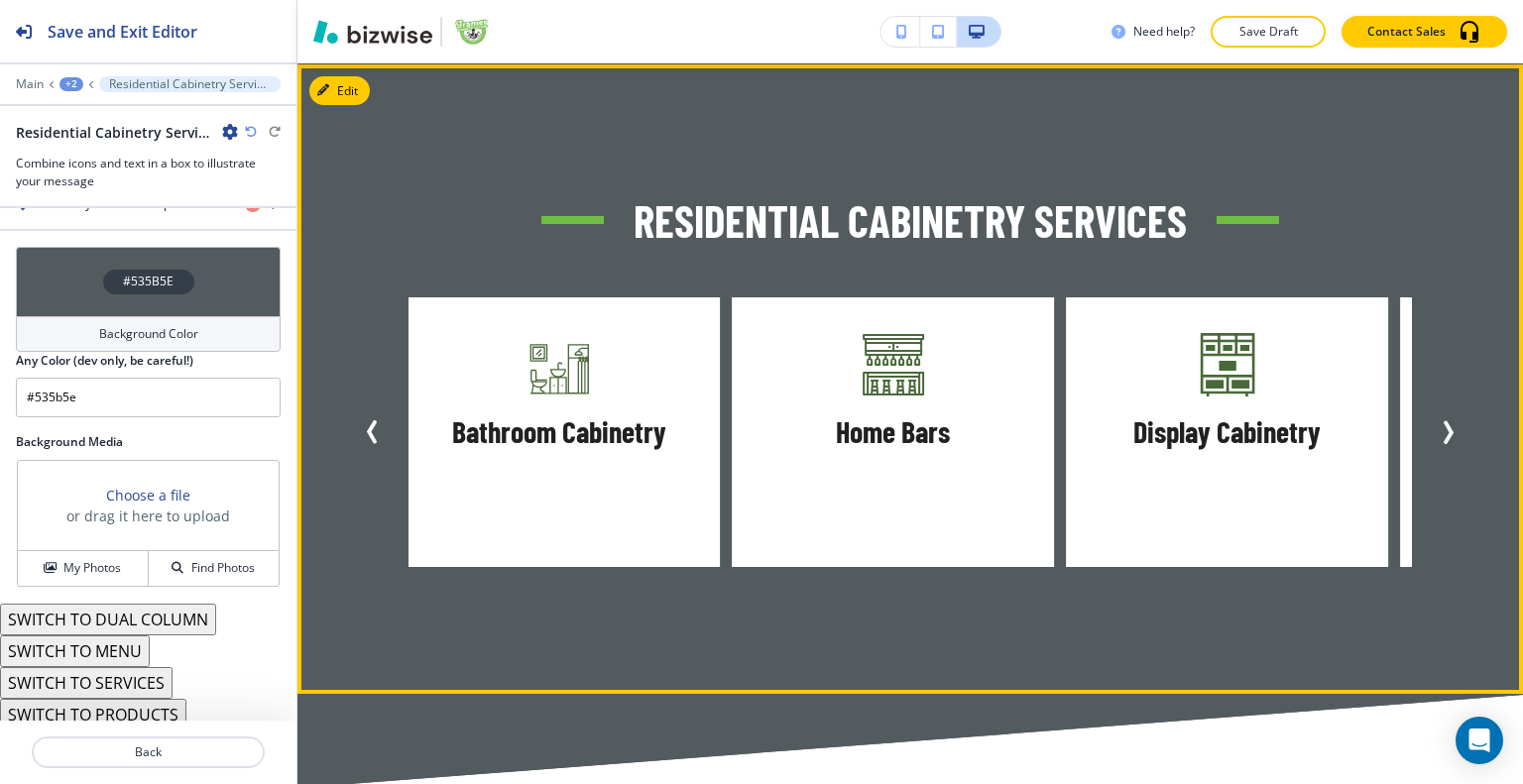 click 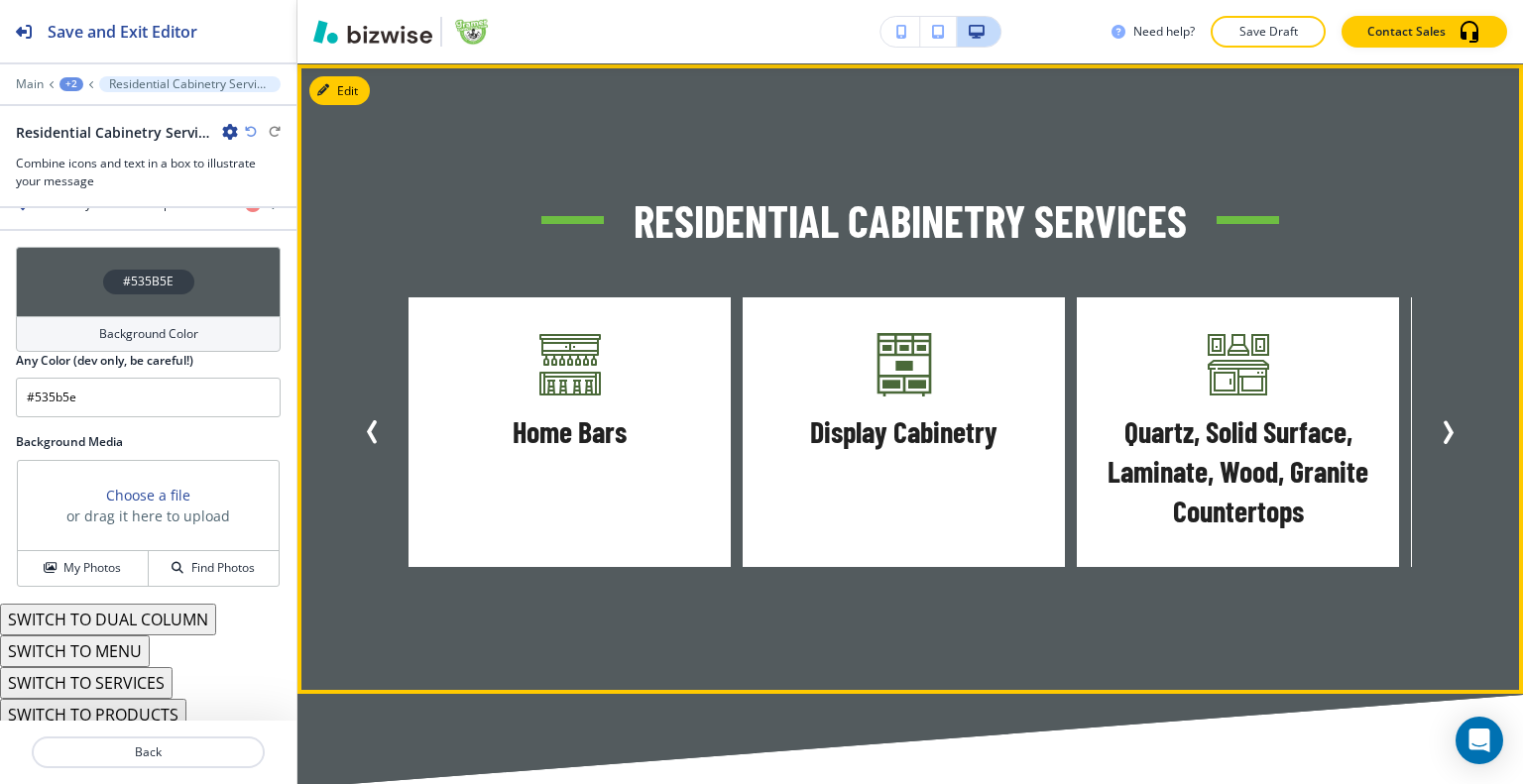 click 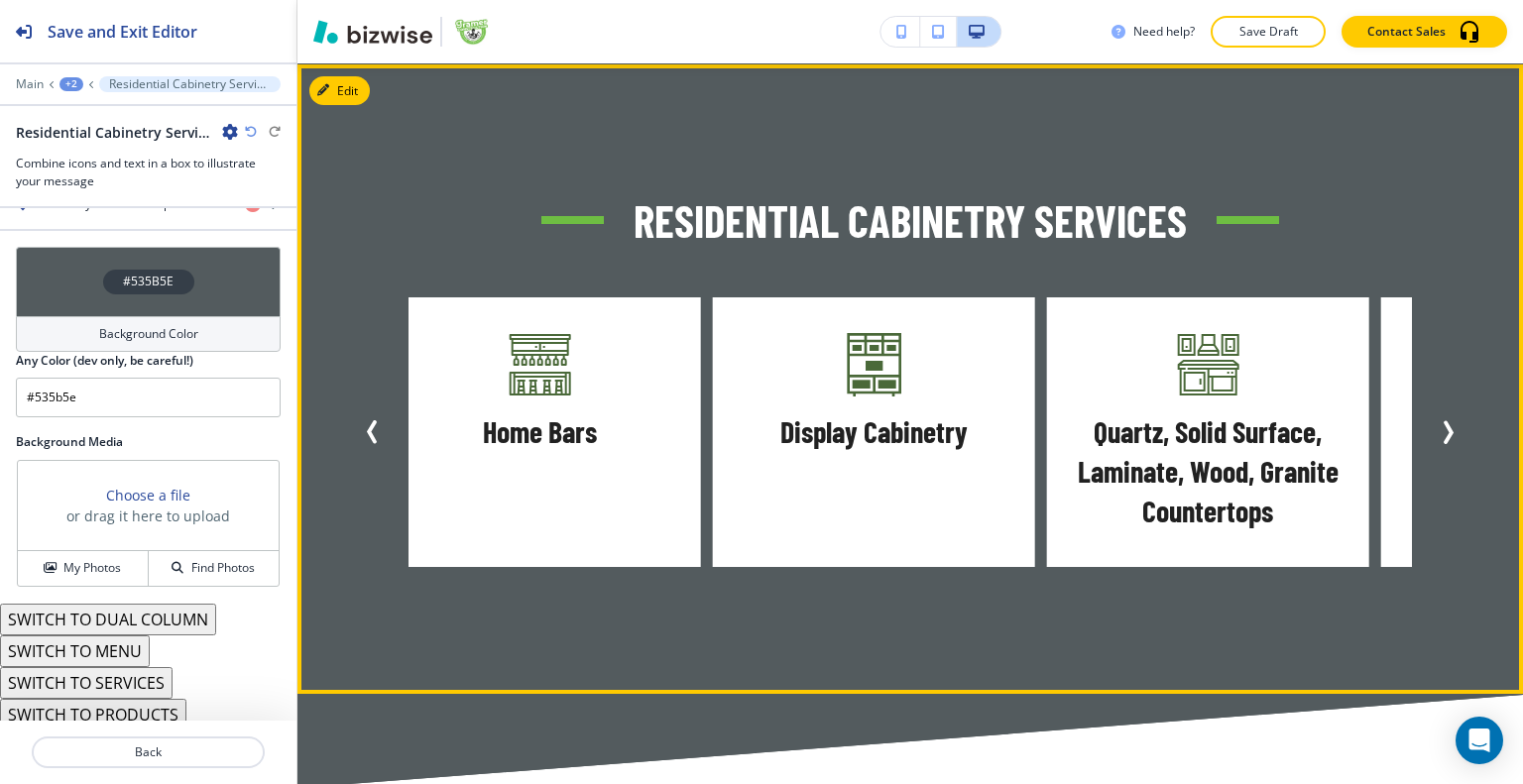 click 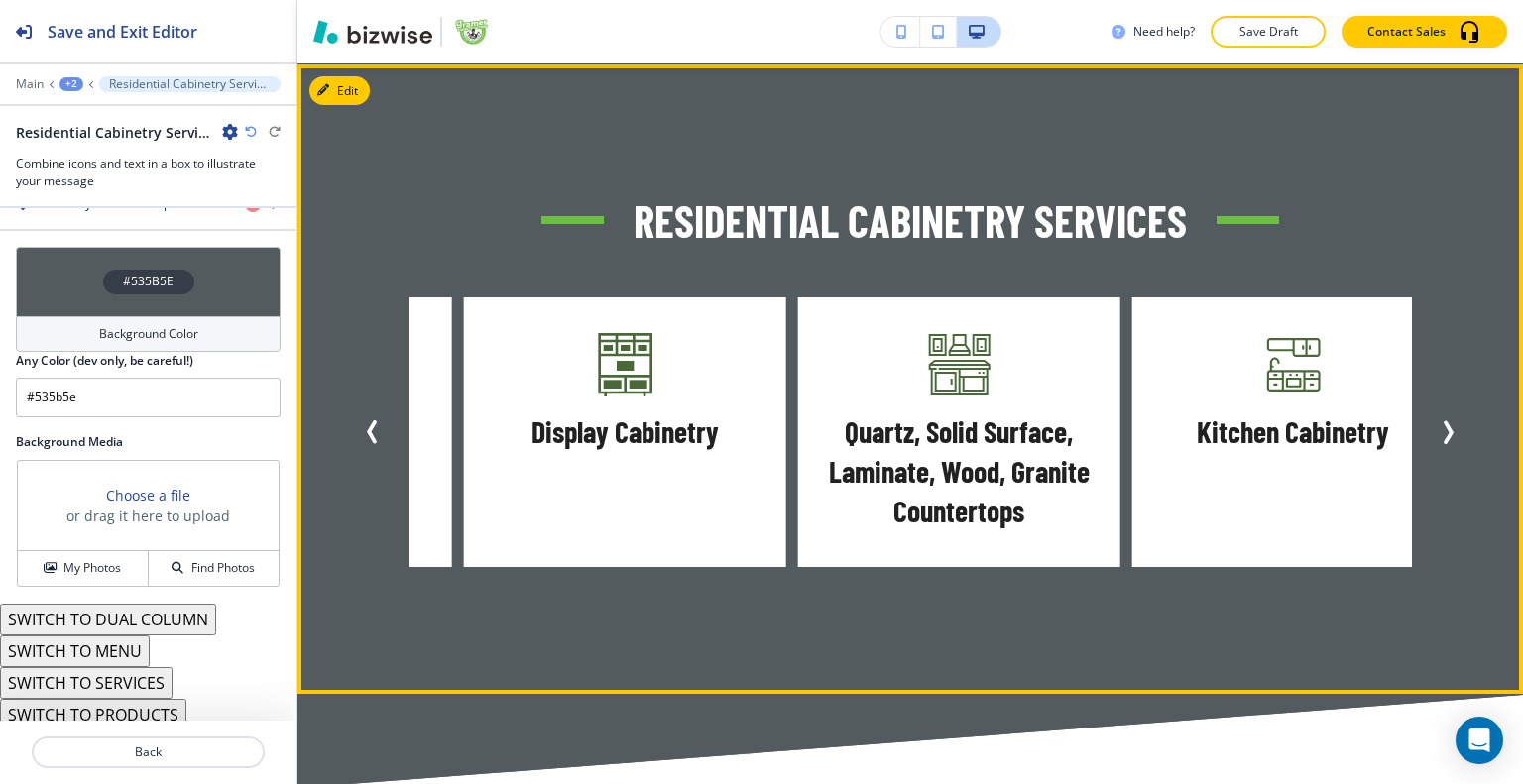 click 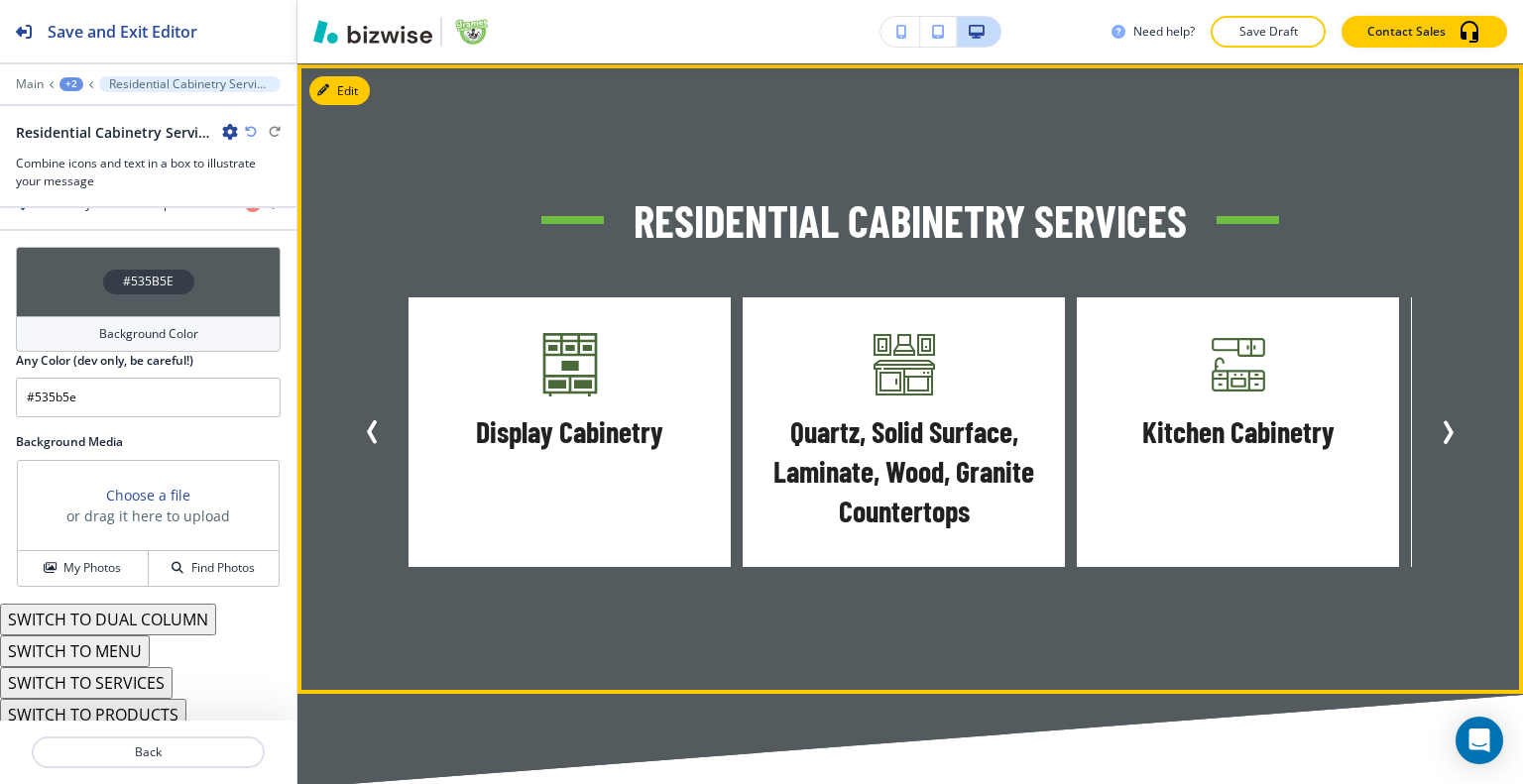 scroll, scrollTop: 1958, scrollLeft: 0, axis: vertical 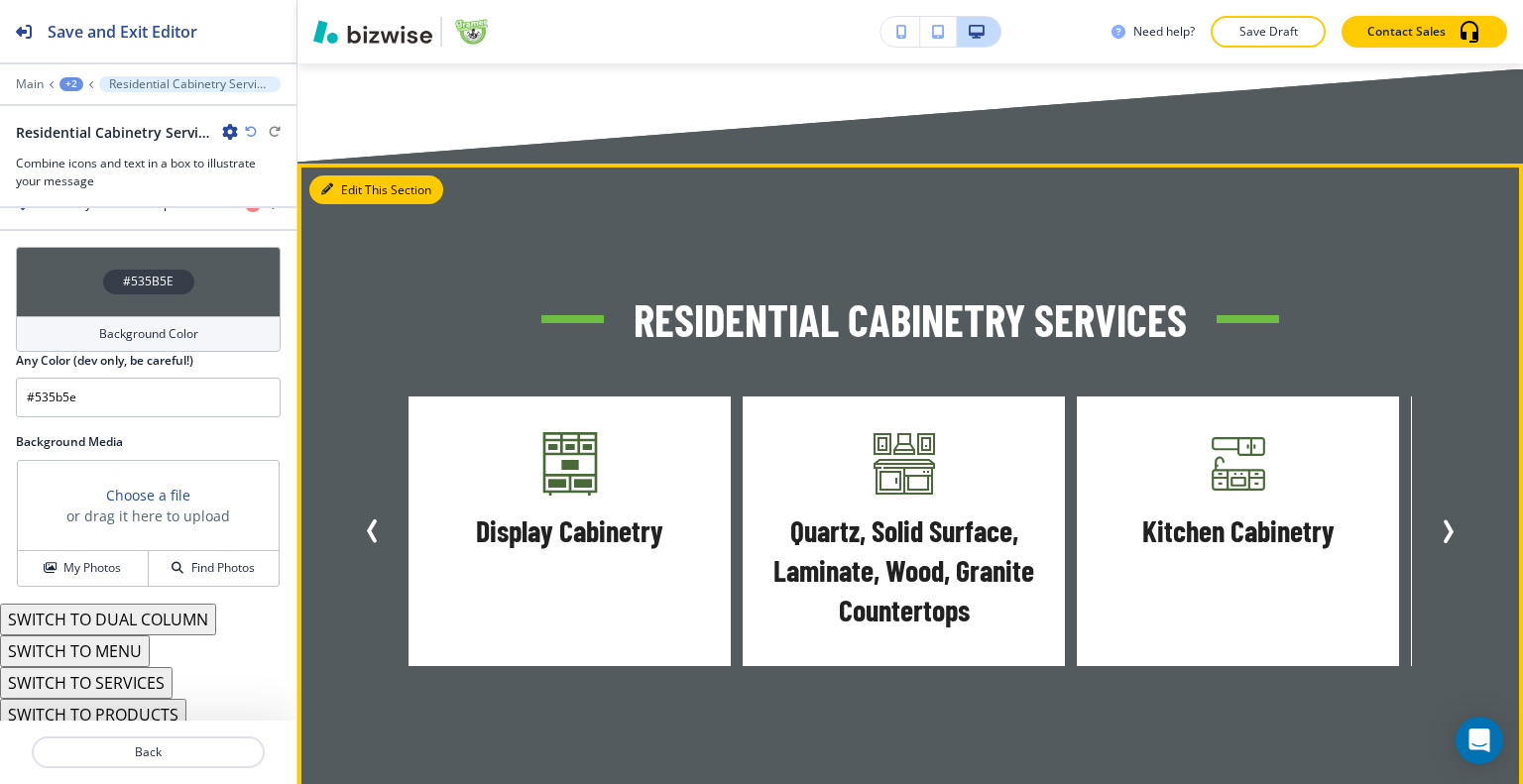 click on "Edit This Section Residential Cabinetry Services Custom Shelving Custom Vanities Cabinetry Service & Repair Bathroom Cabinetry Home Bars Display Cabinetry Quartz, Solid Surface, Laminate, Wood, Granite Countertops Kitchen Cabinetry Outdoor Cabinetry Refacing of Existing Cabinetry Built-To-Spec Entertainment Centers Custom Shelving Custom Vanities Cabinetry Service & Repair Bathroom Cabinetry Home Bars Display Cabinetry" at bounding box center [910, 479] 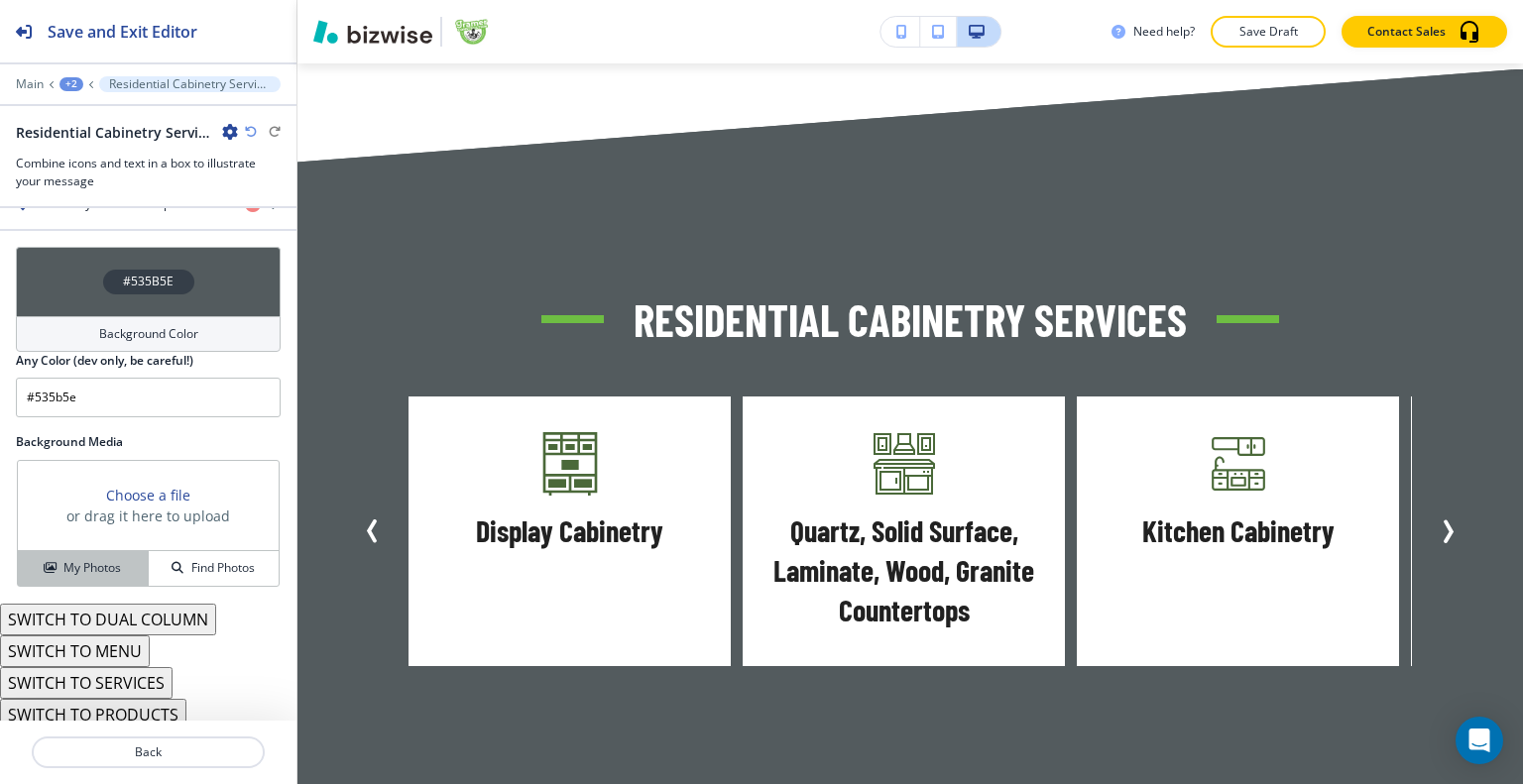 click on "My Photos" at bounding box center (92, 568) 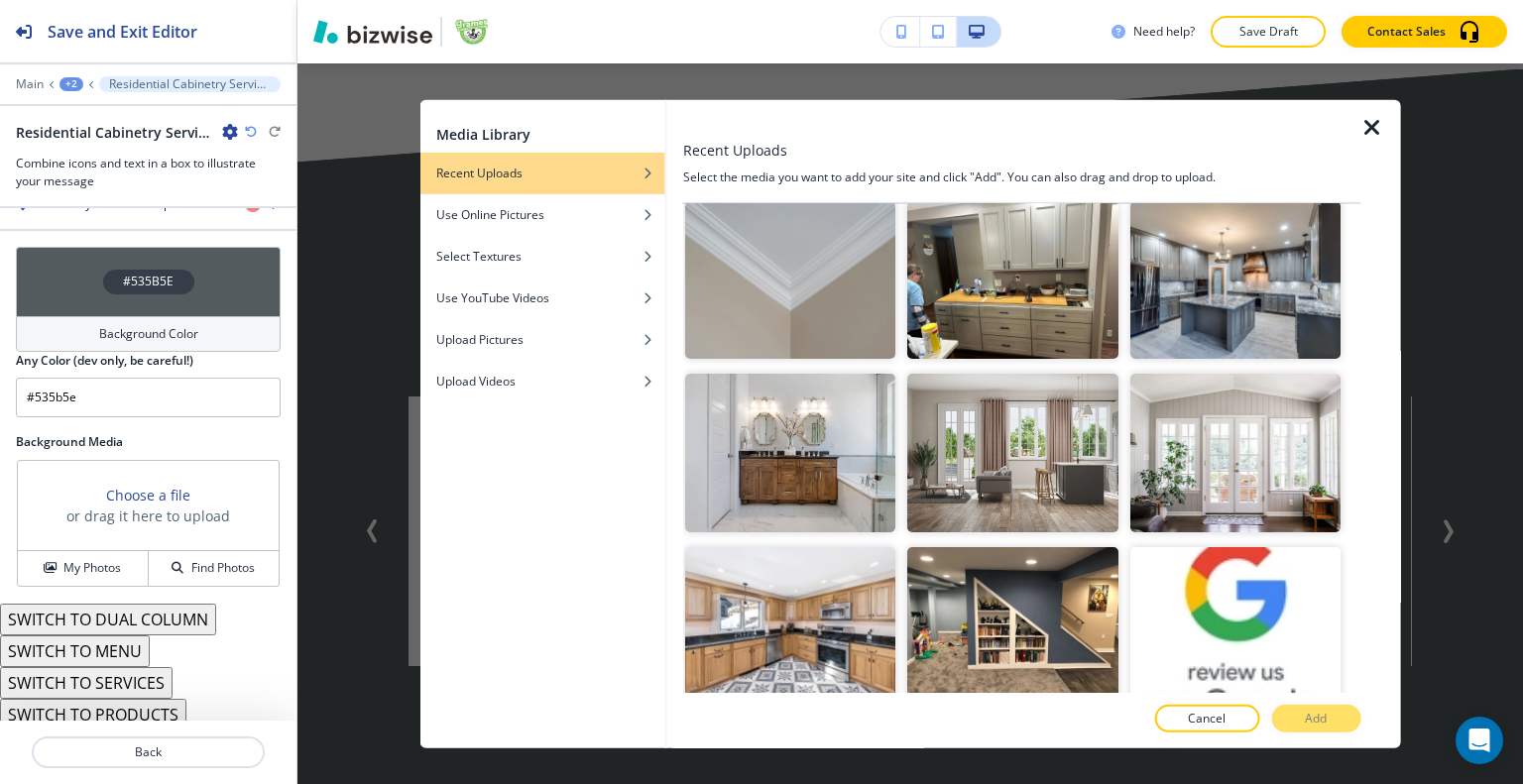 scroll, scrollTop: 3172, scrollLeft: 0, axis: vertical 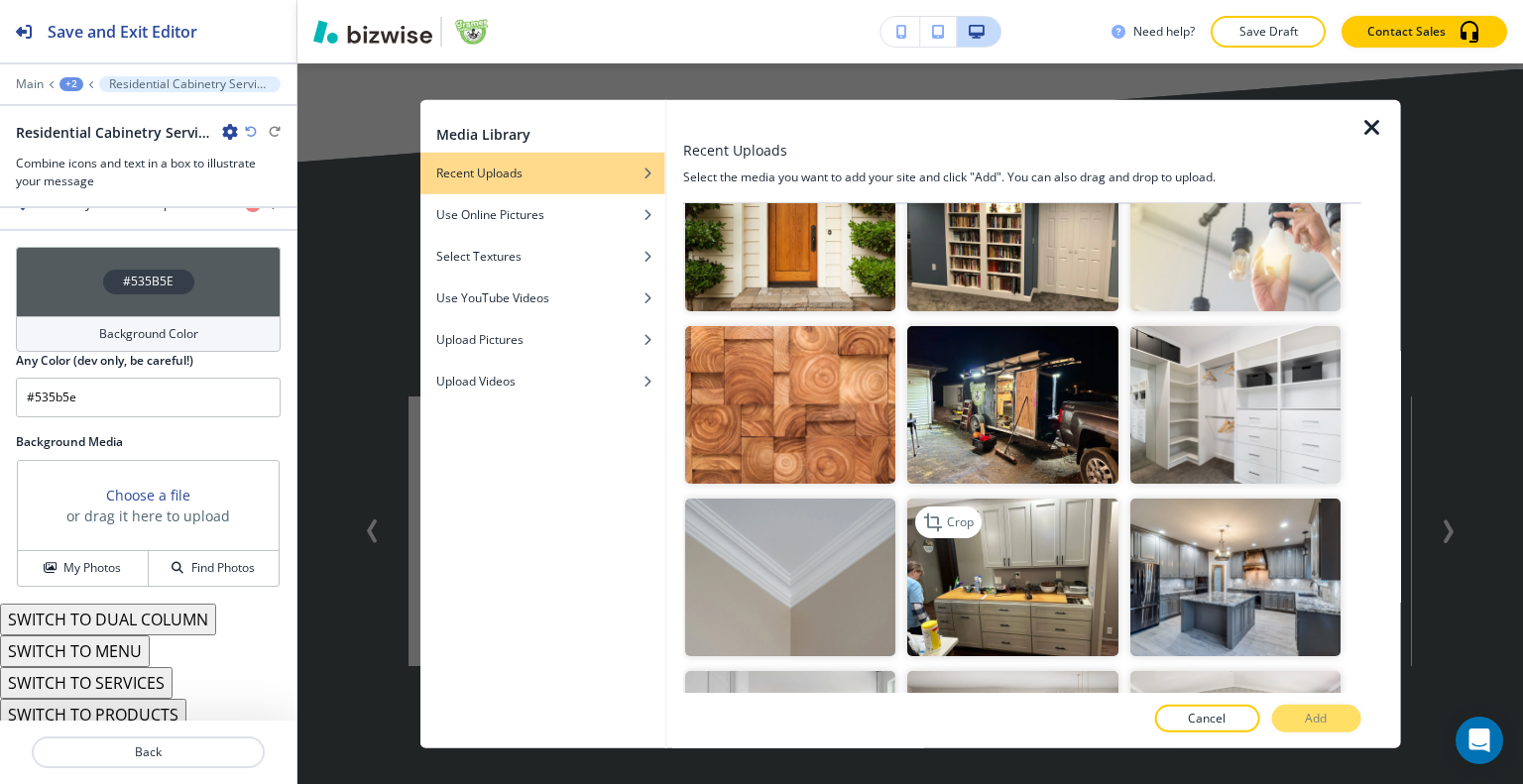 click at bounding box center [1012, 577] 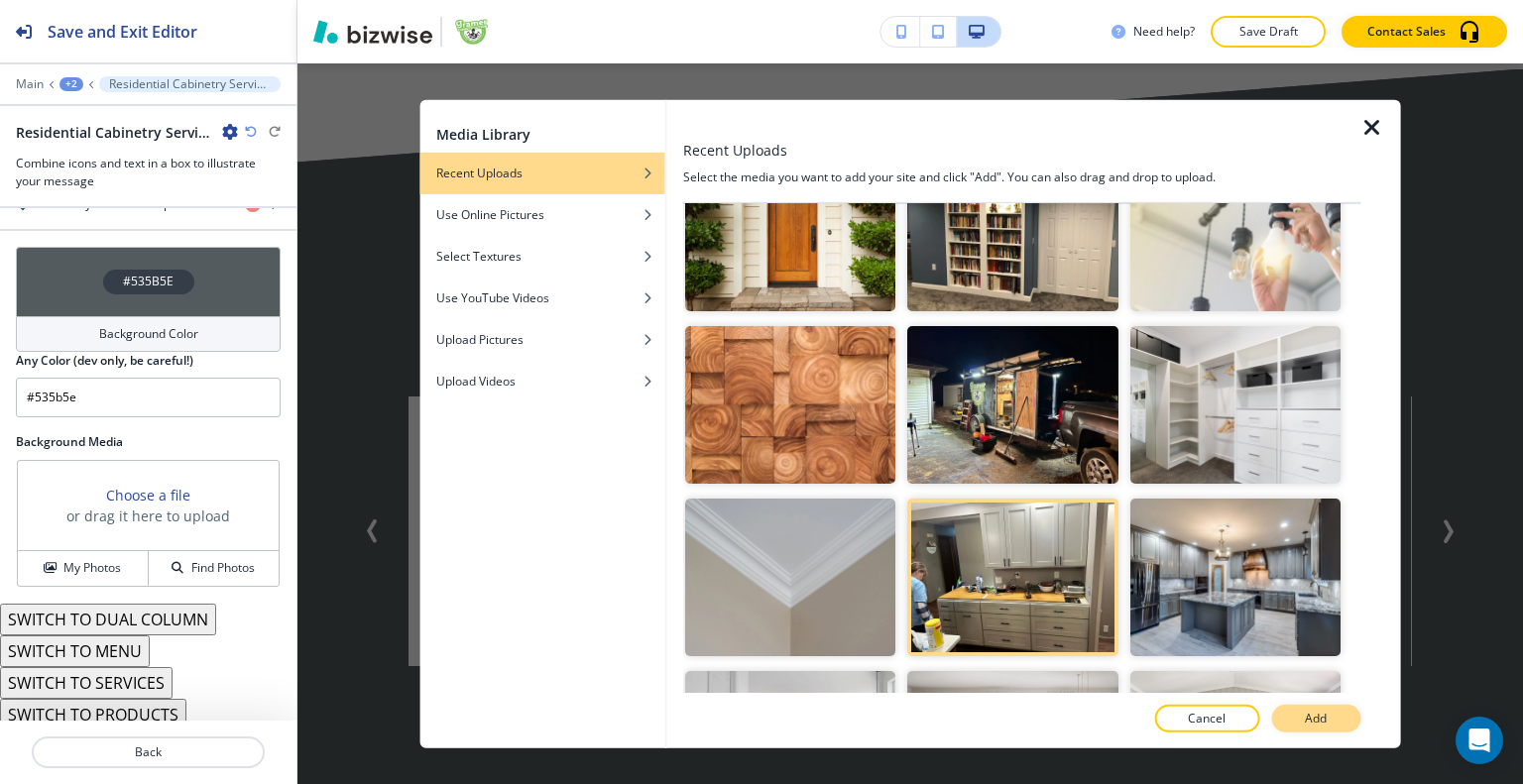 click on "Add" at bounding box center (1316, 719) 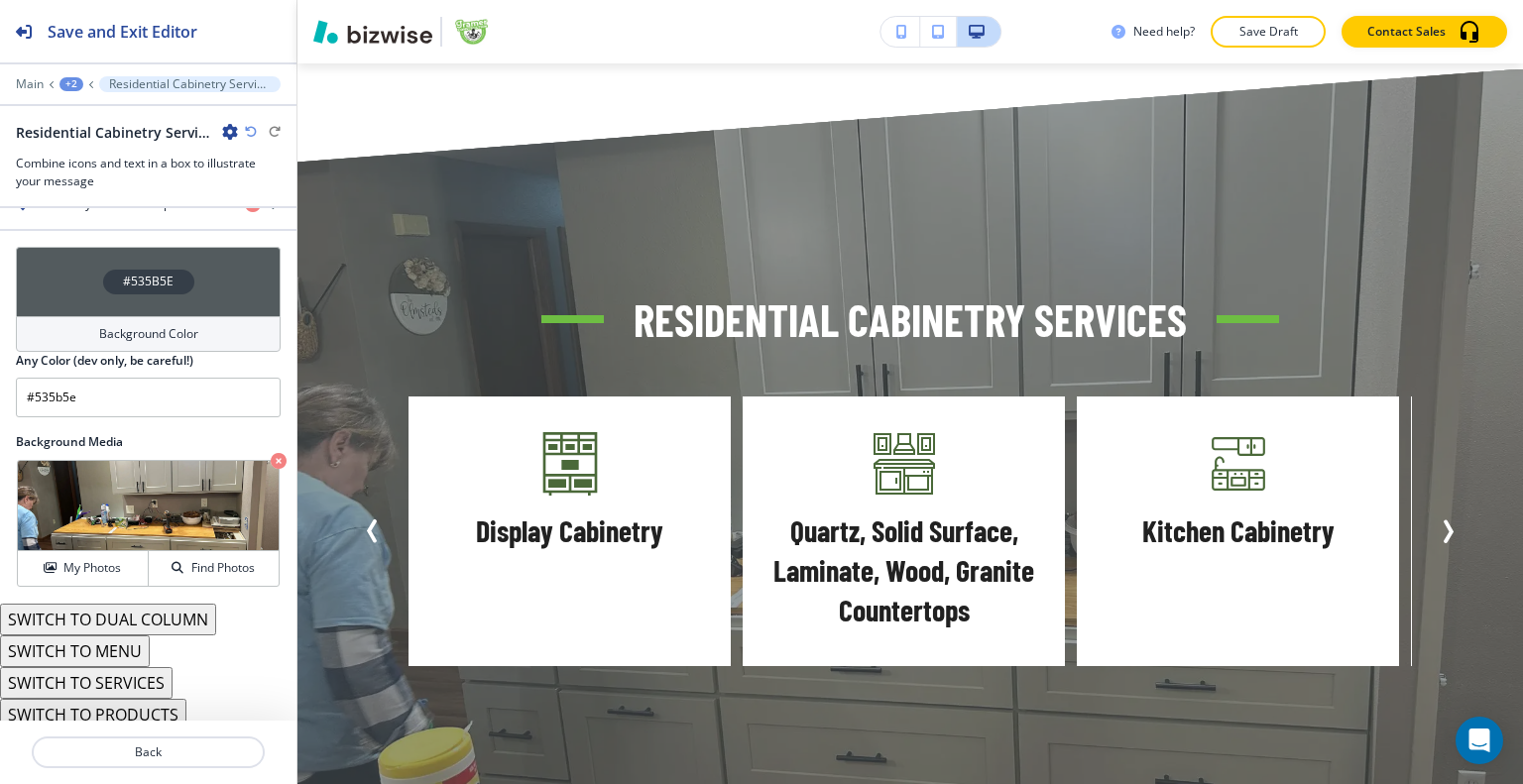 click on "#535B5E" at bounding box center [148, 281] 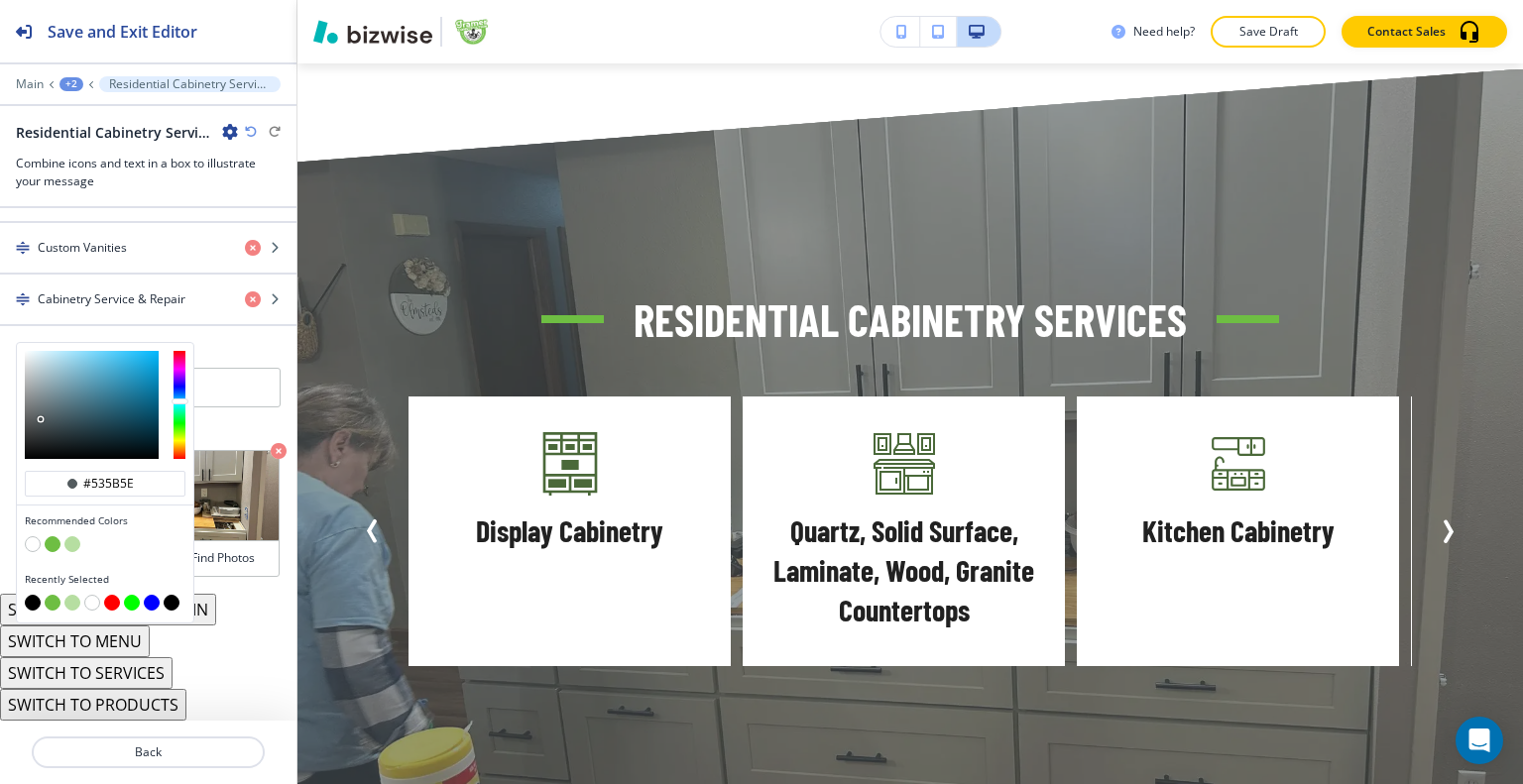 scroll, scrollTop: 1380, scrollLeft: 0, axis: vertical 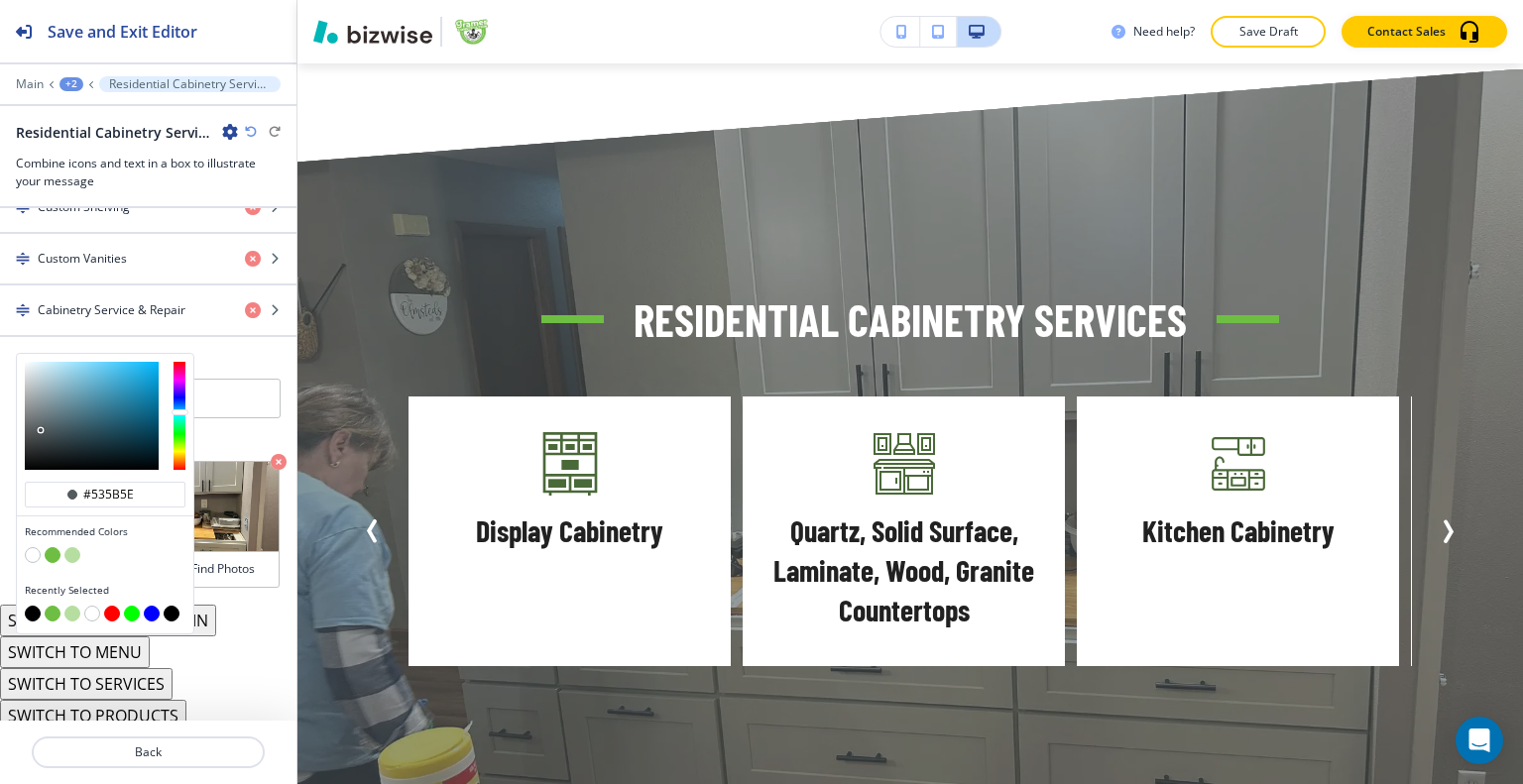 click at bounding box center (33, 614) 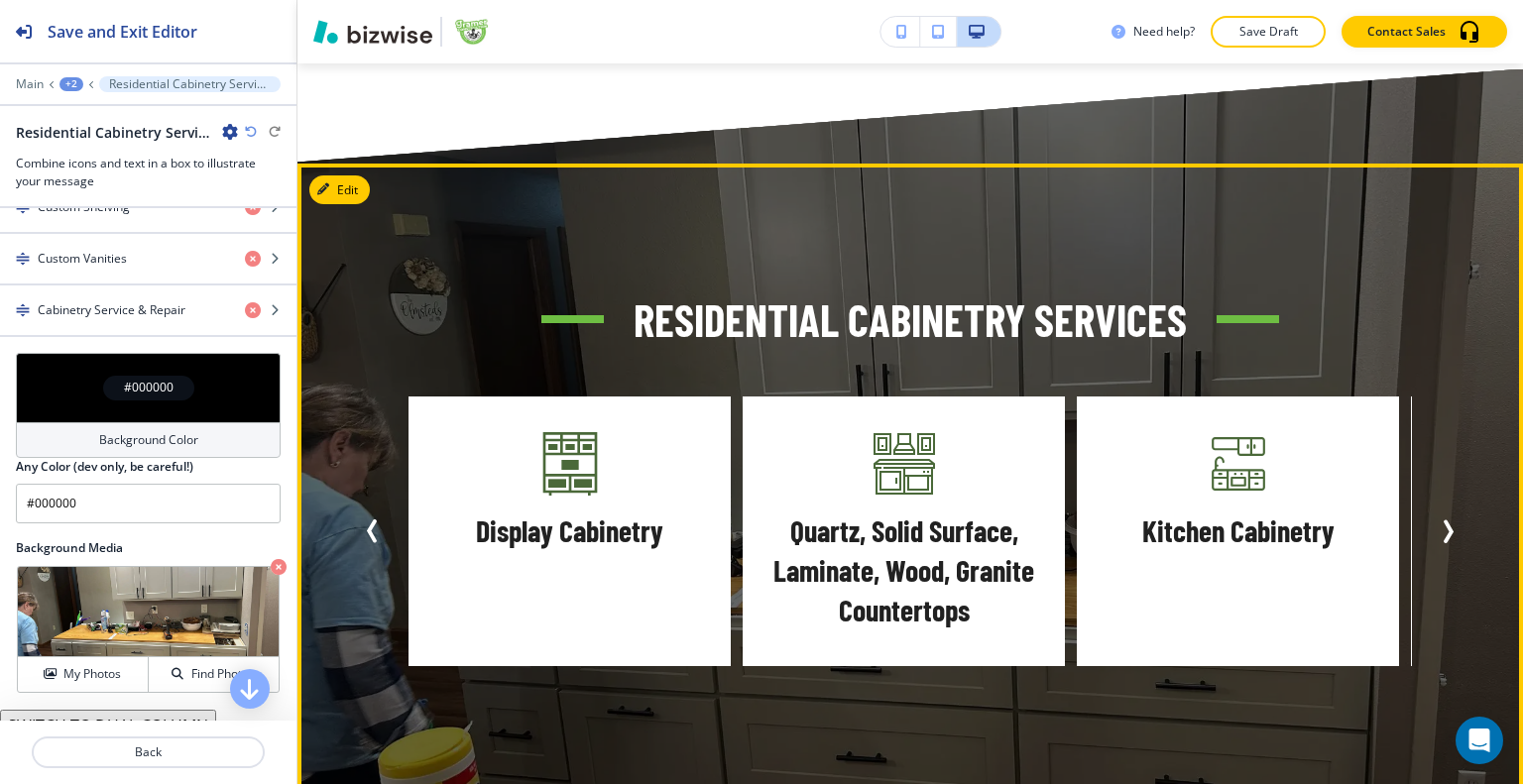 click 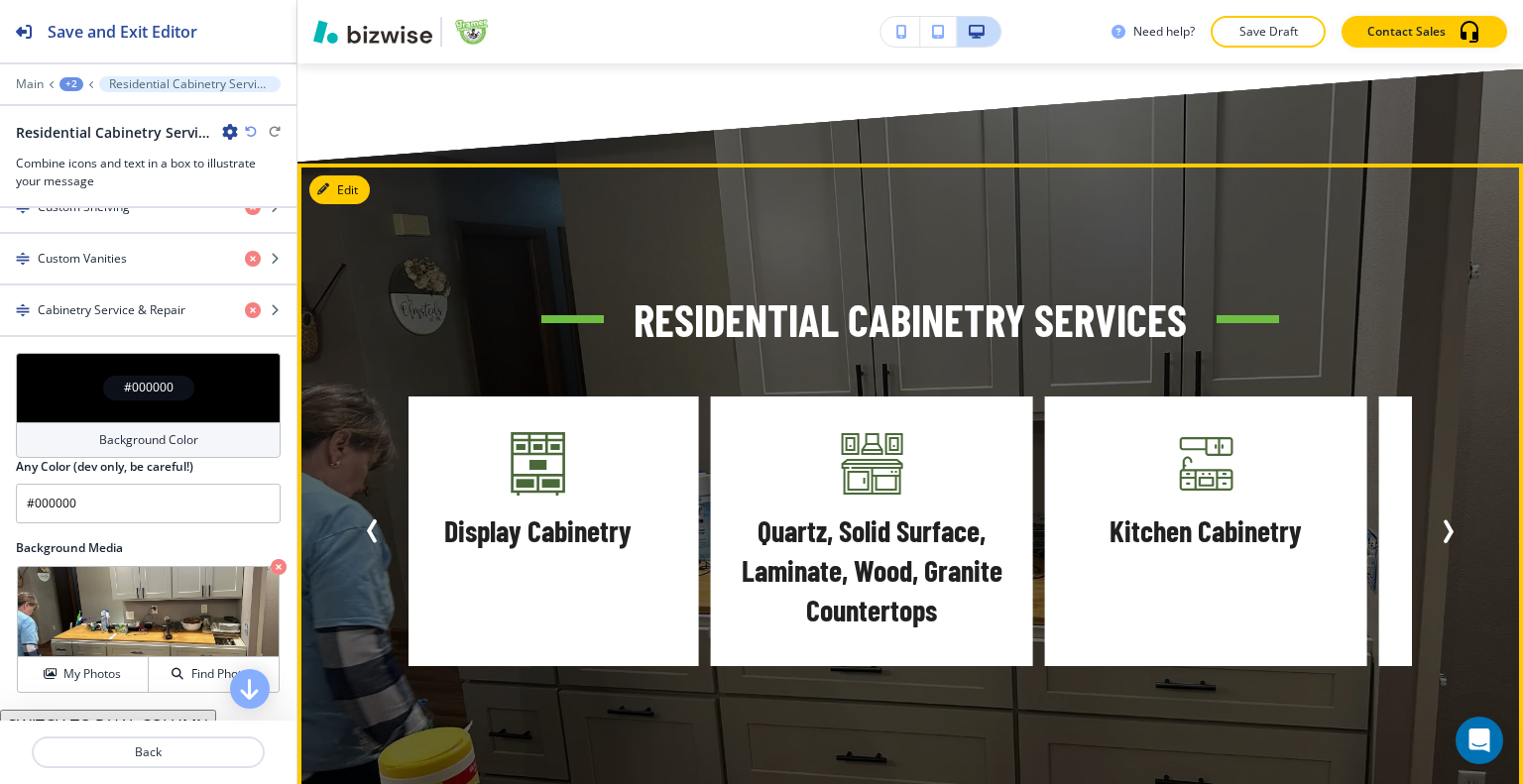 click 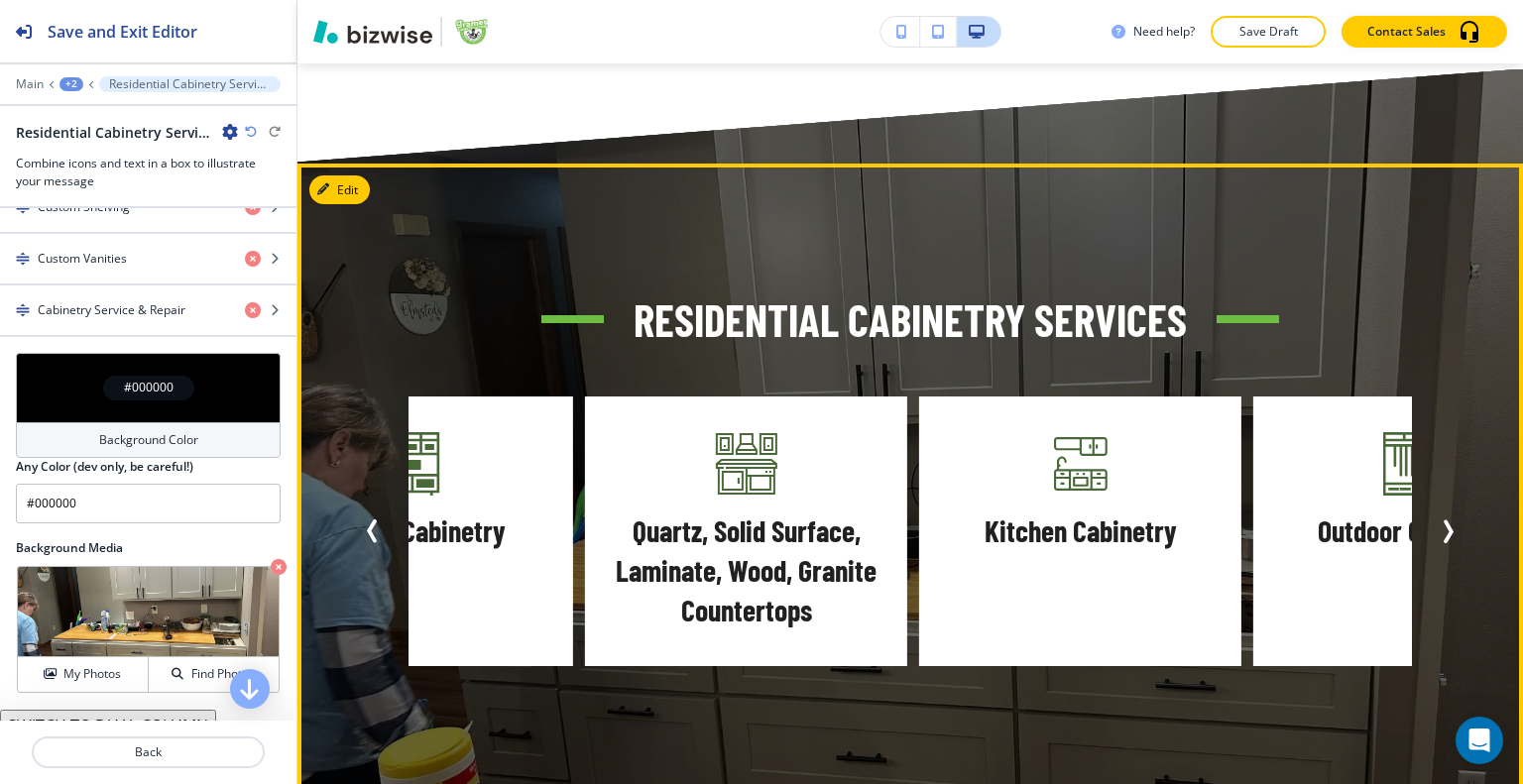 click 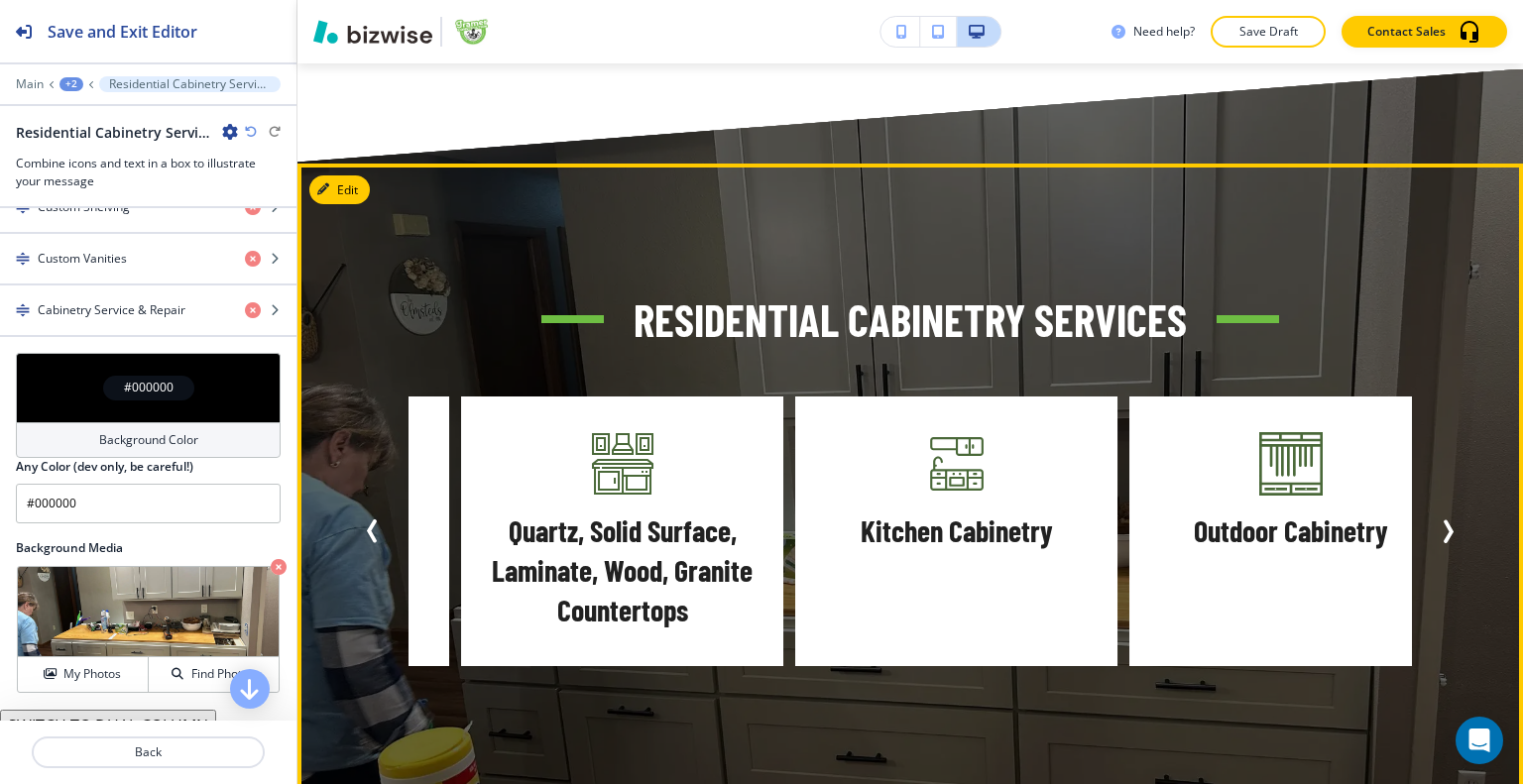 click 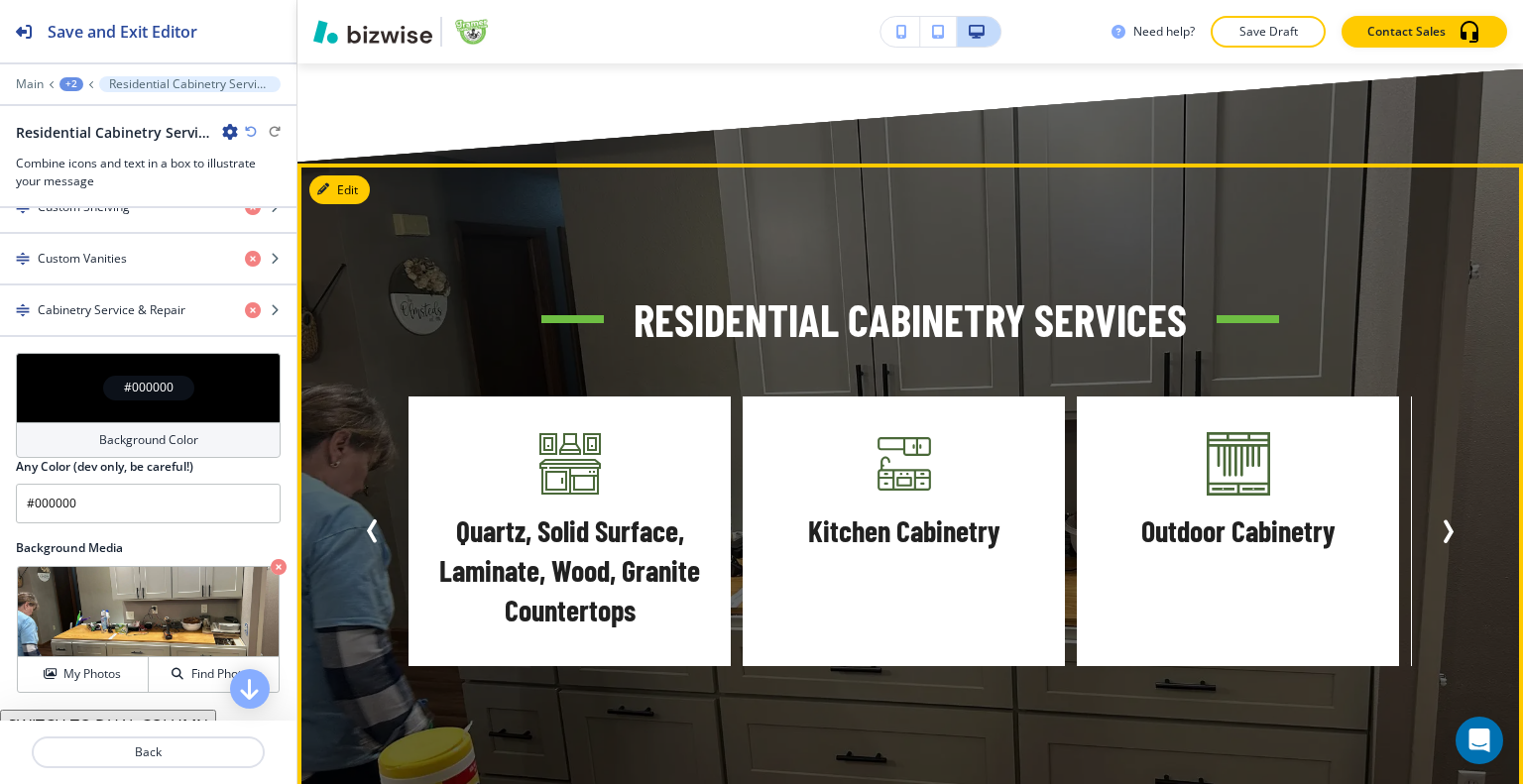 click 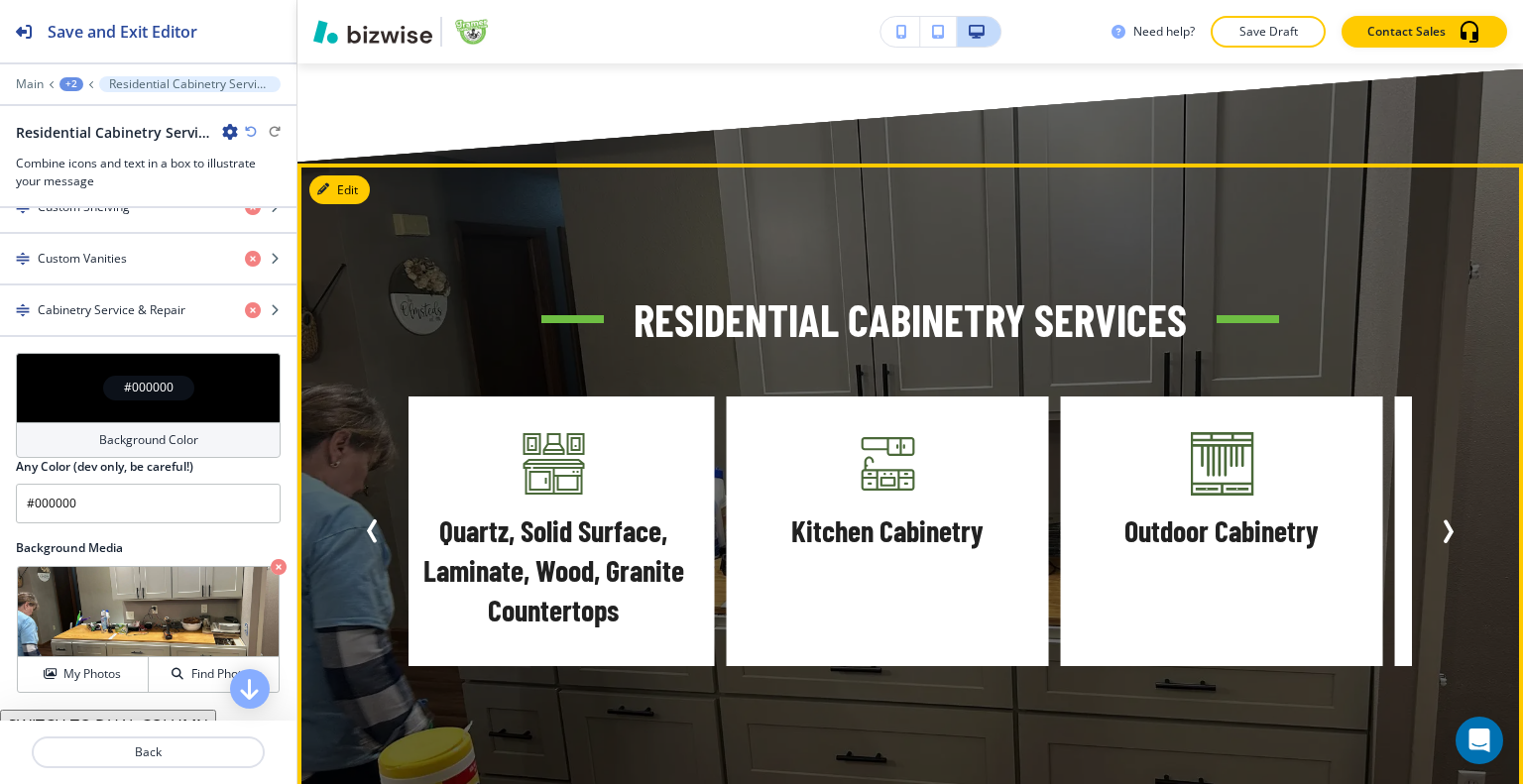 click 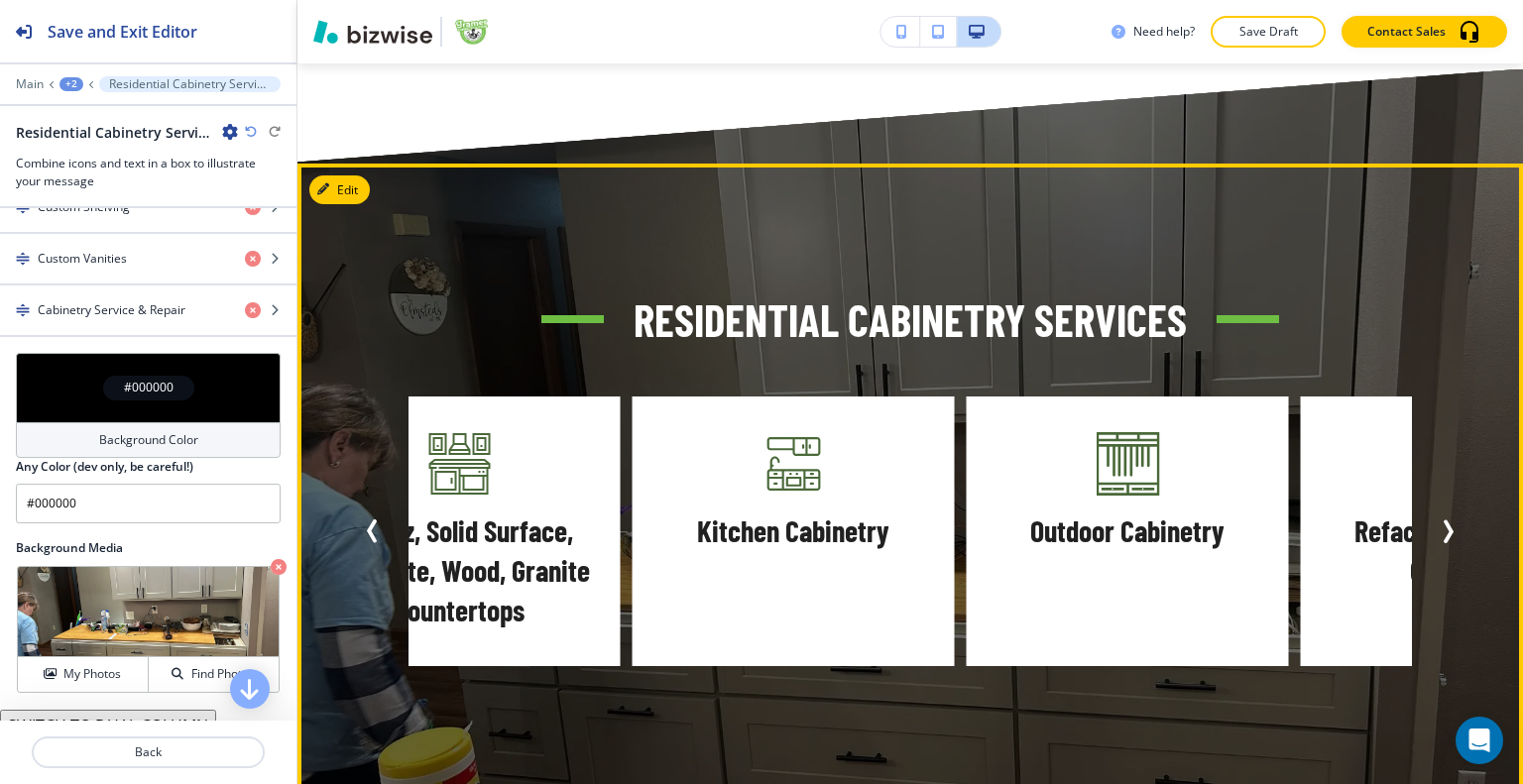 click 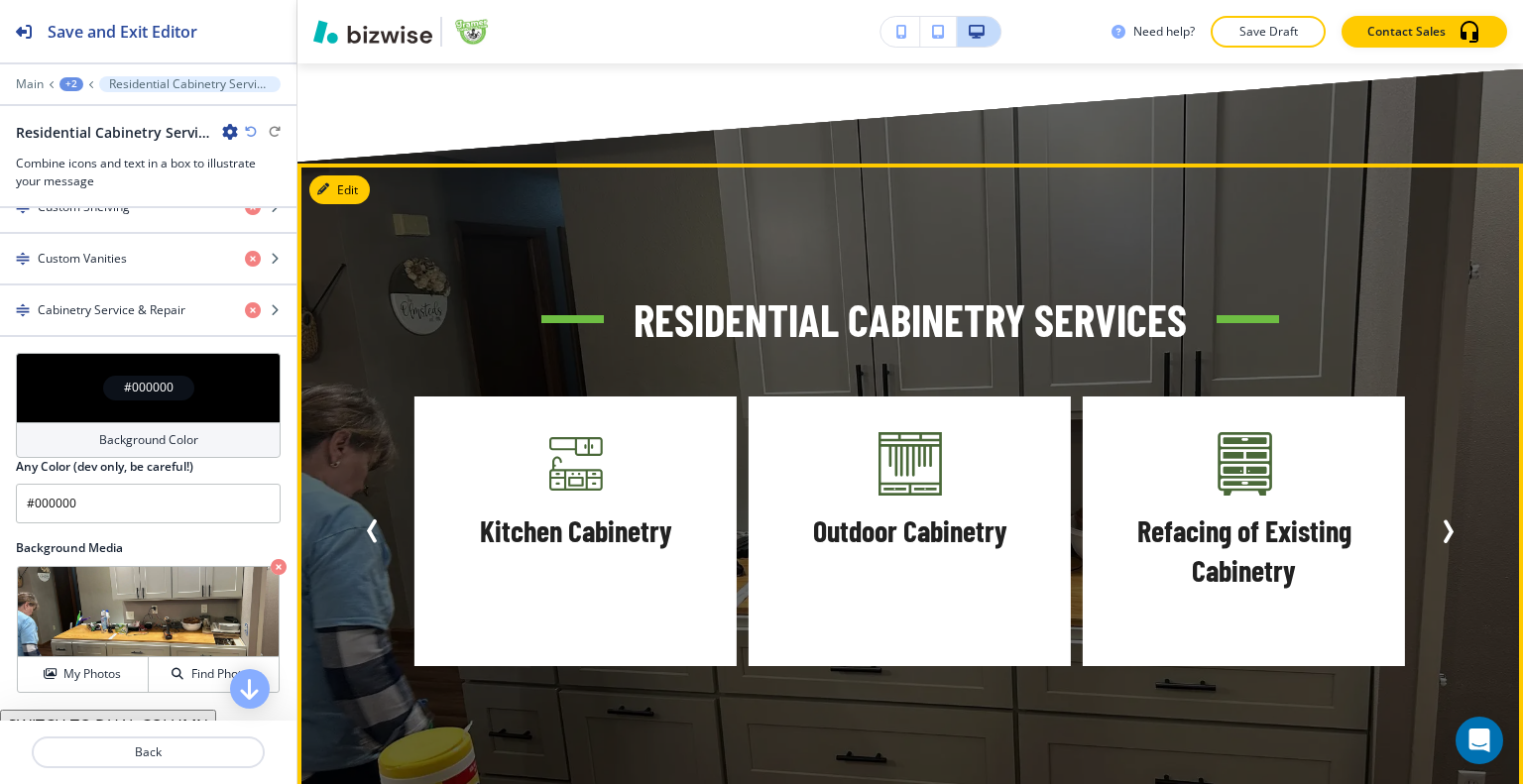 click 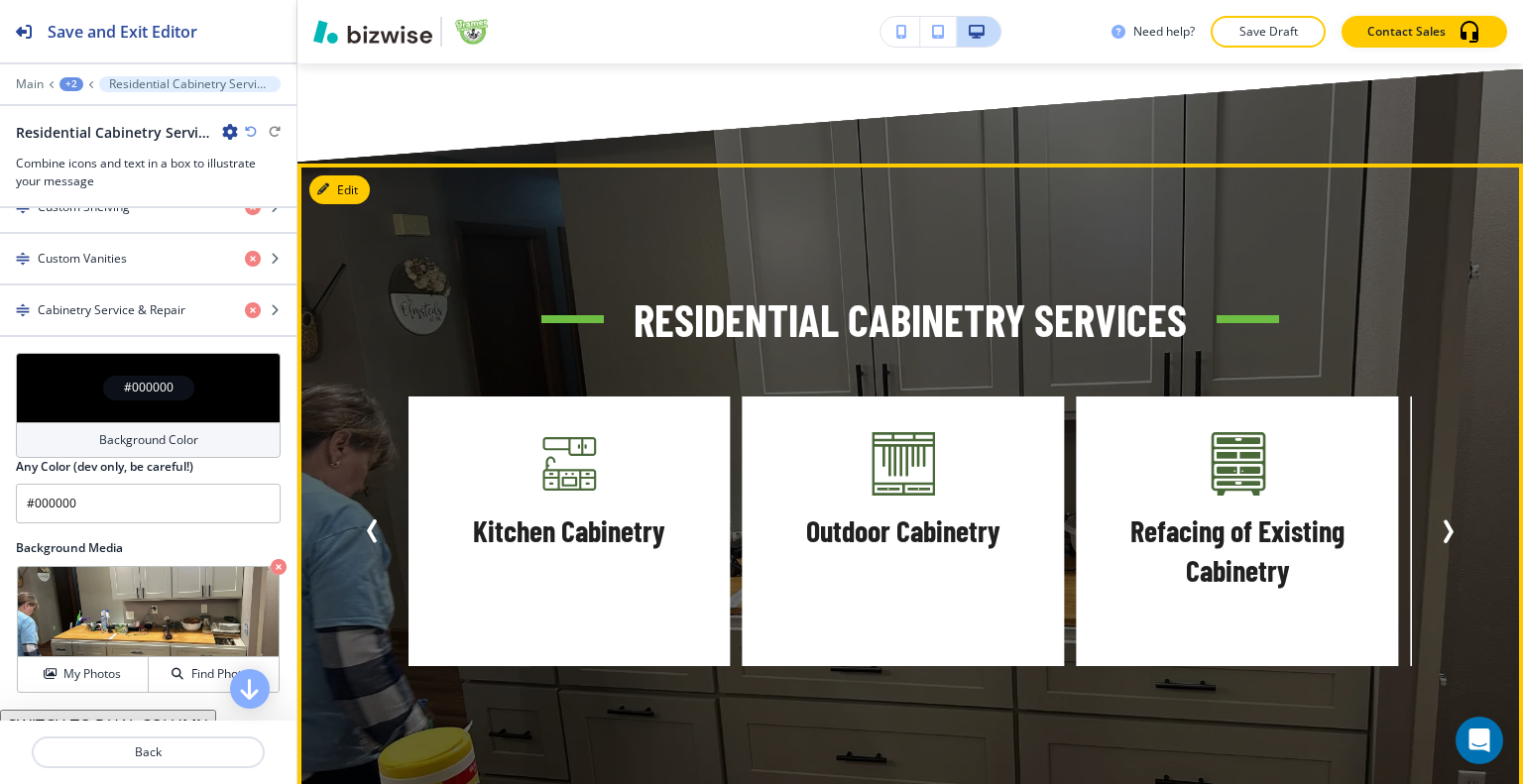 click 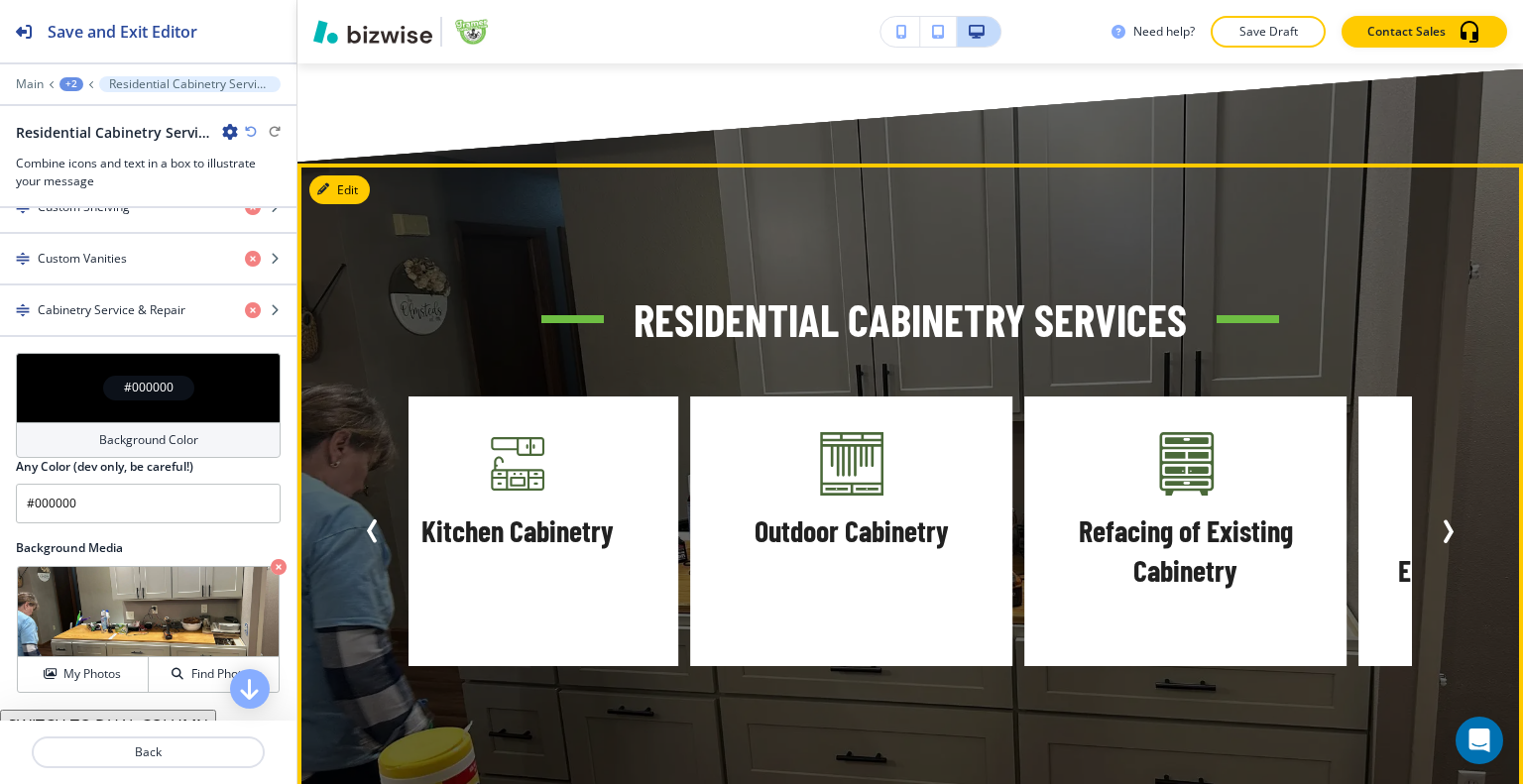 click 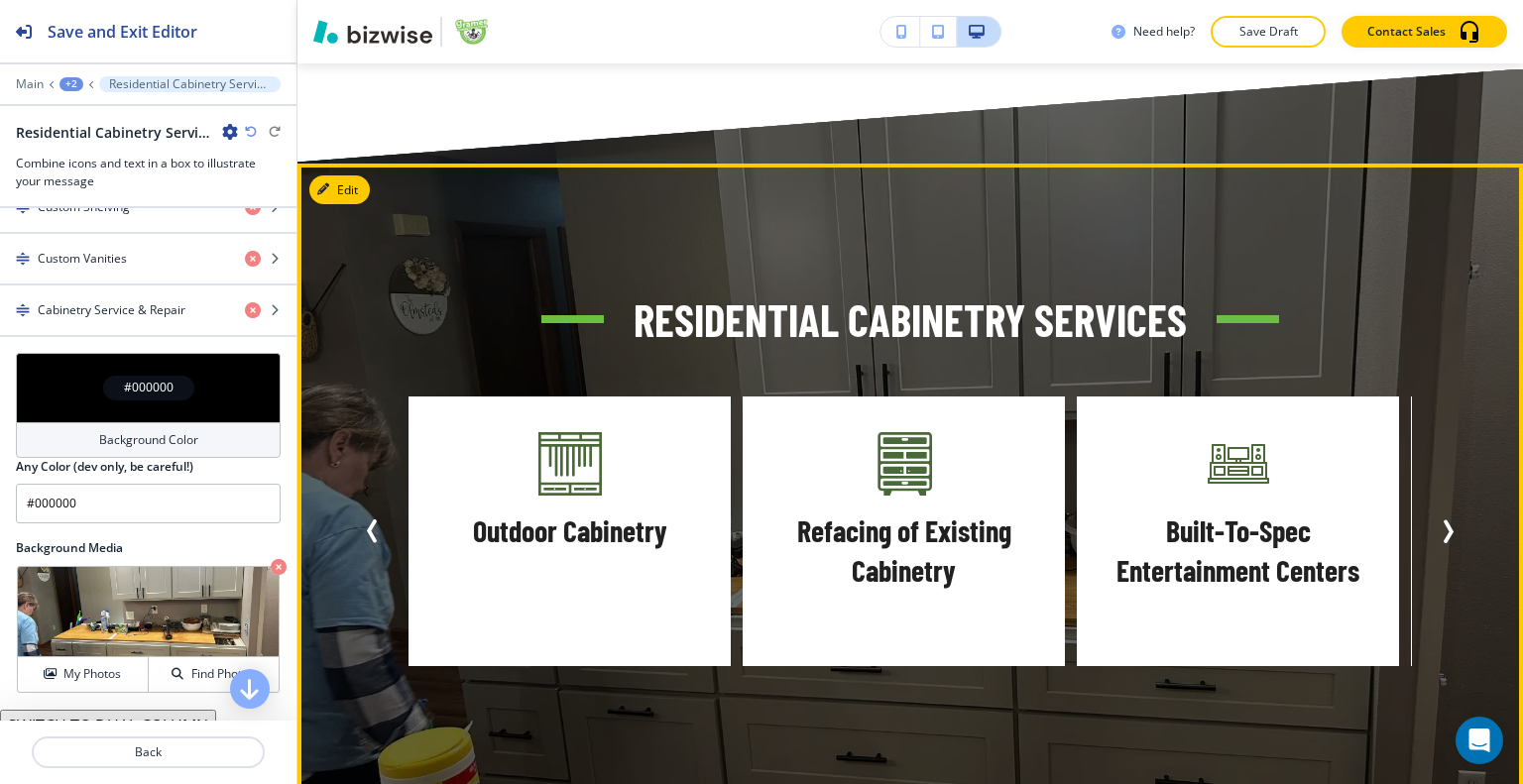 click 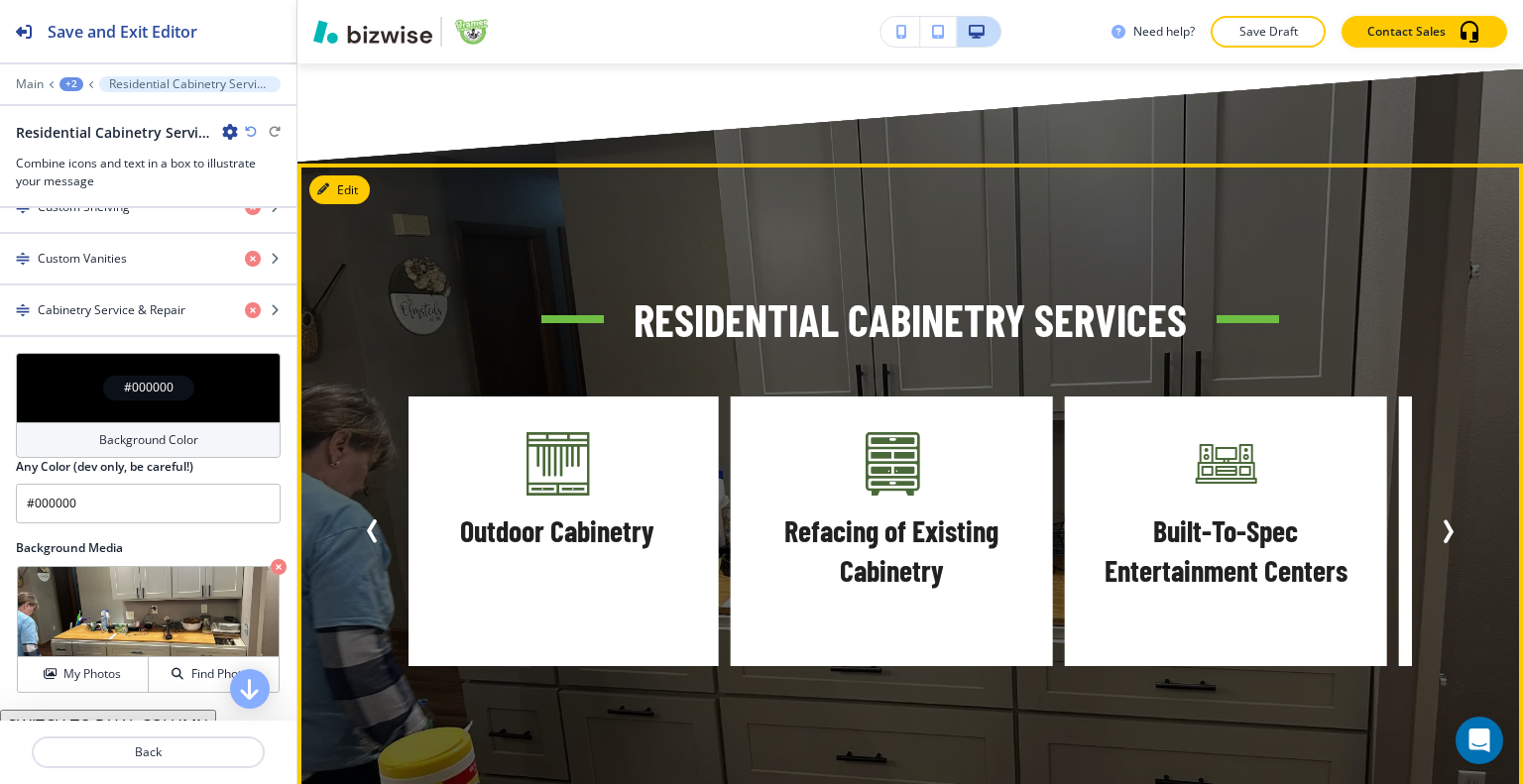 click 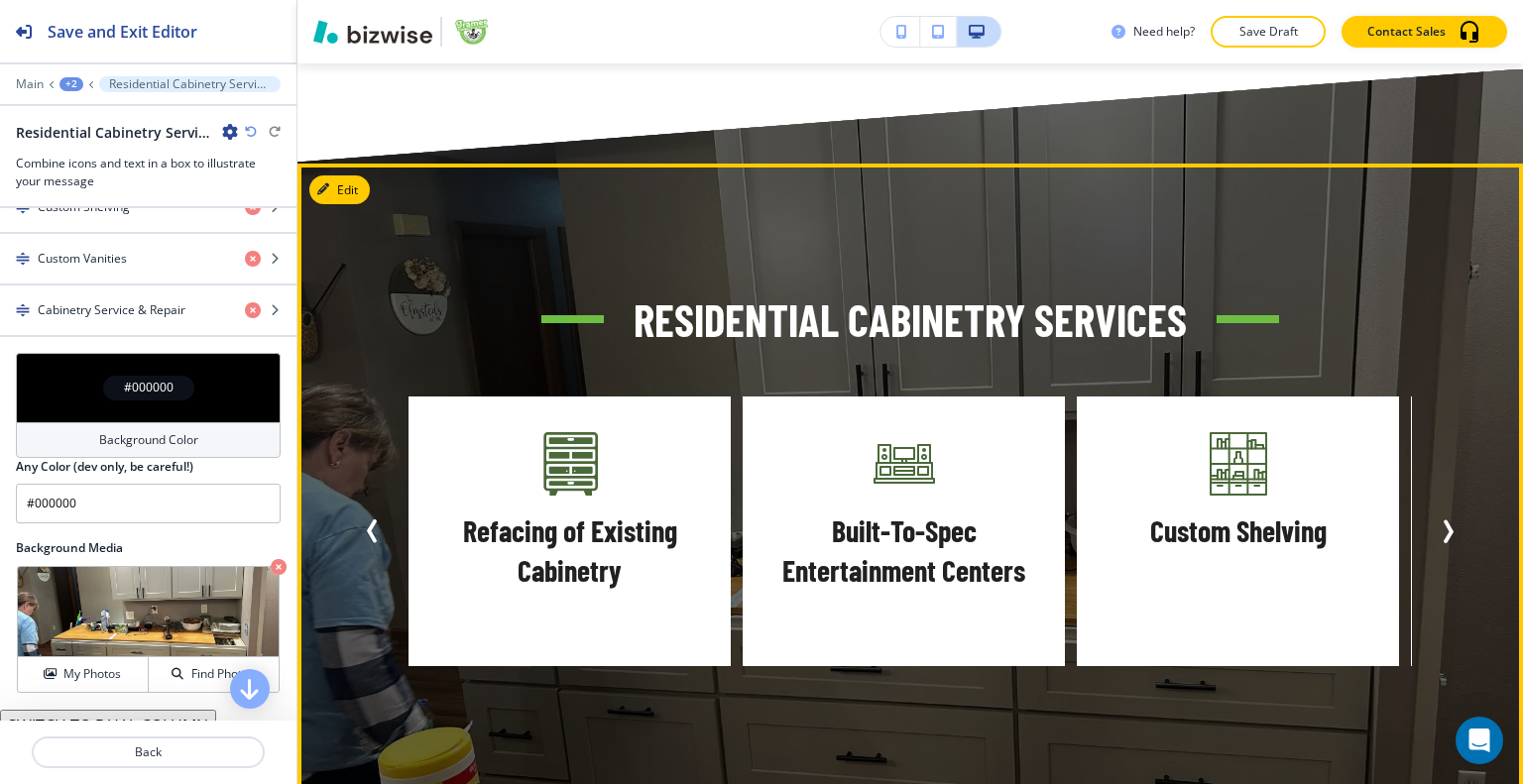 click 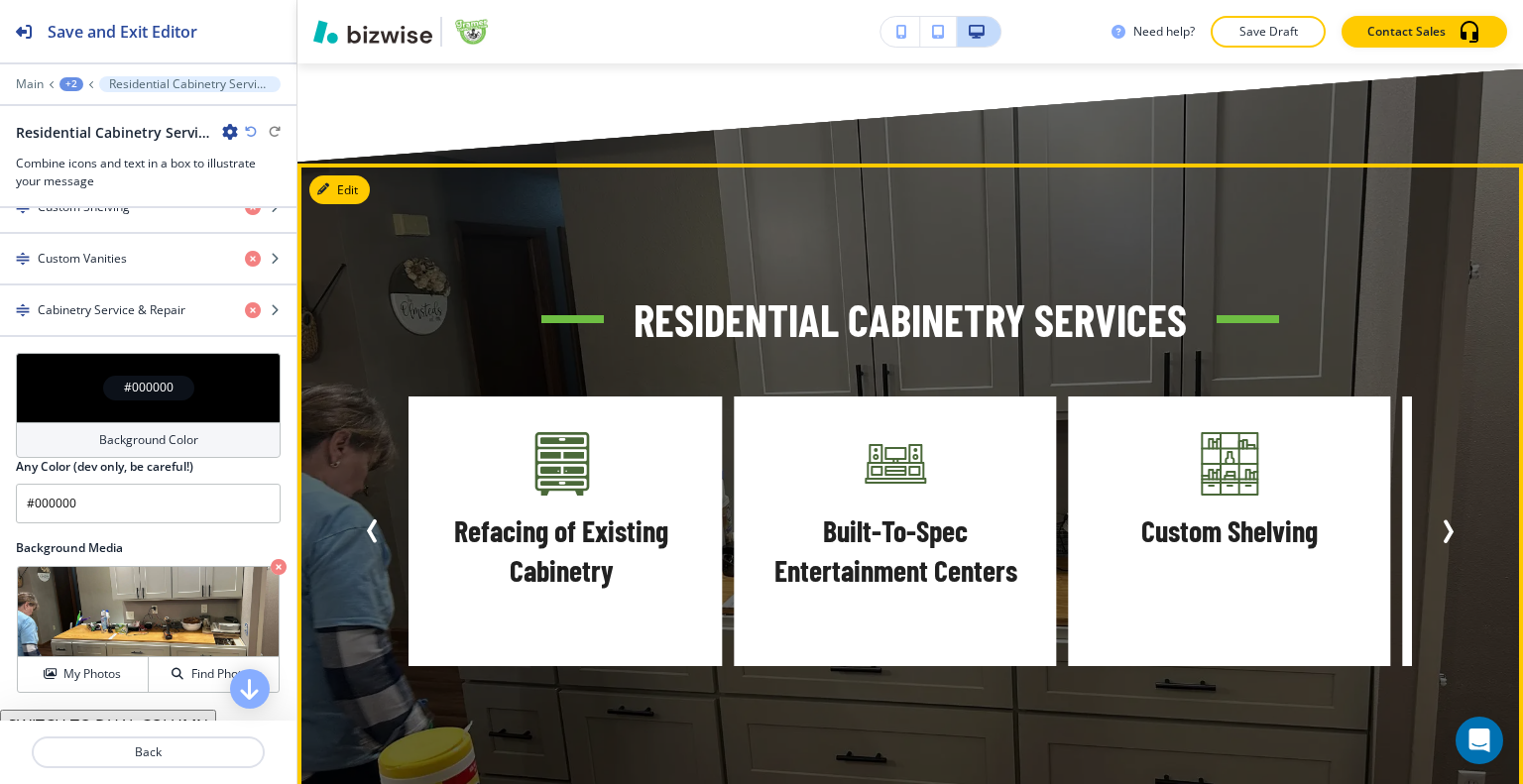 click 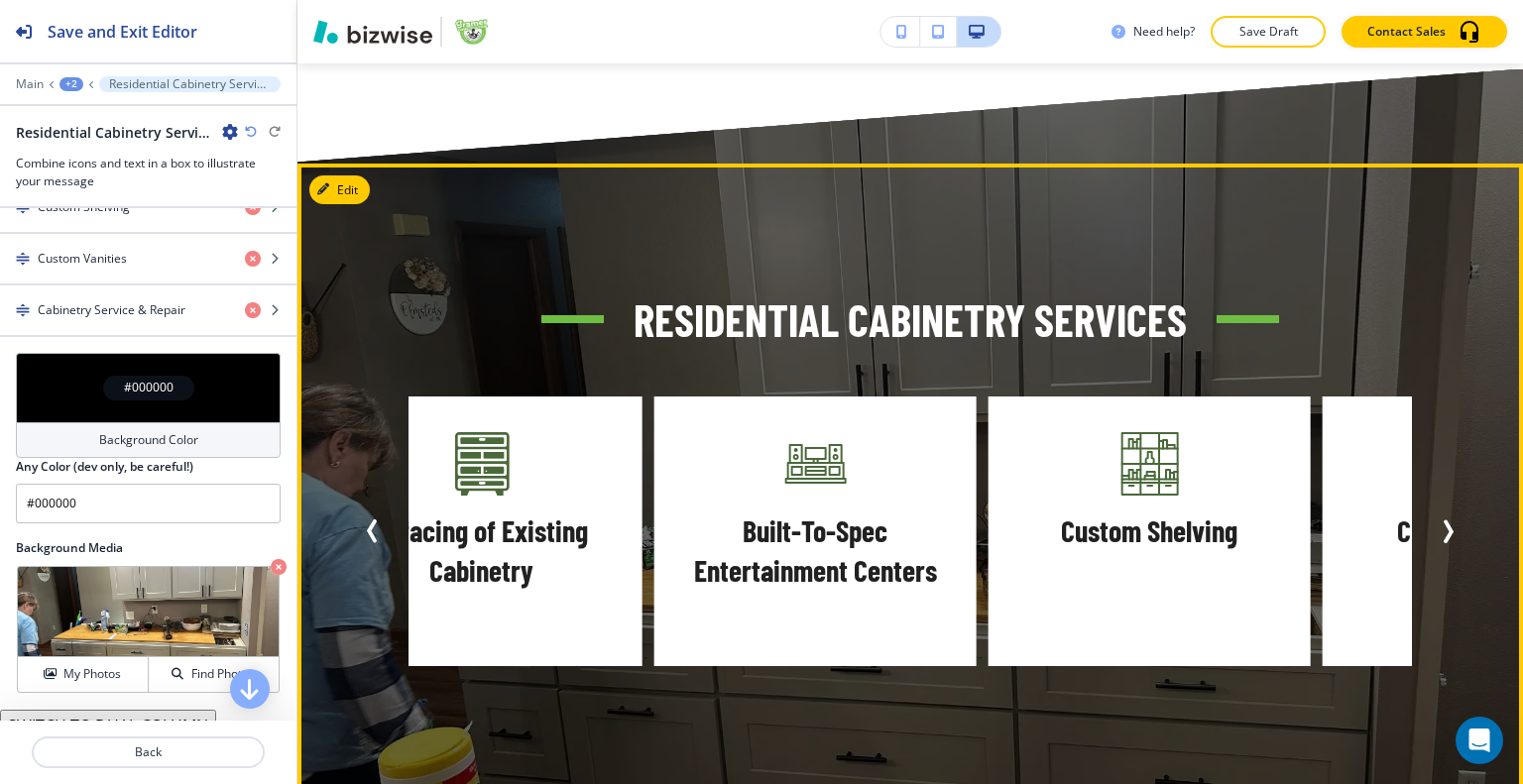 click 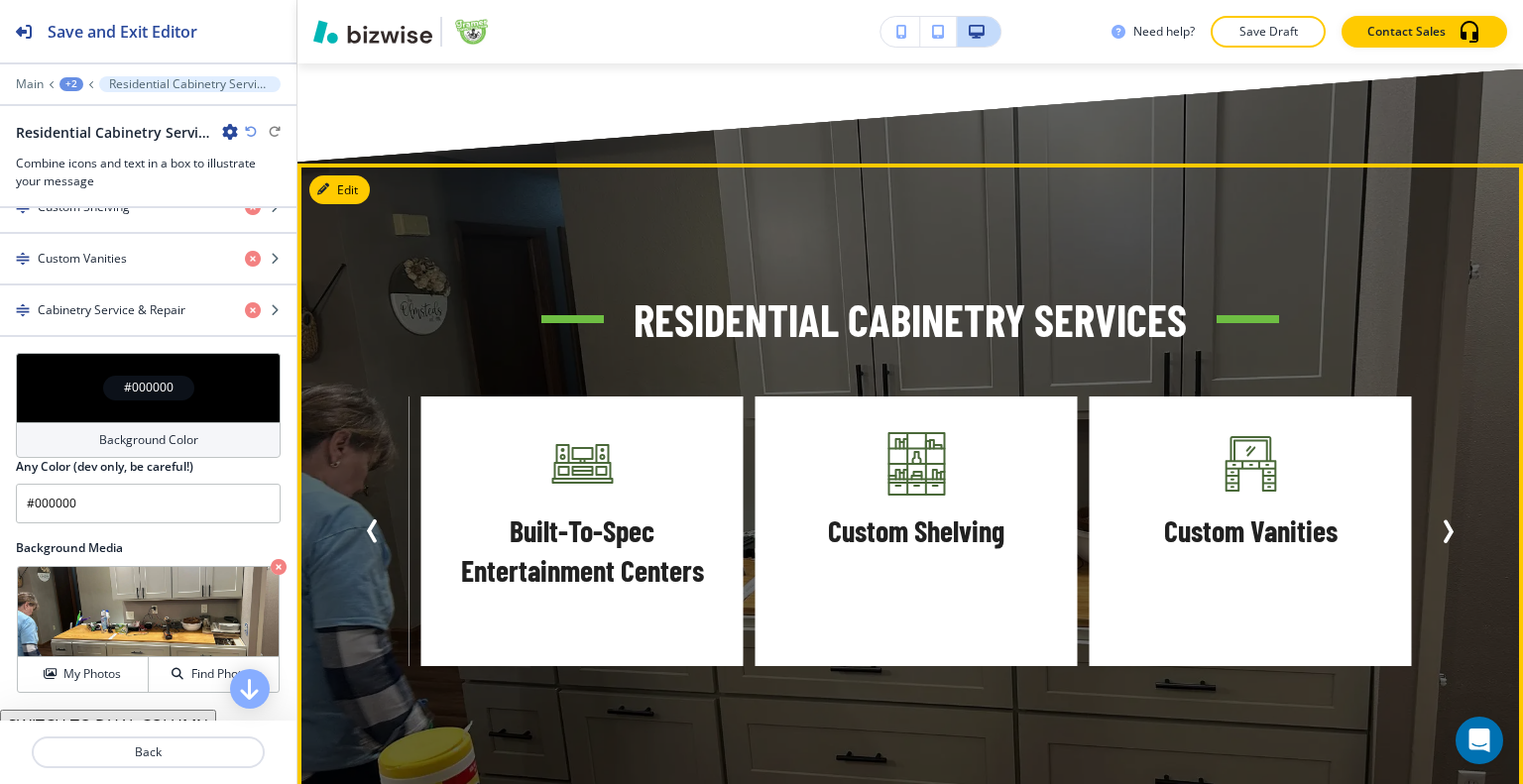 click 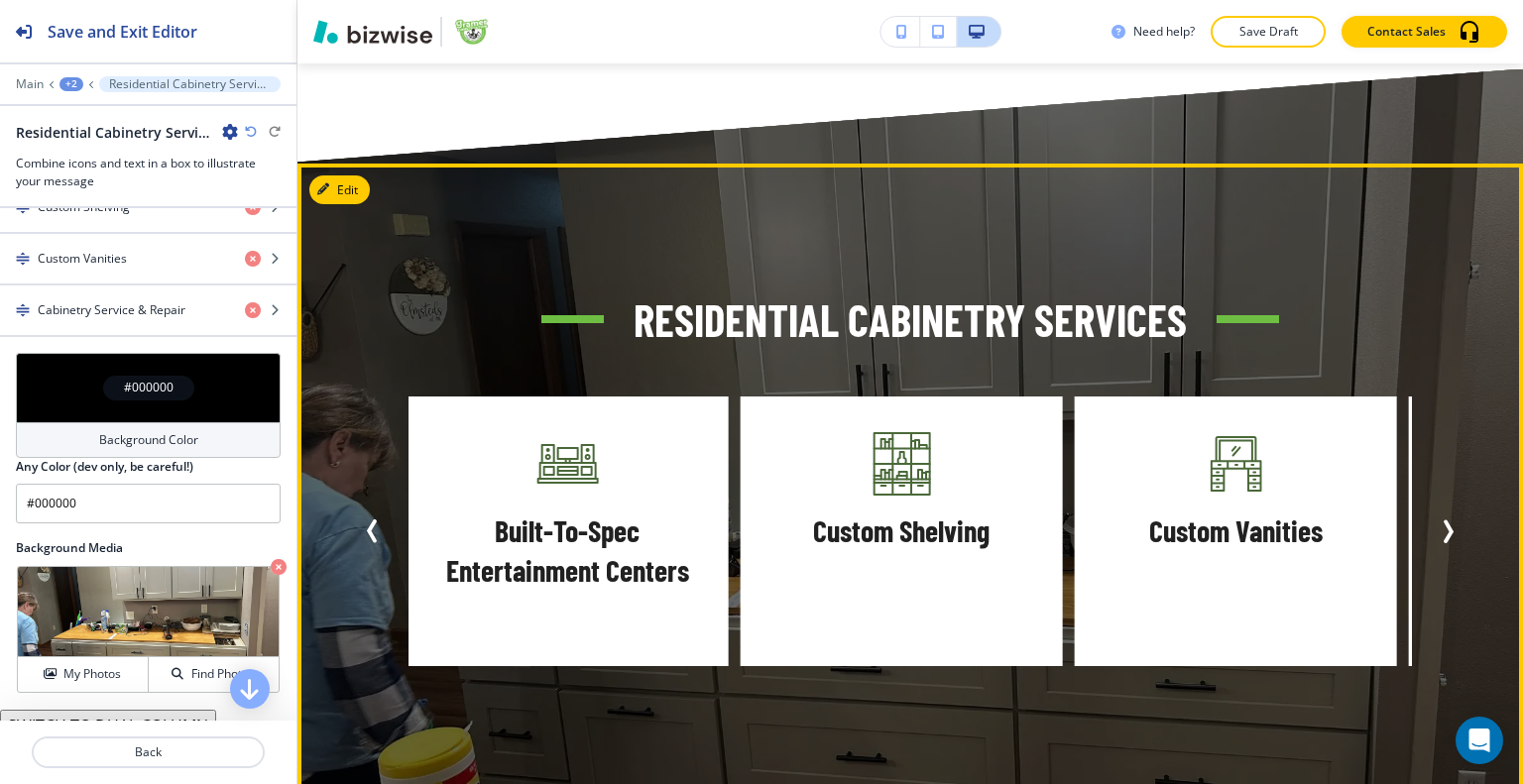 click 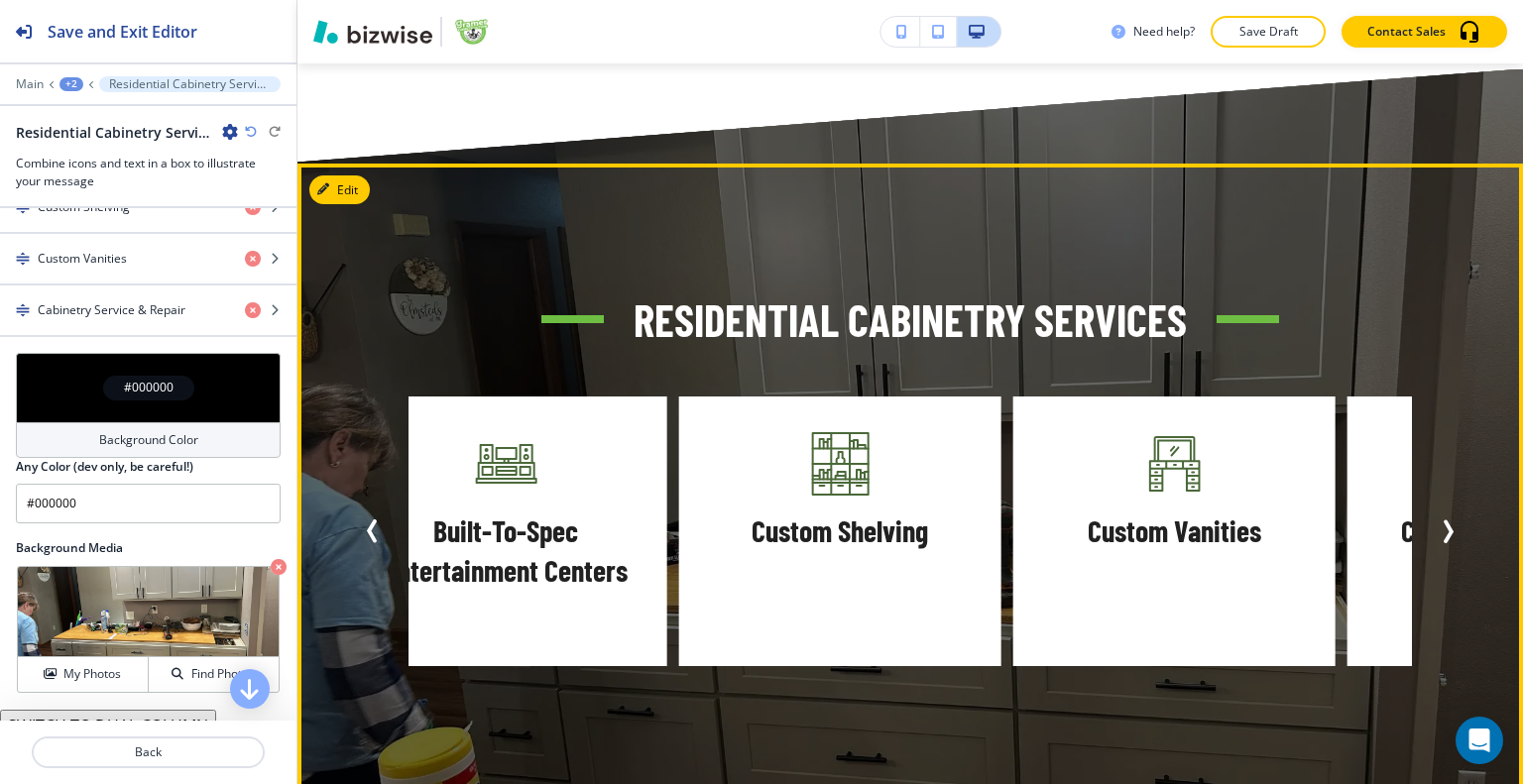 click 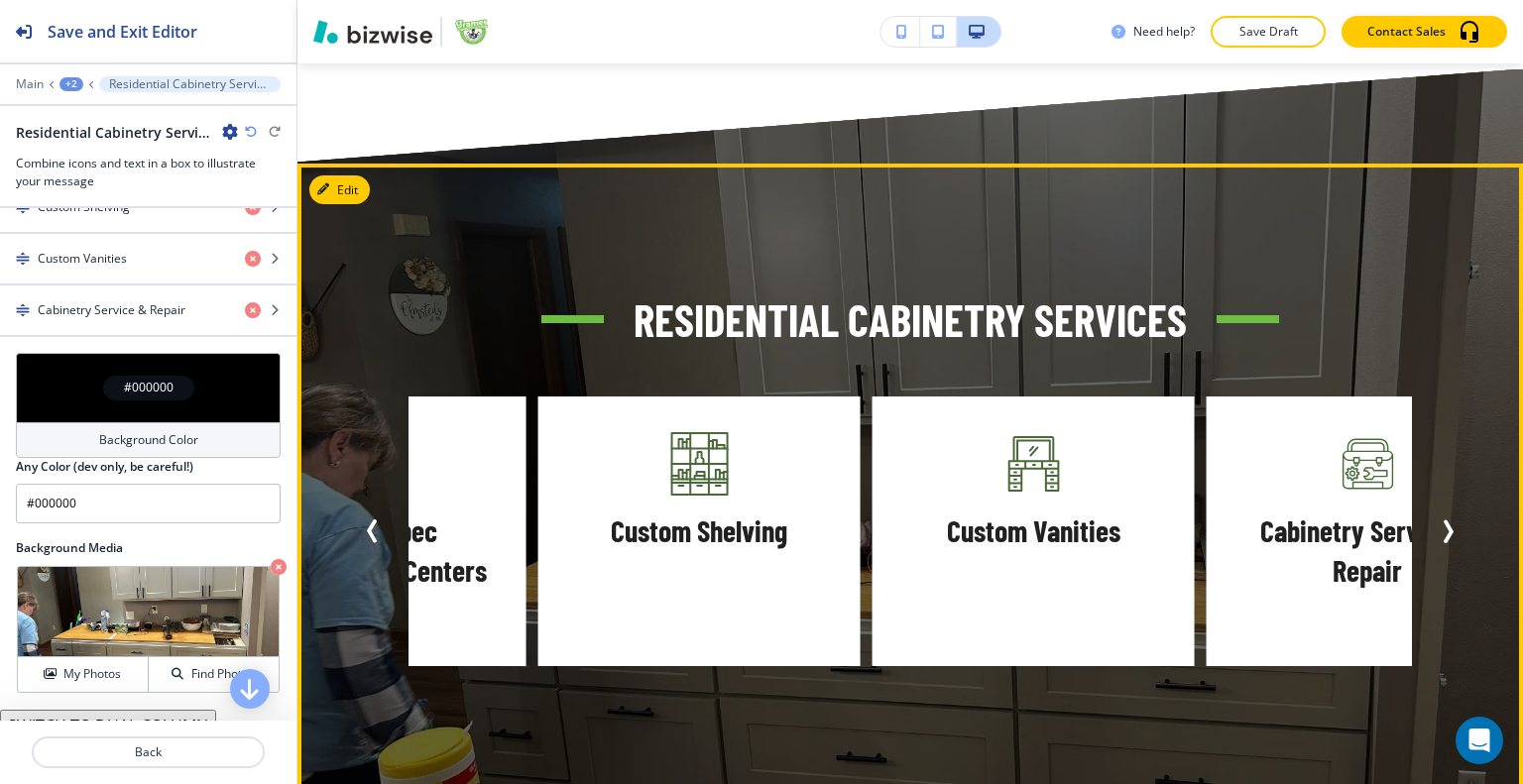 click 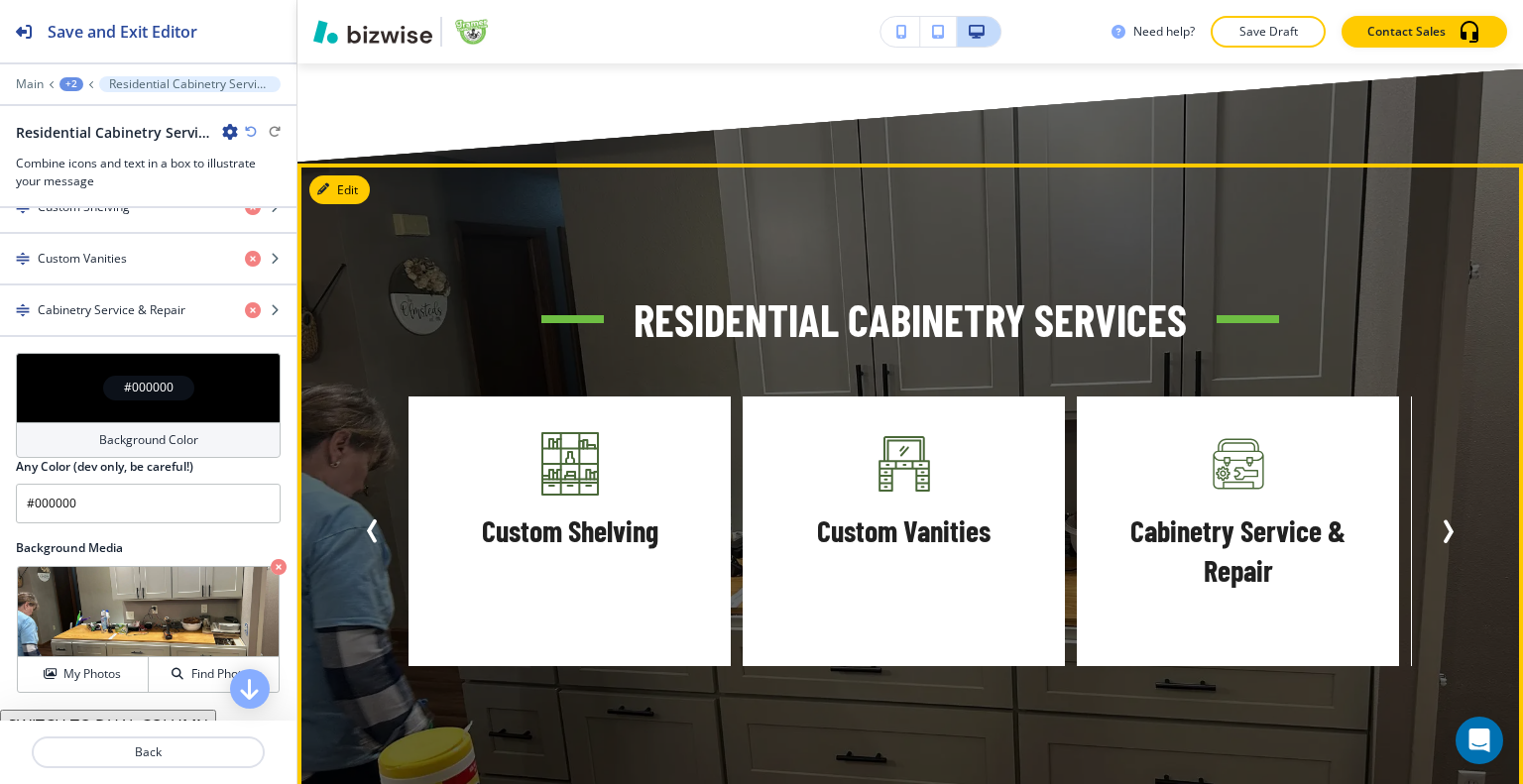 click 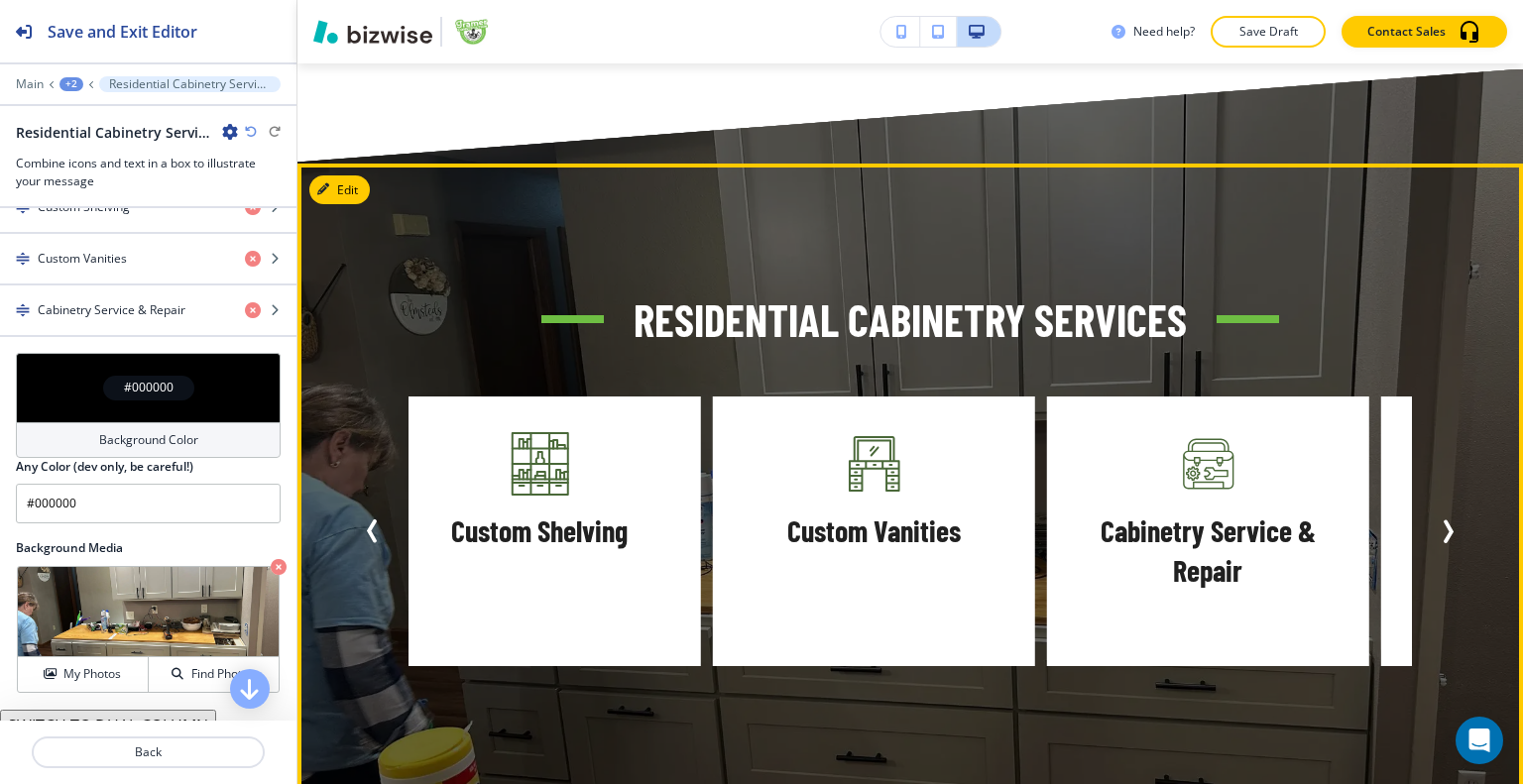 click 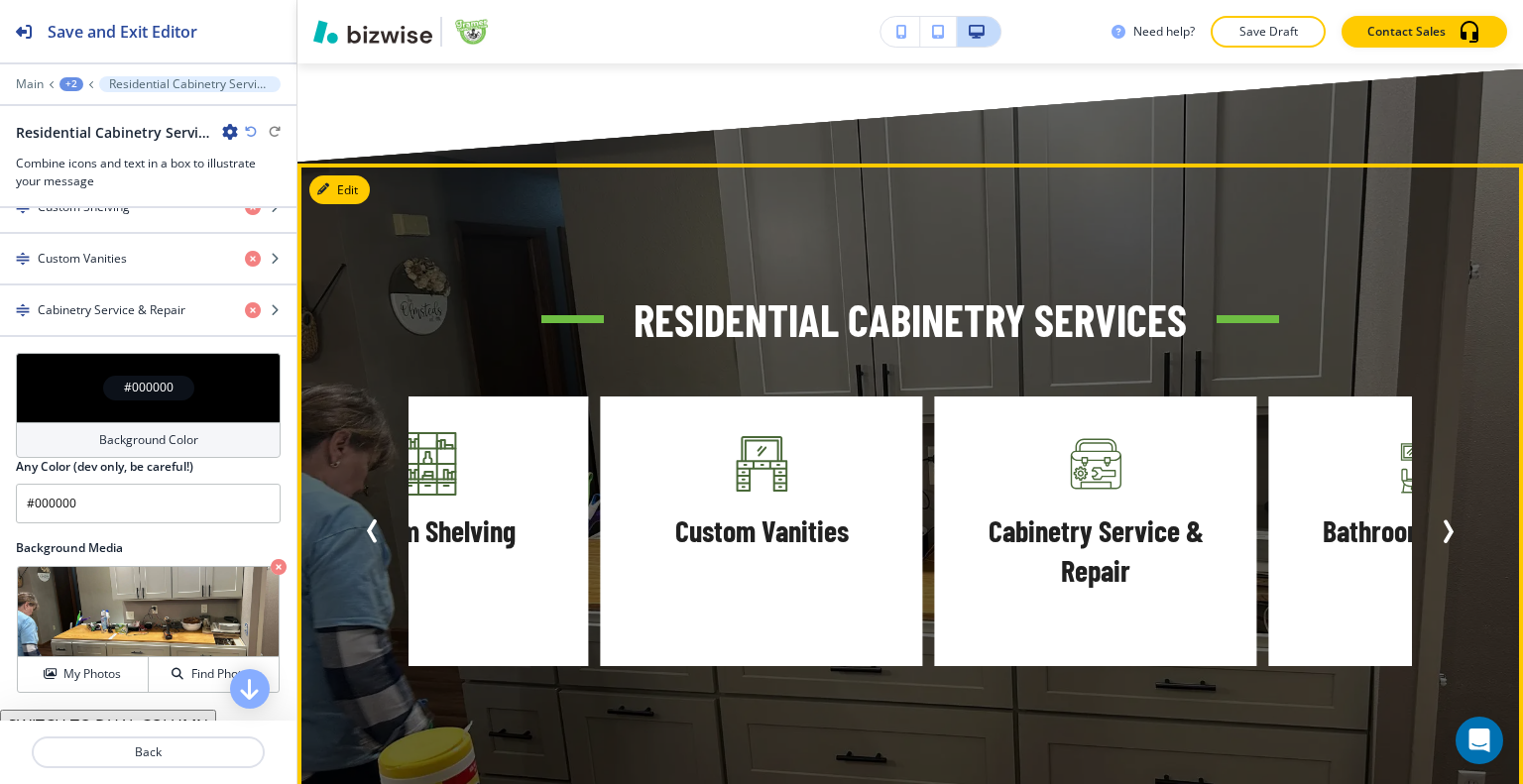 click 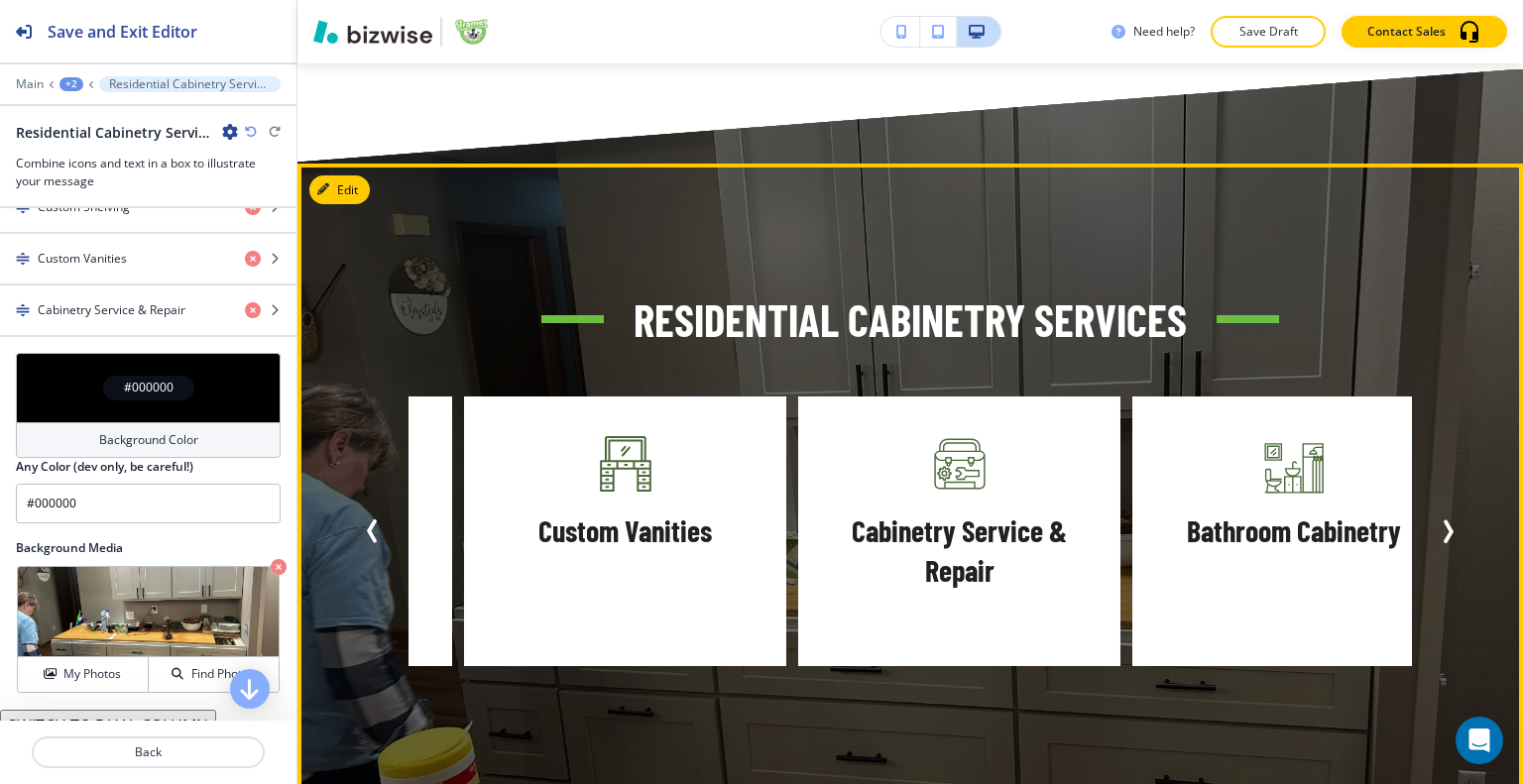 click 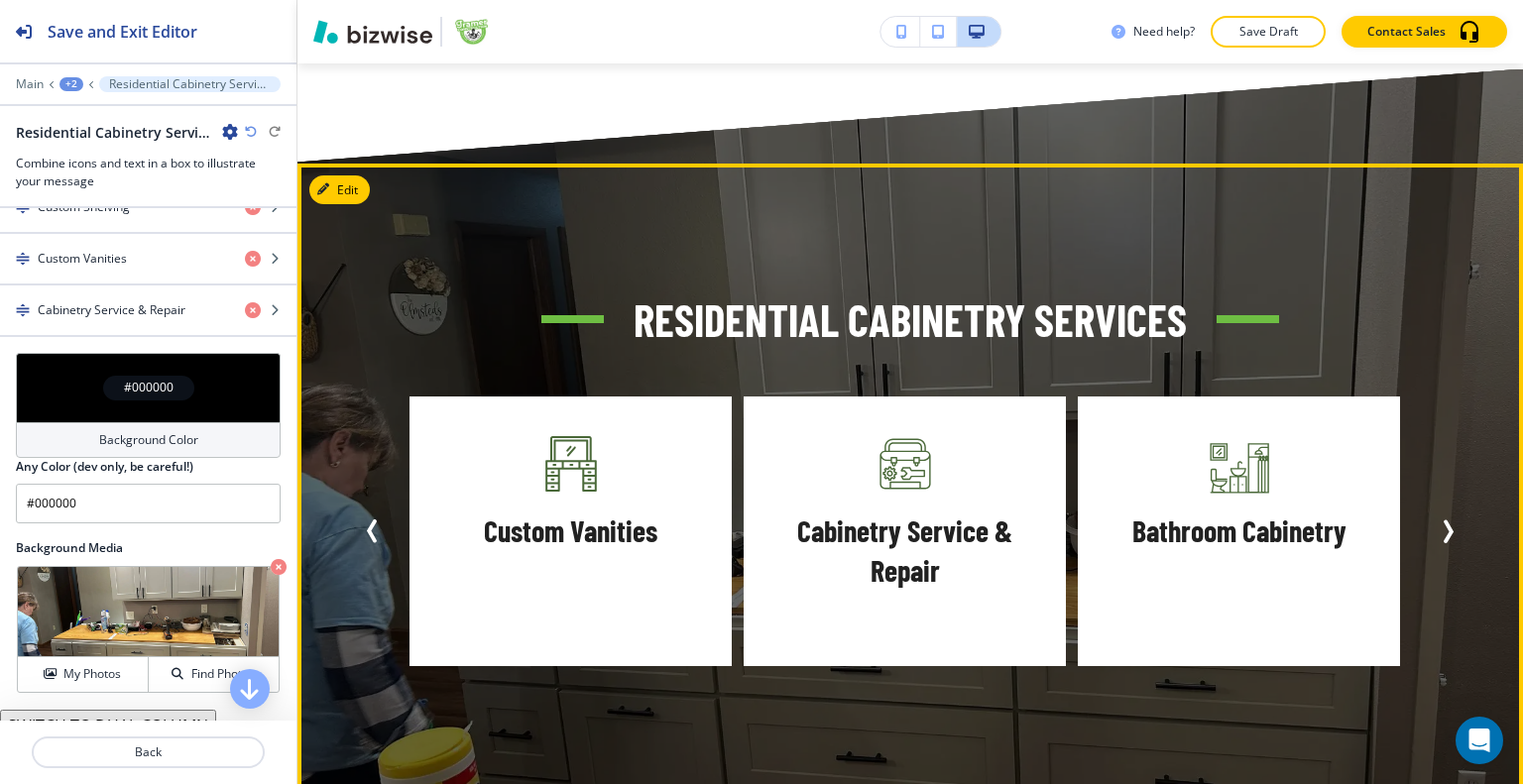 click 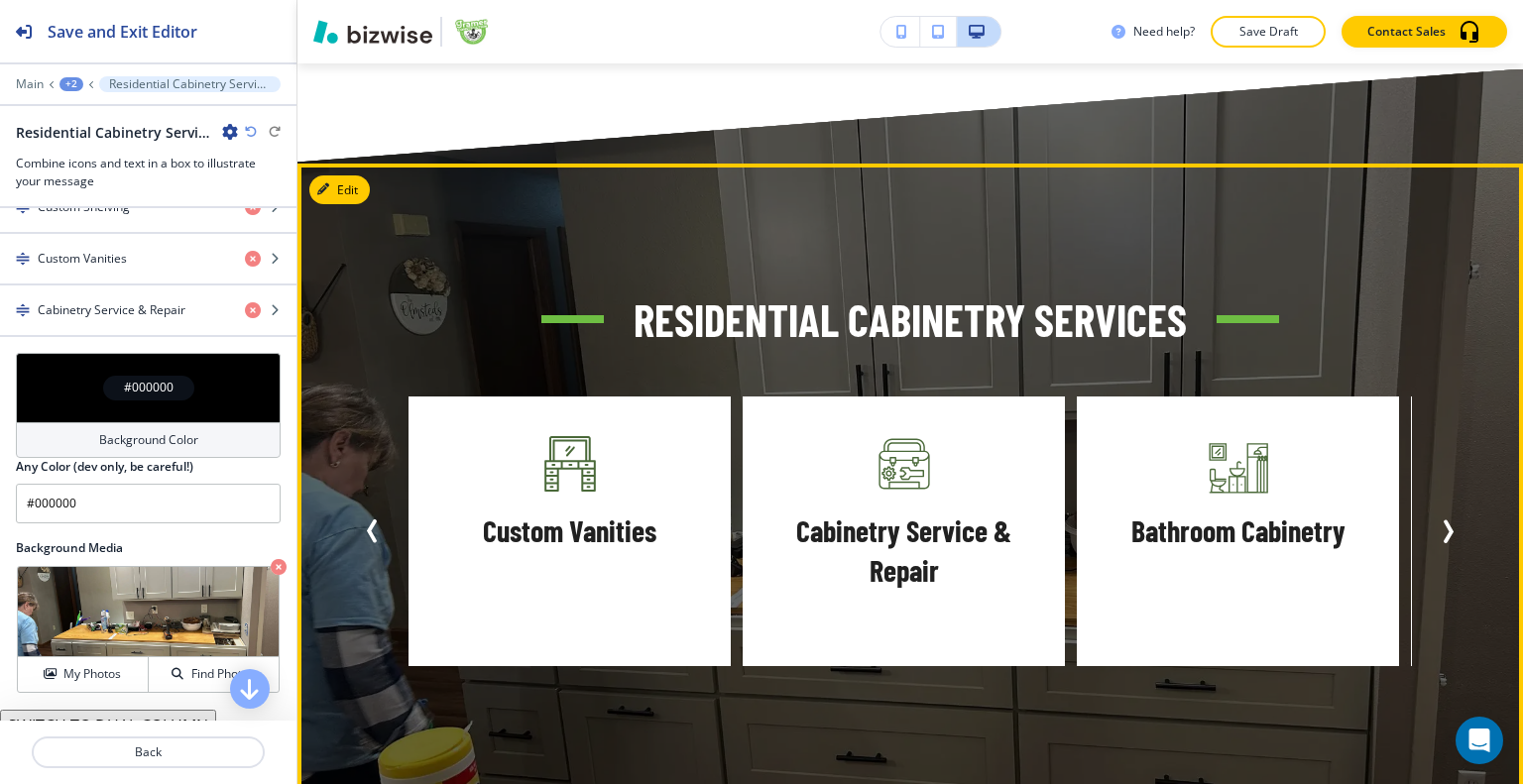 click 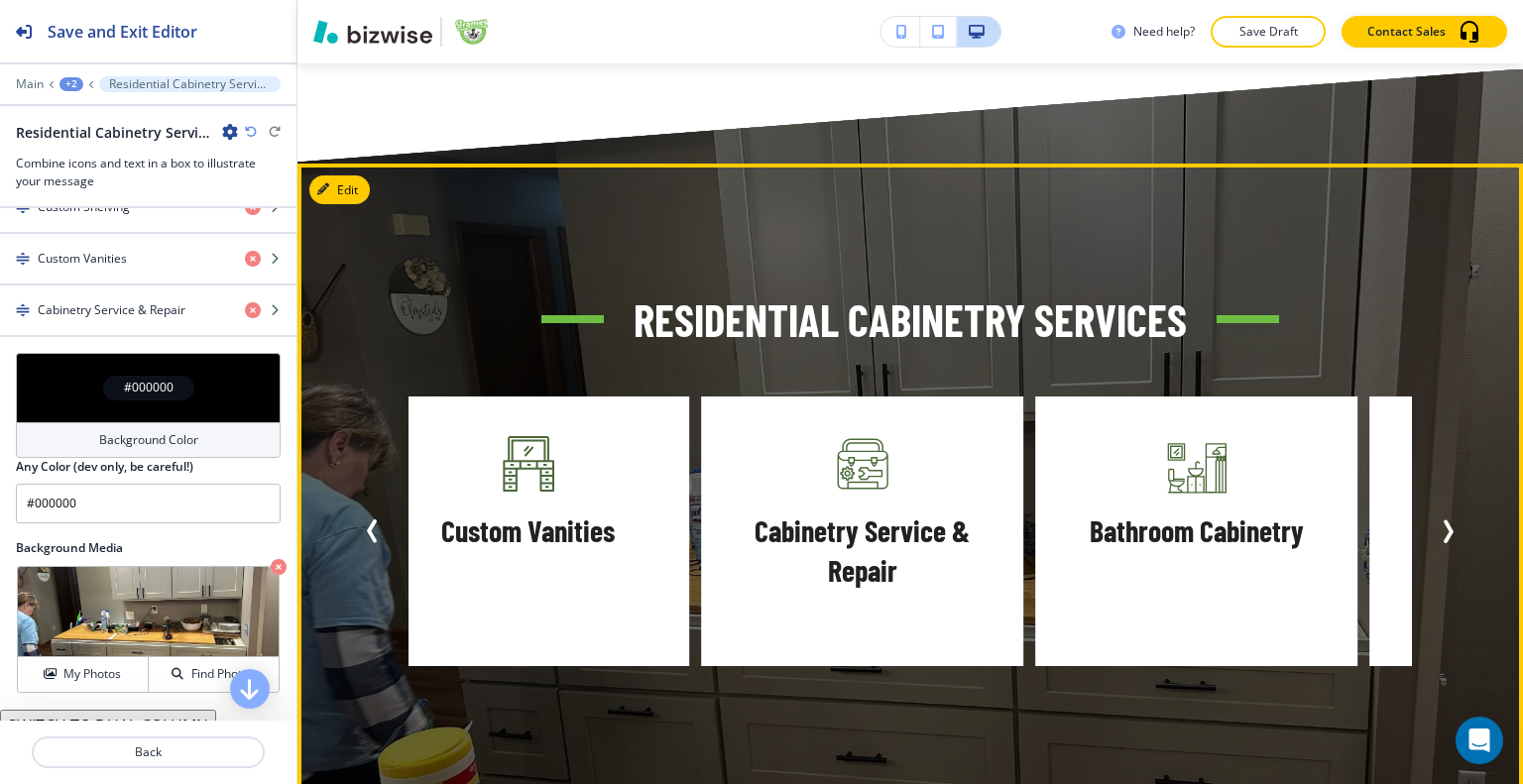 click 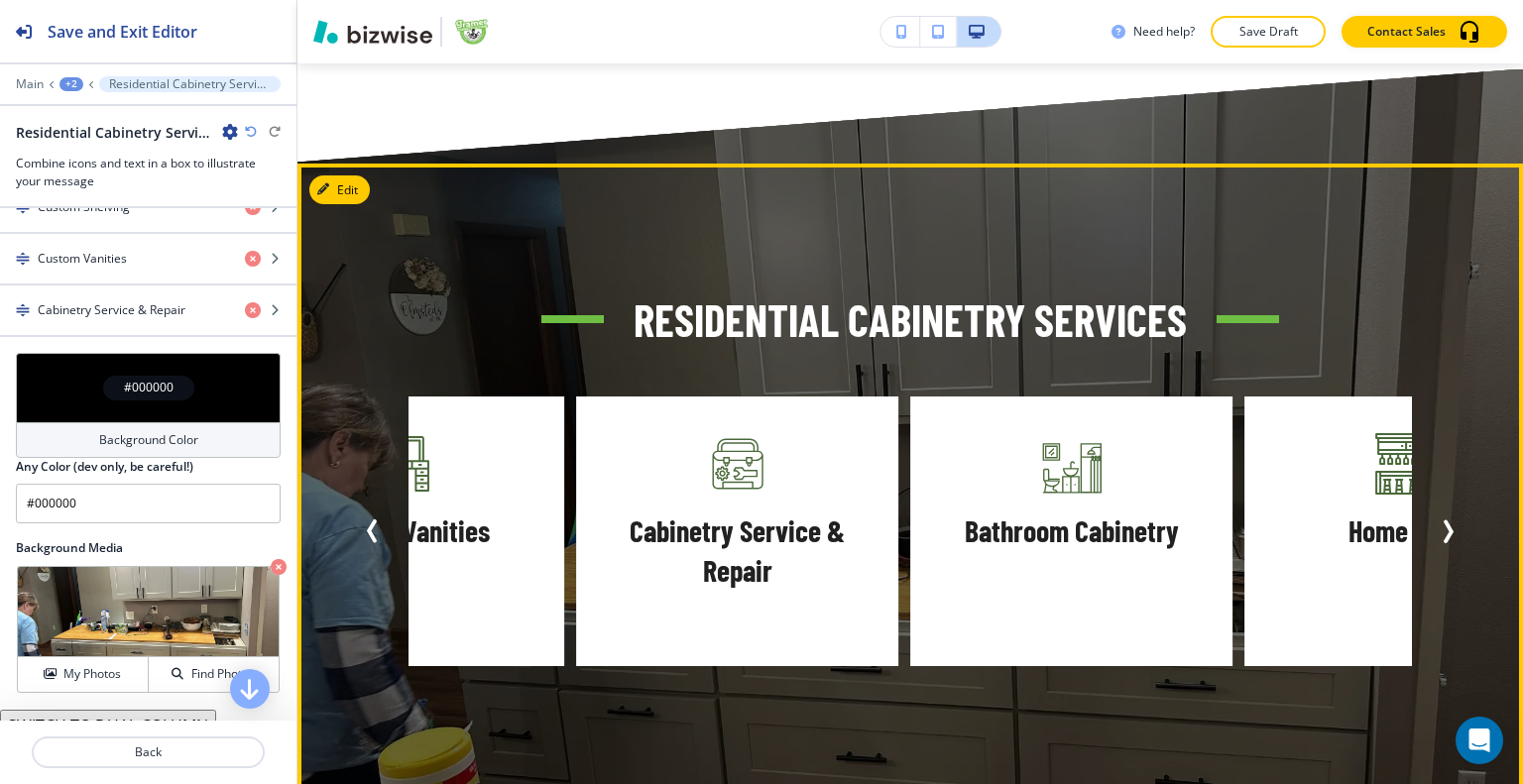 click 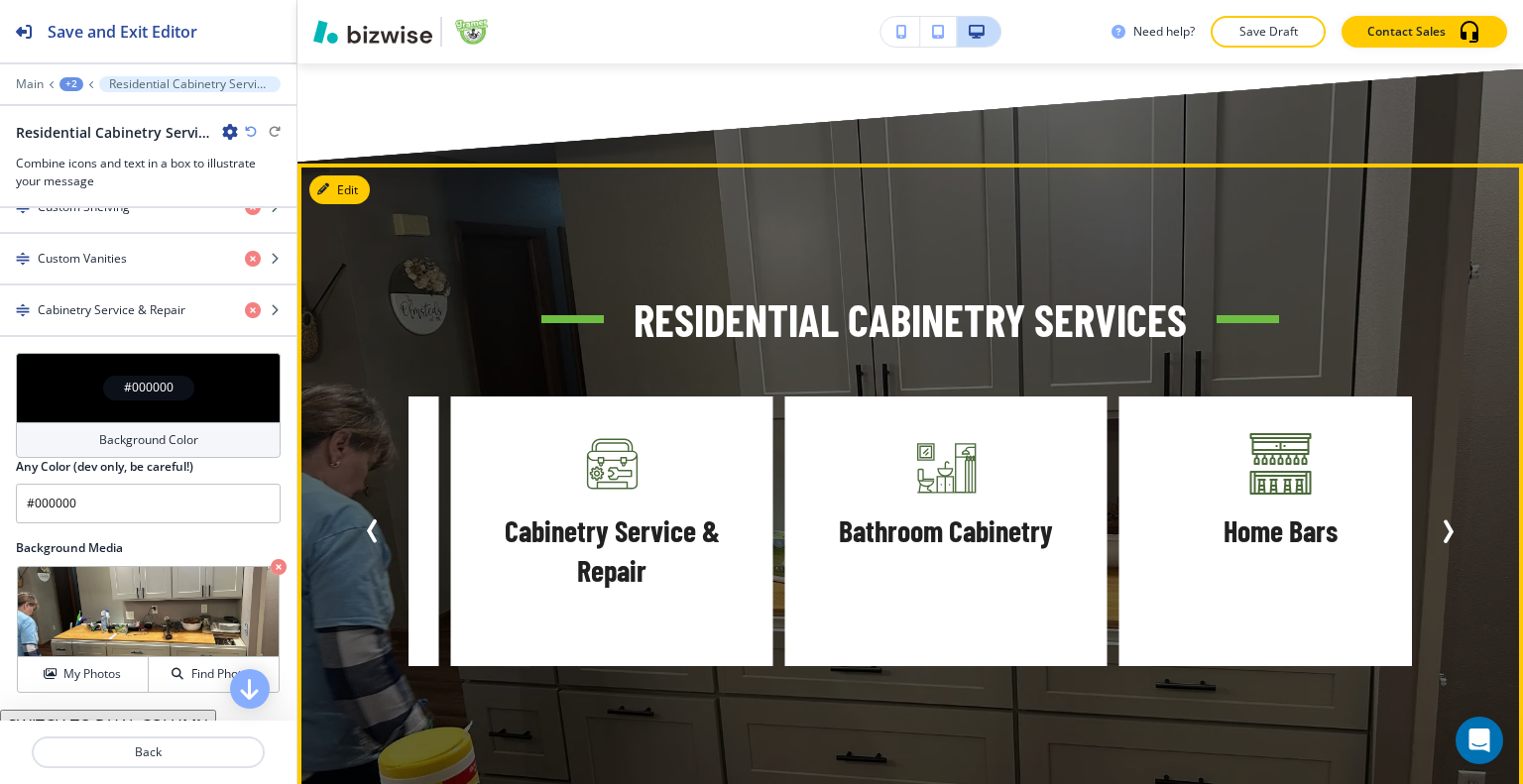 click 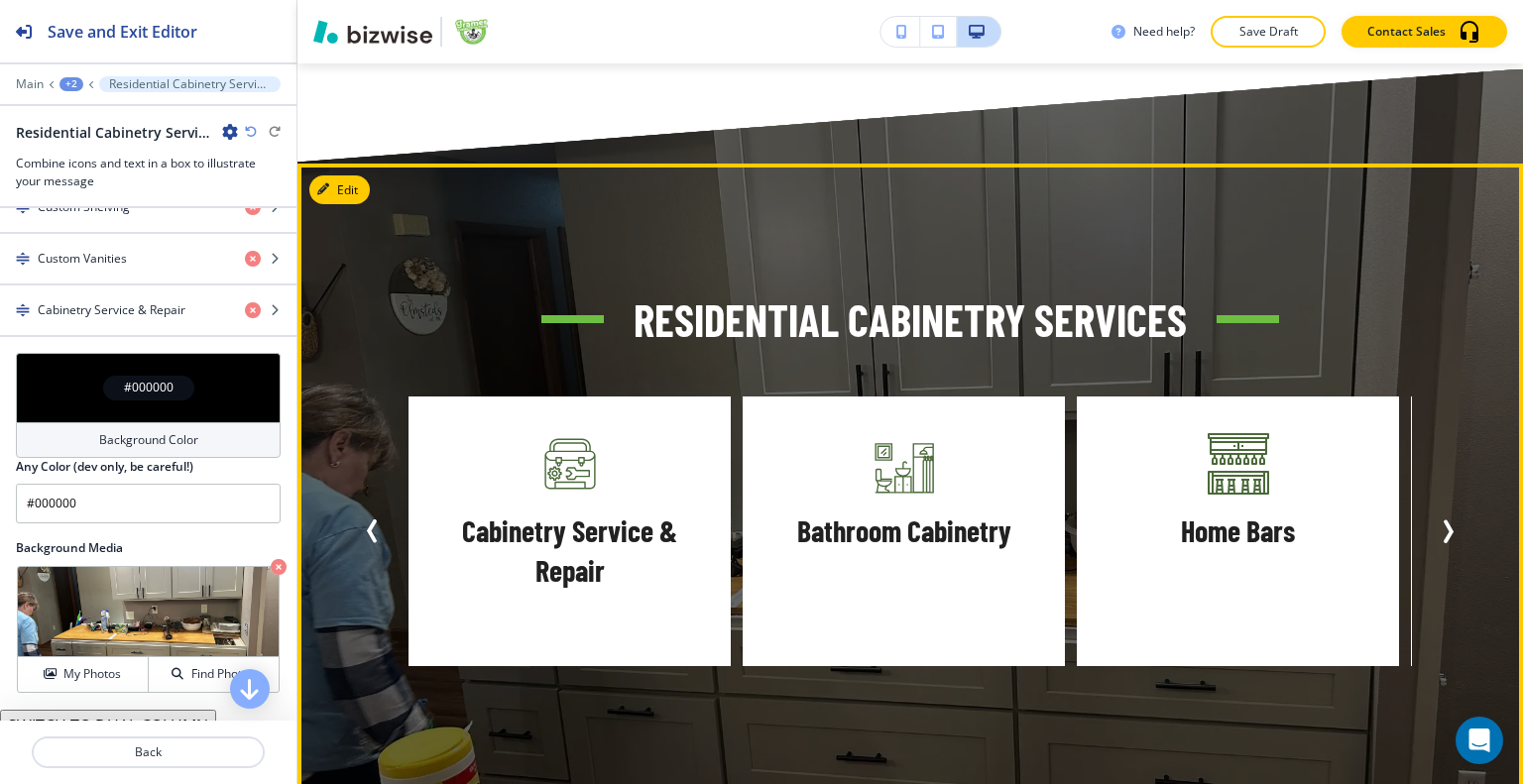 click 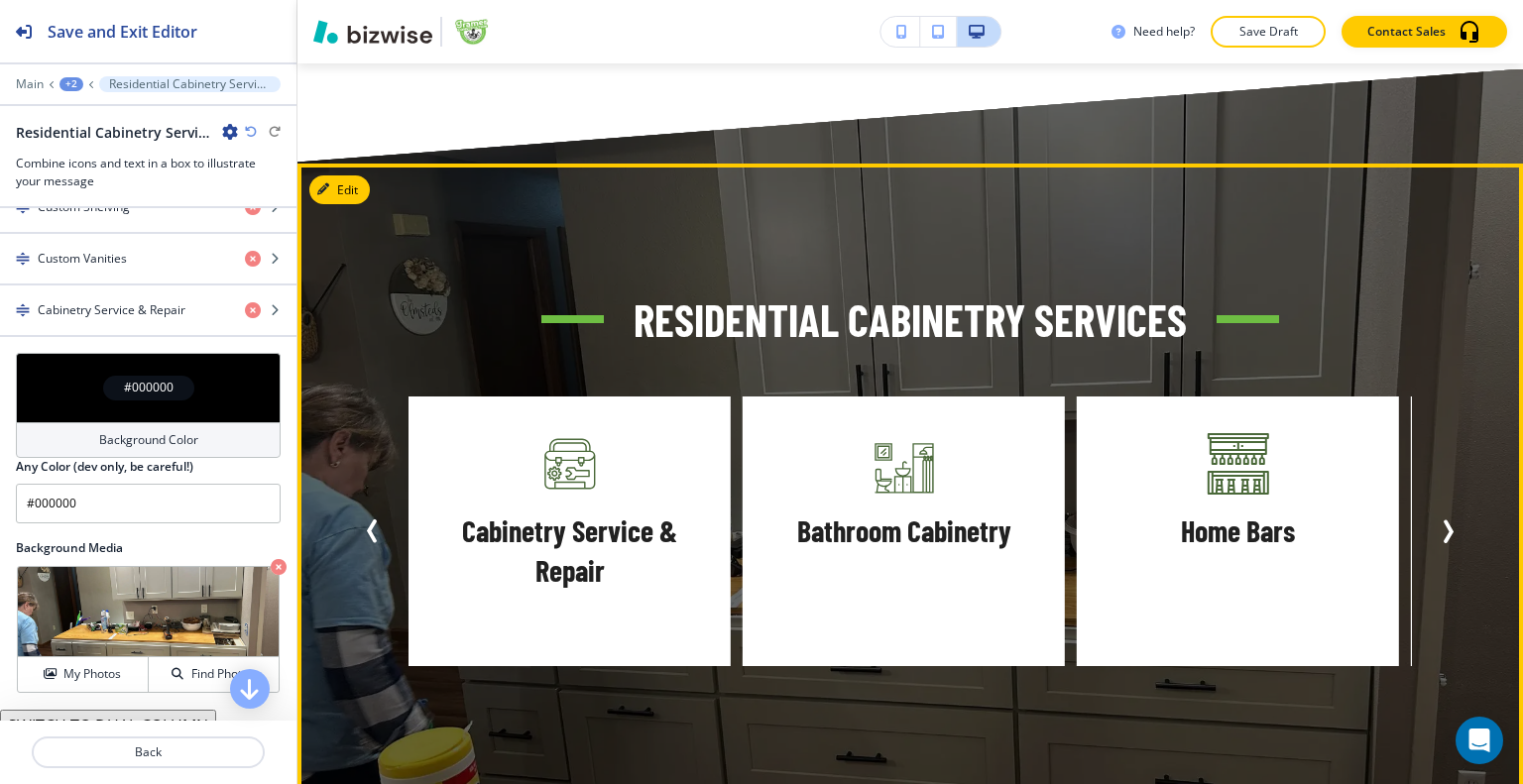 click 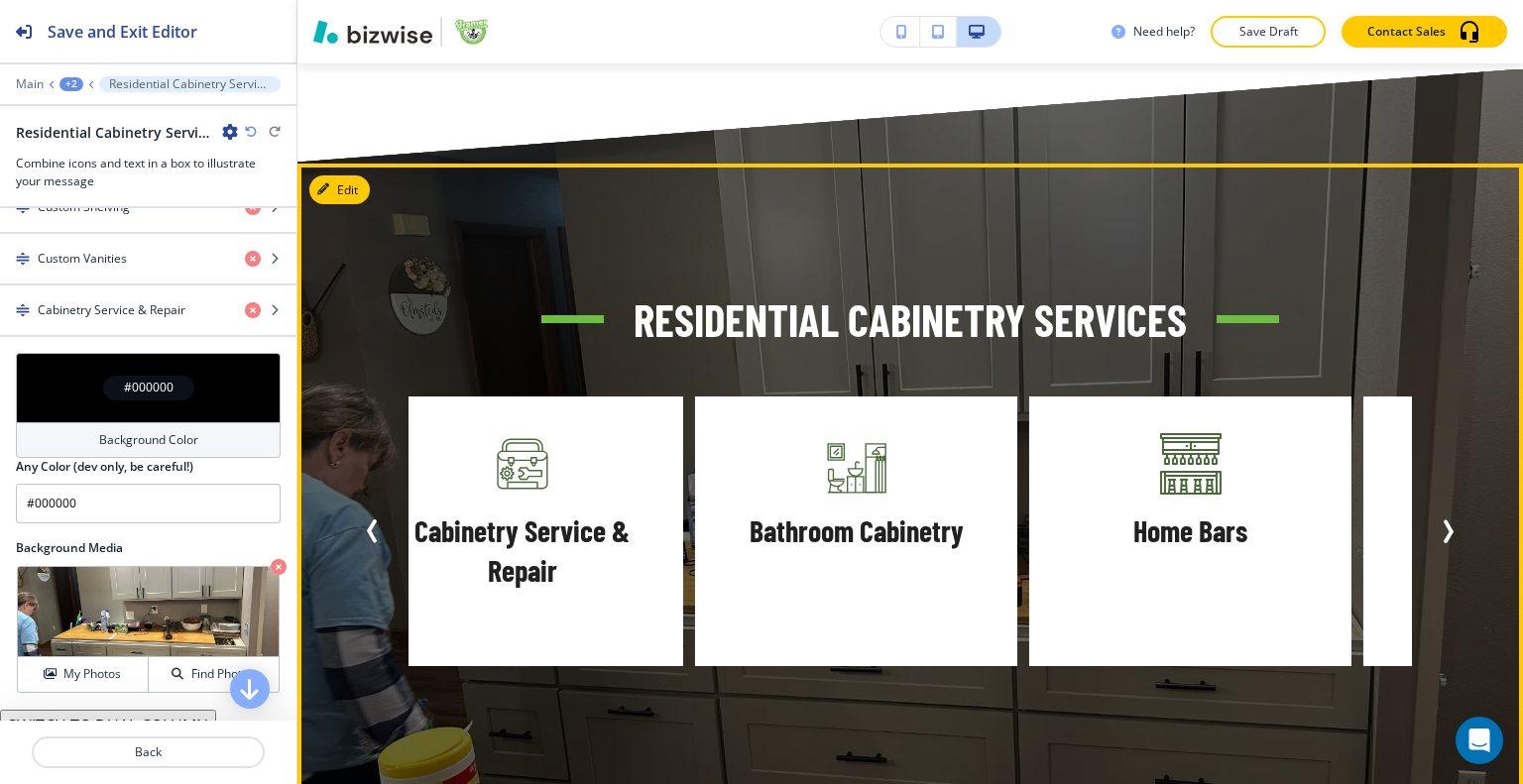 click 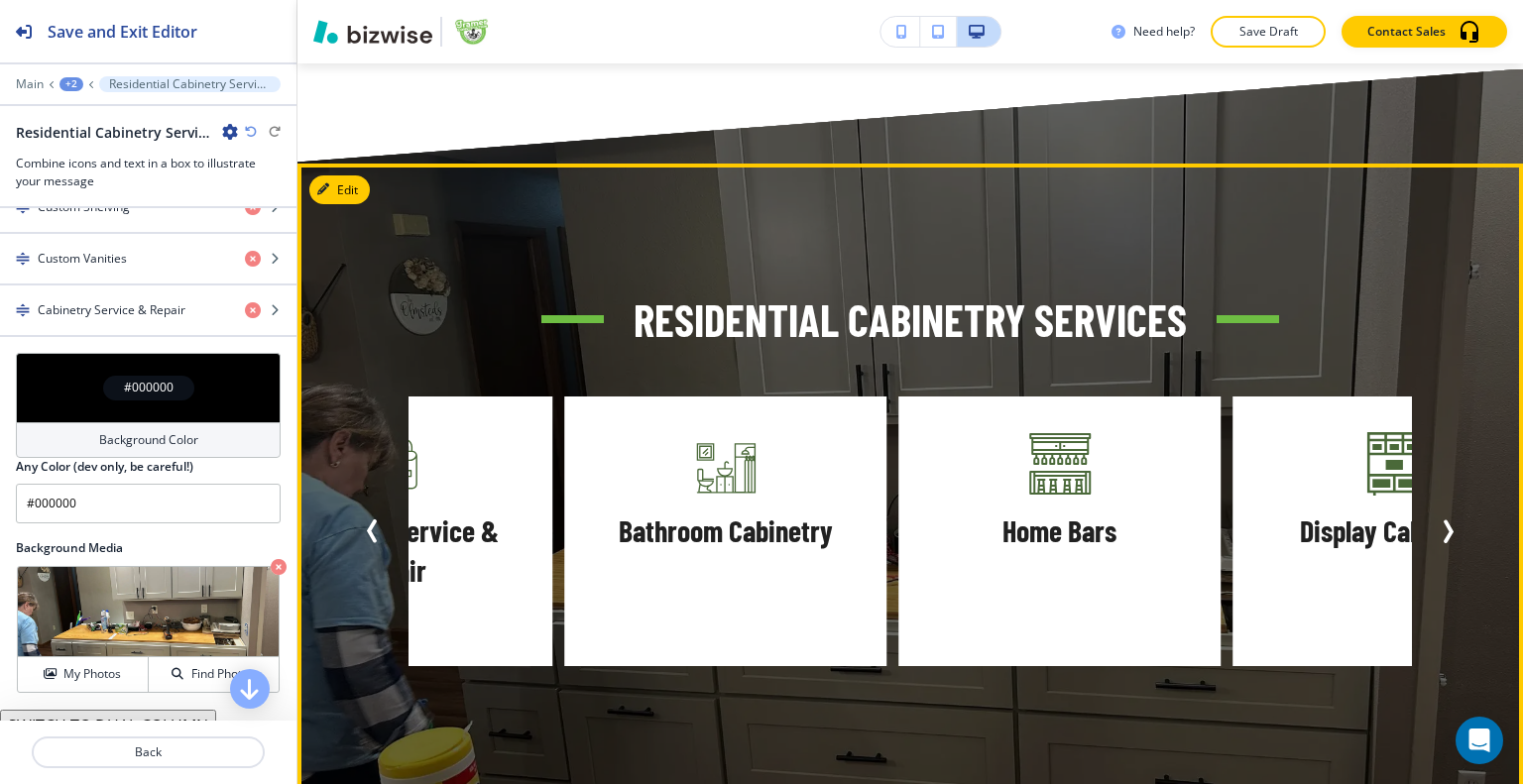 click 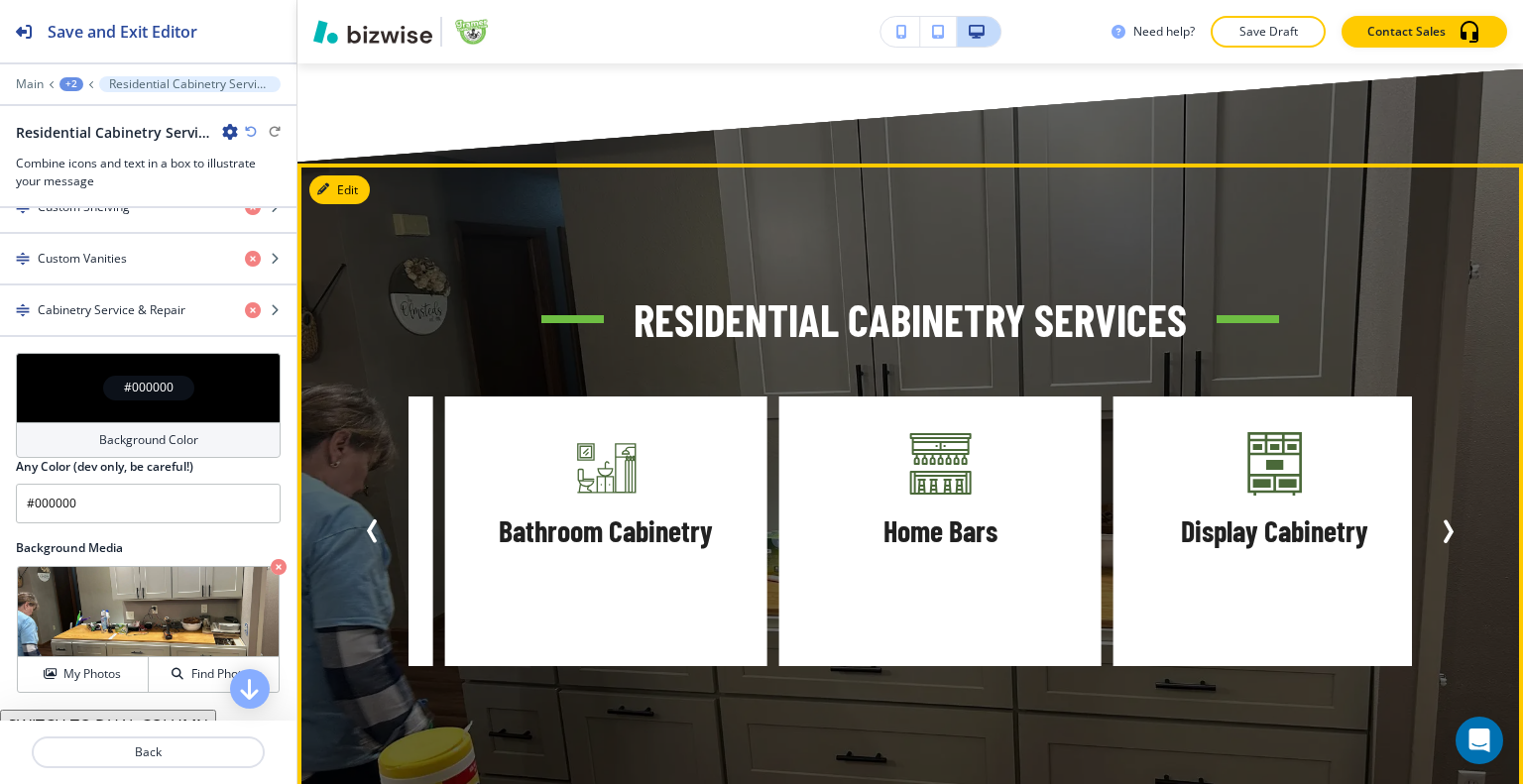 click 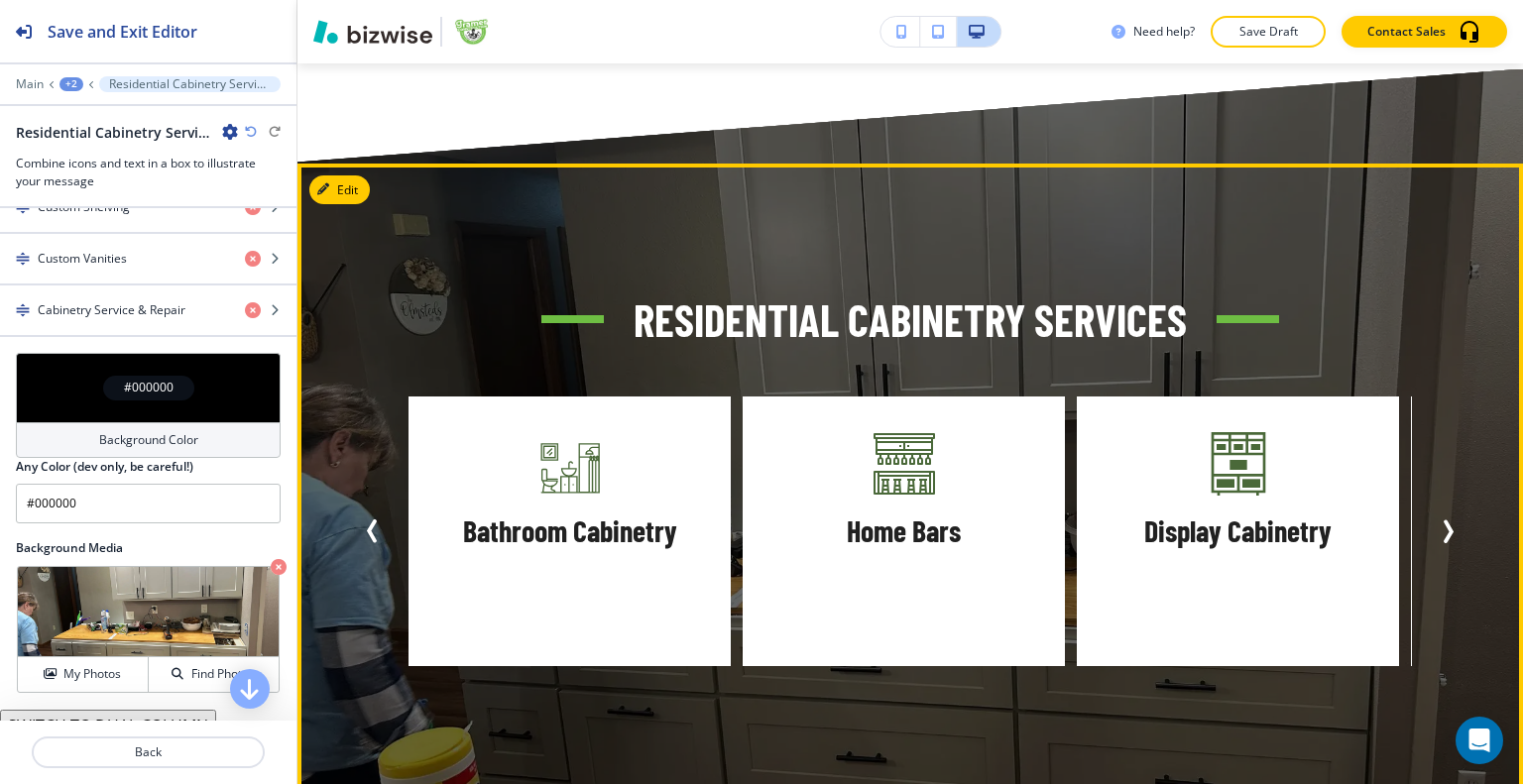 click 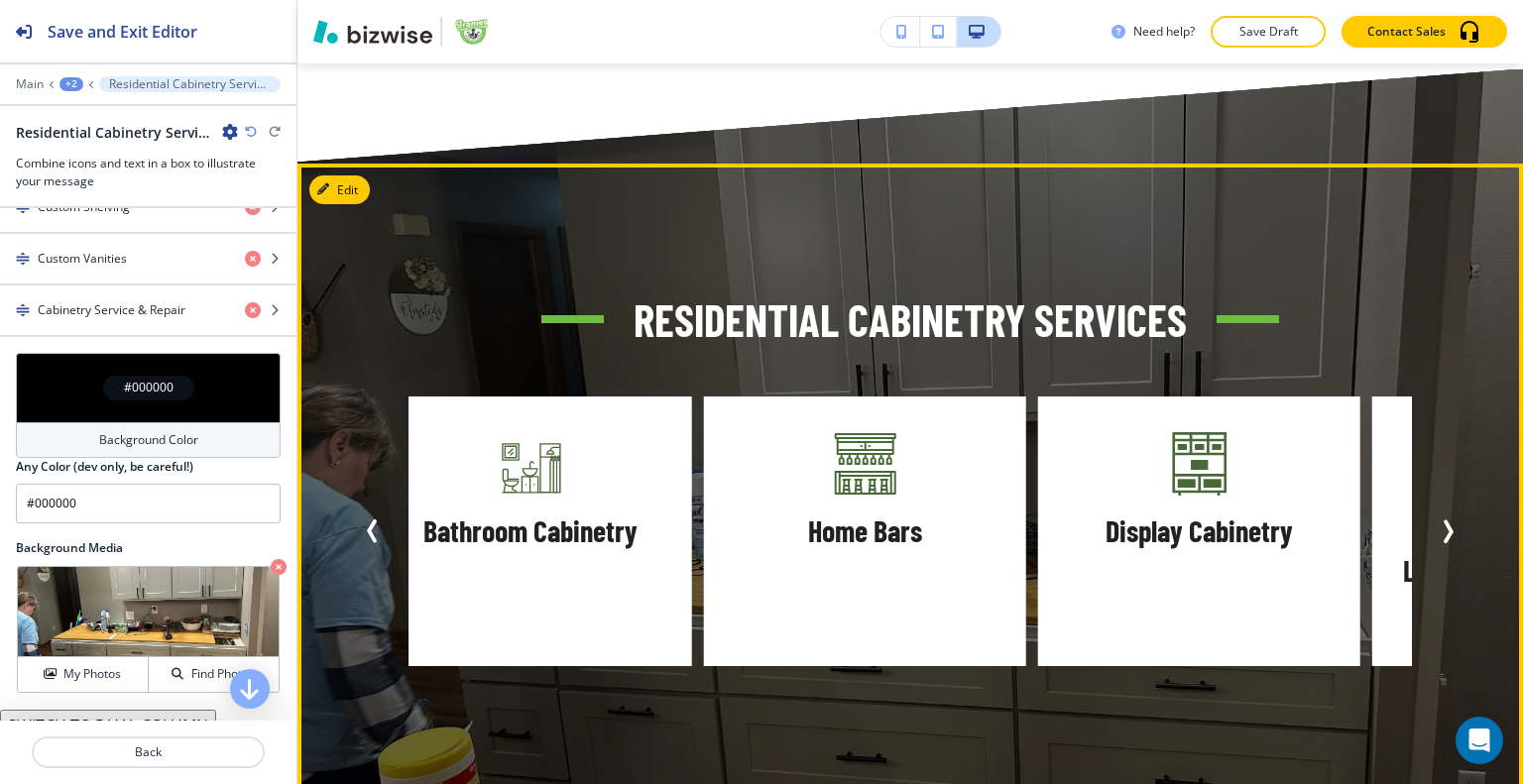 click 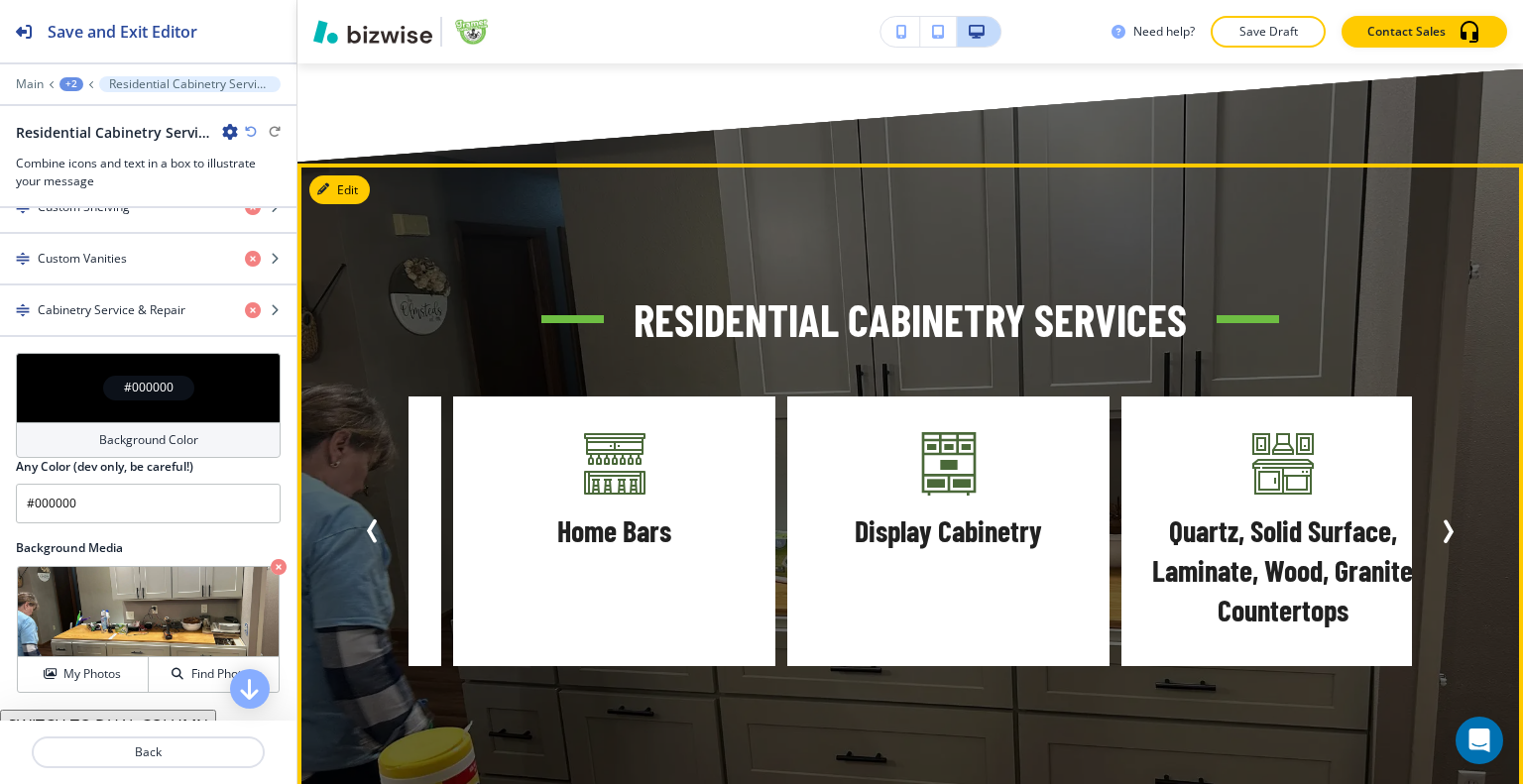 click 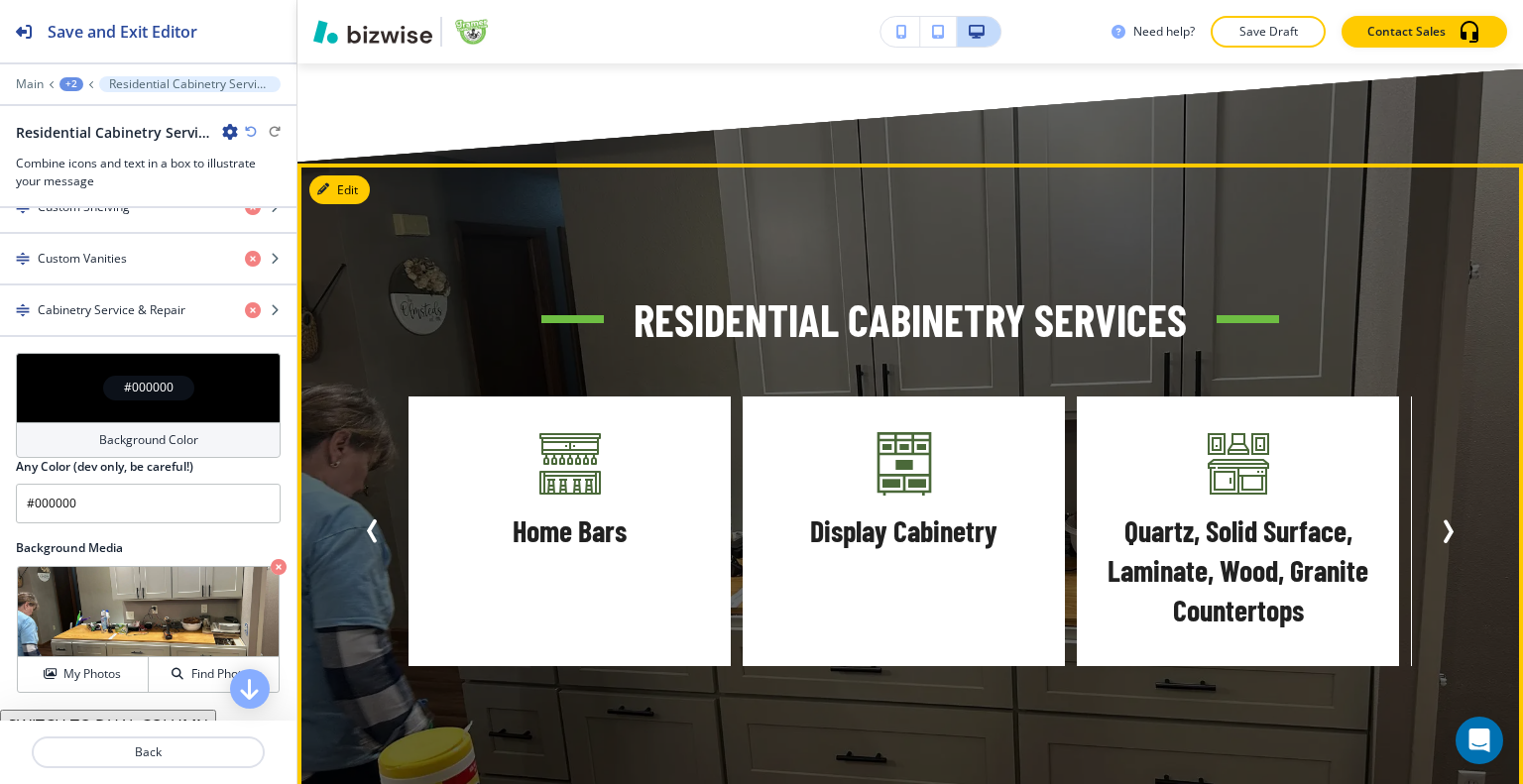 click 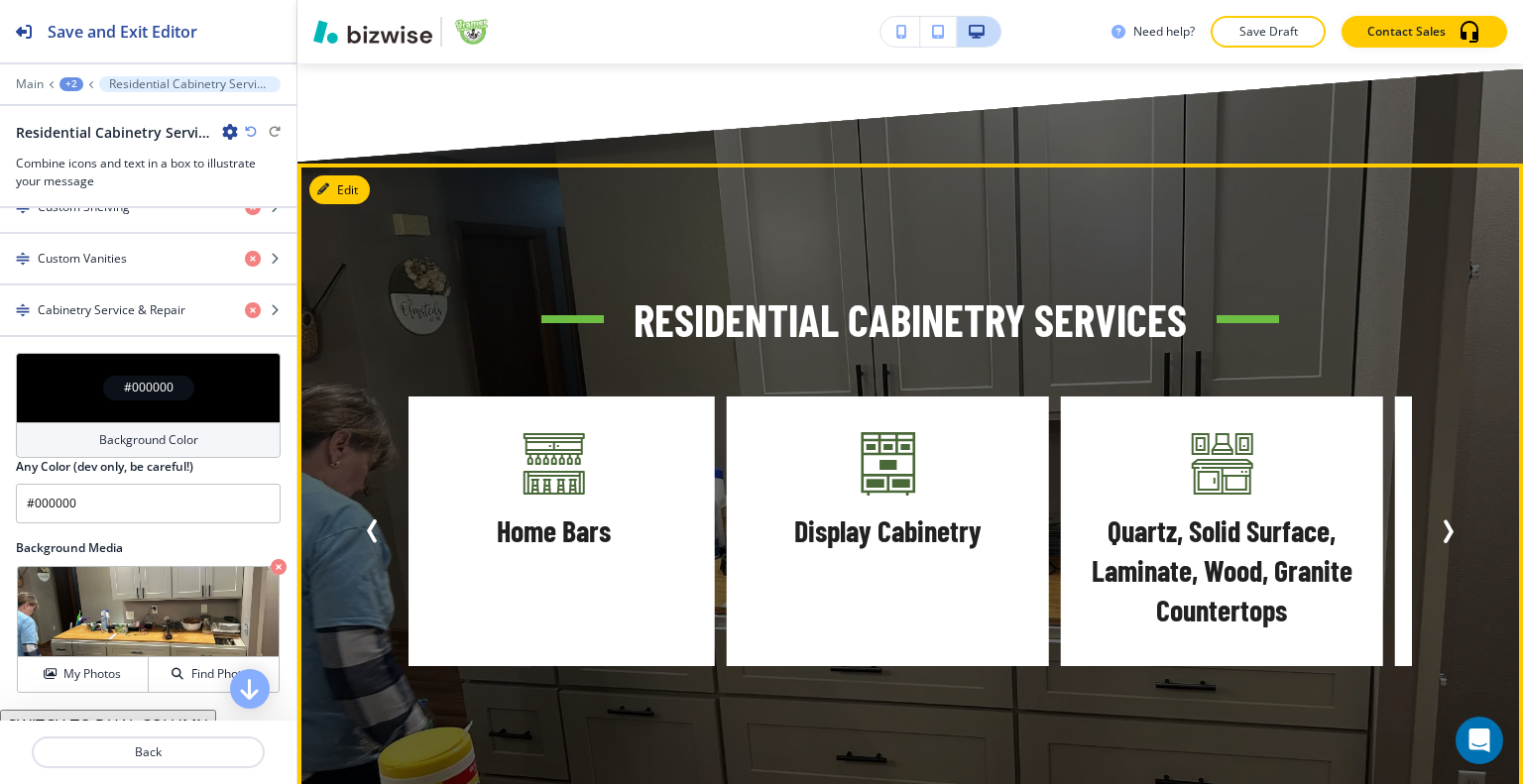 click 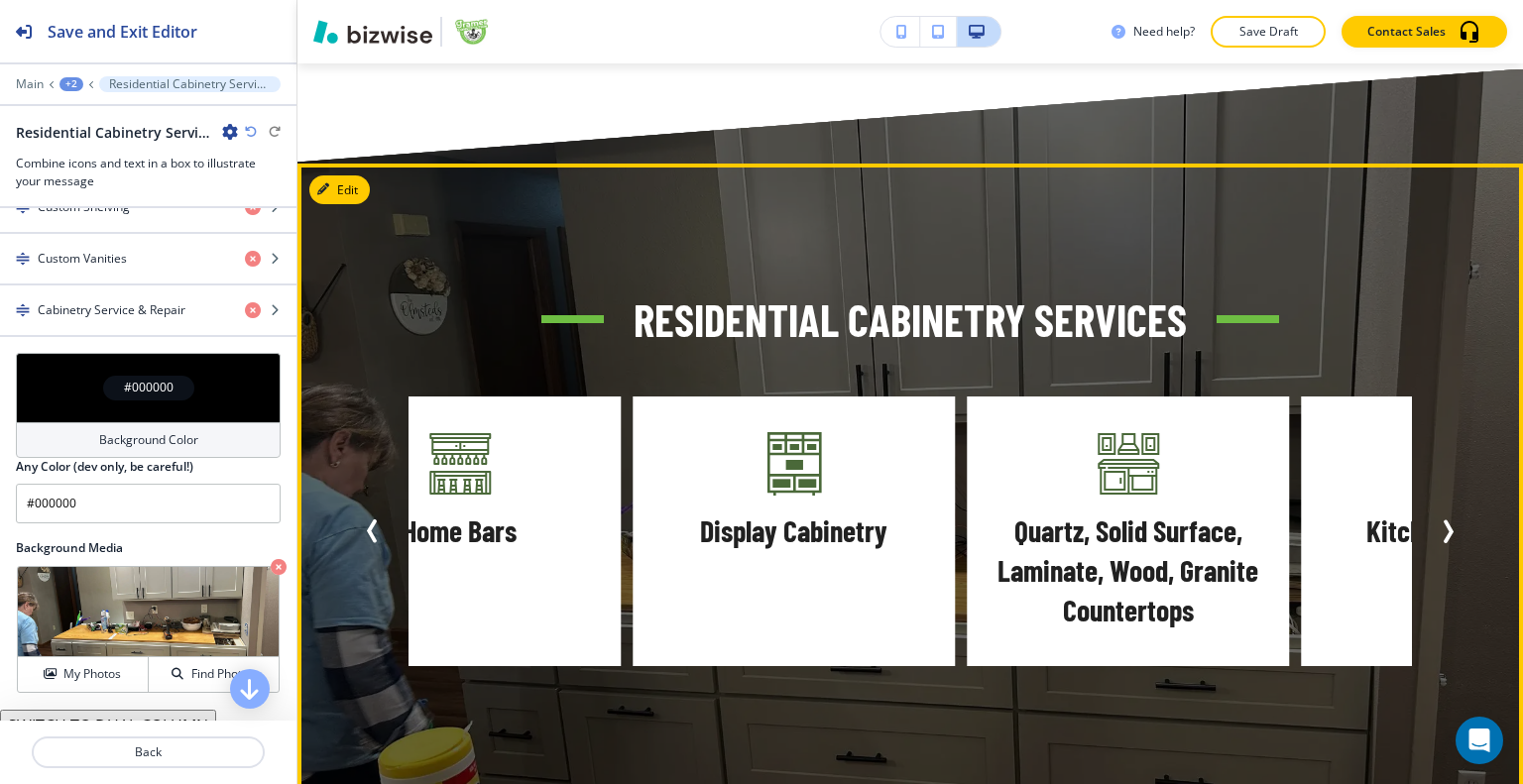 click 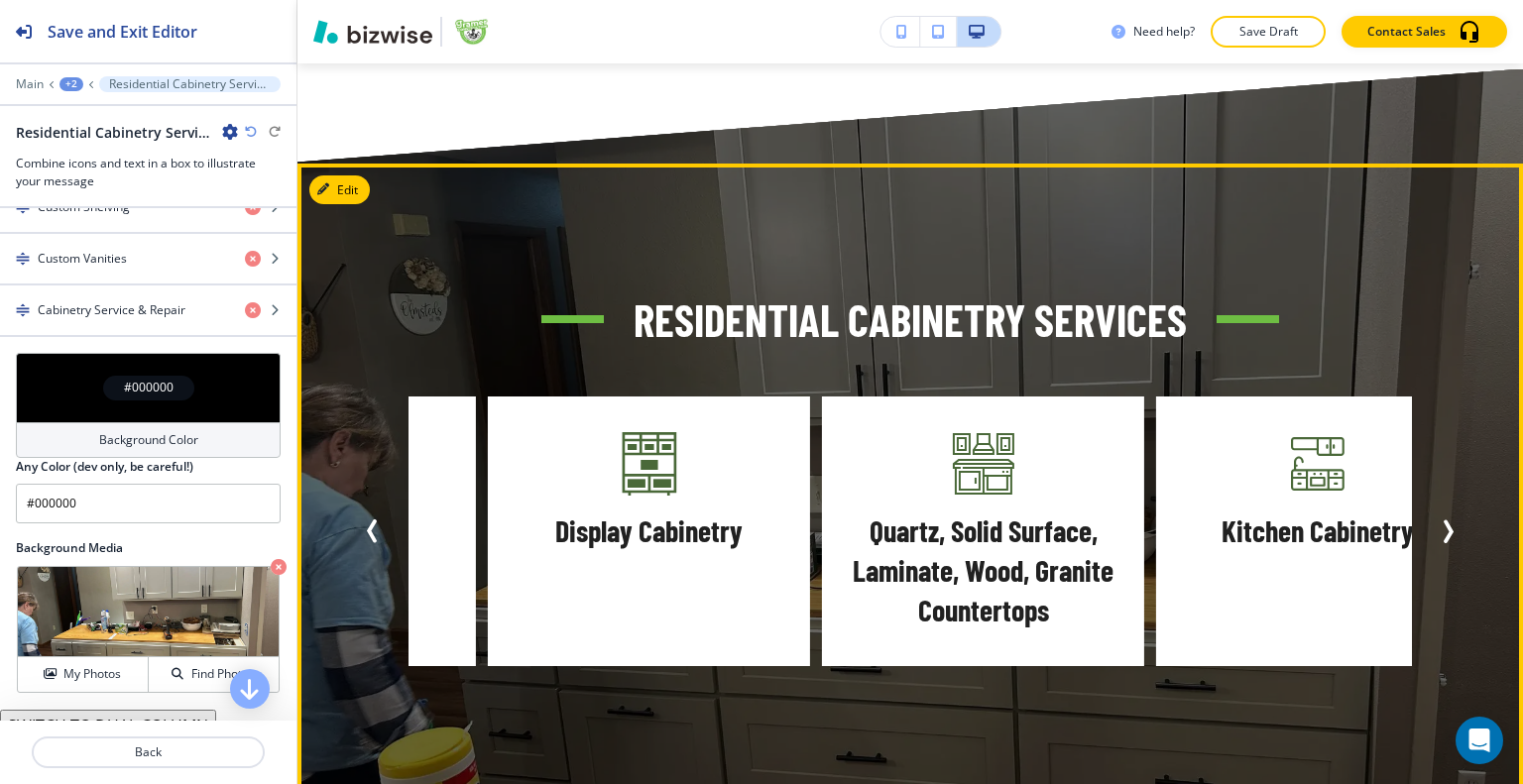click 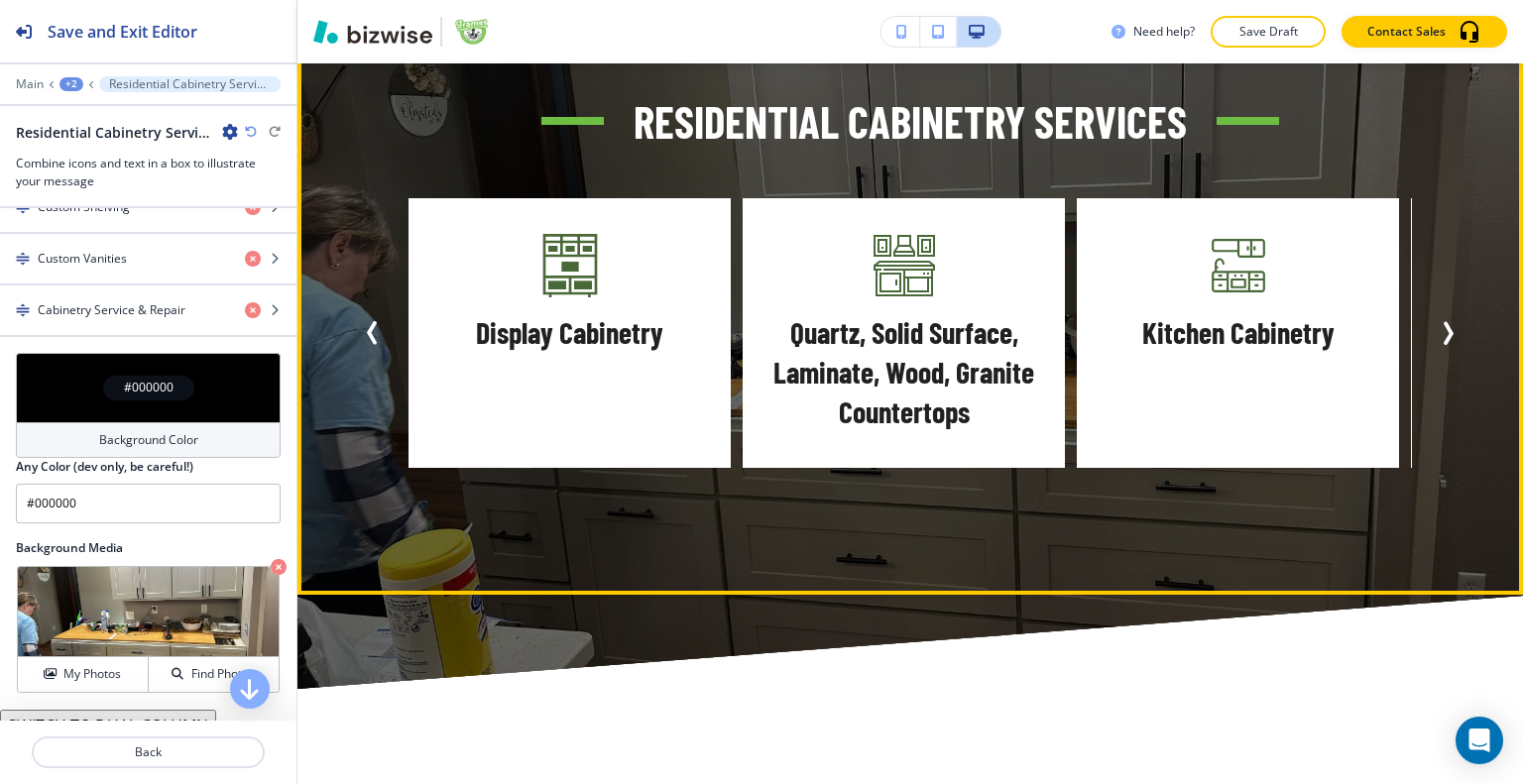 scroll, scrollTop: 2057, scrollLeft: 0, axis: vertical 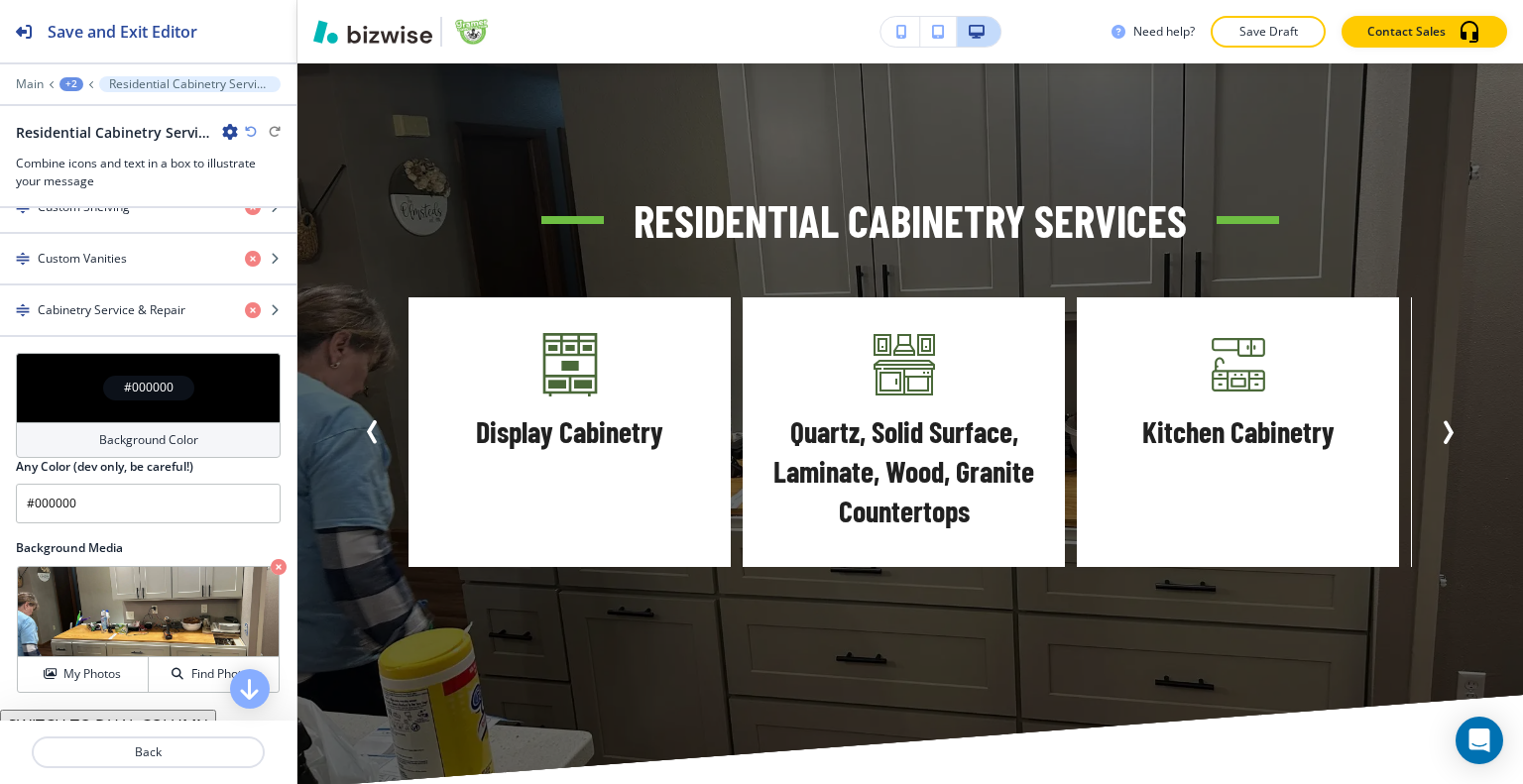click at bounding box center [251, 132] 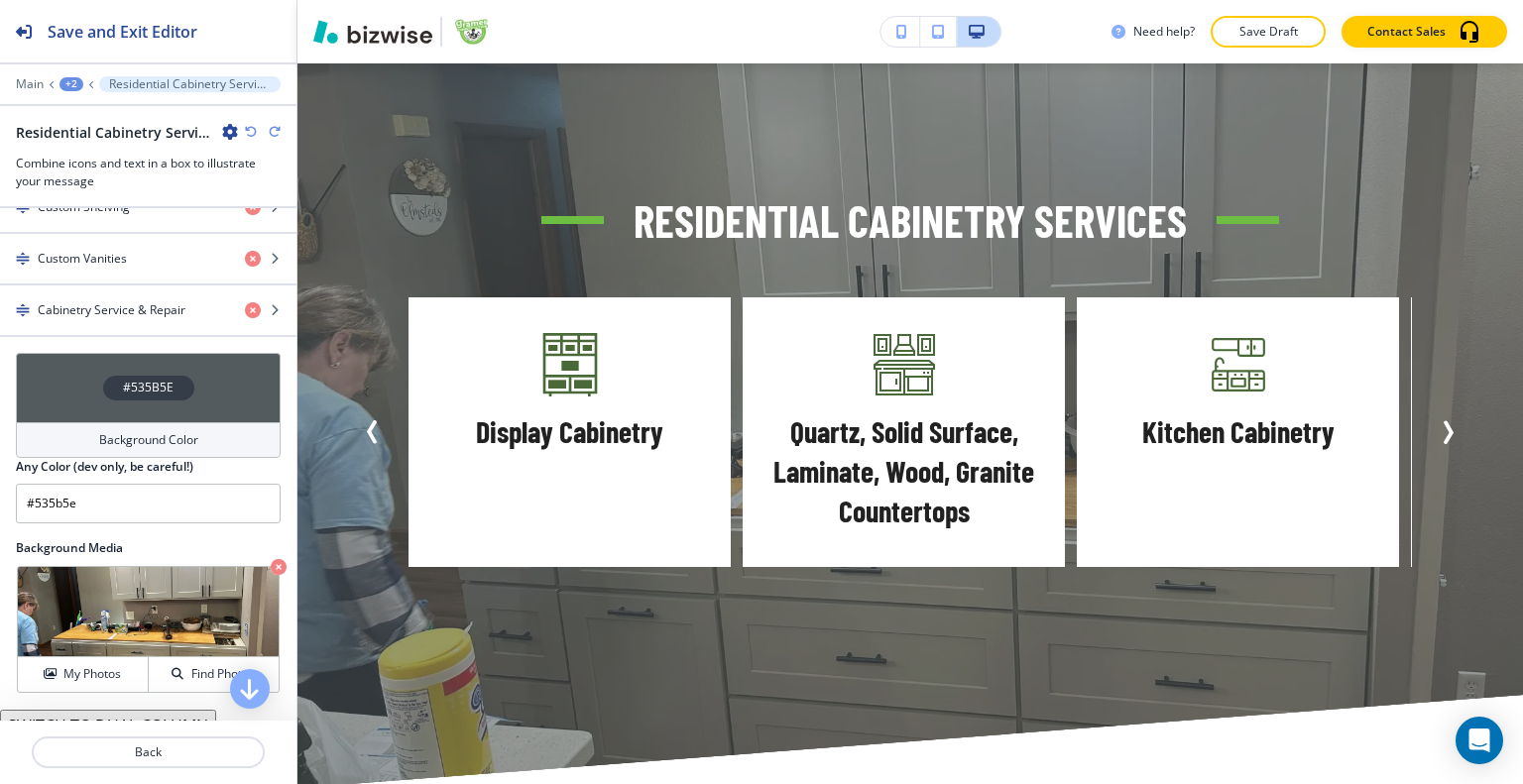 click at bounding box center (251, 132) 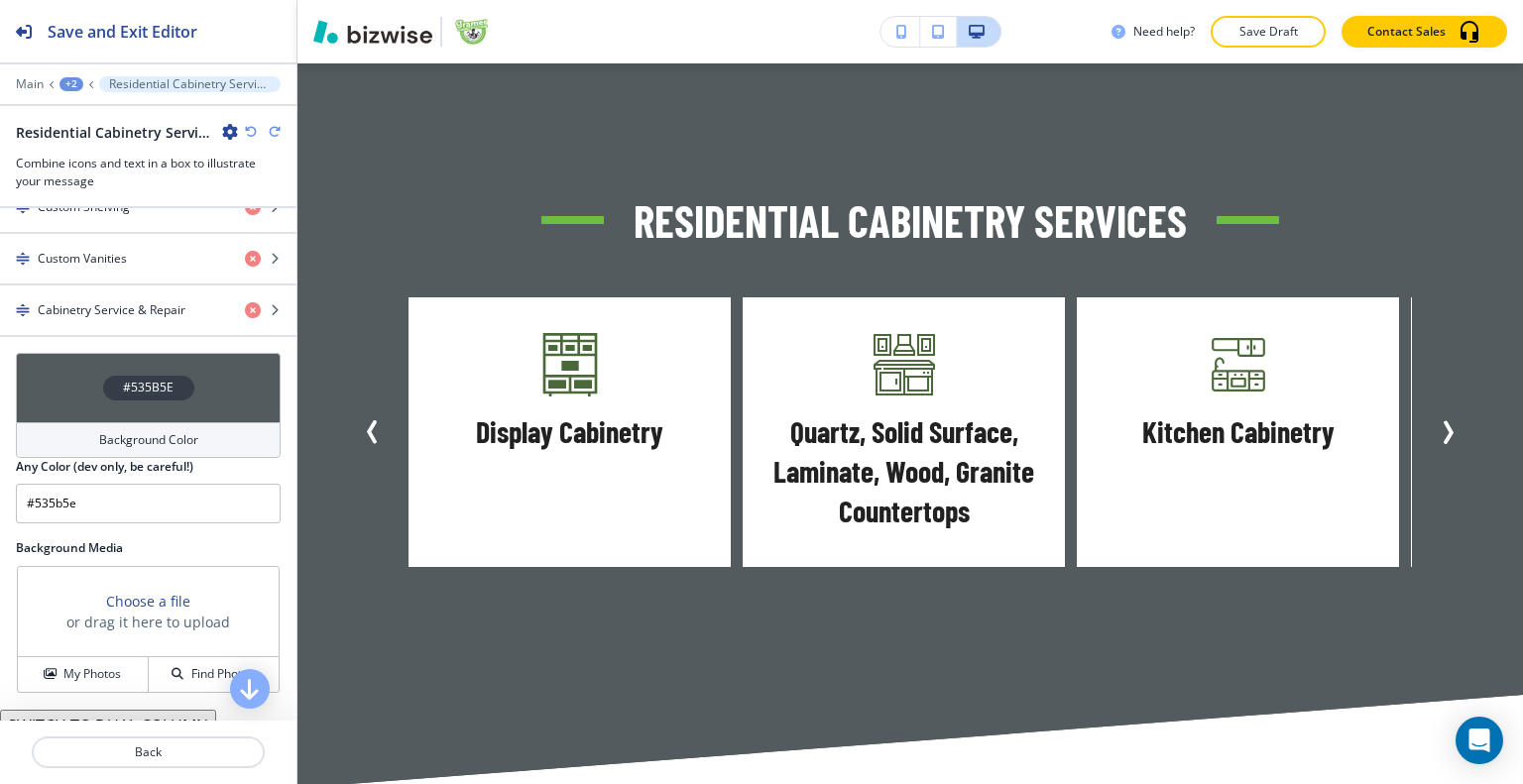 click at bounding box center [251, 132] 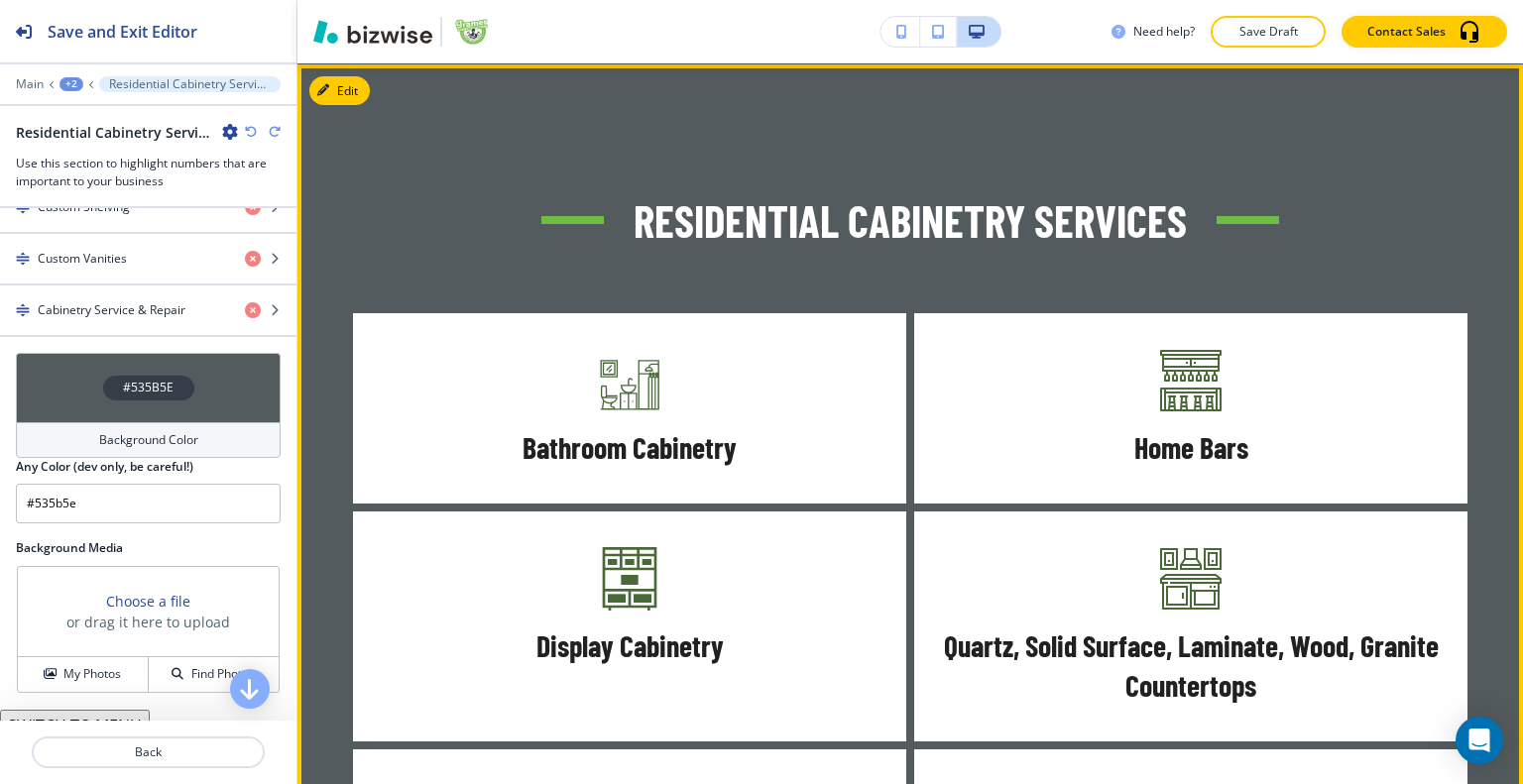 scroll, scrollTop: 1958, scrollLeft: 0, axis: vertical 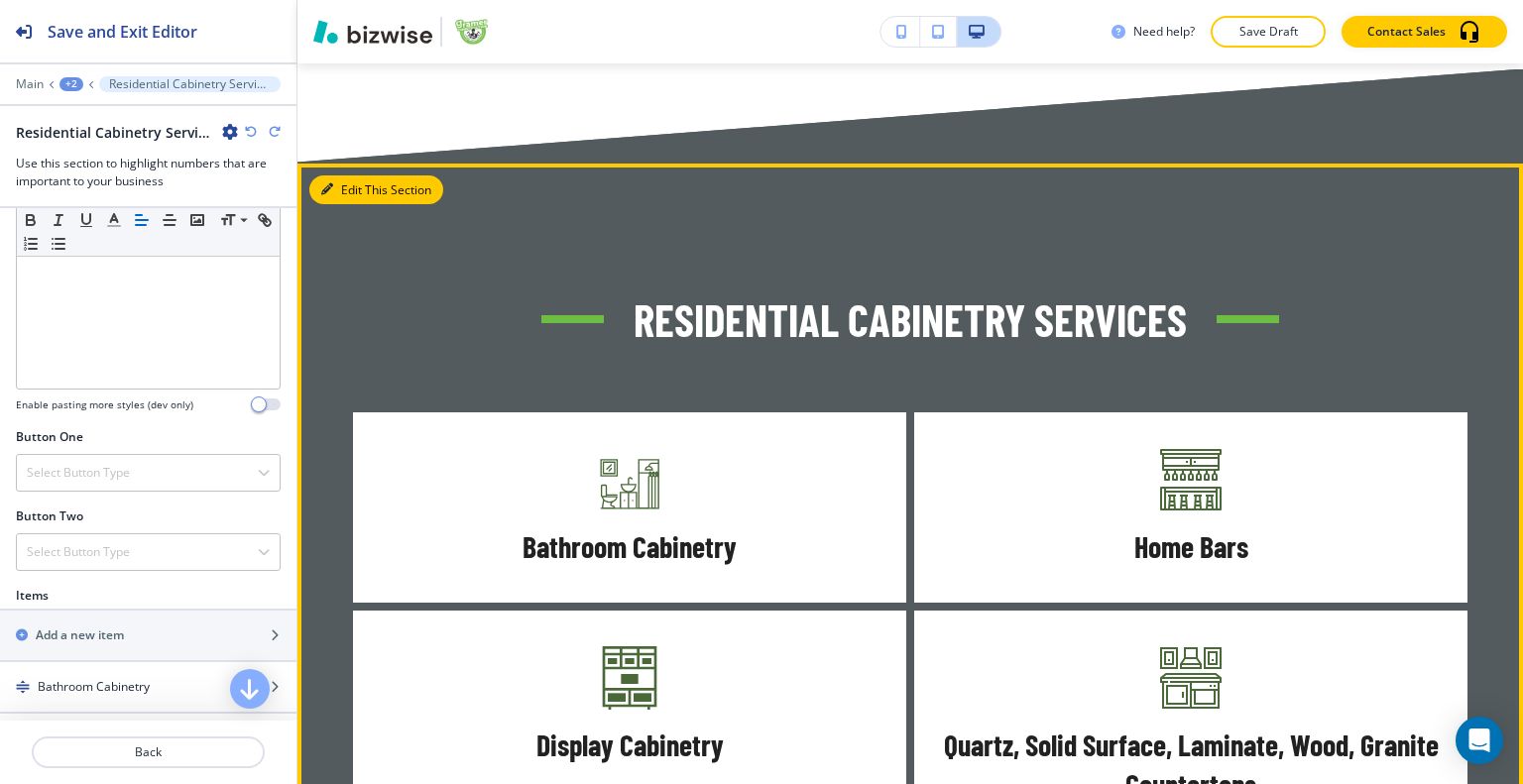 click on "Edit This Section" at bounding box center (376, 190) 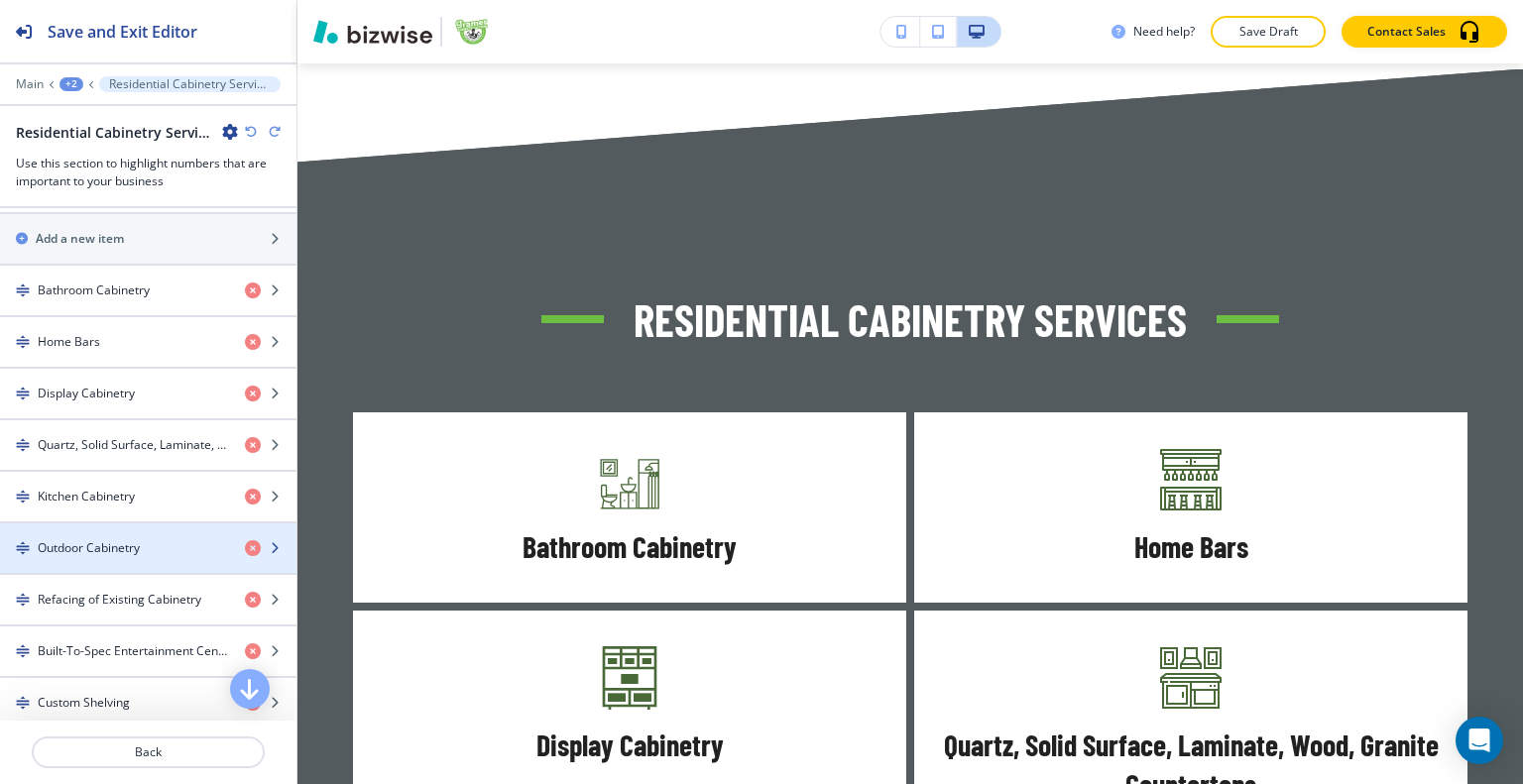 scroll, scrollTop: 686, scrollLeft: 0, axis: vertical 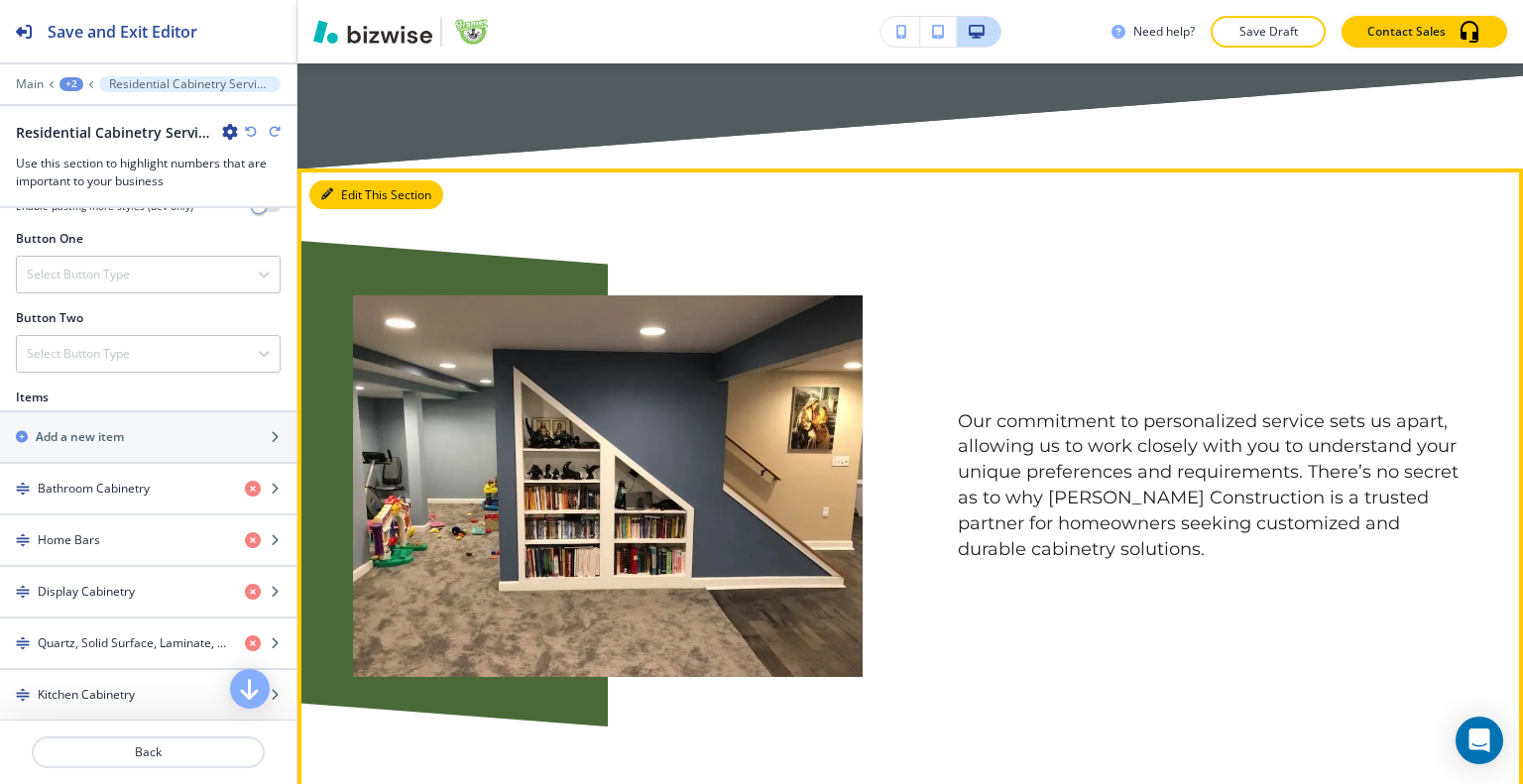 click on "Our commitment to personalized service sets us apart, allowing us to work closely with you to understand your unique preferences and requirements. There’s no secret as to why Gramer Construction is a trusted partner for homeowners seeking customized and durable cabinetry solutions." at bounding box center (910, 487) 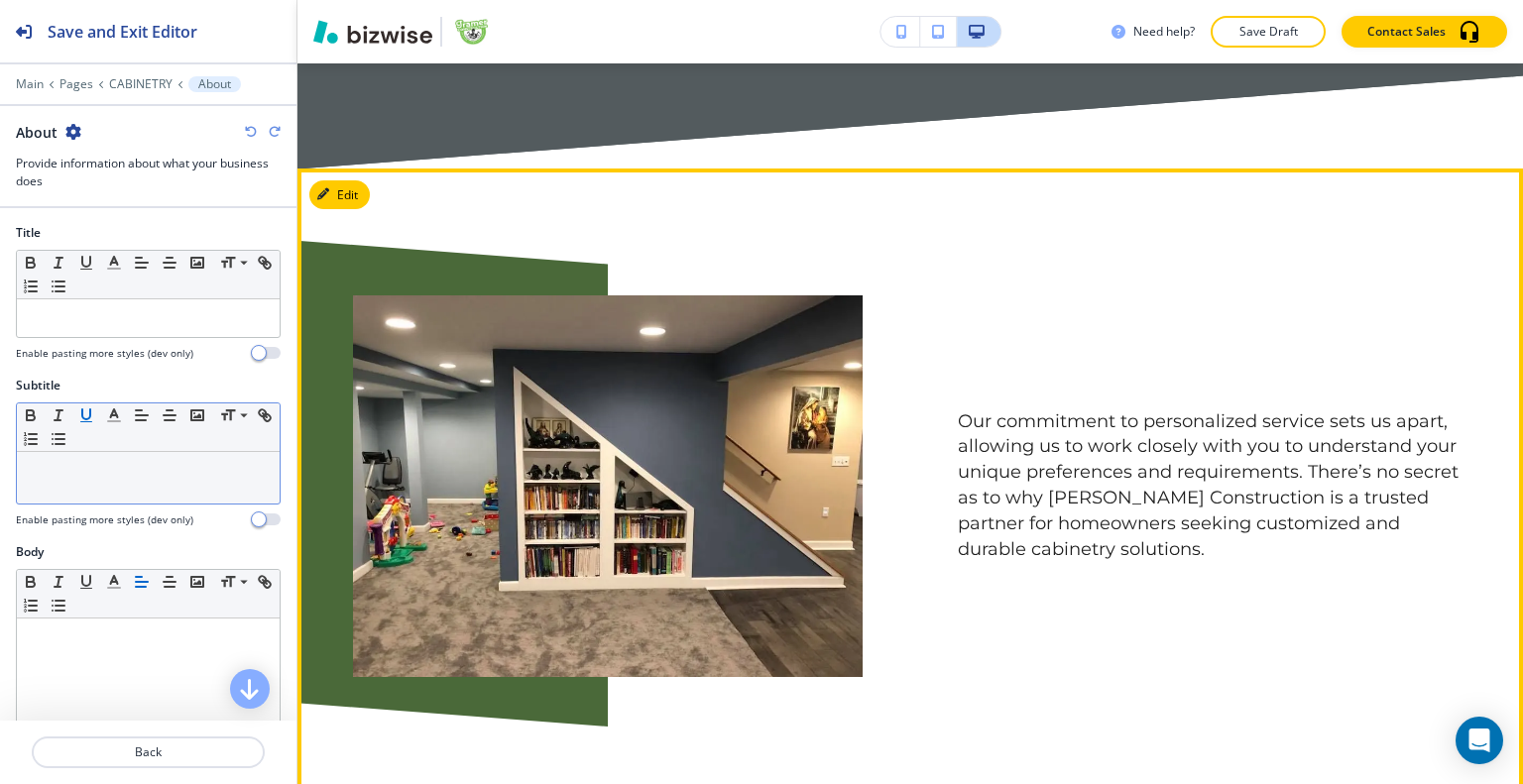 scroll, scrollTop: 3747, scrollLeft: 0, axis: vertical 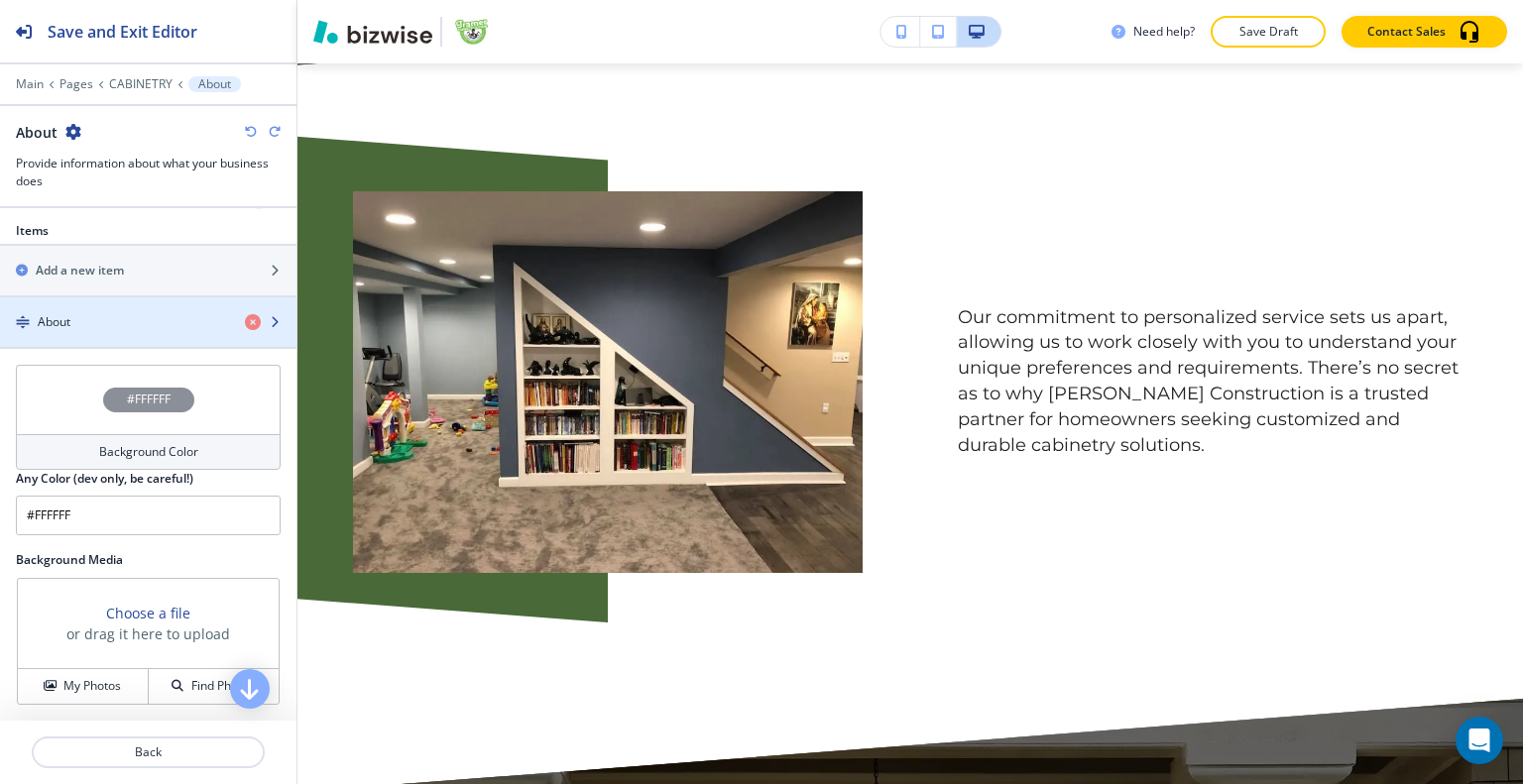 click at bounding box center (148, 339) 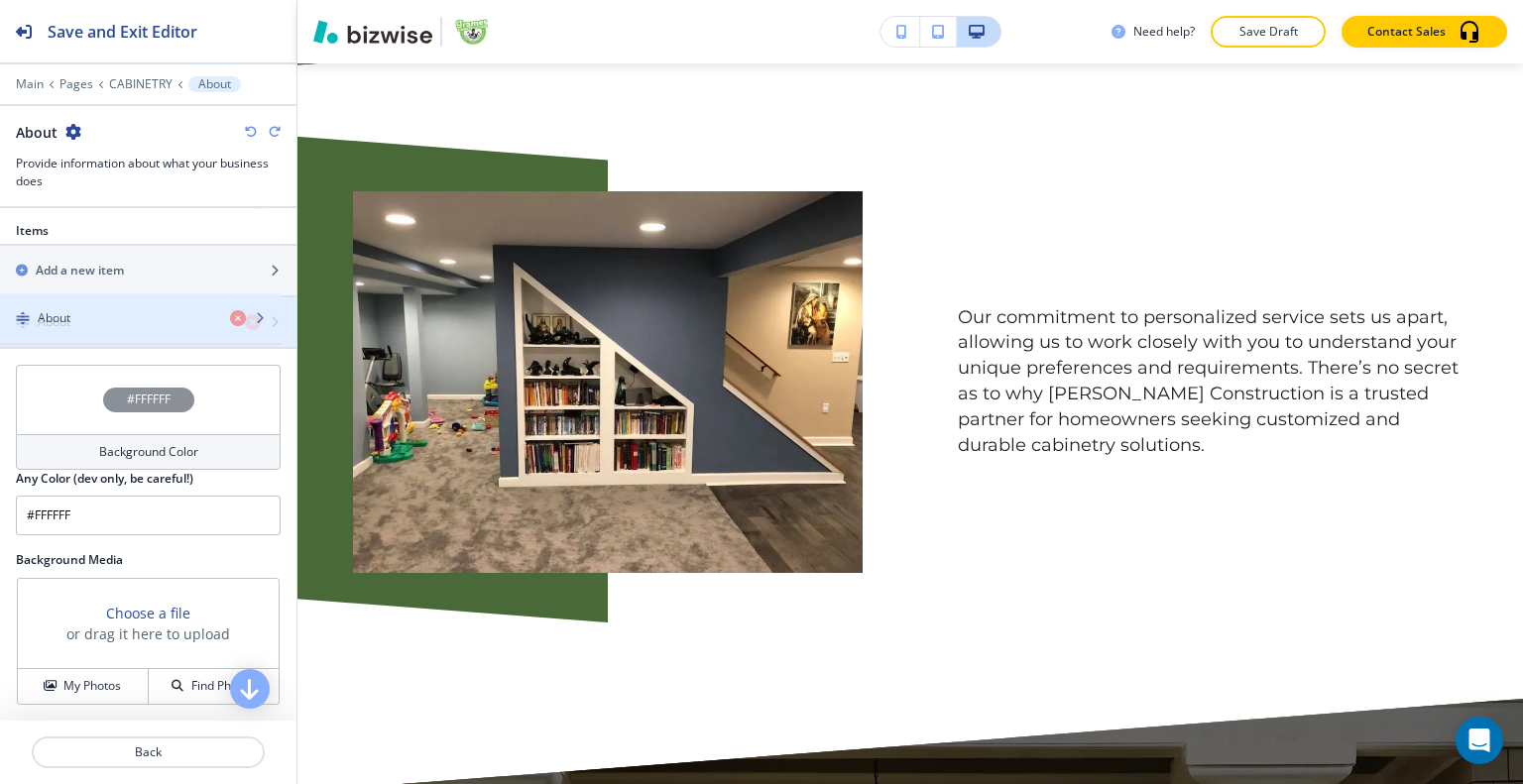 click at bounding box center (148, 339) 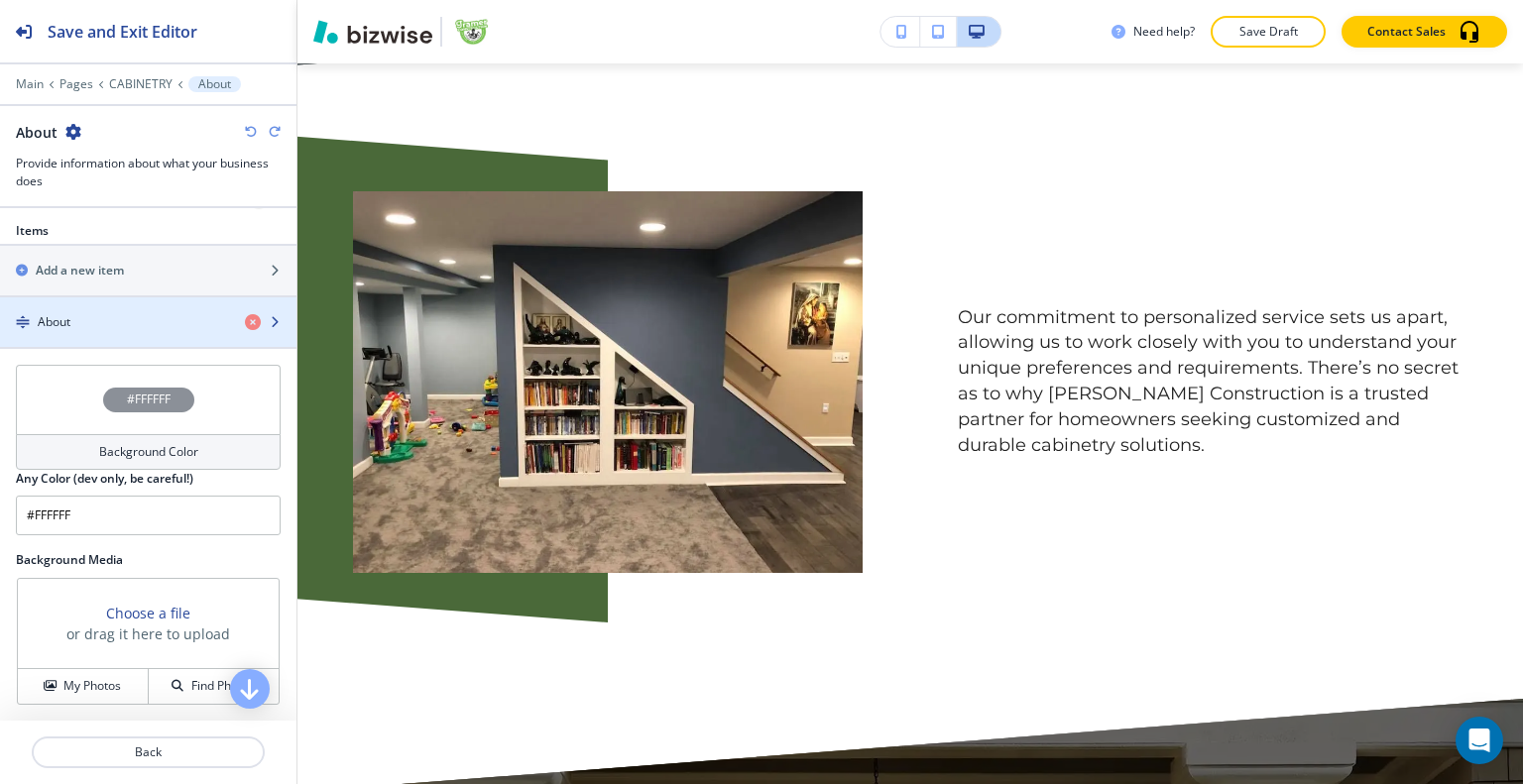 click on "About" at bounding box center (114, 322) 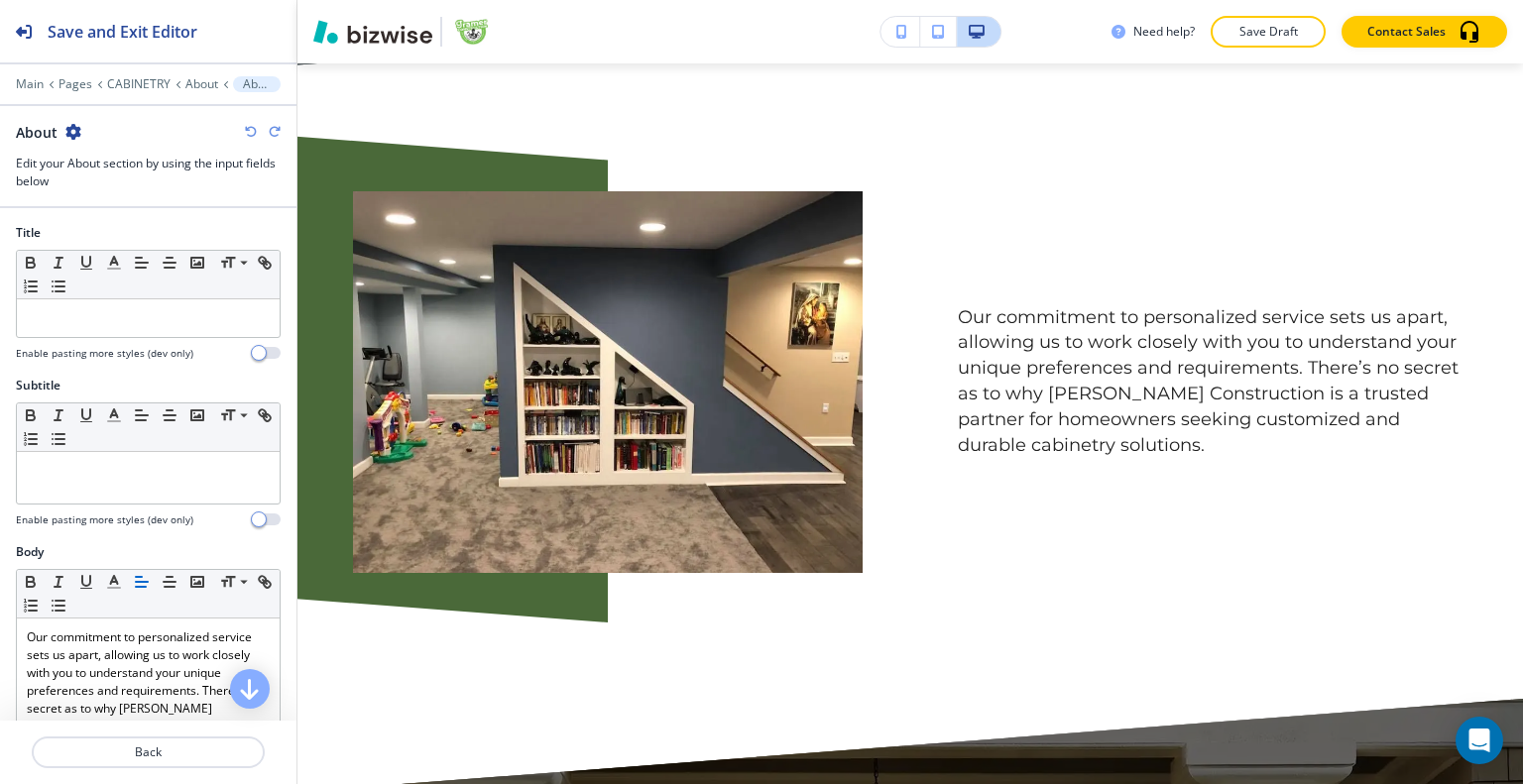 scroll, scrollTop: 3778, scrollLeft: 0, axis: vertical 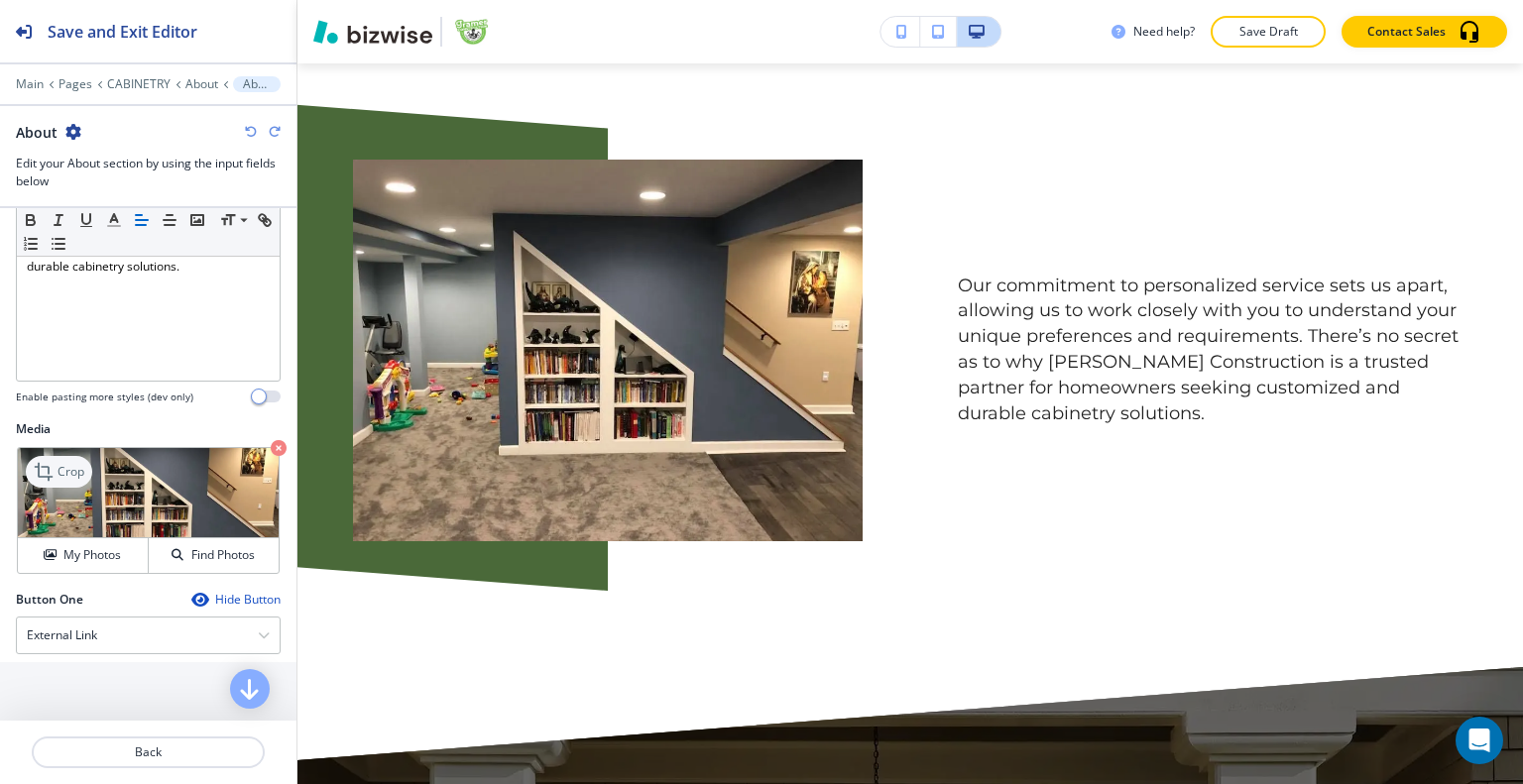 click on "Crop" at bounding box center (59, 472) 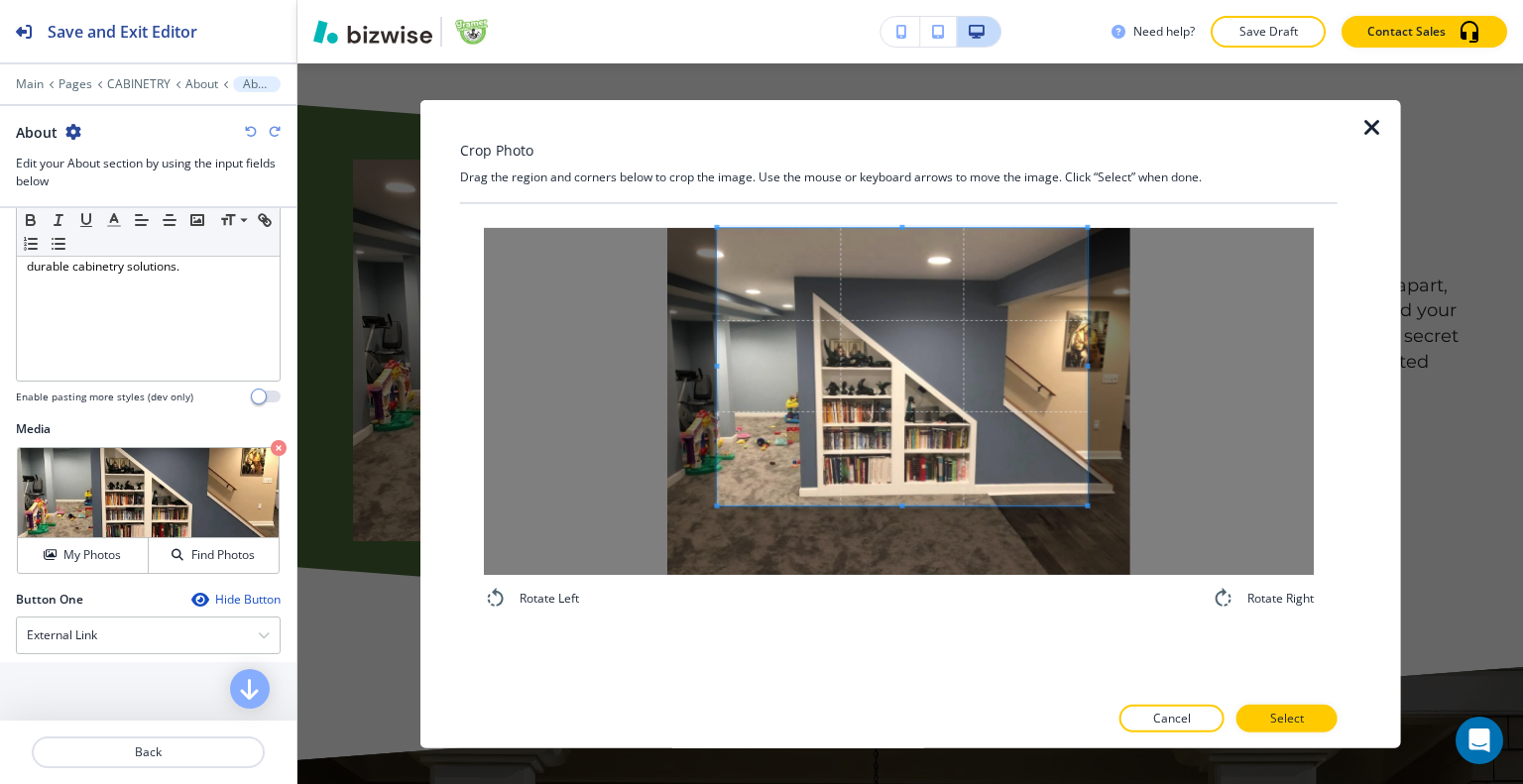 click at bounding box center (901, 366) 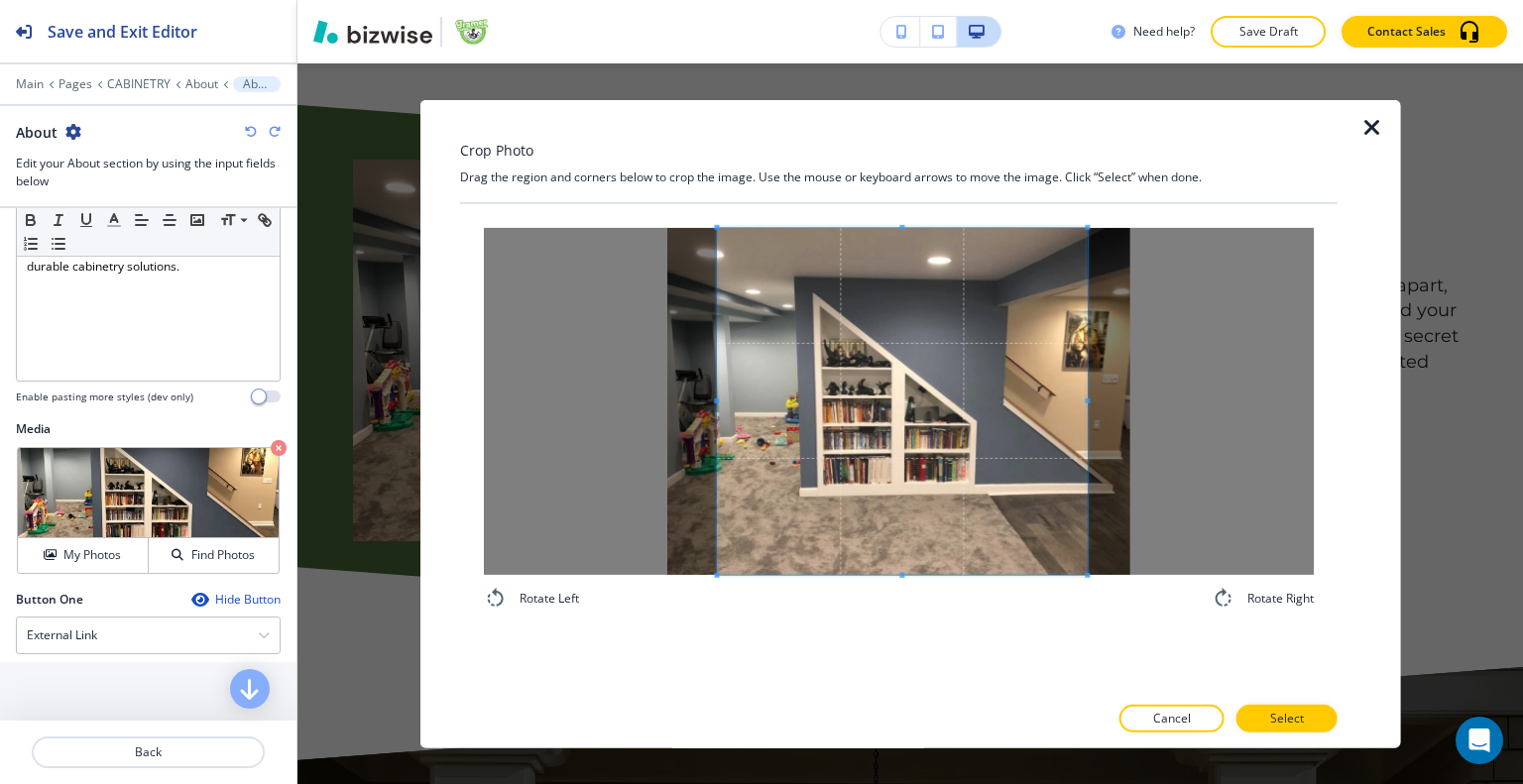 click on "Rotate Left Rotate Right" at bounding box center (898, 418) 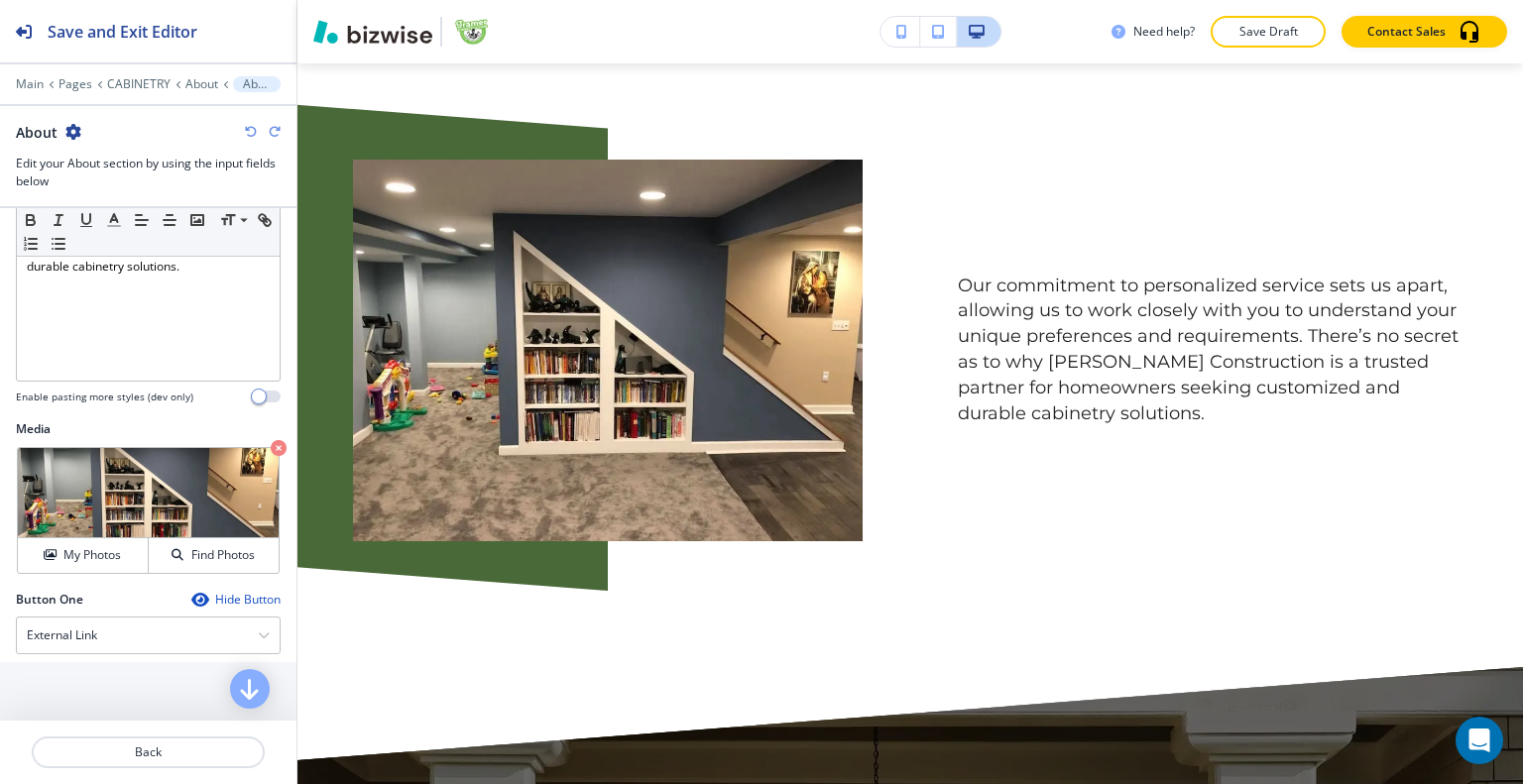 scroll, scrollTop: 3679, scrollLeft: 0, axis: vertical 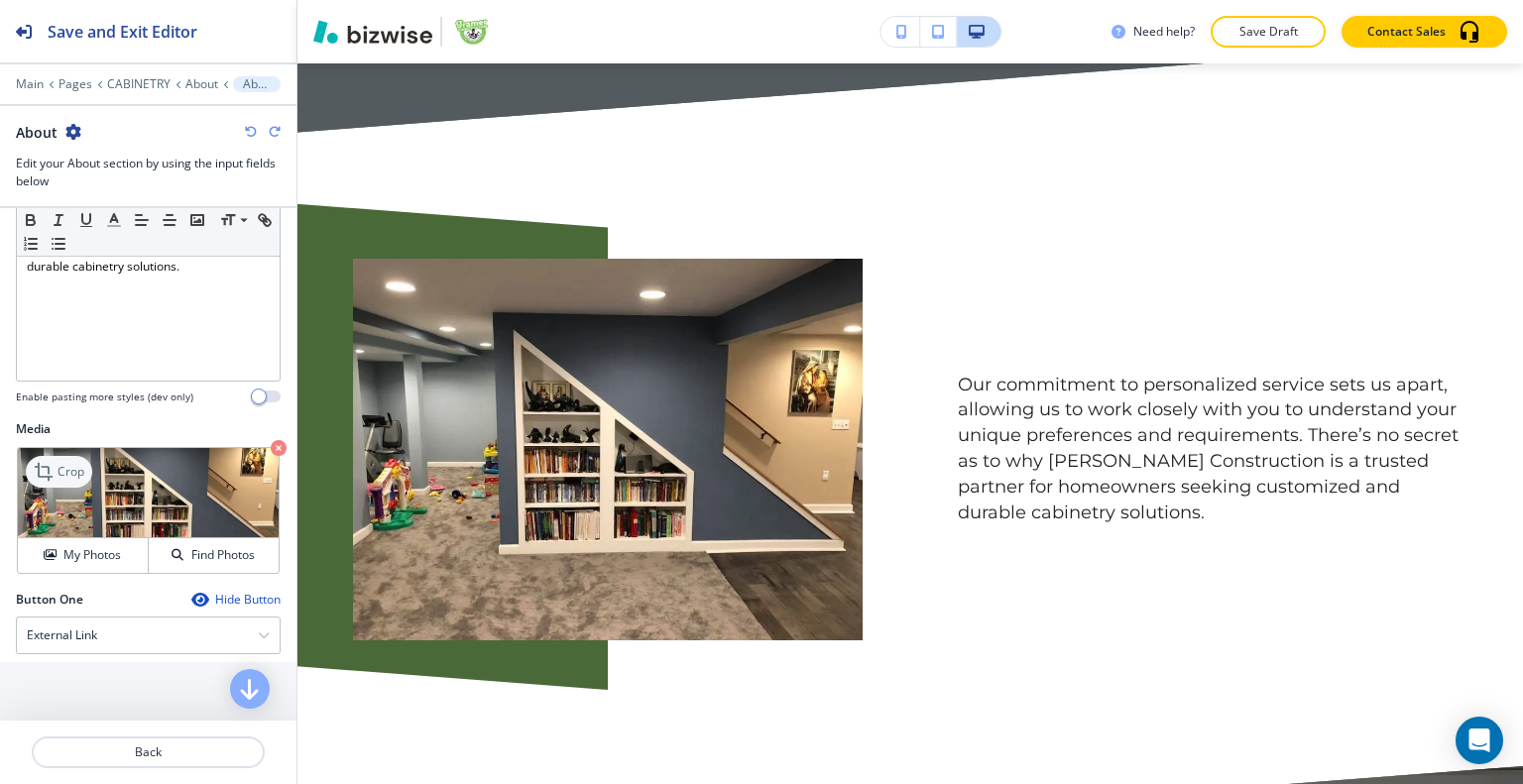click on "Crop" at bounding box center (70, 472) 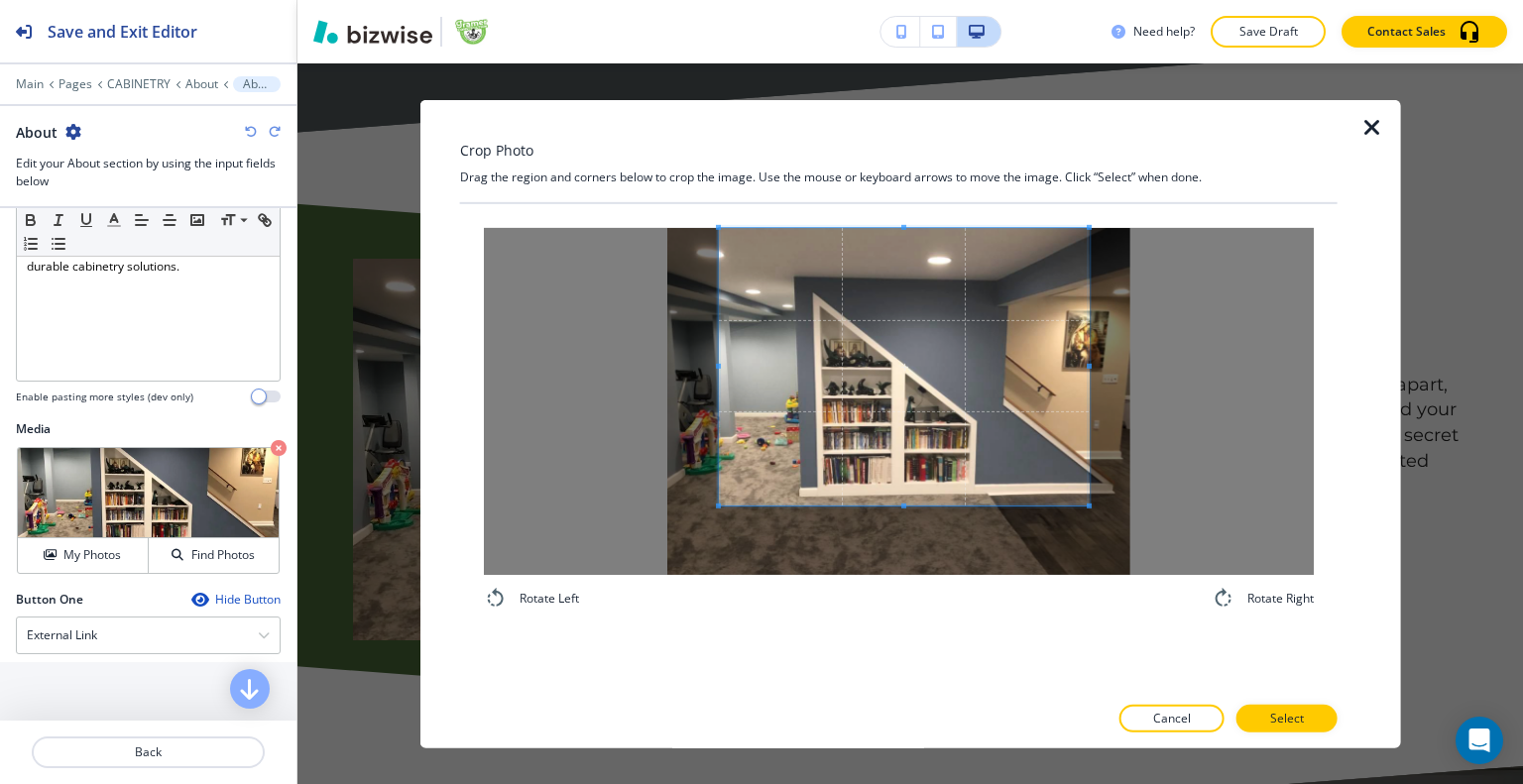 click at bounding box center [903, 366] 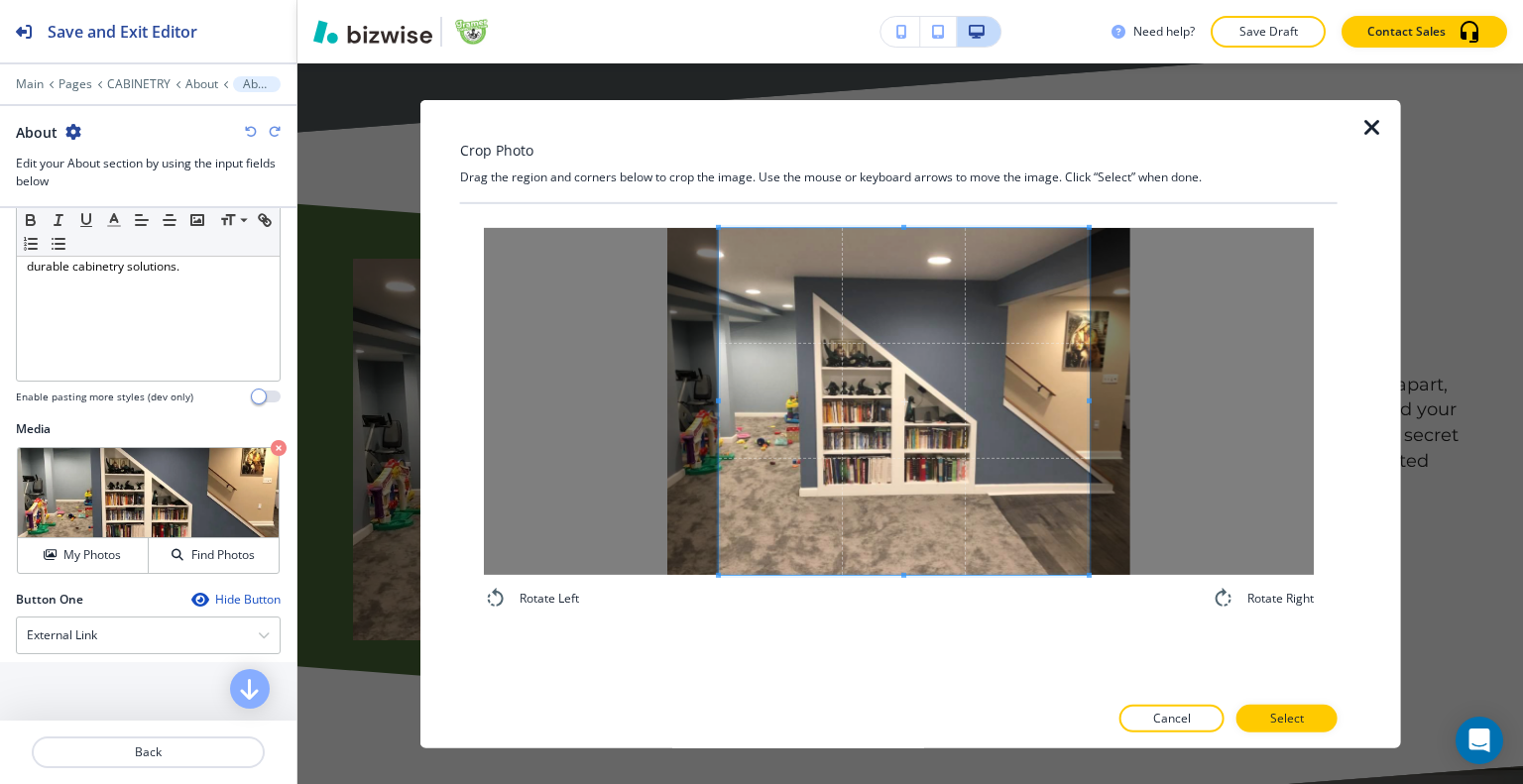 click on "Rotate Left Rotate Right" at bounding box center [898, 418] 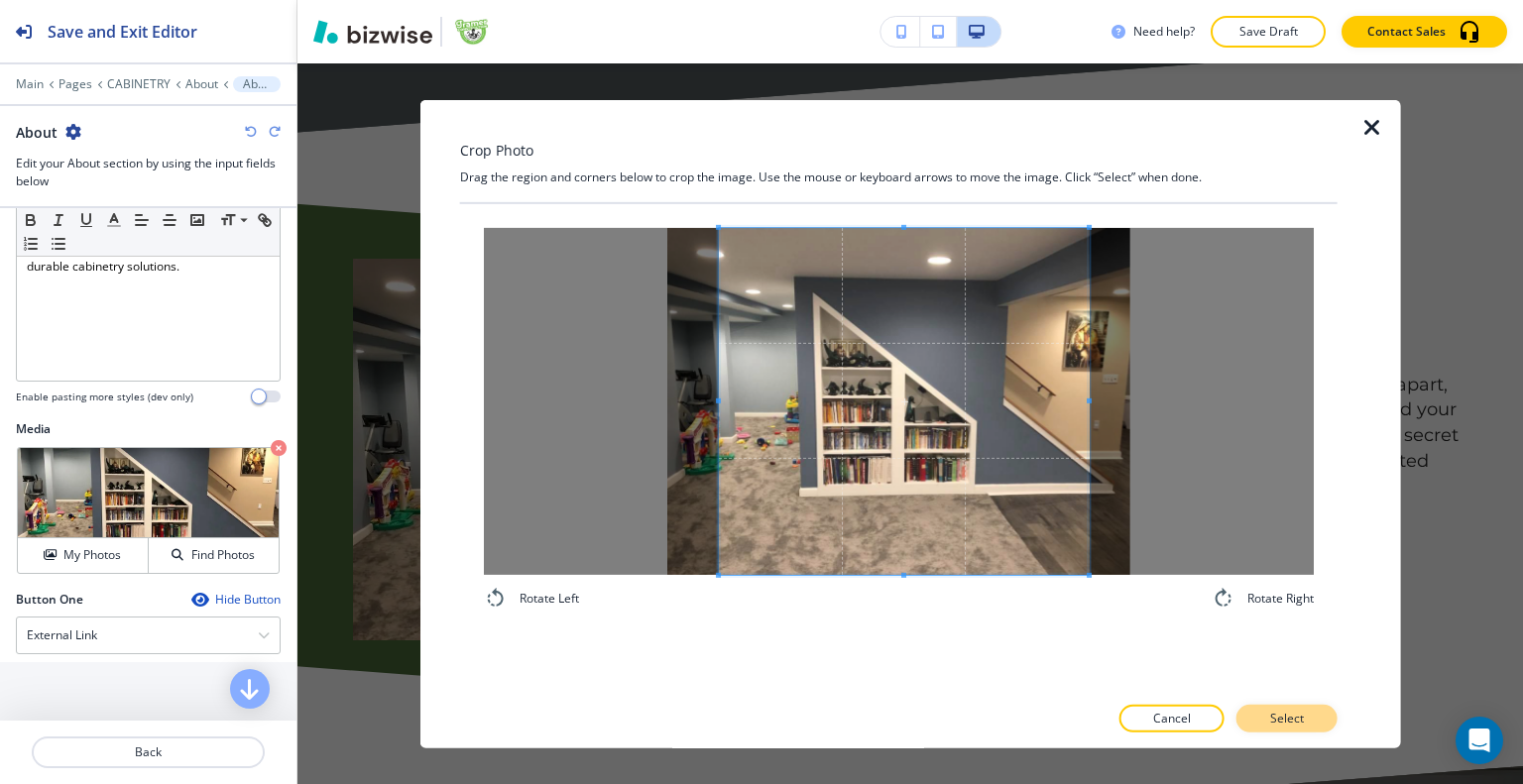 click on "Select" at bounding box center (1287, 719) 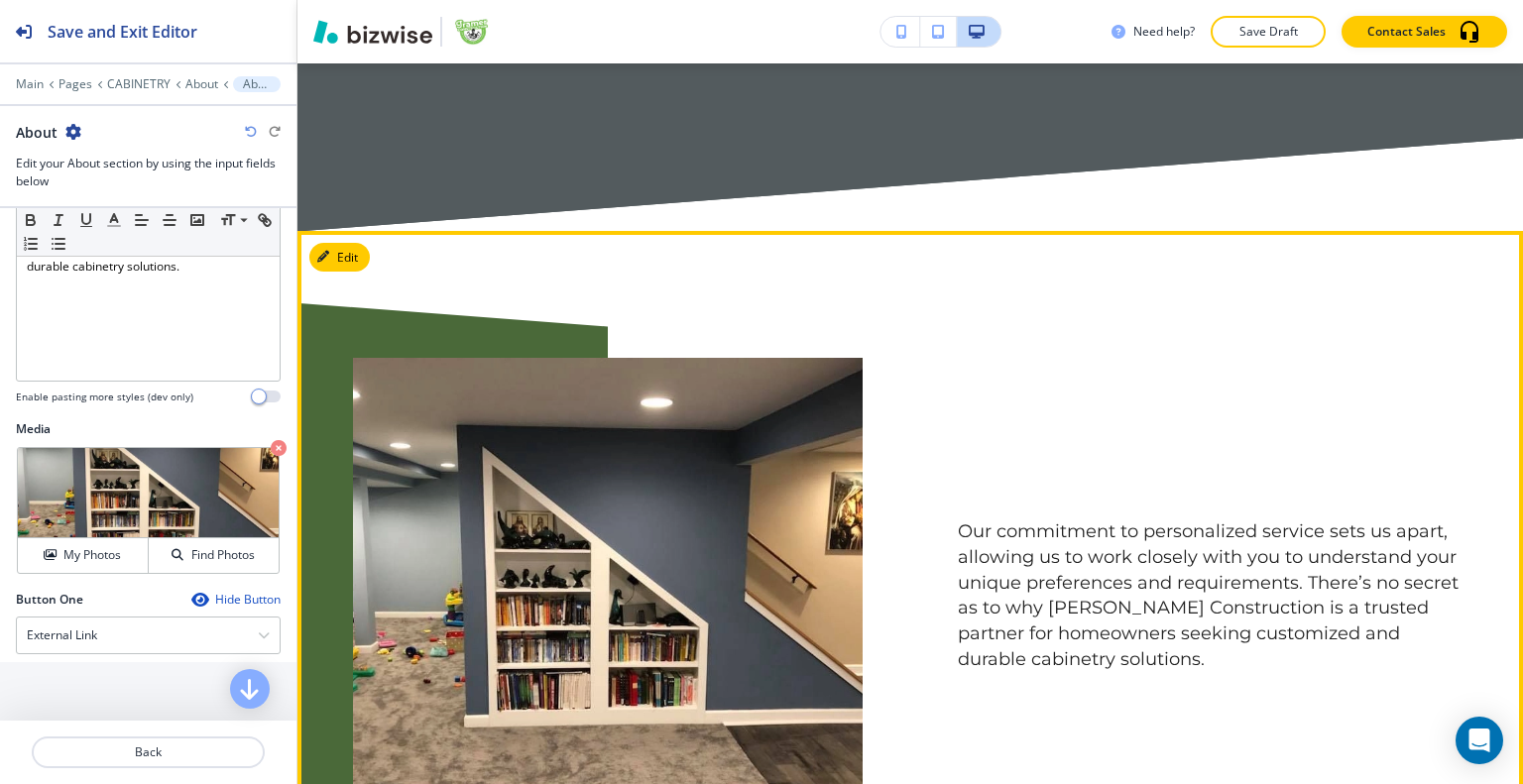 scroll, scrollTop: 3877, scrollLeft: 0, axis: vertical 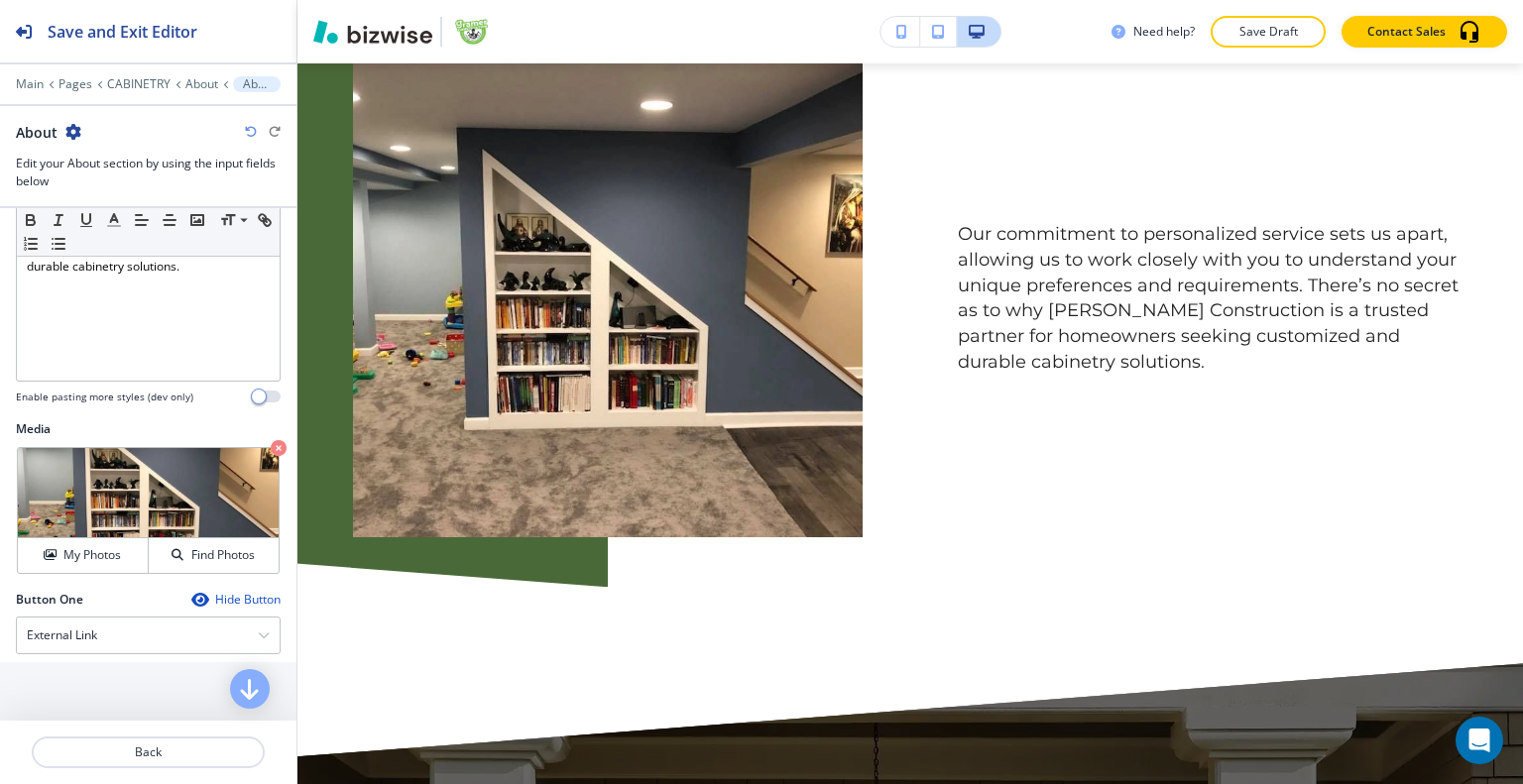 click at bounding box center (251, 132) 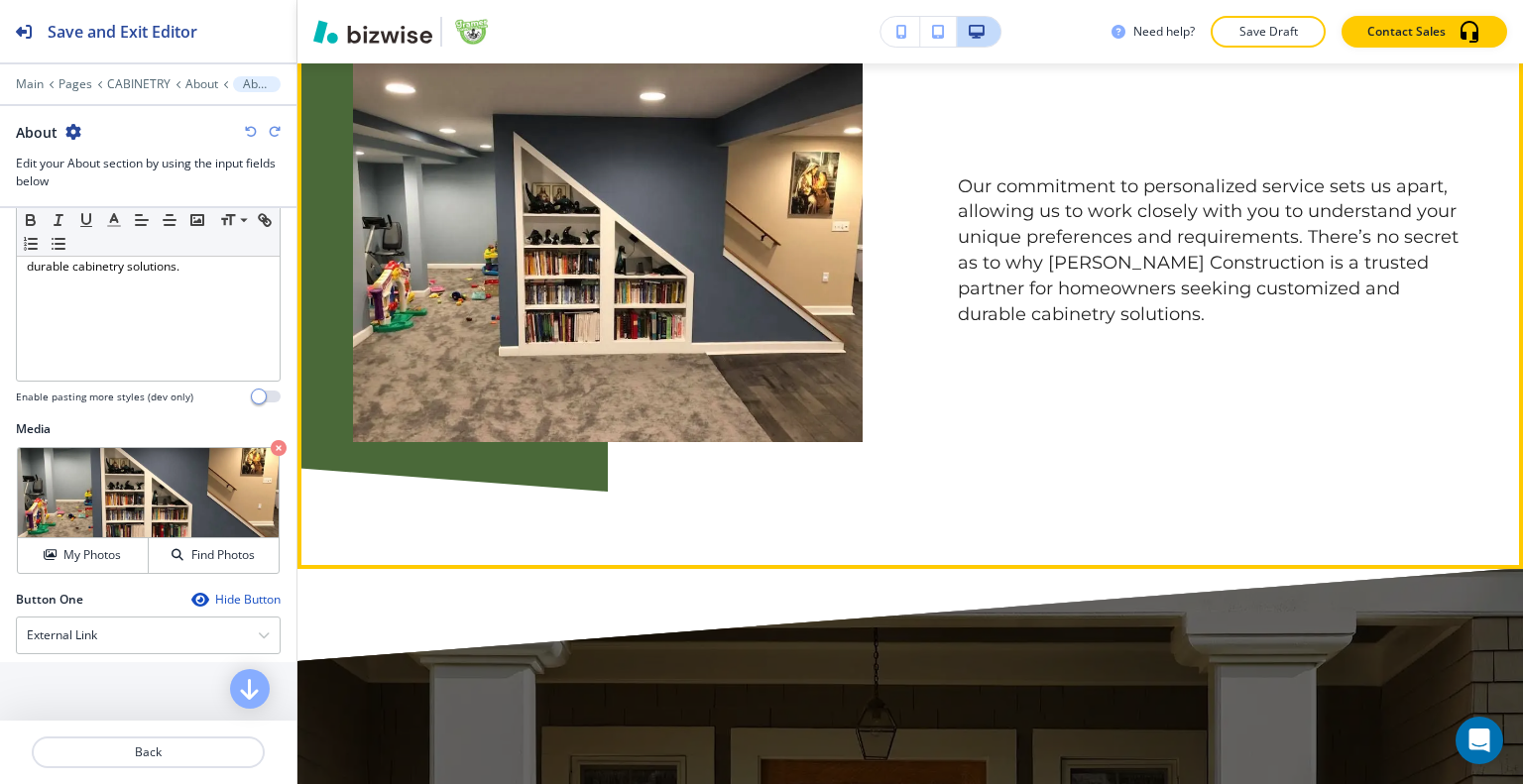 scroll, scrollTop: 3778, scrollLeft: 0, axis: vertical 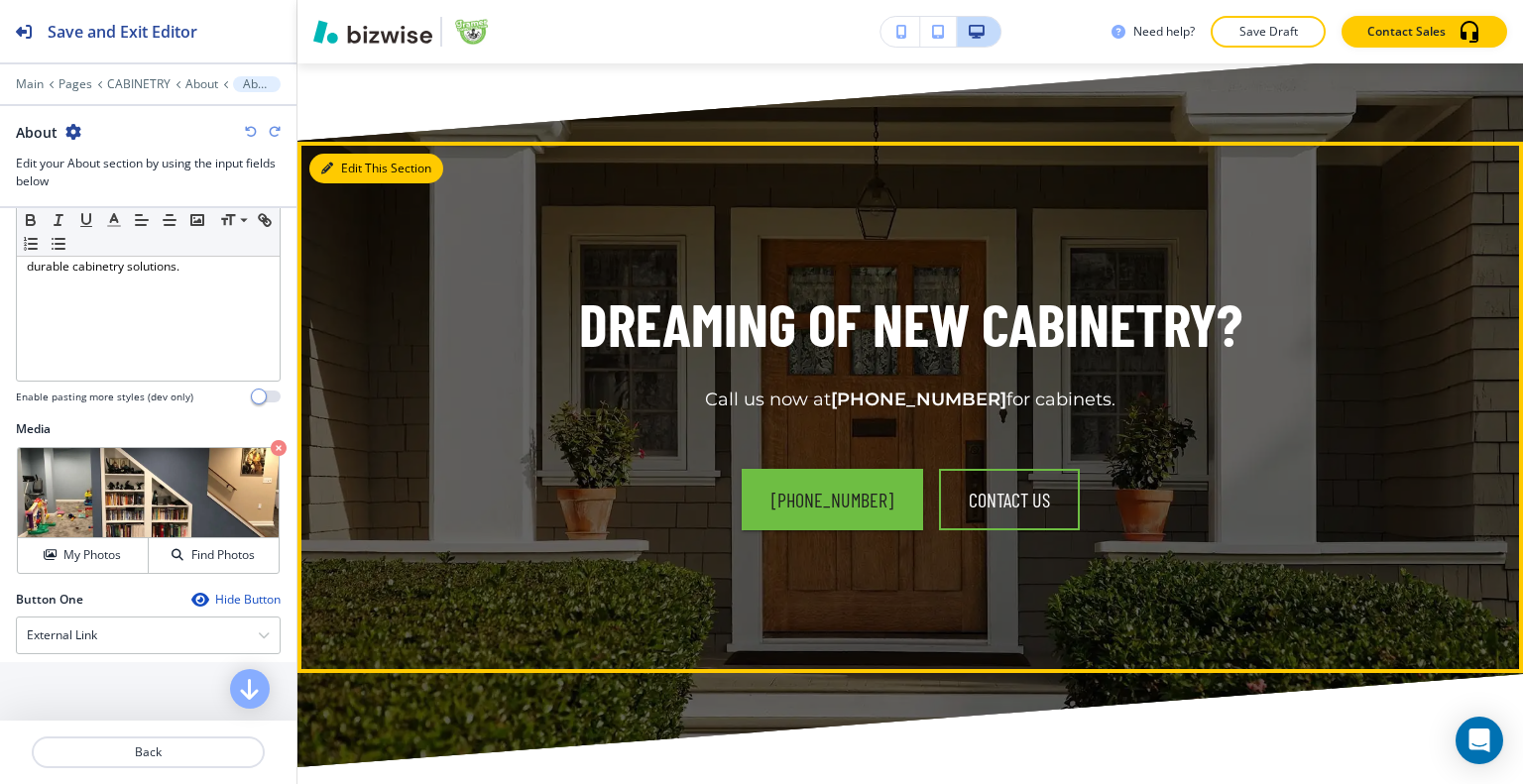 click on "Edit This Section" at bounding box center (376, 168) 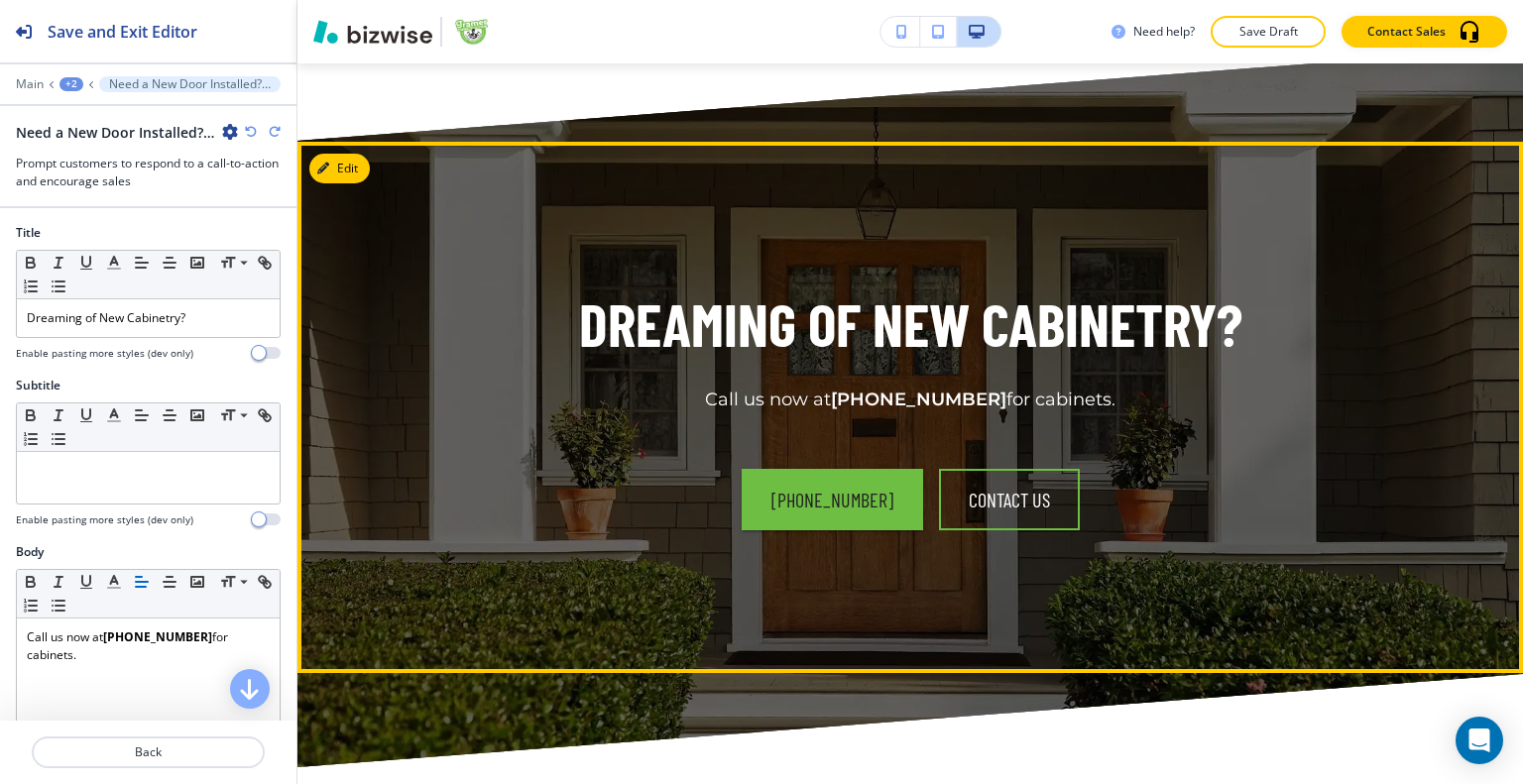 scroll, scrollTop: 4470, scrollLeft: 0, axis: vertical 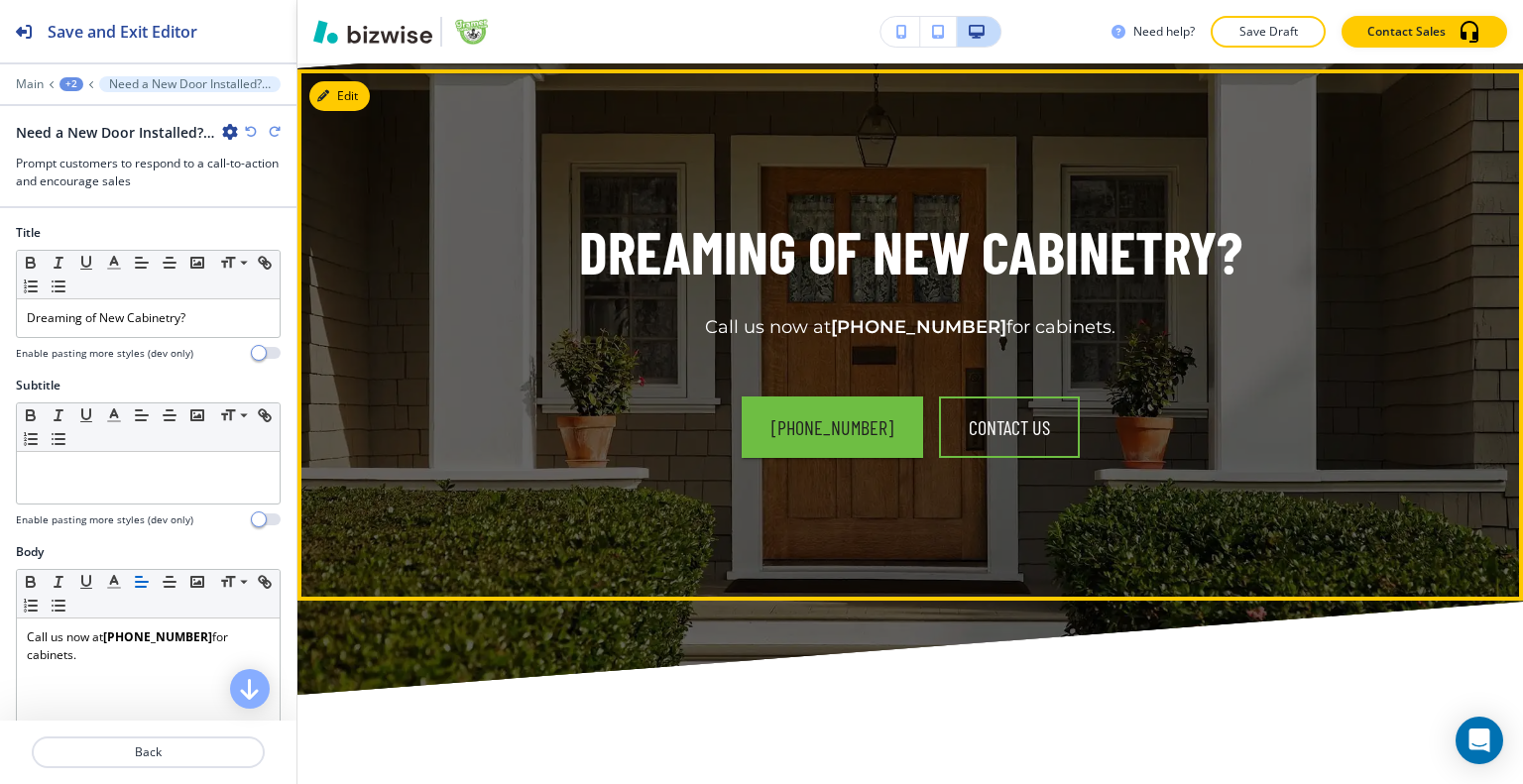 type 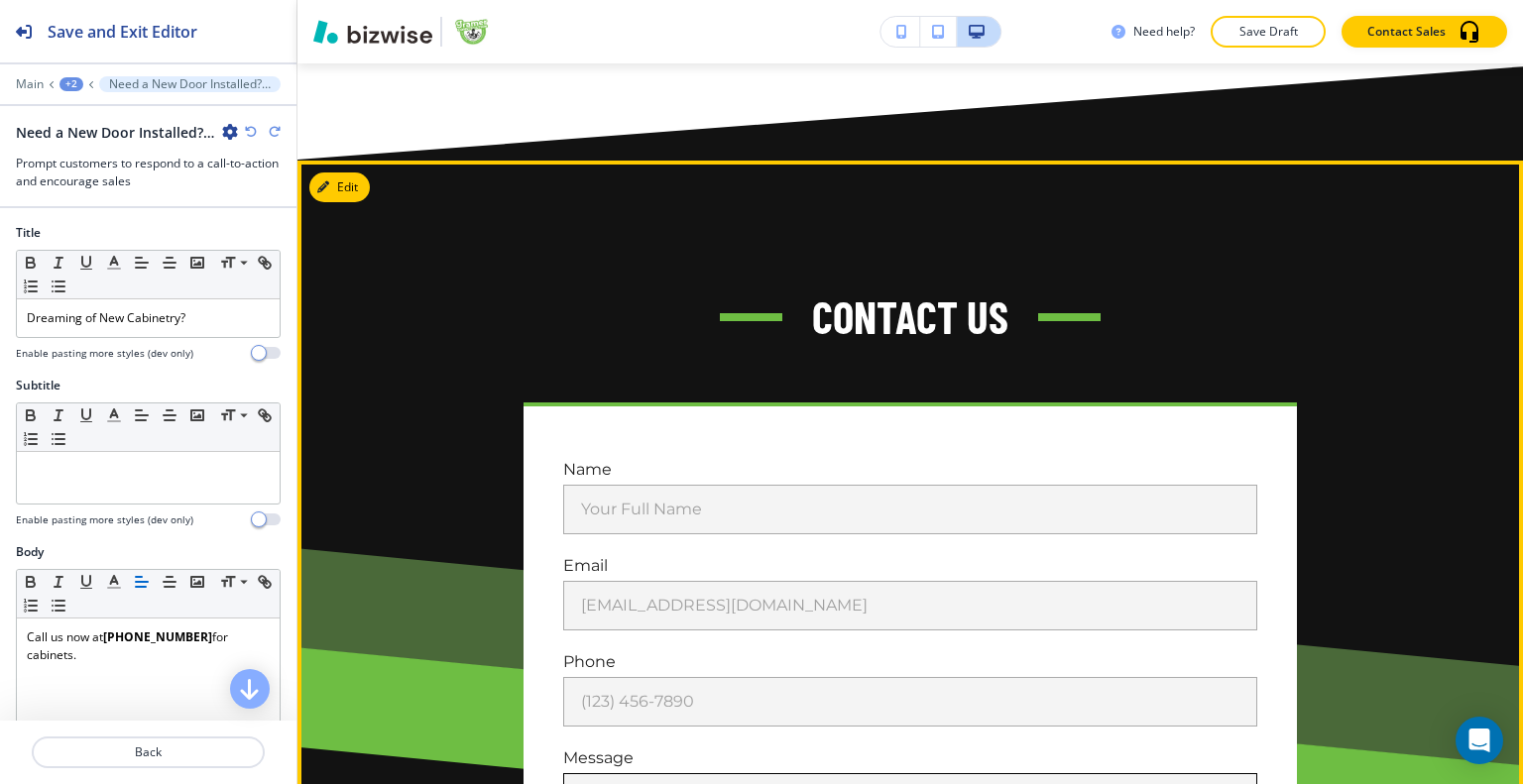 scroll, scrollTop: 6849, scrollLeft: 0, axis: vertical 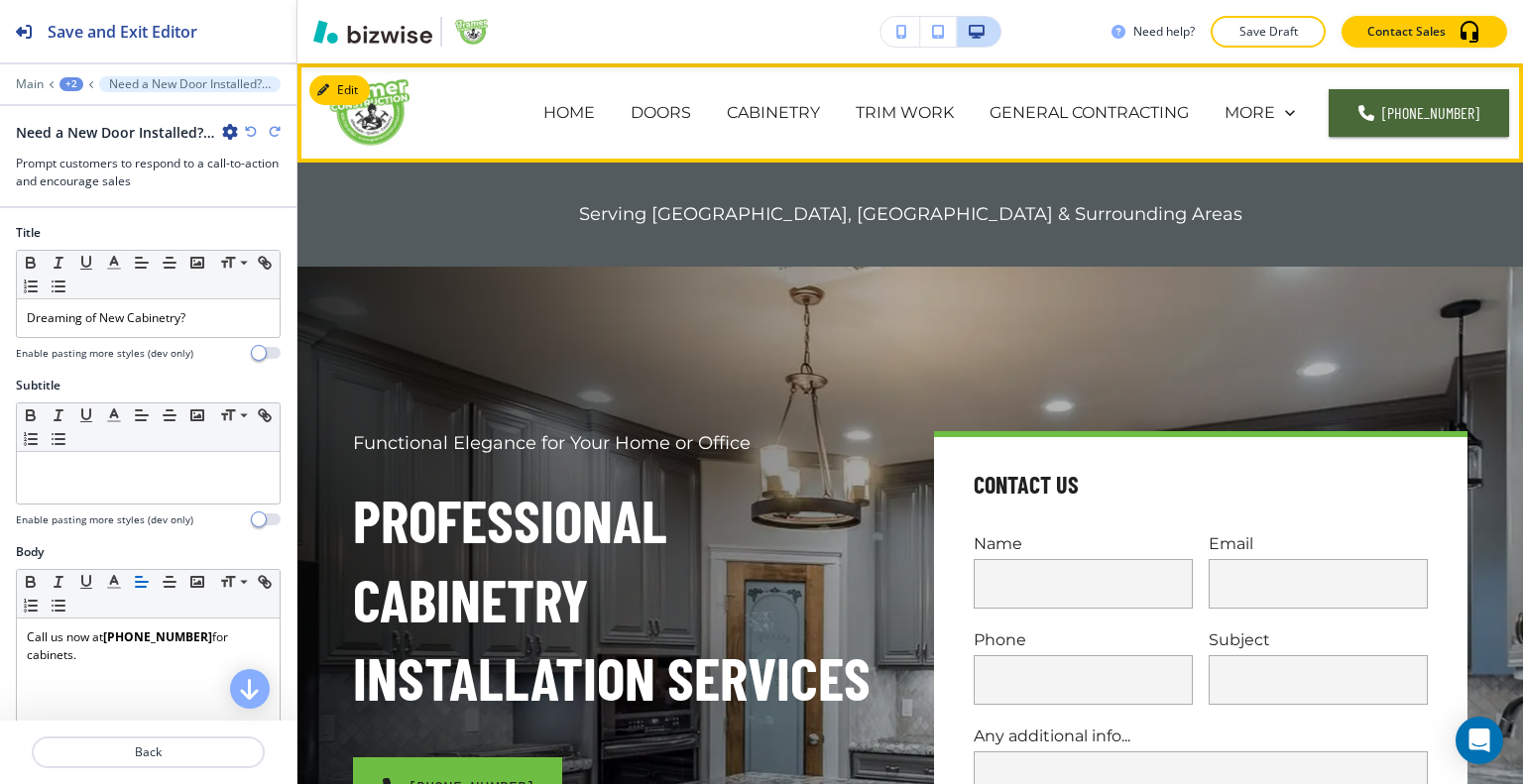 click on "TRIM WORK" at bounding box center (904, 113) 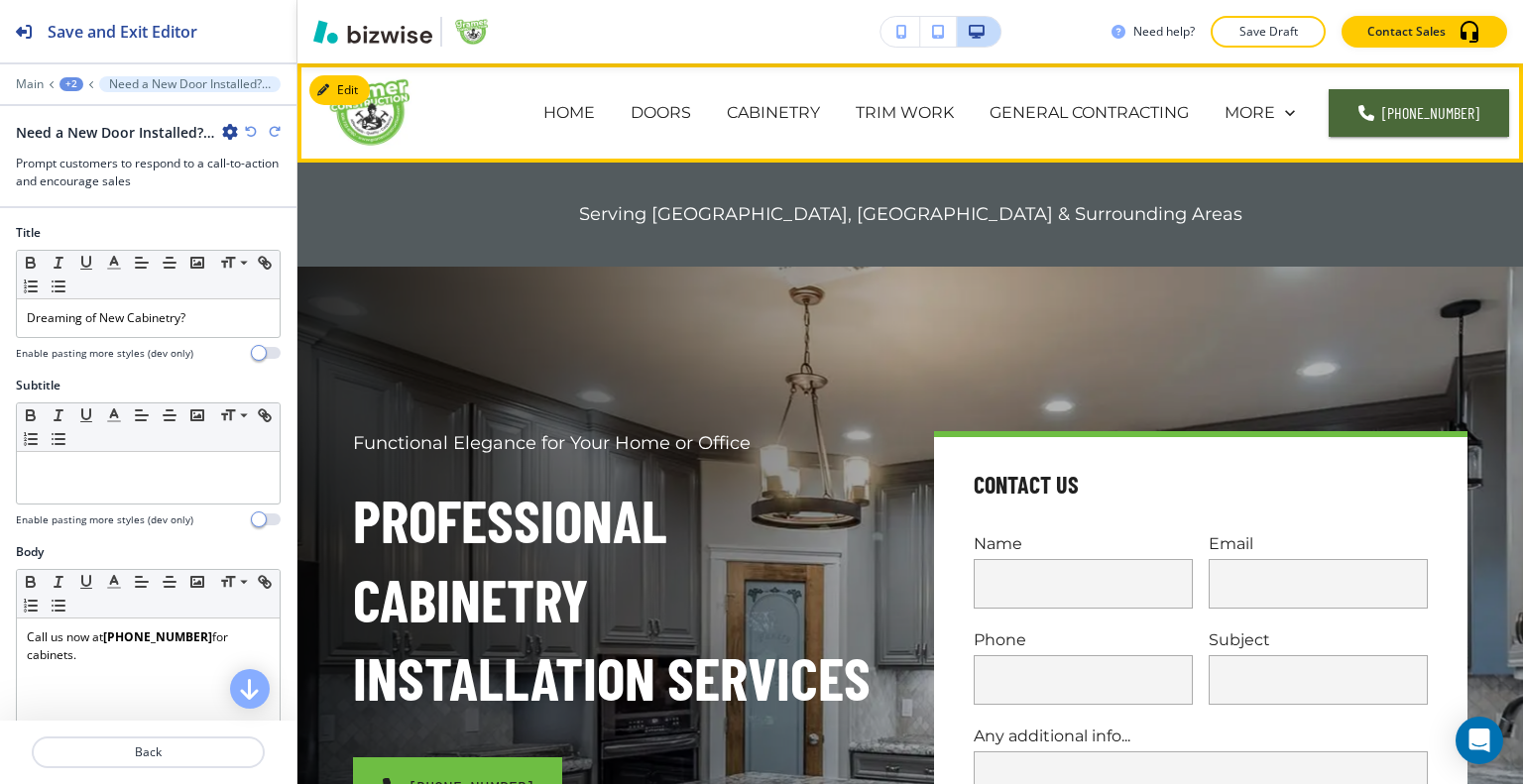 click on "TRIM WORK" at bounding box center [904, 113] 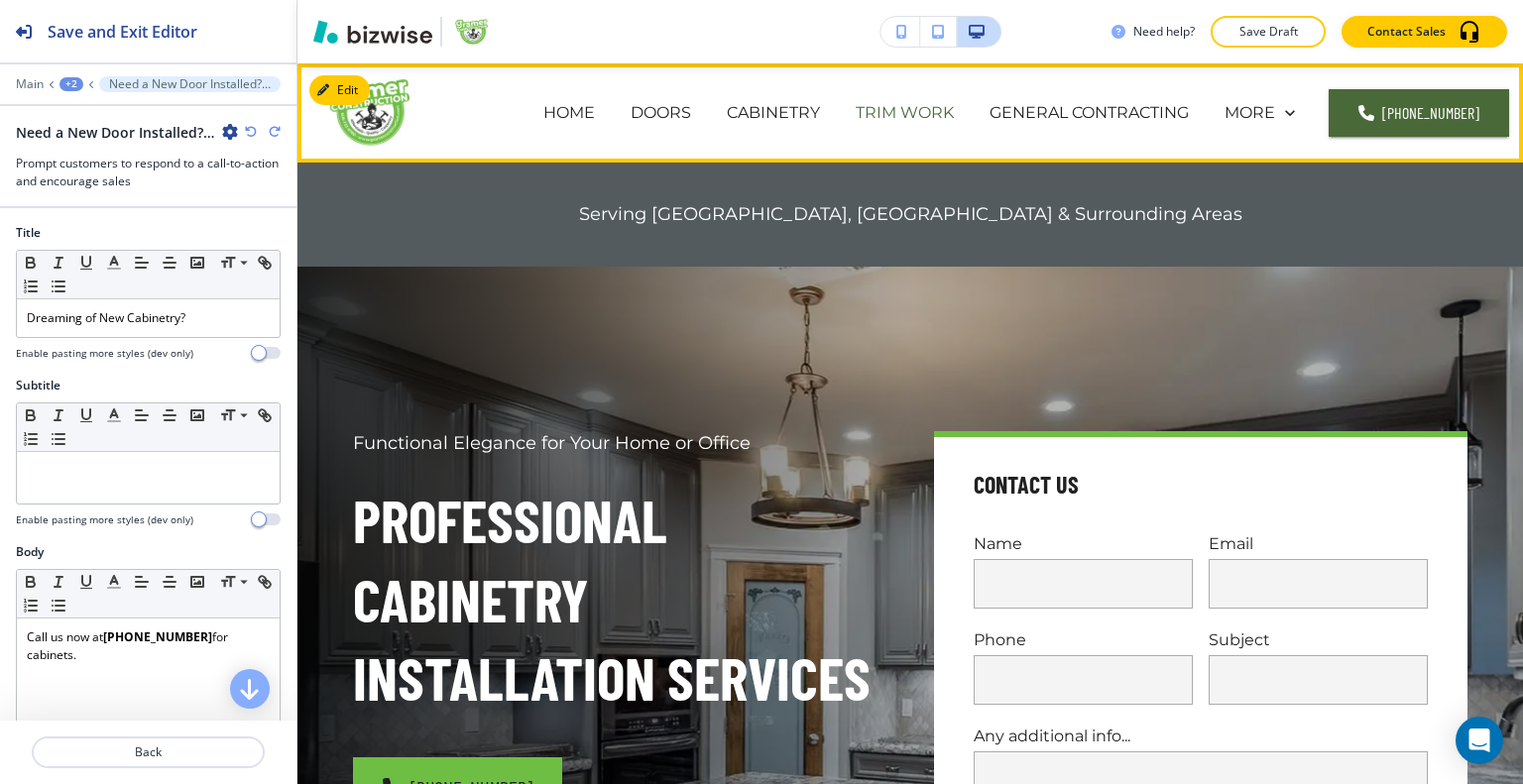 click on "TRIM WORK" at bounding box center (904, 112) 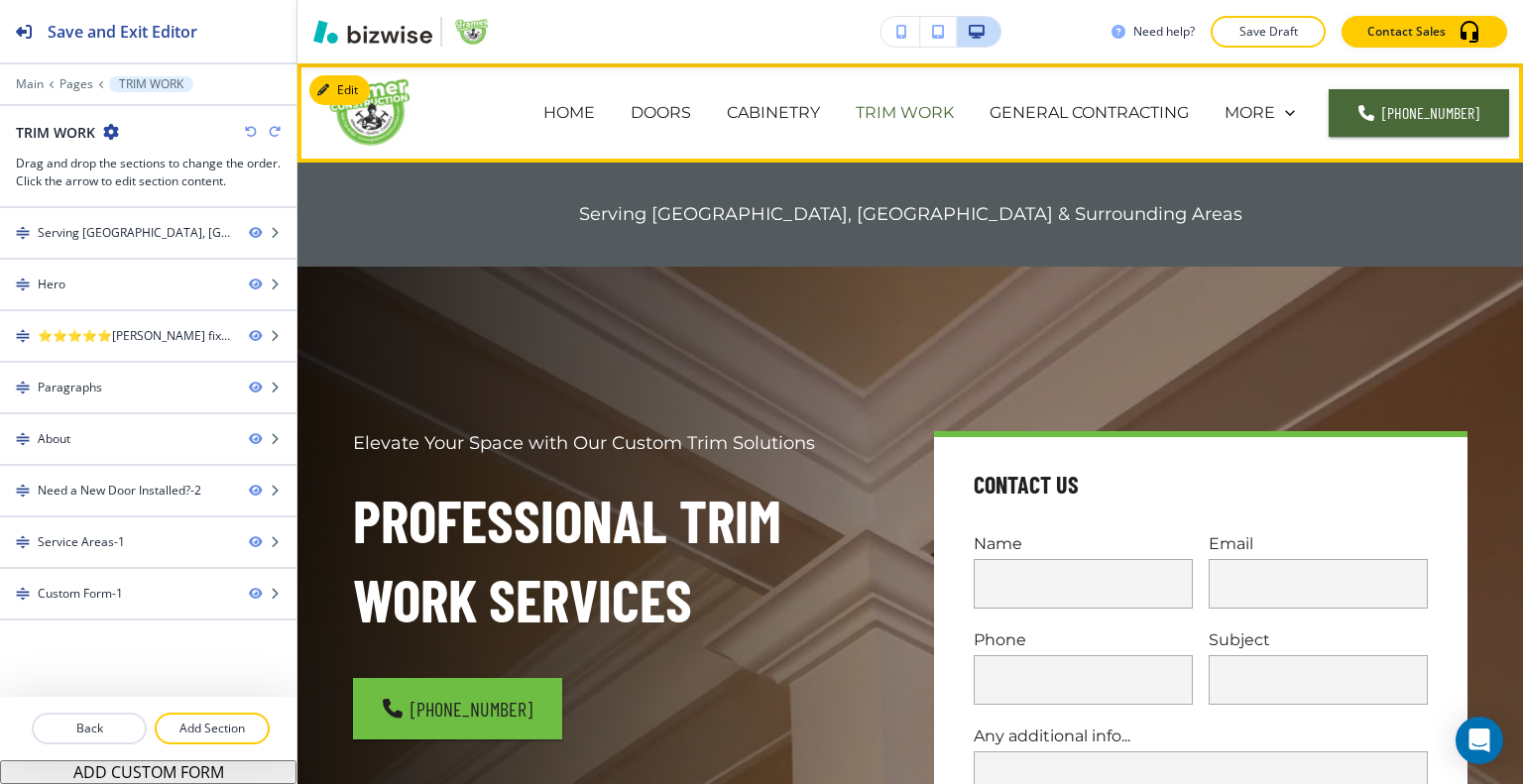 click on "TRIM WORK" at bounding box center [904, 112] 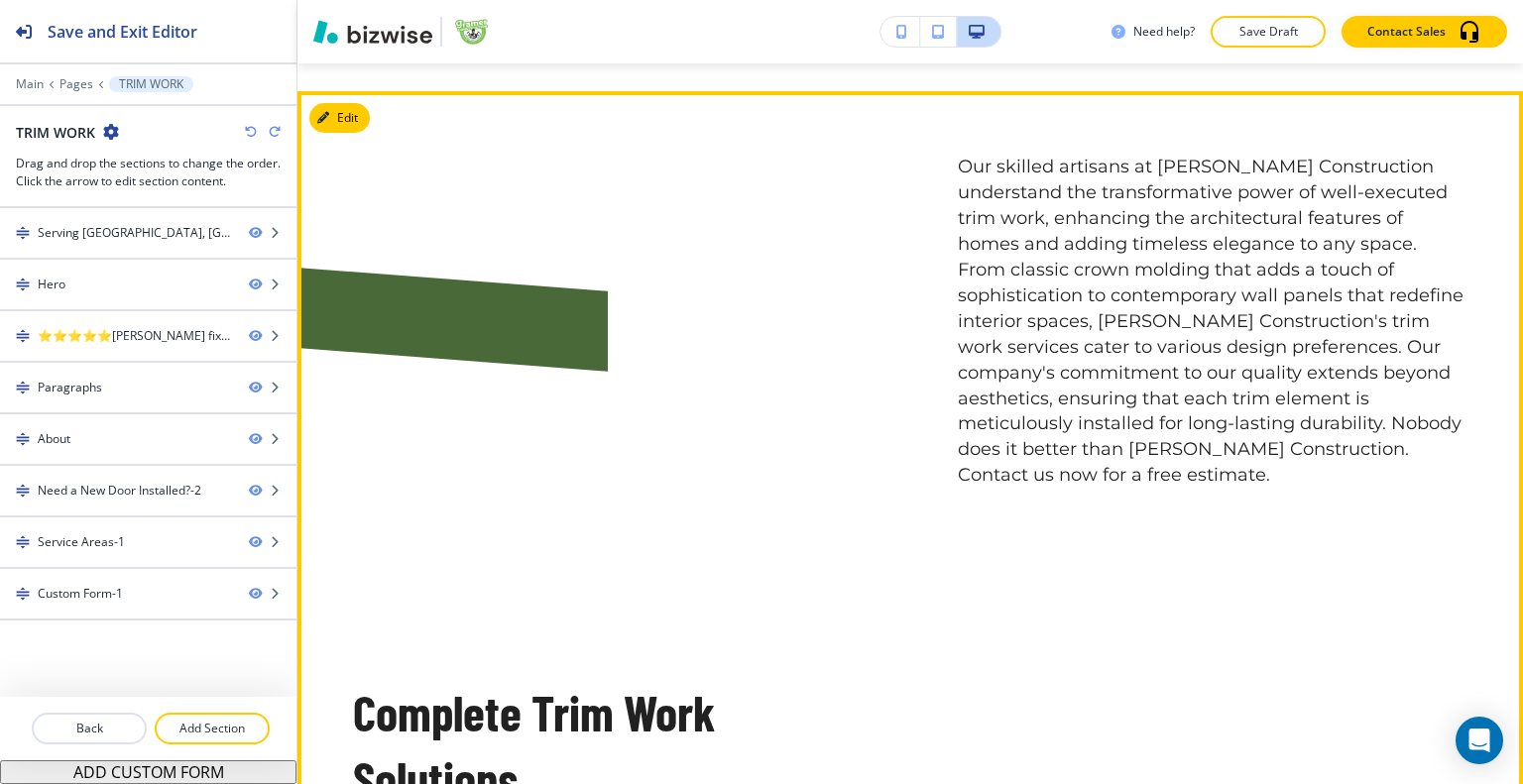 scroll, scrollTop: 1487, scrollLeft: 0, axis: vertical 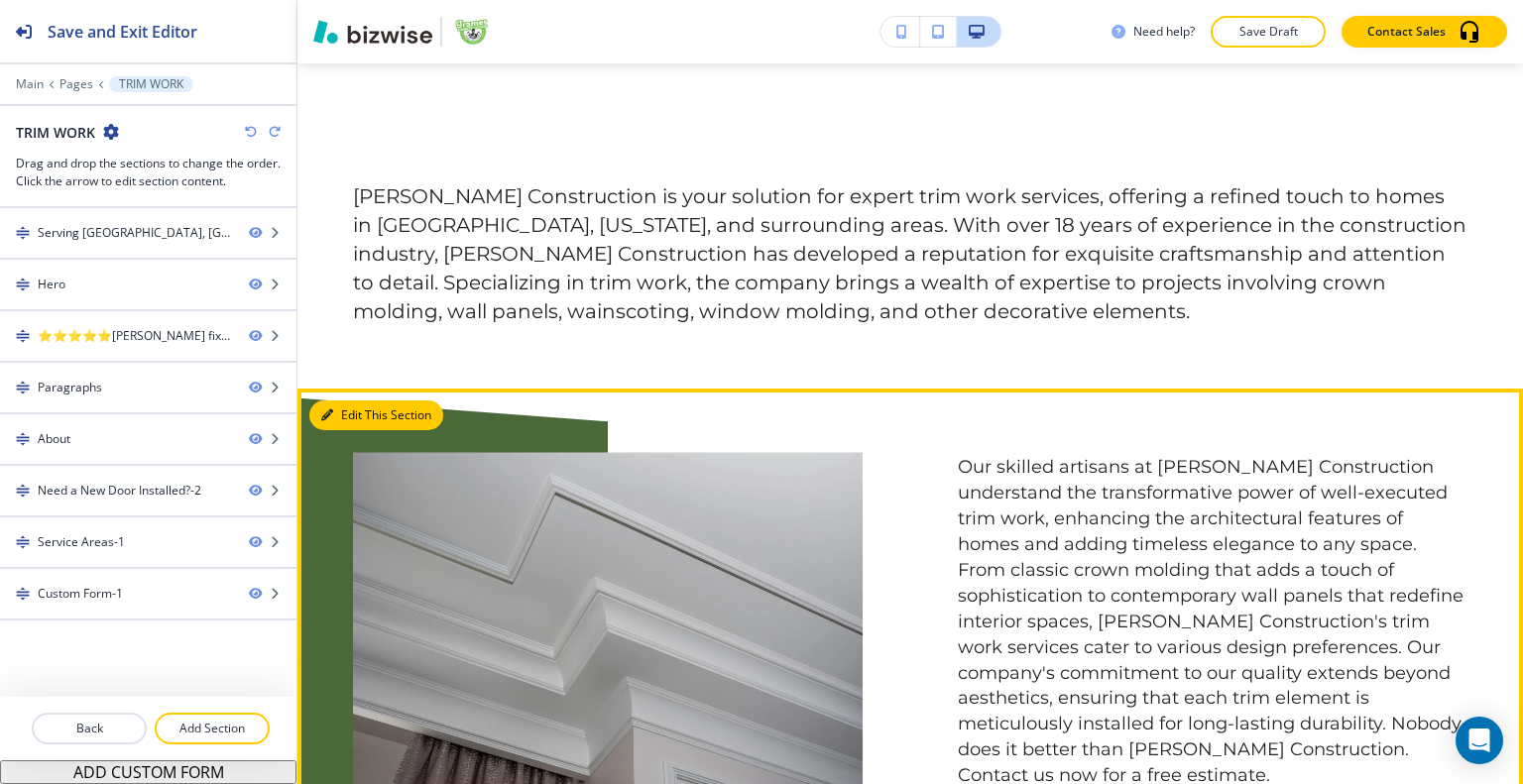 click on "Edit This Section" at bounding box center (376, 415) 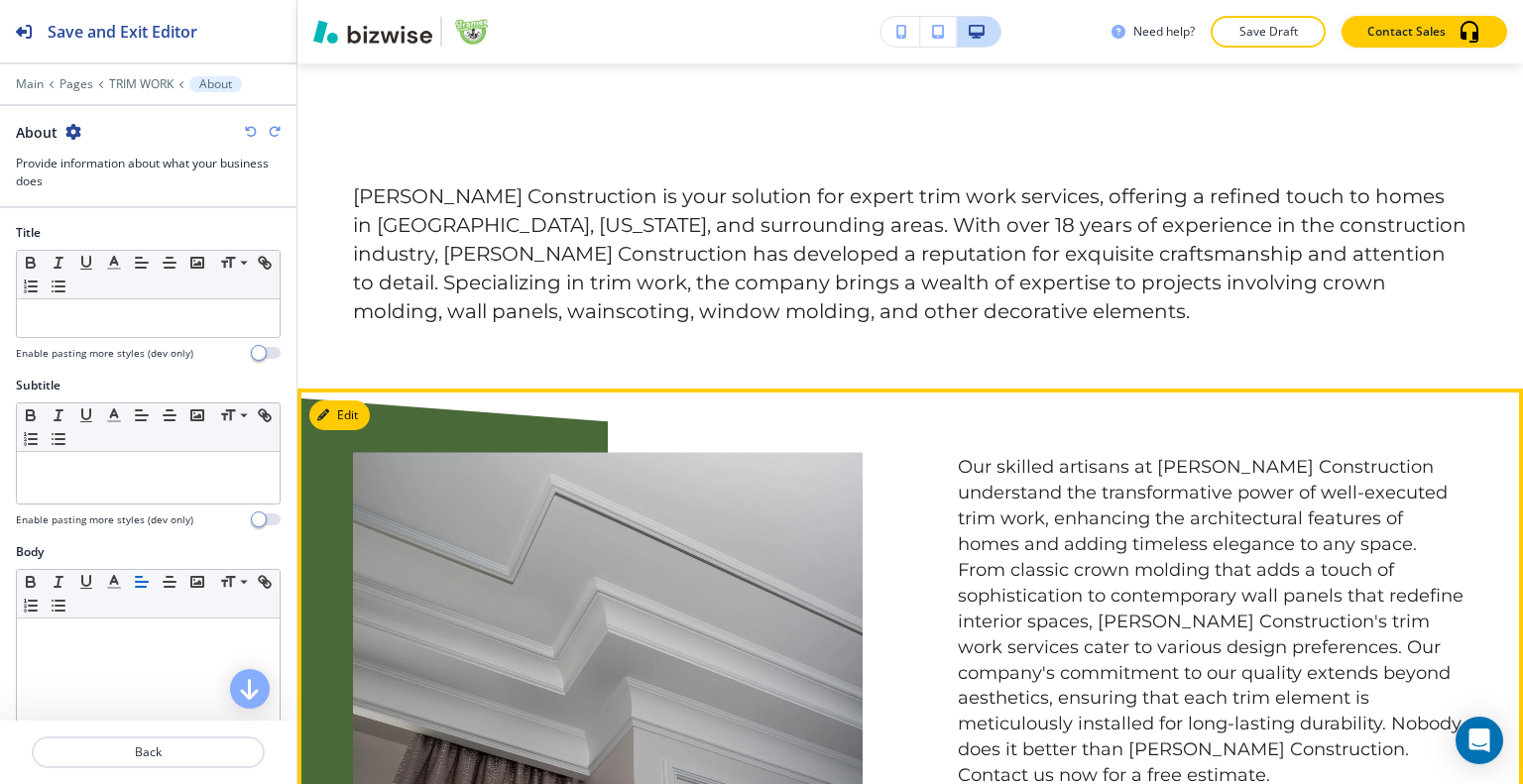 scroll, scrollTop: 1812, scrollLeft: 0, axis: vertical 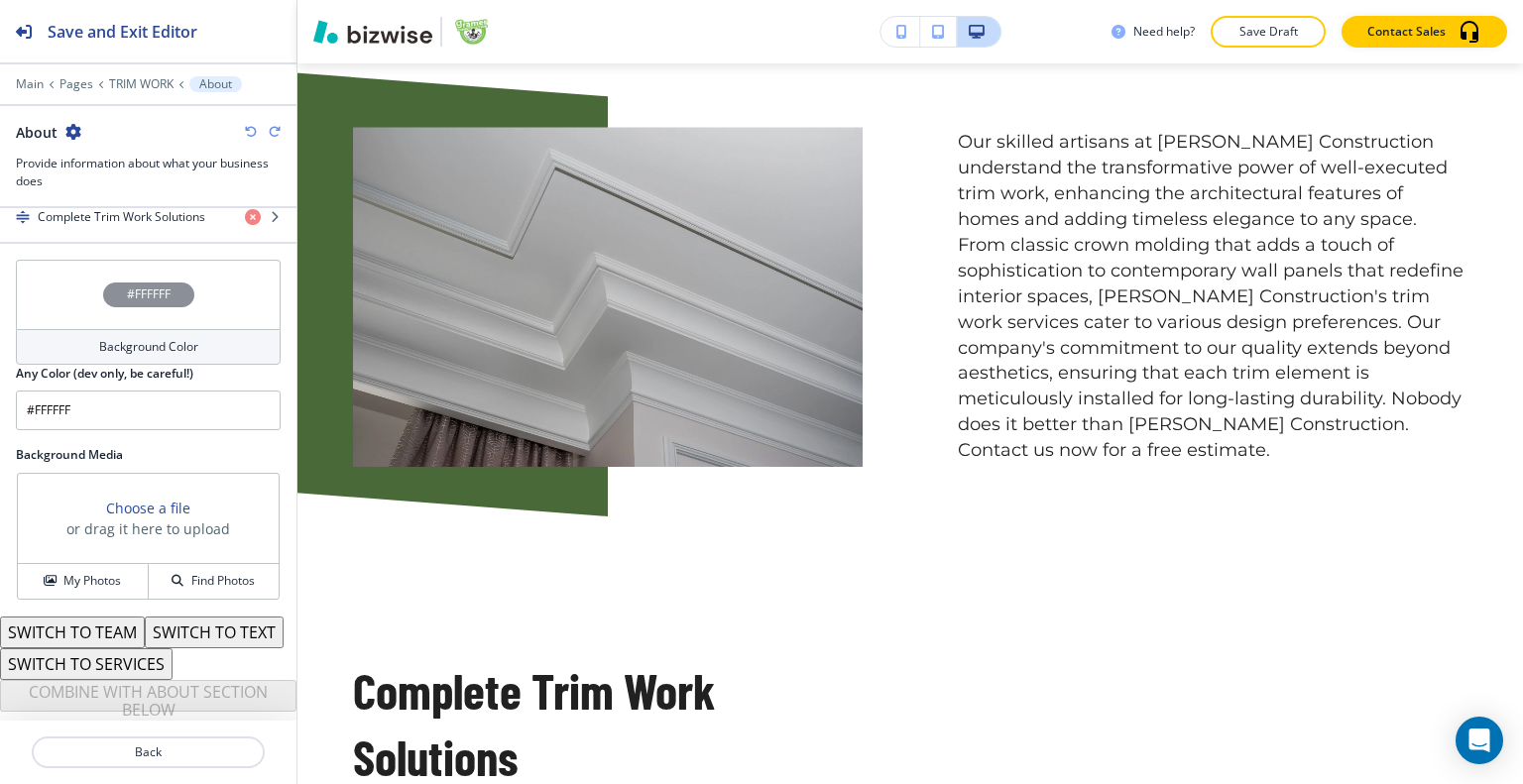drag, startPoint x: 36, startPoint y: 247, endPoint x: 52, endPoint y: 303, distance: 58.24088 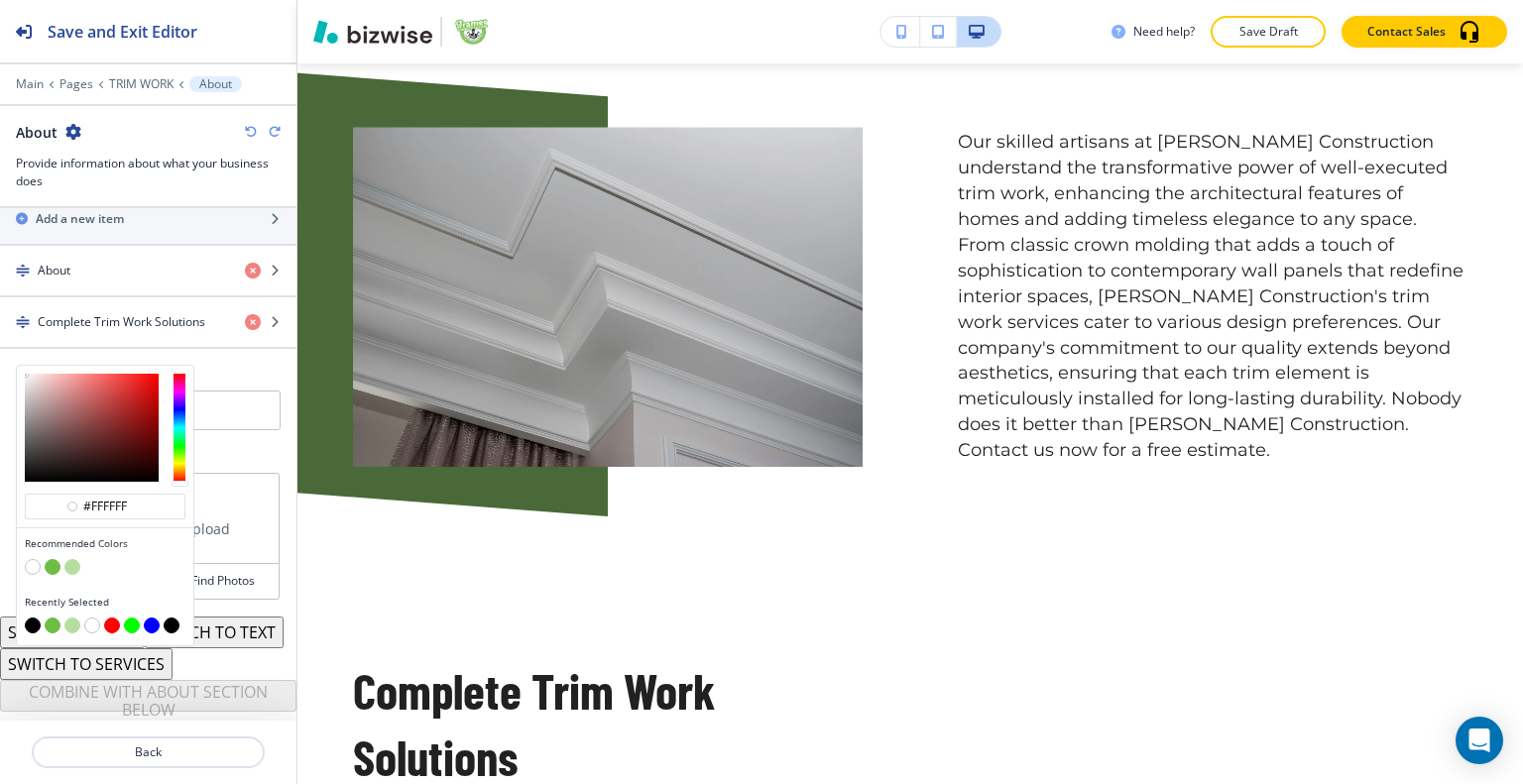 click at bounding box center (72, 567) 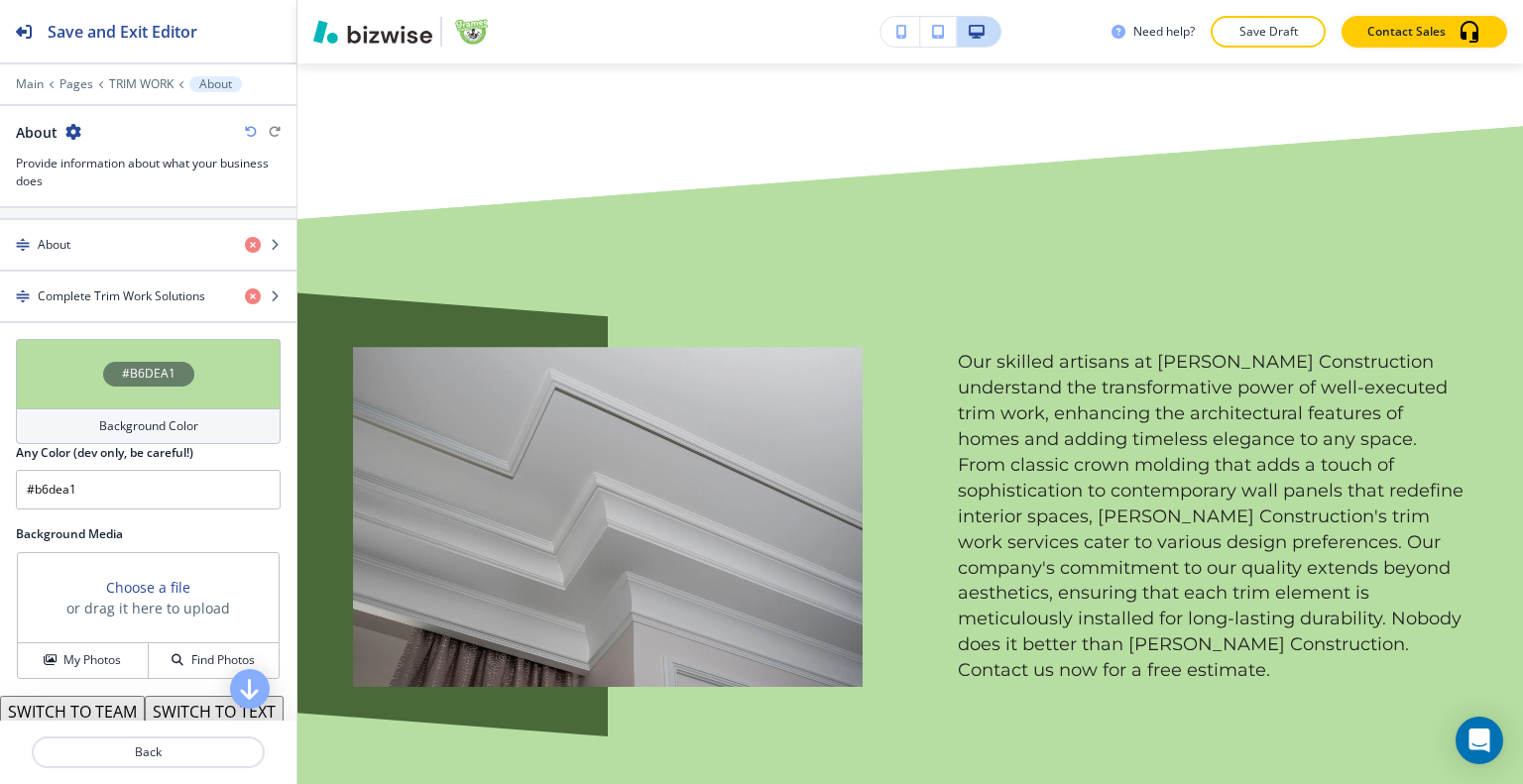 click at bounding box center (251, 132) 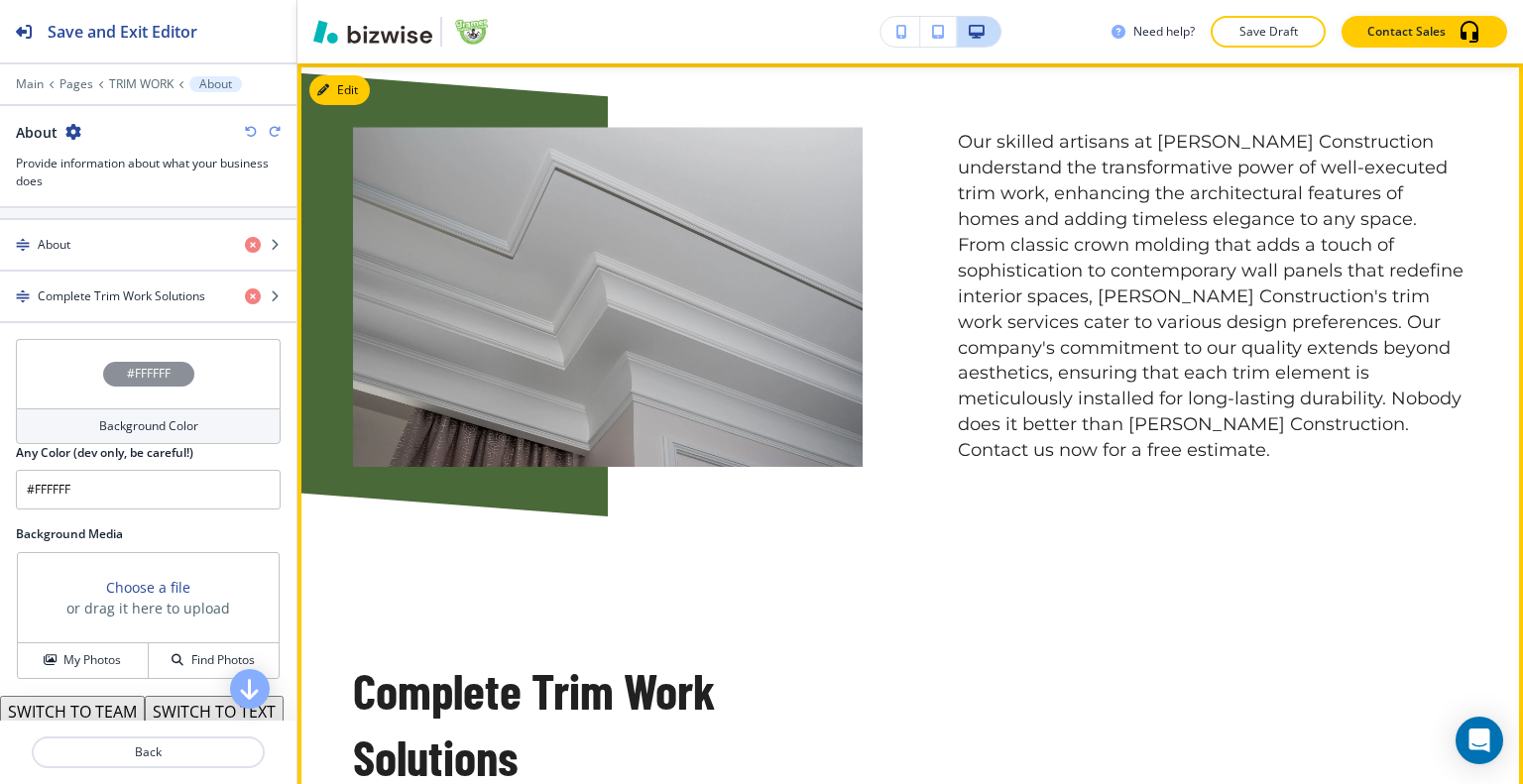 scroll, scrollTop: 1713, scrollLeft: 0, axis: vertical 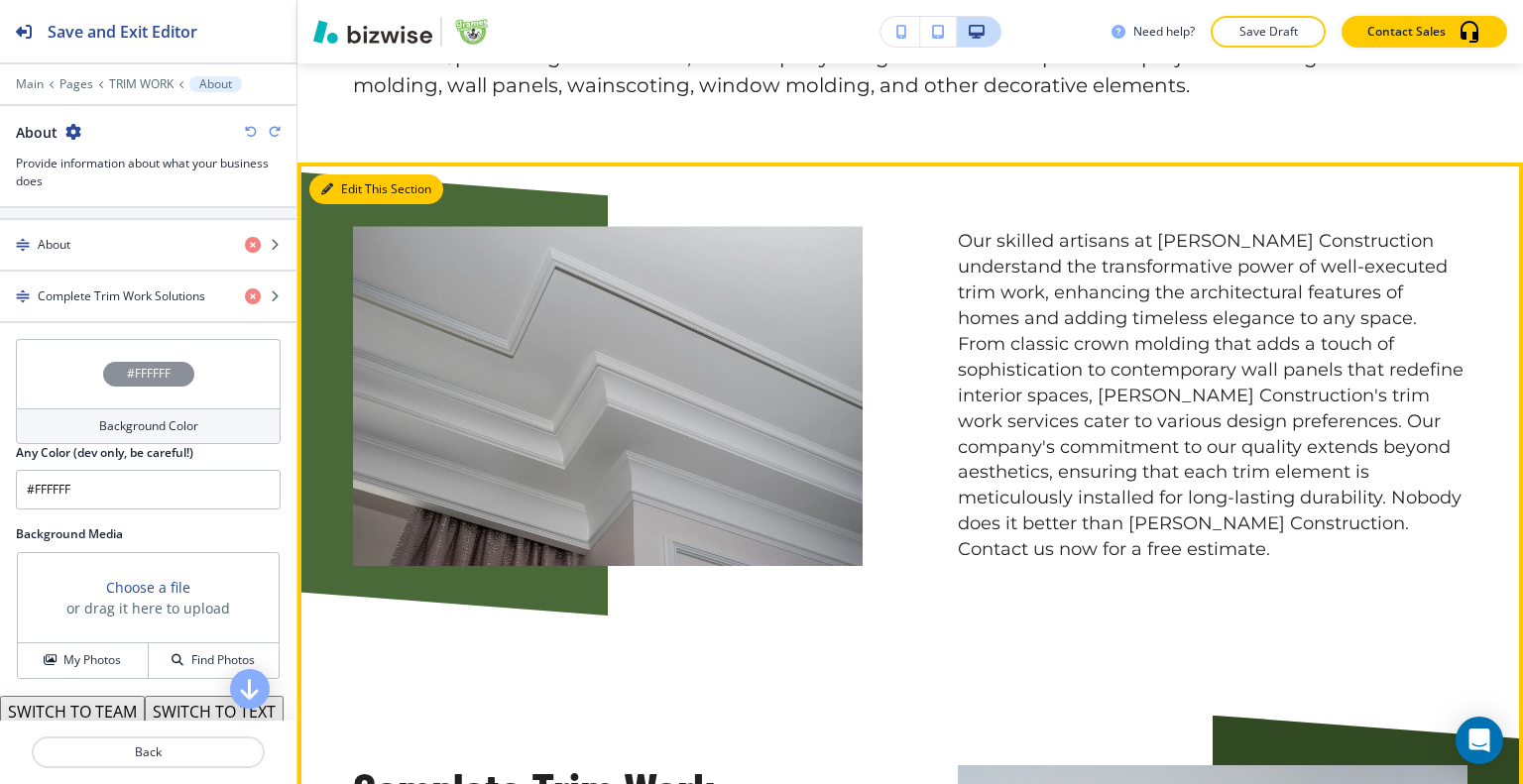 click on "Edit This Section" at bounding box center (376, 189) 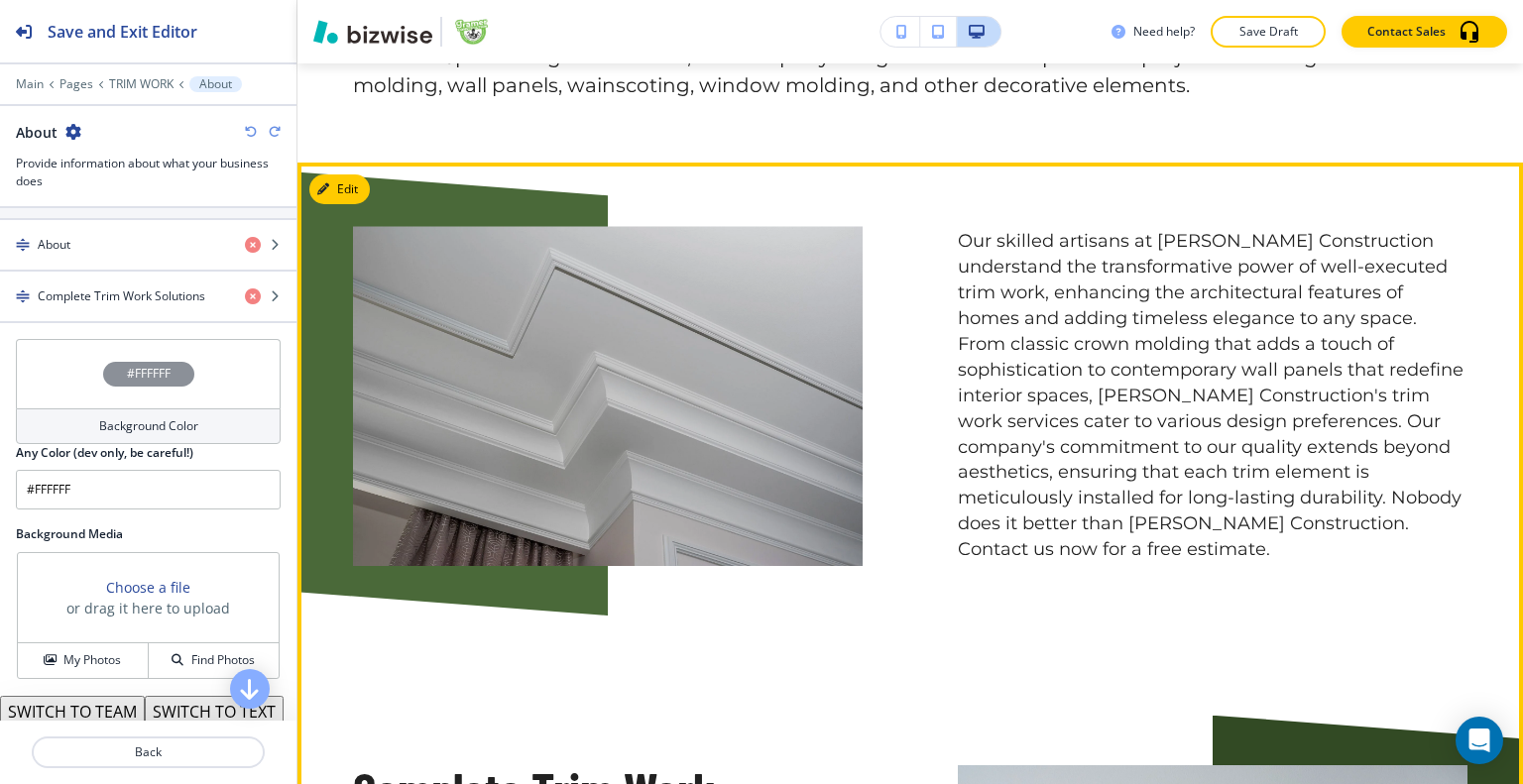 scroll, scrollTop: 876, scrollLeft: 0, axis: vertical 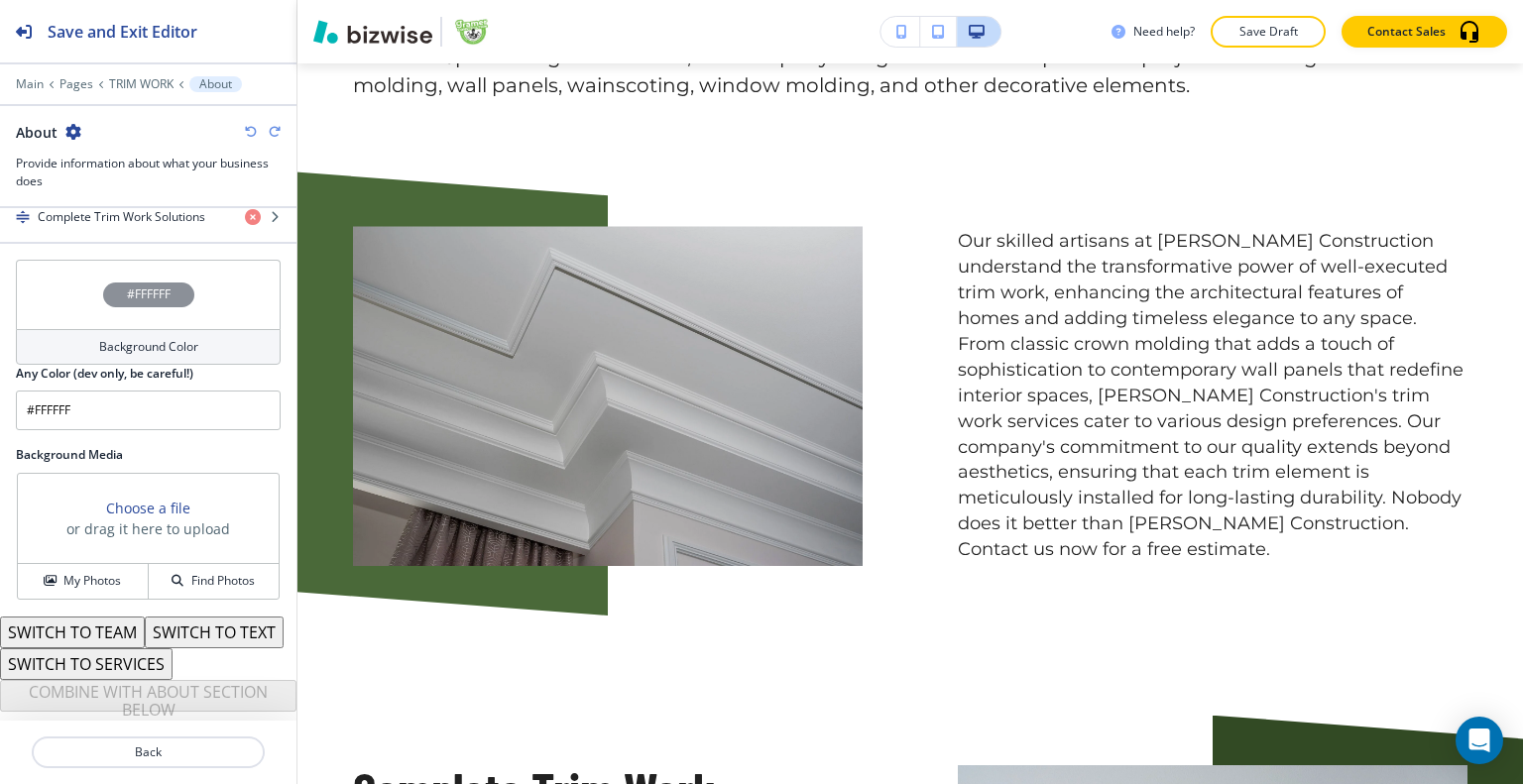 click on "SWITCH TO TEXT" at bounding box center [214, 632] 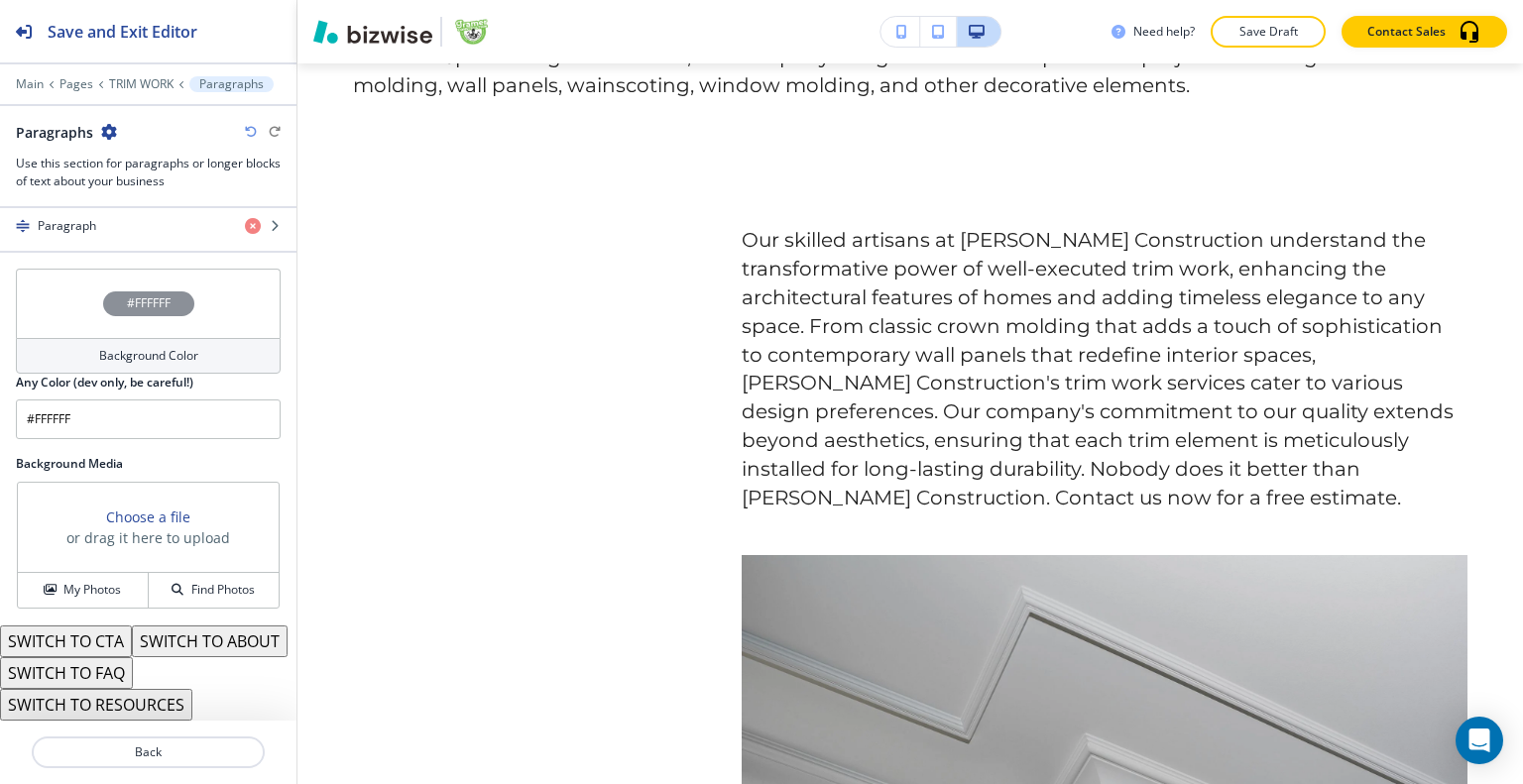 scroll, scrollTop: 867, scrollLeft: 0, axis: vertical 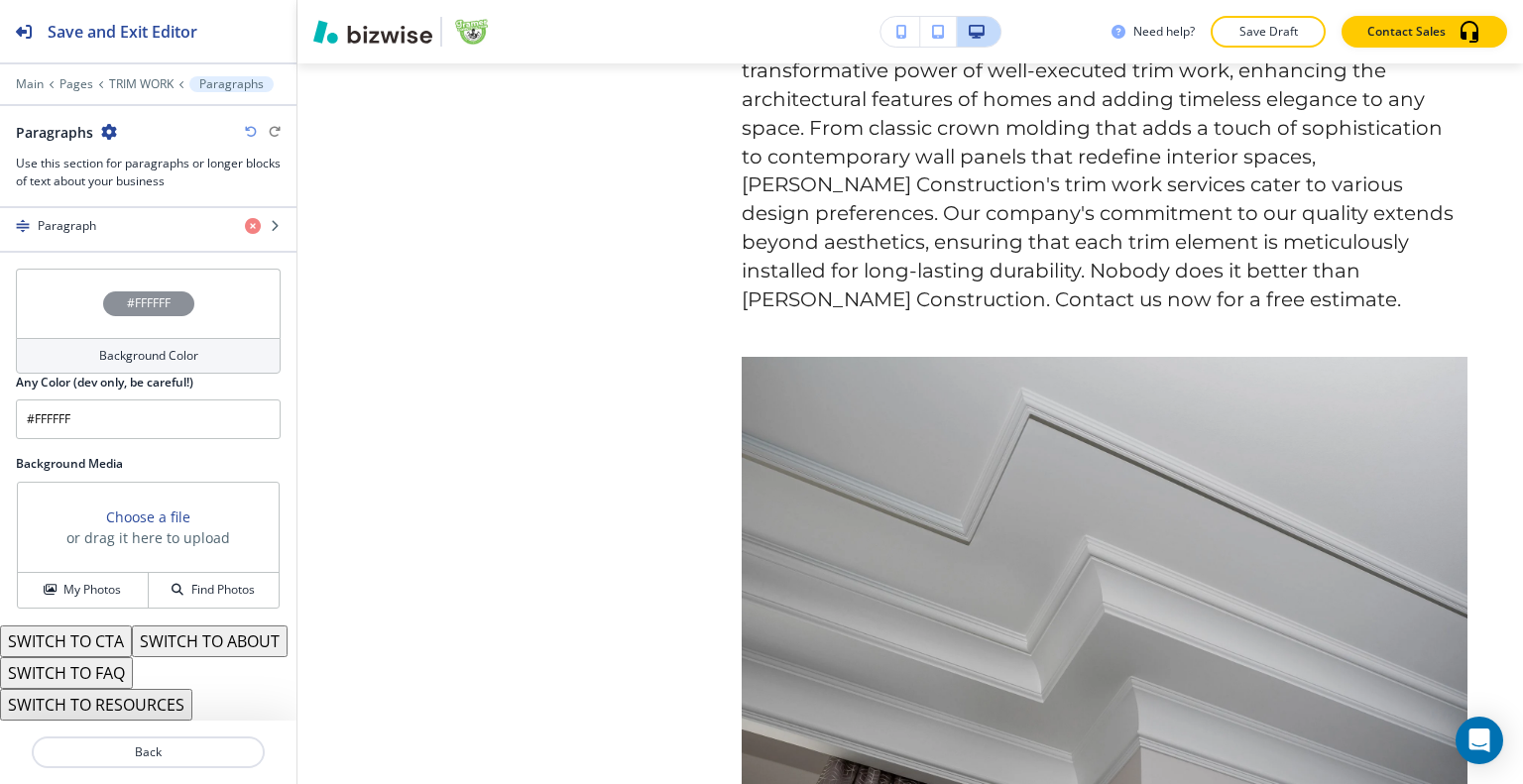 click on "Paragraphs" at bounding box center [148, 132] 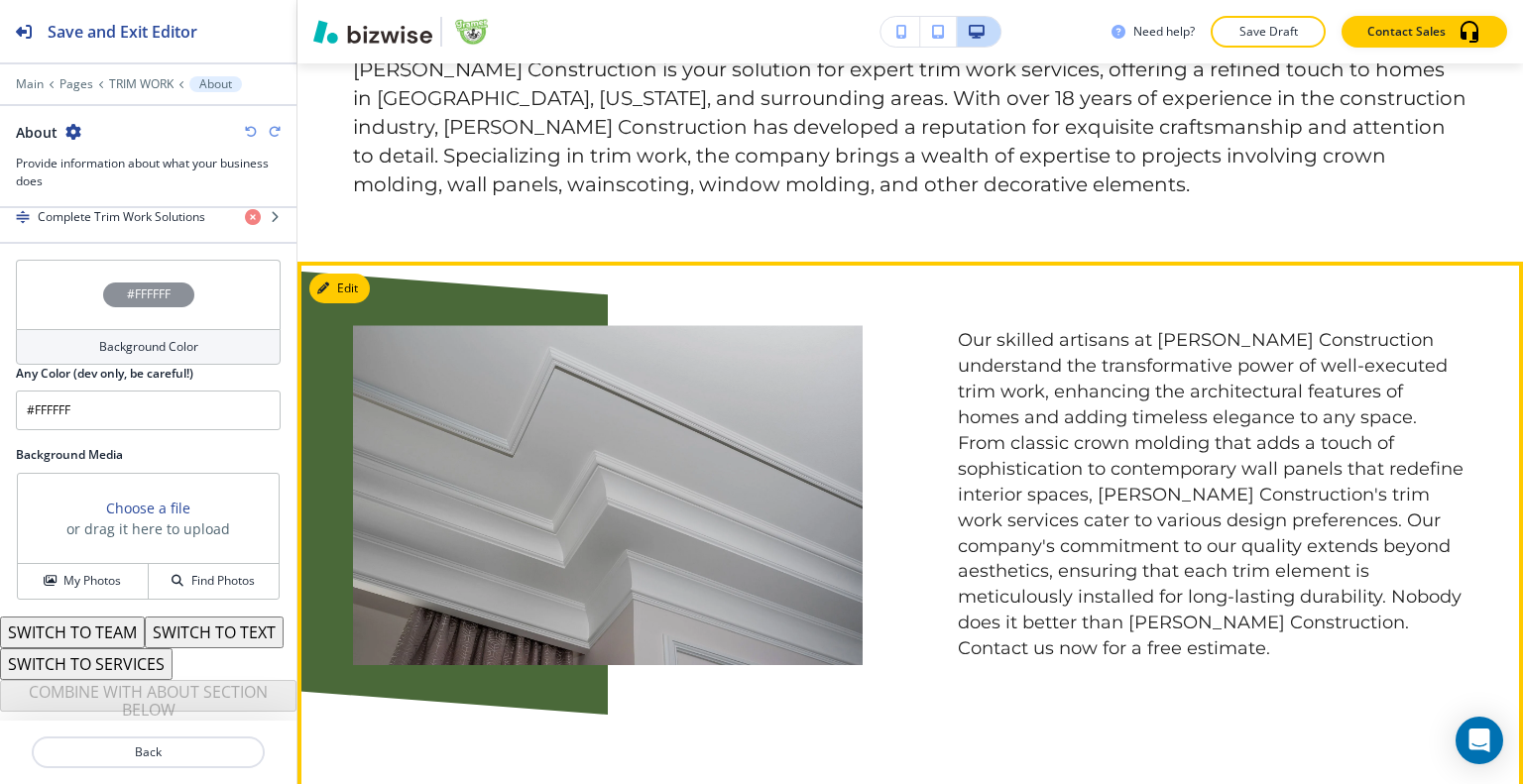 scroll, scrollTop: 1812, scrollLeft: 0, axis: vertical 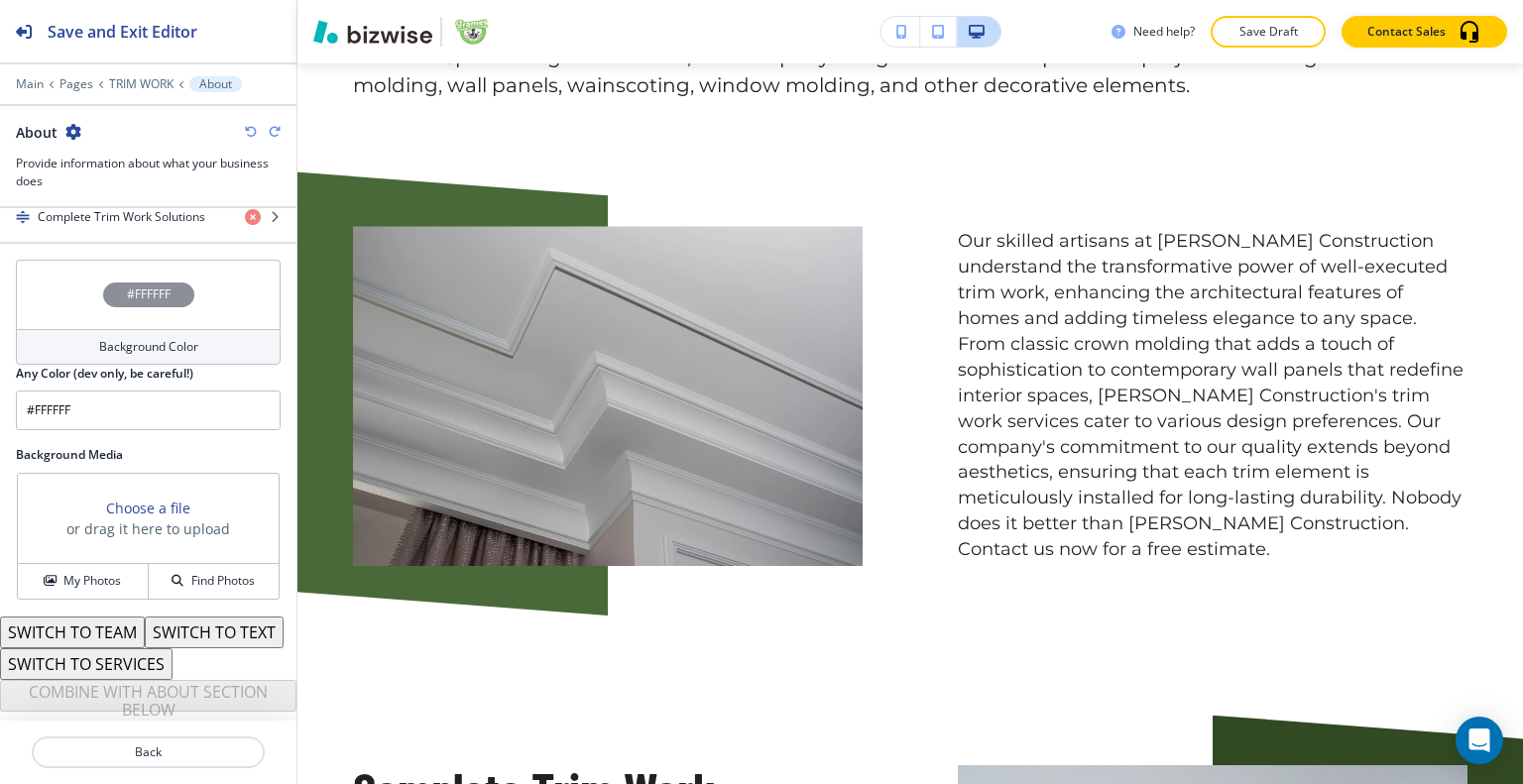 click on "#FFFFFF" at bounding box center (148, 294) 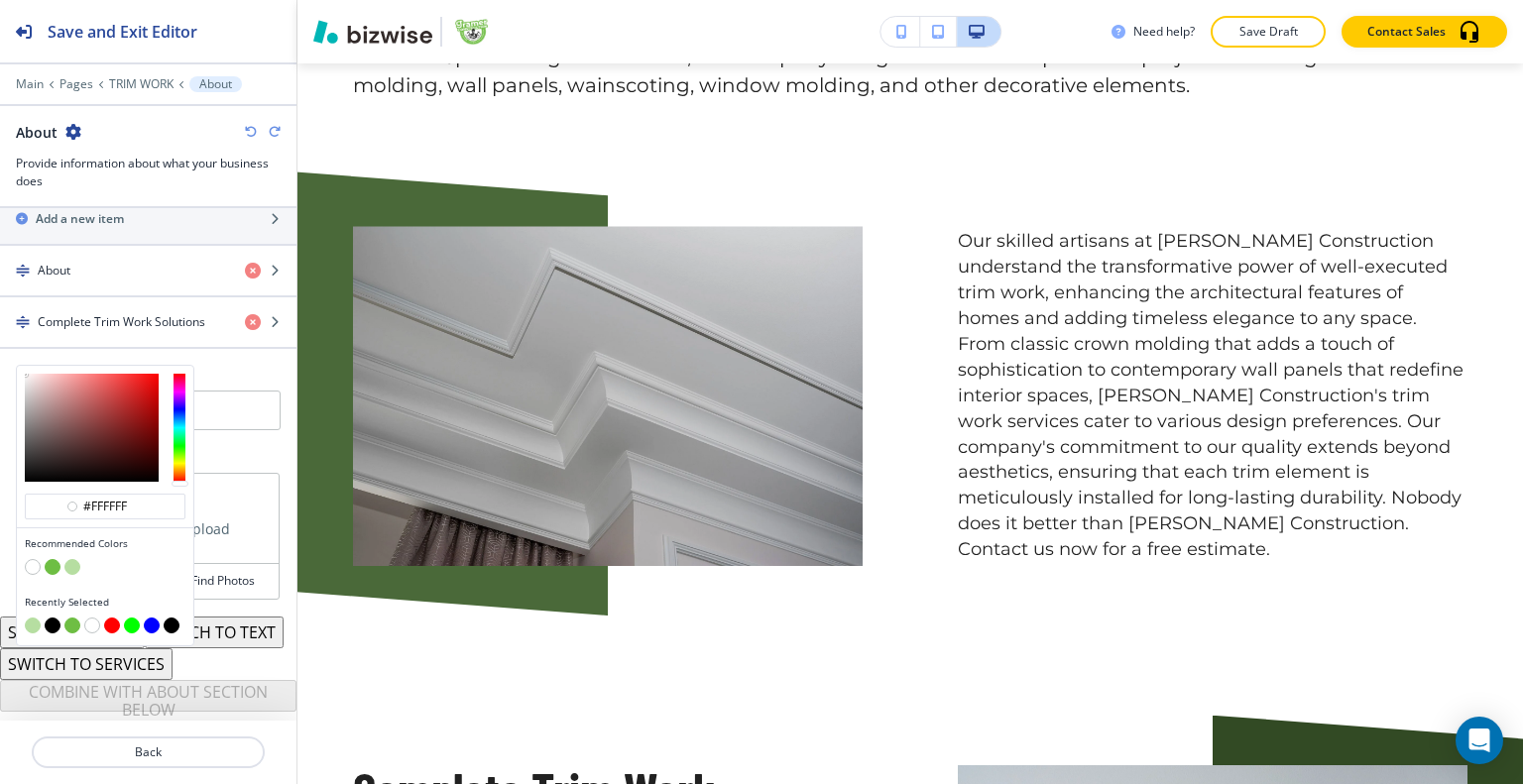 click at bounding box center (72, 567) 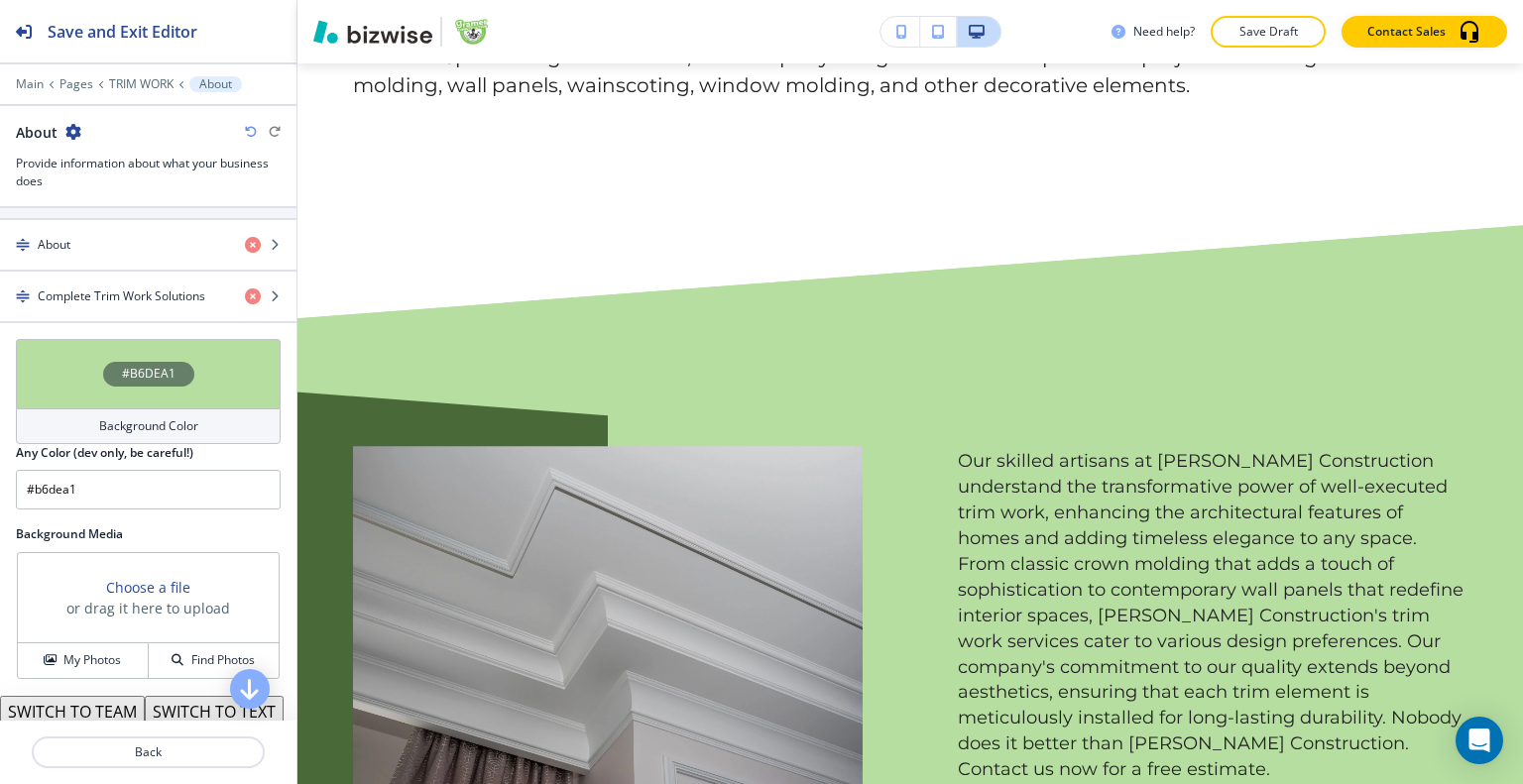 click on "#B6DEA1" at bounding box center (148, 374) 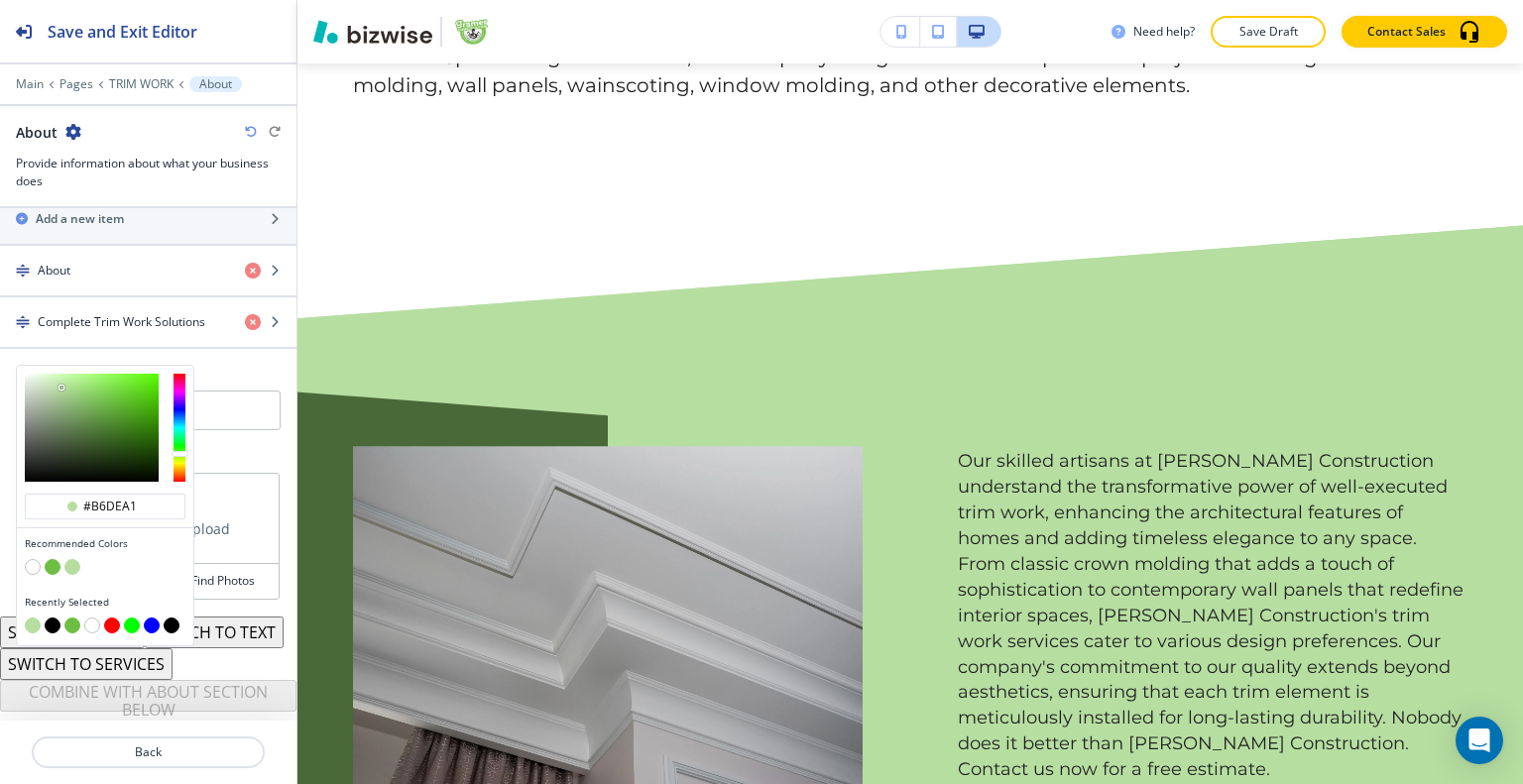 type on "#d8eecc" 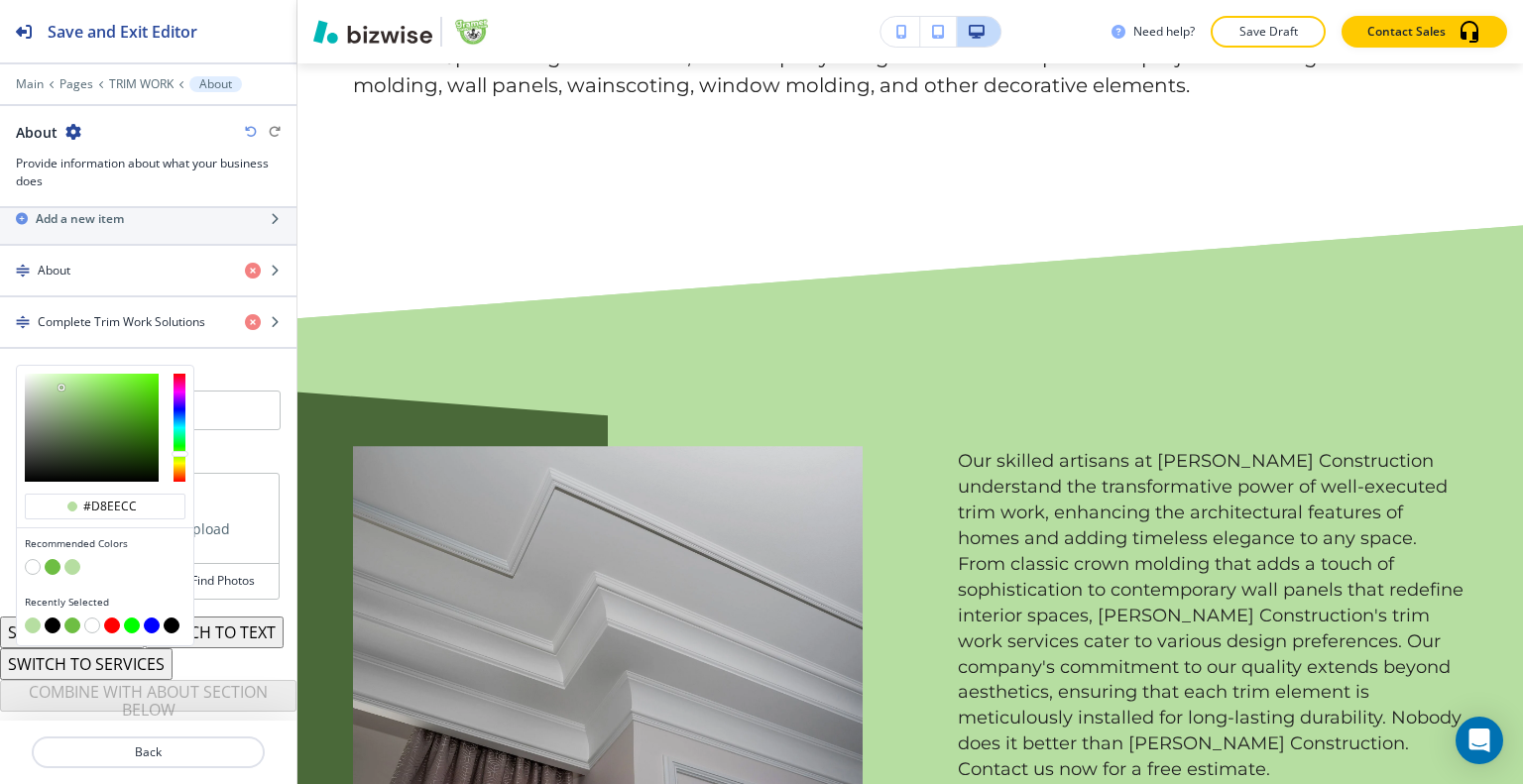 click at bounding box center [91, 427] 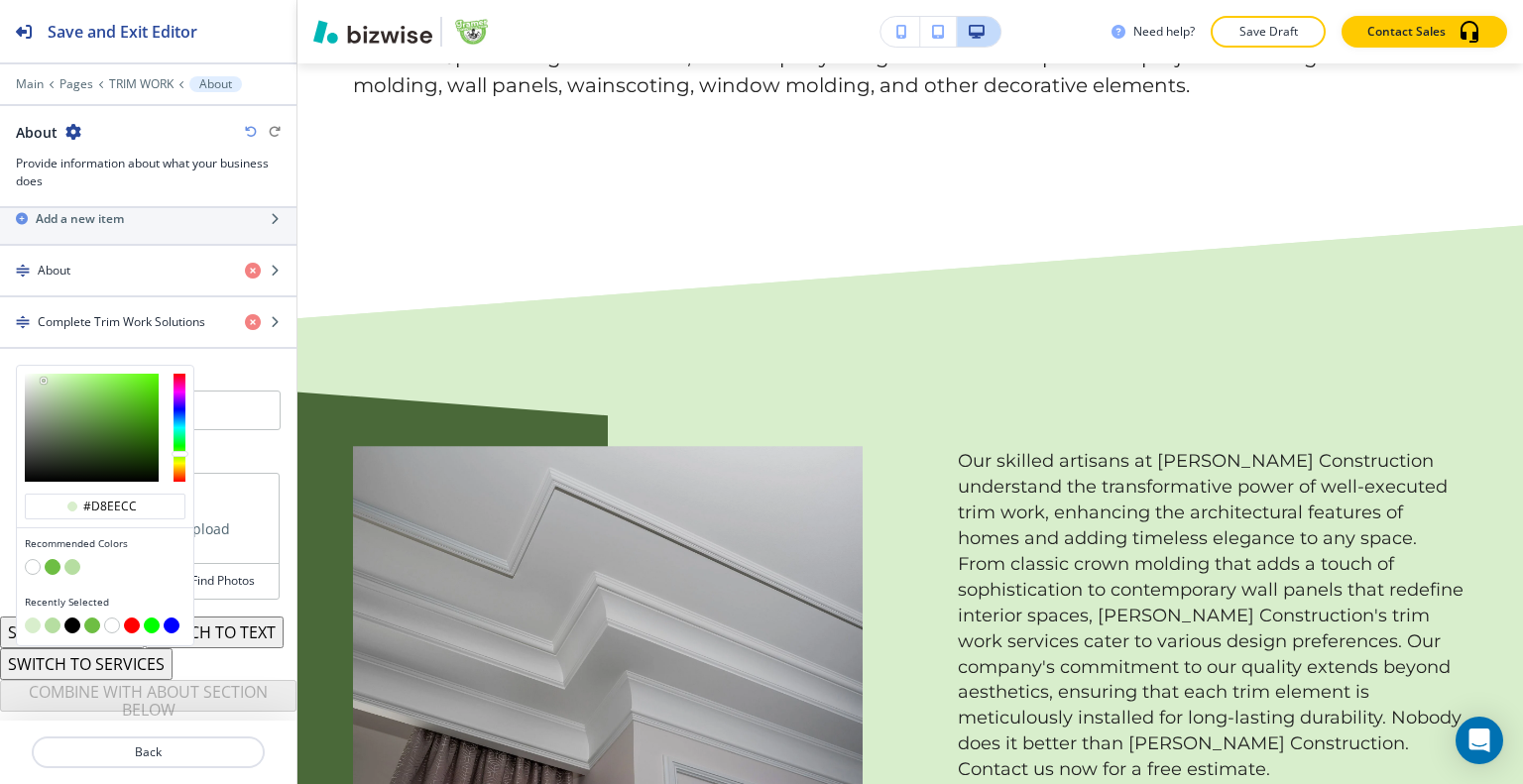 click at bounding box center (105, 427) 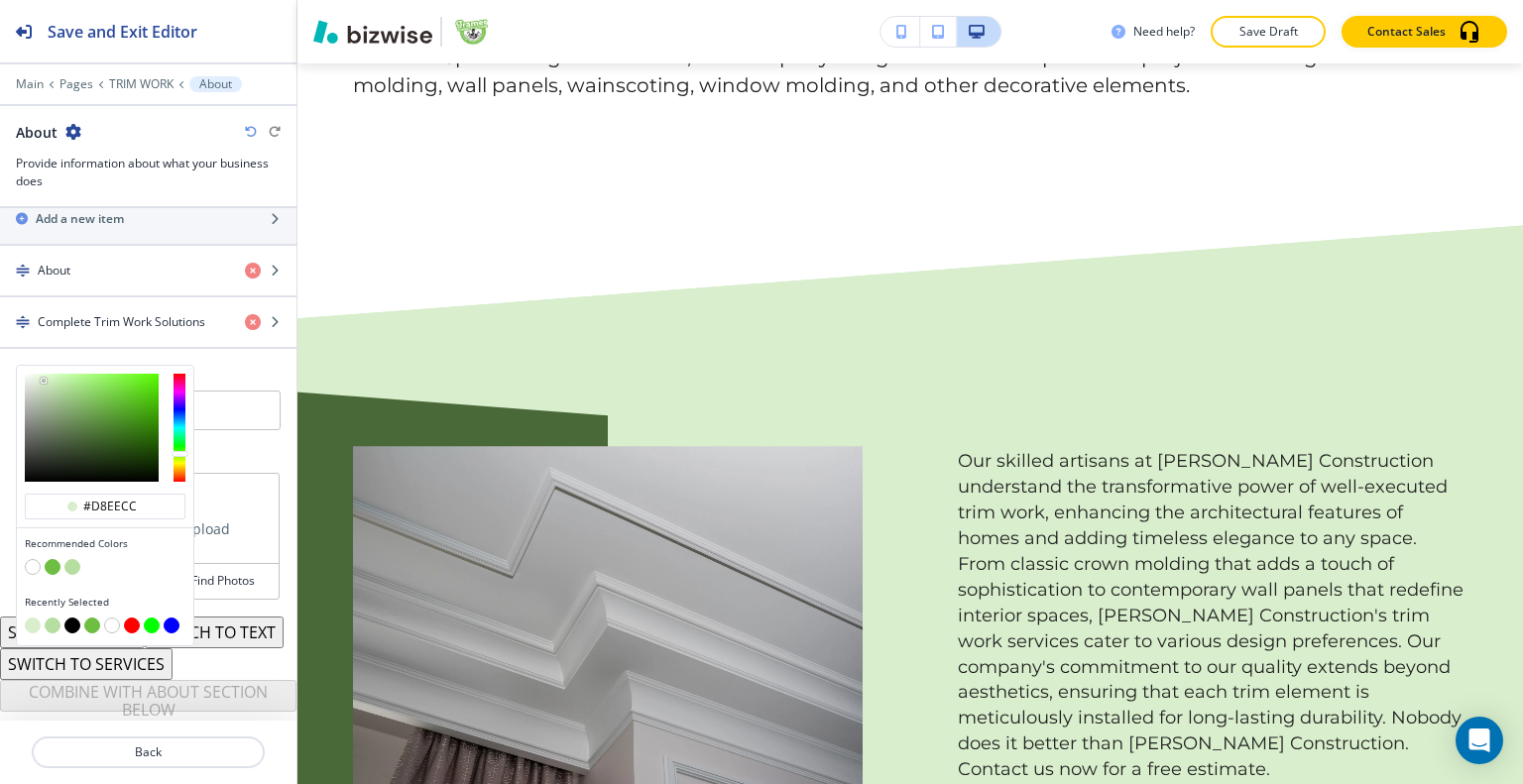 type on "#e9f5e2" 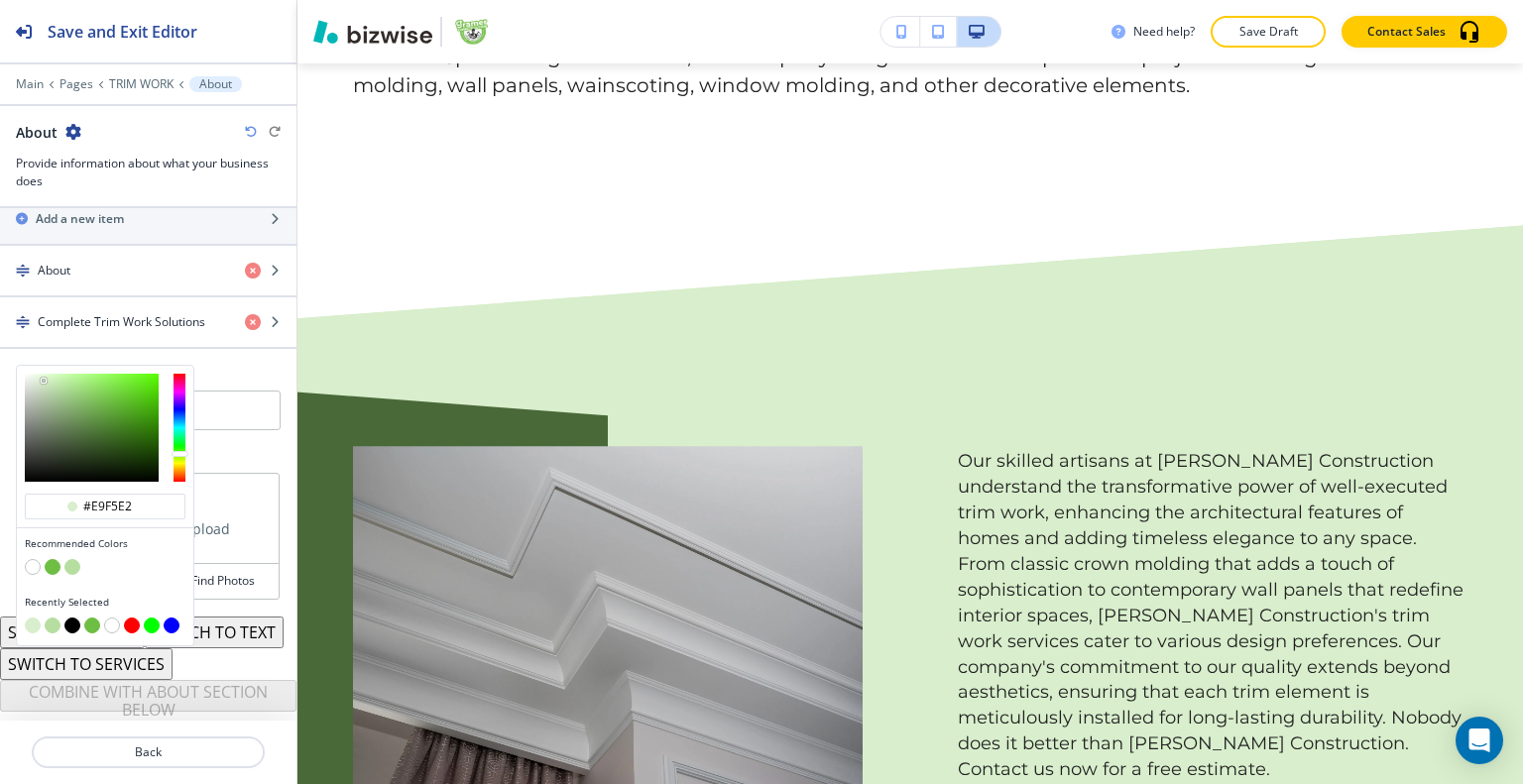 click at bounding box center (91, 427) 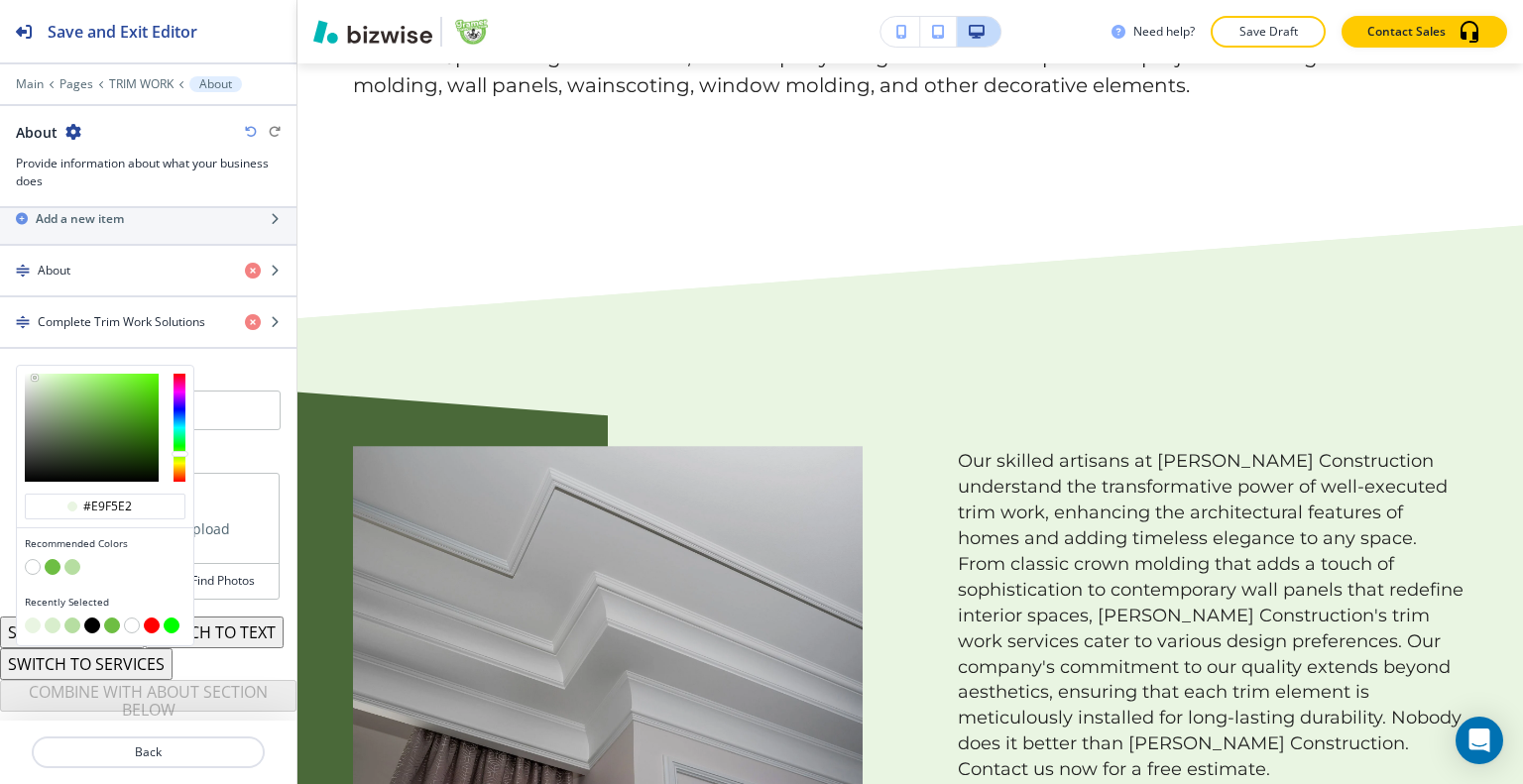 click at bounding box center [105, 427] 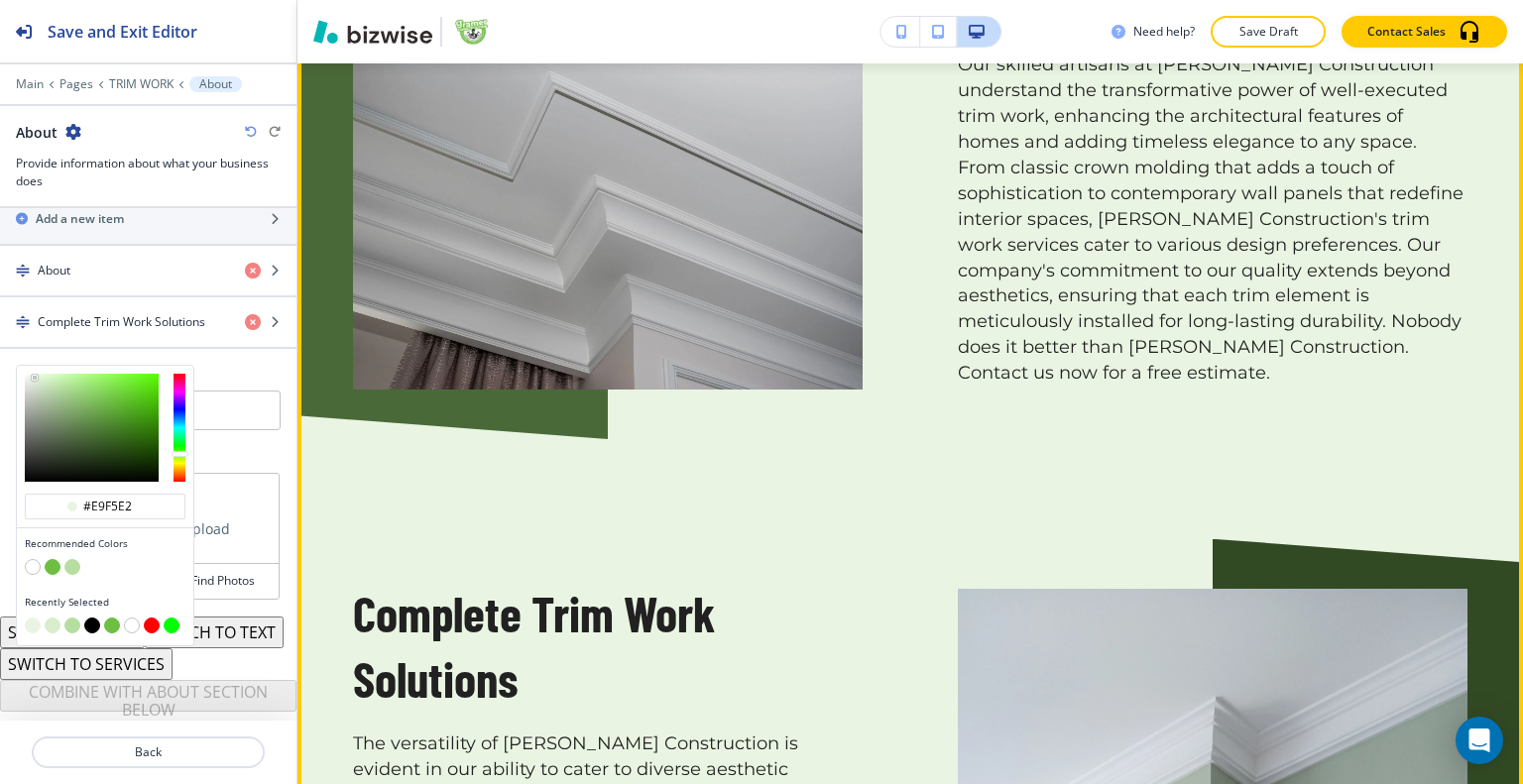 scroll, scrollTop: 2506, scrollLeft: 0, axis: vertical 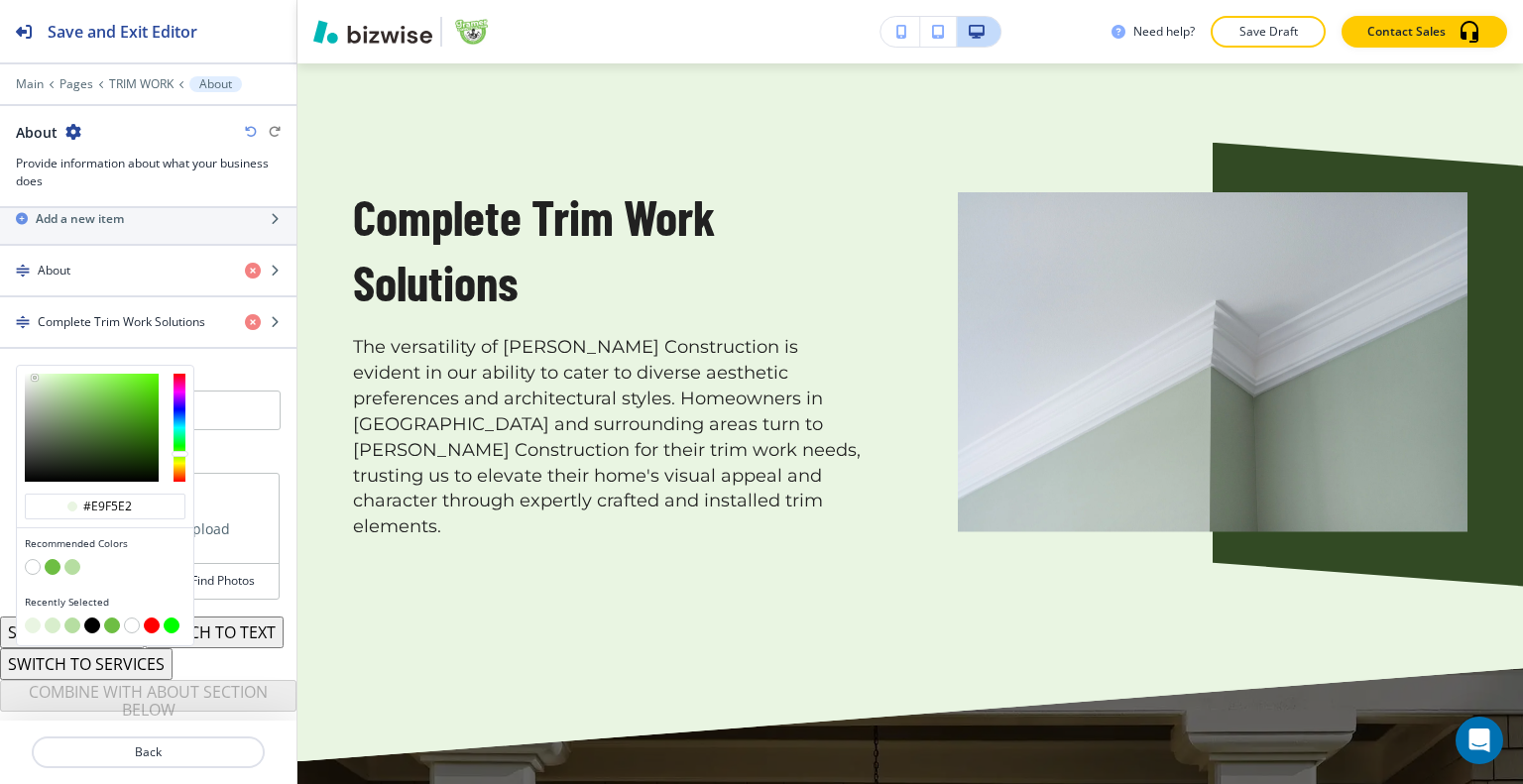 type on "#f8fcf6" 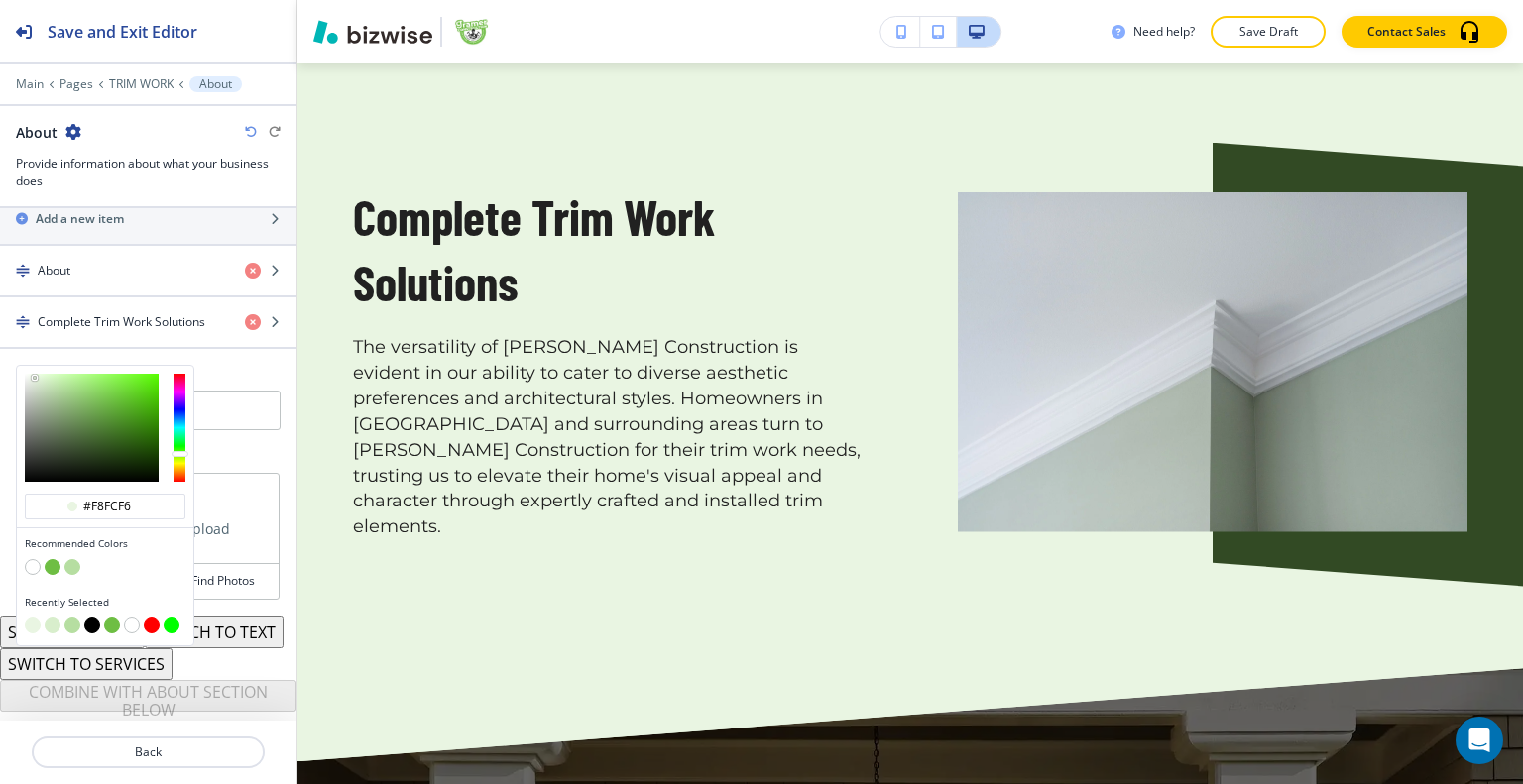 click at bounding box center [91, 427] 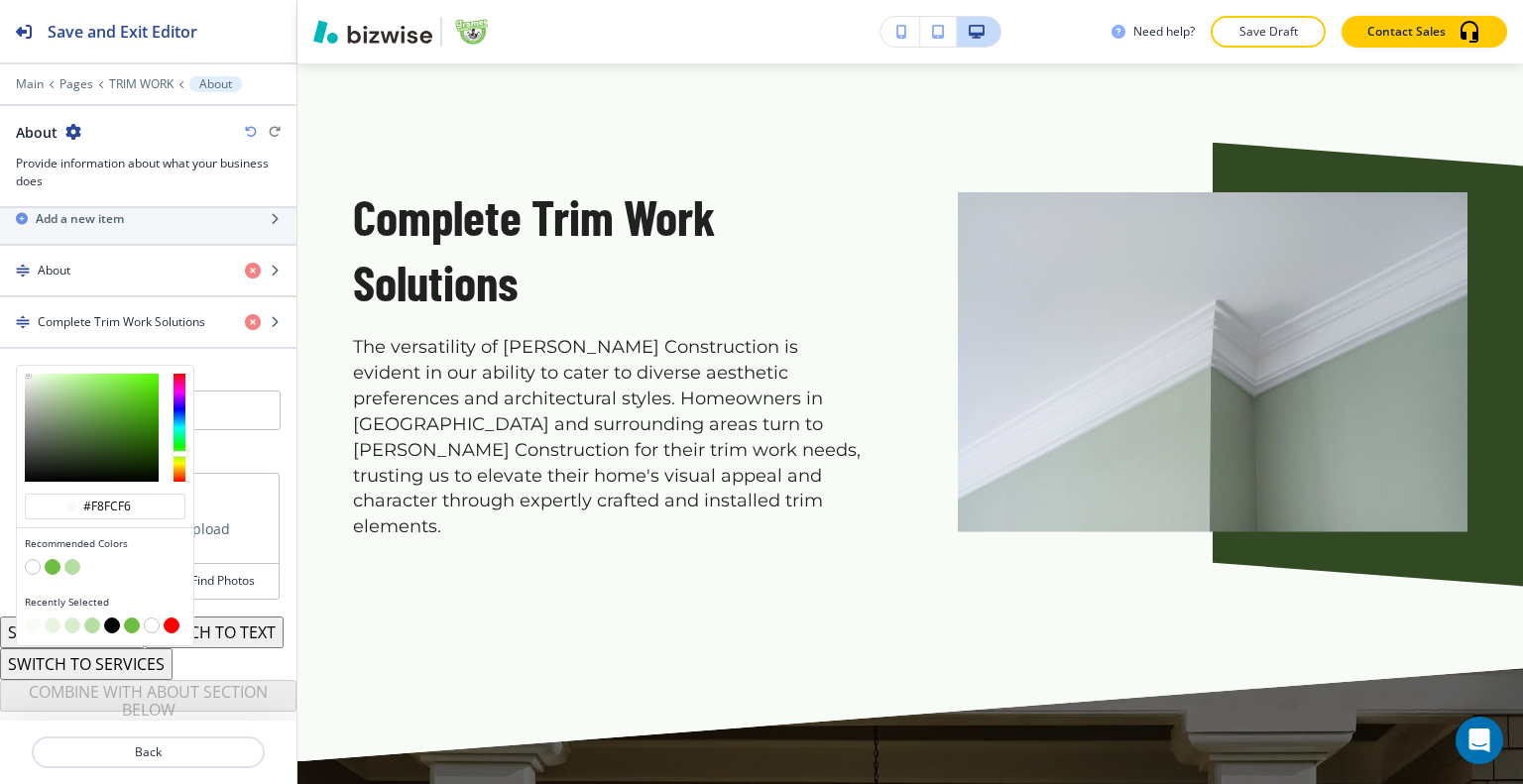 type on "#e4f7d9" 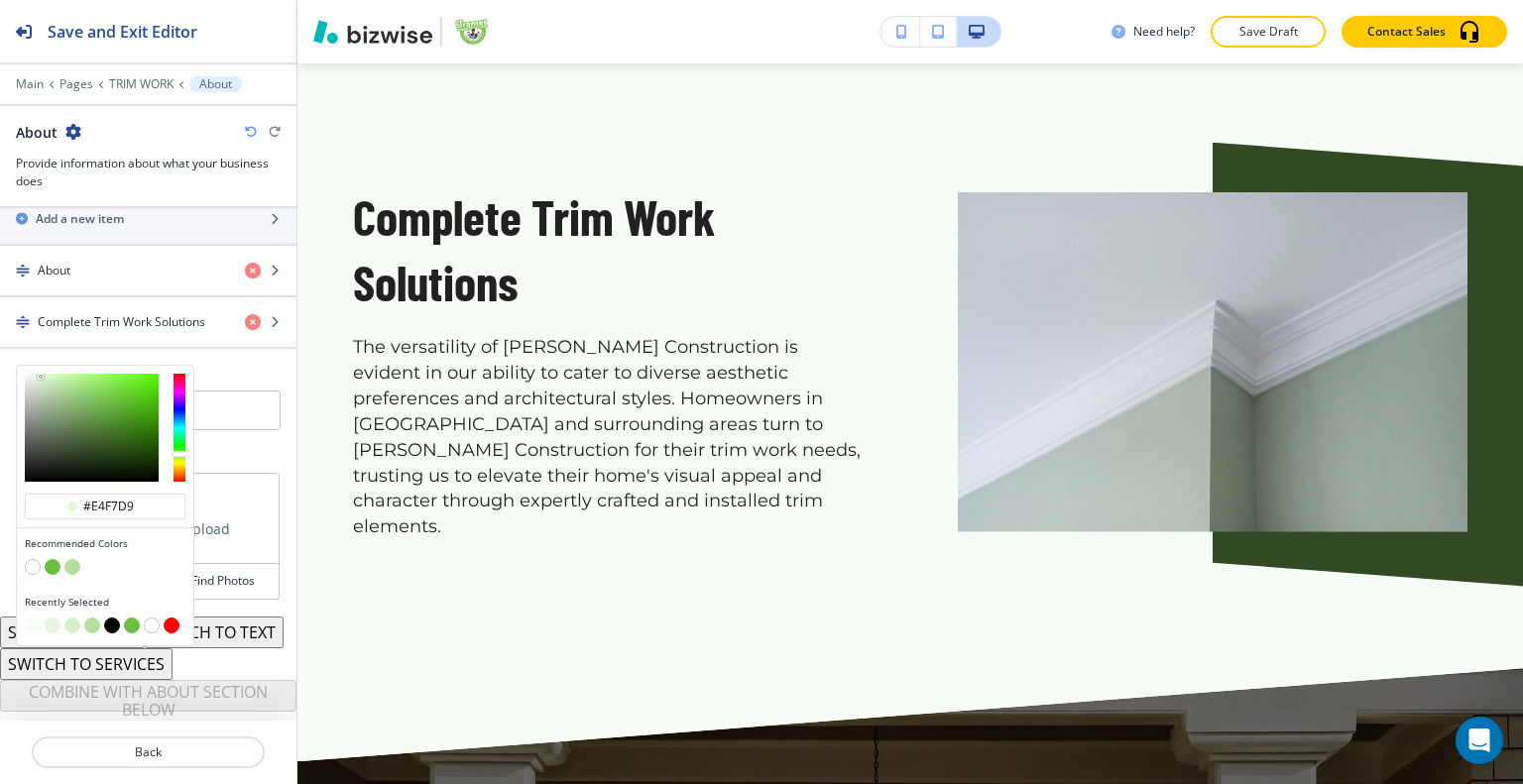 click at bounding box center [91, 427] 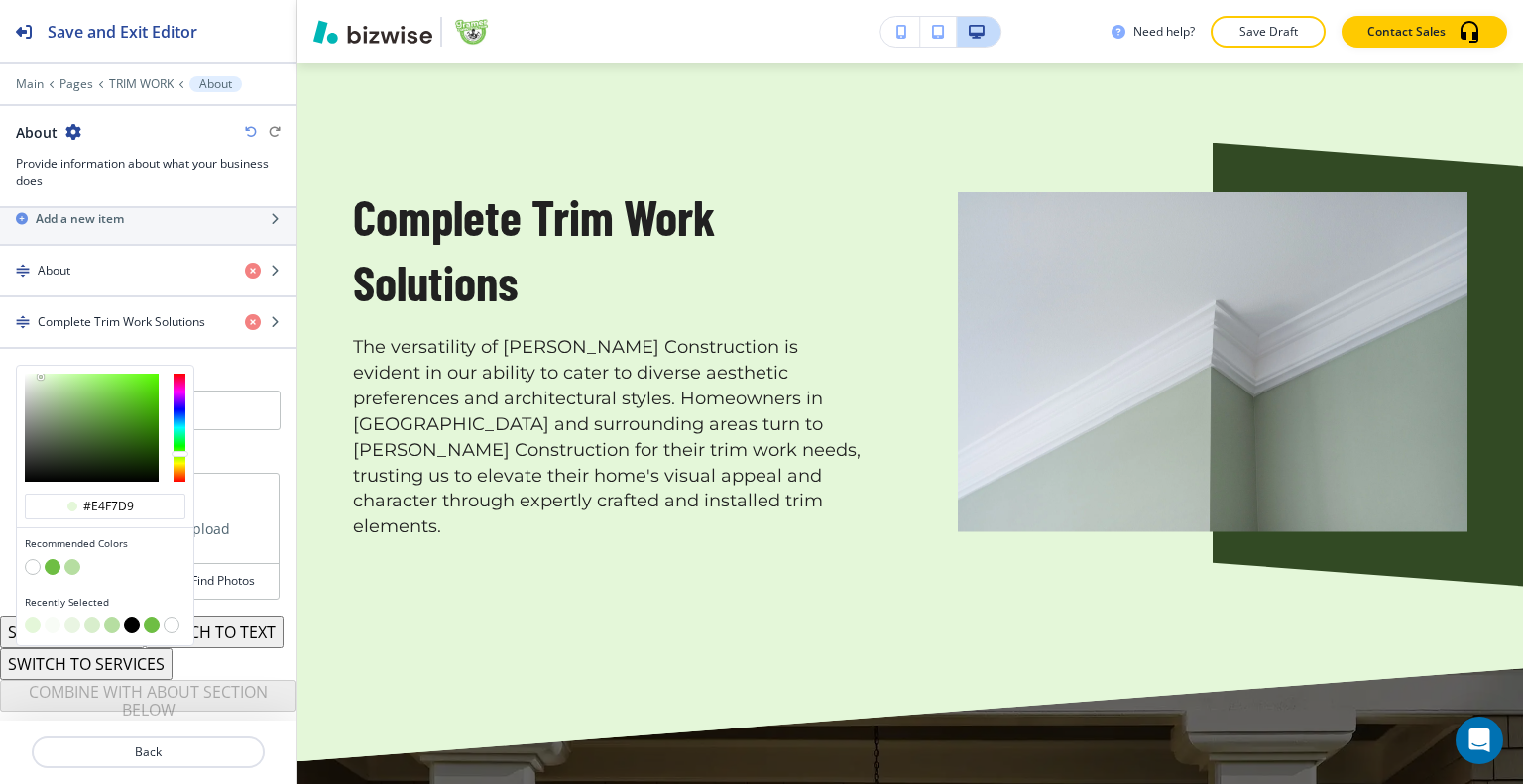 type on "#effce9" 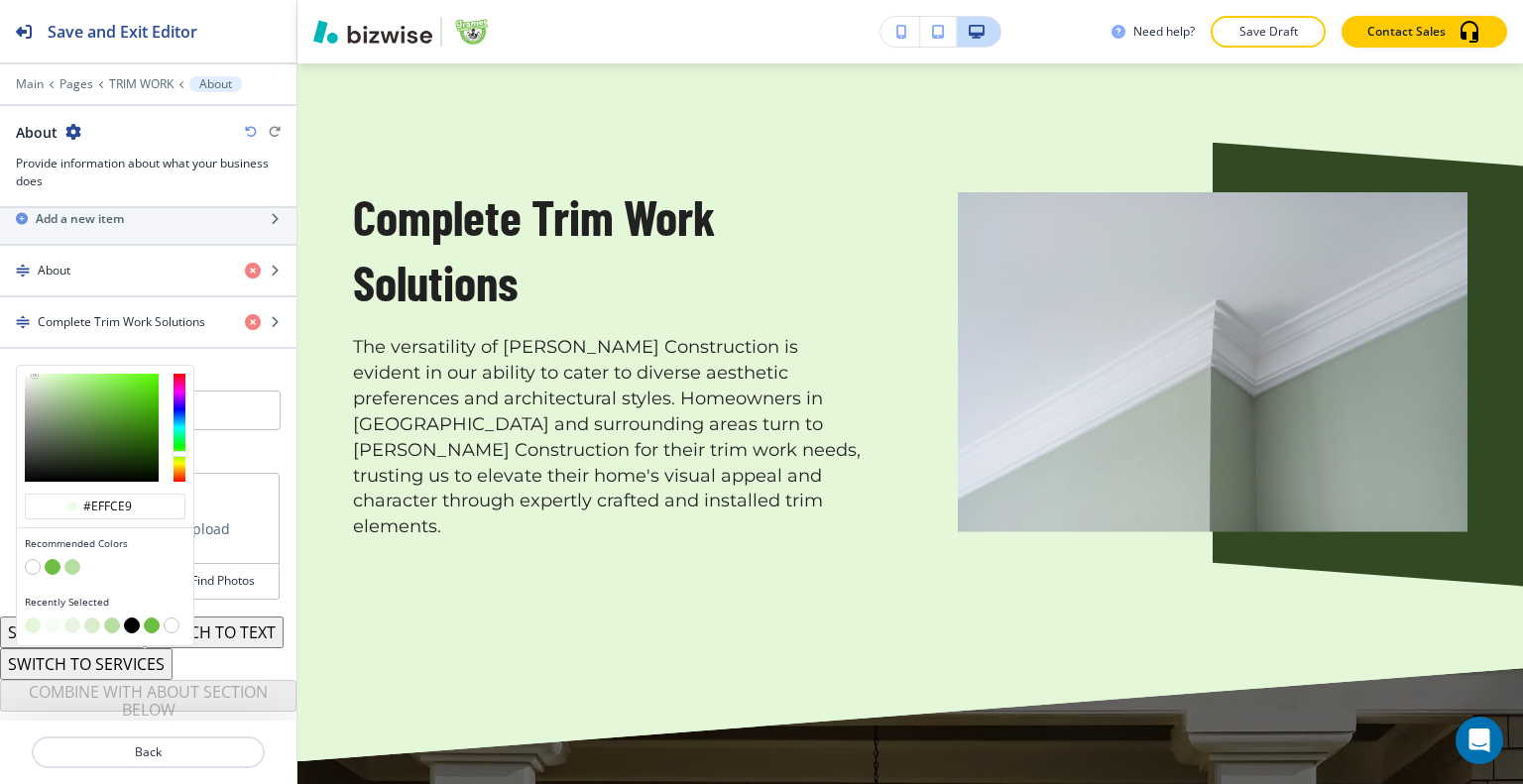 click at bounding box center (91, 427) 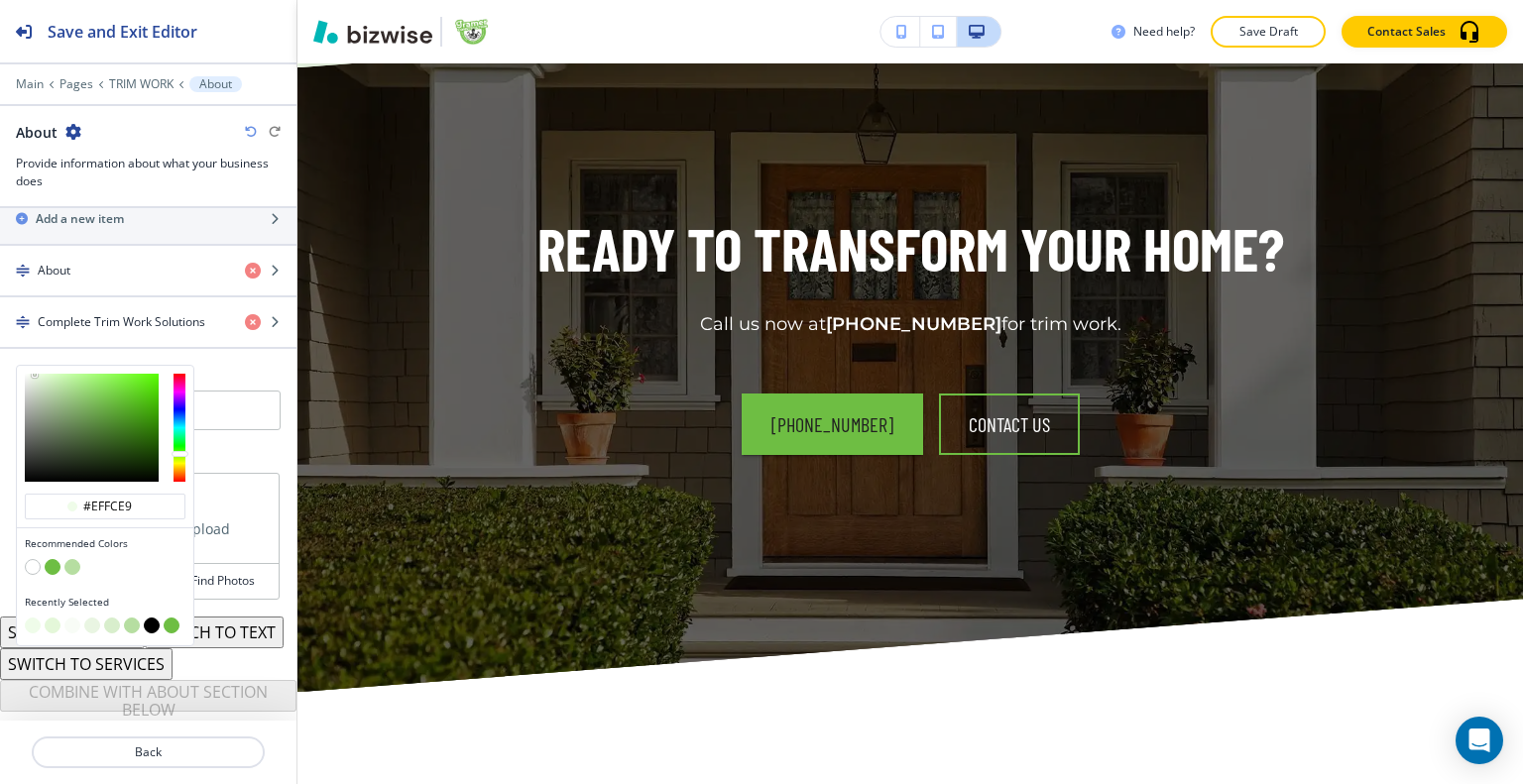 scroll, scrollTop: 3100, scrollLeft: 0, axis: vertical 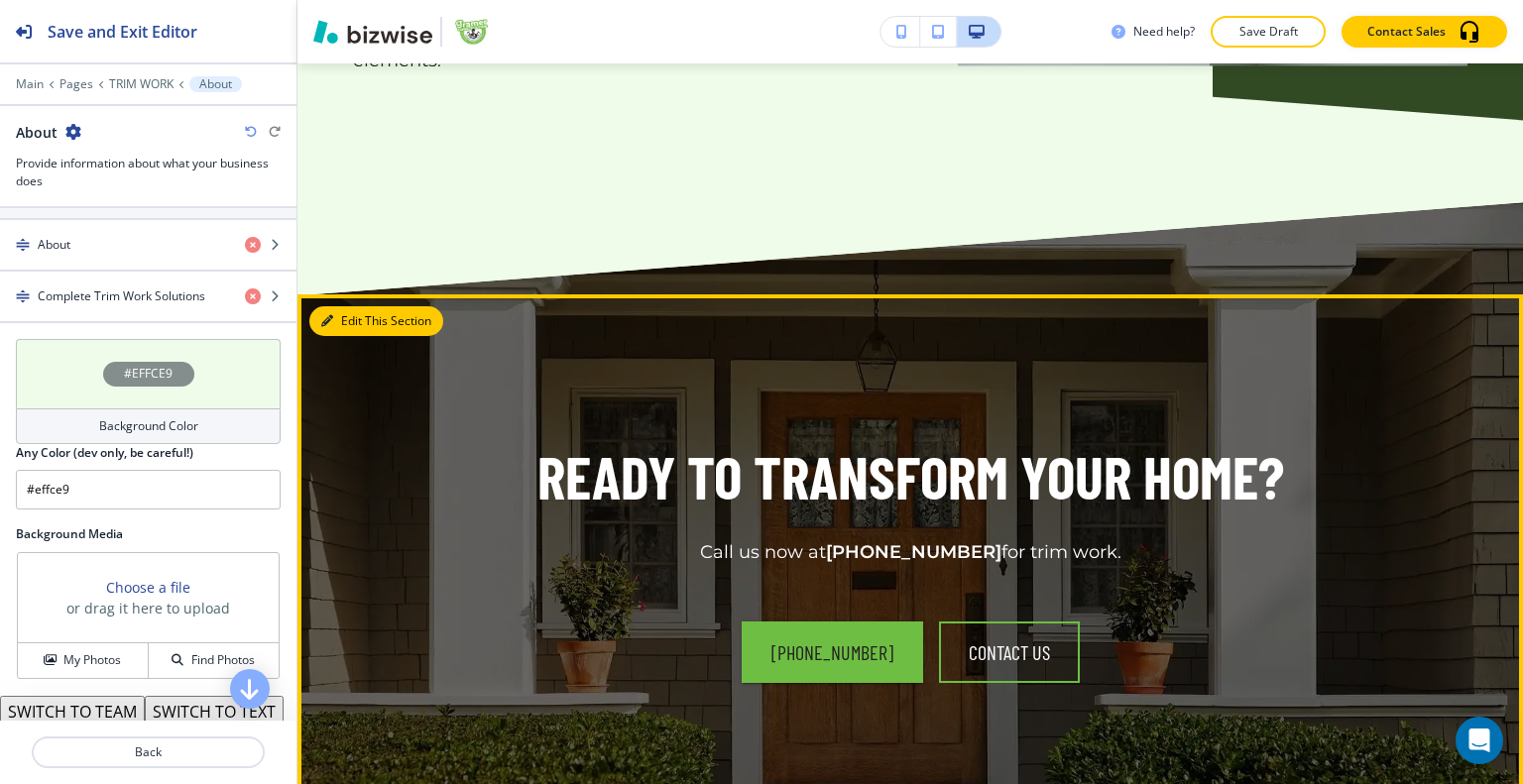 click on "Edit This Section" at bounding box center [376, 321] 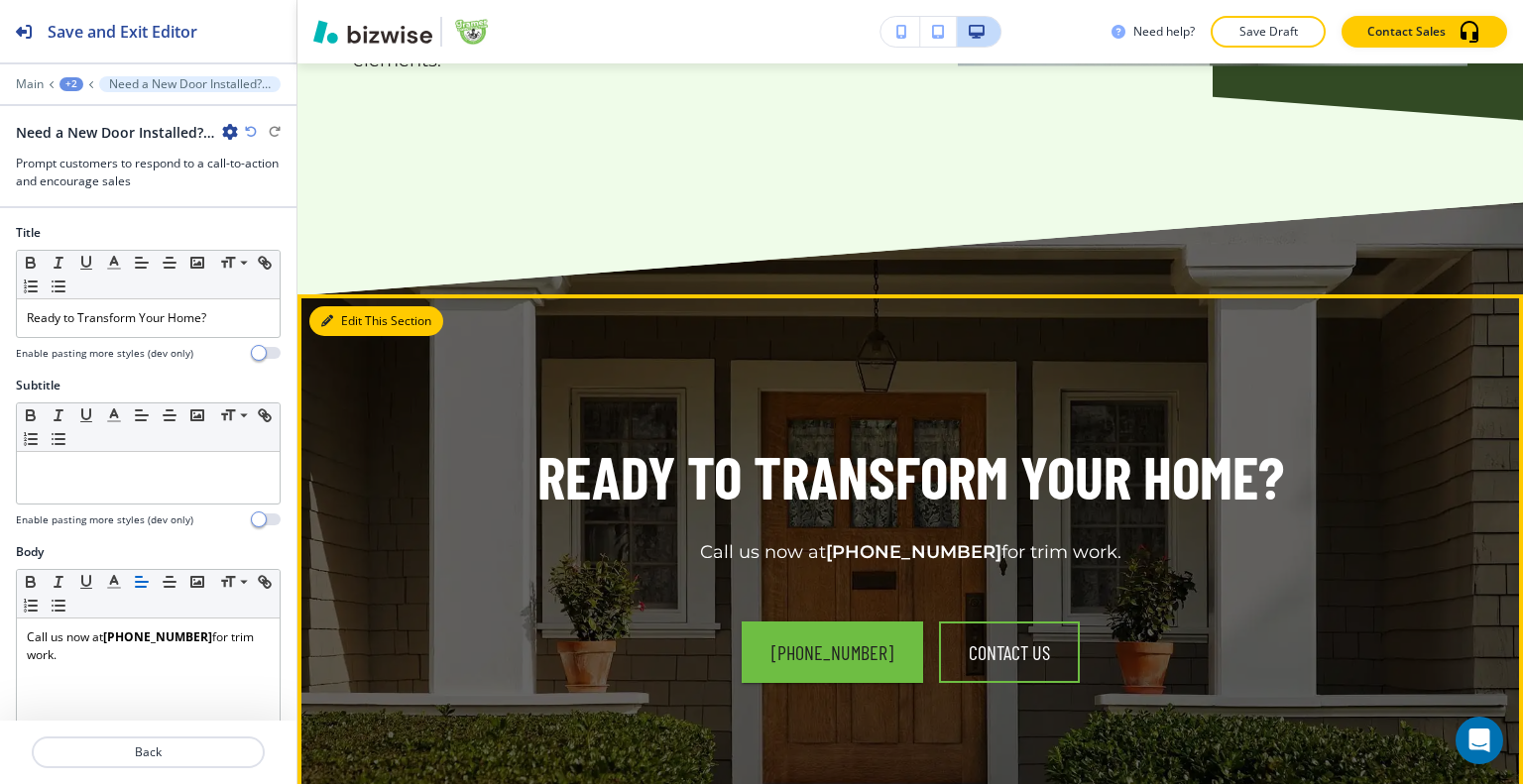 scroll, scrollTop: 3175, scrollLeft: 0, axis: vertical 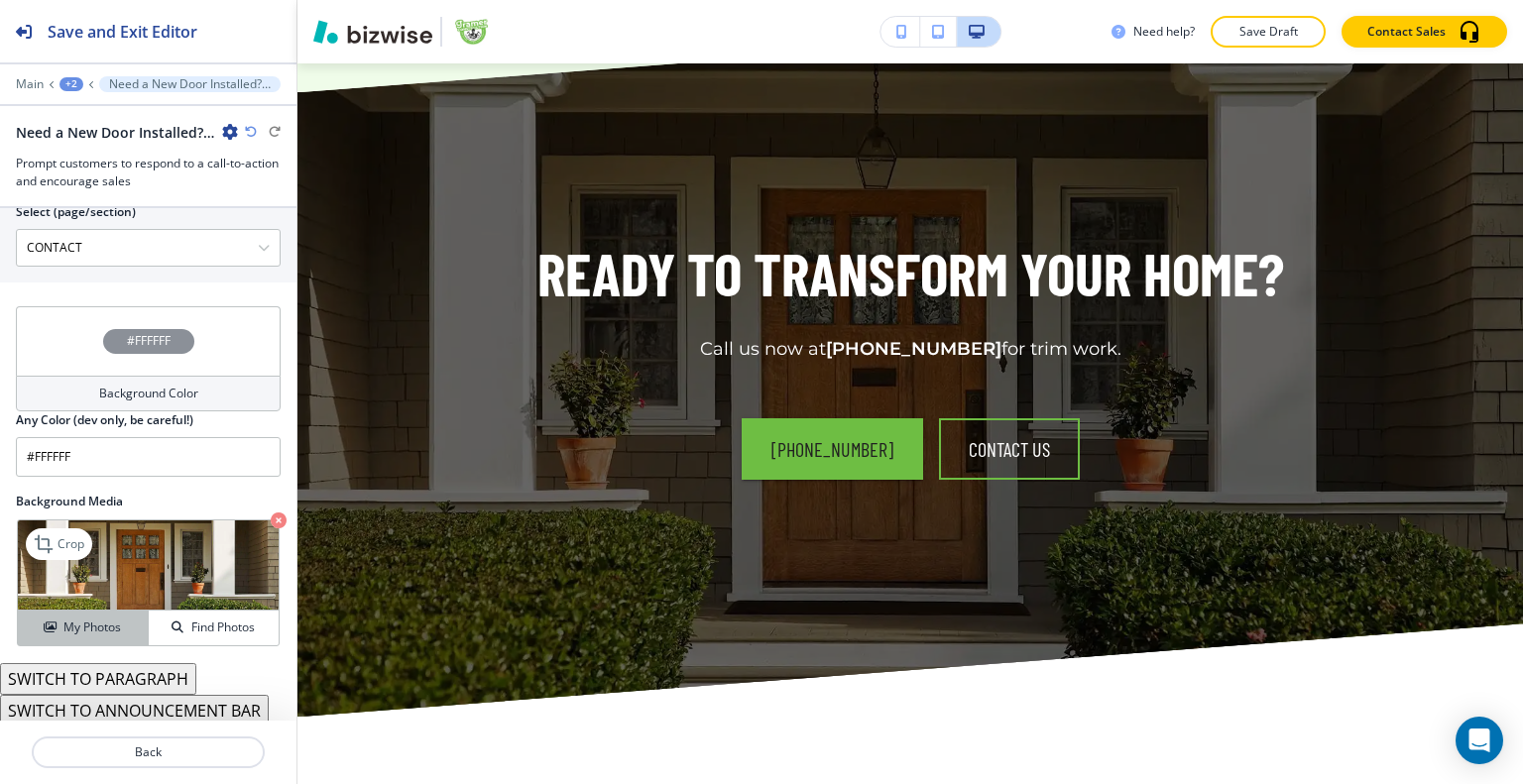 click on "My Photos" at bounding box center (92, 627) 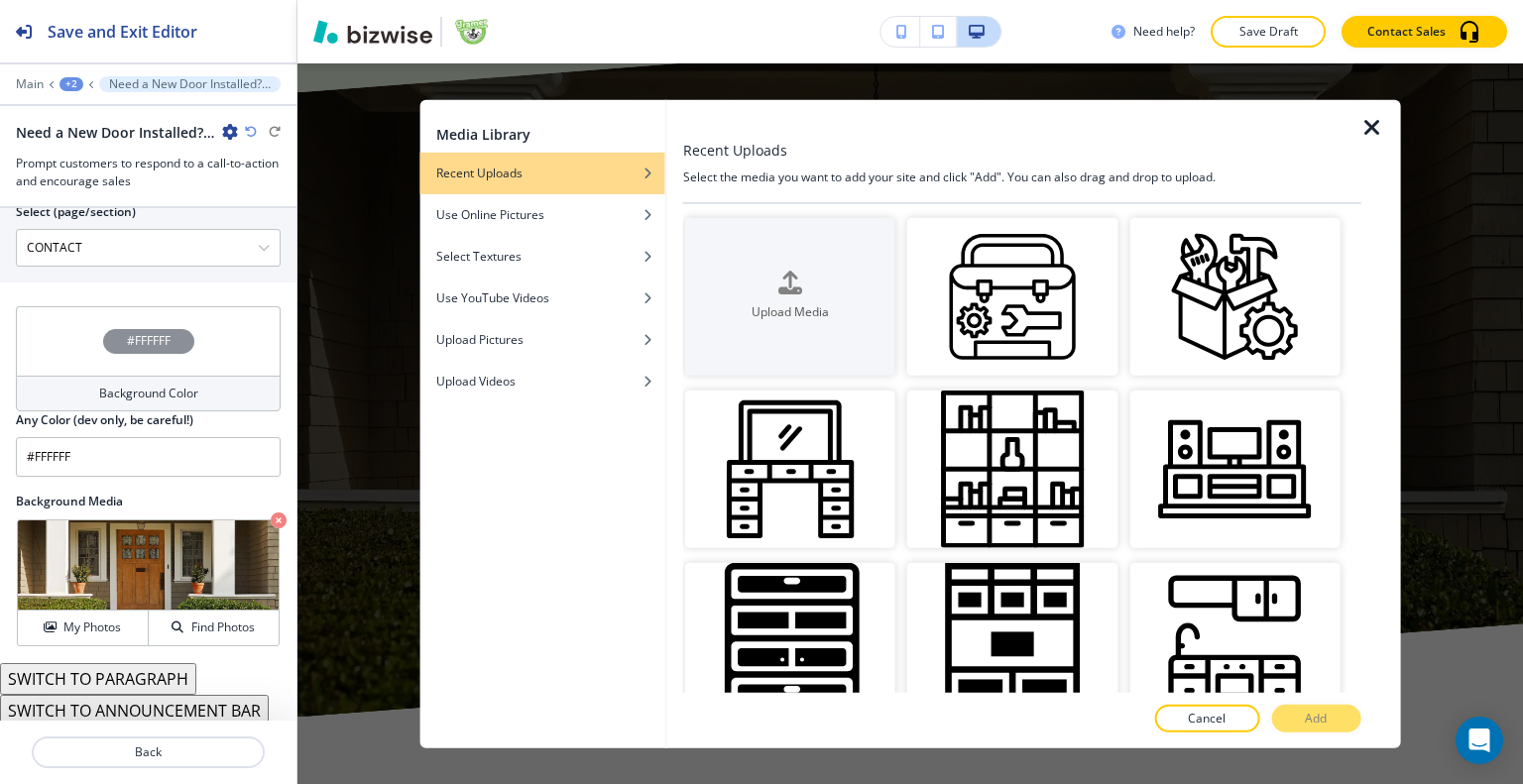 scroll, scrollTop: 3274, scrollLeft: 0, axis: vertical 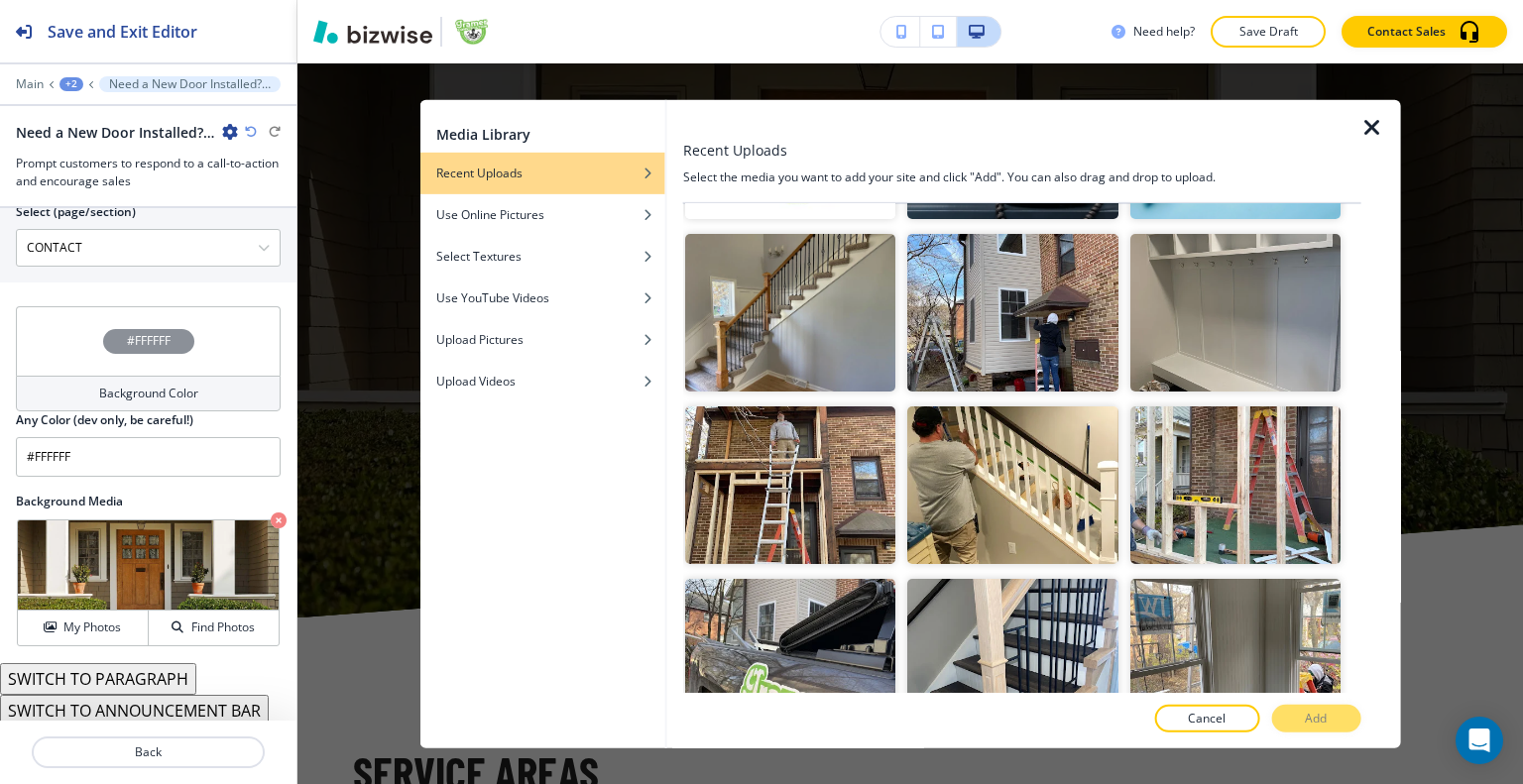 click at bounding box center [1372, 127] 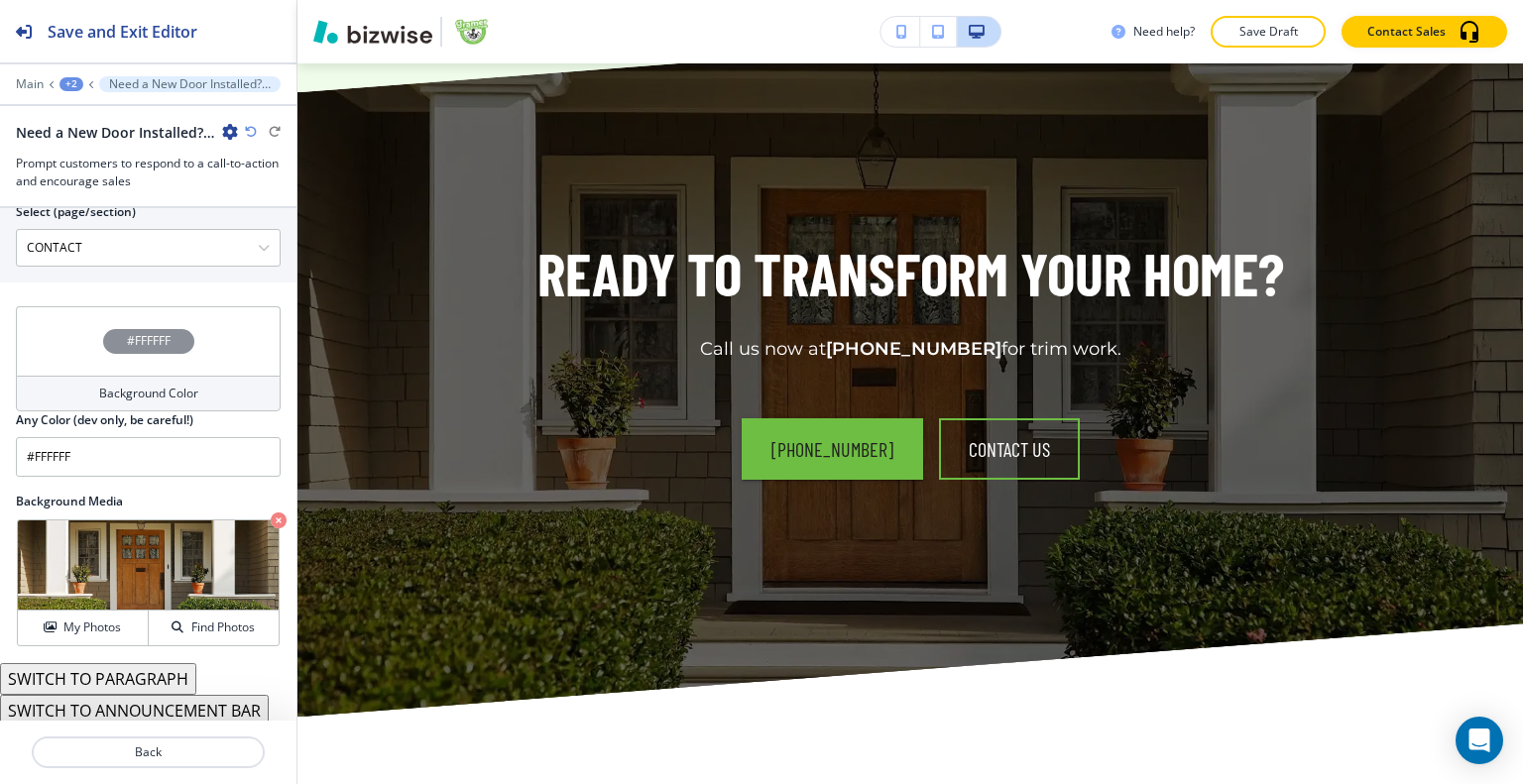 scroll, scrollTop: 3076, scrollLeft: 0, axis: vertical 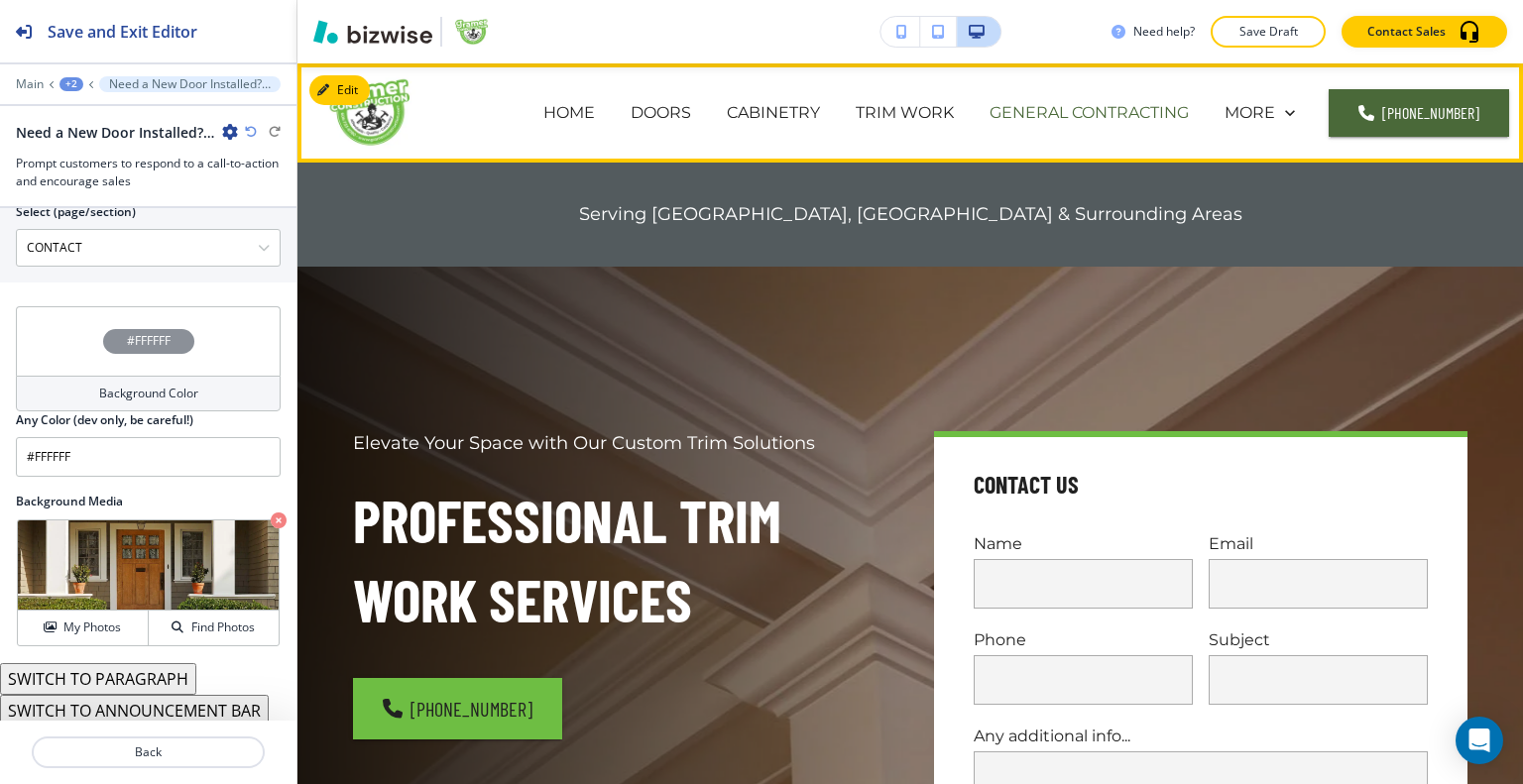 click on "GENERAL CONTRACTING" at bounding box center [1089, 112] 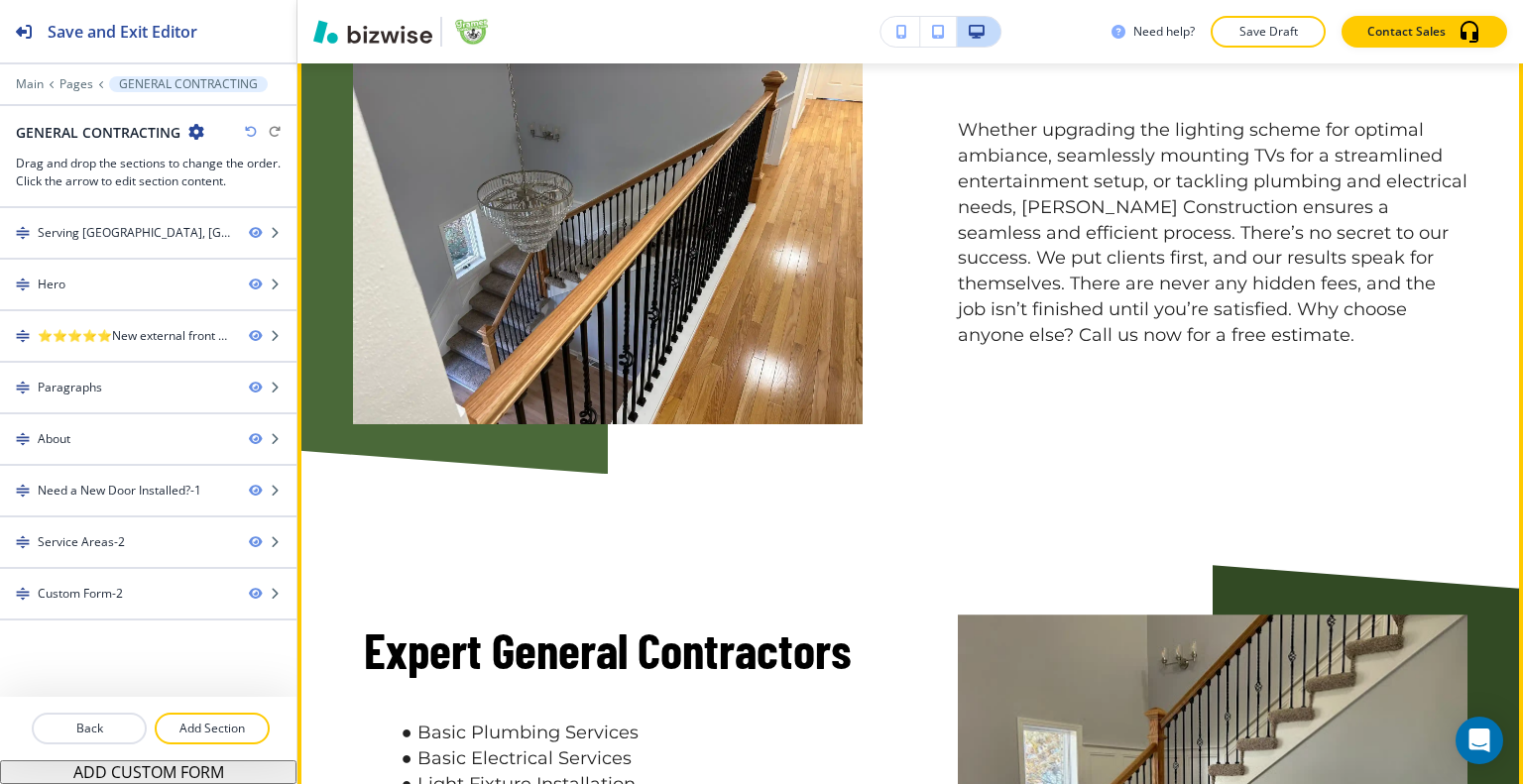 scroll, scrollTop: 1685, scrollLeft: 0, axis: vertical 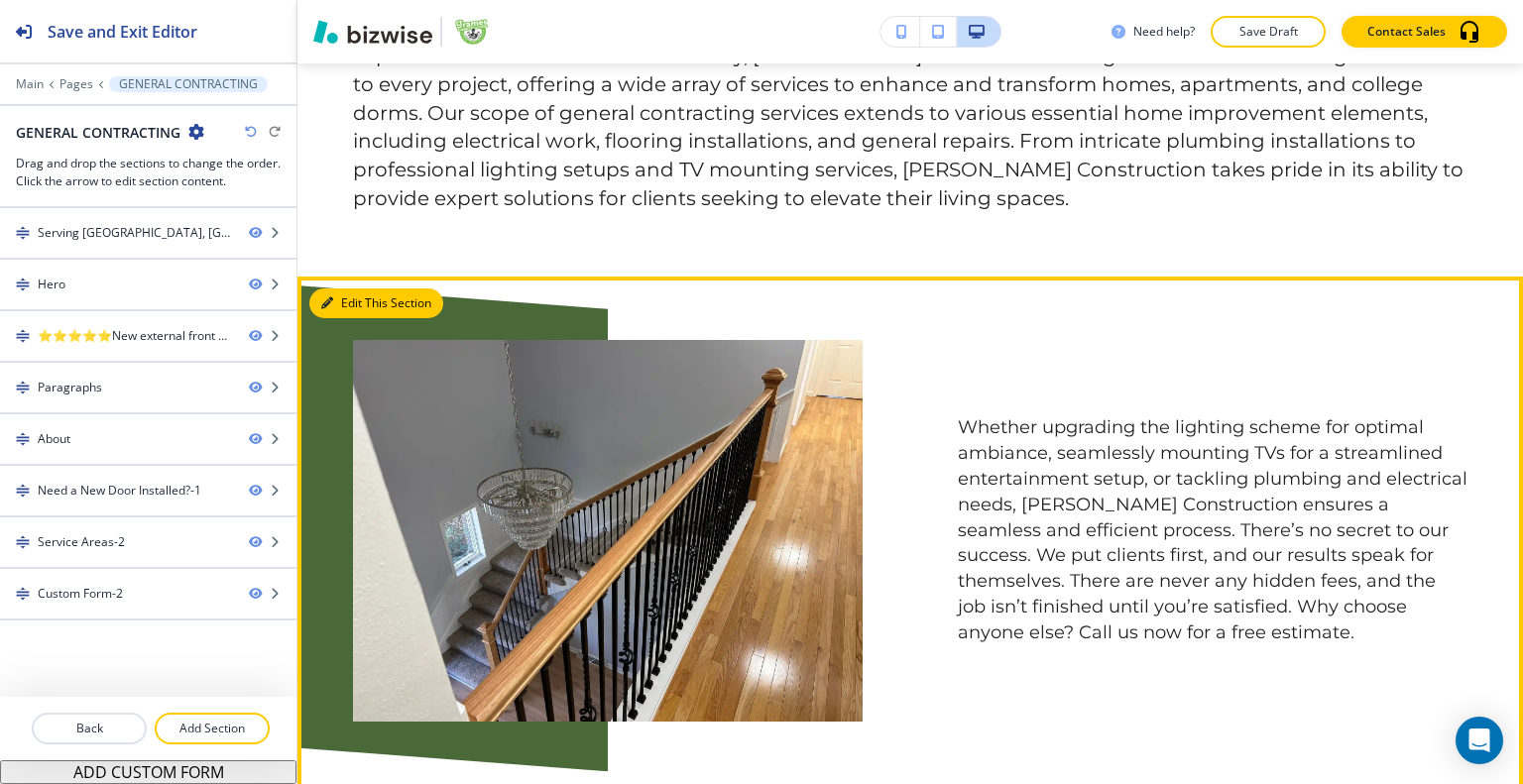 click on "Edit This Section" at bounding box center (376, 303) 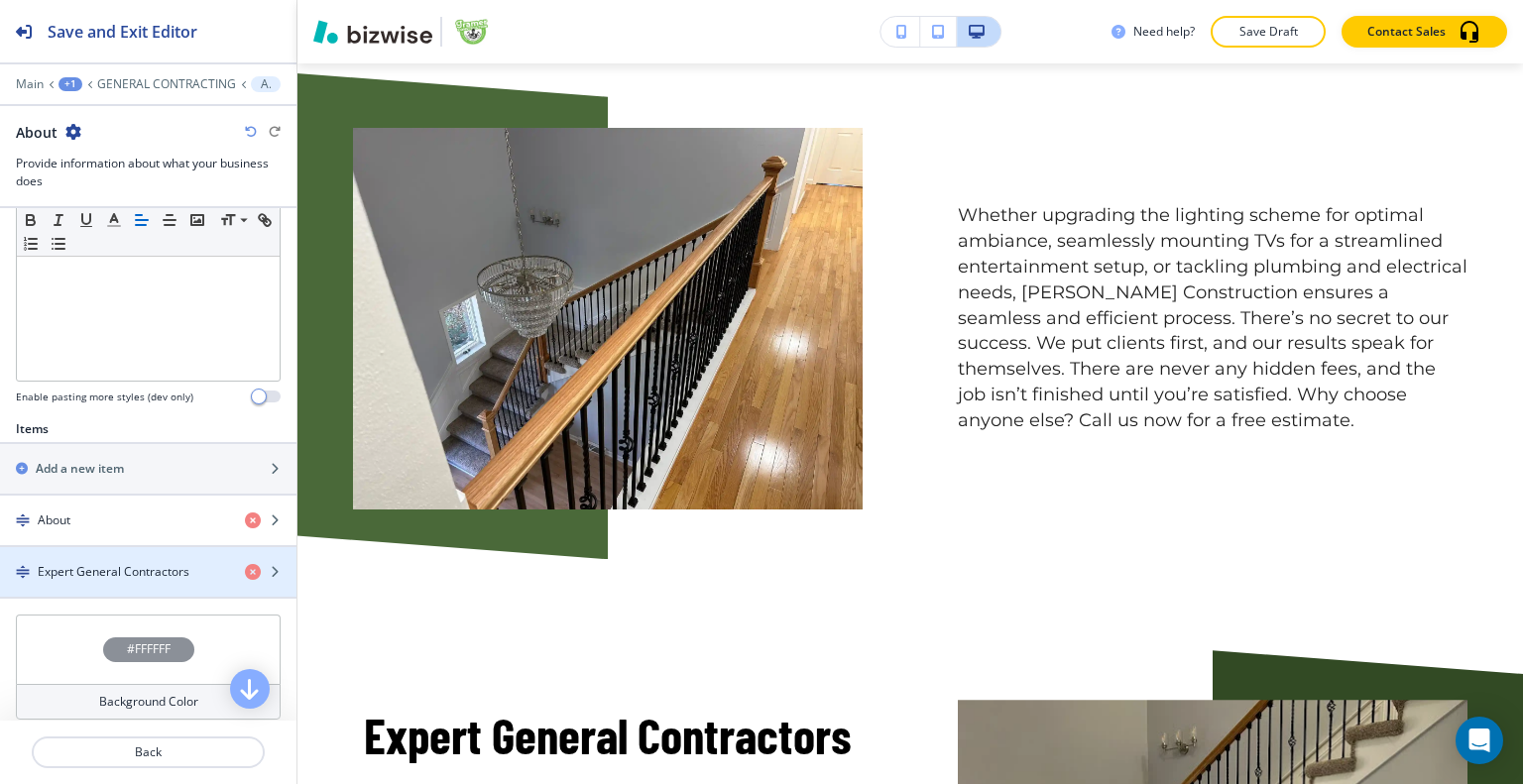 scroll, scrollTop: 876, scrollLeft: 0, axis: vertical 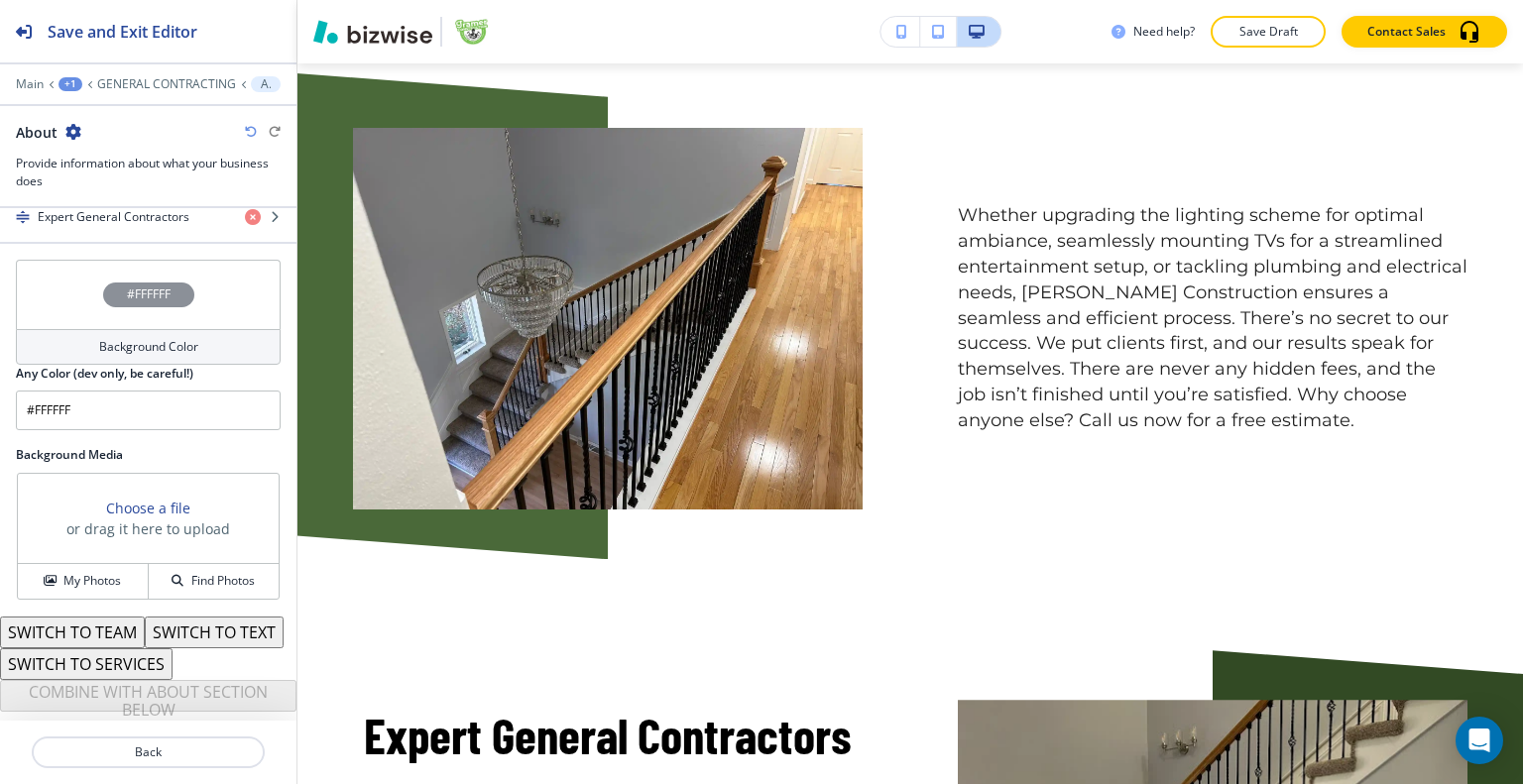 click on "#FFFFFF" at bounding box center (148, 294) 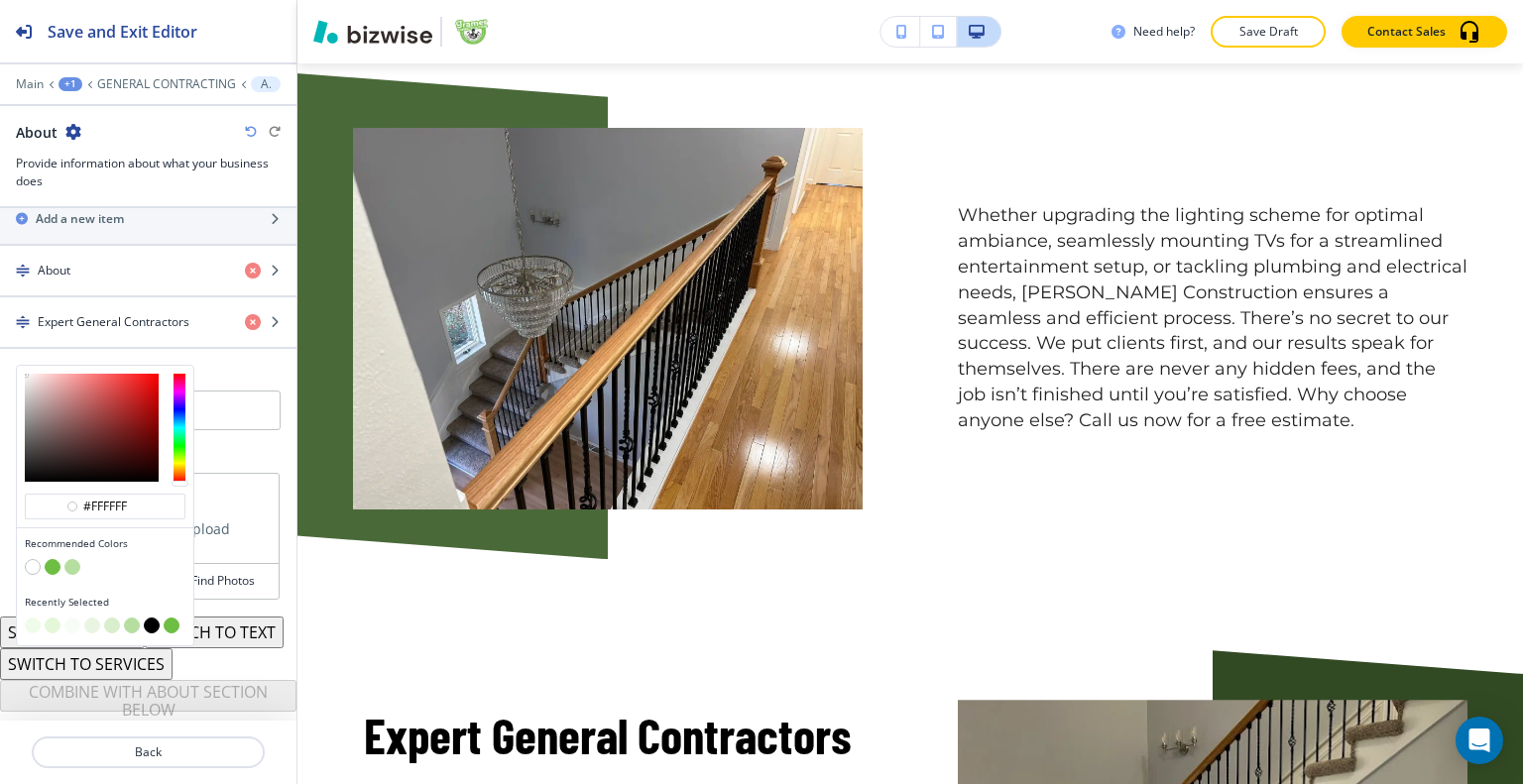 click at bounding box center [33, 625] 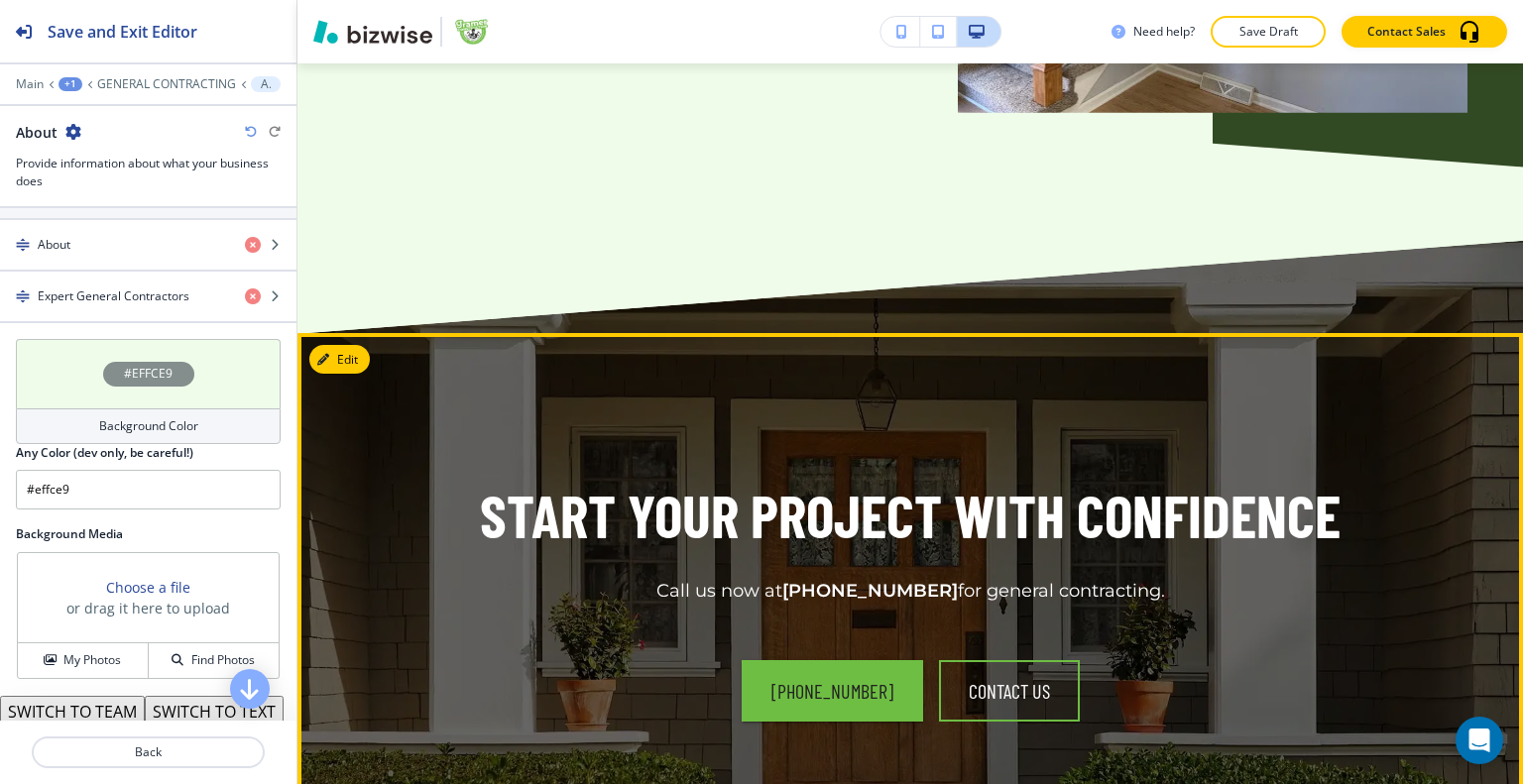 scroll, scrollTop: 3384, scrollLeft: 0, axis: vertical 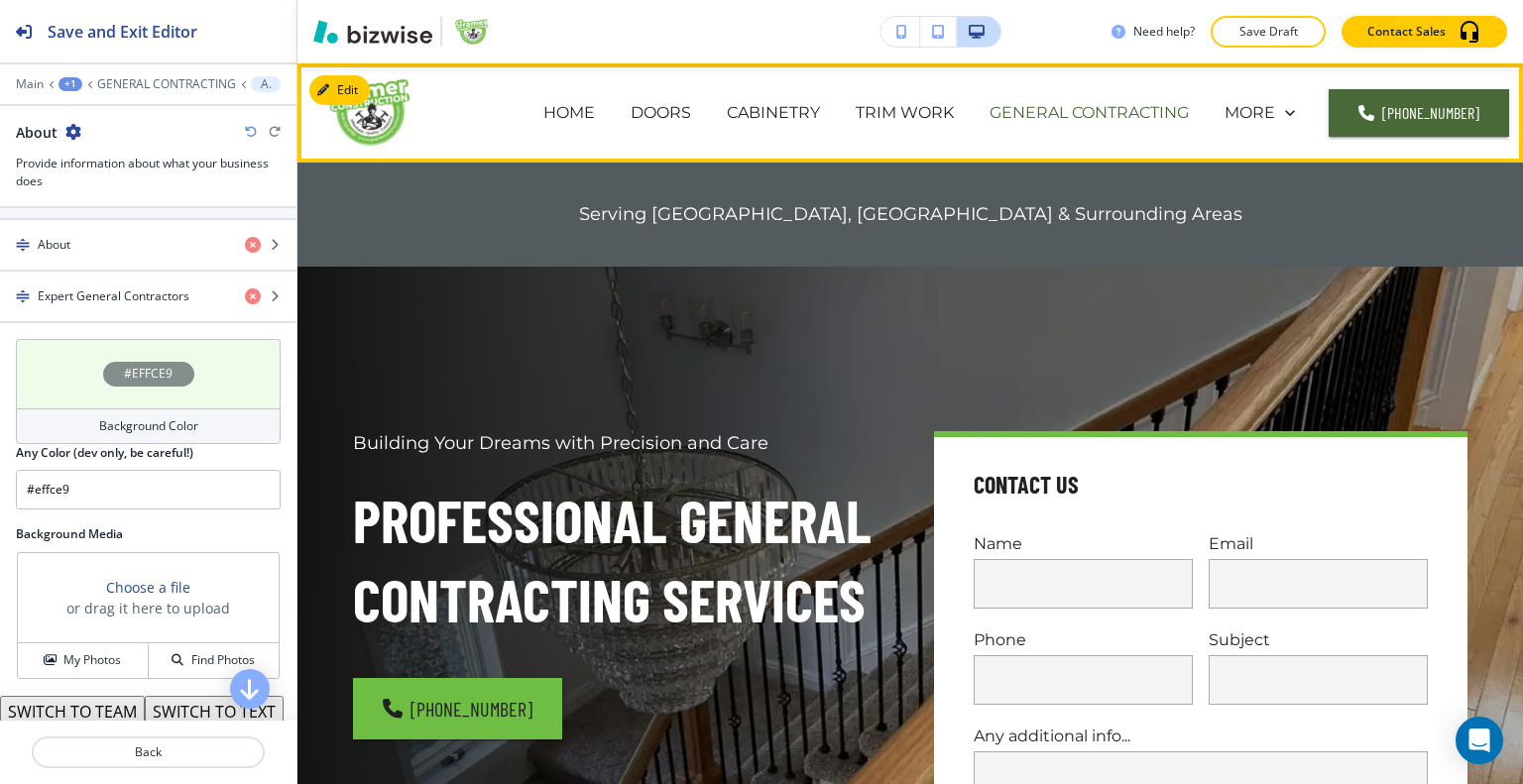 click on "GENERAL CONTRACTING" at bounding box center [1089, 112] 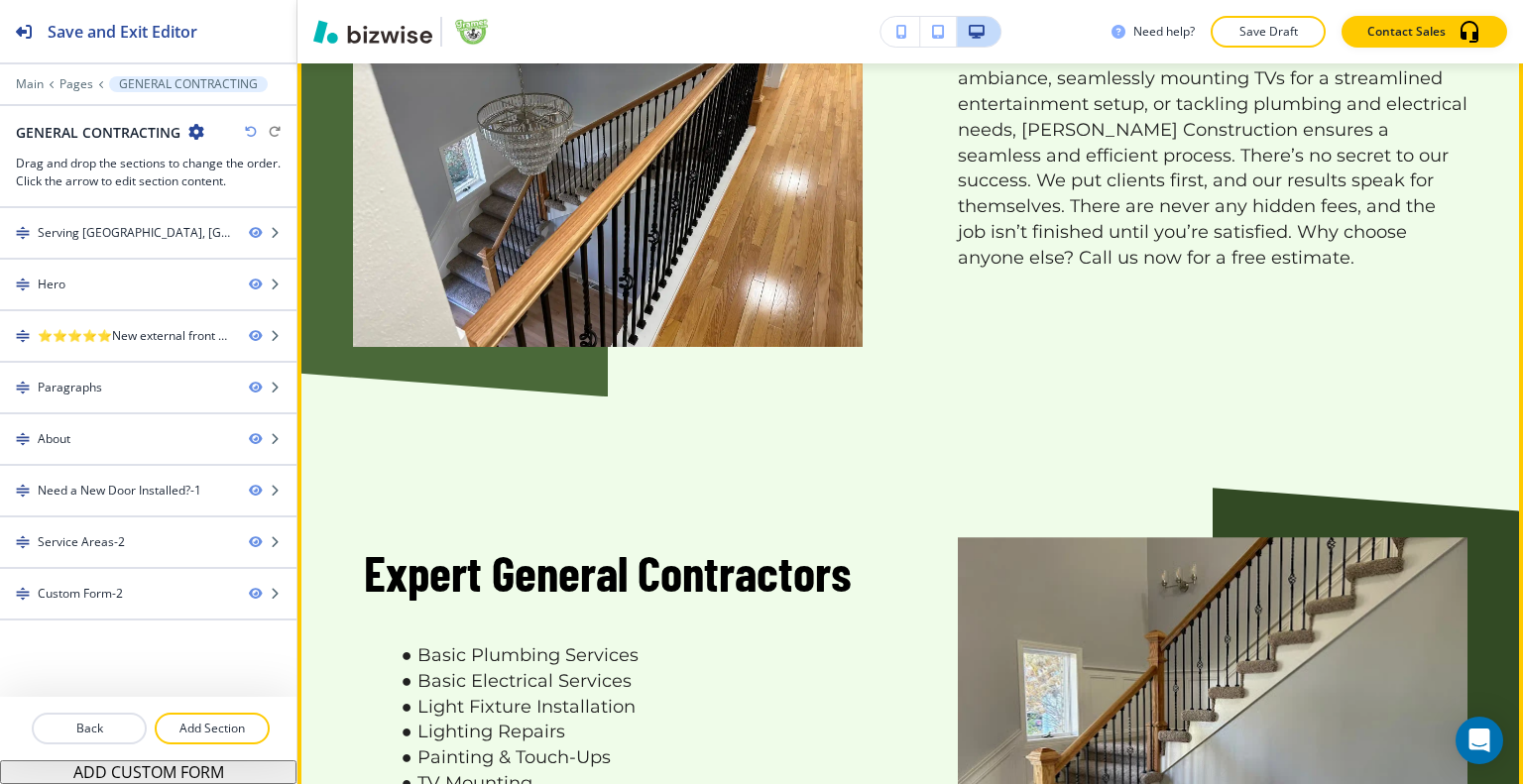 scroll, scrollTop: 2577, scrollLeft: 0, axis: vertical 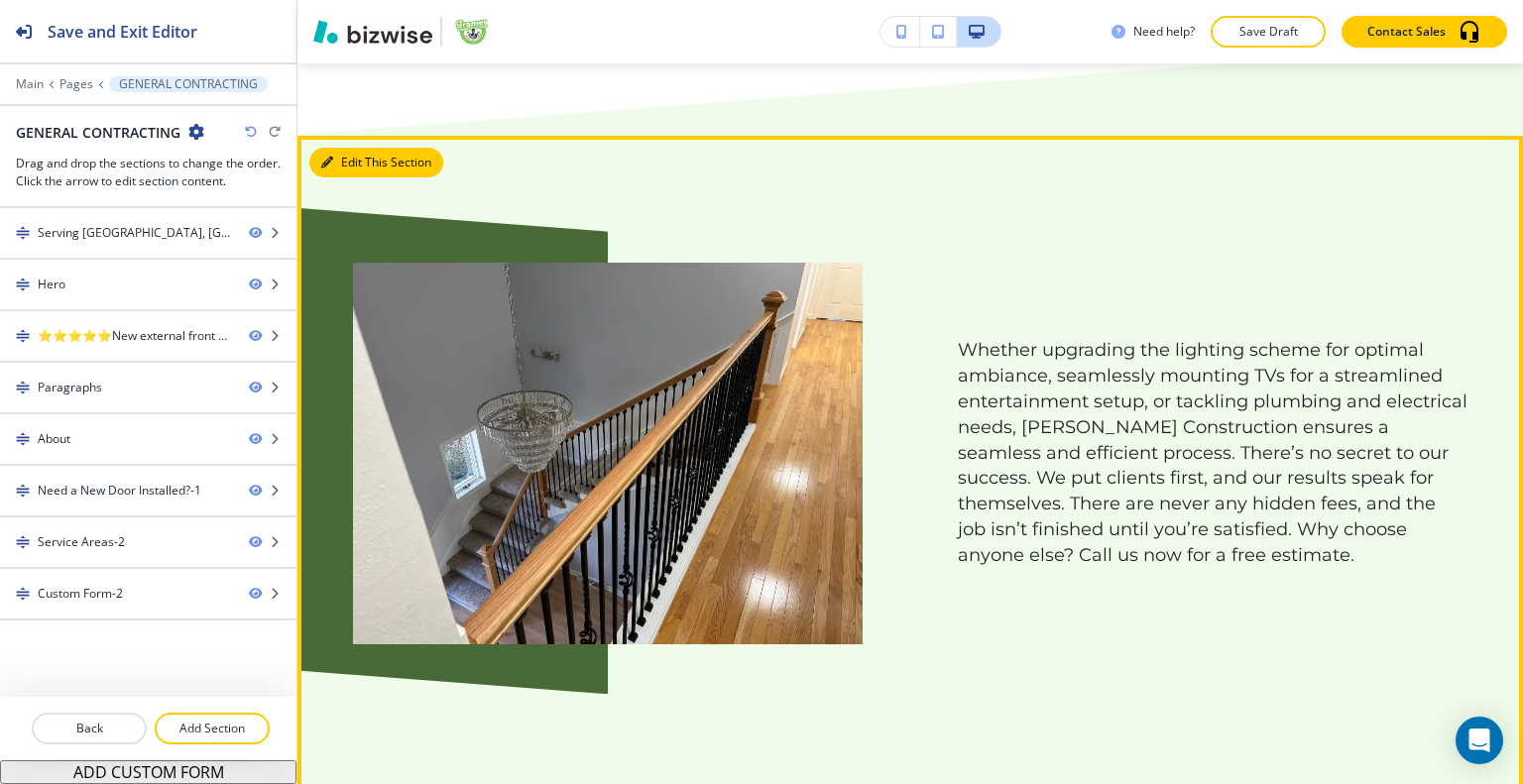 click on "Edit This Section" at bounding box center [376, 163] 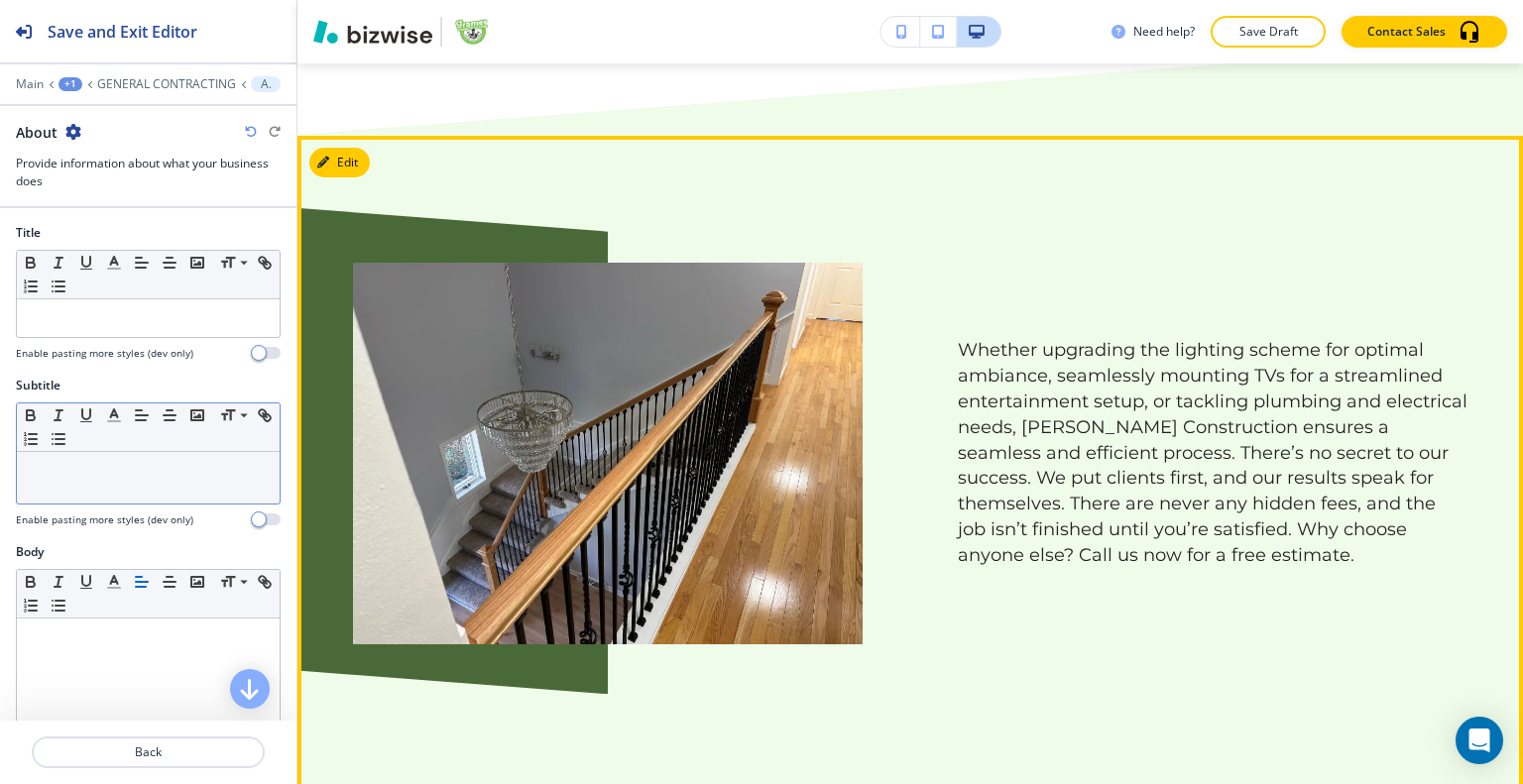 scroll, scrollTop: 2054, scrollLeft: 0, axis: vertical 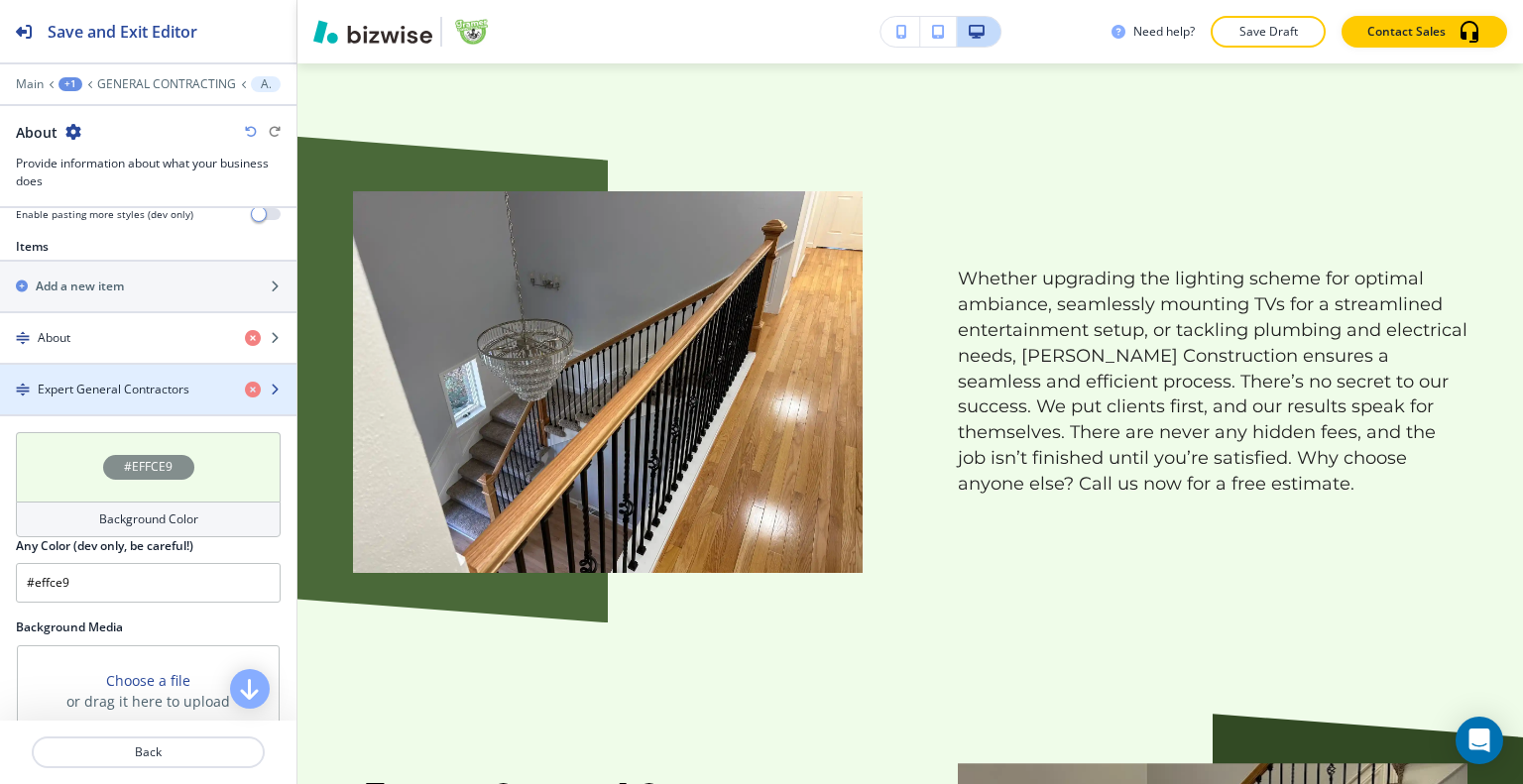 click on "Expert General Contractors" at bounding box center (113, 390) 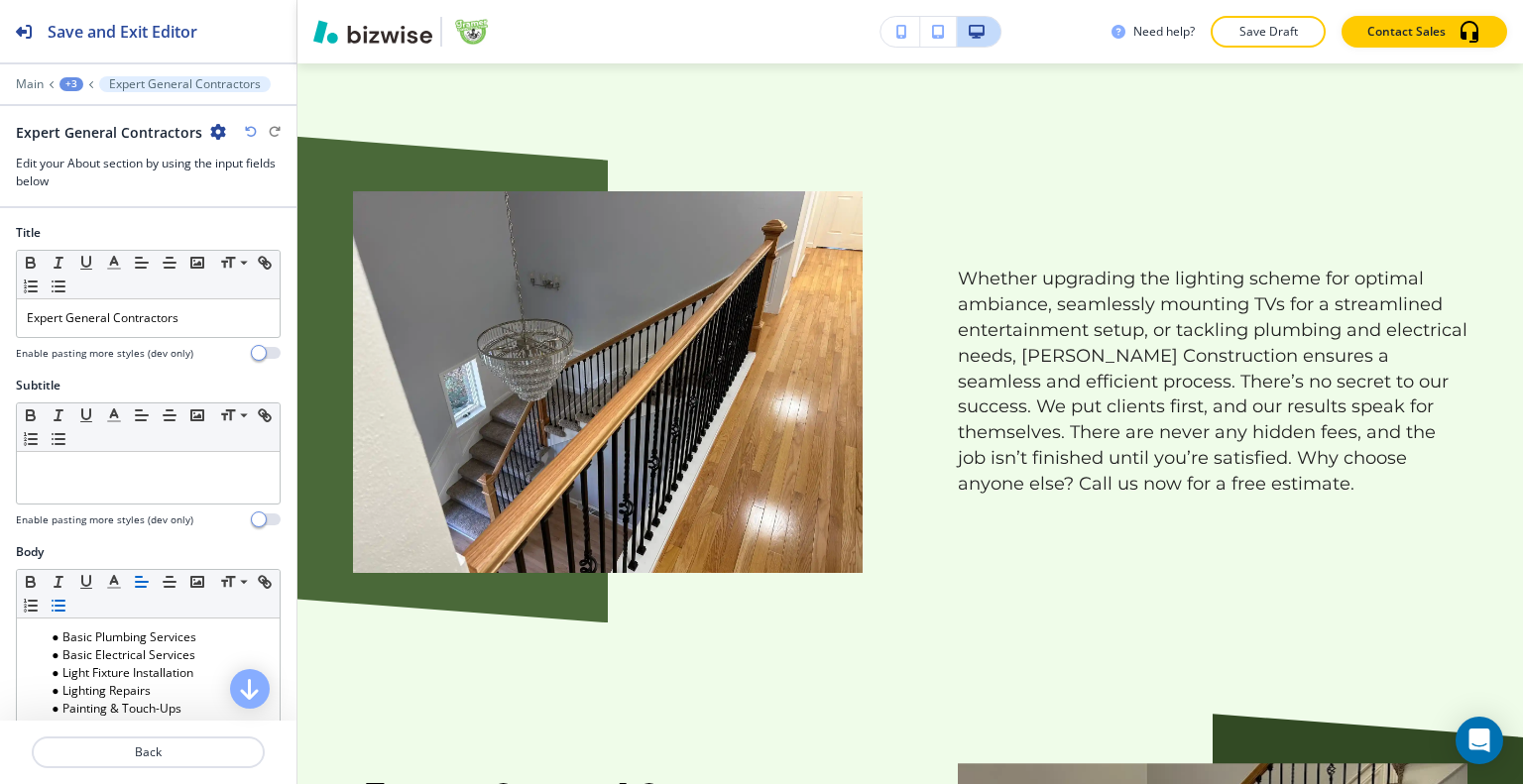 scroll, scrollTop: 2652, scrollLeft: 0, axis: vertical 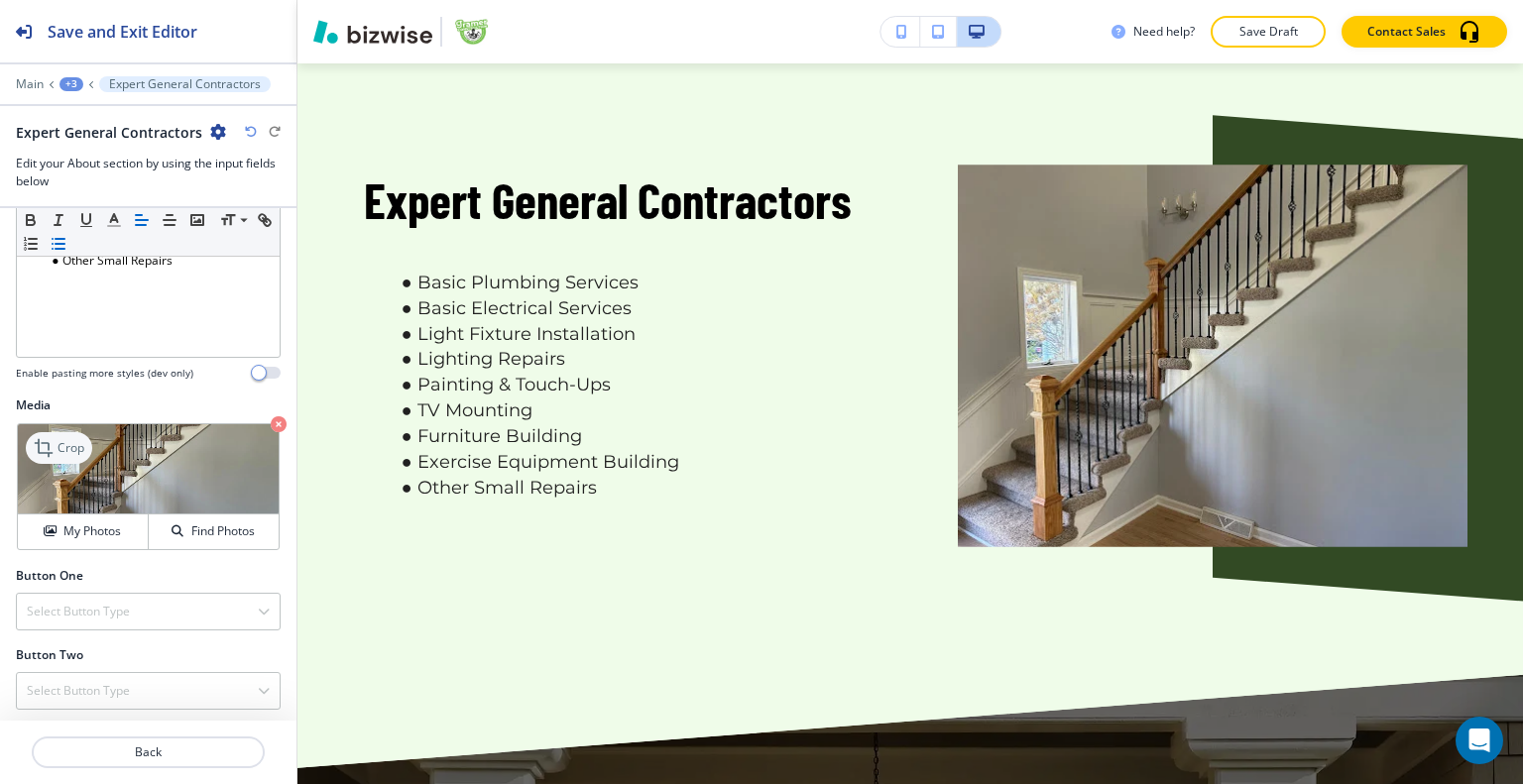 click on "Crop" at bounding box center [70, 448] 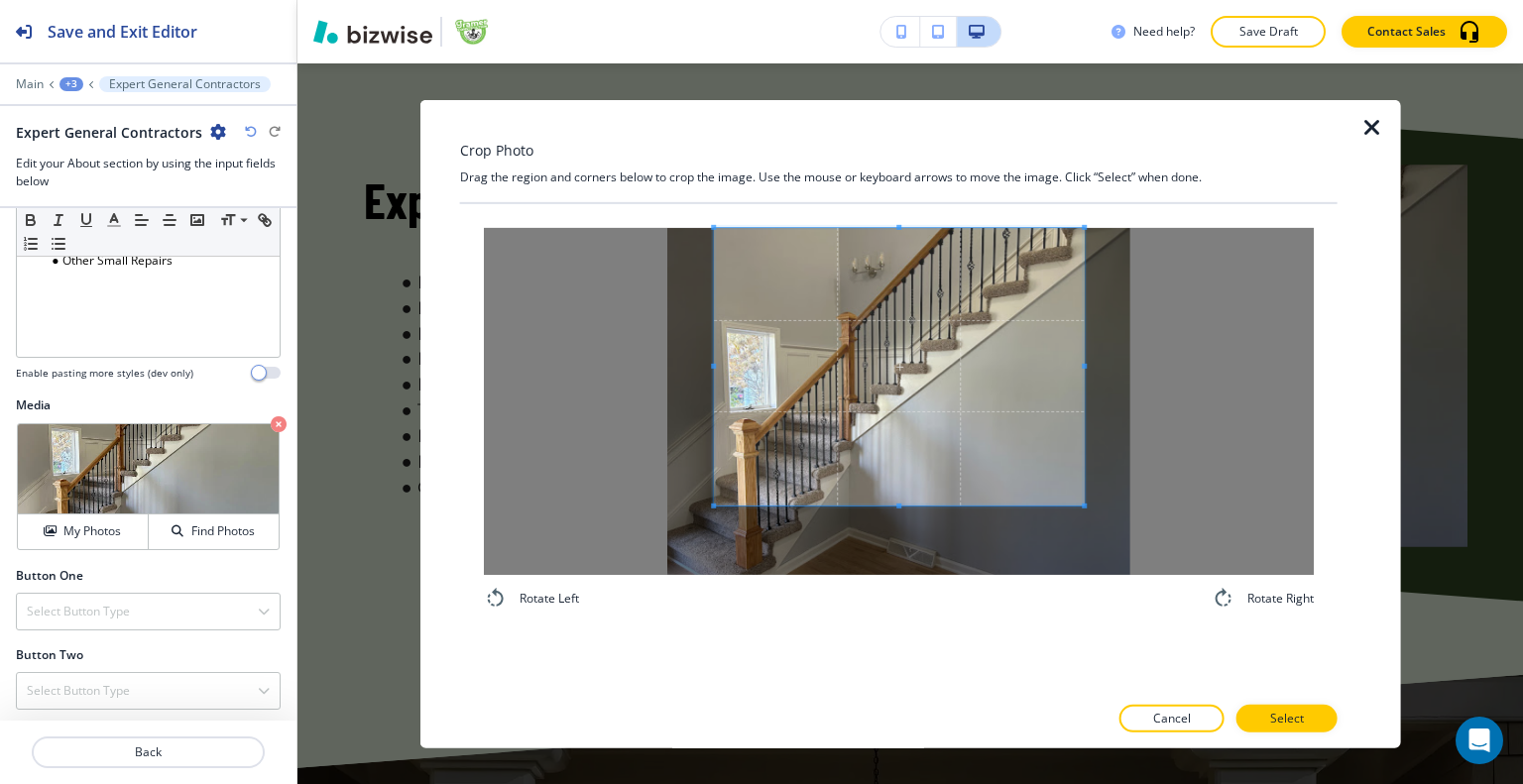 click at bounding box center (898, 366) 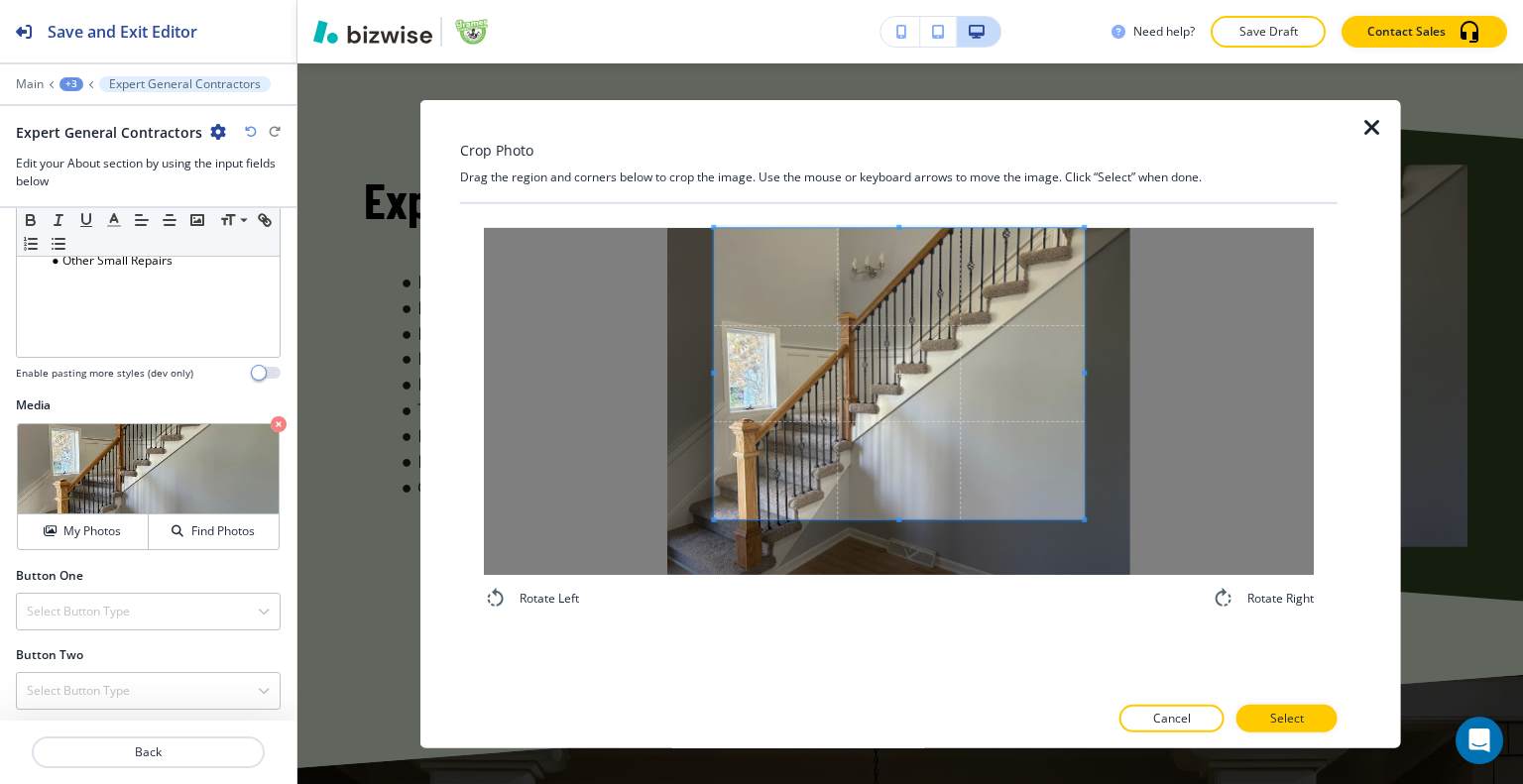 click on "Rotate Left Rotate Right" at bounding box center [898, 418] 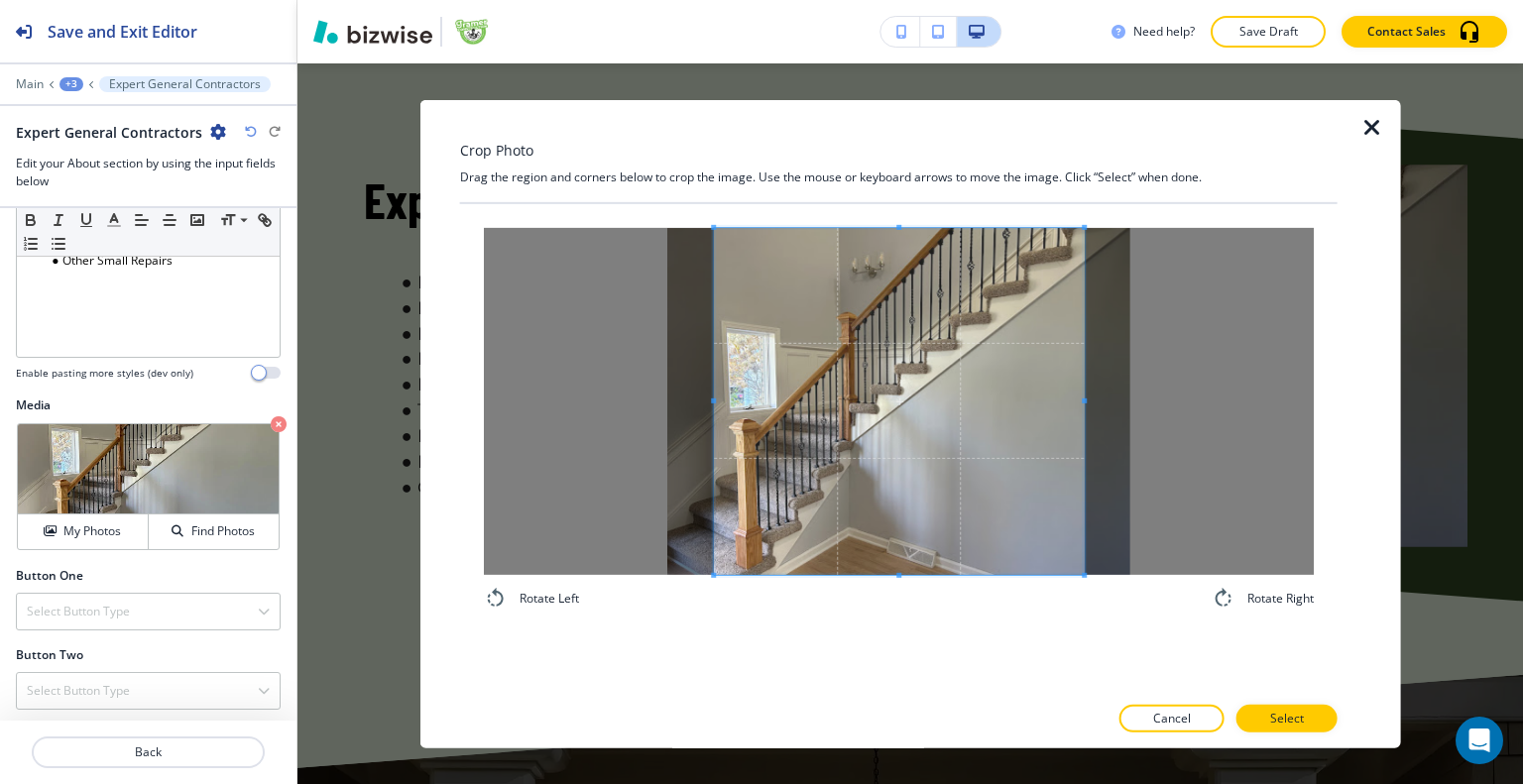 click at bounding box center [898, 740] 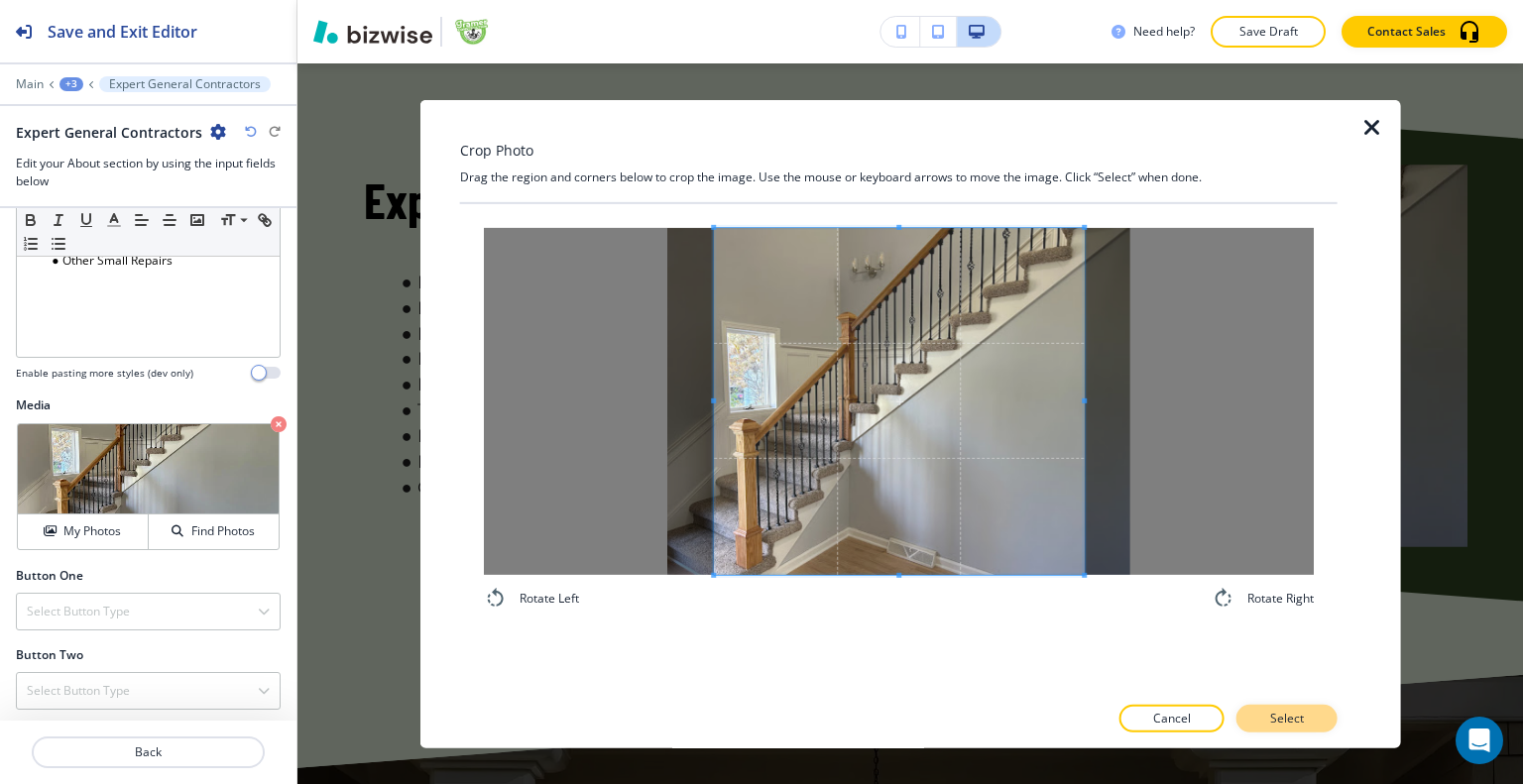 click on "Select" at bounding box center [1287, 719] 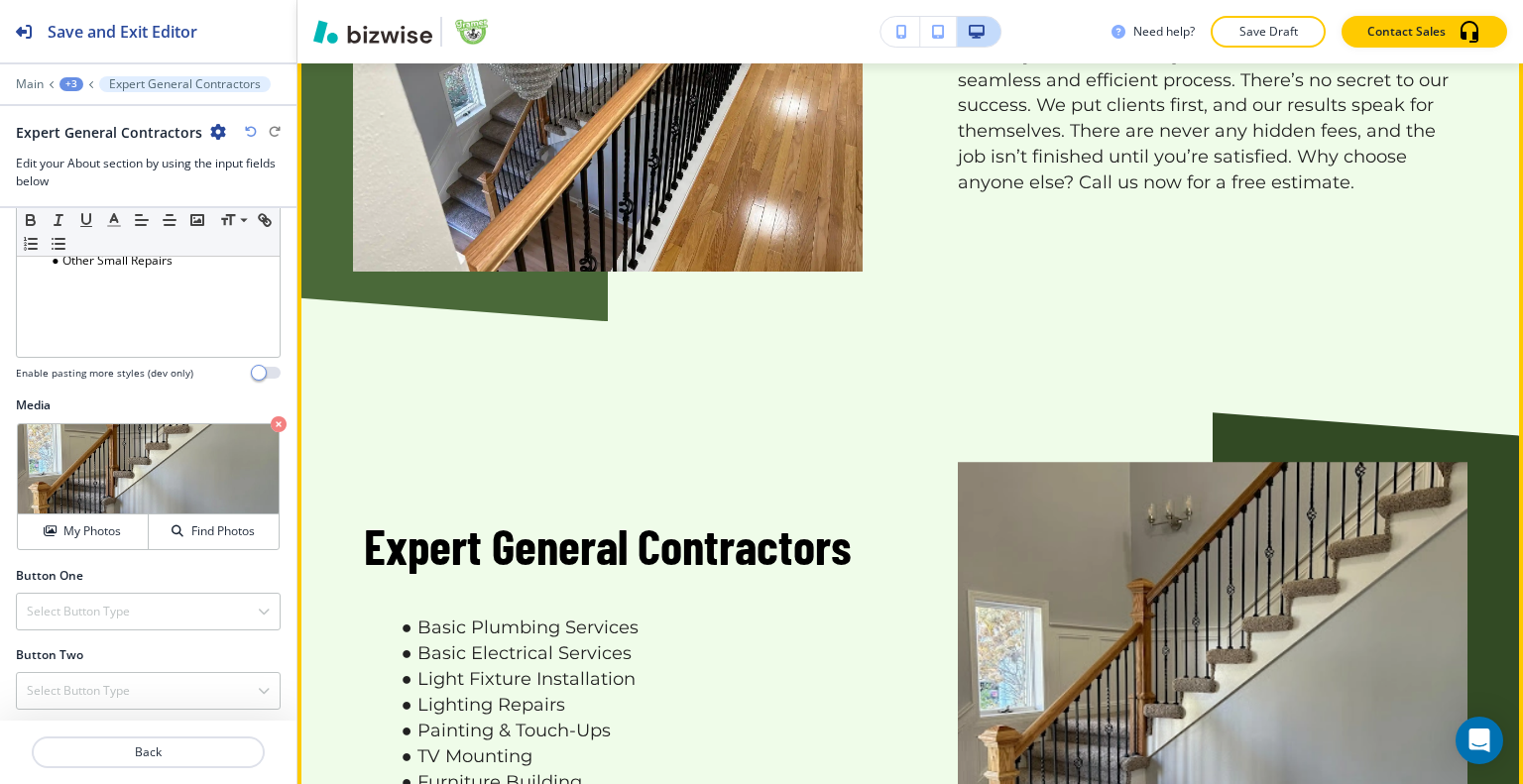 scroll, scrollTop: 2058, scrollLeft: 0, axis: vertical 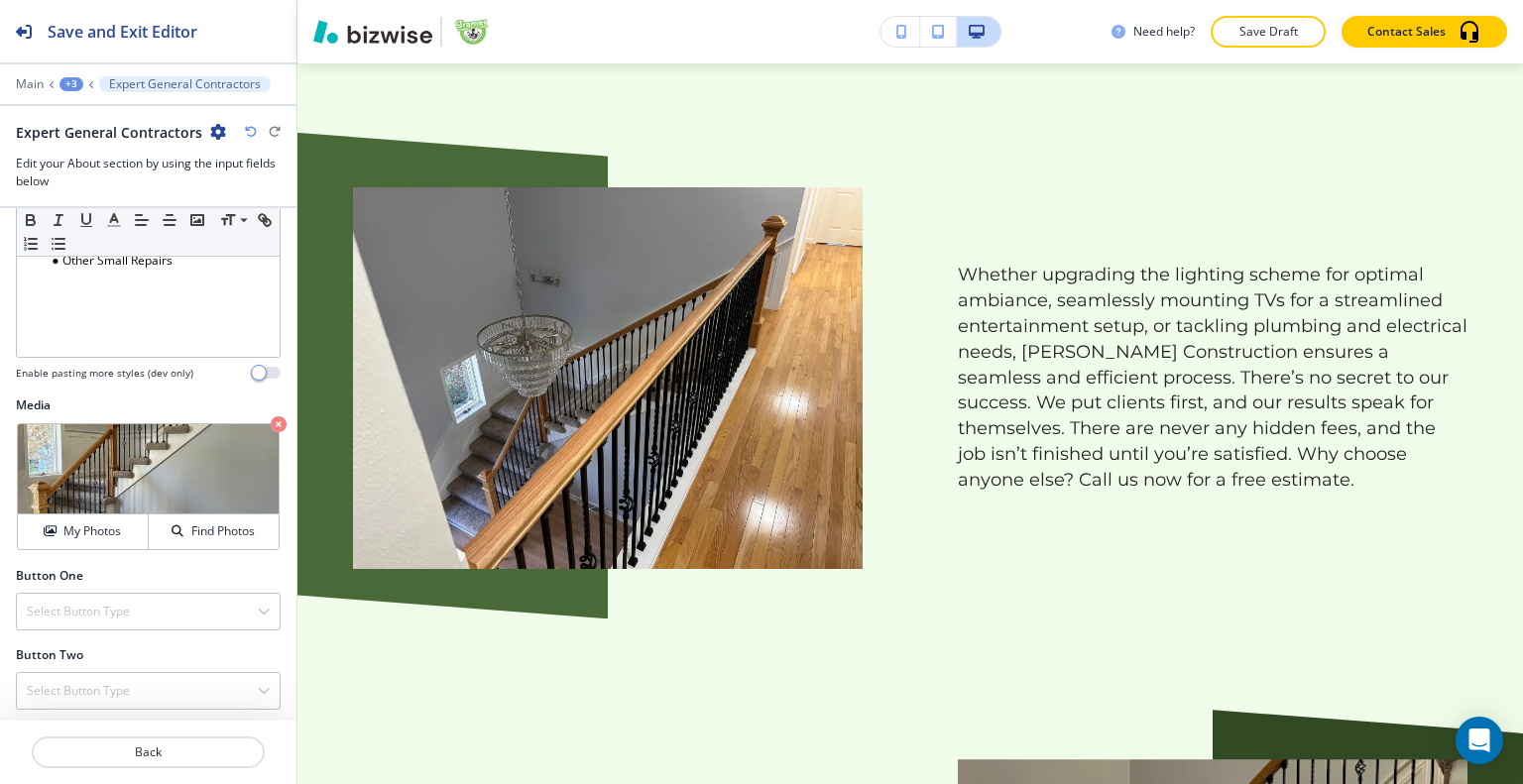 click at bounding box center [251, 132] 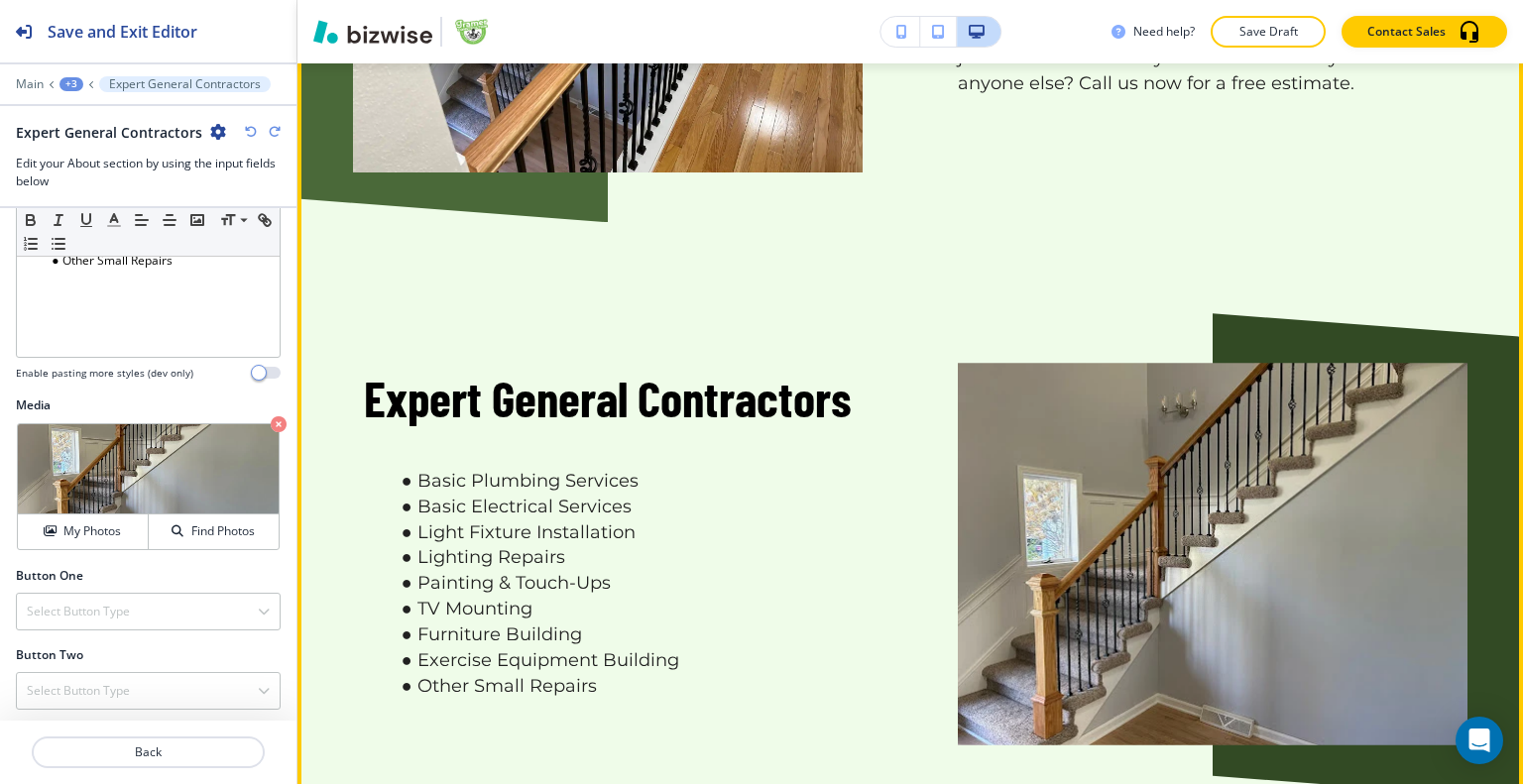 scroll, scrollTop: 2553, scrollLeft: 0, axis: vertical 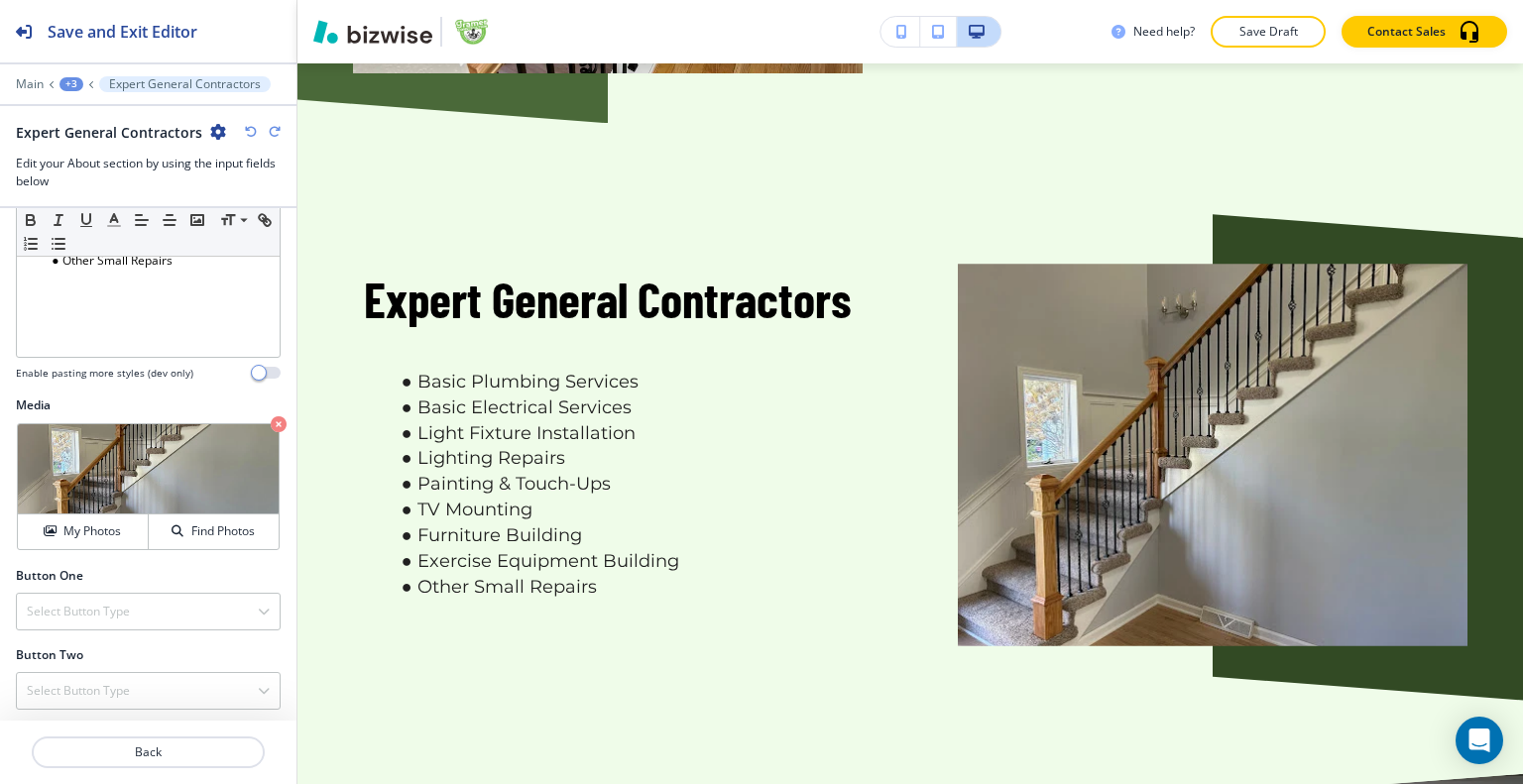 click at bounding box center [275, 132] 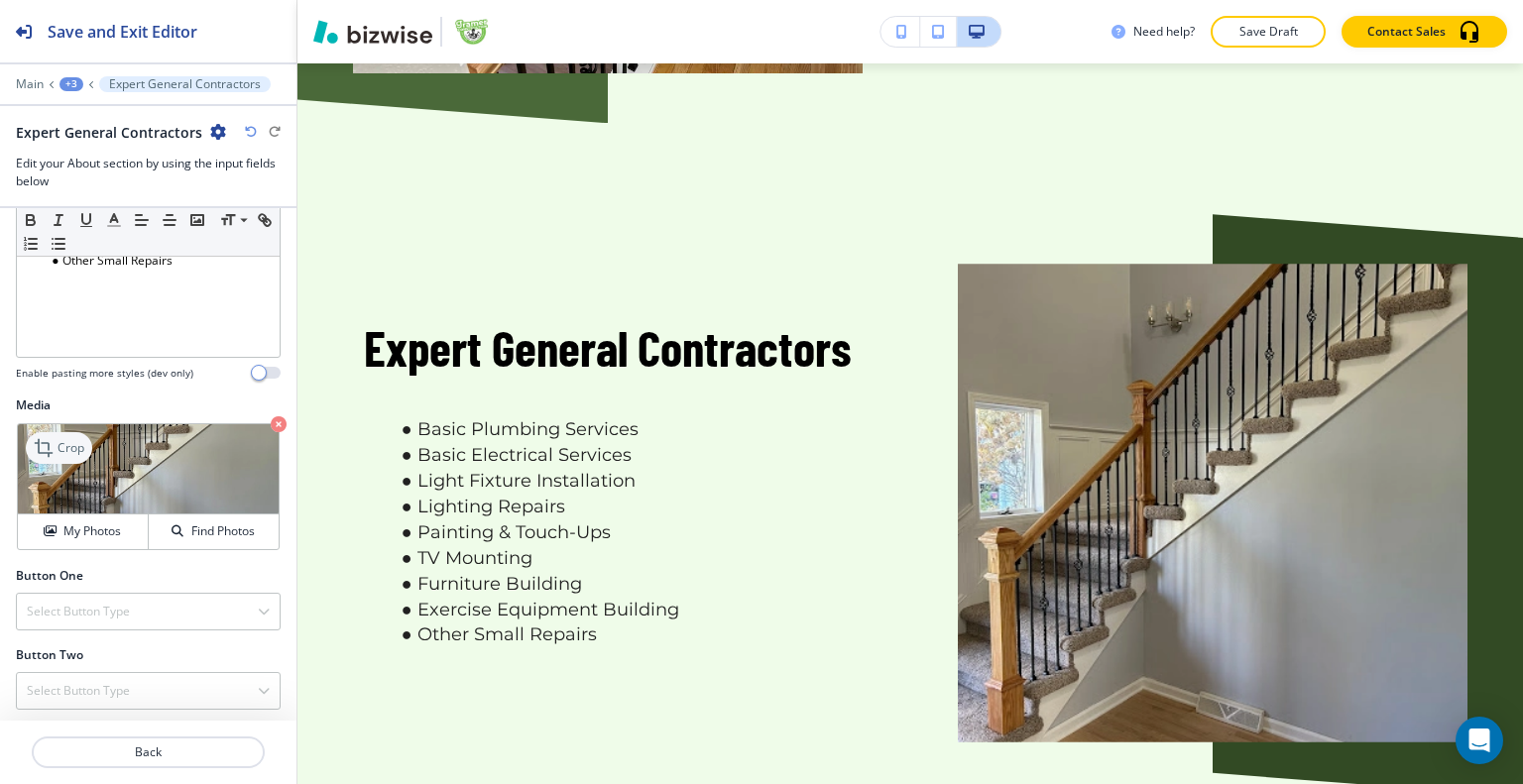 click on "Crop" at bounding box center [70, 448] 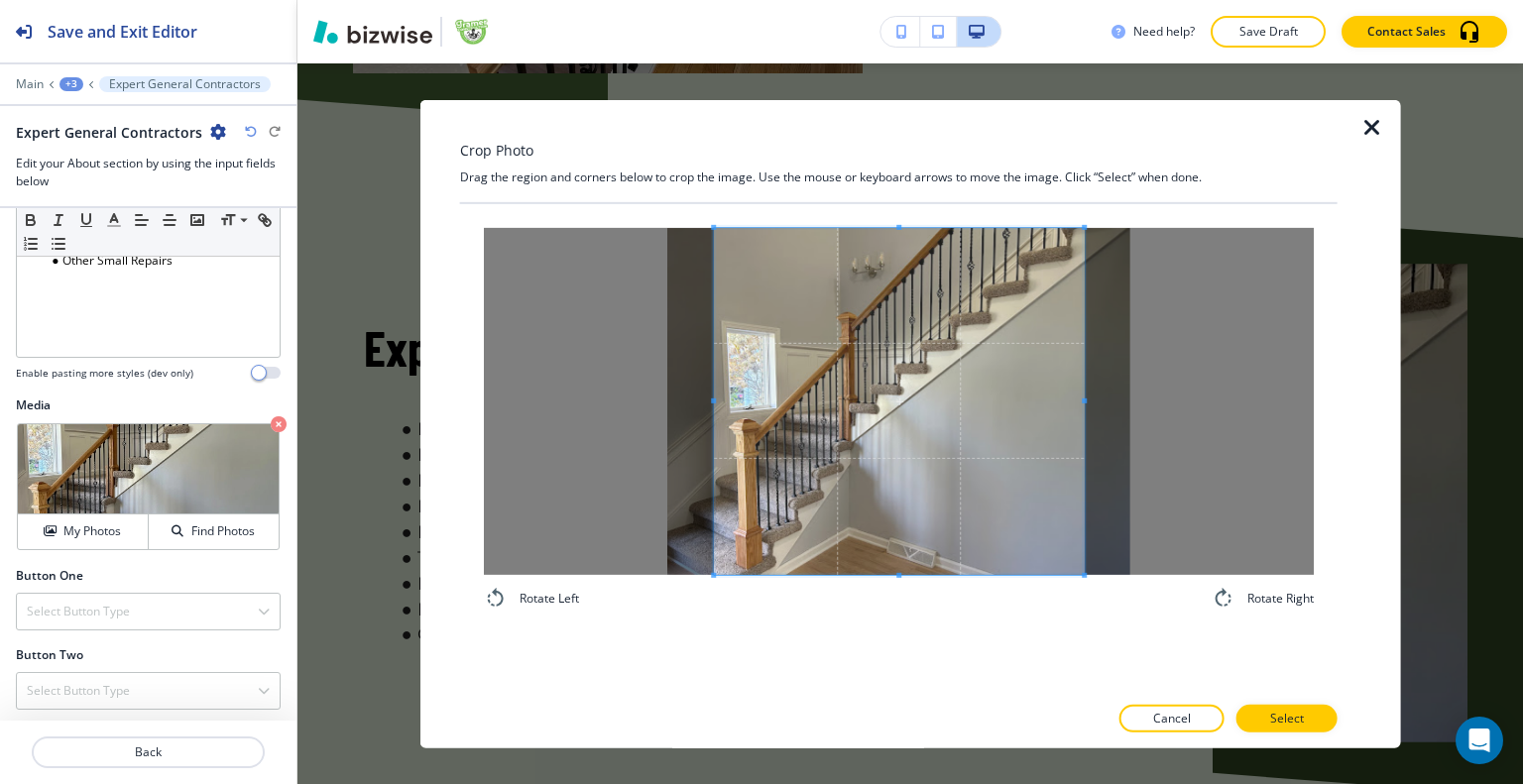 click at bounding box center [1357, 423] 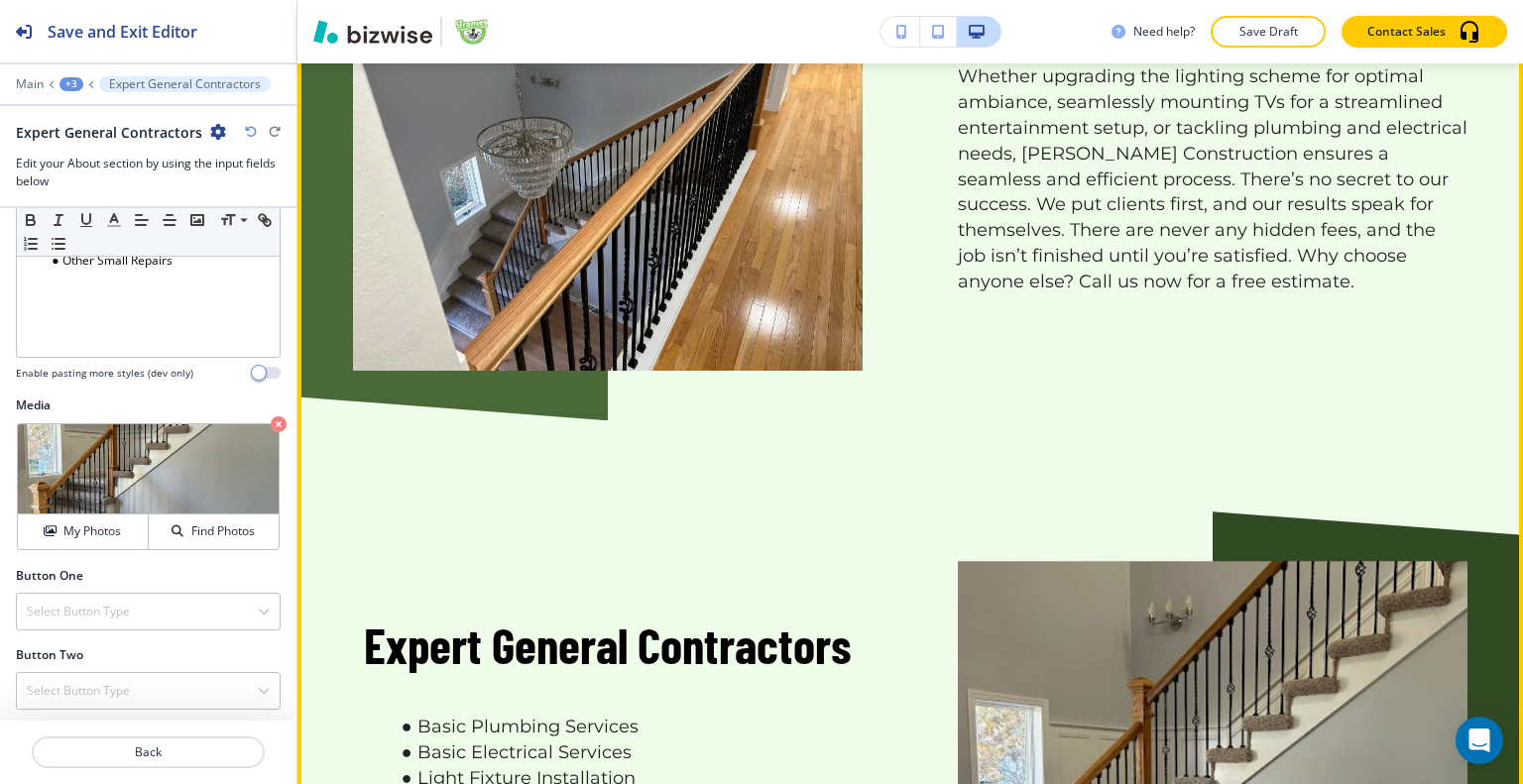 scroll, scrollTop: 2058, scrollLeft: 0, axis: vertical 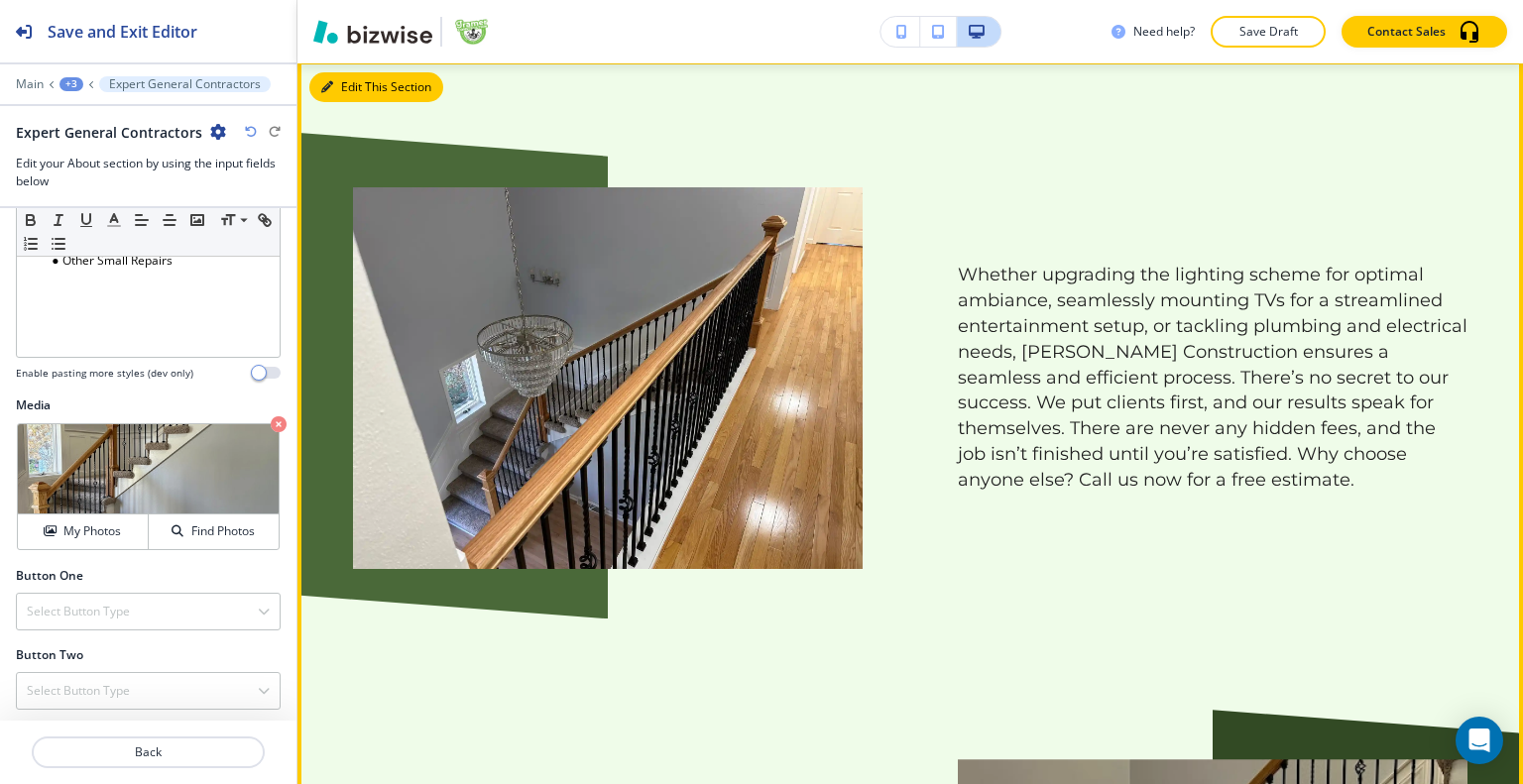 click on "Edit This Section" at bounding box center [376, 87] 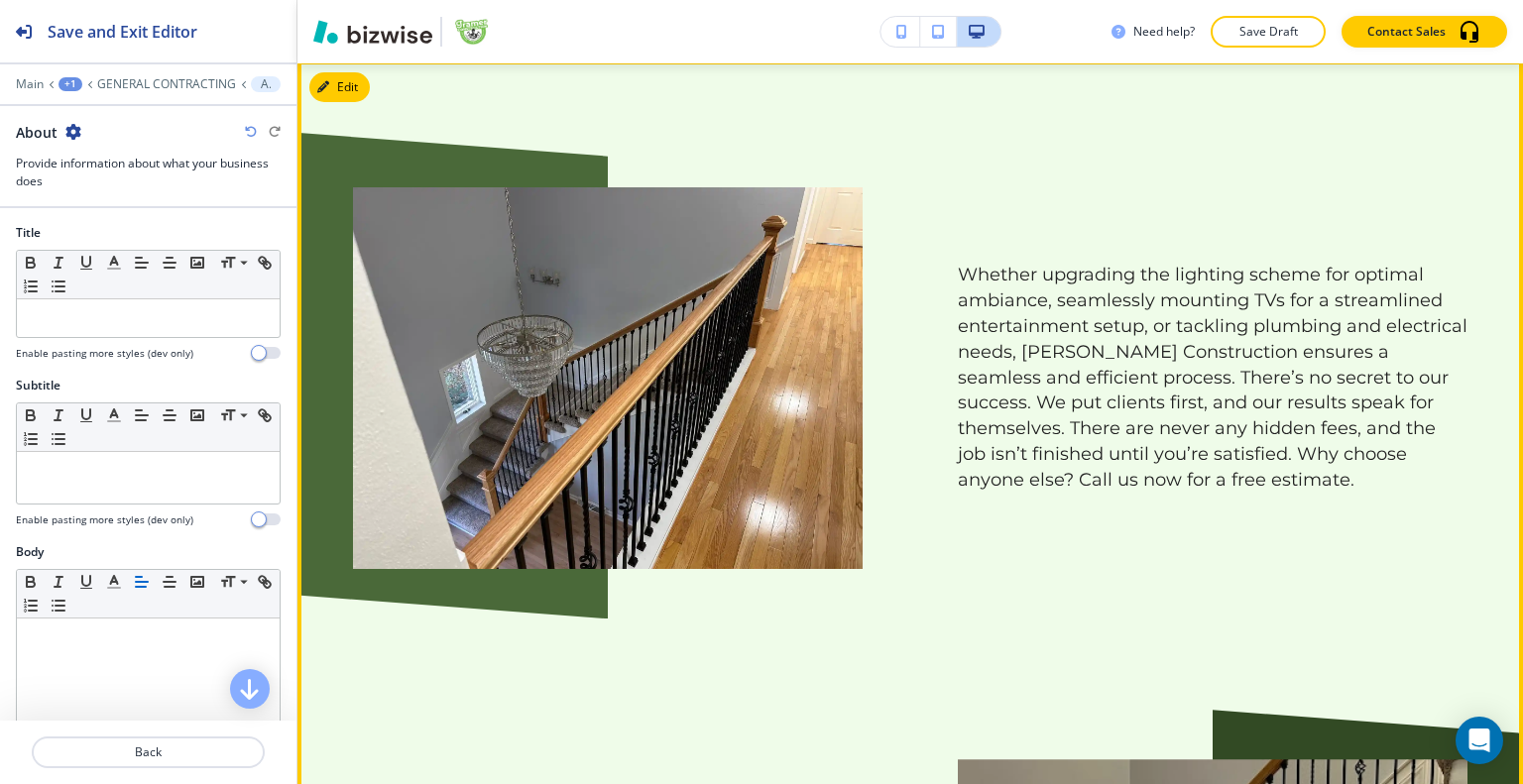 scroll, scrollTop: 2054, scrollLeft: 0, axis: vertical 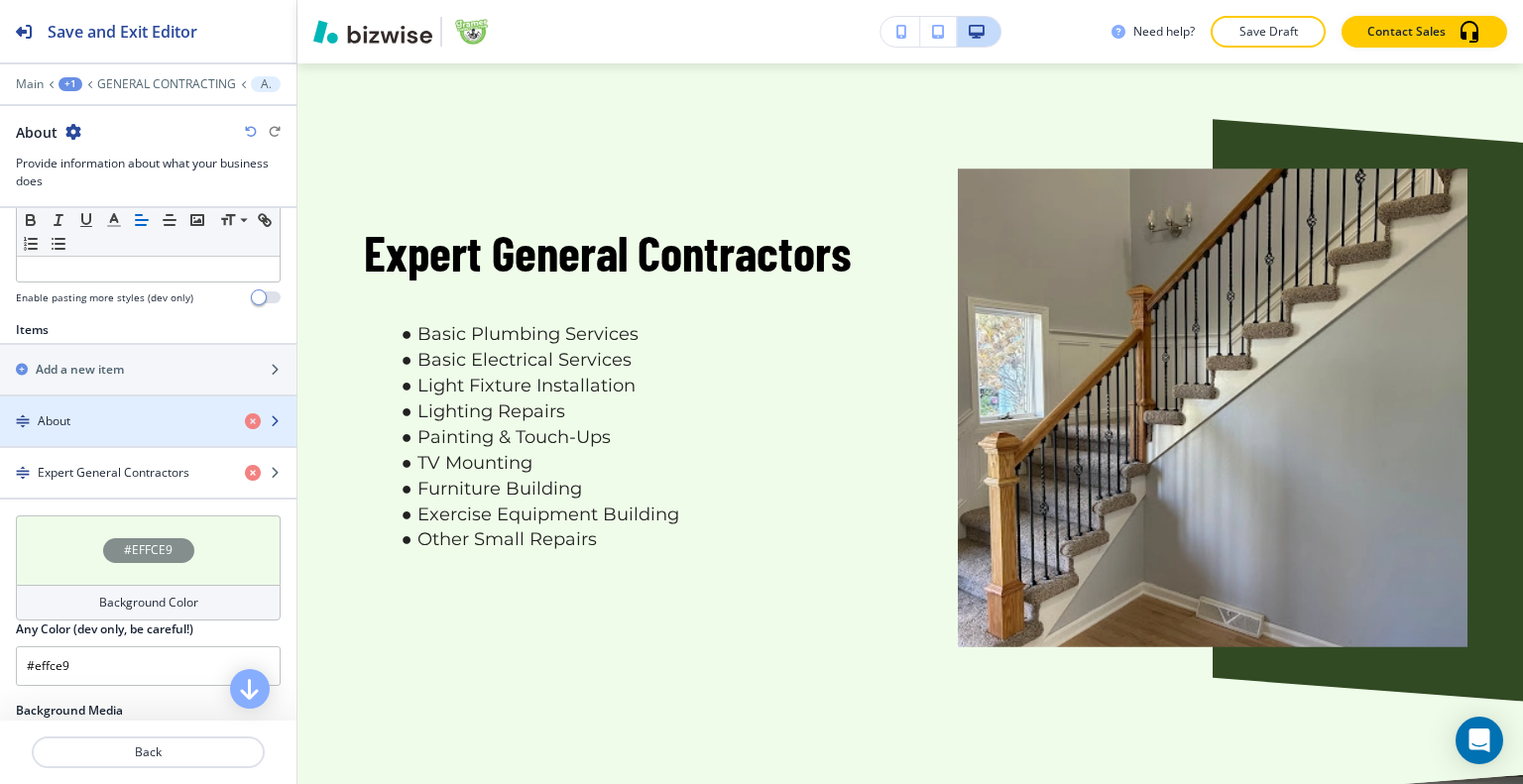 click at bounding box center (148, 438) 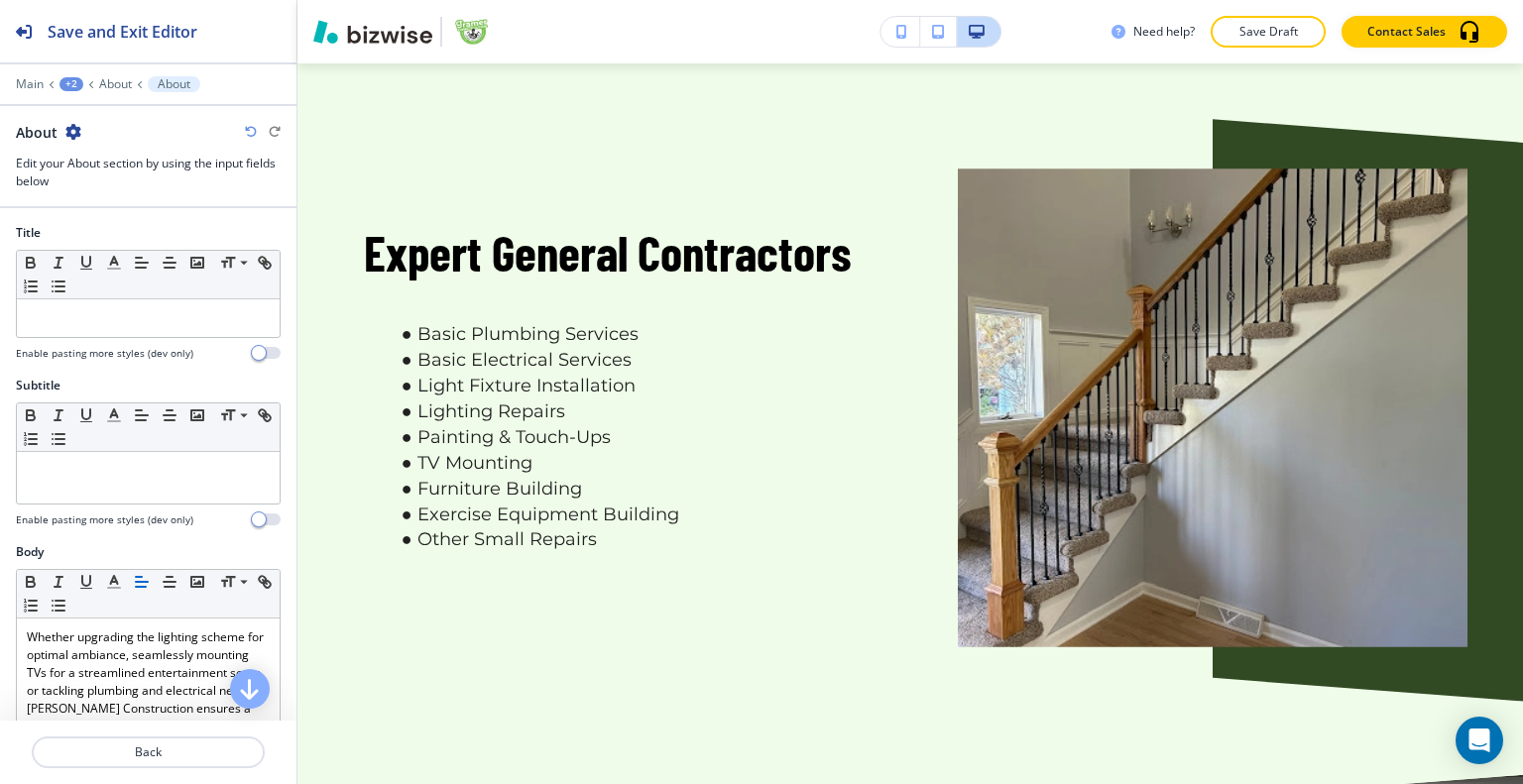 scroll, scrollTop: 2085, scrollLeft: 0, axis: vertical 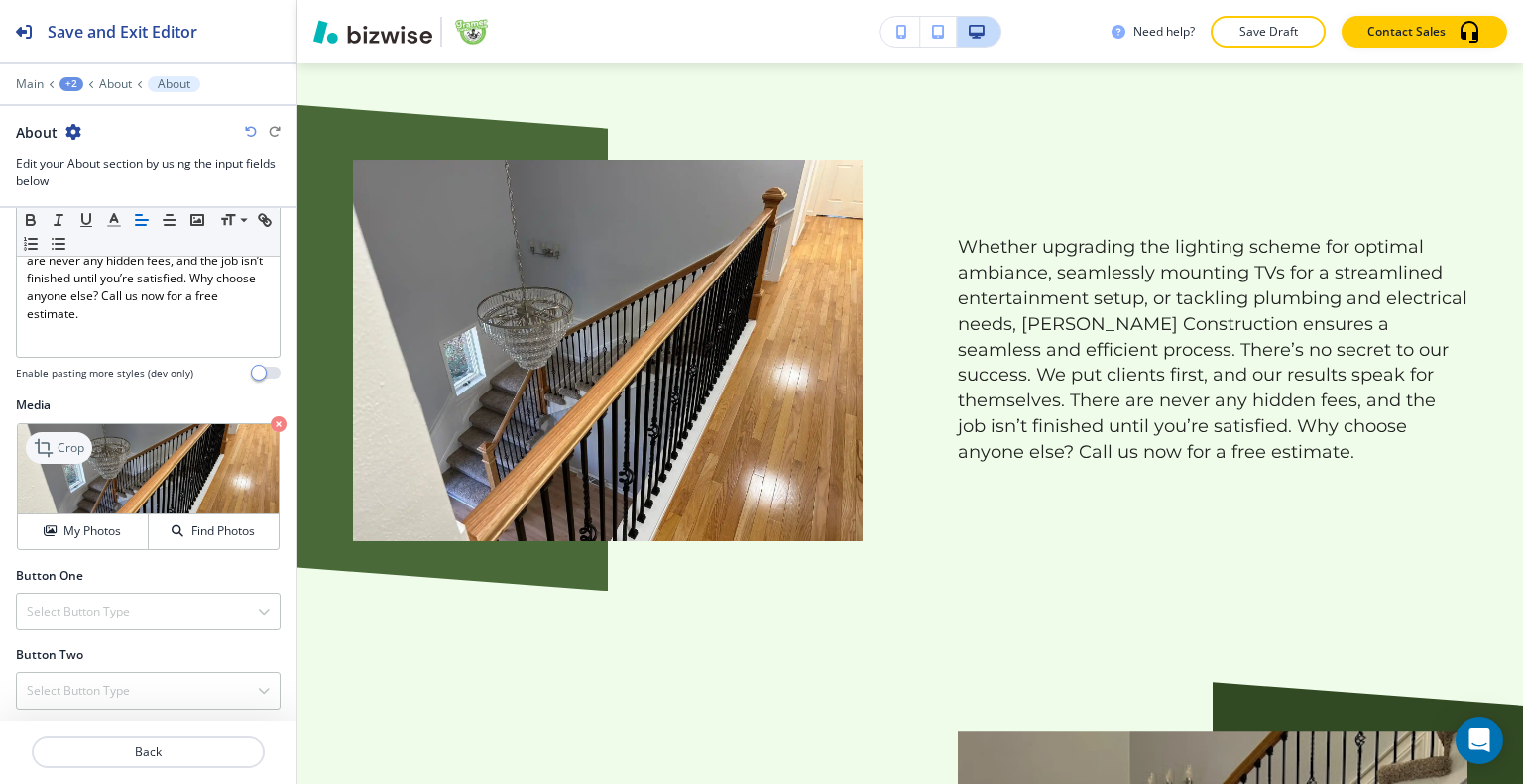 drag, startPoint x: 73, startPoint y: 445, endPoint x: 234, endPoint y: 431, distance: 161.6075 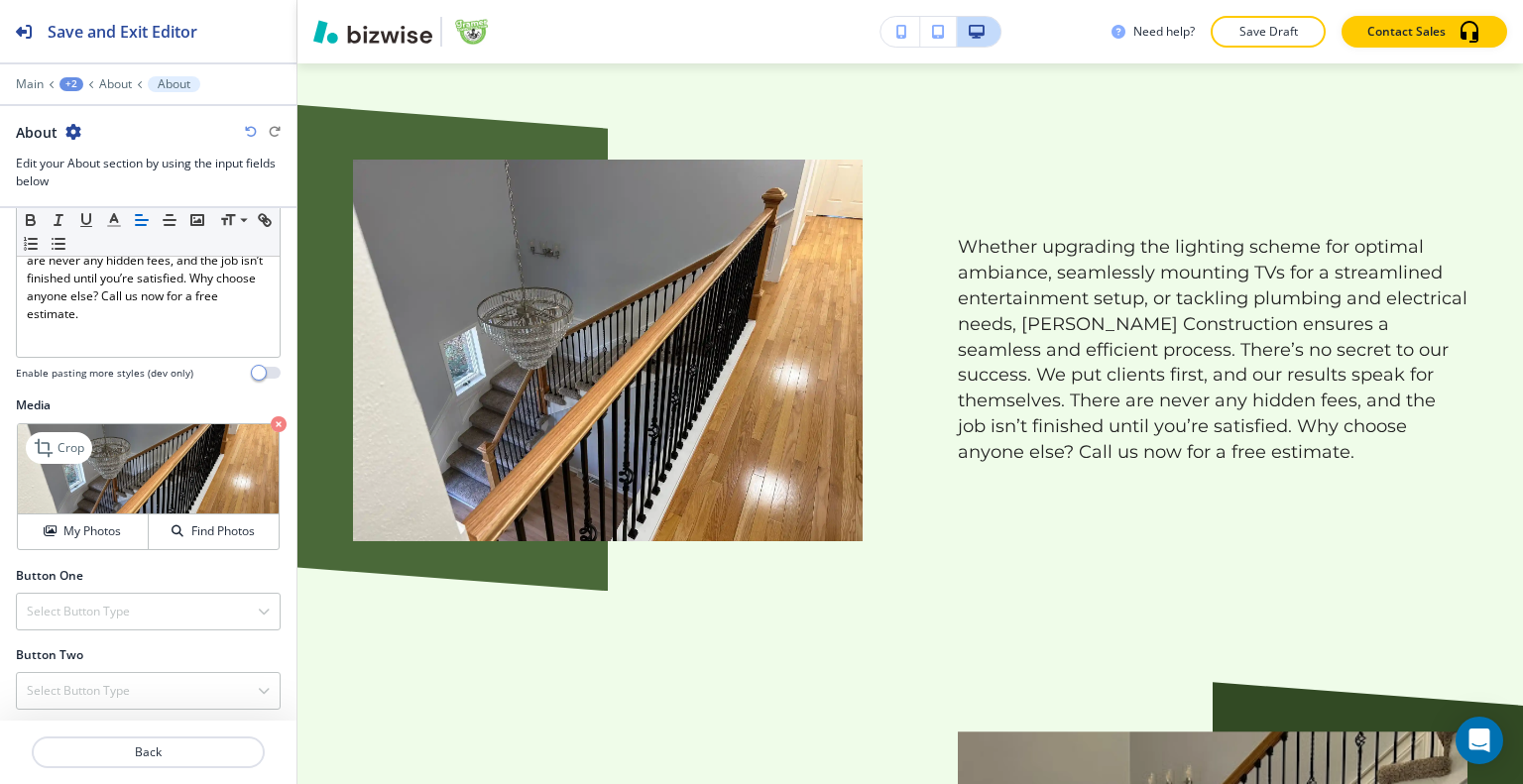 click on "Crop" at bounding box center (70, 448) 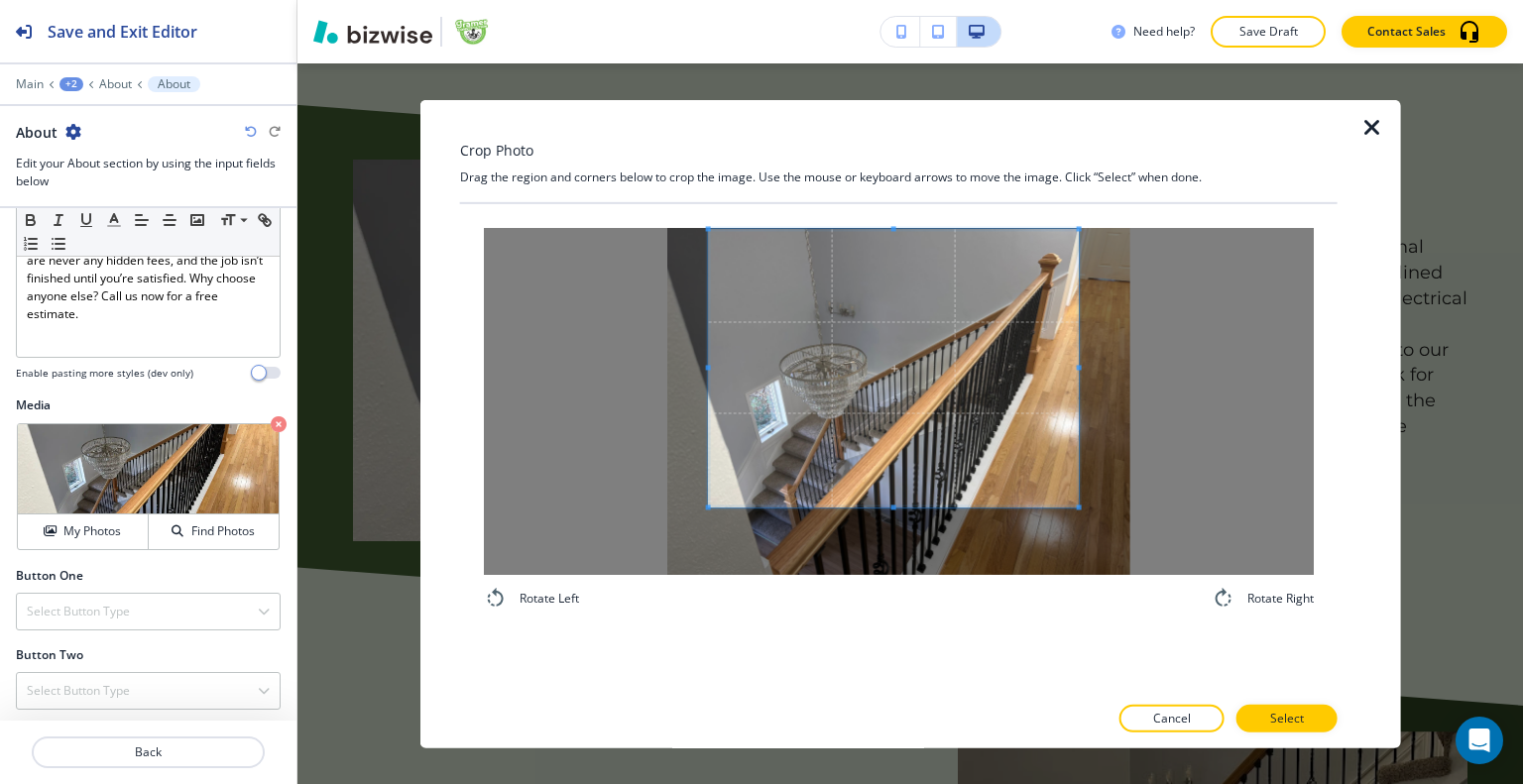click at bounding box center [893, 368] 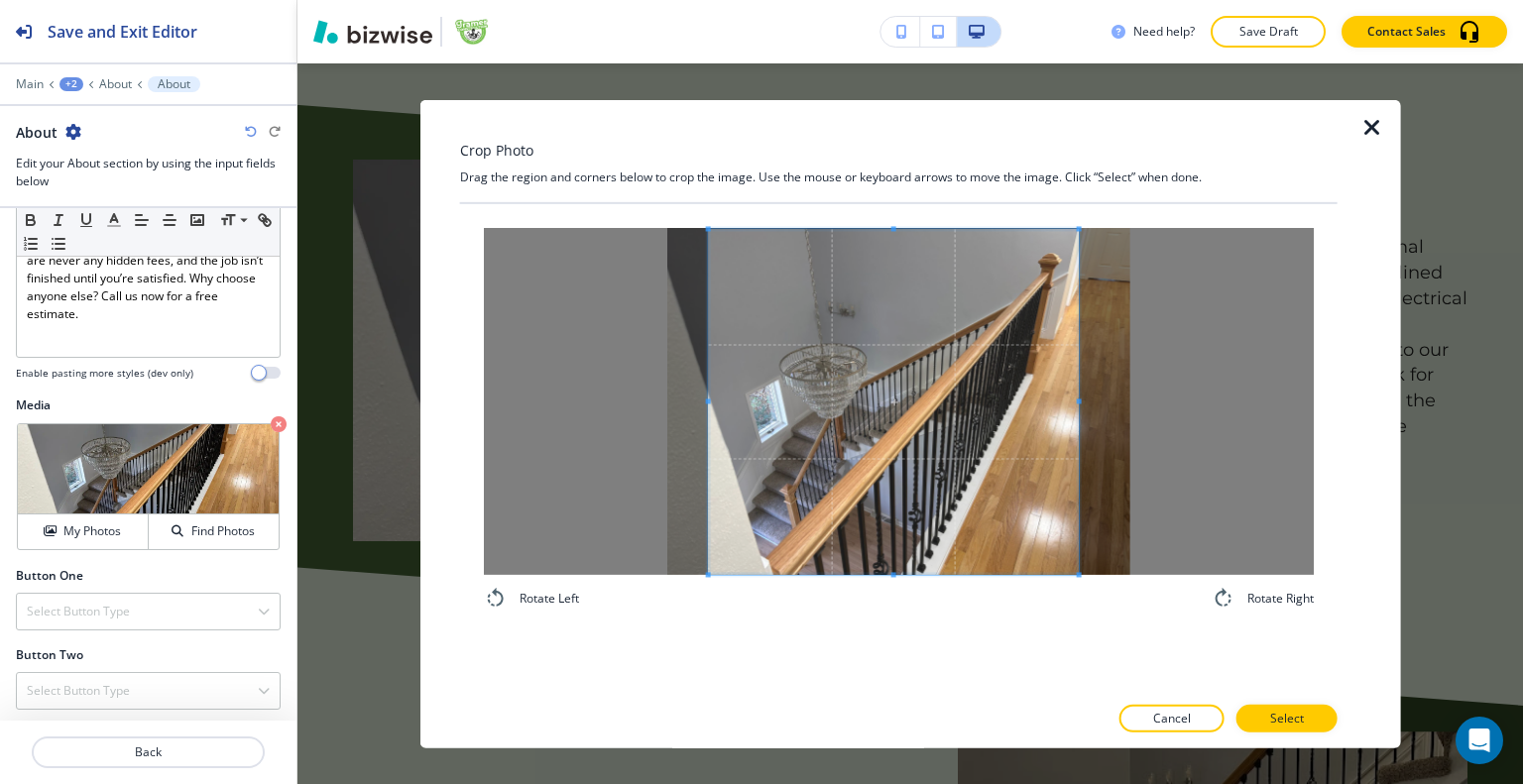 click on "Rotate Left Rotate Right" at bounding box center [898, 418] 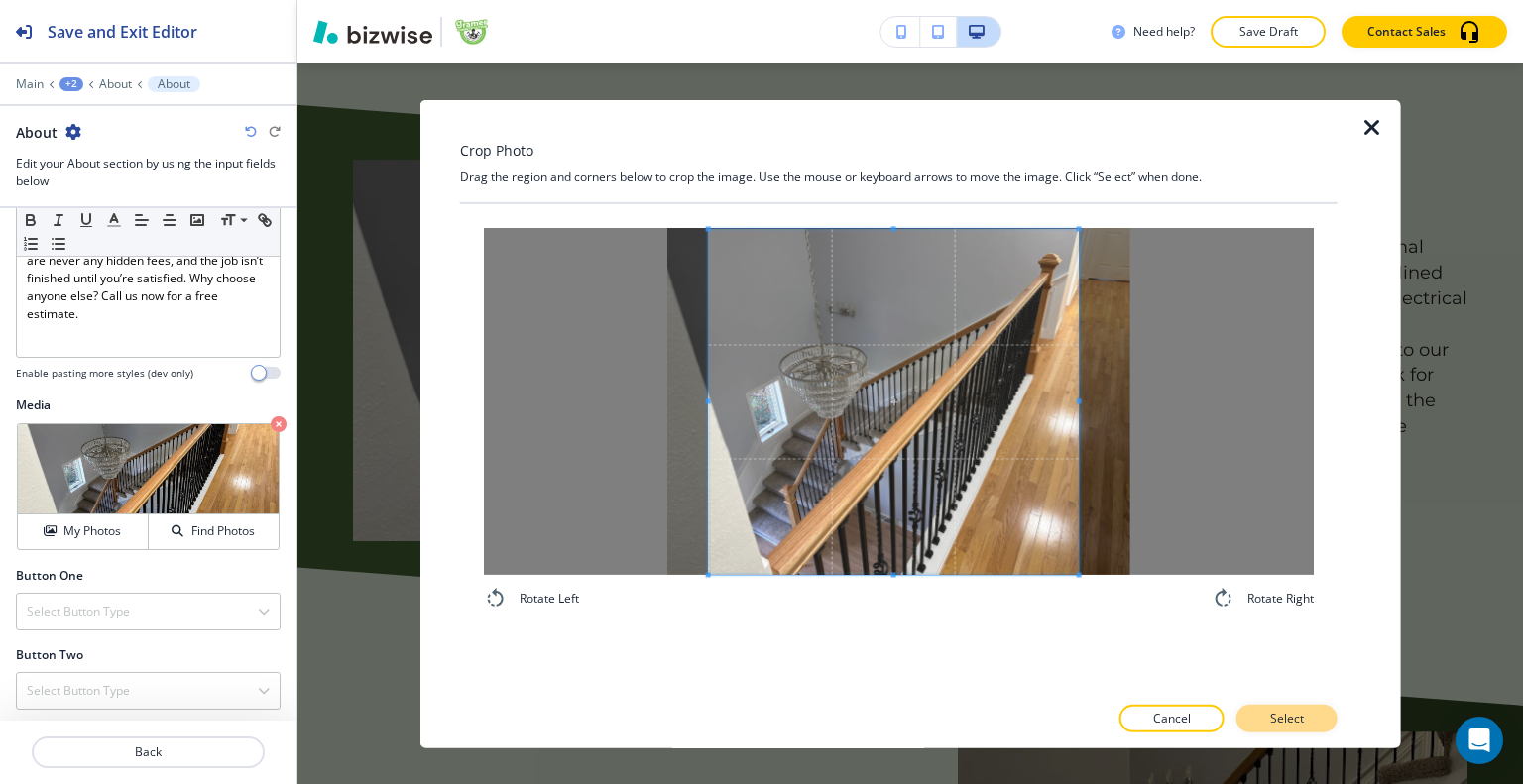 click on "Select" at bounding box center (1287, 719) 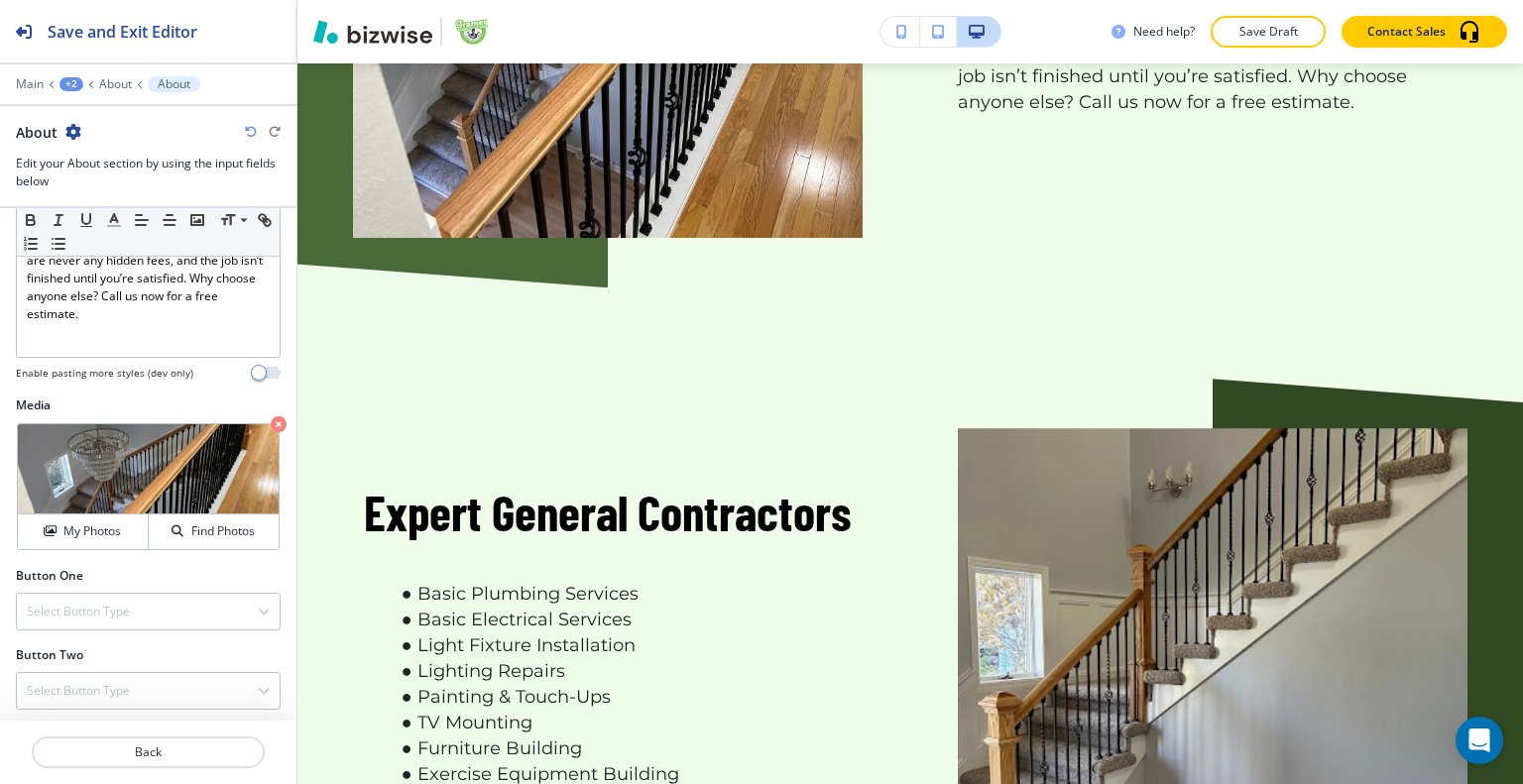 scroll, scrollTop: 2184, scrollLeft: 0, axis: vertical 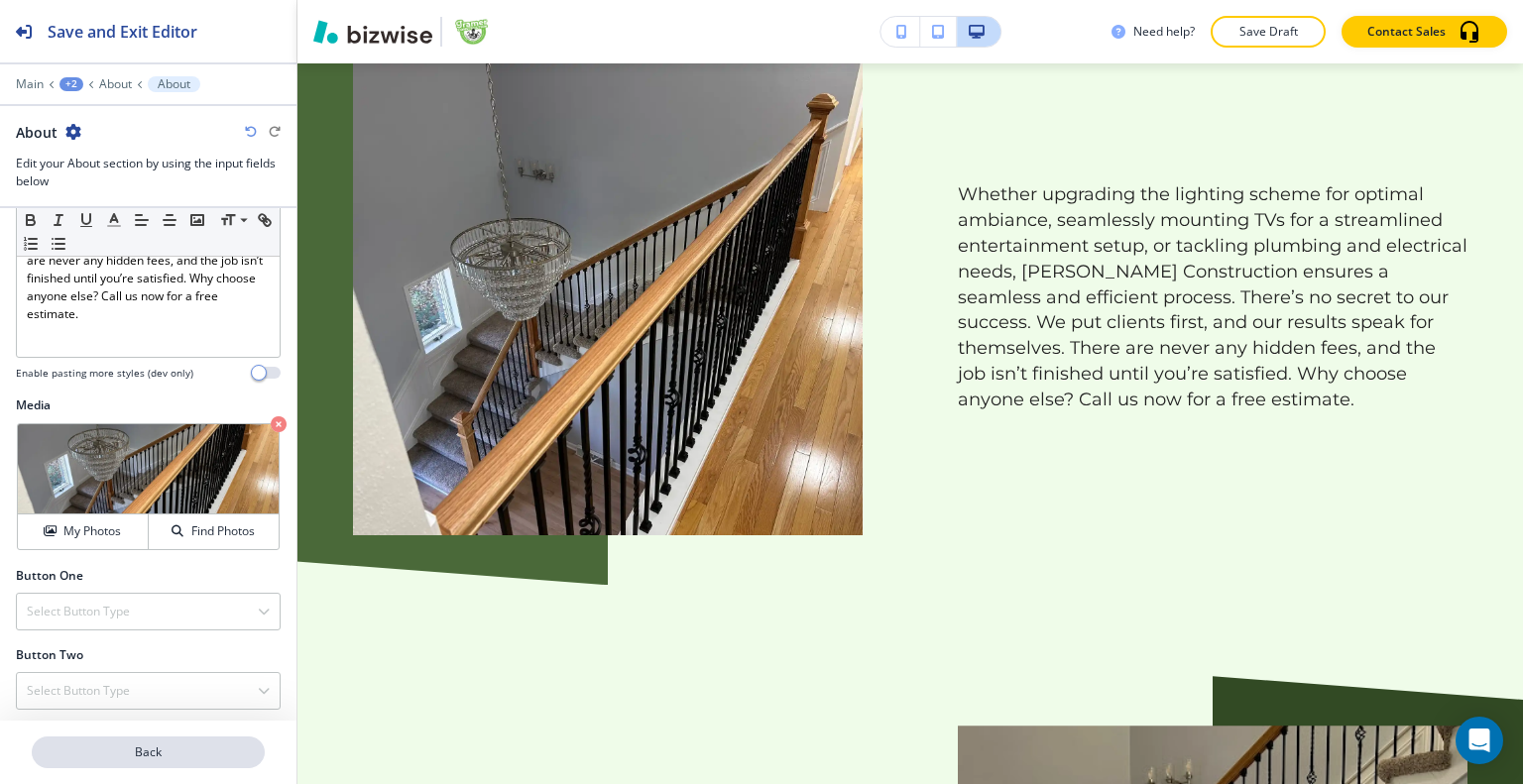 click on "Back" at bounding box center (148, 752) 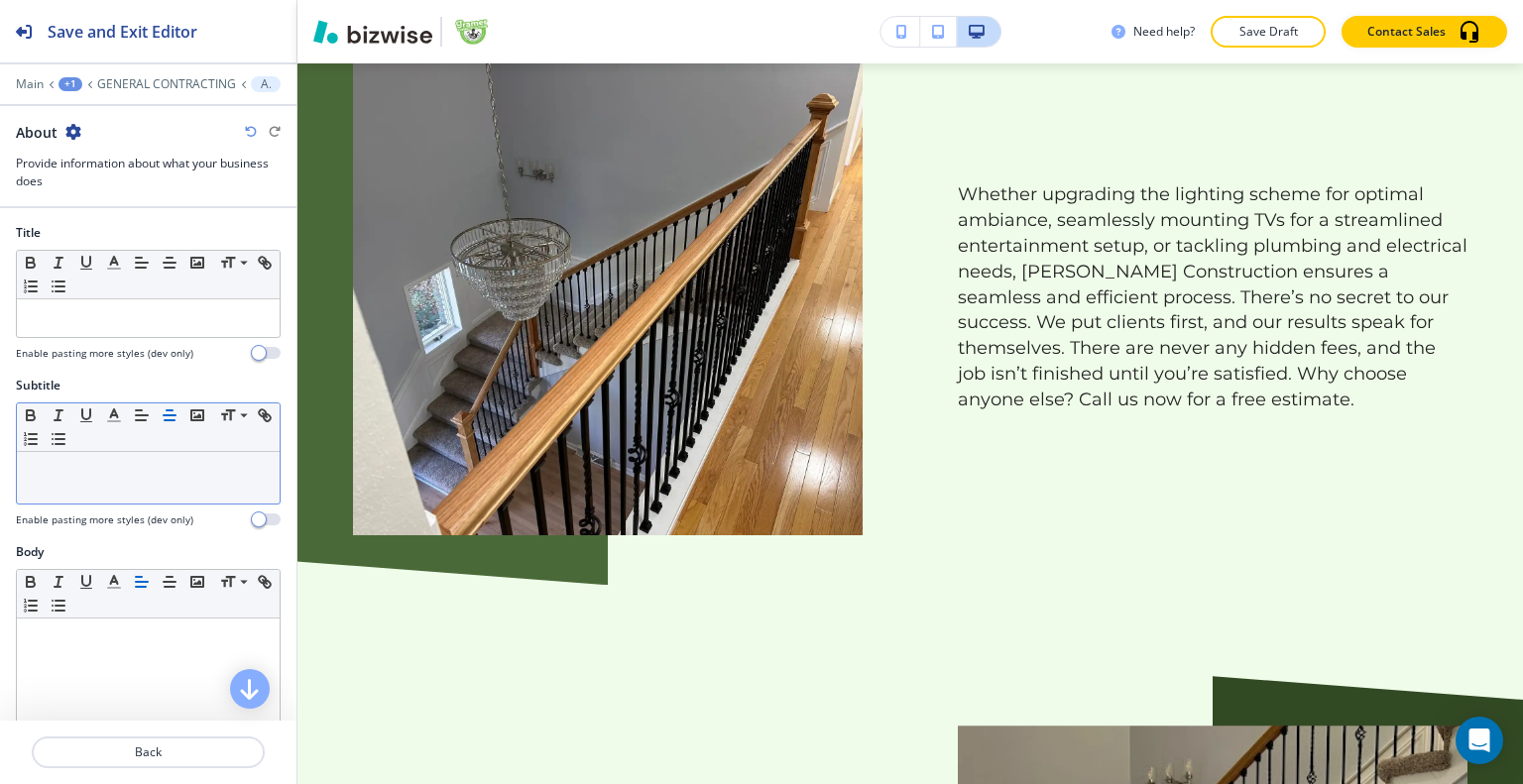 scroll, scrollTop: 2054, scrollLeft: 0, axis: vertical 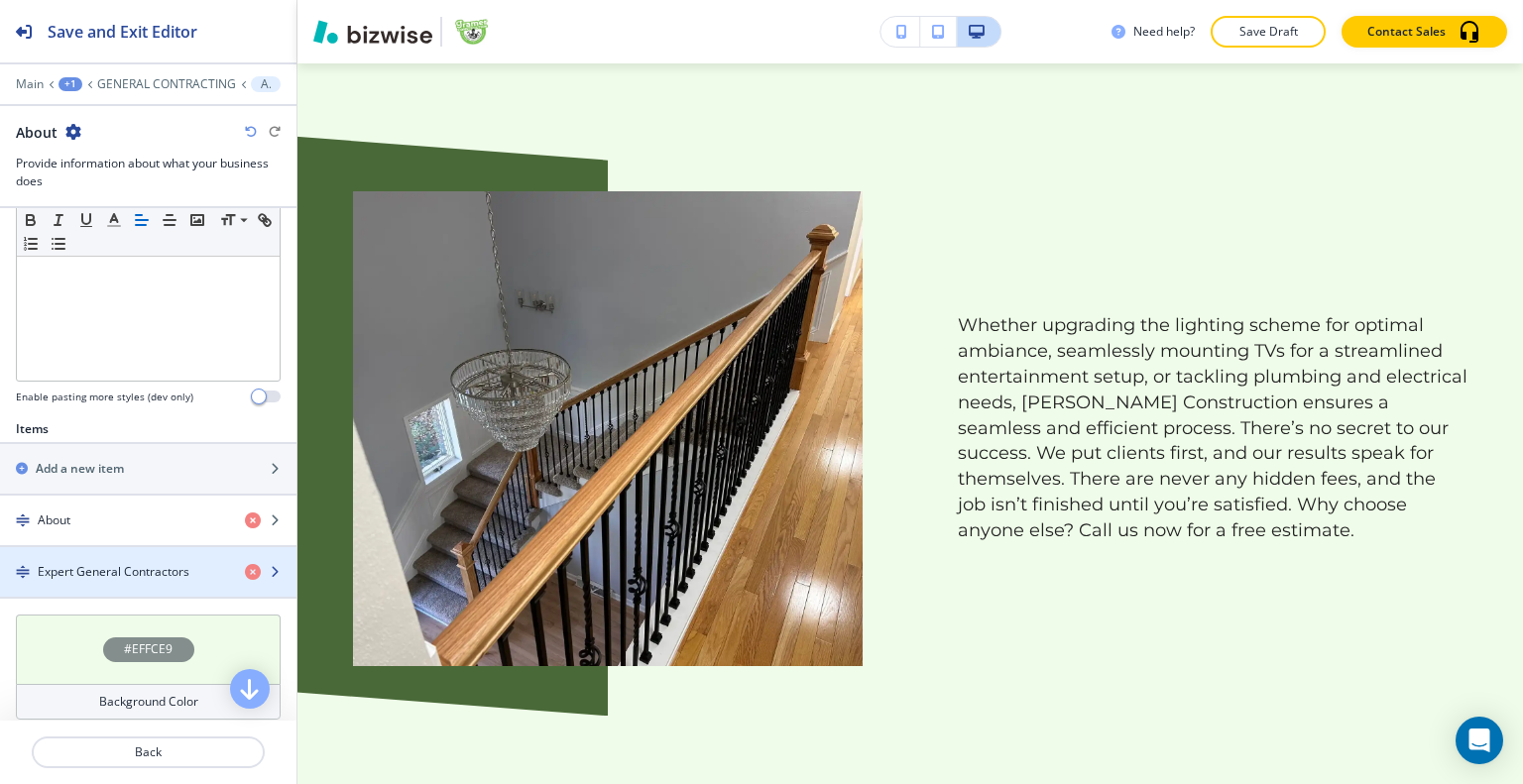 click at bounding box center (148, 589) 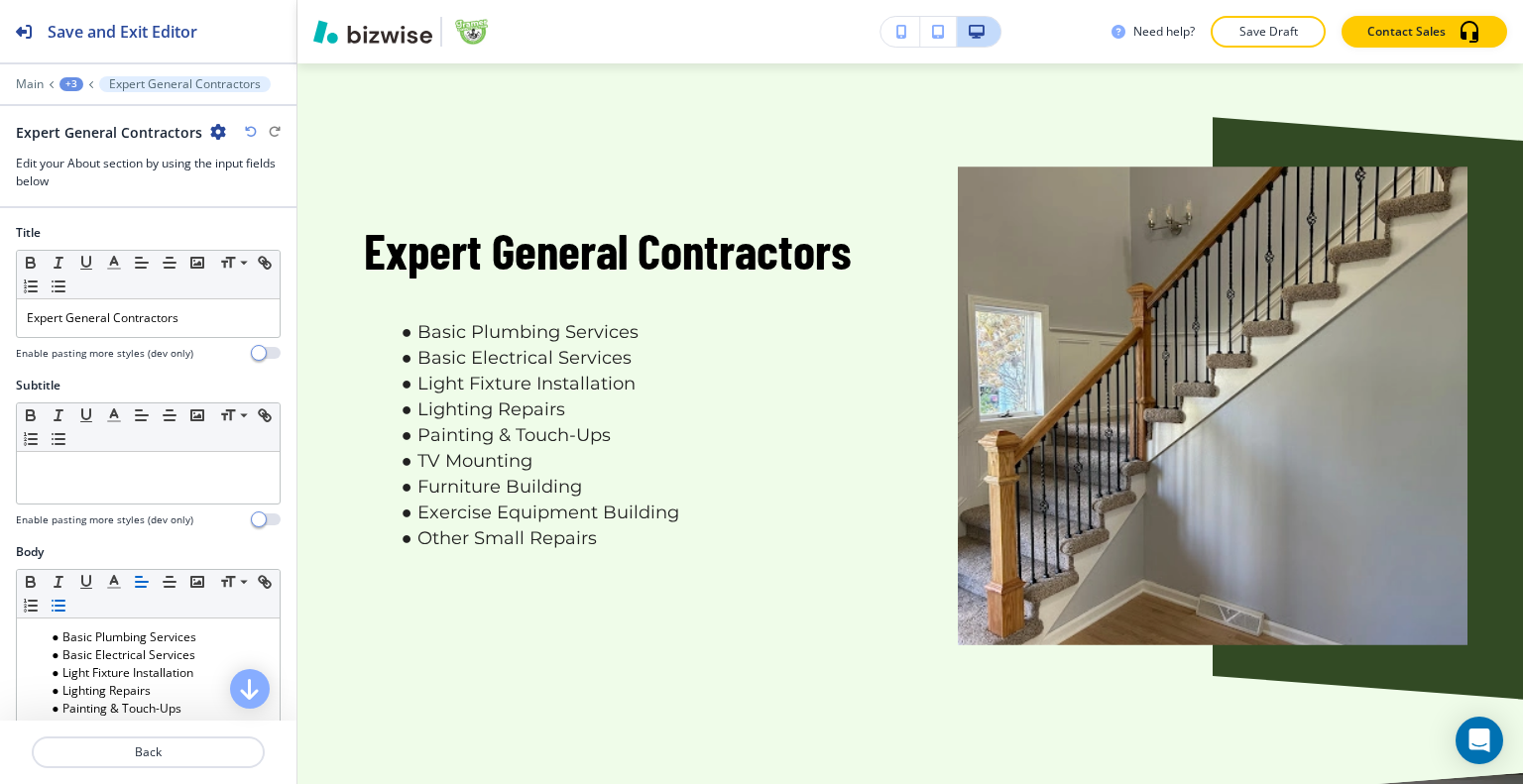 scroll, scrollTop: 519, scrollLeft: 0, axis: vertical 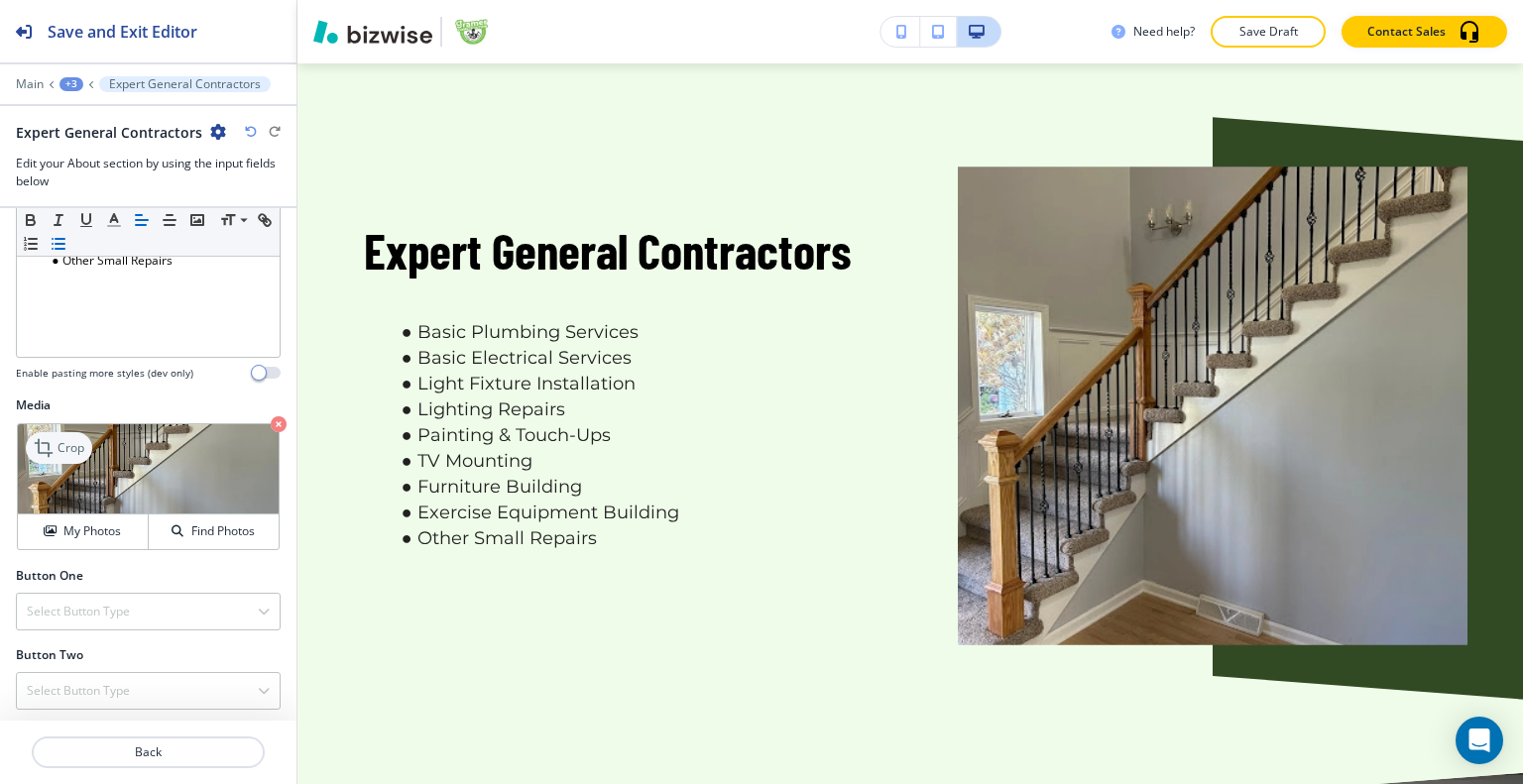 click on "Crop" at bounding box center [59, 448] 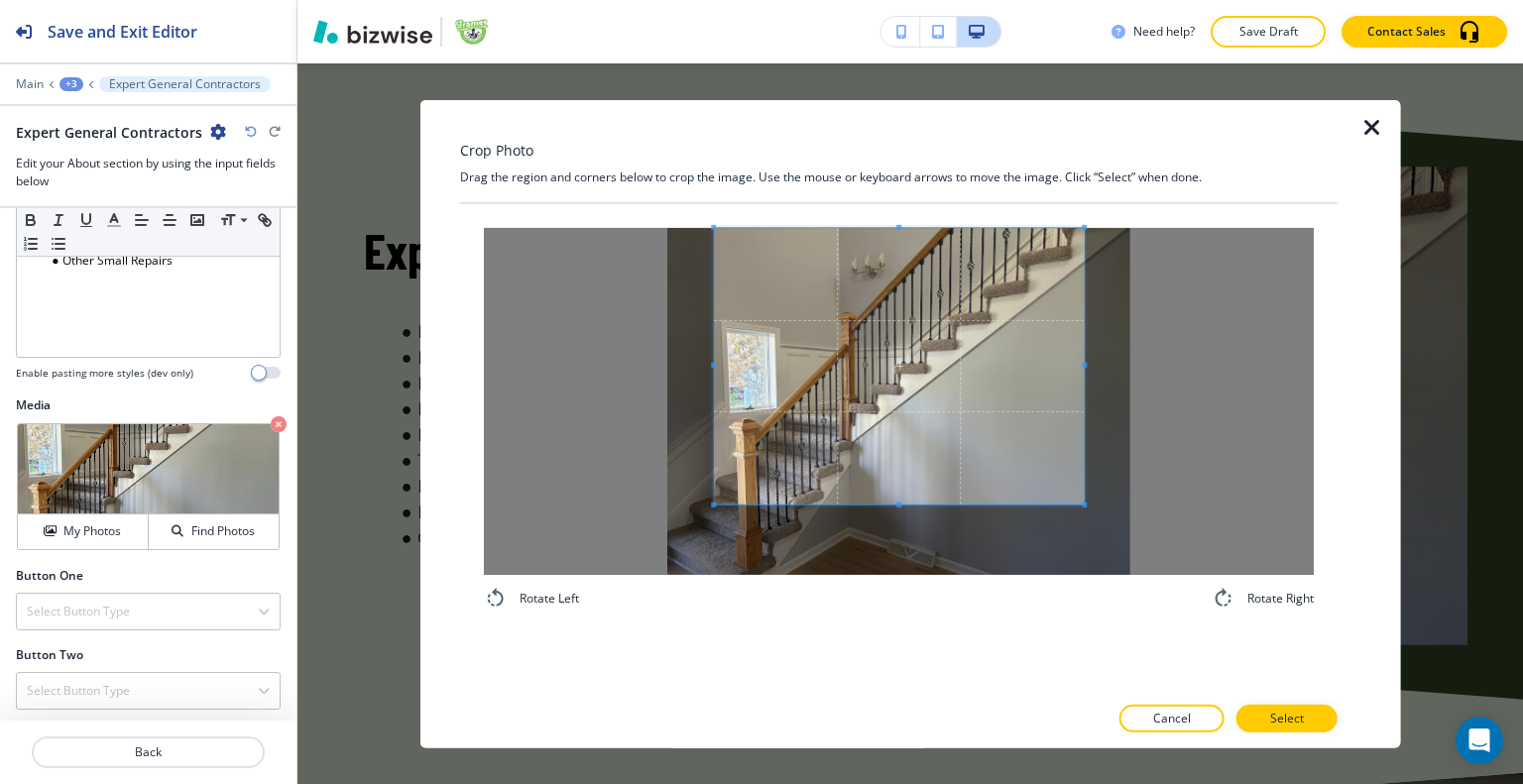 click at bounding box center (898, 366) 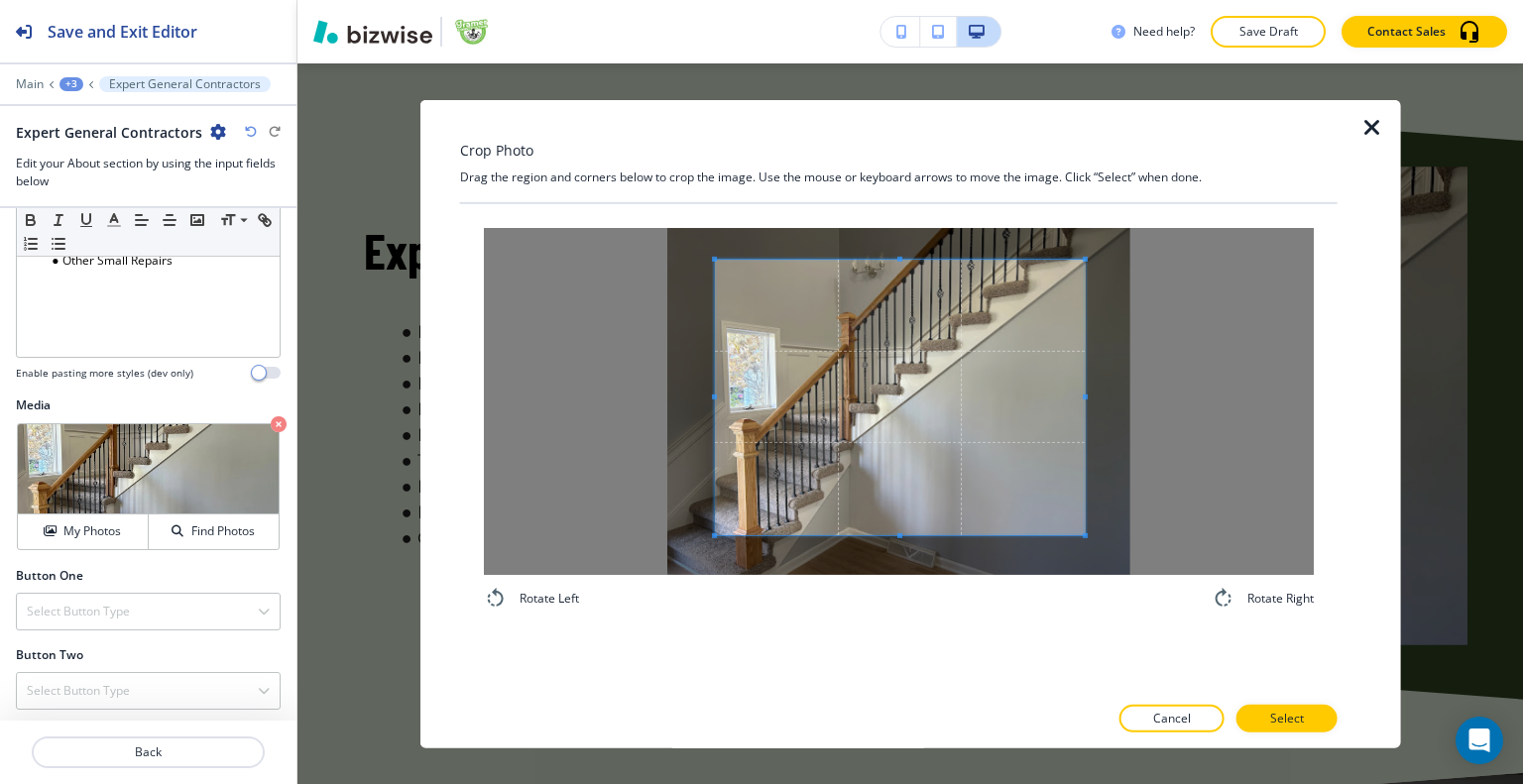 click at bounding box center [899, 396] 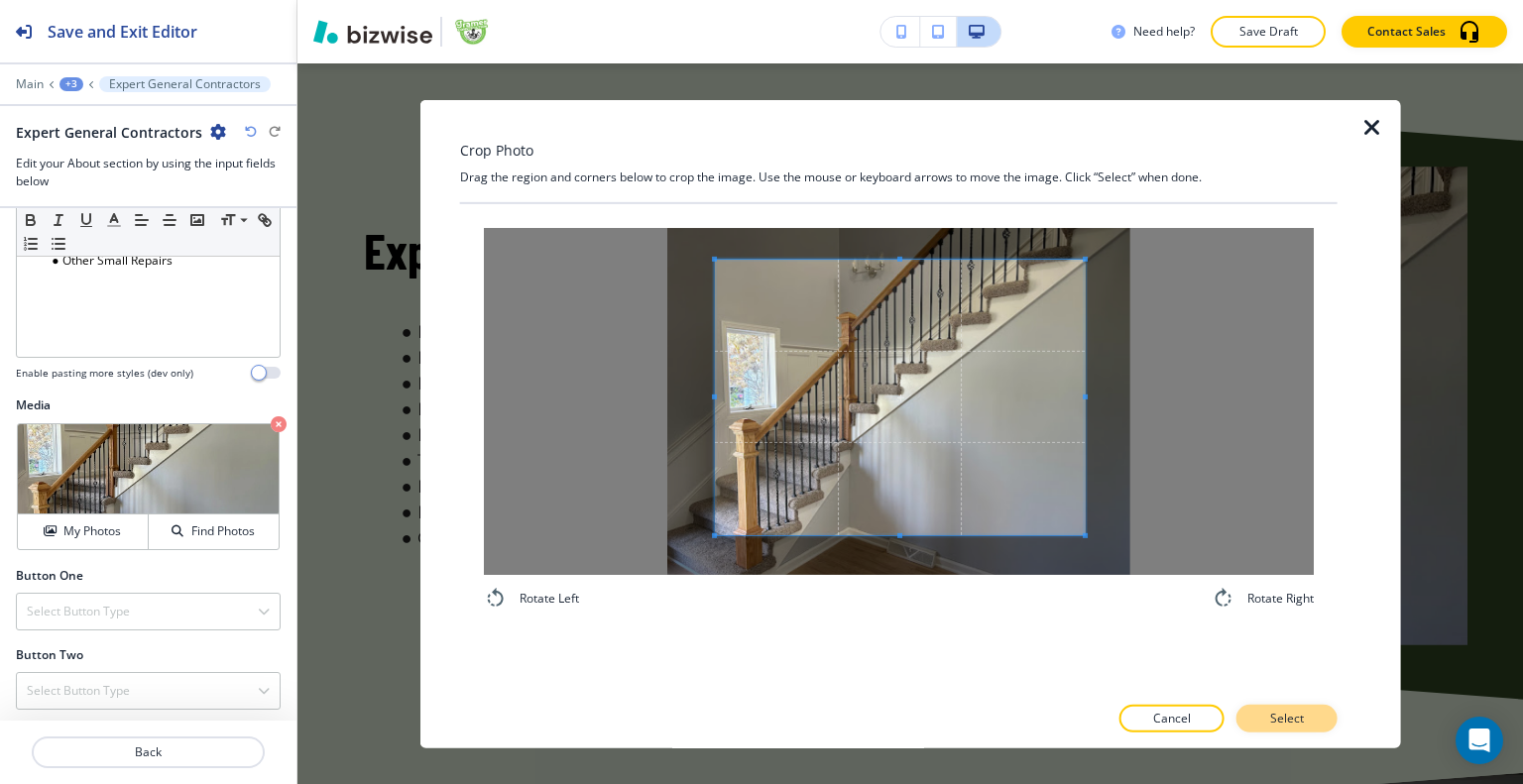 click on "Select" at bounding box center [1287, 719] 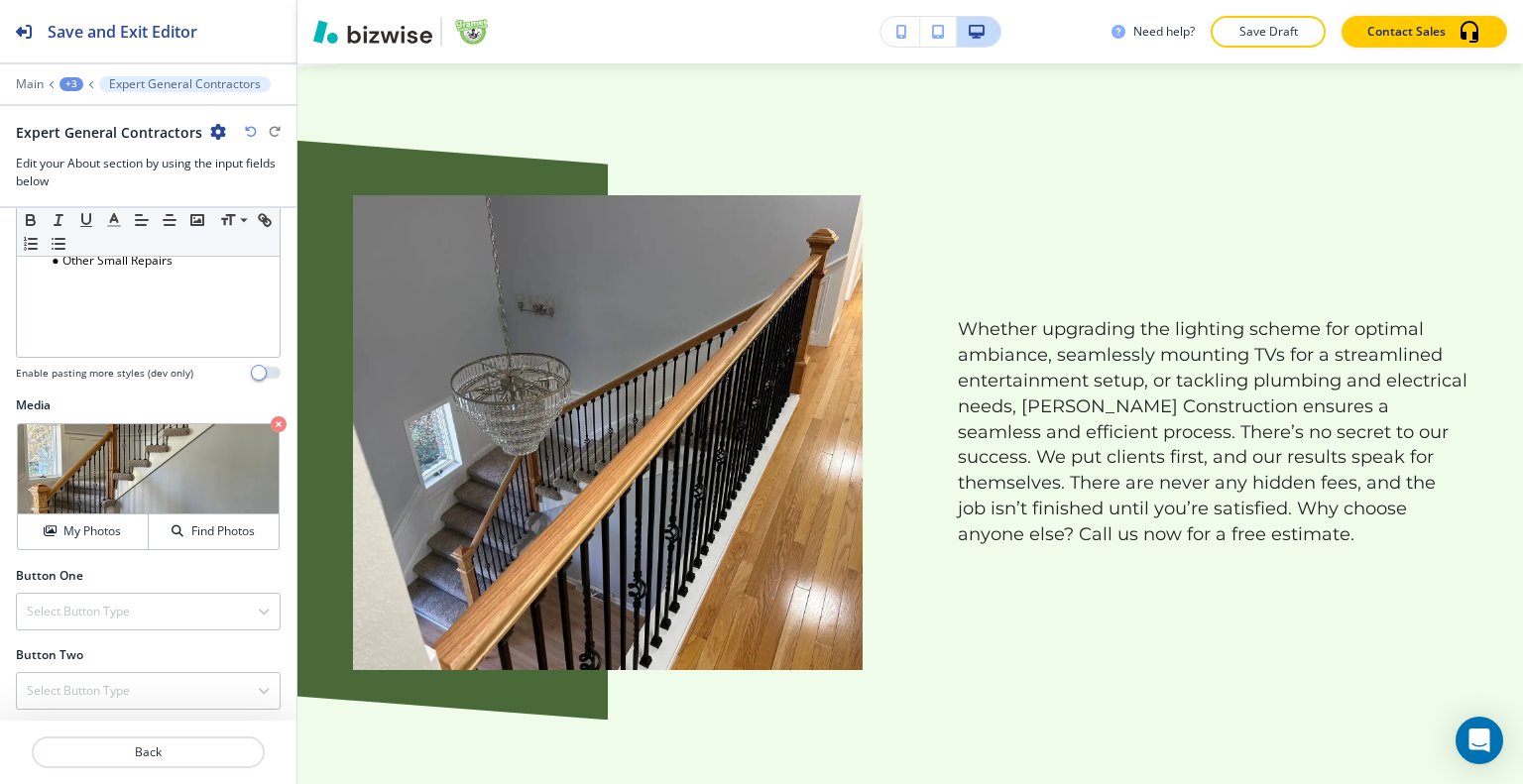 scroll, scrollTop: 1951, scrollLeft: 0, axis: vertical 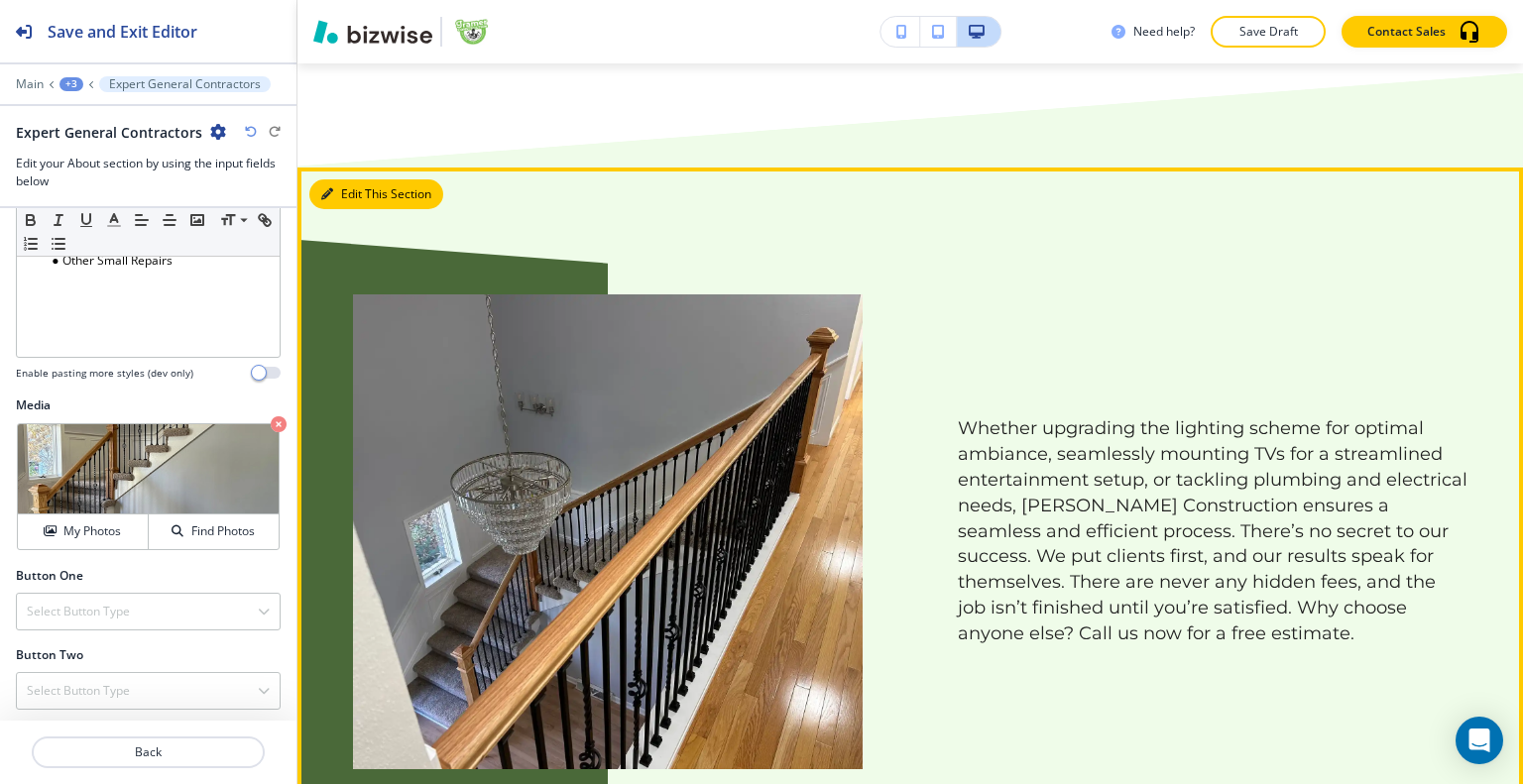 click on "Edit This Section" at bounding box center (376, 194) 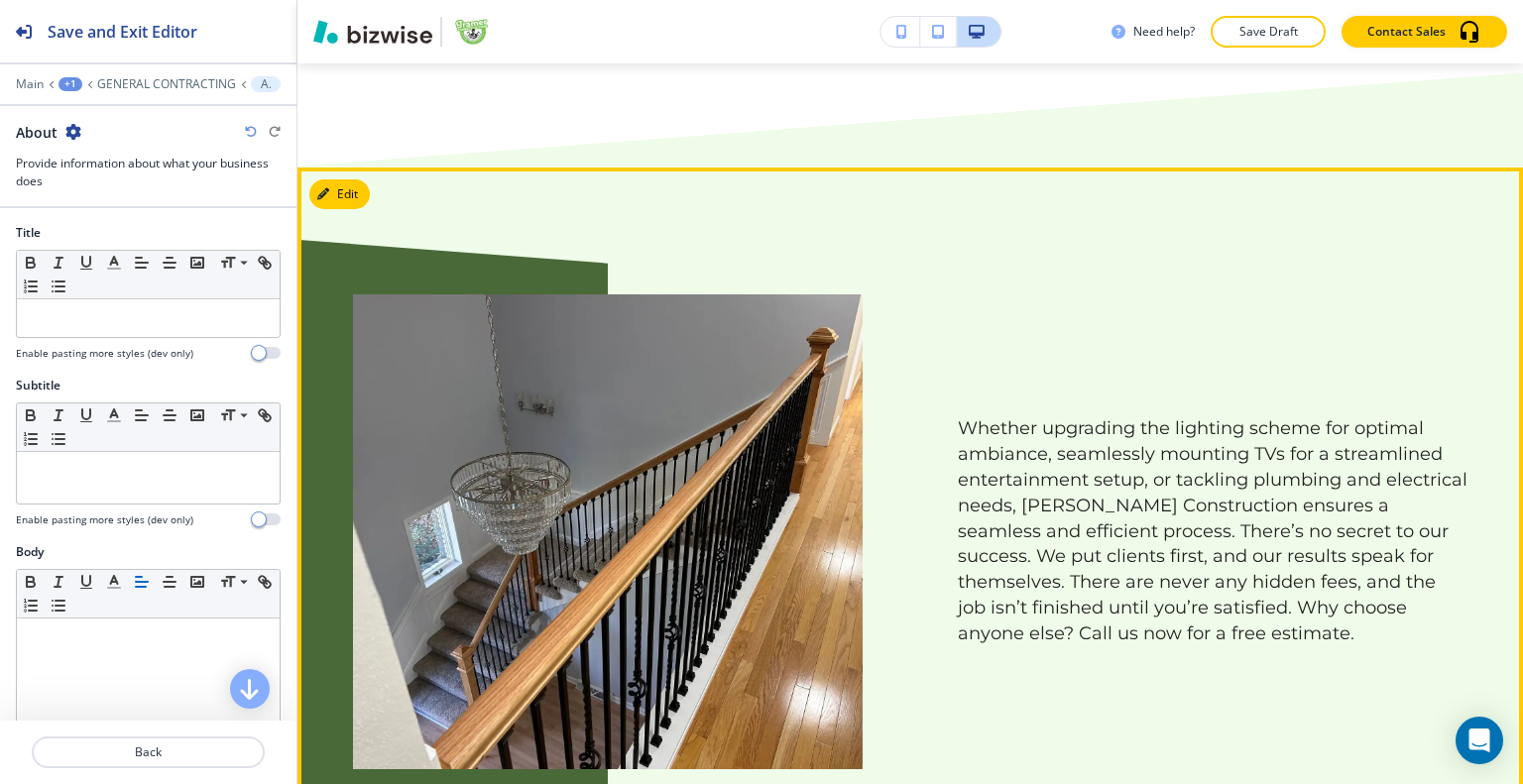 scroll, scrollTop: 2054, scrollLeft: 0, axis: vertical 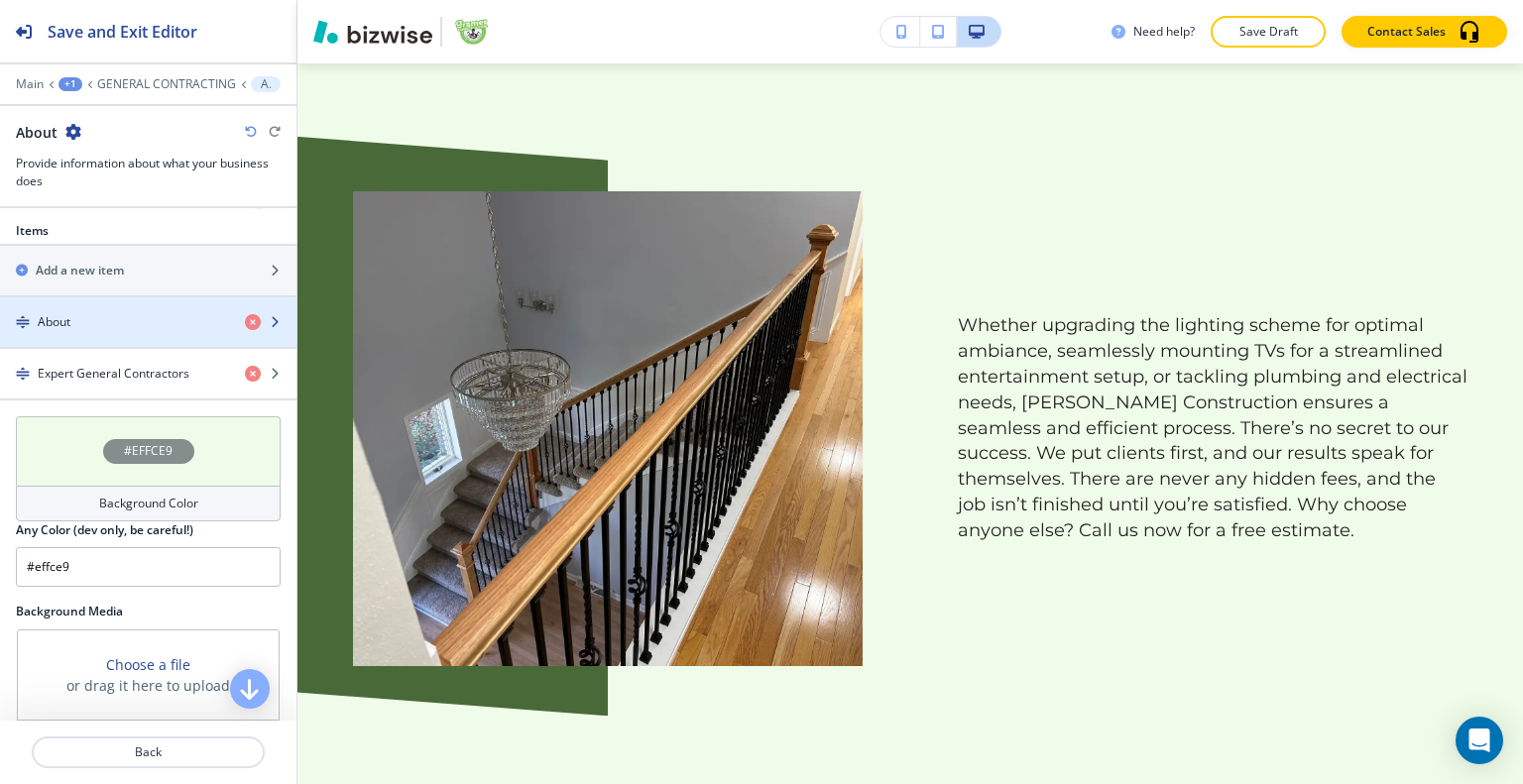click on "About" at bounding box center (114, 322) 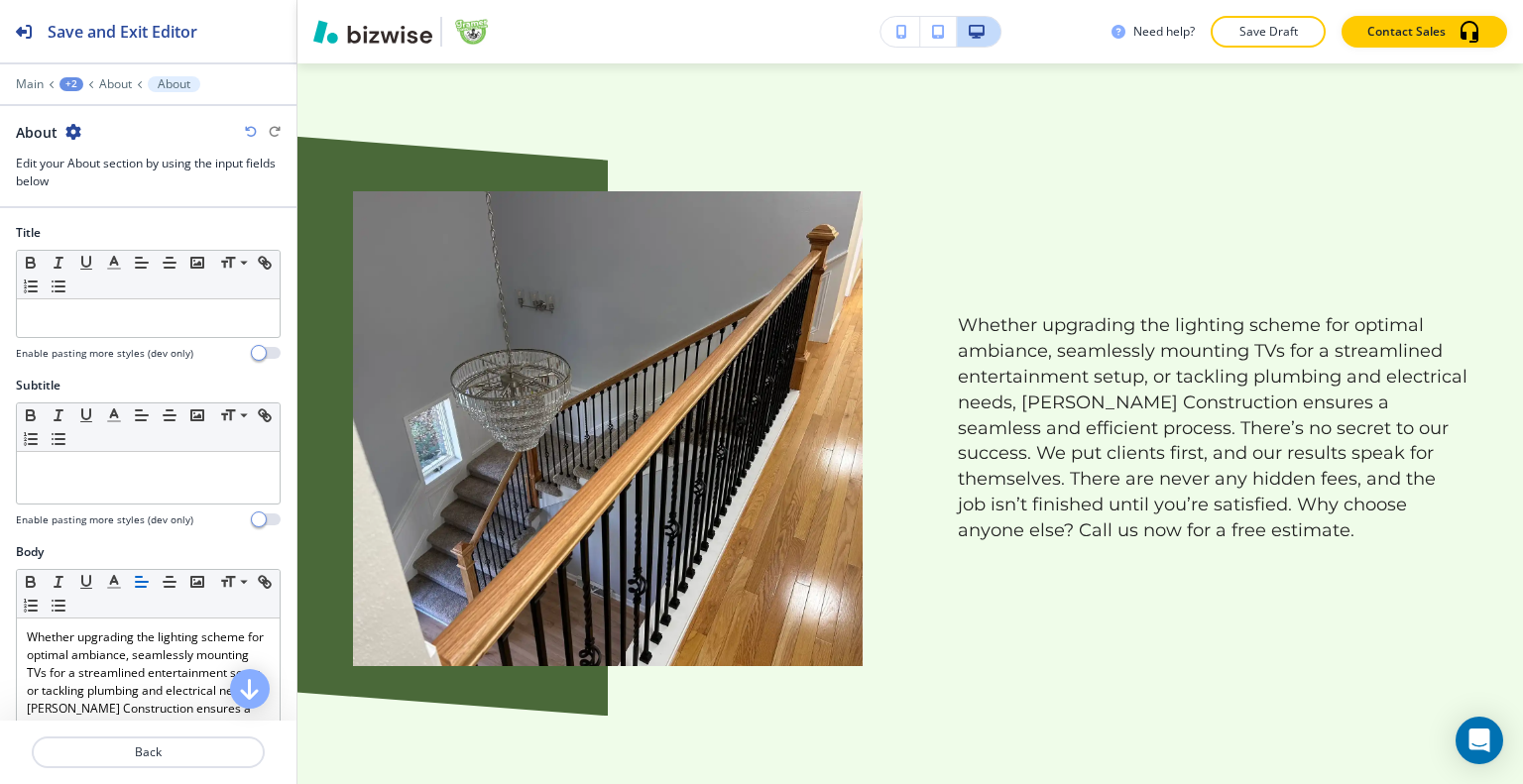 scroll, scrollTop: 2085, scrollLeft: 0, axis: vertical 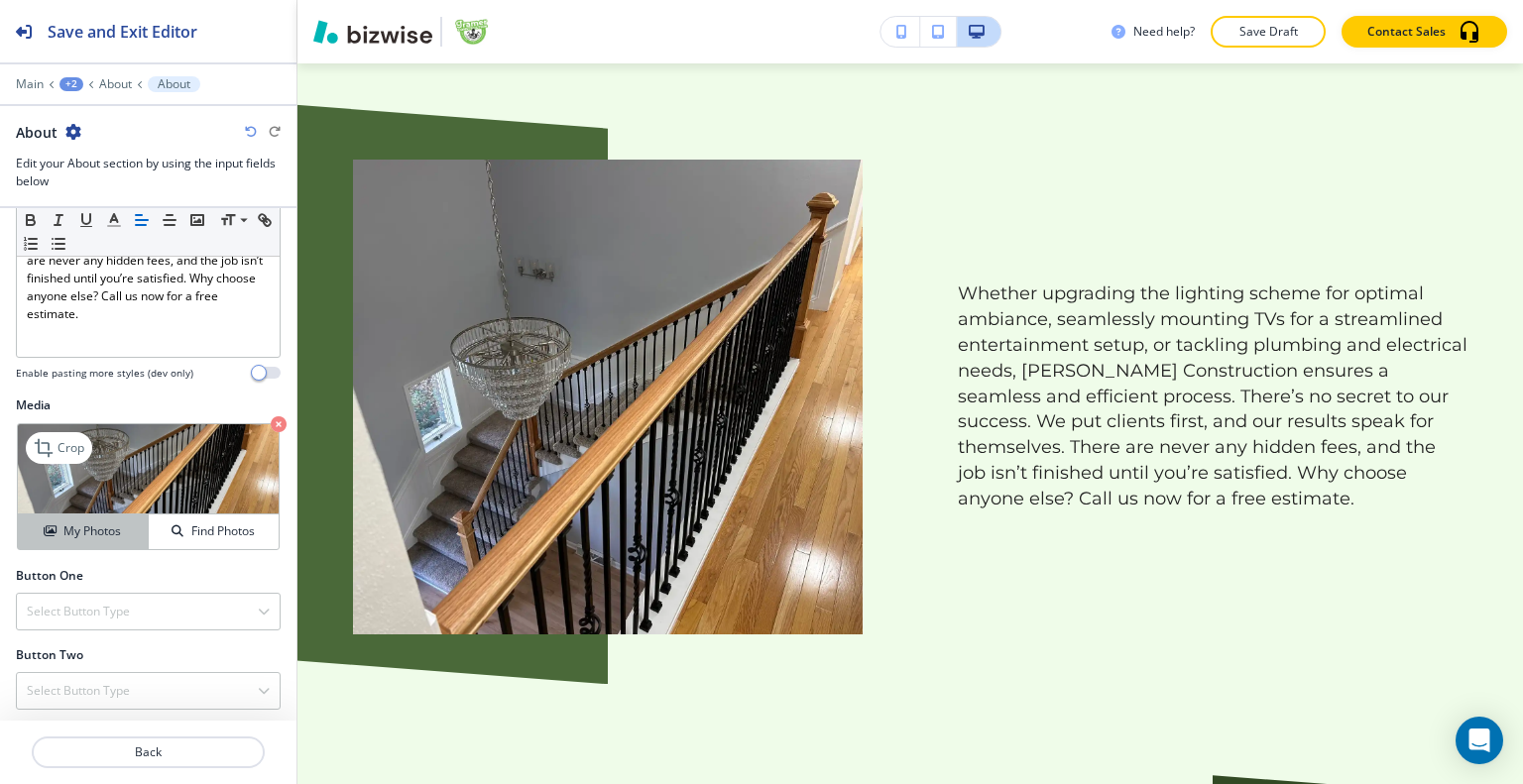 click on "My Photos" at bounding box center [92, 531] 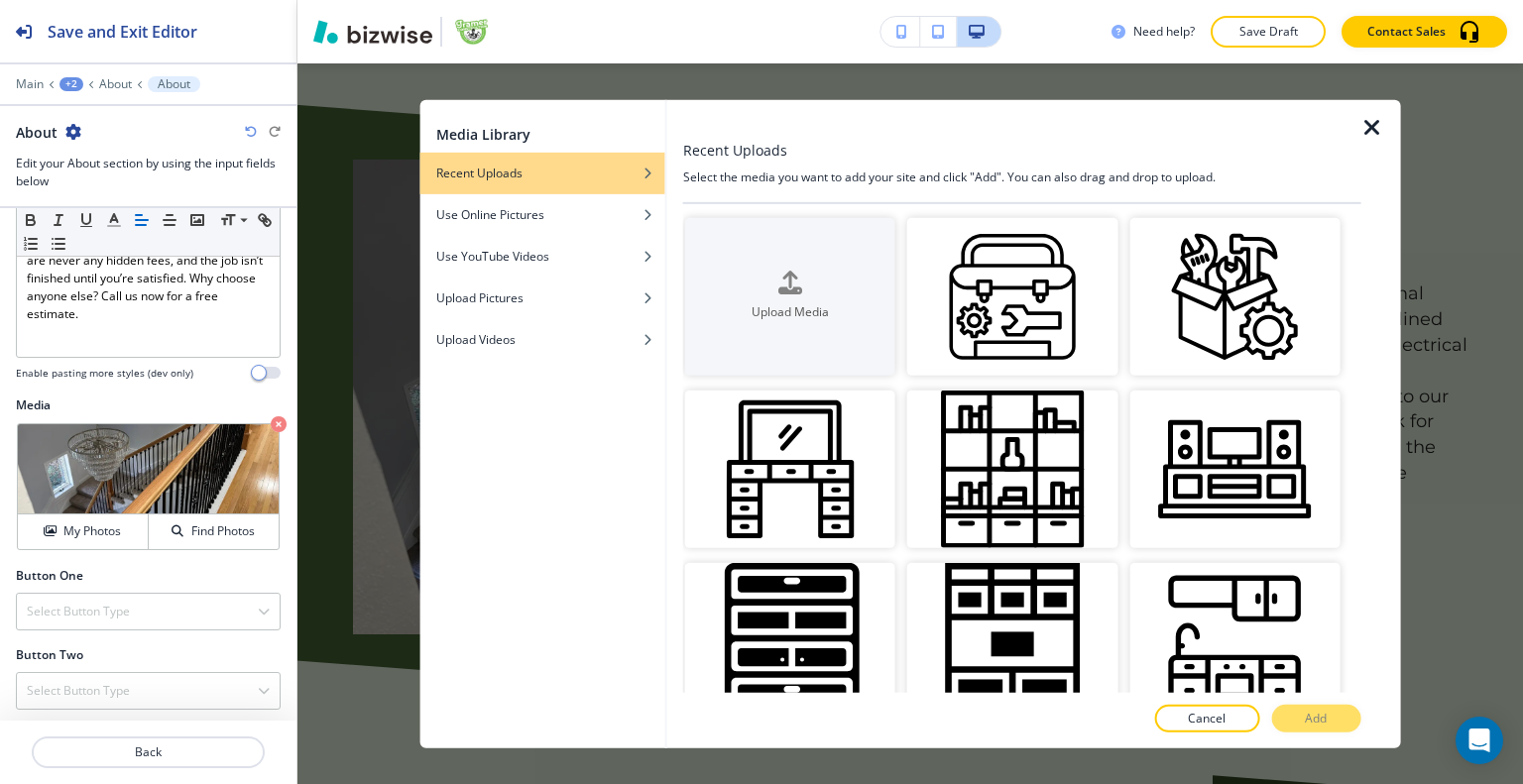 click at bounding box center (1372, 127) 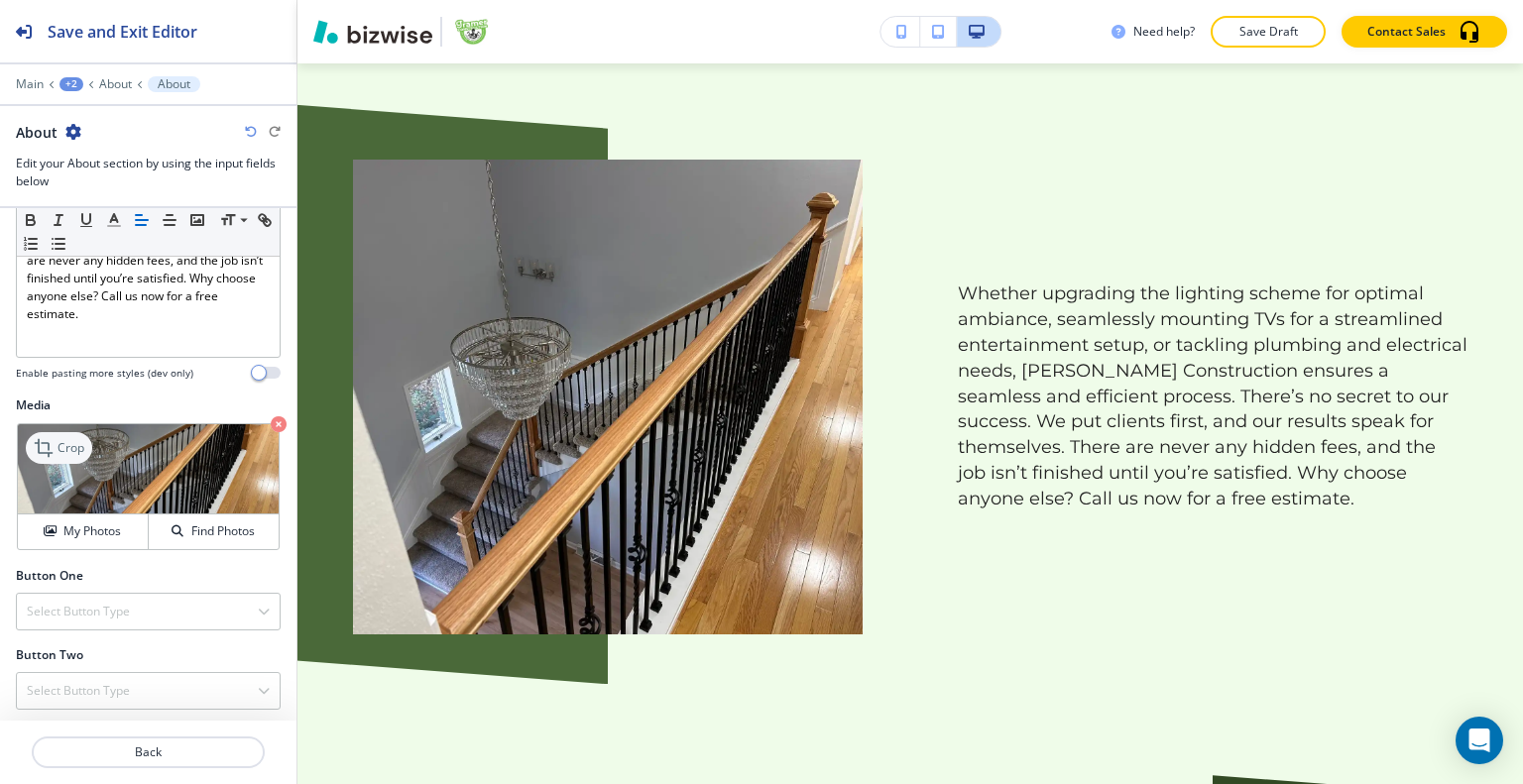 click on "Crop" at bounding box center (70, 448) 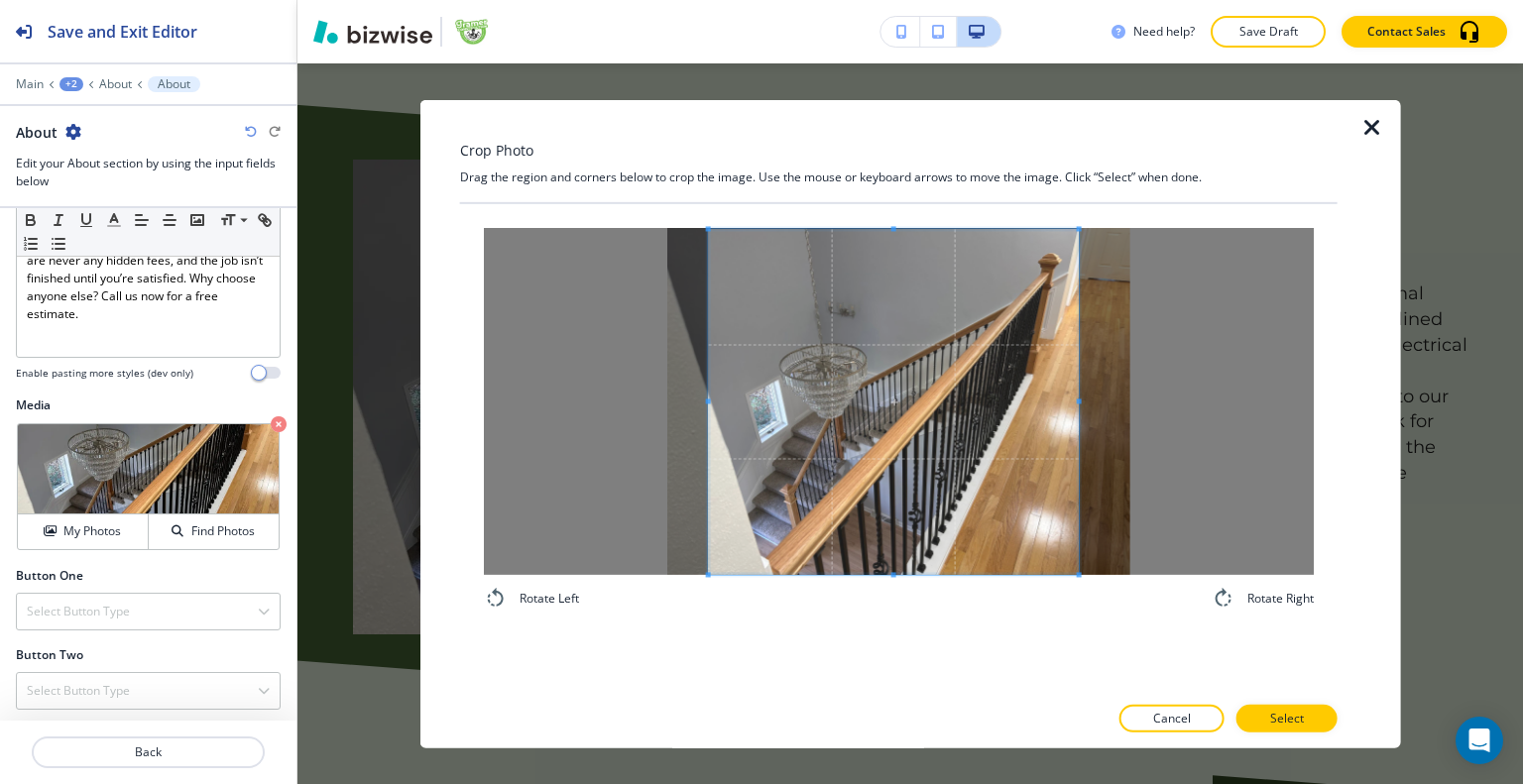 click at bounding box center [1372, 127] 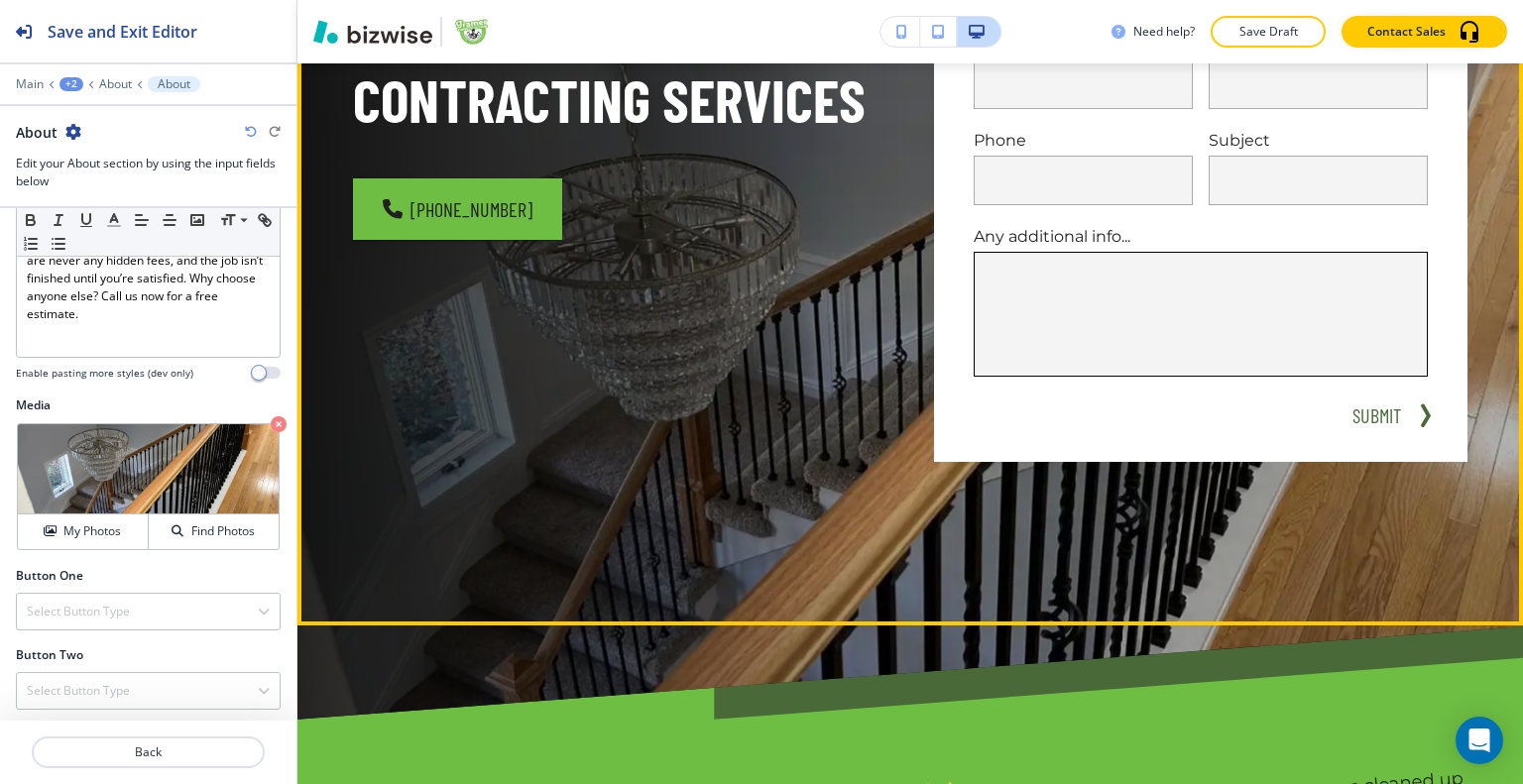 scroll, scrollTop: 202, scrollLeft: 0, axis: vertical 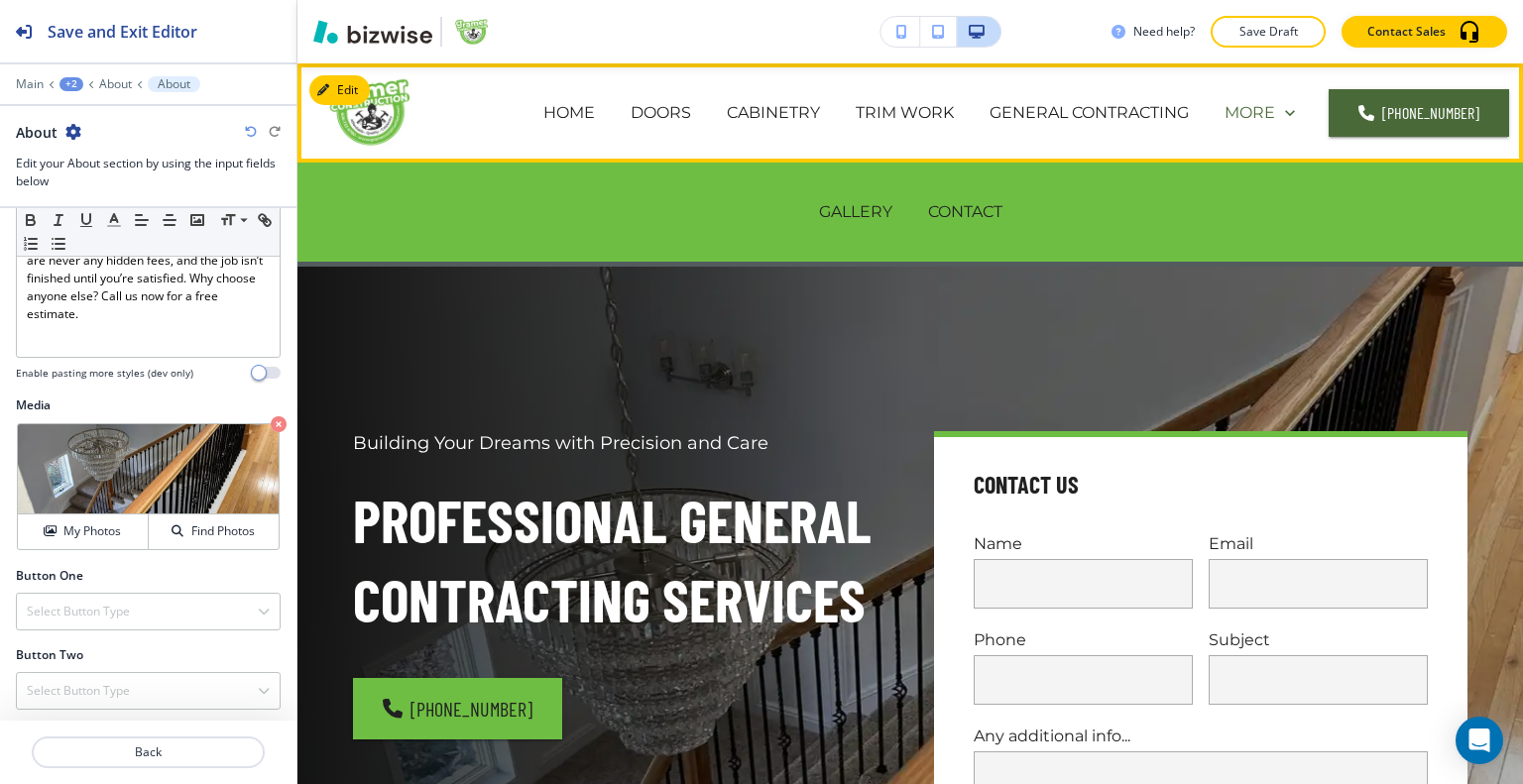 click 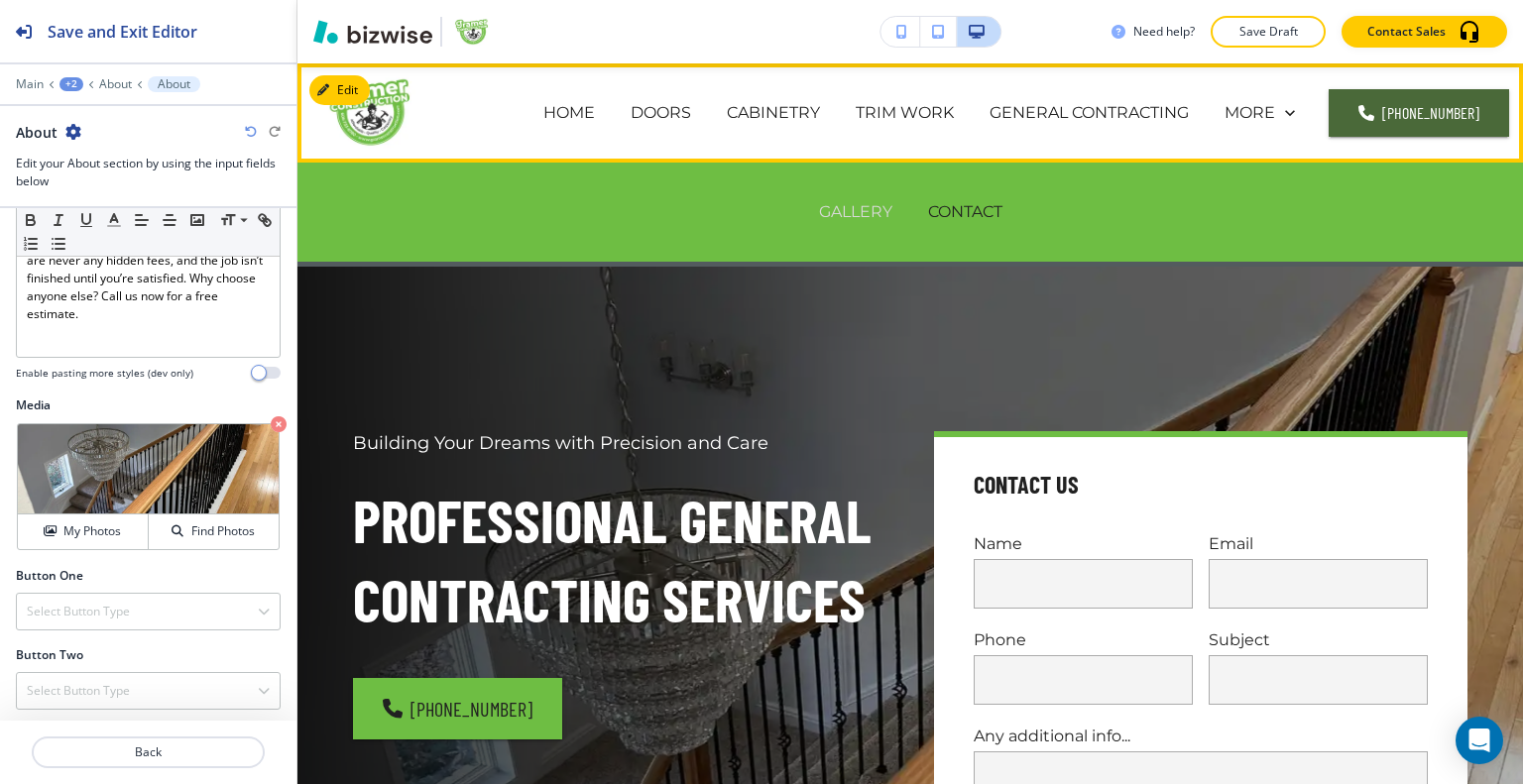 click on "GALLERY" at bounding box center (856, 211) 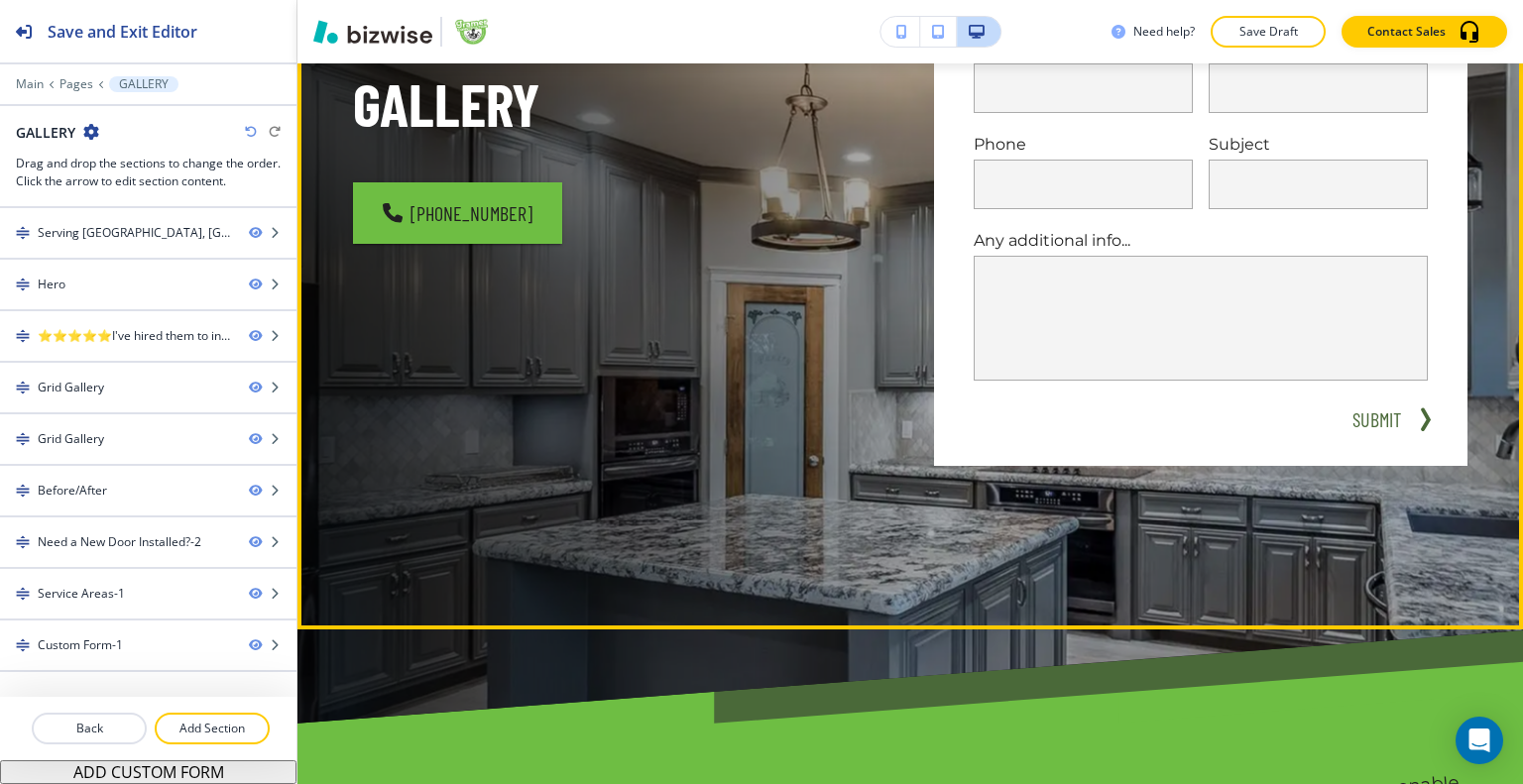 scroll, scrollTop: 396, scrollLeft: 0, axis: vertical 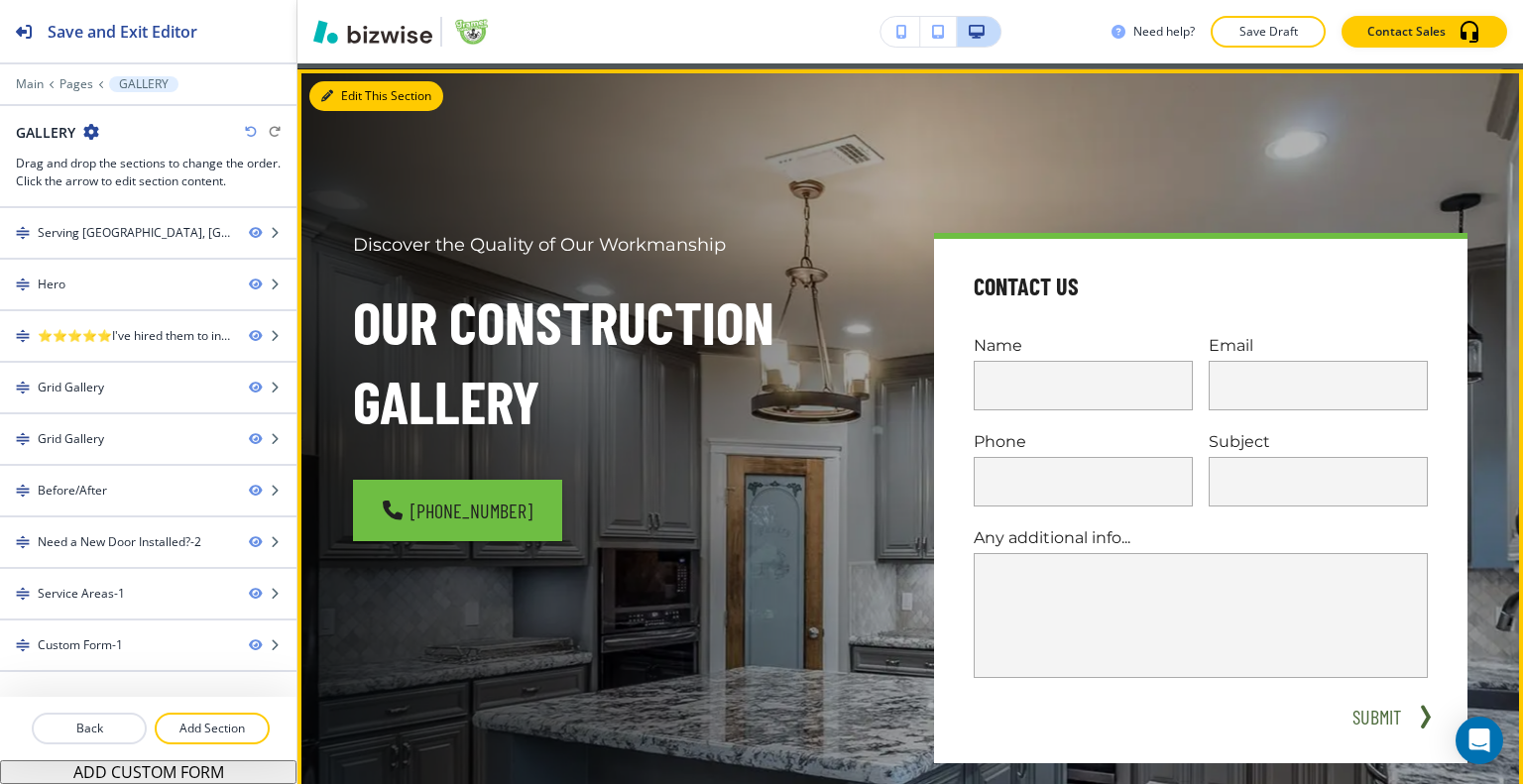 click on "Edit This Section" at bounding box center (376, 96) 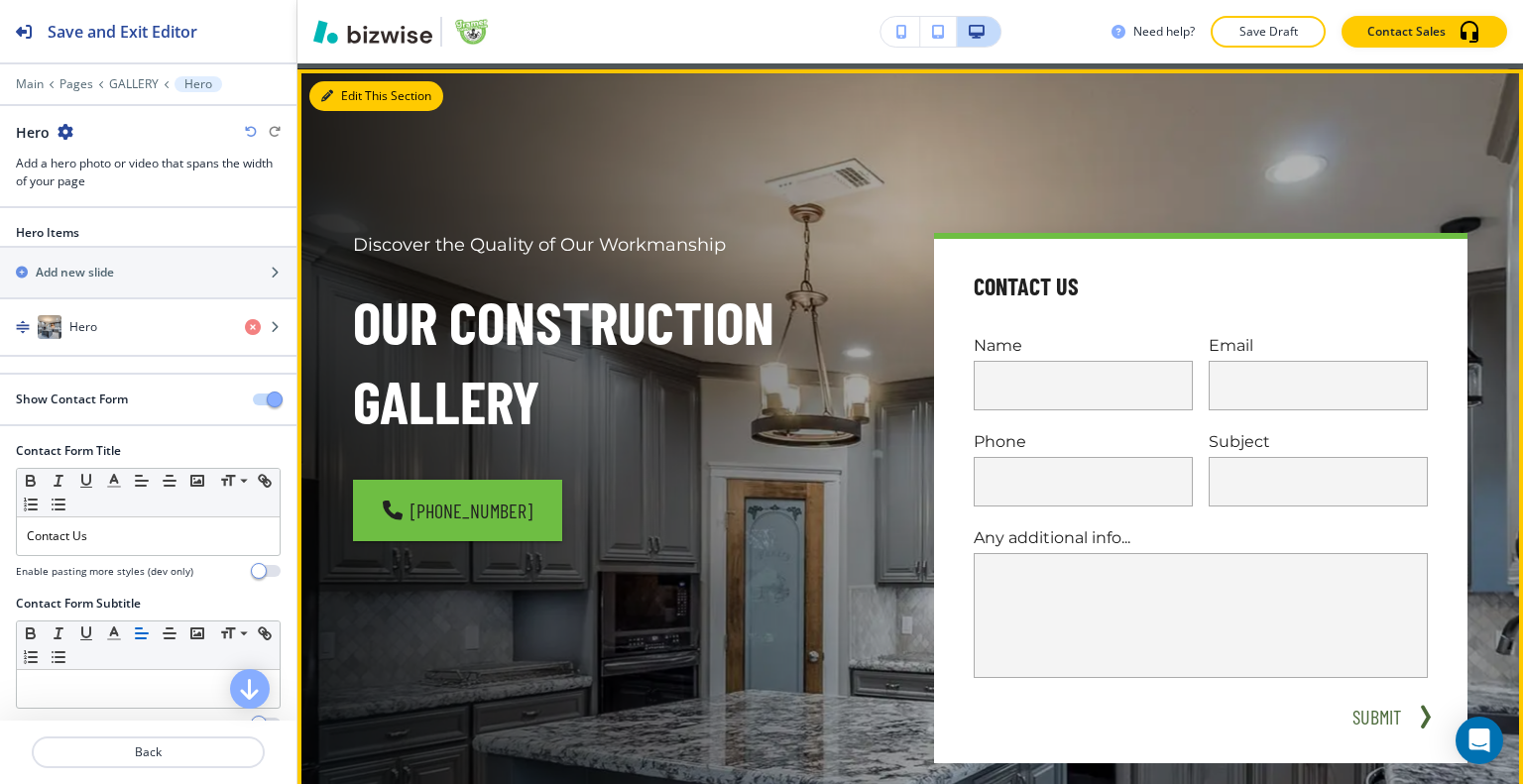scroll, scrollTop: 203, scrollLeft: 0, axis: vertical 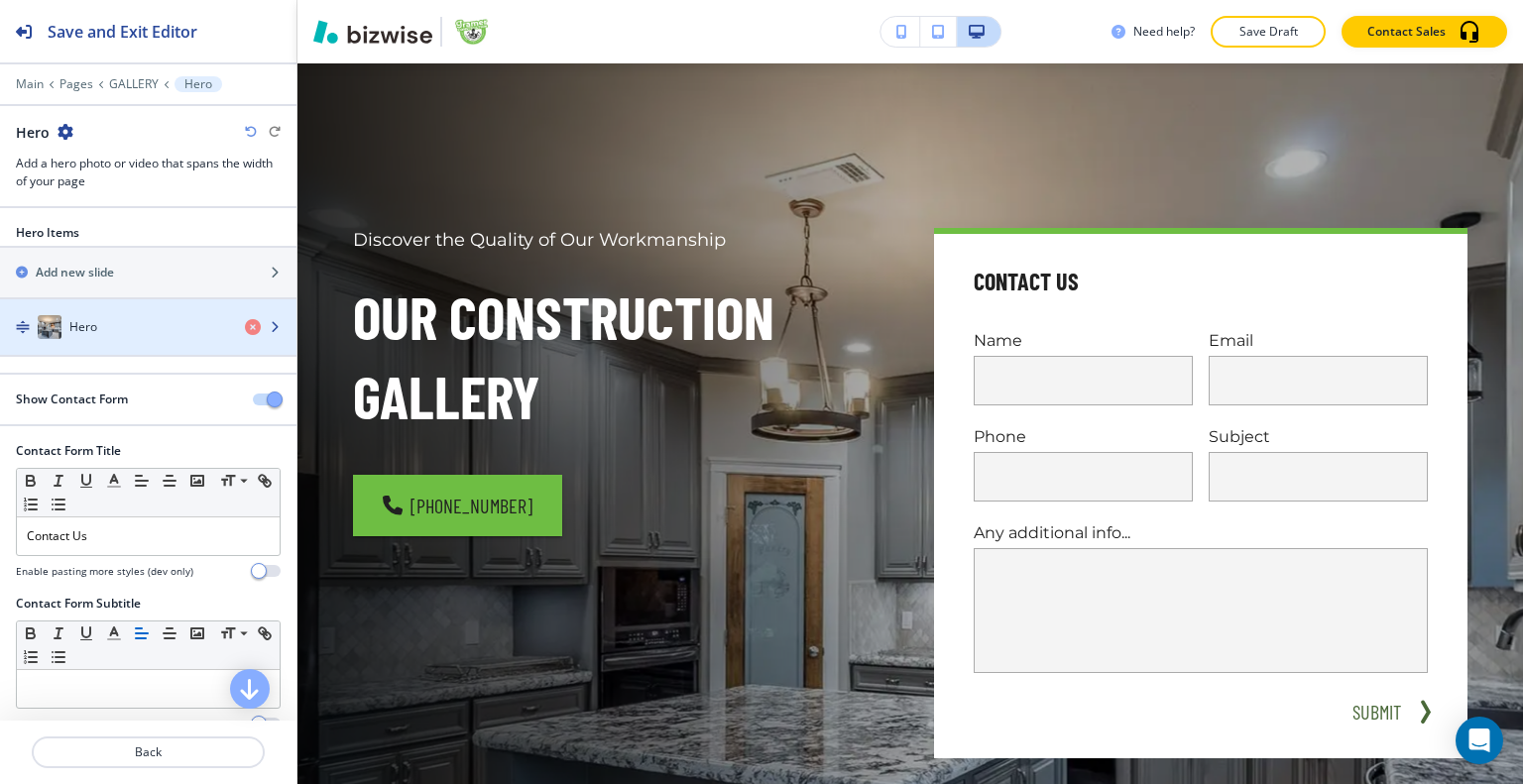 click at bounding box center [148, 347] 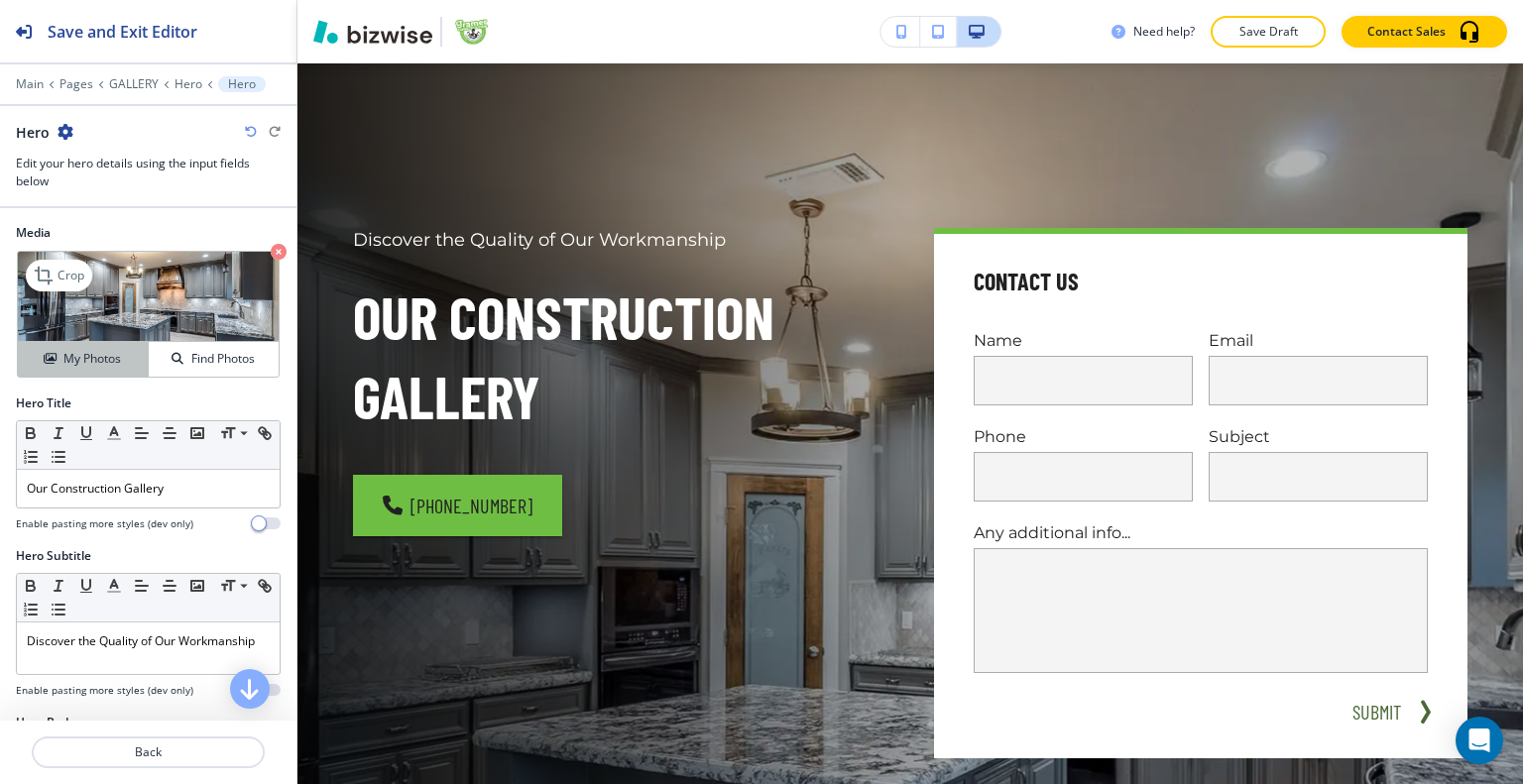 click on "My Photos" at bounding box center [92, 359] 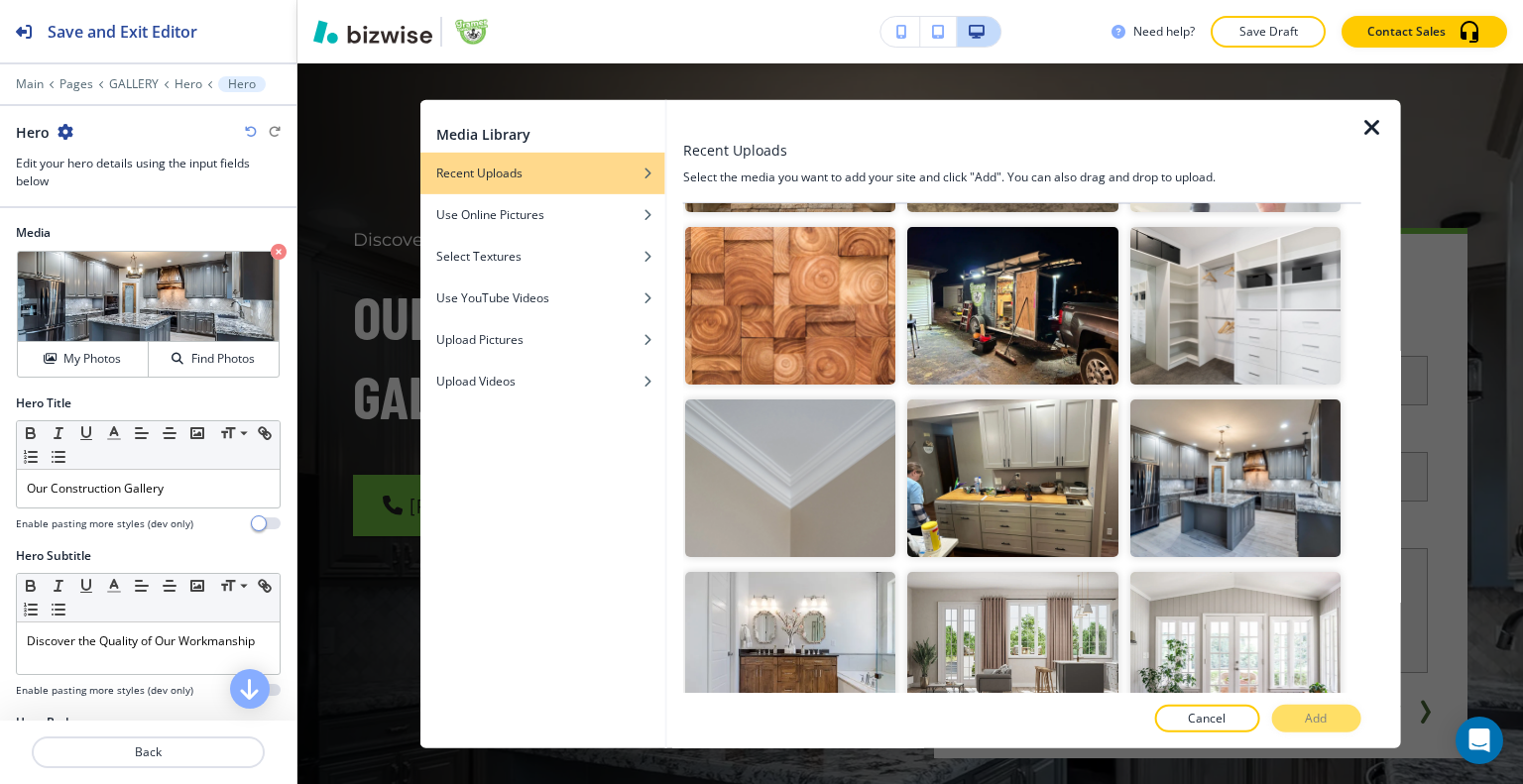 scroll, scrollTop: 3469, scrollLeft: 0, axis: vertical 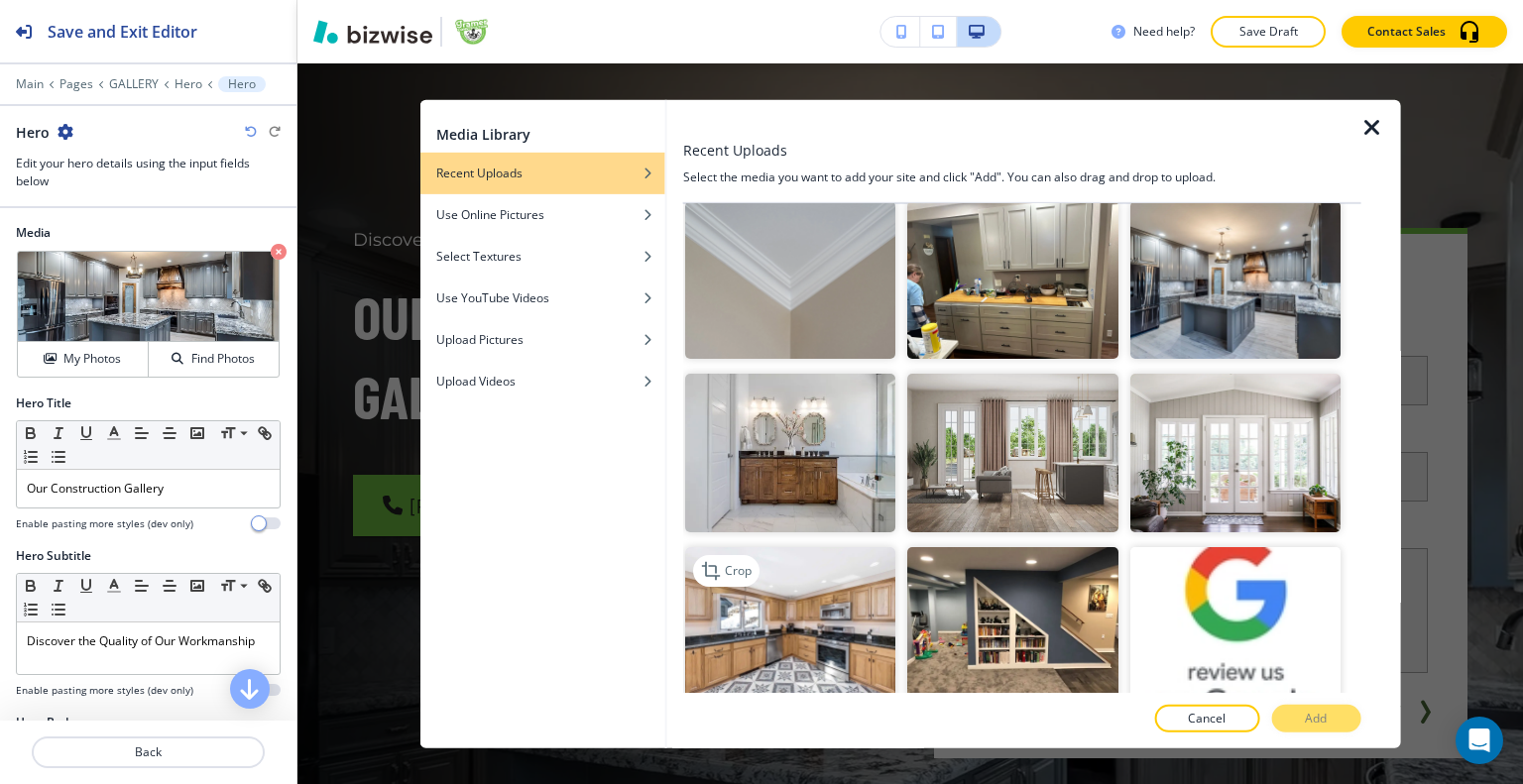 click at bounding box center (790, 624) 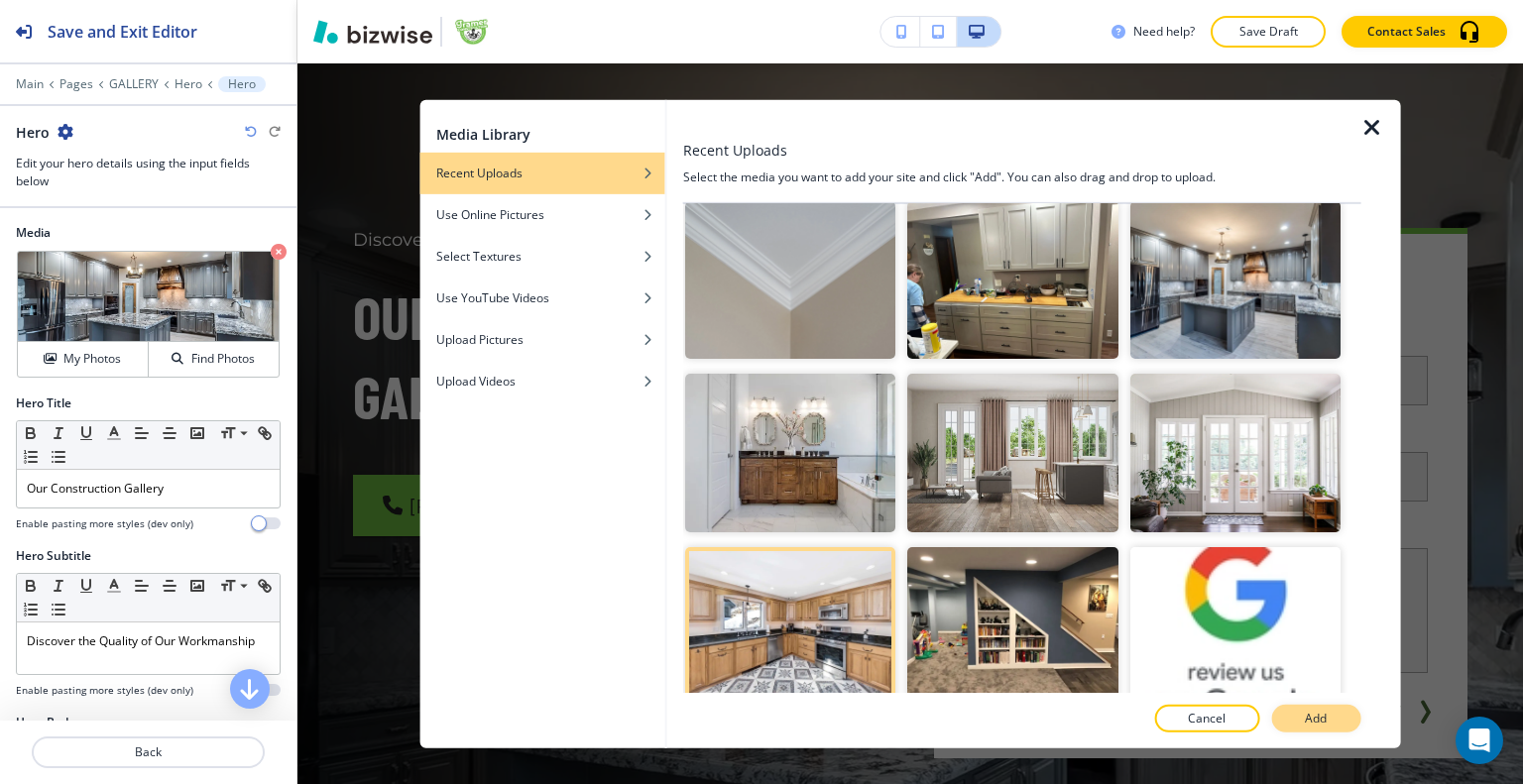 click on "Add" at bounding box center [1316, 719] 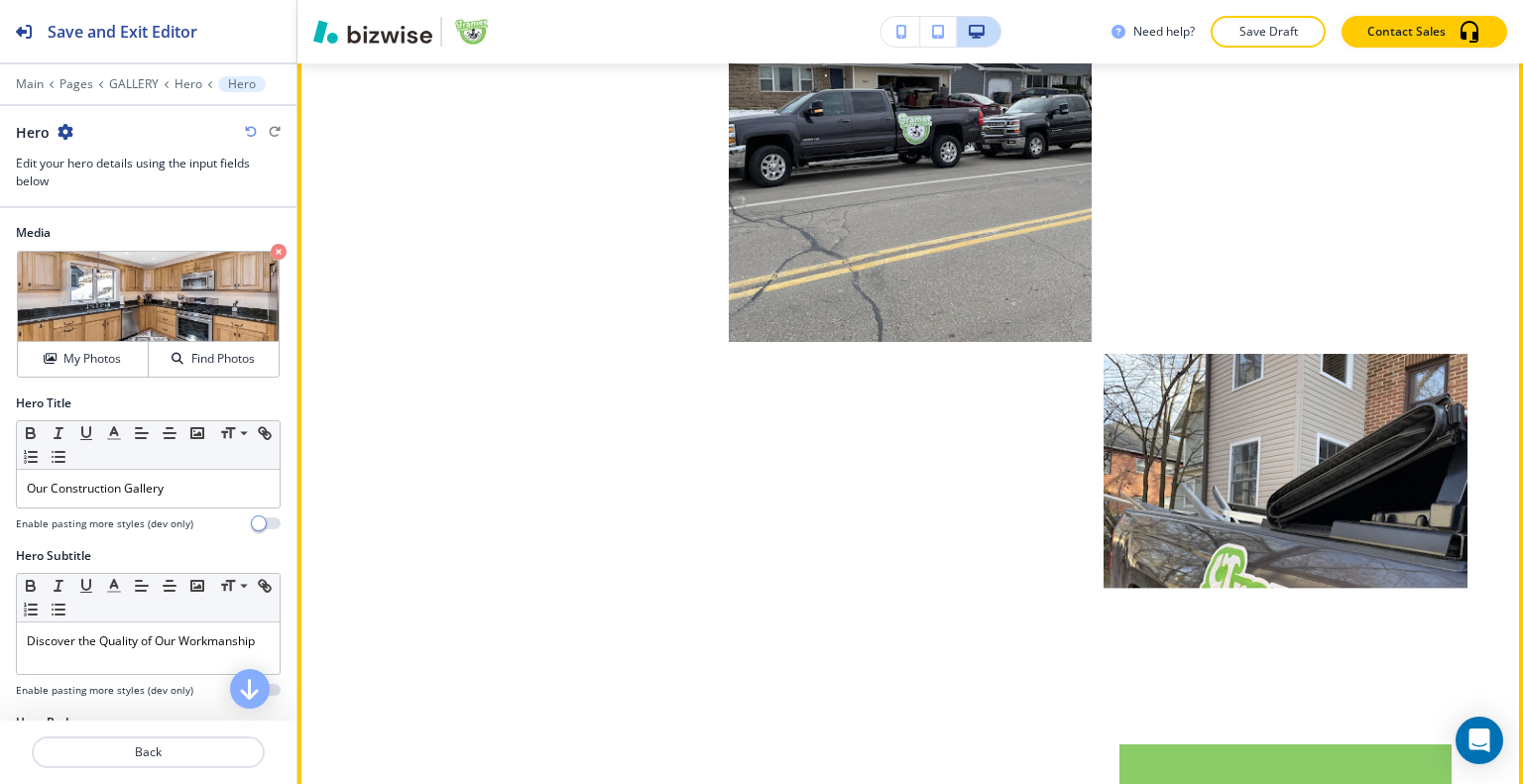 scroll, scrollTop: 4762, scrollLeft: 0, axis: vertical 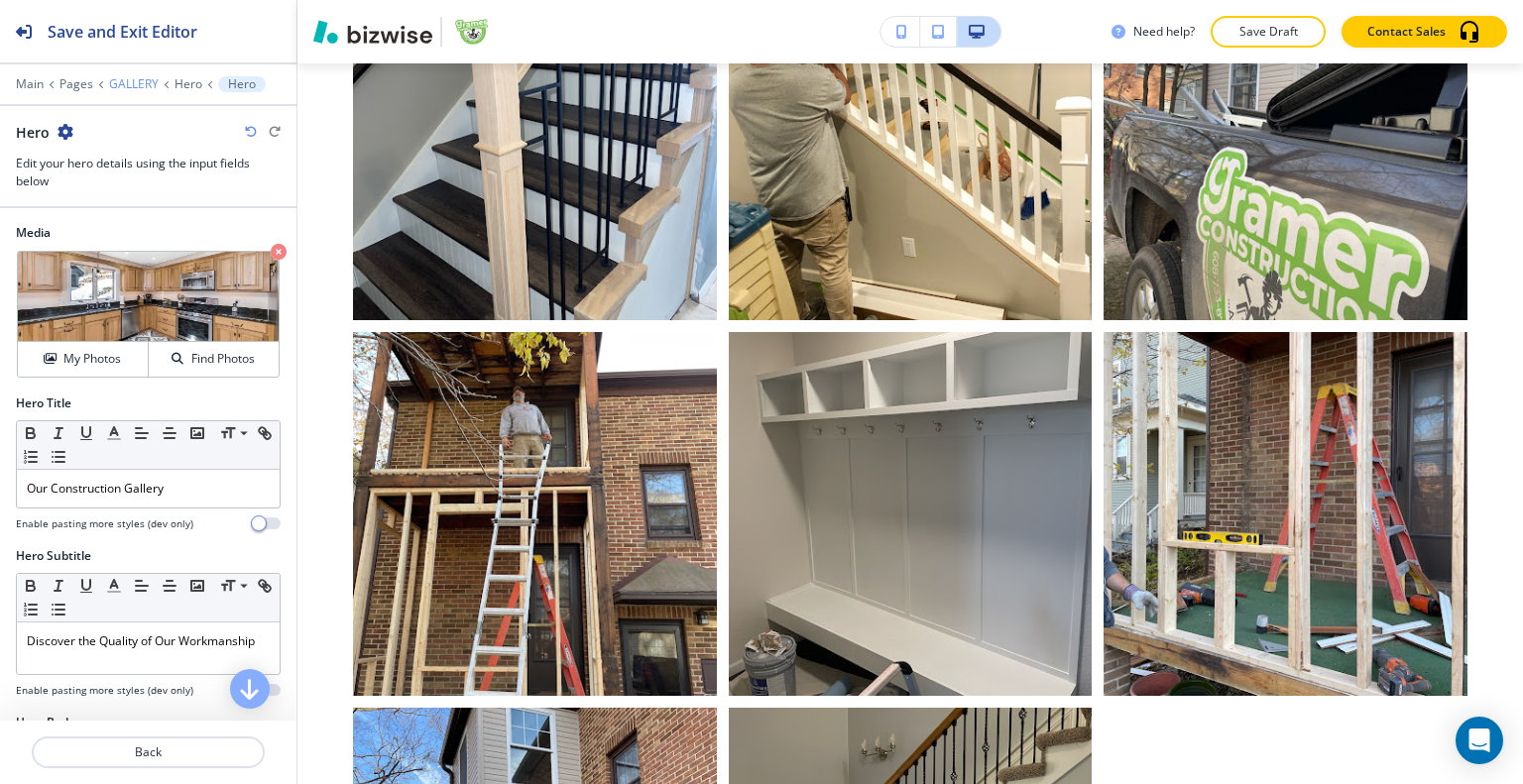 click on "GALLERY" at bounding box center [134, 84] 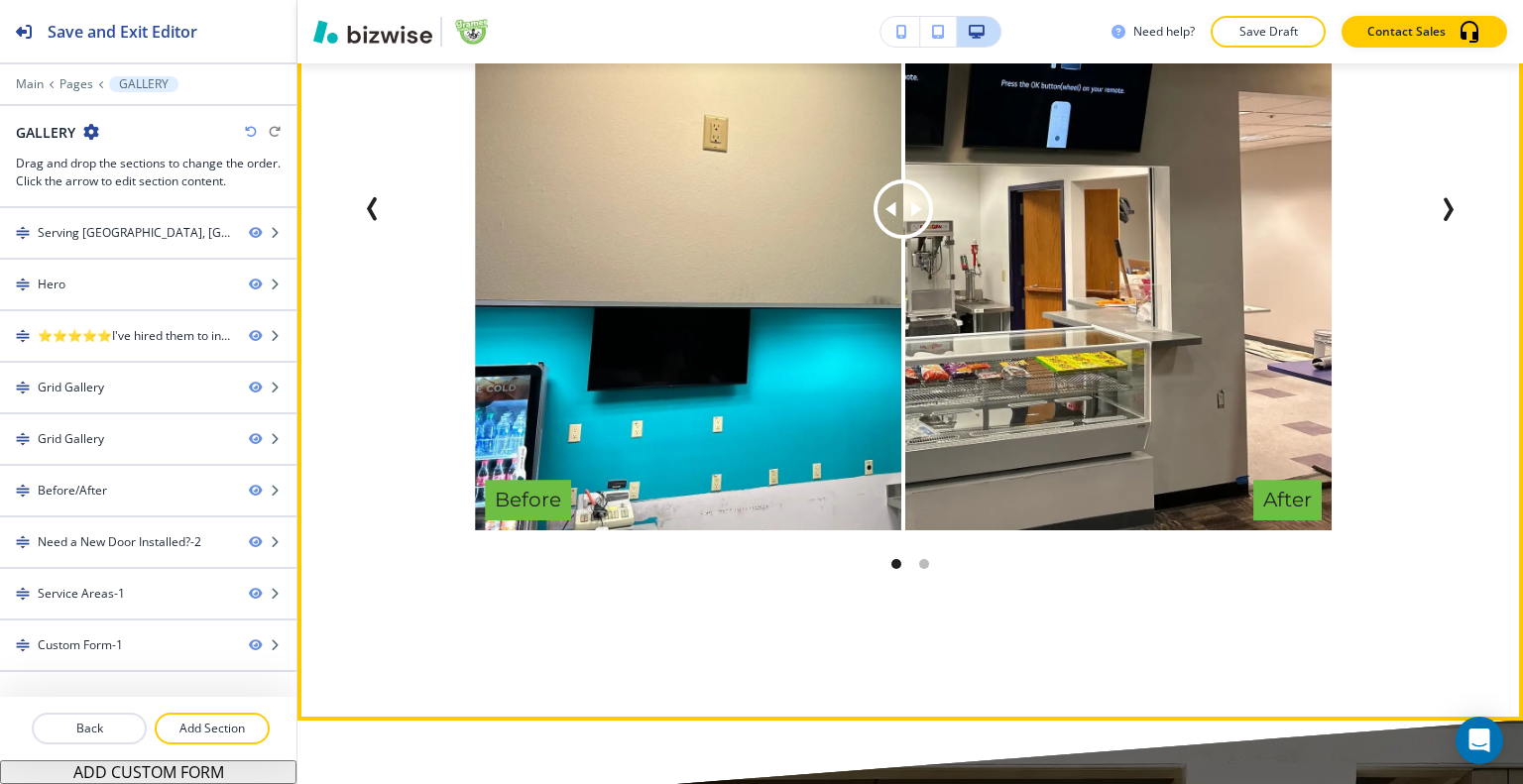 scroll, scrollTop: 7637, scrollLeft: 0, axis: vertical 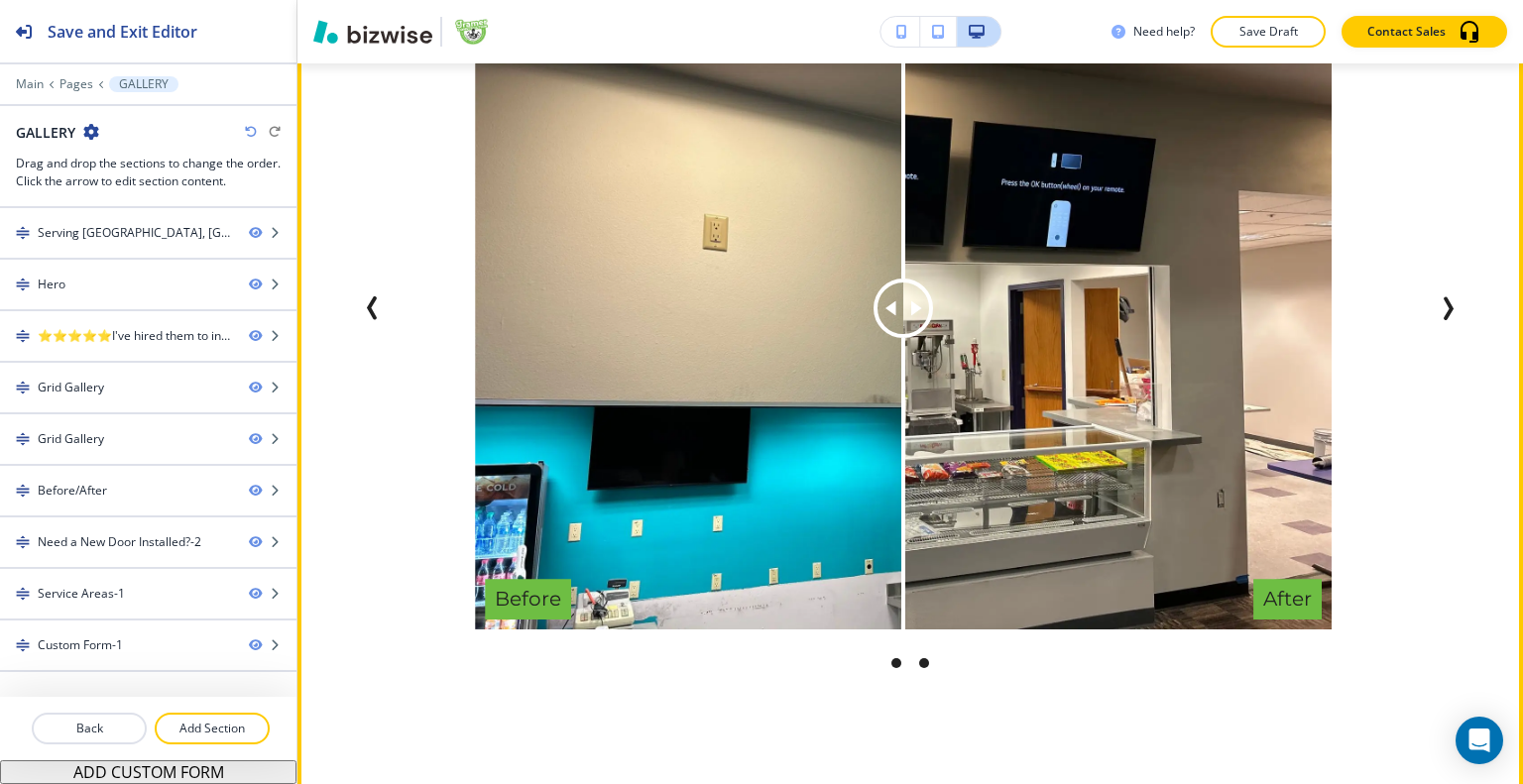 click at bounding box center [924, 663] 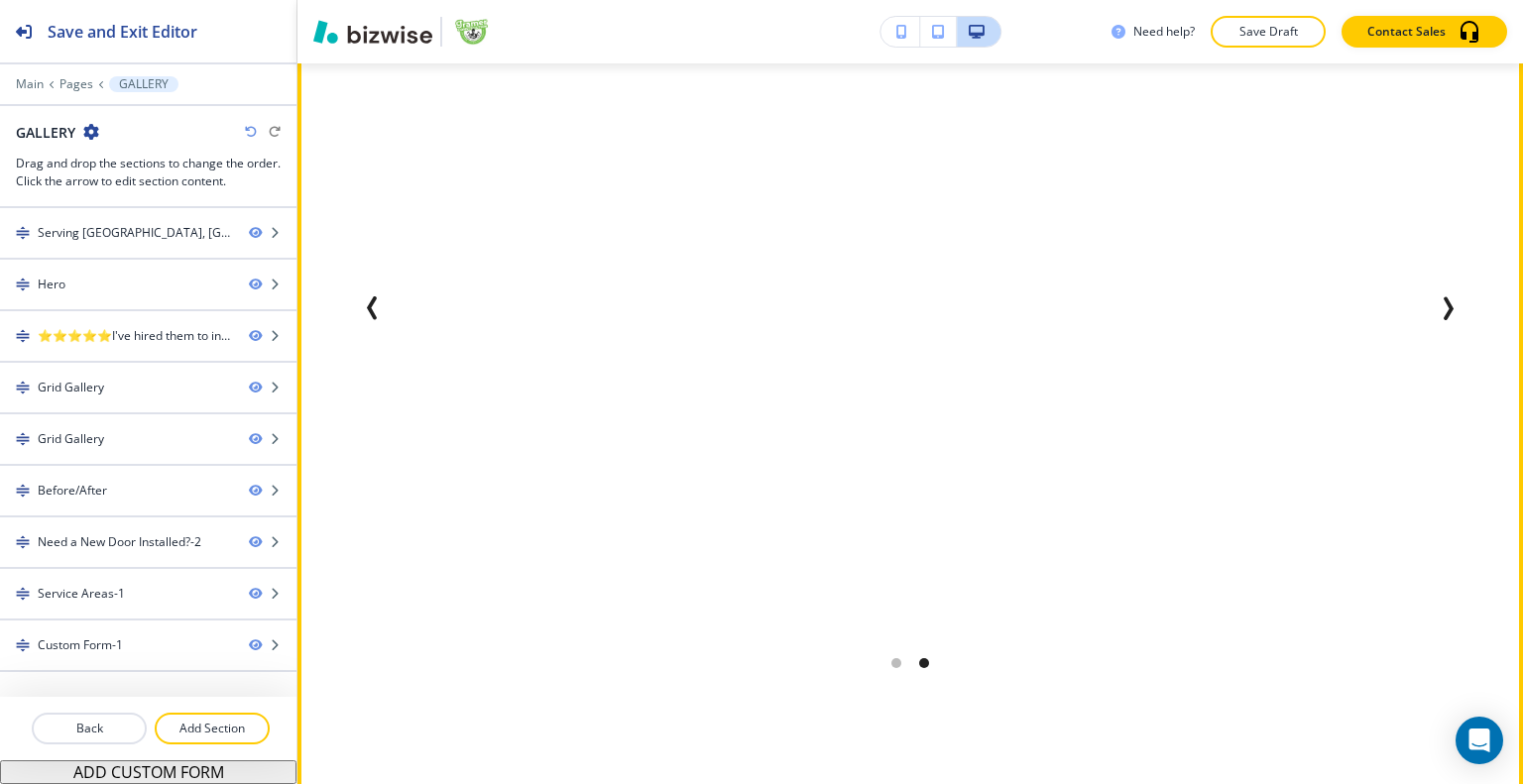 drag, startPoint x: 908, startPoint y: 273, endPoint x: 618, endPoint y: 253, distance: 290.6888 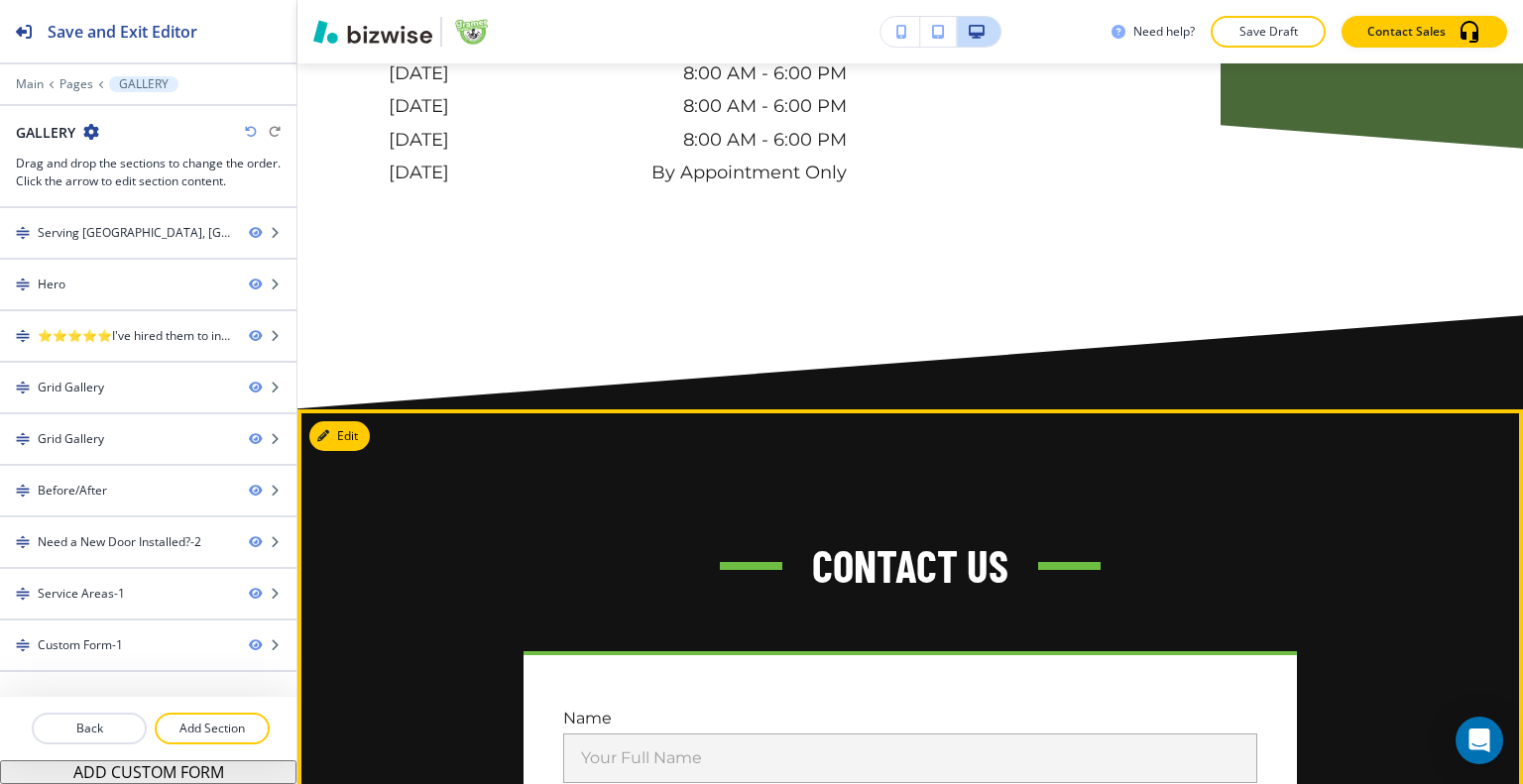 scroll, scrollTop: 10610, scrollLeft: 0, axis: vertical 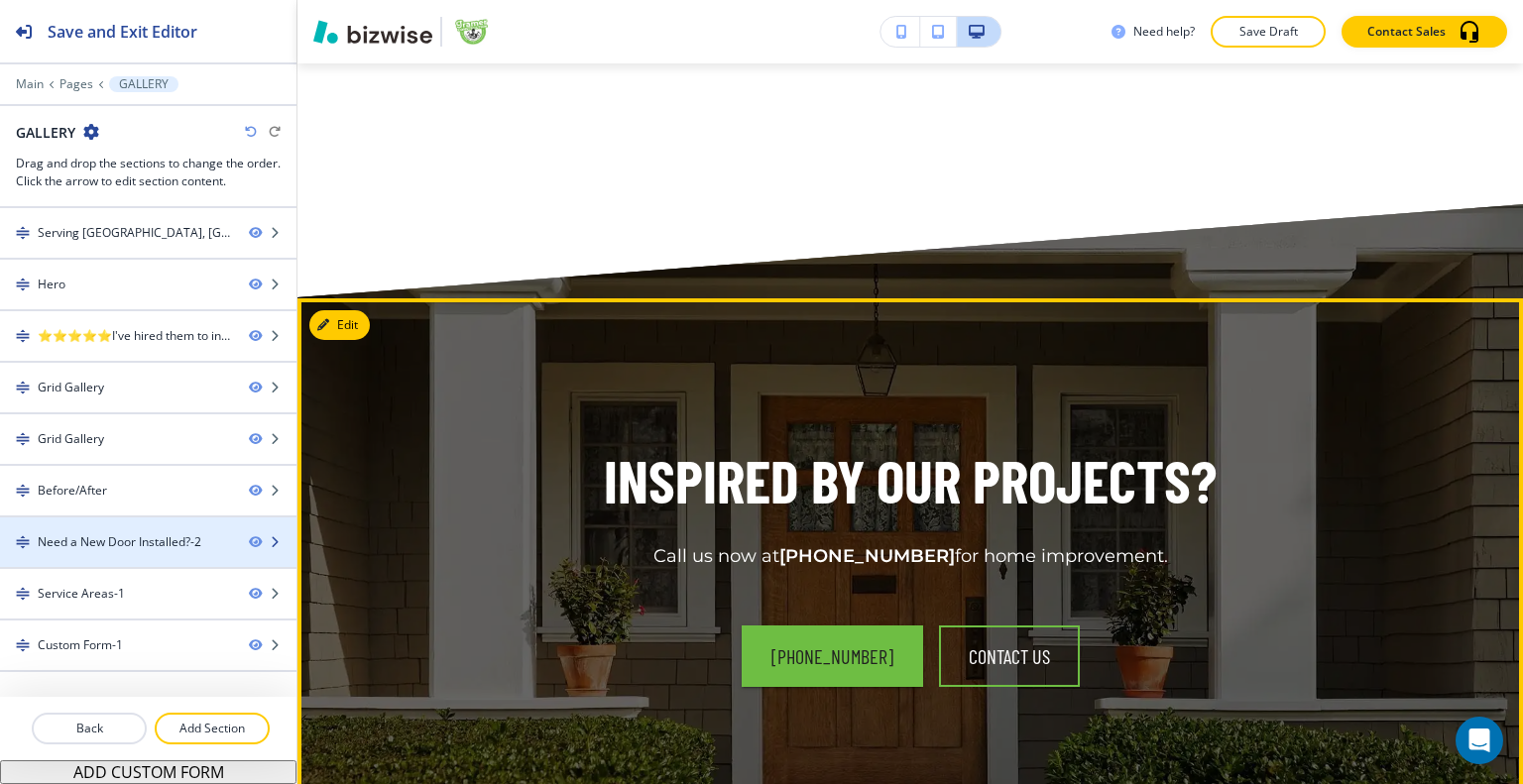 click on "Need a New Door Installed?-2" at bounding box center [119, 542] 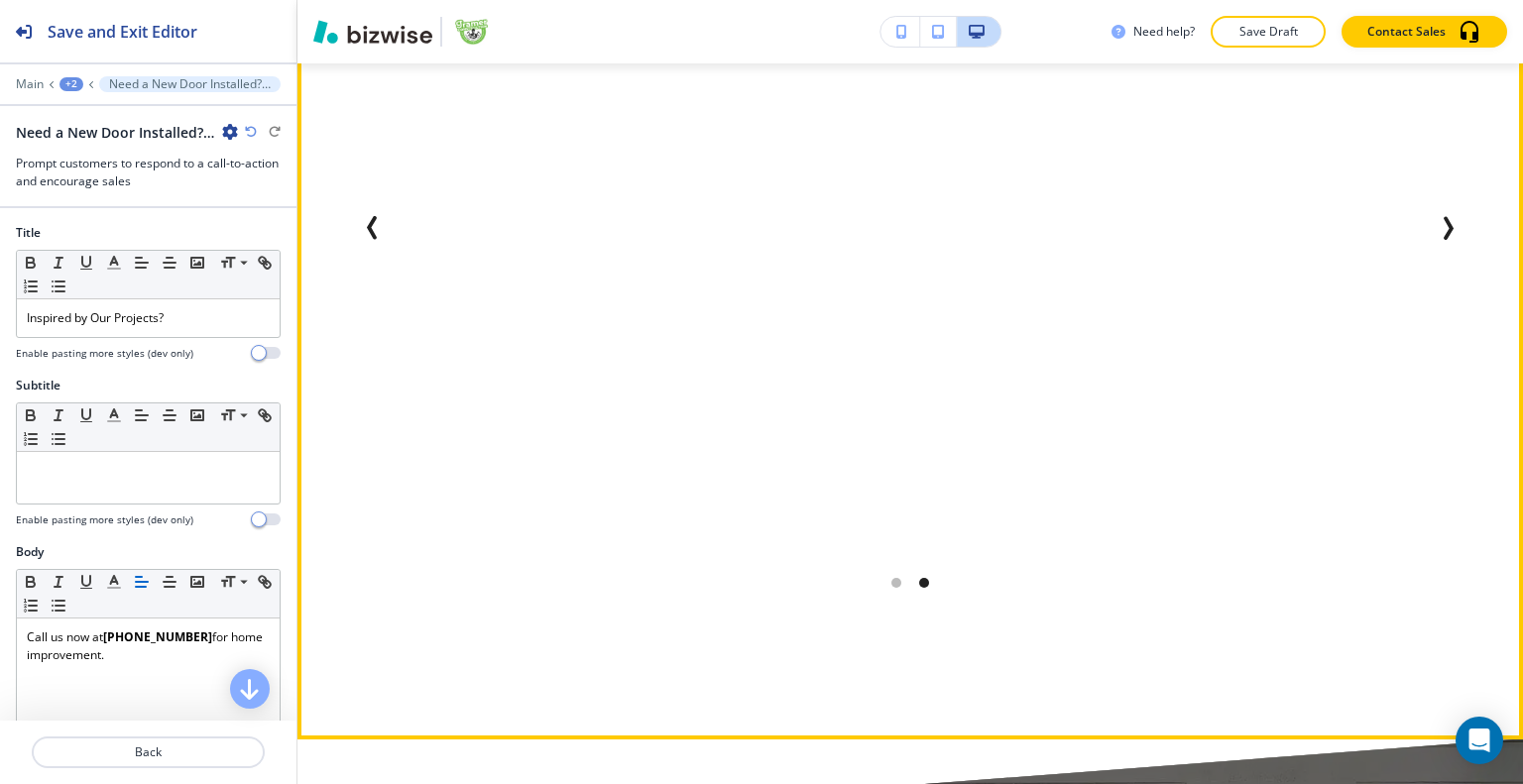 scroll, scrollTop: 7420, scrollLeft: 0, axis: vertical 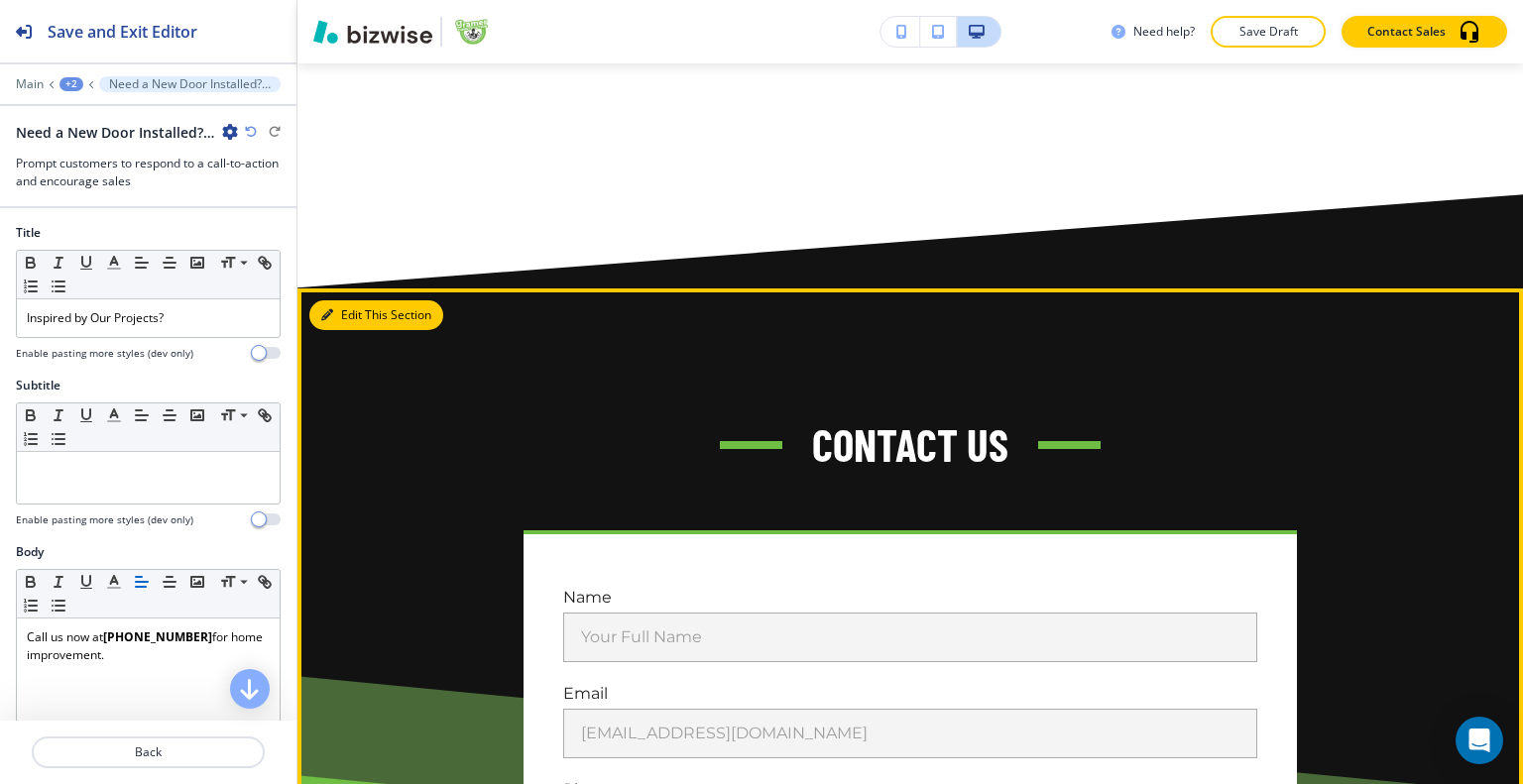 click at bounding box center (327, 315) 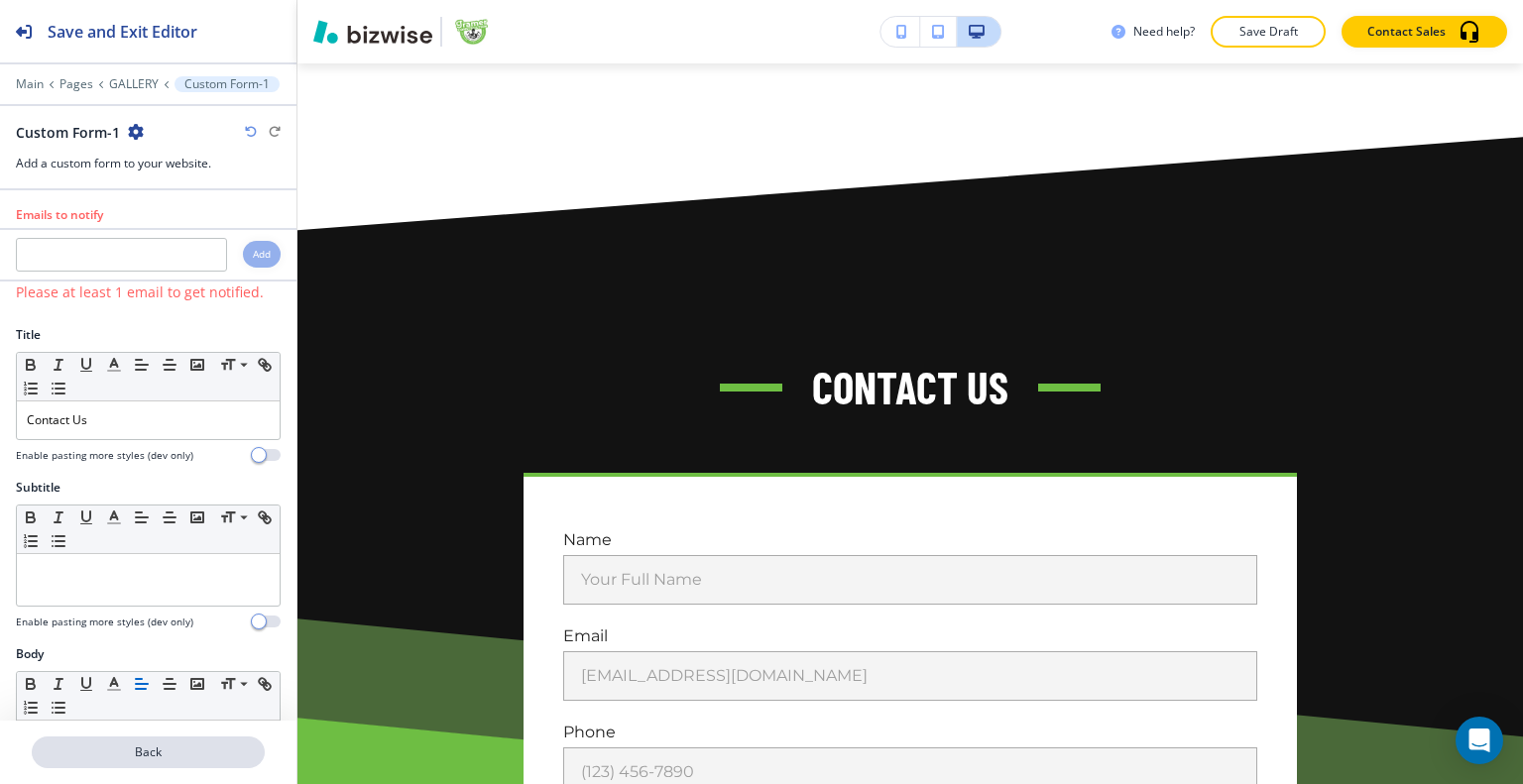 click on "Back" at bounding box center (148, 752) 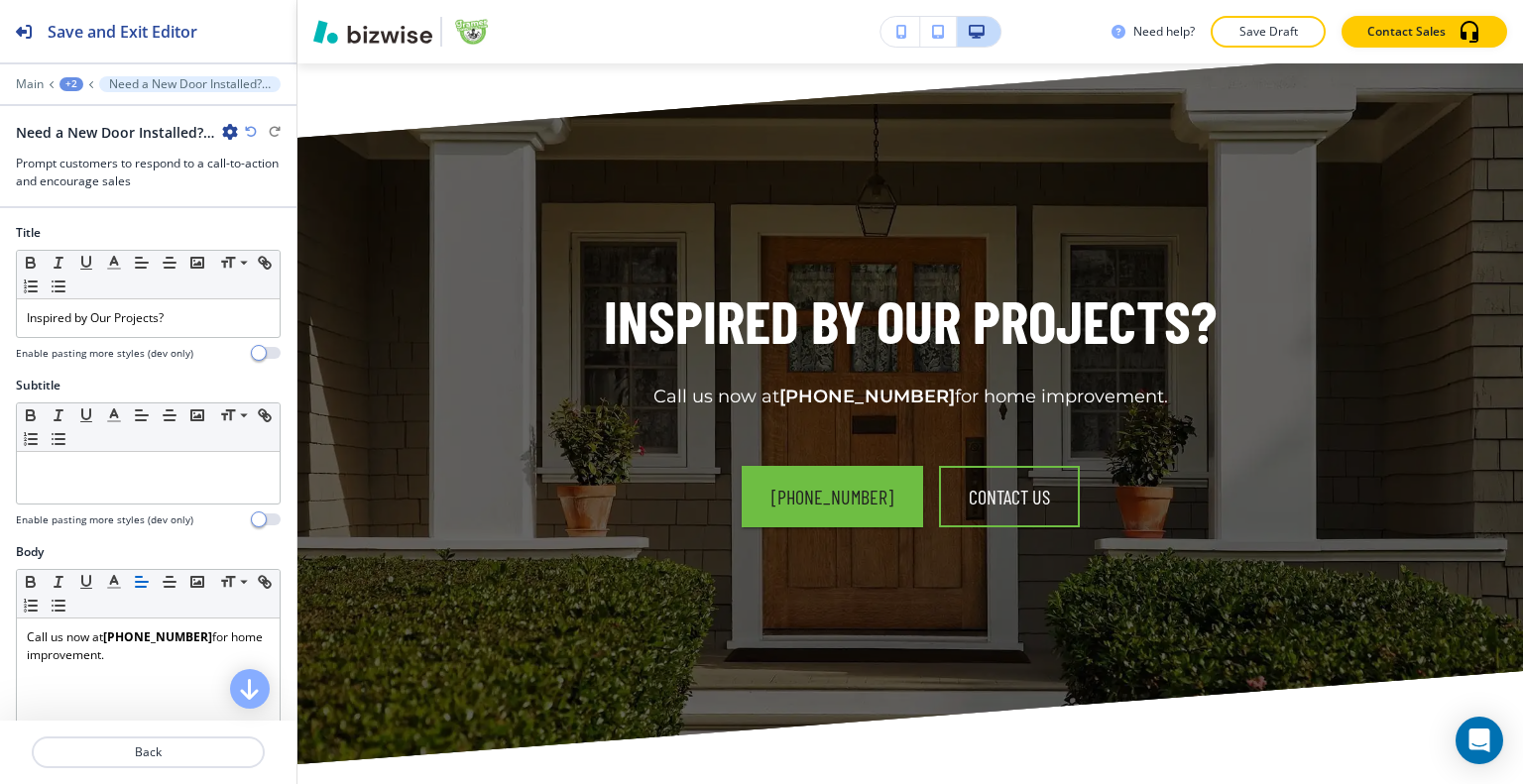scroll, scrollTop: 8014, scrollLeft: 0, axis: vertical 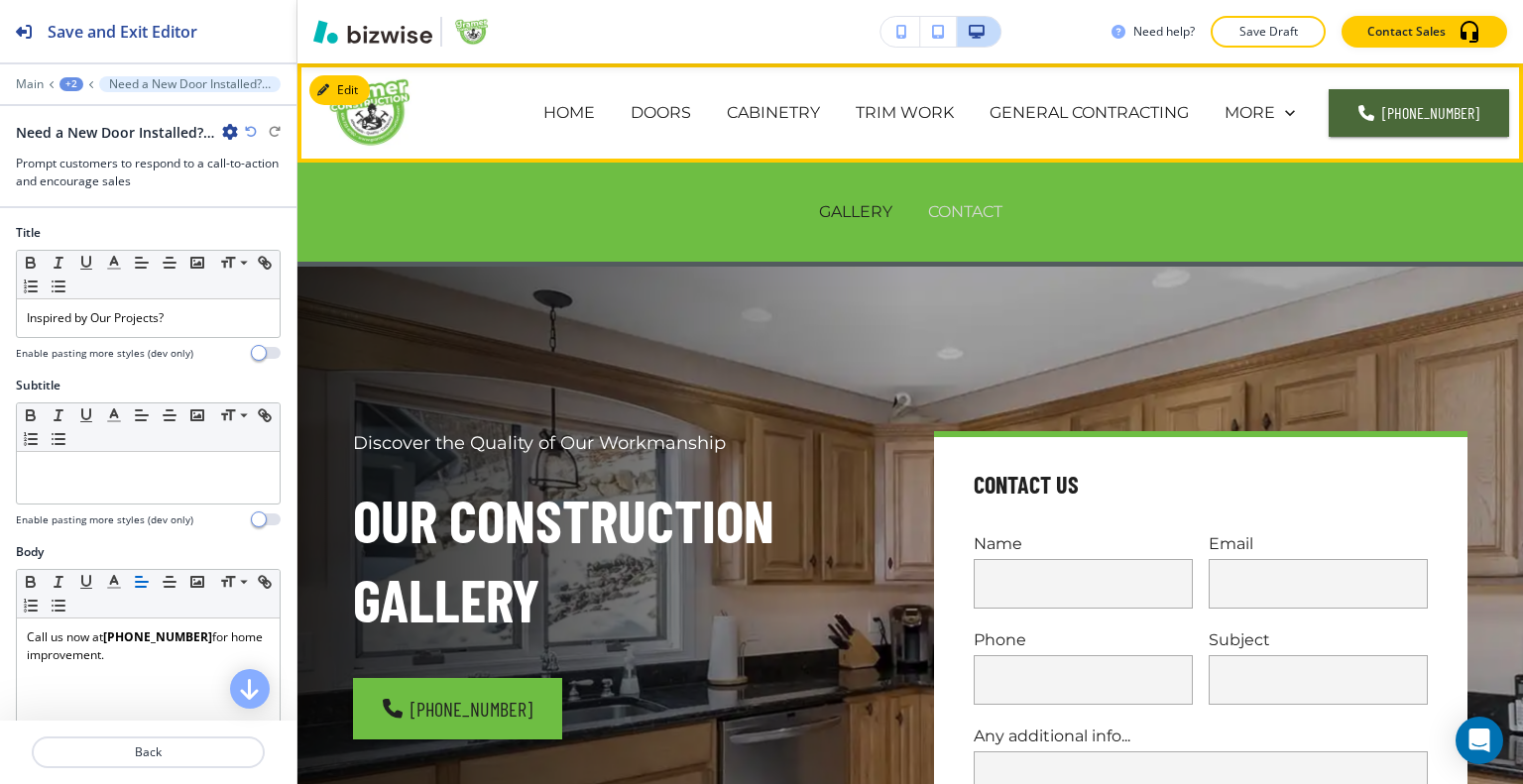 click on "CONTACT" at bounding box center (965, 211) 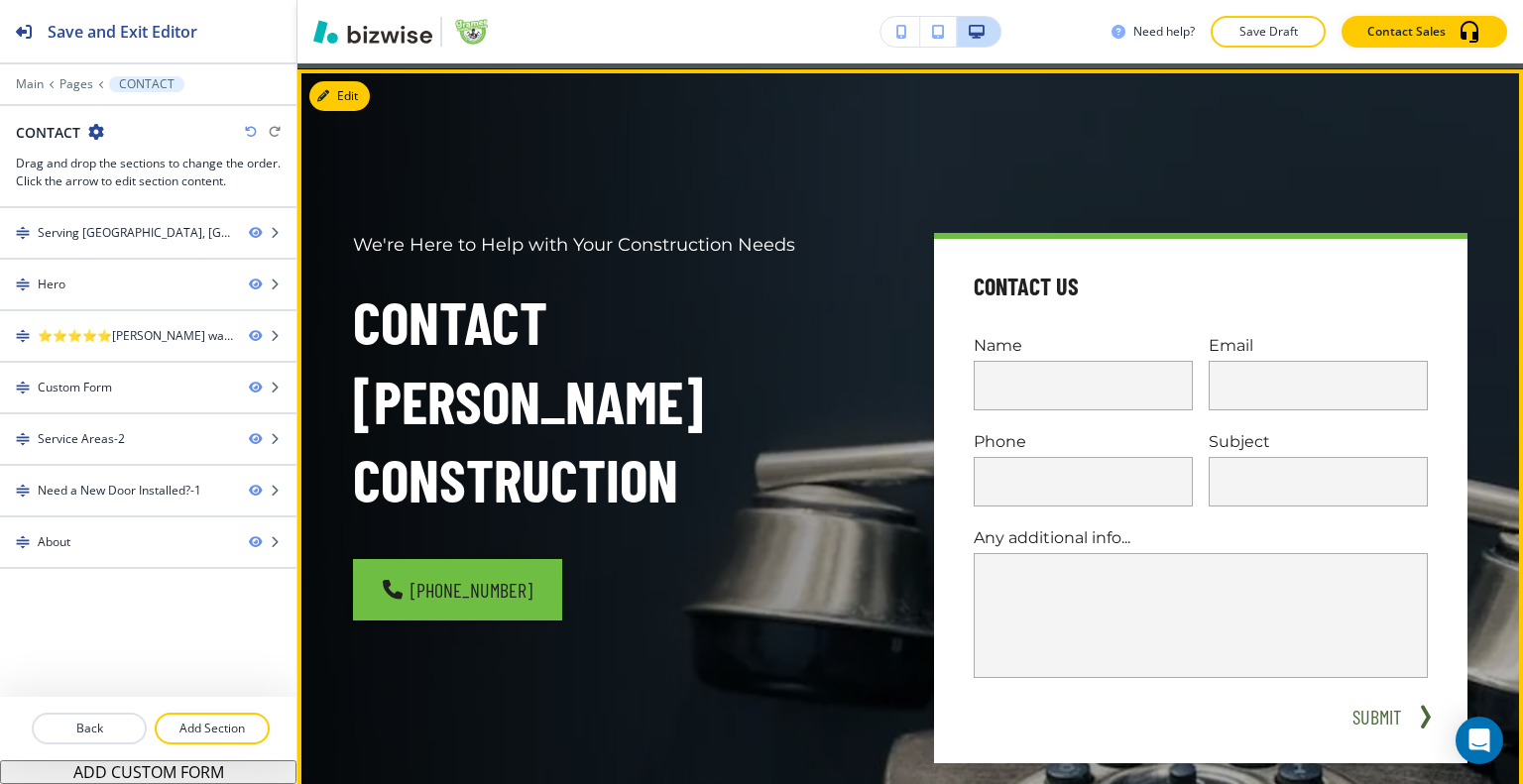 scroll, scrollTop: 99, scrollLeft: 0, axis: vertical 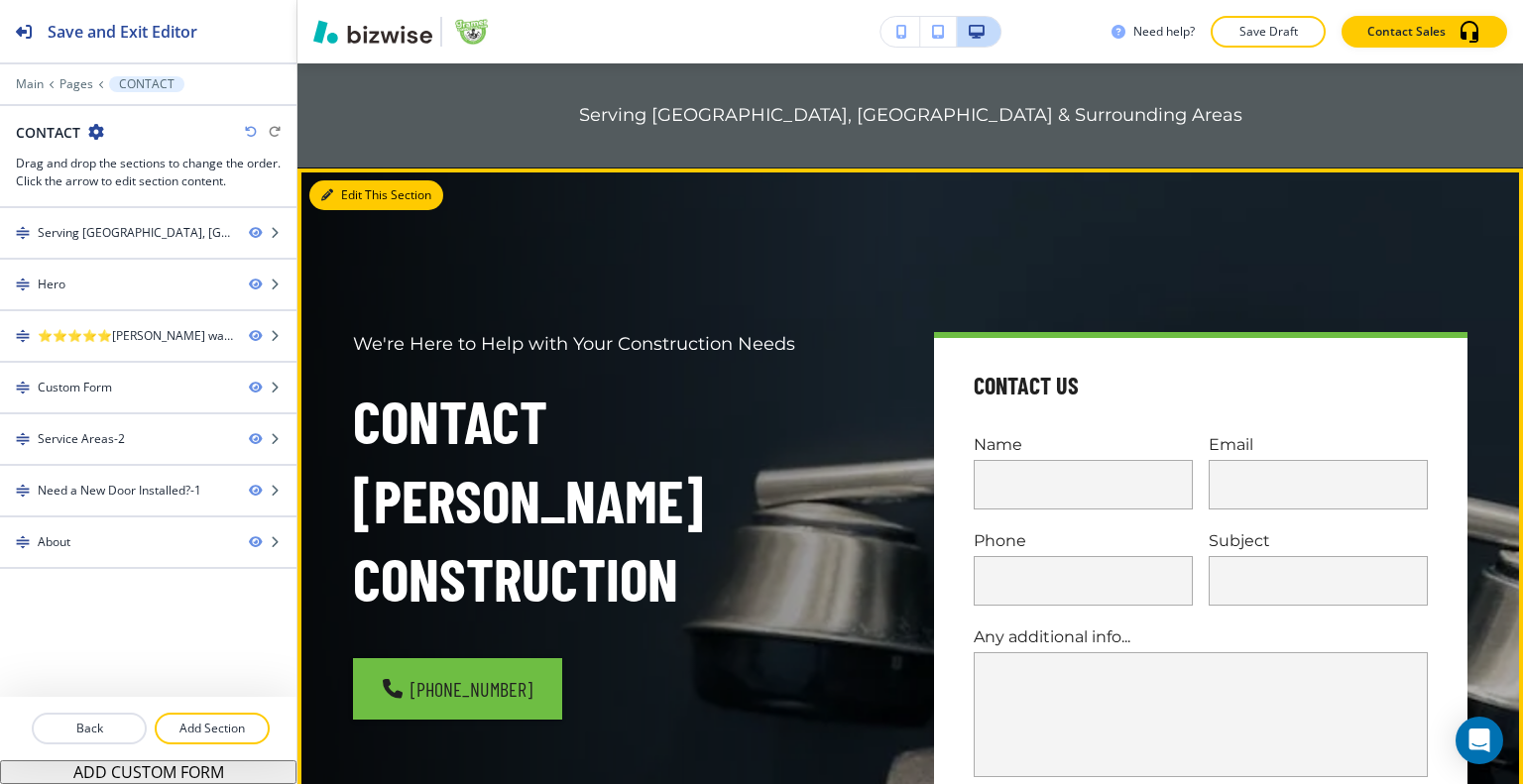 click on "Edit This Section" at bounding box center (376, 195) 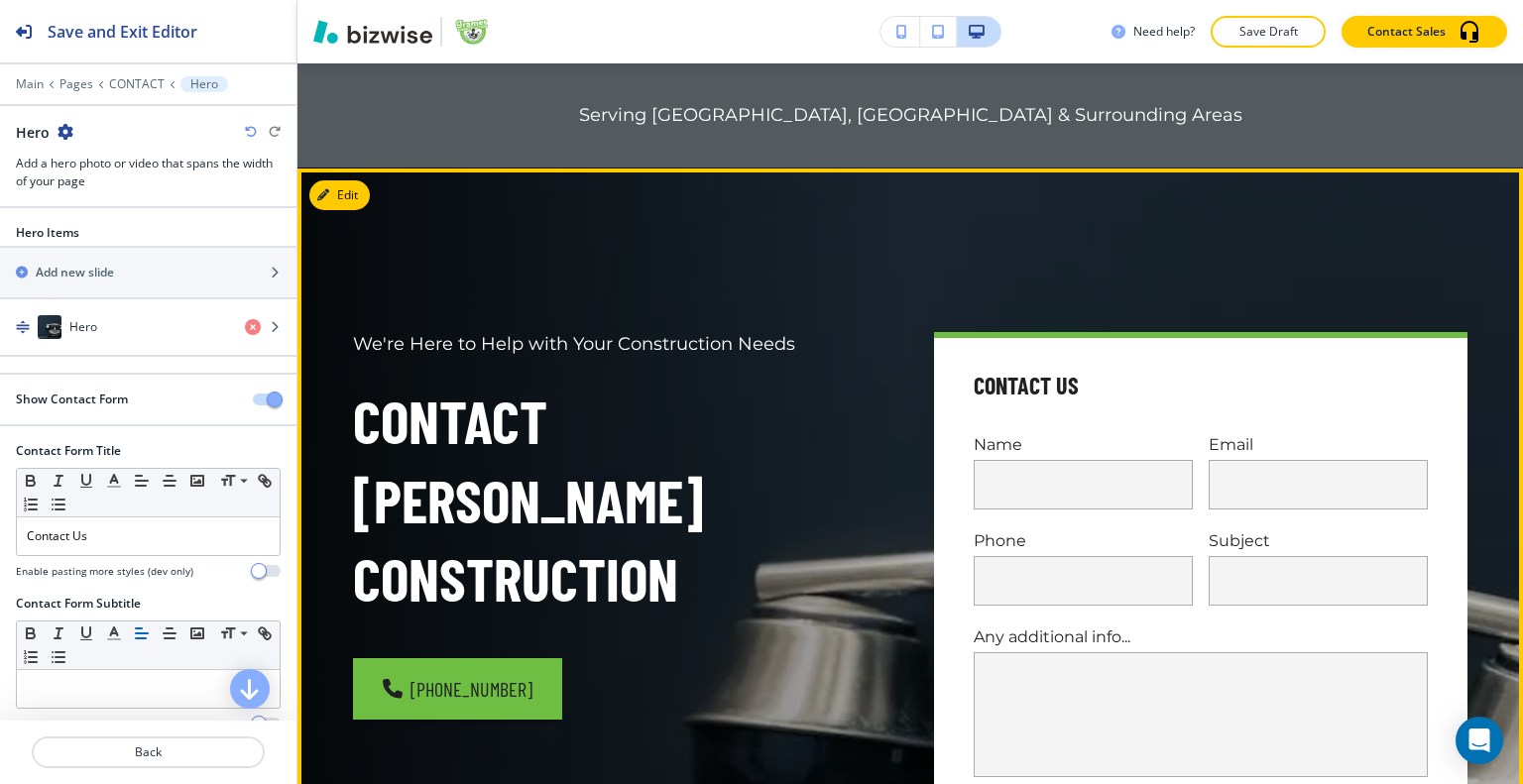 scroll, scrollTop: 203, scrollLeft: 0, axis: vertical 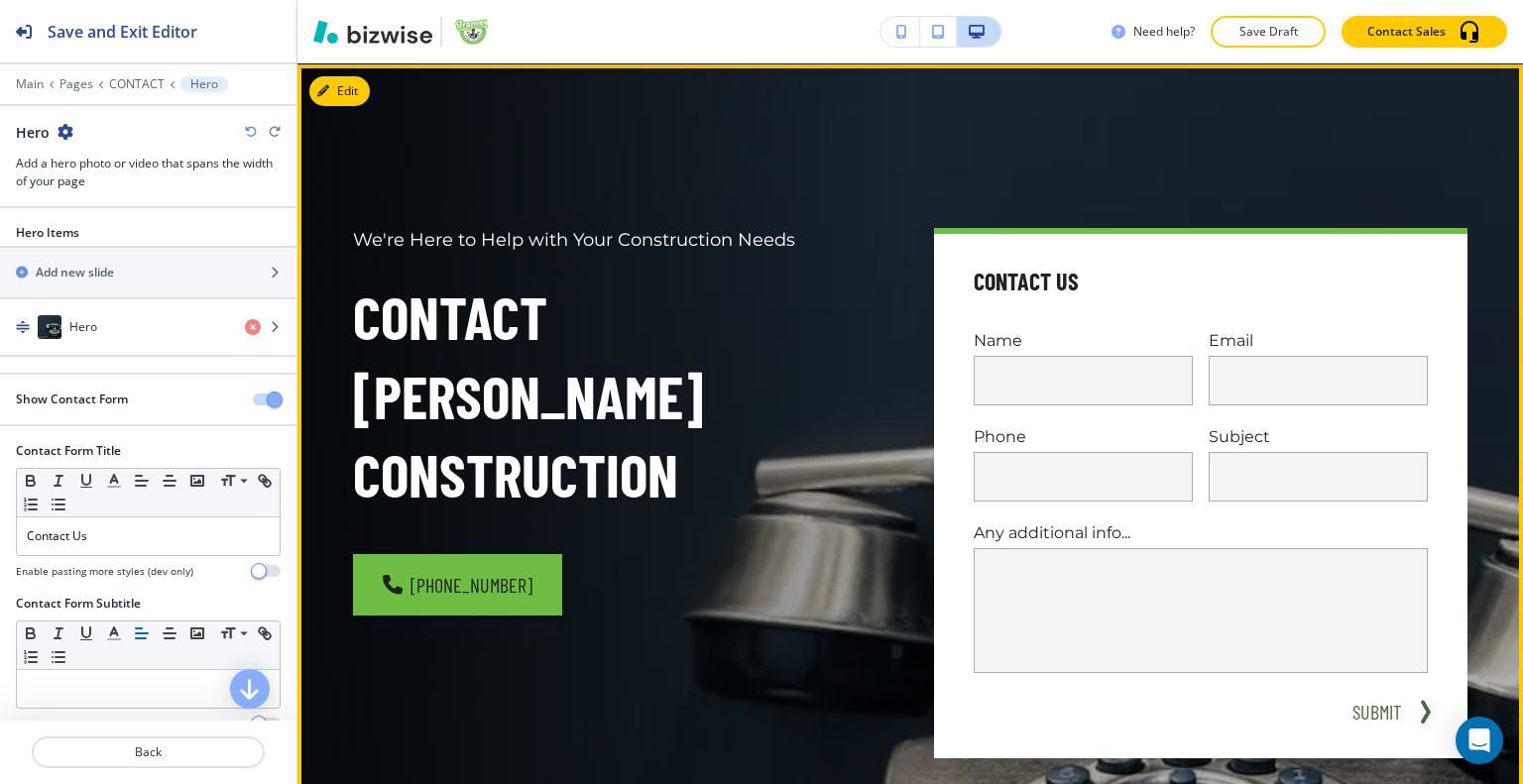 type 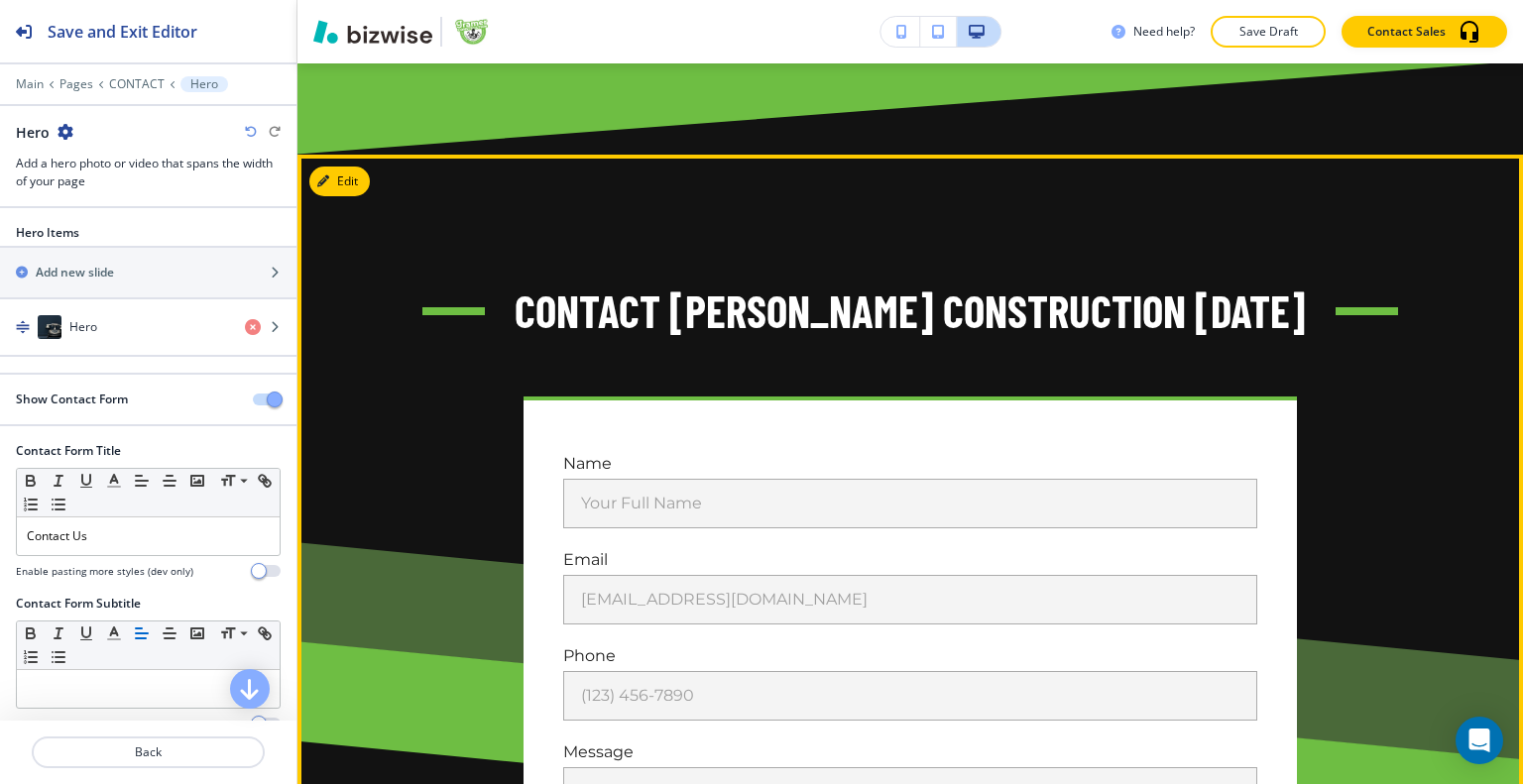scroll, scrollTop: 1487, scrollLeft: 0, axis: vertical 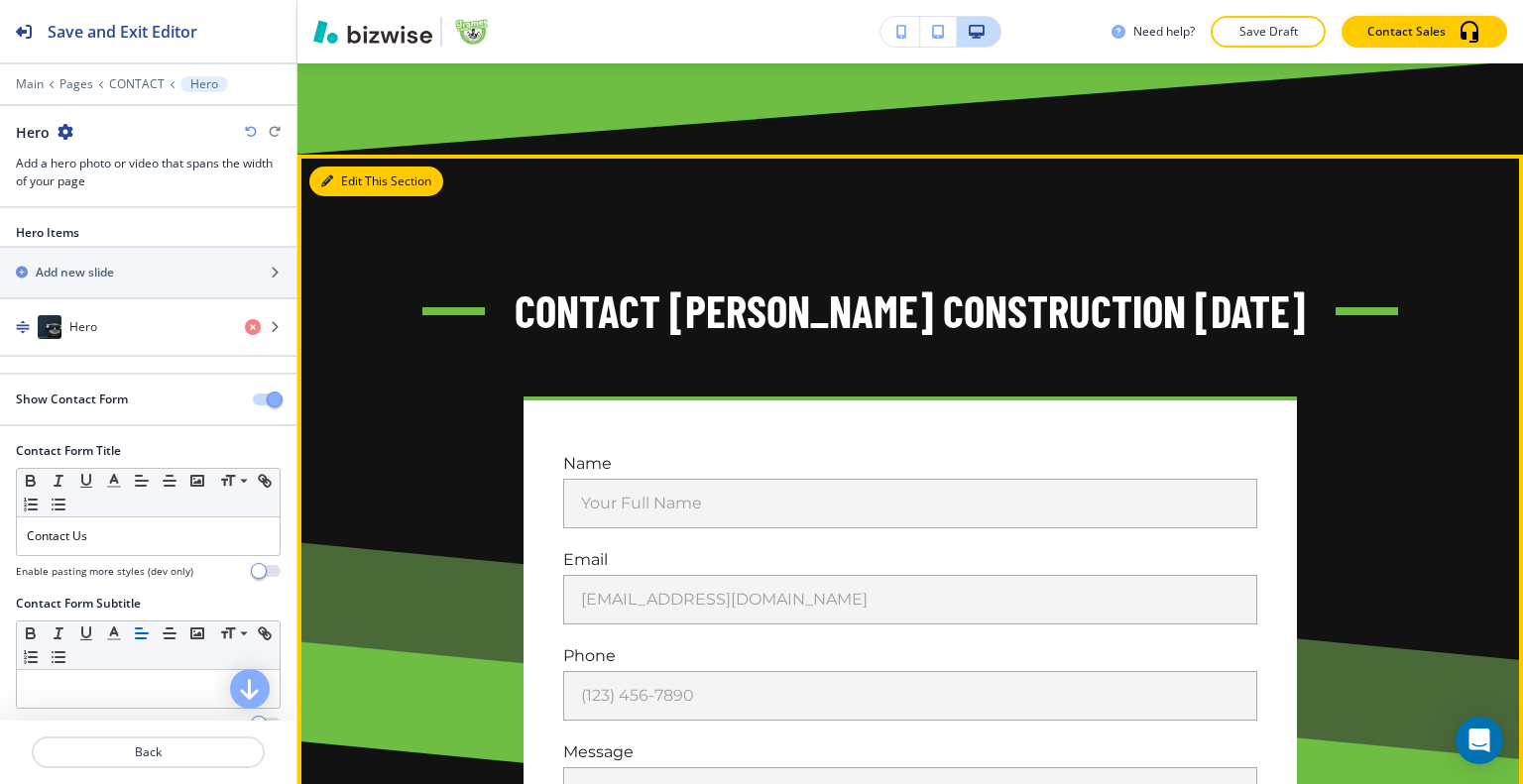 click on "Edit This Section" at bounding box center (376, 181) 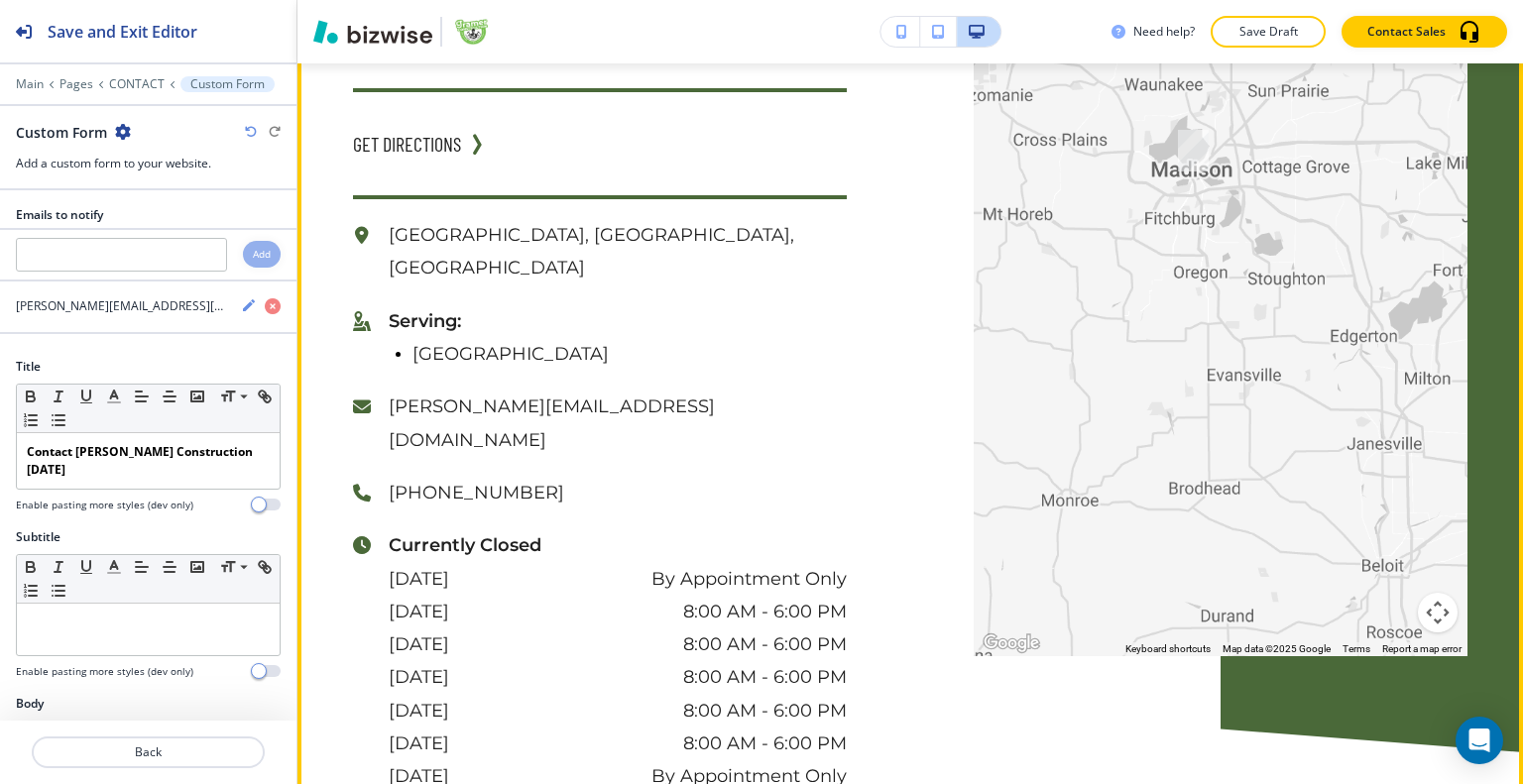 scroll, scrollTop: 3164, scrollLeft: 0, axis: vertical 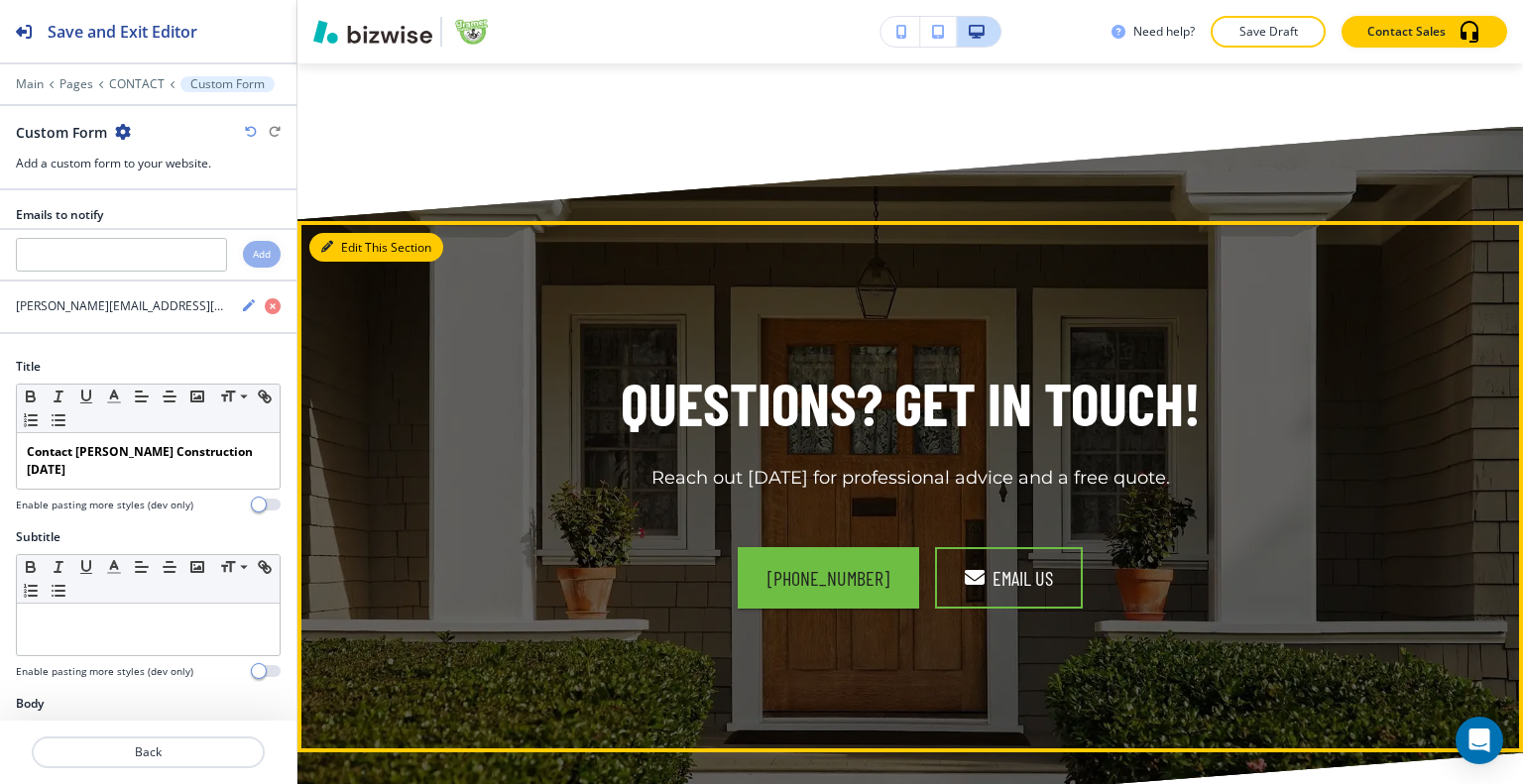 click on "Edit This Section" at bounding box center [376, 248] 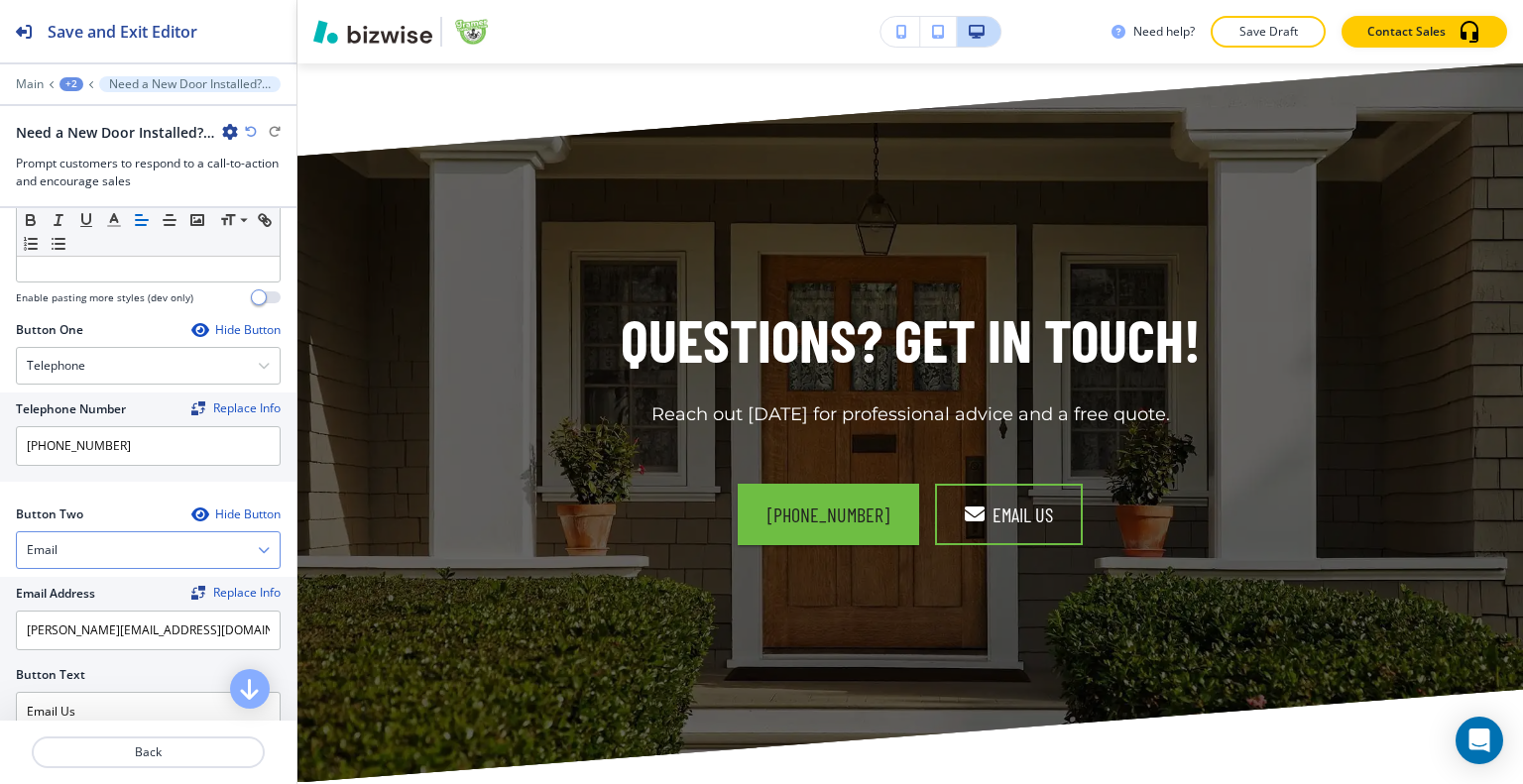 scroll, scrollTop: 892, scrollLeft: 0, axis: vertical 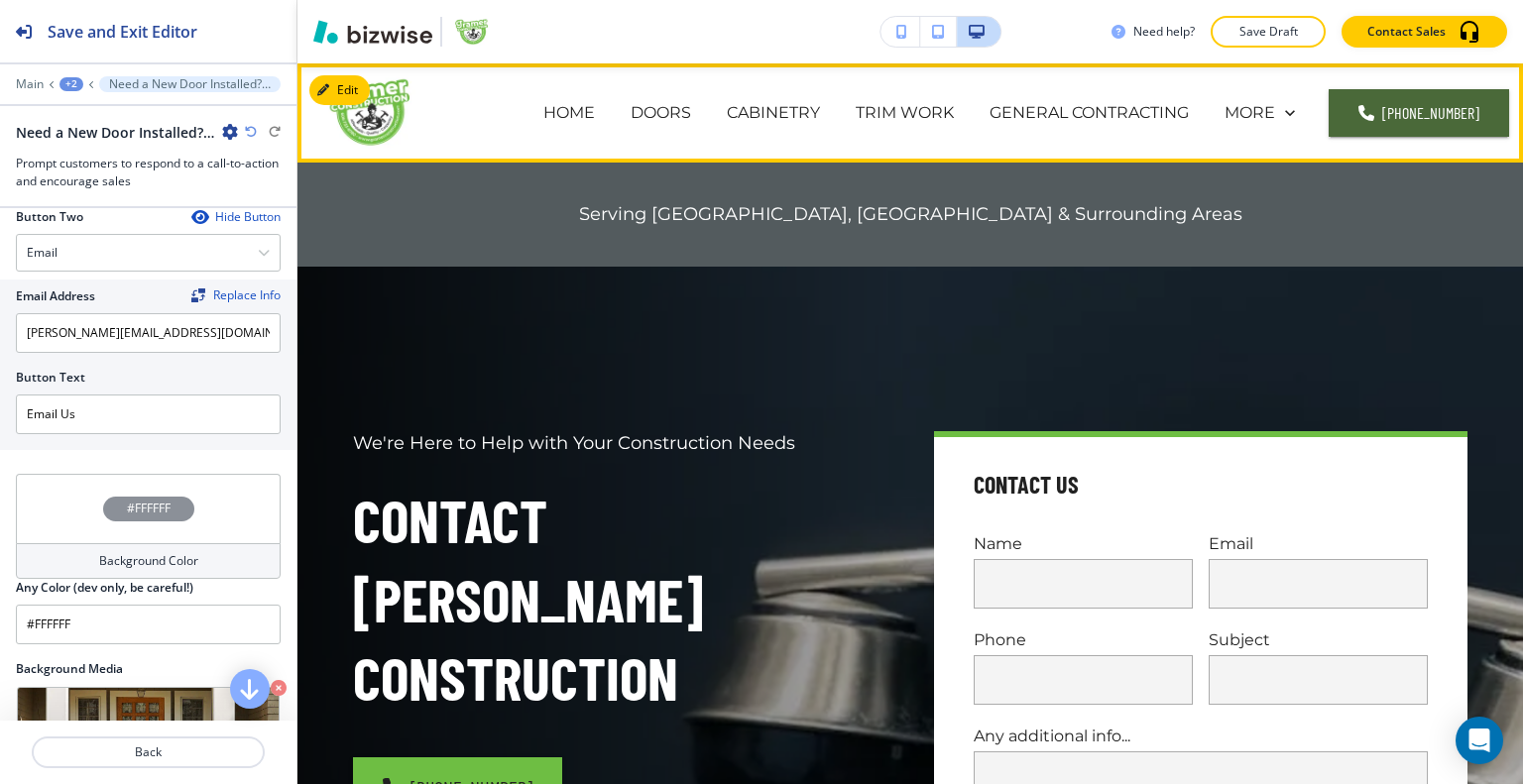 click on "HOME" at bounding box center (569, 113) 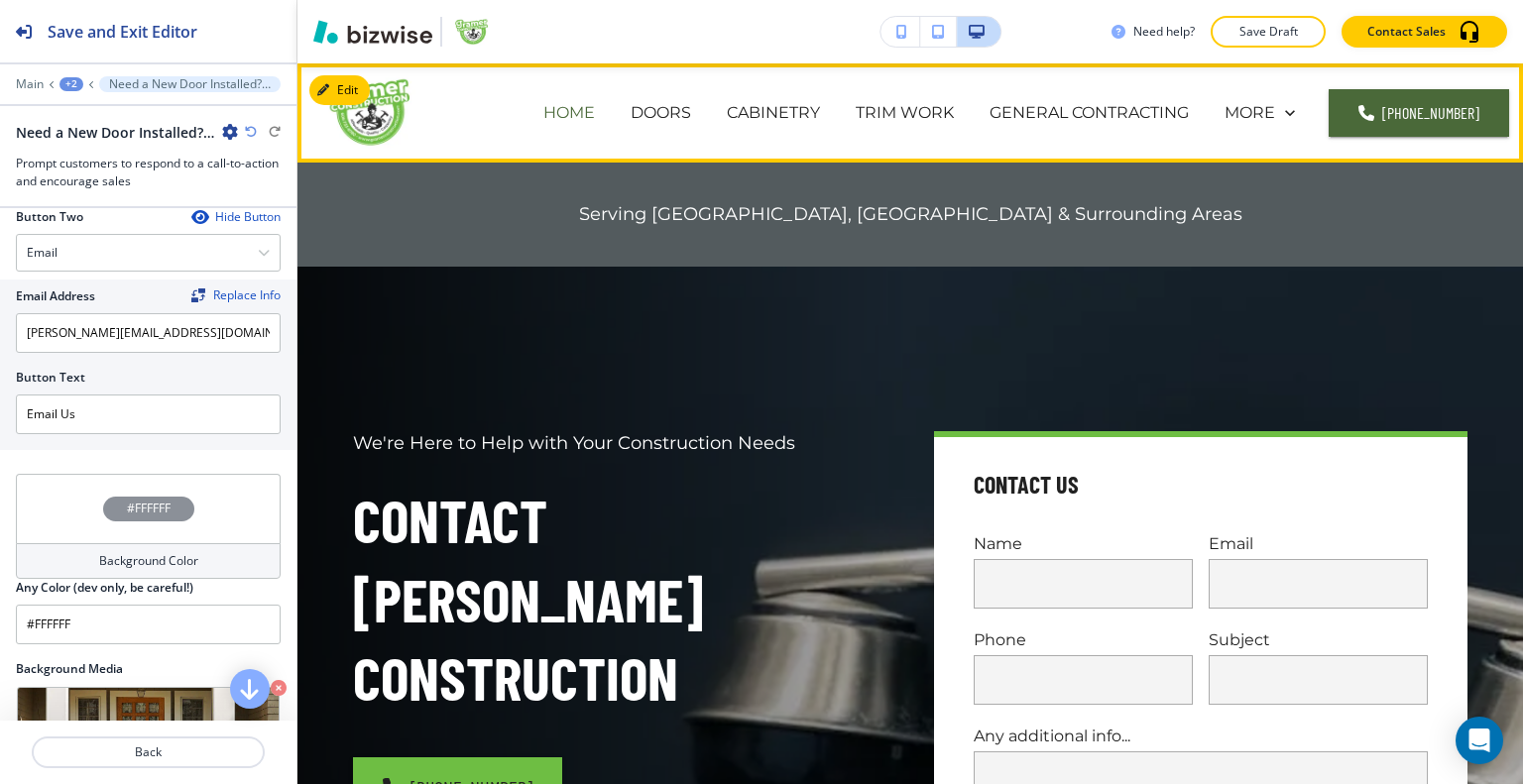click on "HOME" at bounding box center (569, 112) 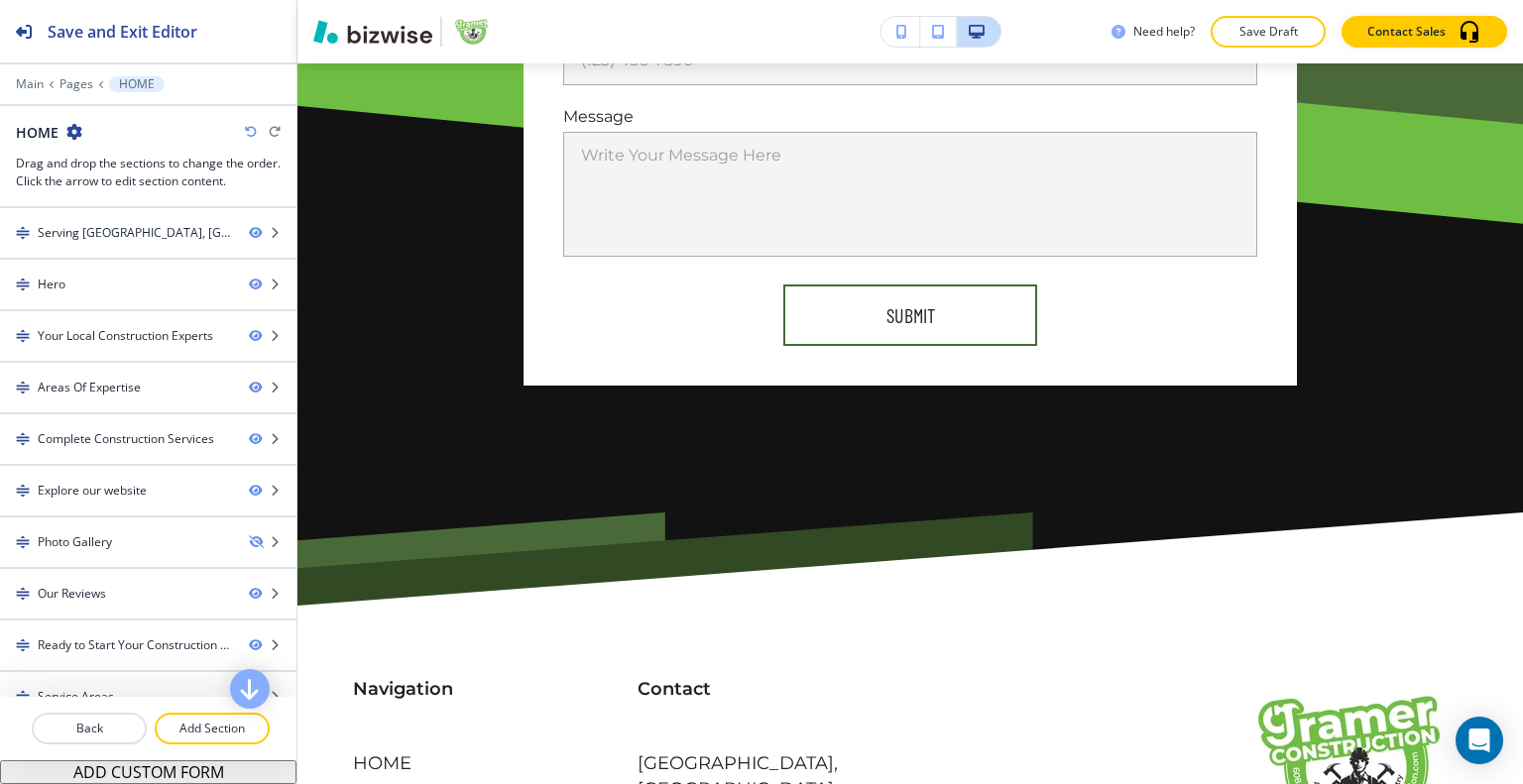 scroll, scrollTop: 9662, scrollLeft: 0, axis: vertical 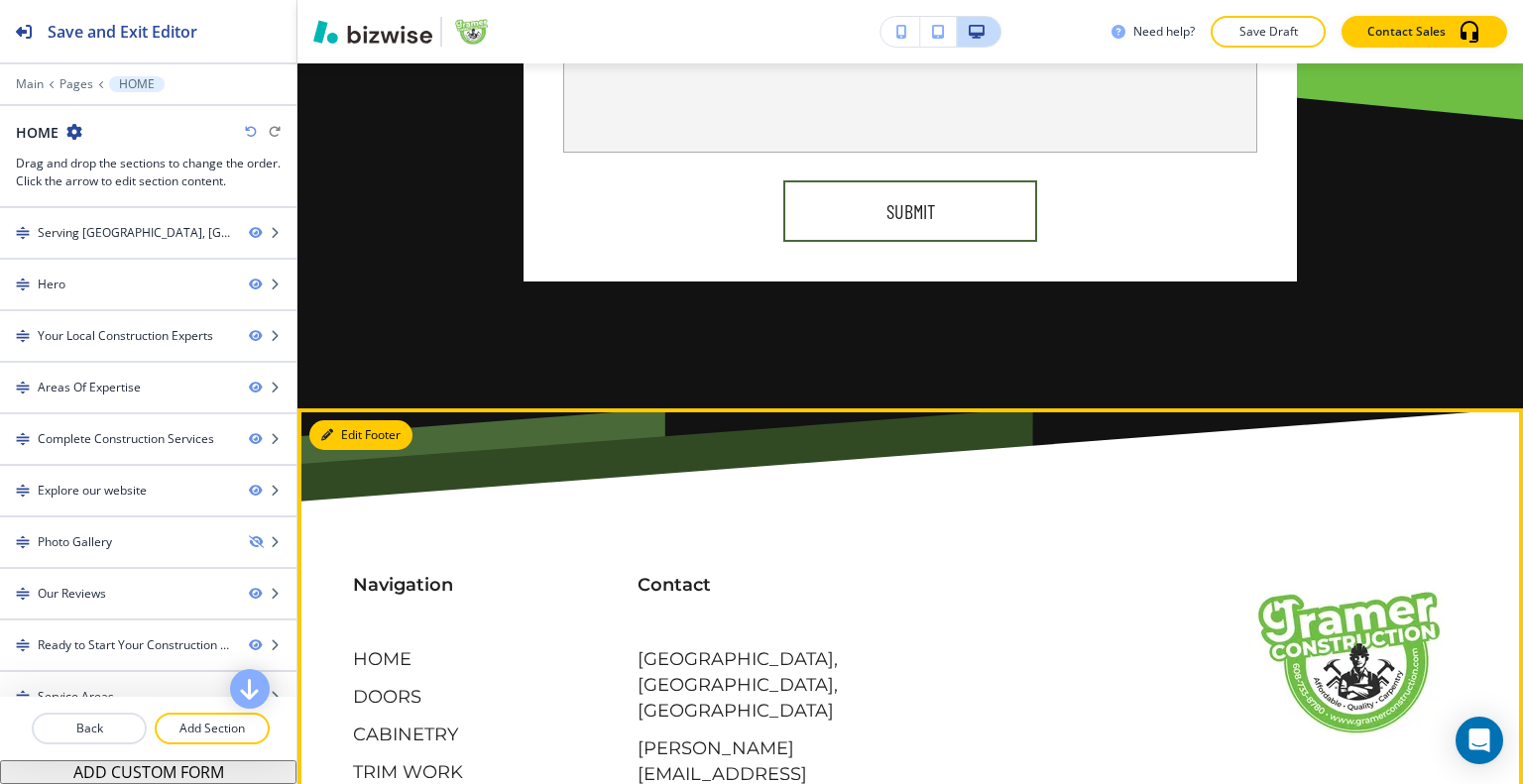 click on "Edit Footer" at bounding box center [361, 435] 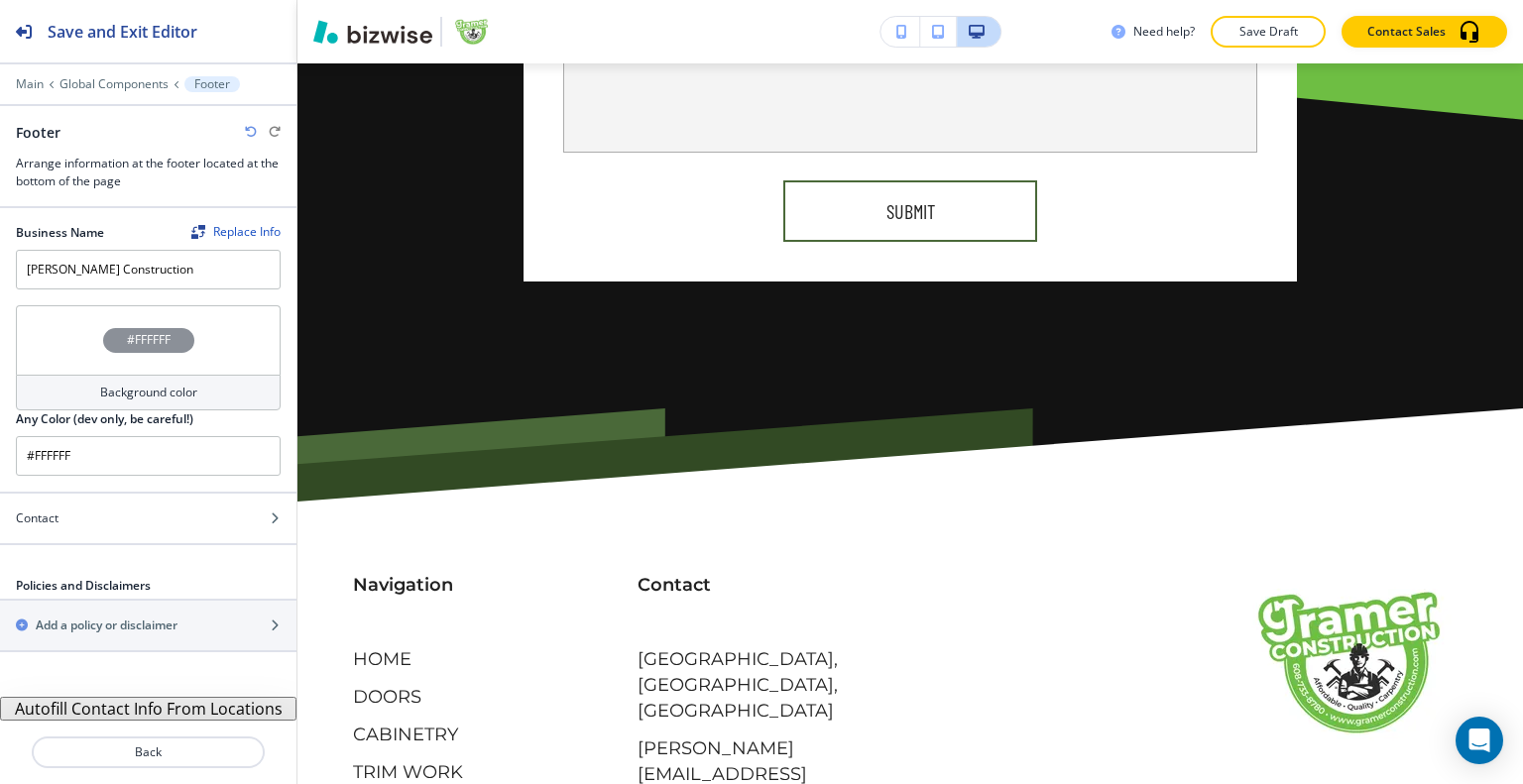 click on "#FFFFFF" at bounding box center [148, 340] 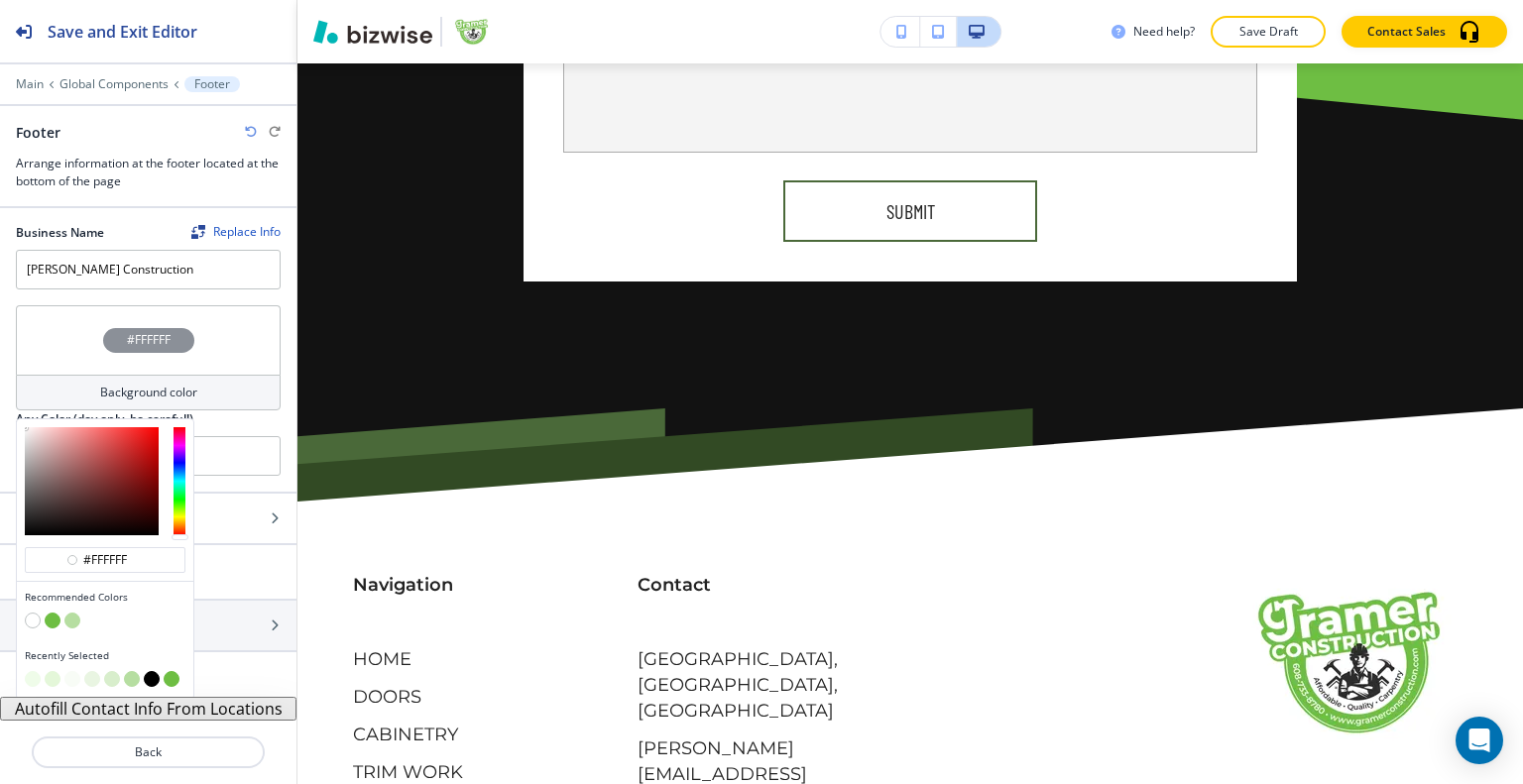 click at bounding box center (152, 679) 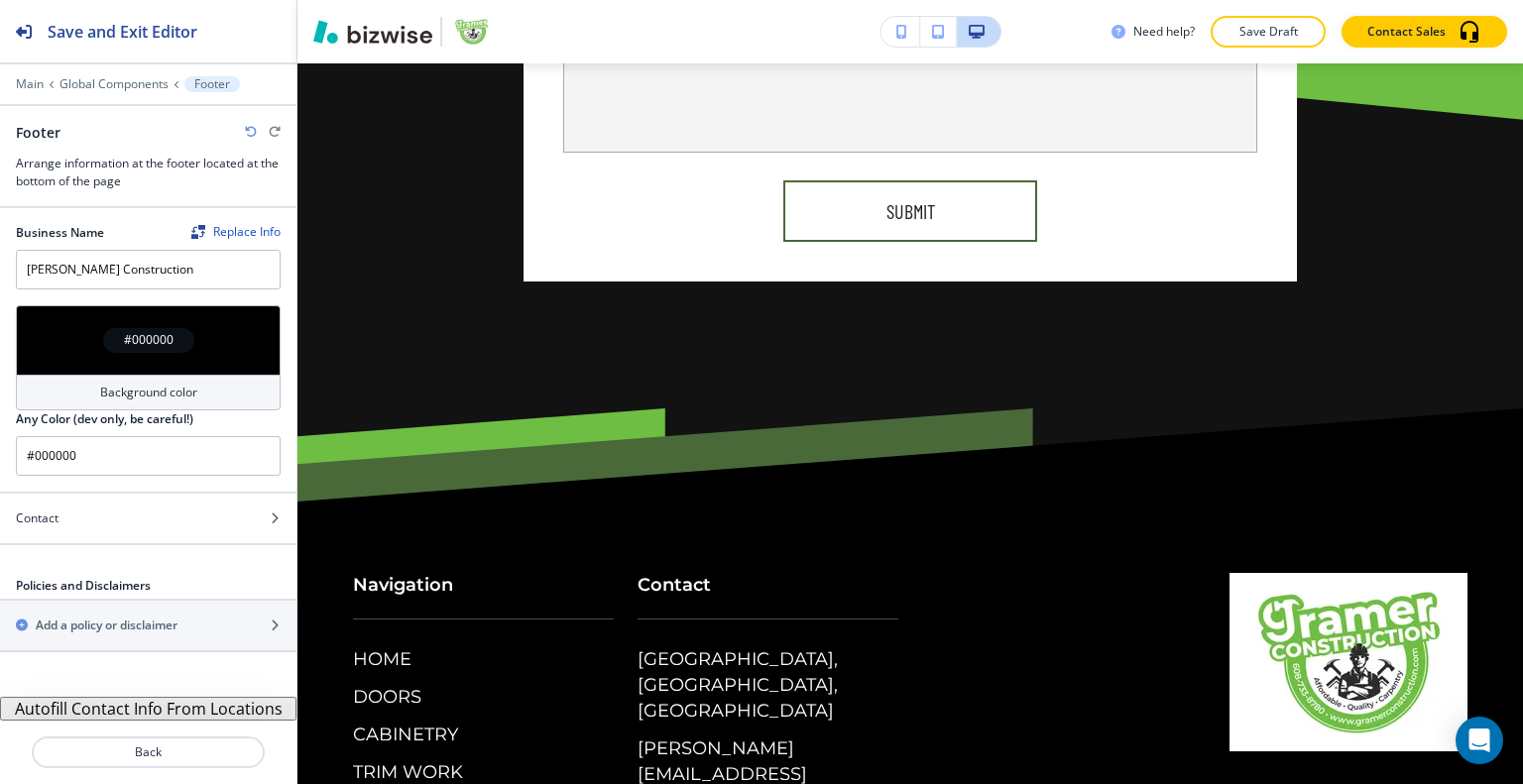click on "#000000" at bounding box center (148, 340) 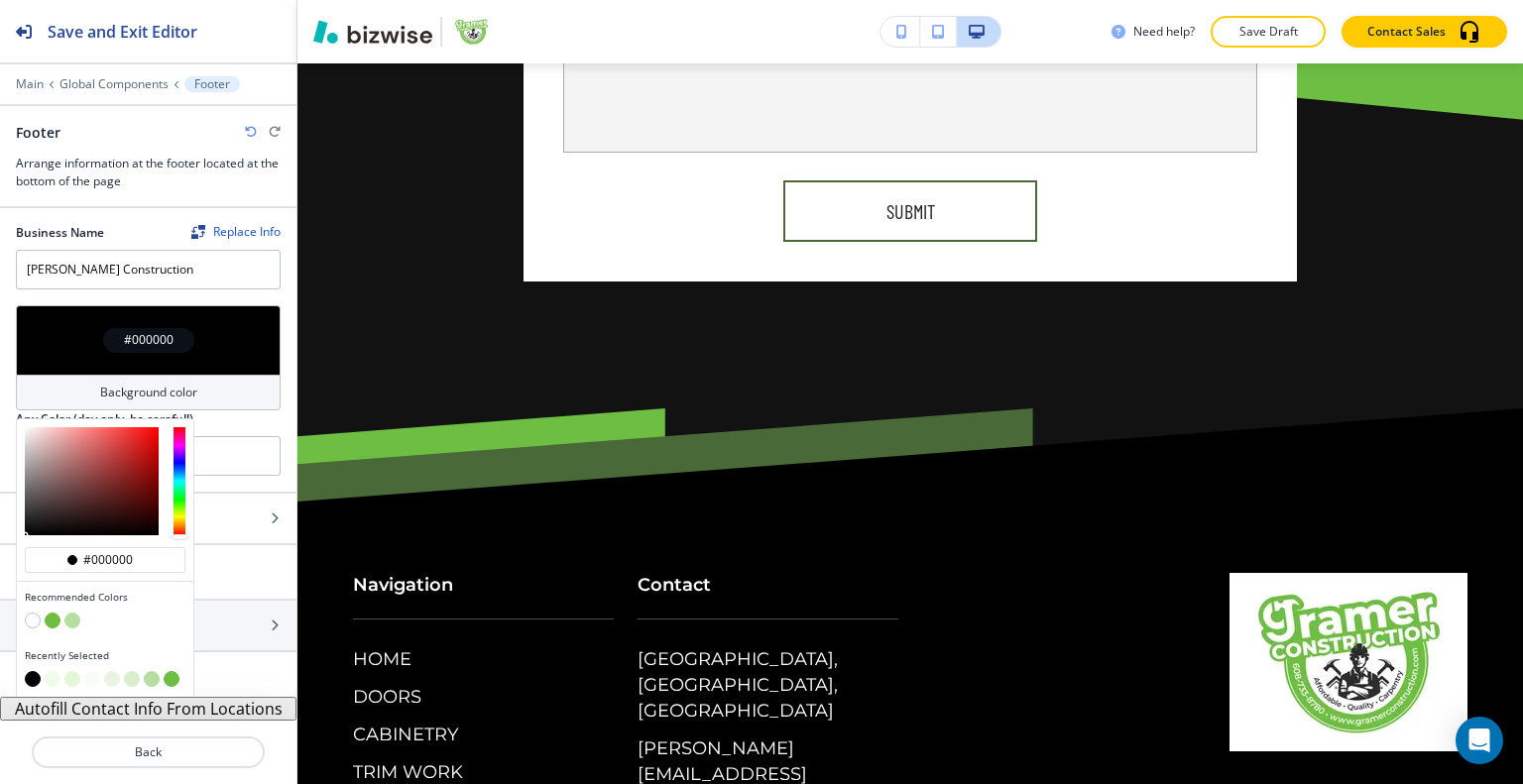 click at bounding box center [53, 620] 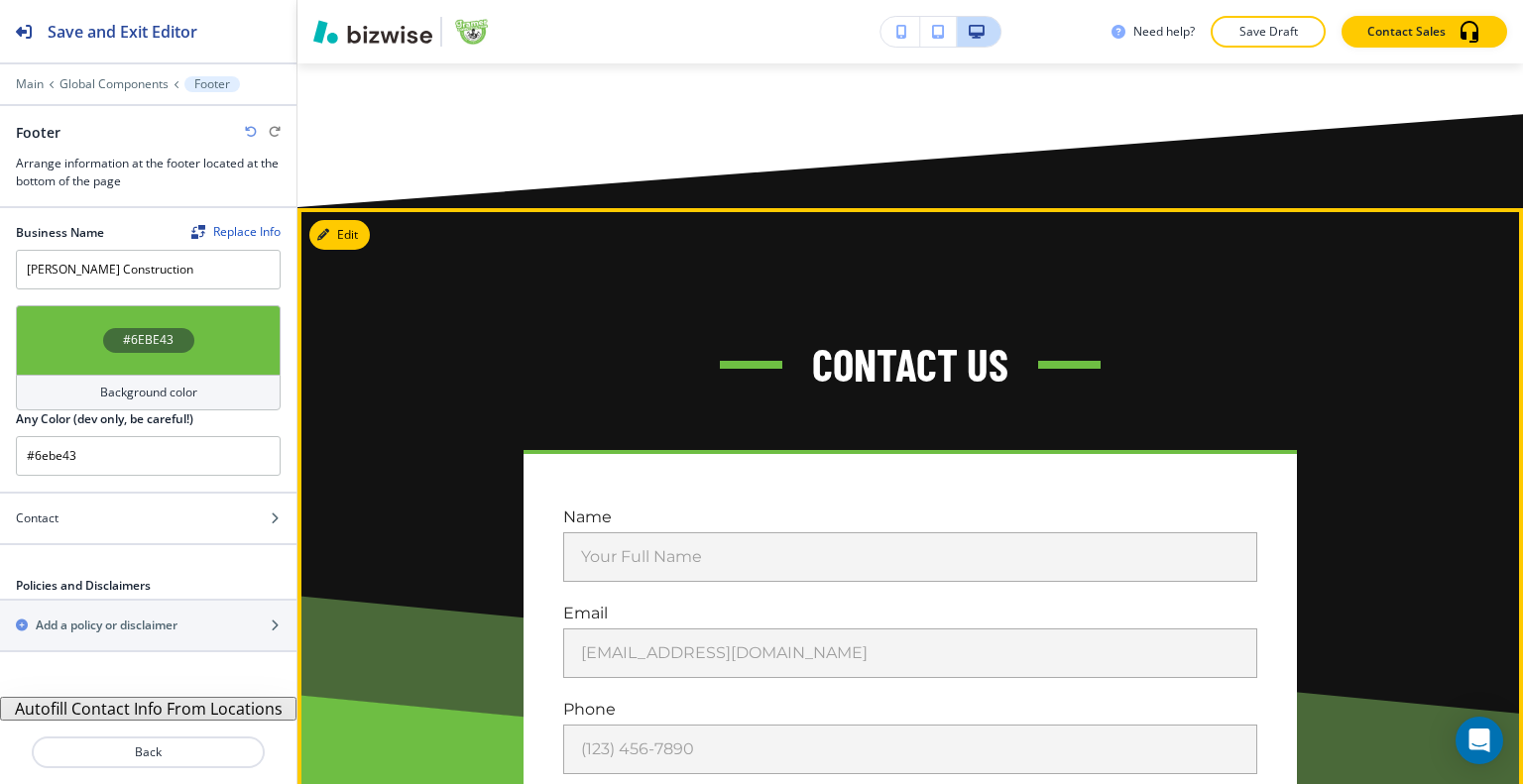 scroll, scrollTop: 8770, scrollLeft: 0, axis: vertical 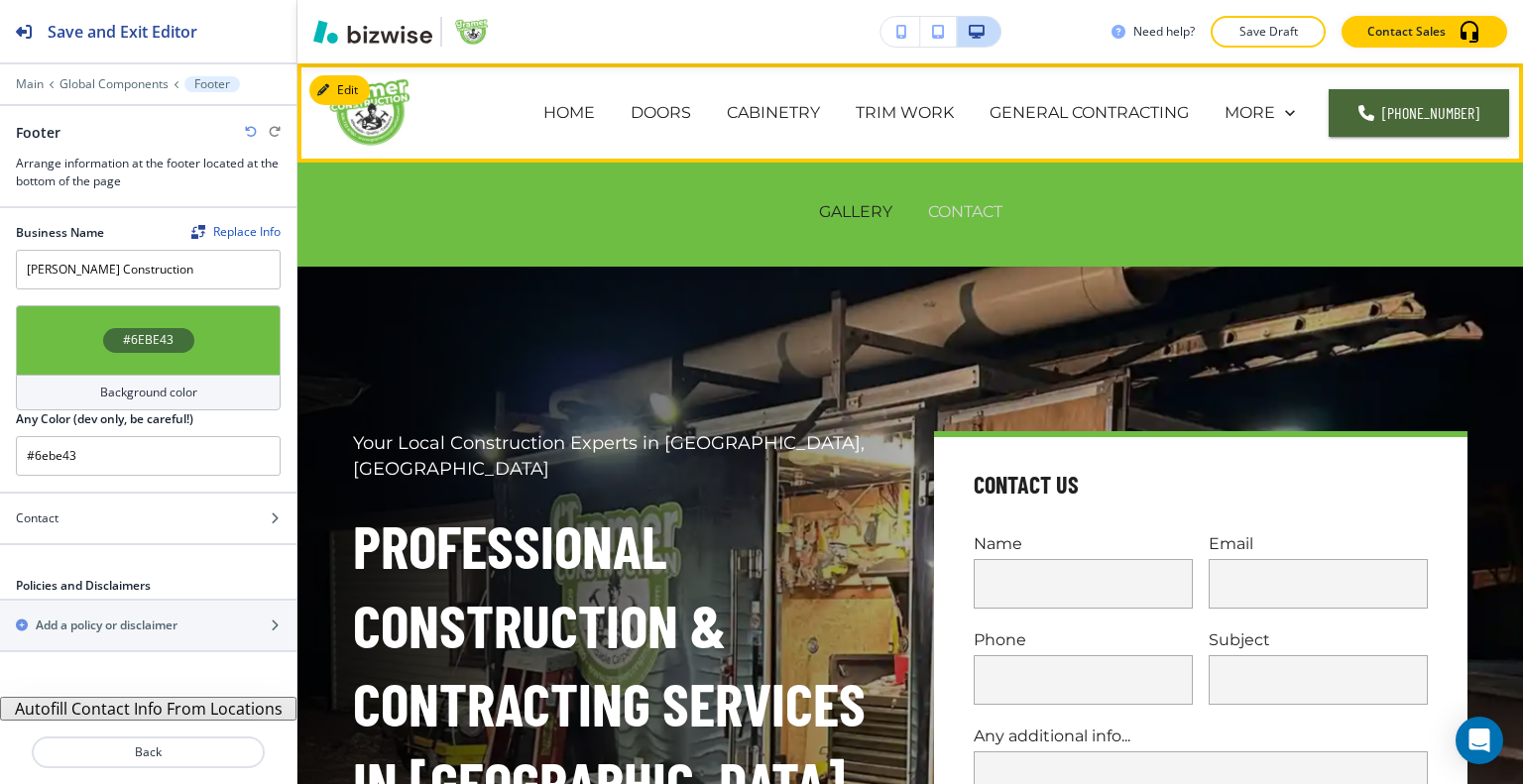 click on "CONTACT" at bounding box center [965, 211] 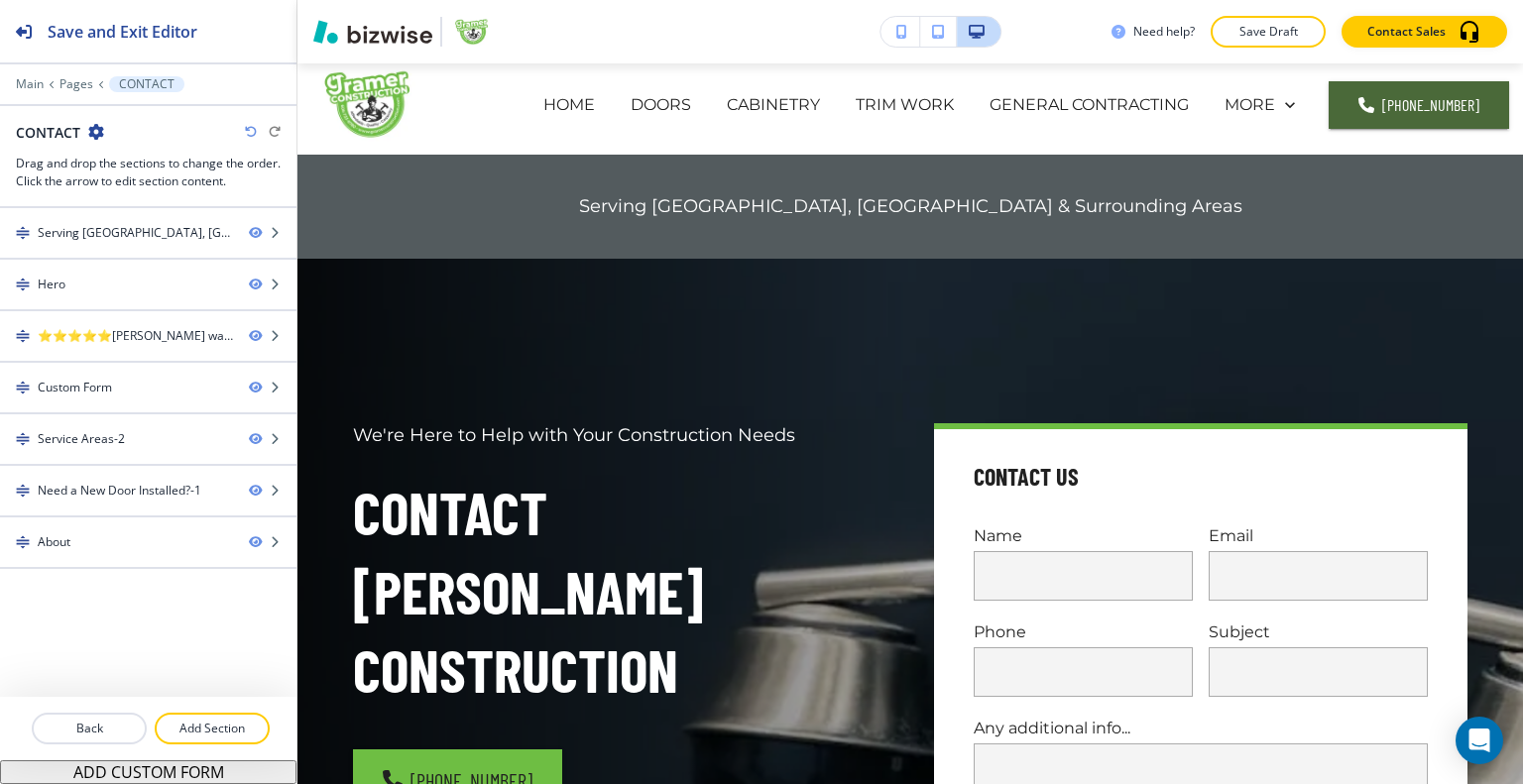scroll, scrollTop: 0, scrollLeft: 0, axis: both 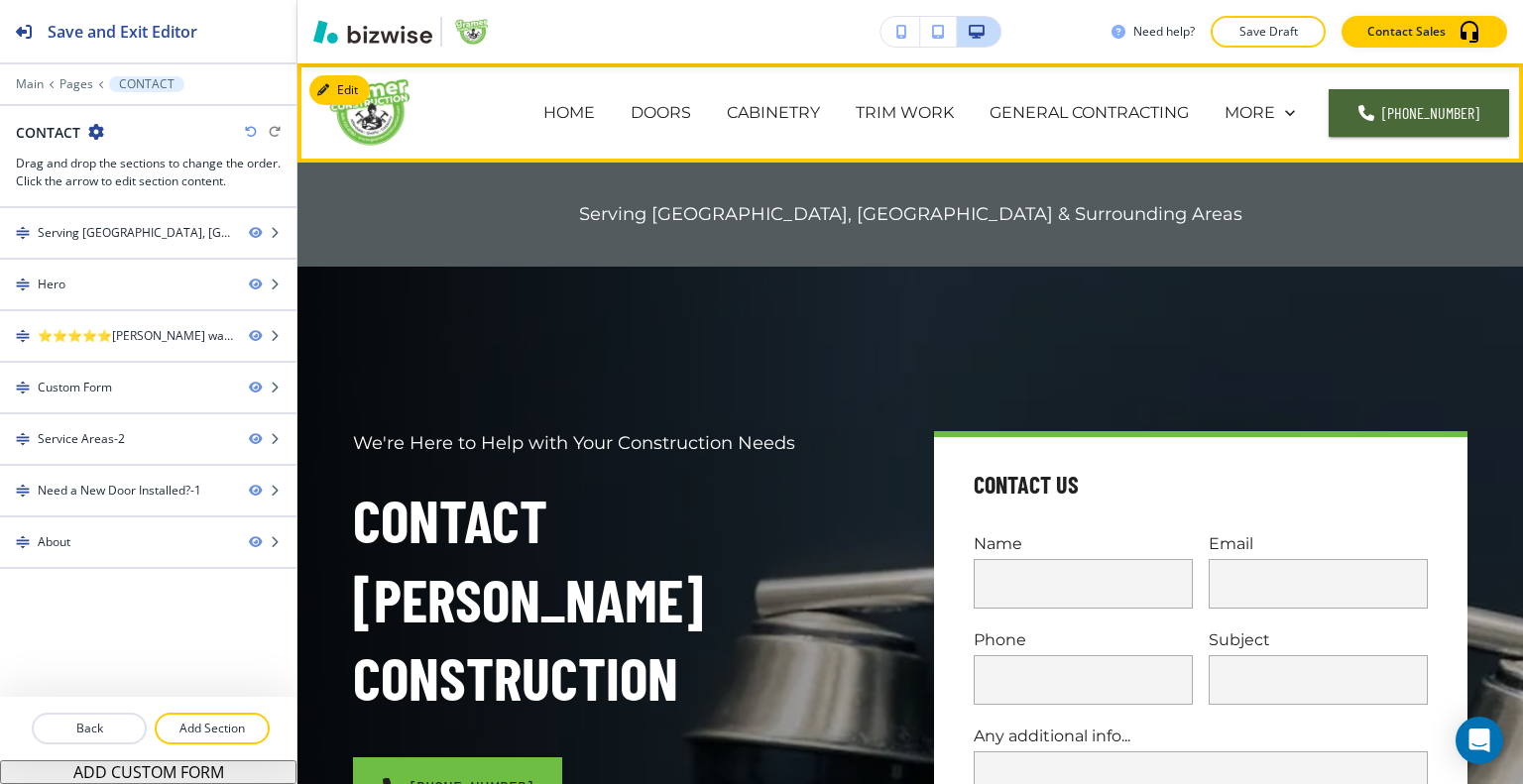 click on "HOME" at bounding box center (569, 112) 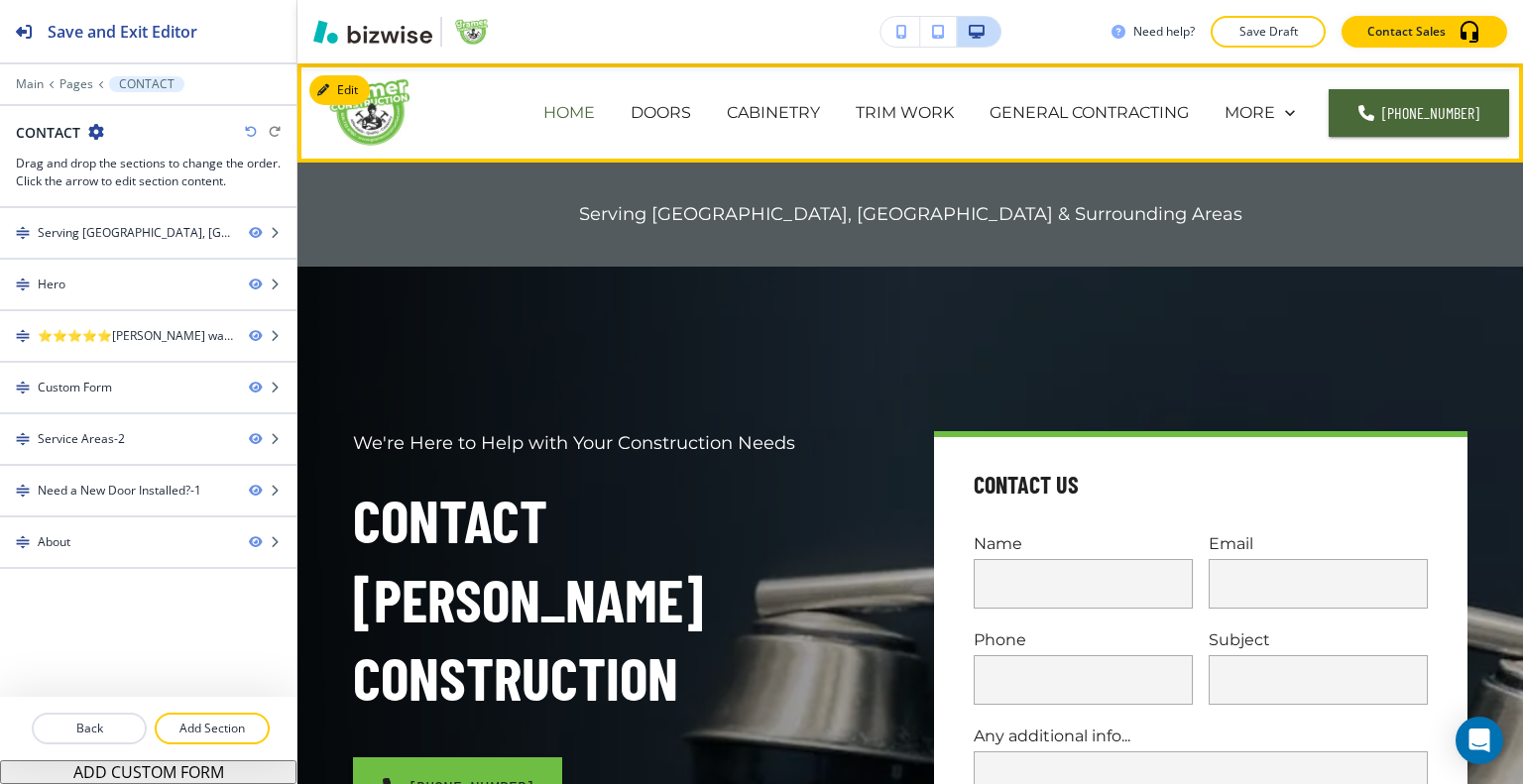 click on "HOME" at bounding box center (569, 112) 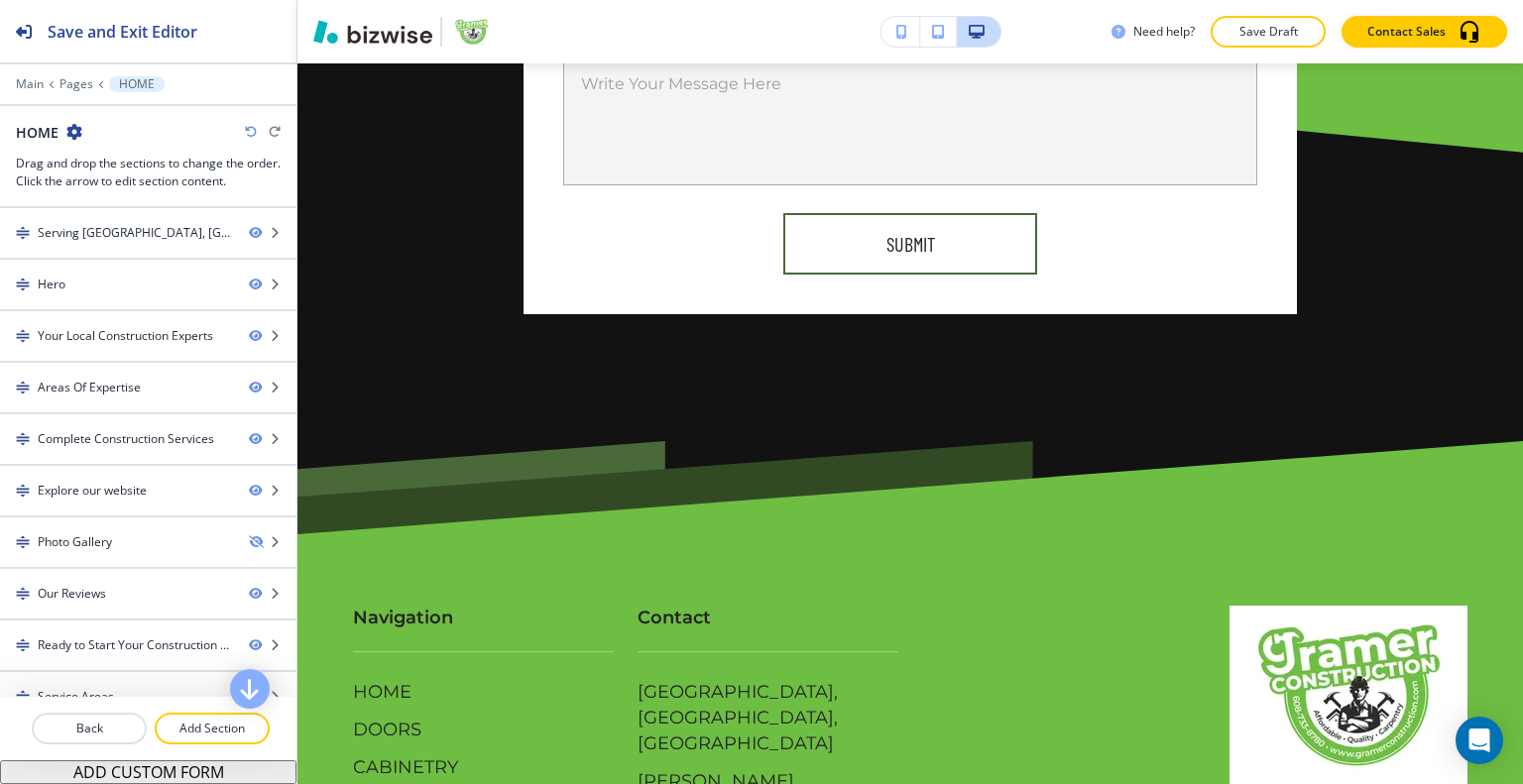 scroll, scrollTop: 9662, scrollLeft: 0, axis: vertical 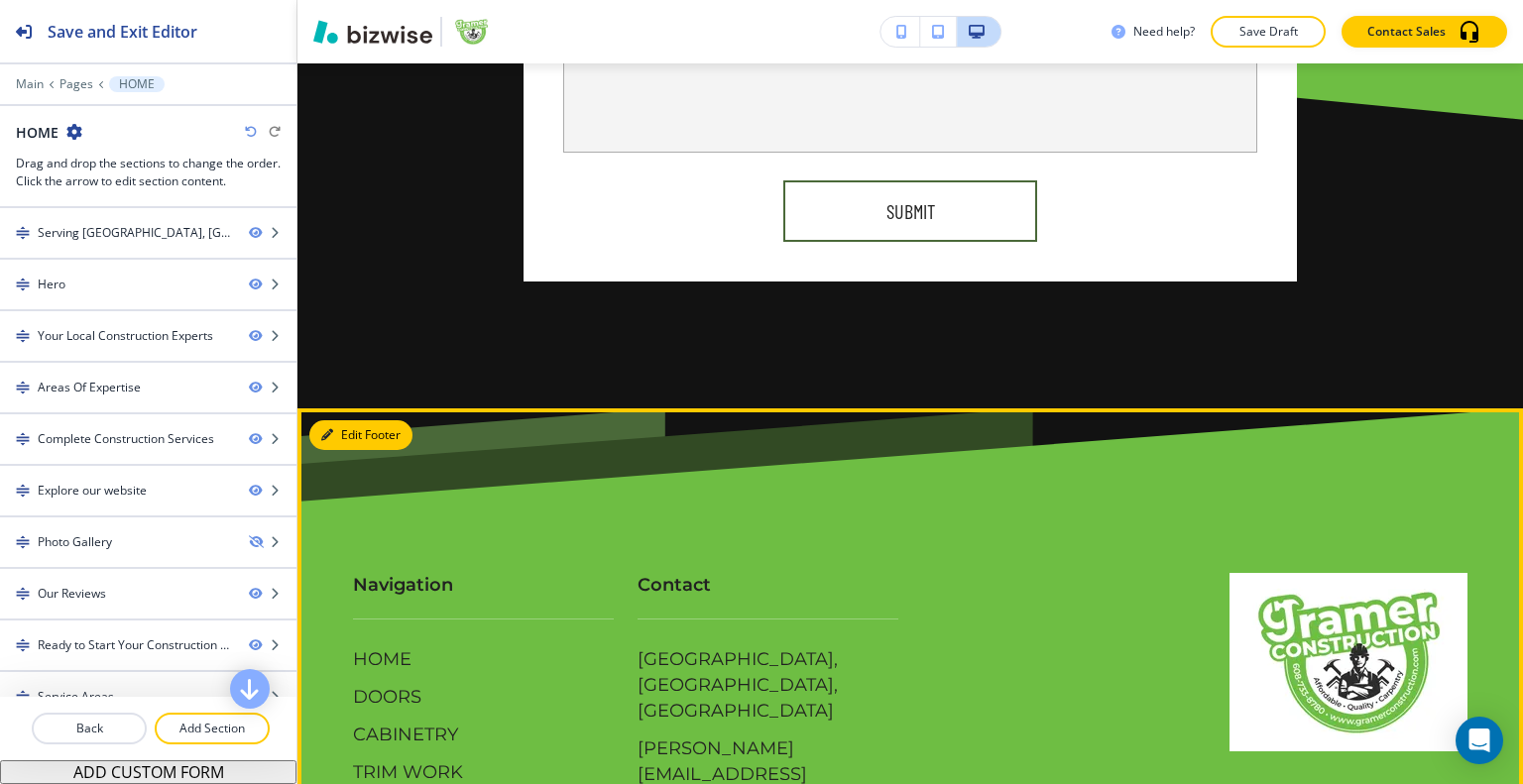 click on "Edit Footer" at bounding box center (361, 435) 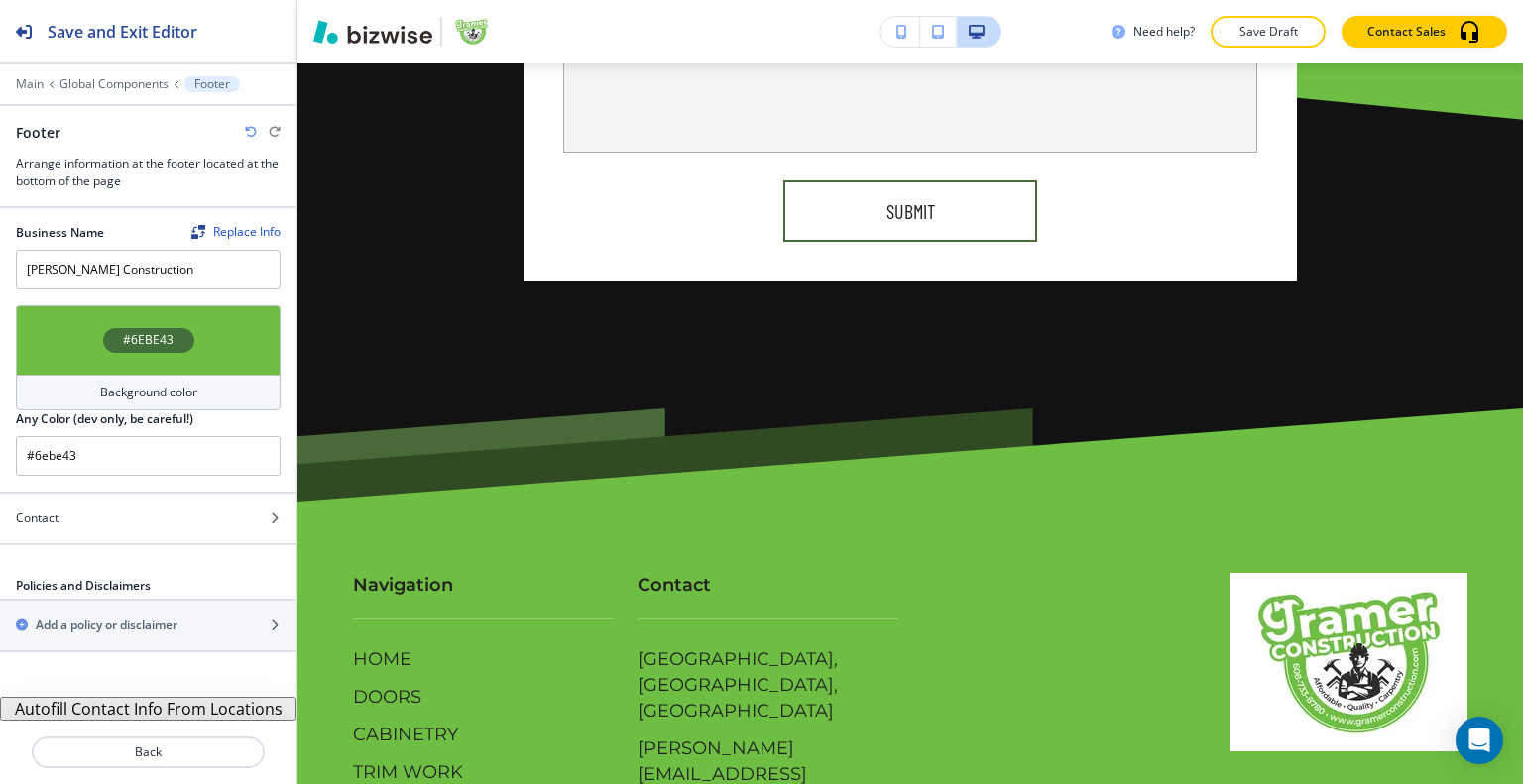 click on "#6EBE43" at bounding box center [148, 340] 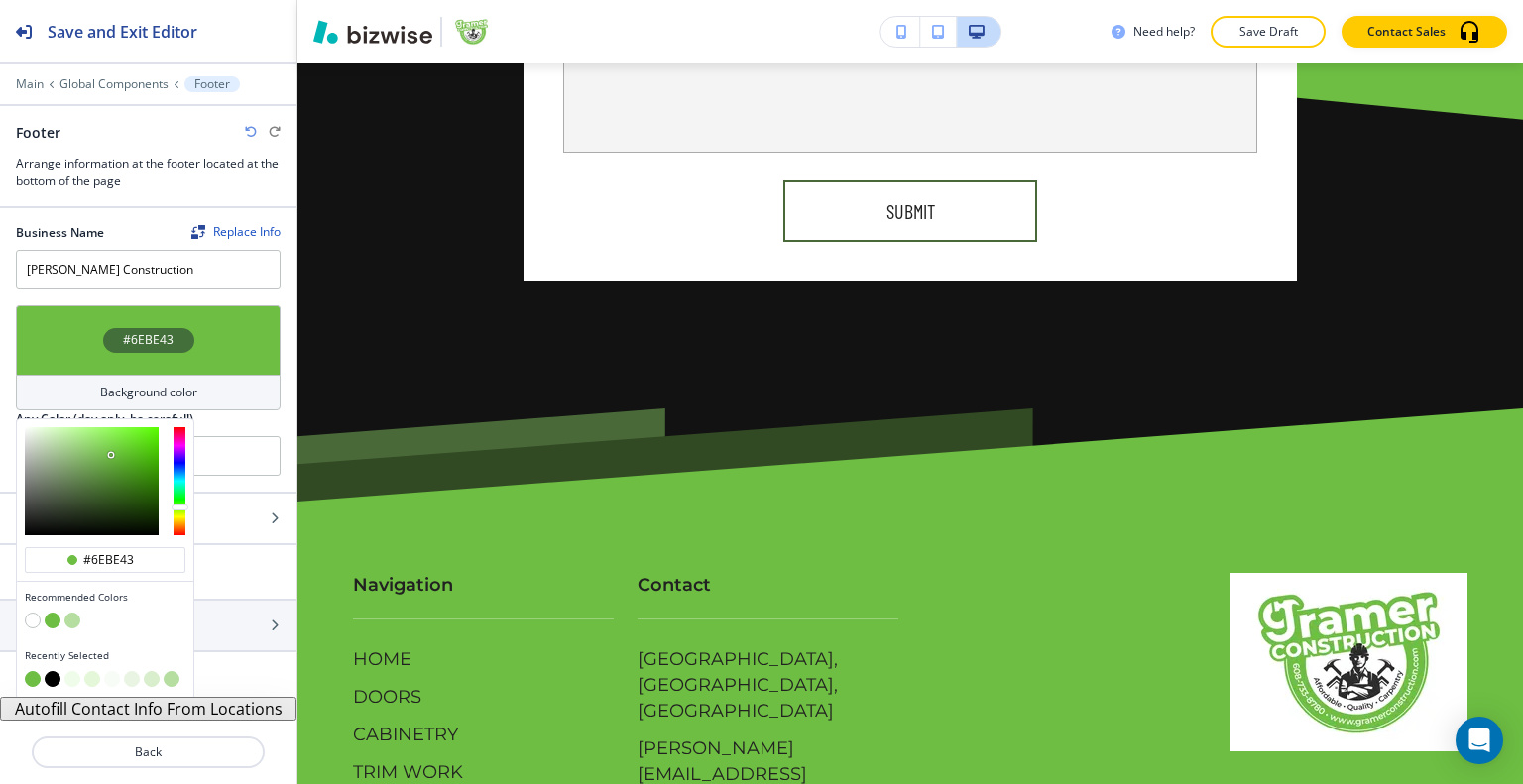 click at bounding box center (33, 620) 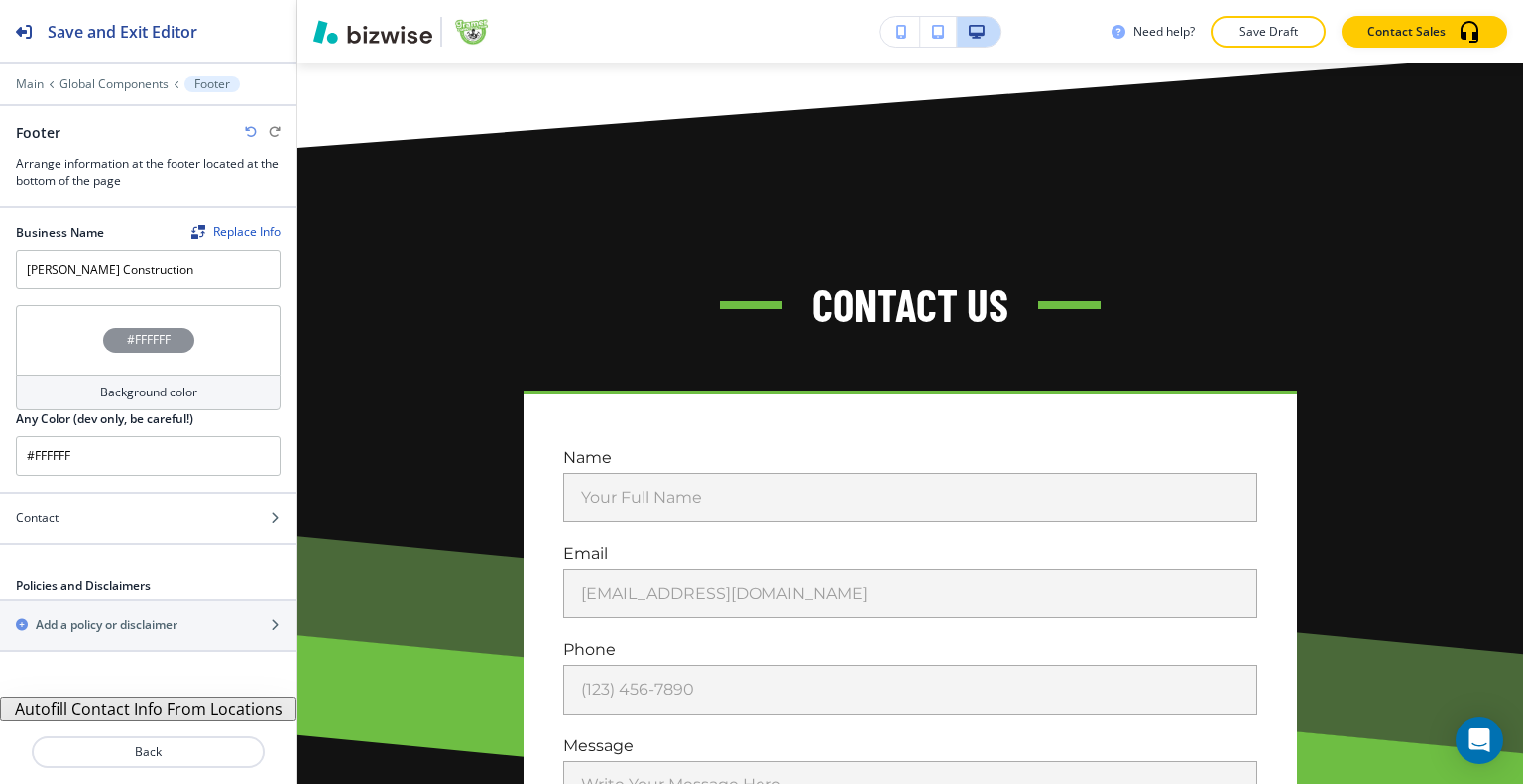 scroll, scrollTop: 9662, scrollLeft: 0, axis: vertical 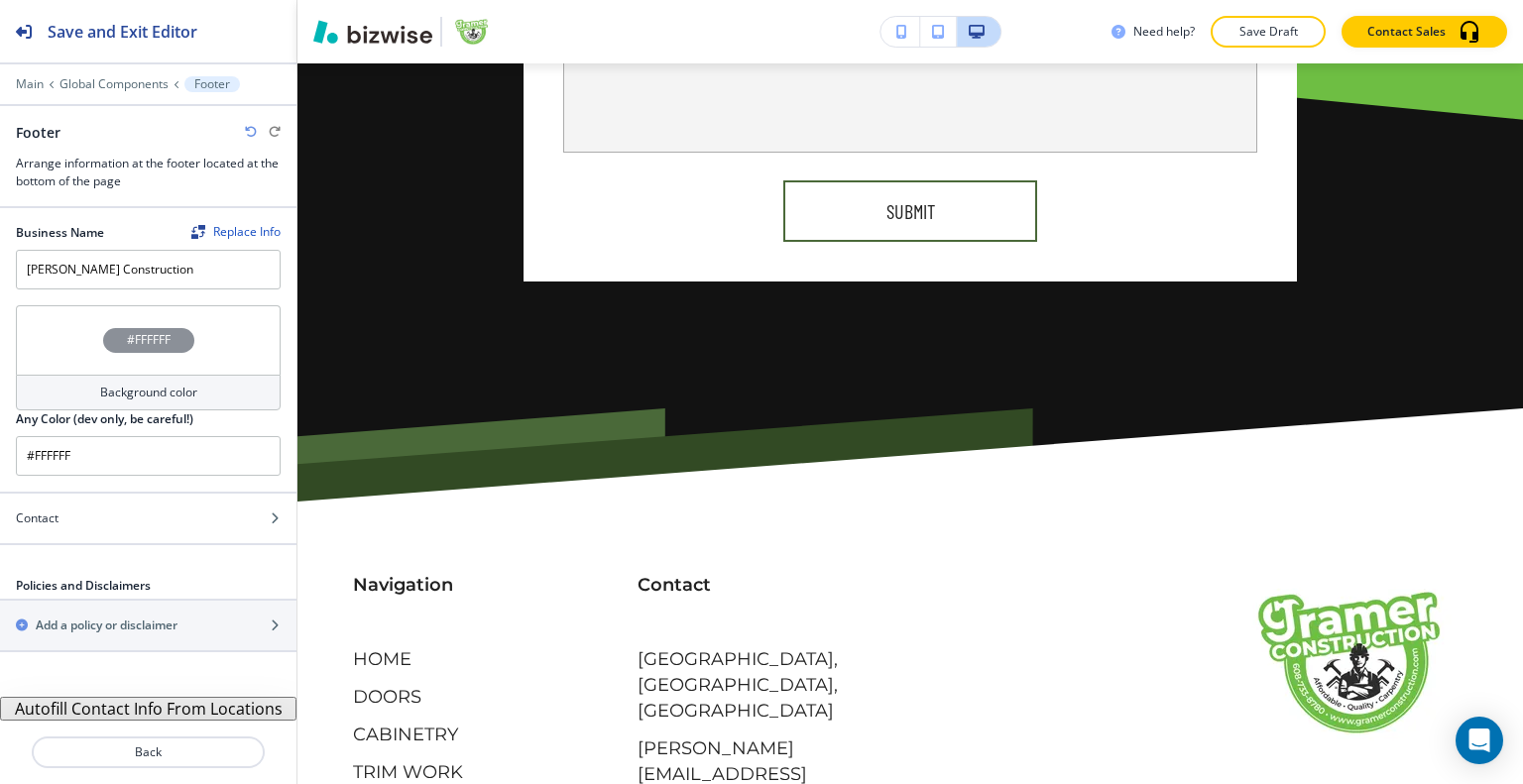 click on "#FFFFFF" at bounding box center (148, 340) 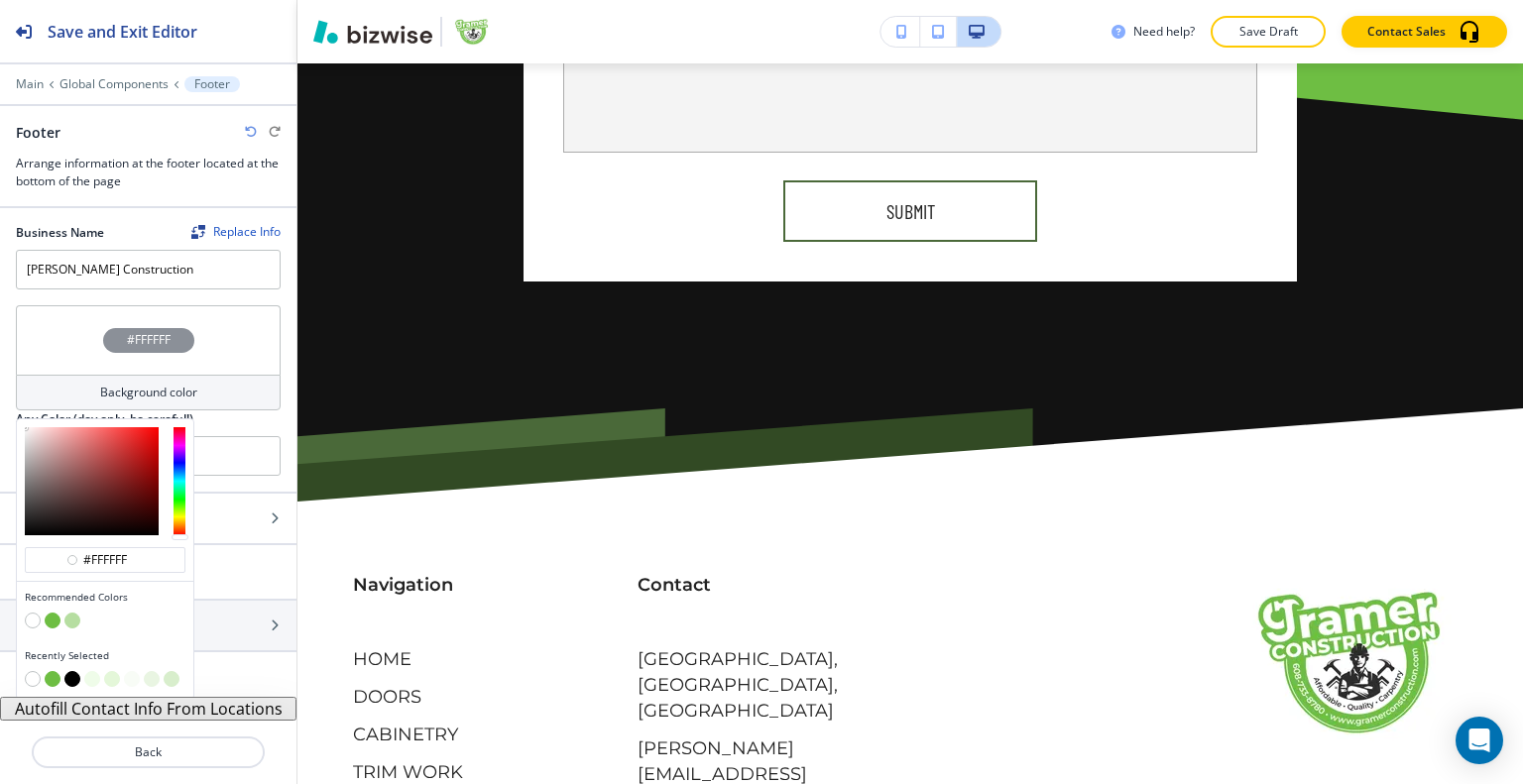 click at bounding box center (92, 679) 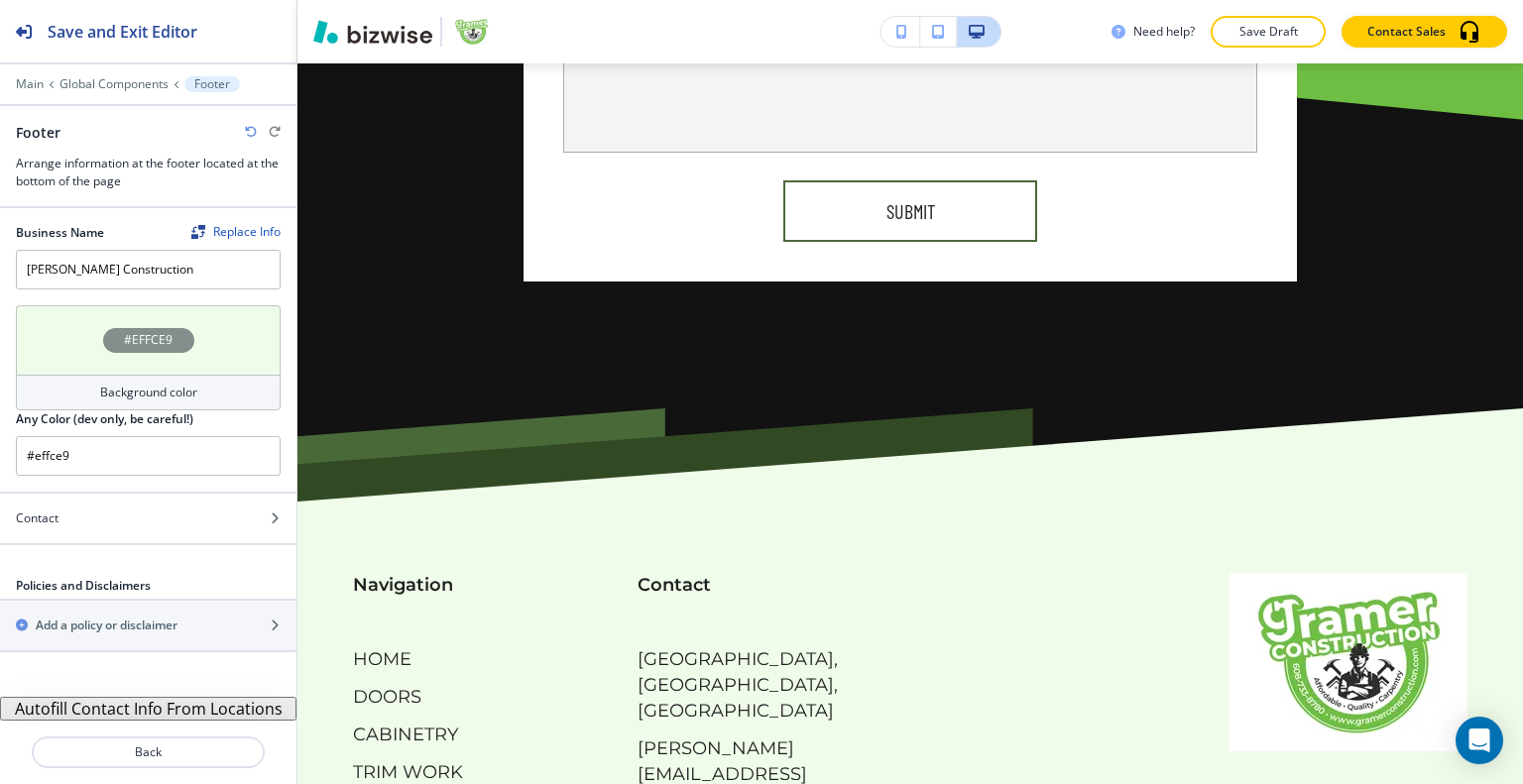 click on "#EFFCE9" at bounding box center [148, 340] 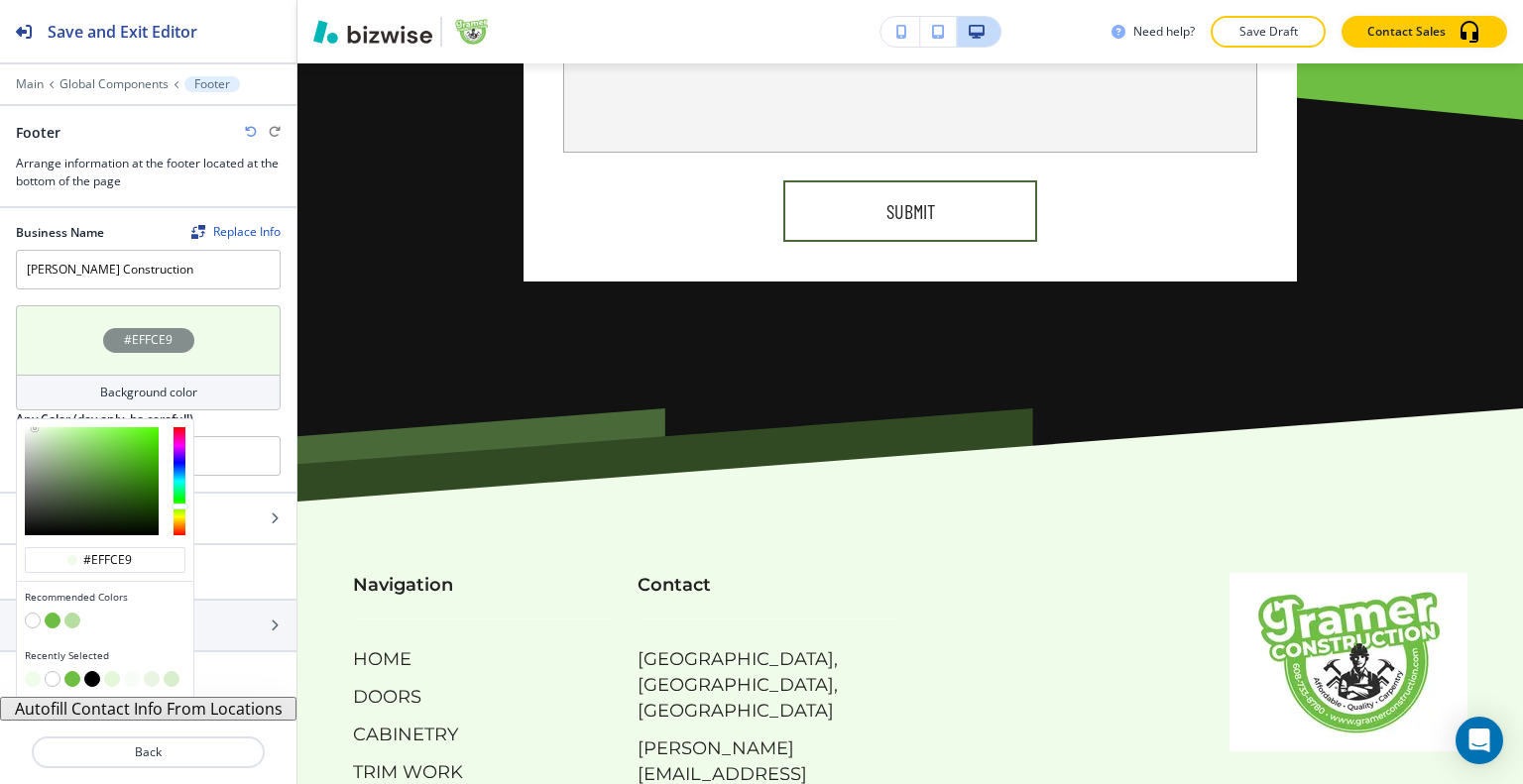 click at bounding box center (92, 679) 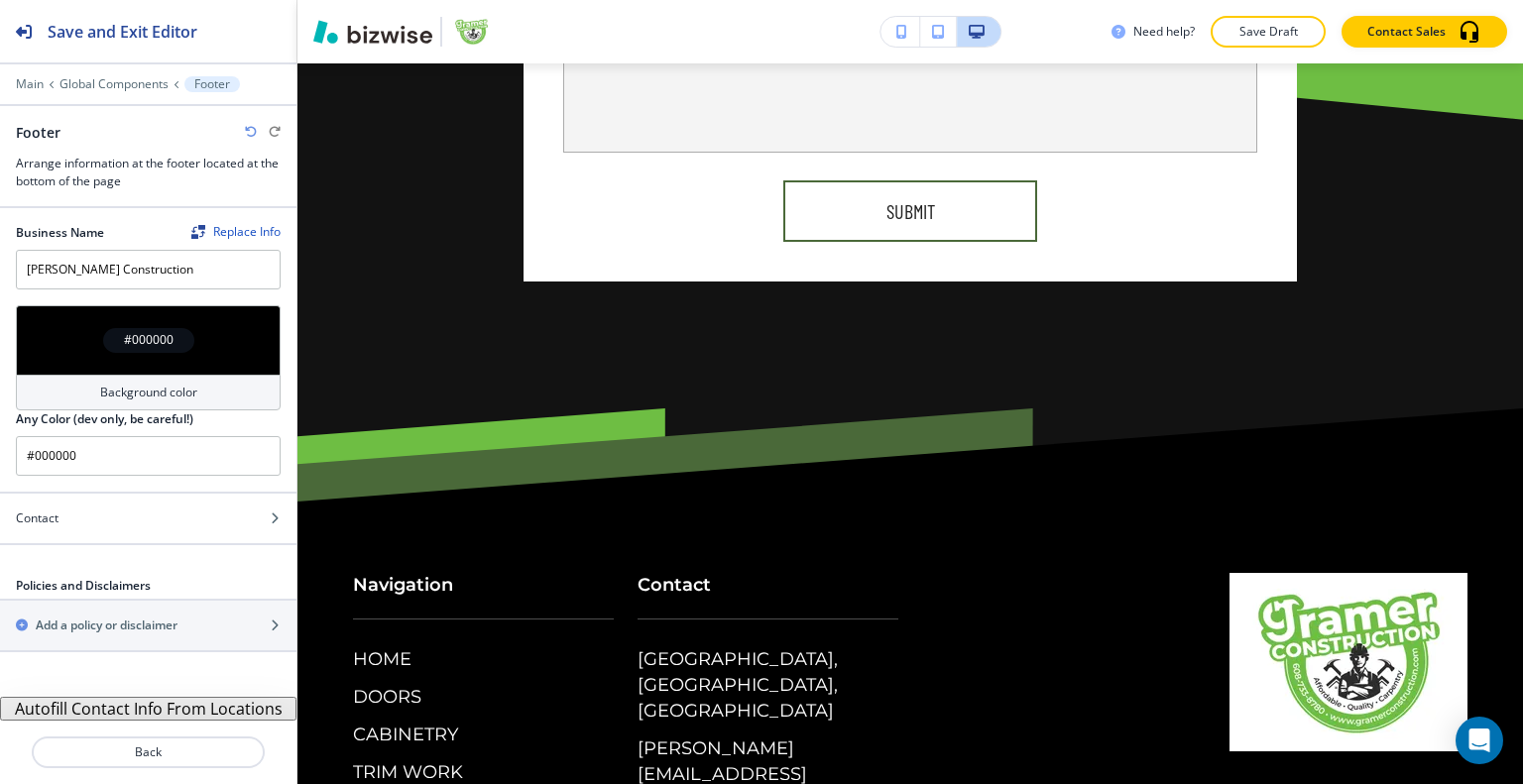 click on "#000000" at bounding box center (148, 340) 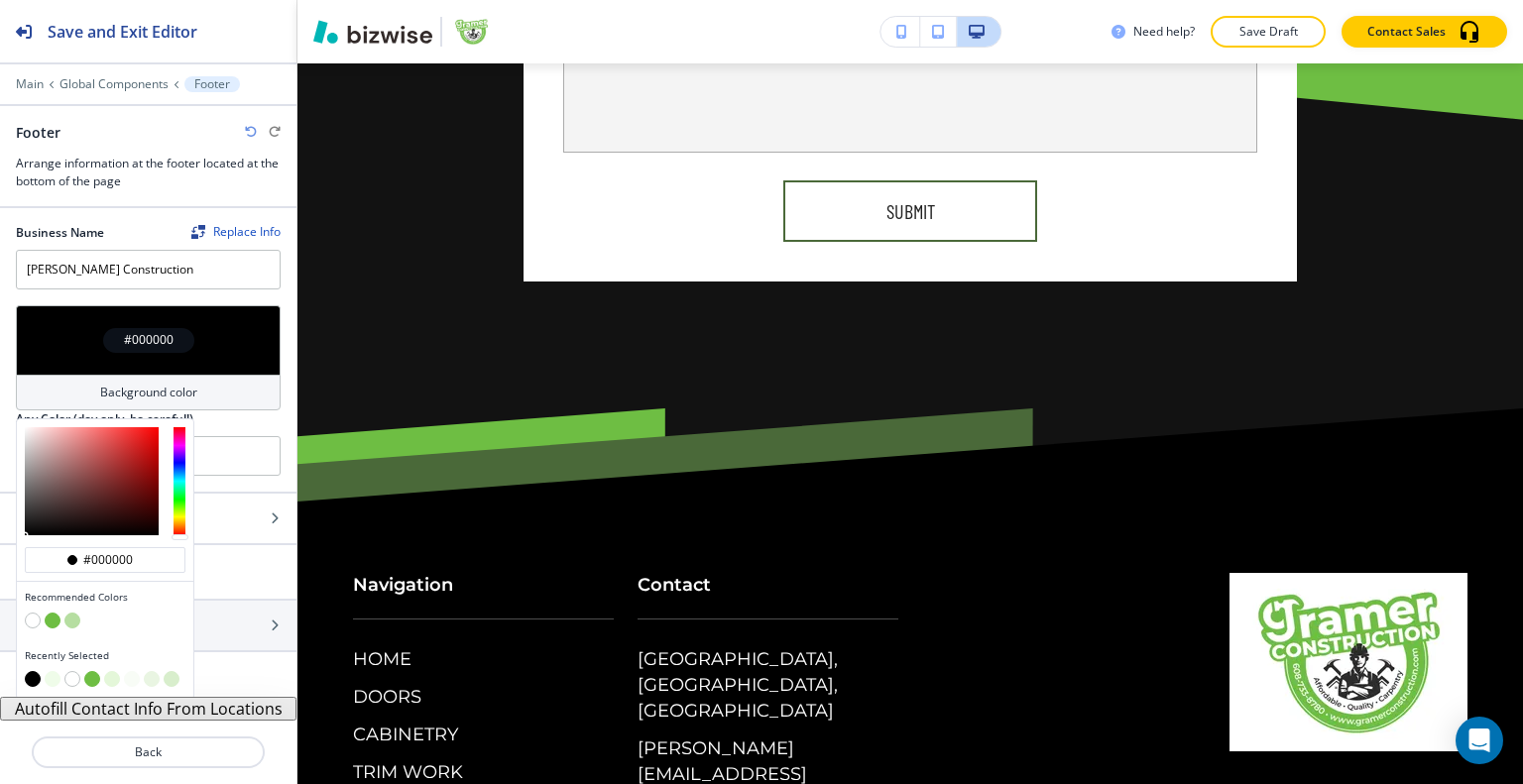 click at bounding box center [53, 620] 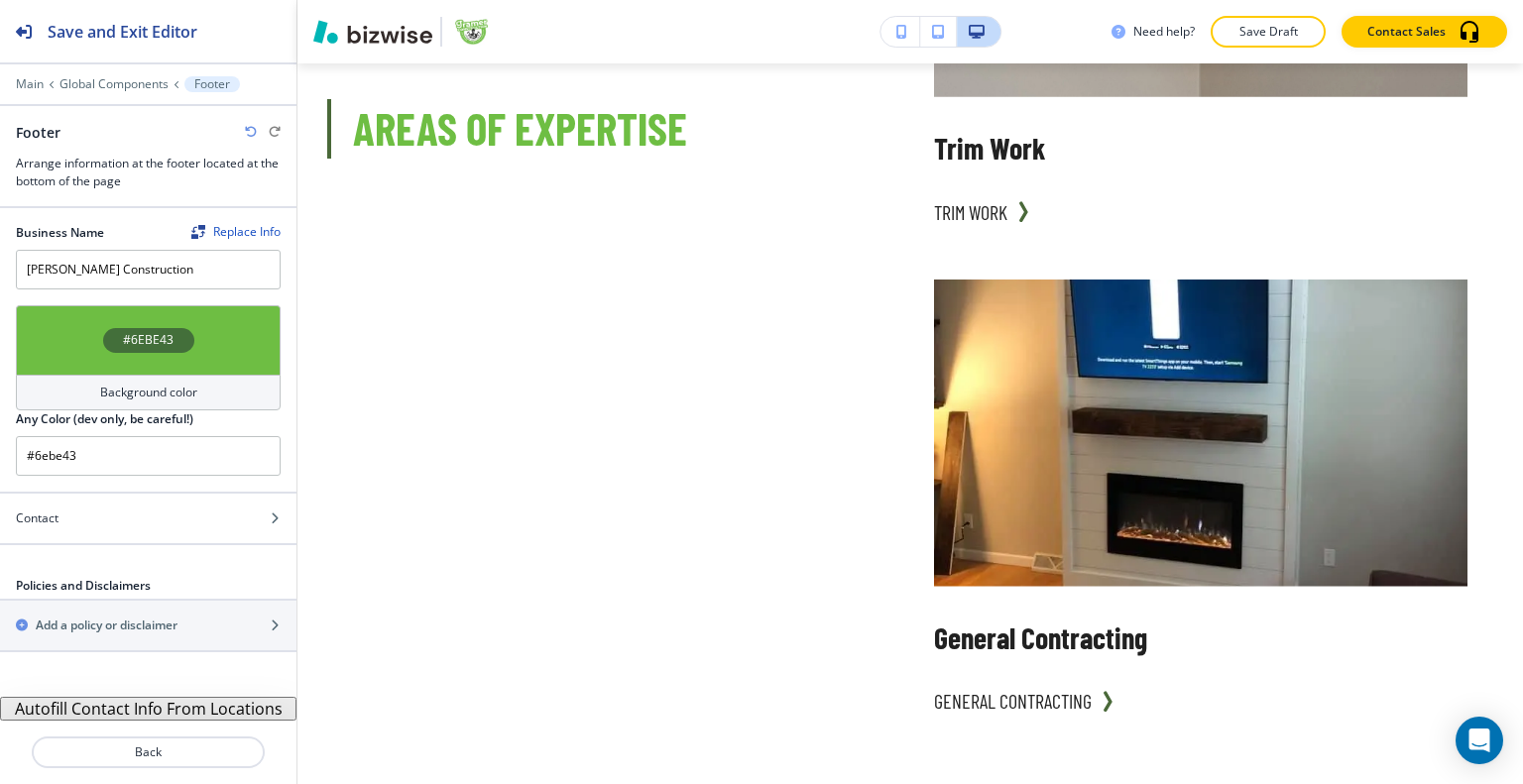 scroll, scrollTop: 0, scrollLeft: 0, axis: both 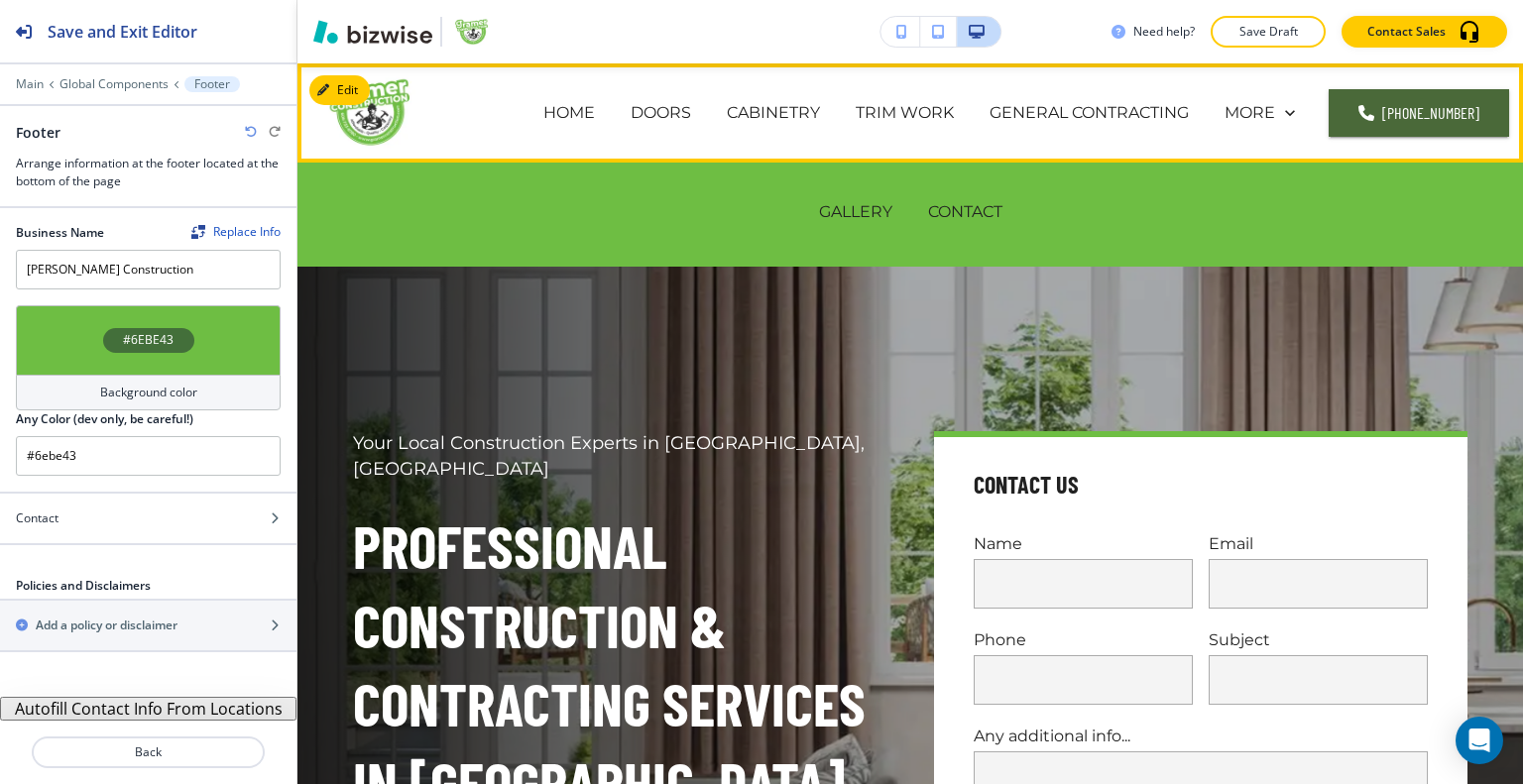 click on "MORE GALLERY CONTACT" at bounding box center (1259, 113) 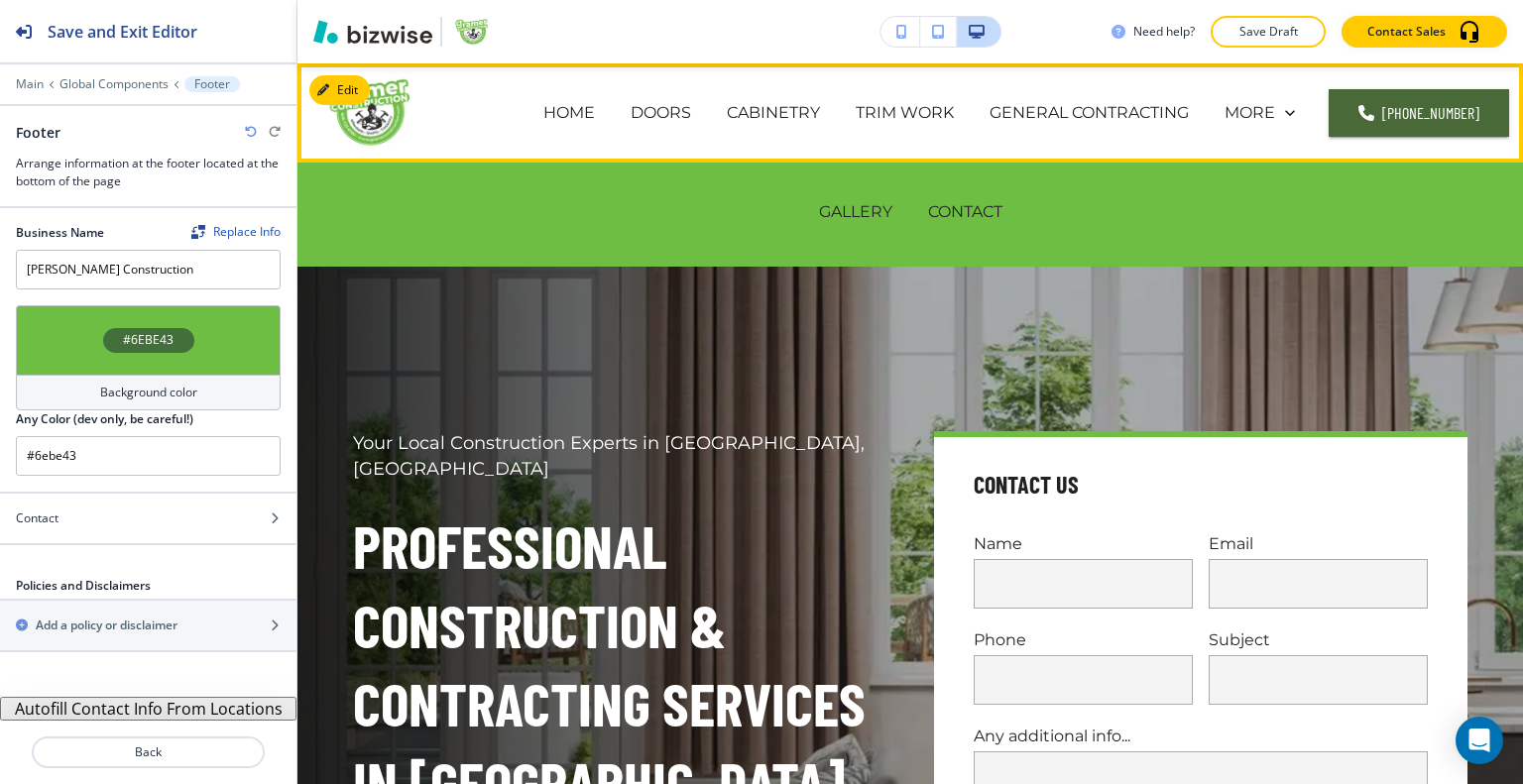 click on "CONTACT" at bounding box center (965, 211) 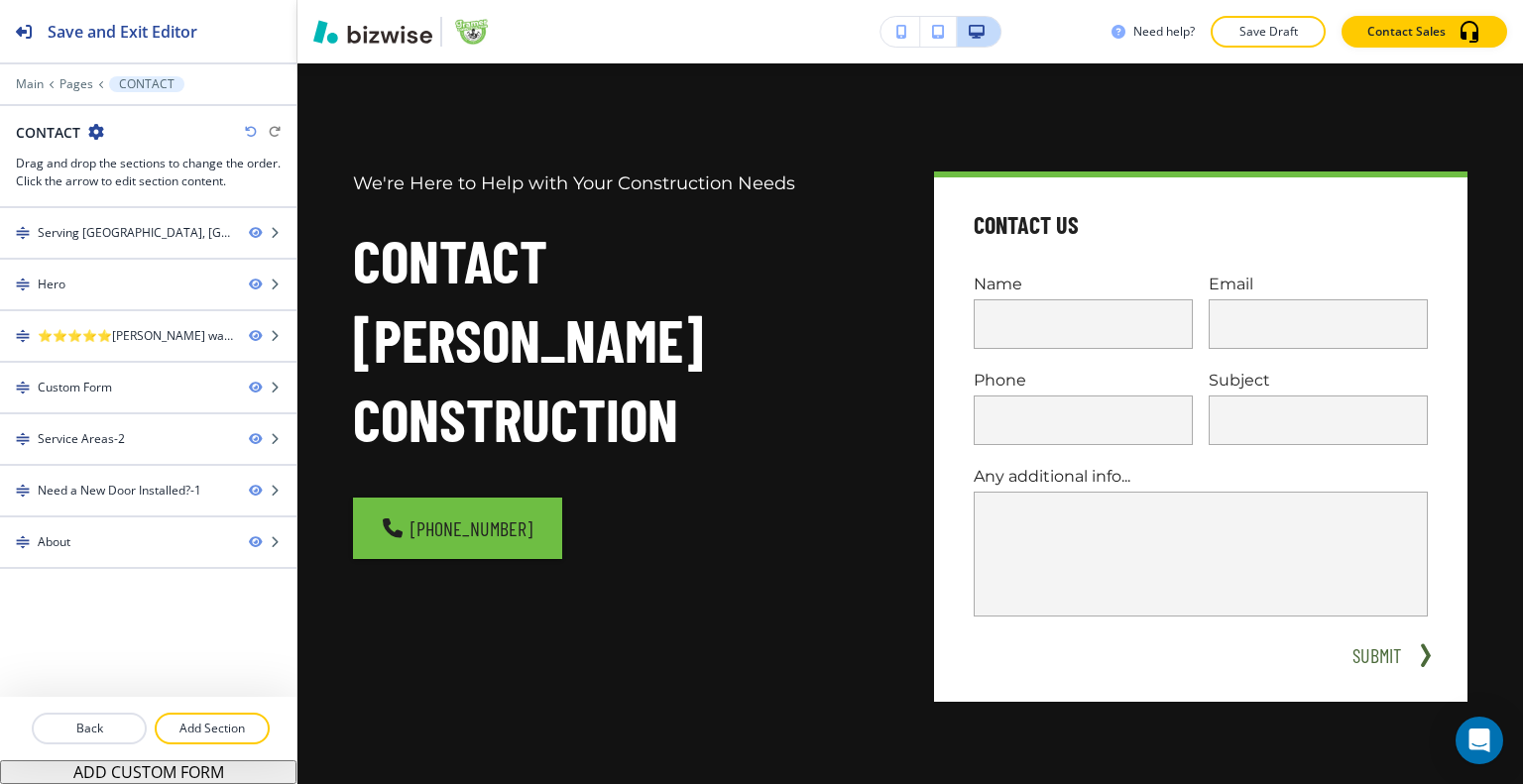 scroll, scrollTop: 0, scrollLeft: 0, axis: both 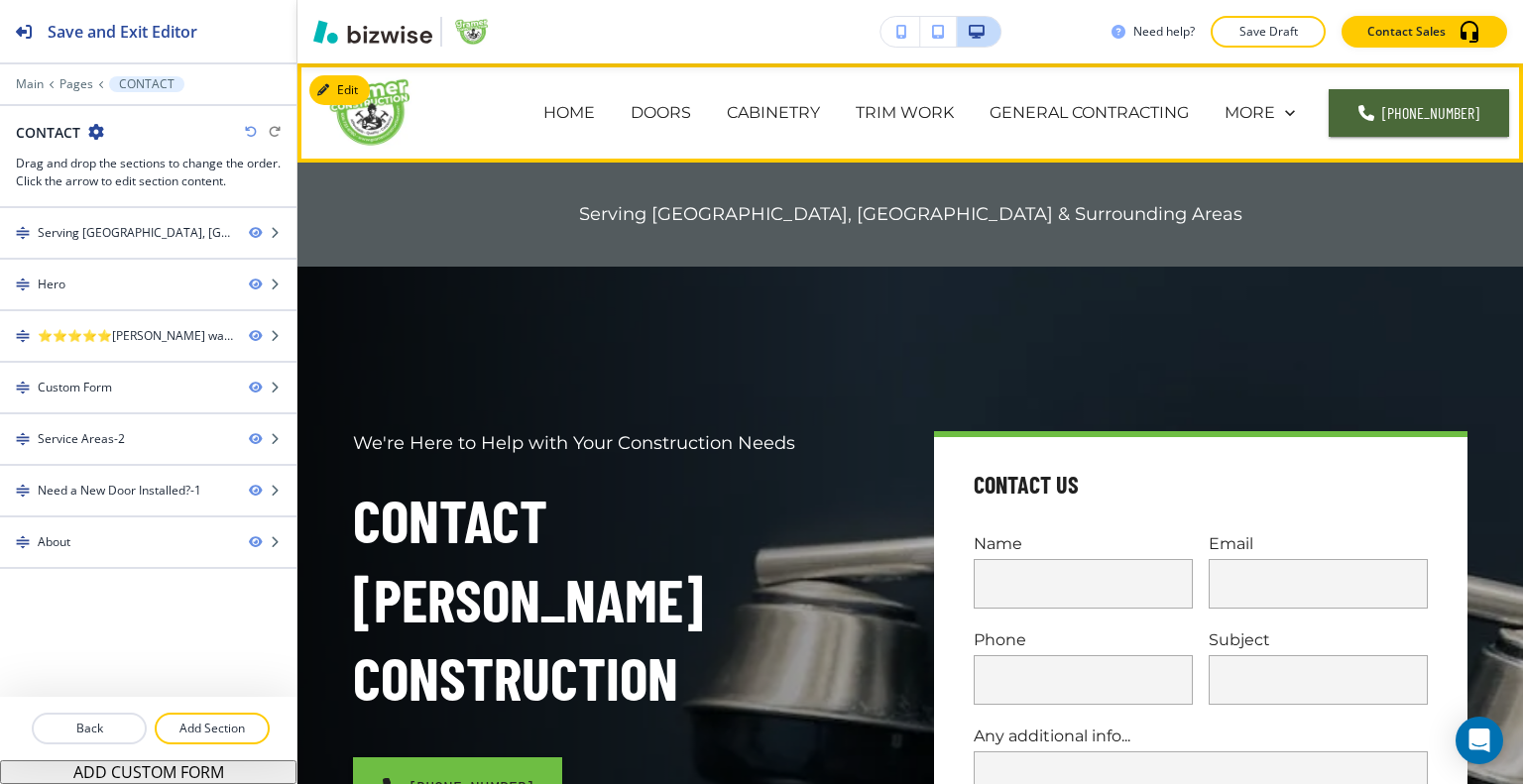 click on "HOME" at bounding box center [569, 112] 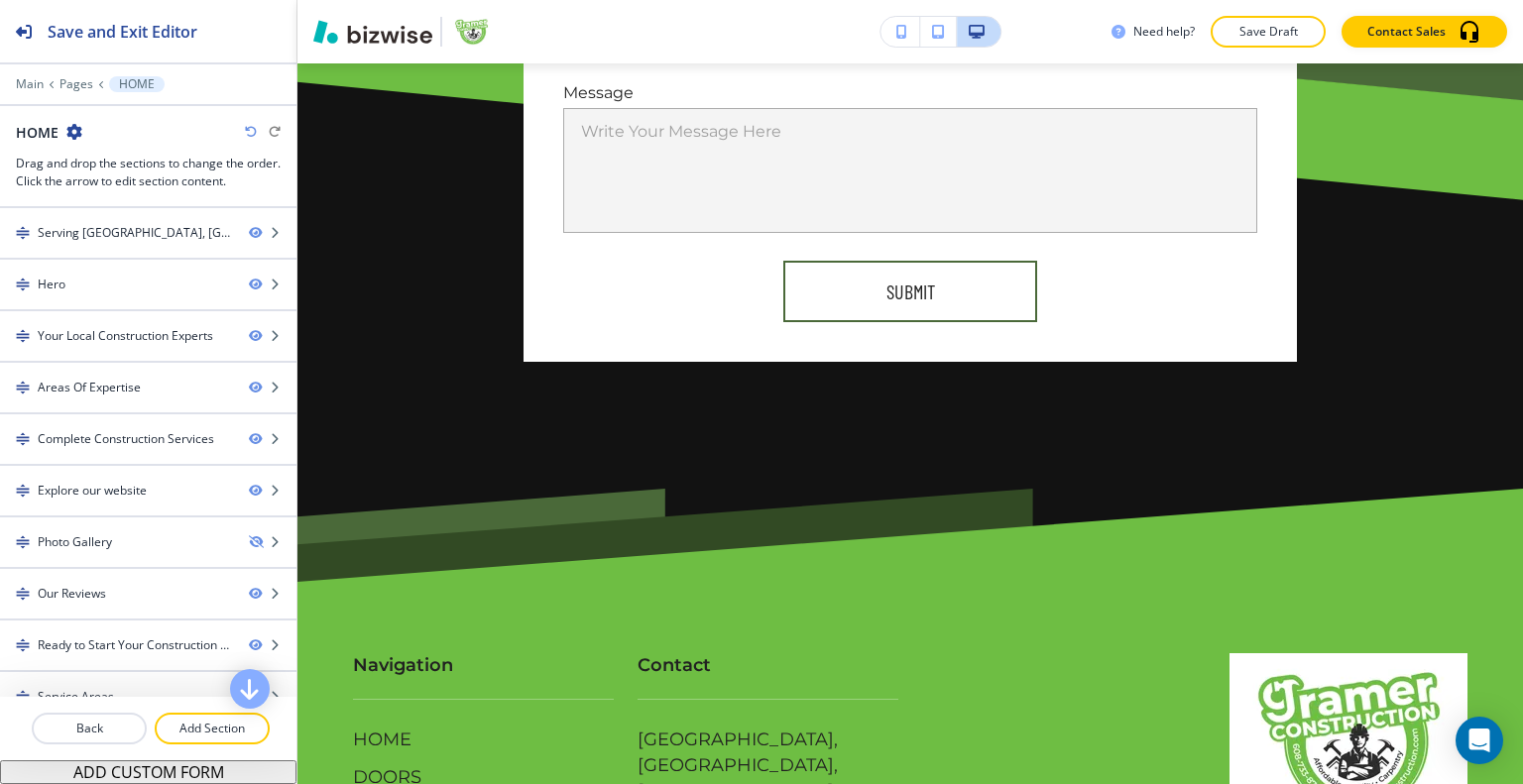 scroll, scrollTop: 9662, scrollLeft: 0, axis: vertical 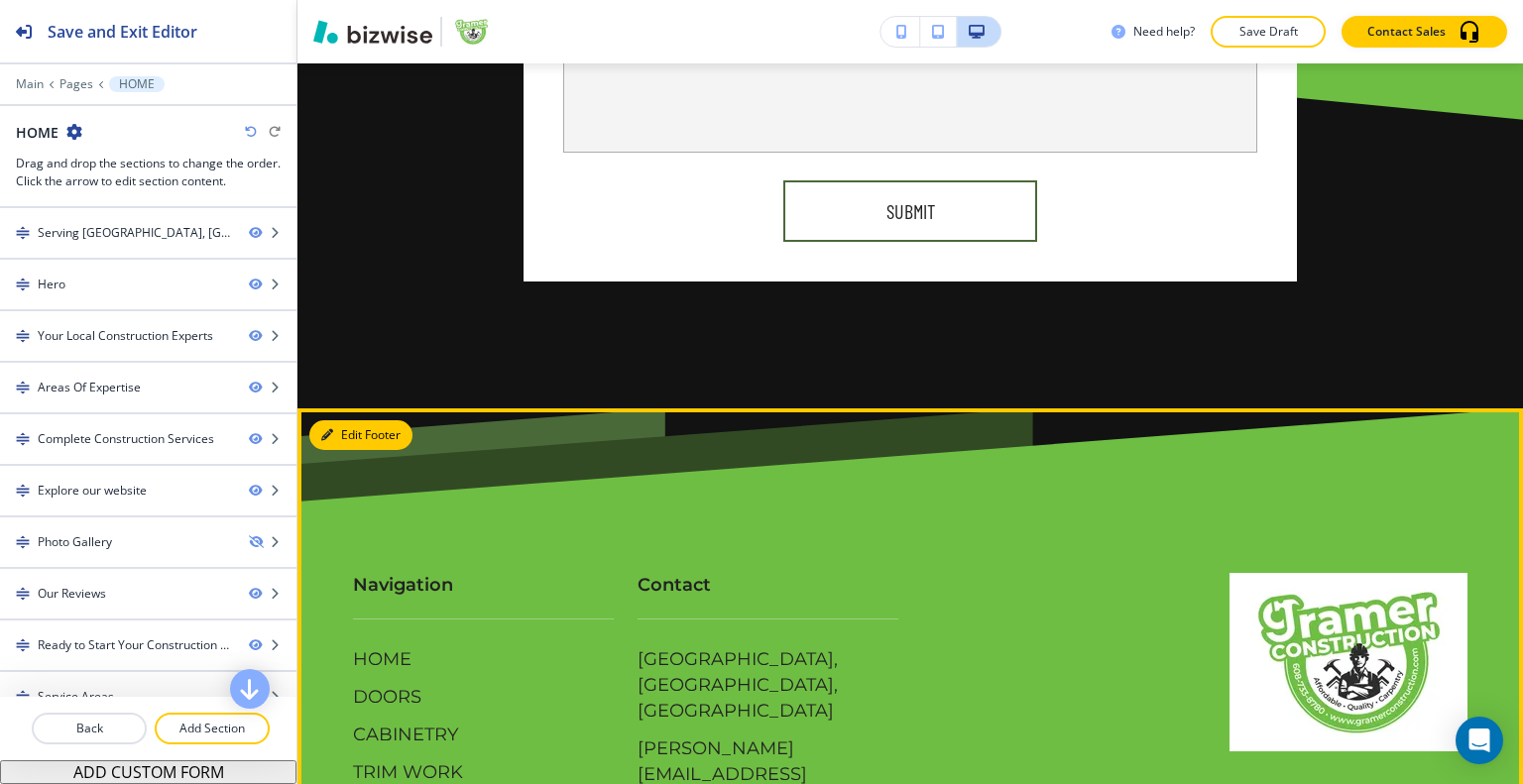 click on "Edit Footer" at bounding box center (361, 435) 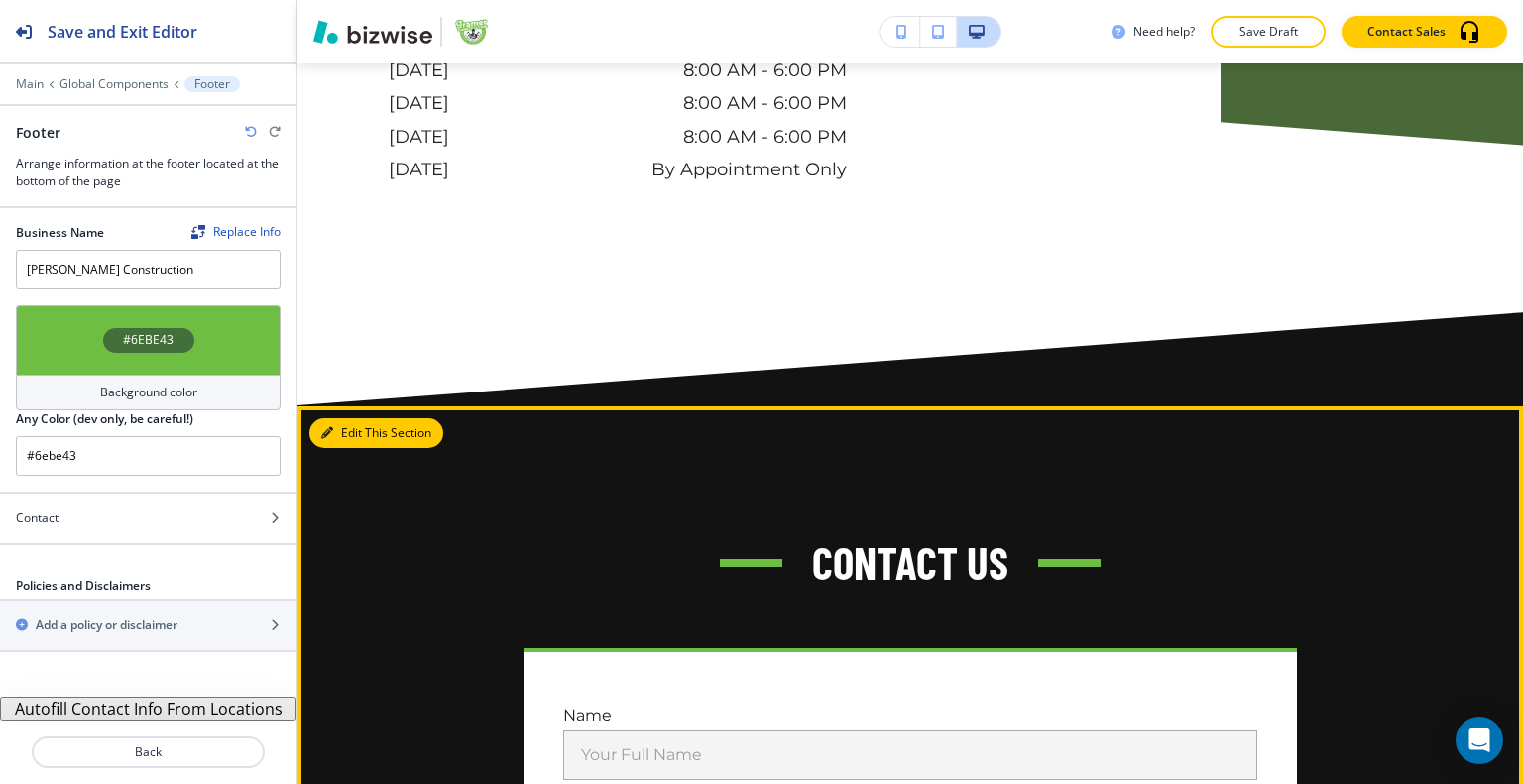 click on "Edit This Section" at bounding box center [376, 433] 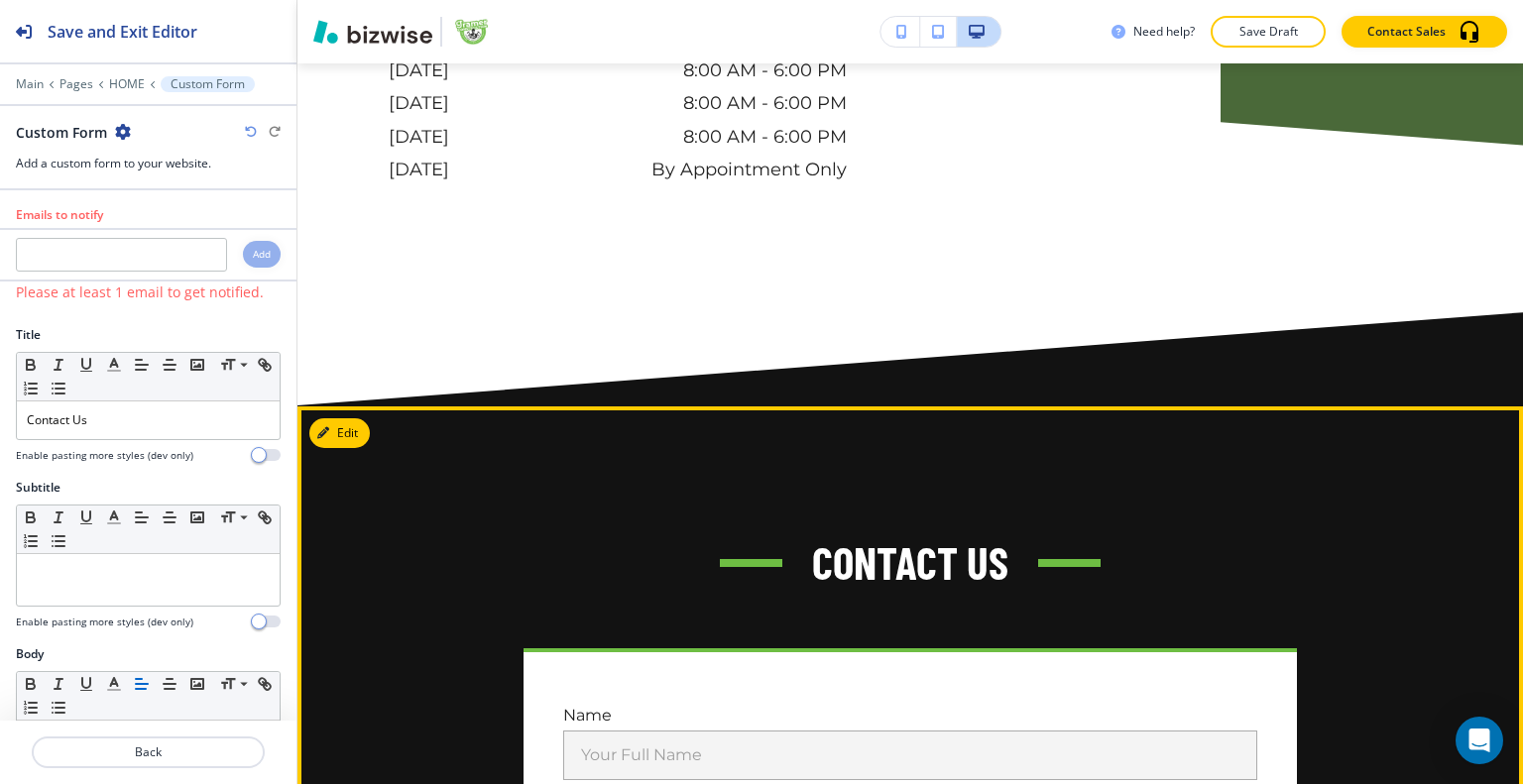 scroll, scrollTop: 8829, scrollLeft: 0, axis: vertical 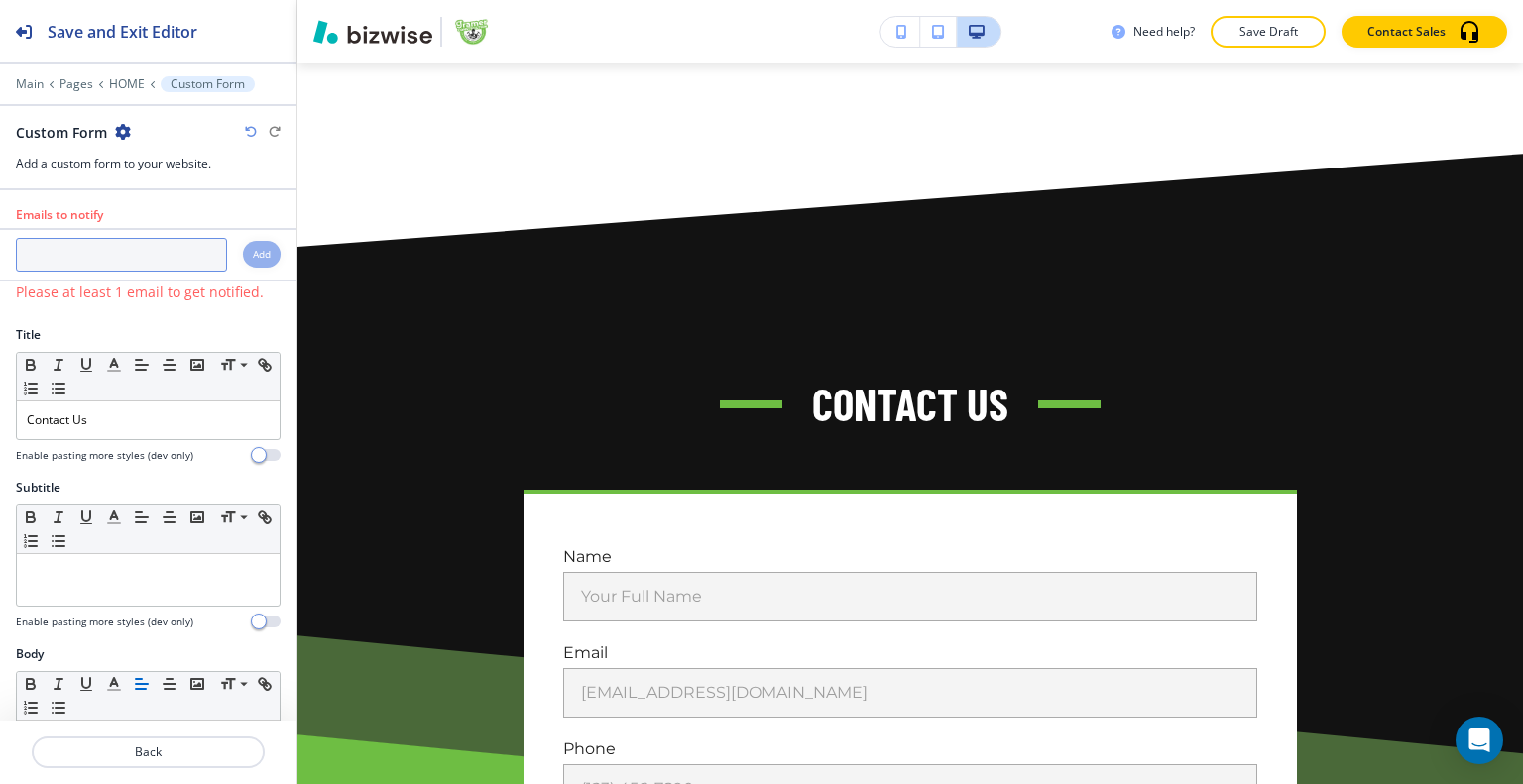 click at bounding box center [121, 255] 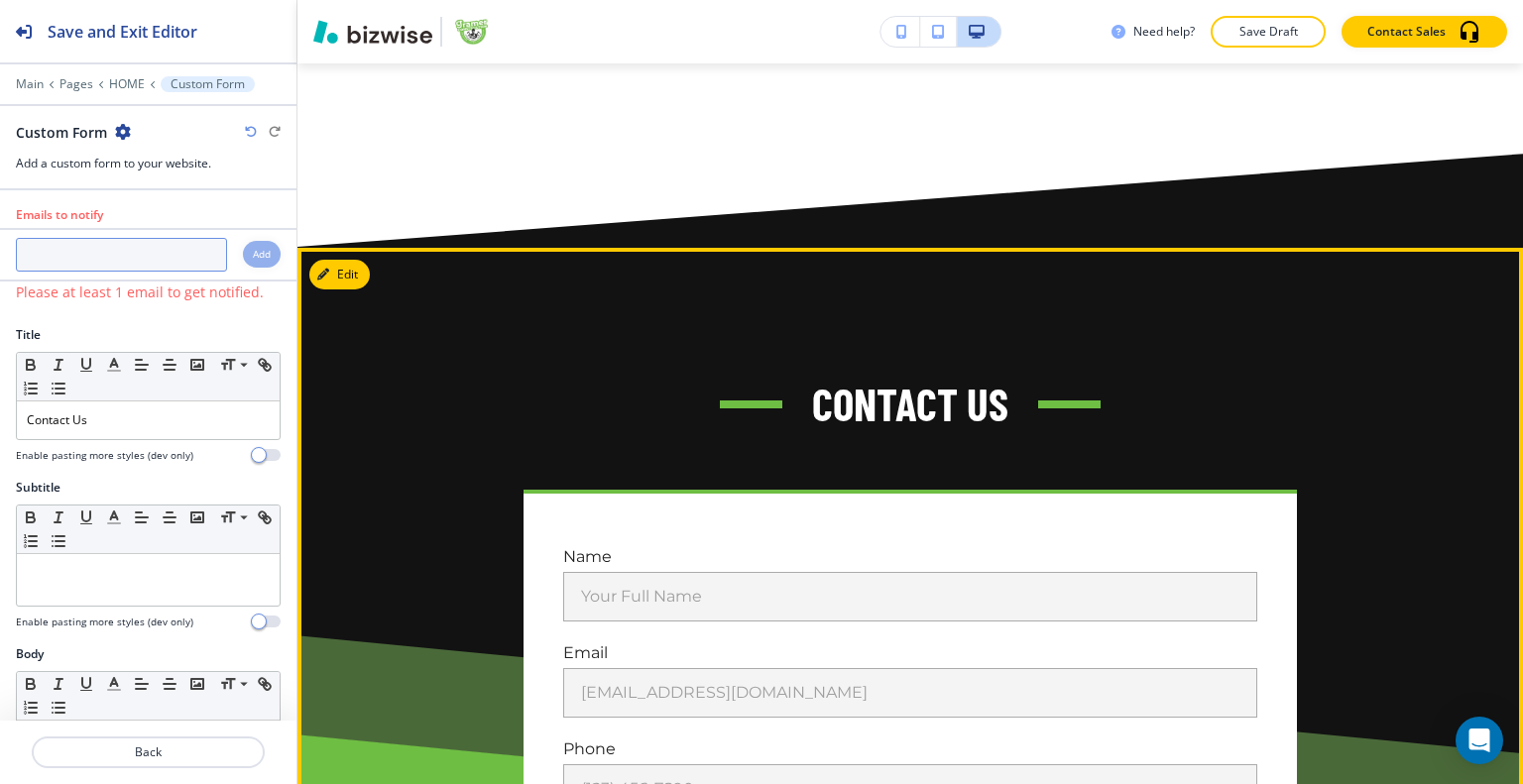 scroll, scrollTop: 9226, scrollLeft: 0, axis: vertical 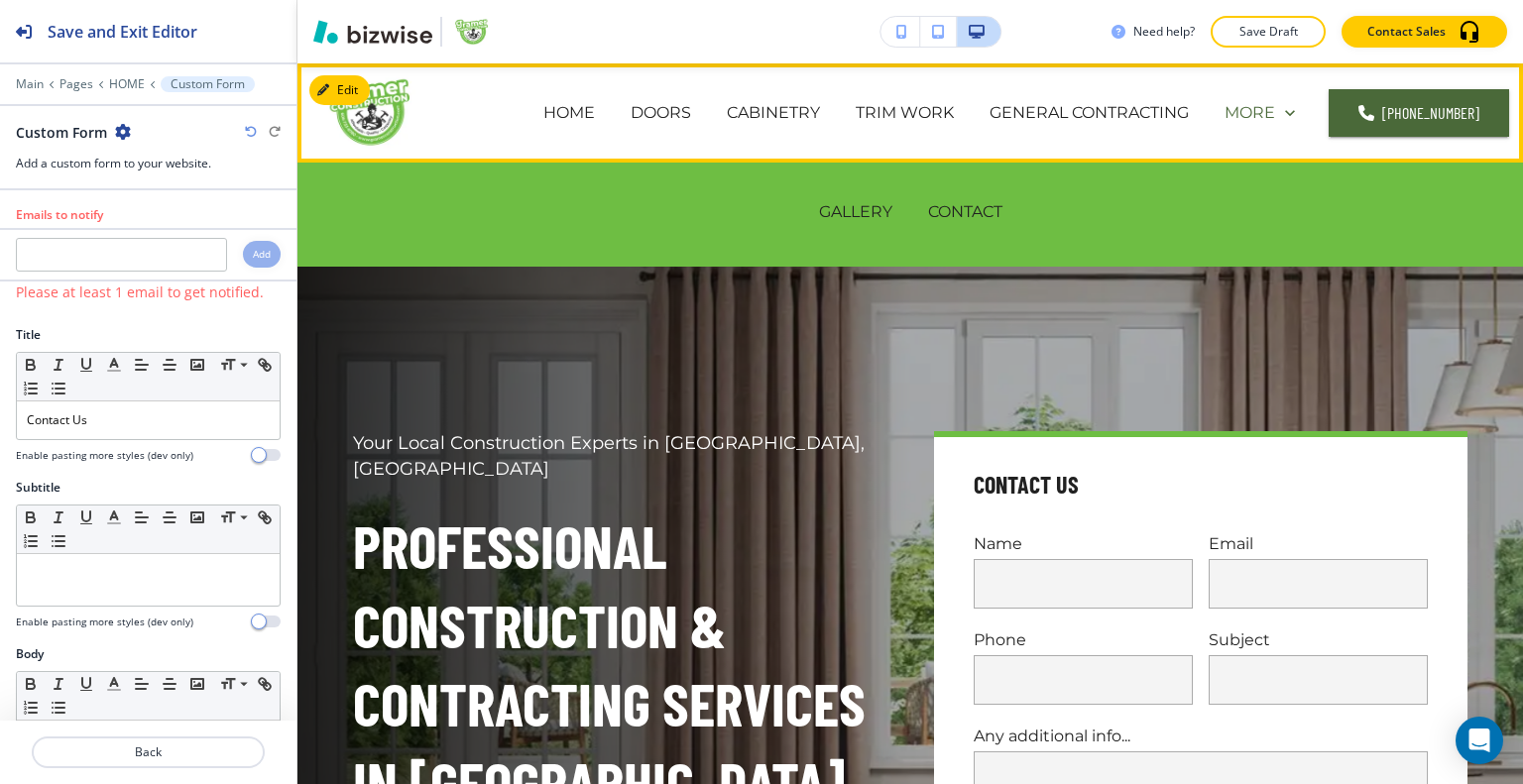 click on "MORE" at bounding box center [1249, 112] 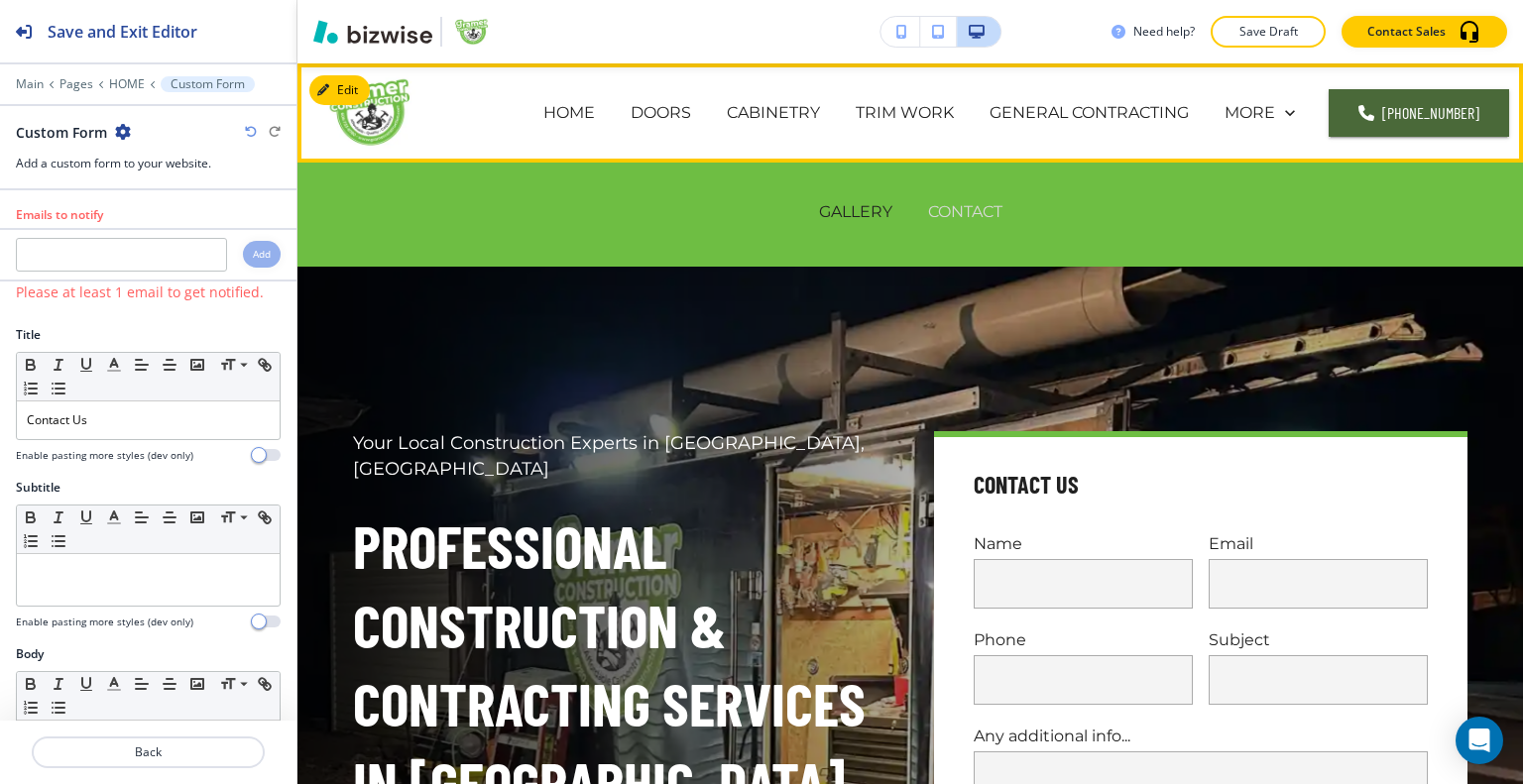 click on "CONTACT" at bounding box center (965, 211) 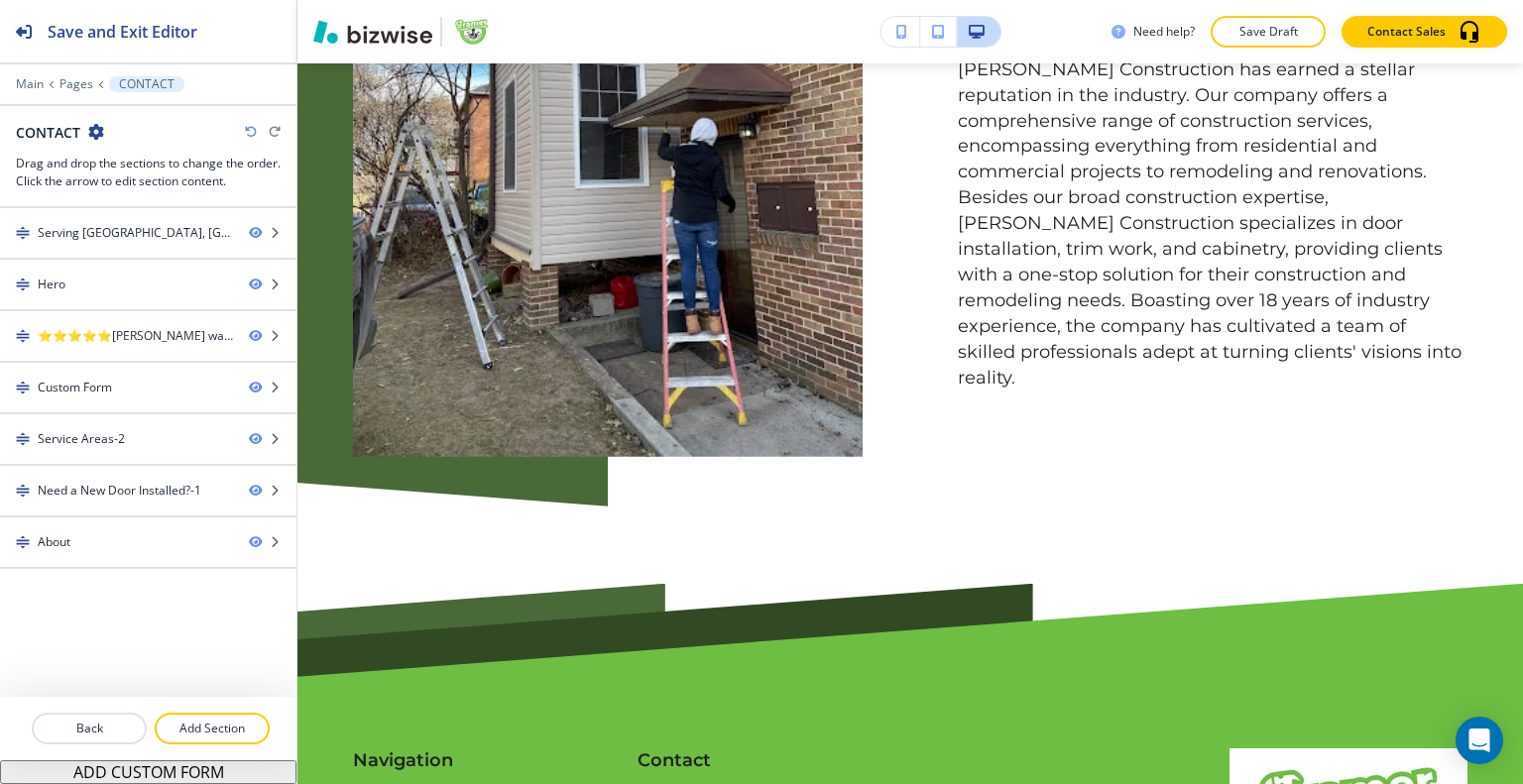 scroll, scrollTop: 5309, scrollLeft: 0, axis: vertical 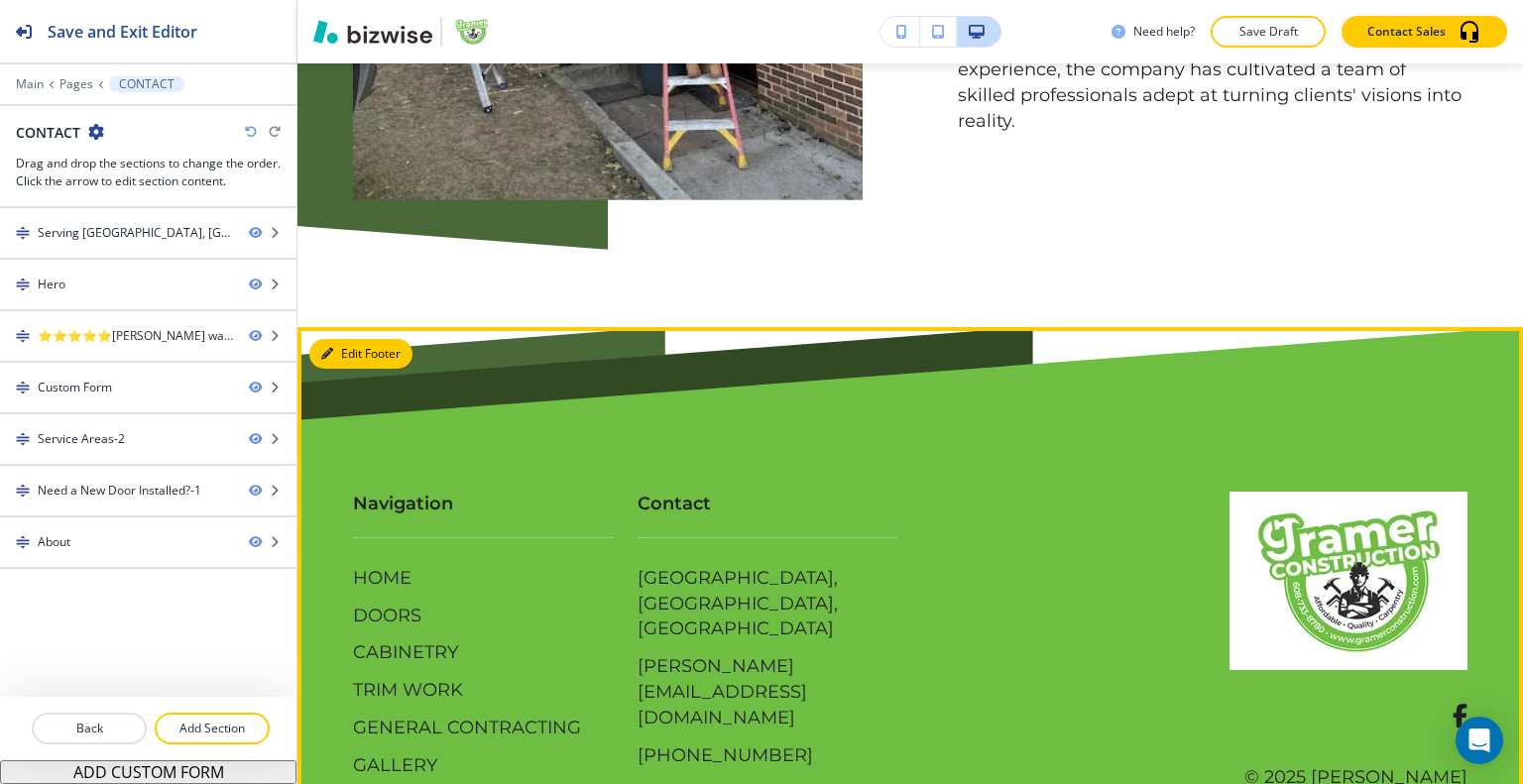 click on "Edit Footer" at bounding box center (361, 354) 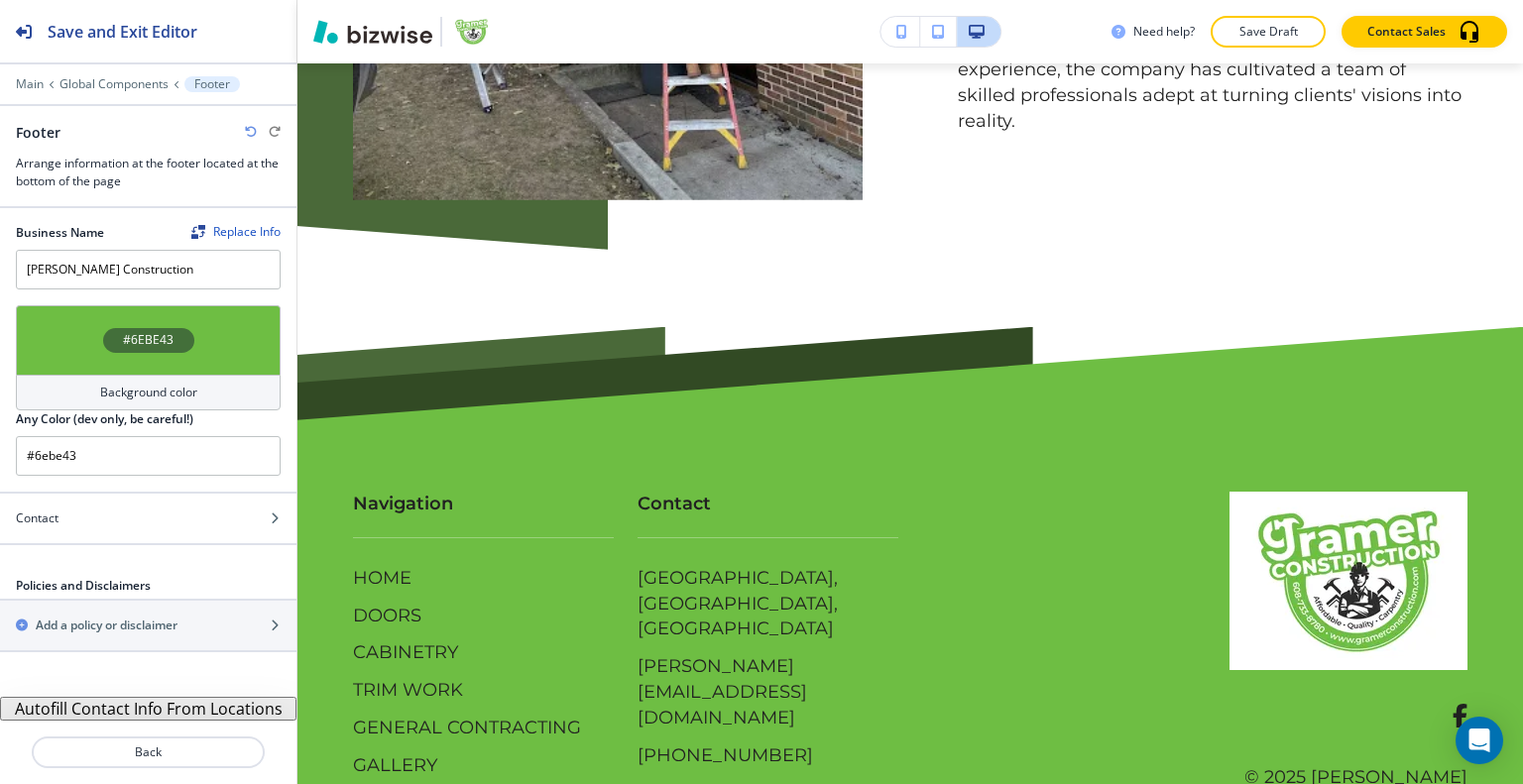 click on "#6EBE43" at bounding box center [148, 340] 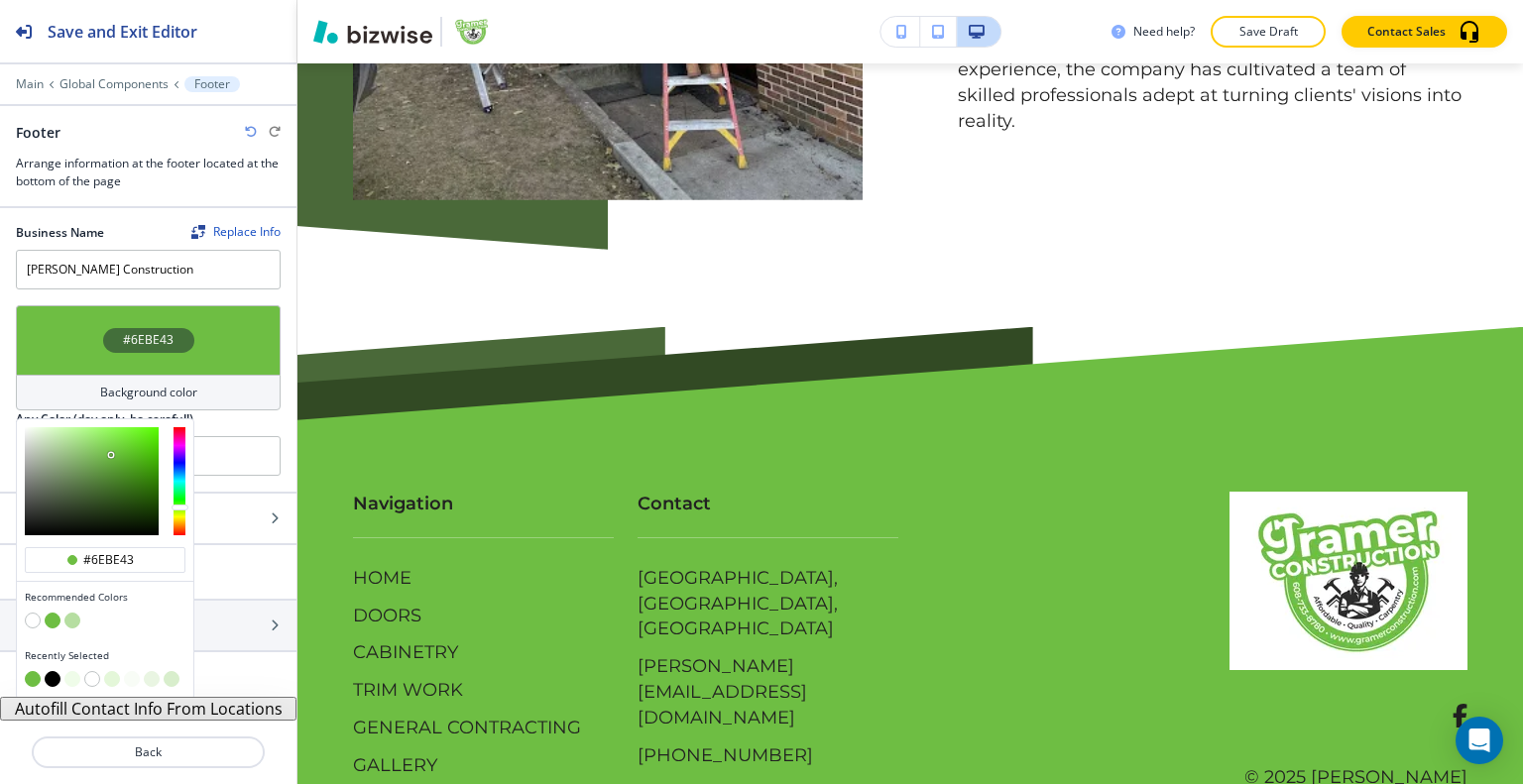 click at bounding box center (33, 620) 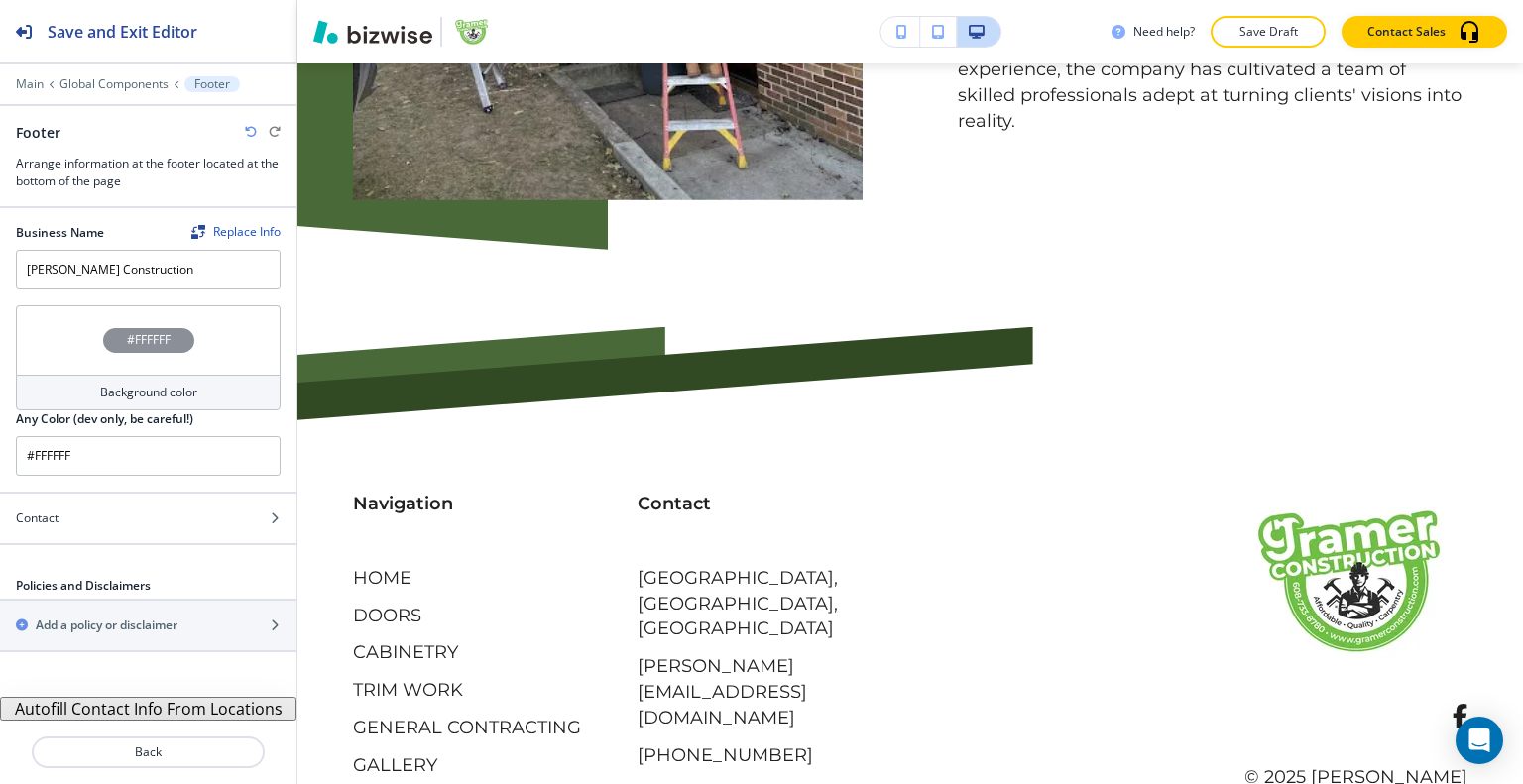 click on "#FFFFFF" at bounding box center (148, 340) 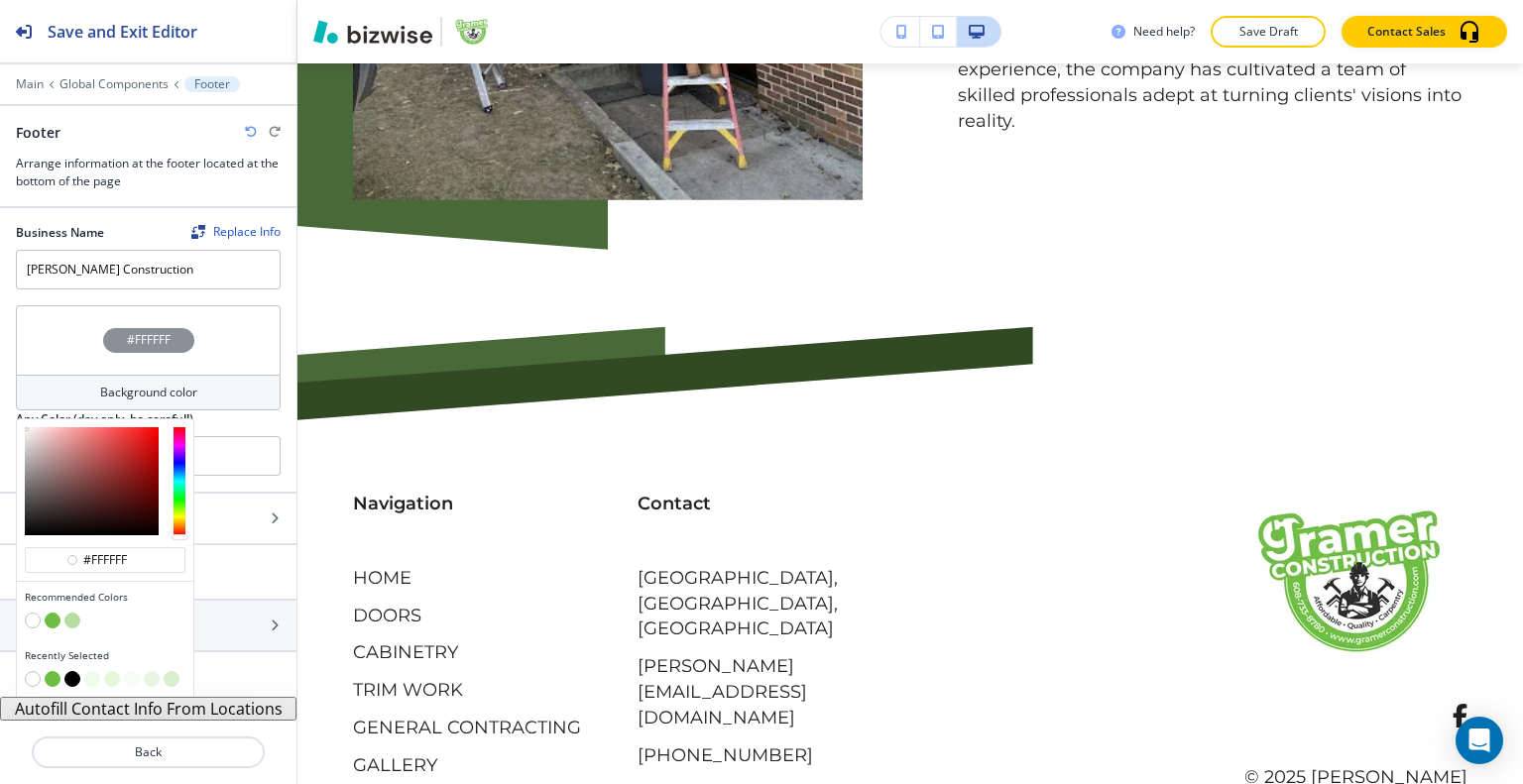 type on "#492424" 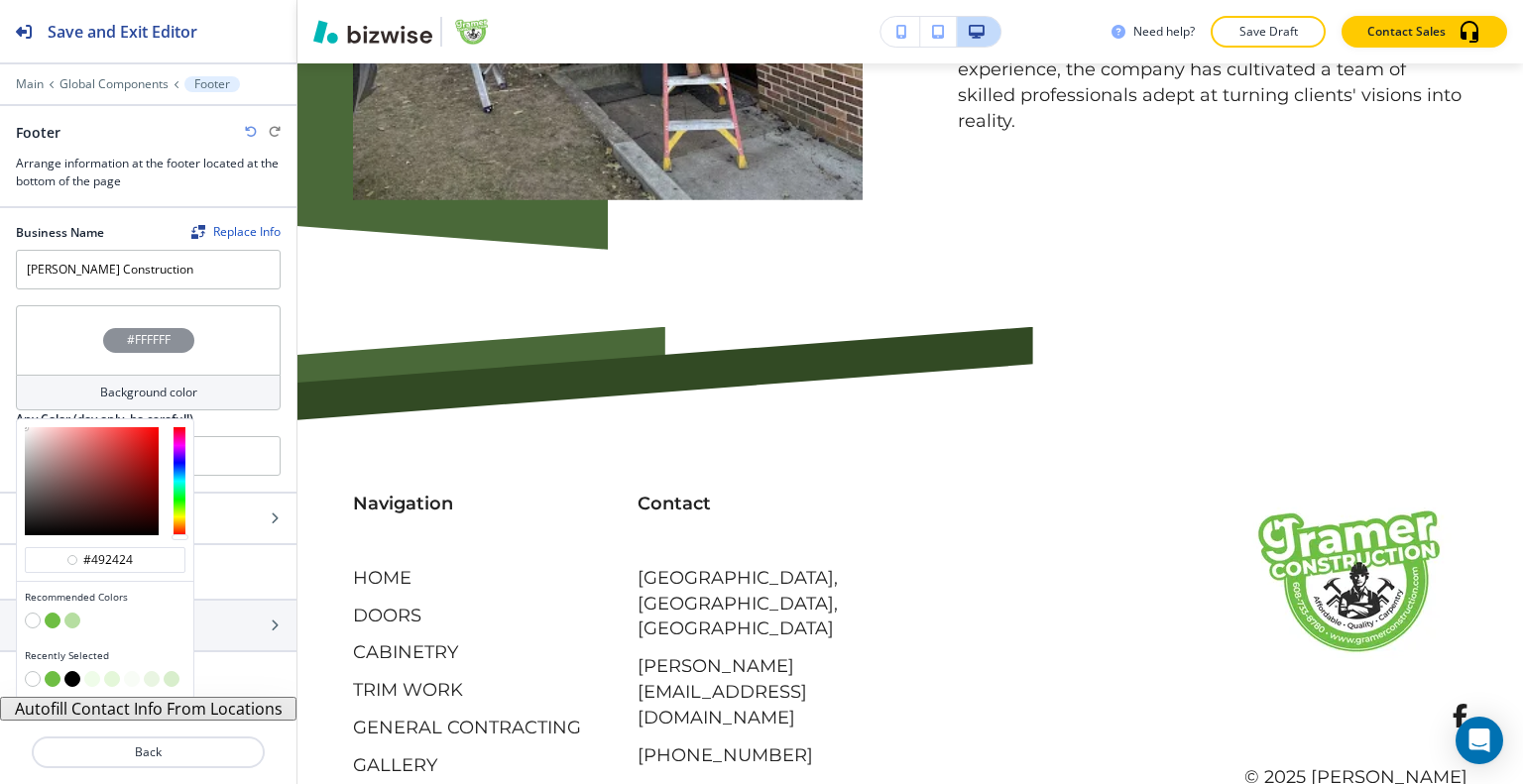 click at bounding box center (91, 481) 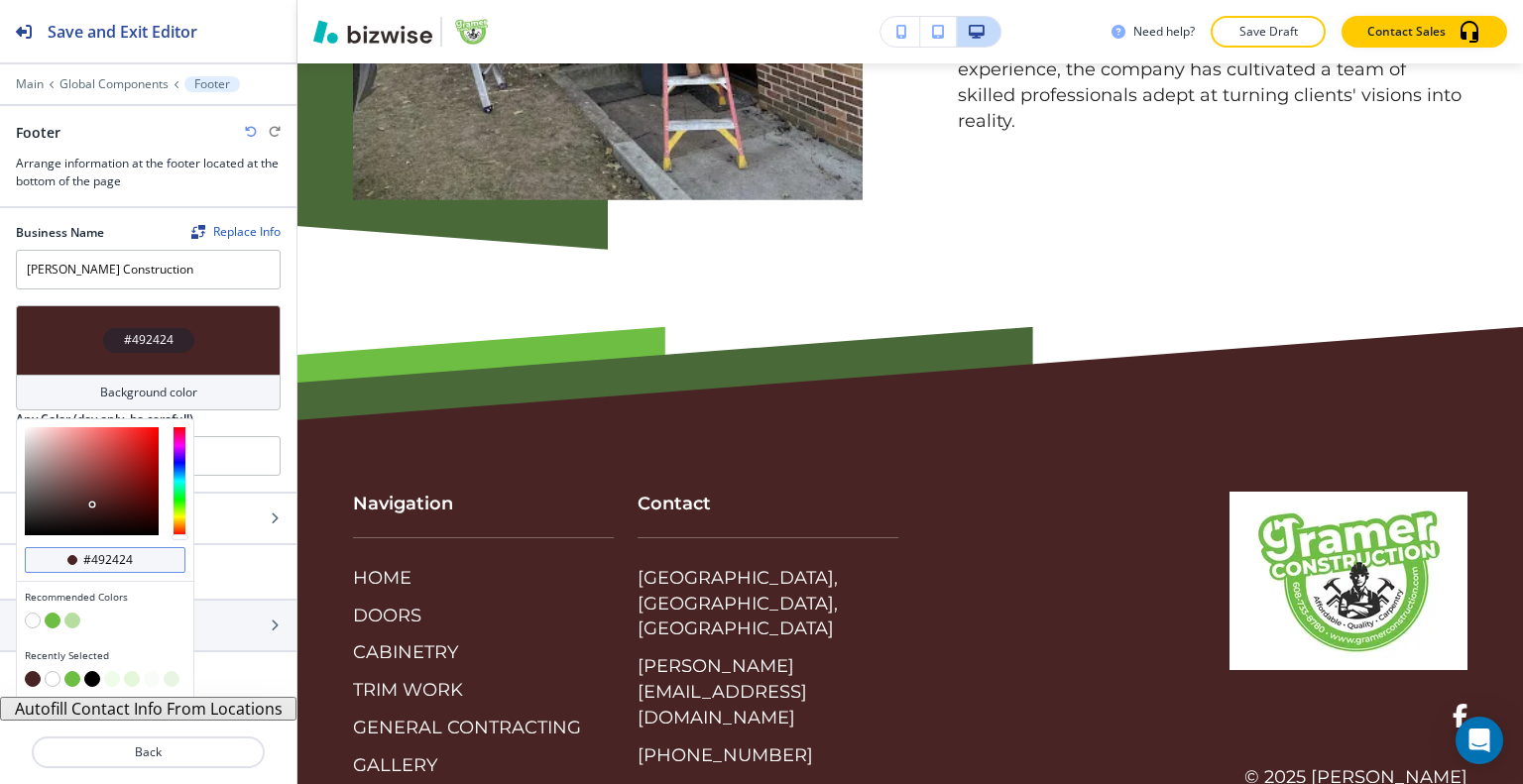 click on "#492424" at bounding box center [116, 560] 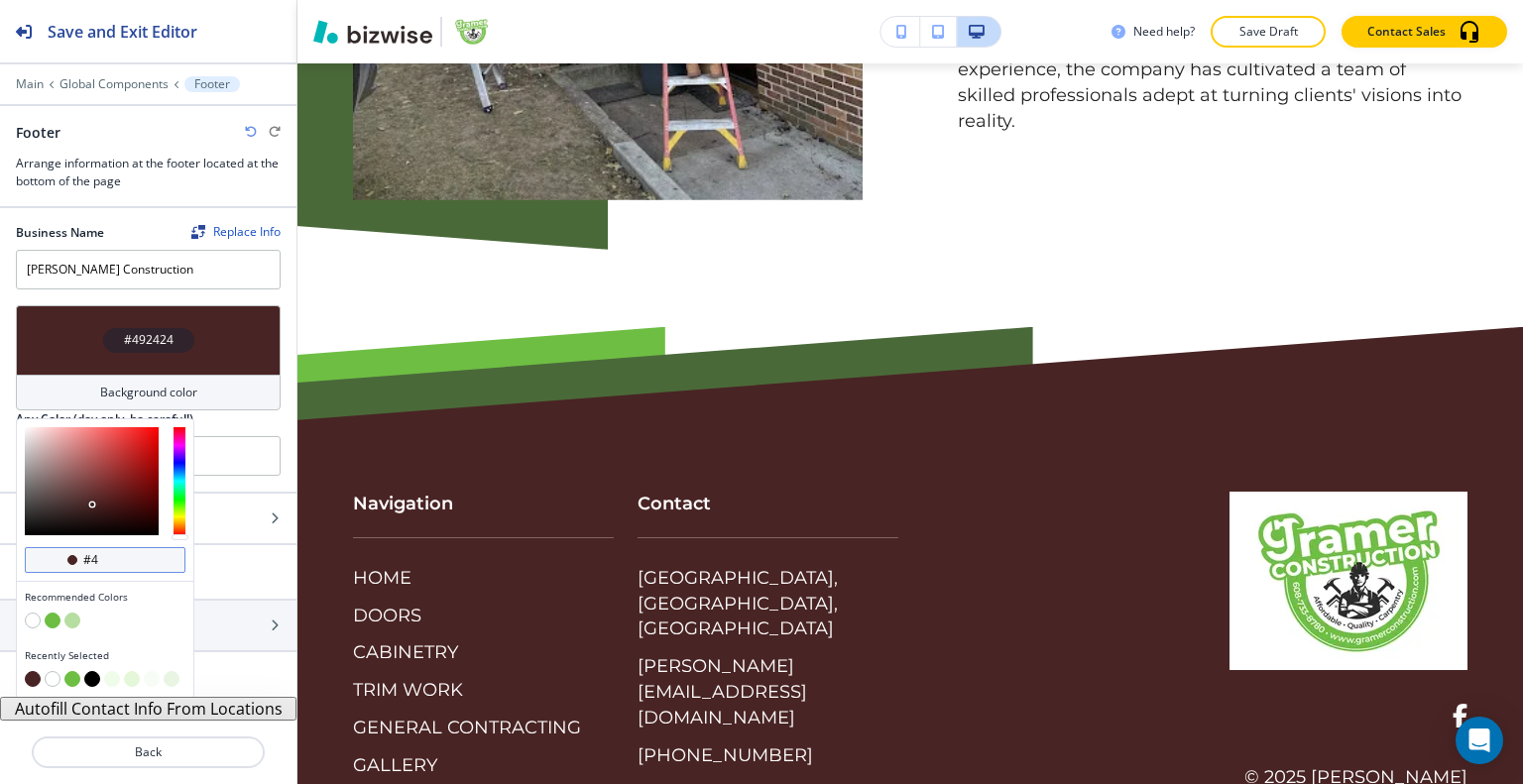 type on "#" 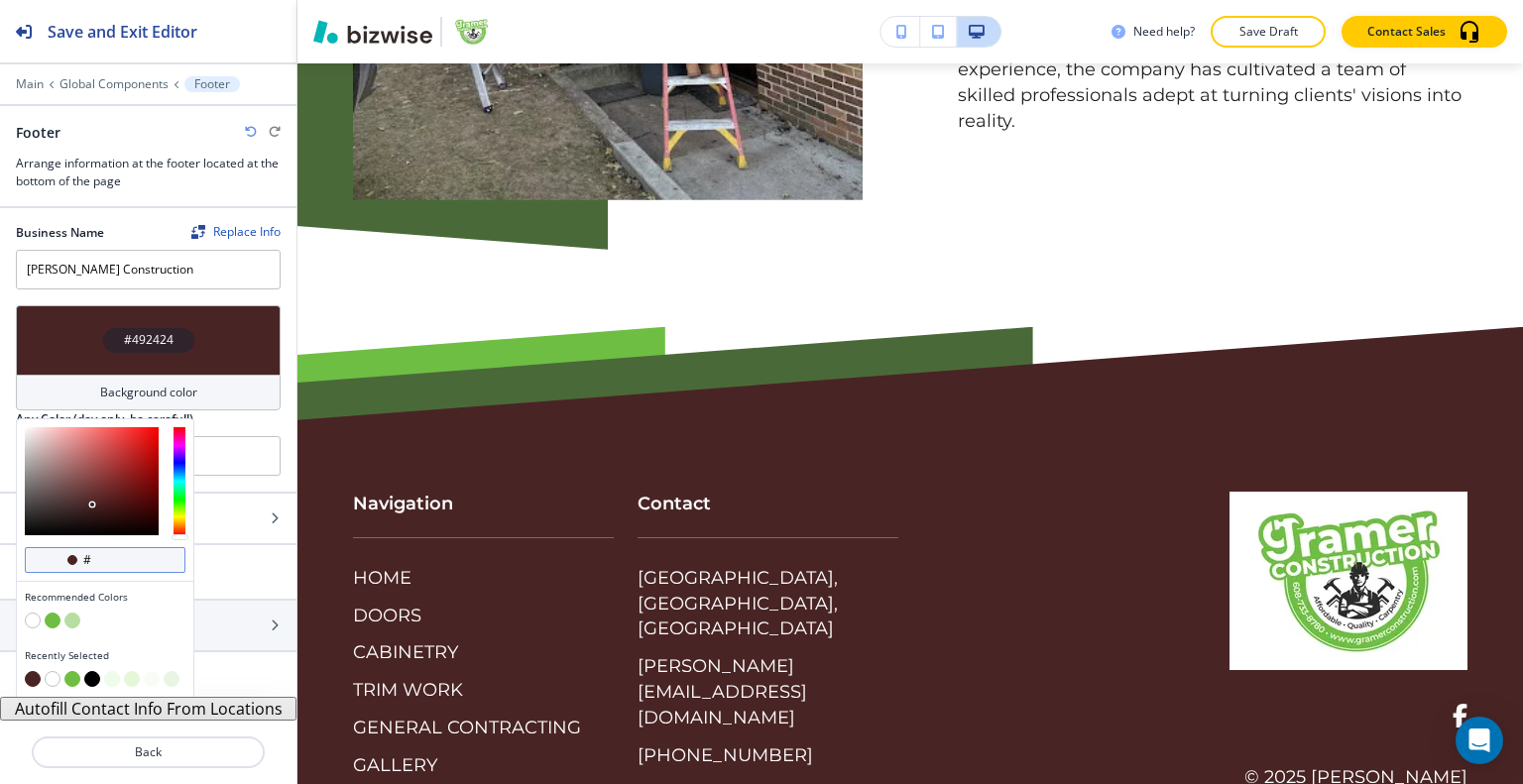 type 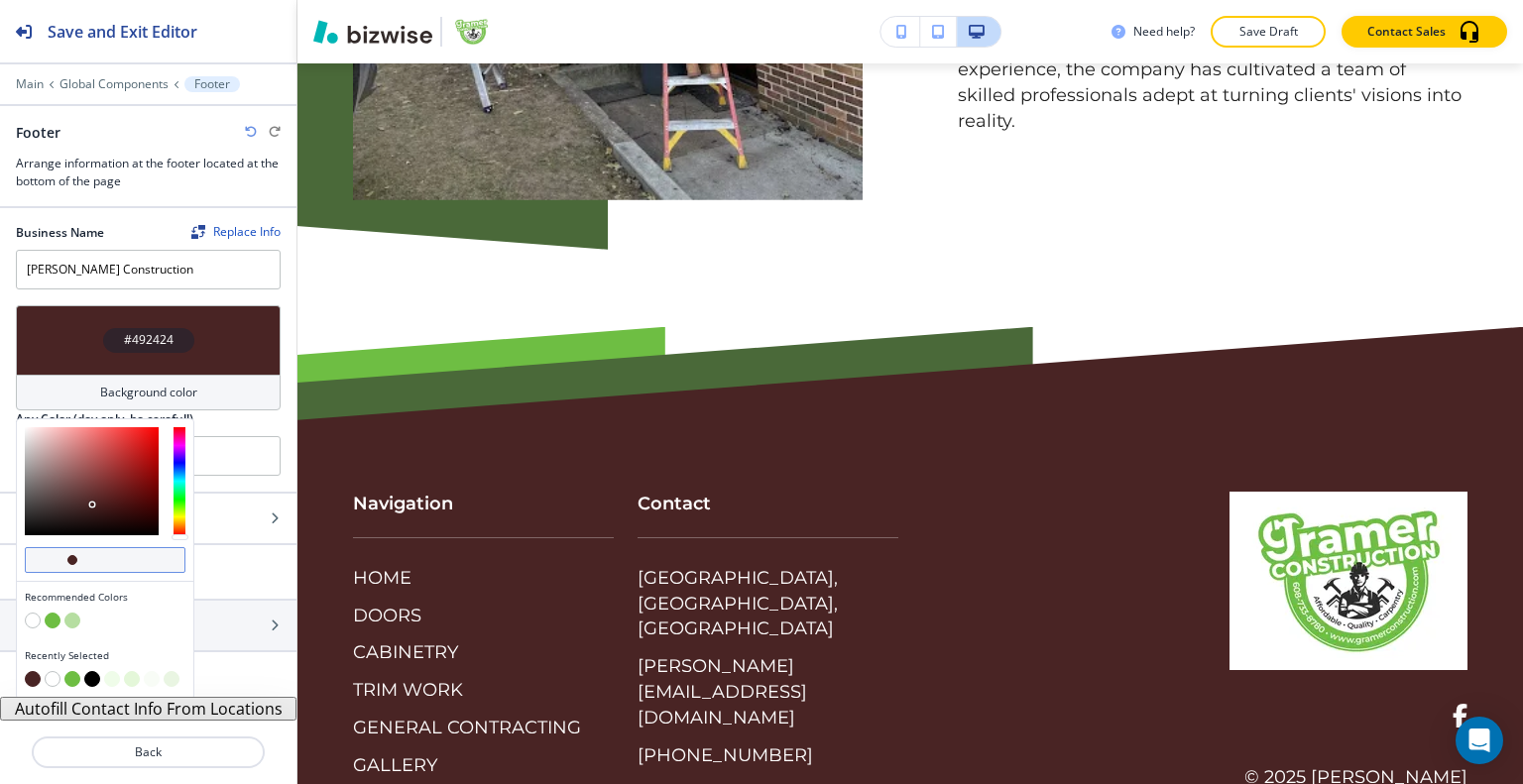 paste on "#6EBE43" 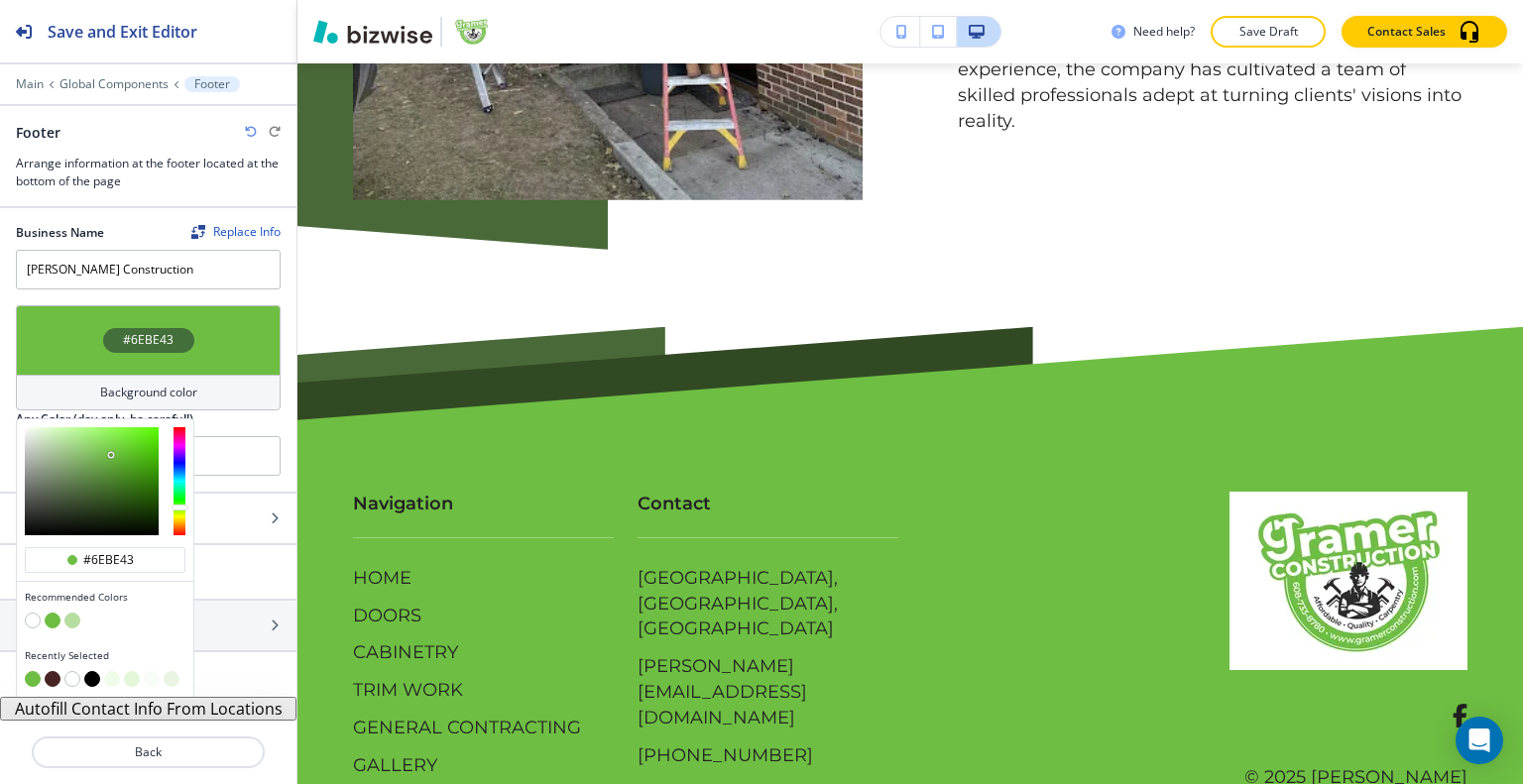 type on "#6ebe43" 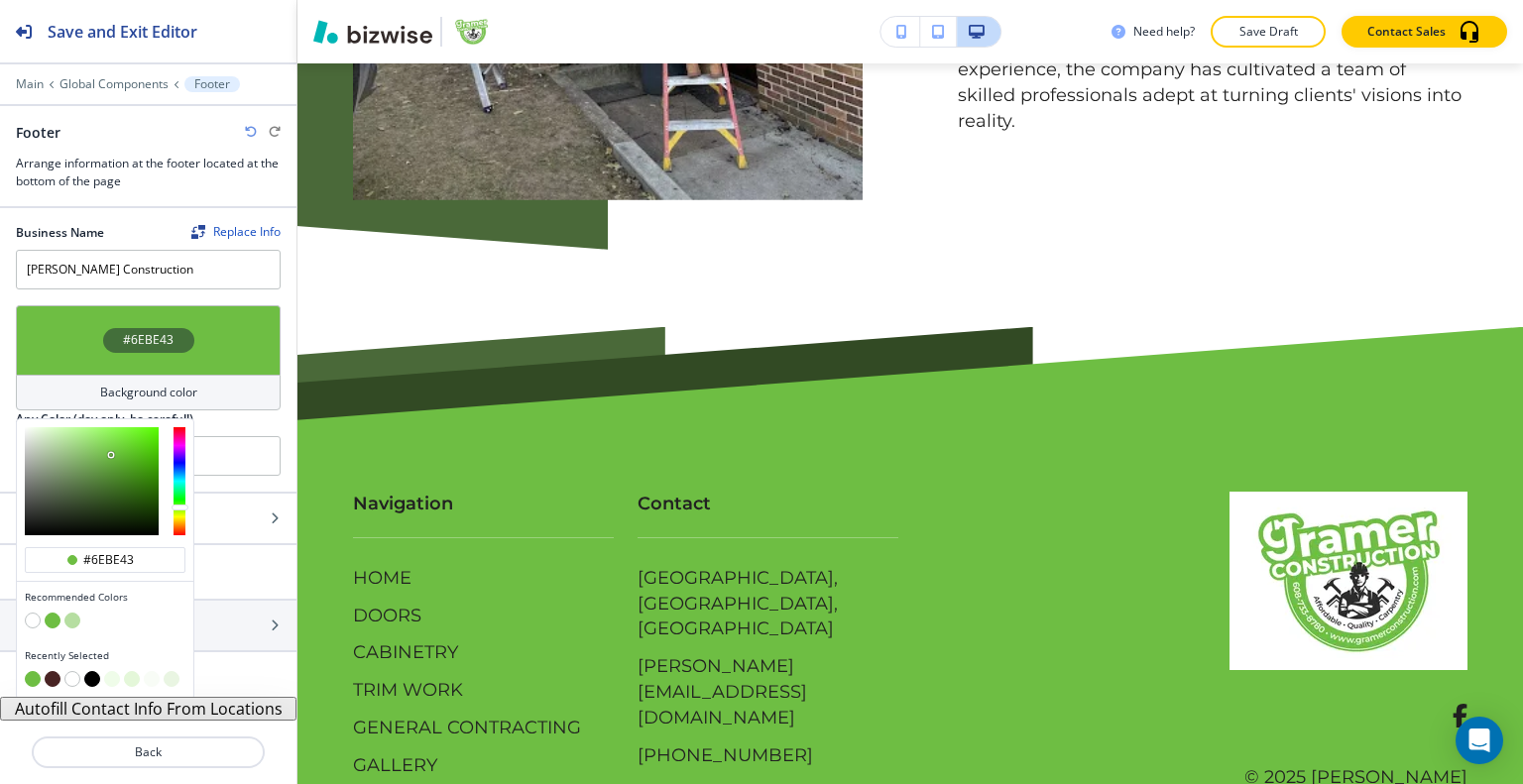 type on "#6ebe43" 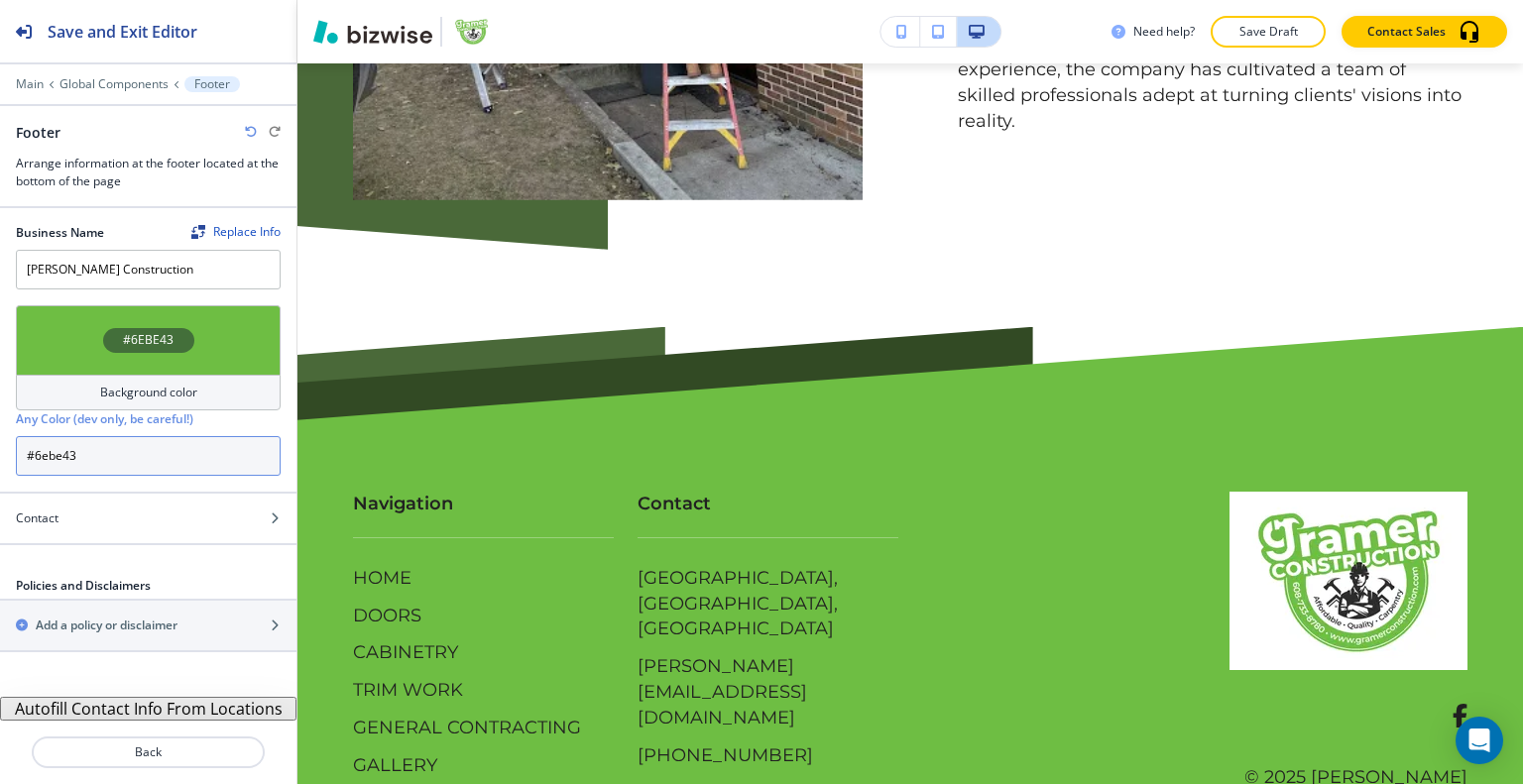 click on "#6ebe43" at bounding box center (148, 456) 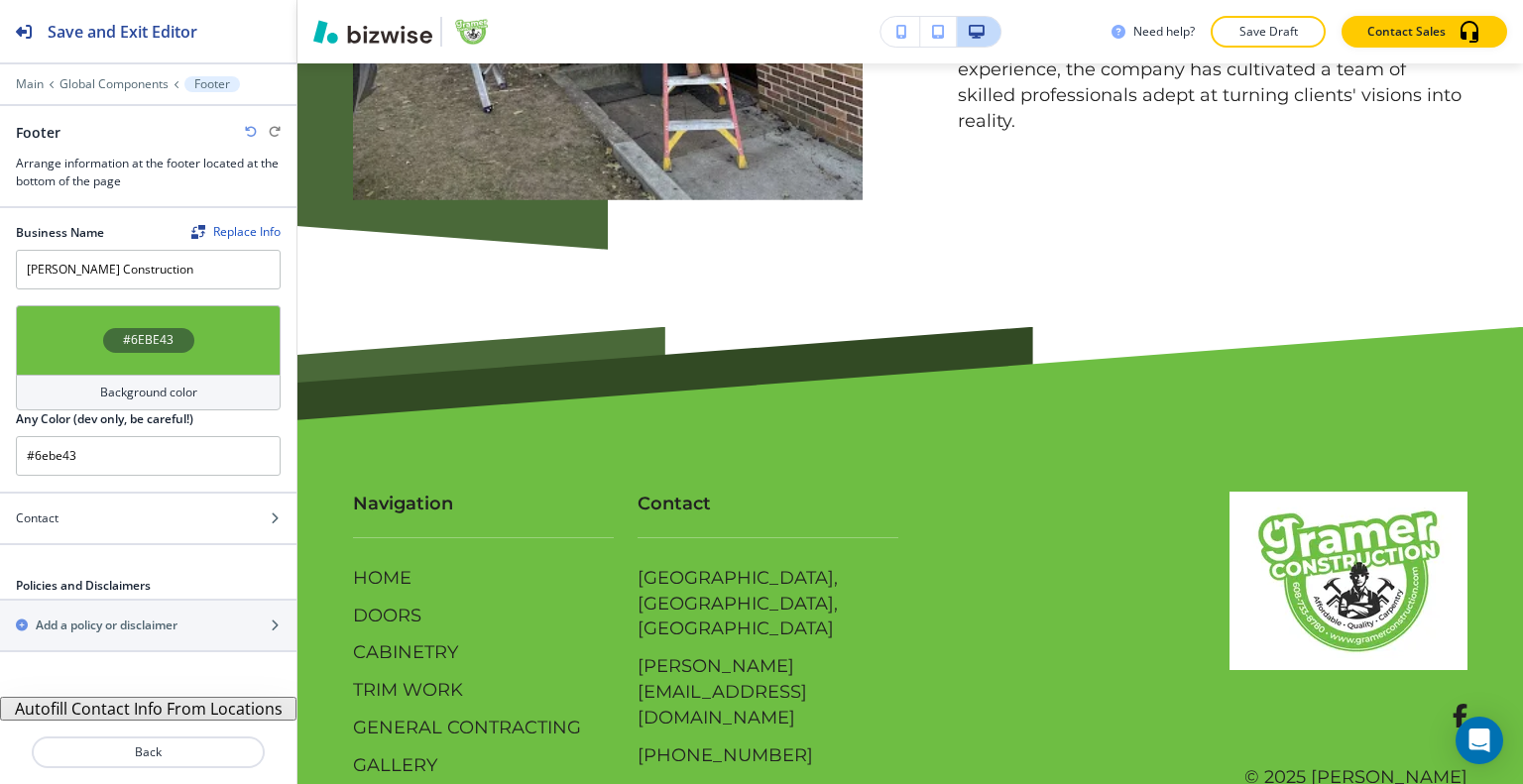 click on "#6EBE43" at bounding box center [148, 340] 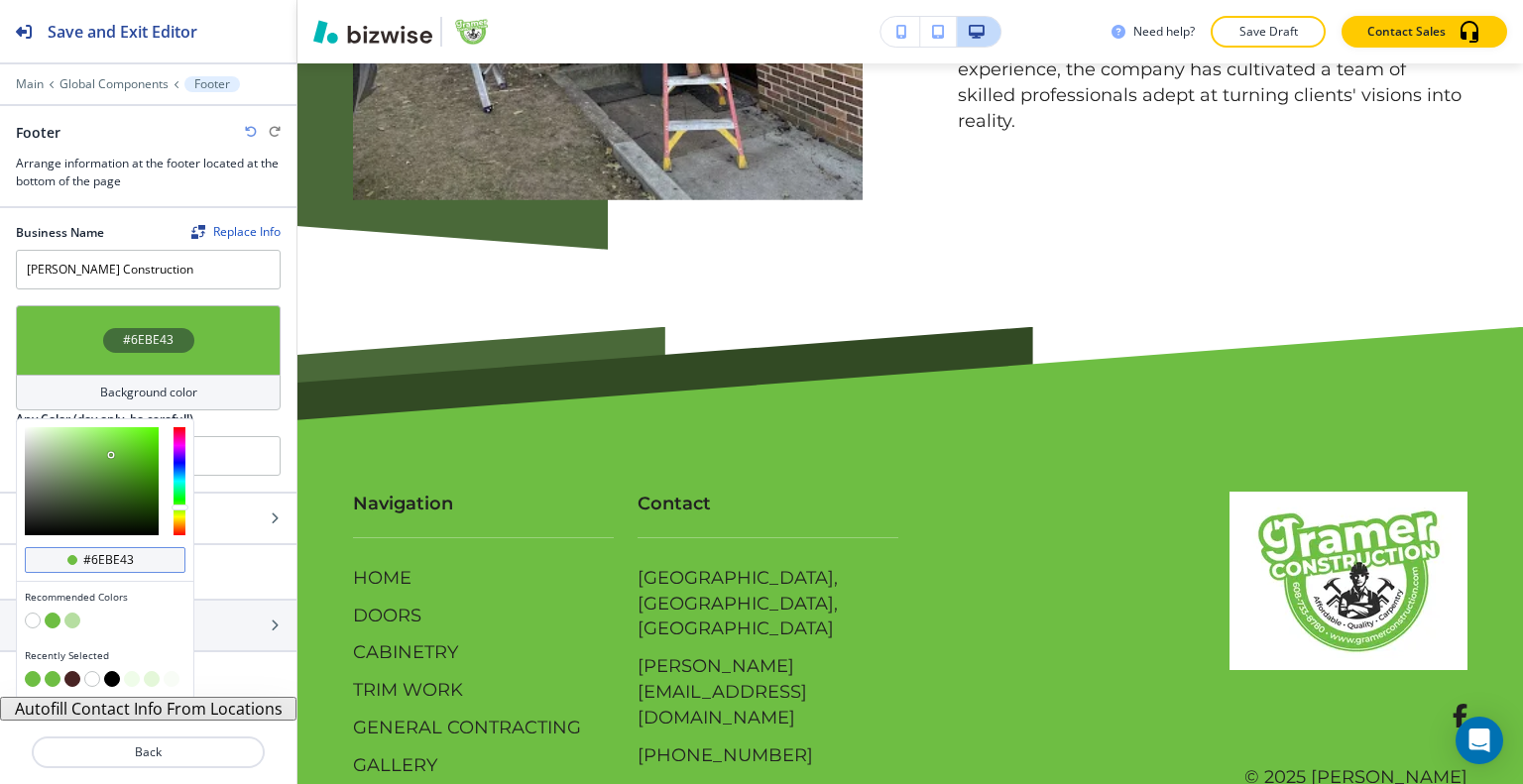 click on "#6ebe43" at bounding box center (105, 560) 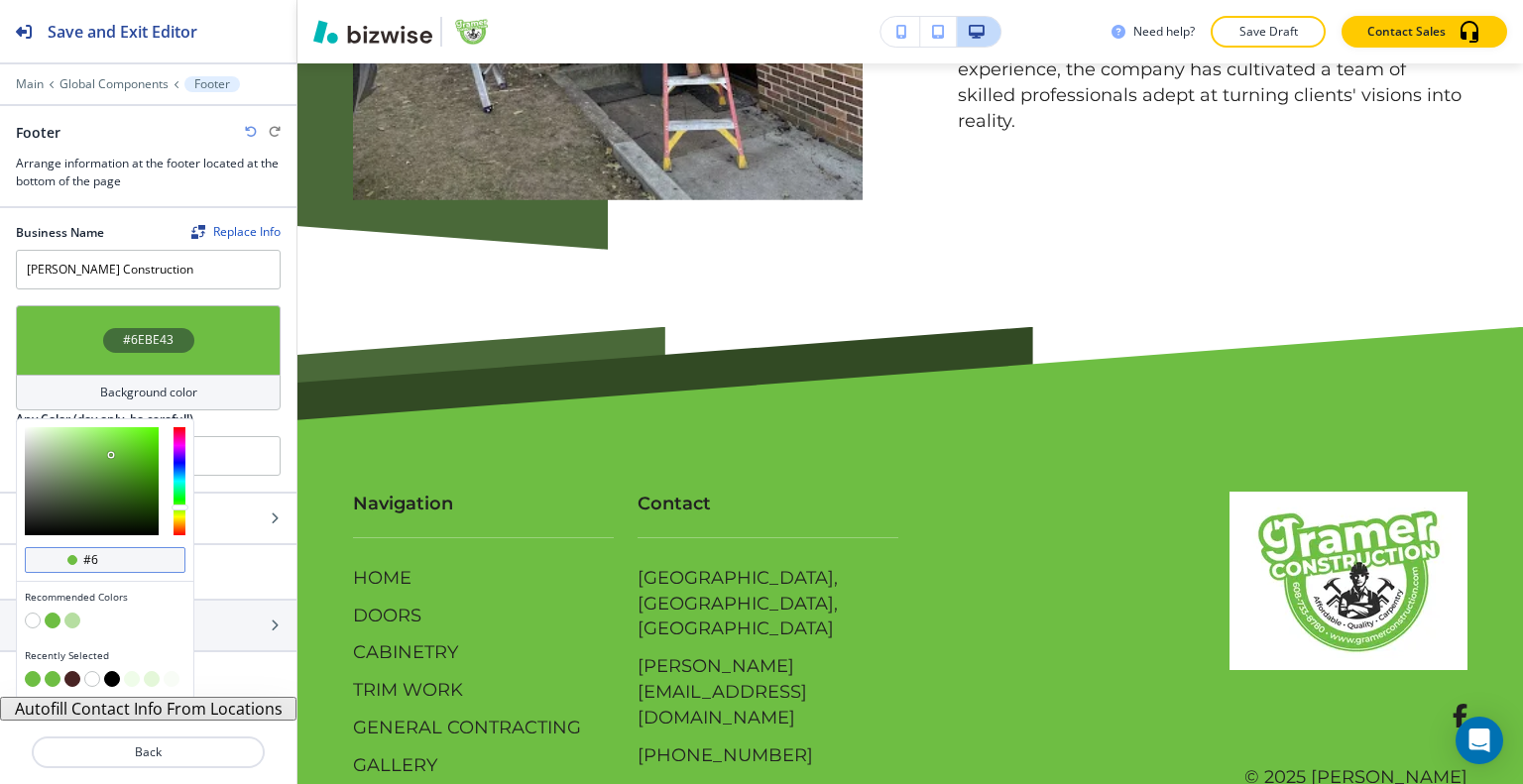 type on "#" 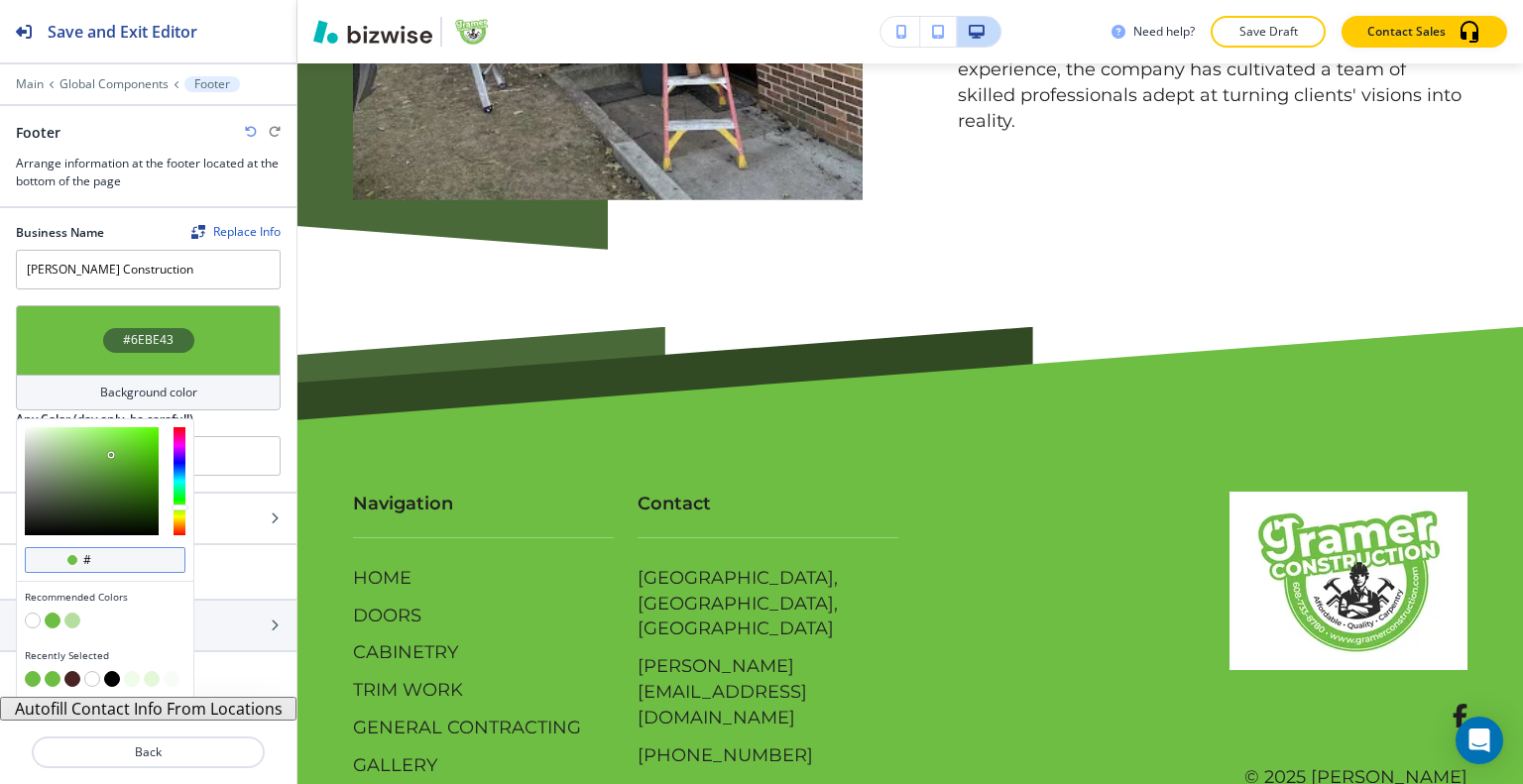 type 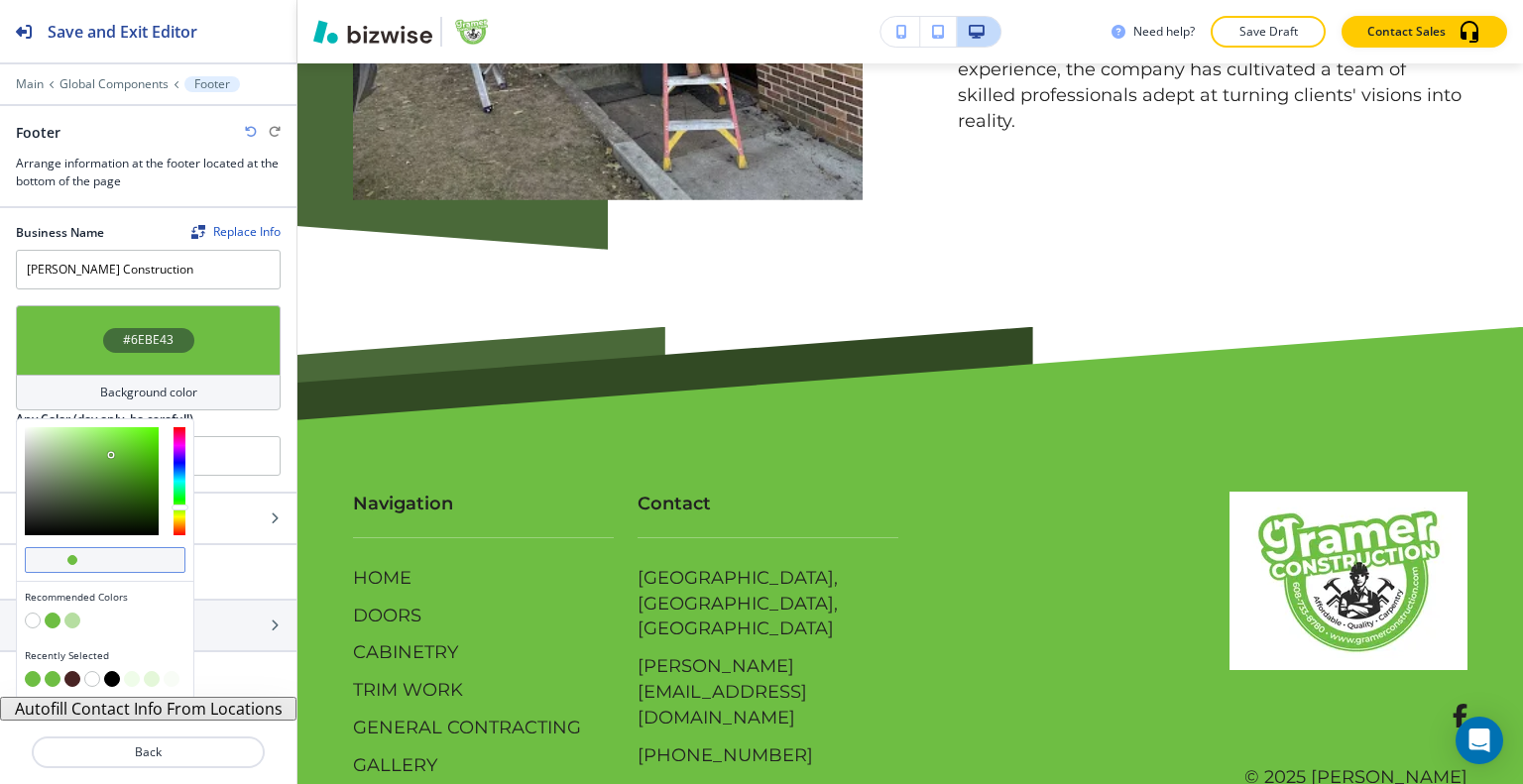 paste on "#535B5E" 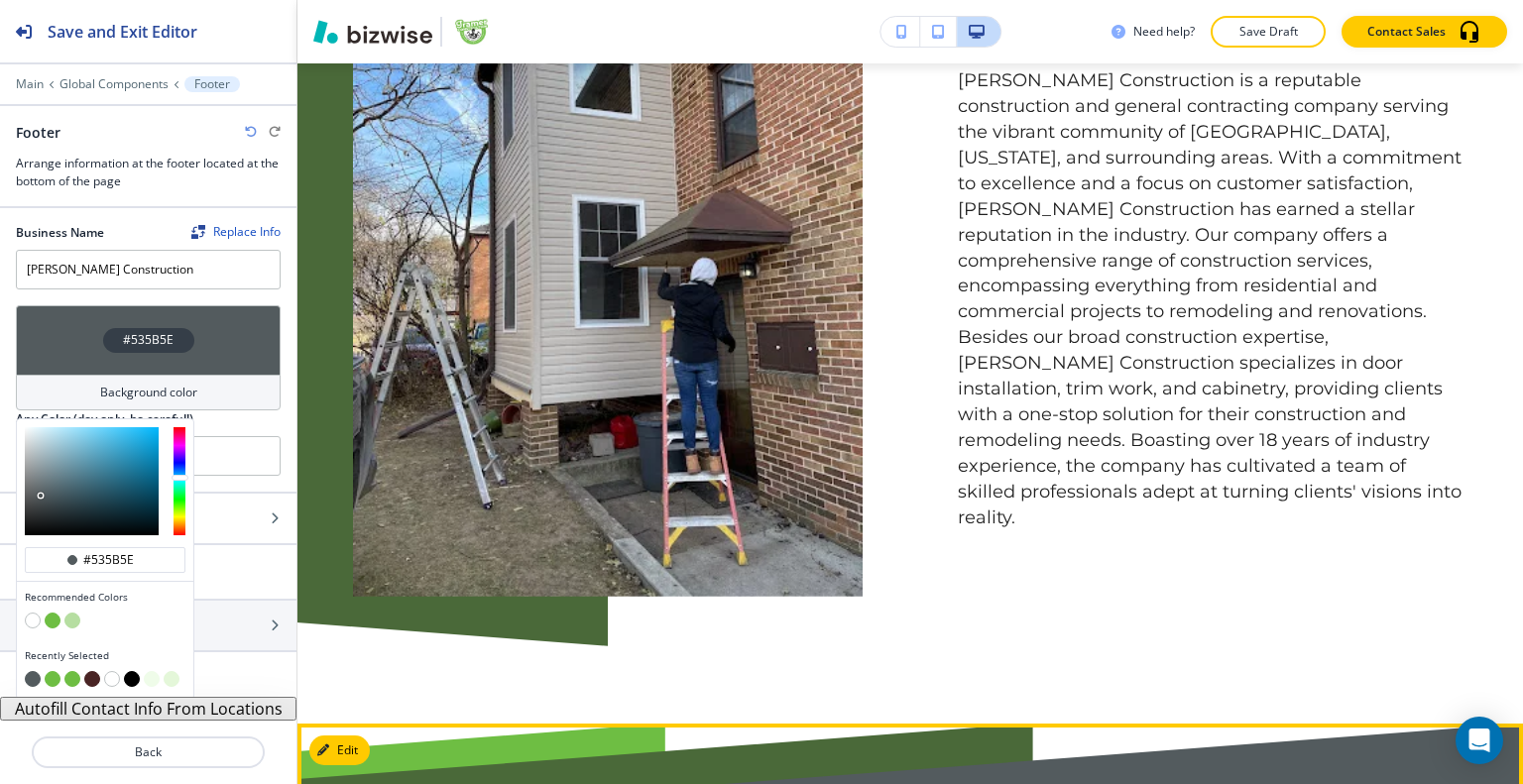scroll, scrollTop: 5309, scrollLeft: 0, axis: vertical 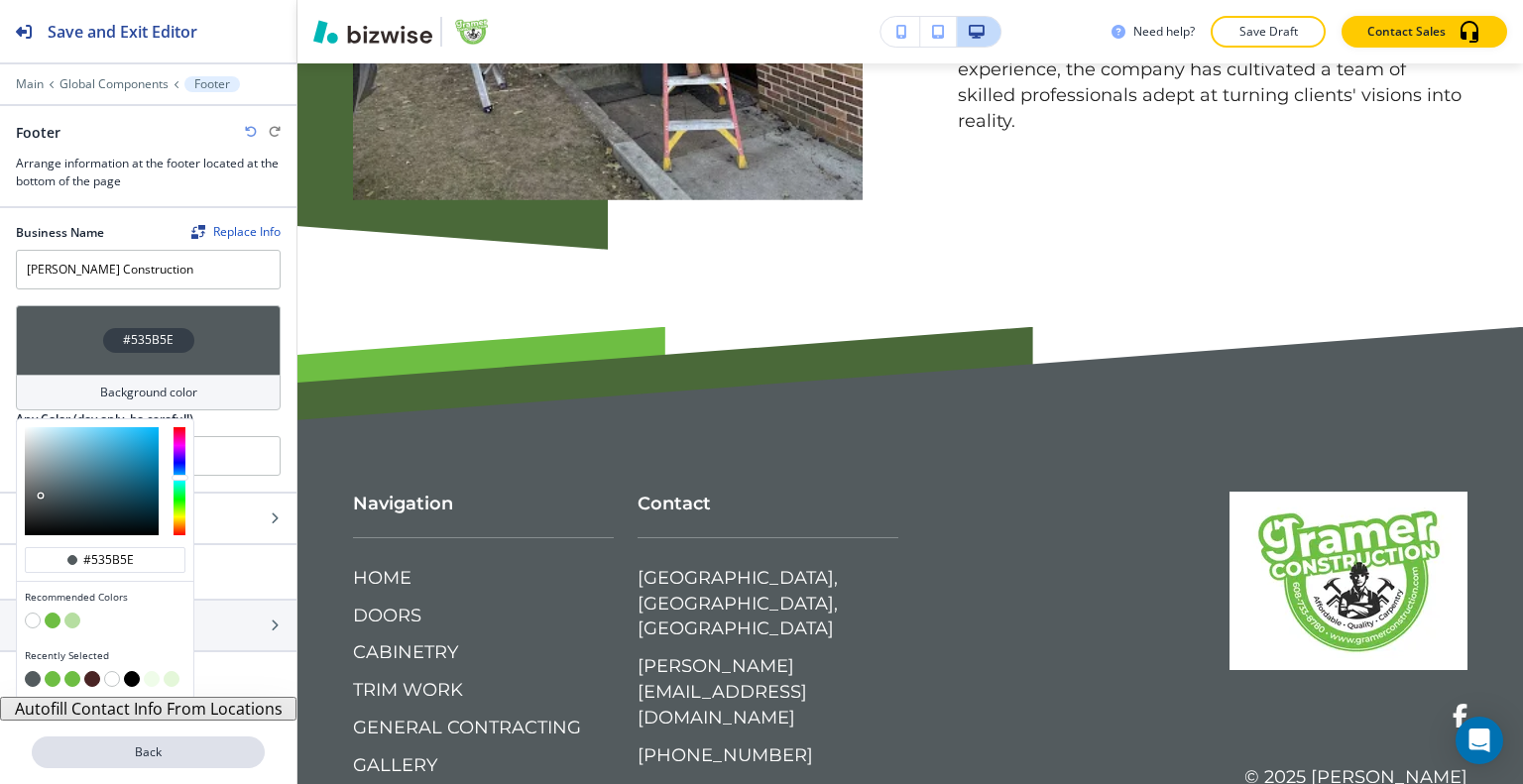 type on "#535b5e" 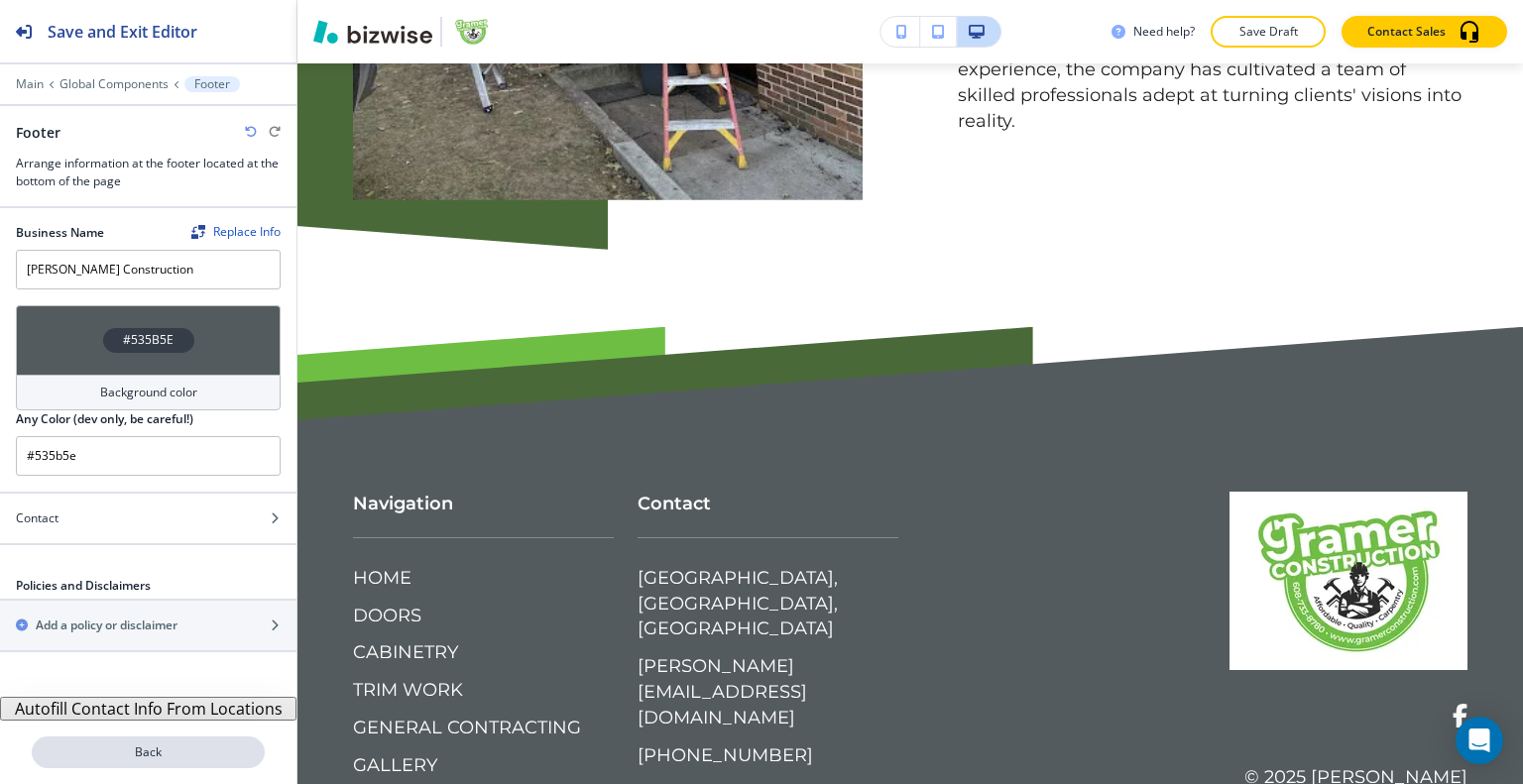 drag, startPoint x: 213, startPoint y: 748, endPoint x: 338, endPoint y: 698, distance: 134.62912 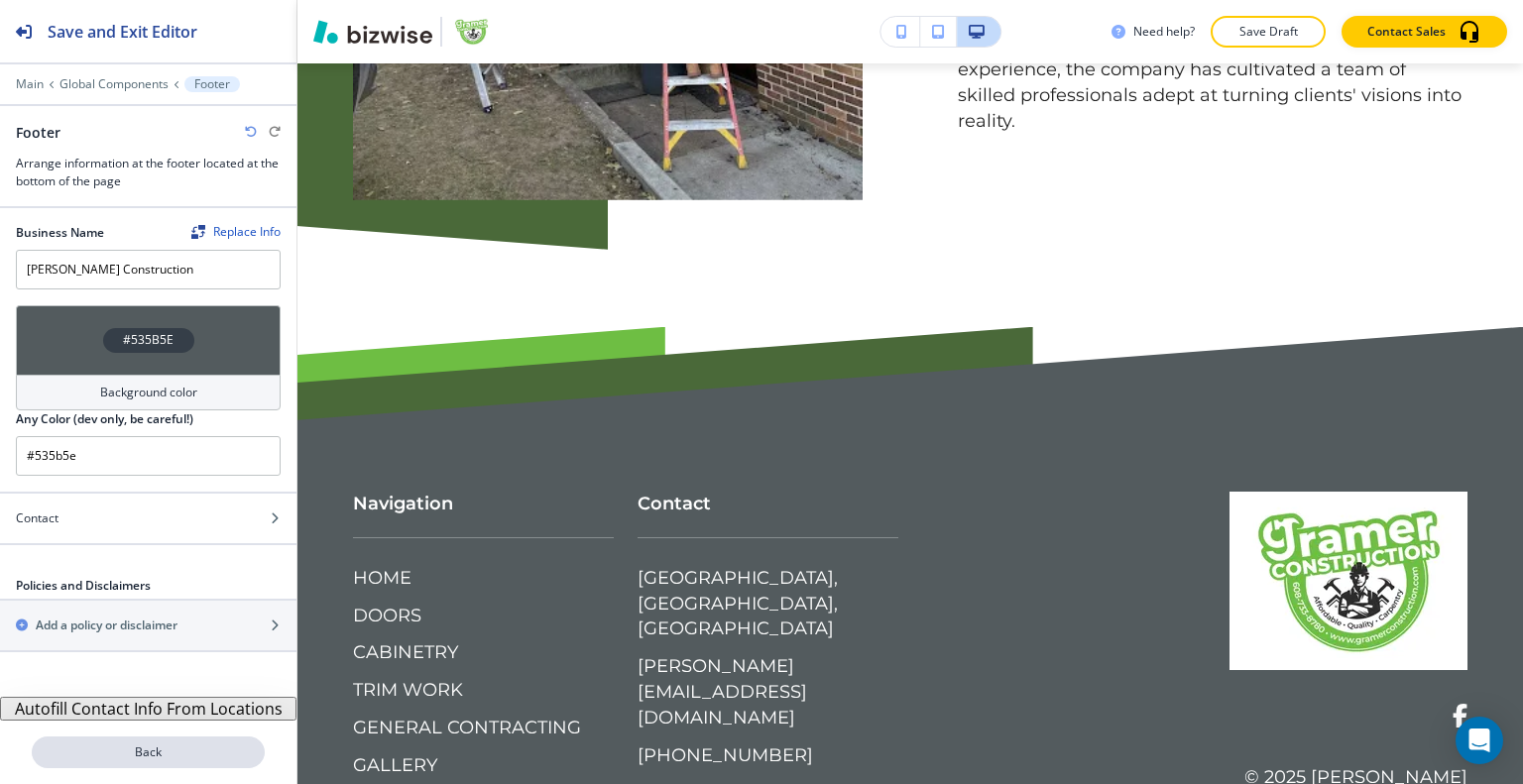 click on "Back" at bounding box center (148, 752) 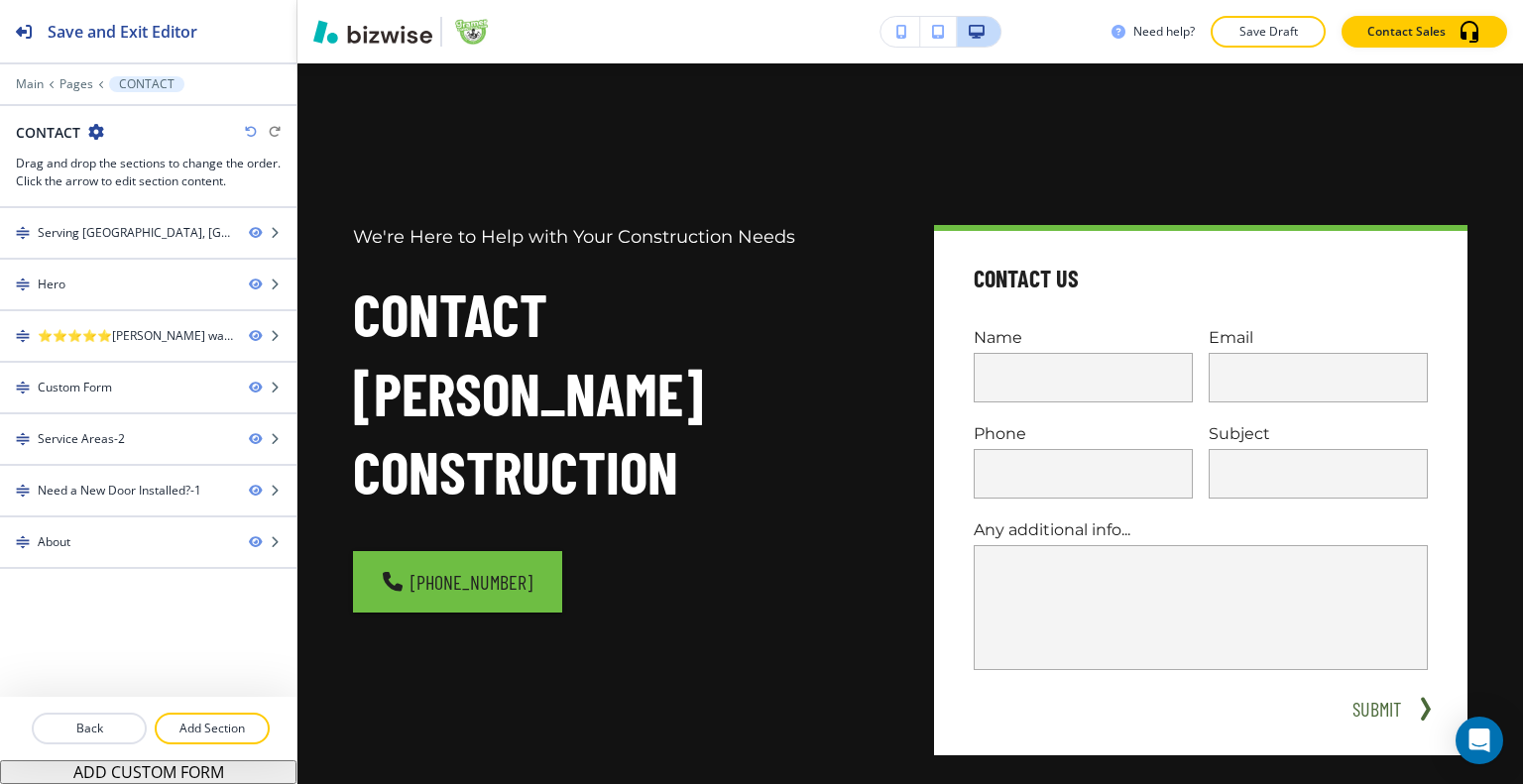 scroll, scrollTop: 0, scrollLeft: 0, axis: both 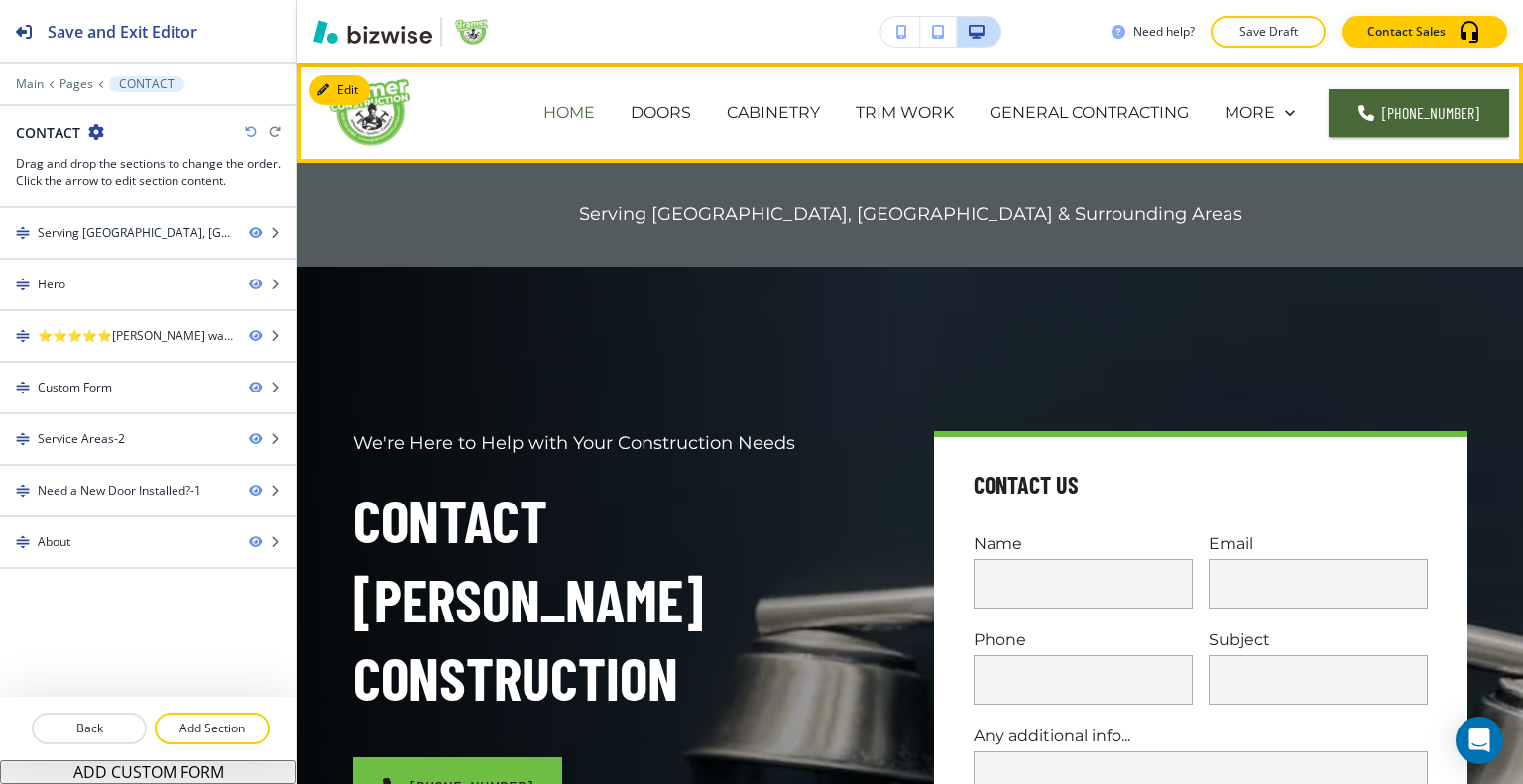 click on "HOME" at bounding box center [569, 112] 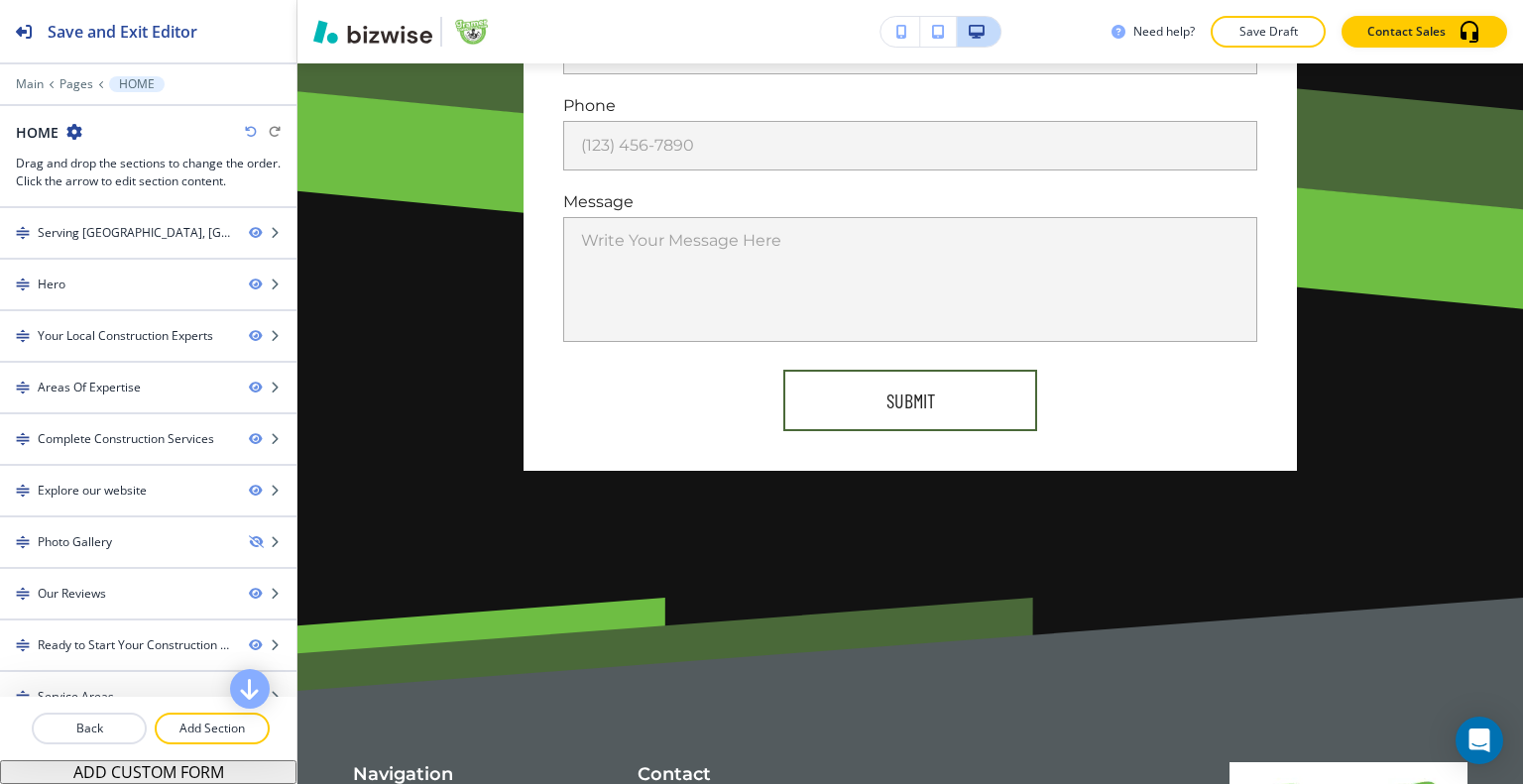 scroll, scrollTop: 9662, scrollLeft: 0, axis: vertical 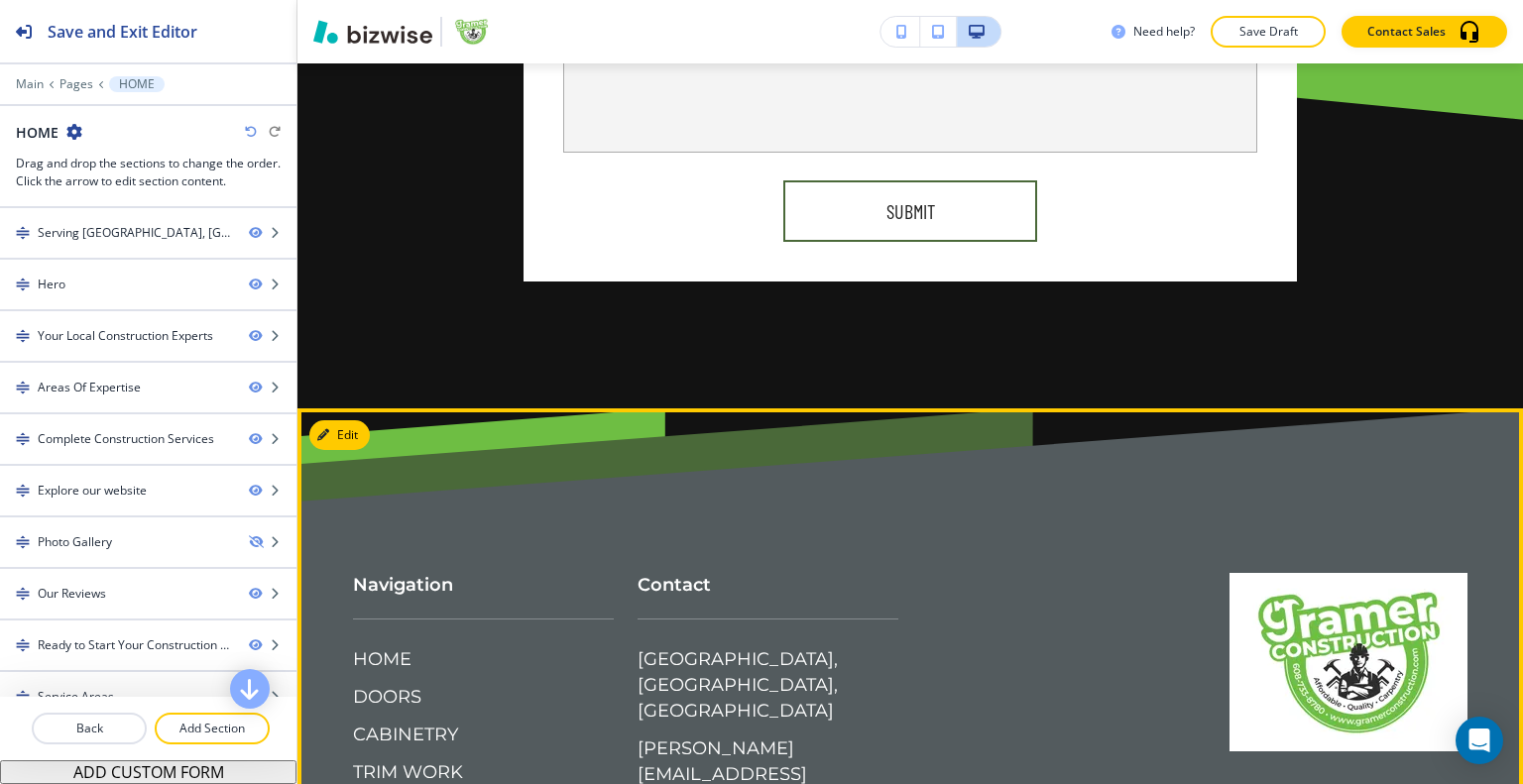 click at bounding box center [1460, 797] 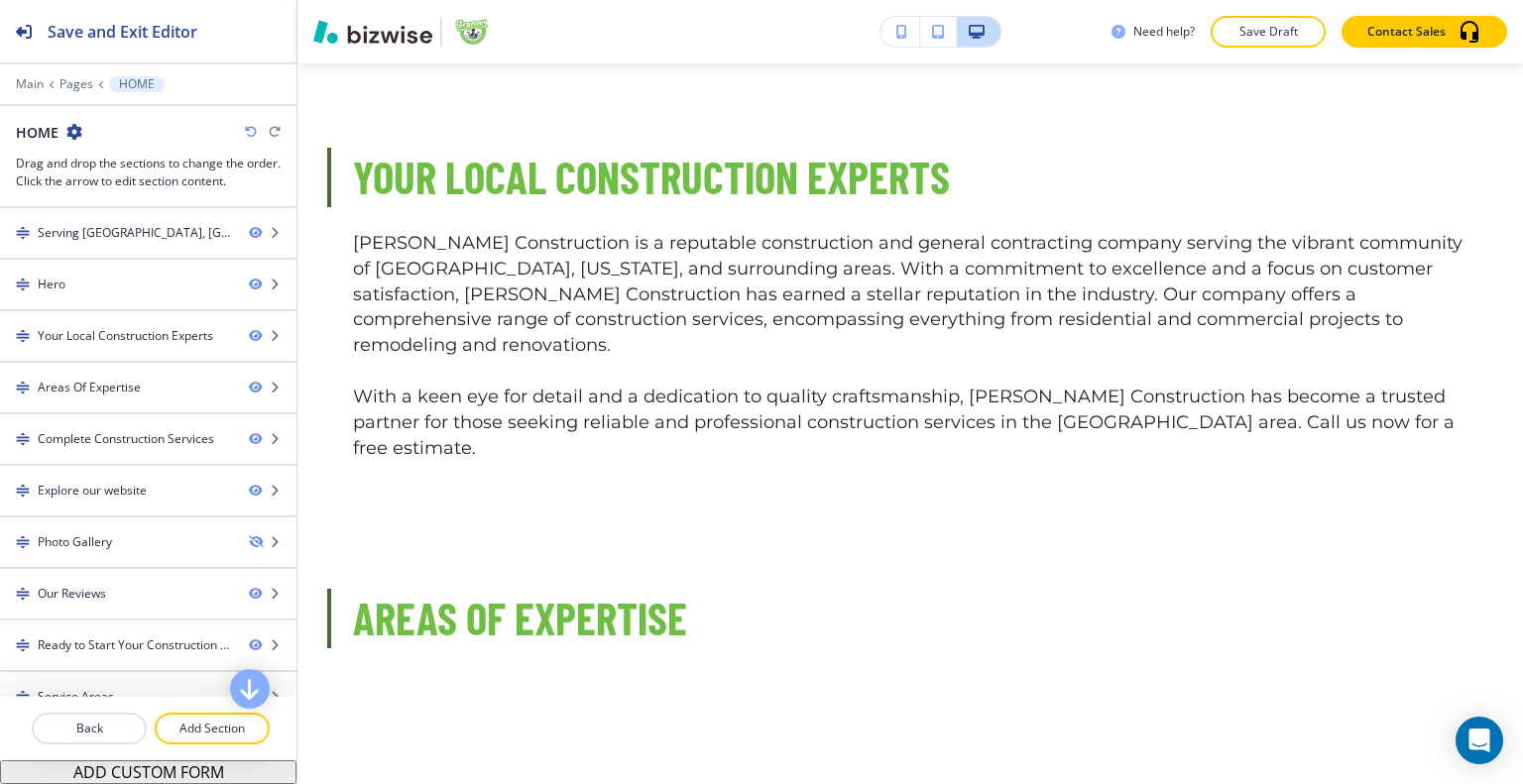 scroll, scrollTop: 0, scrollLeft: 0, axis: both 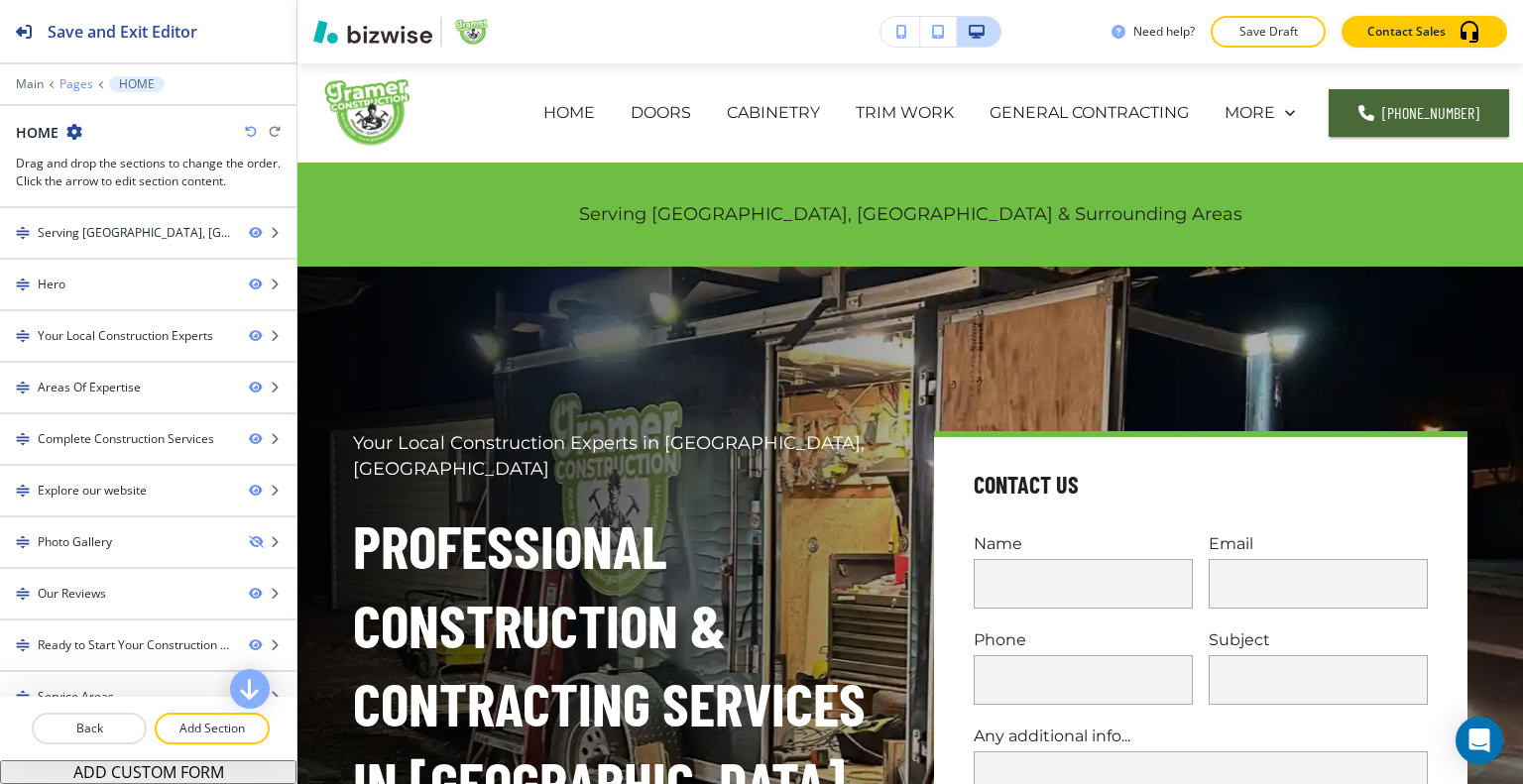 click on "Pages" at bounding box center [76, 84] 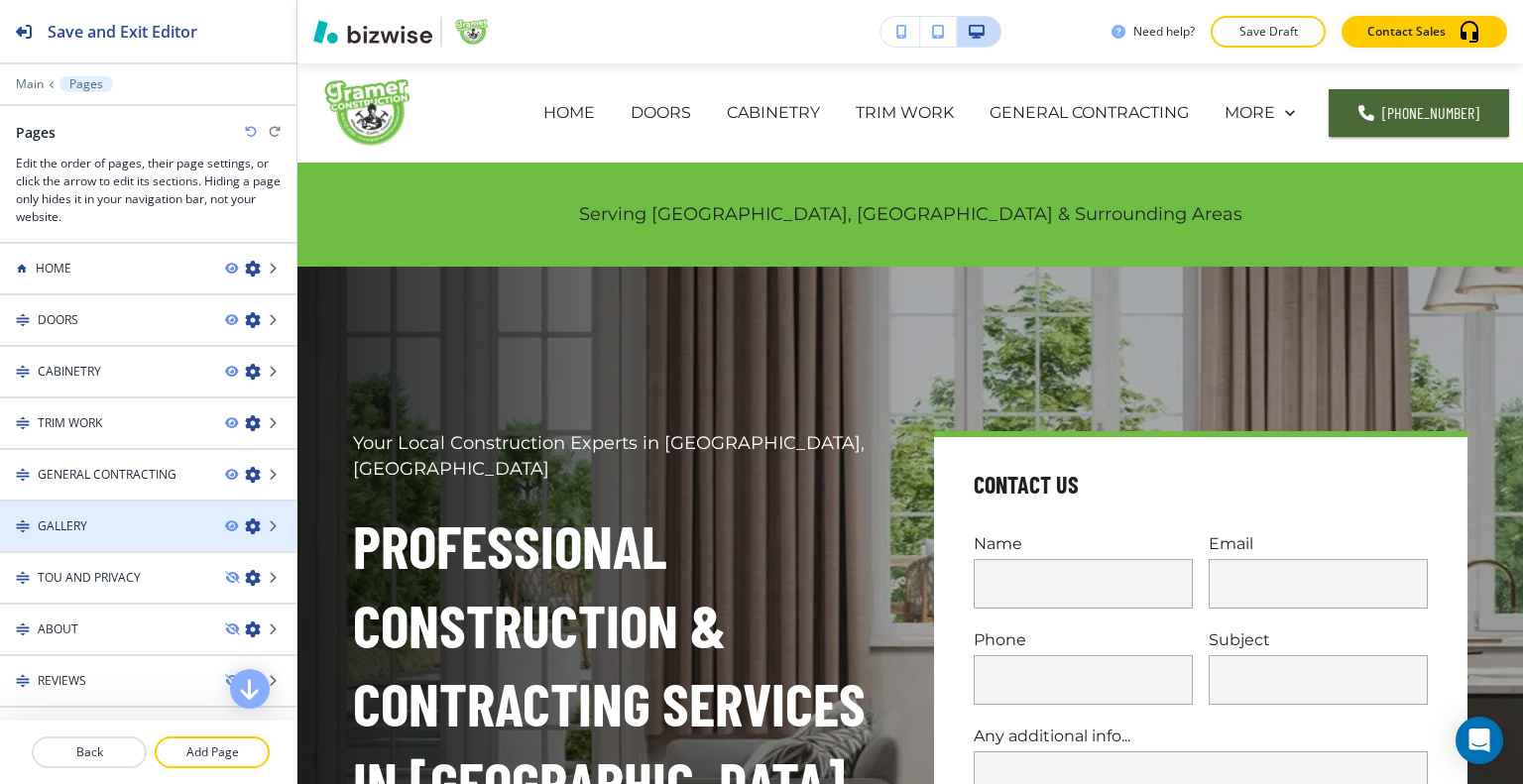 scroll, scrollTop: 33, scrollLeft: 0, axis: vertical 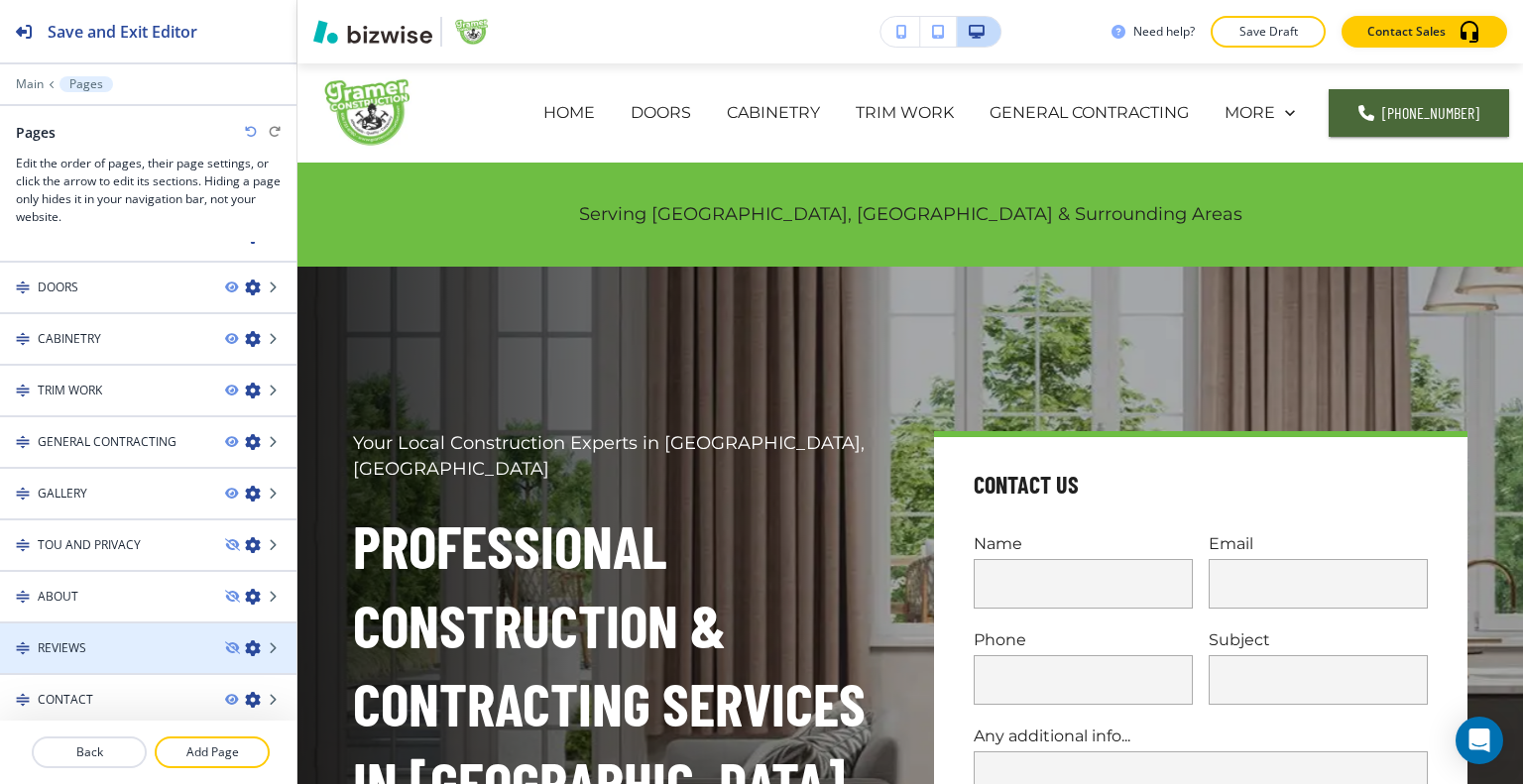 click at bounding box center (148, 665) 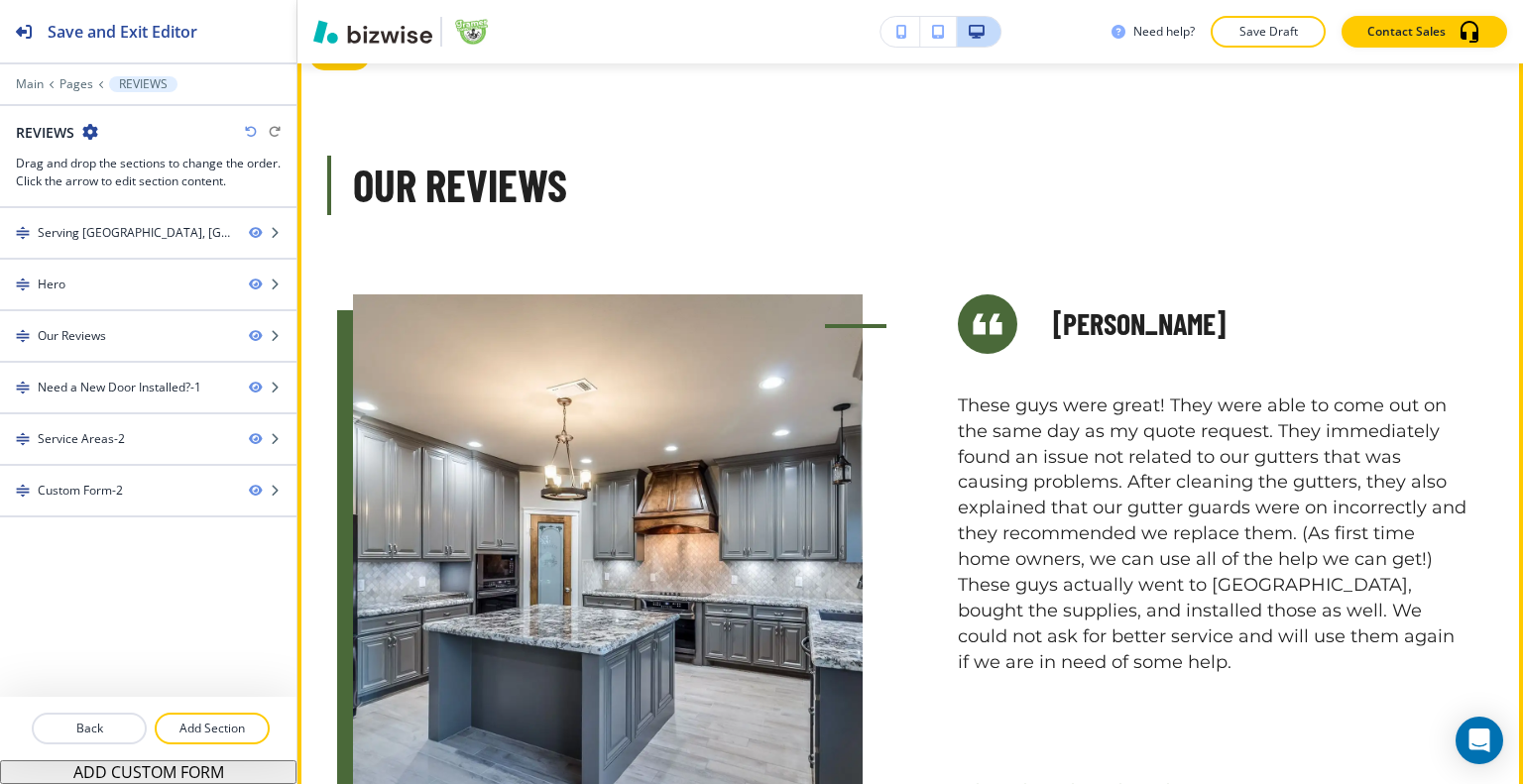 scroll, scrollTop: 1685, scrollLeft: 0, axis: vertical 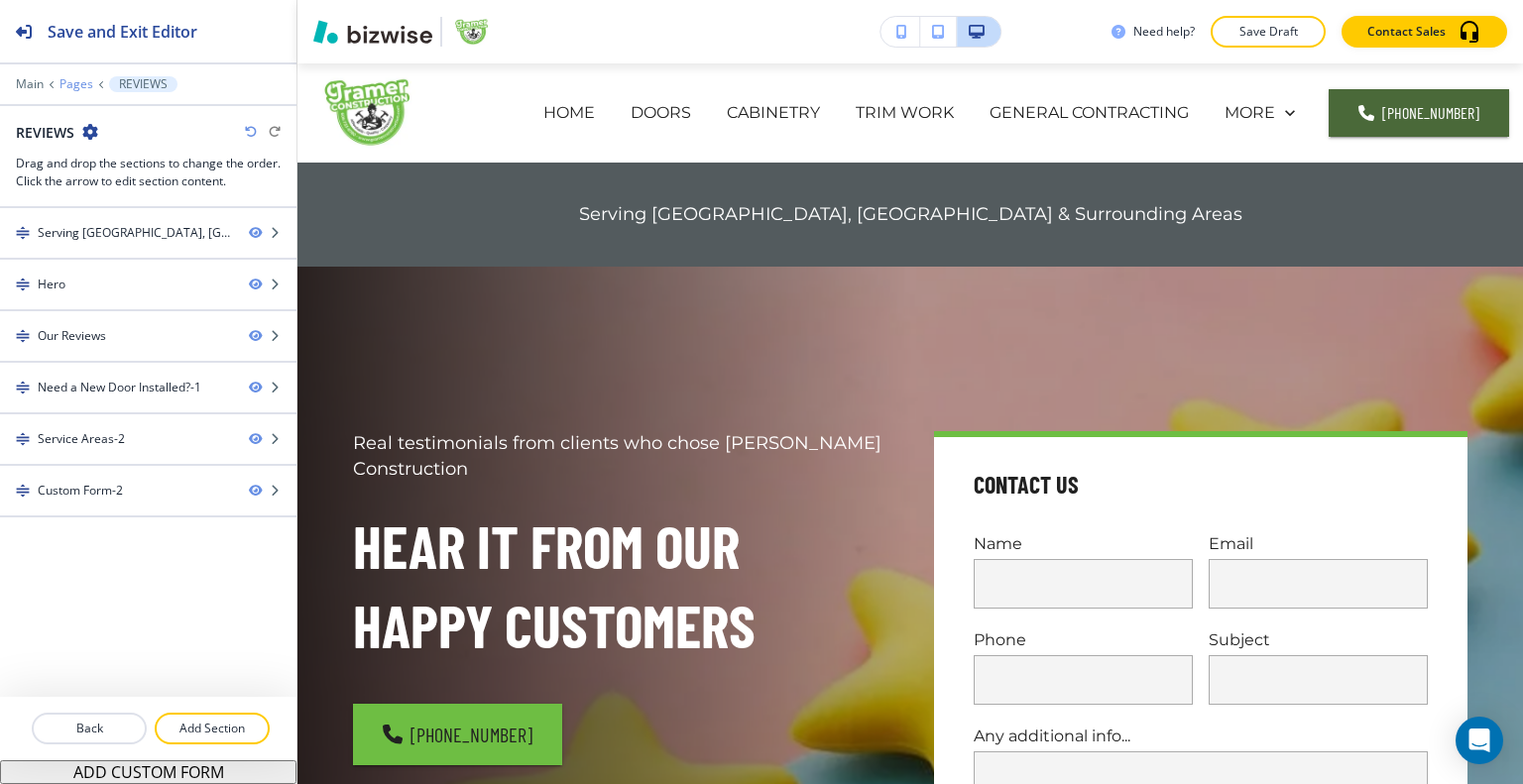 click on "Pages" at bounding box center [76, 84] 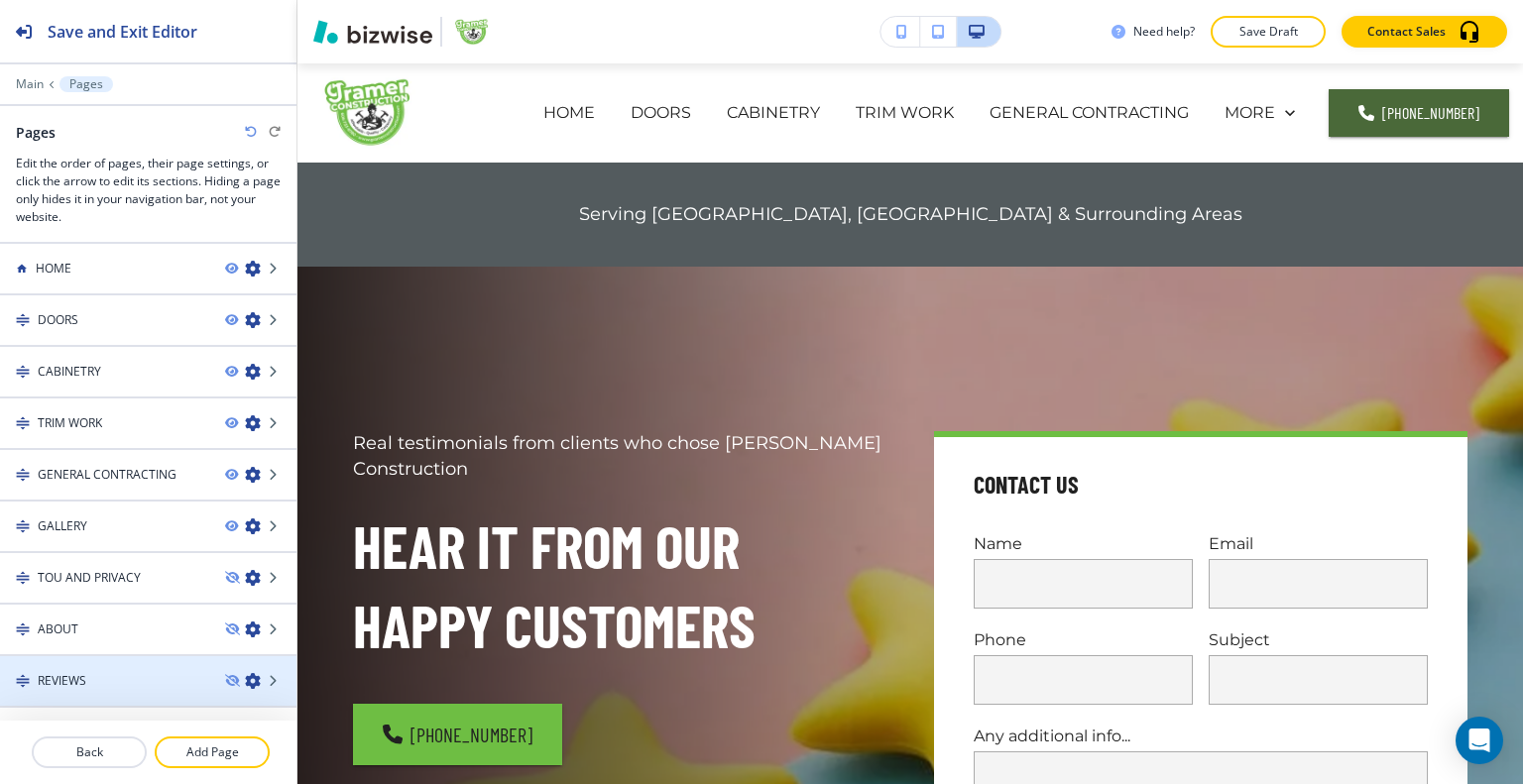 scroll, scrollTop: 33, scrollLeft: 0, axis: vertical 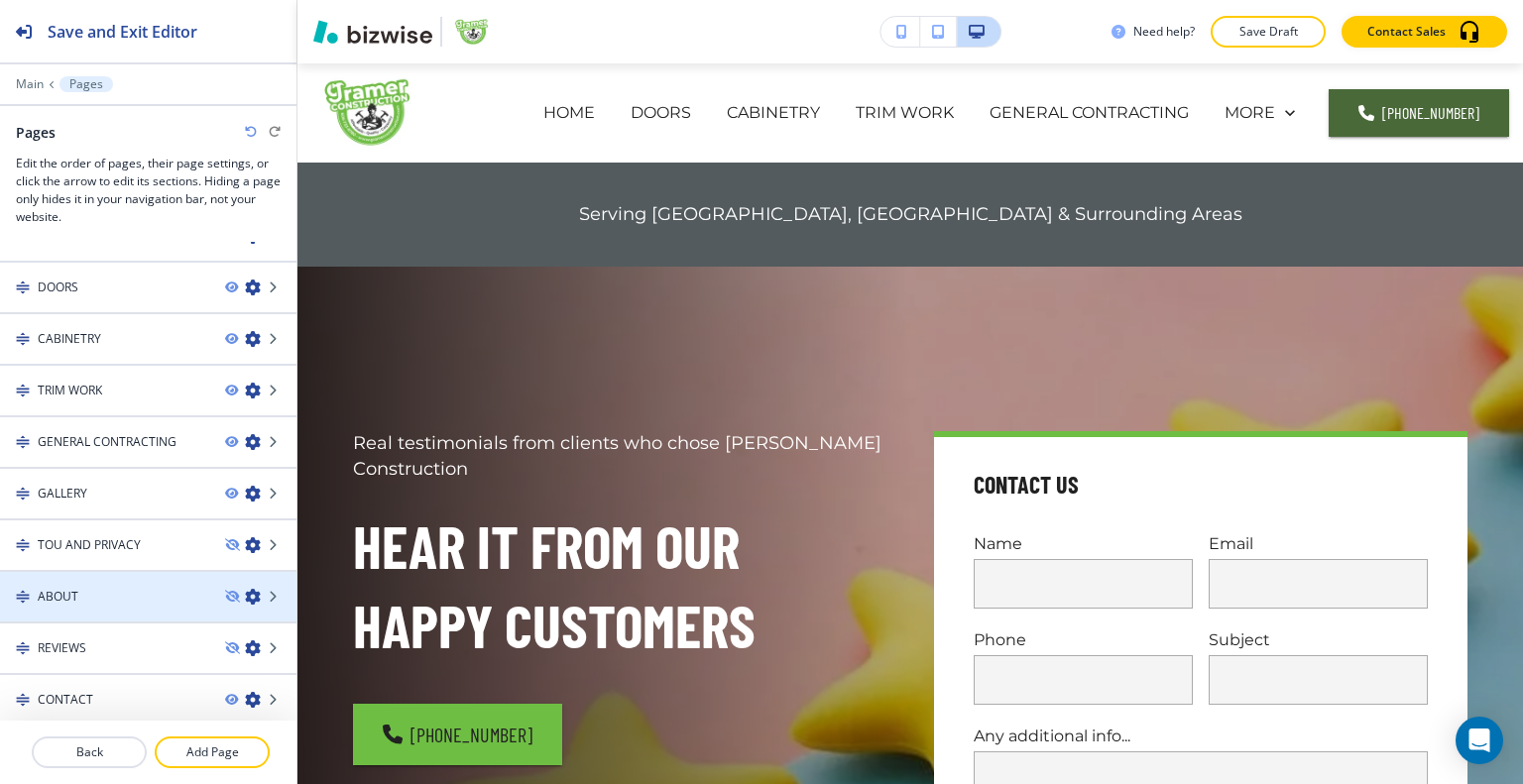 click at bounding box center (148, 614) 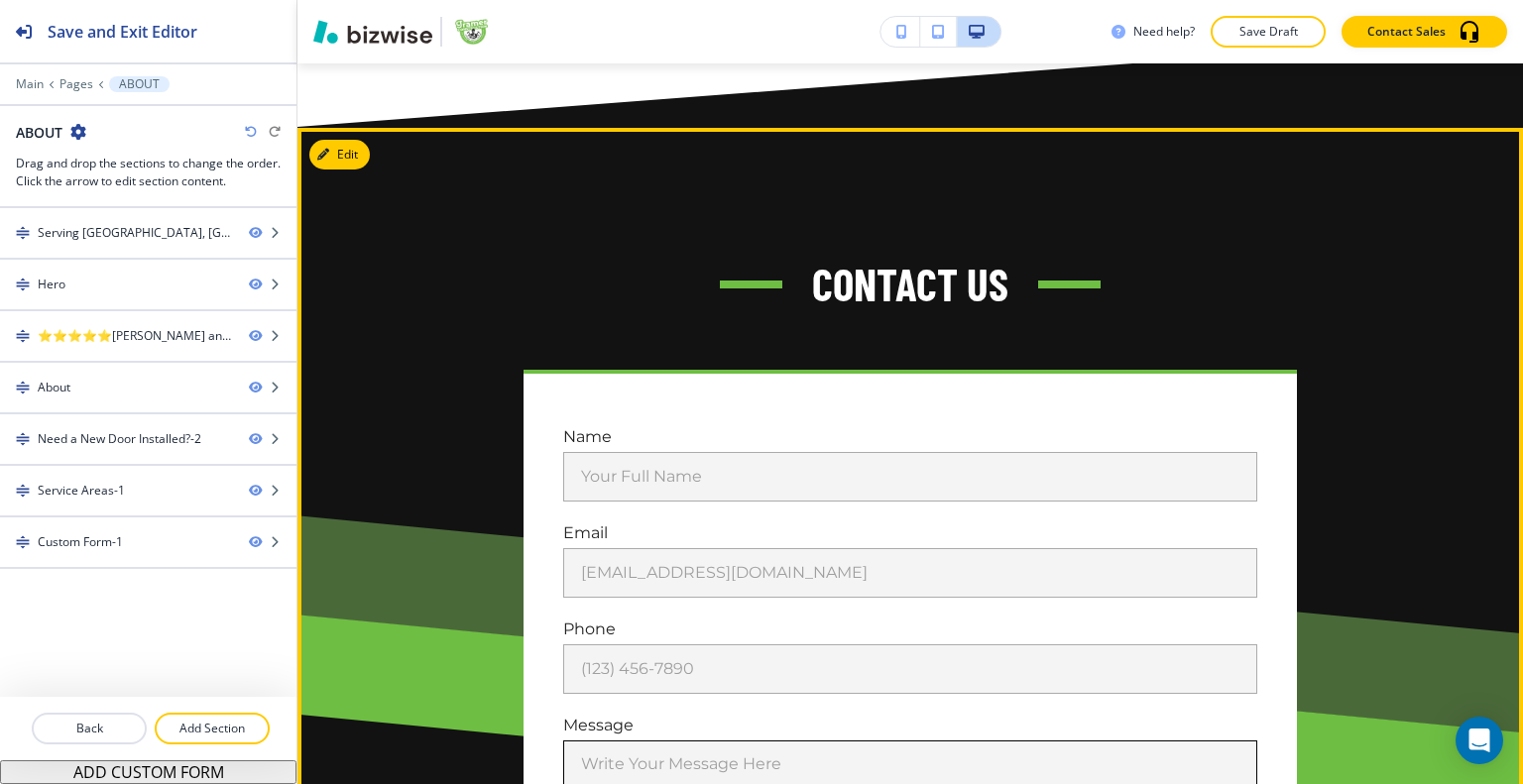 scroll, scrollTop: 4559, scrollLeft: 0, axis: vertical 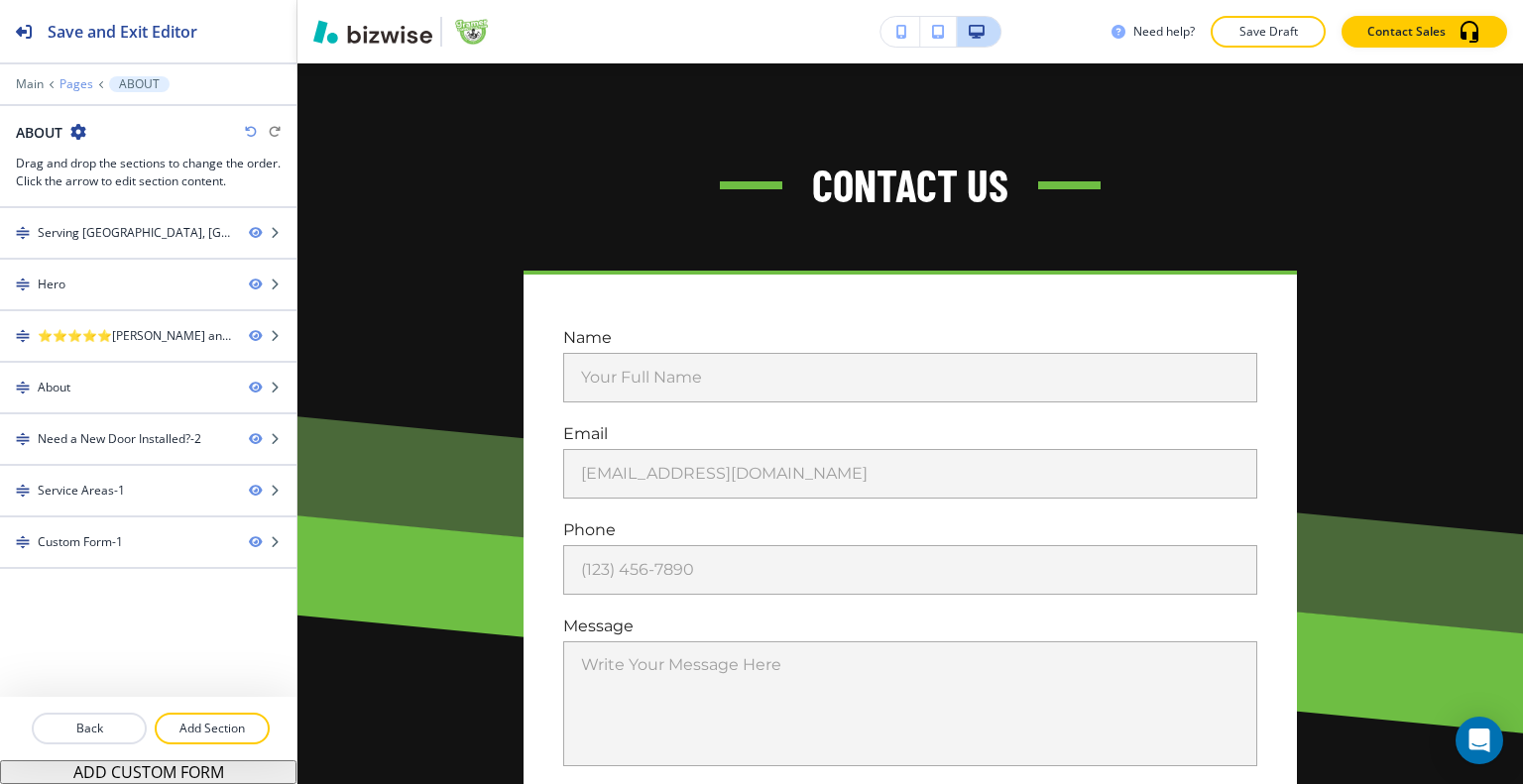 click on "Pages" at bounding box center (76, 84) 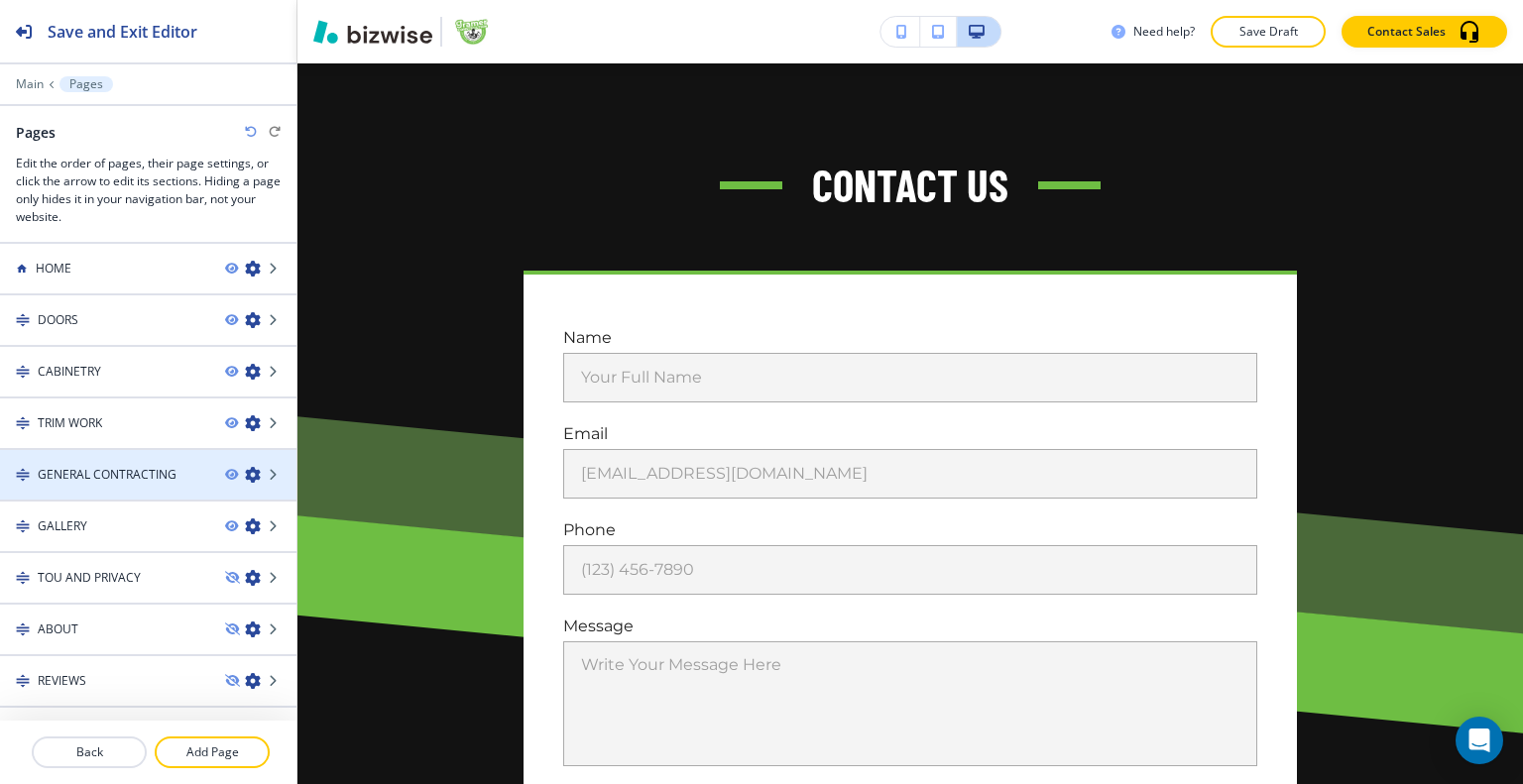 scroll, scrollTop: 33, scrollLeft: 0, axis: vertical 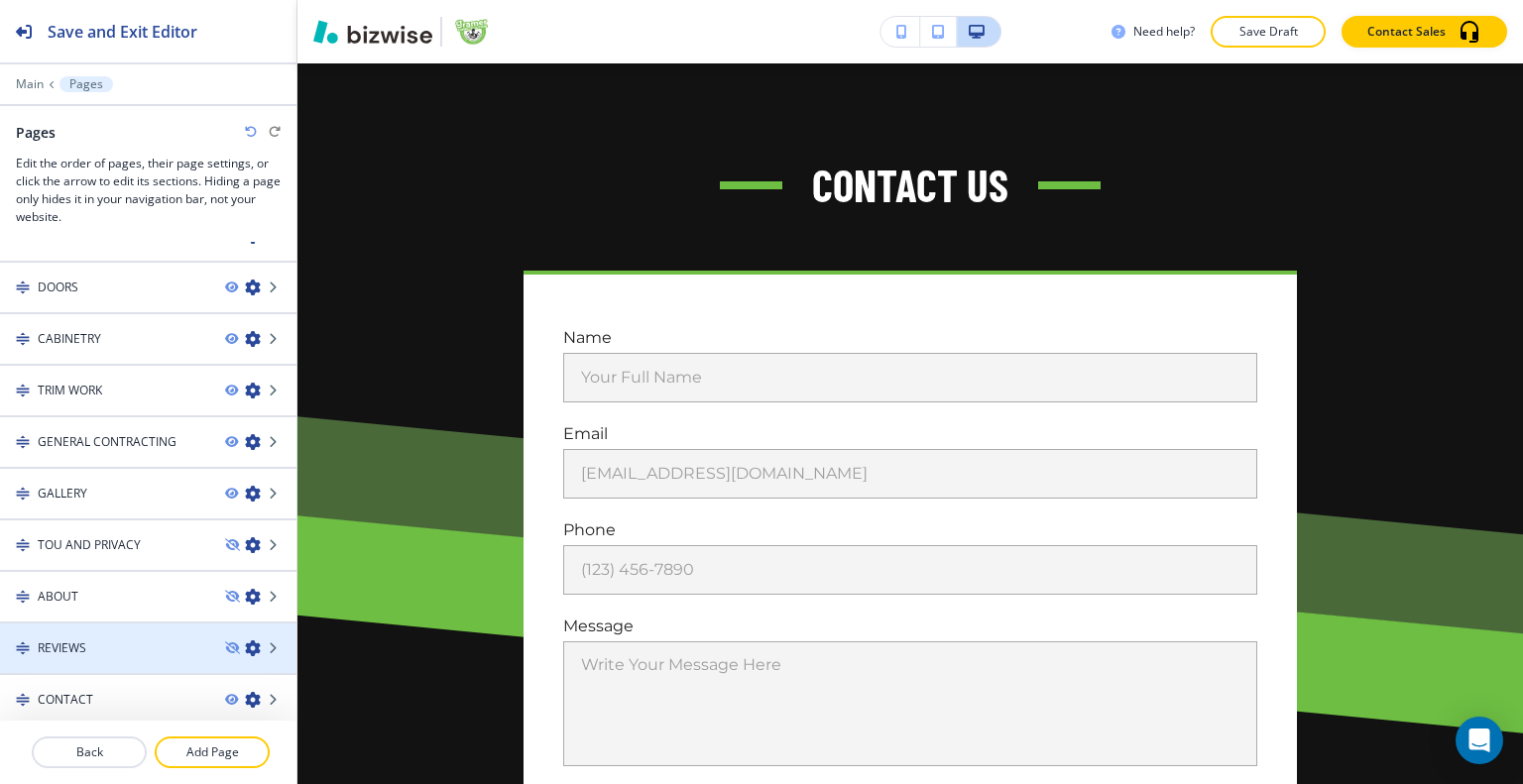click on "REVIEWS" at bounding box center (104, 648) 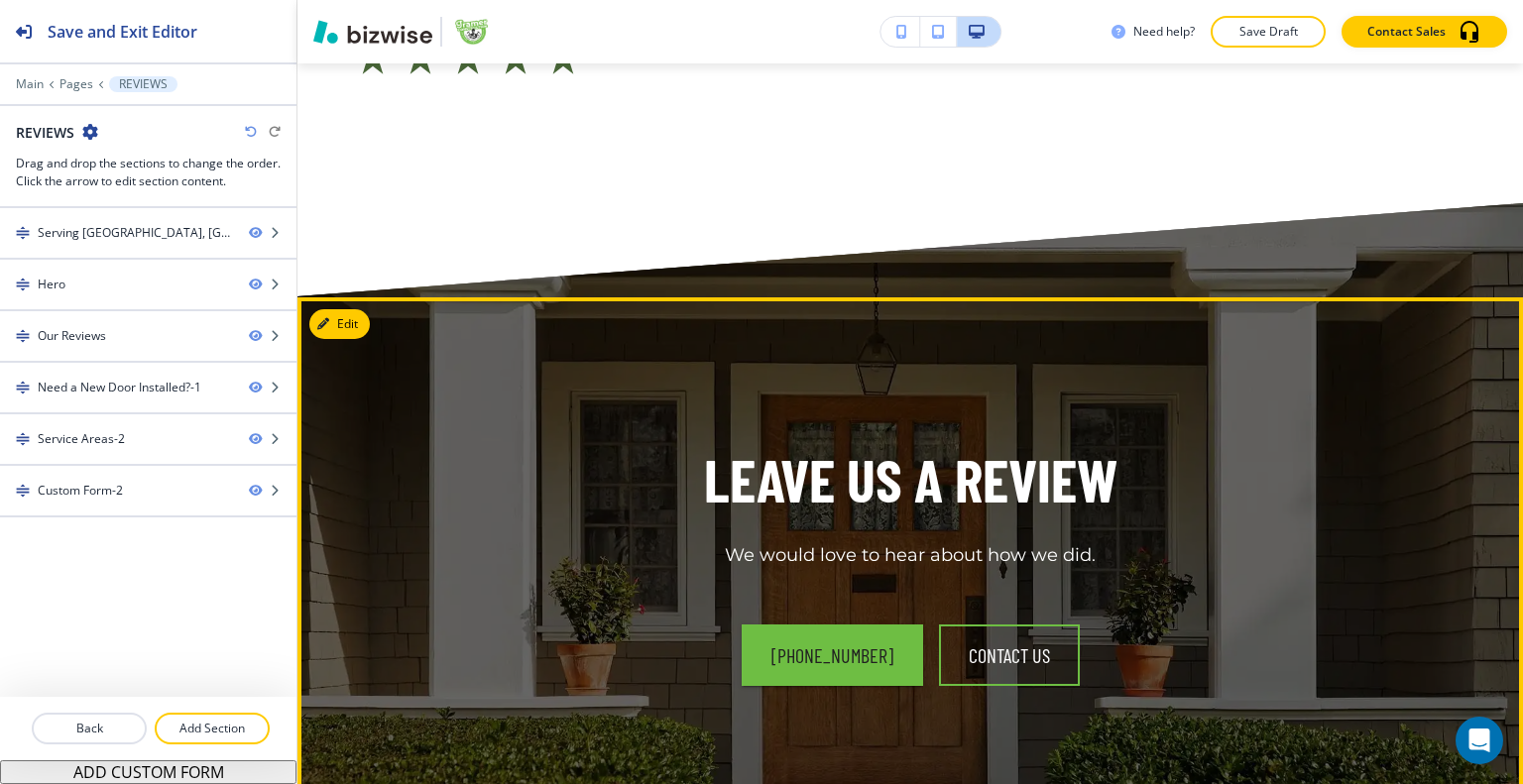 scroll, scrollTop: 4658, scrollLeft: 0, axis: vertical 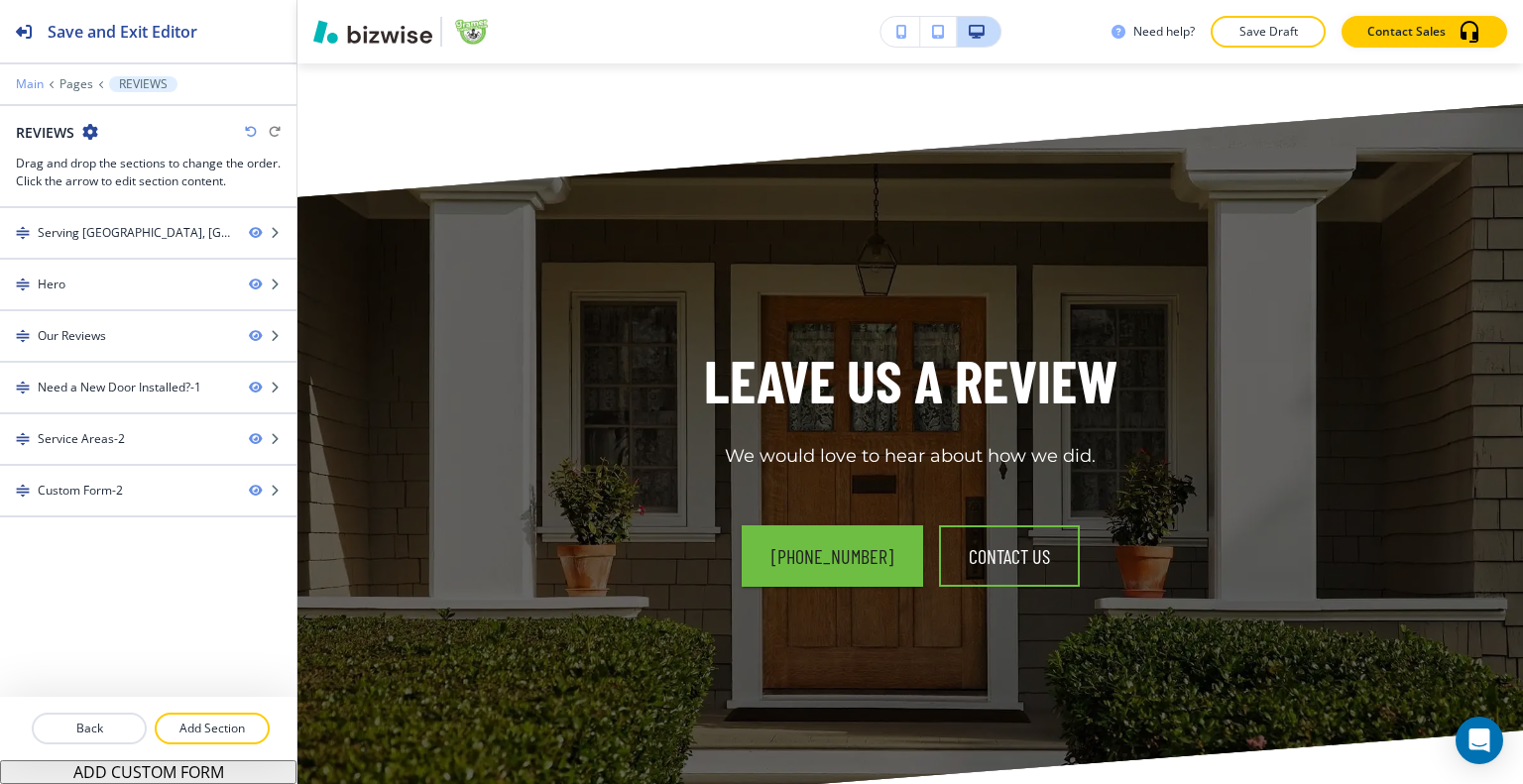 click on "Main" at bounding box center [30, 84] 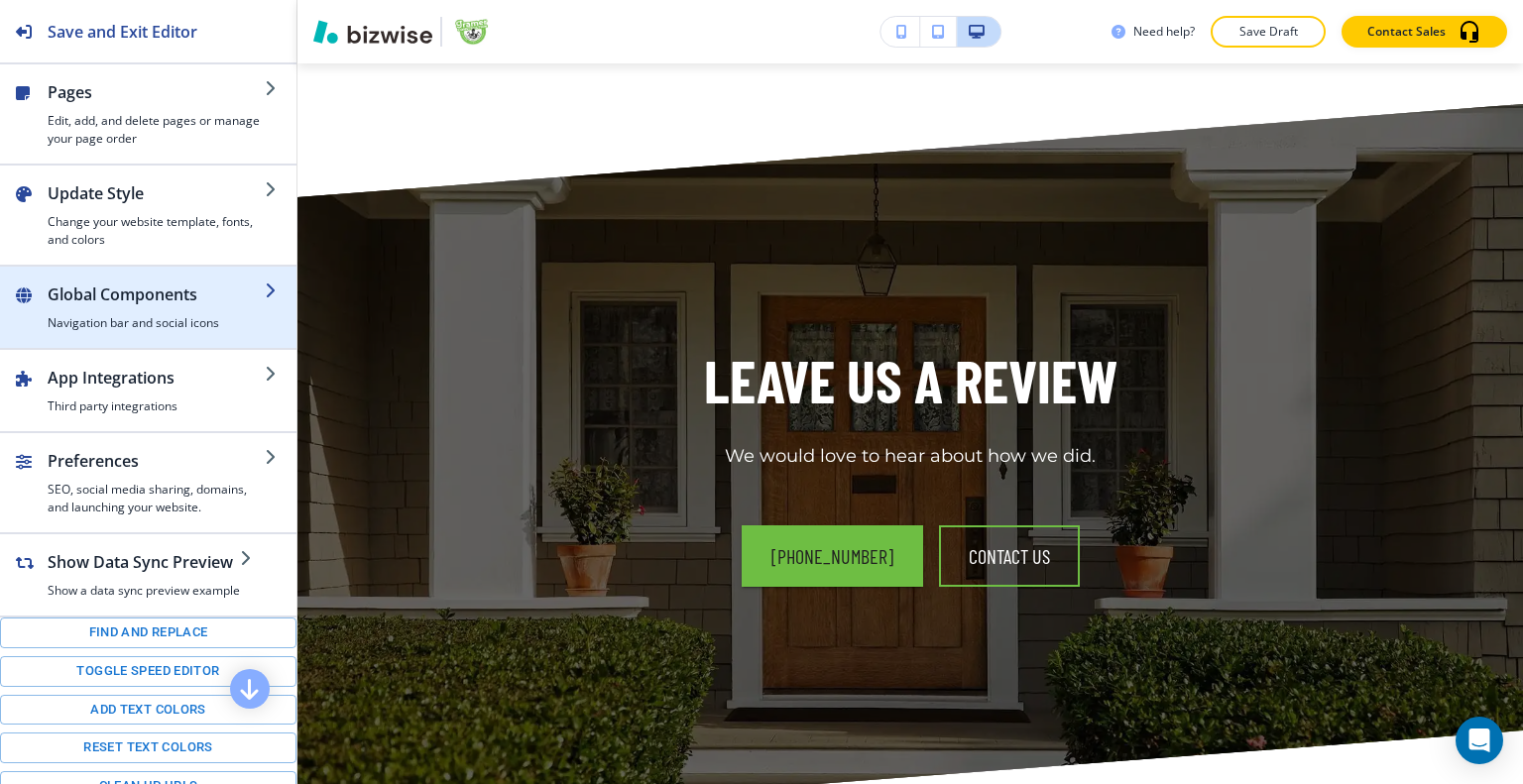 click on "Navigation bar and social icons" at bounding box center [156, 323] 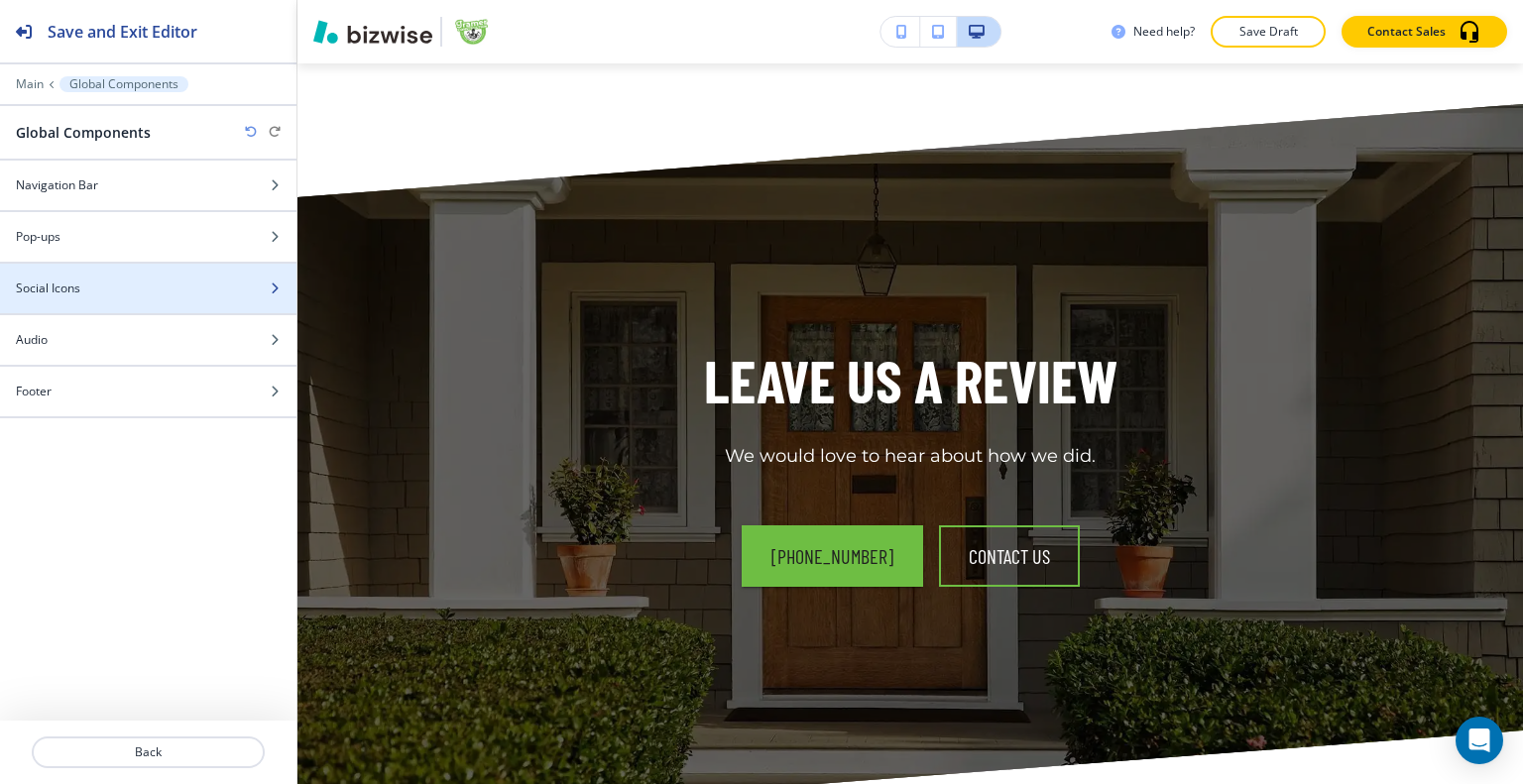 click on "Social Icons" at bounding box center (126, 288) 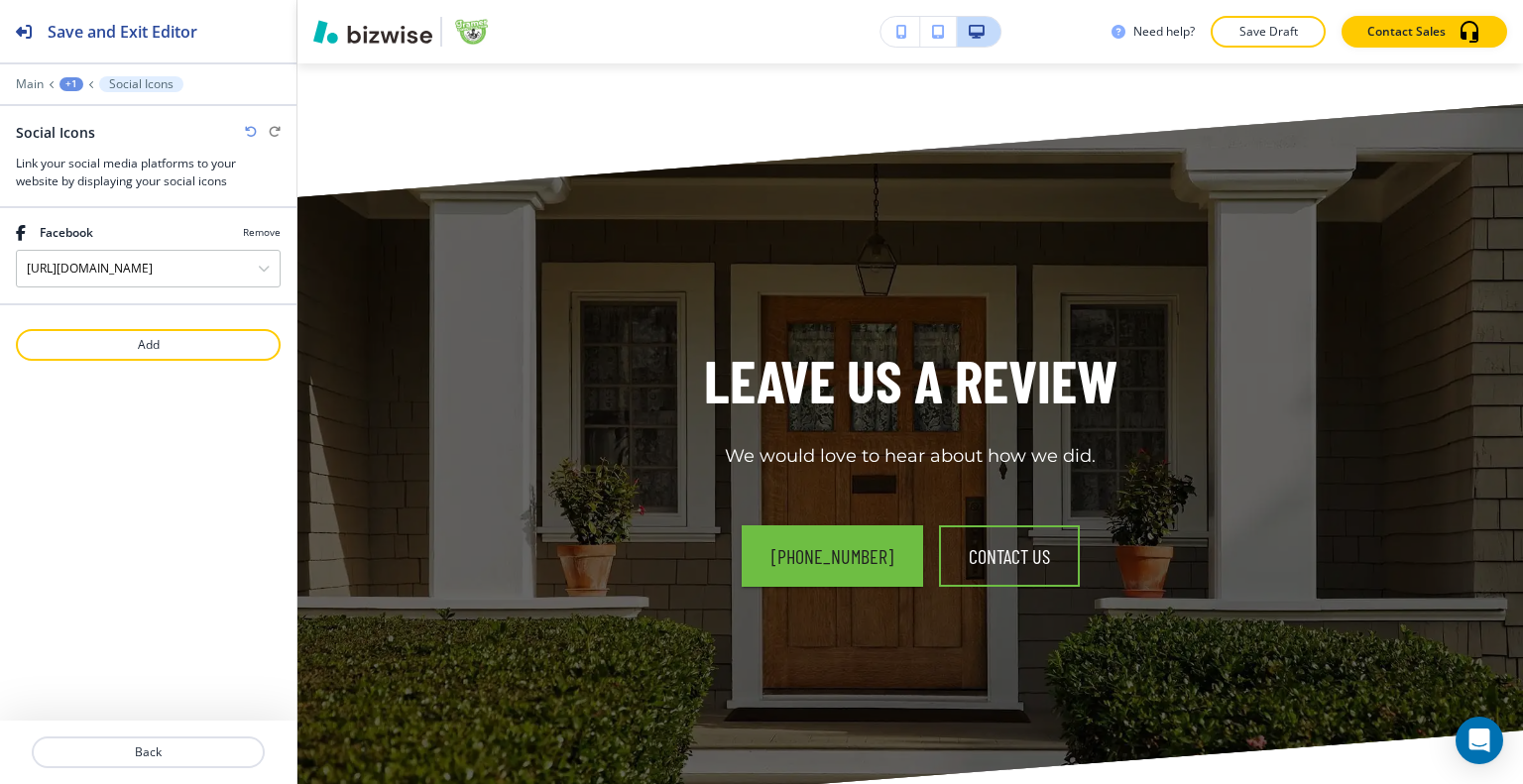 scroll, scrollTop: 7581, scrollLeft: 0, axis: vertical 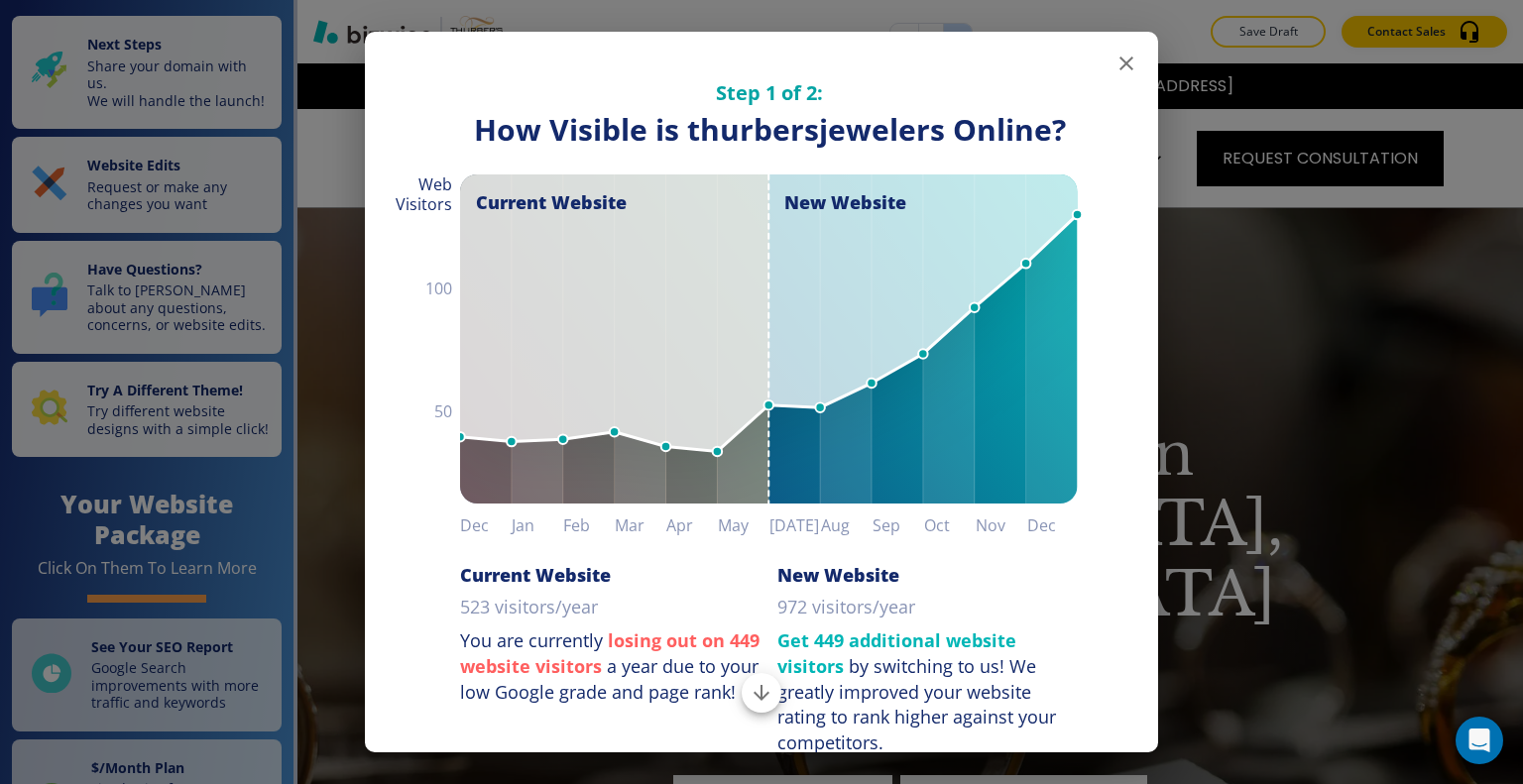click 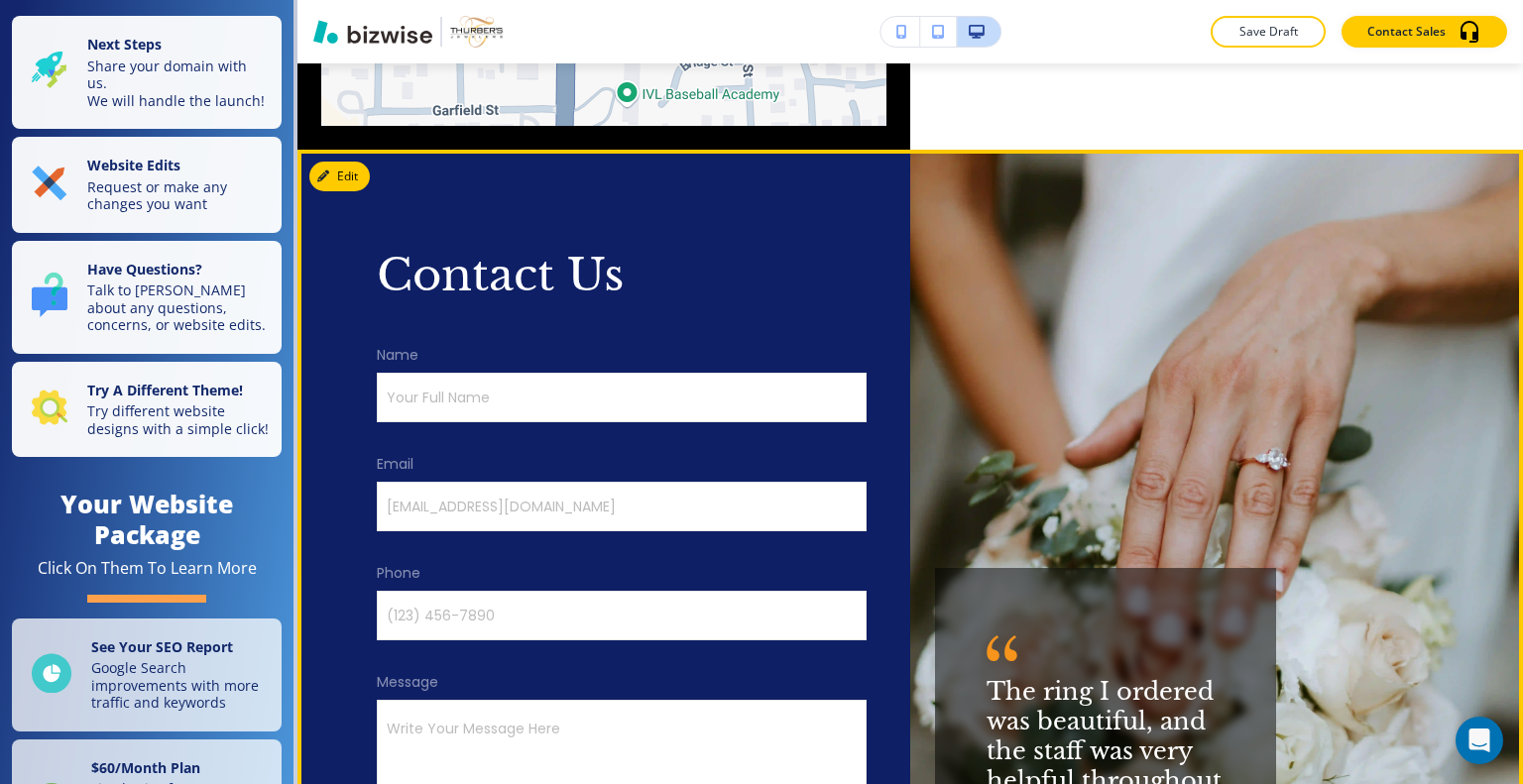 scroll, scrollTop: 7731, scrollLeft: 0, axis: vertical 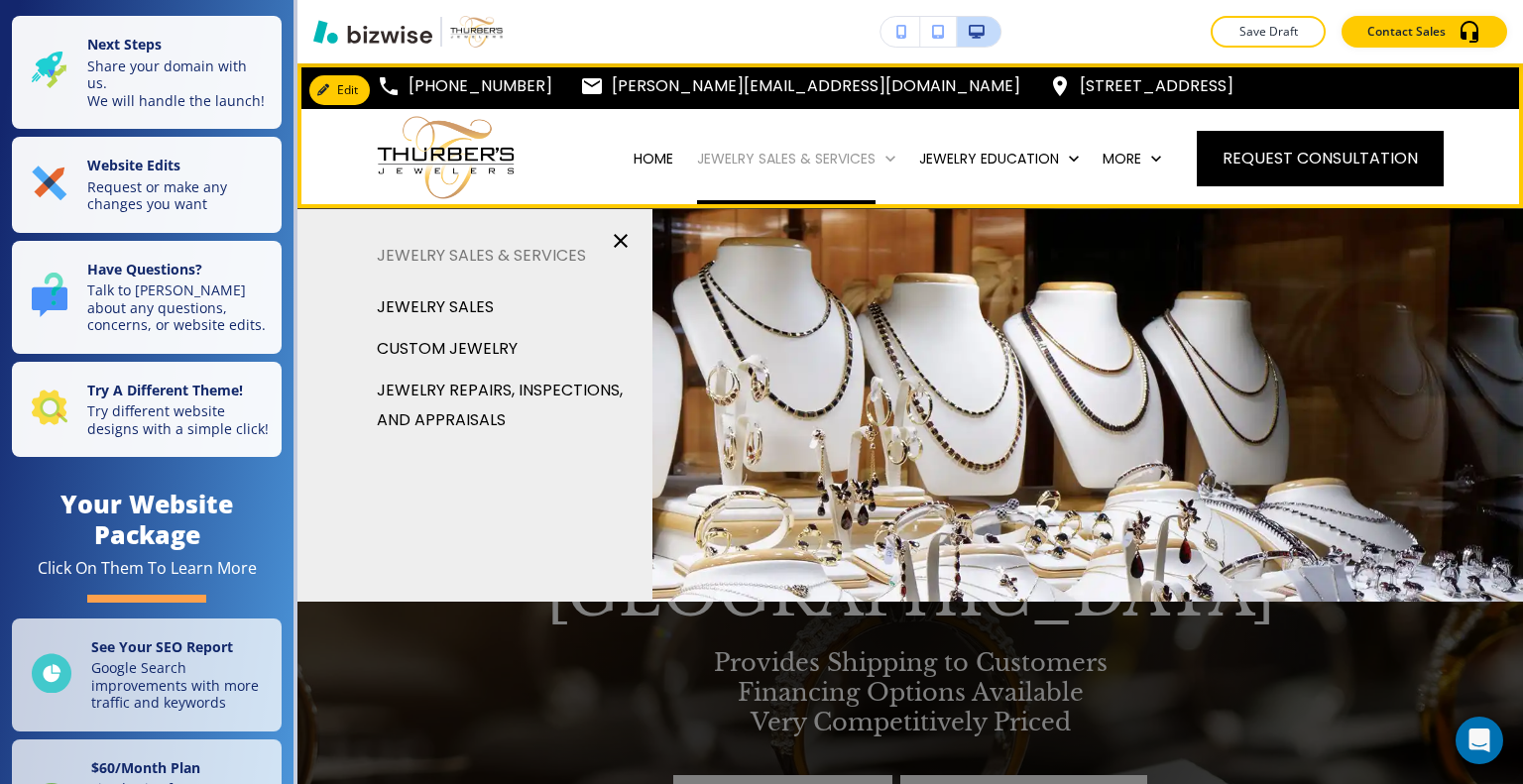 click on "JEWELRY SALES & SERVICES" at bounding box center [786, 159] 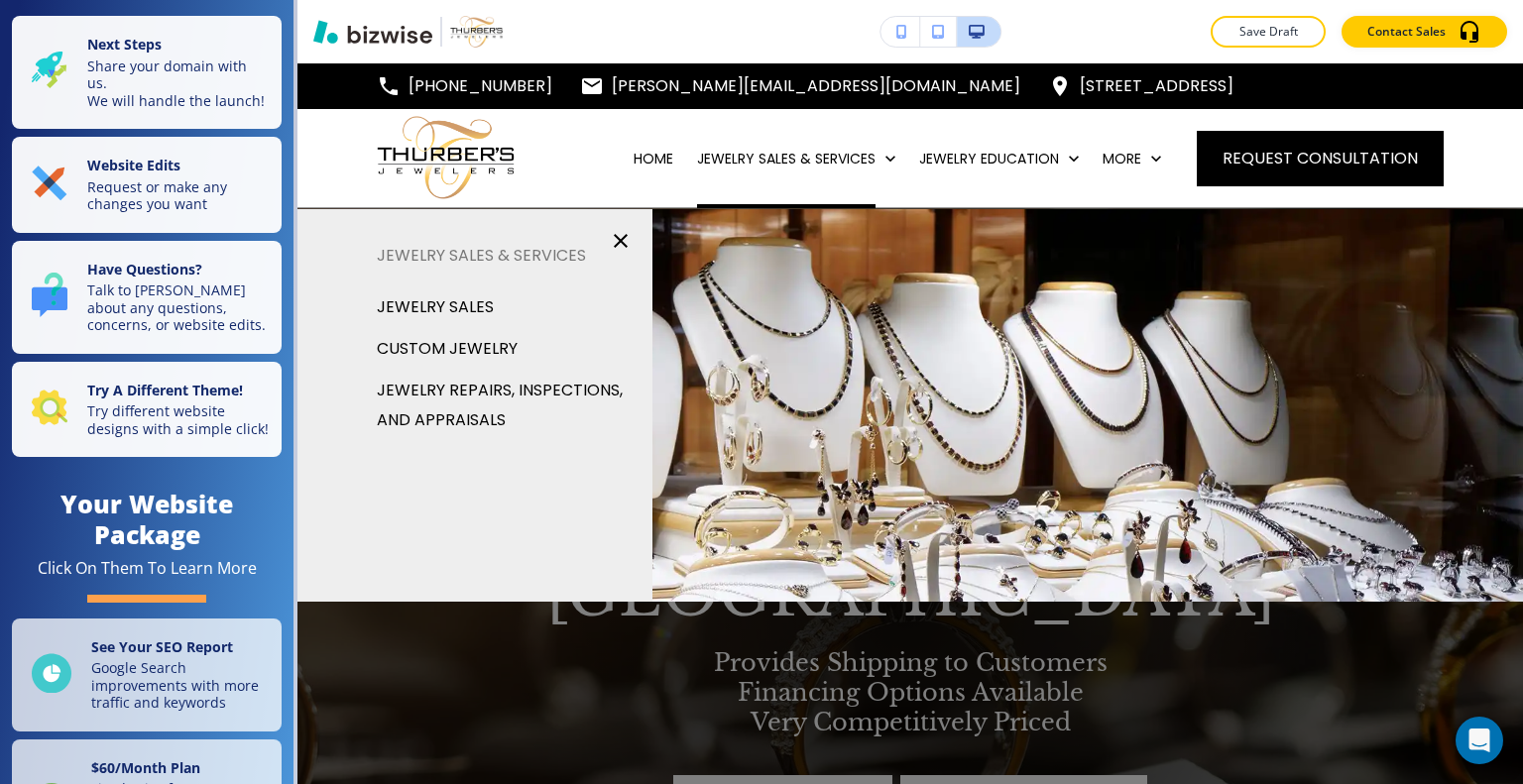 click on "JEWELRY SALES" at bounding box center (435, 307) 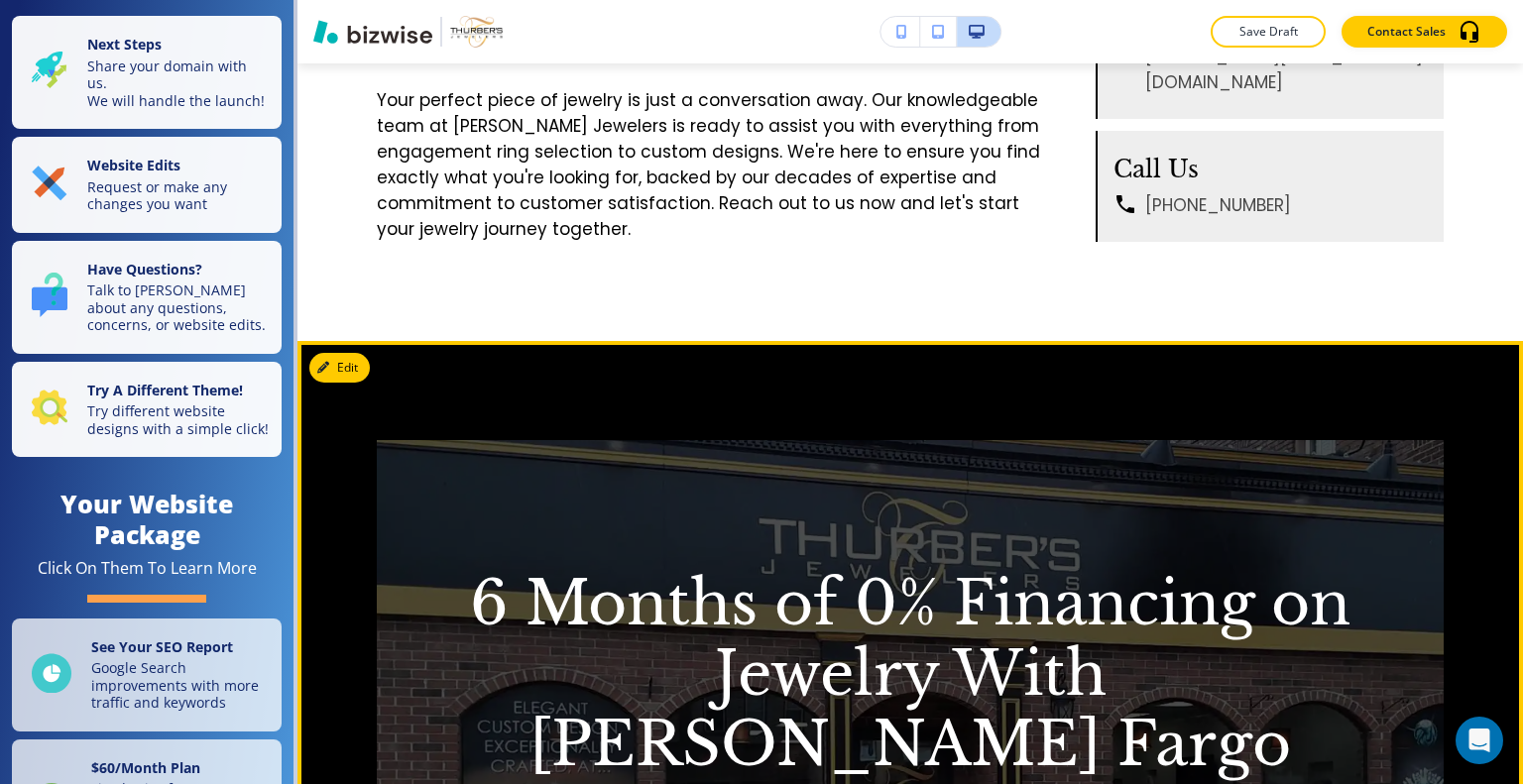 scroll, scrollTop: 3073, scrollLeft: 0, axis: vertical 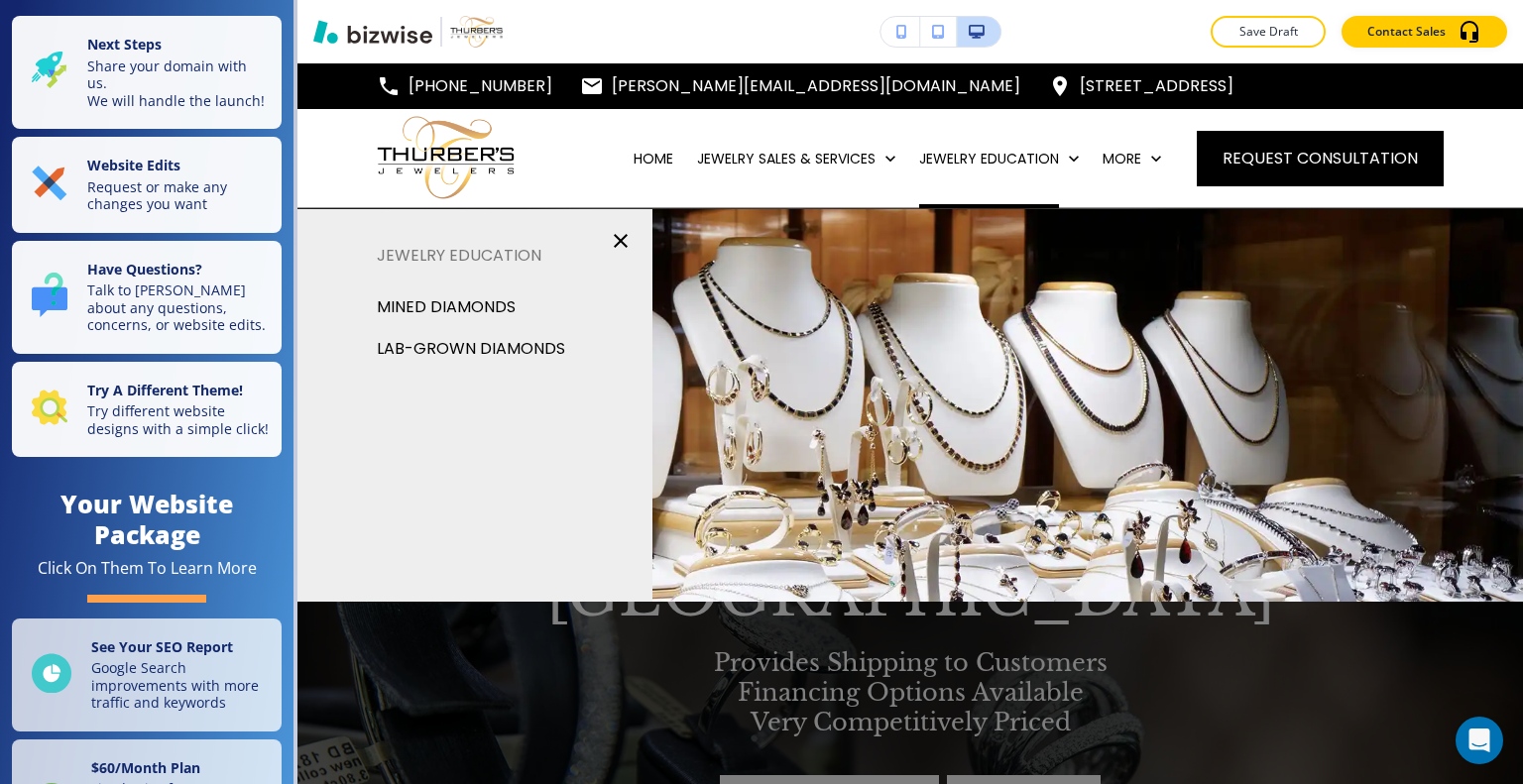 click on "MINED DIAMONDS" at bounding box center [446, 307] 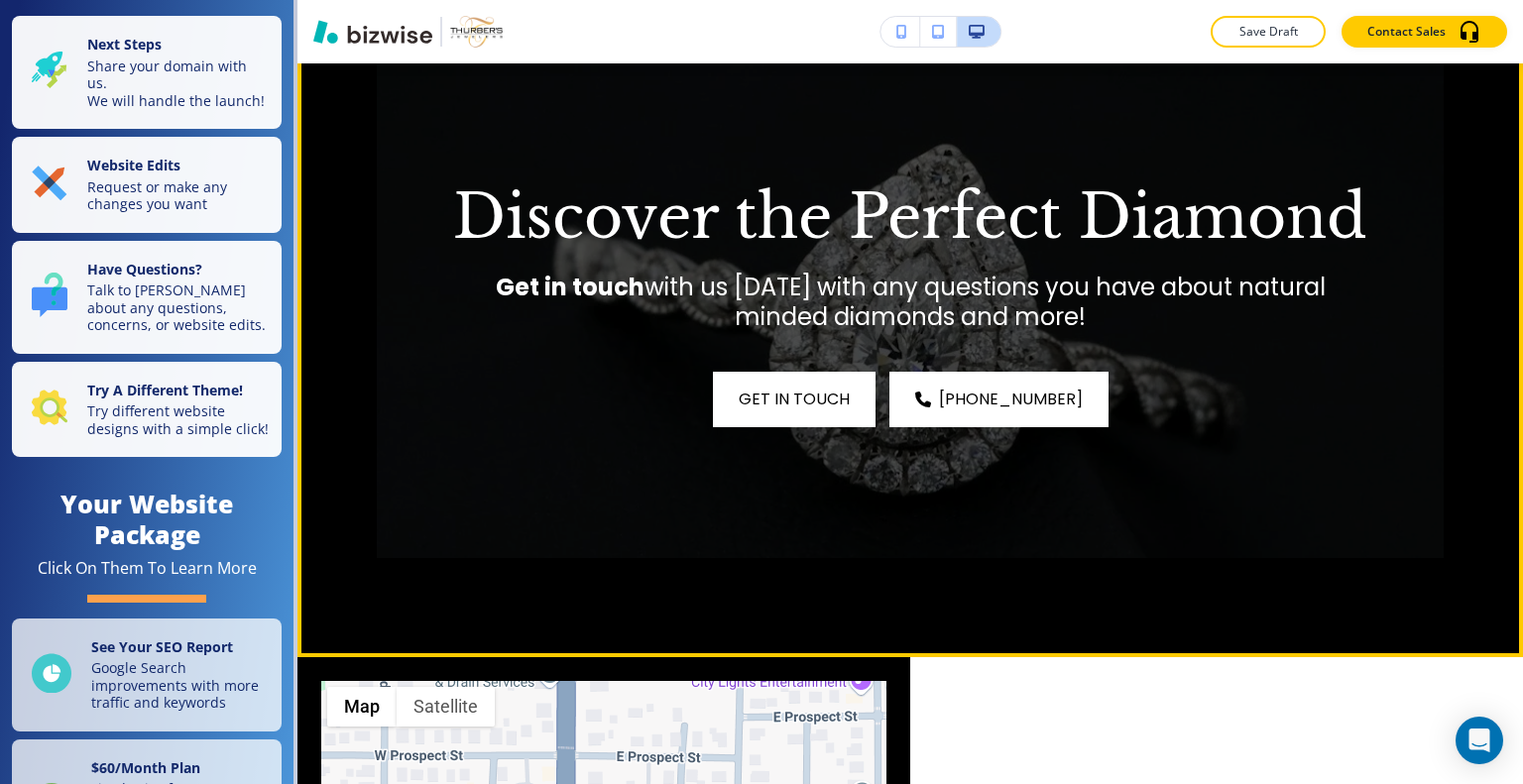 scroll, scrollTop: 3271, scrollLeft: 0, axis: vertical 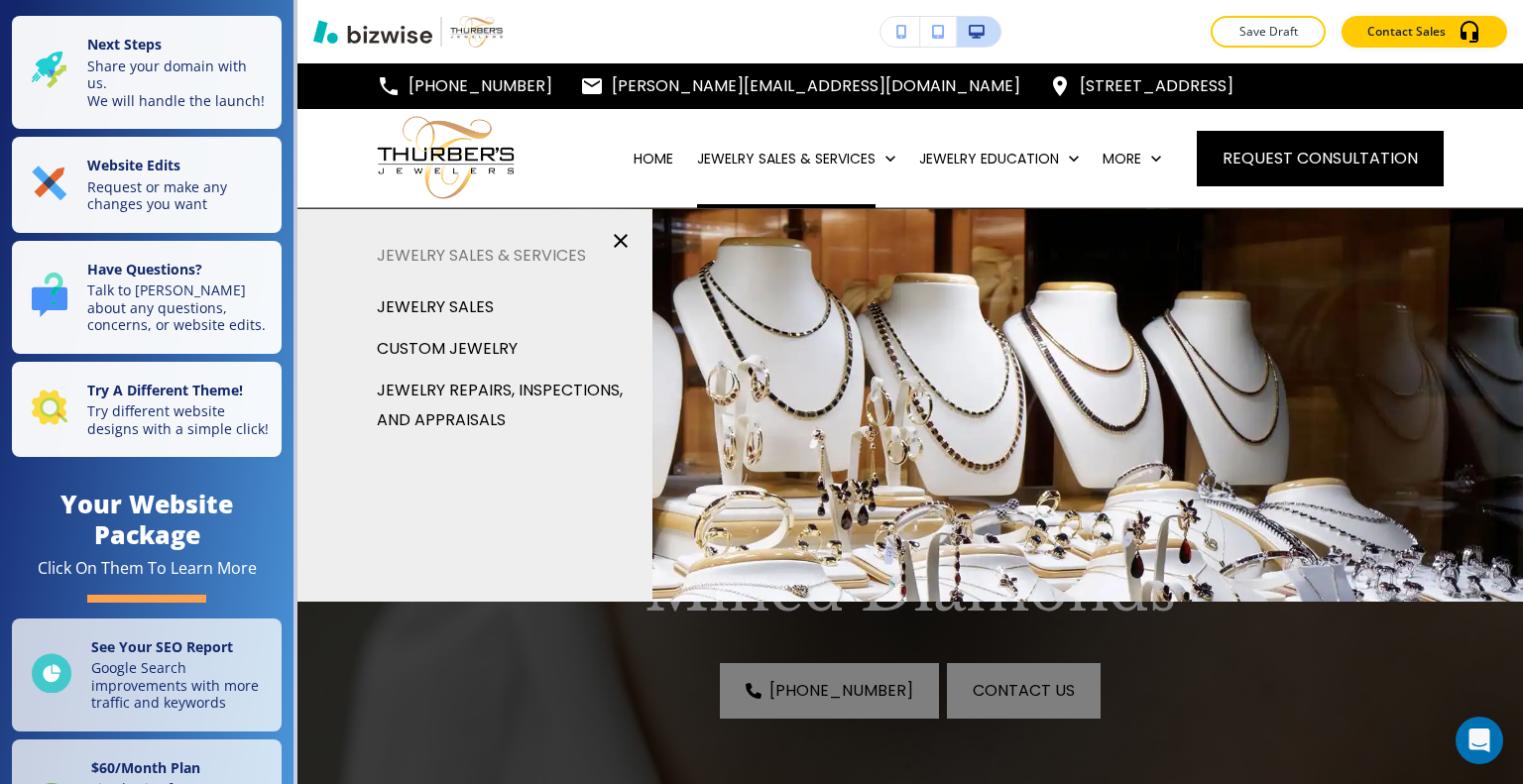 click on "CUSTOM JEWELRY" at bounding box center [447, 349] 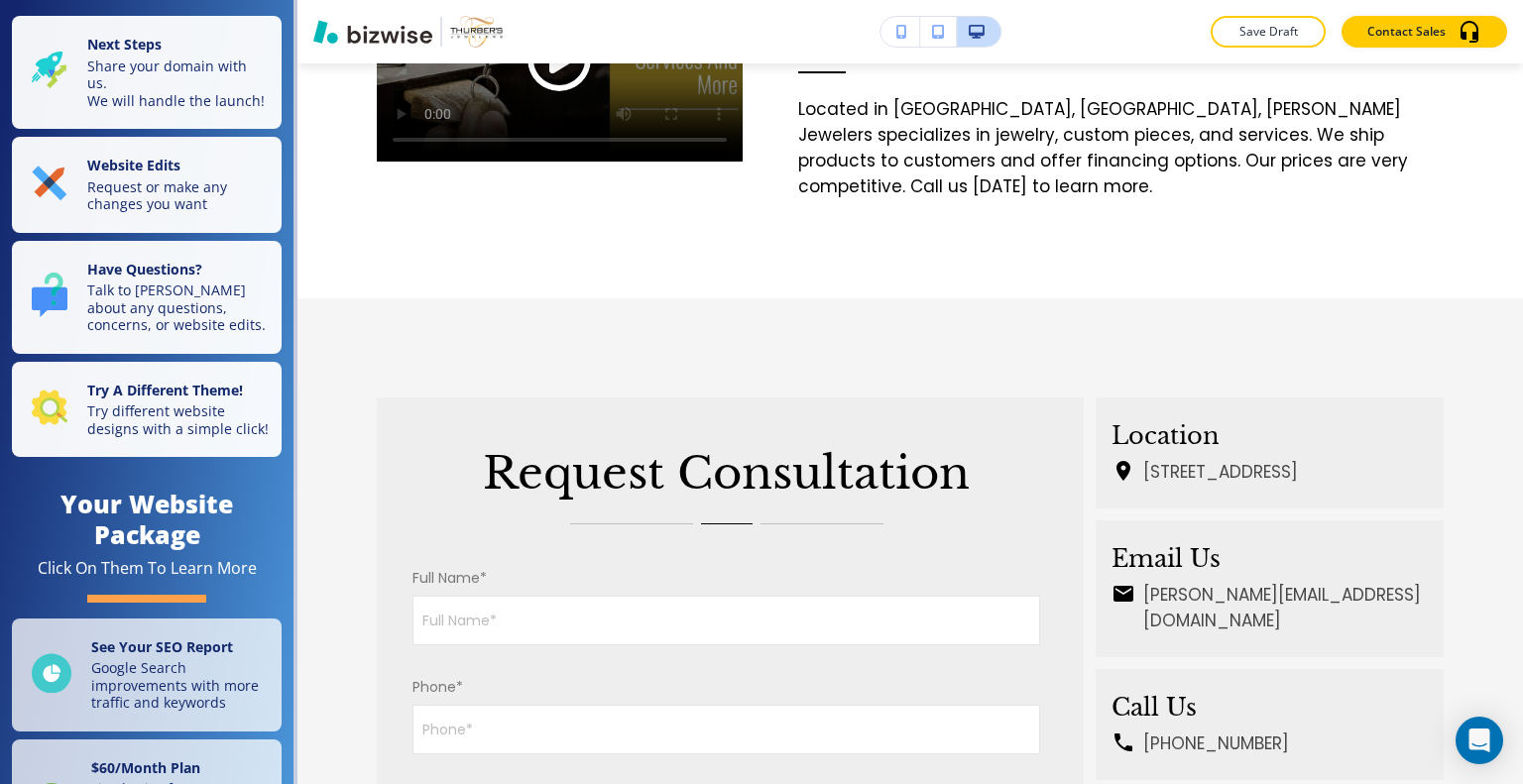 scroll, scrollTop: 4658, scrollLeft: 0, axis: vertical 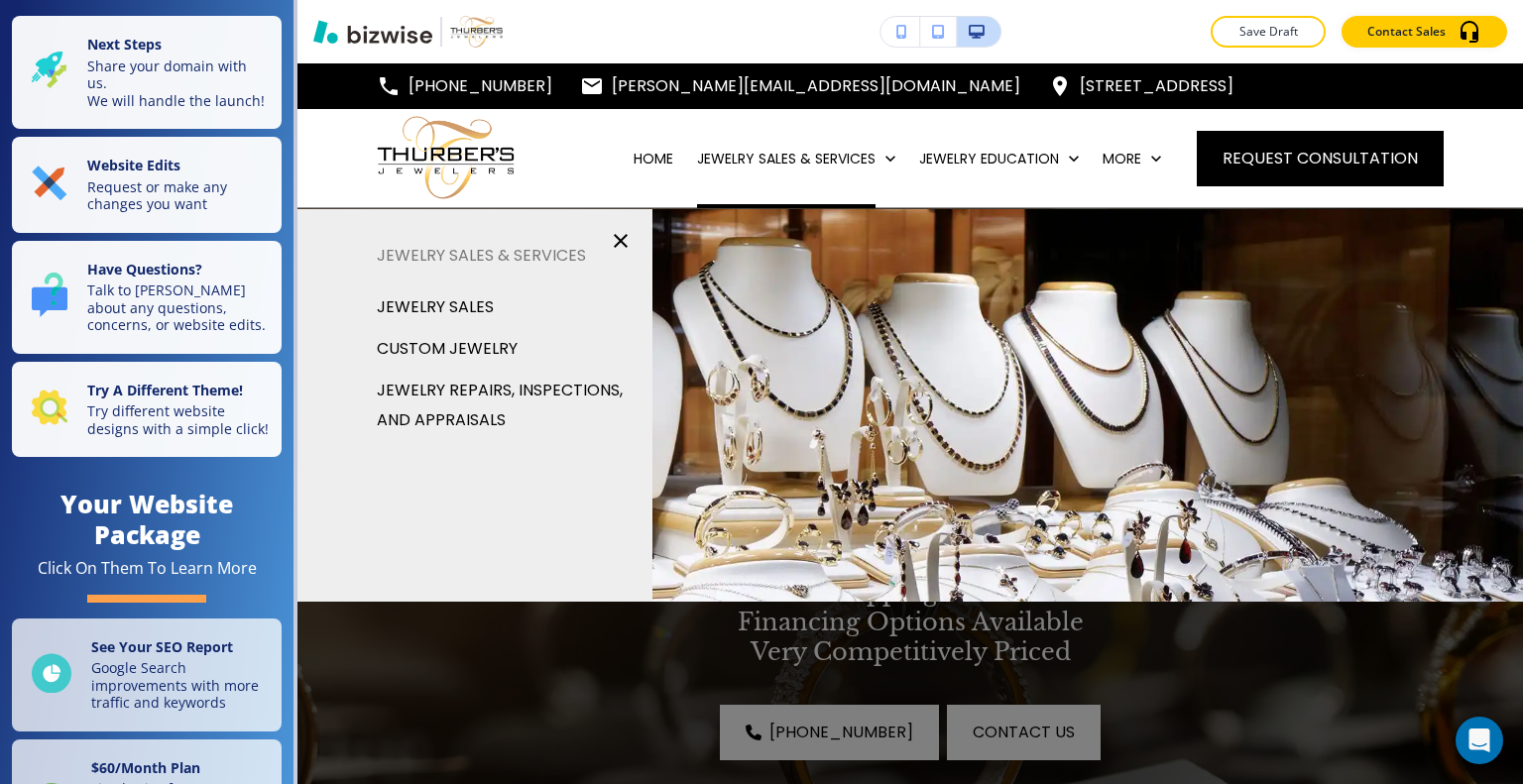 click on "JEWELRY REPAIRS, INSPECTIONS, AND APPRAISALS" at bounding box center [507, 405] 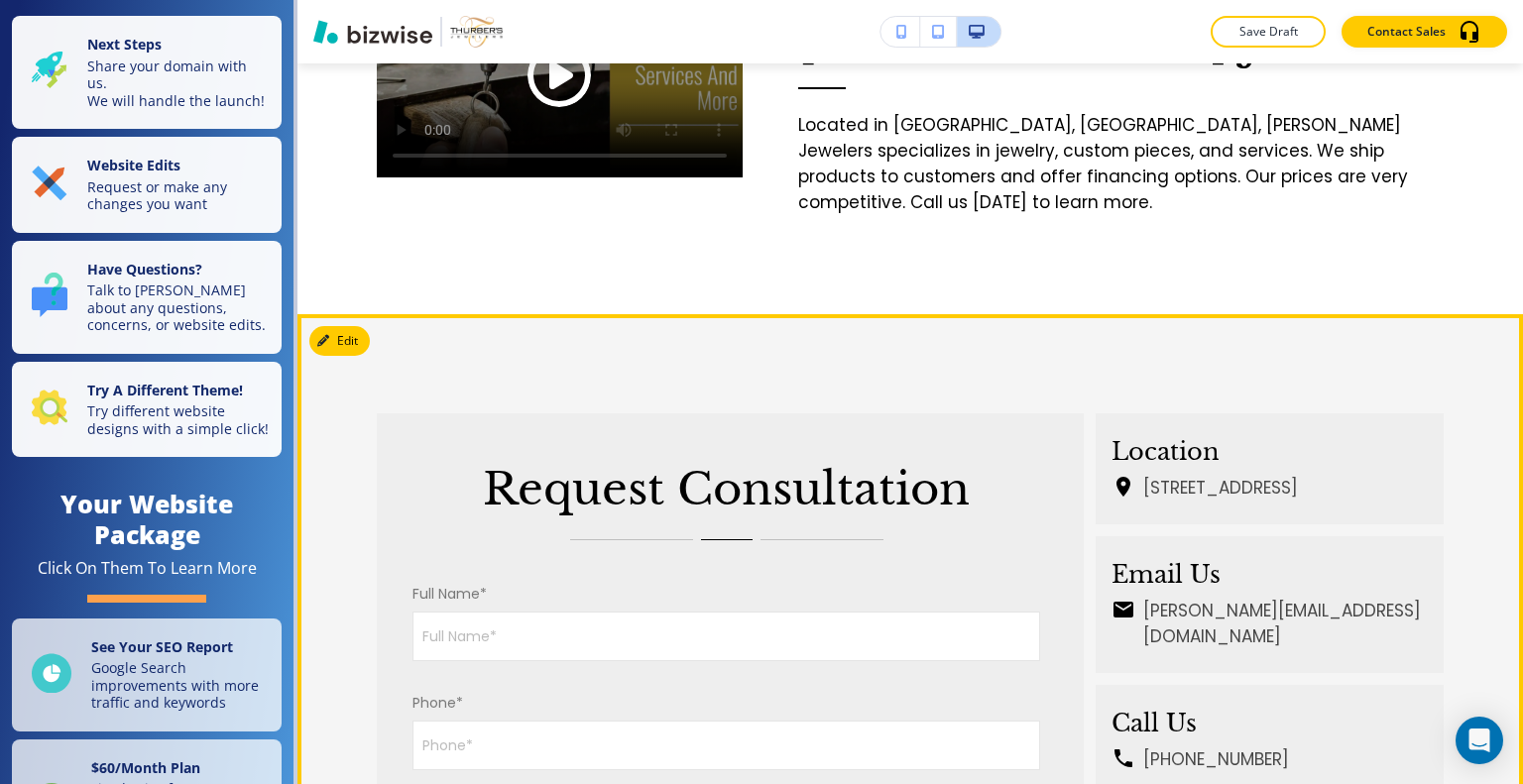 scroll, scrollTop: 5352, scrollLeft: 0, axis: vertical 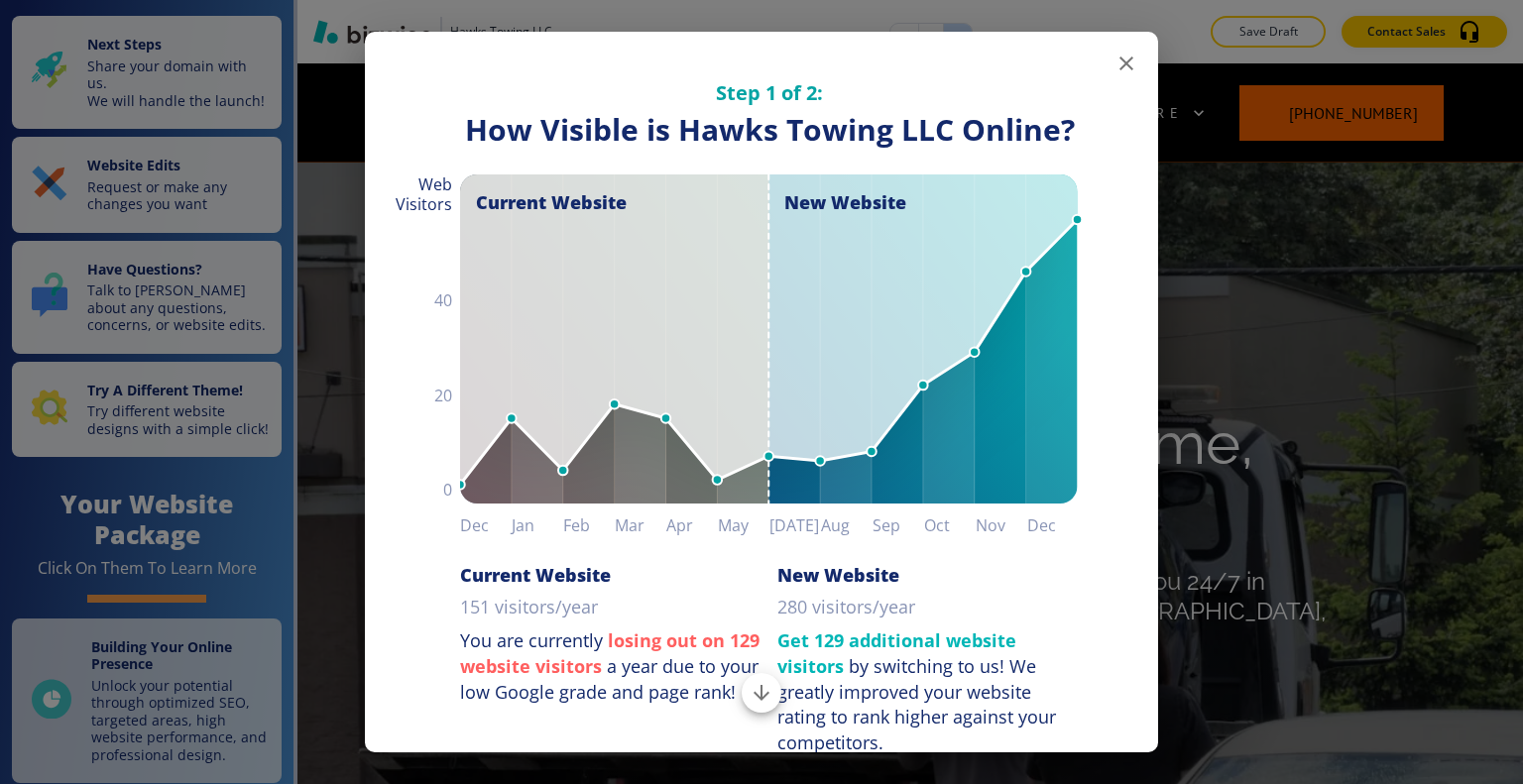 click 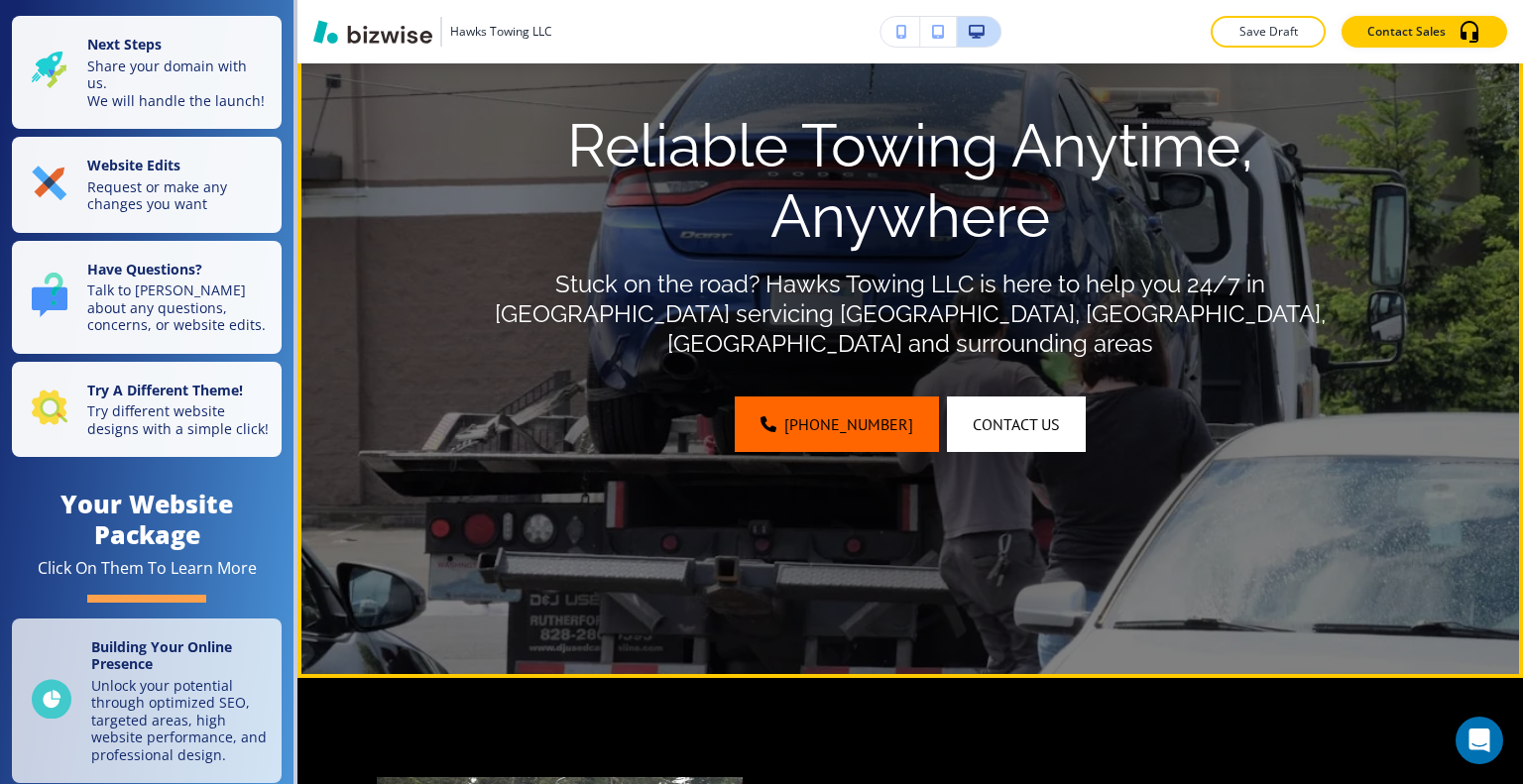 scroll, scrollTop: 0, scrollLeft: 0, axis: both 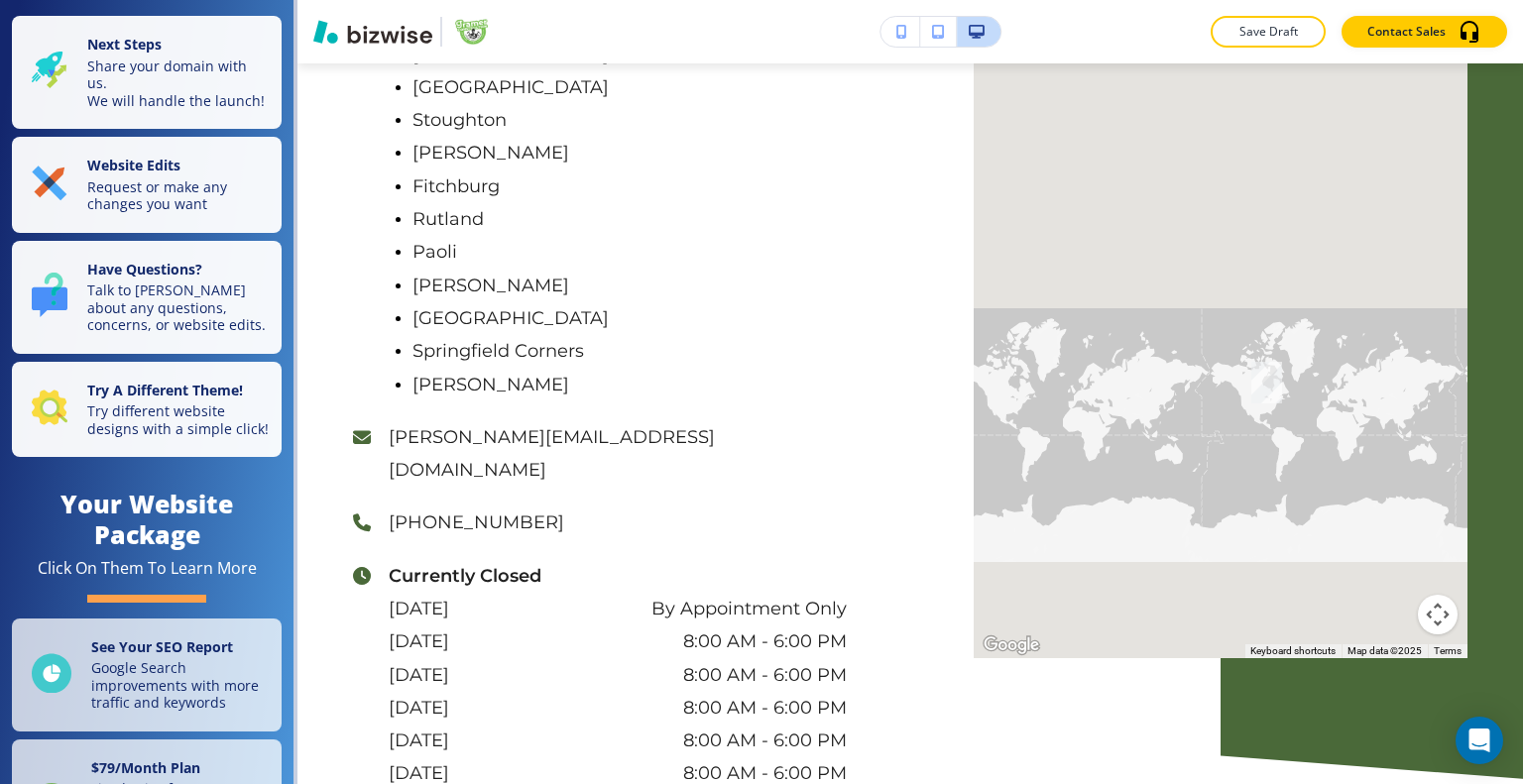 click on "Save Draft" at bounding box center (1268, 32) 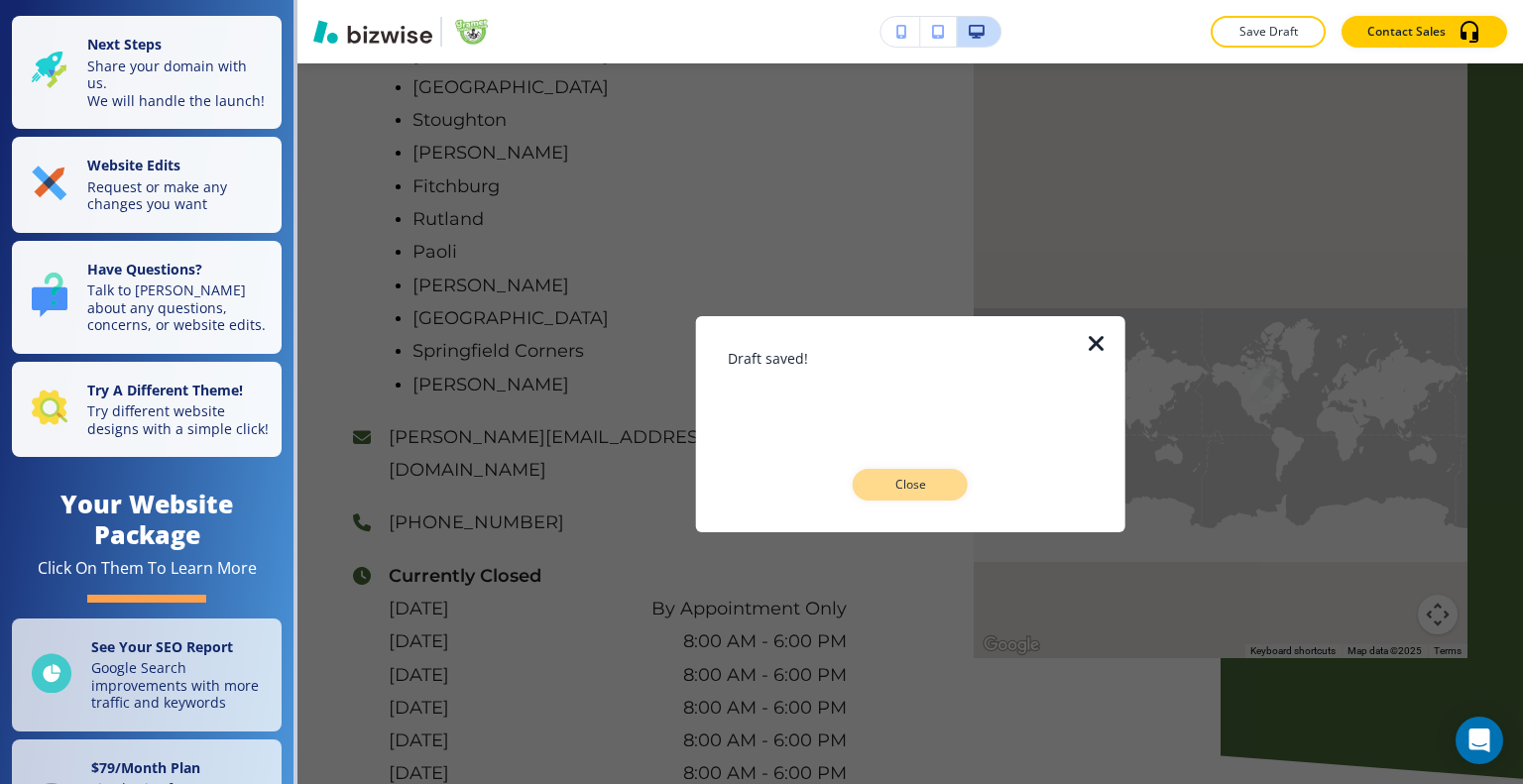click on "Close" at bounding box center (910, 485) 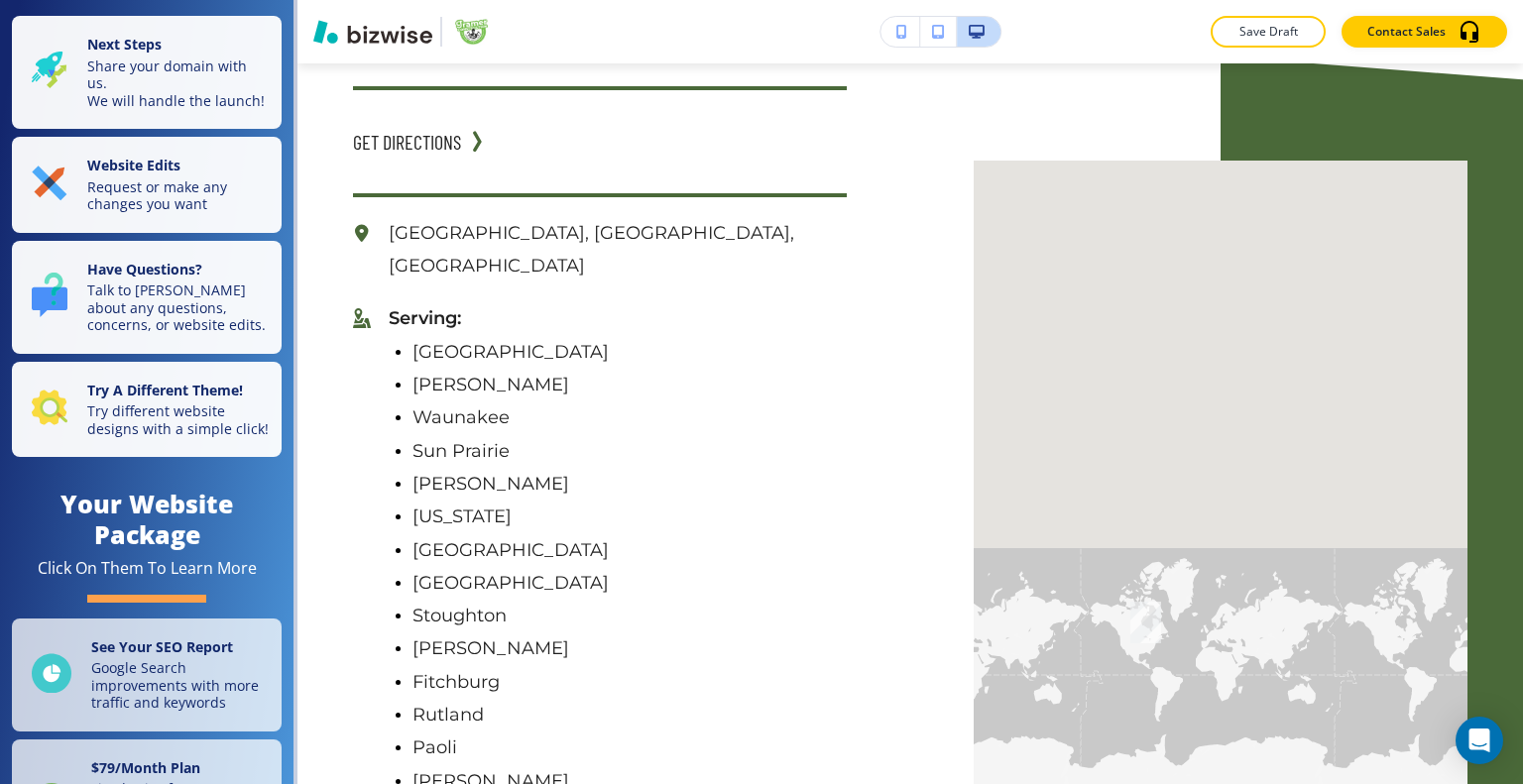 scroll, scrollTop: 7960, scrollLeft: 0, axis: vertical 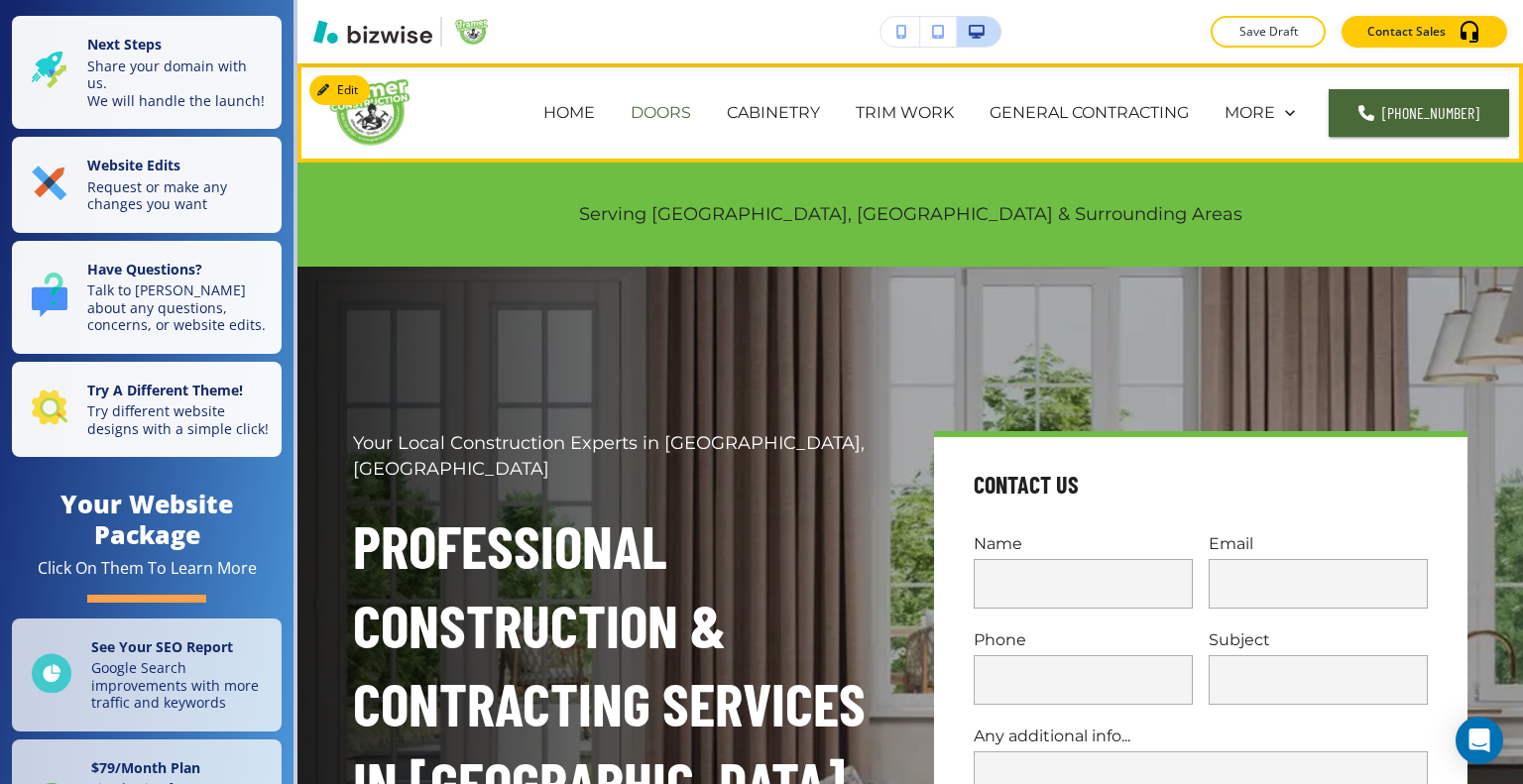 click on "DOORS" at bounding box center (660, 112) 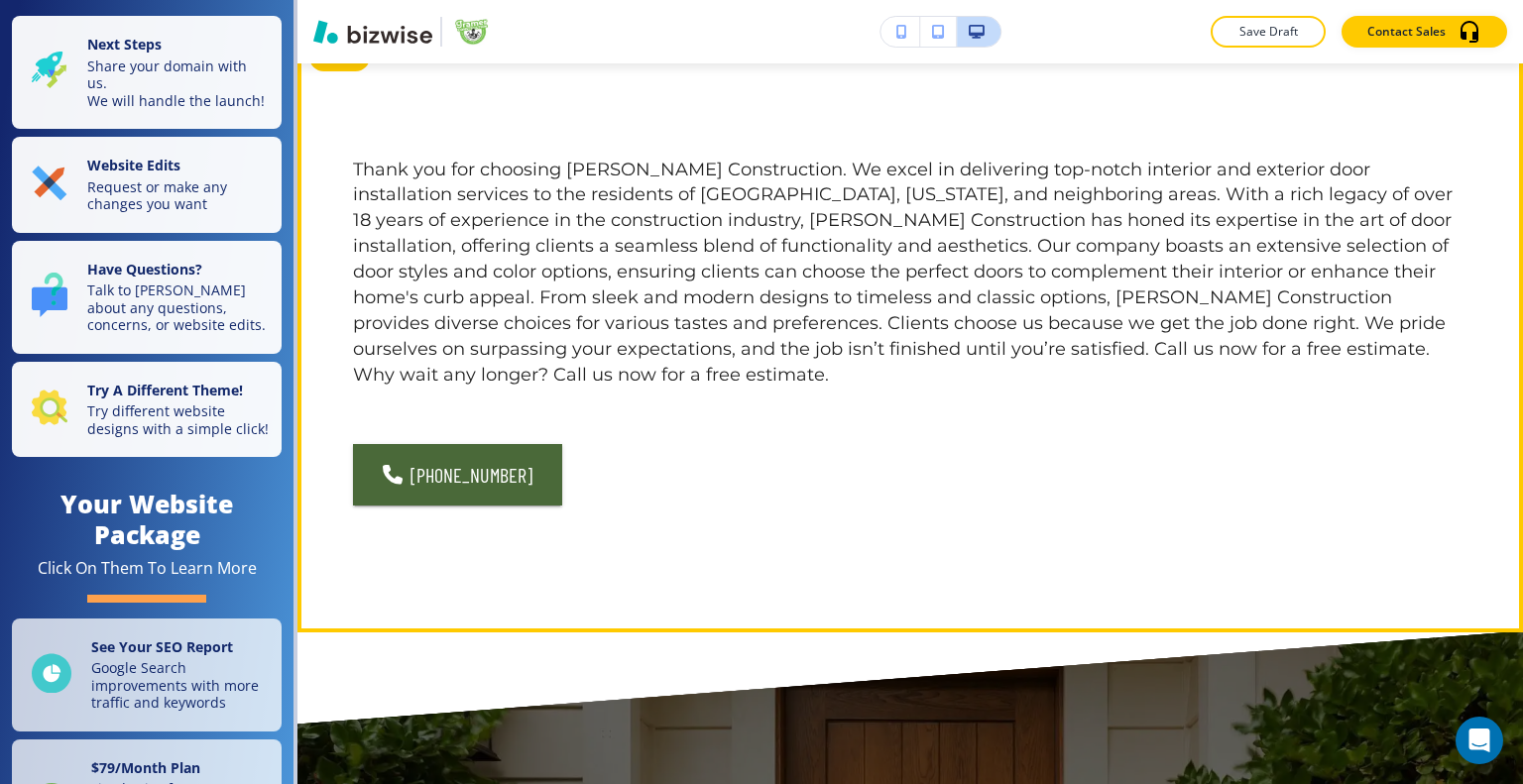 scroll, scrollTop: 1388, scrollLeft: 0, axis: vertical 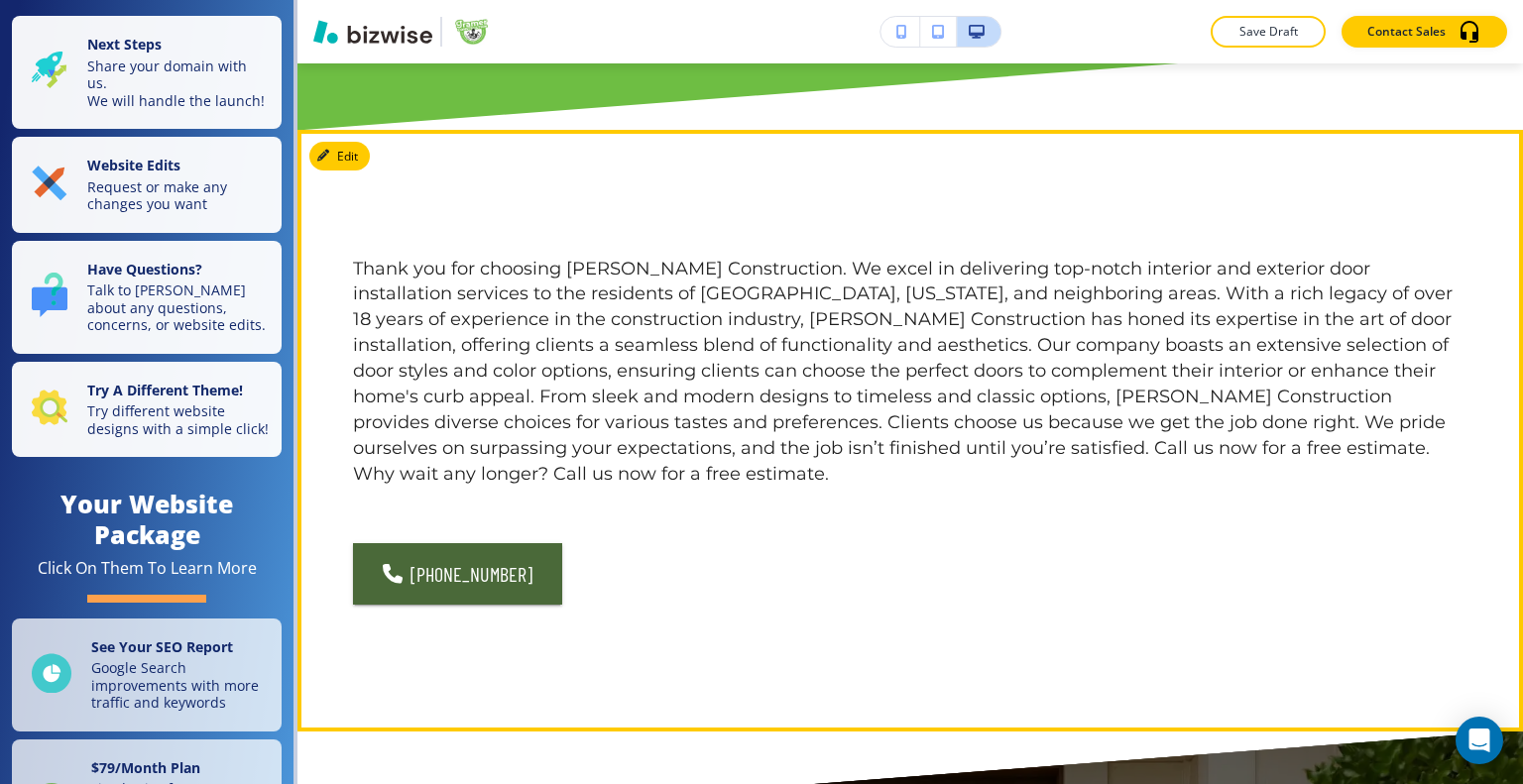 click on "Thank you for choosing Gramer Construction. We excel in delivering top-notch interior and exterior door installation services to the residents of Madison, Wisconsin, and neighboring areas. With a rich legacy of over 18 years of experience in the construction industry, Gramer Construction has honed its expertise in the art of door installation, offering clients a seamless blend of functionality and aesthetics. Our company boasts an extensive selection of door styles and color options, ensuring clients can choose the perfect doors to complement their interior or enhance their home's curb appeal. From sleek and modern designs to timeless and classic options, Gramer Construction provides diverse choices for various tastes and preferences. Clients choose us because we get the job done right. We pride ourselves on surpassing your expectations, and the job isn’t finished until you’re satisfied. Call us now for a free estimate. Why wait any longer? Call us now for a free estimate. (608) 733-8780" at bounding box center [910, 430] 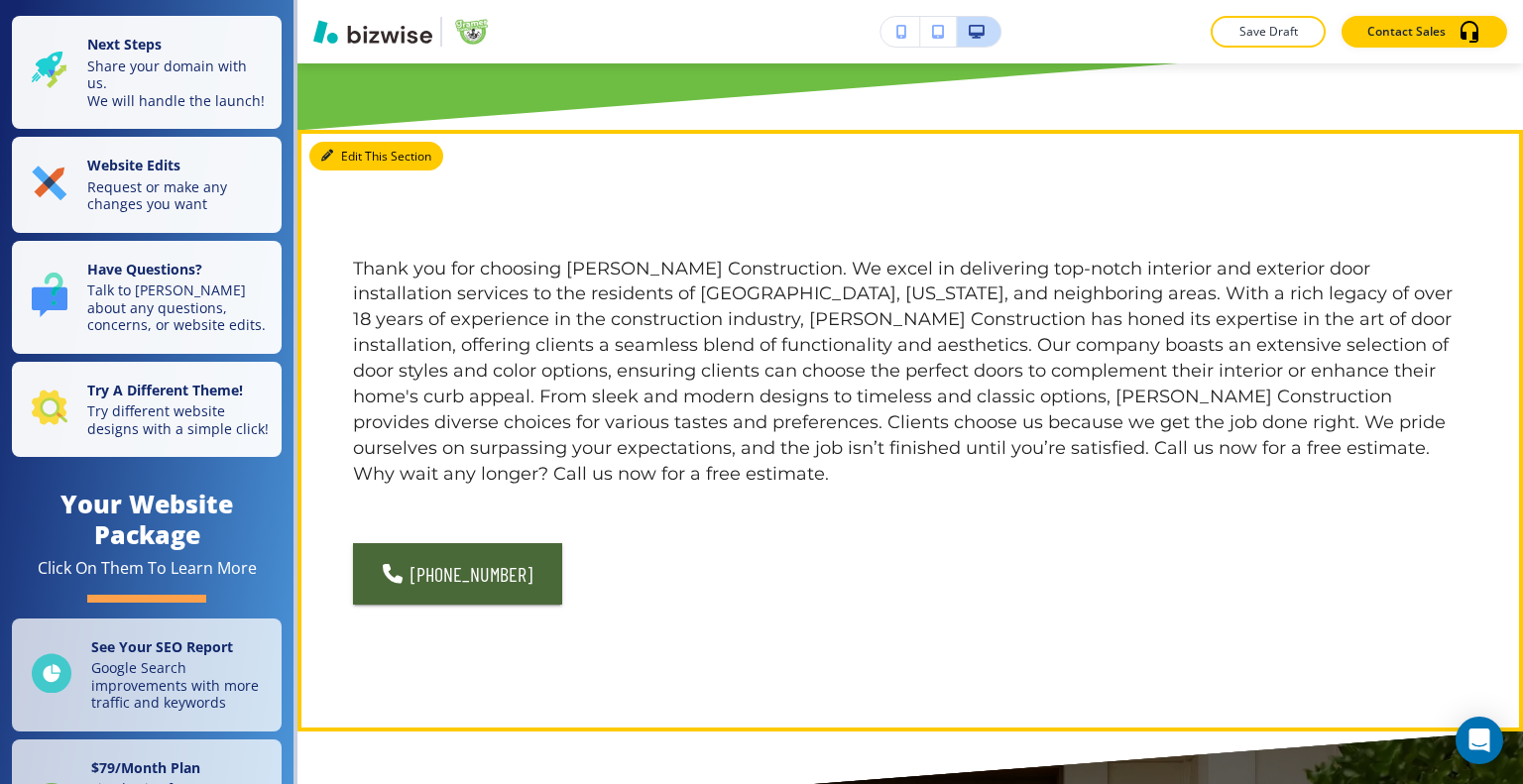 click on "Edit This Section" at bounding box center [376, 157] 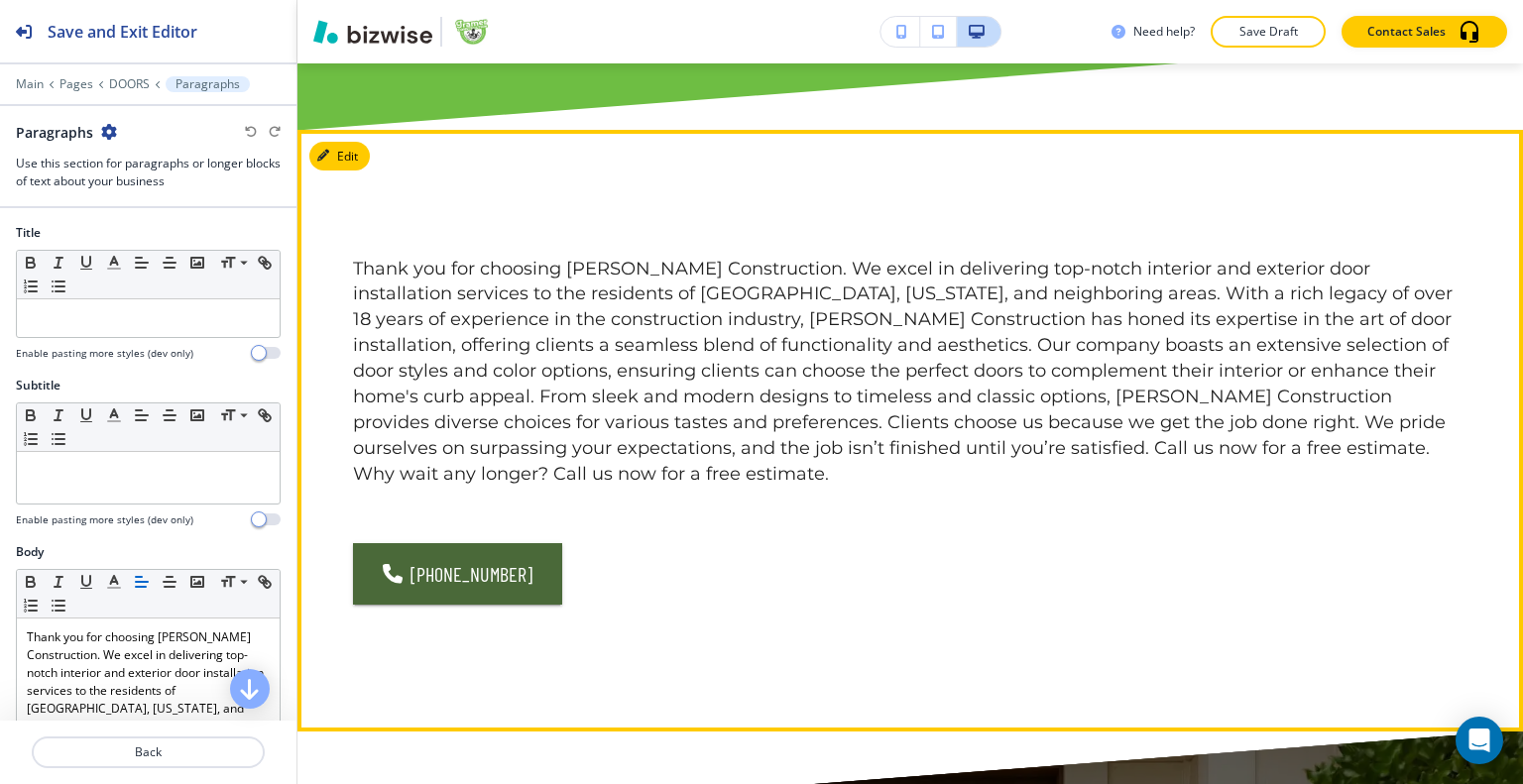 scroll, scrollTop: 1453, scrollLeft: 0, axis: vertical 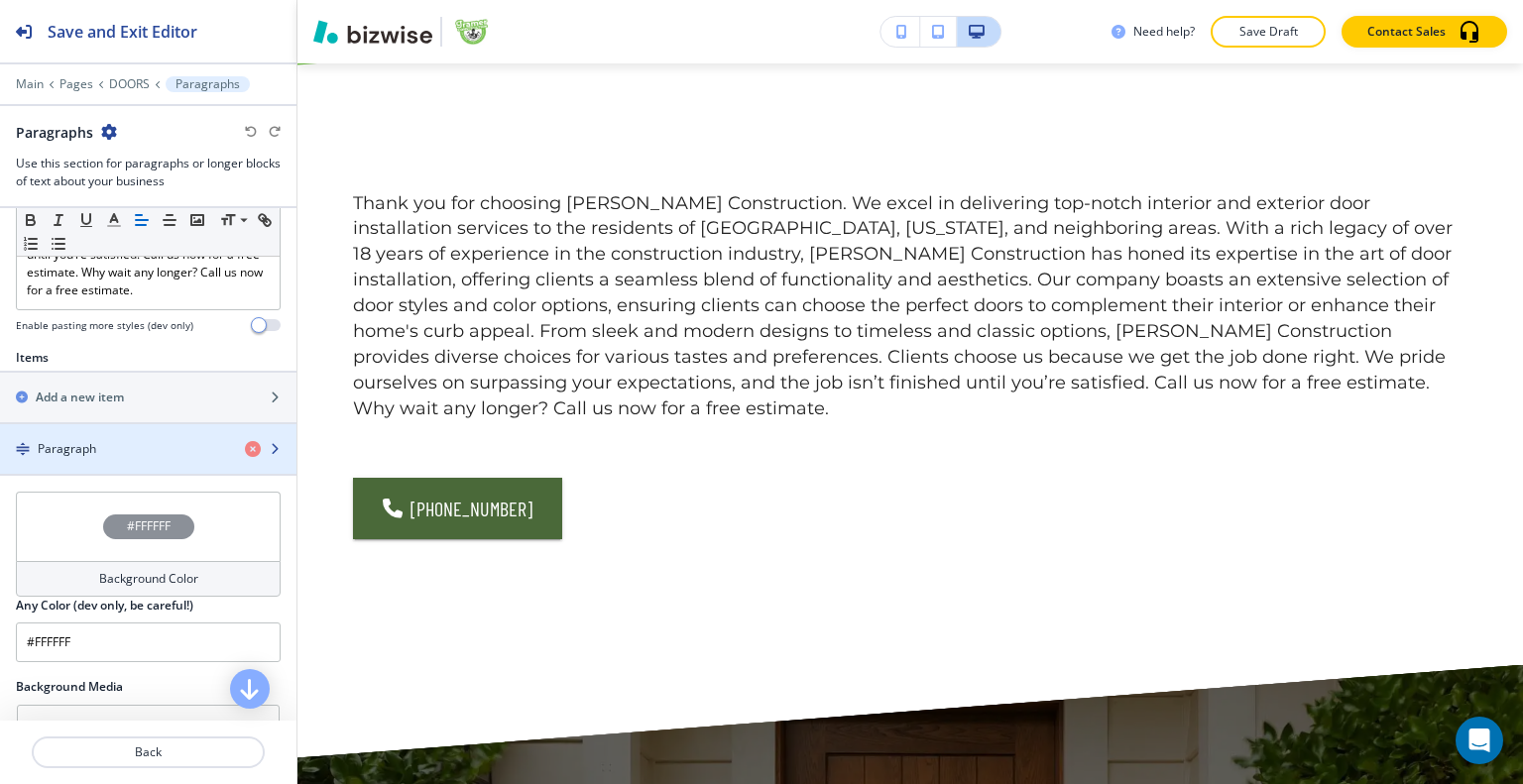 click on "Paragraph" at bounding box center (114, 449) 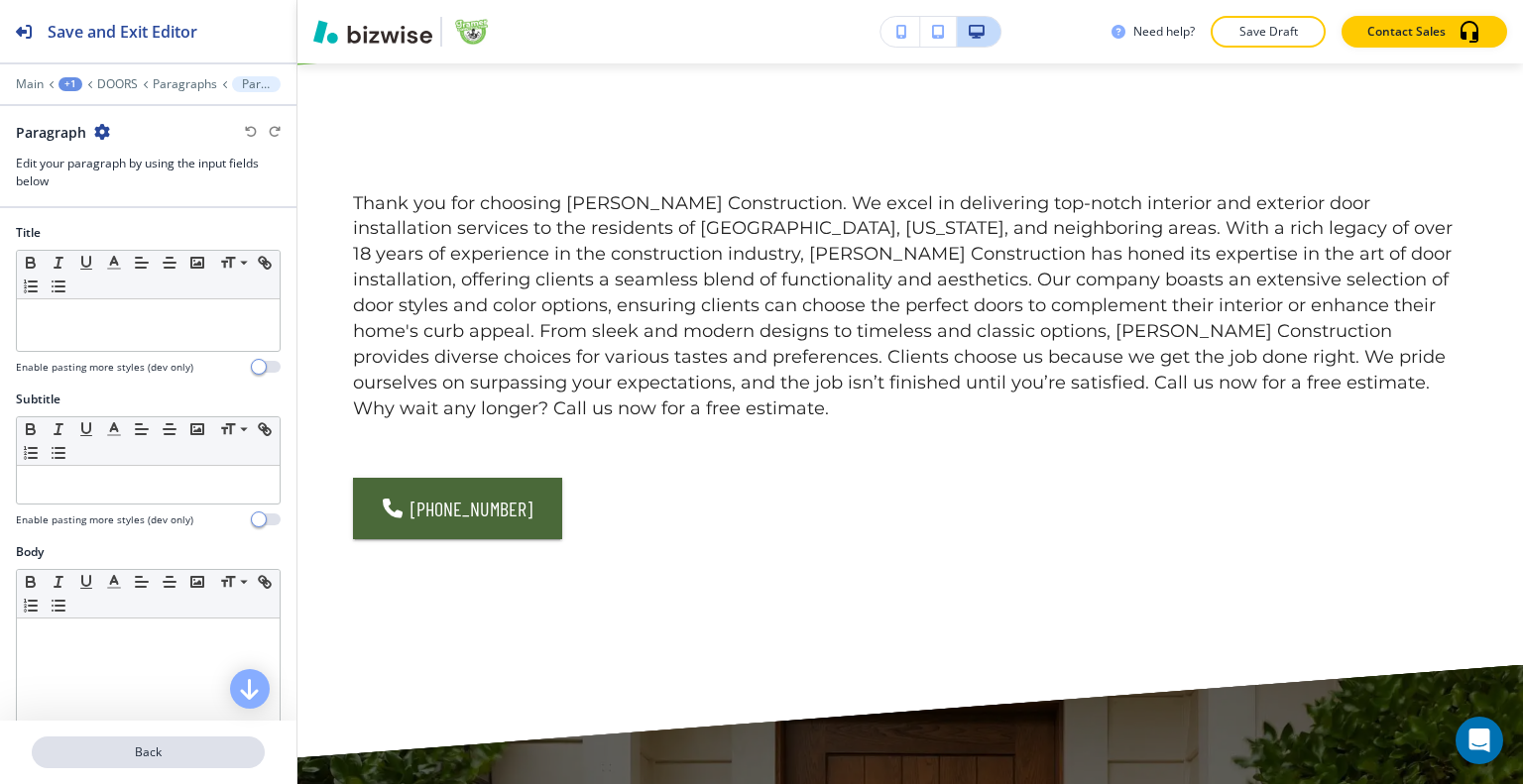 click on "Back" at bounding box center (148, 752) 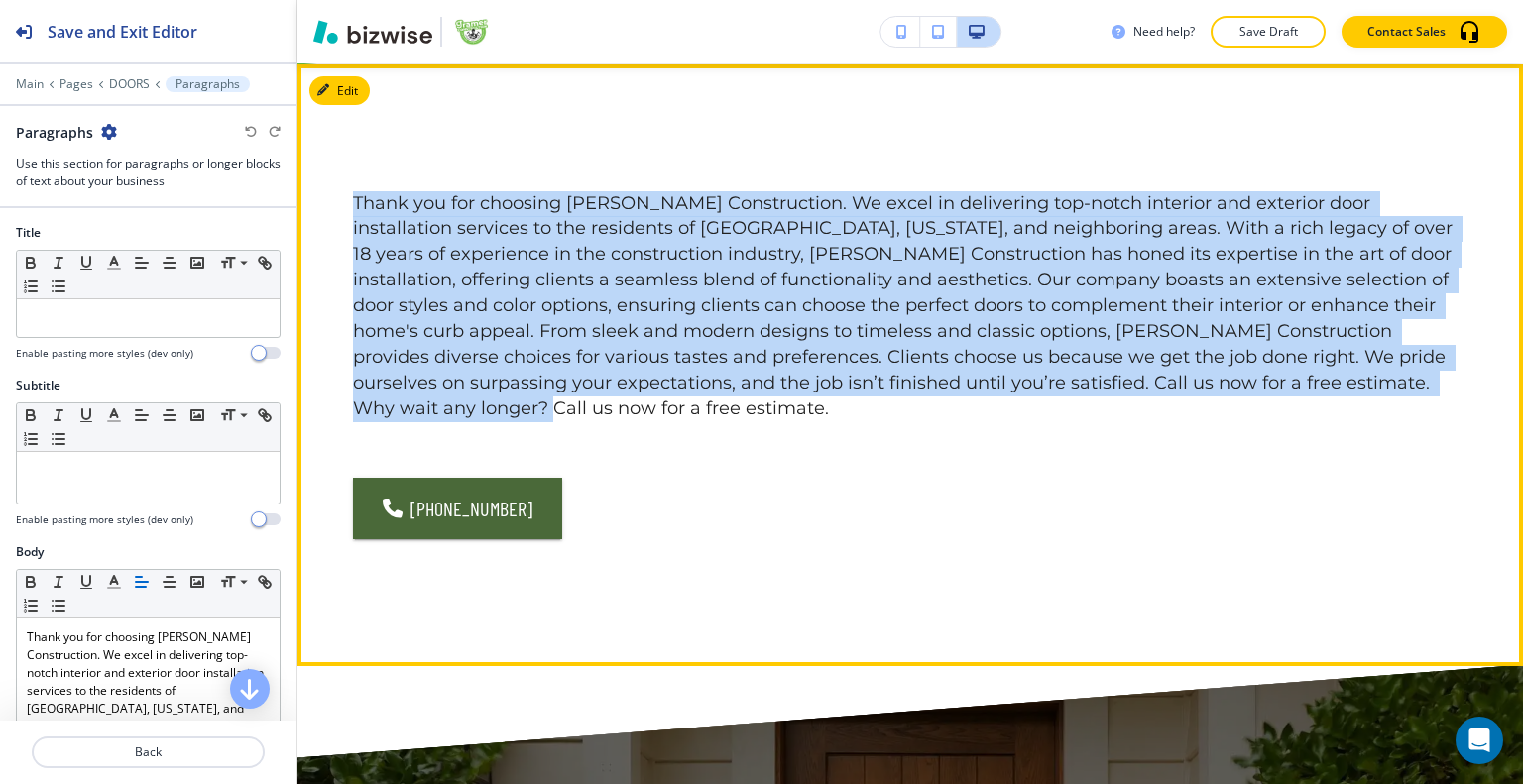 drag, startPoint x: 446, startPoint y: 412, endPoint x: 330, endPoint y: 206, distance: 236.41489 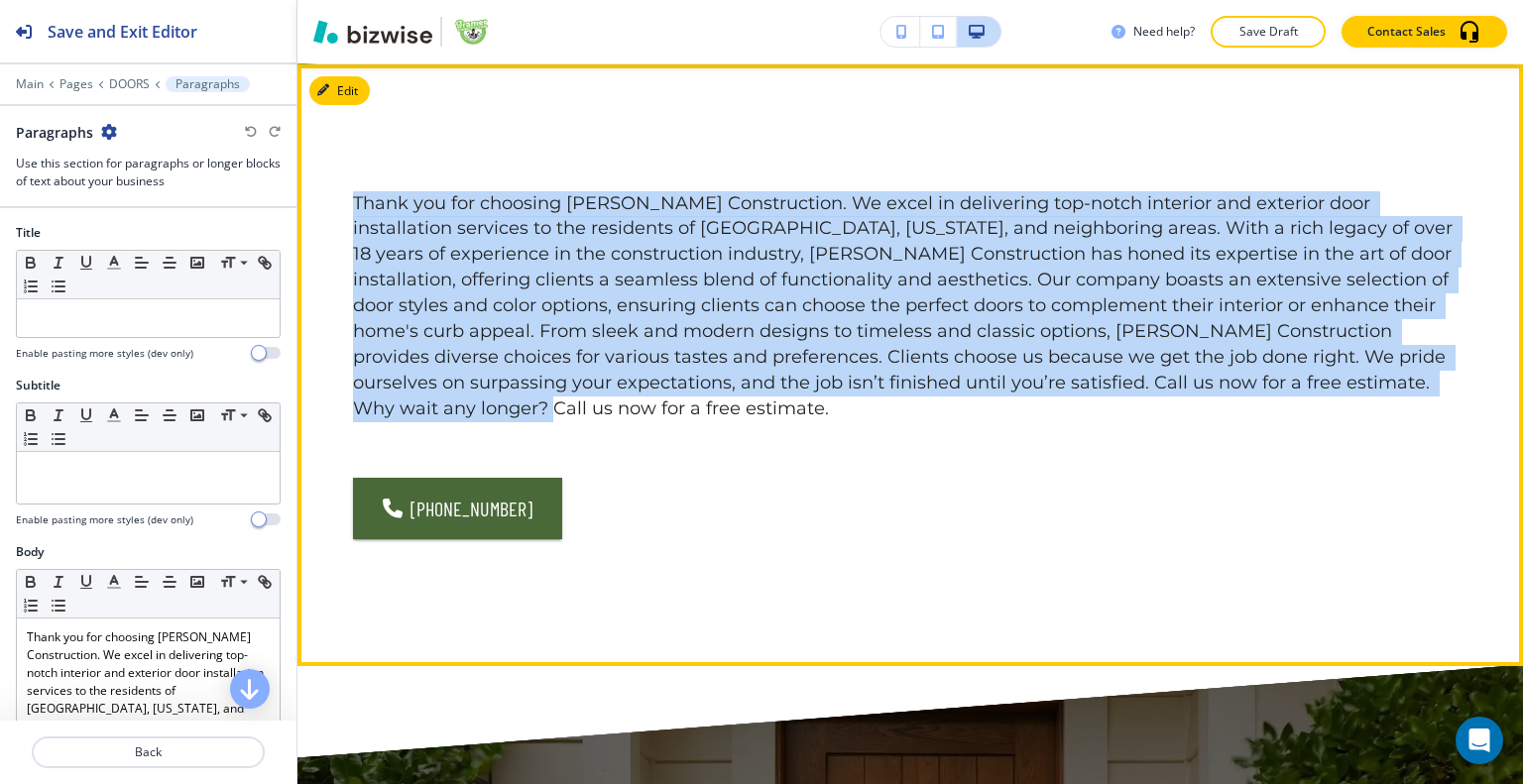 copy on "Thank you for choosing Gramer Construction. We excel in delivering top-notch interior and exterior door installation services to the residents of Madison, Wisconsin, and neighboring areas. With a rich legacy of over 18 years of experience in the construction industry, Gramer Construction has honed its expertise in the art of door installation, offering clients a seamless blend of functionality and aesthetics. Our company boasts an extensive selection of door styles and color options, ensuring clients can choose the perfect doors to complement their interior or enhance their home's curb appeal. From sleek and modern designs to timeless and classic options, Gramer Construction provides diverse choices for various tastes and preferences. Clients choose us because we get the job done right. We pride ourselves on surpassing your expectations, and the job isn’t finished until you’re satisfied. Call us now for a free estimate. Why wait any longer? Call us now for a free estimate." 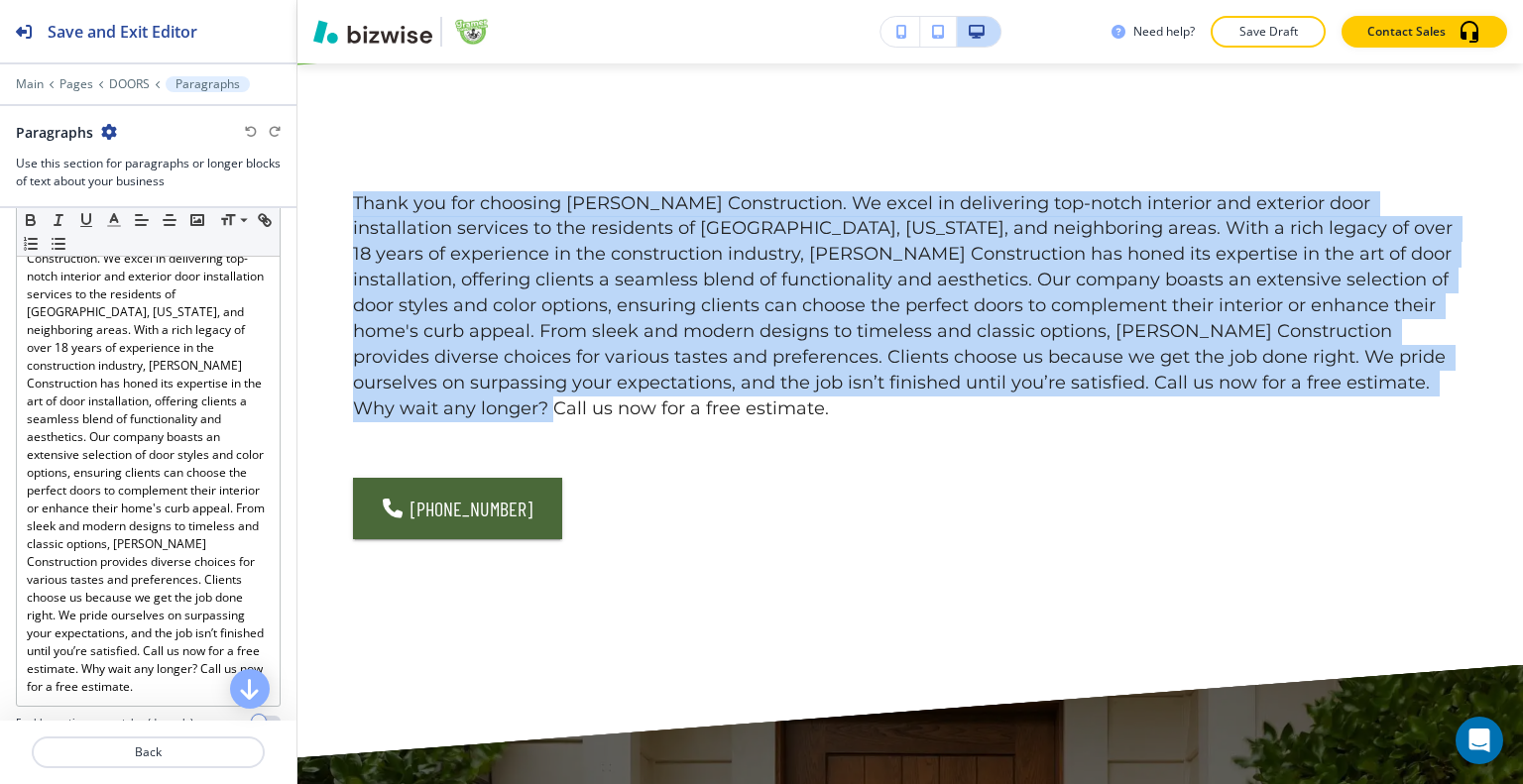 scroll, scrollTop: 892, scrollLeft: 0, axis: vertical 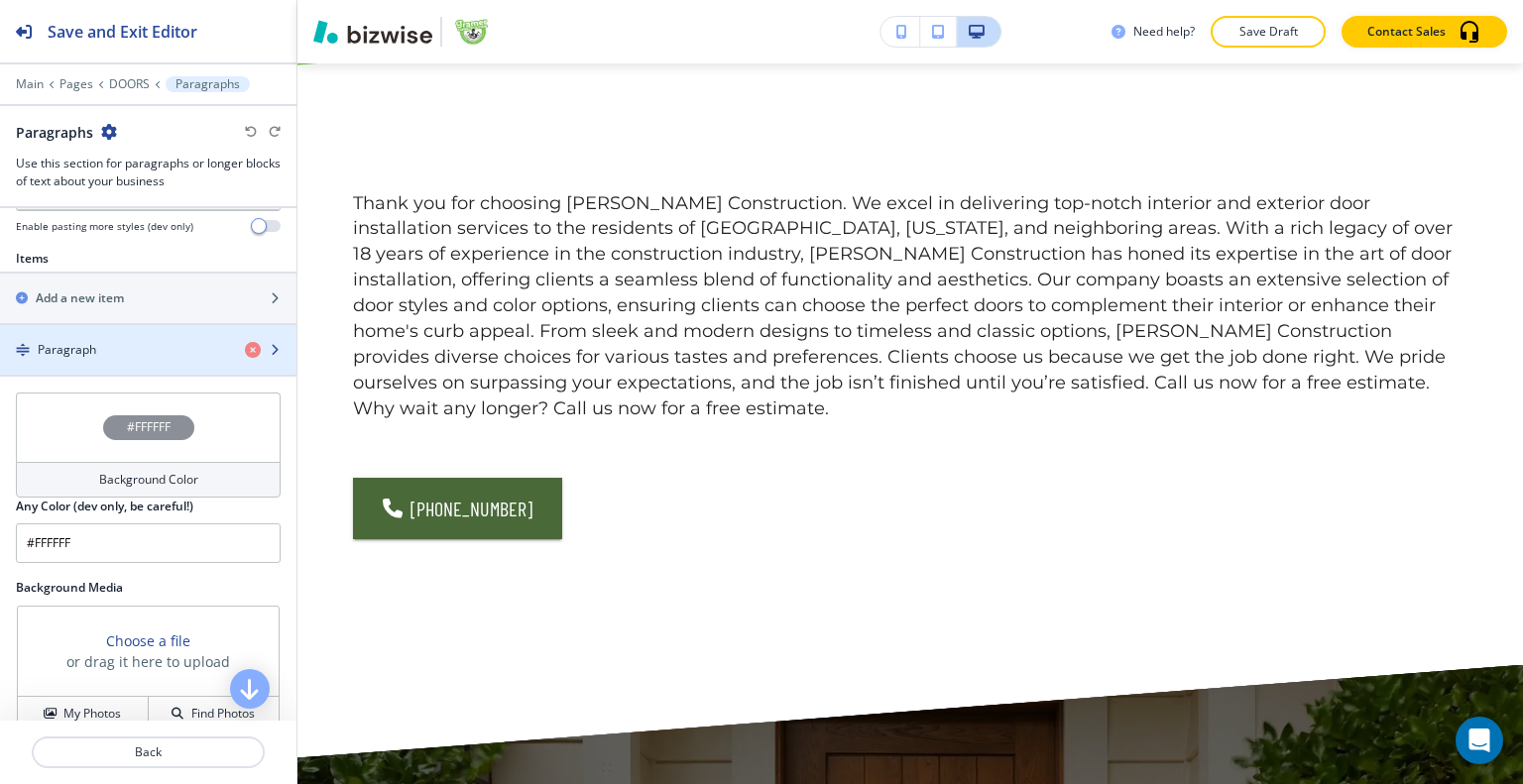 click on "Paragraph" at bounding box center (114, 350) 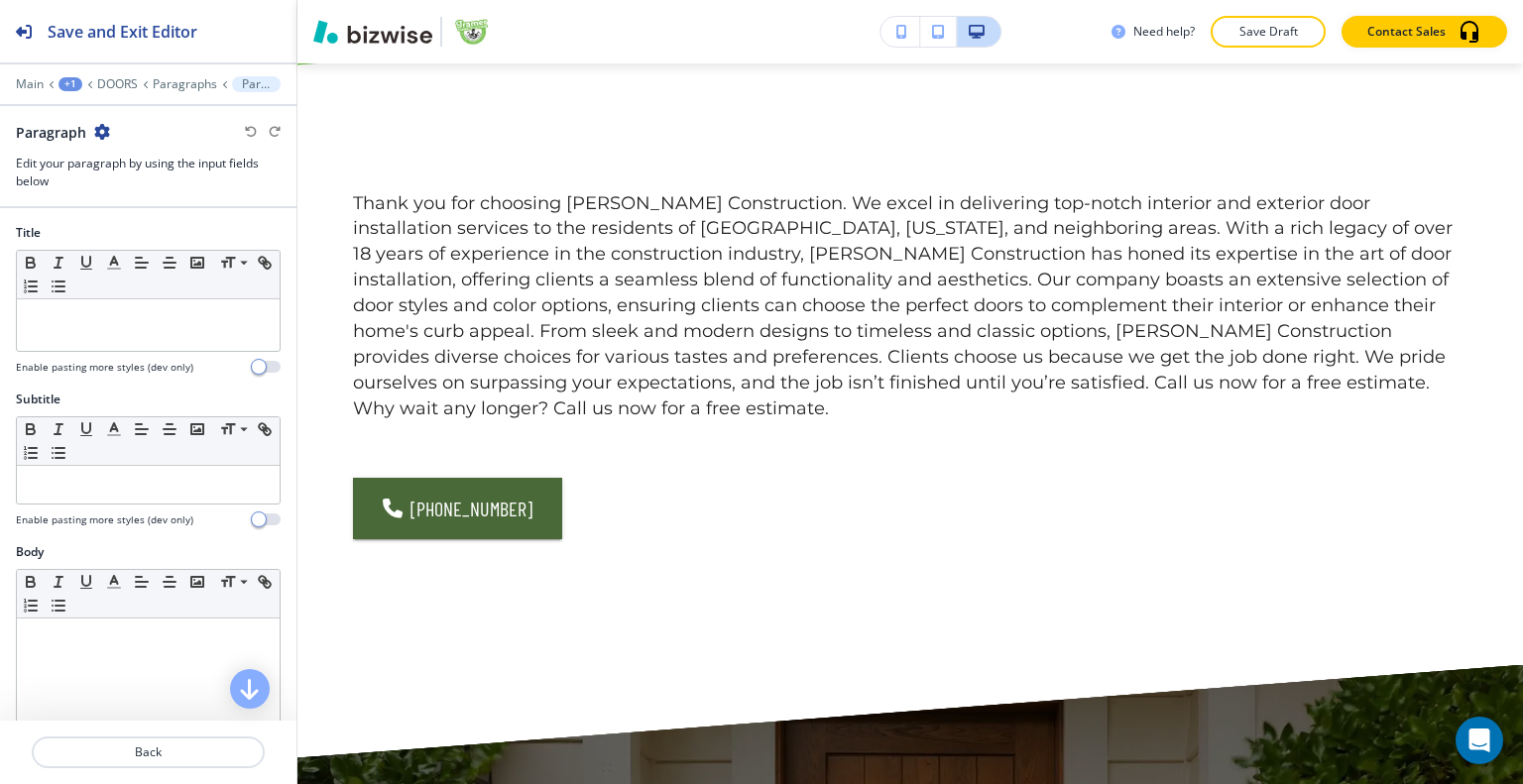 scroll, scrollTop: 99, scrollLeft: 0, axis: vertical 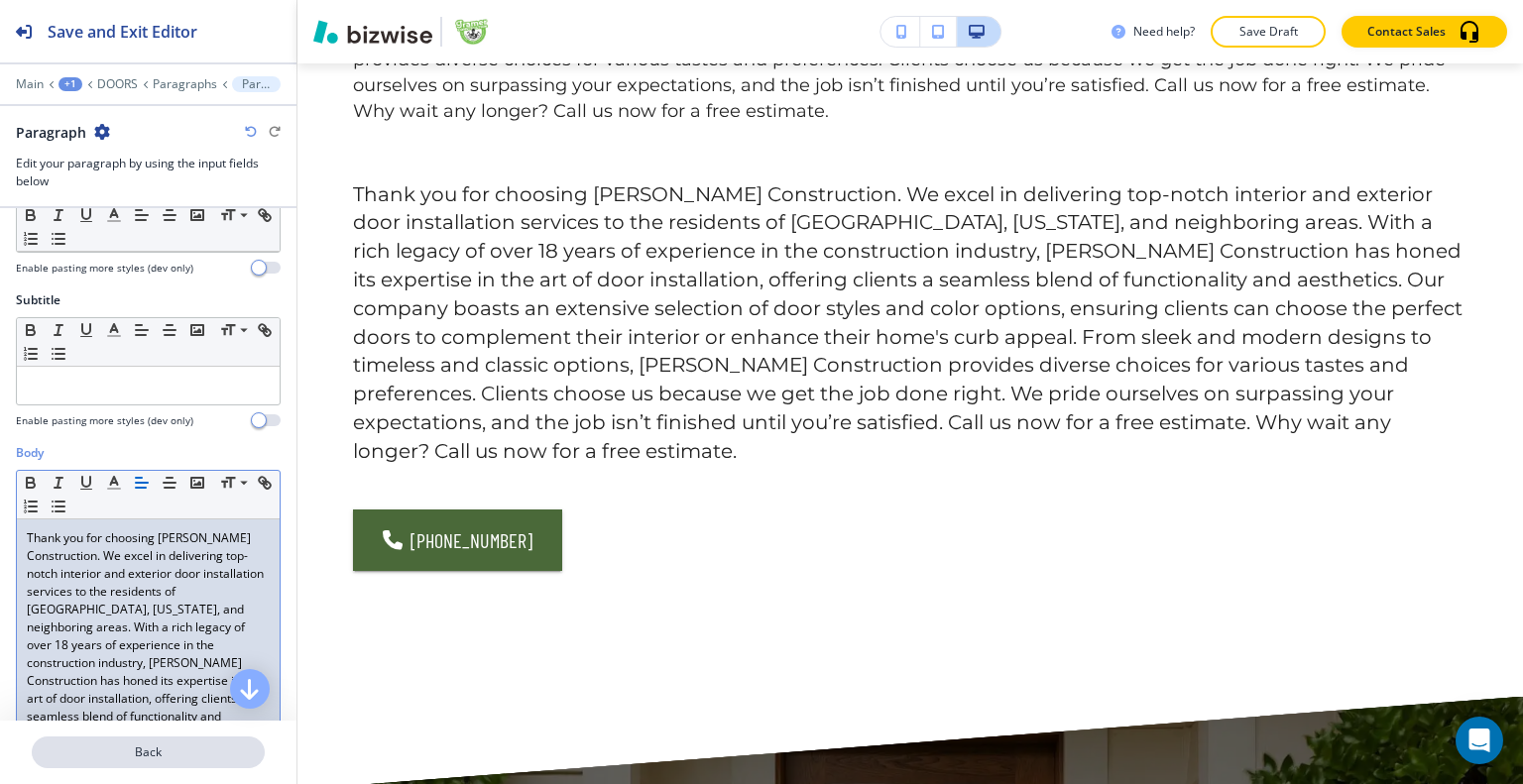 click on "Back" at bounding box center [148, 752] 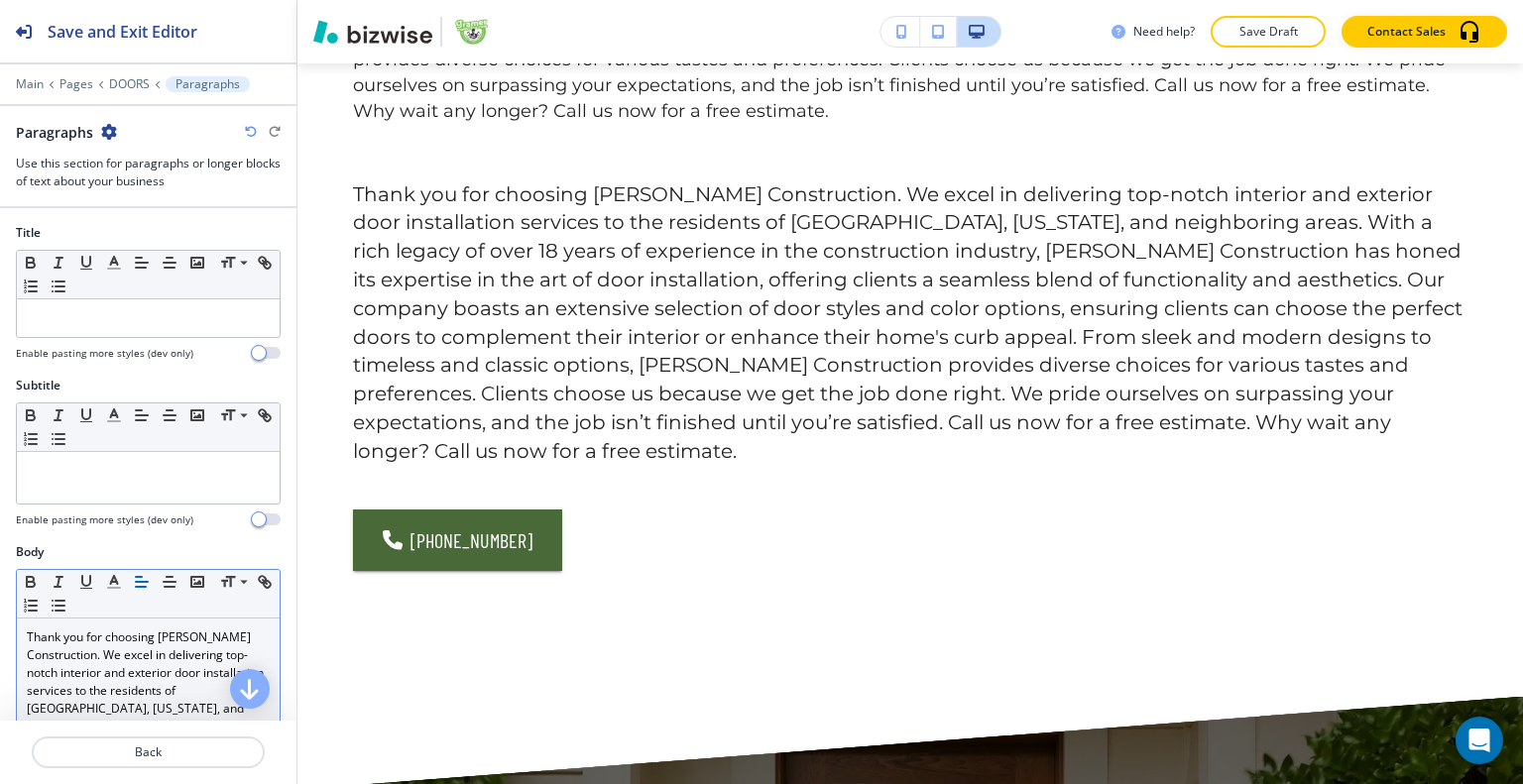 scroll, scrollTop: 1453, scrollLeft: 0, axis: vertical 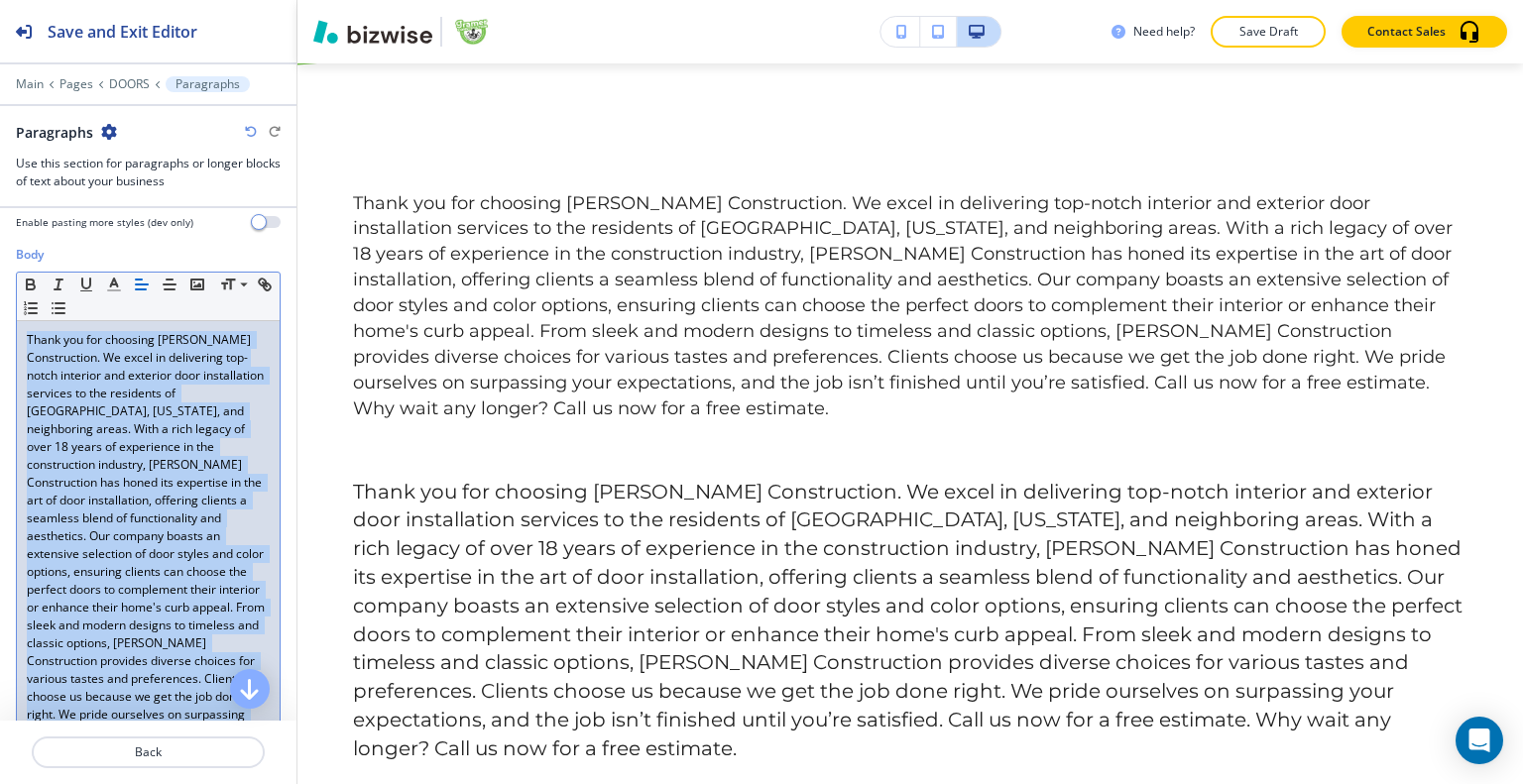 drag, startPoint x: 112, startPoint y: 609, endPoint x: 0, endPoint y: 287, distance: 340.92228 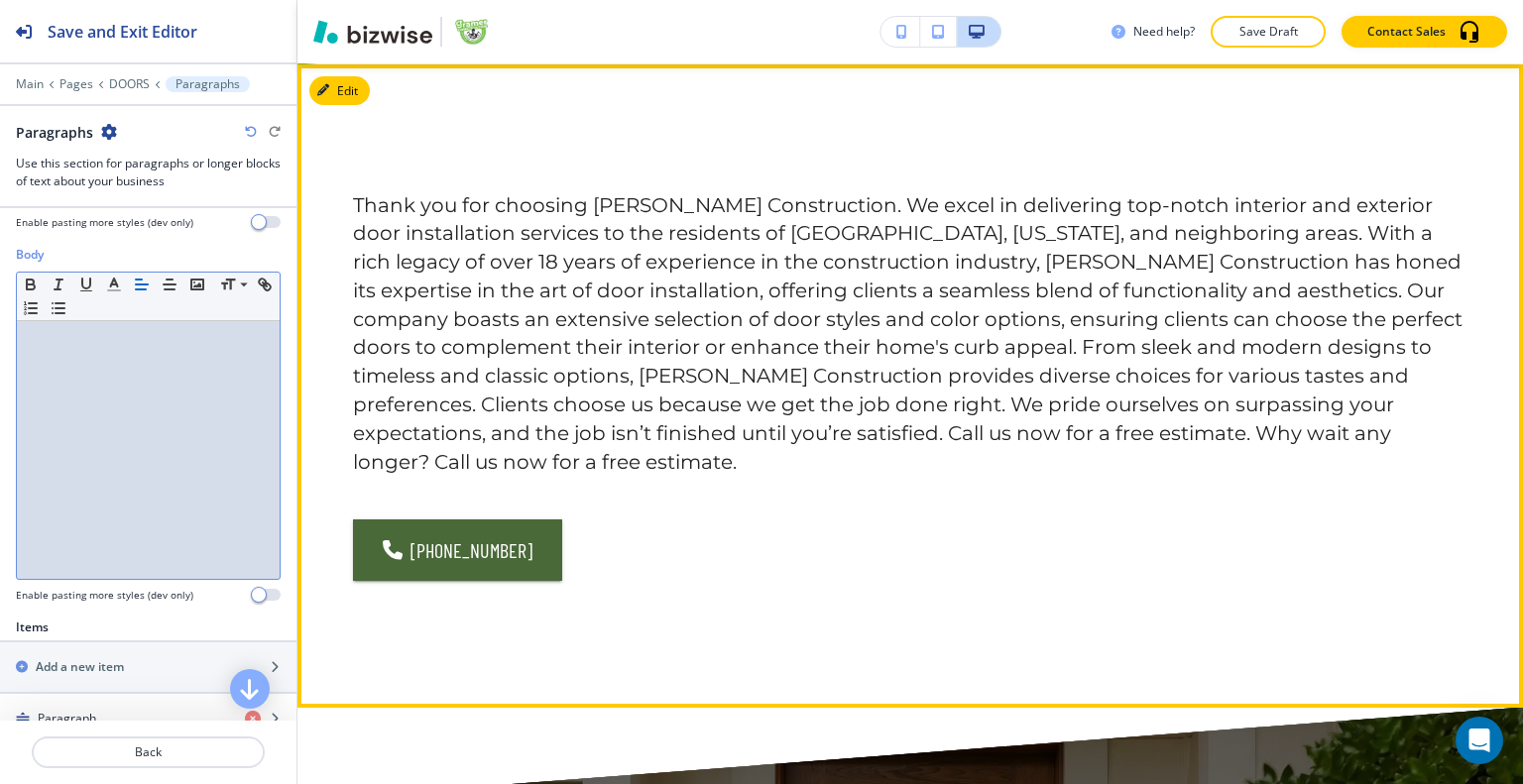 scroll, scrollTop: 1255, scrollLeft: 0, axis: vertical 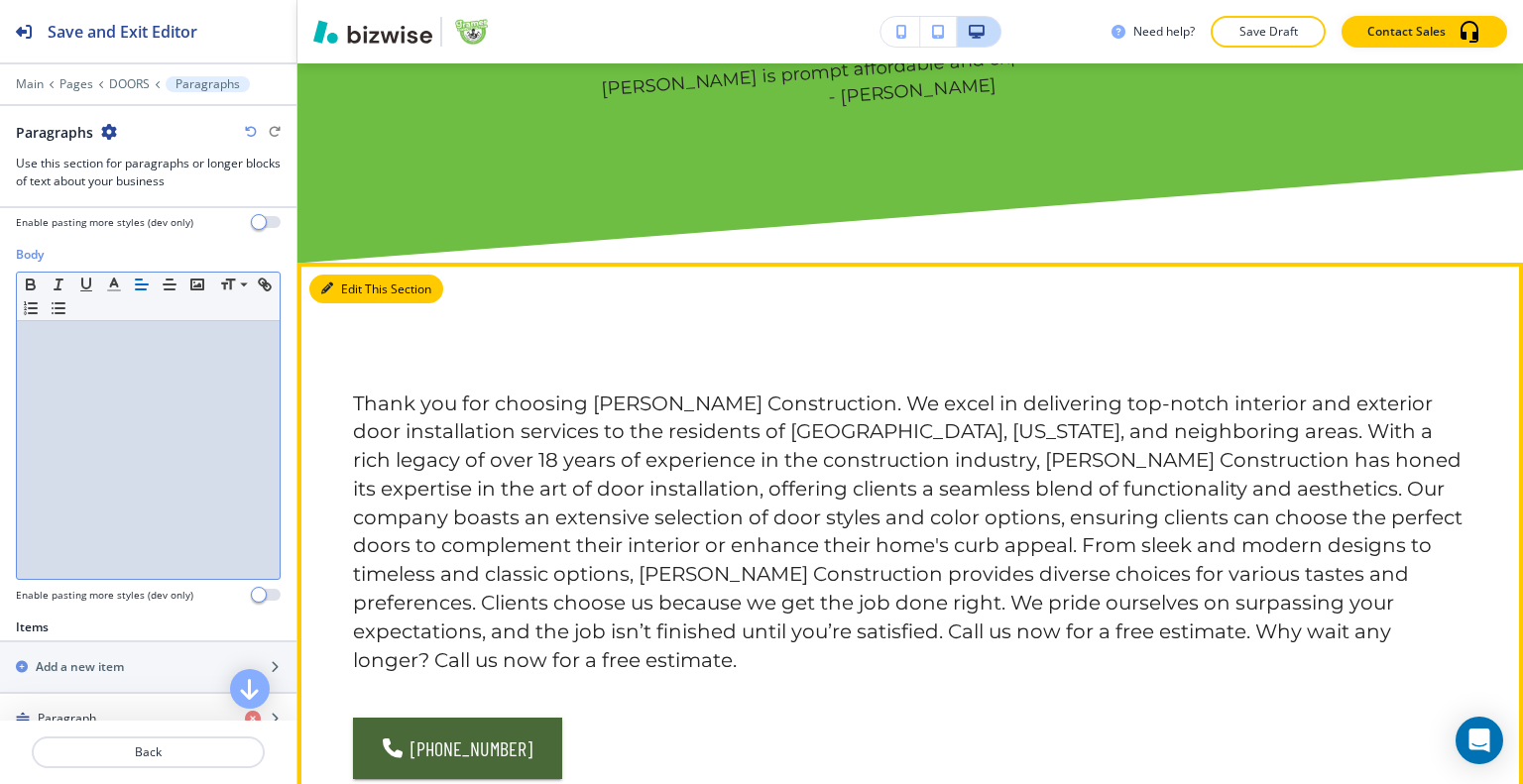 click on "Edit This Section" at bounding box center [376, 289] 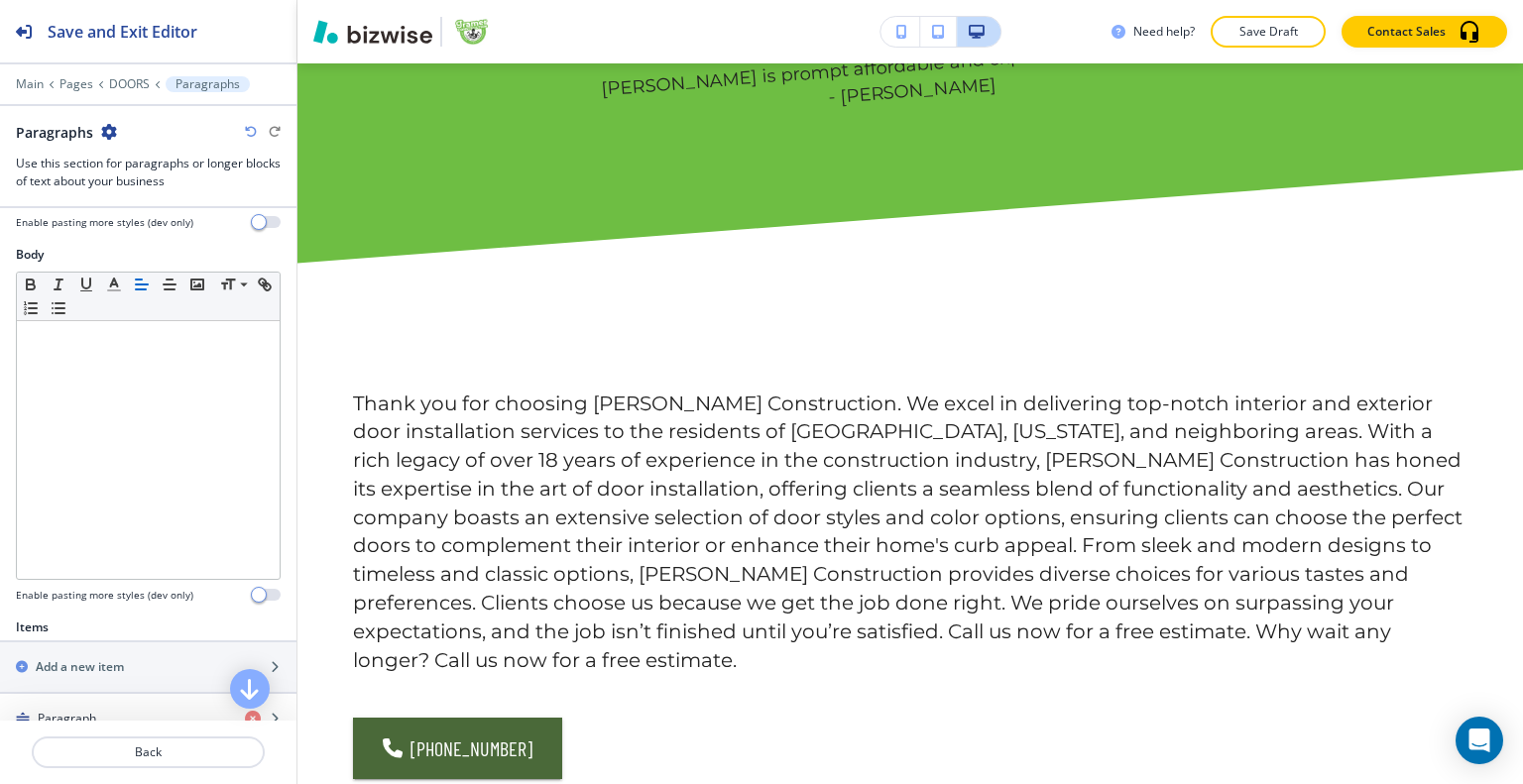 scroll, scrollTop: 0, scrollLeft: 0, axis: both 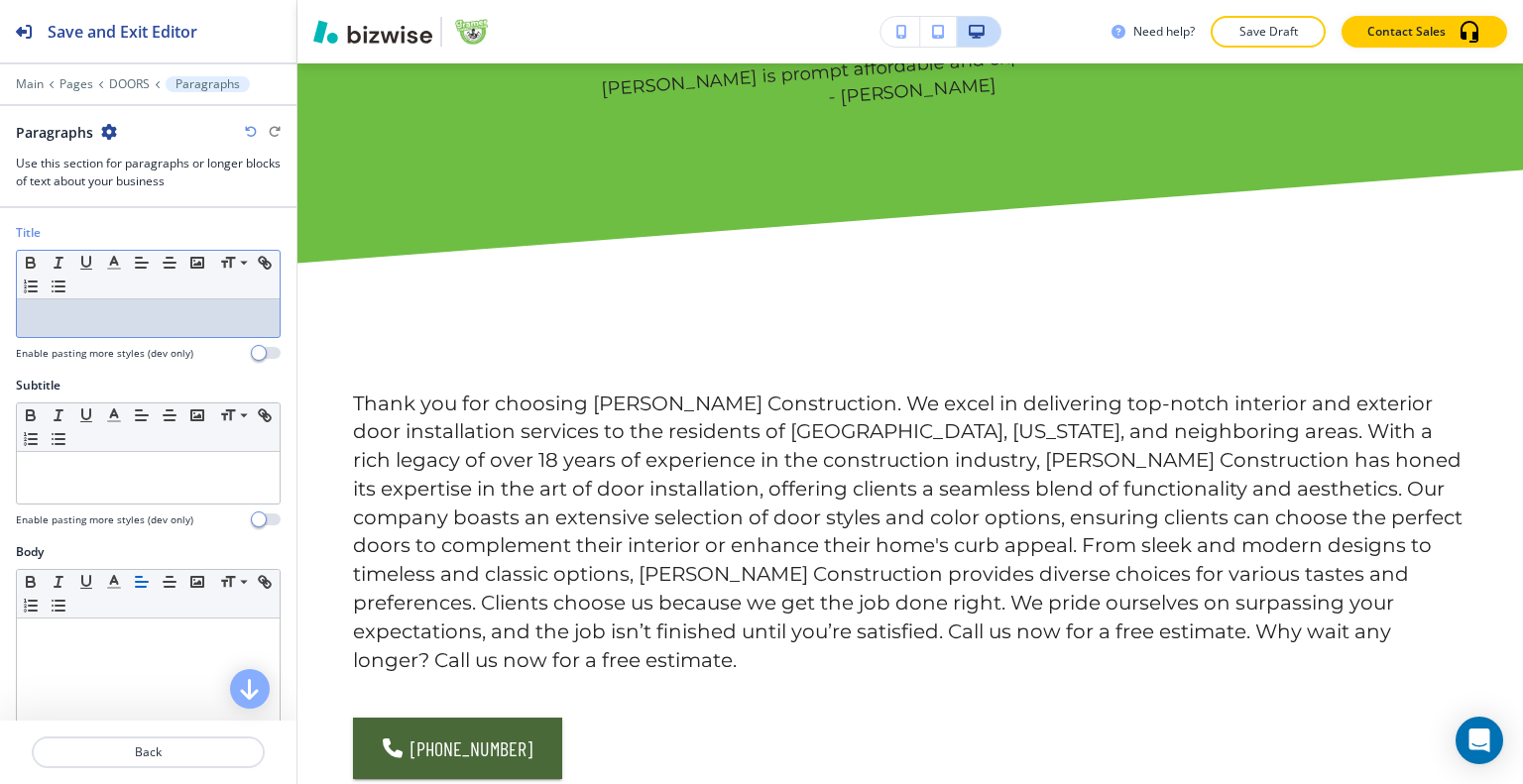 click at bounding box center [148, 318] 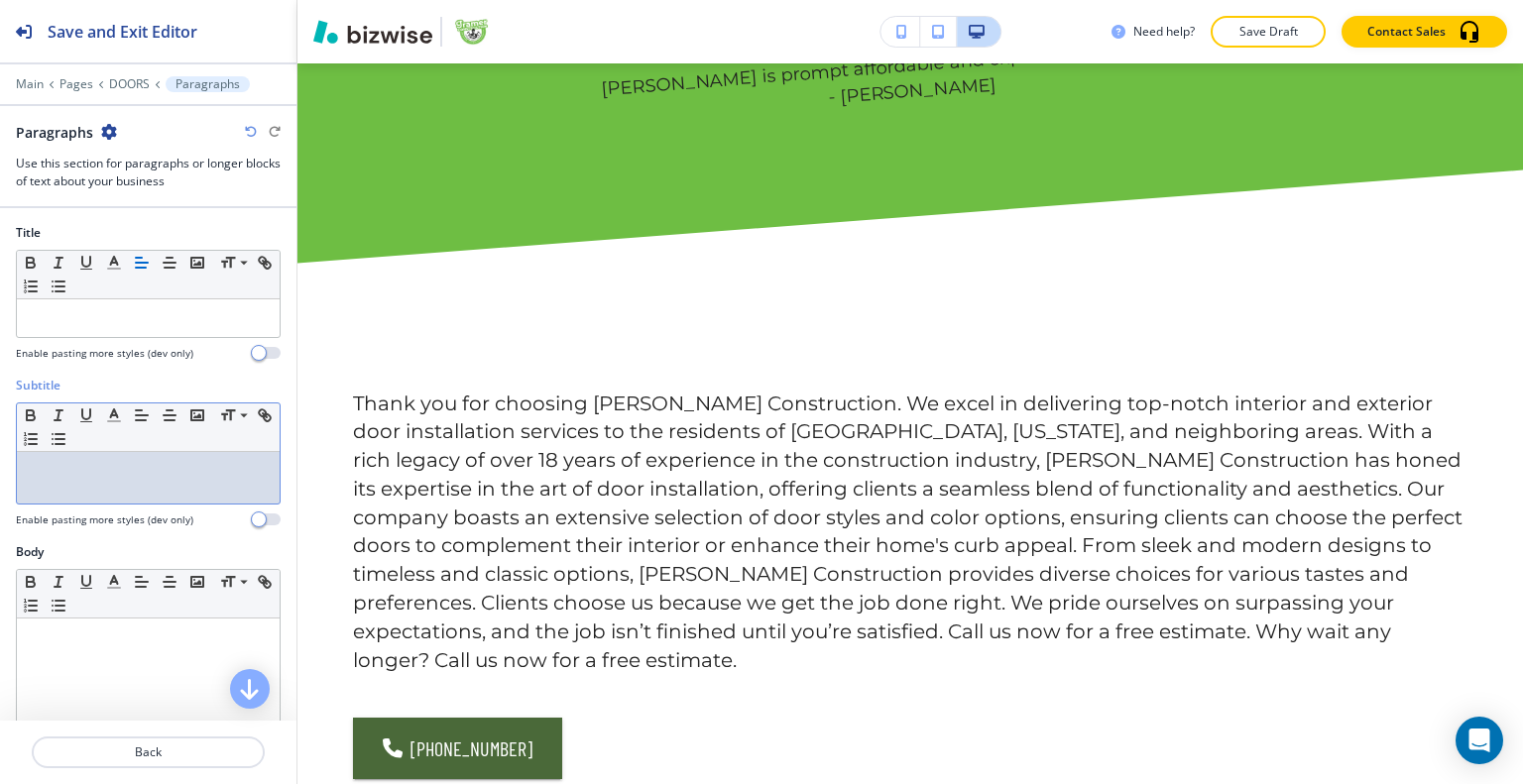 click at bounding box center [148, 478] 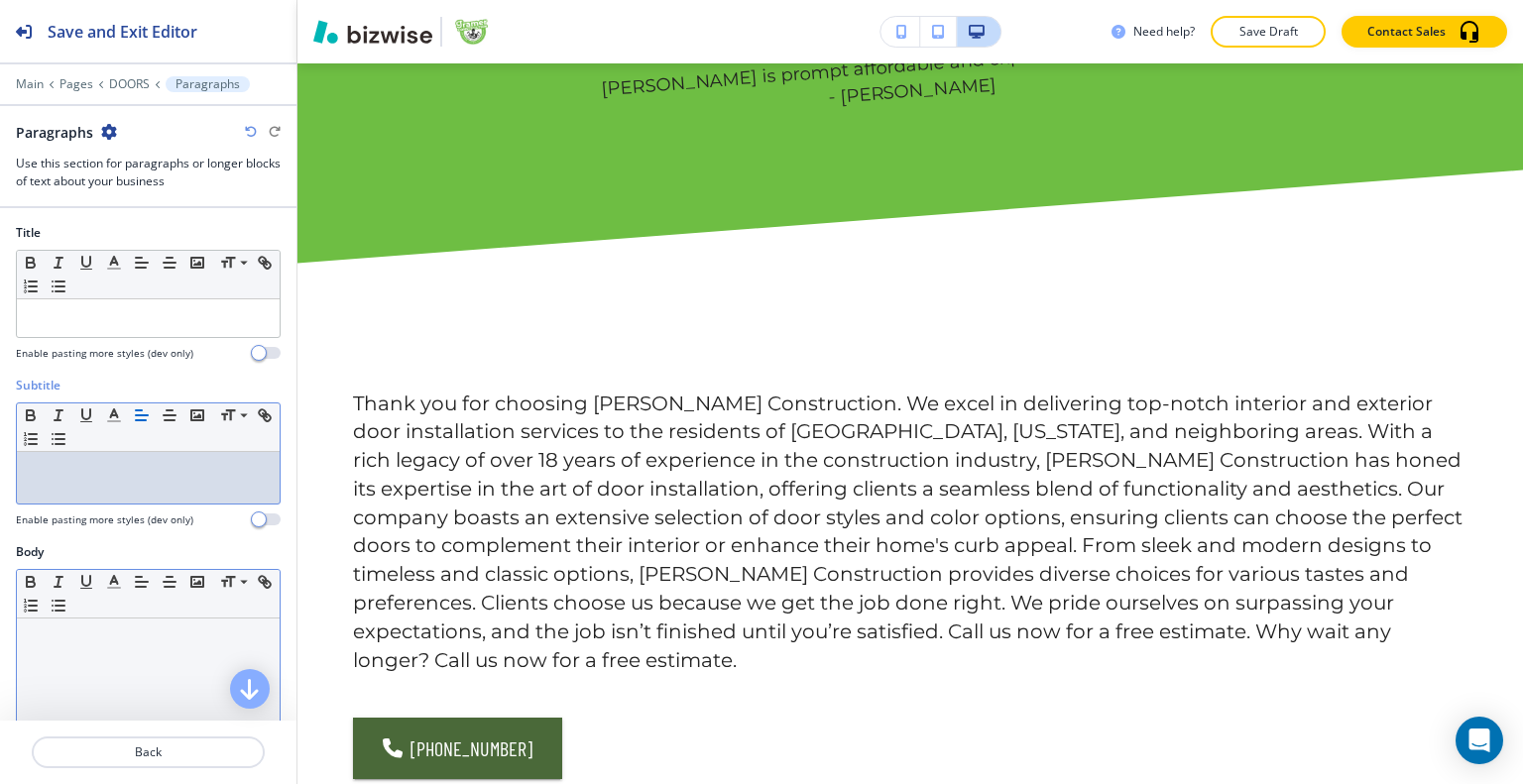 scroll, scrollTop: 99, scrollLeft: 0, axis: vertical 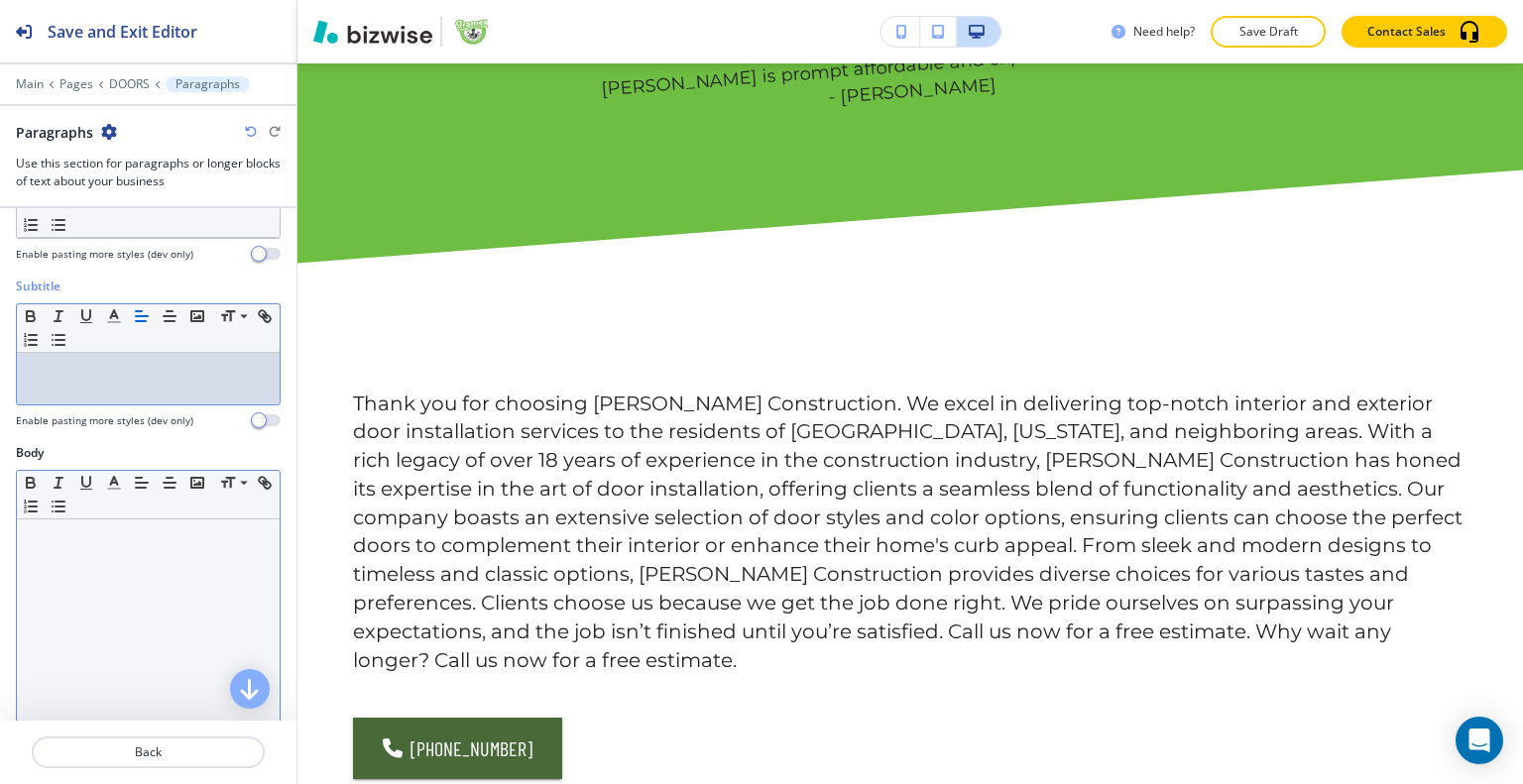 click at bounding box center (148, 648) 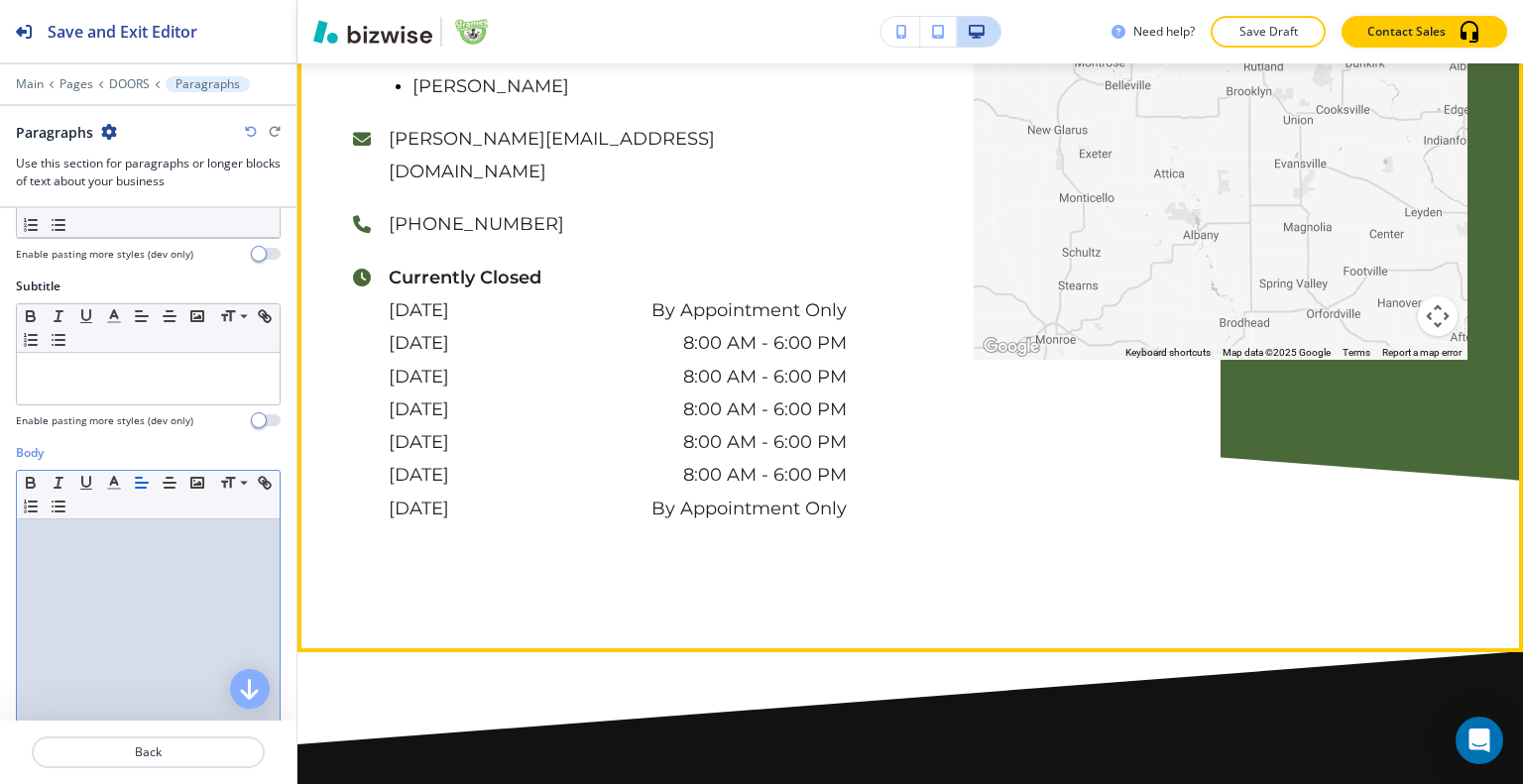 scroll, scrollTop: 5319, scrollLeft: 0, axis: vertical 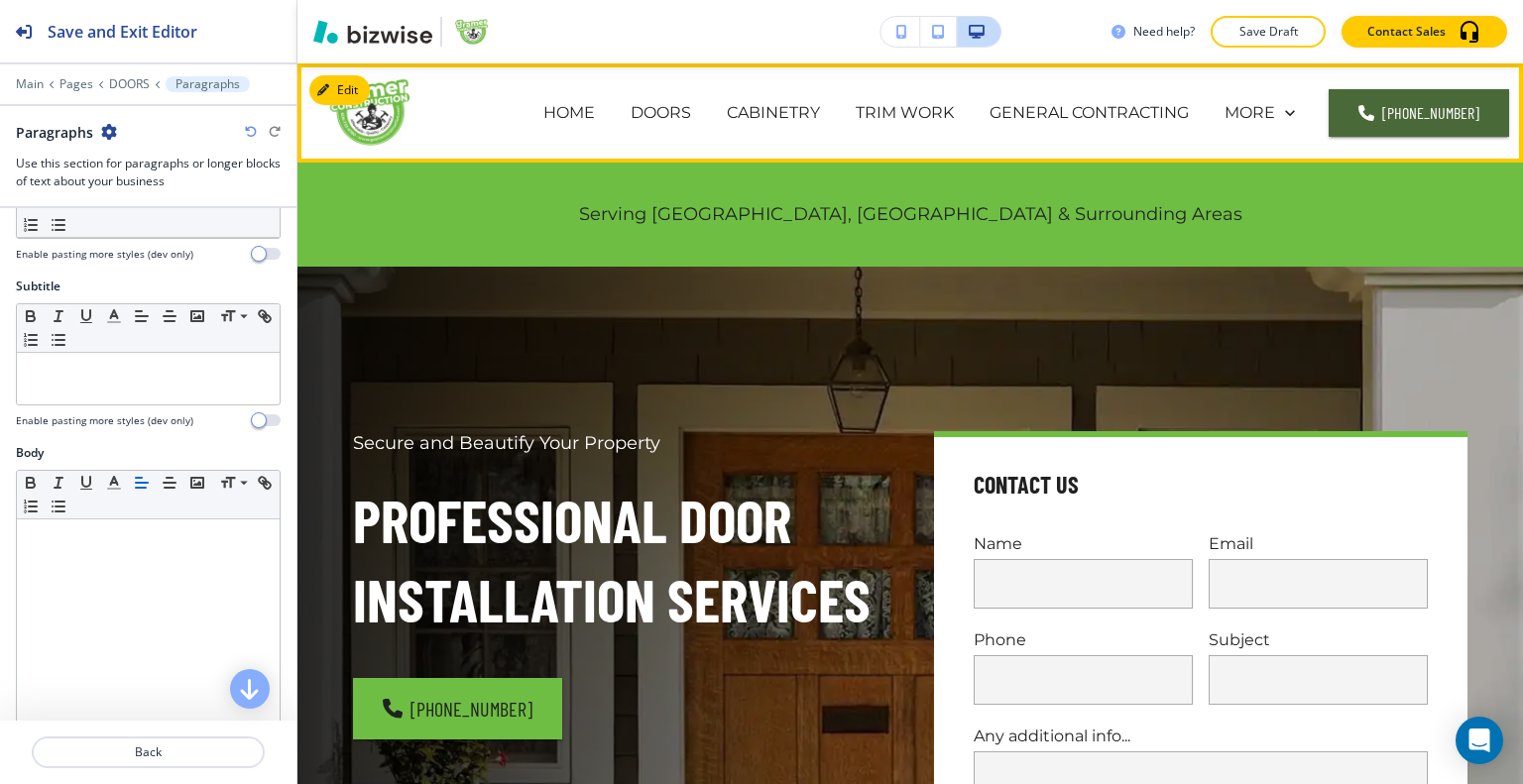click on "CABINETRY" at bounding box center (773, 113) 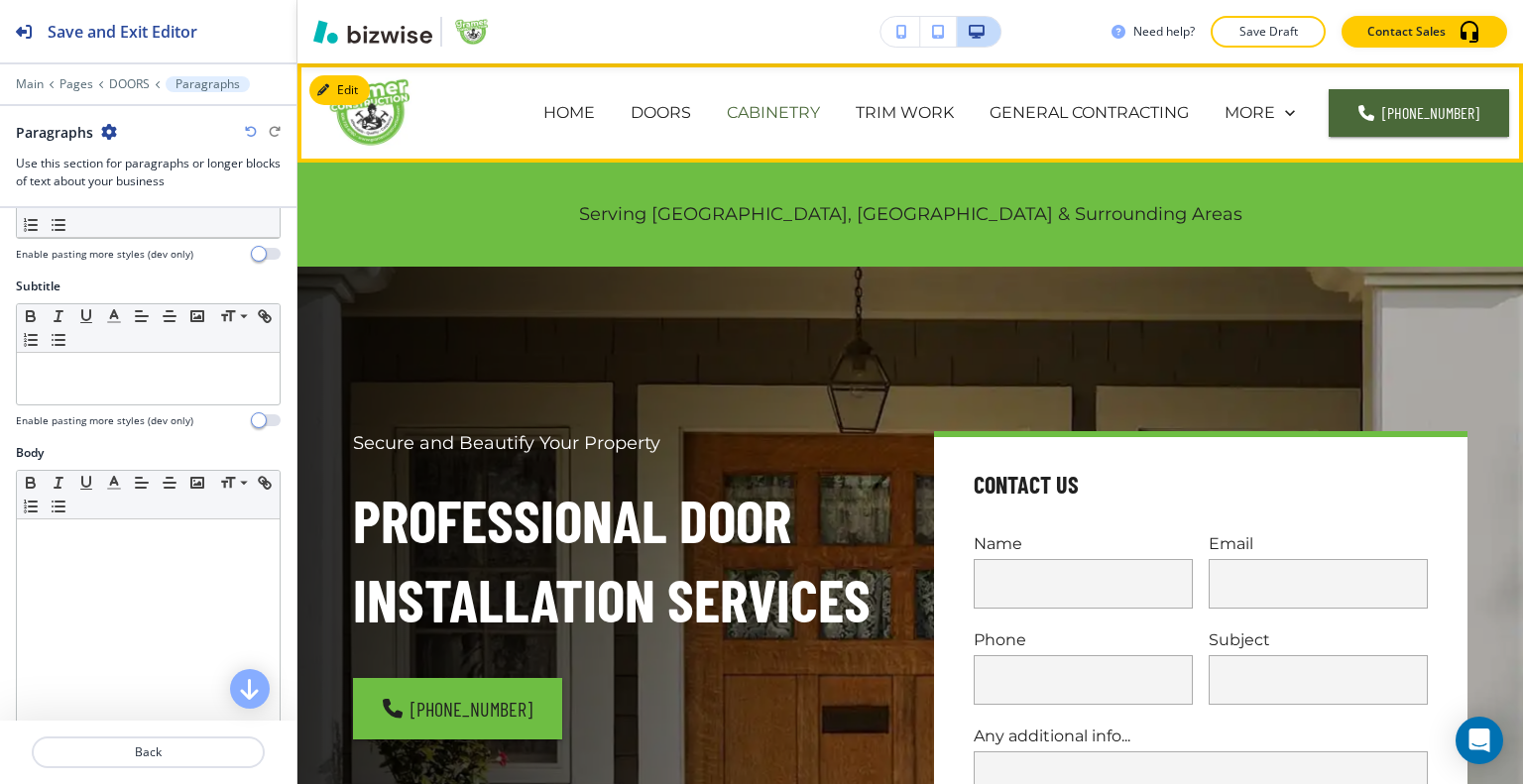 click on "CABINETRY" at bounding box center (773, 112) 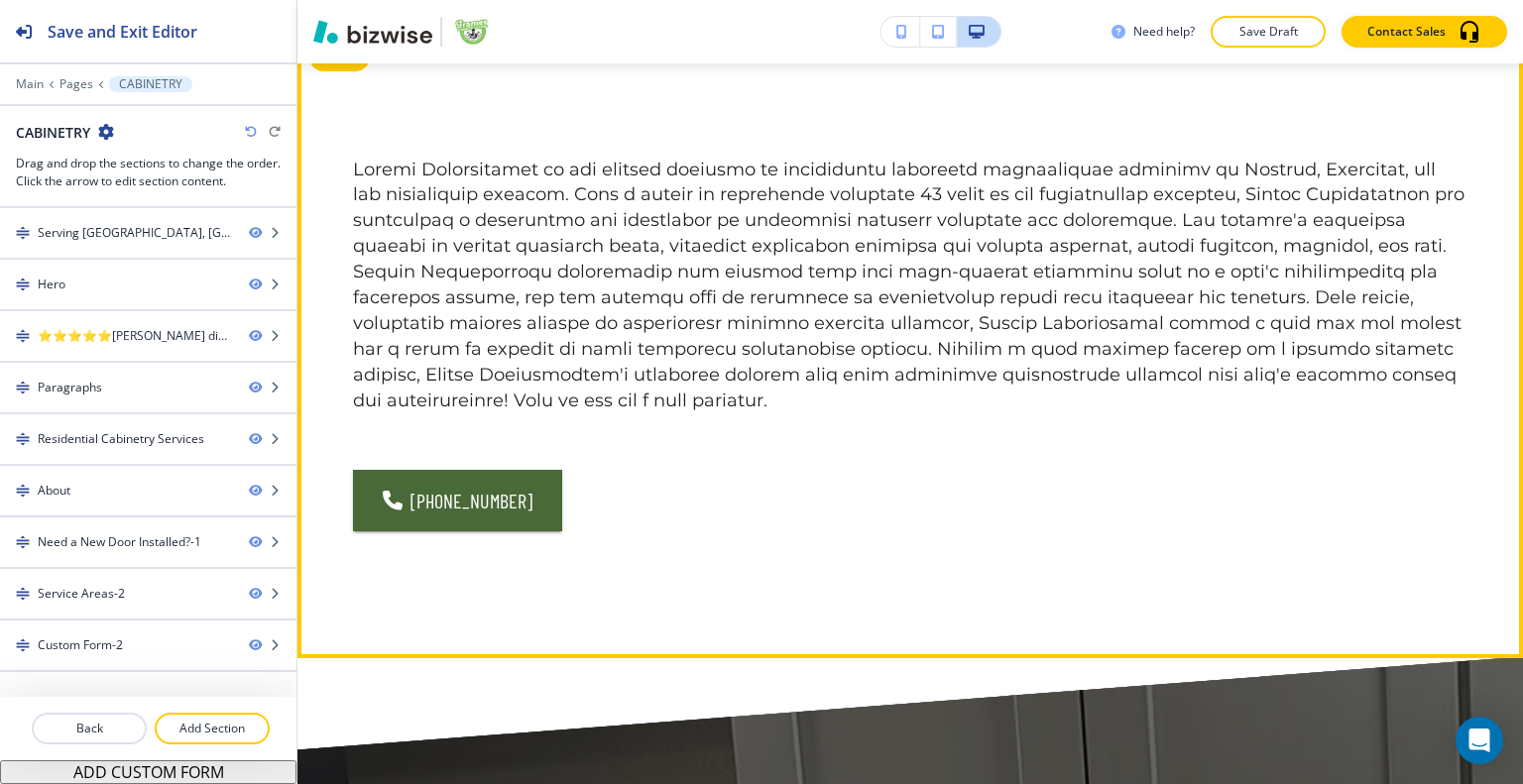 scroll, scrollTop: 1388, scrollLeft: 0, axis: vertical 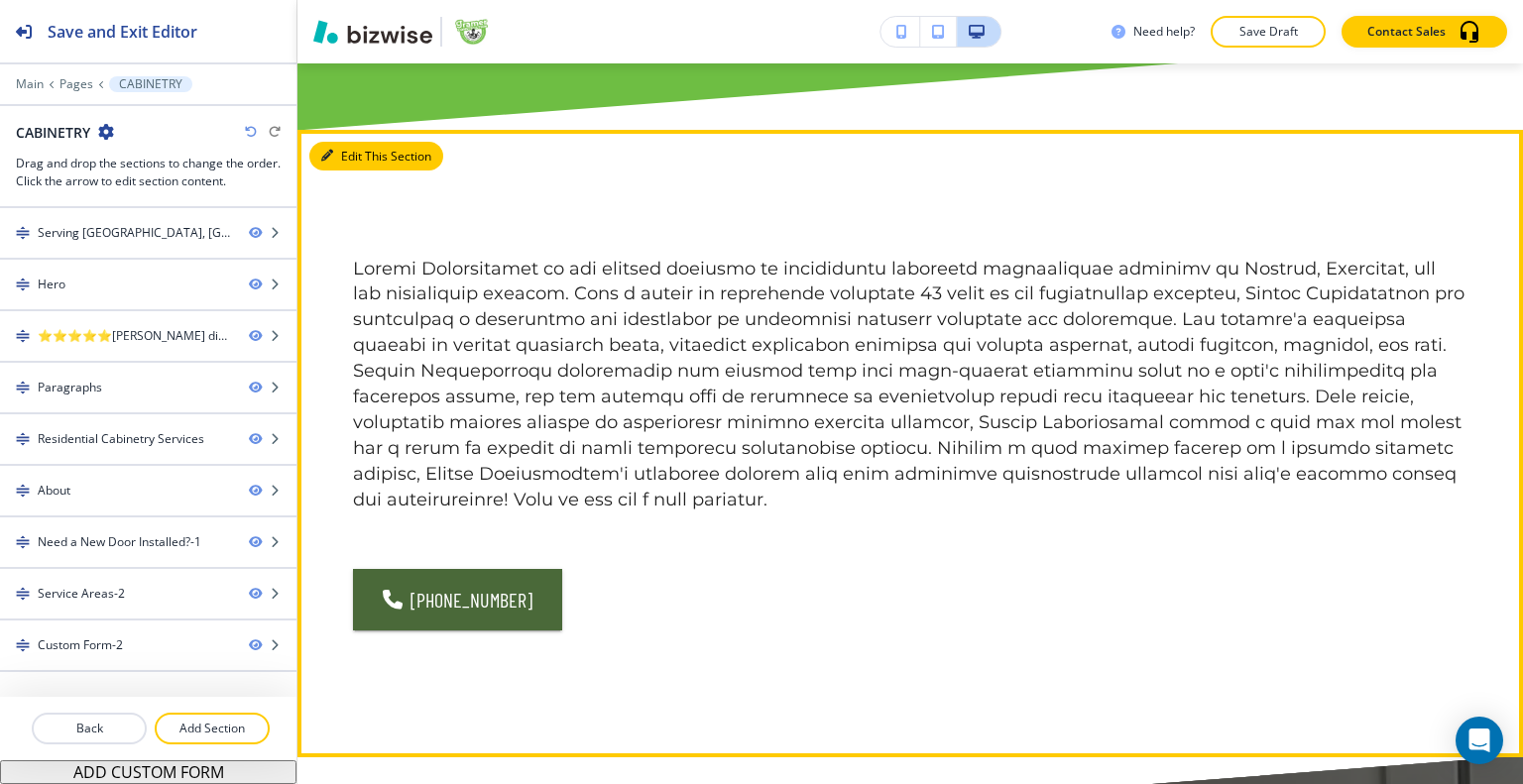 click on "Edit This Section" at bounding box center [376, 157] 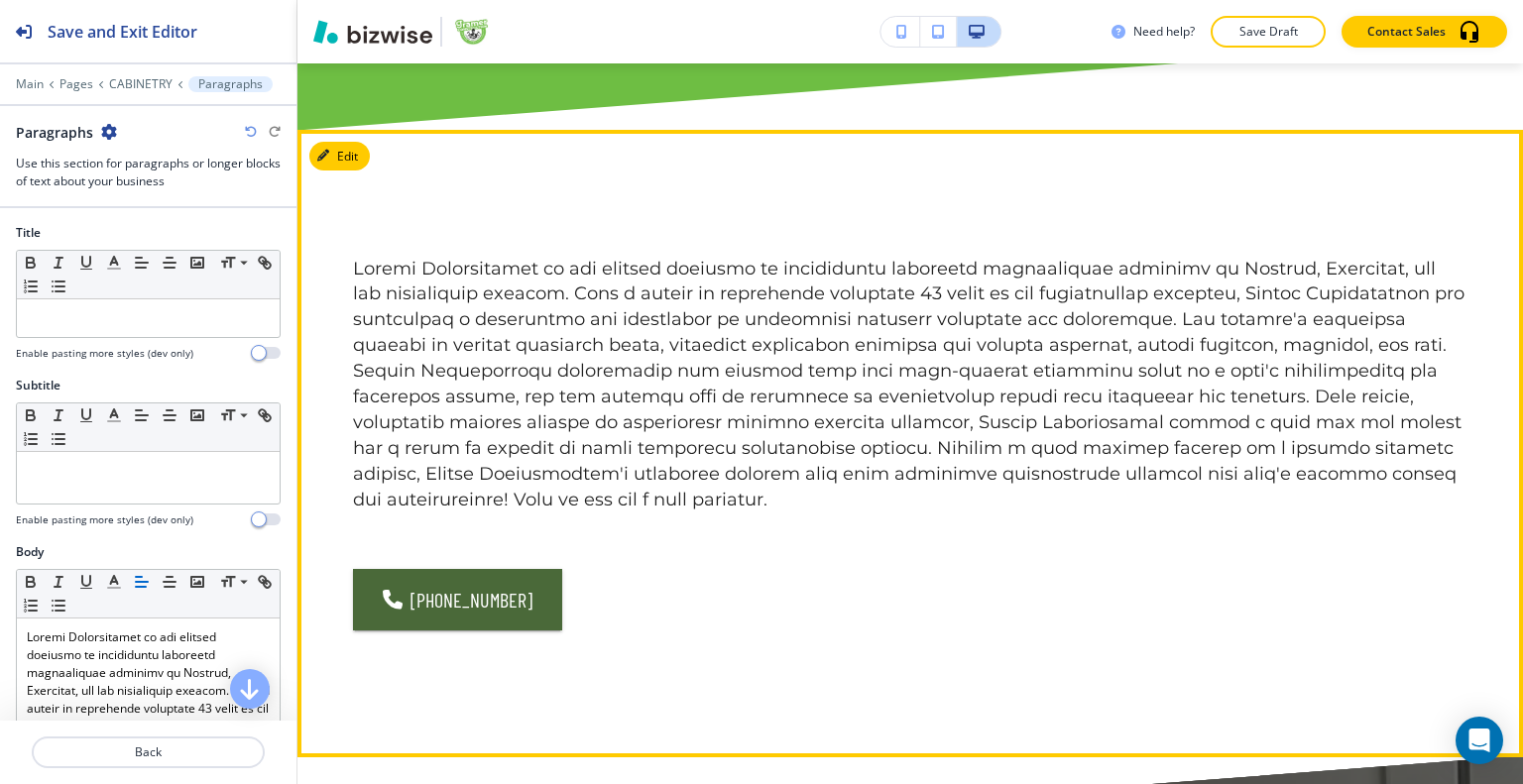 scroll, scrollTop: 1453, scrollLeft: 0, axis: vertical 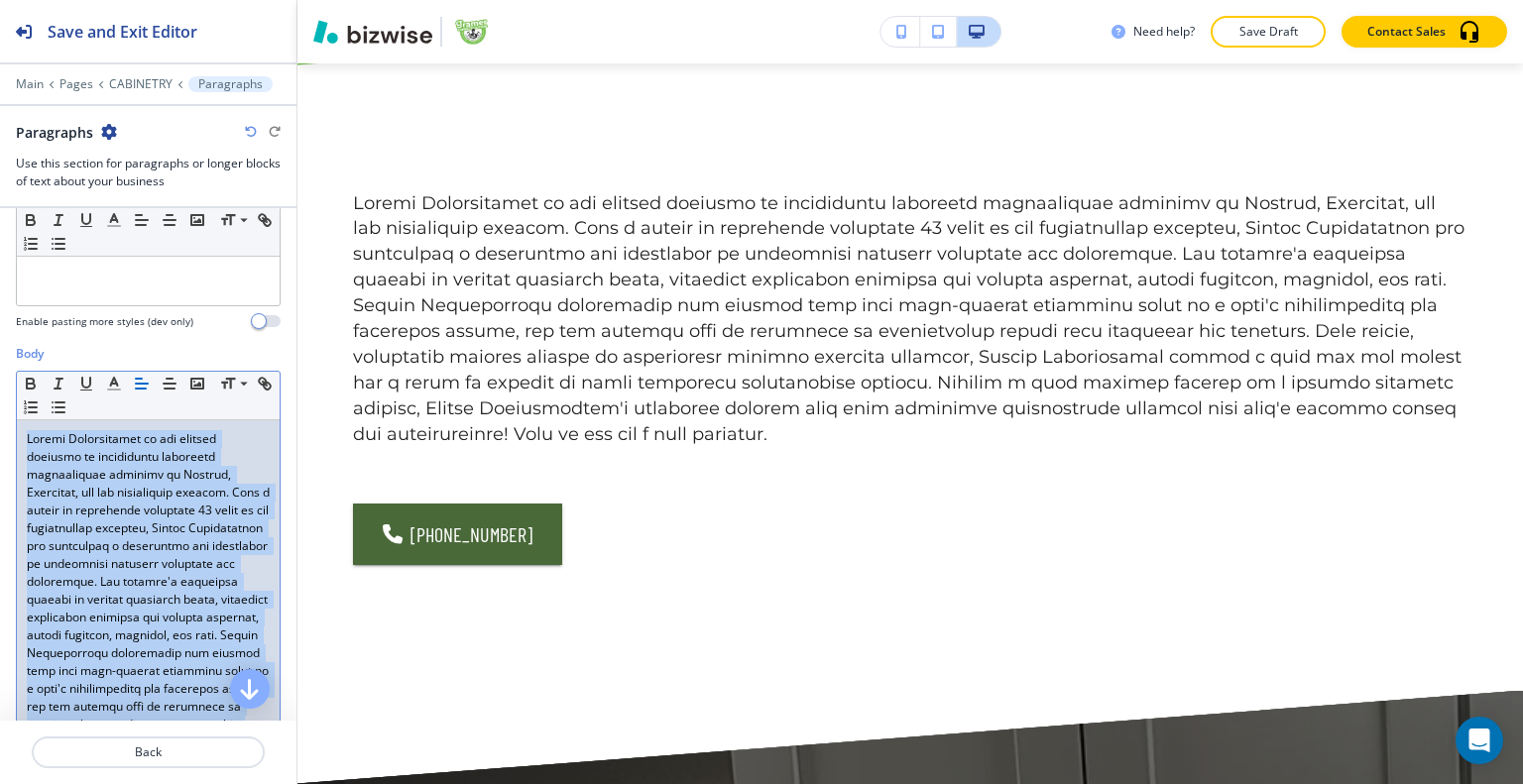 drag, startPoint x: 115, startPoint y: 663, endPoint x: 0, endPoint y: 300, distance: 380.78078 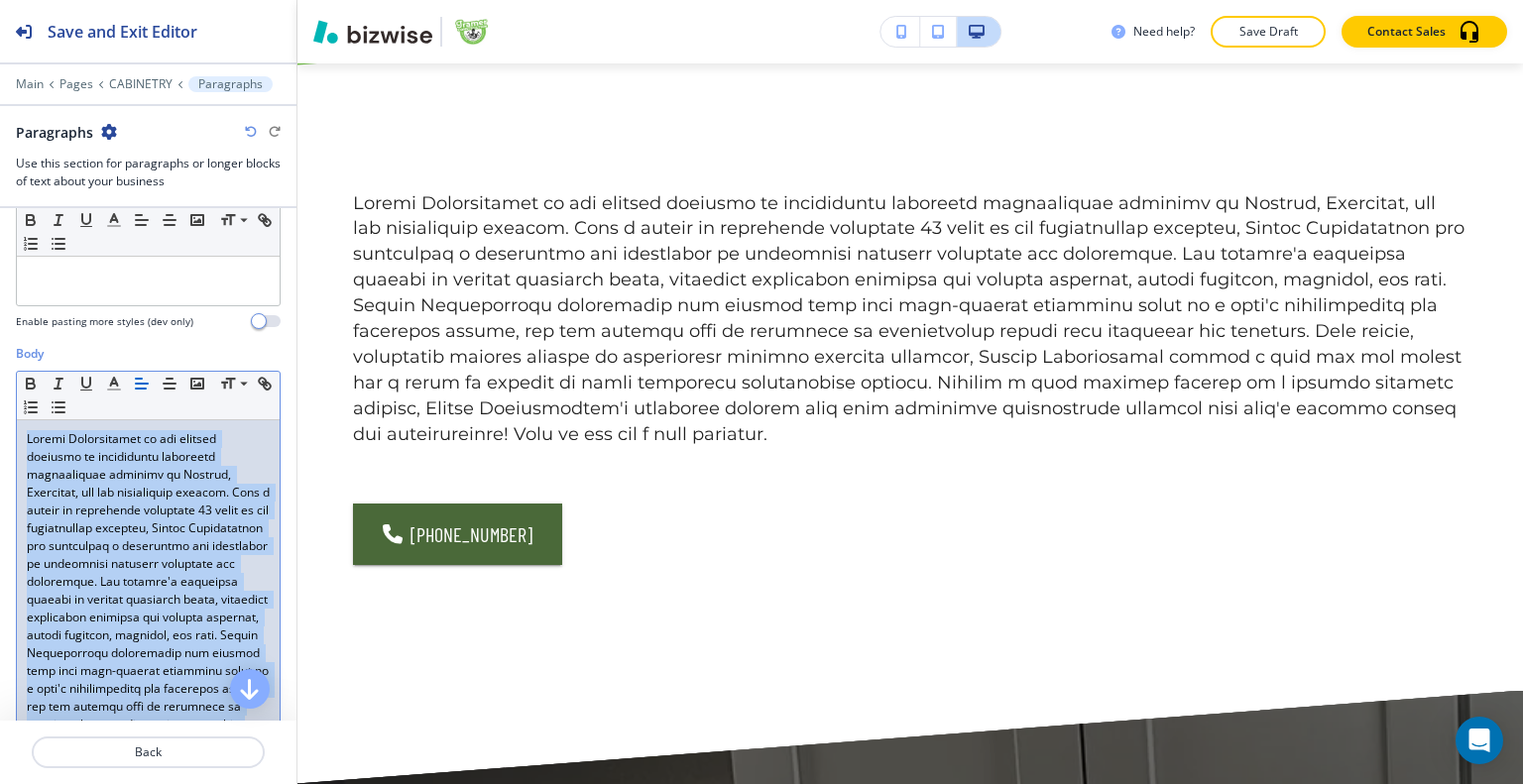 copy on "Gramer Construction is the premier provider of residential cabinetry installation services in Madison, Wisconsin, and the surrounding regions. With a wealth of experience exceeding 18 years in the construction industry, Gramer Construction has cultivated a reputation for excellence in delivering tailored solutions for homeowners. Our company's expertise extends to various cabinetry needs, including installing bathroom and kitchen cabinets, custom shelving, vanities, and more. Gramer Construction understands the pivotal role that well-crafted cabinetry plays in a home's functionality and aesthetic appeal, and our skilled team is dedicated to transforming spaces with precision and artistry. From modern, minimalist kitchen designs to intricately crafted bathroom vanities, Gramer Construction brings a keen eye for detail and a focus on quality to every cabinetry installation project. Whether a full kitchen remodel or a stylish bathroom upgrade, Gramer Construction's expertise ensures that each cabinetry instal..." 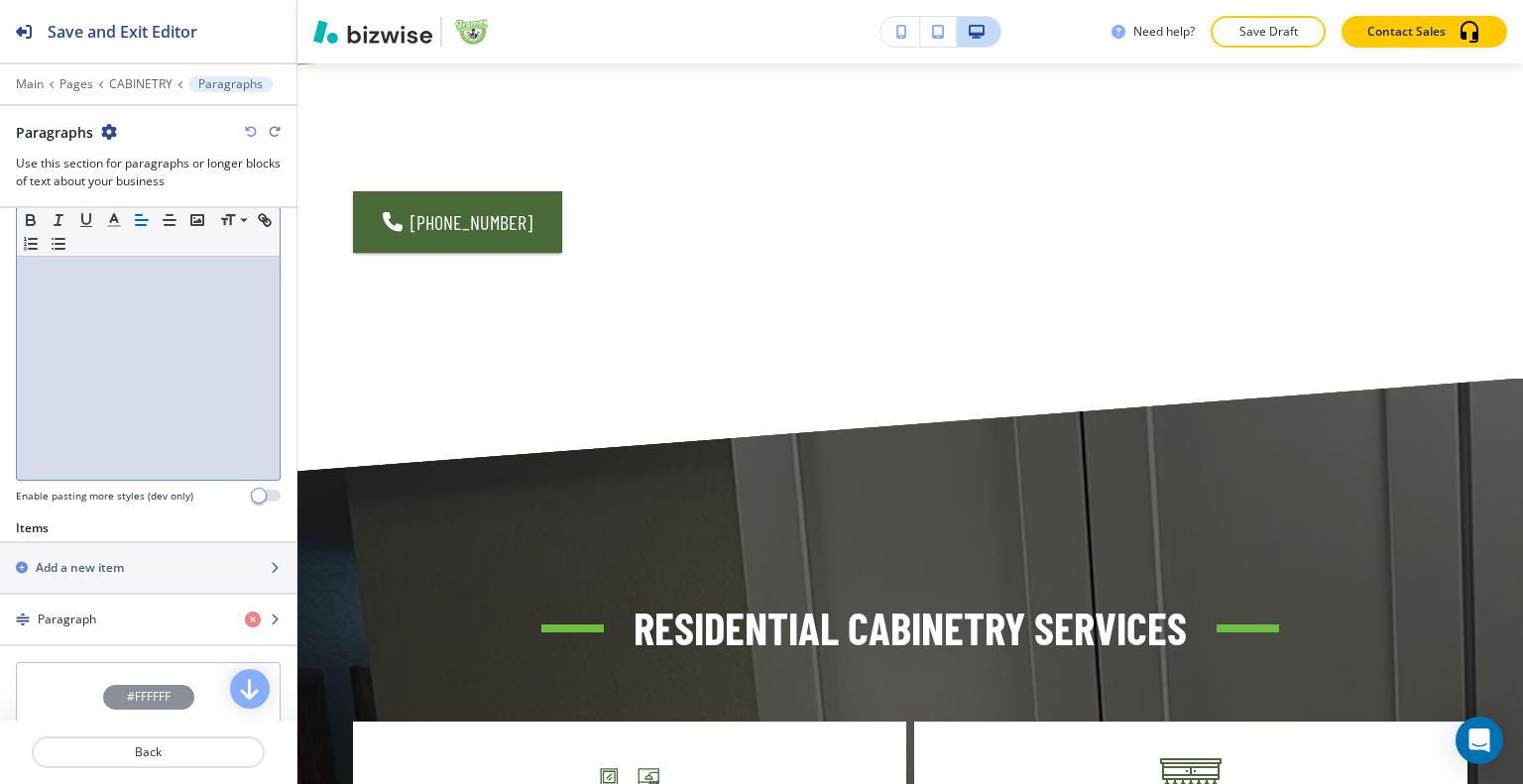 scroll, scrollTop: 496, scrollLeft: 0, axis: vertical 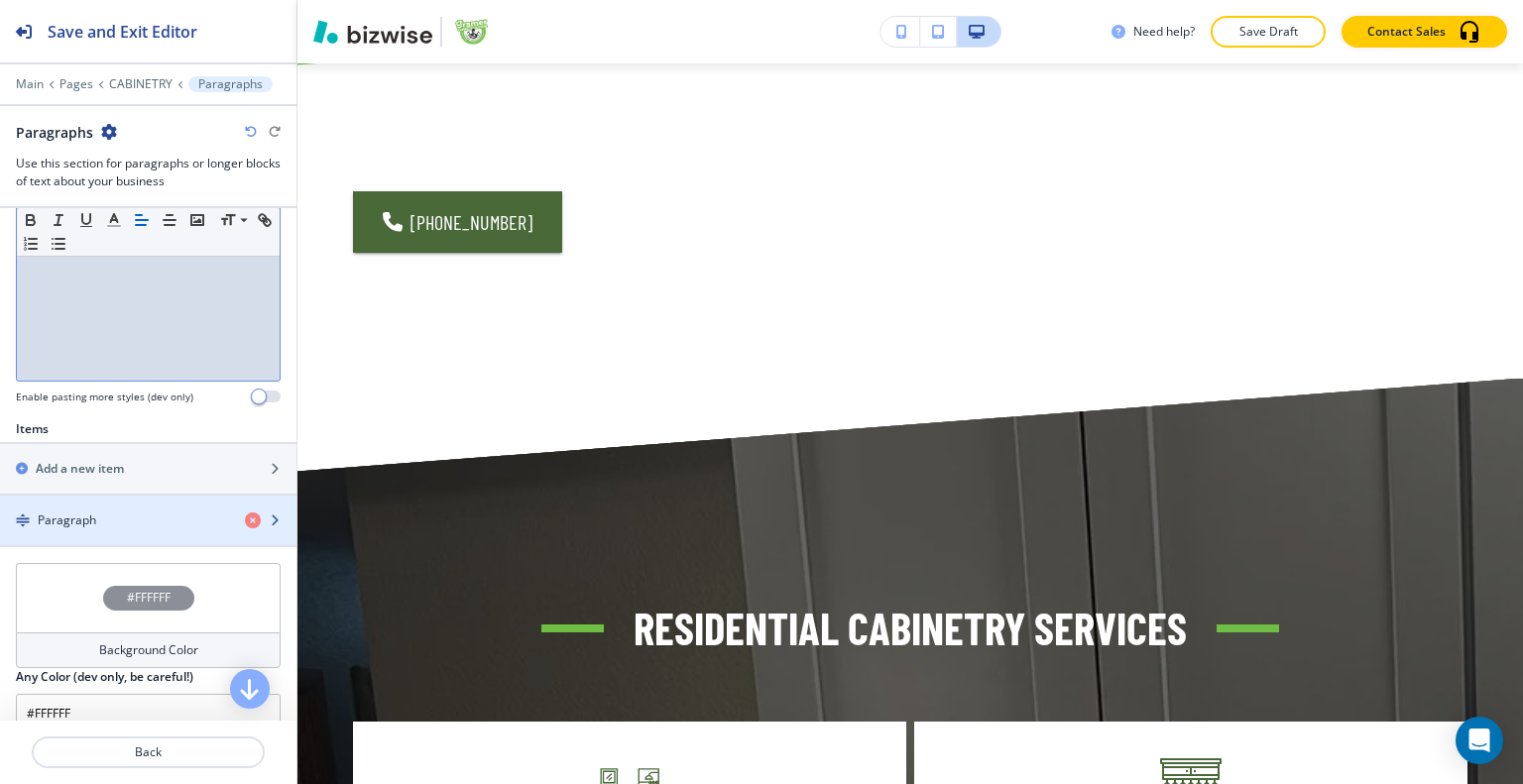 click at bounding box center (148, 537) 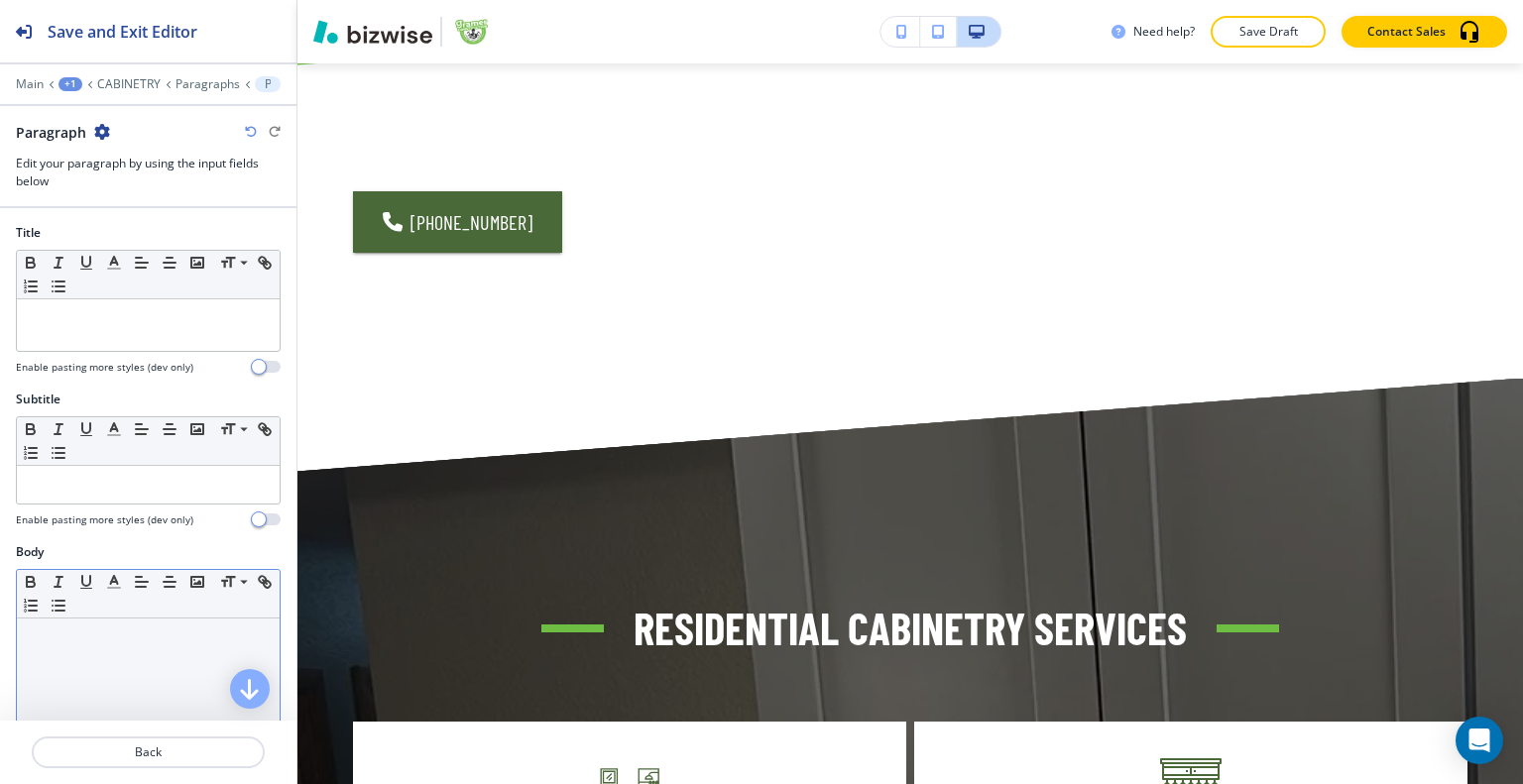scroll, scrollTop: 198, scrollLeft: 0, axis: vertical 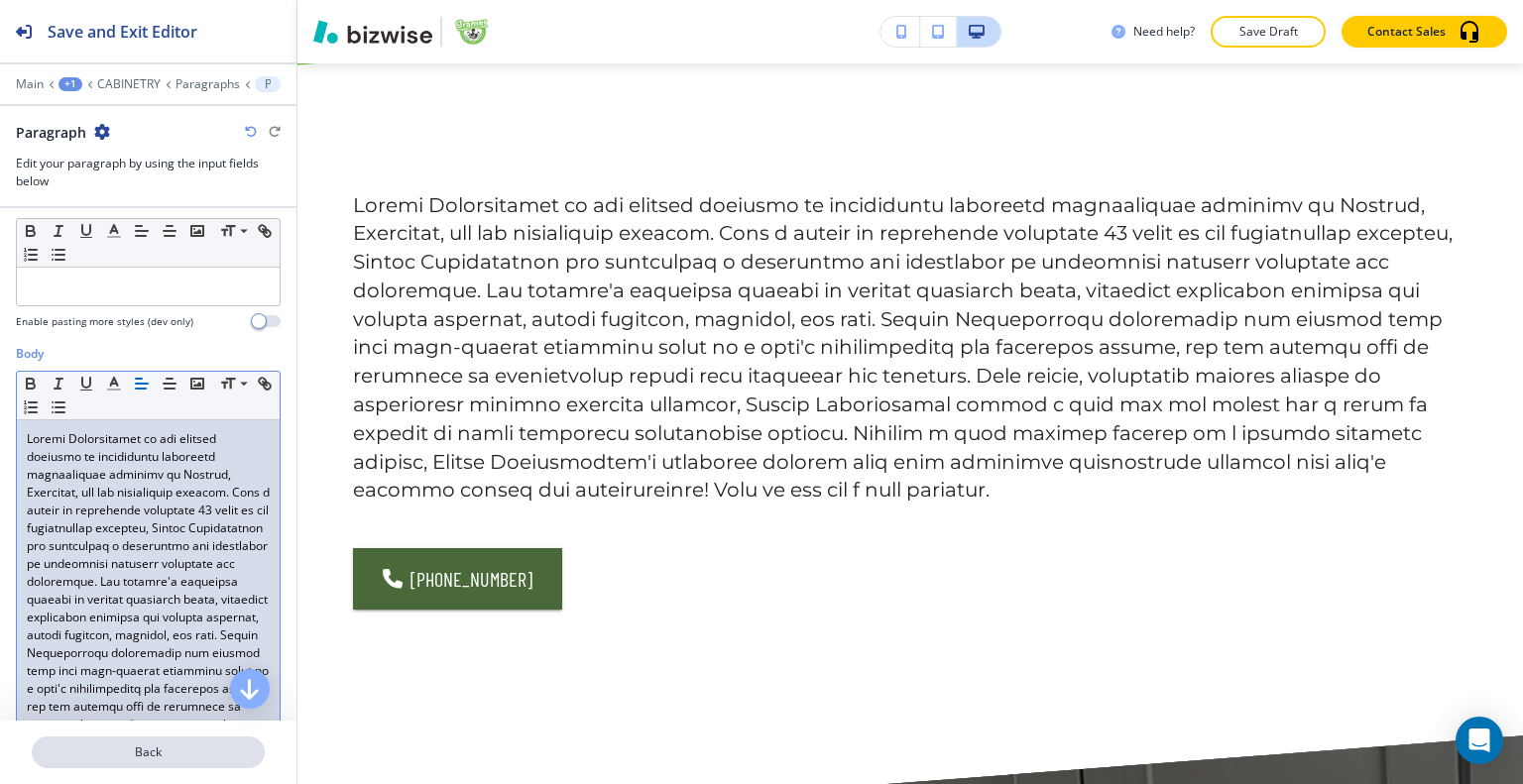 click on "Back" at bounding box center [148, 752] 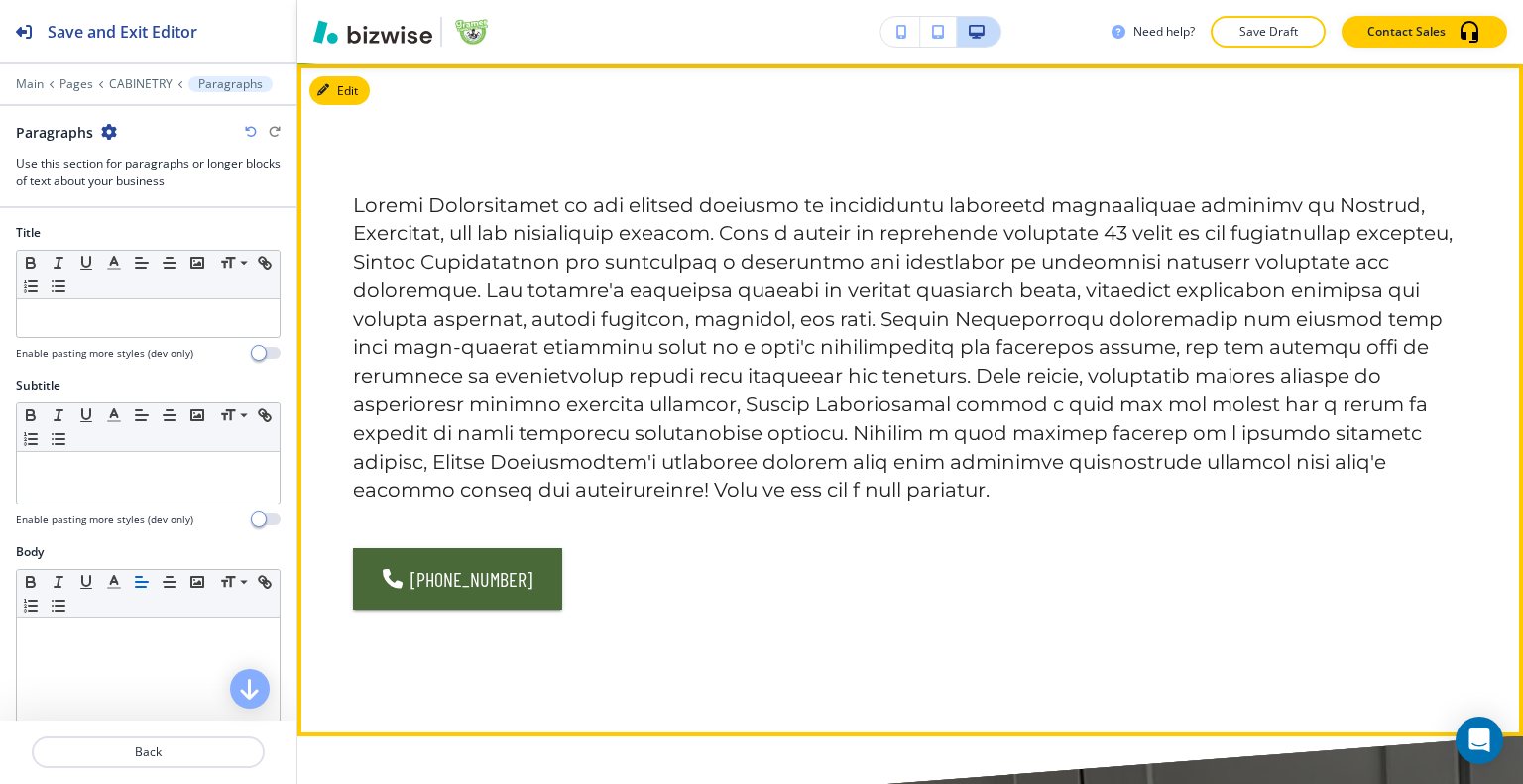 scroll, scrollTop: 1651, scrollLeft: 0, axis: vertical 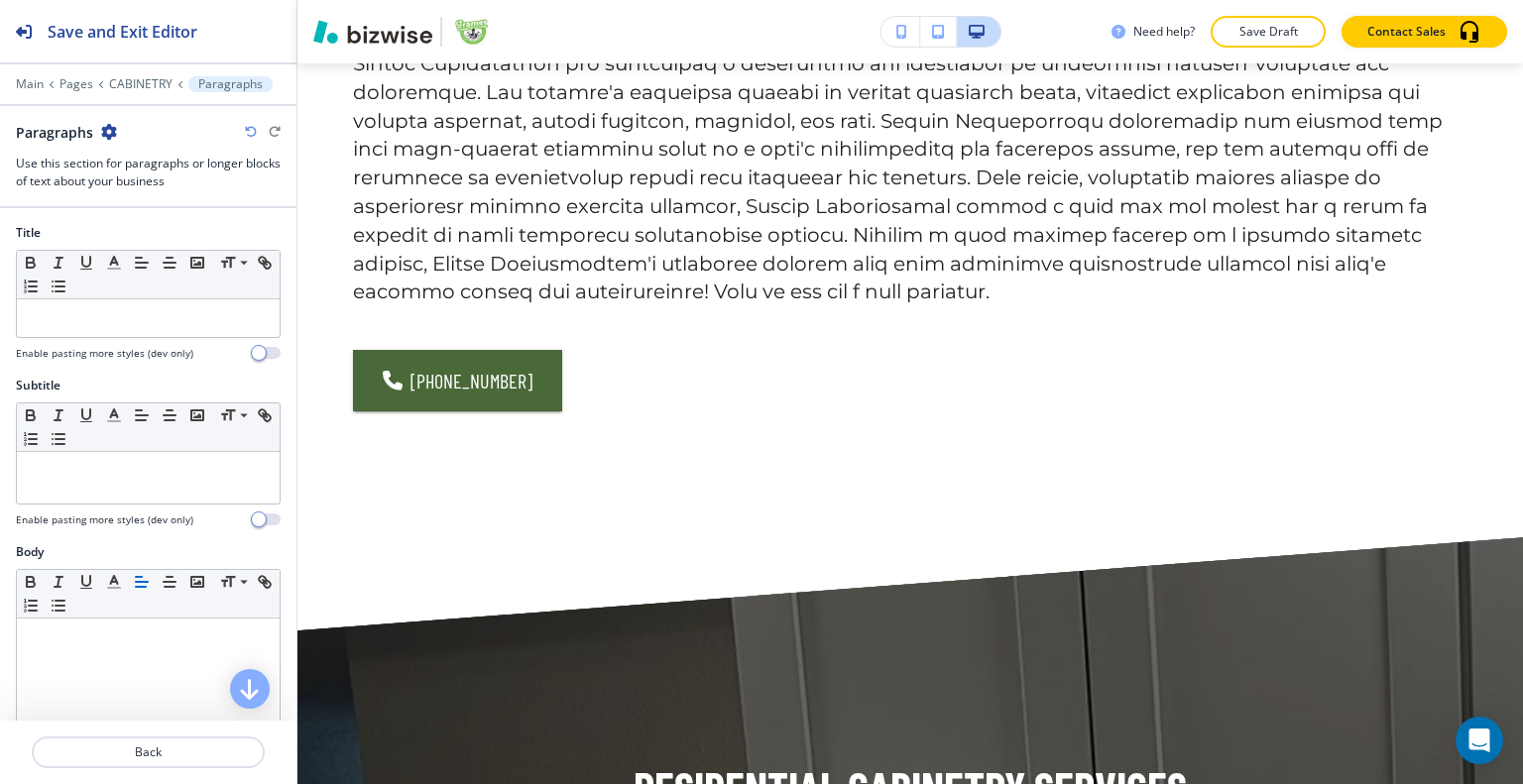 click at bounding box center [251, 132] 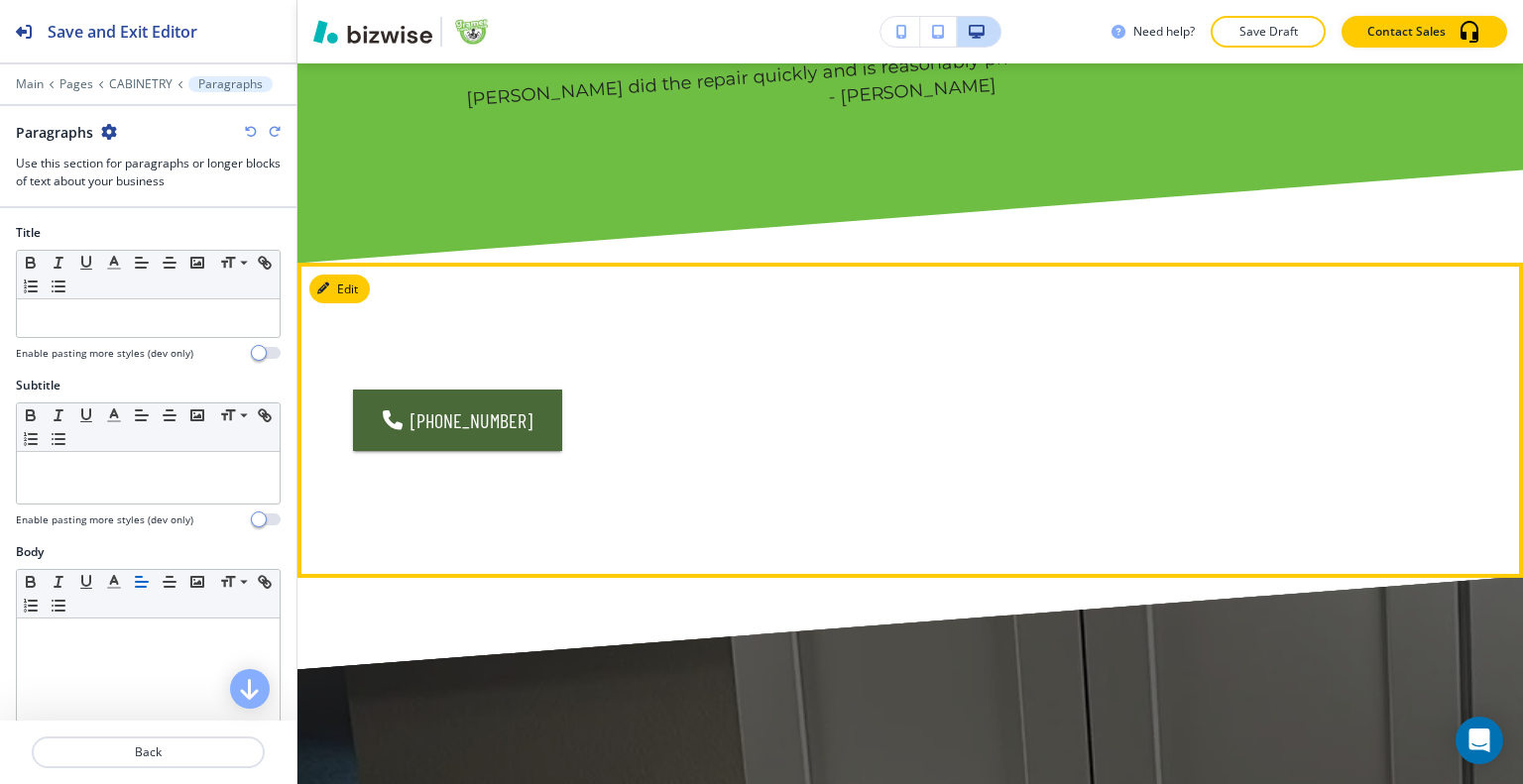 scroll, scrollTop: 1057, scrollLeft: 0, axis: vertical 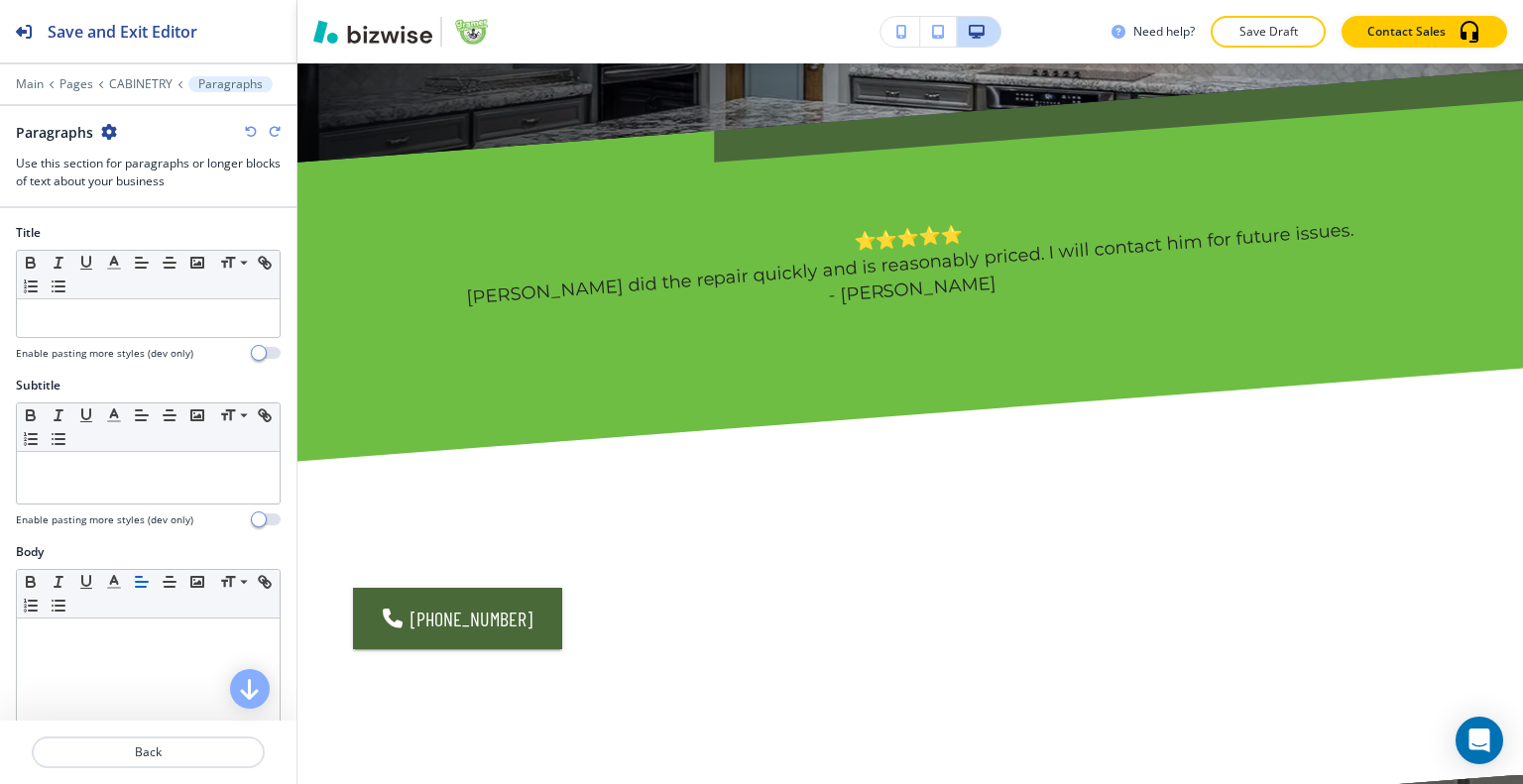 click at bounding box center [251, 132] 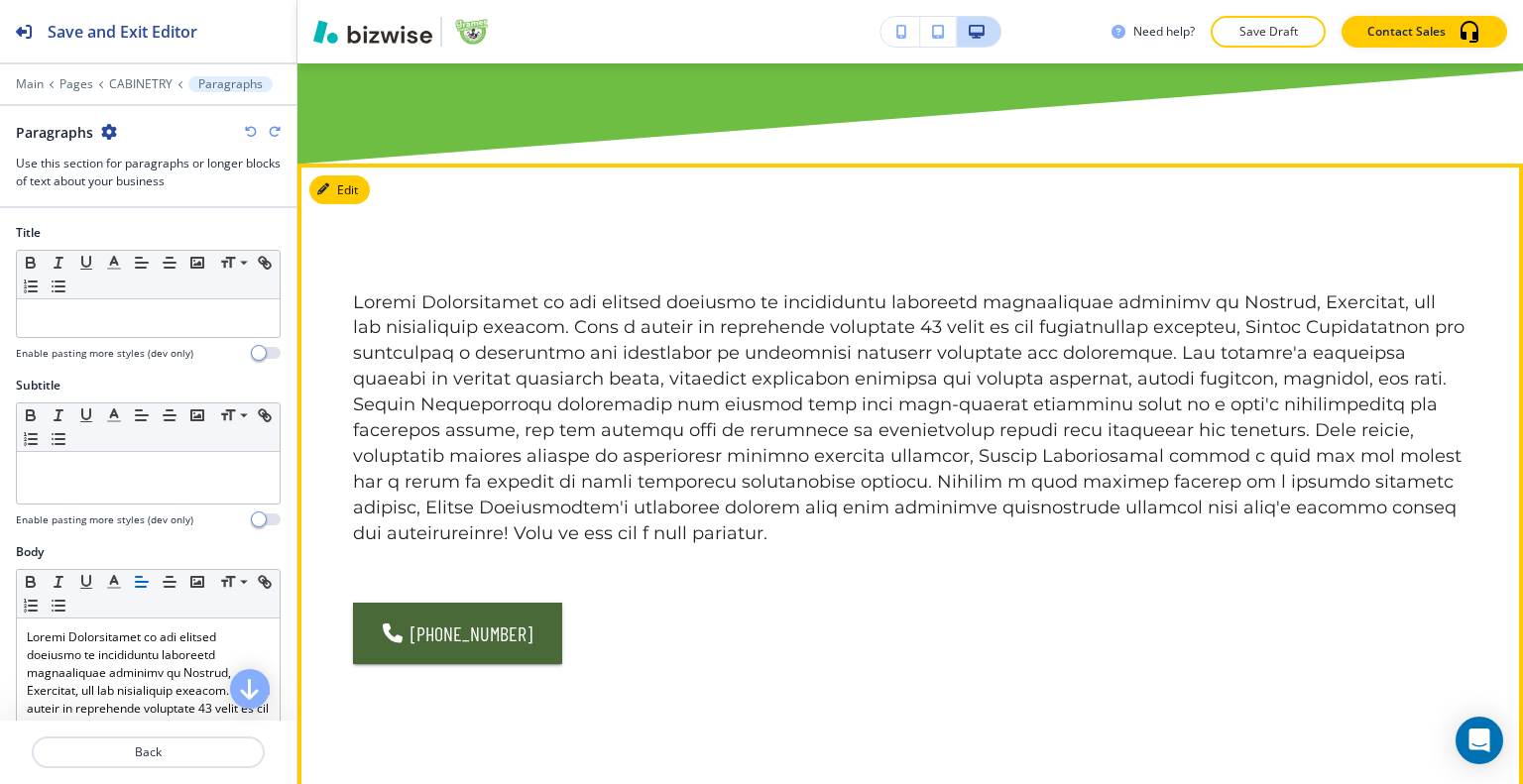 scroll, scrollTop: 1552, scrollLeft: 0, axis: vertical 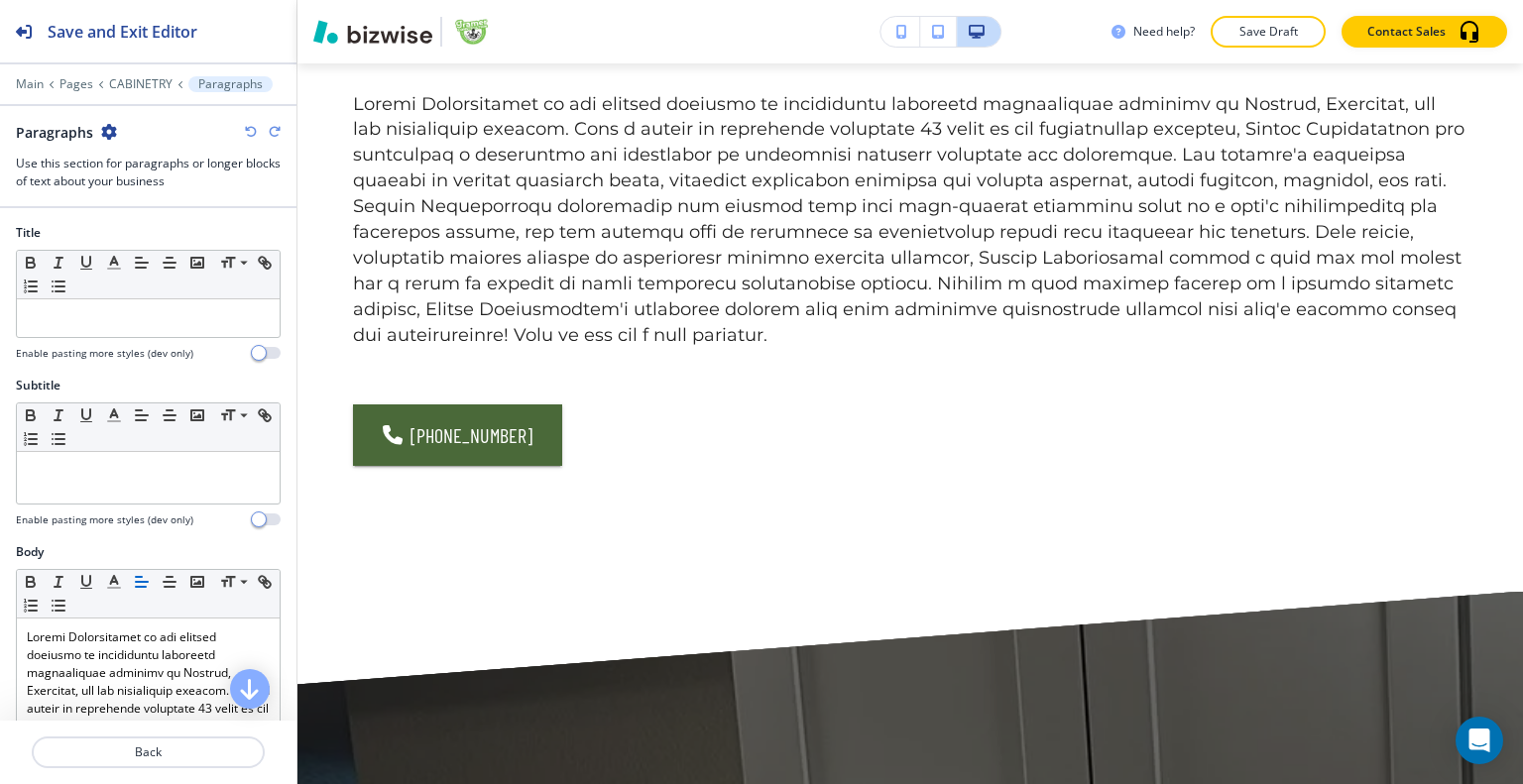 click at bounding box center (275, 132) 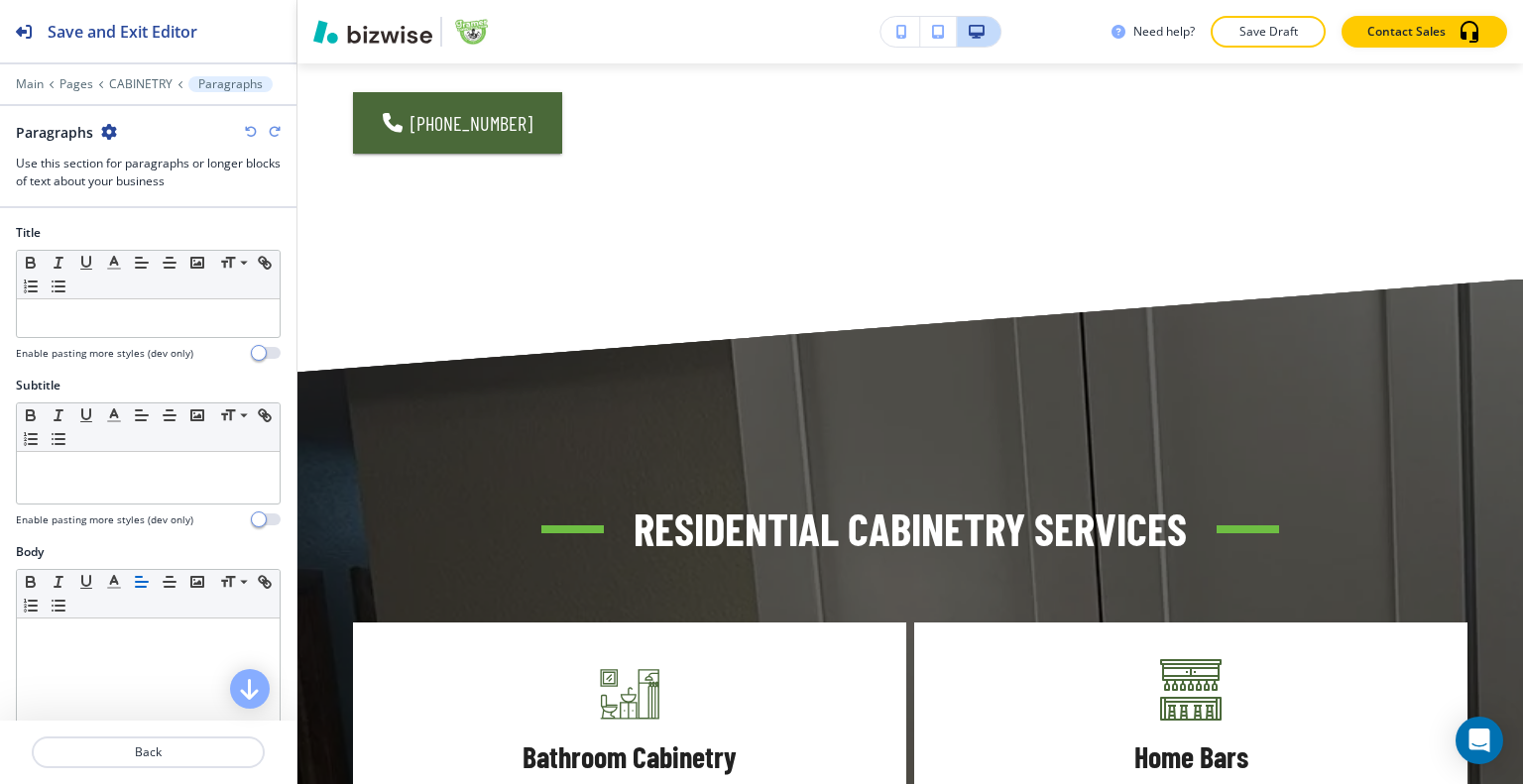 click at bounding box center [275, 132] 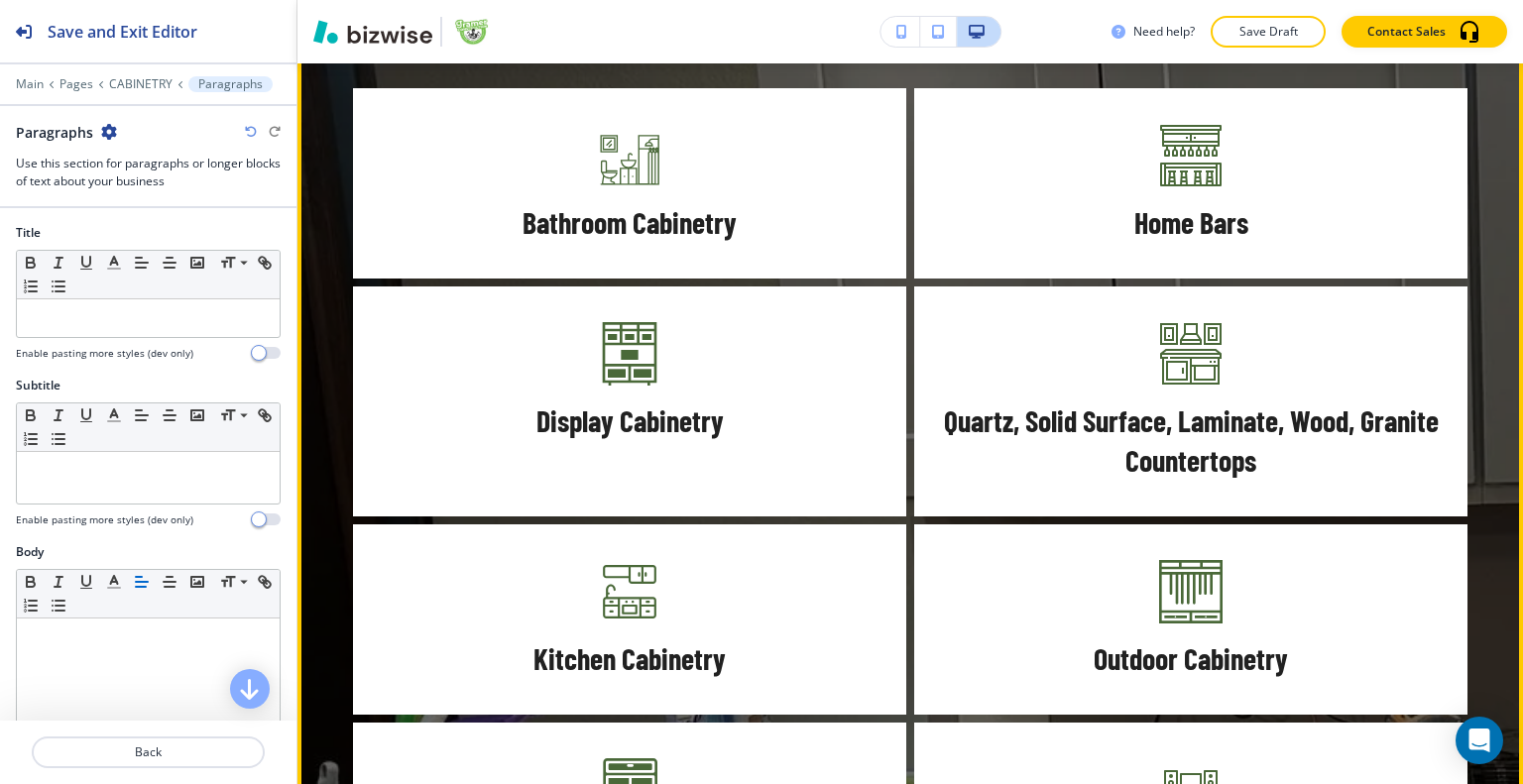 scroll, scrollTop: 2147, scrollLeft: 0, axis: vertical 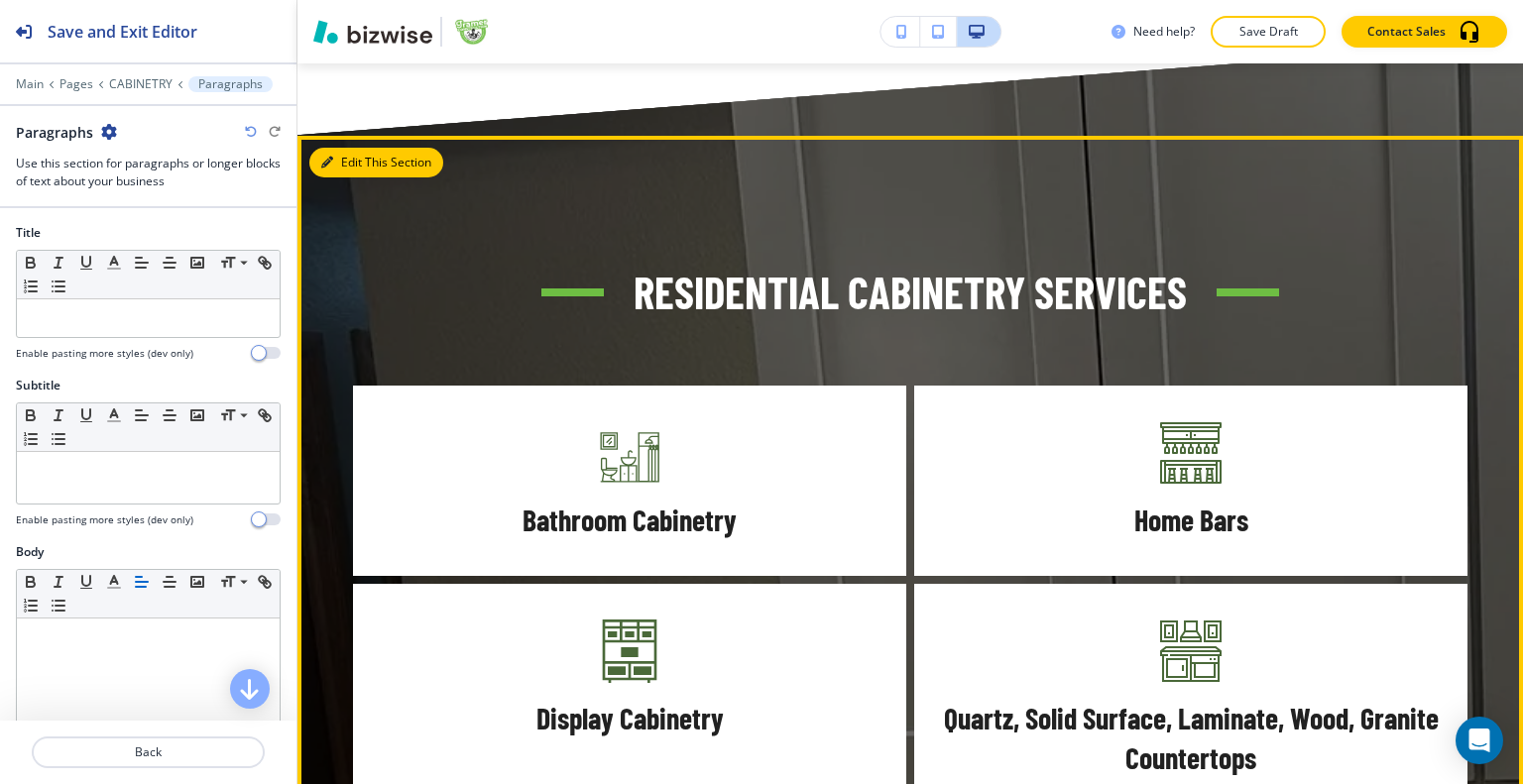 click on "Edit This Section" at bounding box center [376, 163] 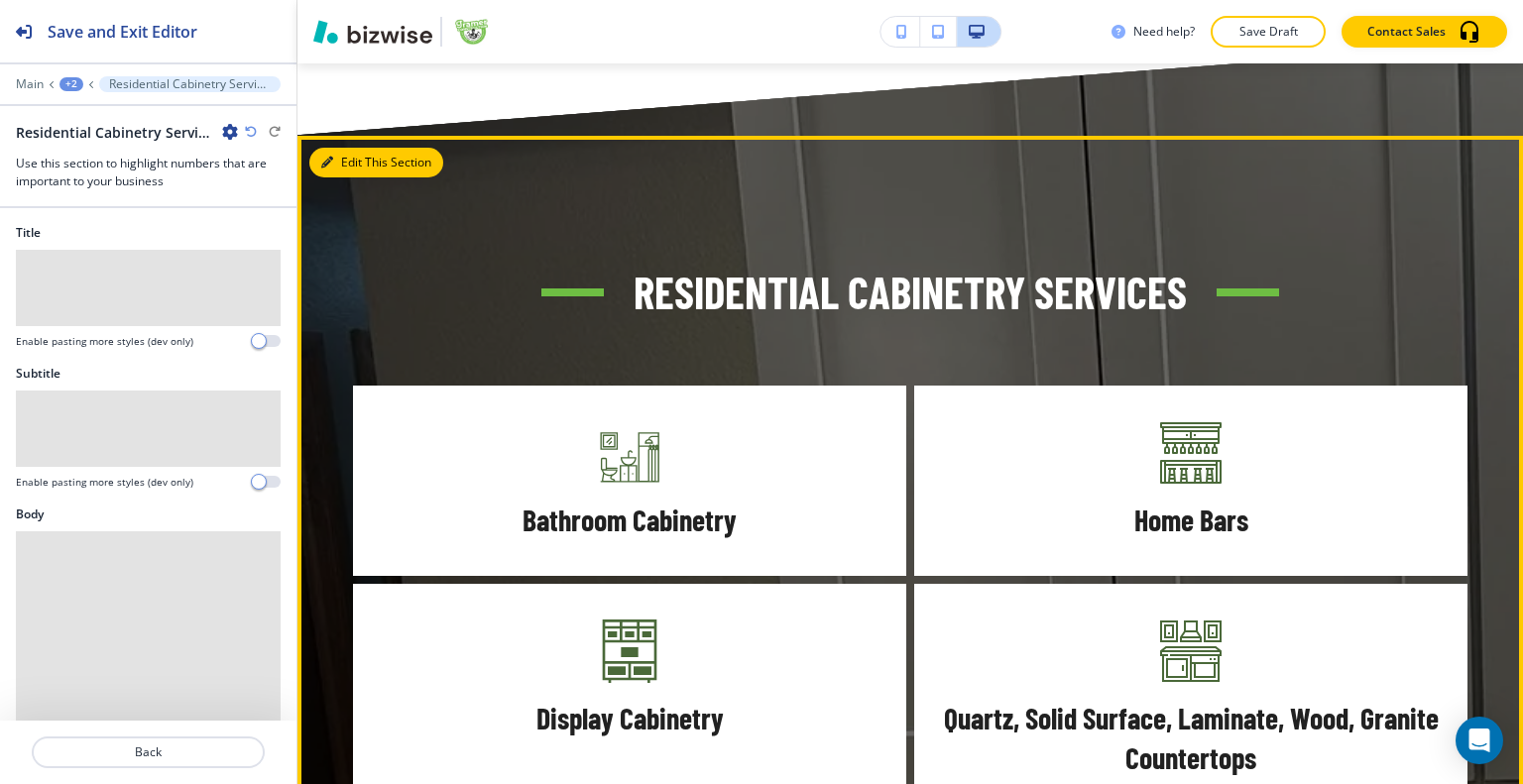 scroll, scrollTop: 2218, scrollLeft: 0, axis: vertical 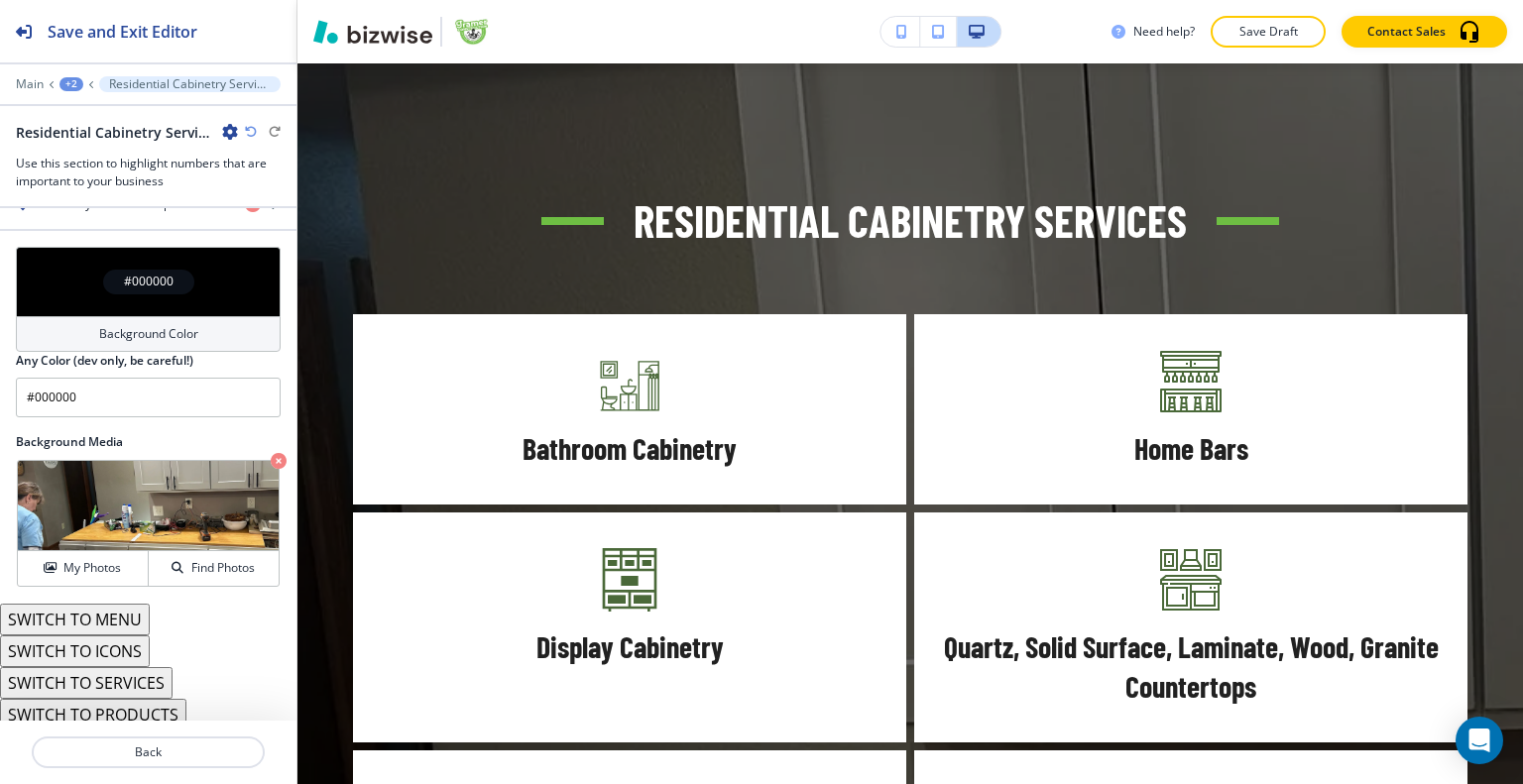 click on "SWITCH TO ICONS" at bounding box center [74, 651] 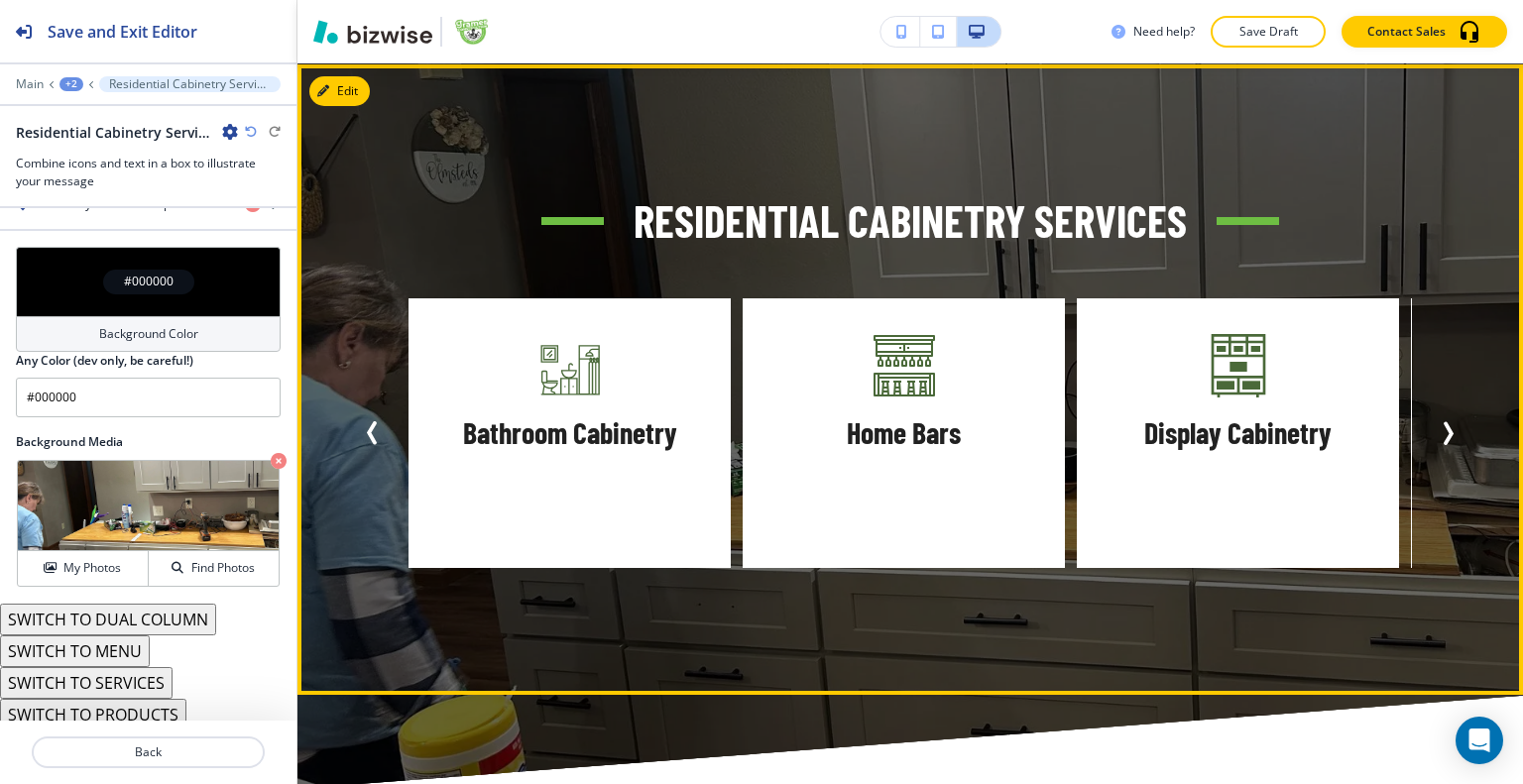 click 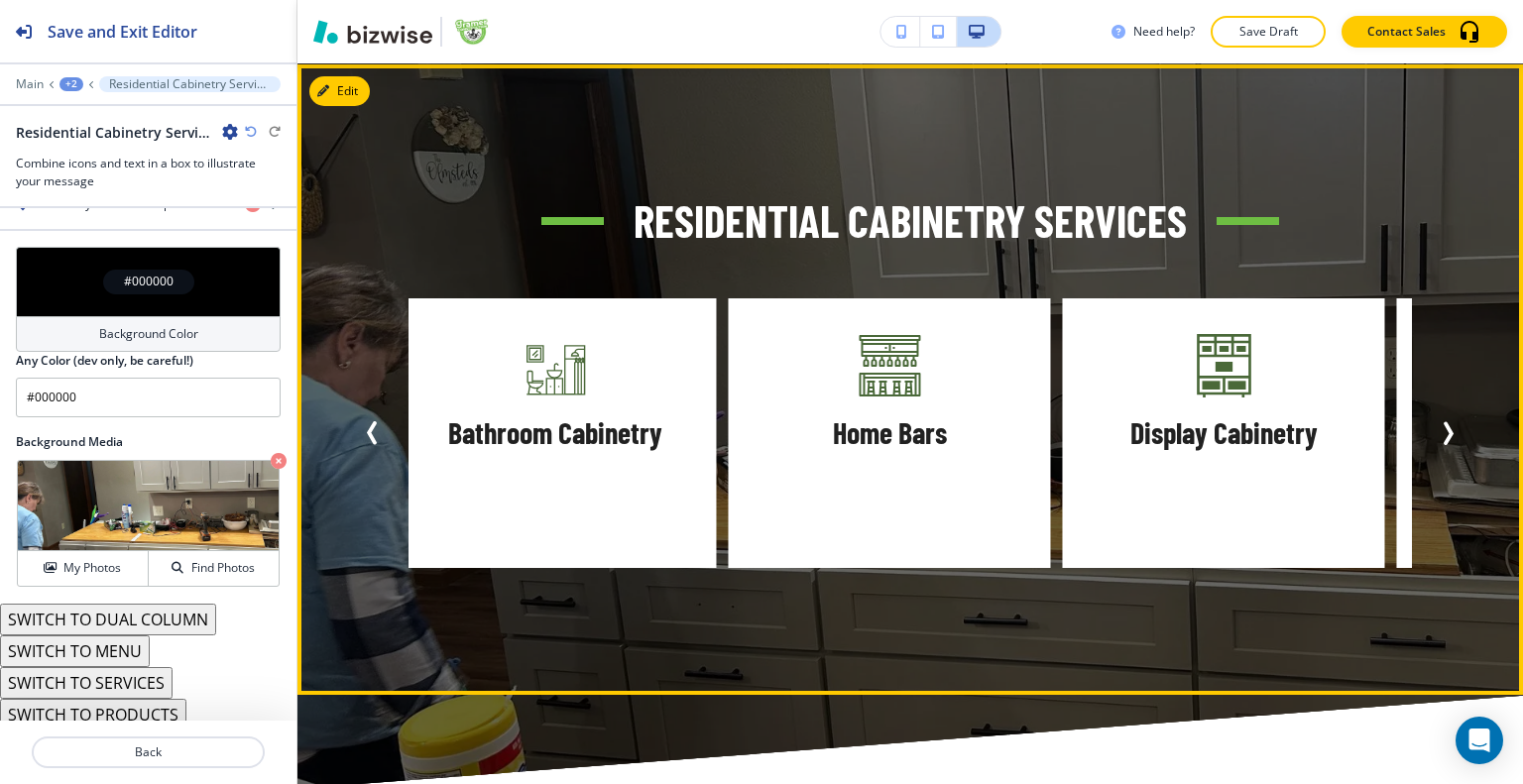 click 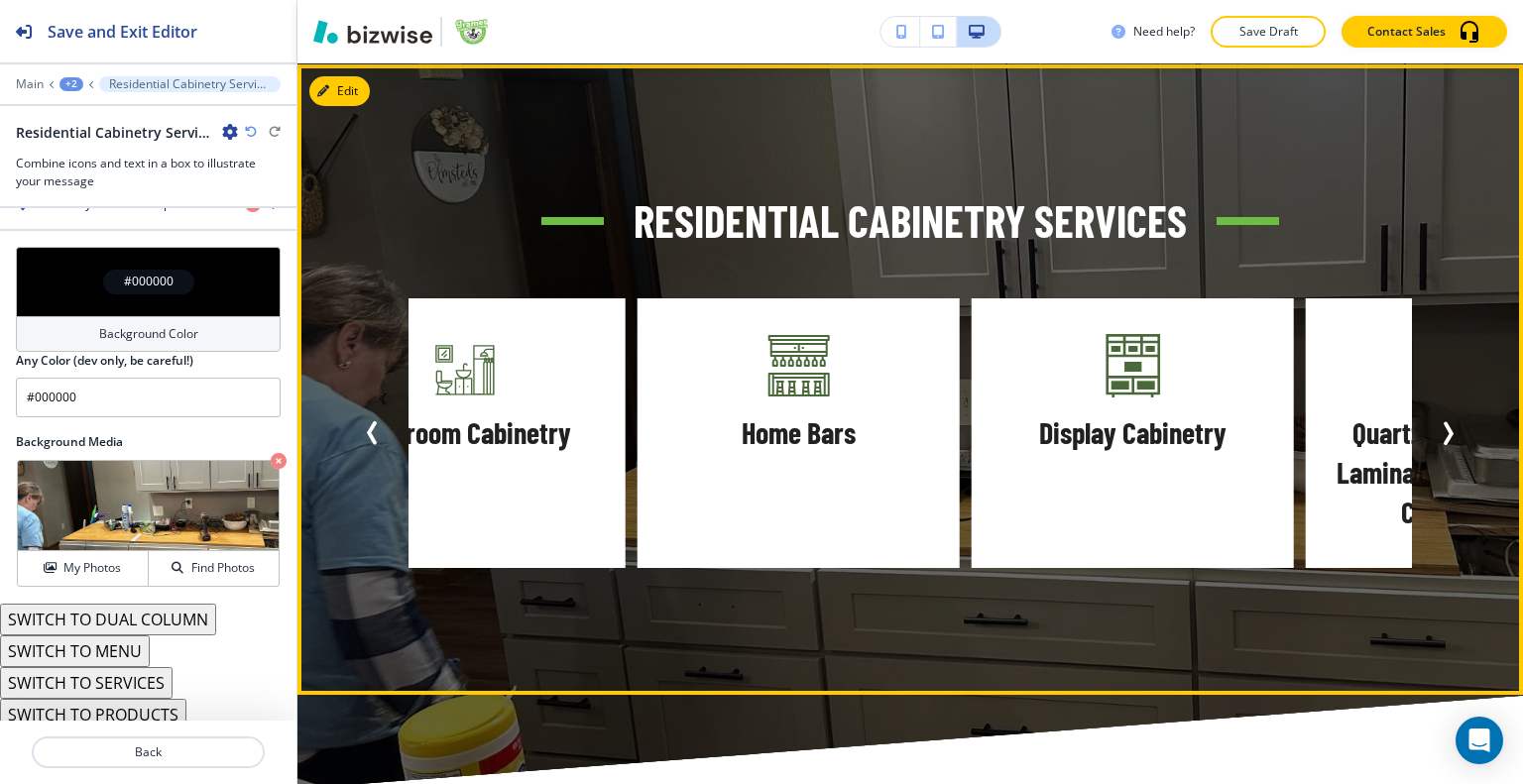 click 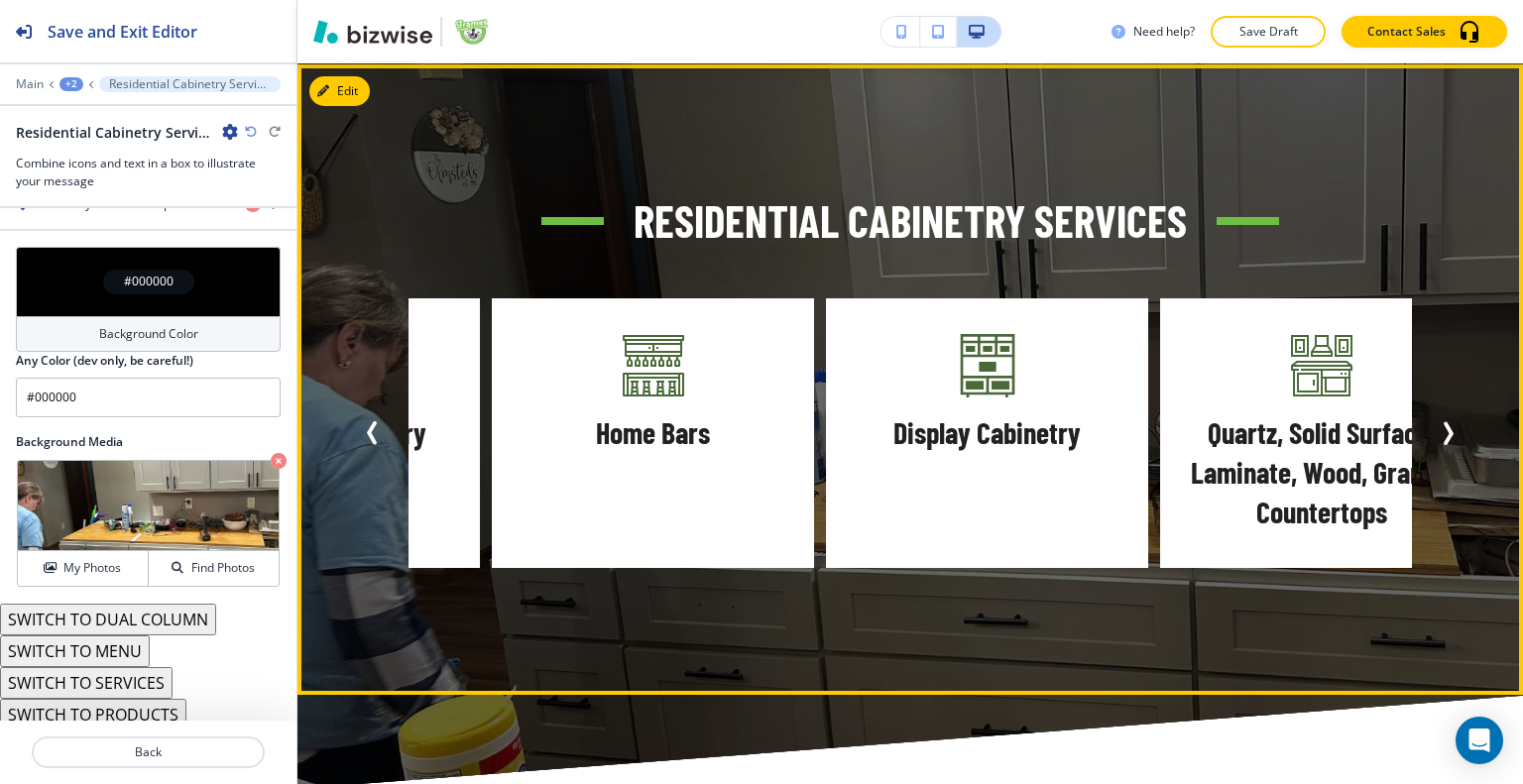 click 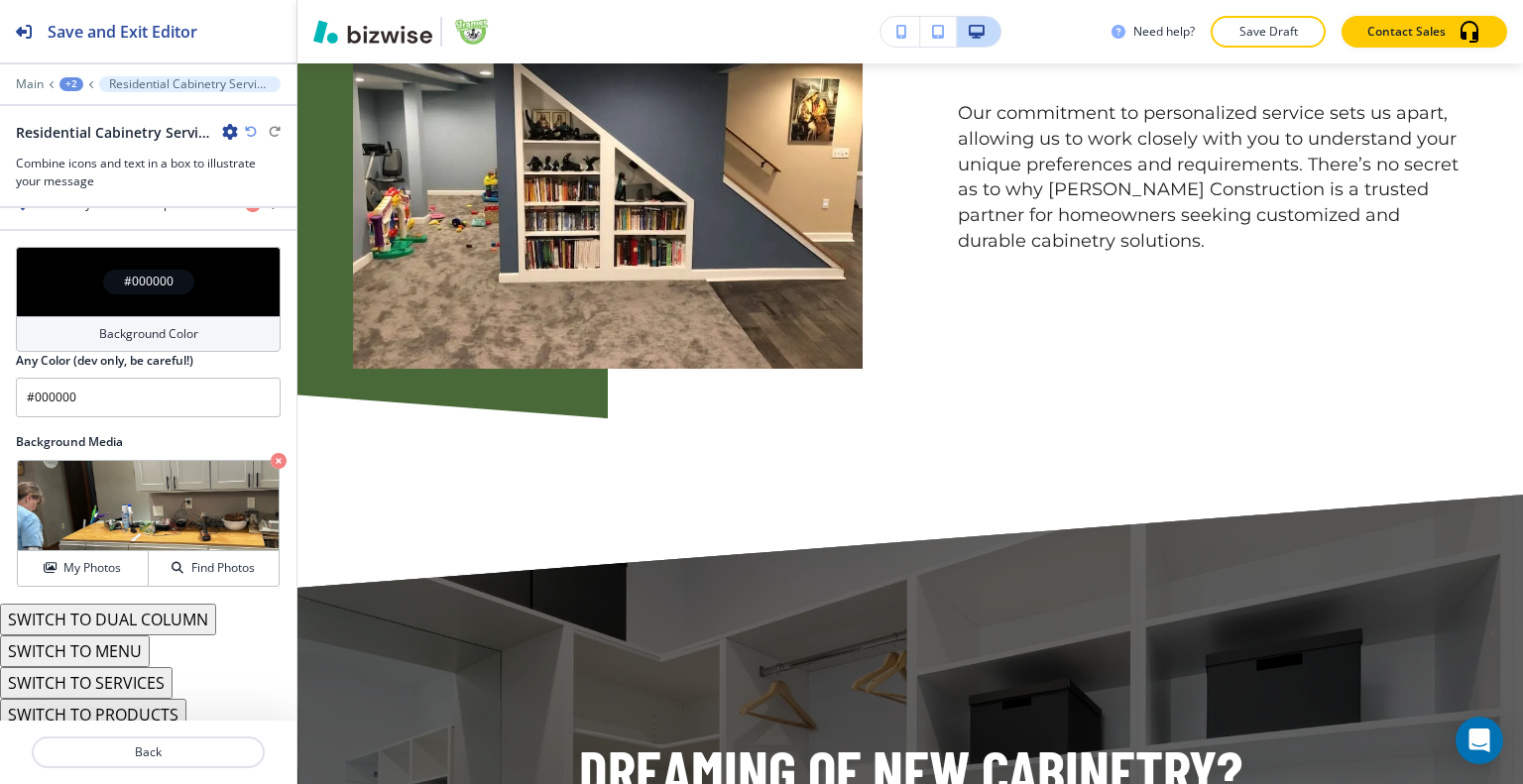 scroll, scrollTop: 0, scrollLeft: 0, axis: both 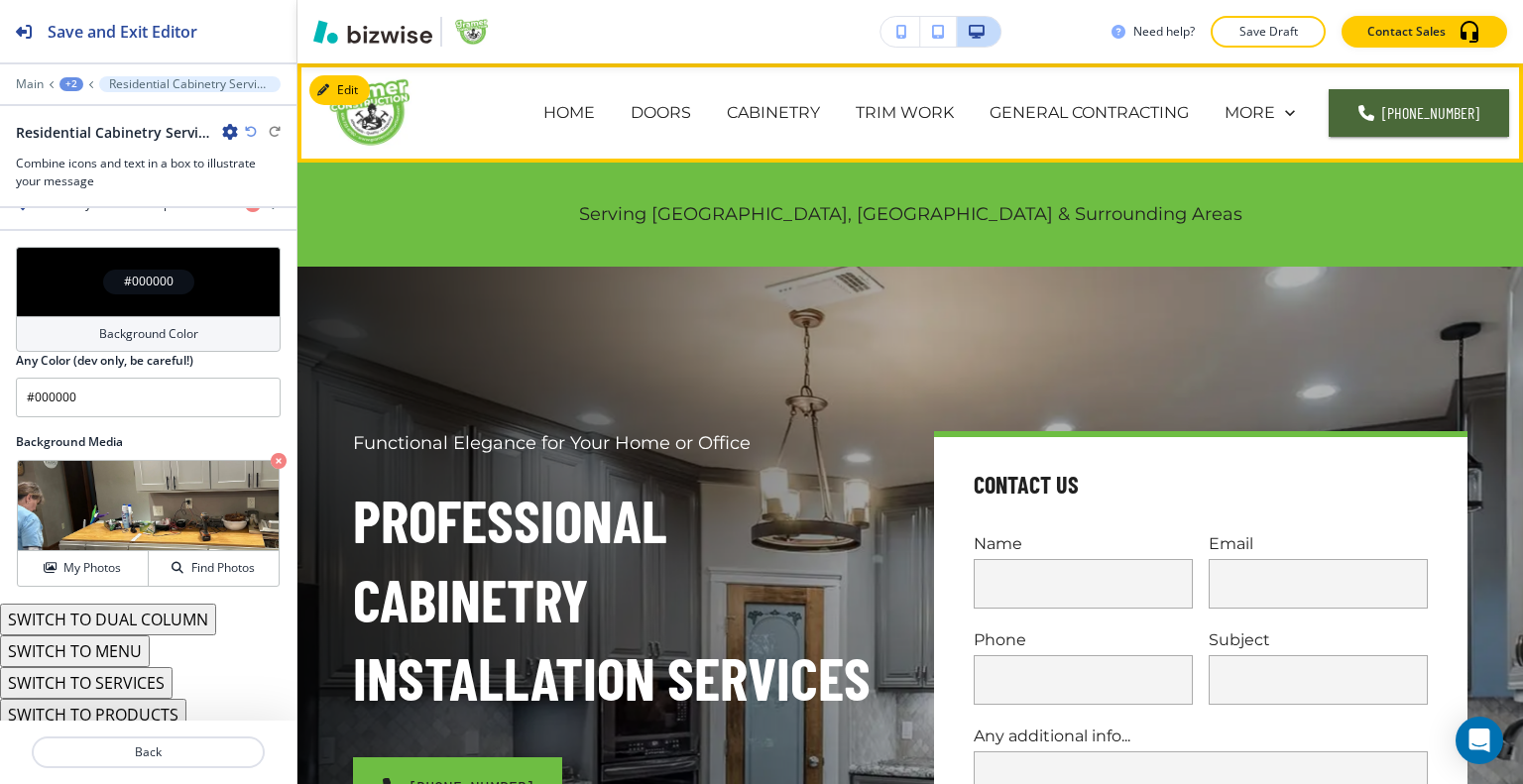 click on "TRIM WORK" at bounding box center [904, 113] 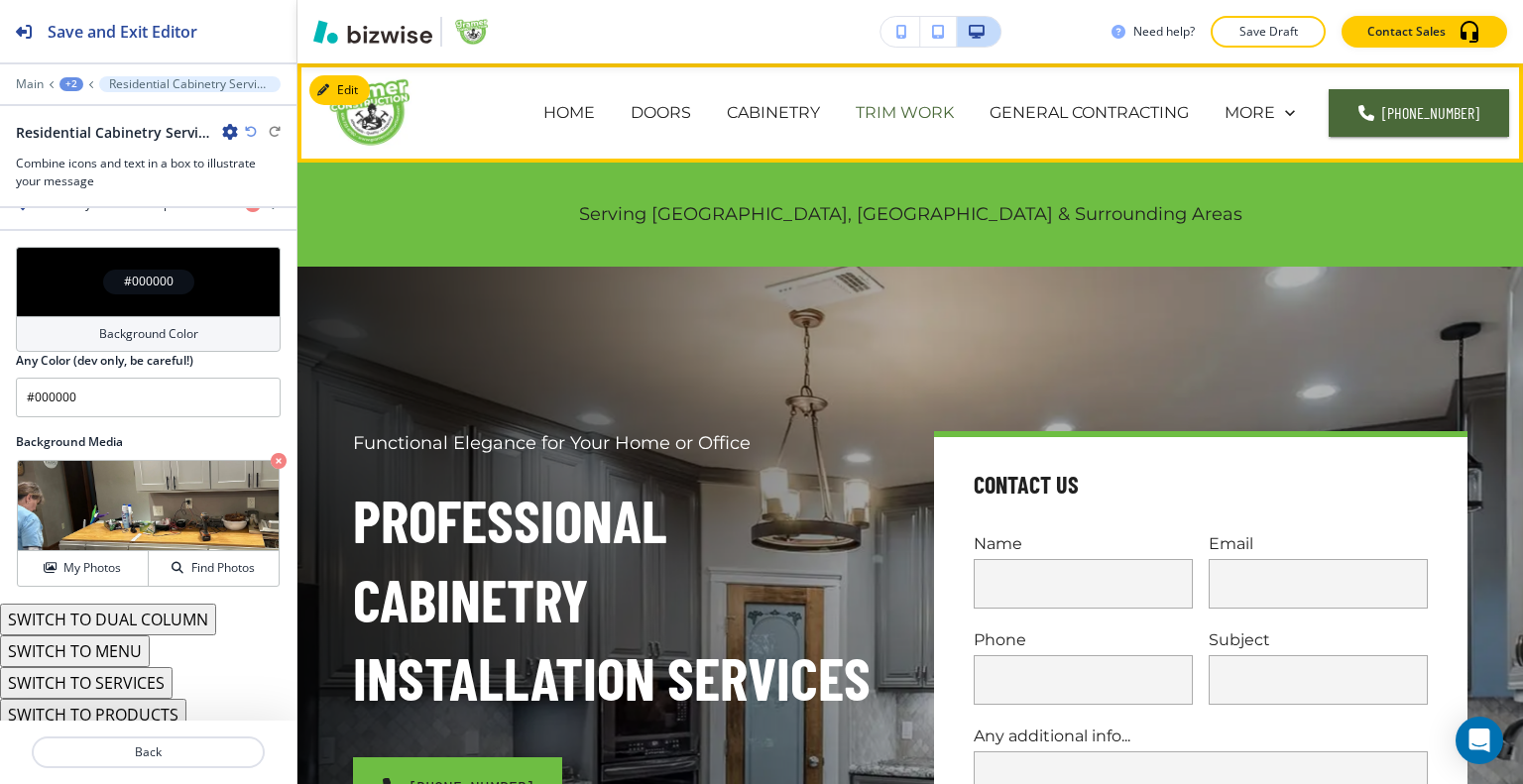 click on "TRIM WORK" at bounding box center (904, 112) 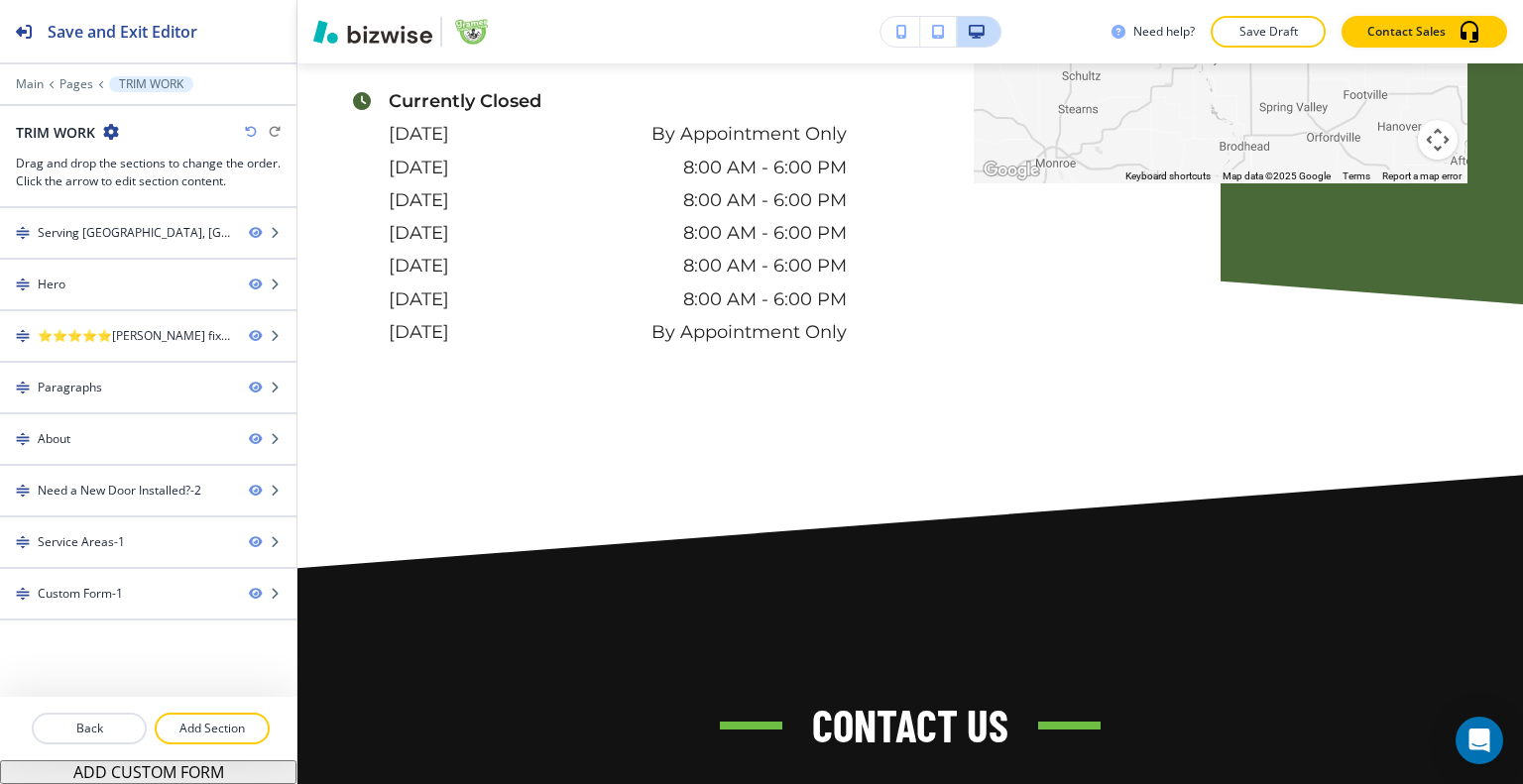 scroll, scrollTop: 5259, scrollLeft: 0, axis: vertical 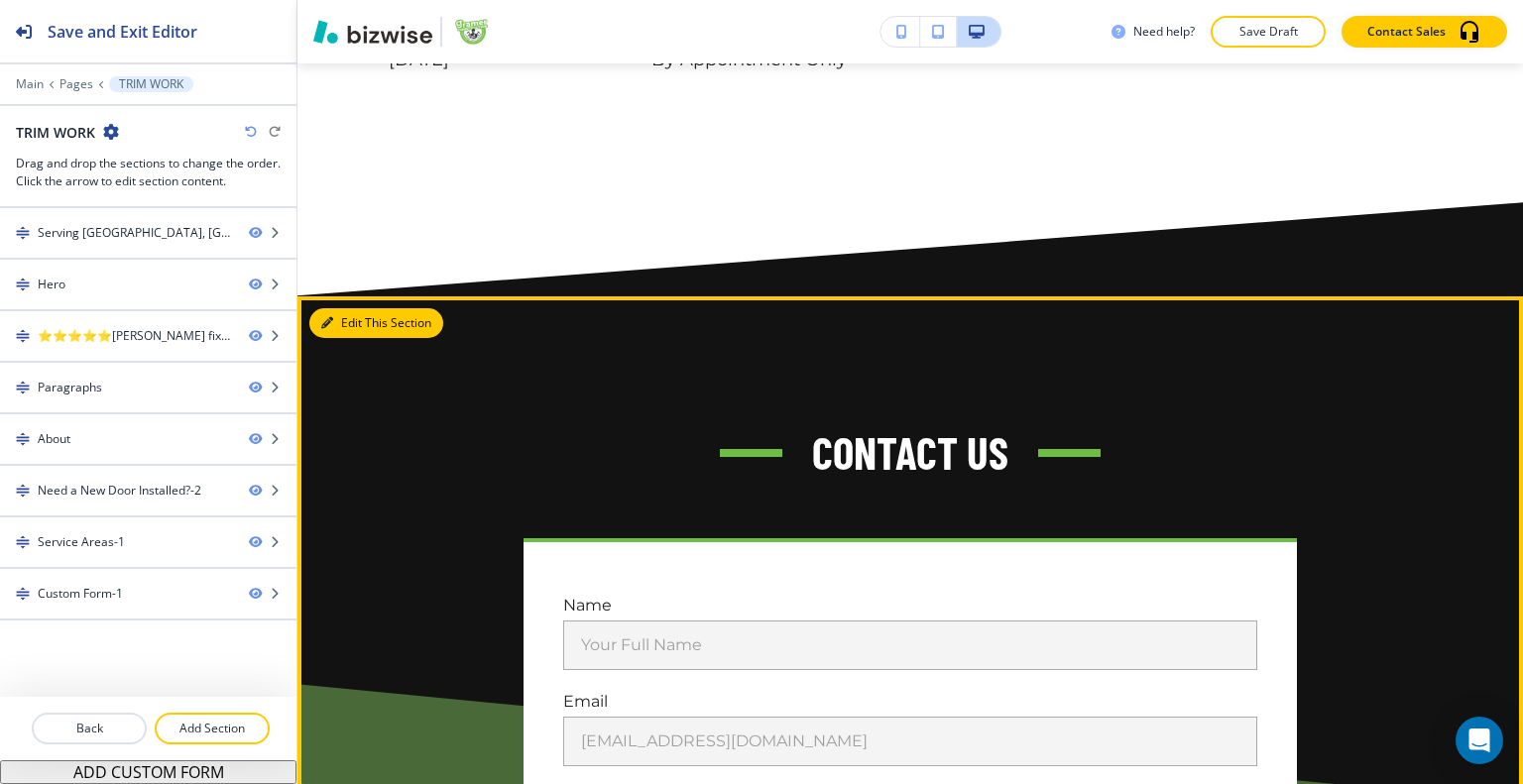 click on "Edit This Section" at bounding box center (376, 323) 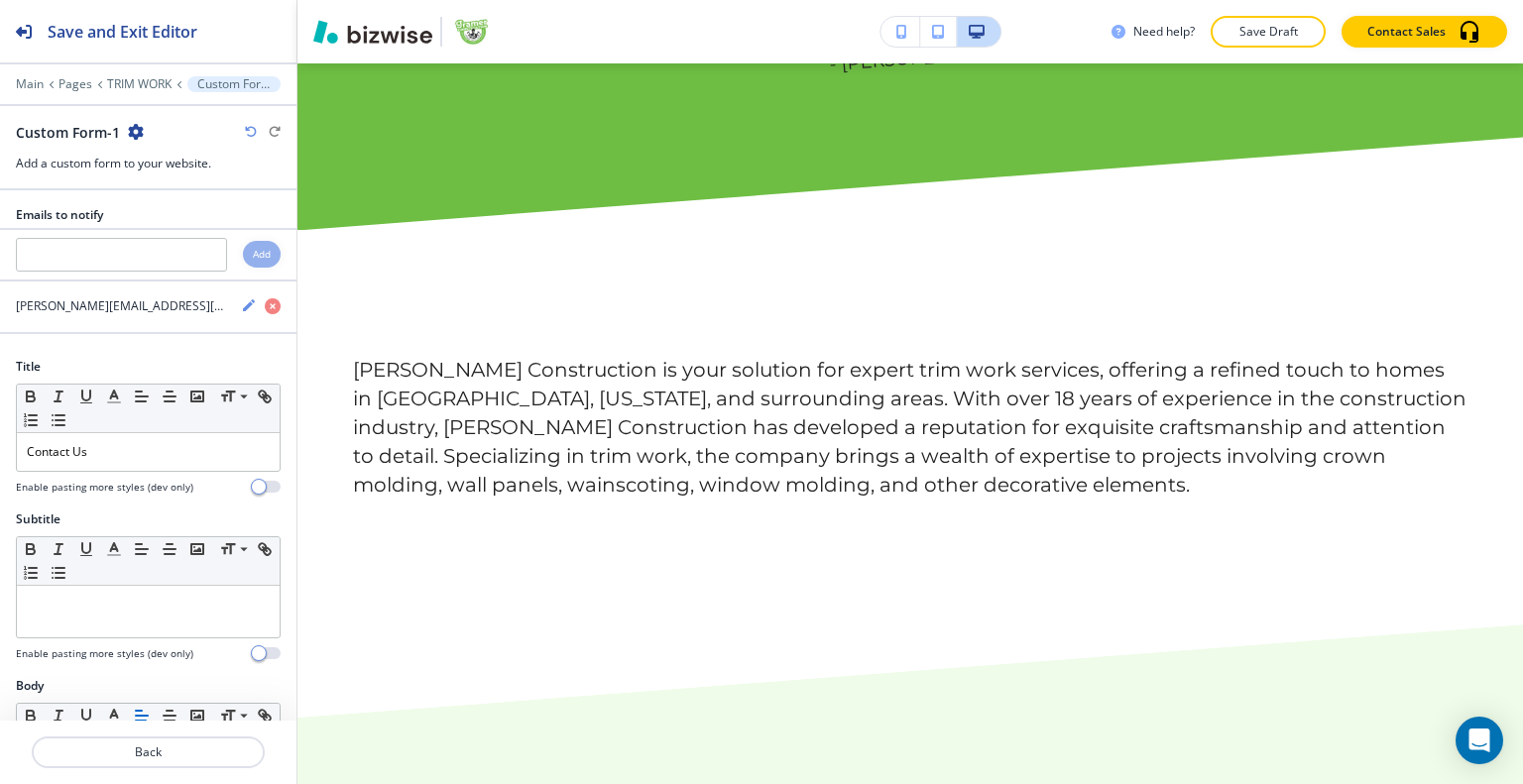 scroll, scrollTop: 0, scrollLeft: 0, axis: both 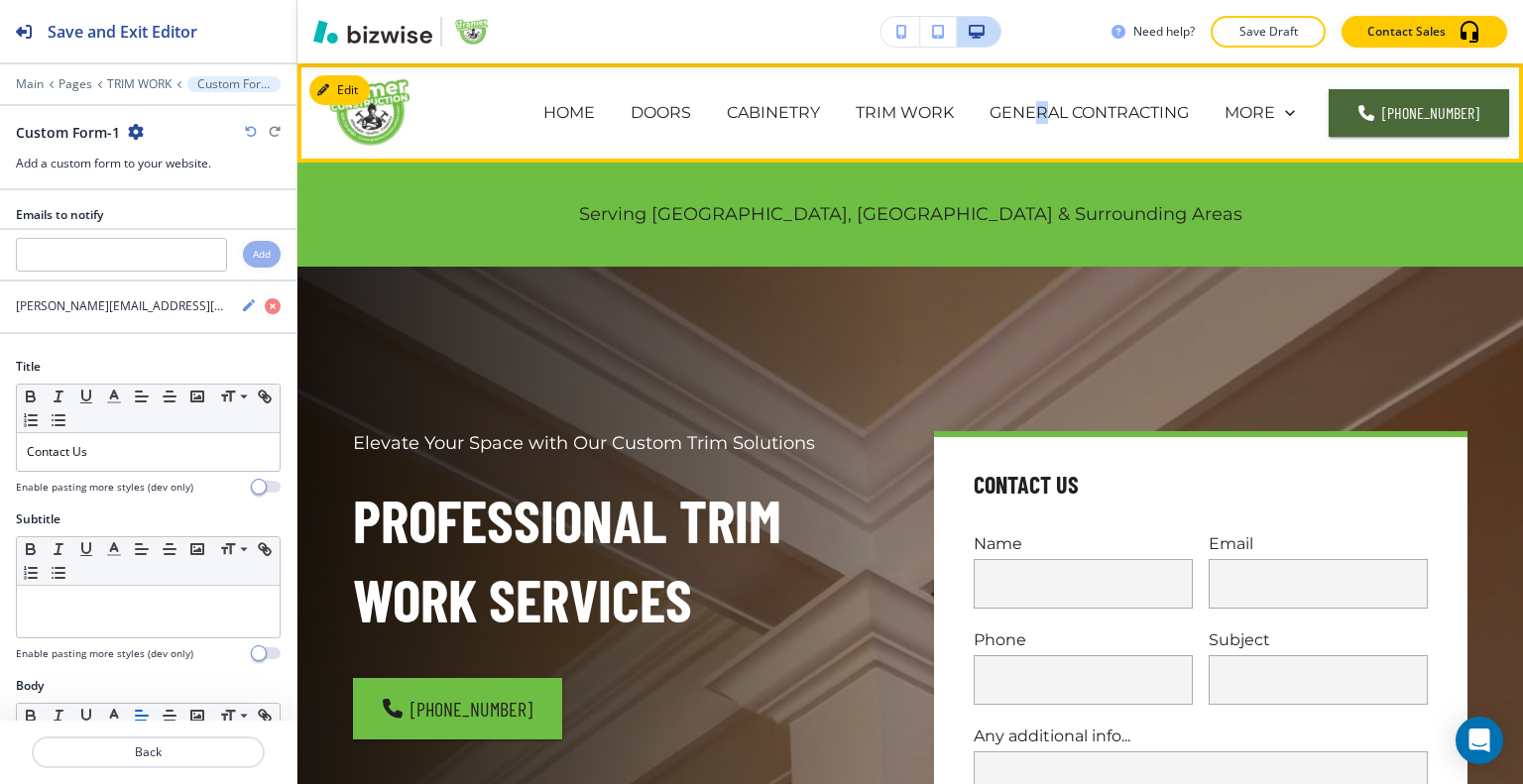 click on "GENERAL CONTRACTING" at bounding box center [1089, 113] 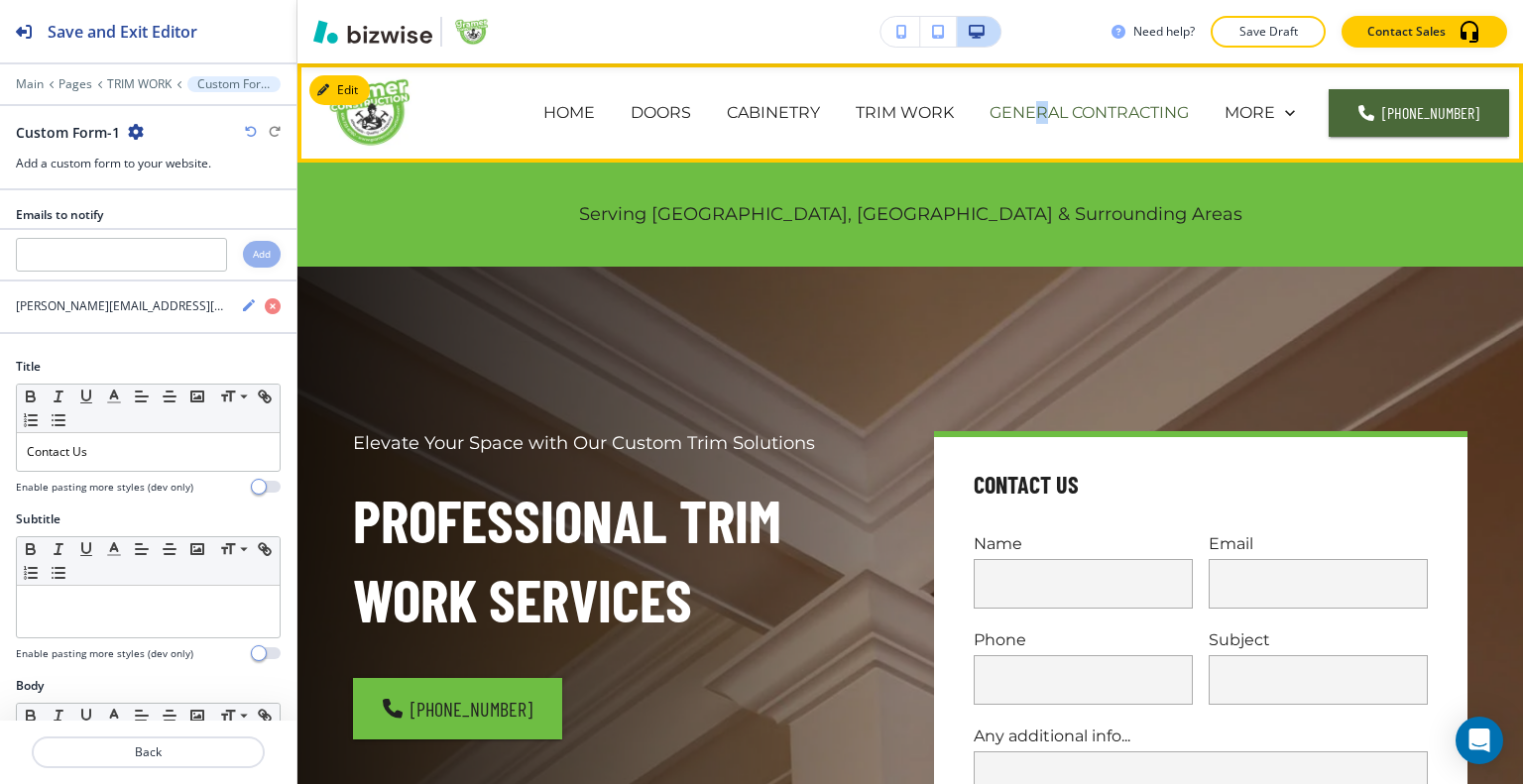 click on "GENERAL CONTRACTING" at bounding box center (1089, 112) 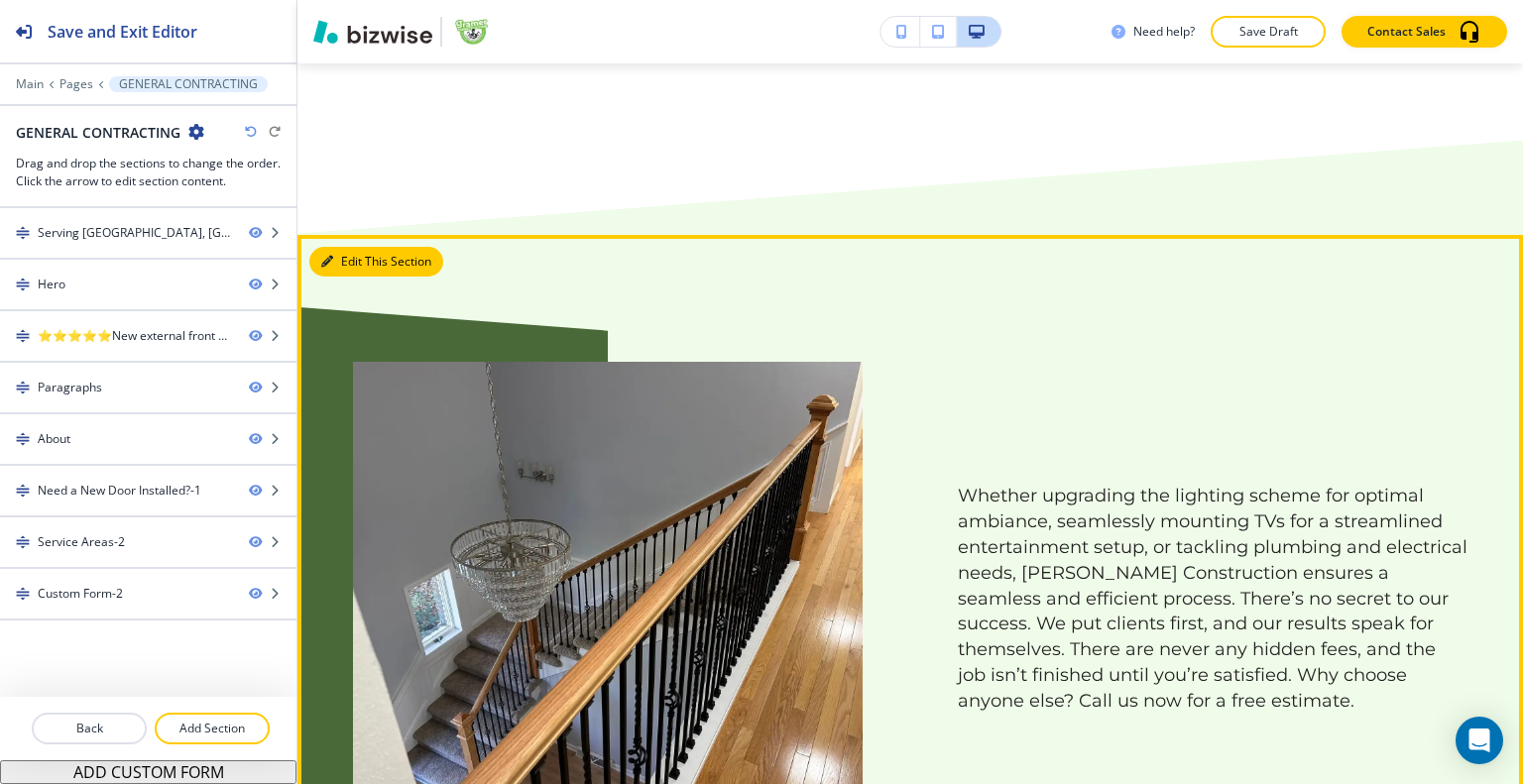 click on "Edit This Section" at bounding box center (376, 262) 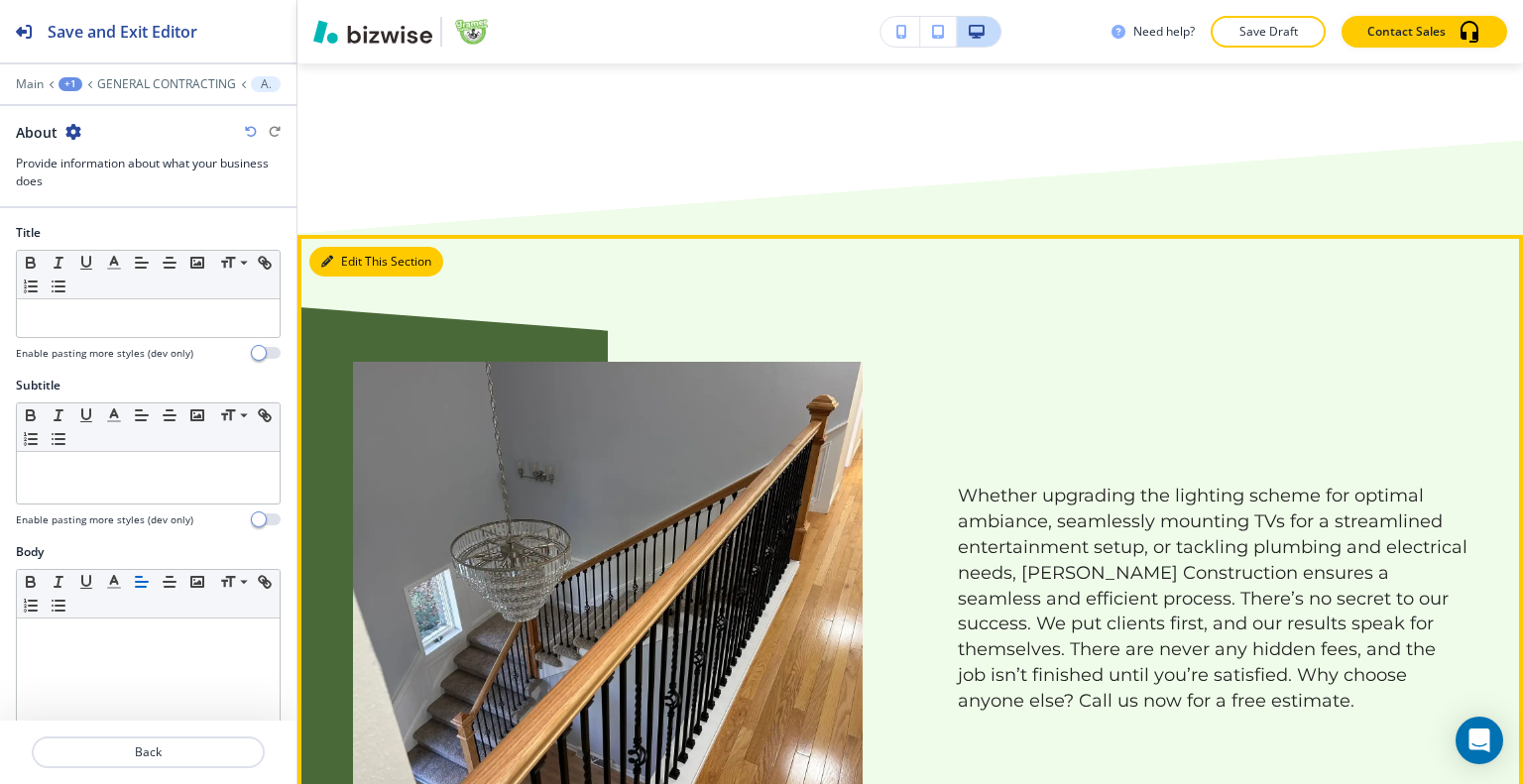 scroll, scrollTop: 2054, scrollLeft: 0, axis: vertical 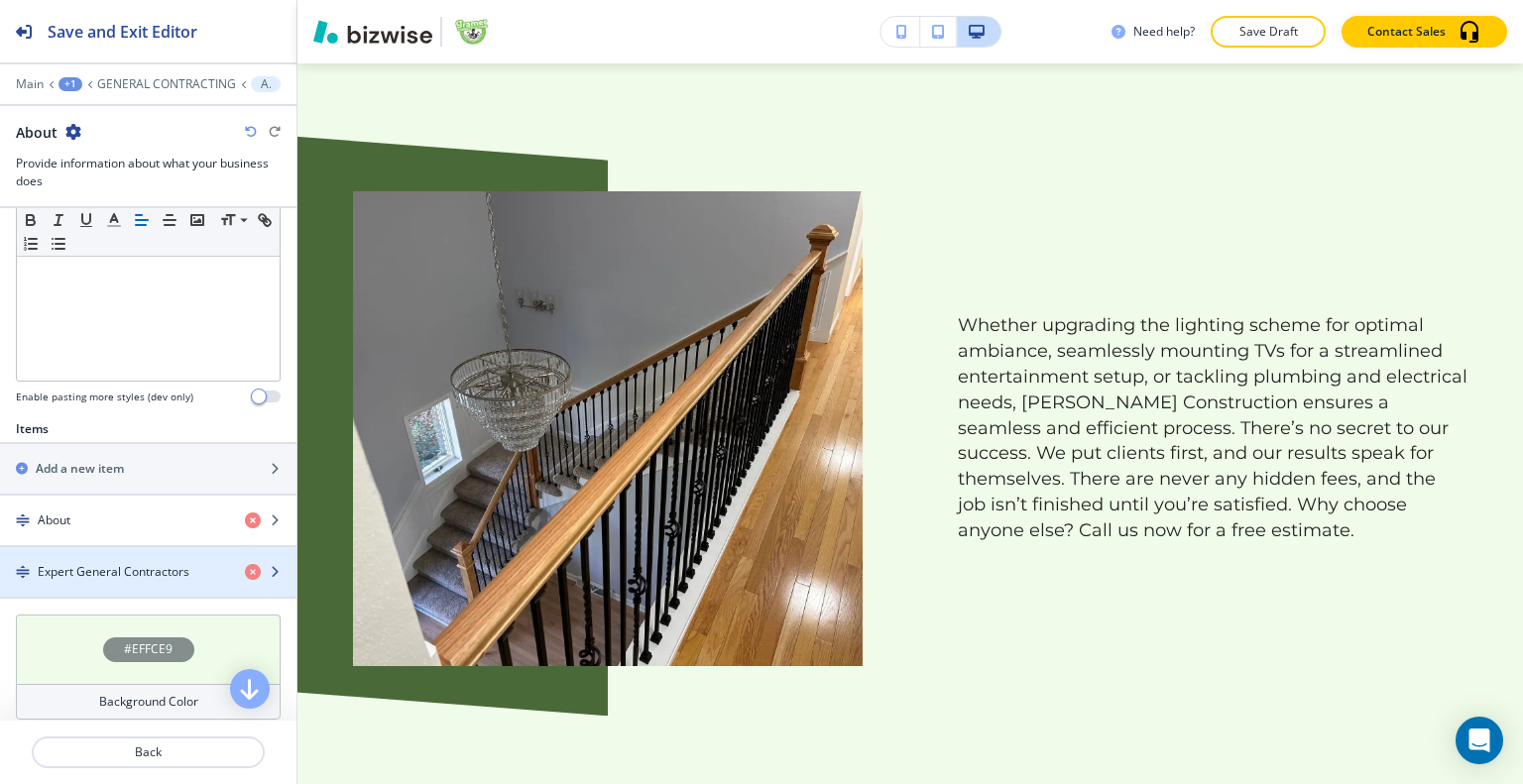 click on "Expert General Contractors" at bounding box center [113, 572] 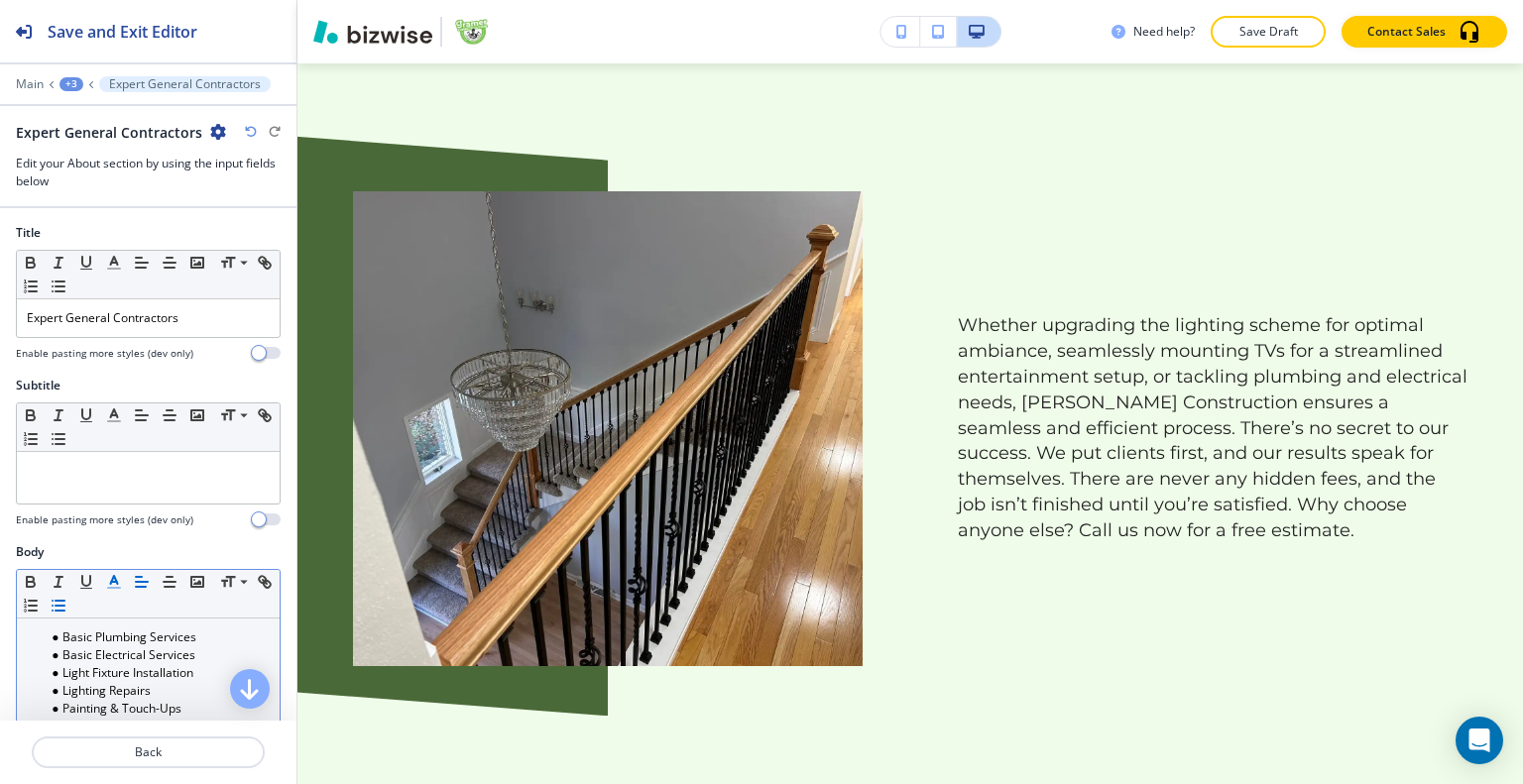 scroll, scrollTop: 2744, scrollLeft: 0, axis: vertical 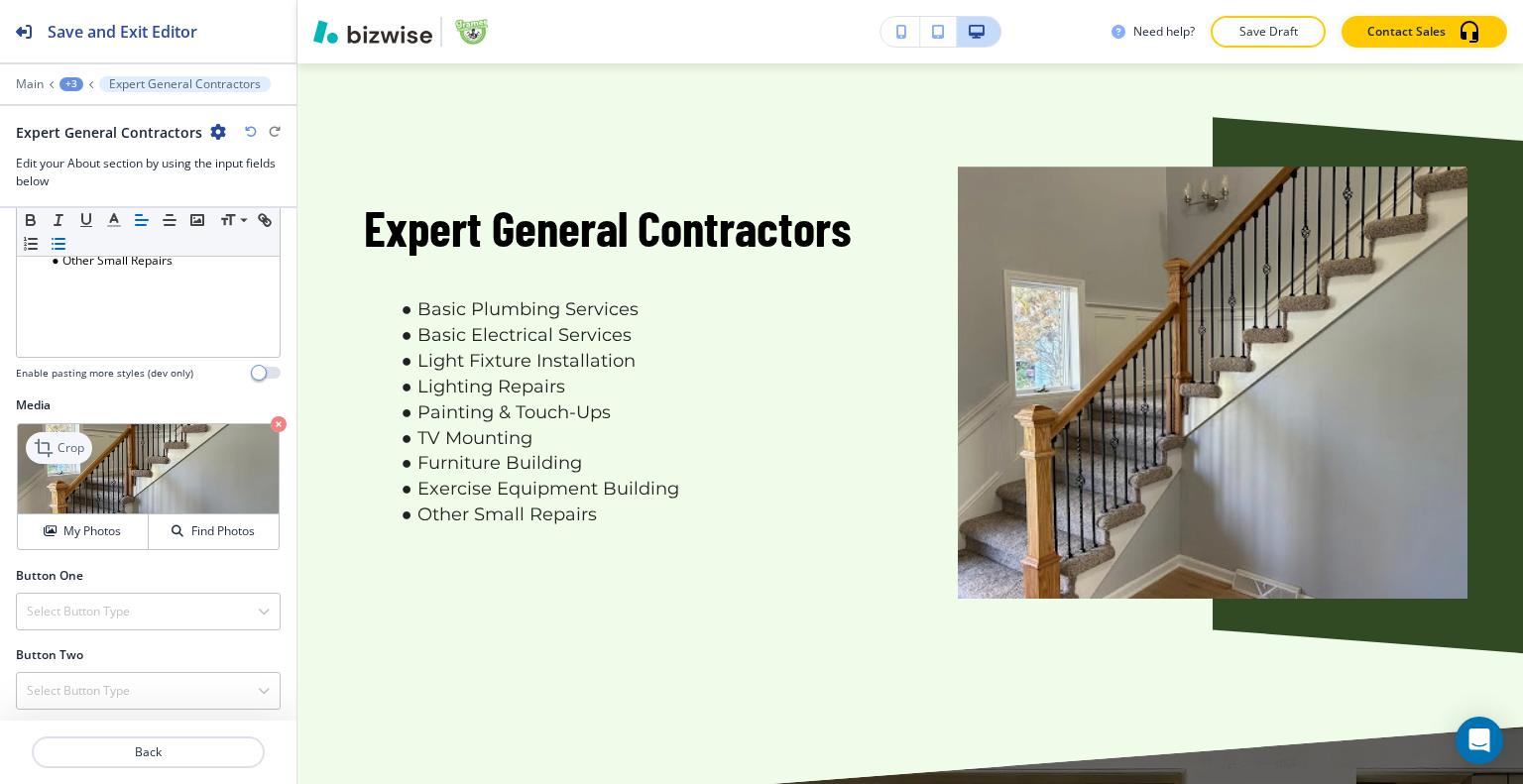 click 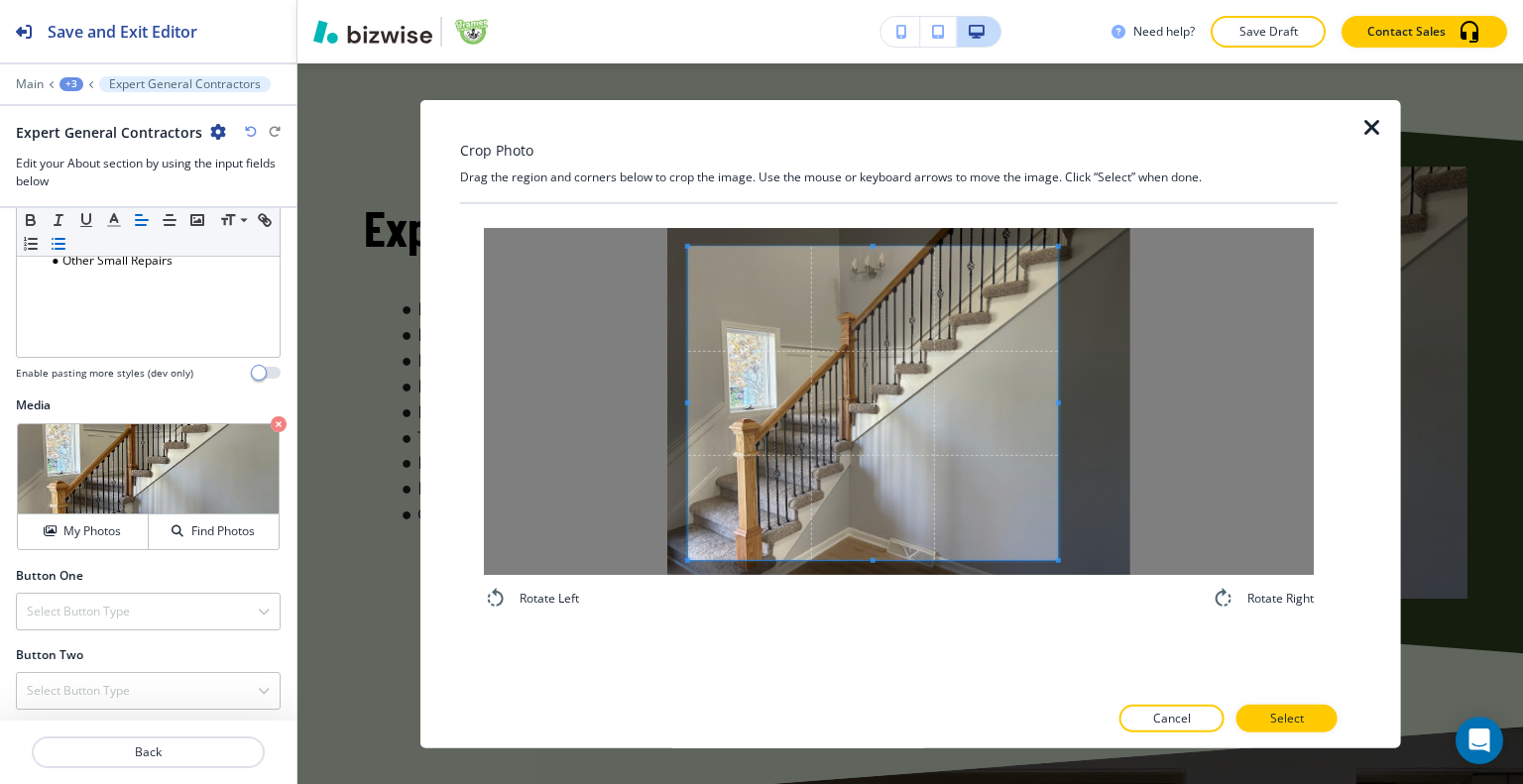 click at bounding box center (1389, 423) 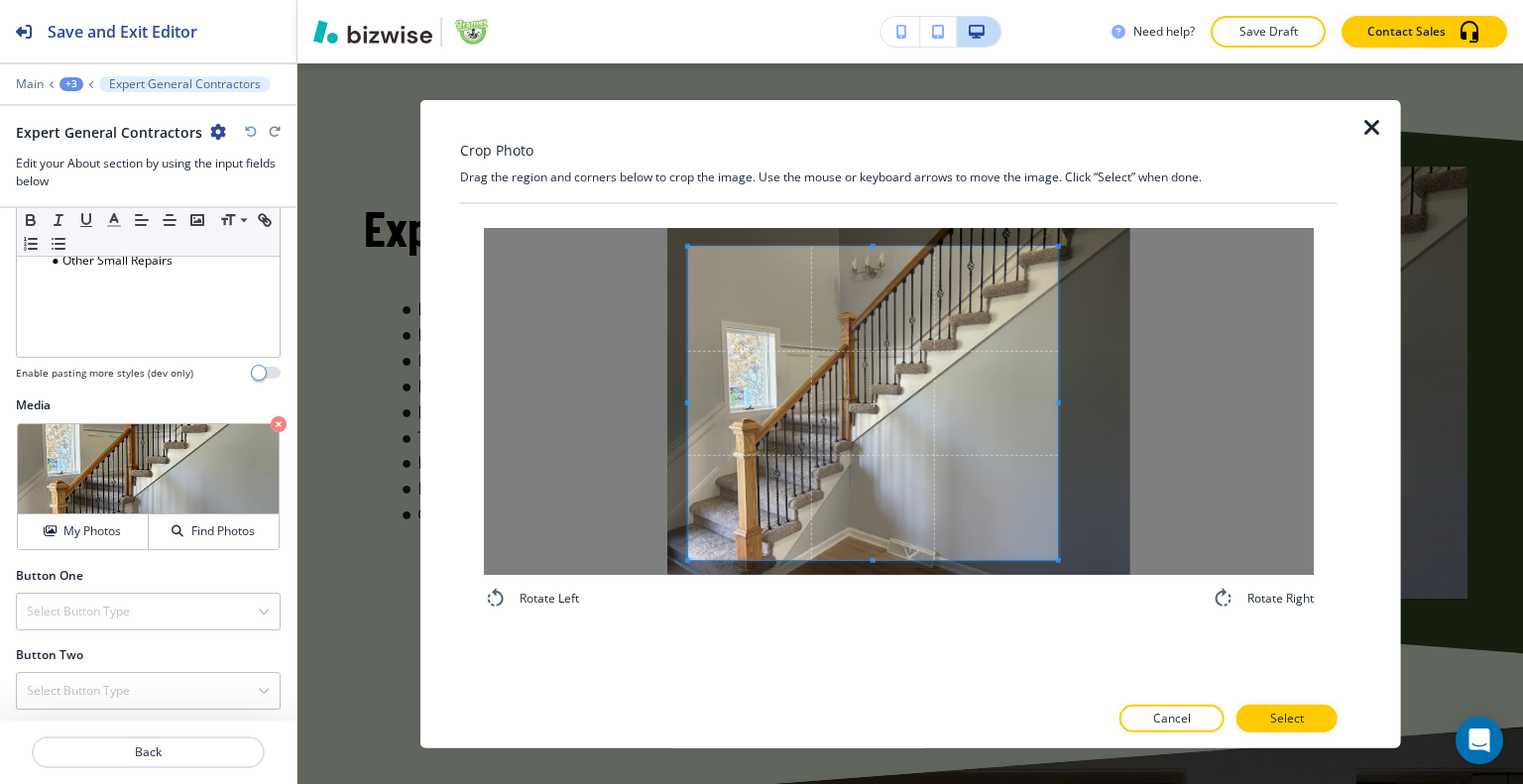 click at bounding box center (1372, 127) 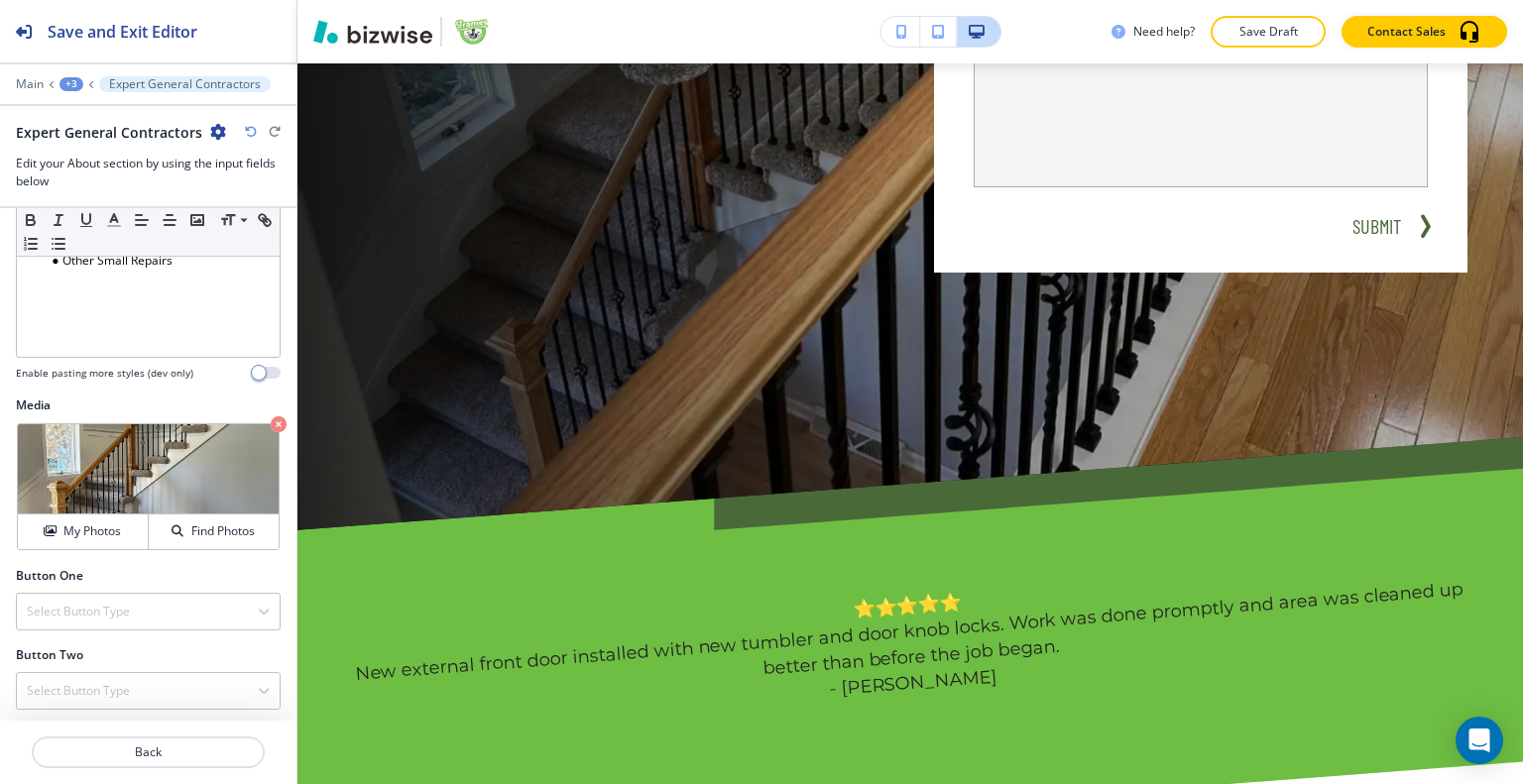 scroll, scrollTop: 0, scrollLeft: 0, axis: both 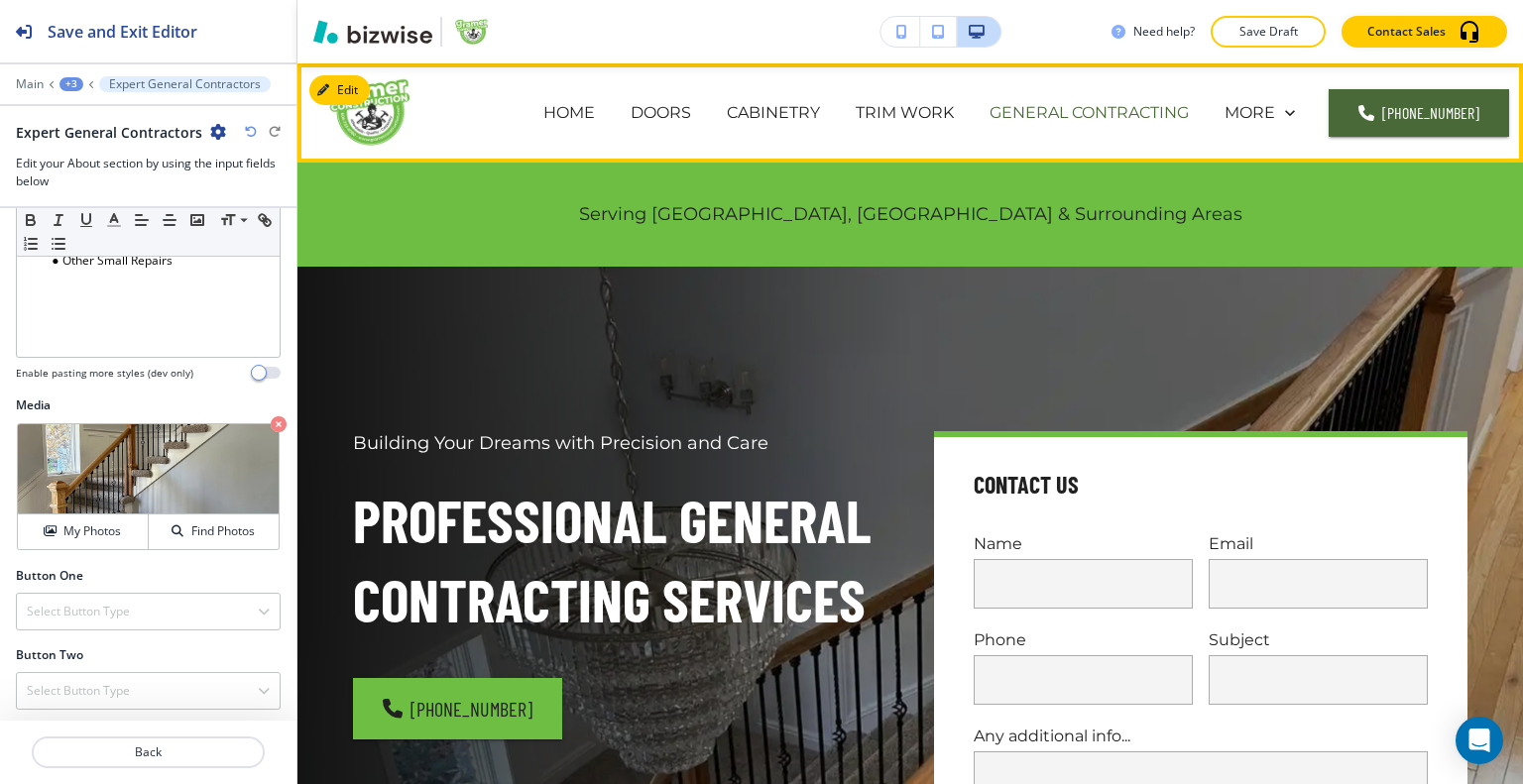 click on "GENERAL CONTRACTING" at bounding box center (1089, 112) 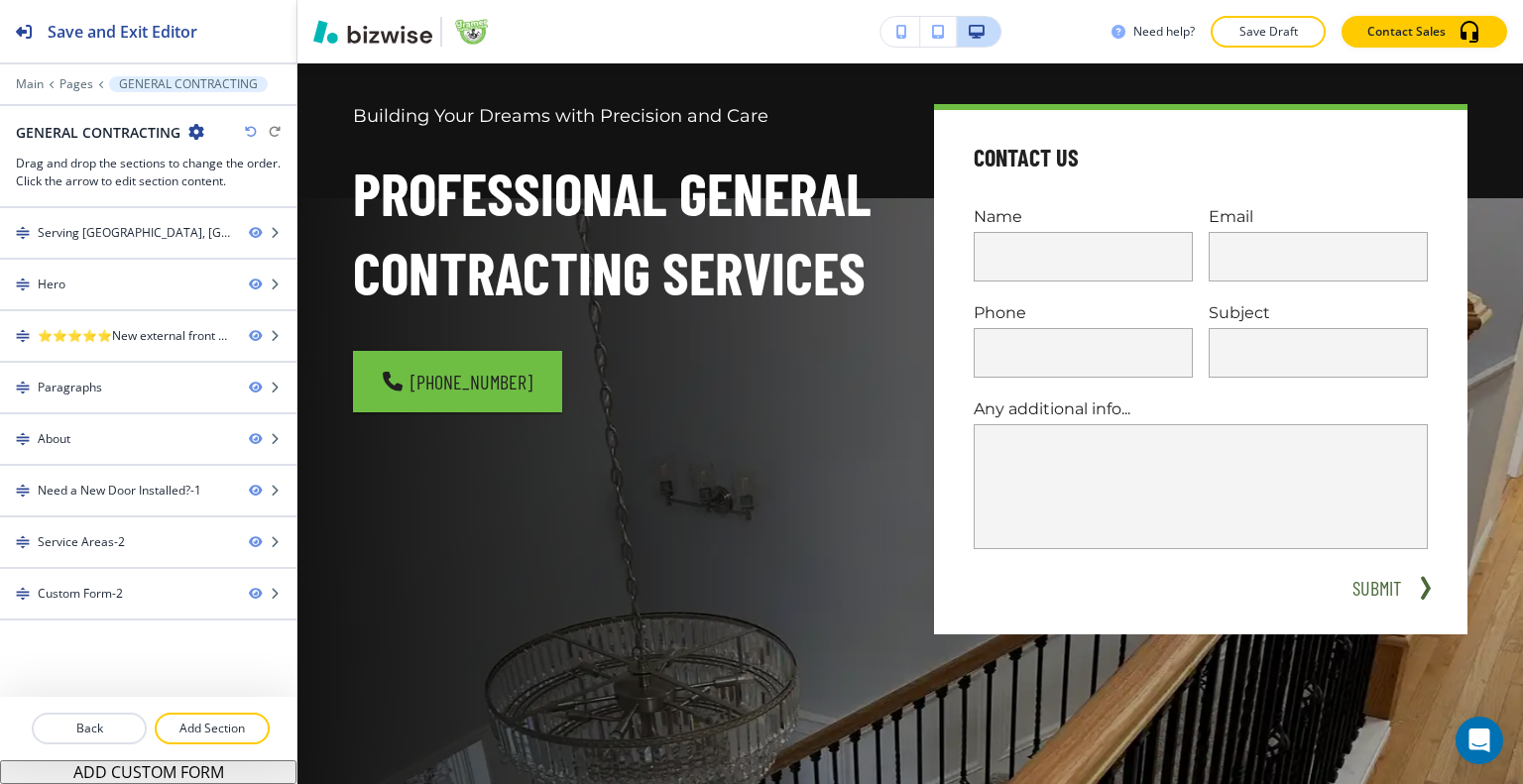 scroll, scrollTop: 0, scrollLeft: 0, axis: both 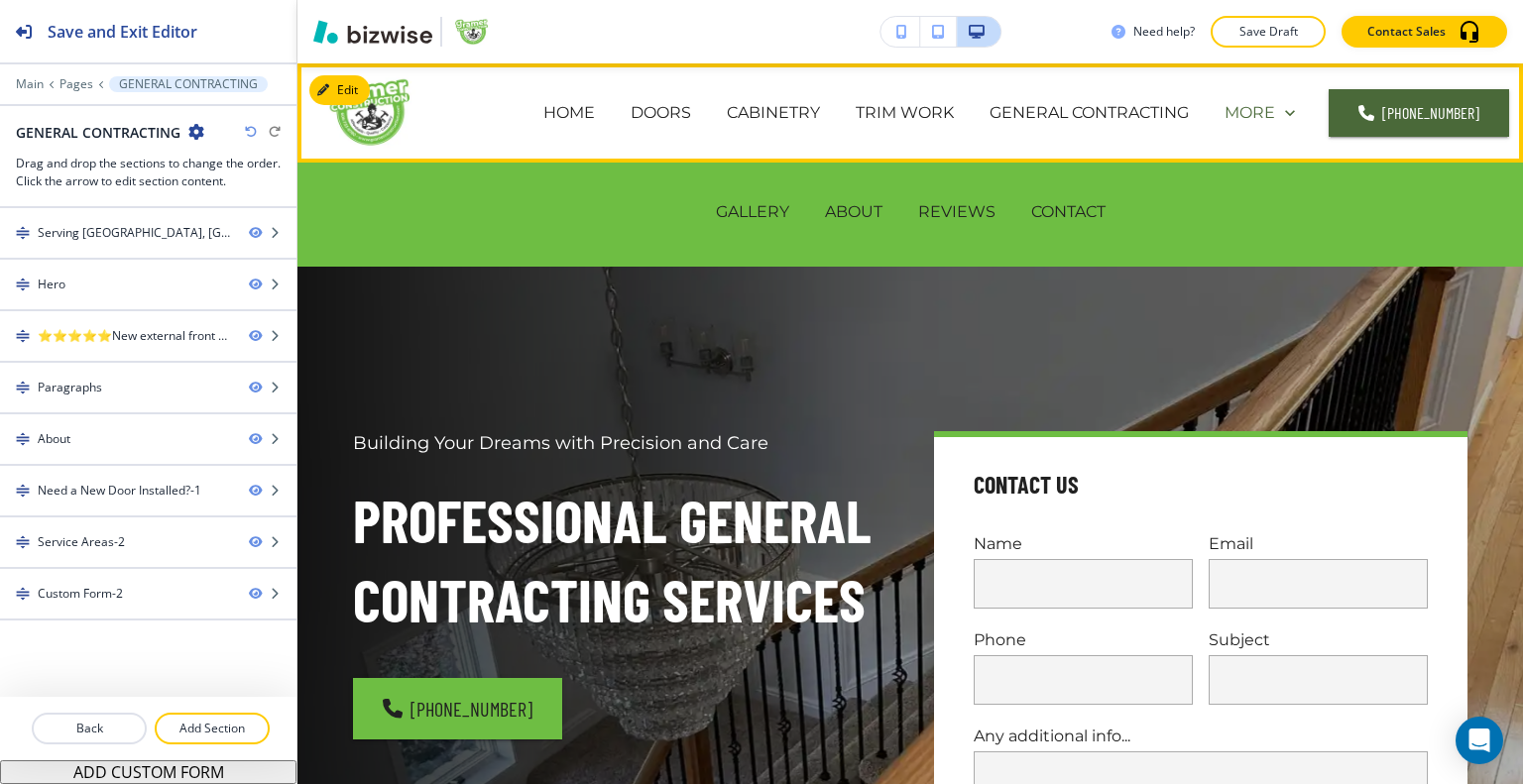 click on "MORE" at bounding box center [1249, 112] 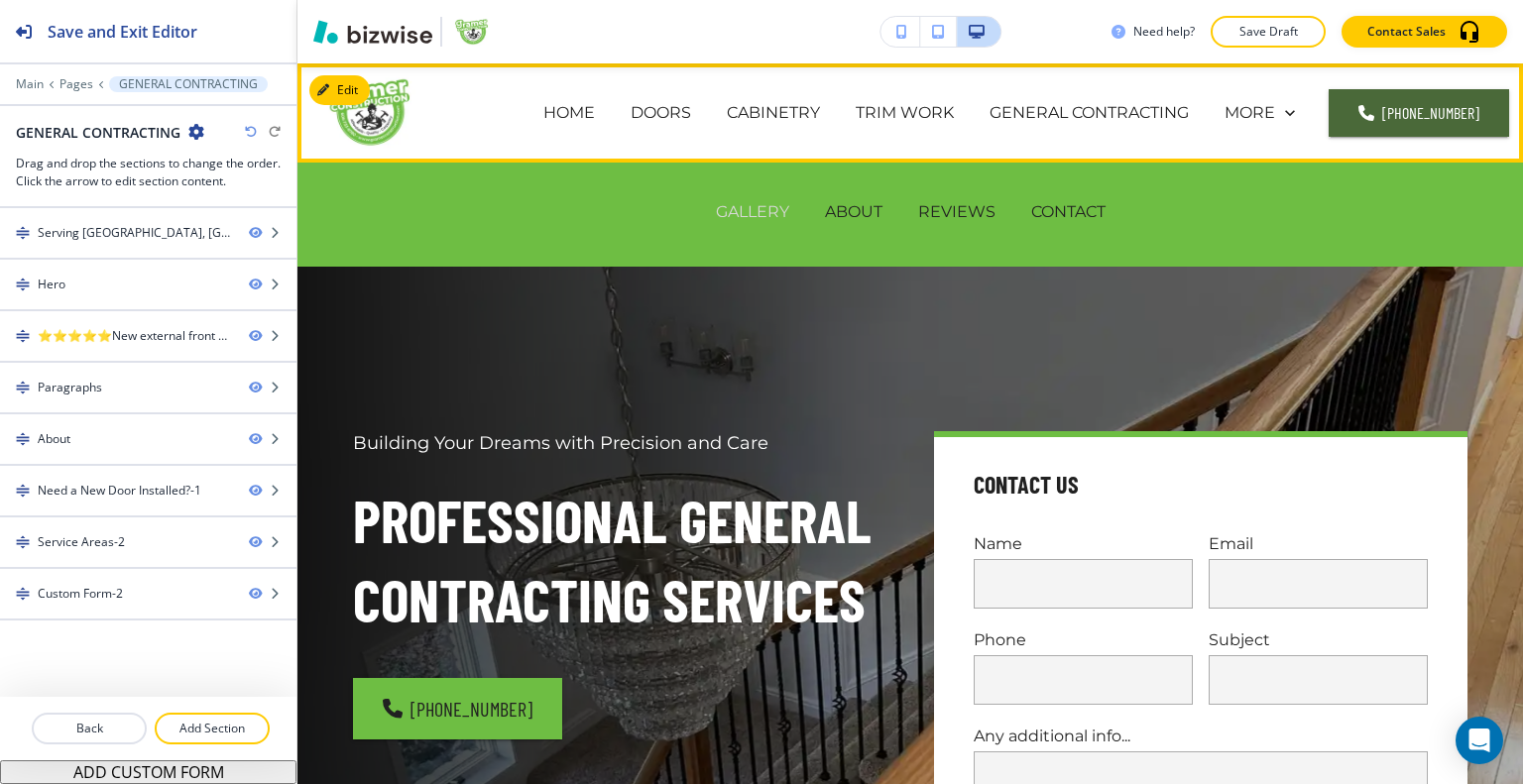 click on "GALLERY" at bounding box center [753, 211] 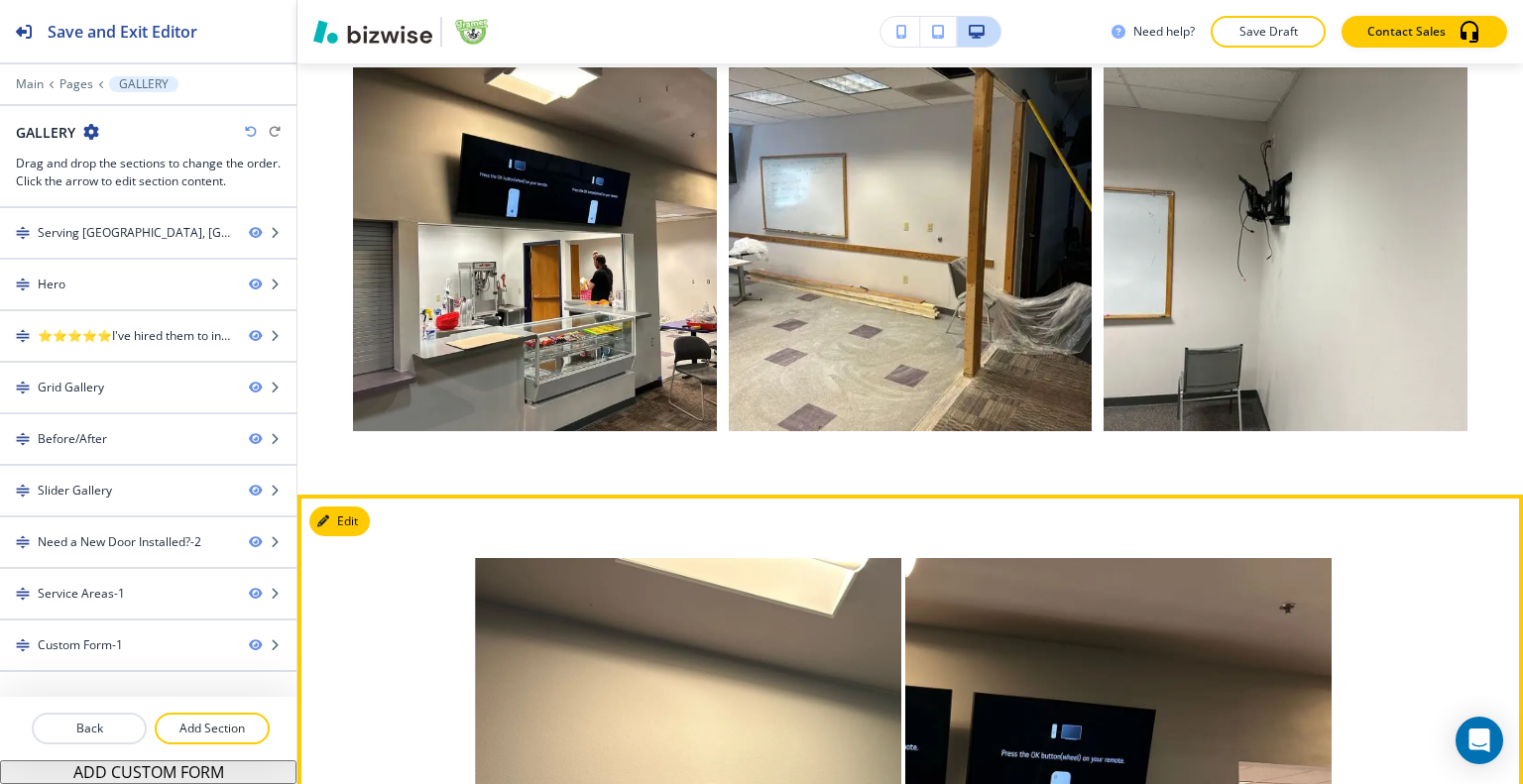 scroll, scrollTop: 3172, scrollLeft: 0, axis: vertical 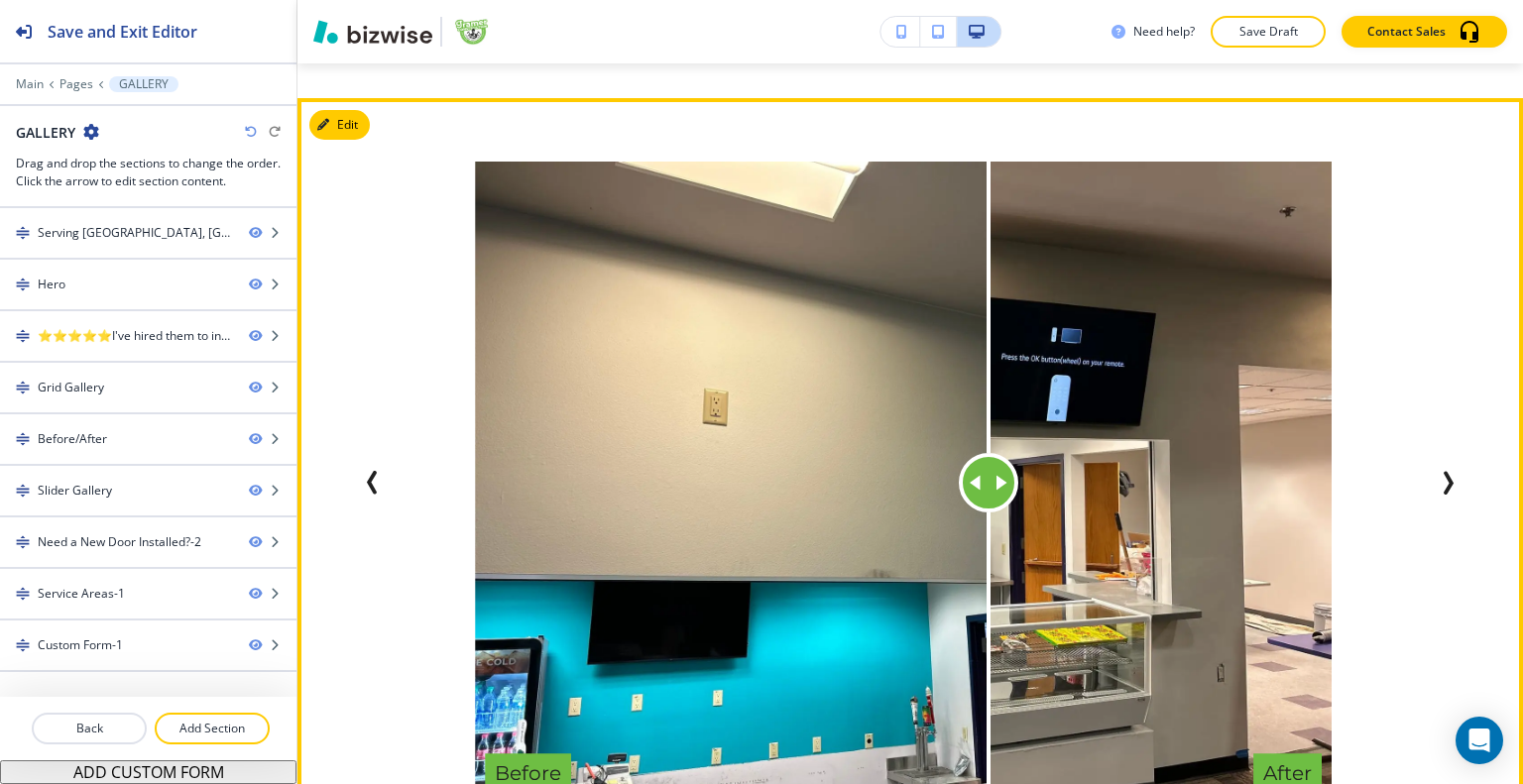 drag, startPoint x: 922, startPoint y: 473, endPoint x: 988, endPoint y: 458, distance: 67.68309 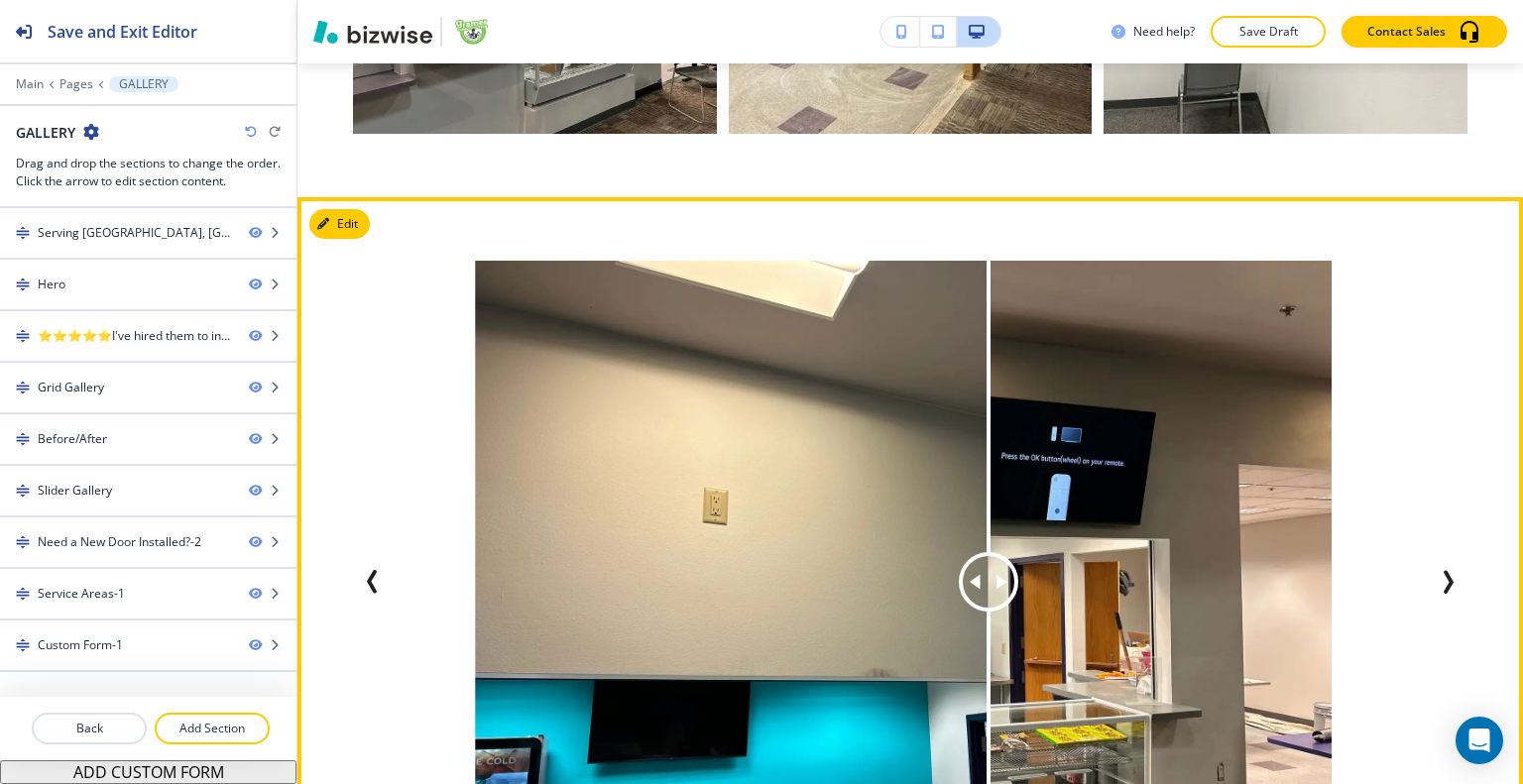 scroll, scrollTop: 3469, scrollLeft: 0, axis: vertical 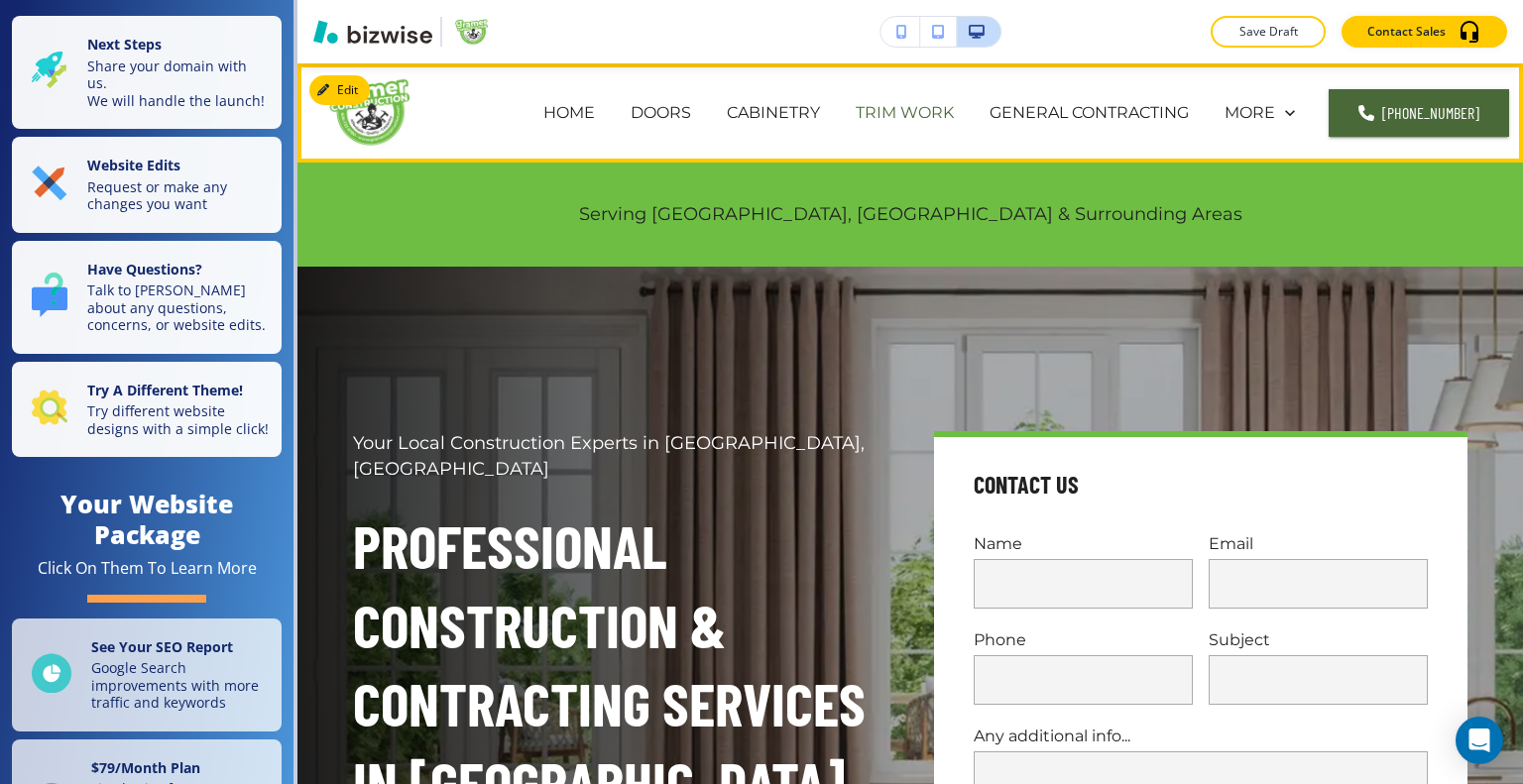 click on "TRIM WORK" at bounding box center [904, 112] 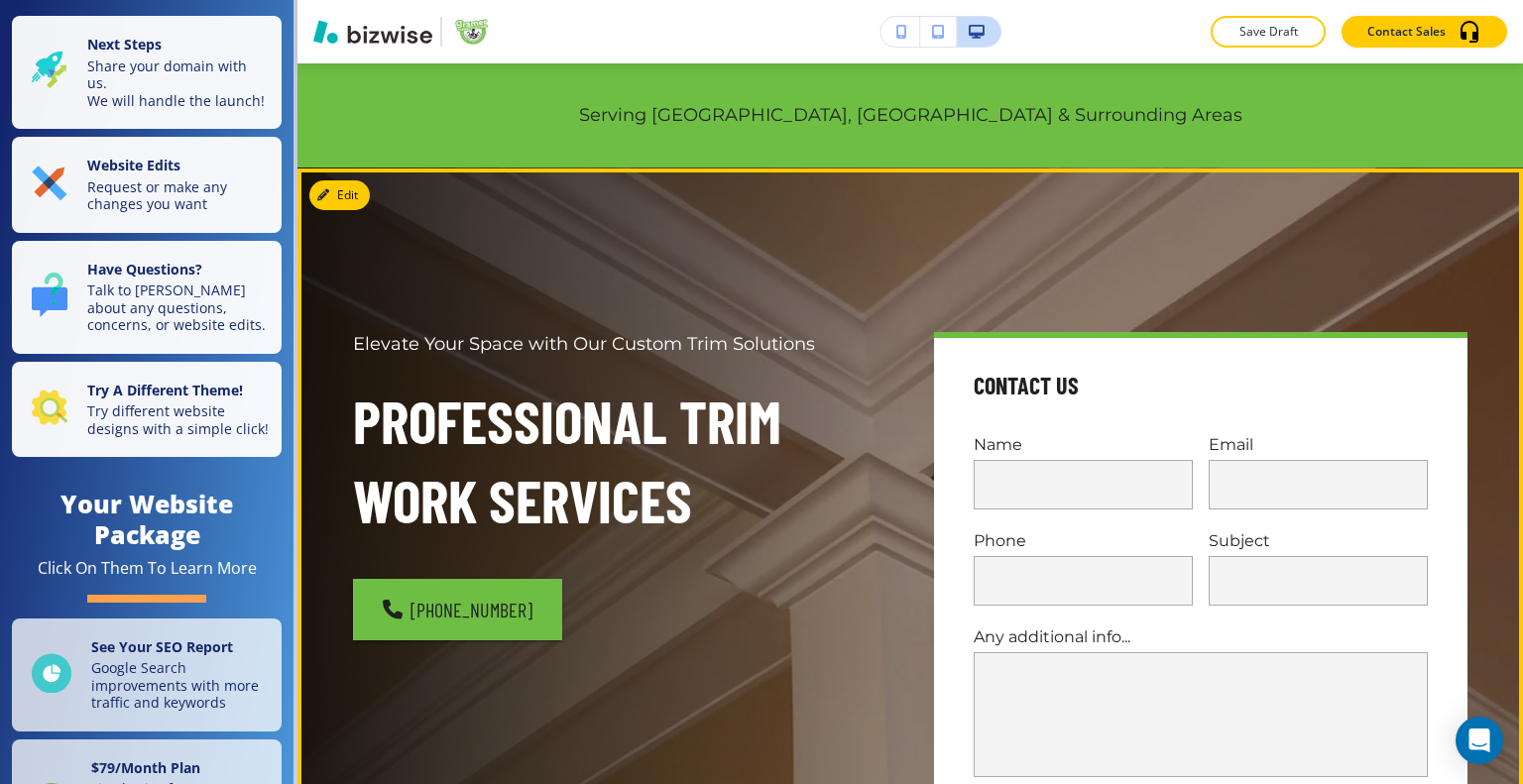 scroll, scrollTop: 0, scrollLeft: 0, axis: both 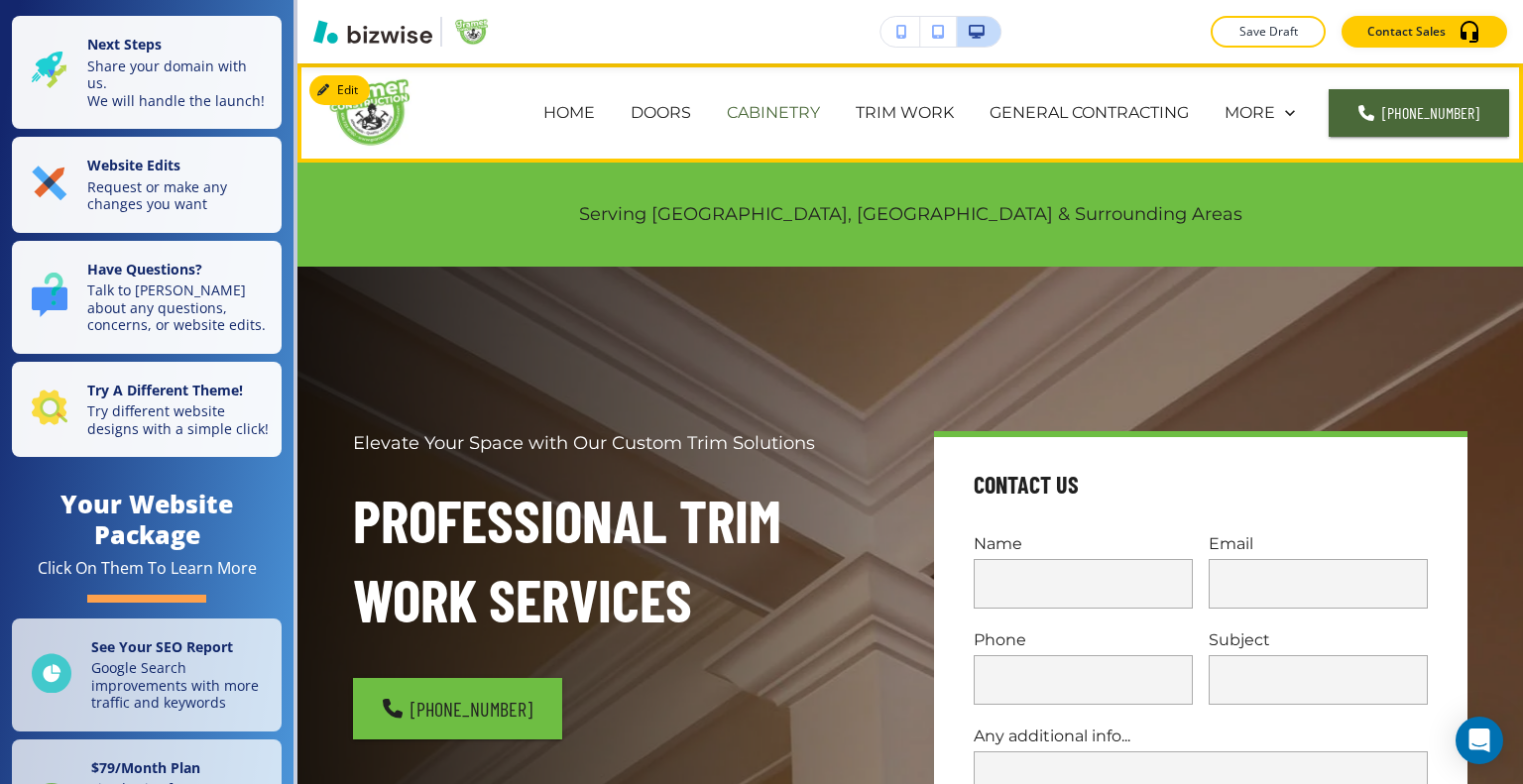 click on "CABINETRY" at bounding box center (773, 112) 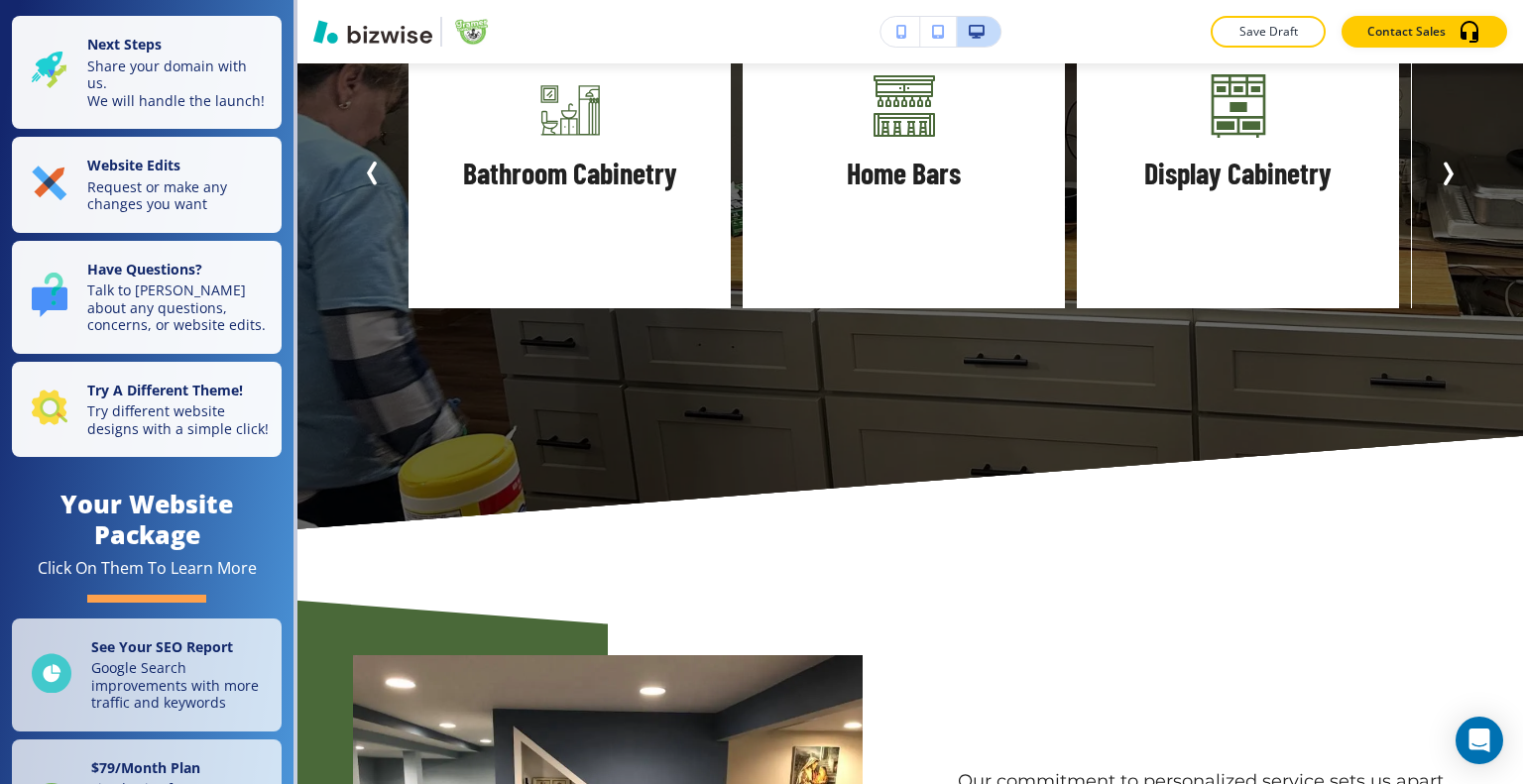 scroll, scrollTop: 2181, scrollLeft: 0, axis: vertical 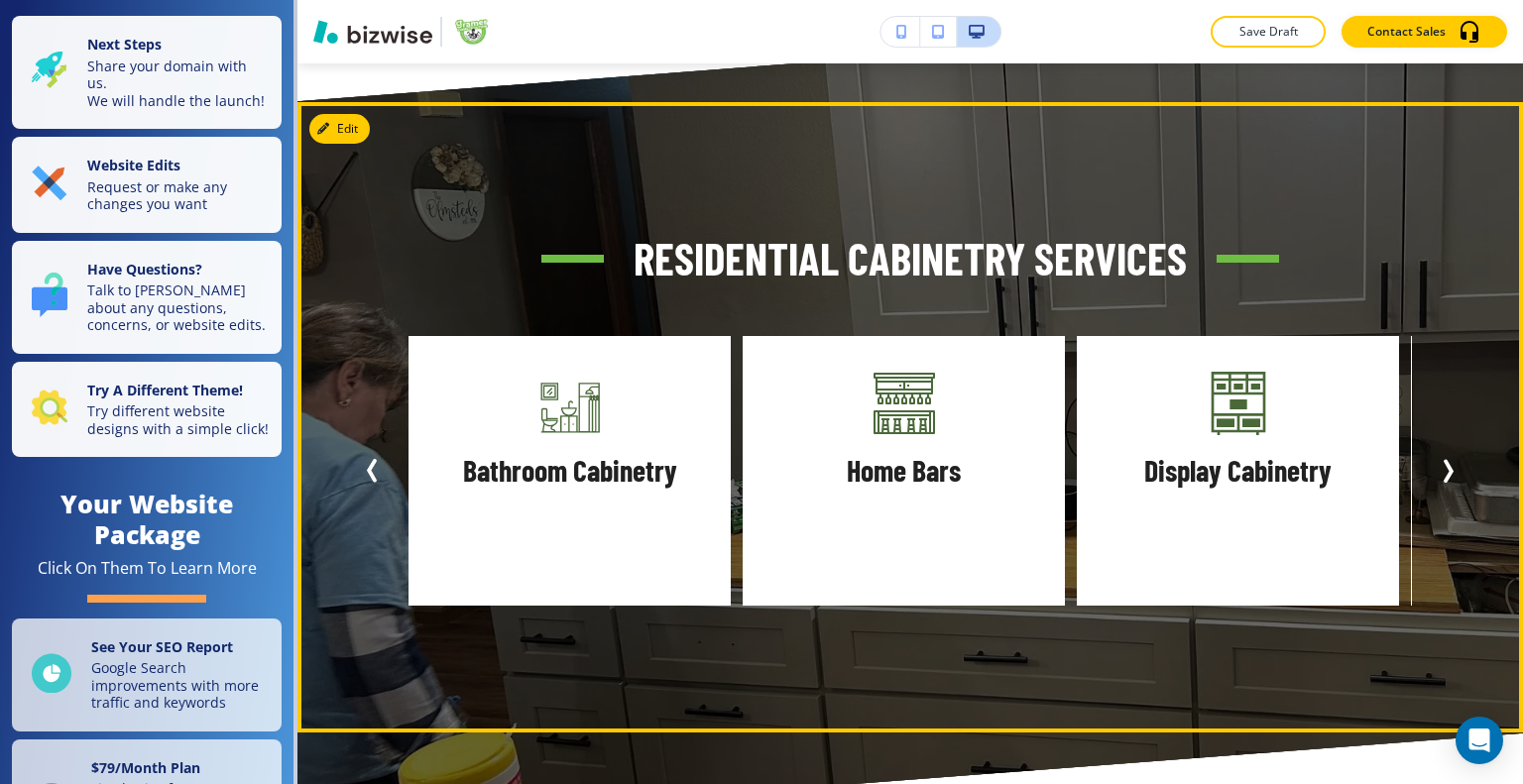 click 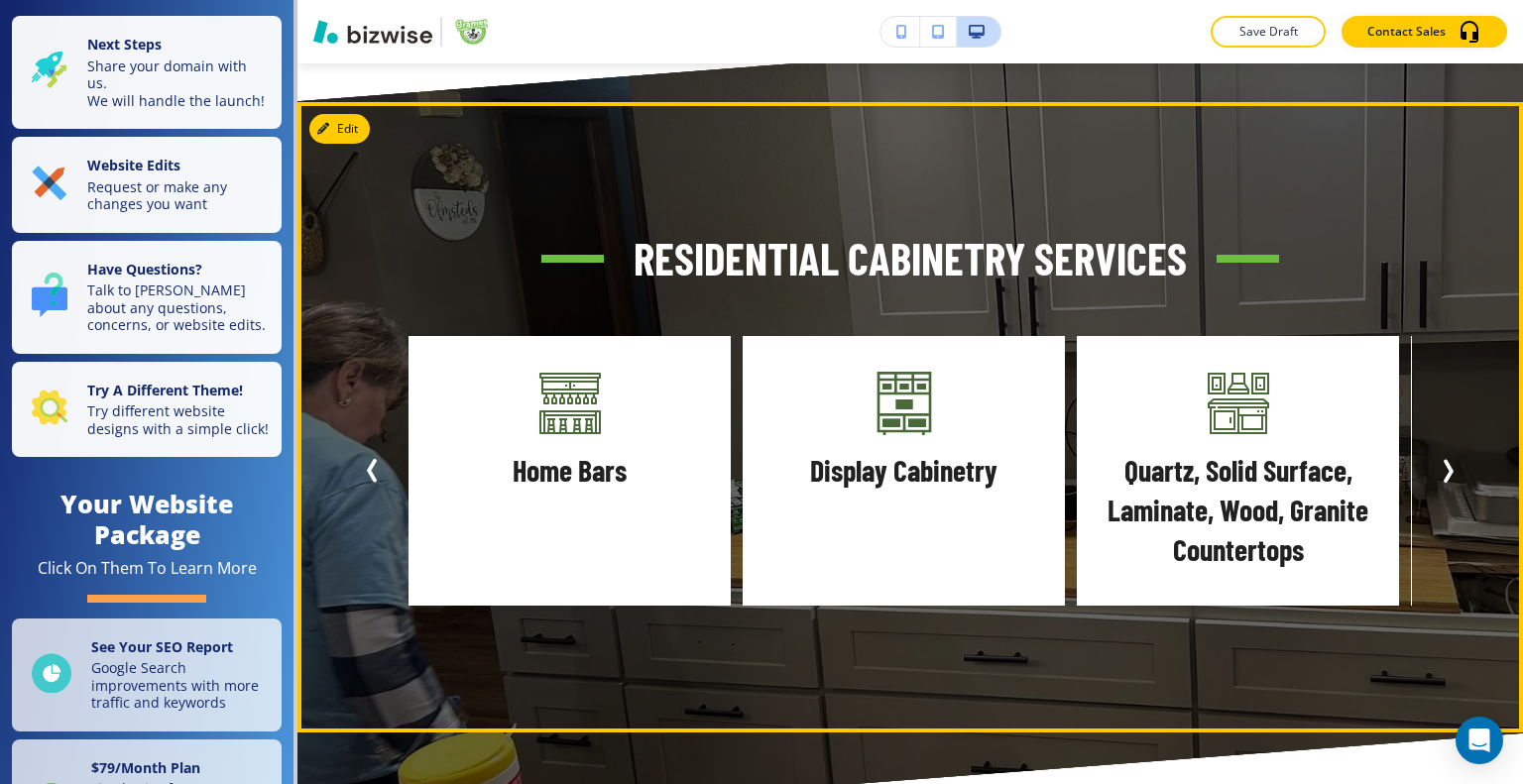 click 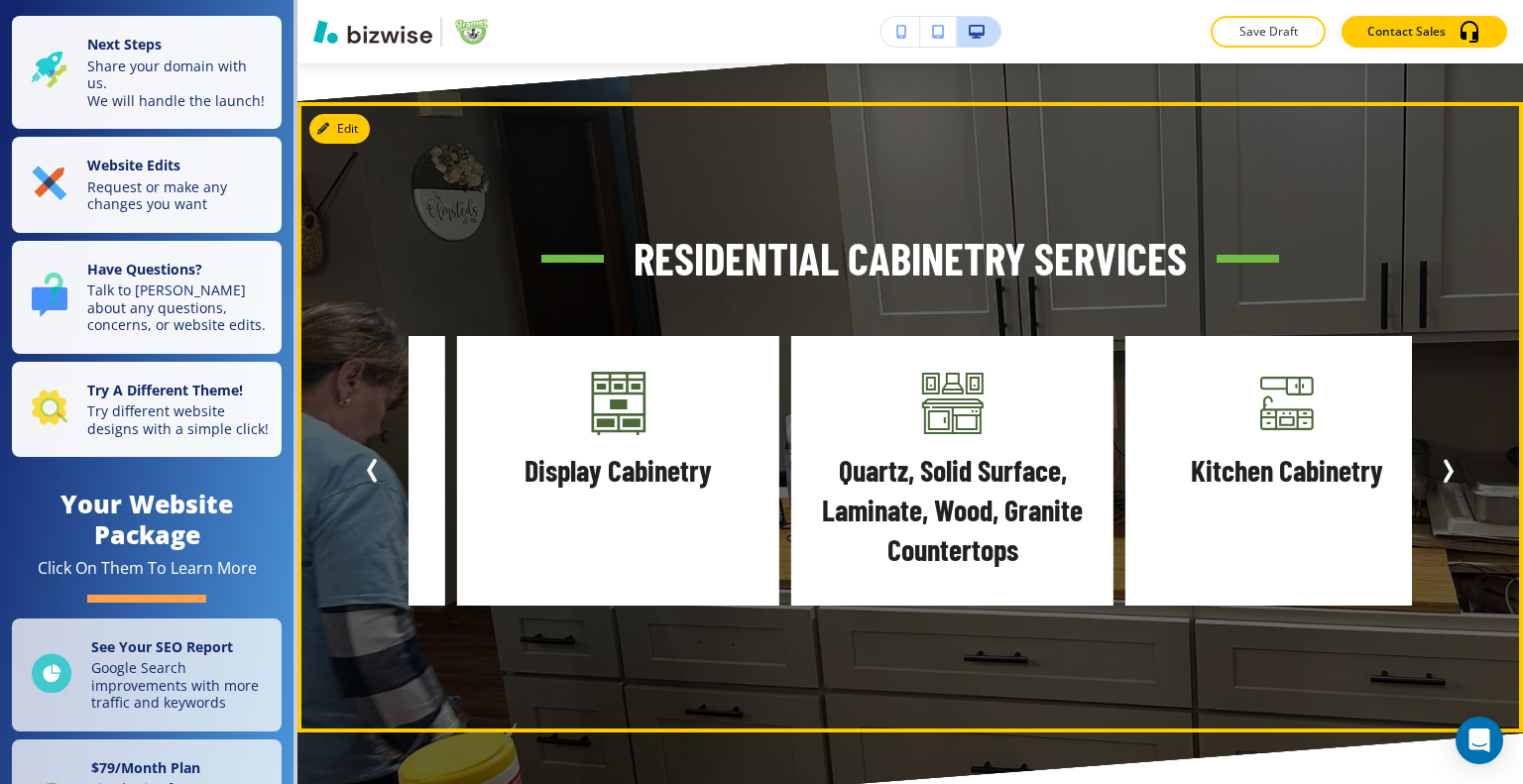 click 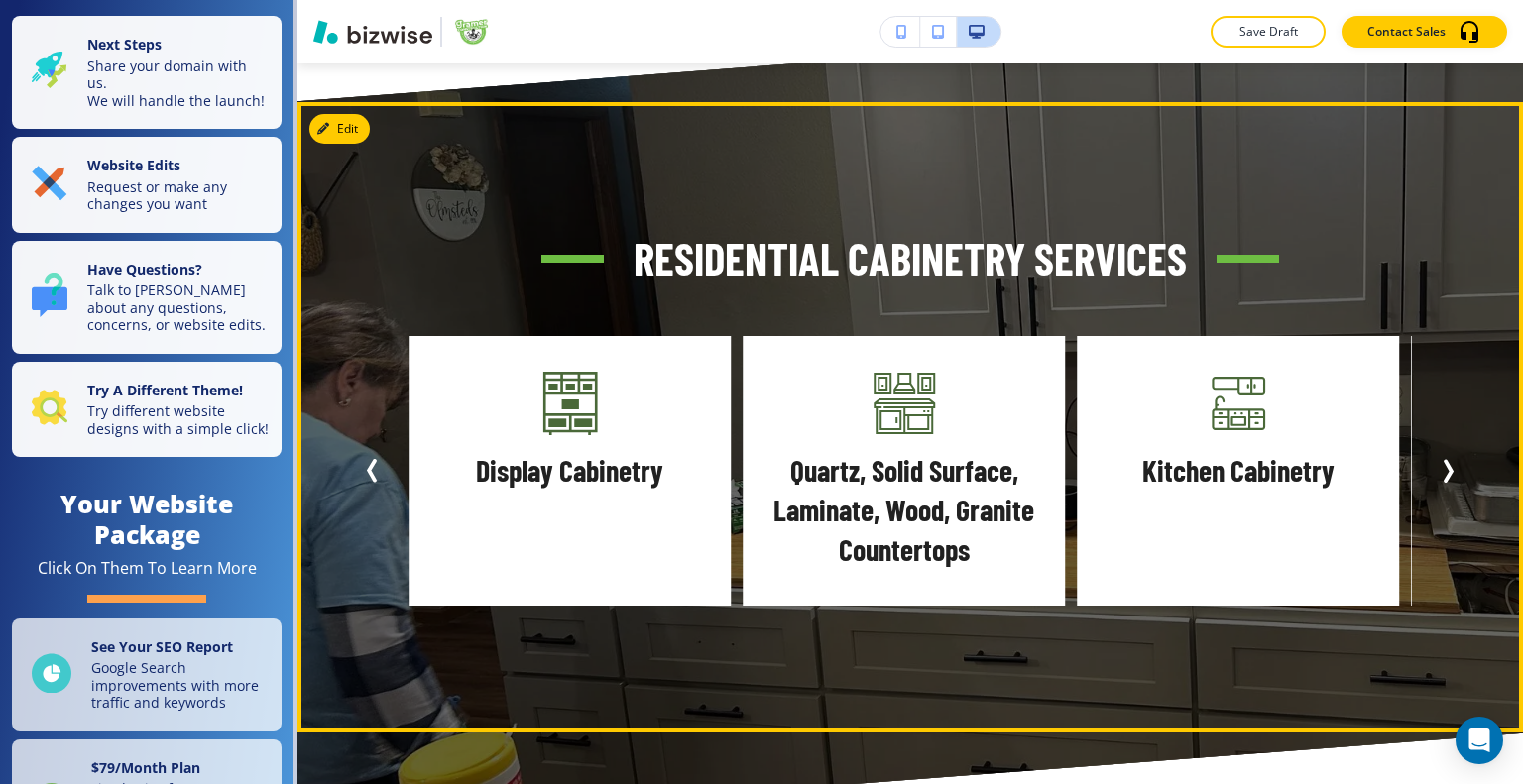 click 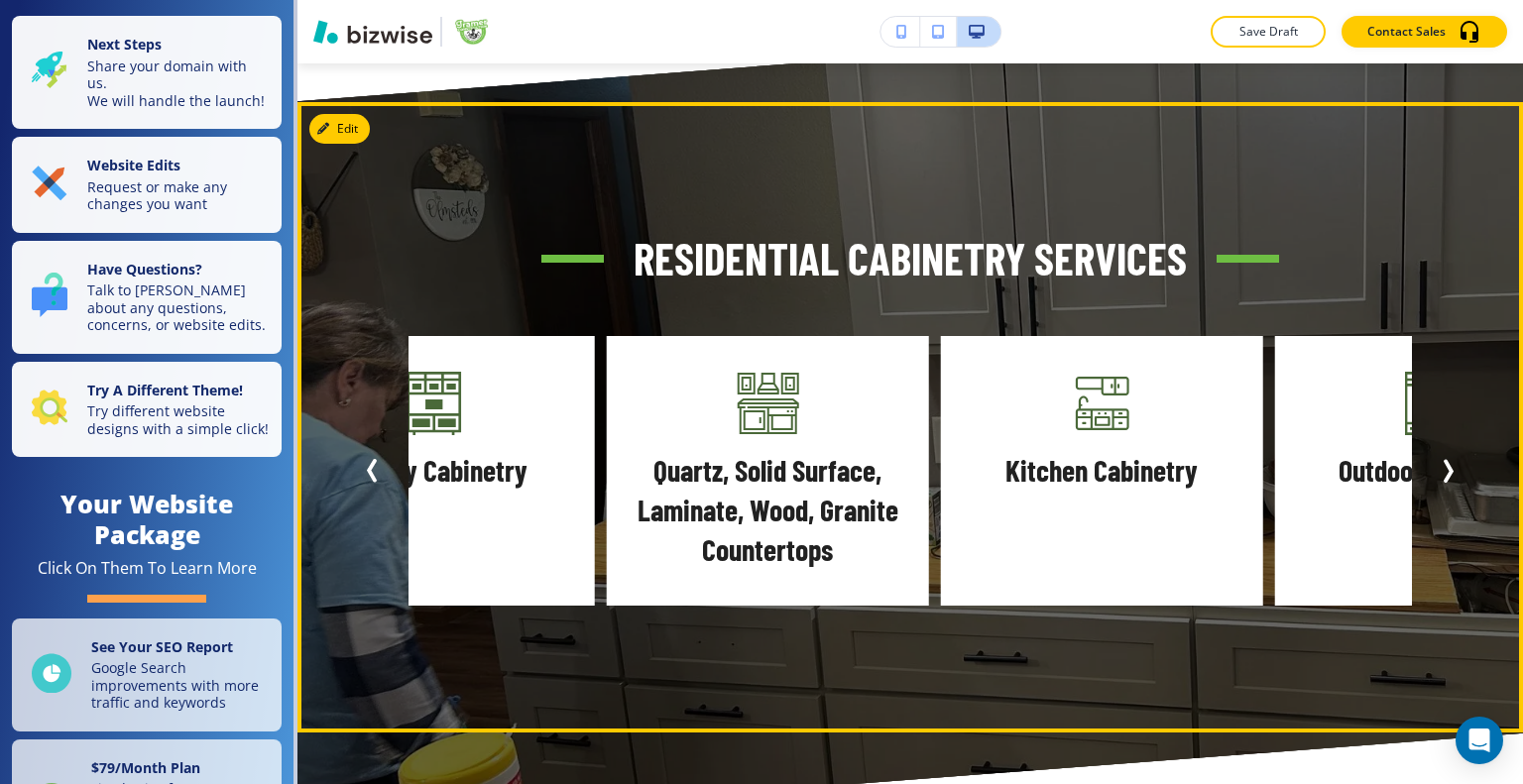 click 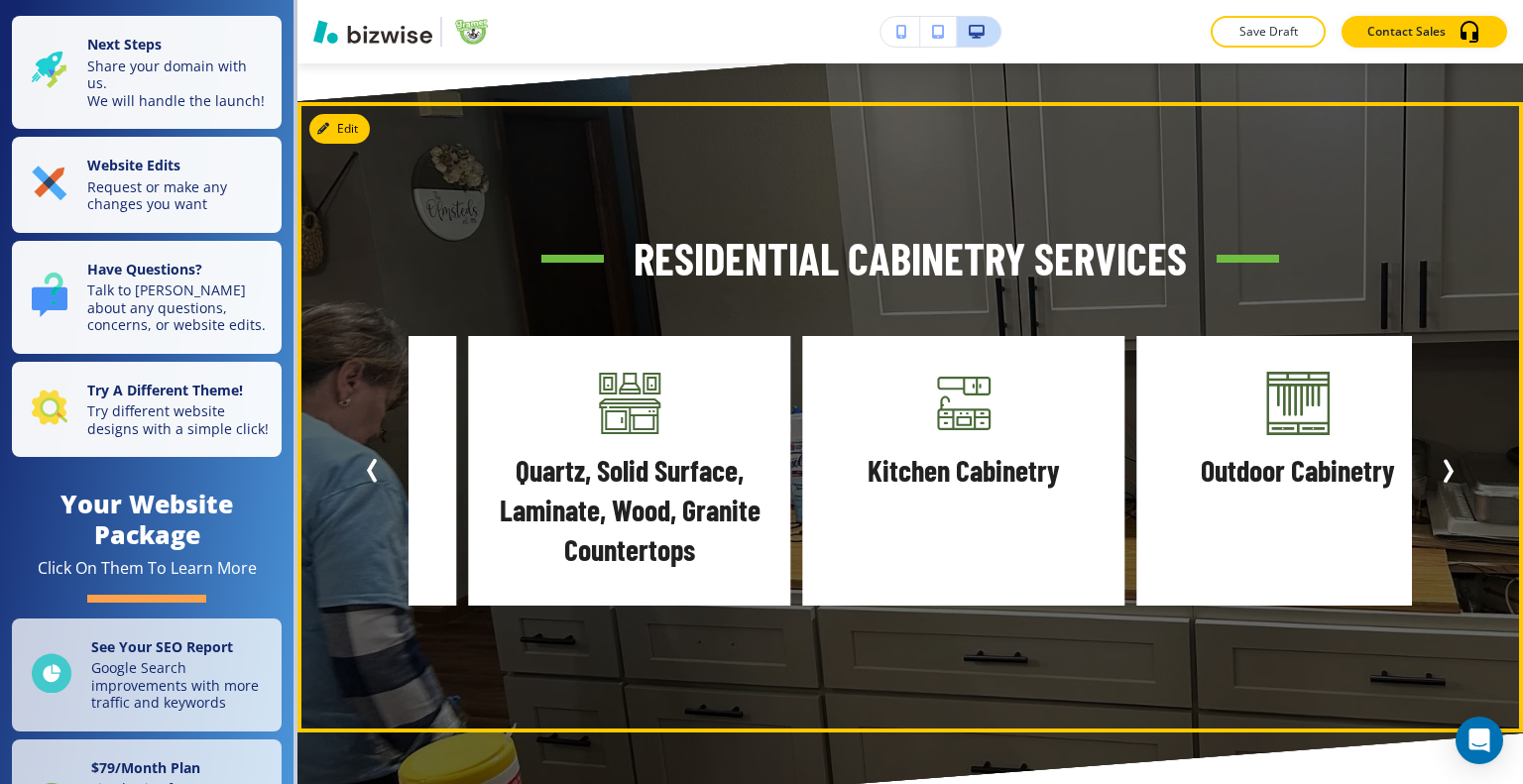 click 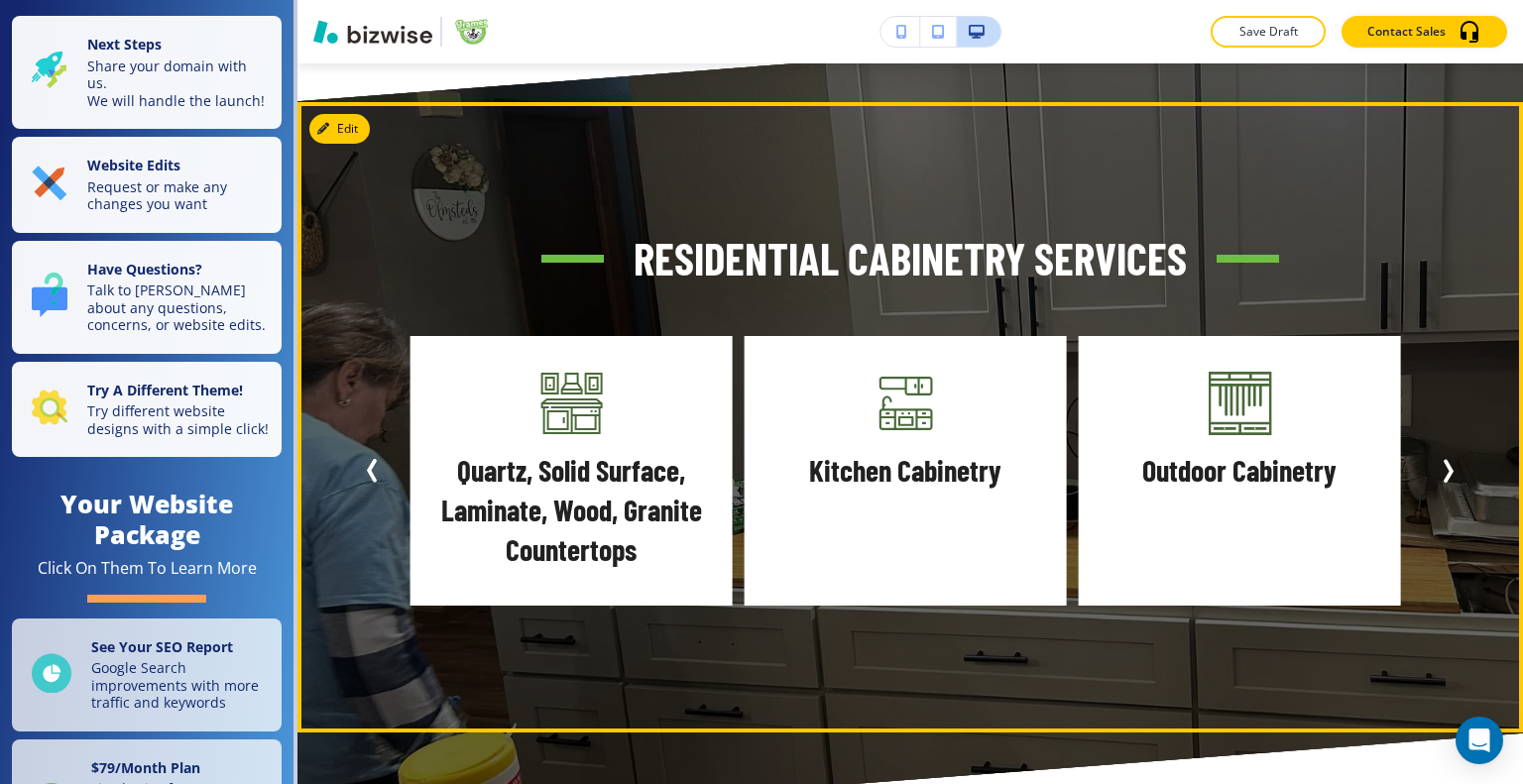 click 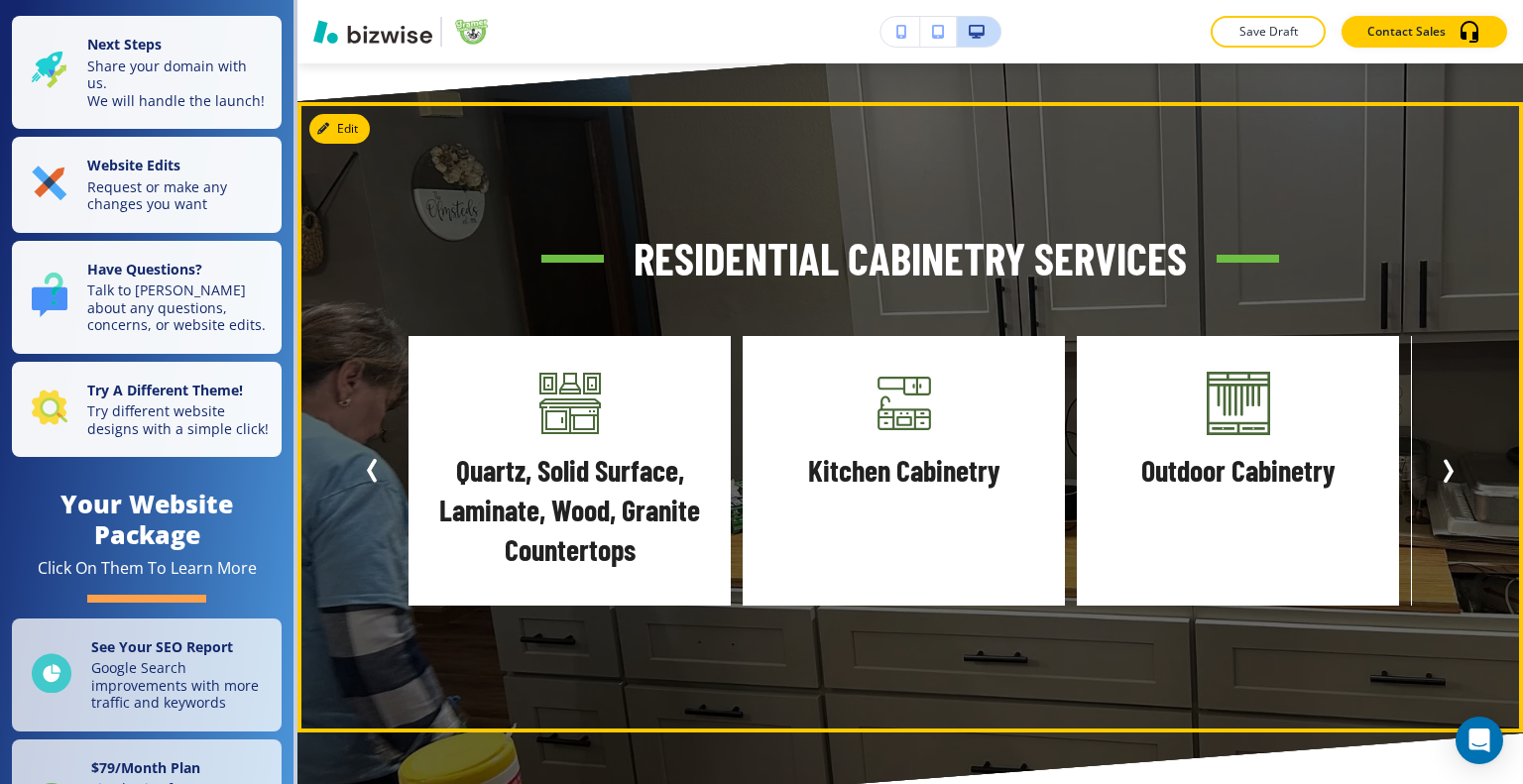 click 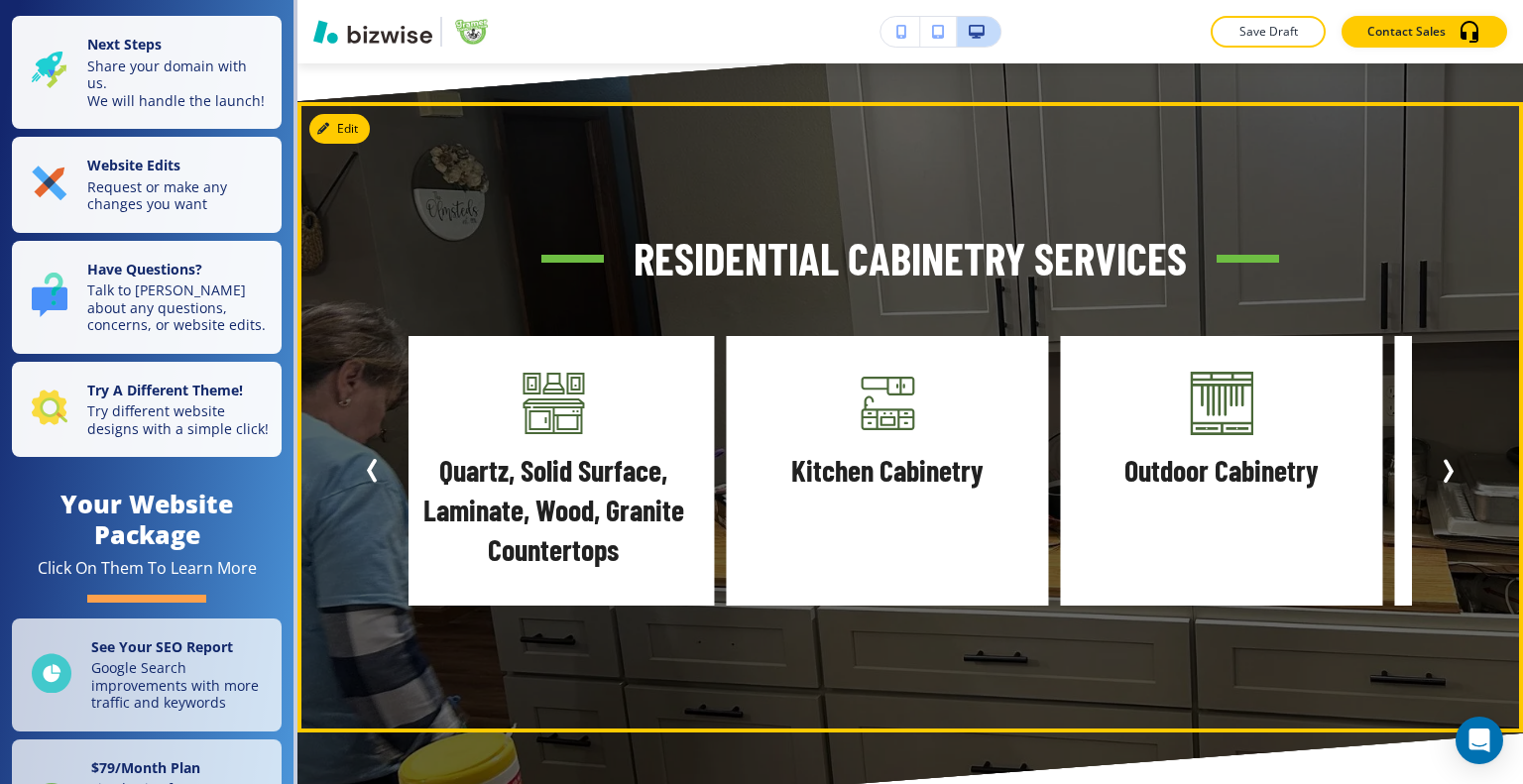 click 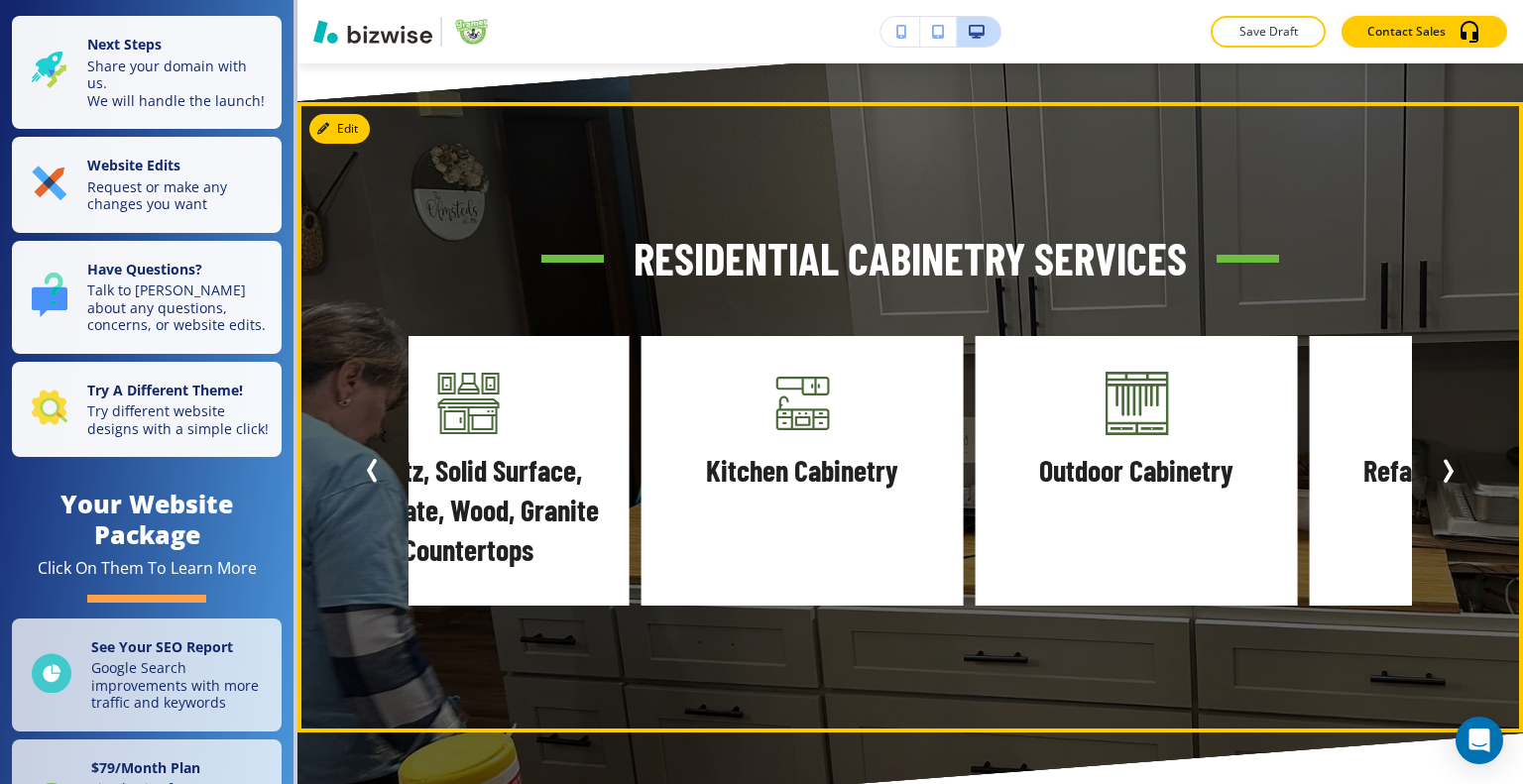 click 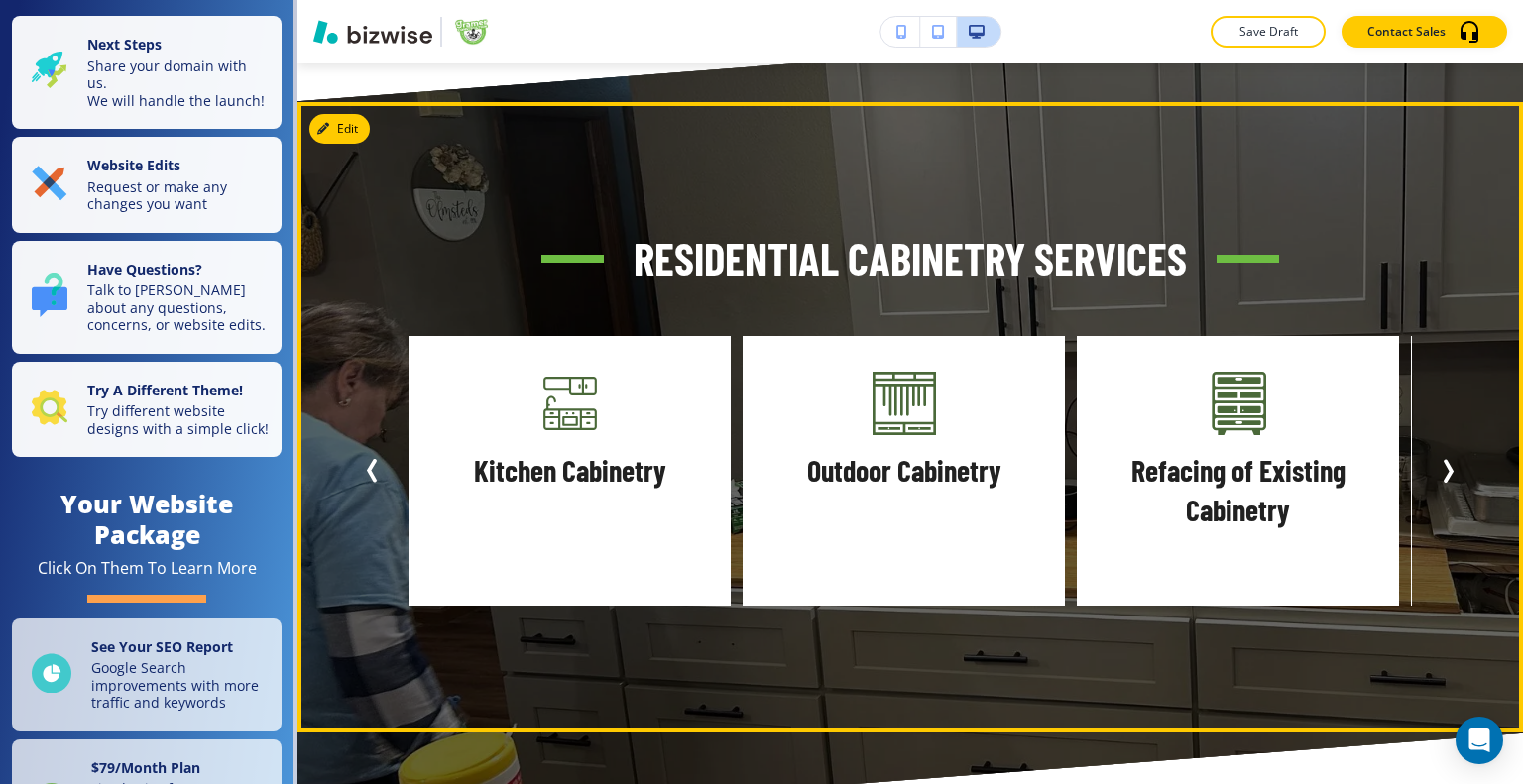 click 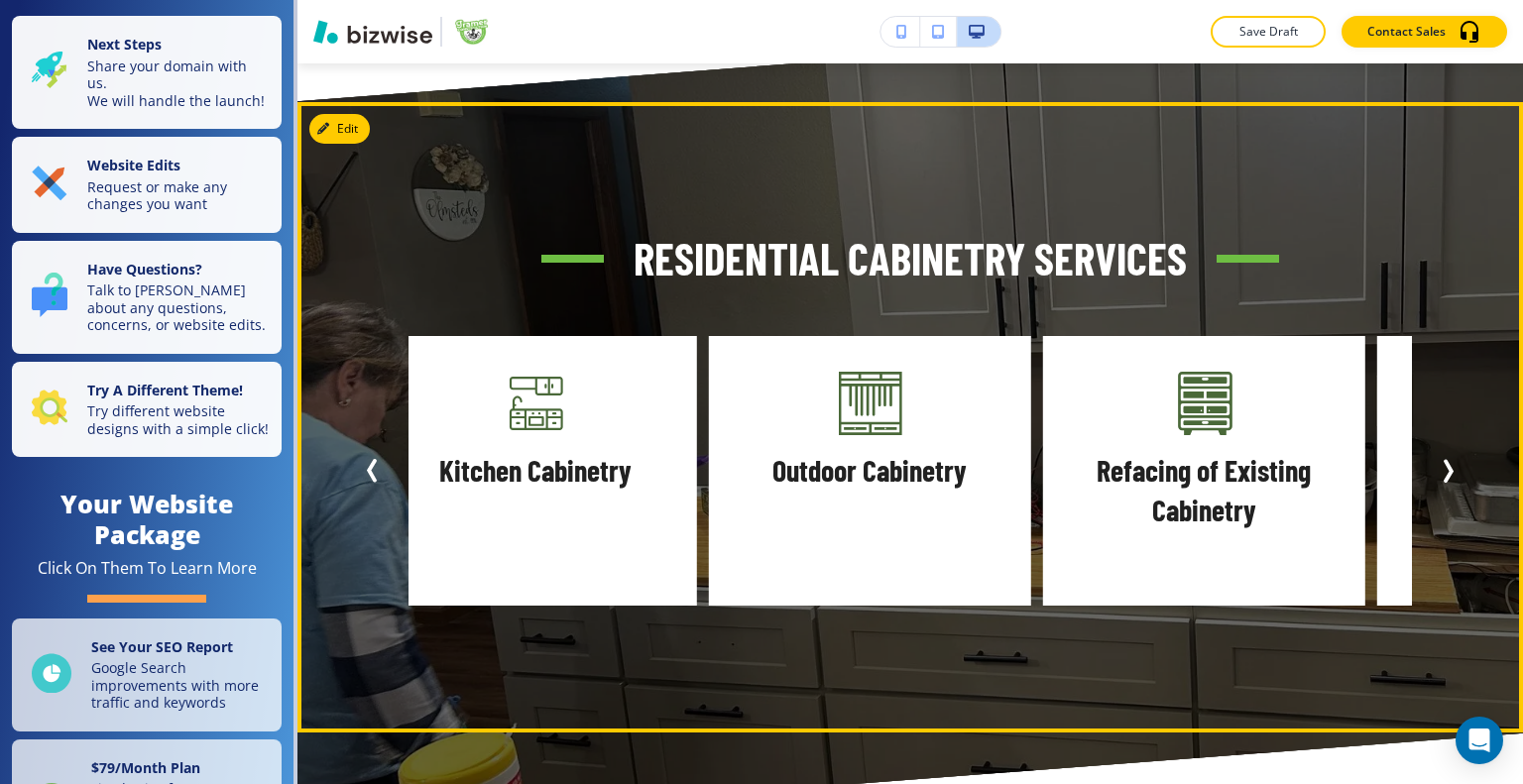 click 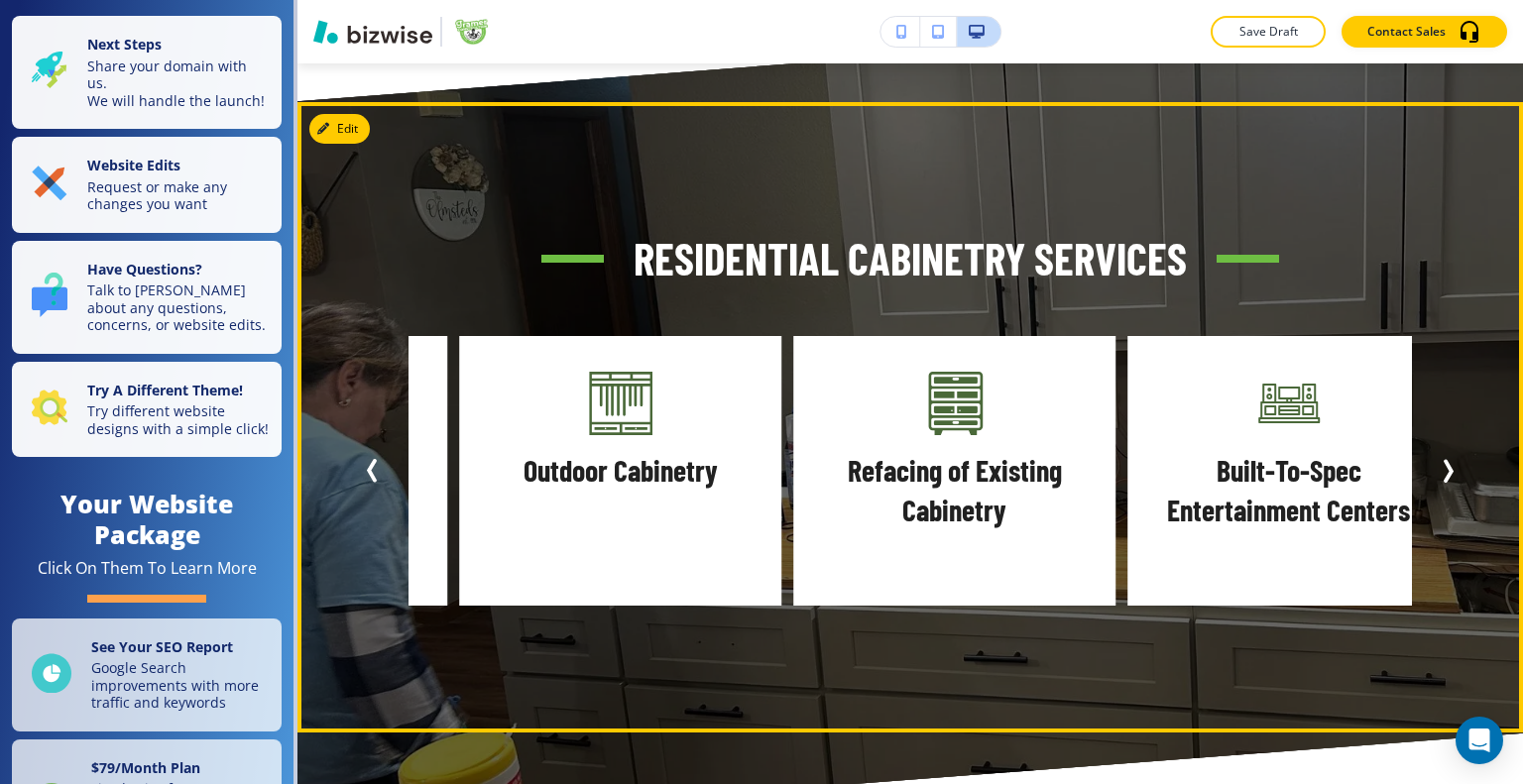 click 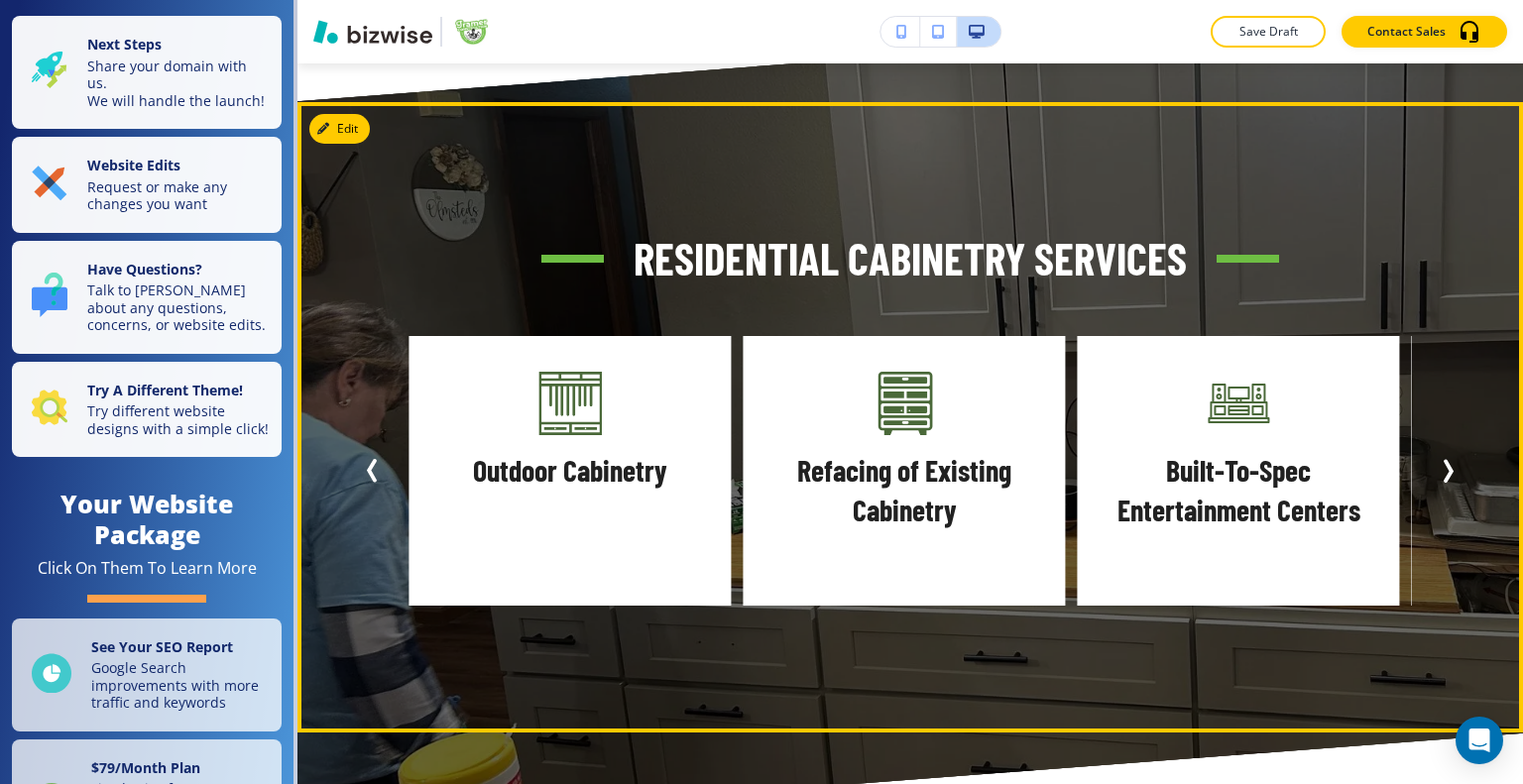 click 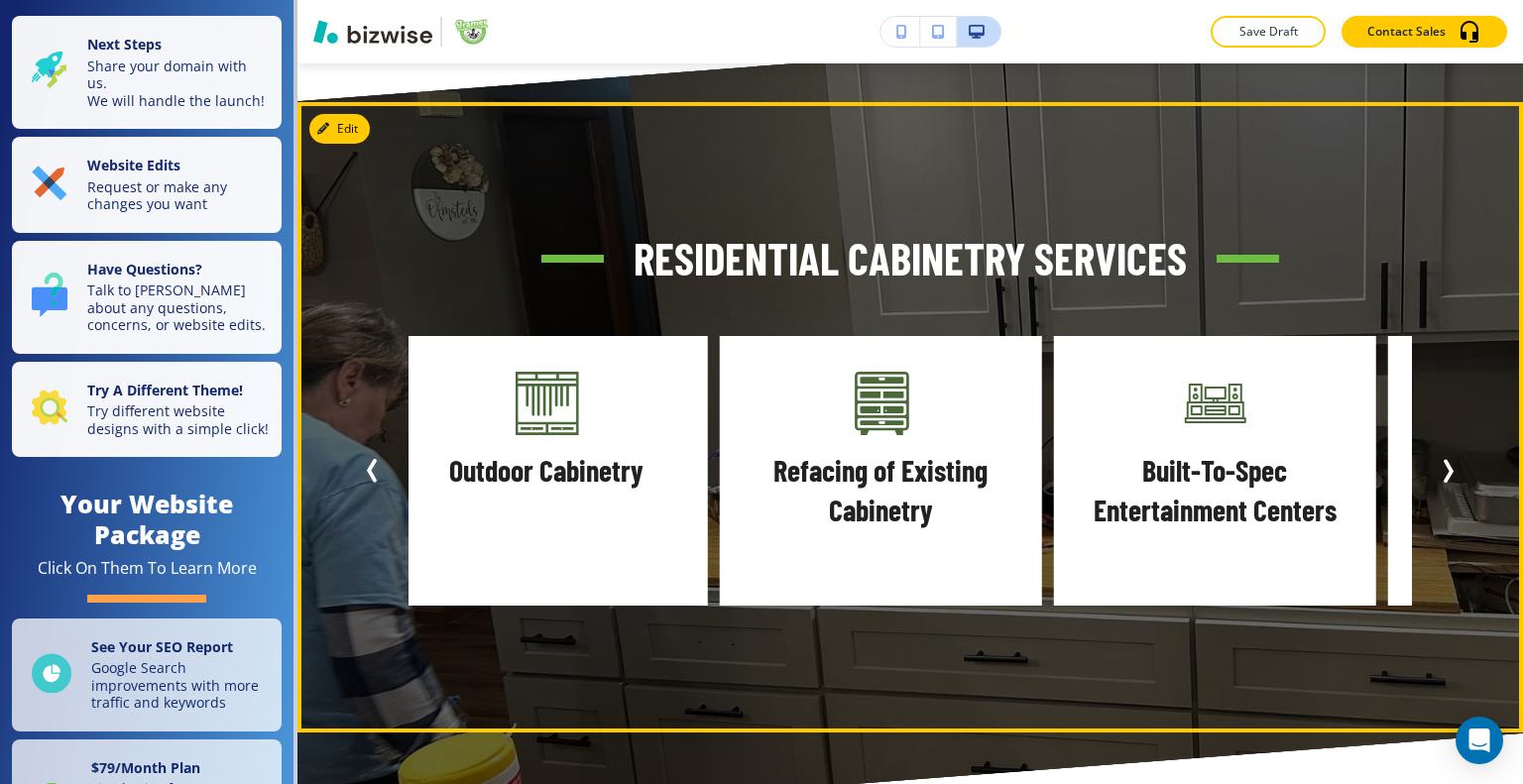 click 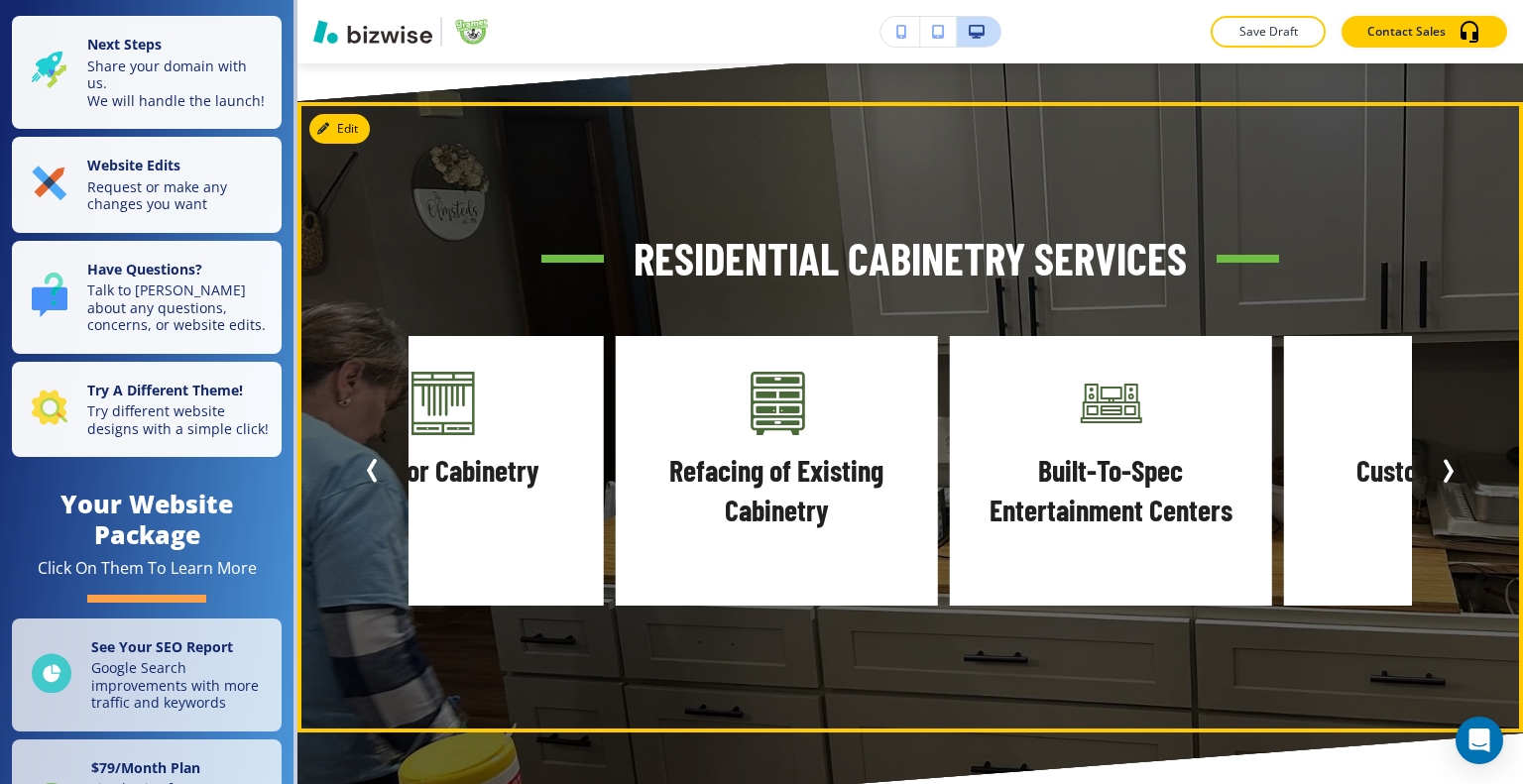 click 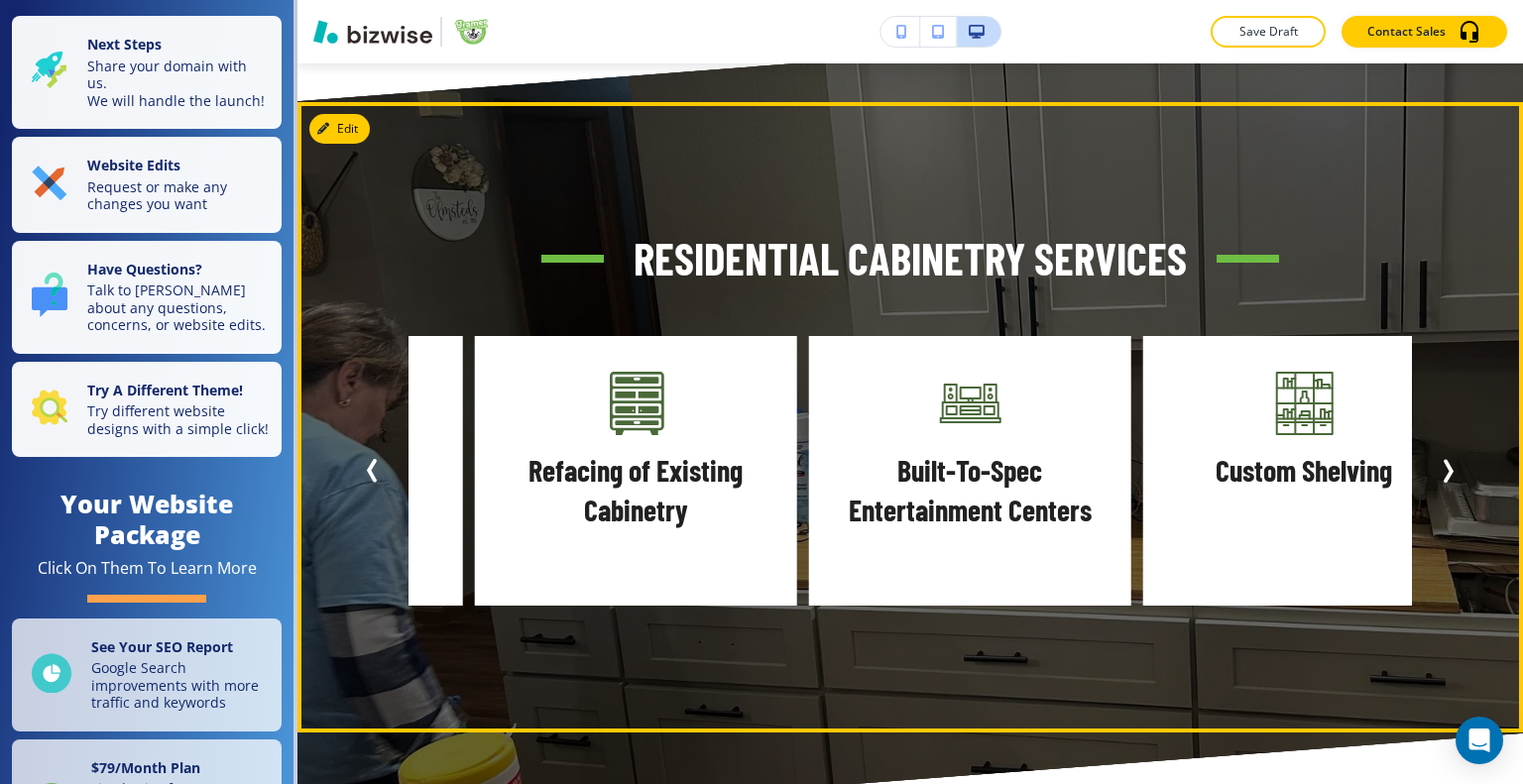 click 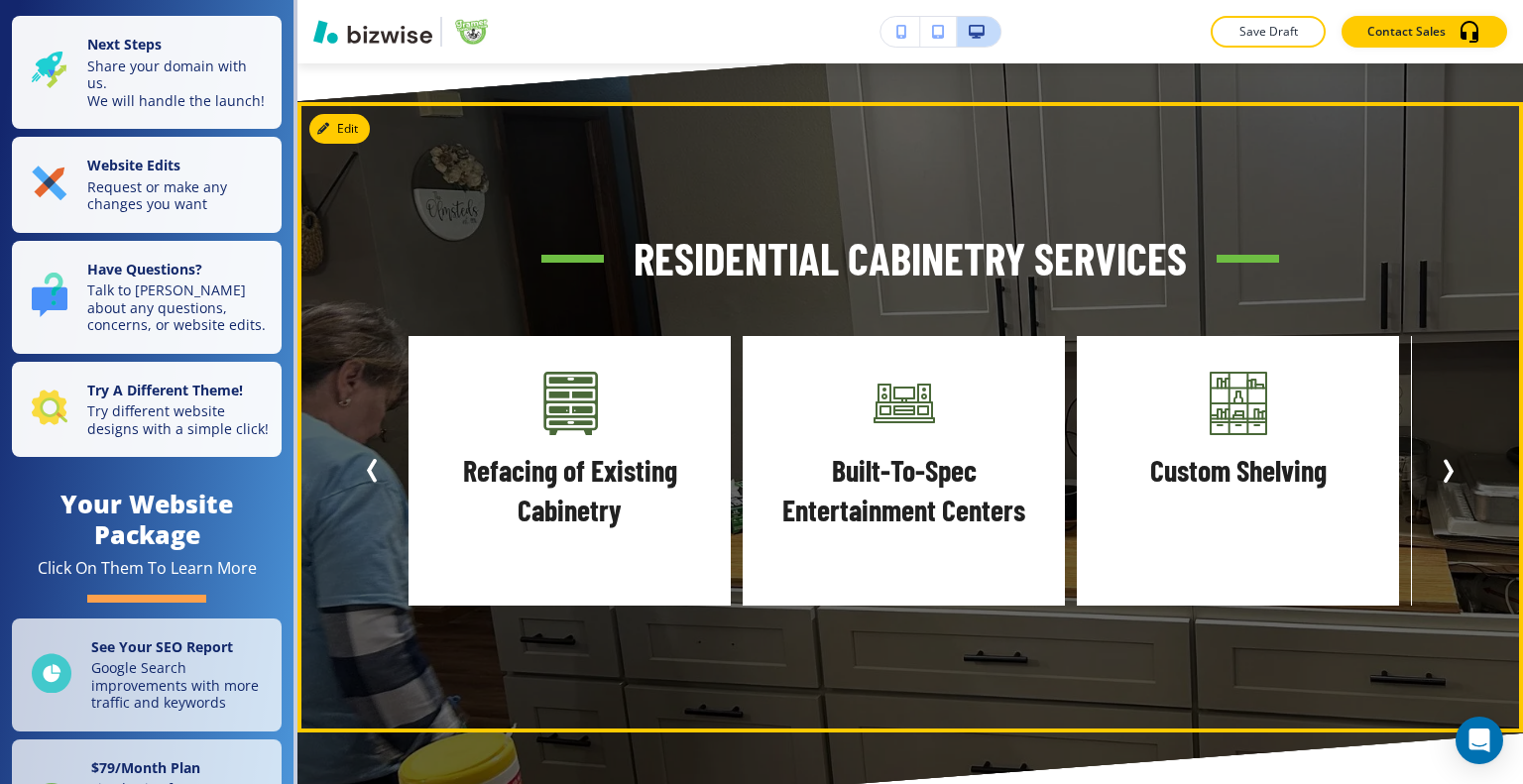 scroll, scrollTop: 2081, scrollLeft: 0, axis: vertical 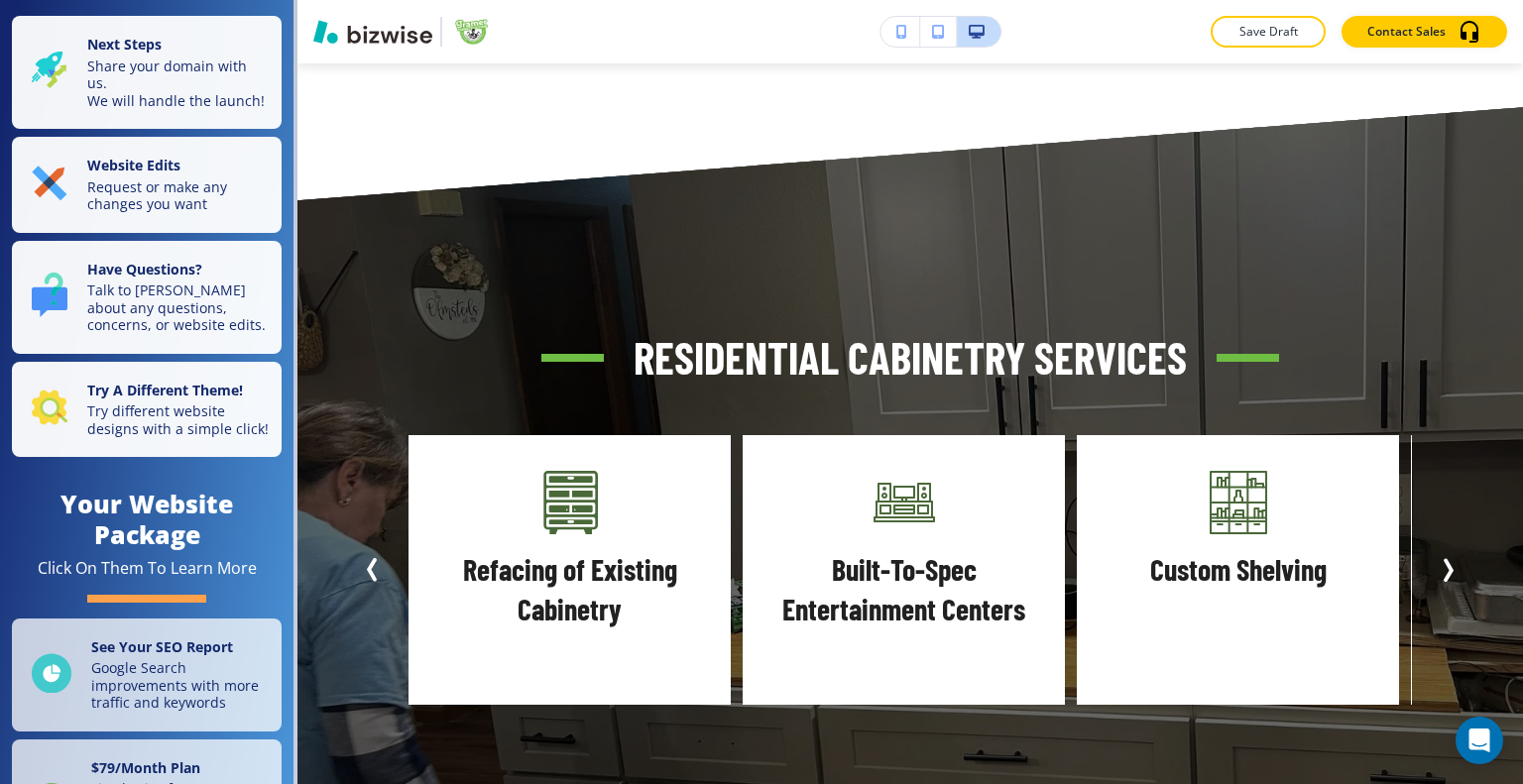 click on "Edit Residential Cabinetry Services Custom Shelving Custom Vanities Cabinetry Service & Repair Bathroom Cabinetry Home Bars Display Cabinetry Quartz, Solid Surface, Laminate, Wood, Granite Countertops Kitchen Cabinetry Outdoor Cabinetry Refacing of Existing Cabinetry Built-To-Spec Entertainment Centers Custom Shelving Custom Vanities Cabinetry Service & Repair Bathroom Cabinetry Home Bars Display Cabinetry" at bounding box center [910, 516] 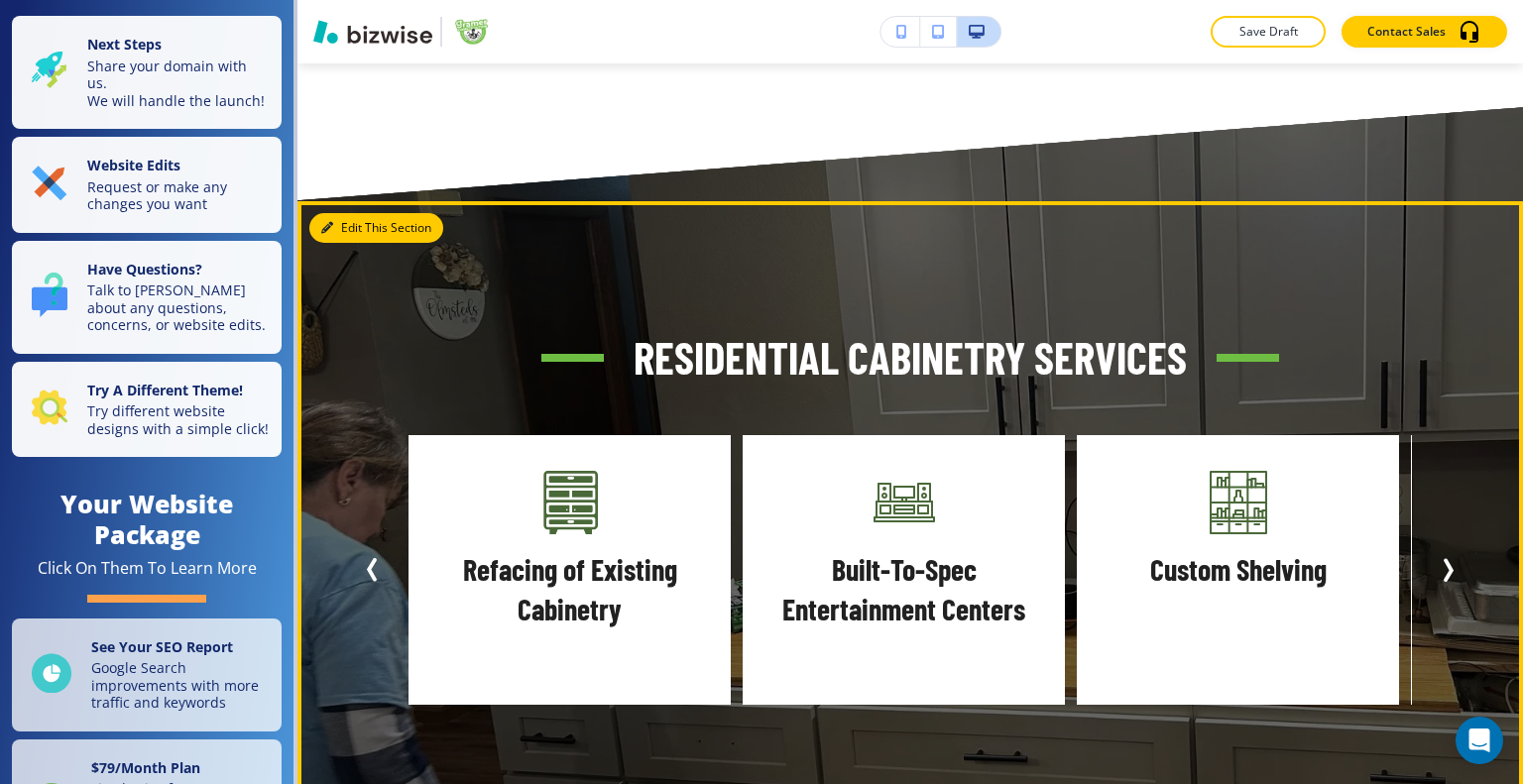click on "Edit This Section" at bounding box center [376, 228] 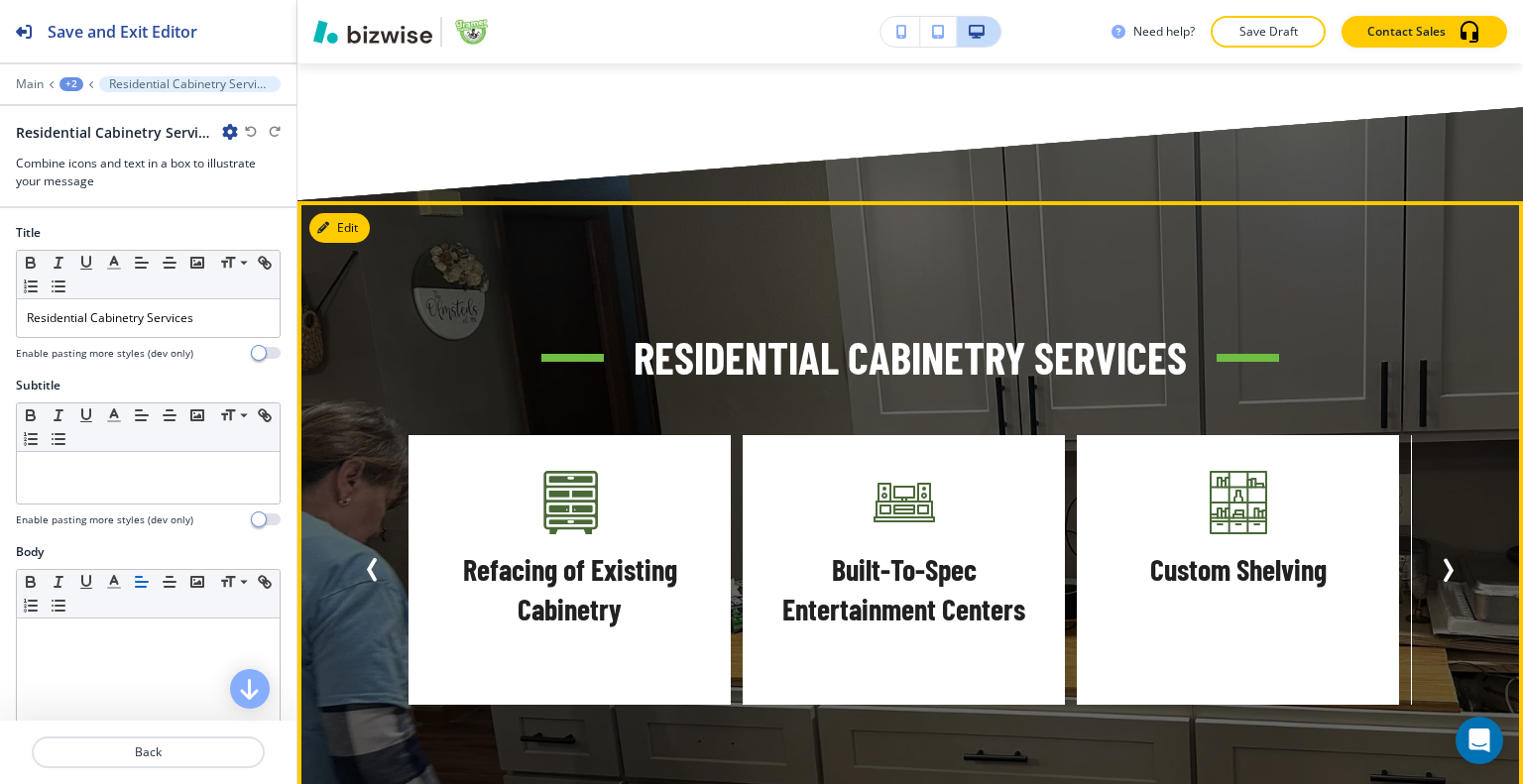 scroll, scrollTop: 2218, scrollLeft: 0, axis: vertical 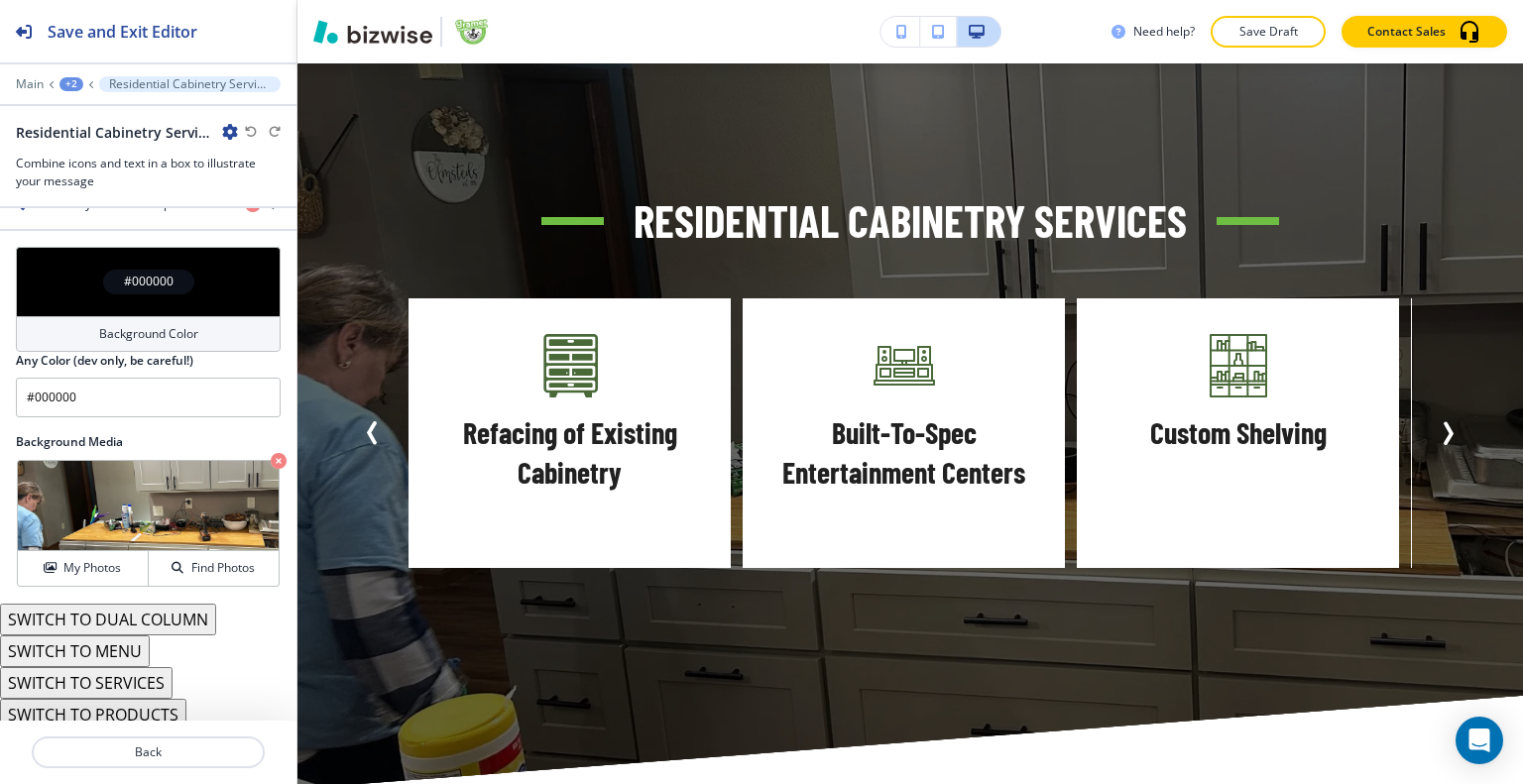 click on "SWITCH TO DUAL COLUMN" at bounding box center [108, 619] 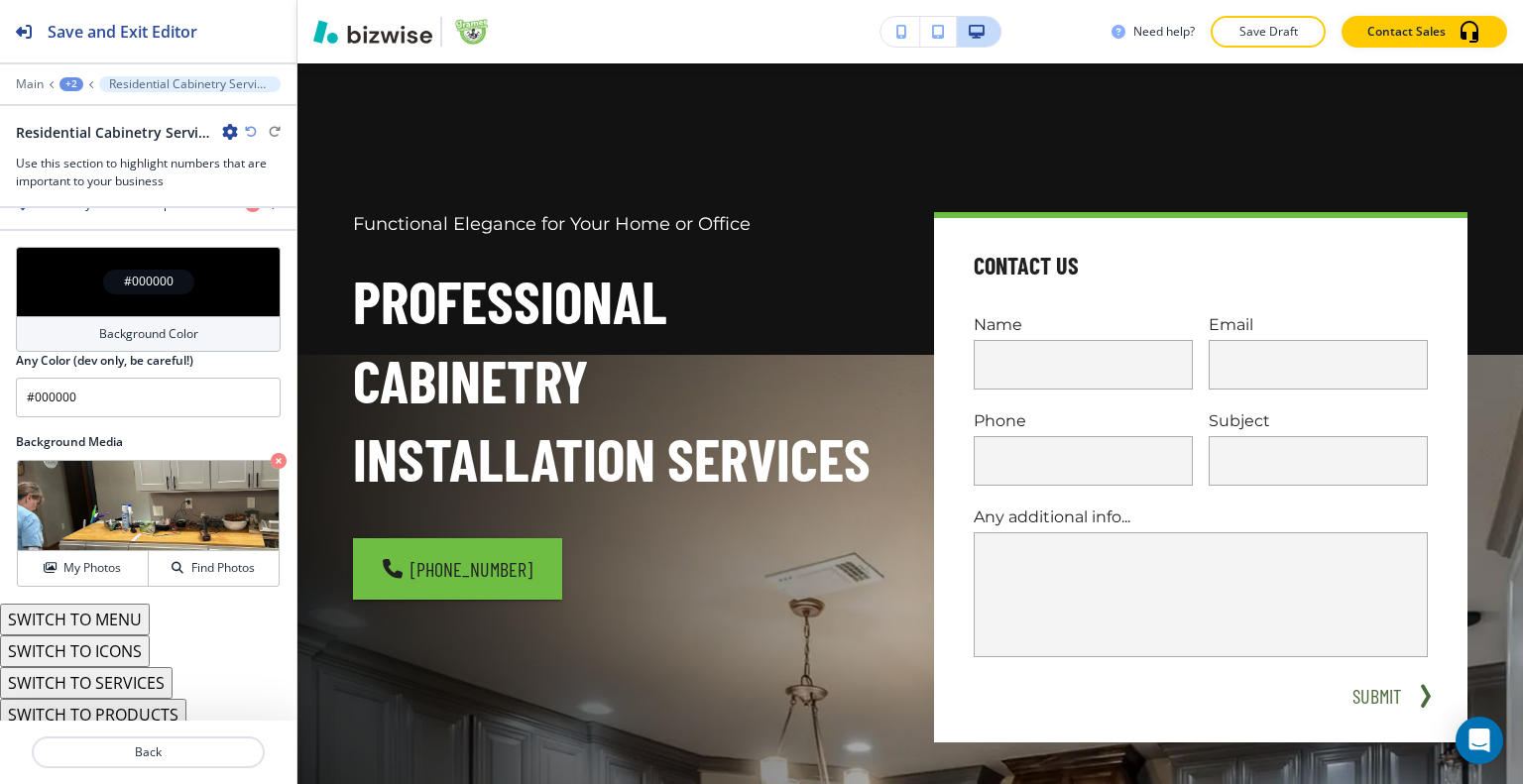 scroll, scrollTop: 0, scrollLeft: 0, axis: both 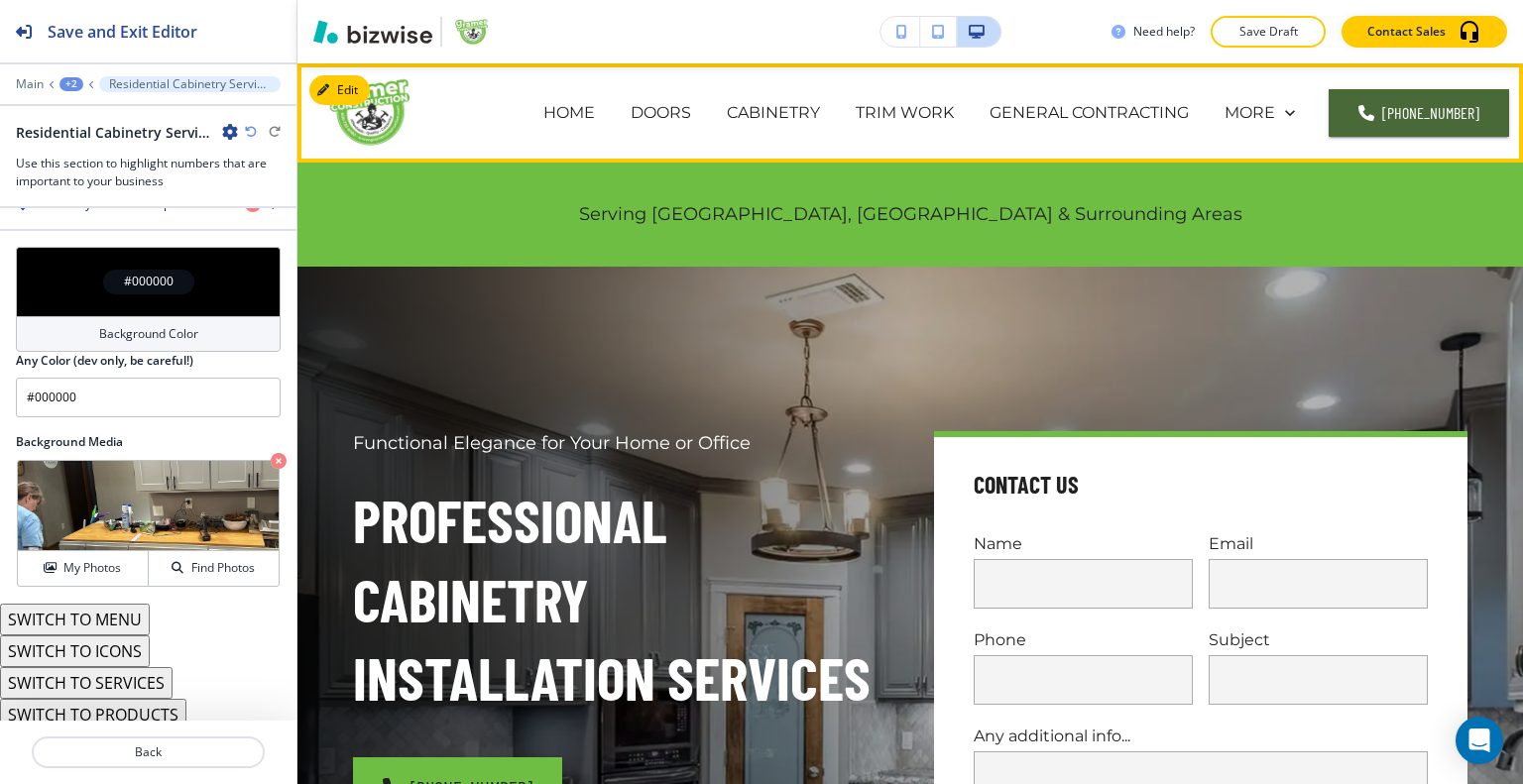 click on "GENERAL CONTRACTING" at bounding box center (1089, 113) 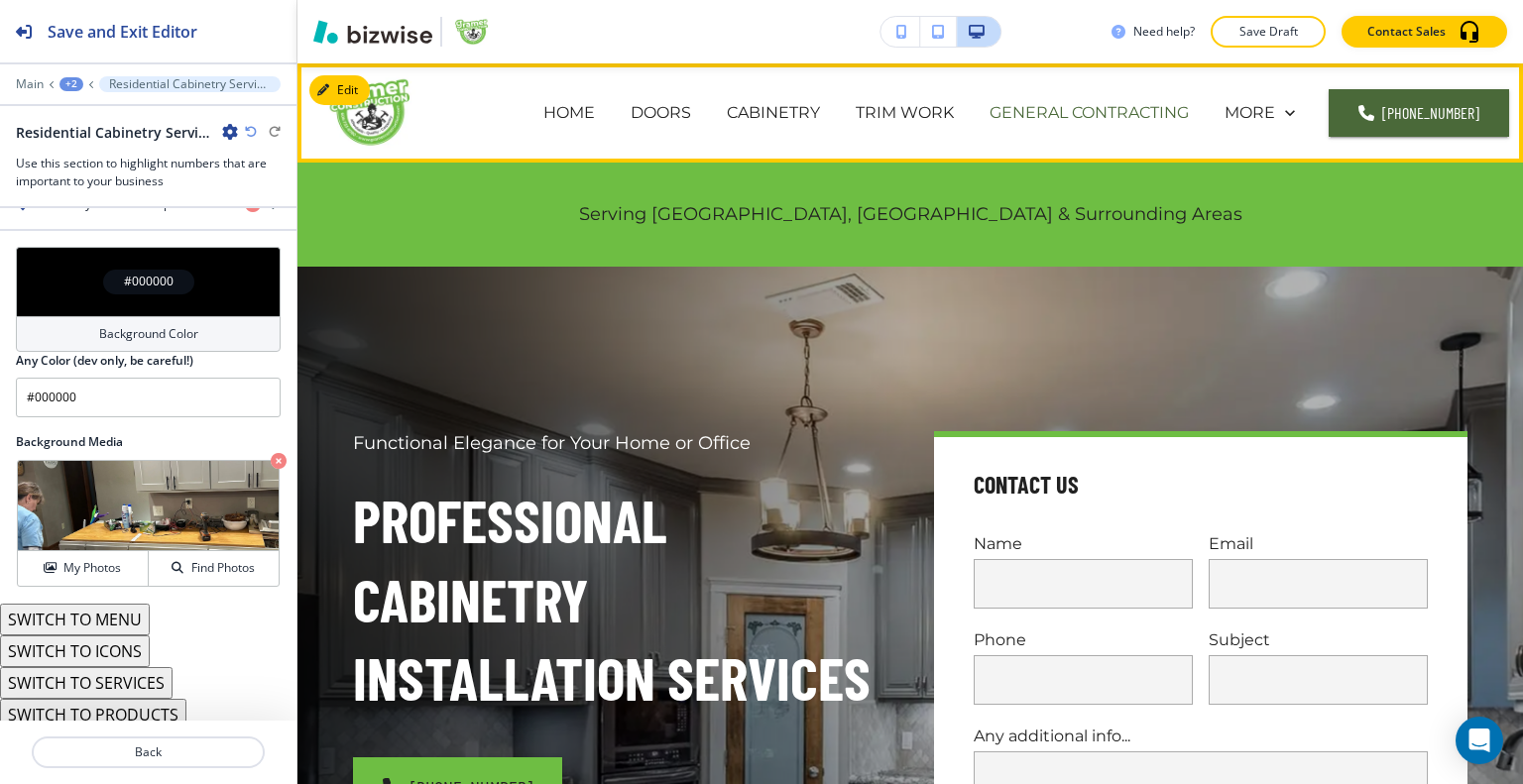click on "GENERAL CONTRACTING" at bounding box center [1089, 112] 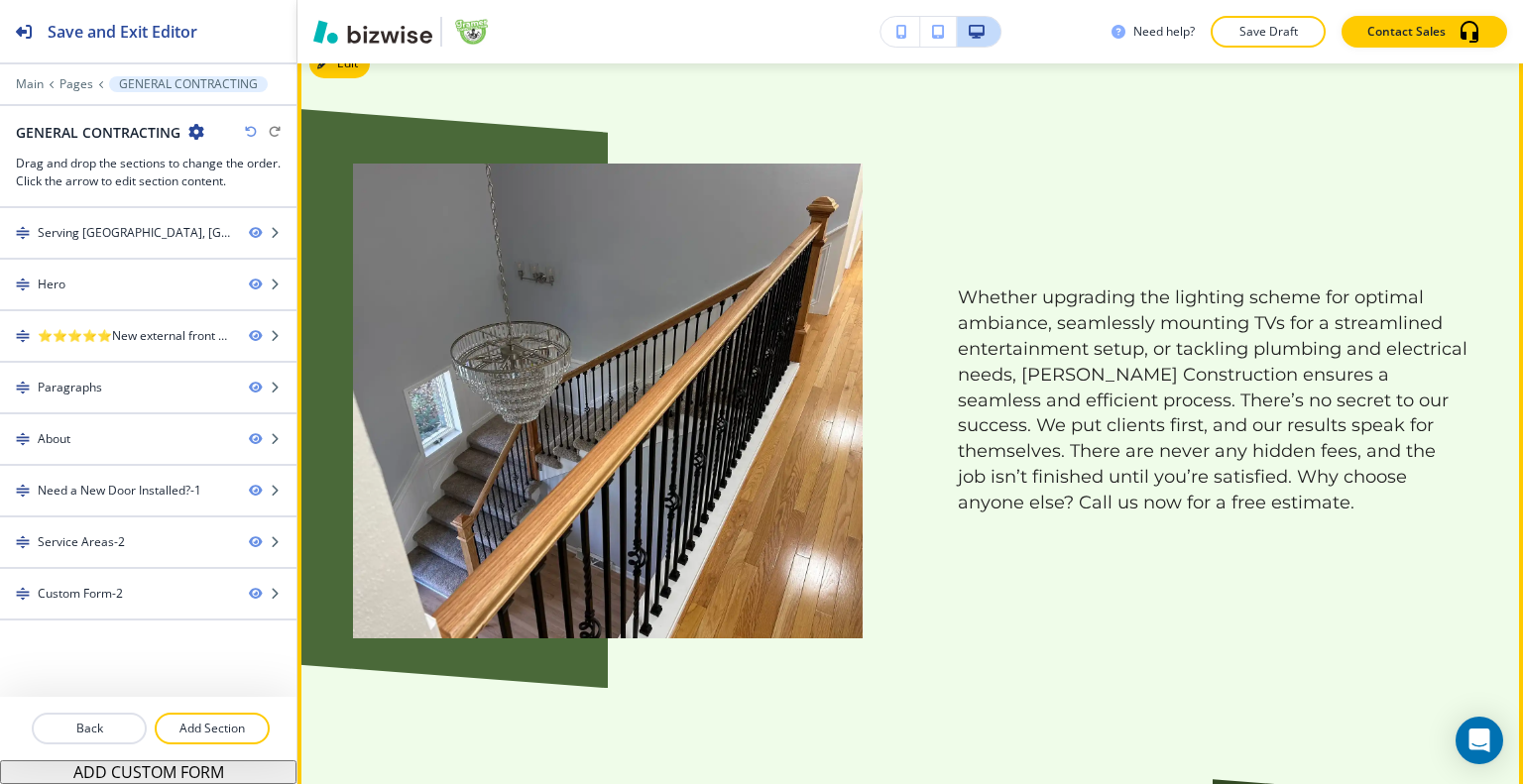 scroll, scrollTop: 1982, scrollLeft: 0, axis: vertical 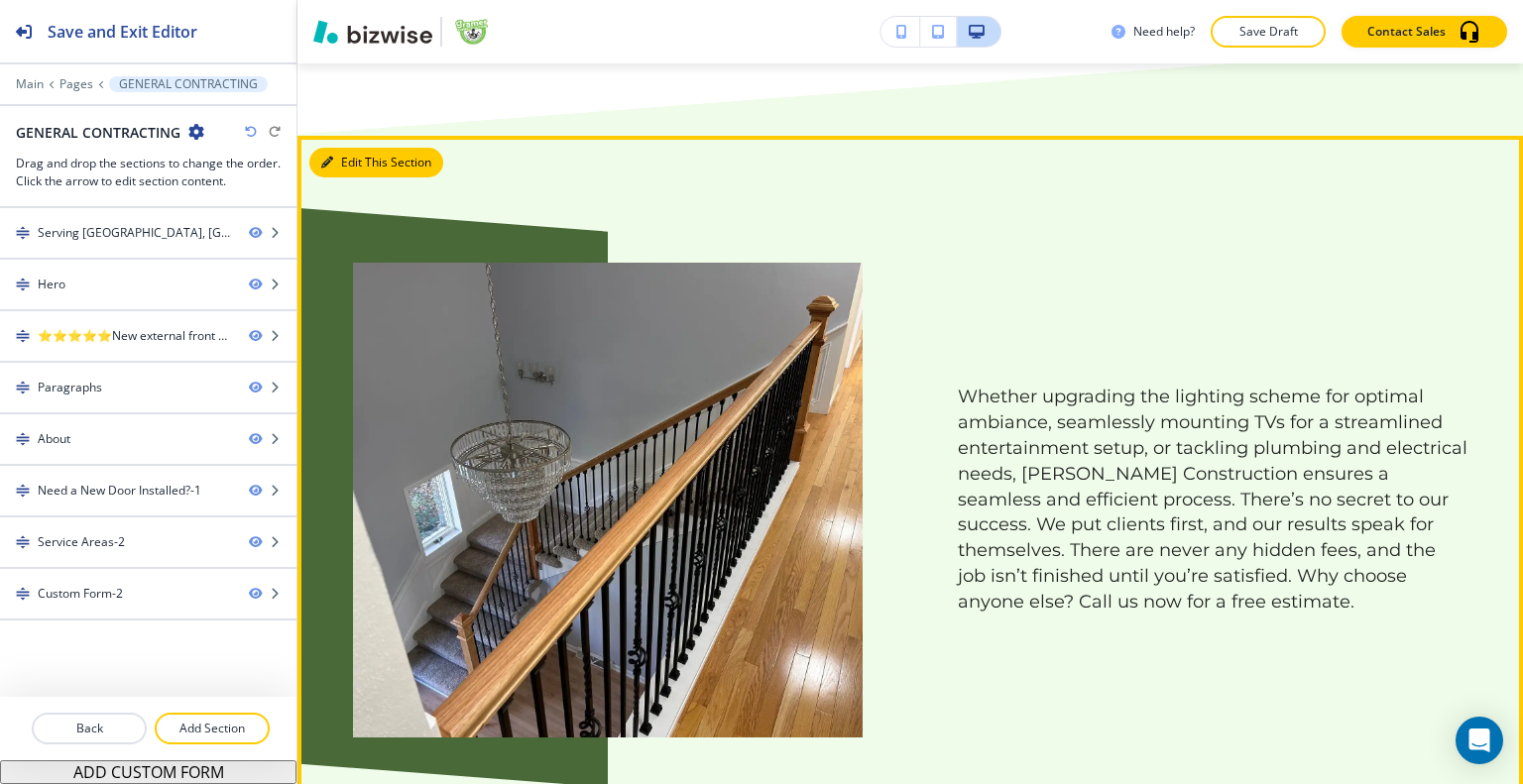 click on "Edit This Section" at bounding box center [376, 163] 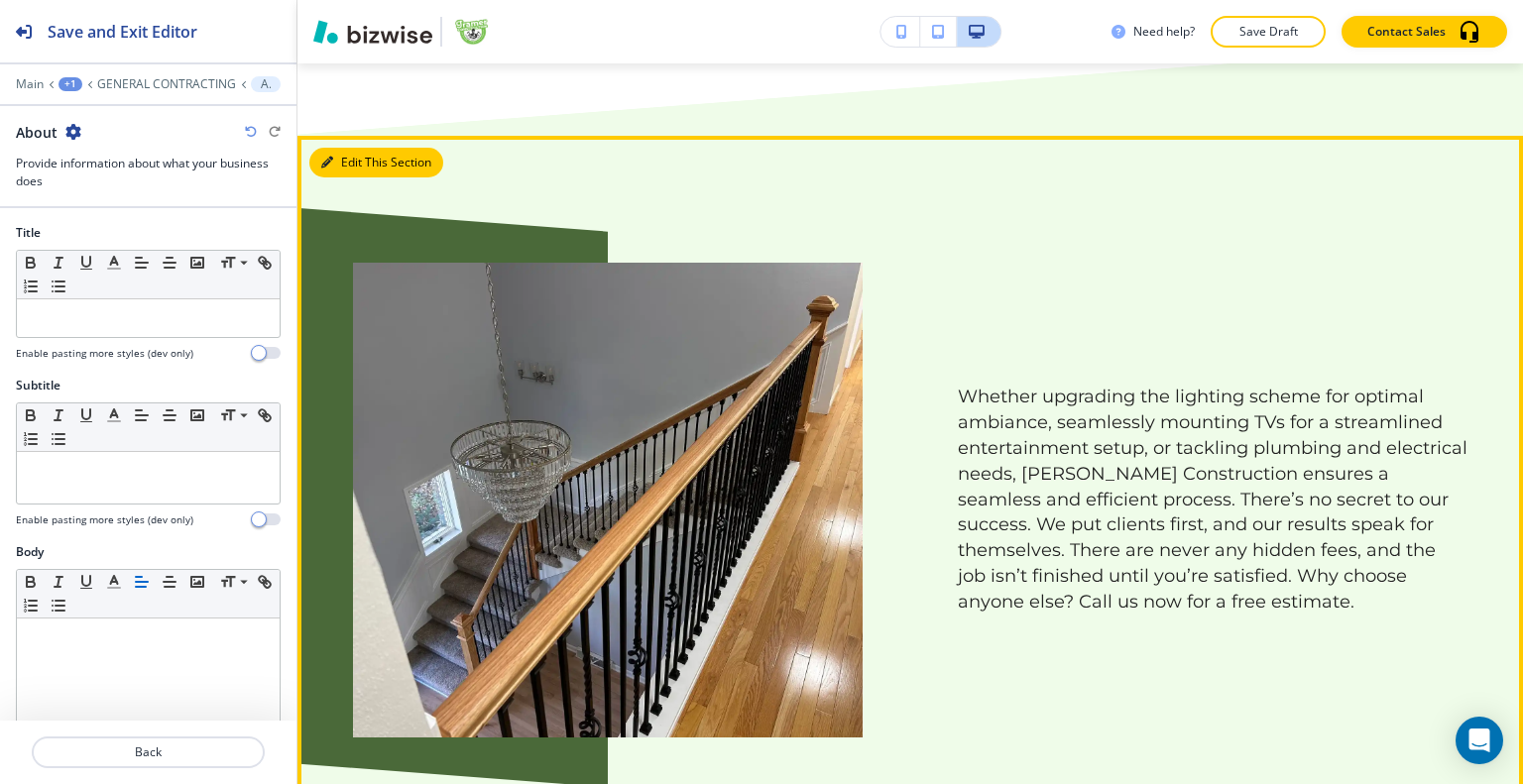 scroll, scrollTop: 2054, scrollLeft: 0, axis: vertical 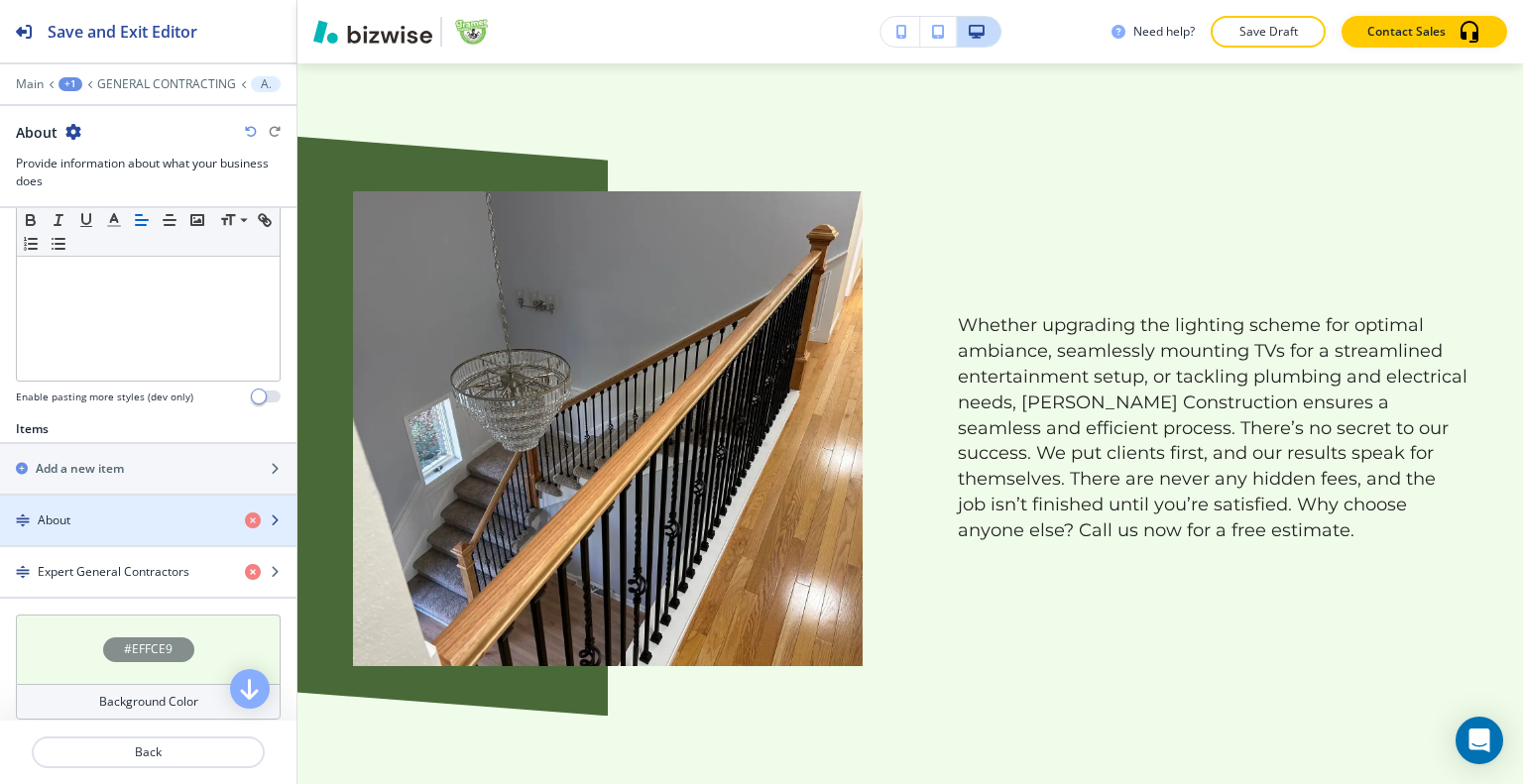 click at bounding box center (148, 504) 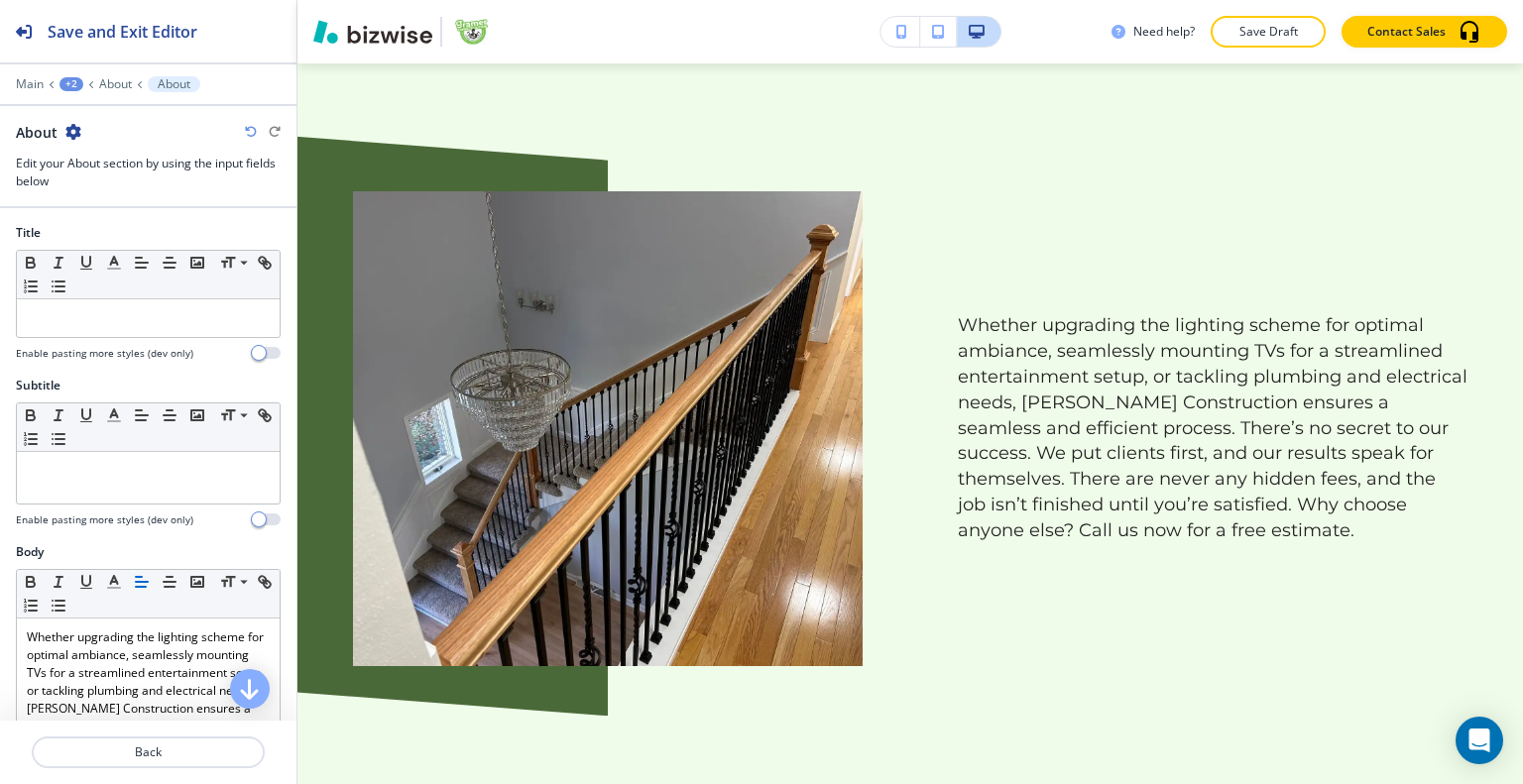 scroll, scrollTop: 2085, scrollLeft: 0, axis: vertical 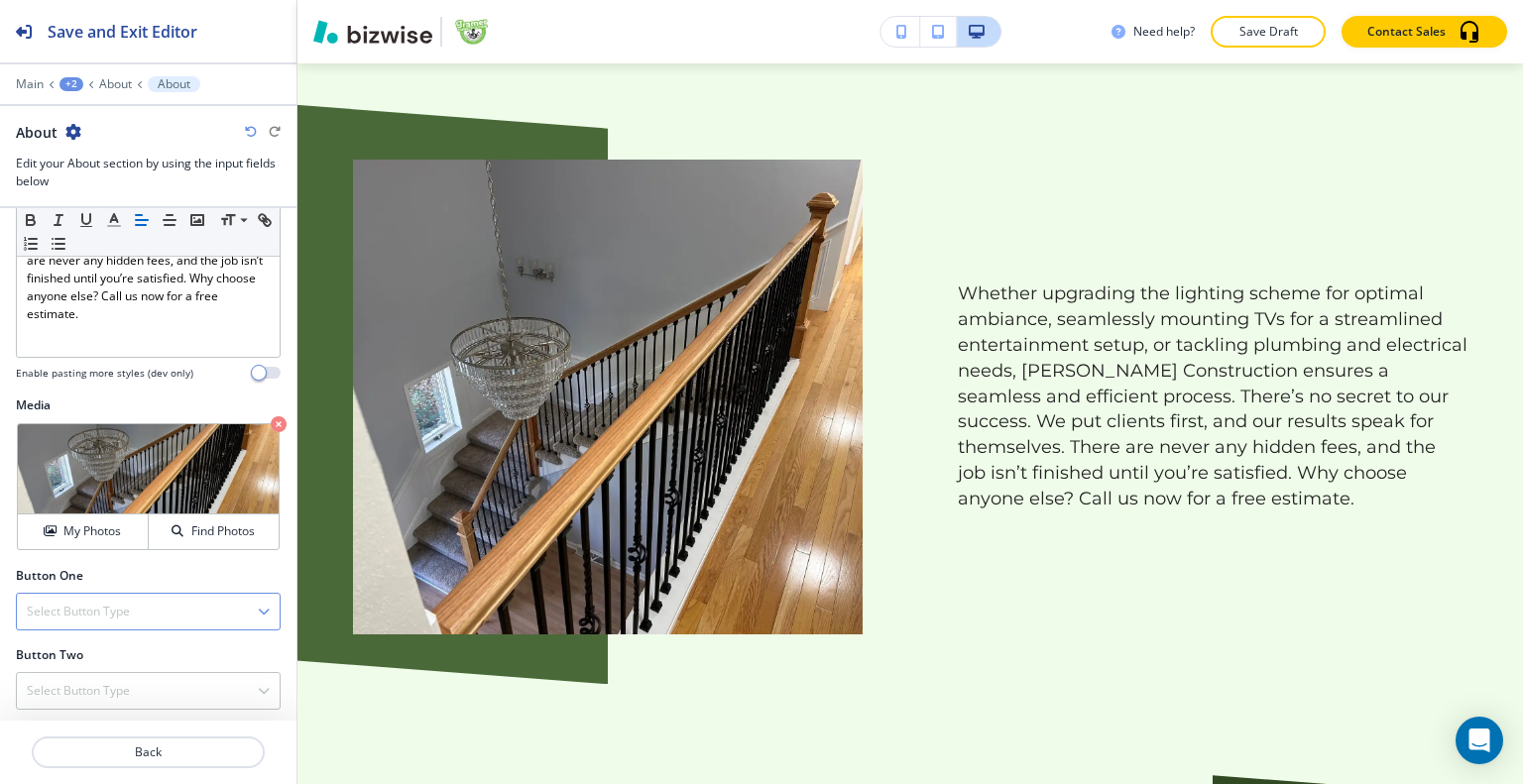 click on "Select Button Type" at bounding box center [148, 612] 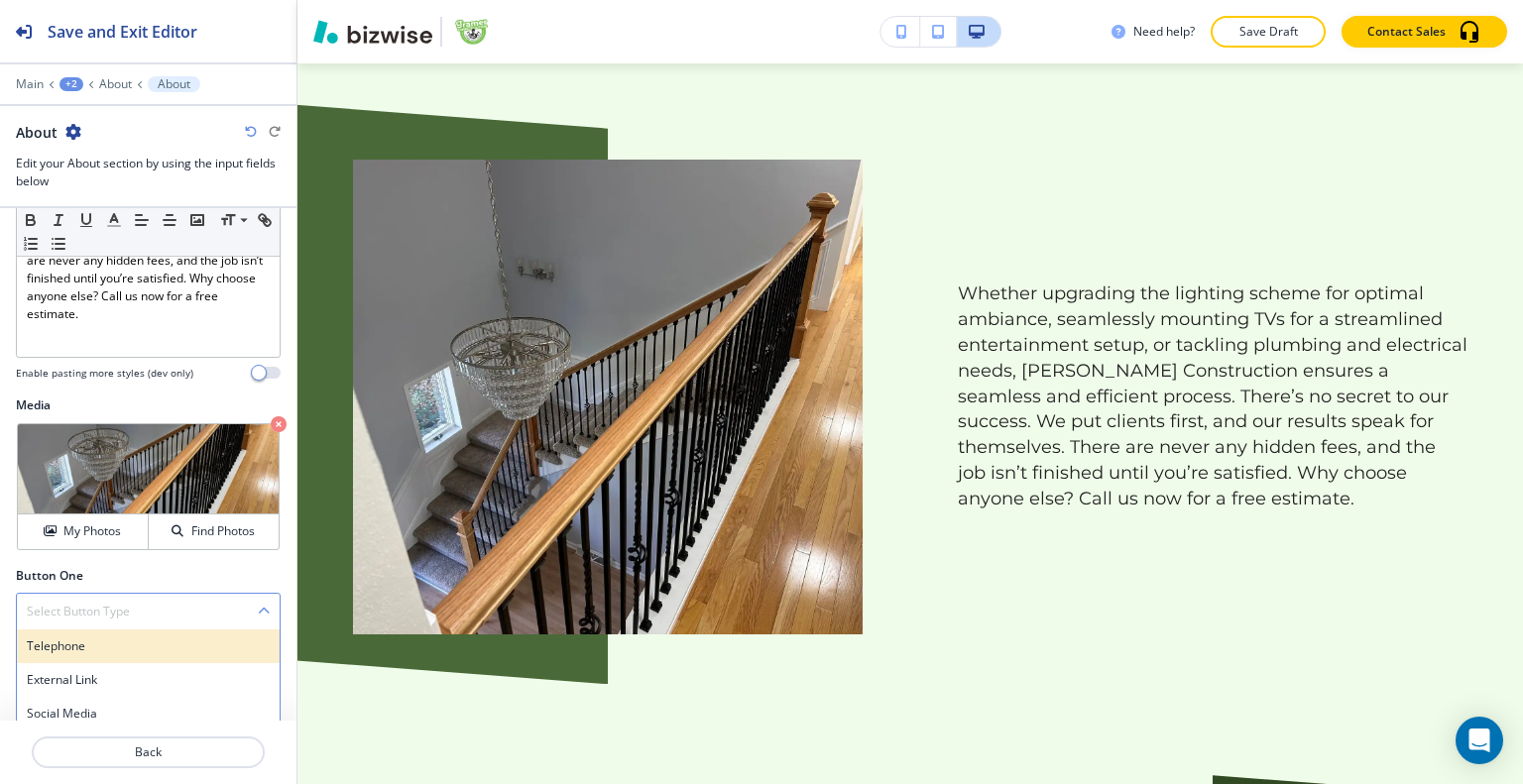 click on "Telephone" at bounding box center (148, 646) 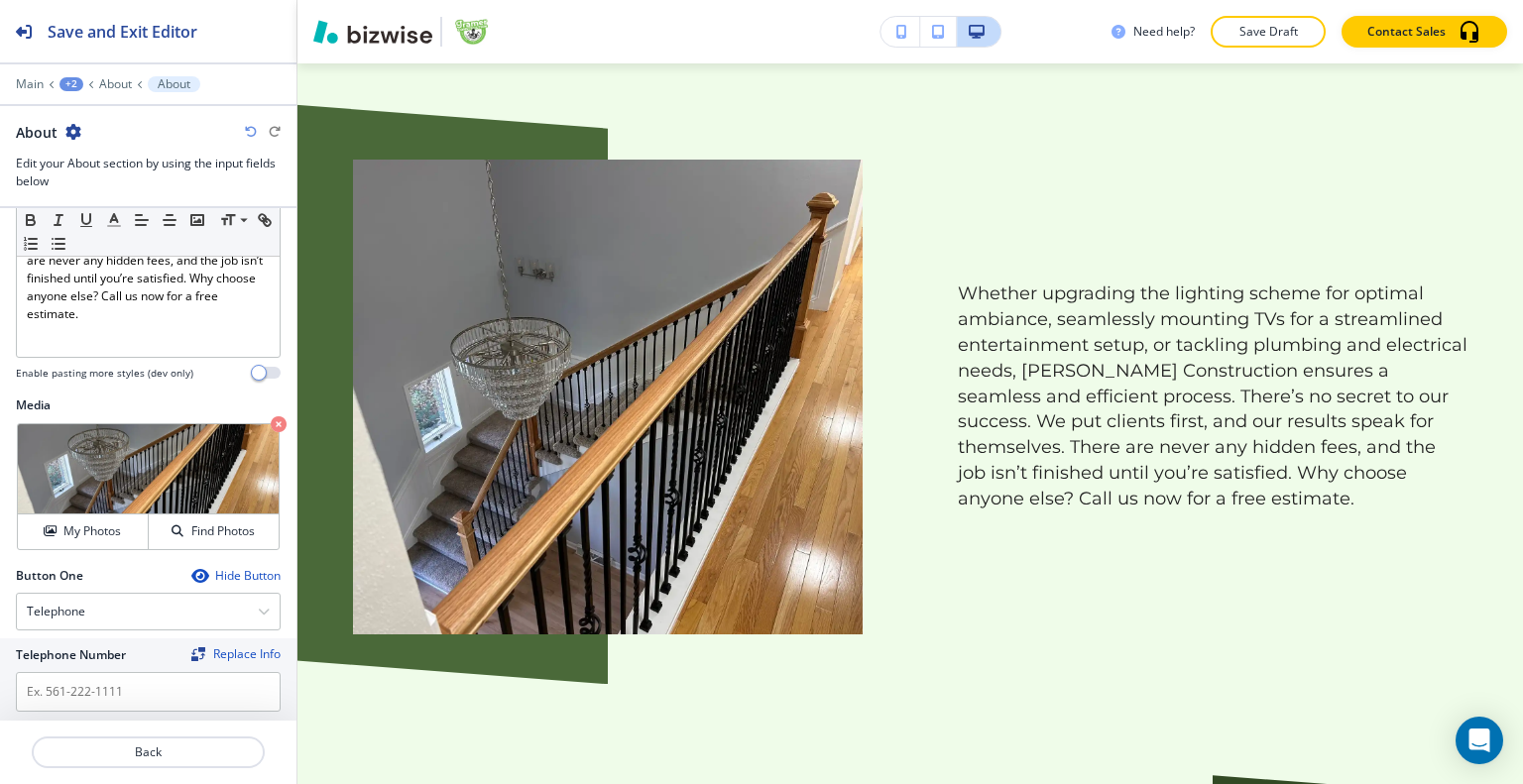 scroll, scrollTop: 618, scrollLeft: 0, axis: vertical 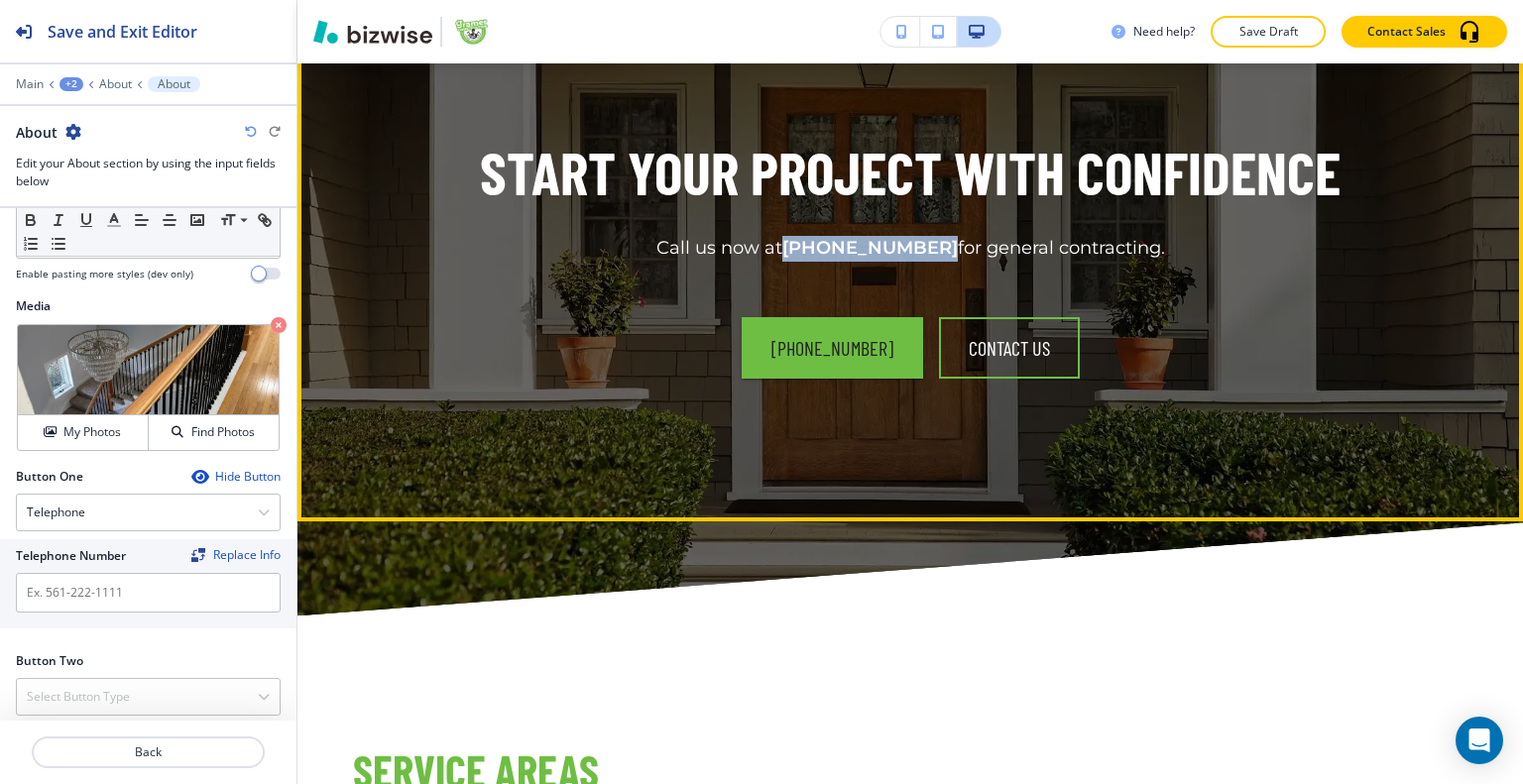drag, startPoint x: 928, startPoint y: 237, endPoint x: 794, endPoint y: 235, distance: 134.01492 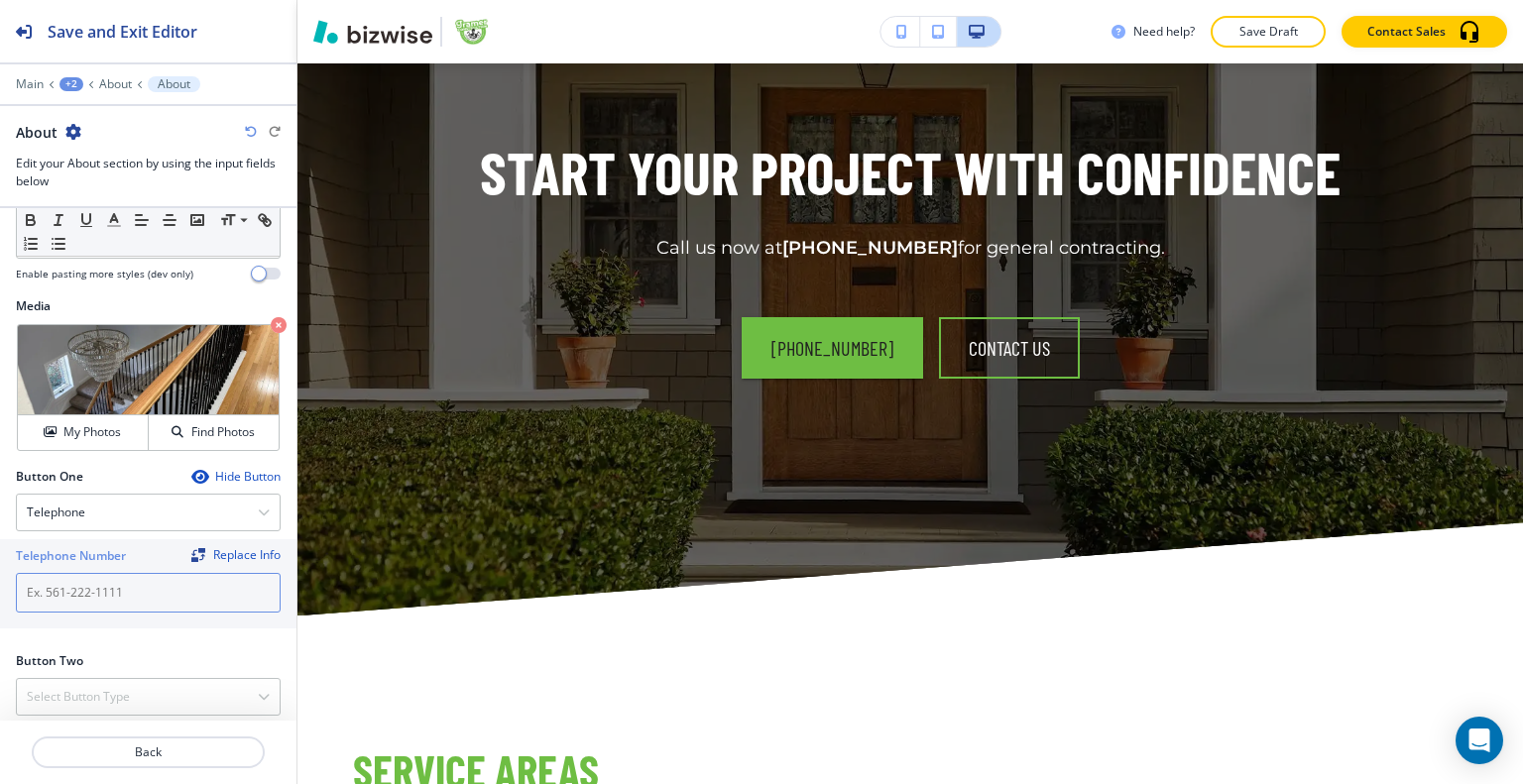paste on "[PHONE_NUMBER]" 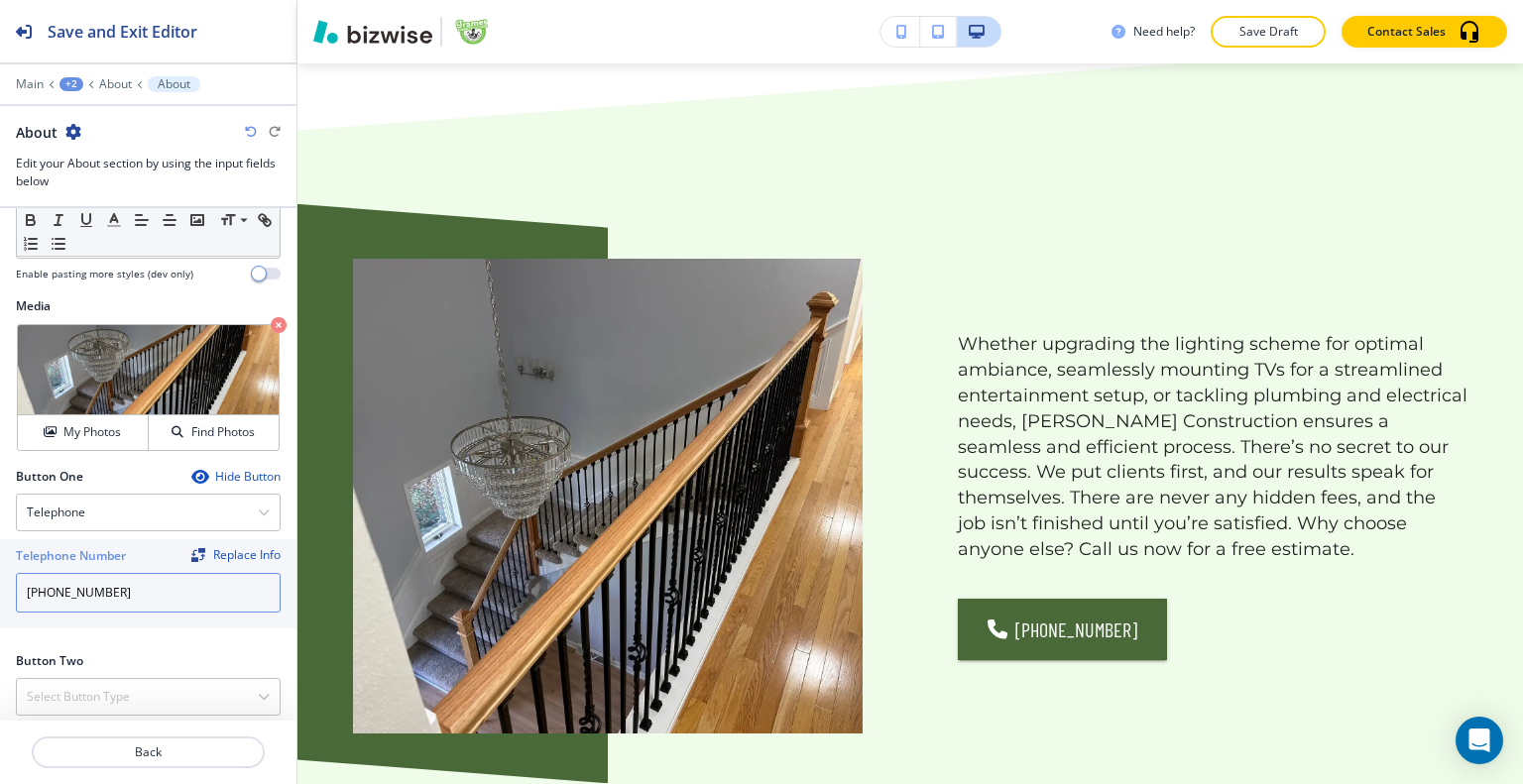 scroll, scrollTop: 0, scrollLeft: 0, axis: both 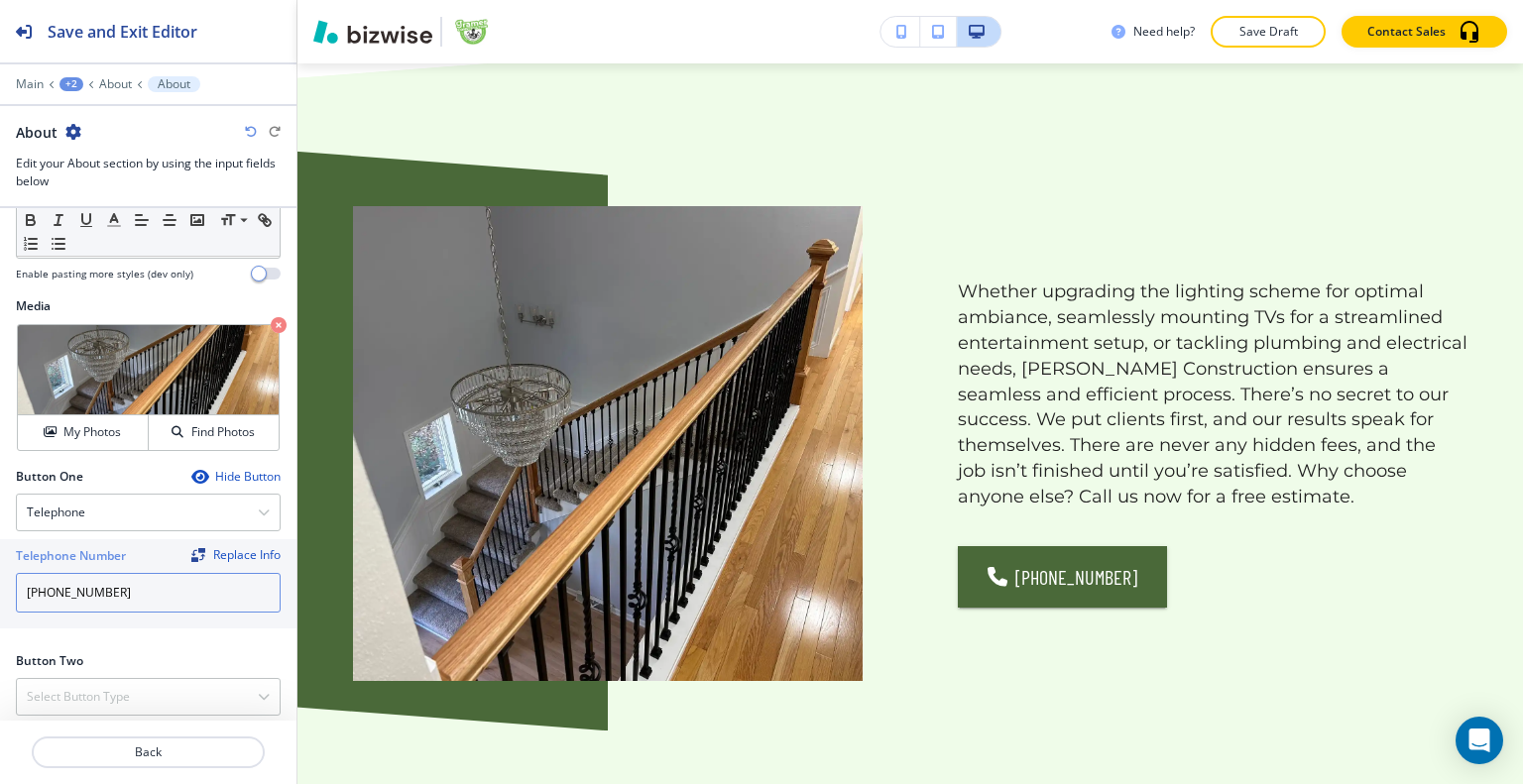 type on "[PHONE_NUMBER]" 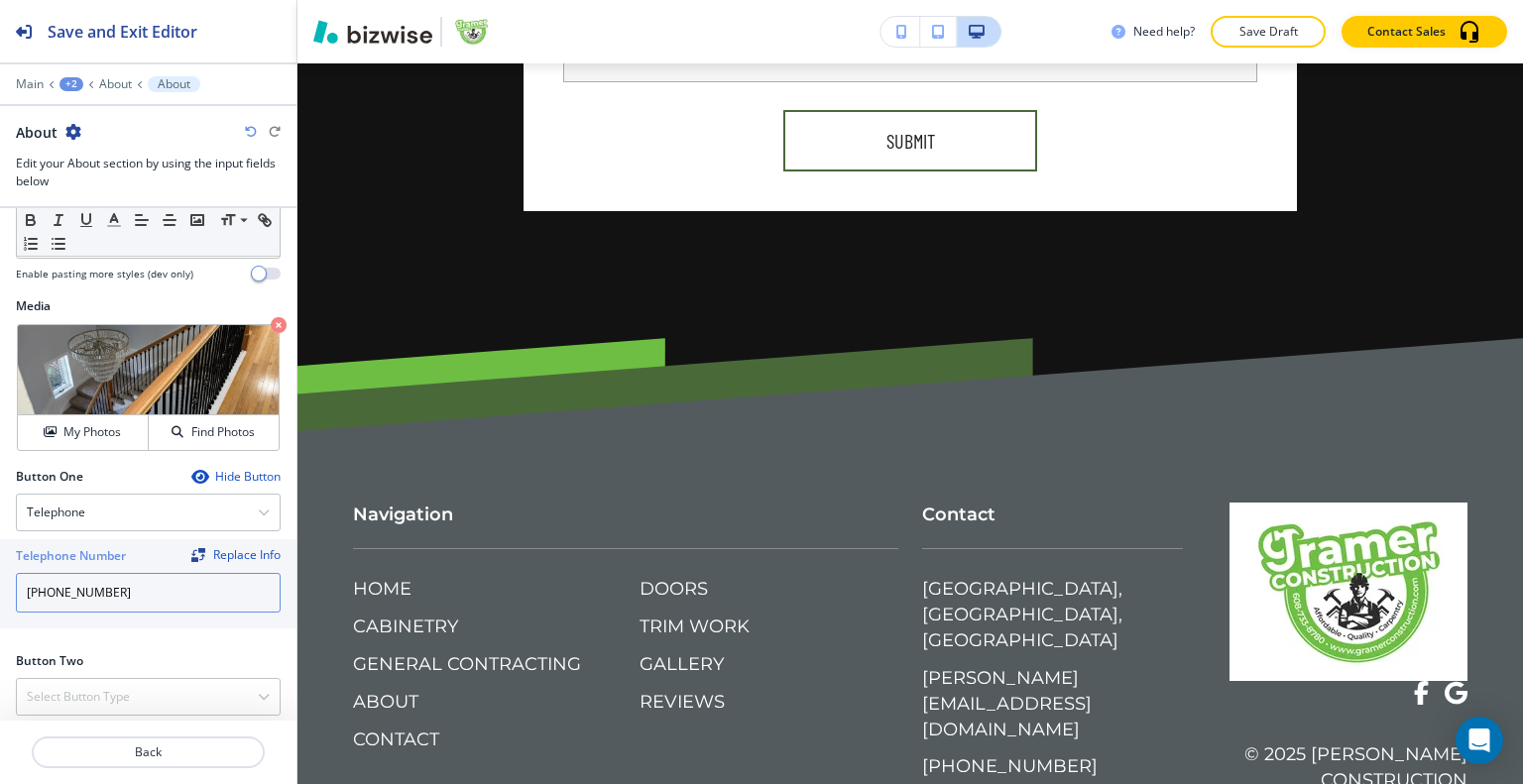 scroll, scrollTop: 0, scrollLeft: 0, axis: both 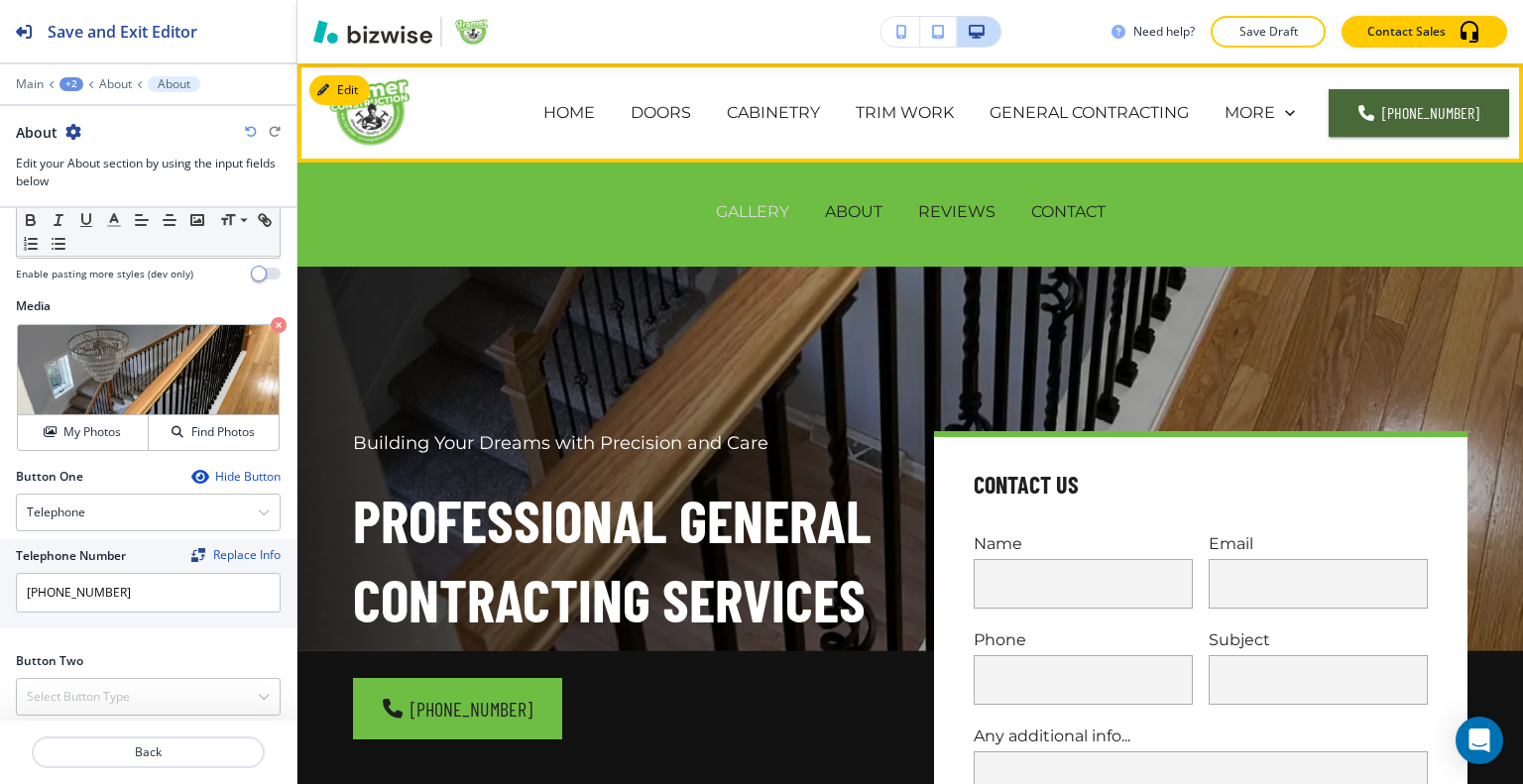 click on "GALLERY" at bounding box center [753, 211] 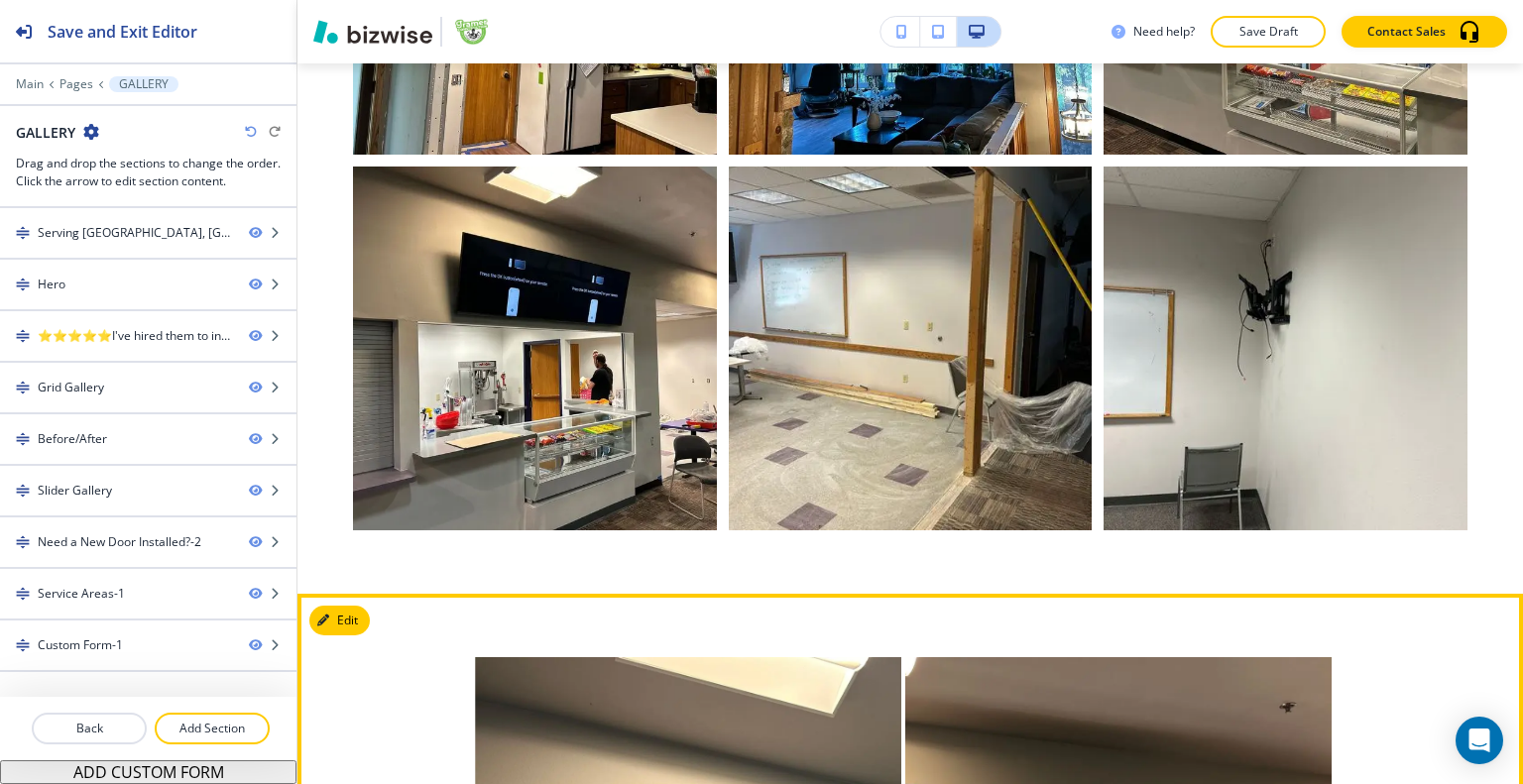 scroll, scrollTop: 3073, scrollLeft: 0, axis: vertical 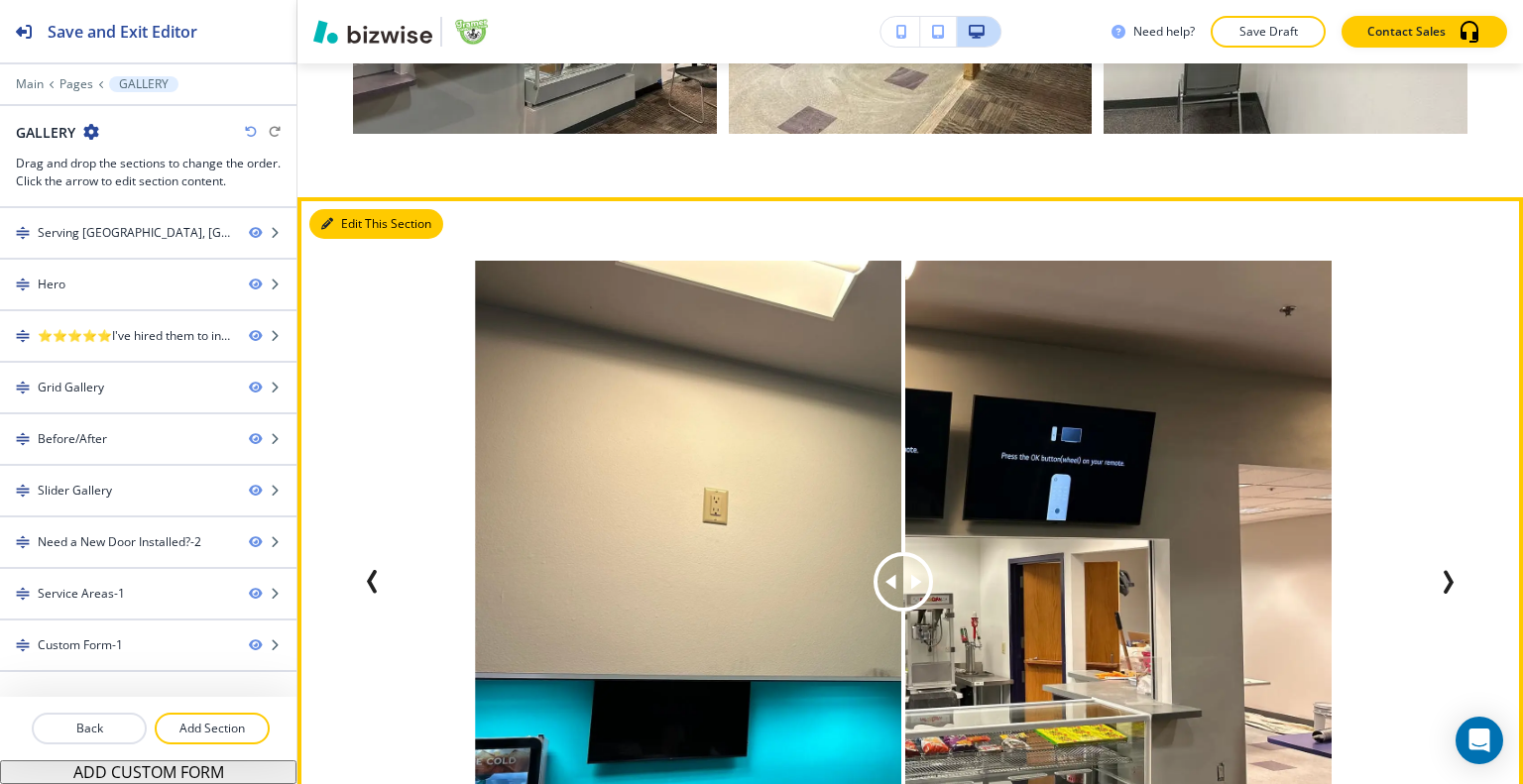 click on "Edit This Section" at bounding box center [376, 224] 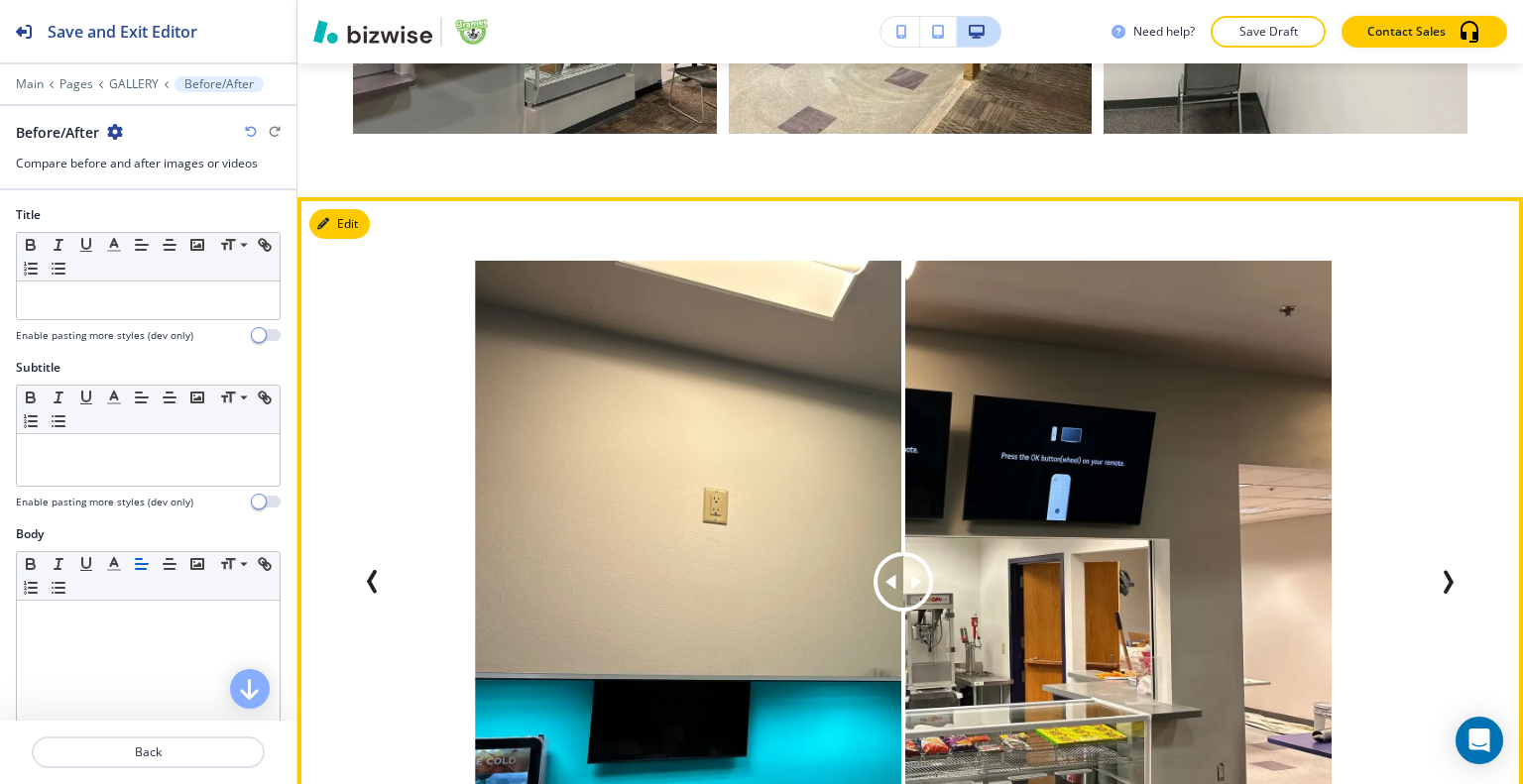 scroll, scrollTop: 3186, scrollLeft: 0, axis: vertical 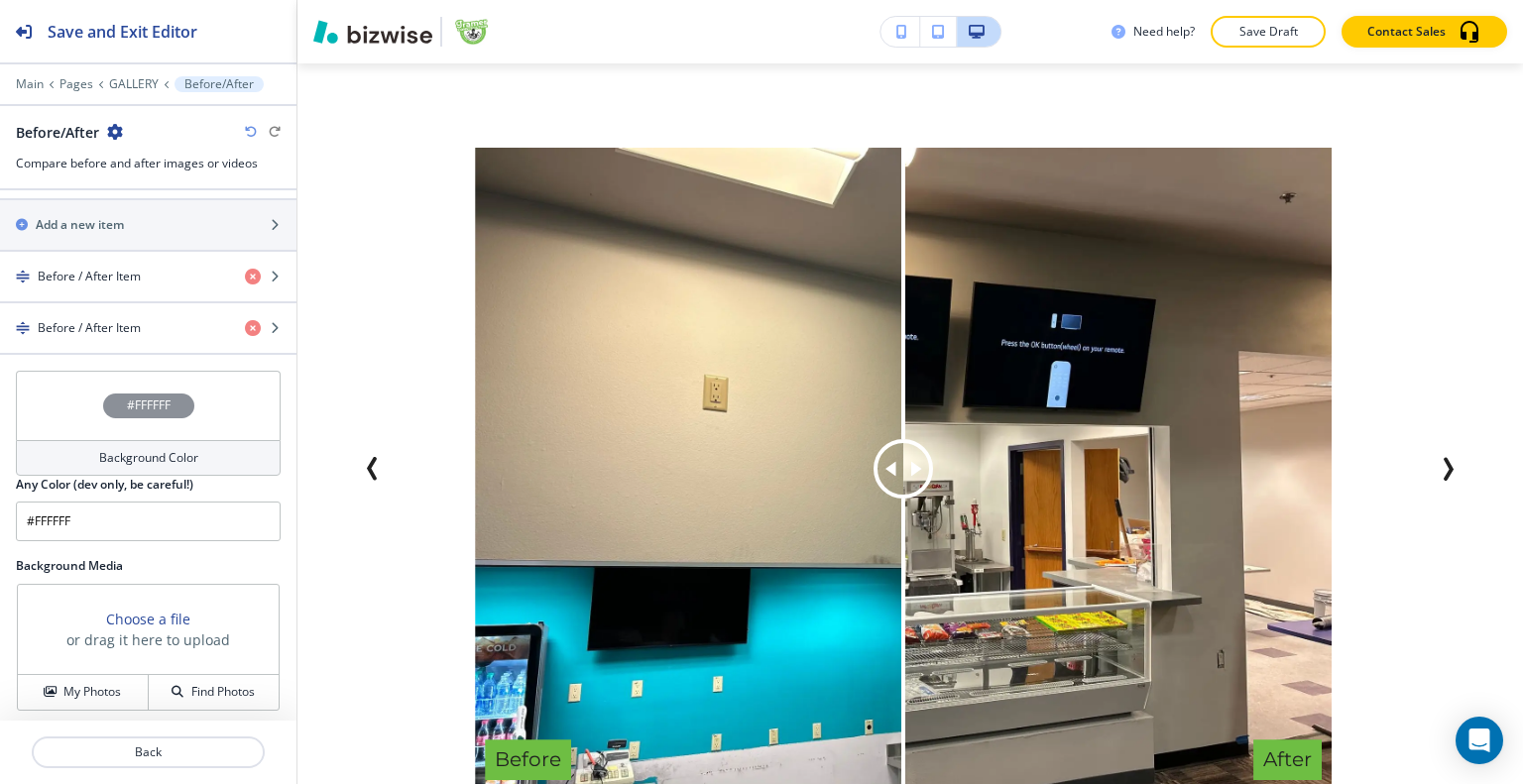 click on "Background Color" at bounding box center (148, 458) 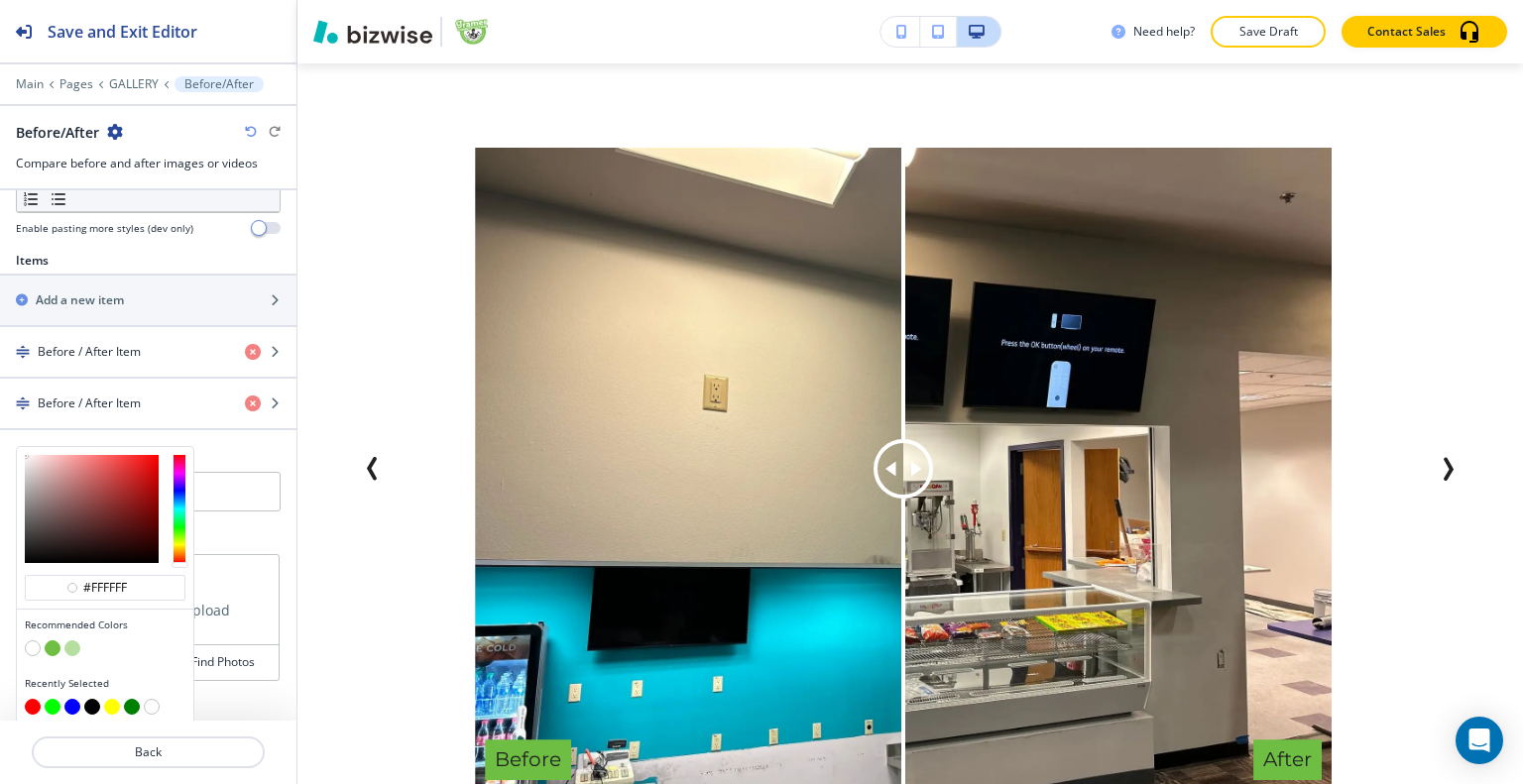 click at bounding box center (105, 650) 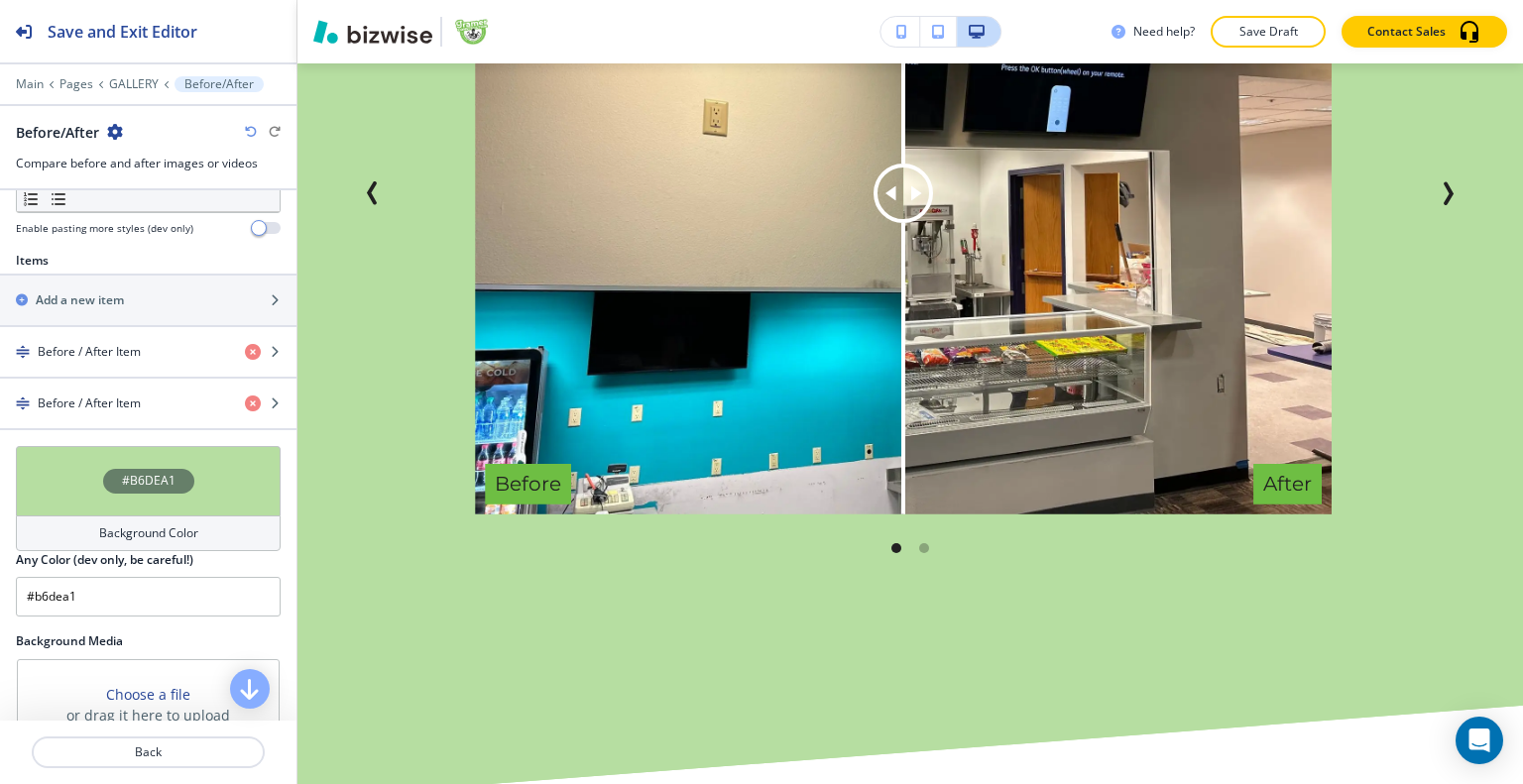 scroll, scrollTop: 4078, scrollLeft: 0, axis: vertical 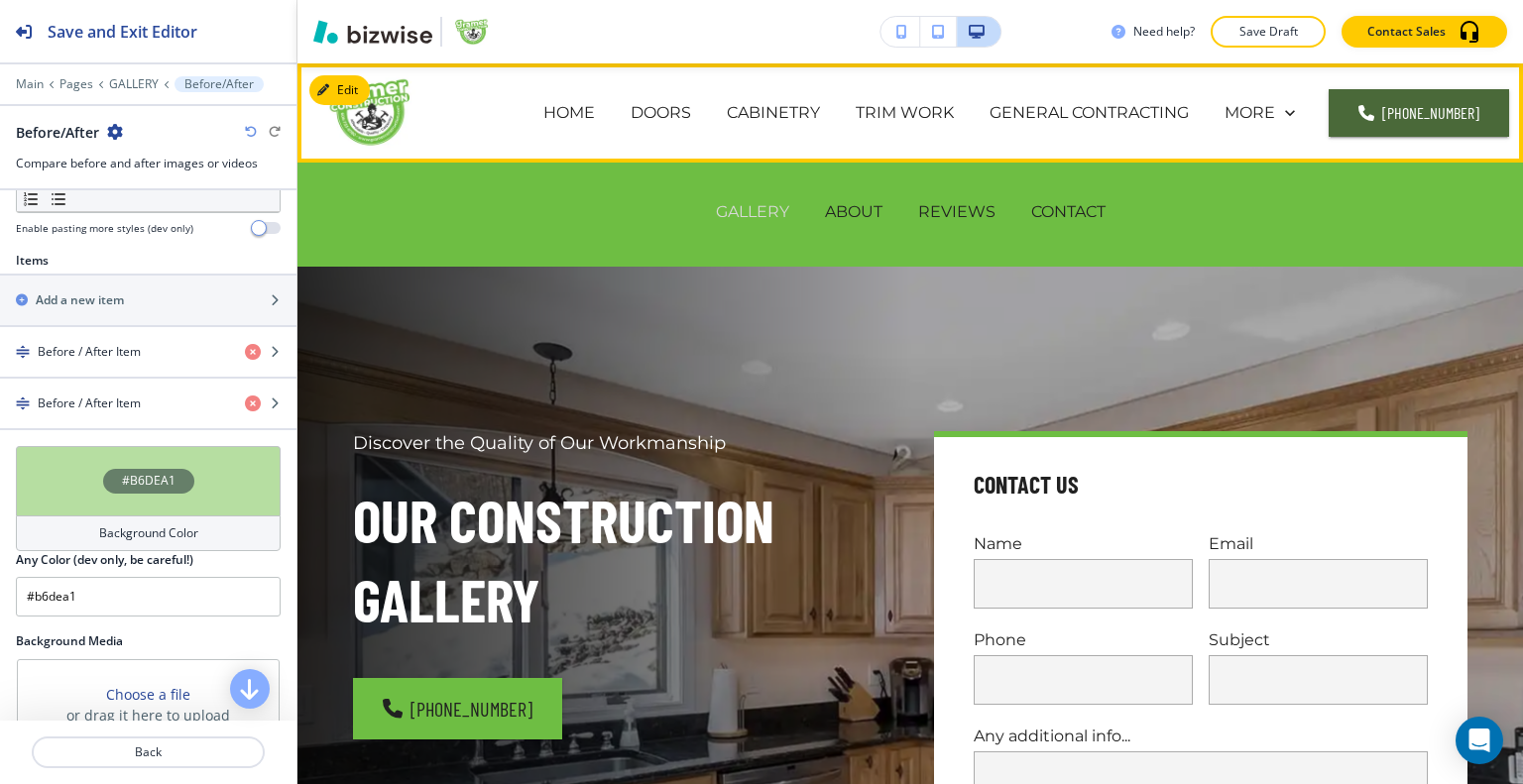 click on "GALLERY" at bounding box center [753, 211] 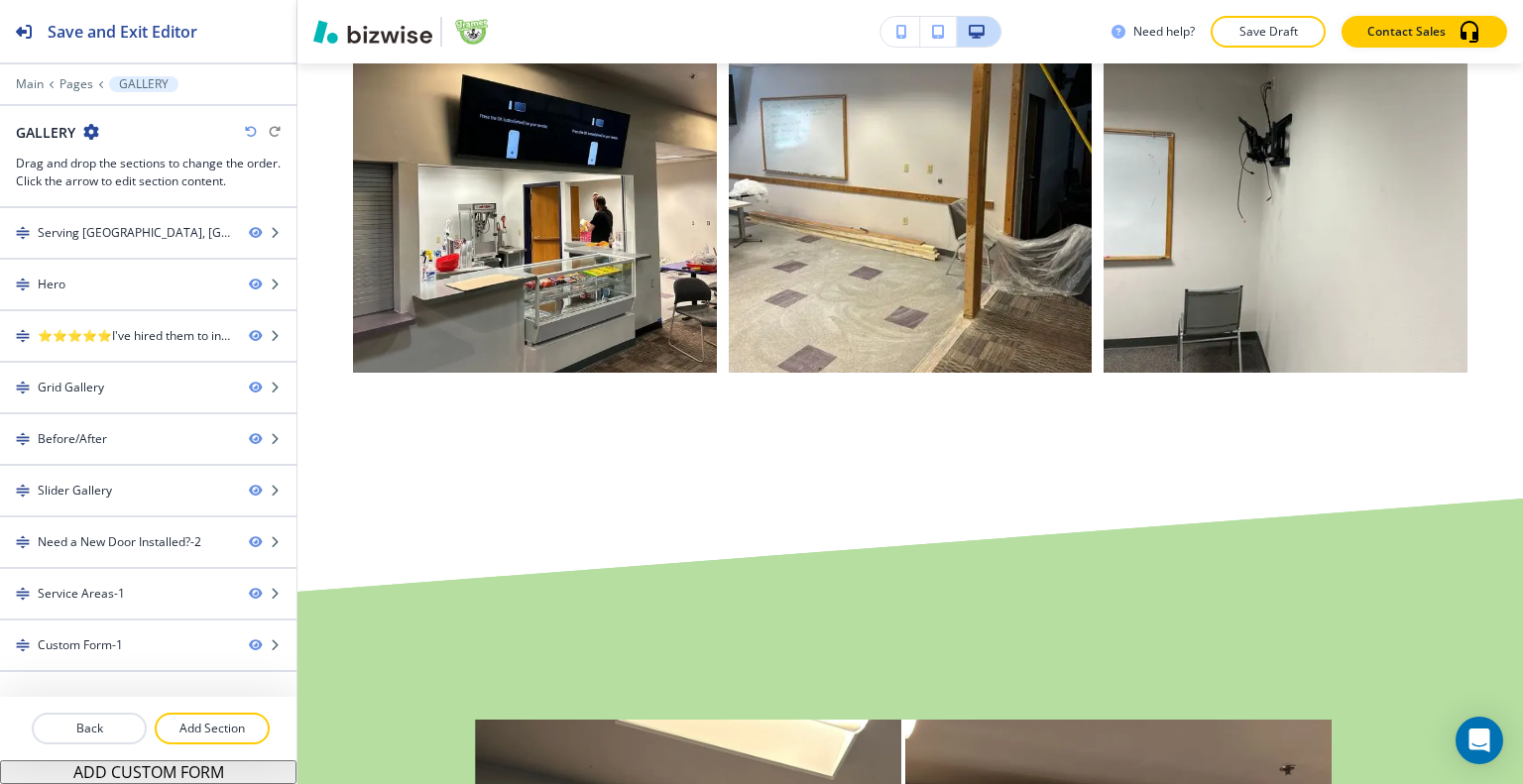 scroll, scrollTop: 0, scrollLeft: 0, axis: both 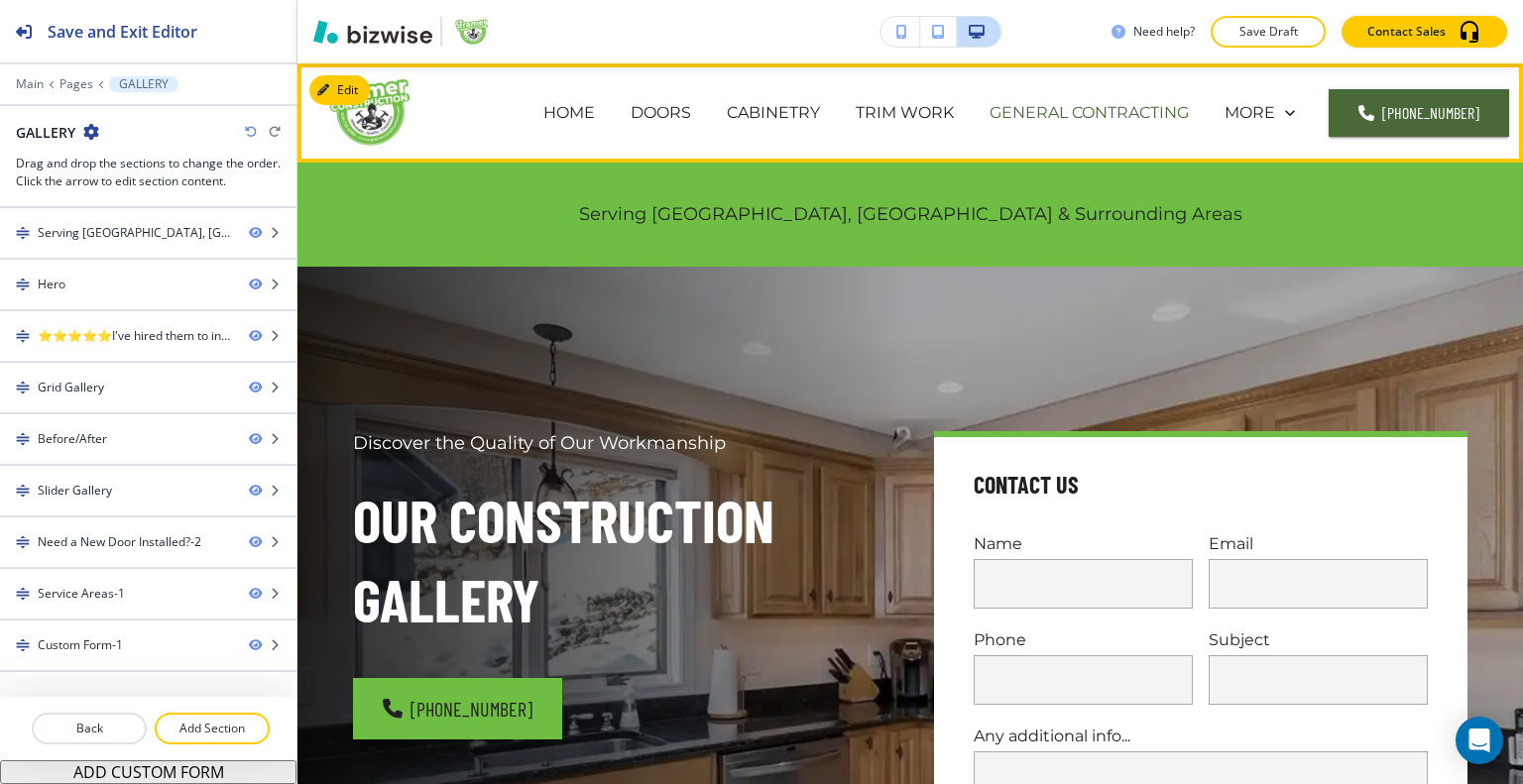 click on "GENERAL CONTRACTING" at bounding box center (1089, 112) 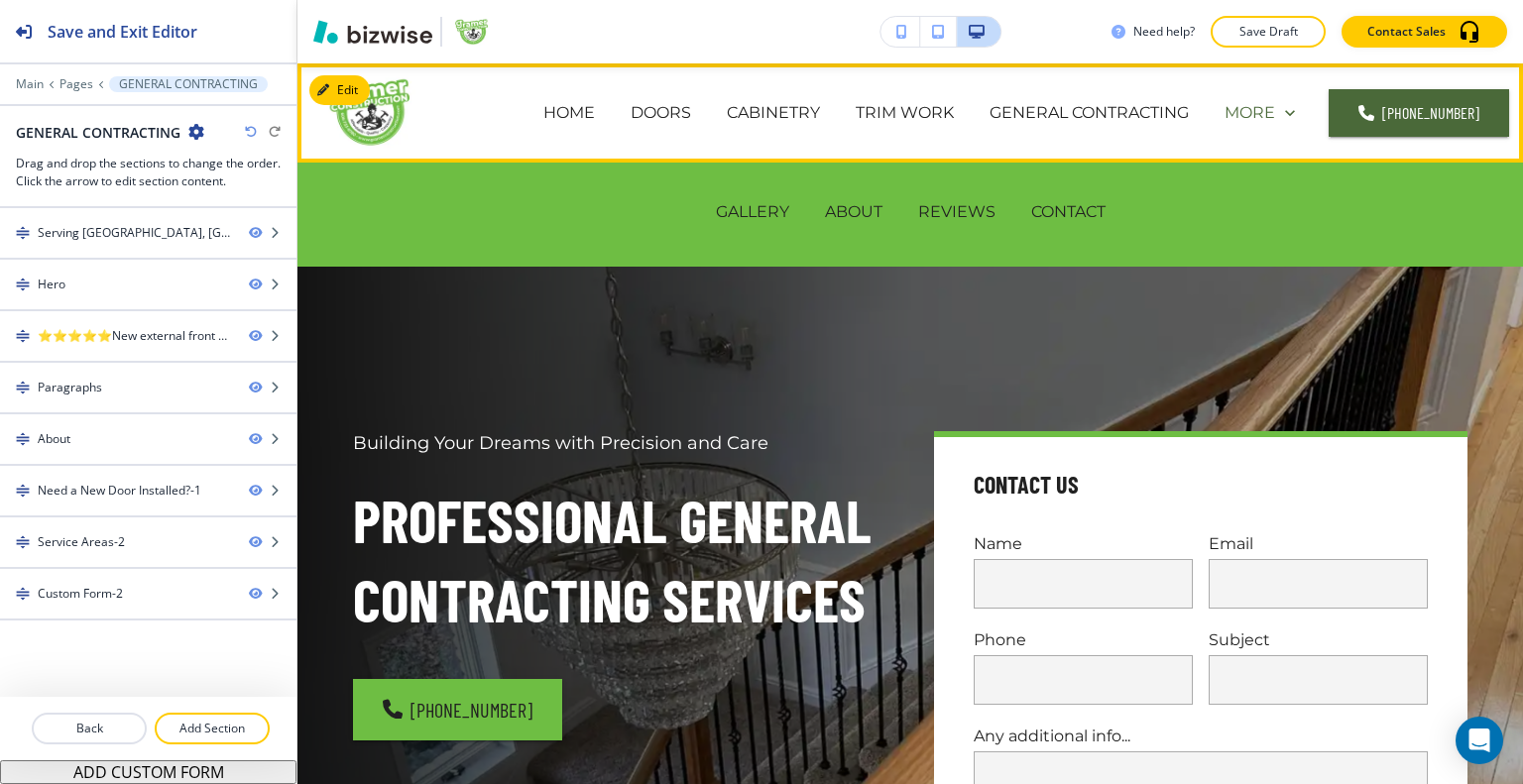 click on "MORE" at bounding box center (1249, 112) 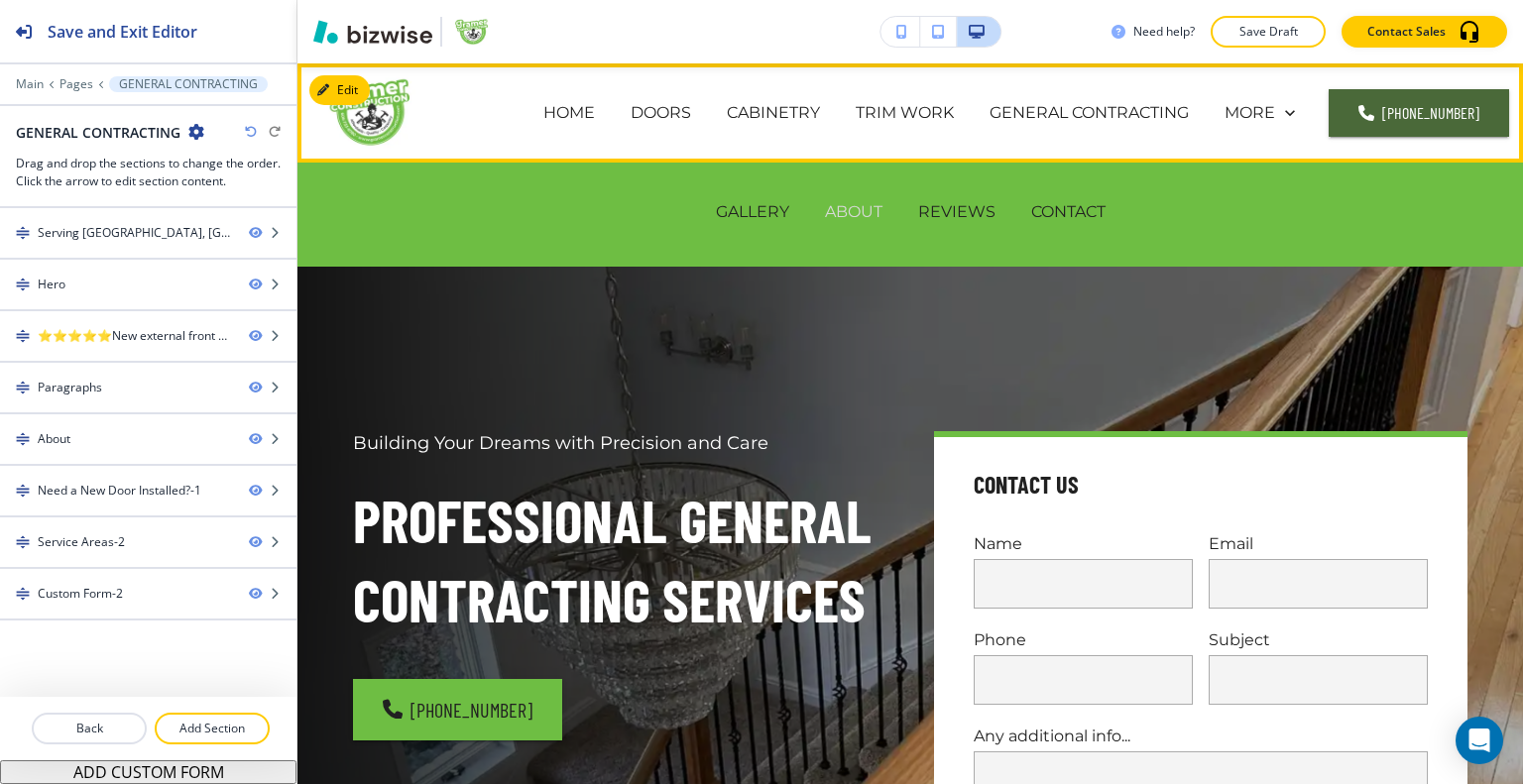 click on "ABOUT" at bounding box center [854, 211] 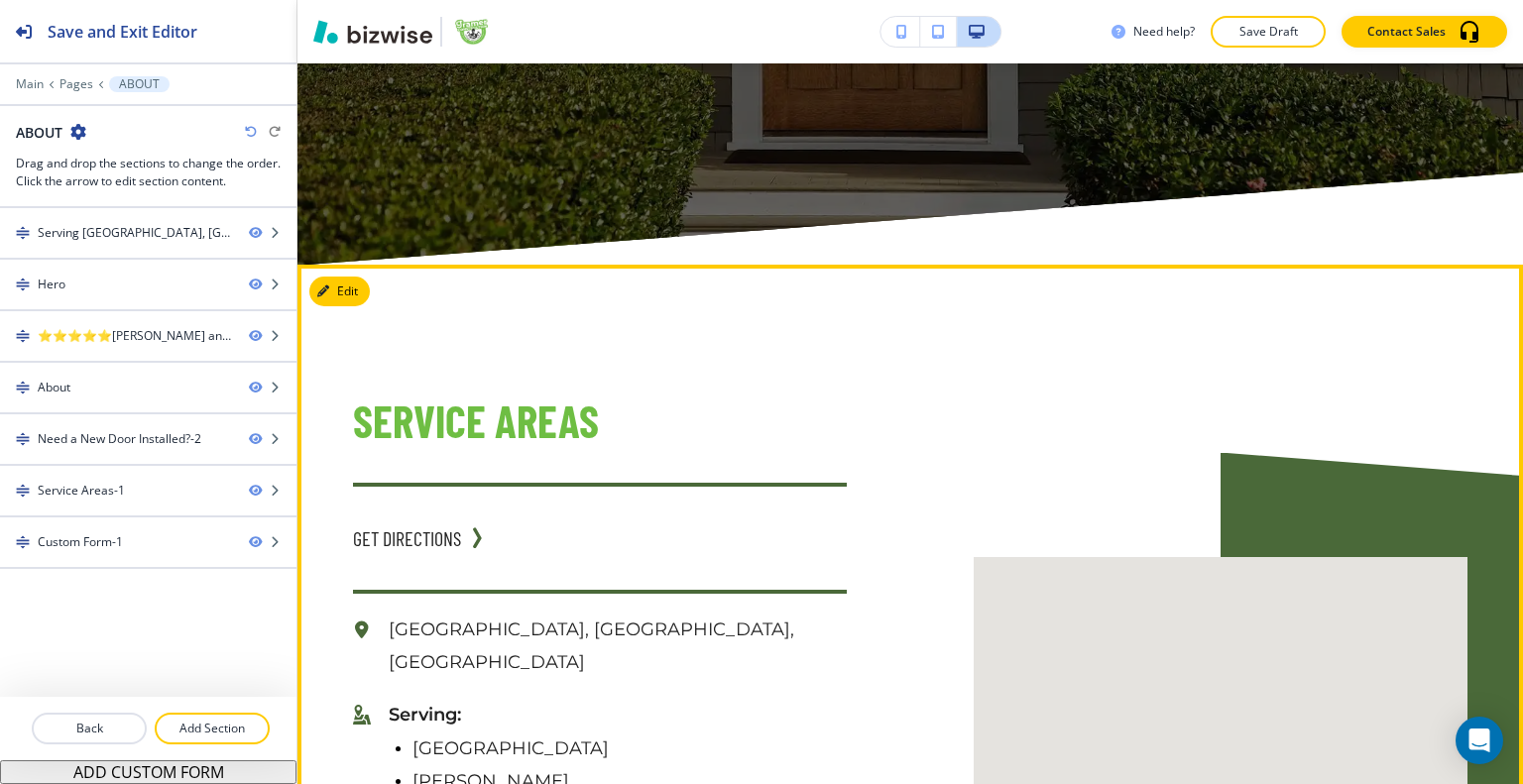 scroll, scrollTop: 3073, scrollLeft: 0, axis: vertical 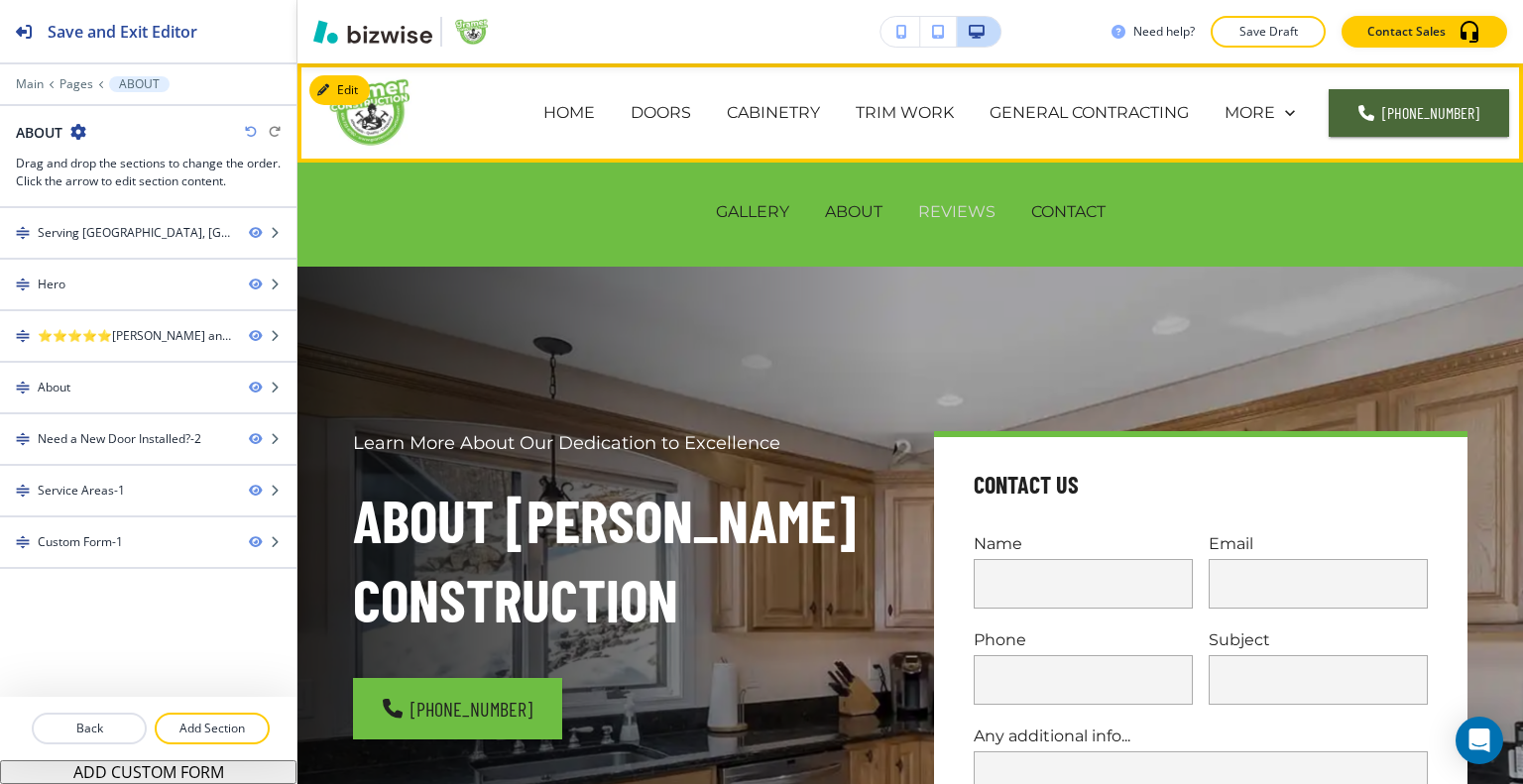 click on "REVIEWS" at bounding box center (957, 211) 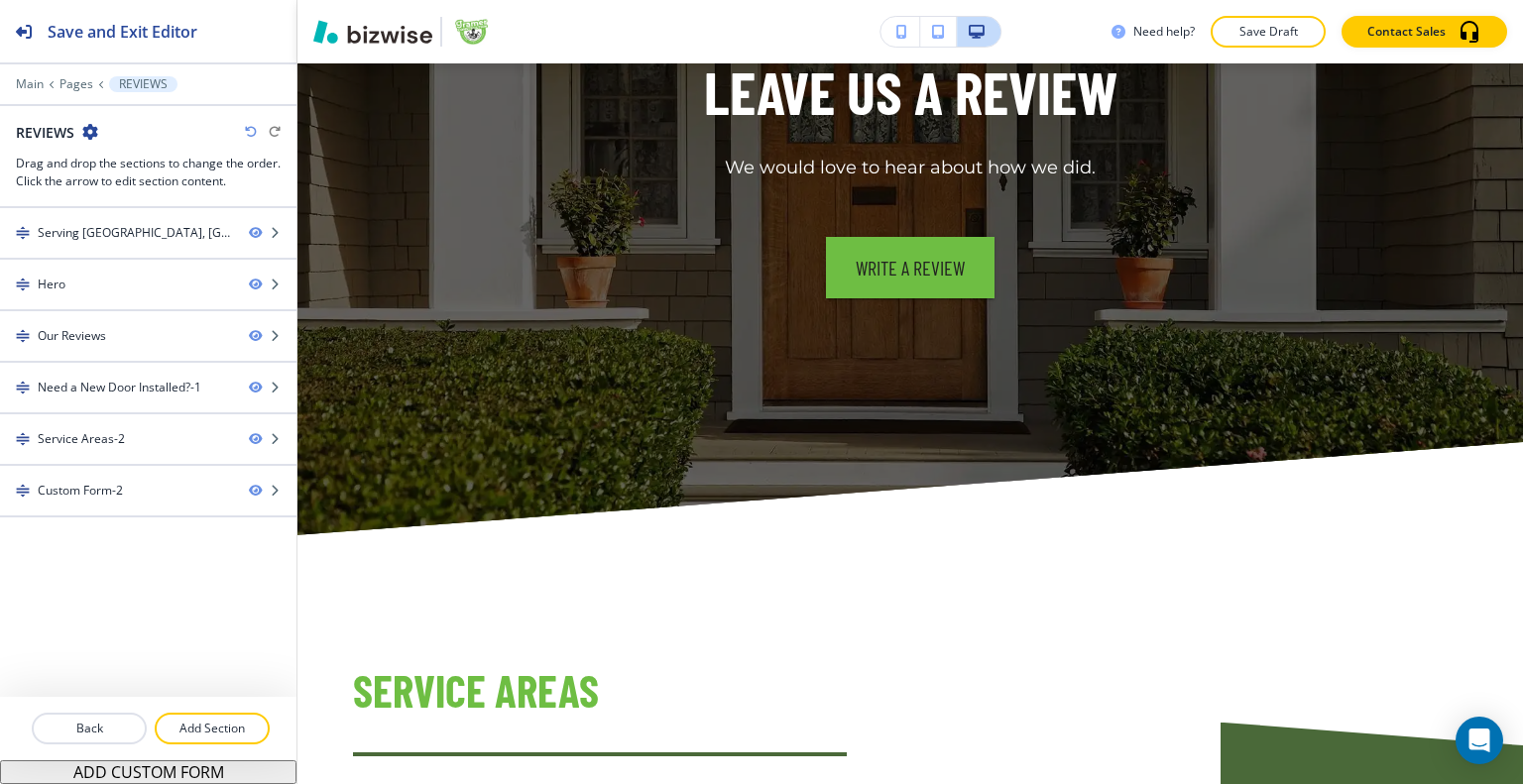 scroll, scrollTop: 4582, scrollLeft: 0, axis: vertical 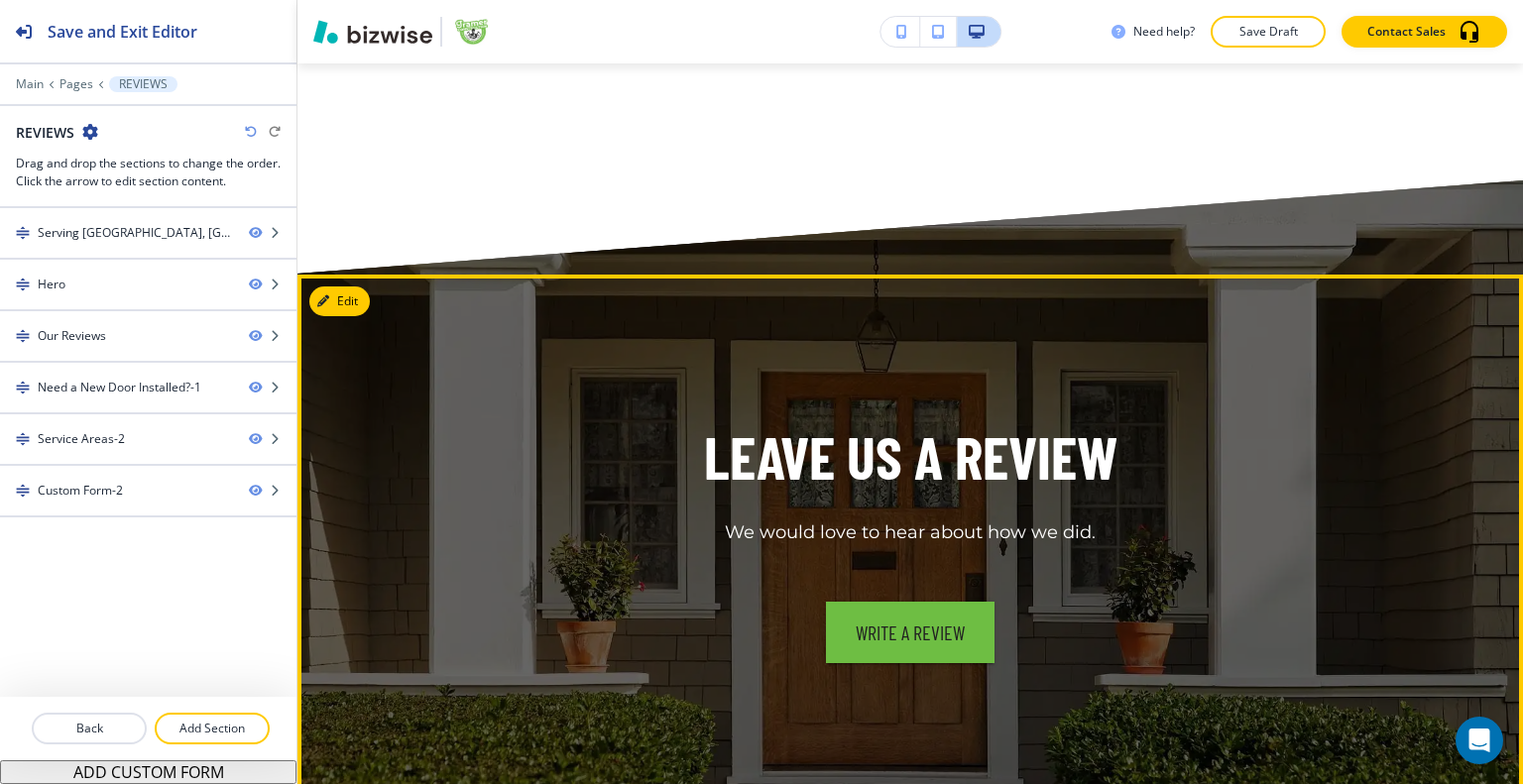 click on "Leave us a review We would love to hear about how we did. WRITE A REVIEW" at bounding box center (910, 540) 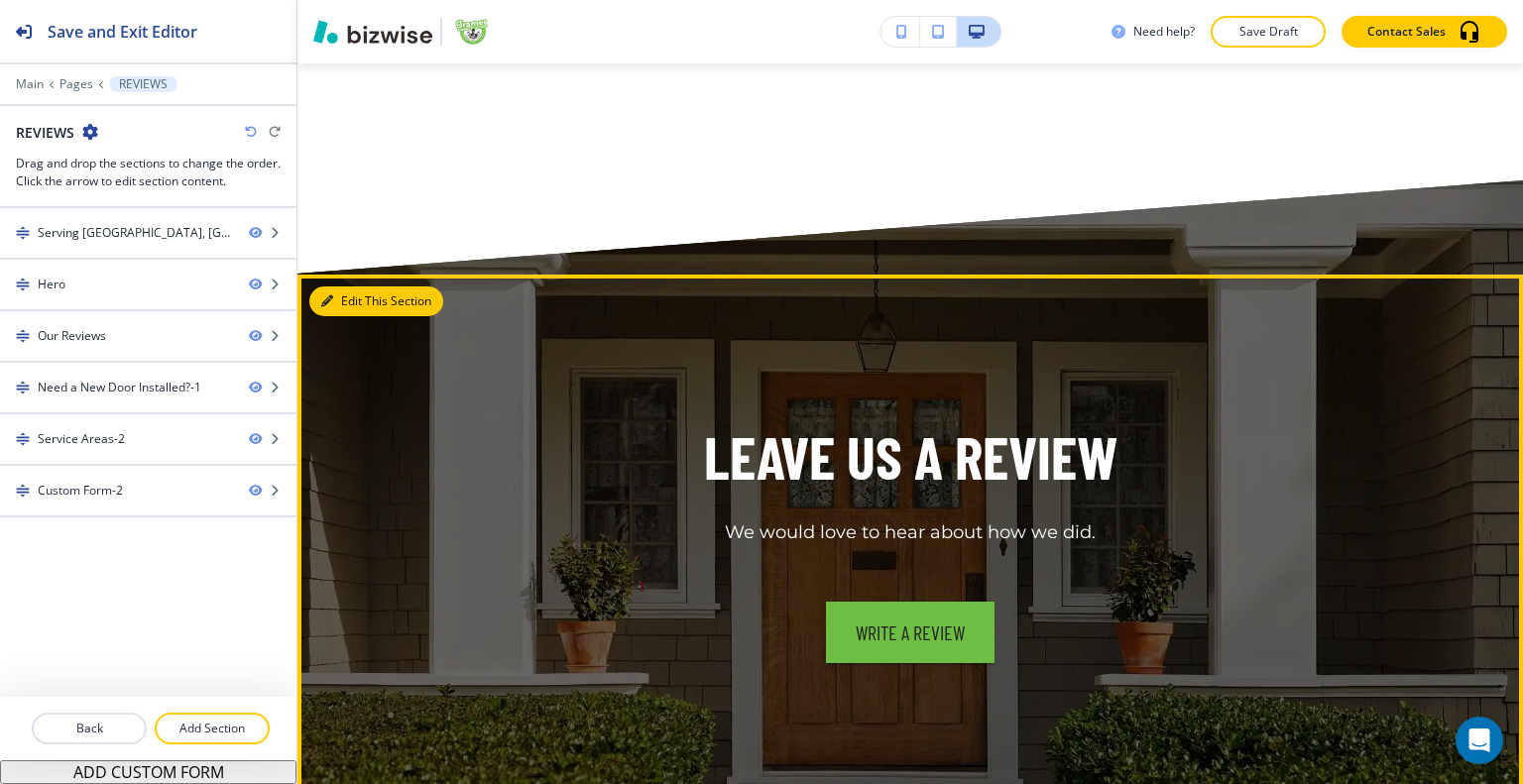 click on "Edit This Section" at bounding box center (376, 301) 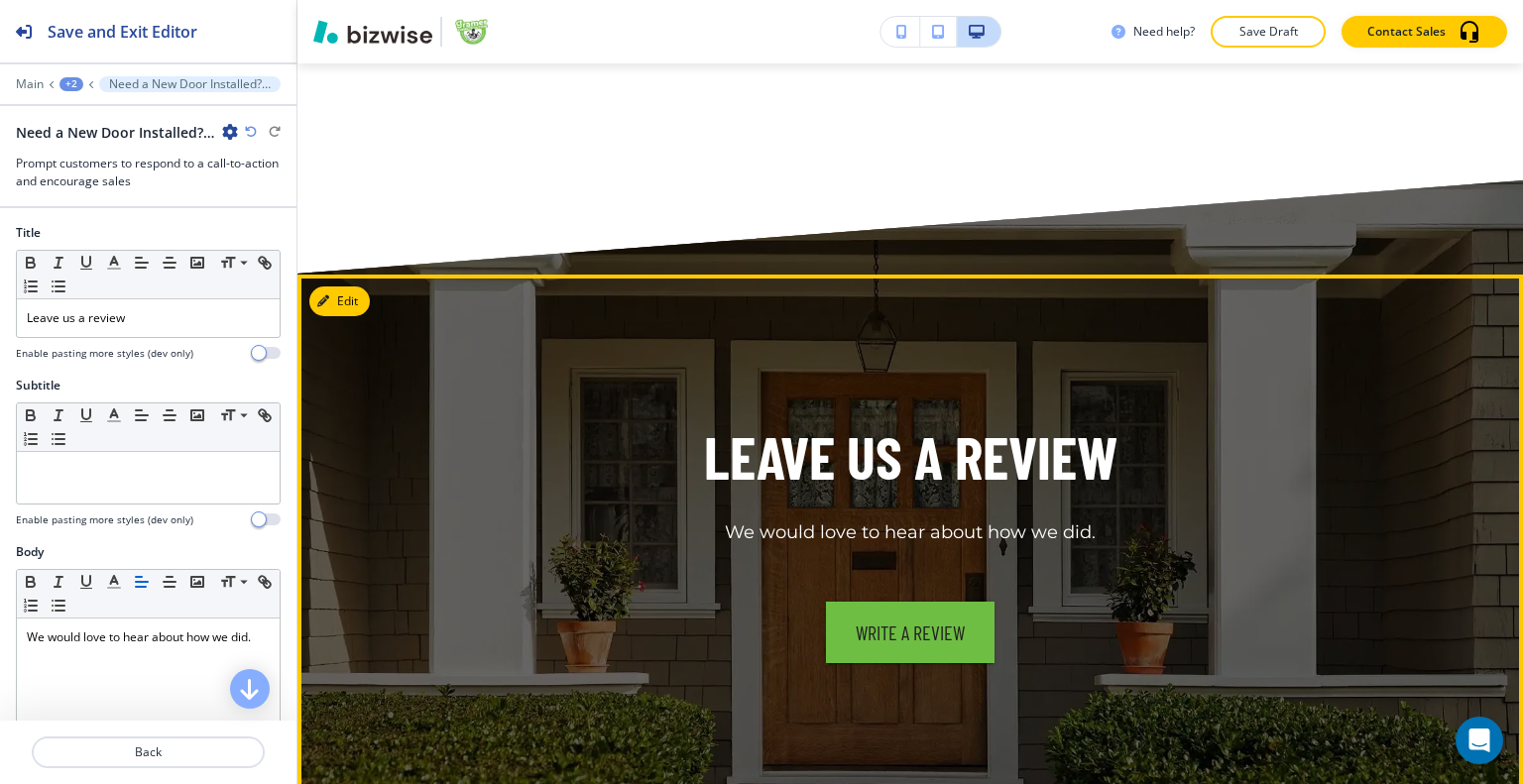 scroll, scrollTop: 4766, scrollLeft: 0, axis: vertical 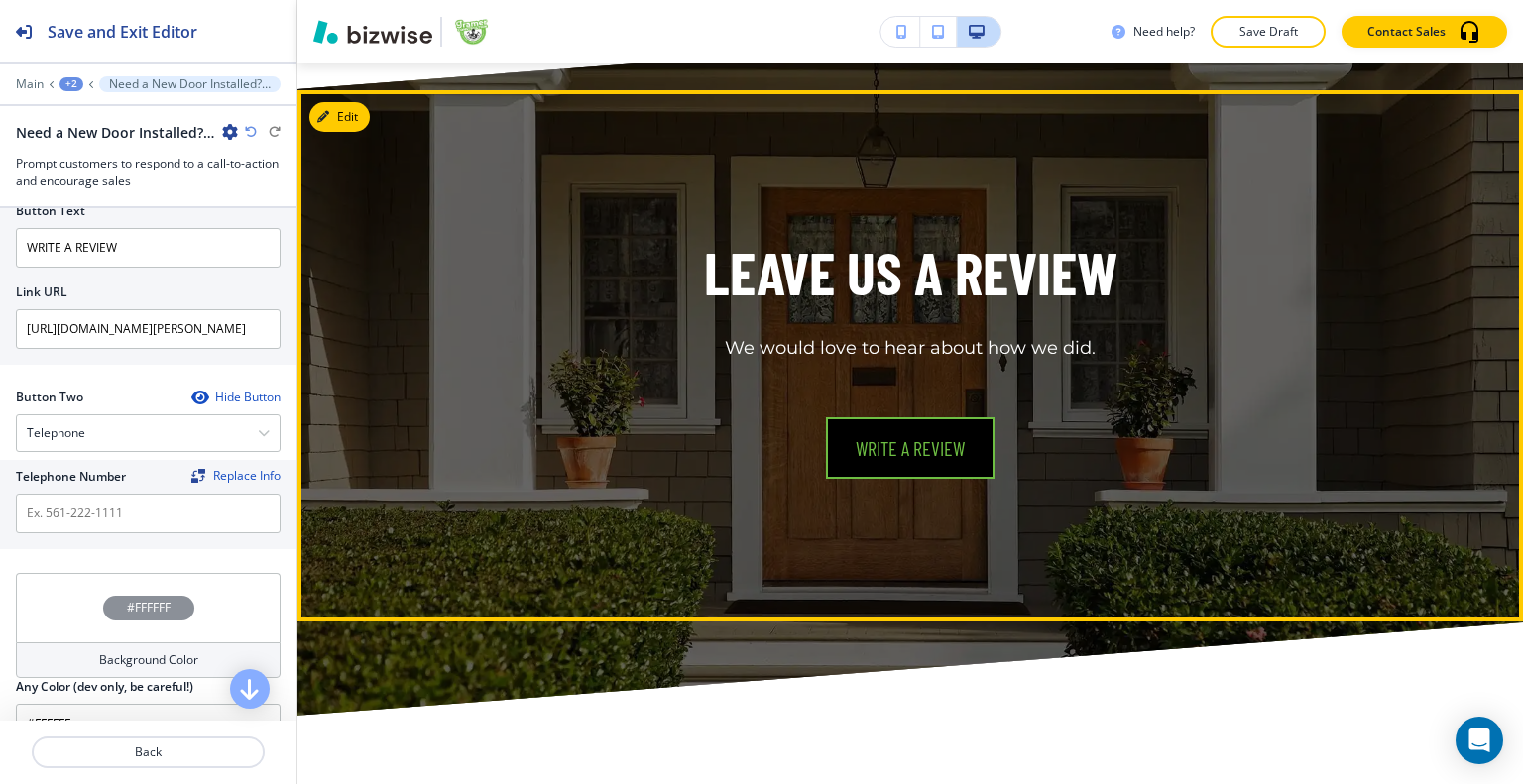 click on "WRITE A REVIEW" at bounding box center [910, 448] 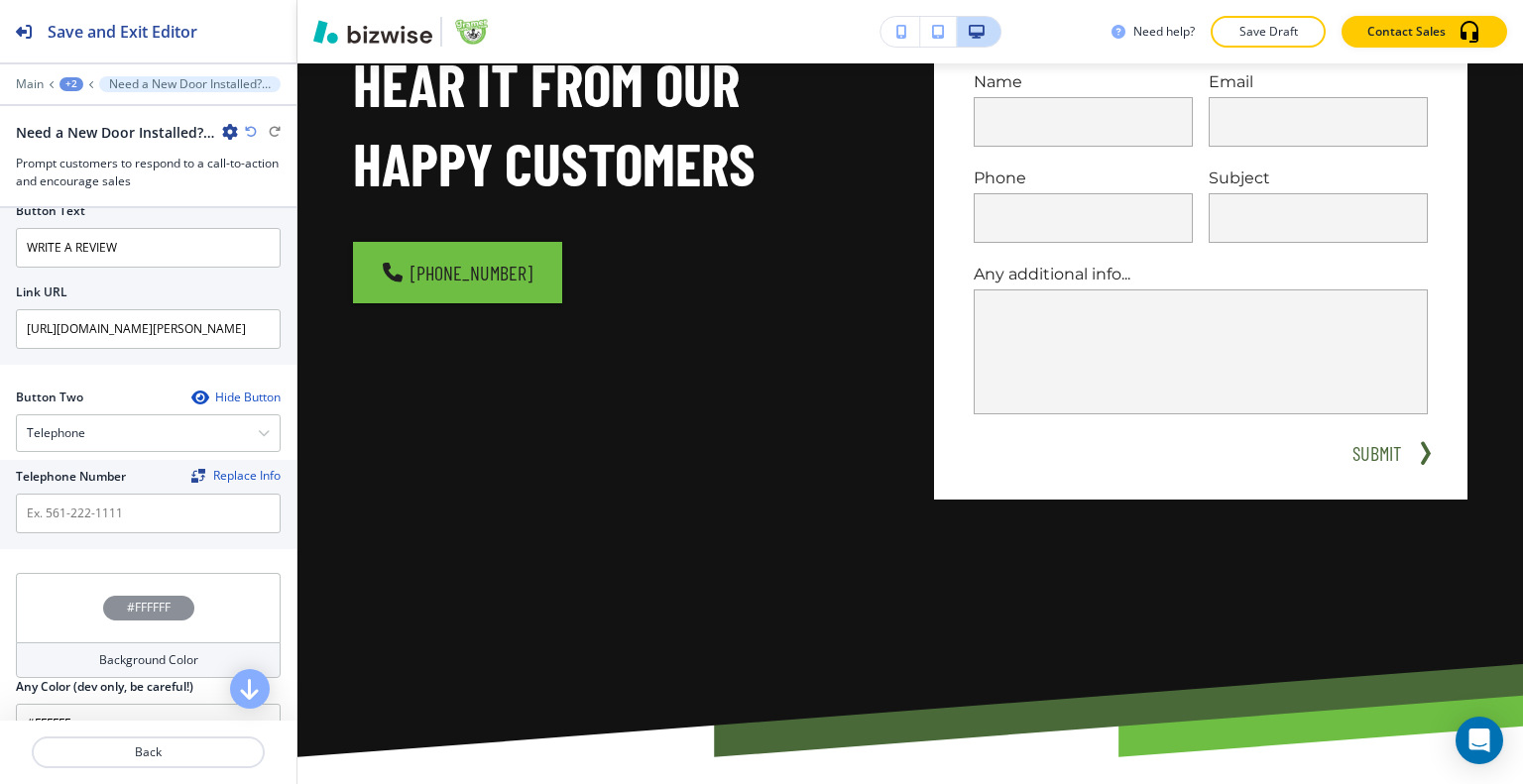 scroll, scrollTop: 0, scrollLeft: 0, axis: both 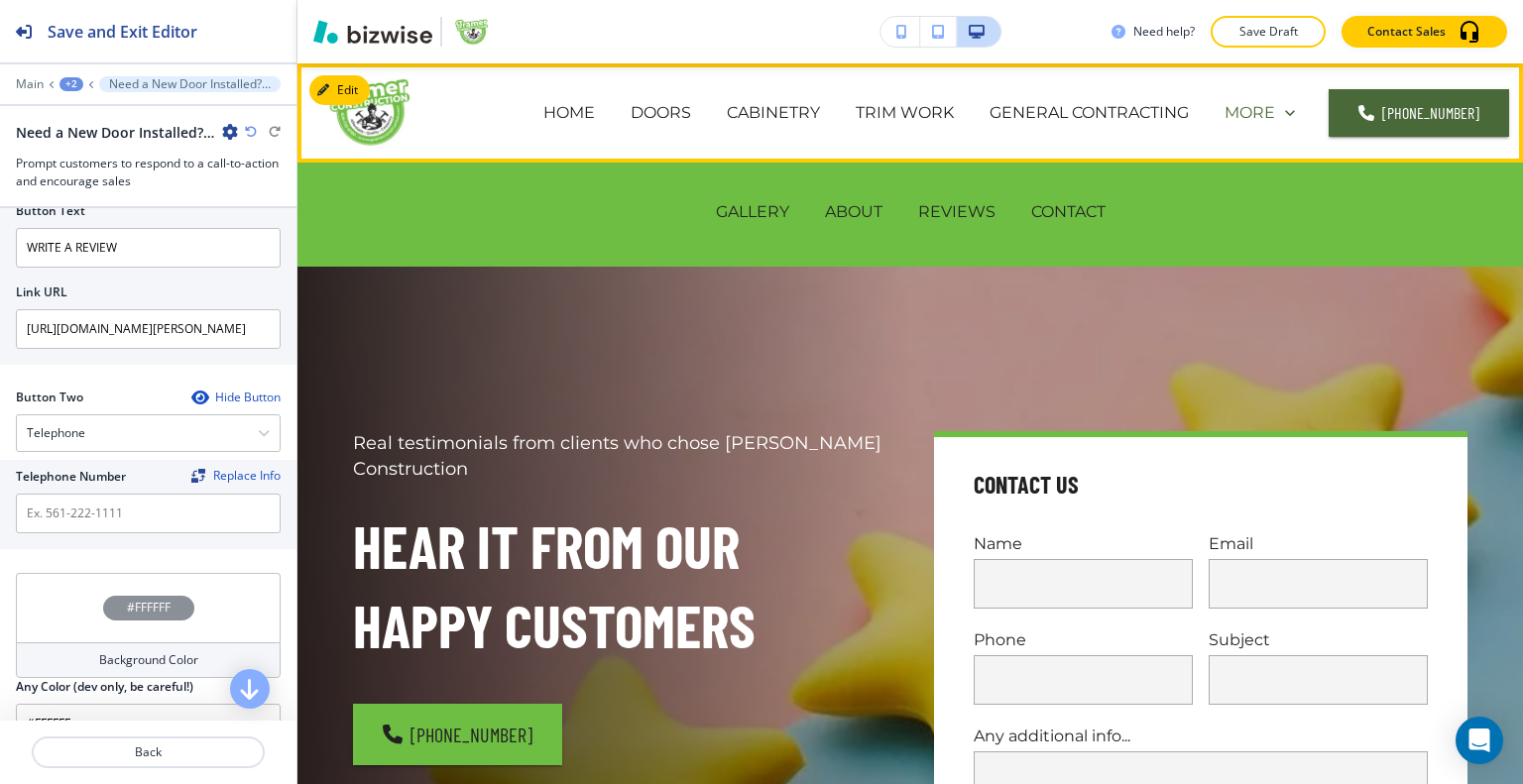 click on "MORE" at bounding box center (1249, 112) 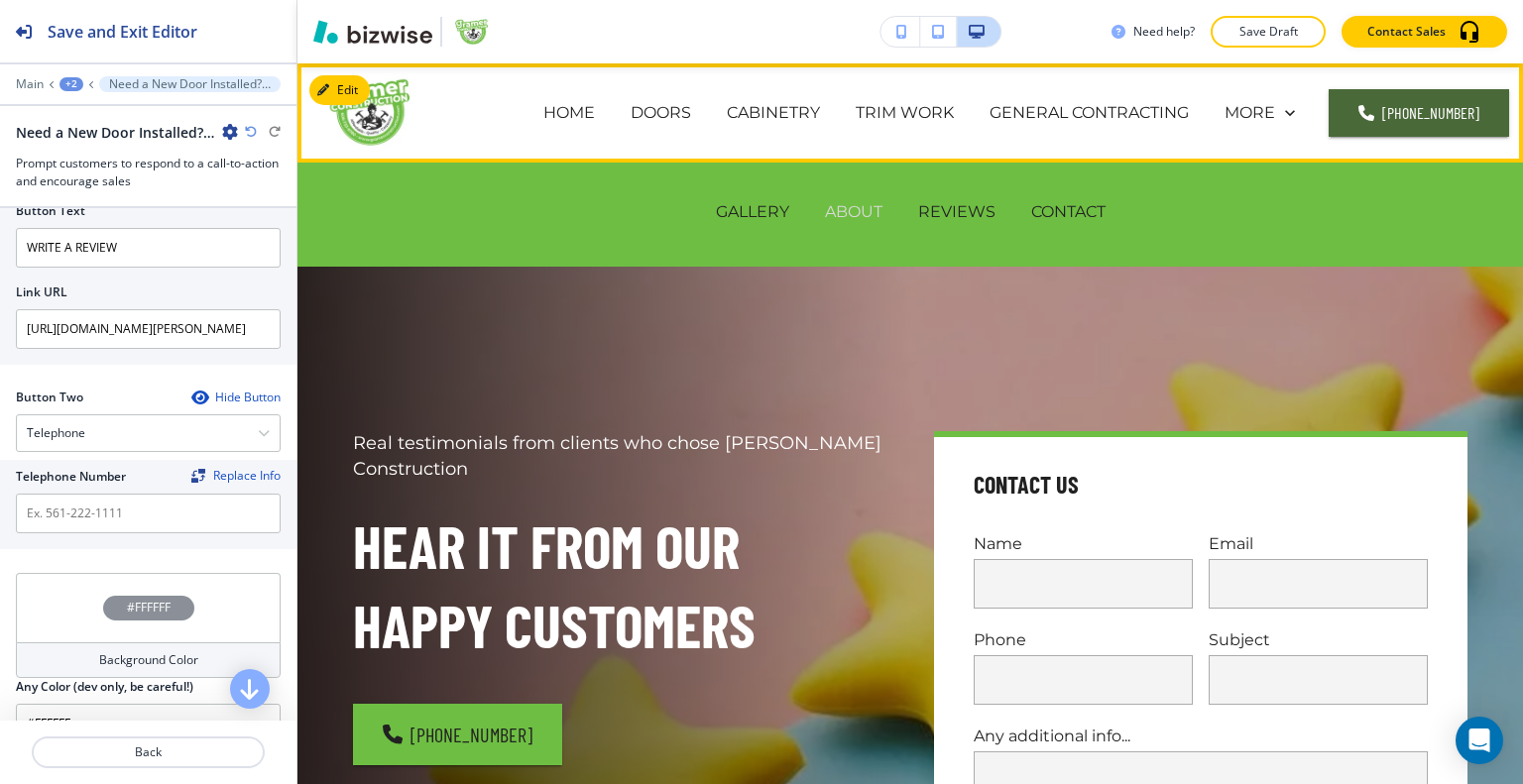 click on "ABOUT" at bounding box center [854, 211] 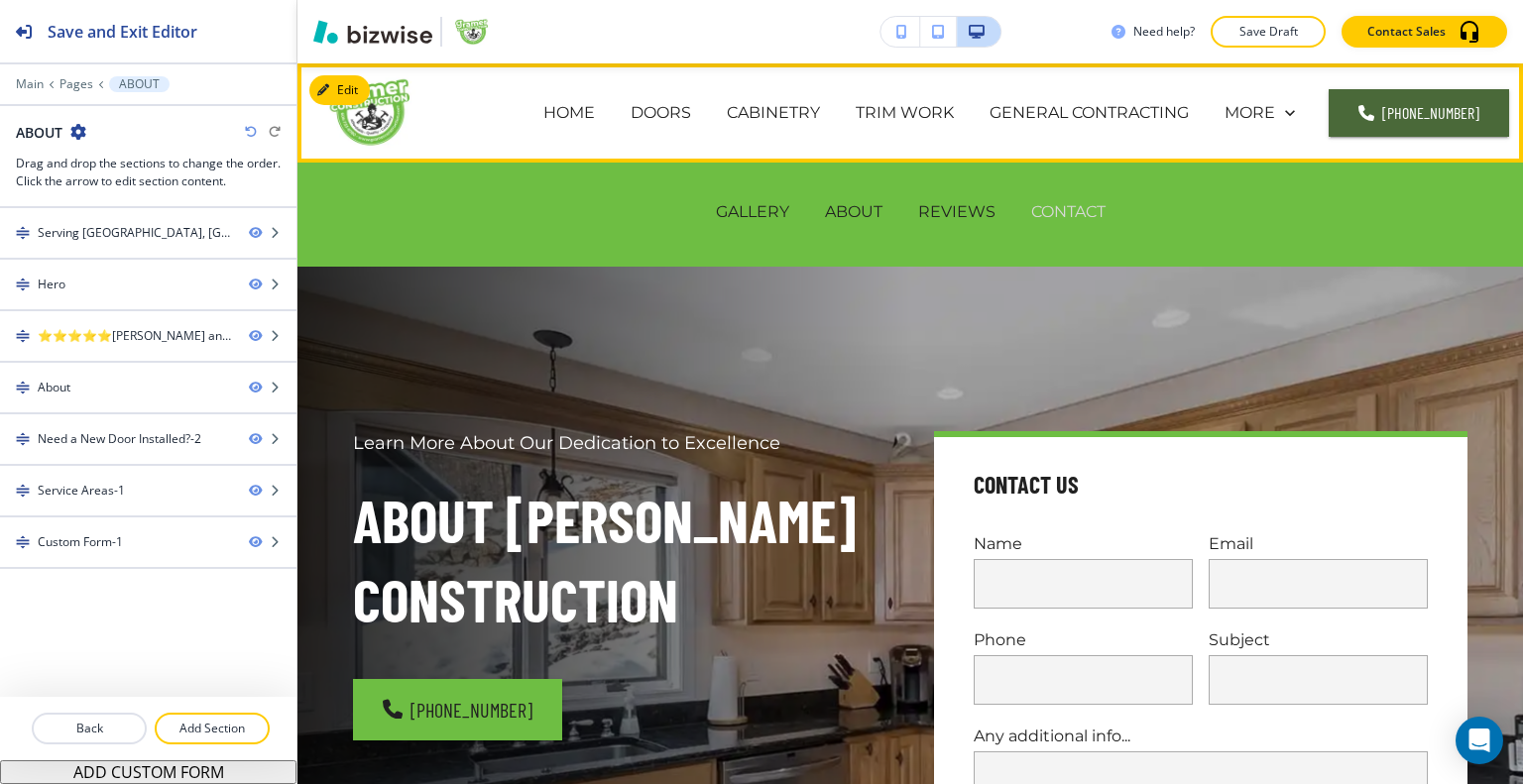 drag, startPoint x: 942, startPoint y: 209, endPoint x: 1096, endPoint y: 216, distance: 154.15901 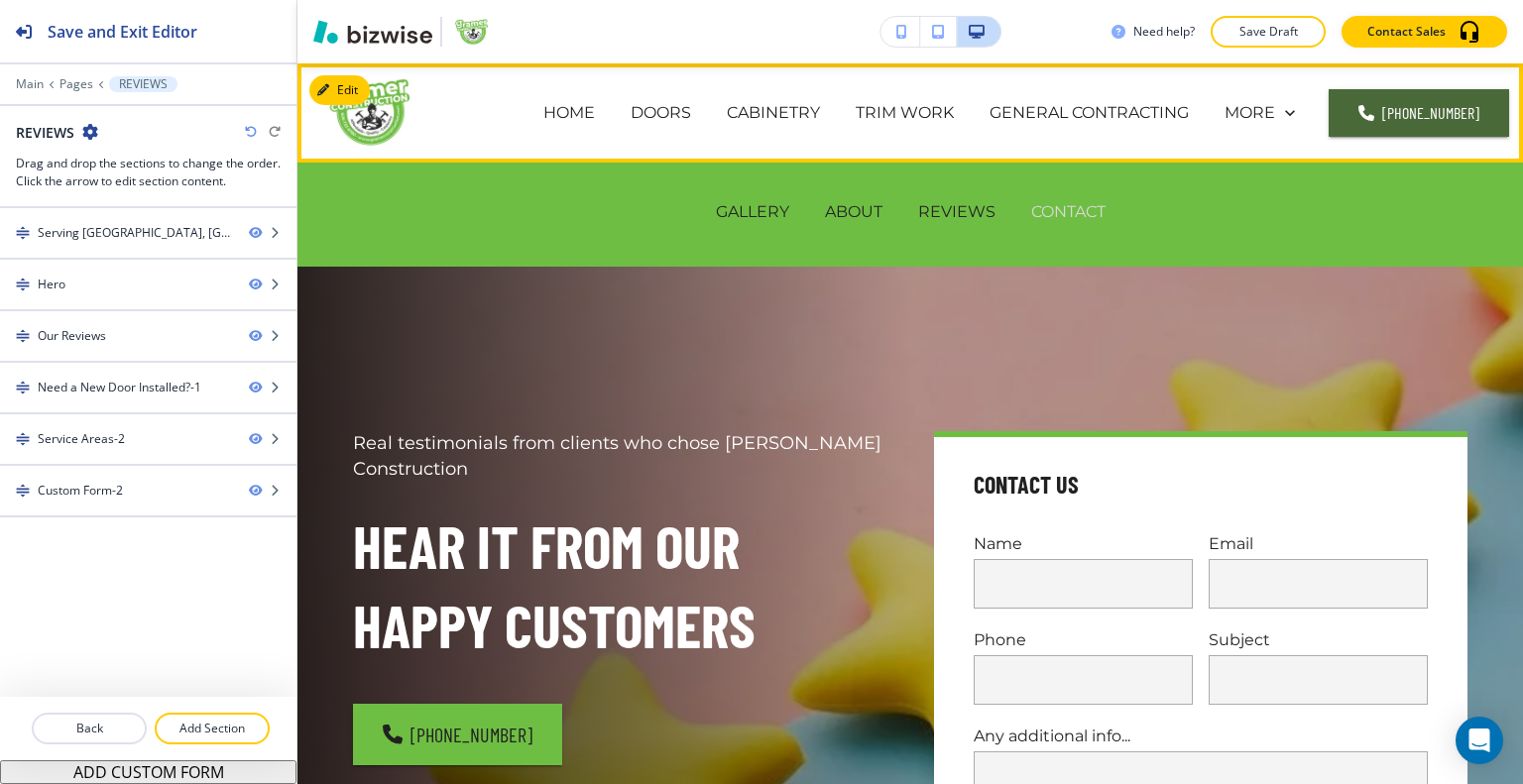 click on "CONTACT" at bounding box center [1068, 211] 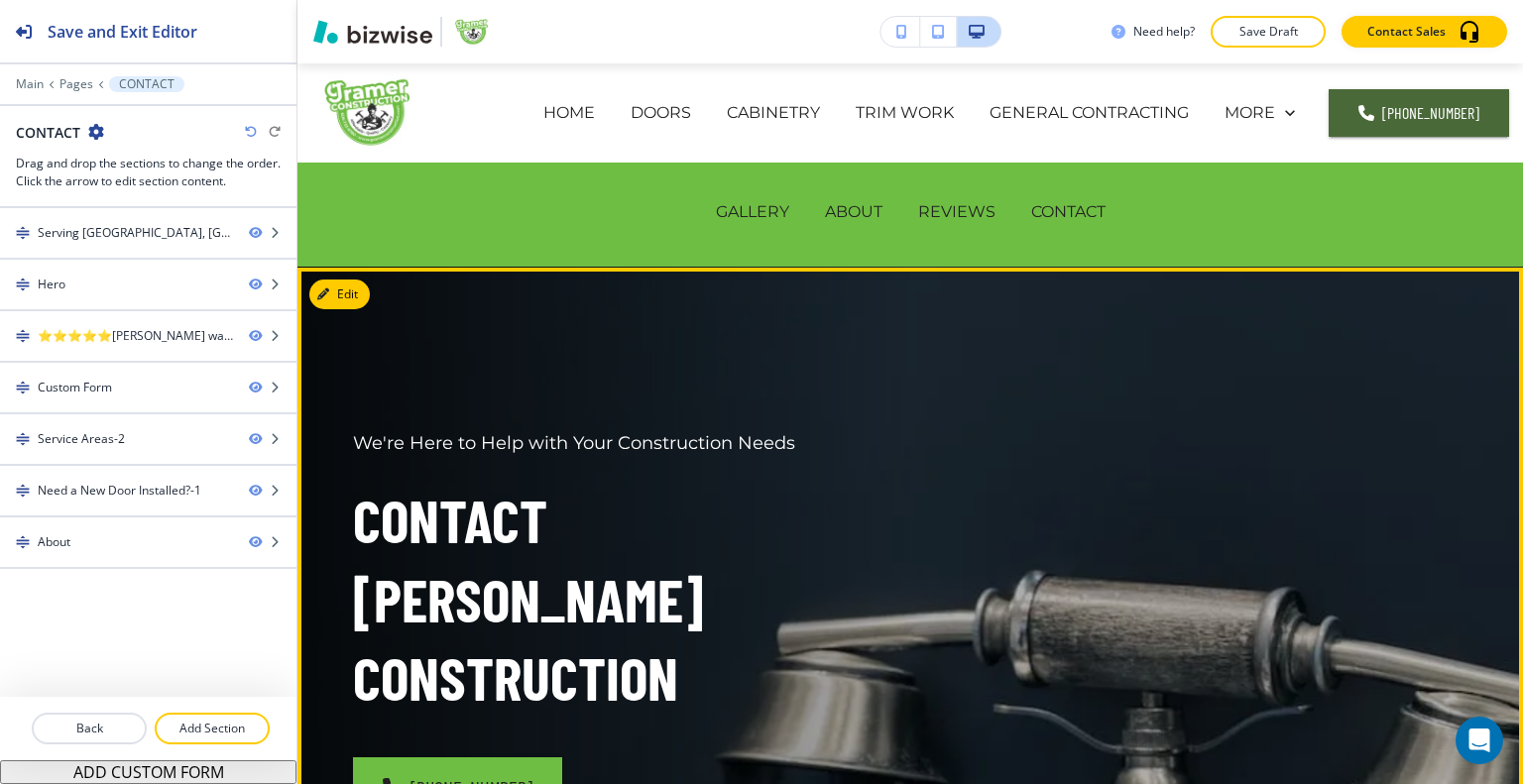 scroll, scrollTop: 297, scrollLeft: 0, axis: vertical 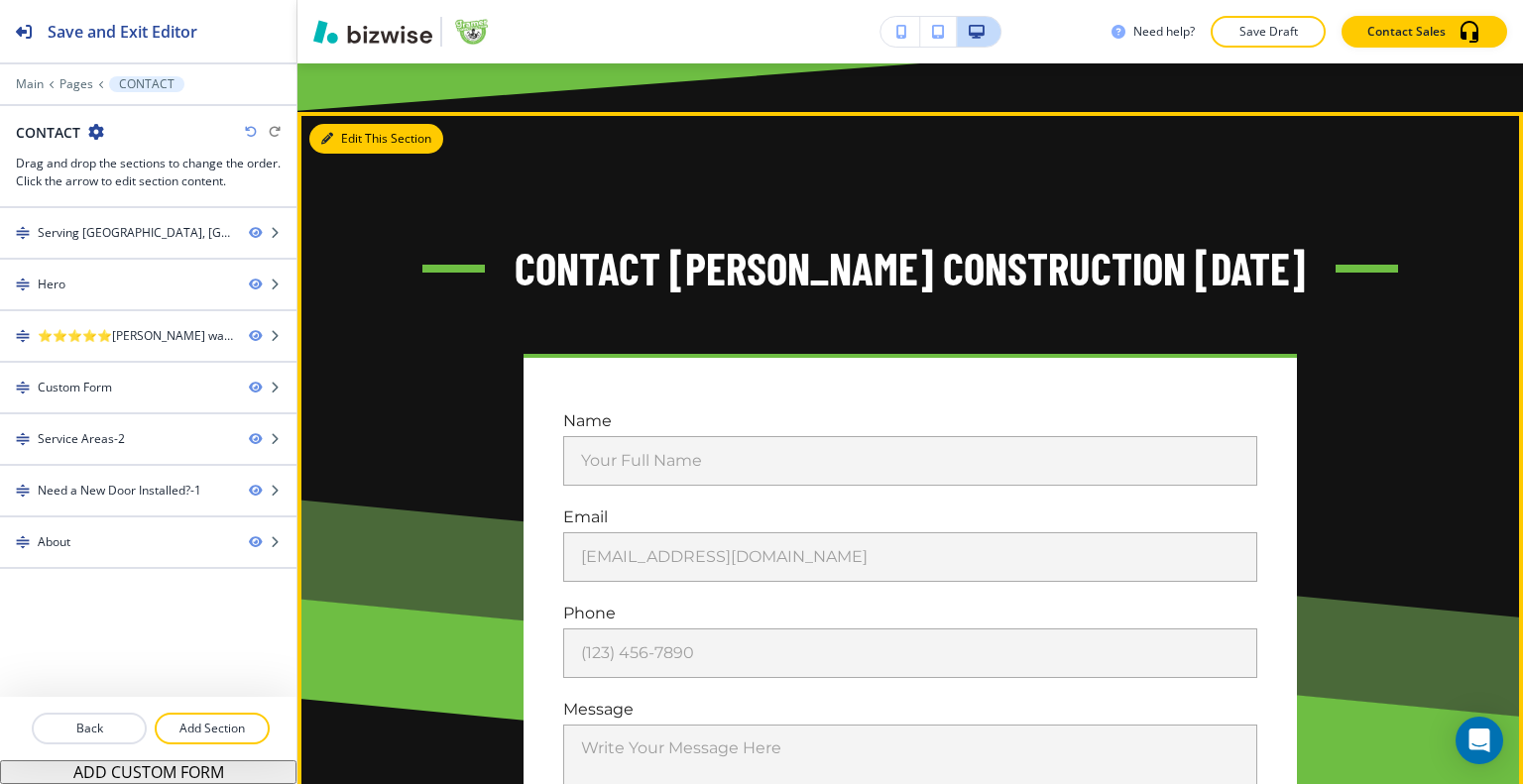 click on "Edit This Section" at bounding box center [376, 139] 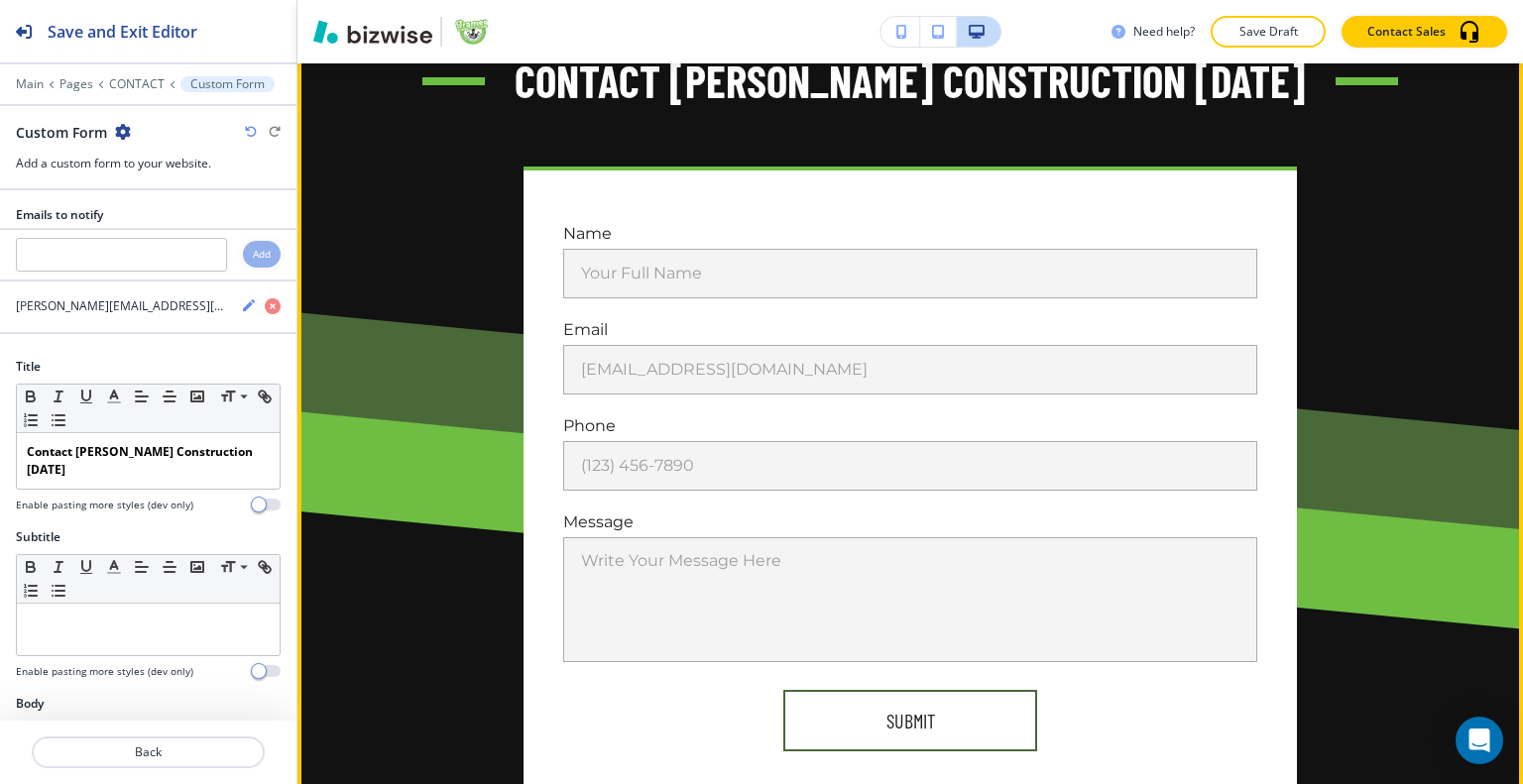 scroll, scrollTop: 881, scrollLeft: 0, axis: vertical 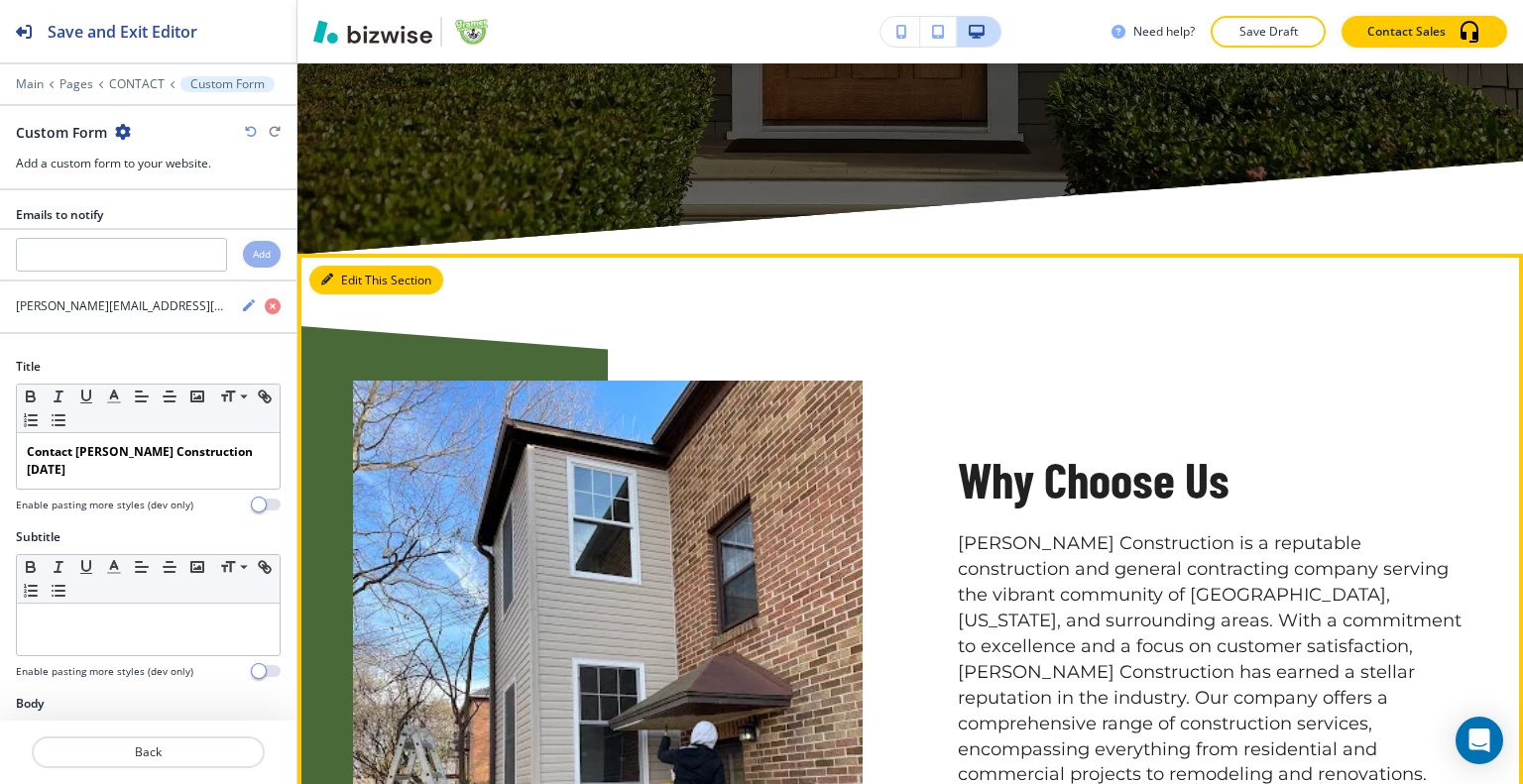 click on "Edit This Section" at bounding box center (376, 280) 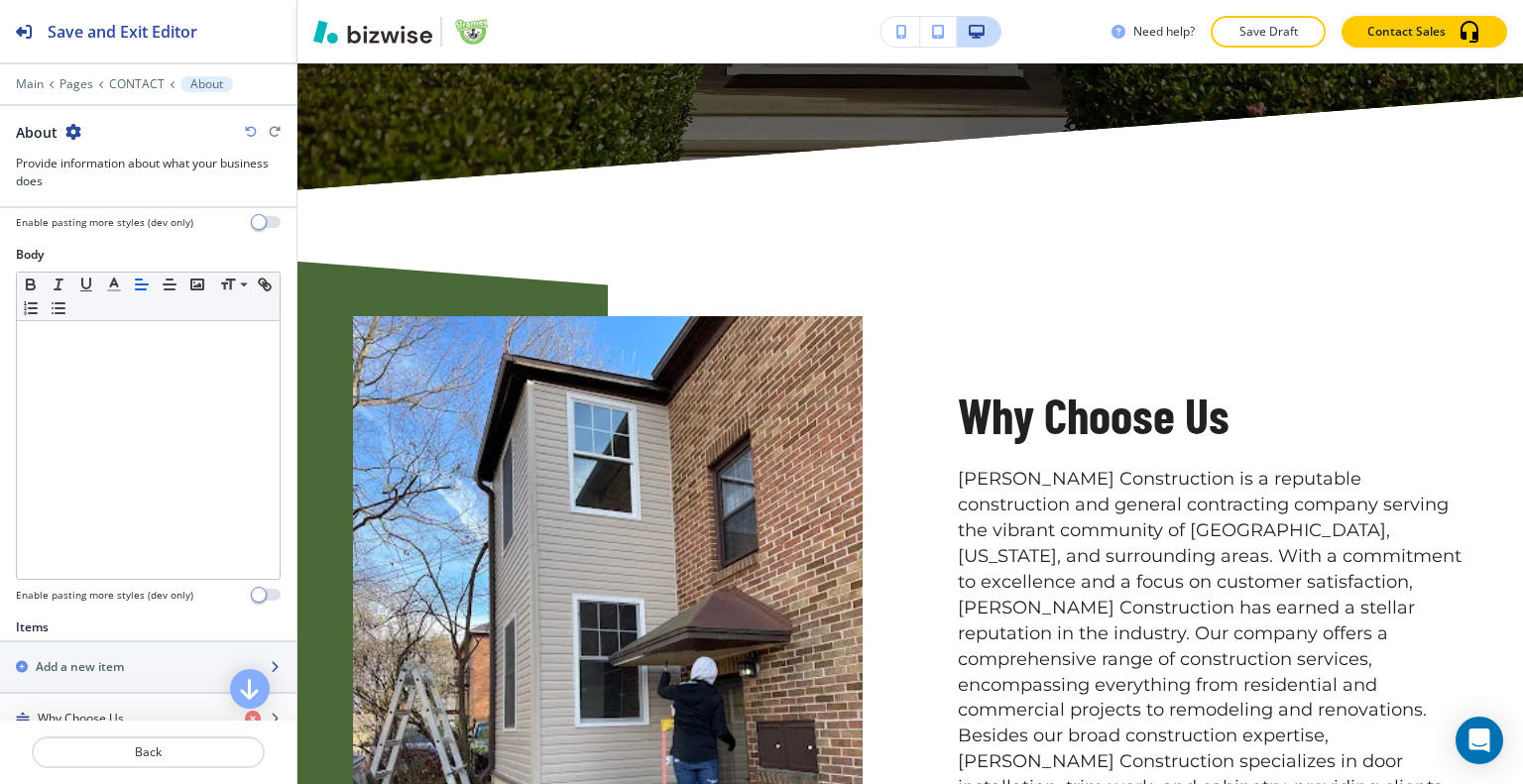 scroll, scrollTop: 496, scrollLeft: 0, axis: vertical 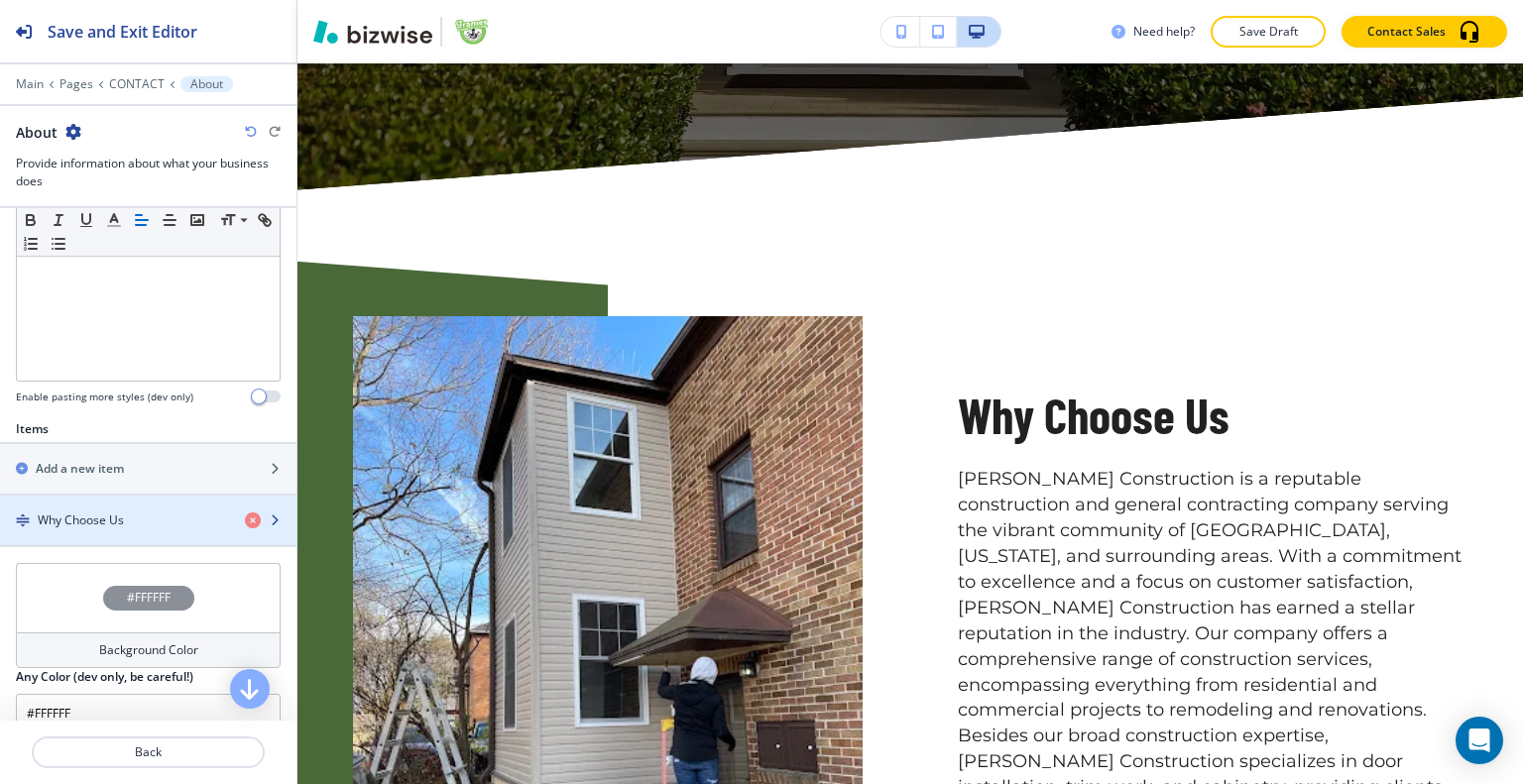 click on "Why Choose Us" at bounding box center [80, 520] 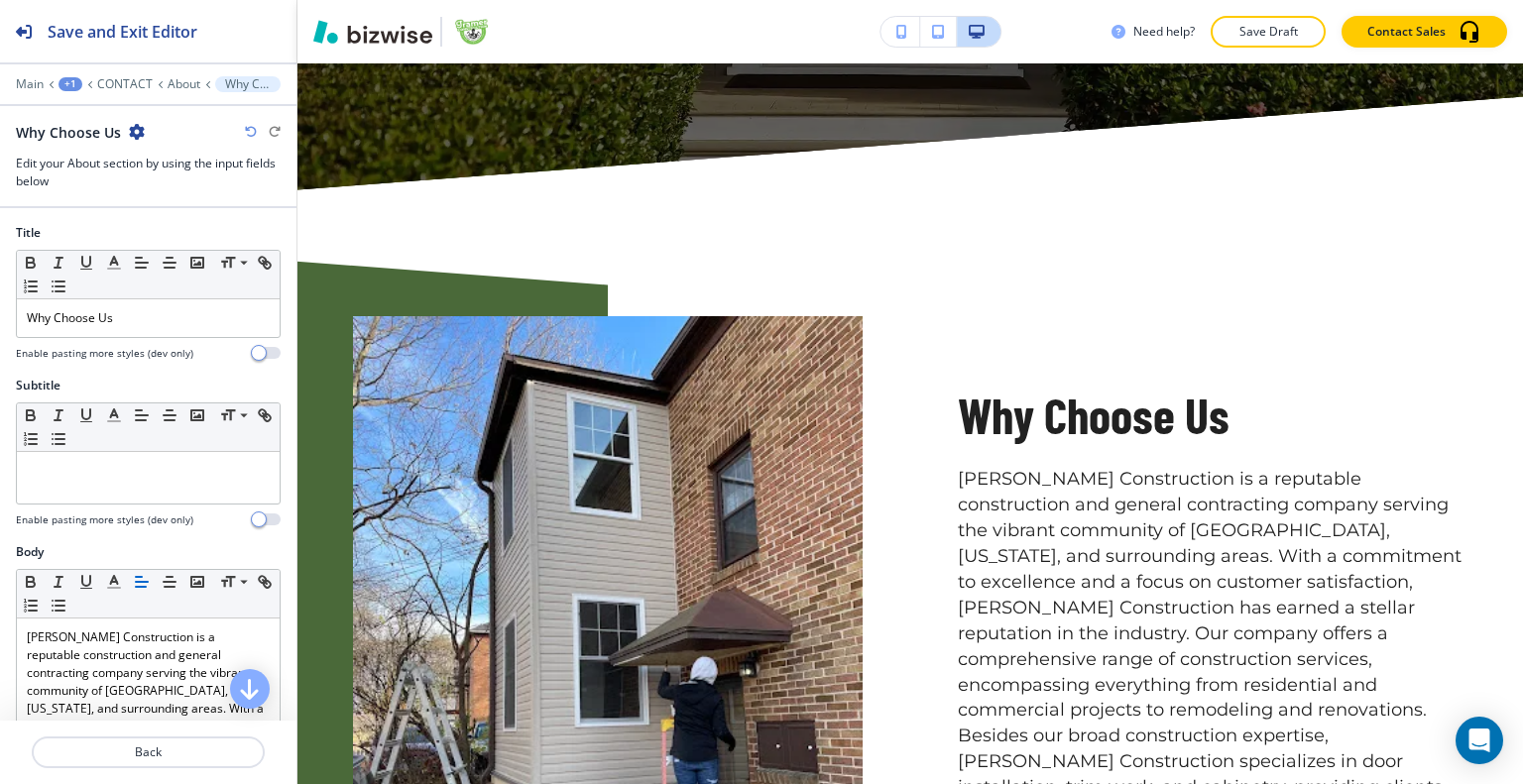 scroll, scrollTop: 4625, scrollLeft: 0, axis: vertical 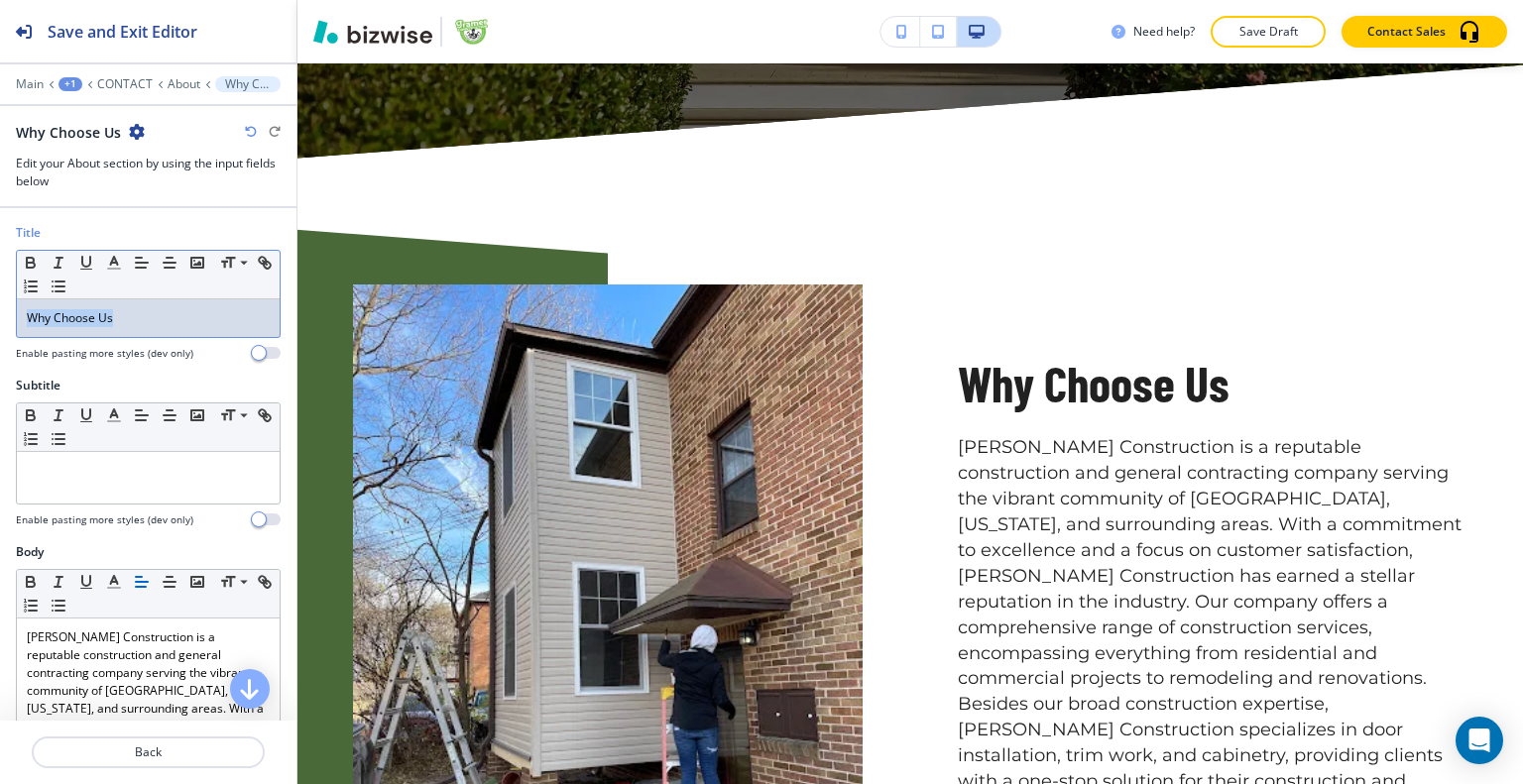 drag, startPoint x: 163, startPoint y: 316, endPoint x: 0, endPoint y: 294, distance: 164.47796 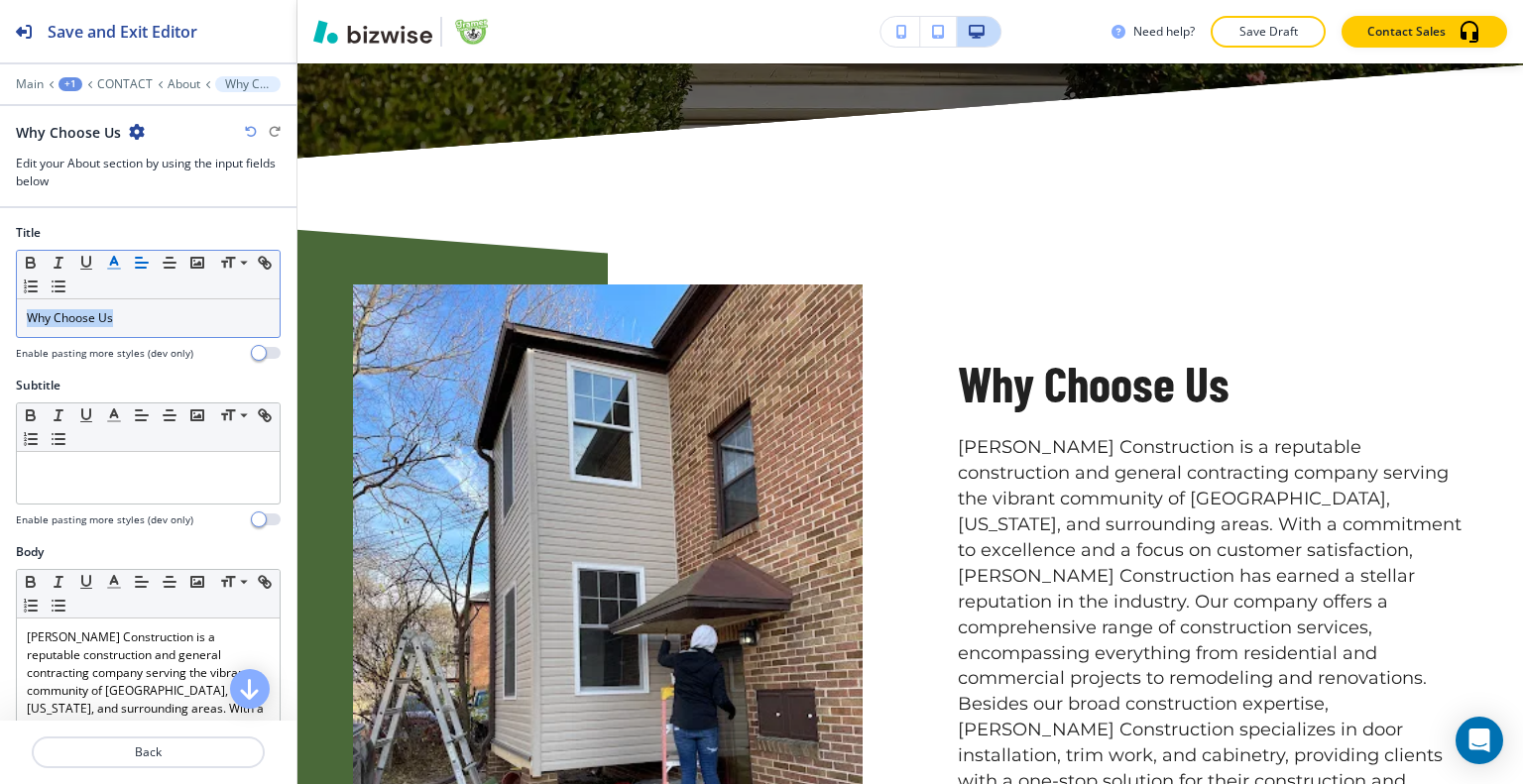 click 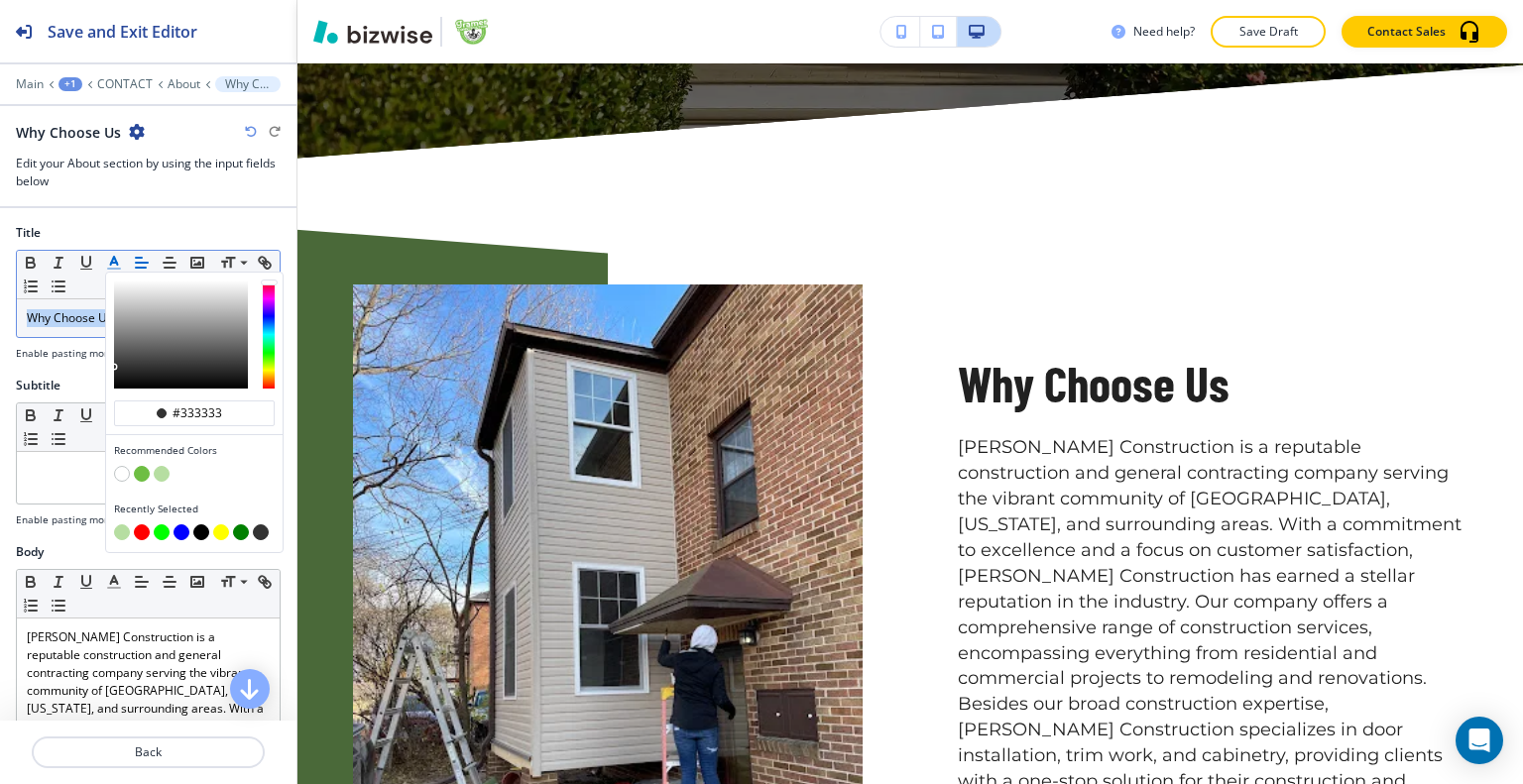 click at bounding box center [194, 476] 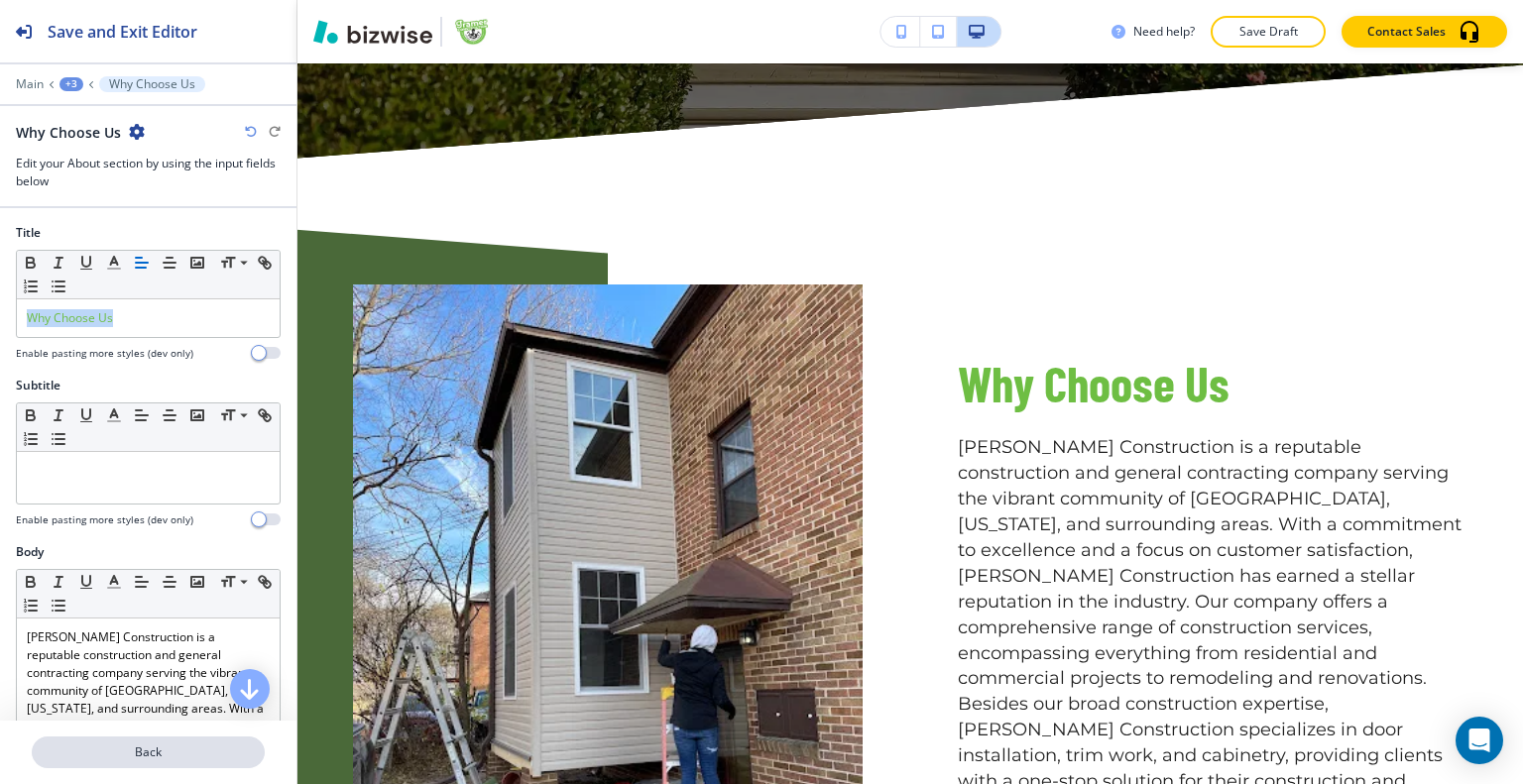 click on "Back" at bounding box center [148, 752] 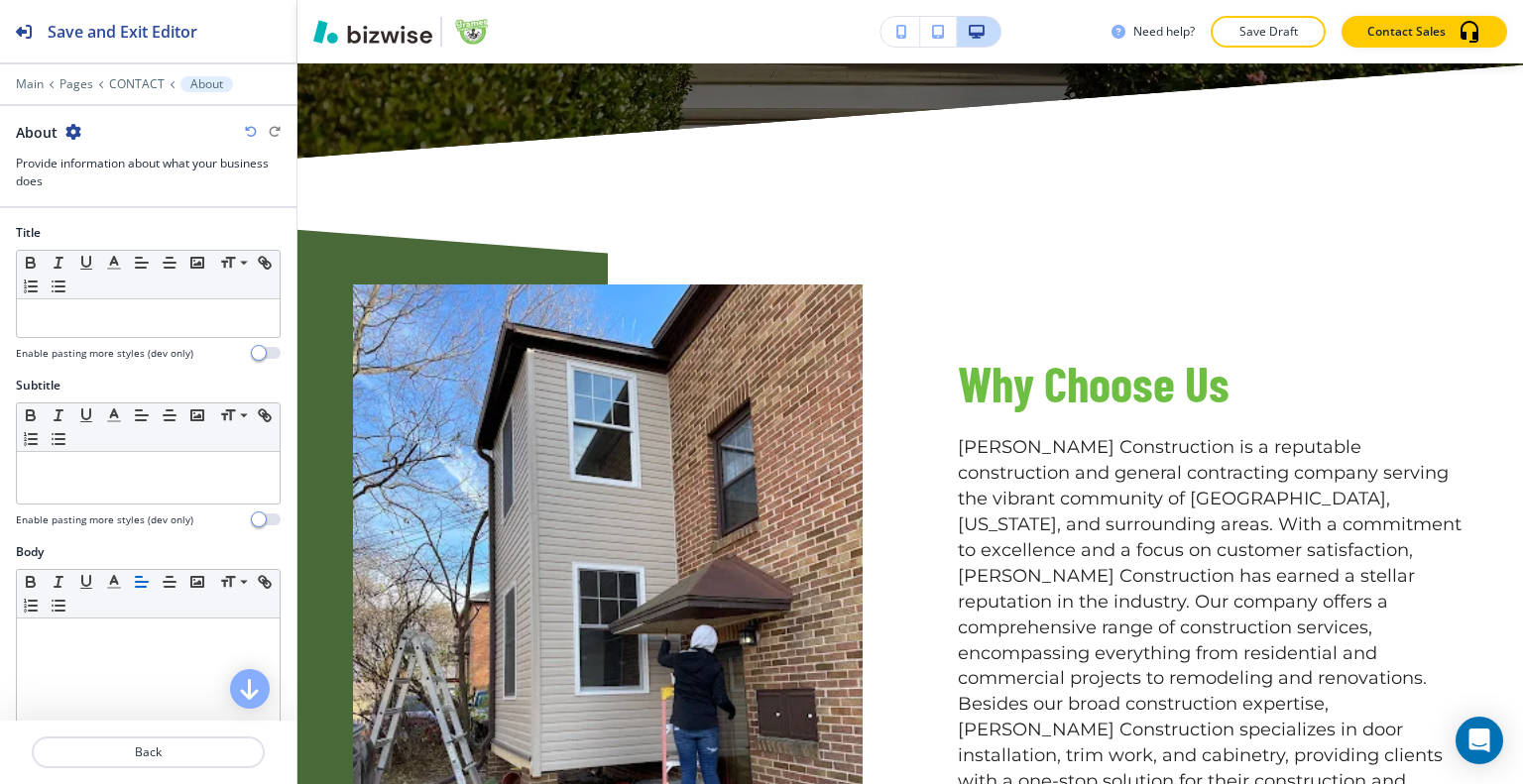 scroll, scrollTop: 4593, scrollLeft: 0, axis: vertical 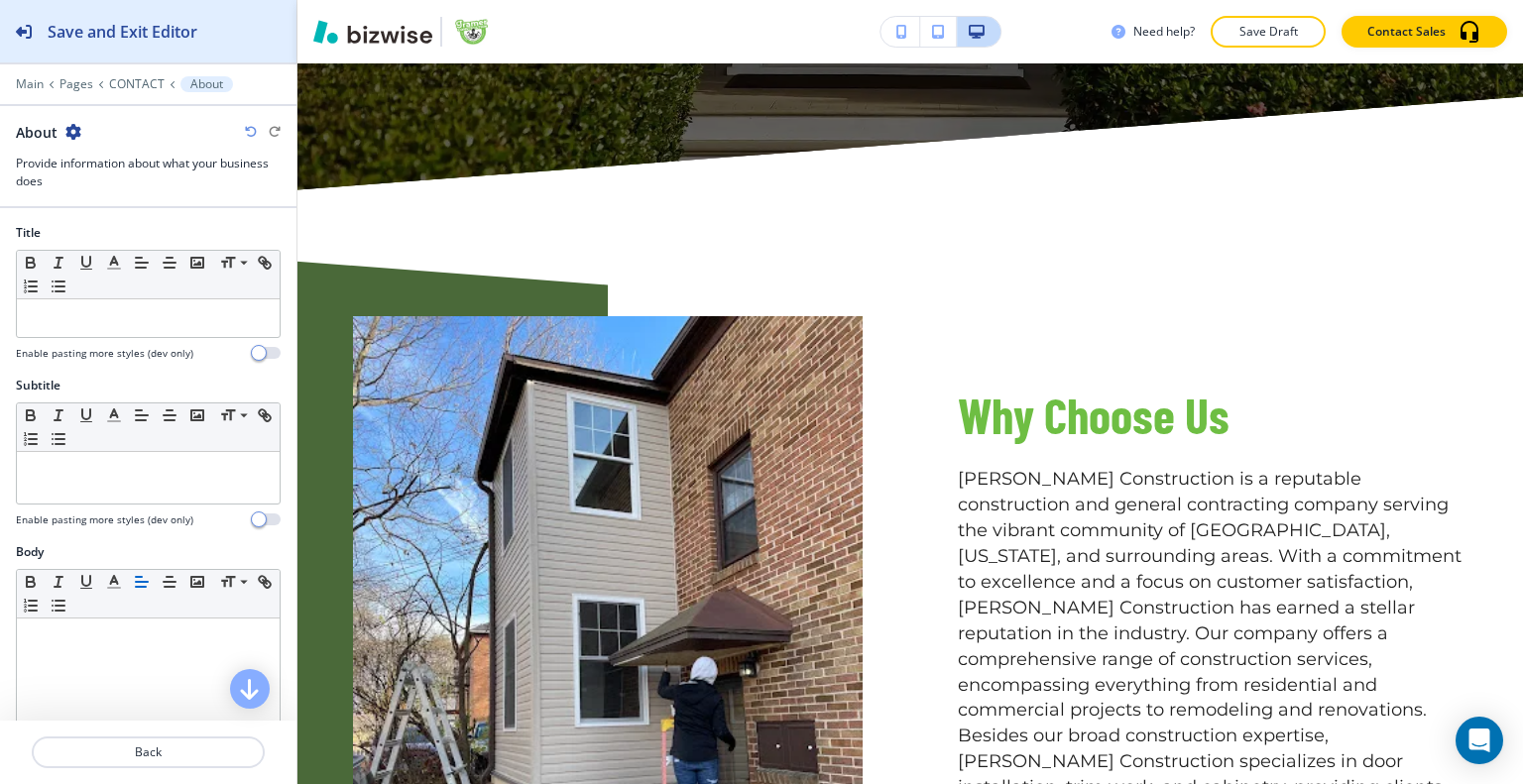 click on "Save and Exit Editor" at bounding box center (98, 31) 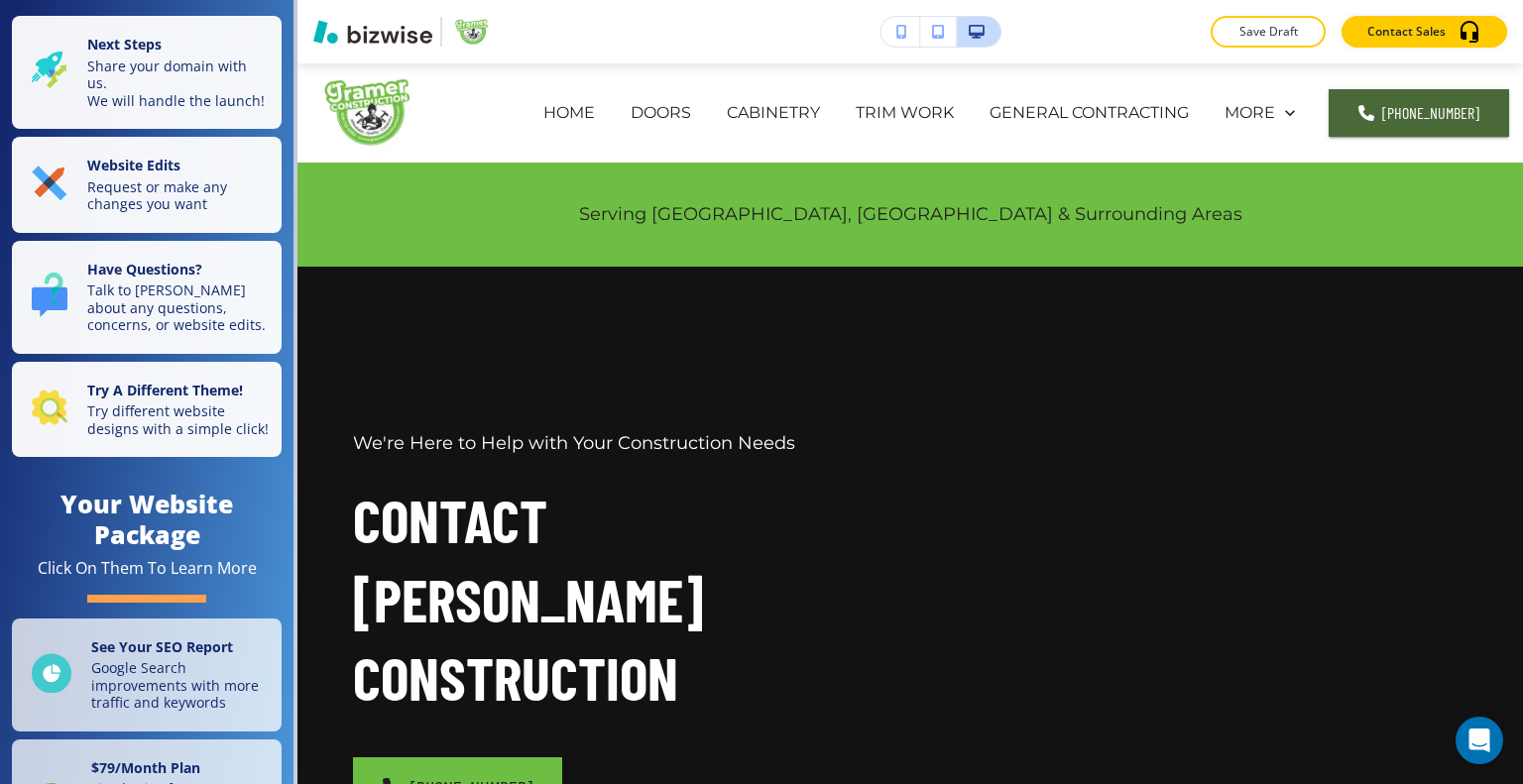 scroll, scrollTop: 5321, scrollLeft: 0, axis: vertical 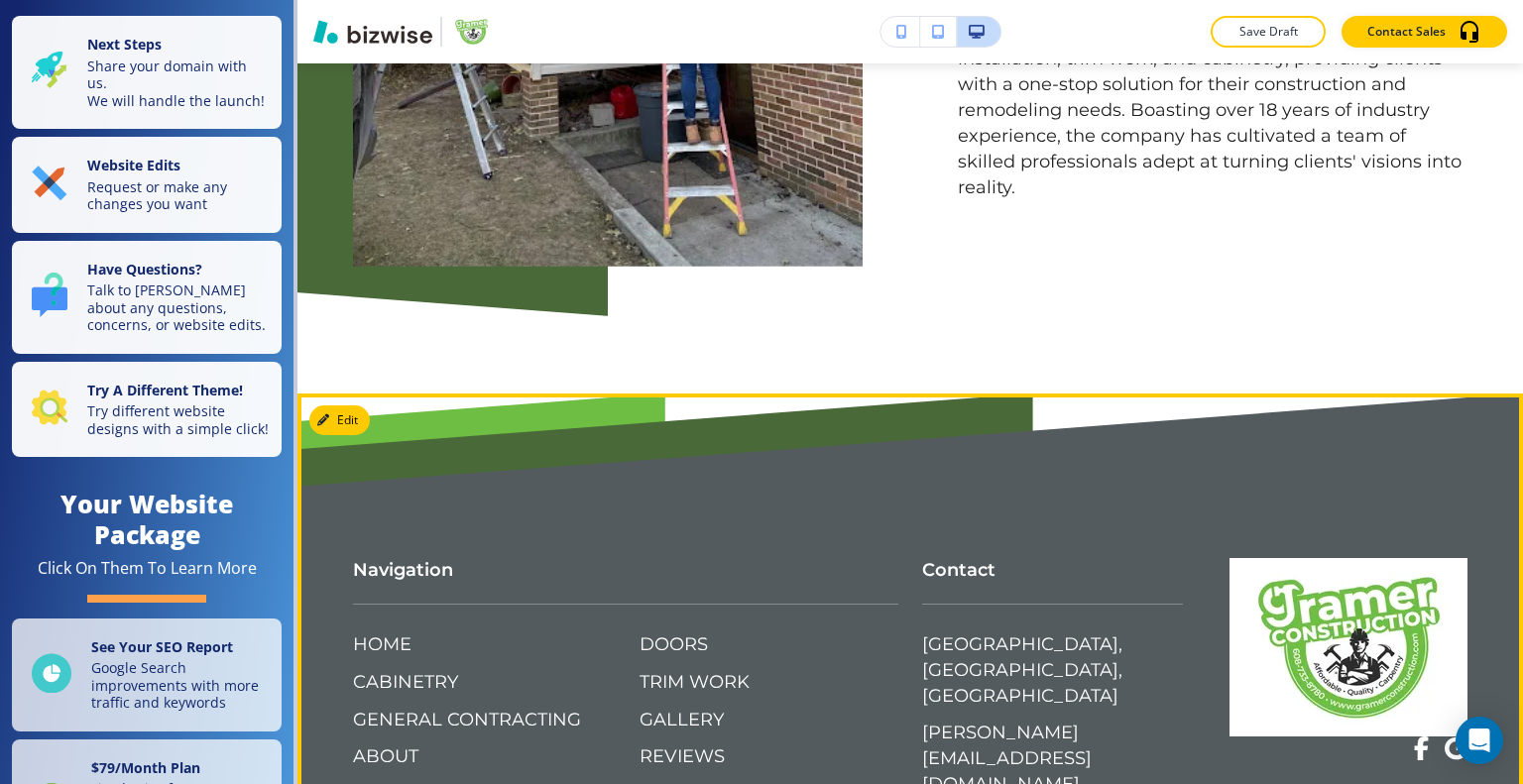 click at bounding box center [1337, 749] 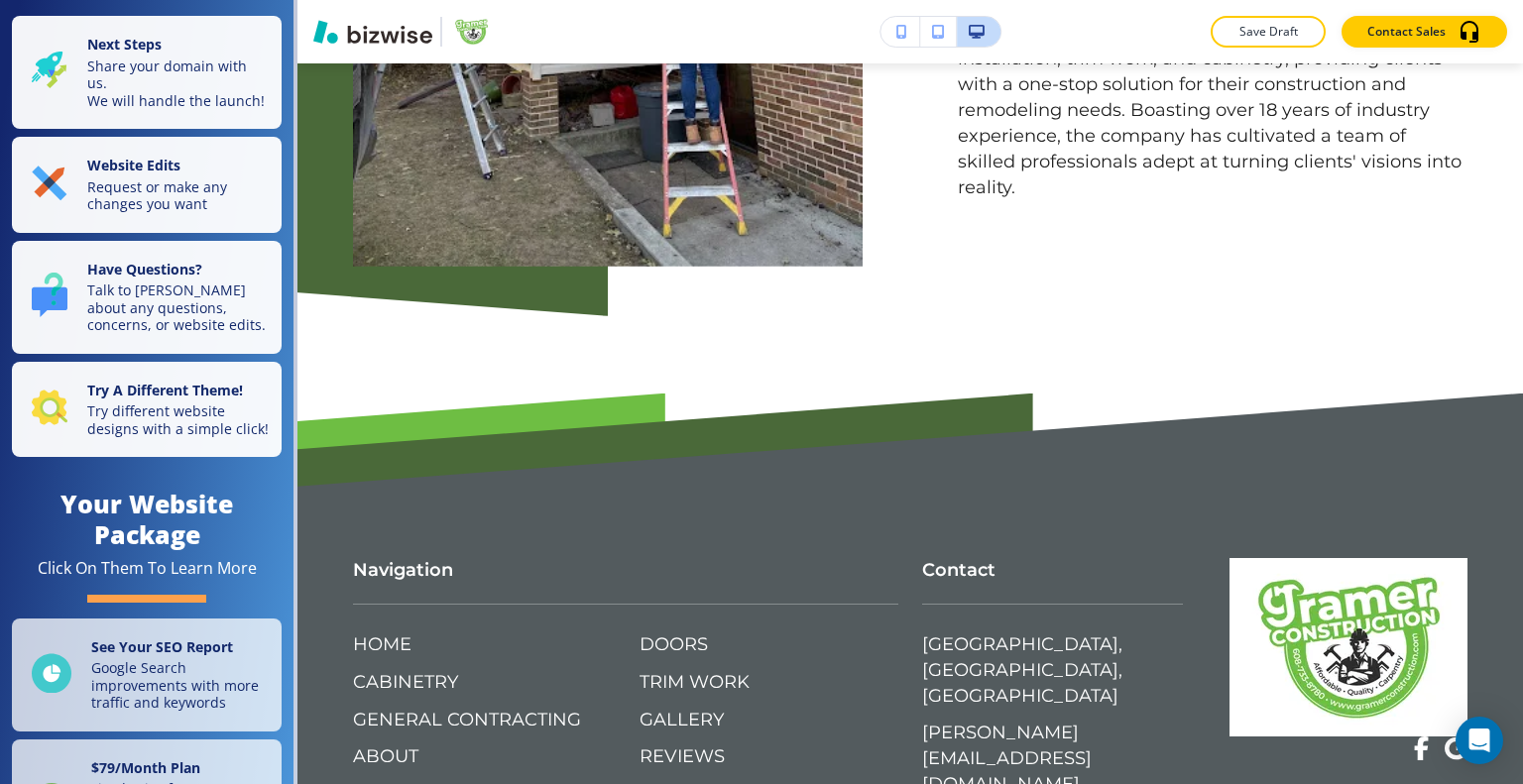 click on "Edit Navigation HOME CABINETRY GENERAL CONTRACTING ABOUT CONTACT DOORS TRIM WORK GALLERY REVIEWS Contact Madison, WI, USA paul@gramerconstruction.com (608) 733-8780 ©   2025   Gramer Construction" at bounding box center (910, 657) 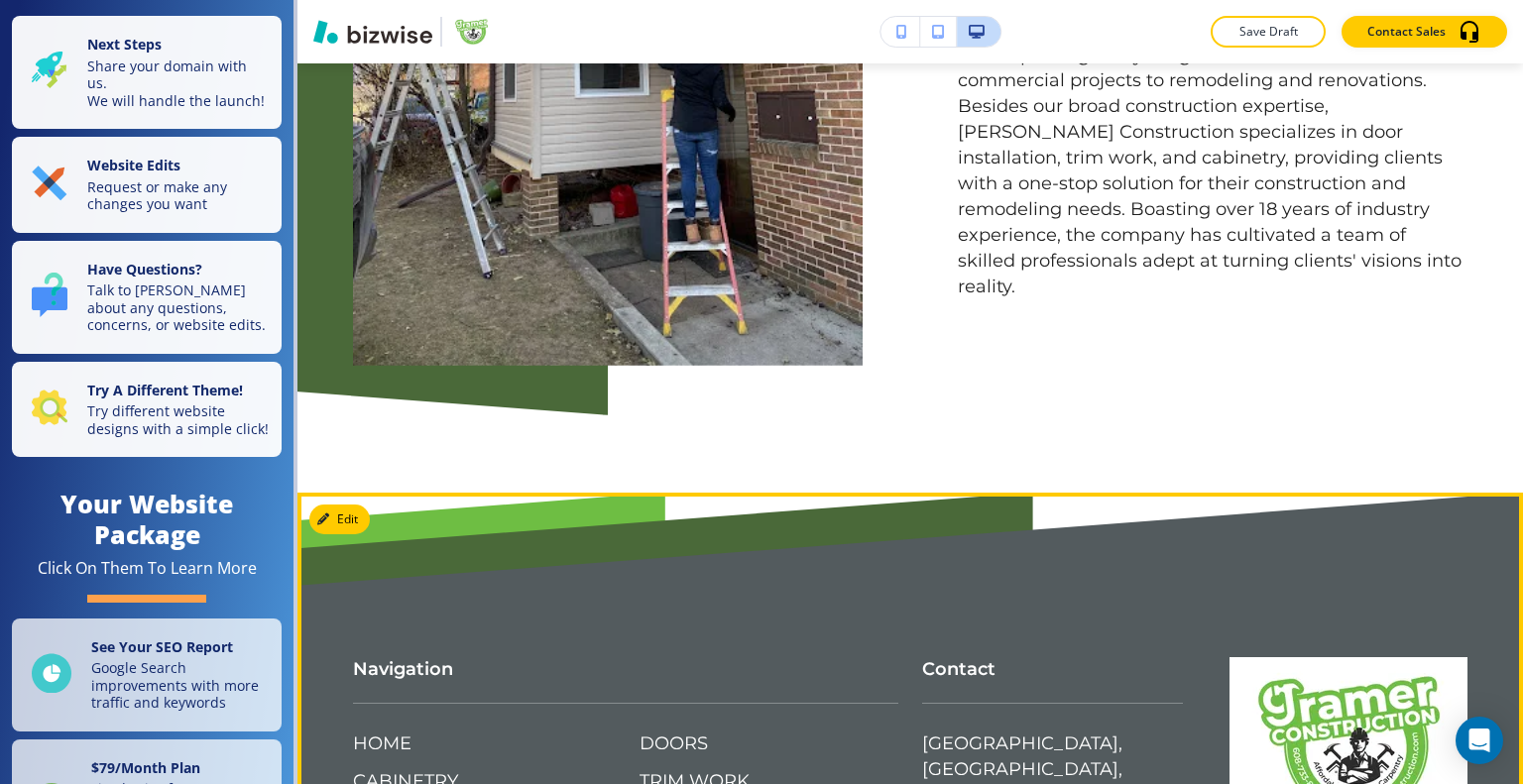 scroll, scrollTop: 5123, scrollLeft: 0, axis: vertical 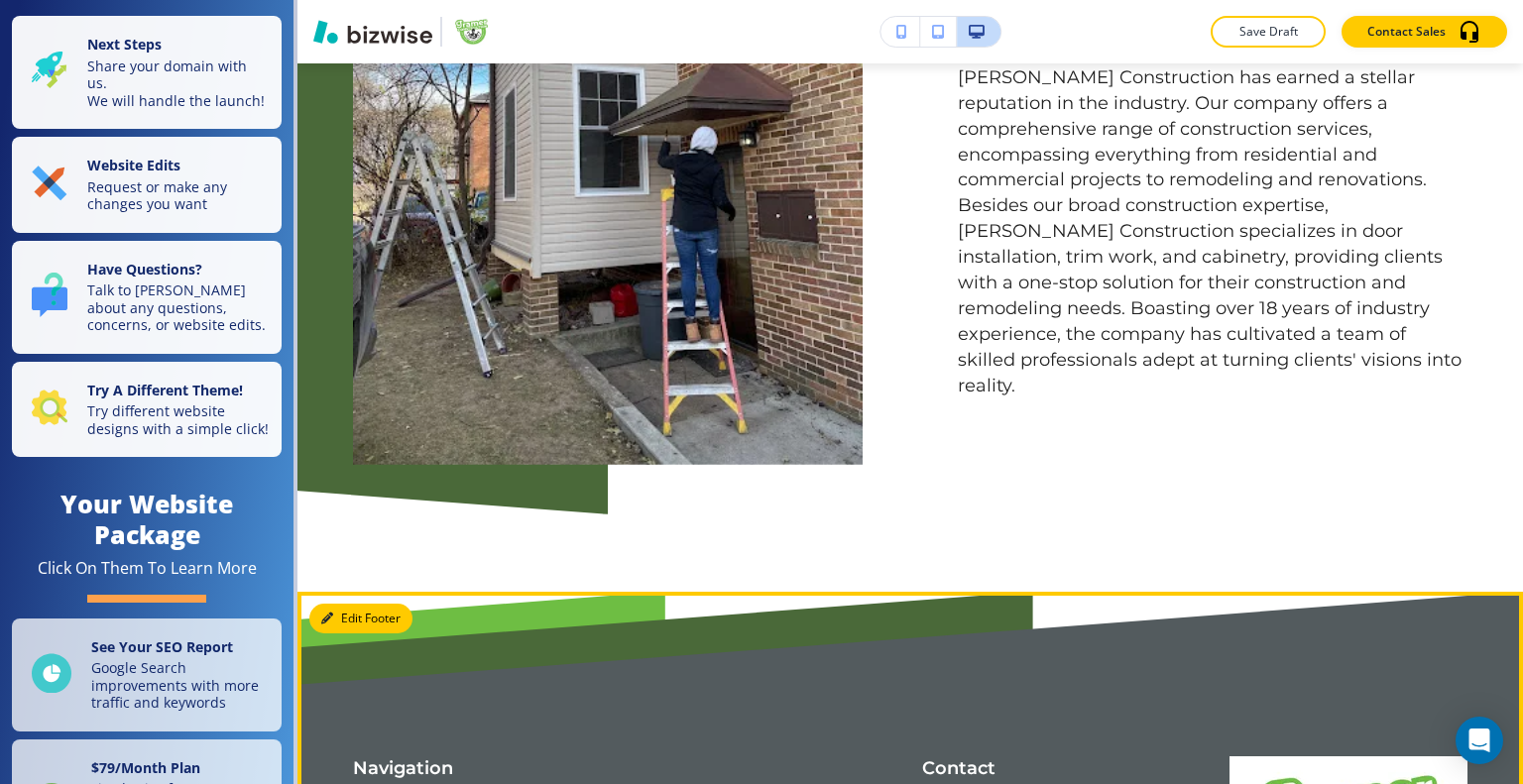 click on "Edit Footer" at bounding box center (361, 618) 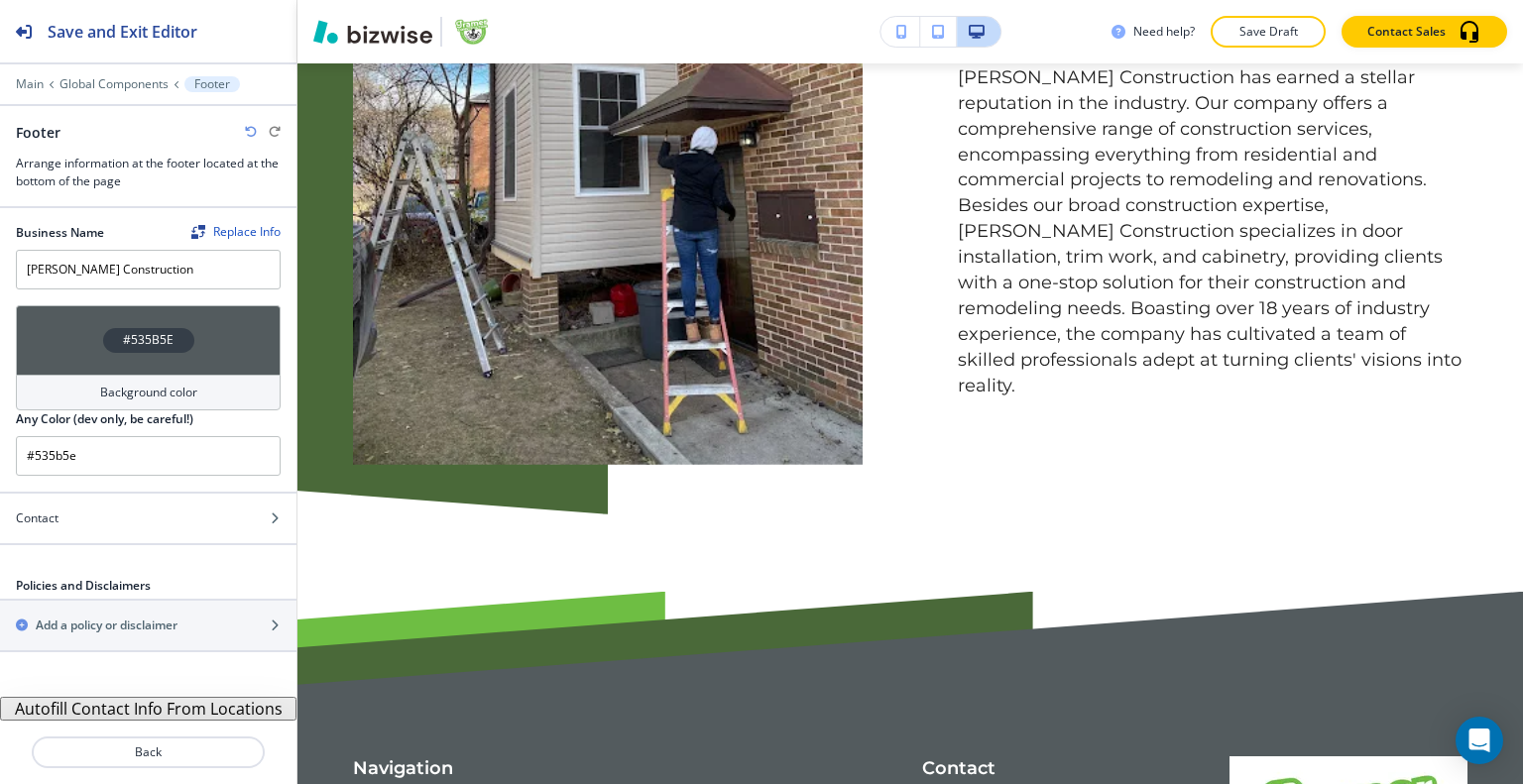 scroll, scrollTop: 5321, scrollLeft: 0, axis: vertical 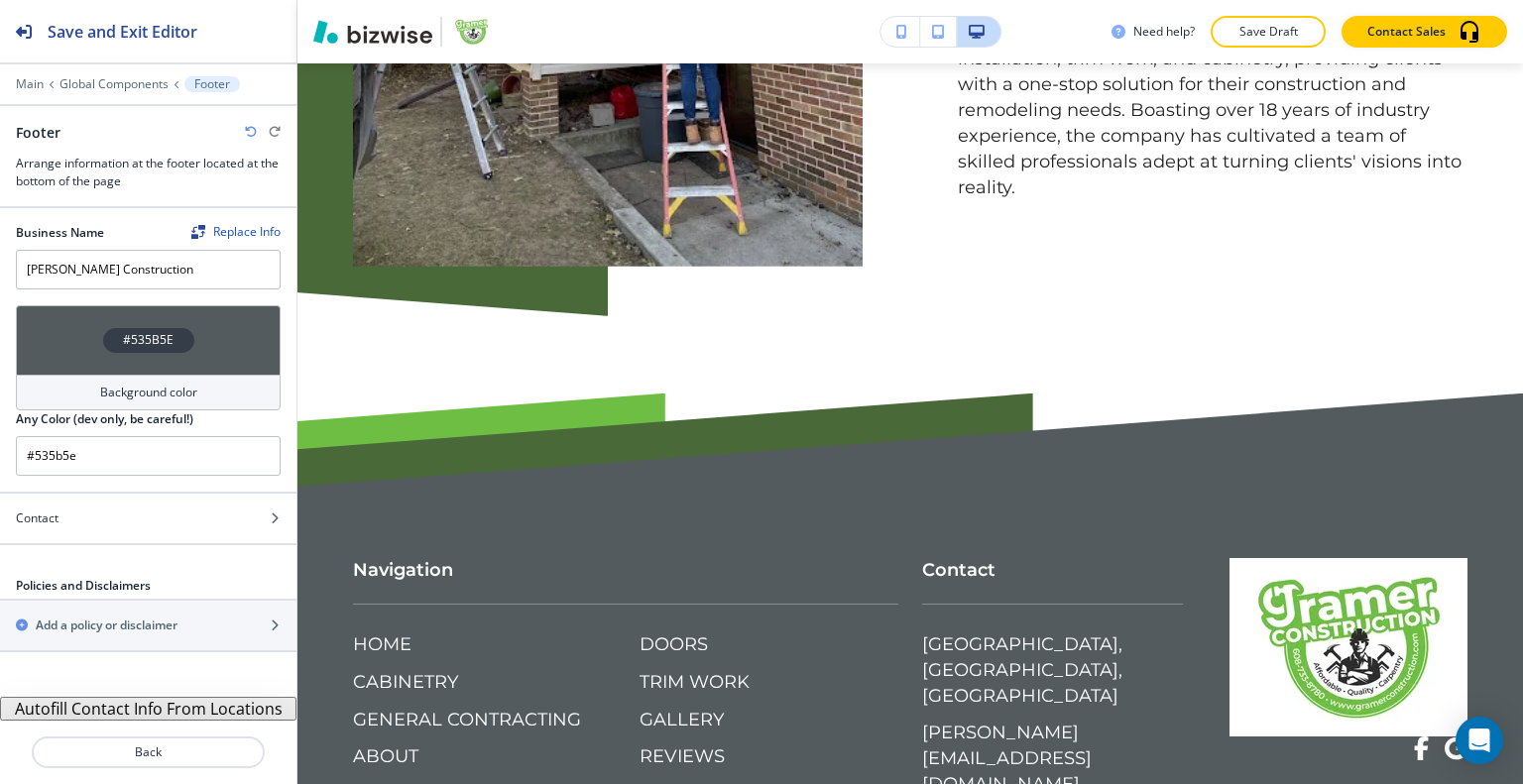 click at bounding box center (148, 297) 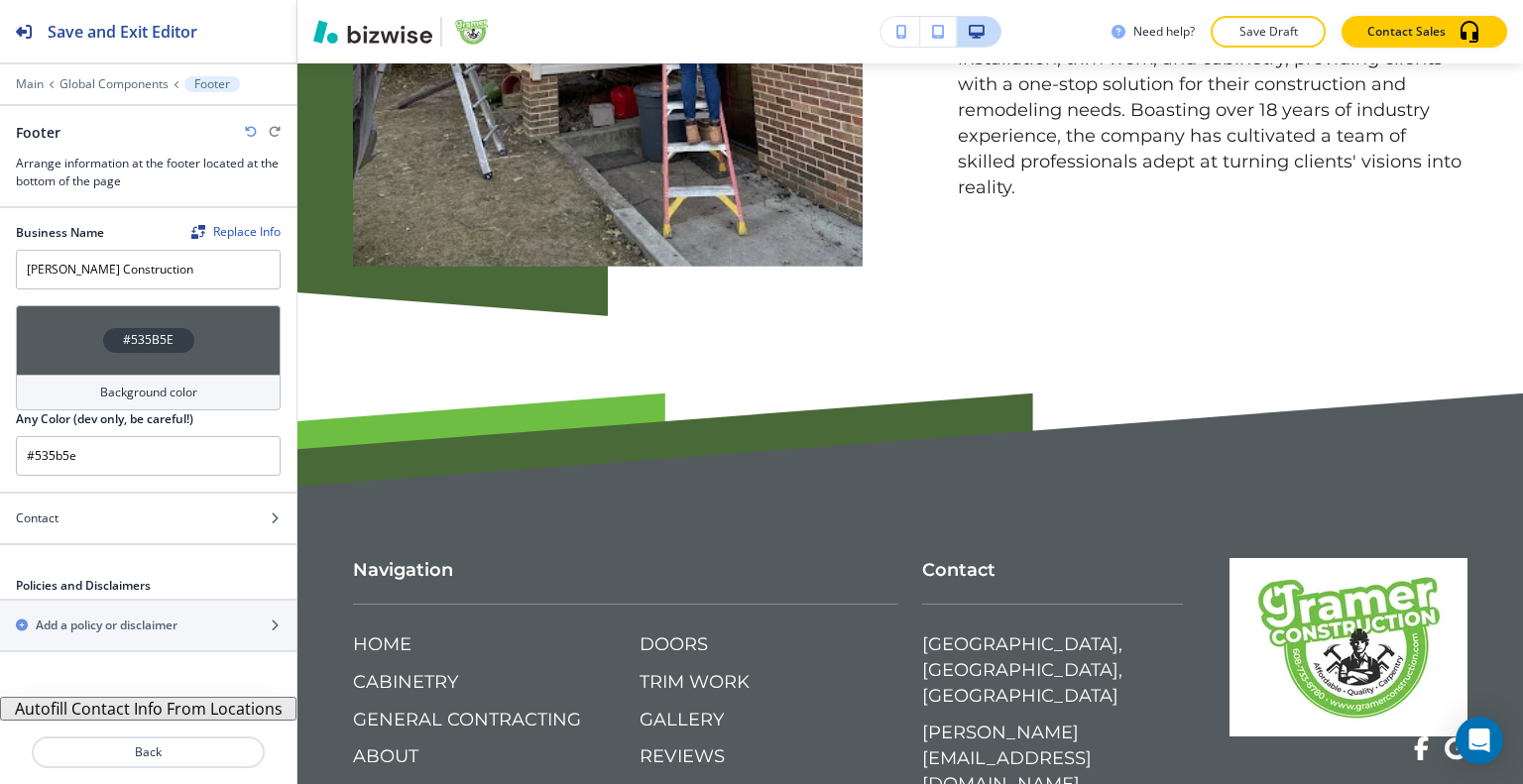 click on "#535B5E" at bounding box center [148, 340] 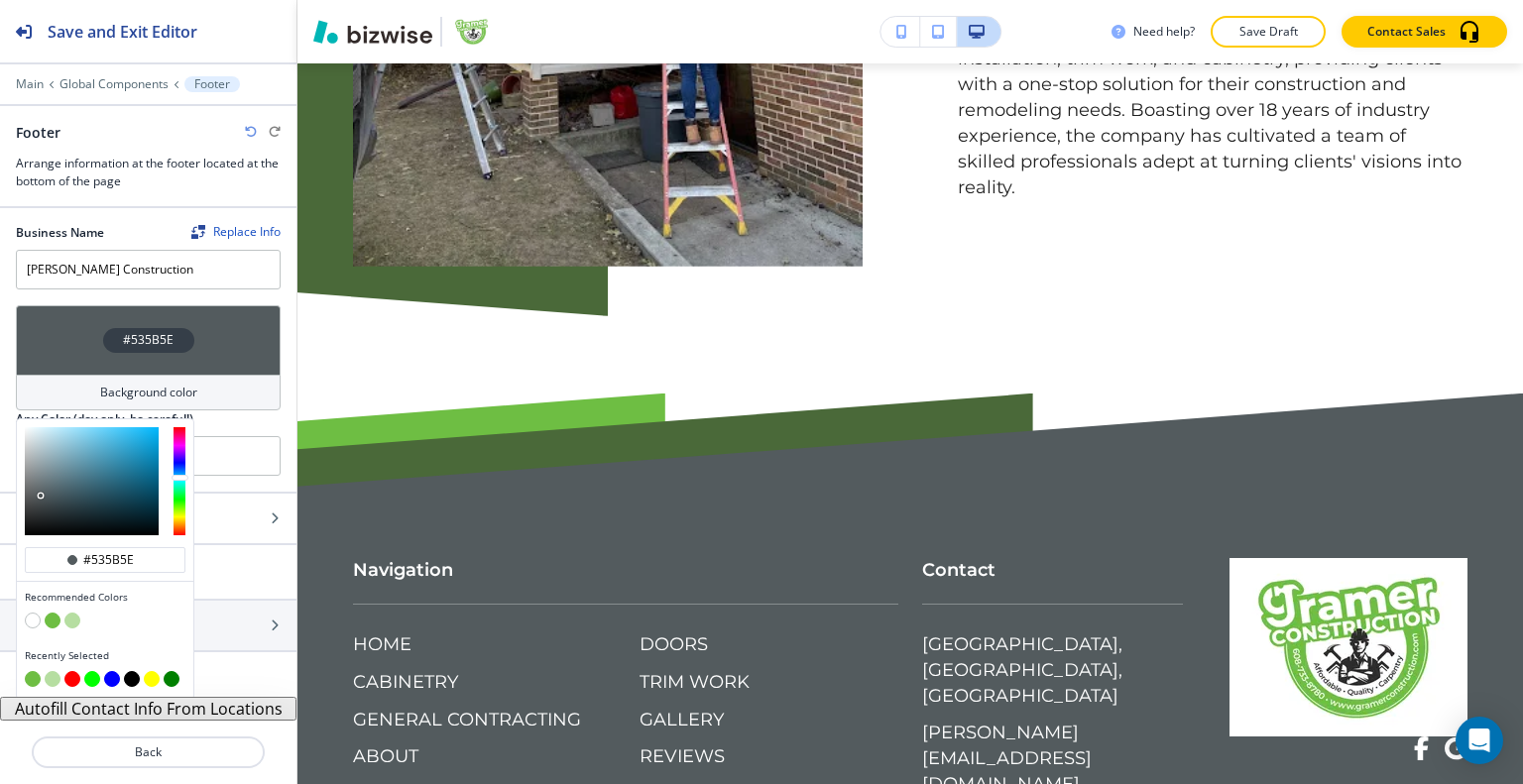 click at bounding box center (33, 620) 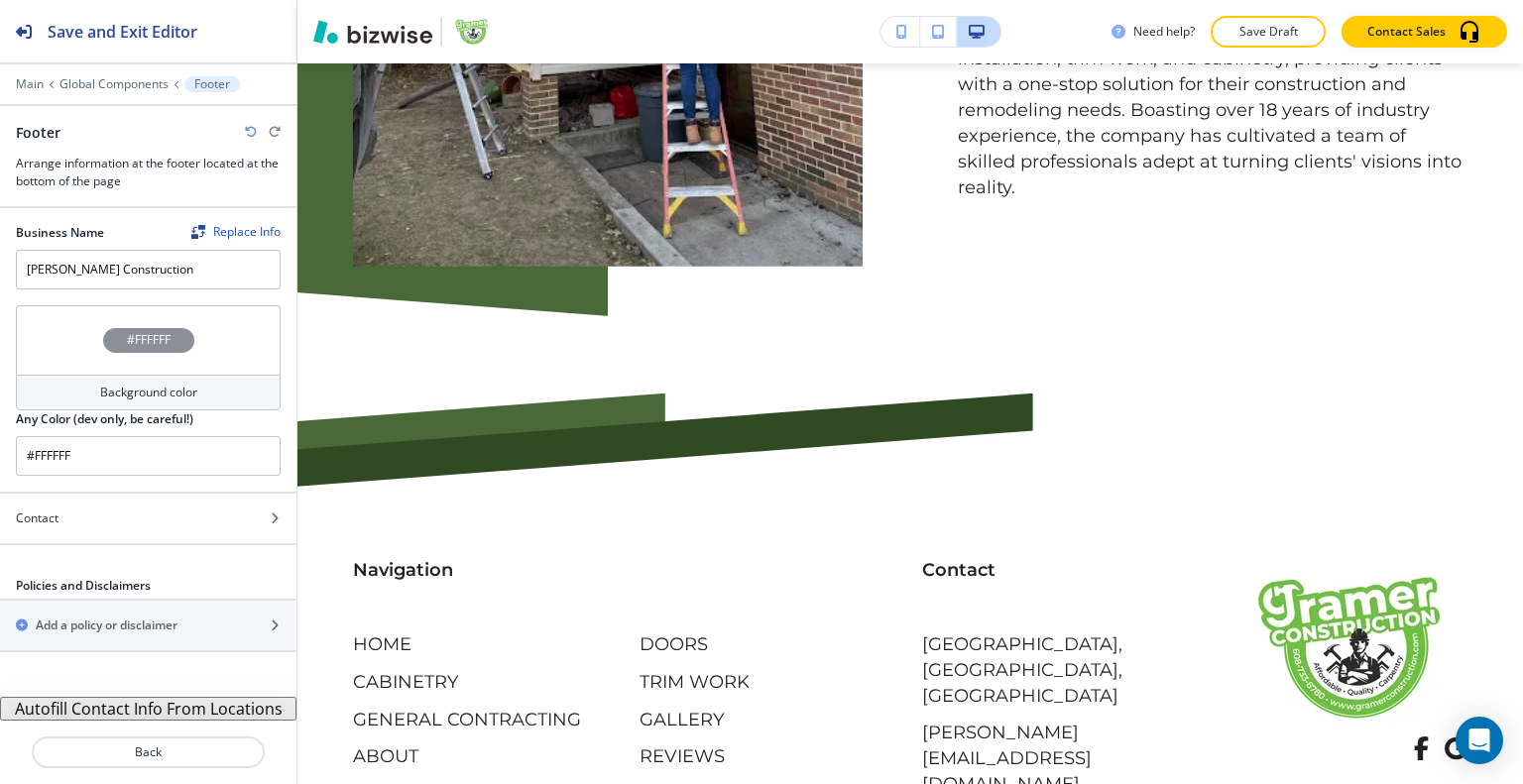 click on "#FFFFFF" at bounding box center [148, 340] 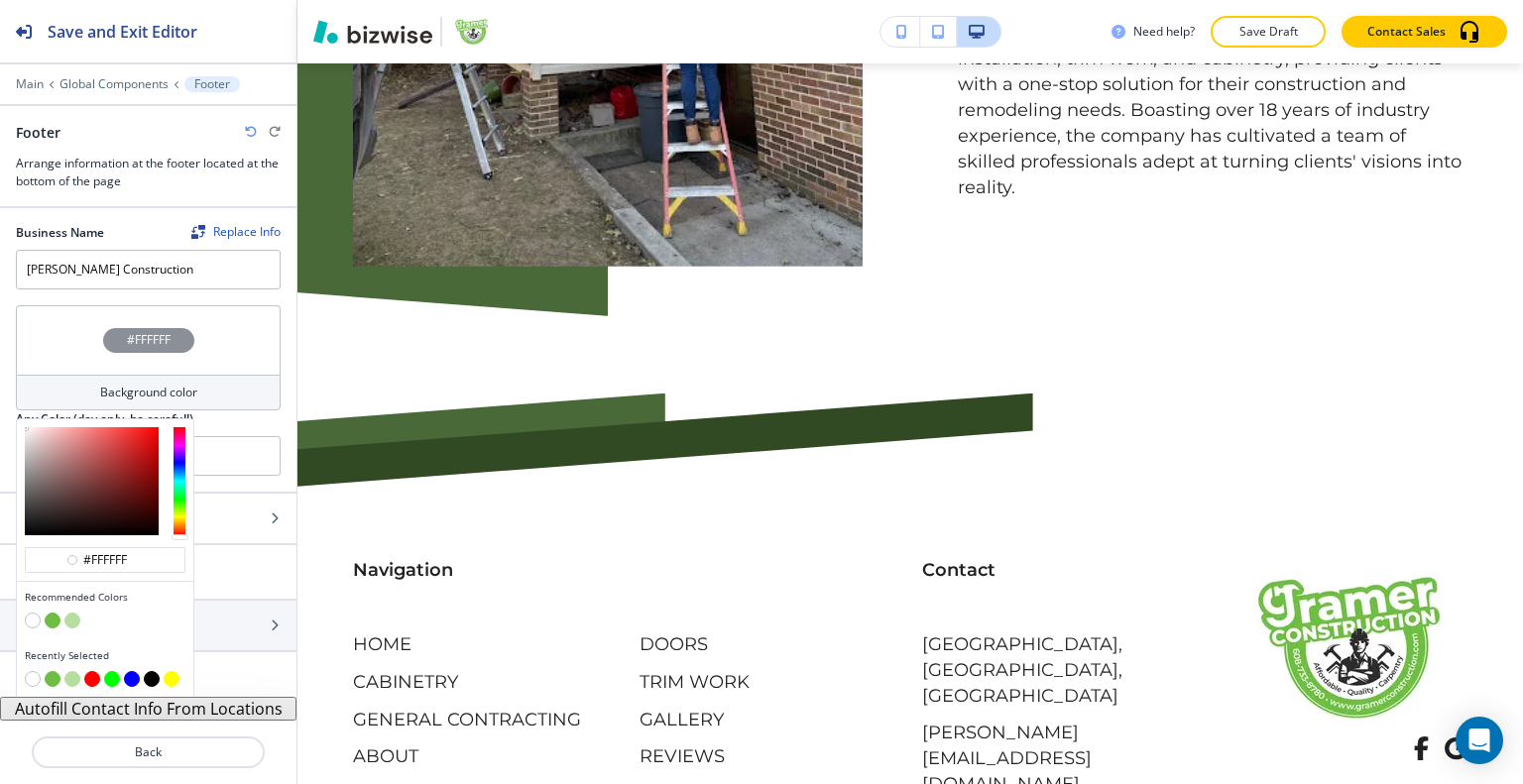 click at bounding box center [105, 681] 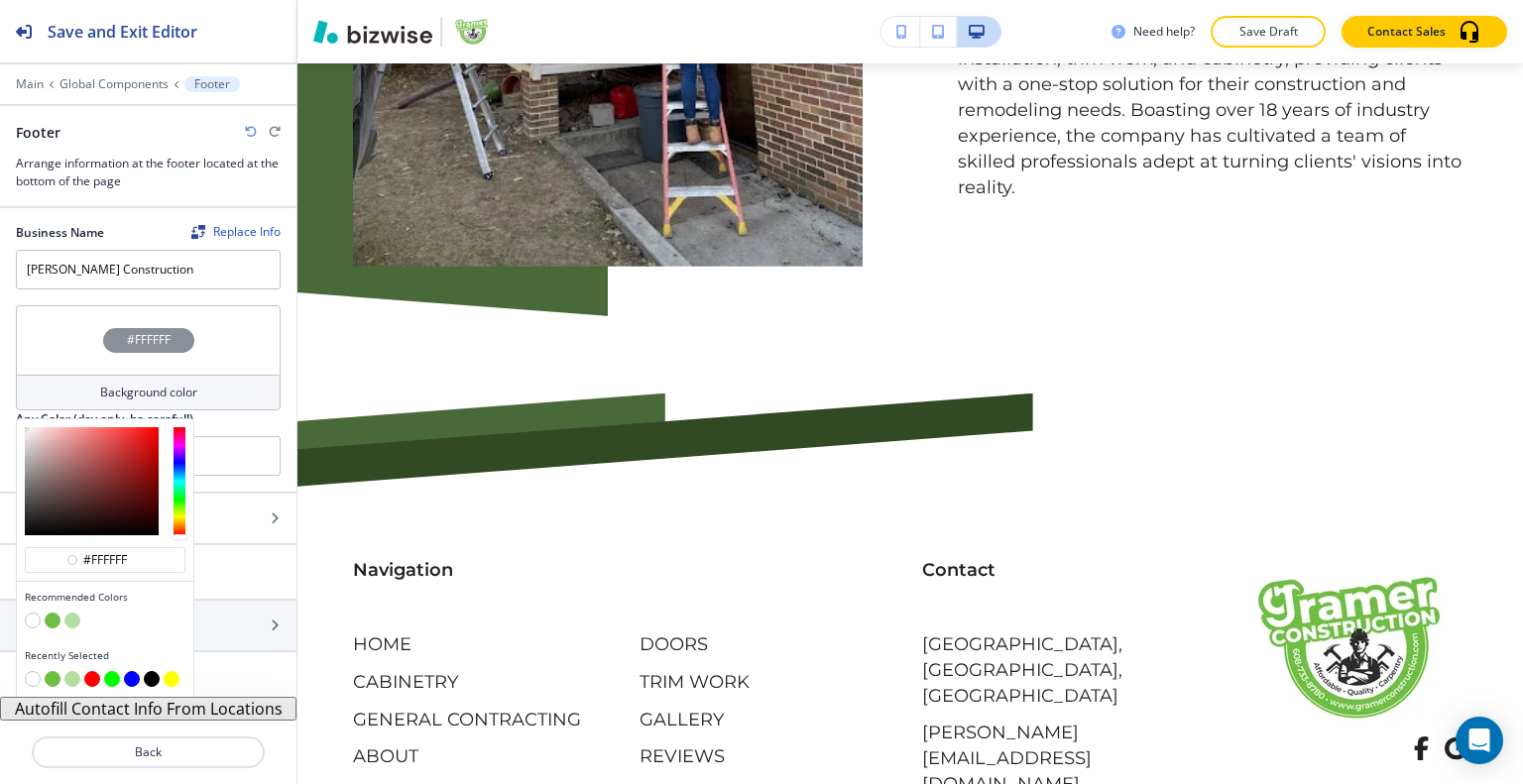 click at bounding box center (72, 679) 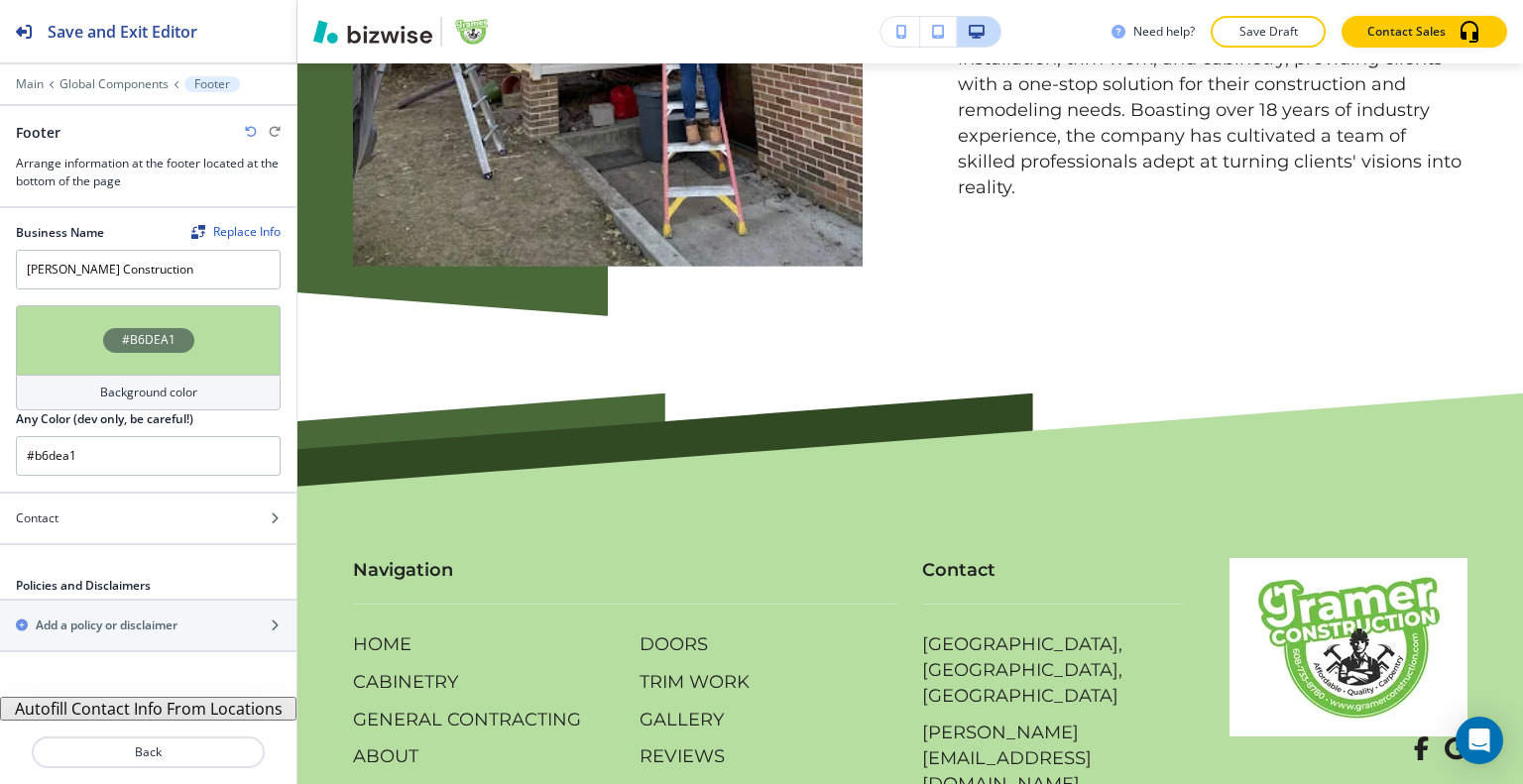 click on "#B6DEA1" at bounding box center [148, 340] 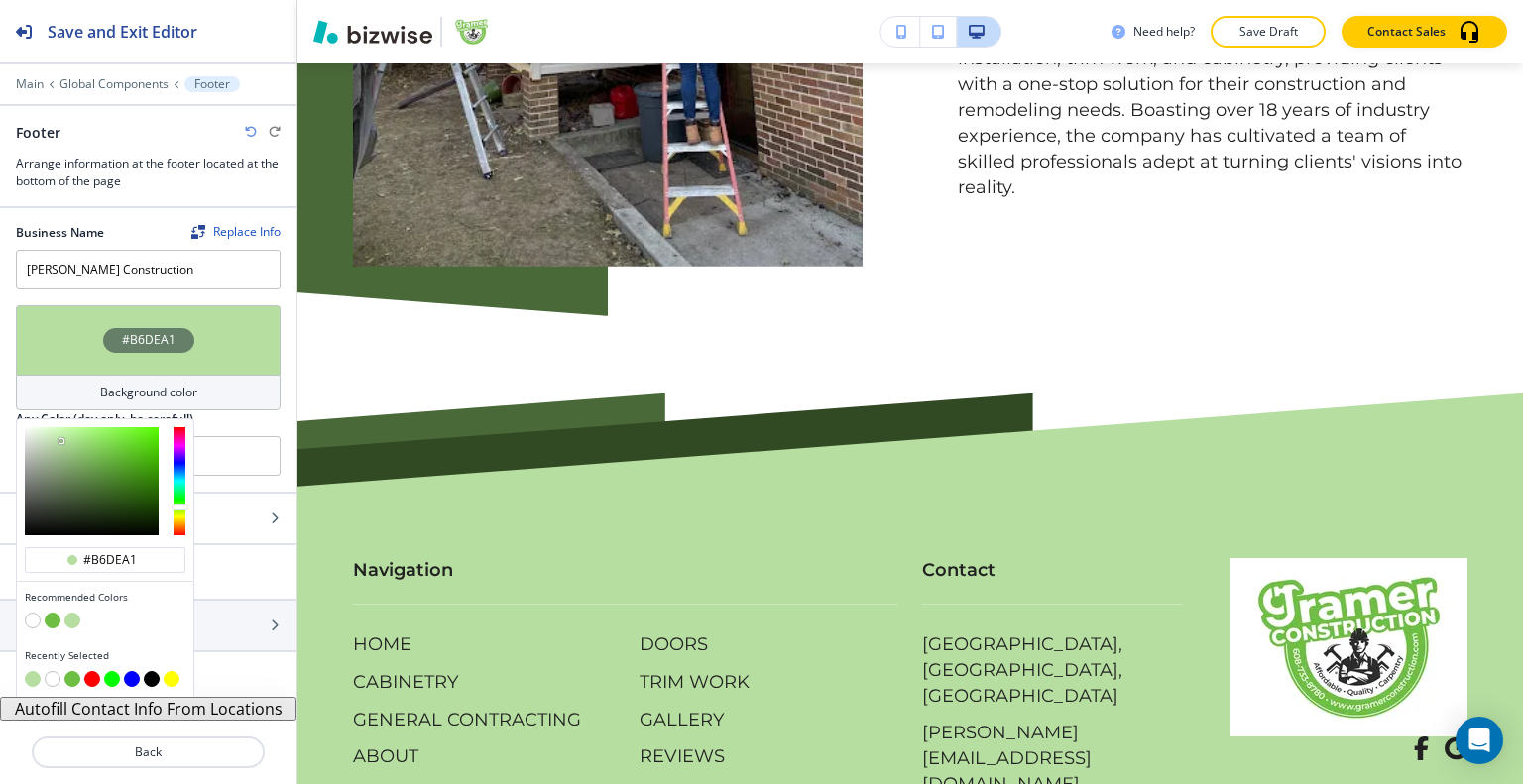 type on "#dce8d6" 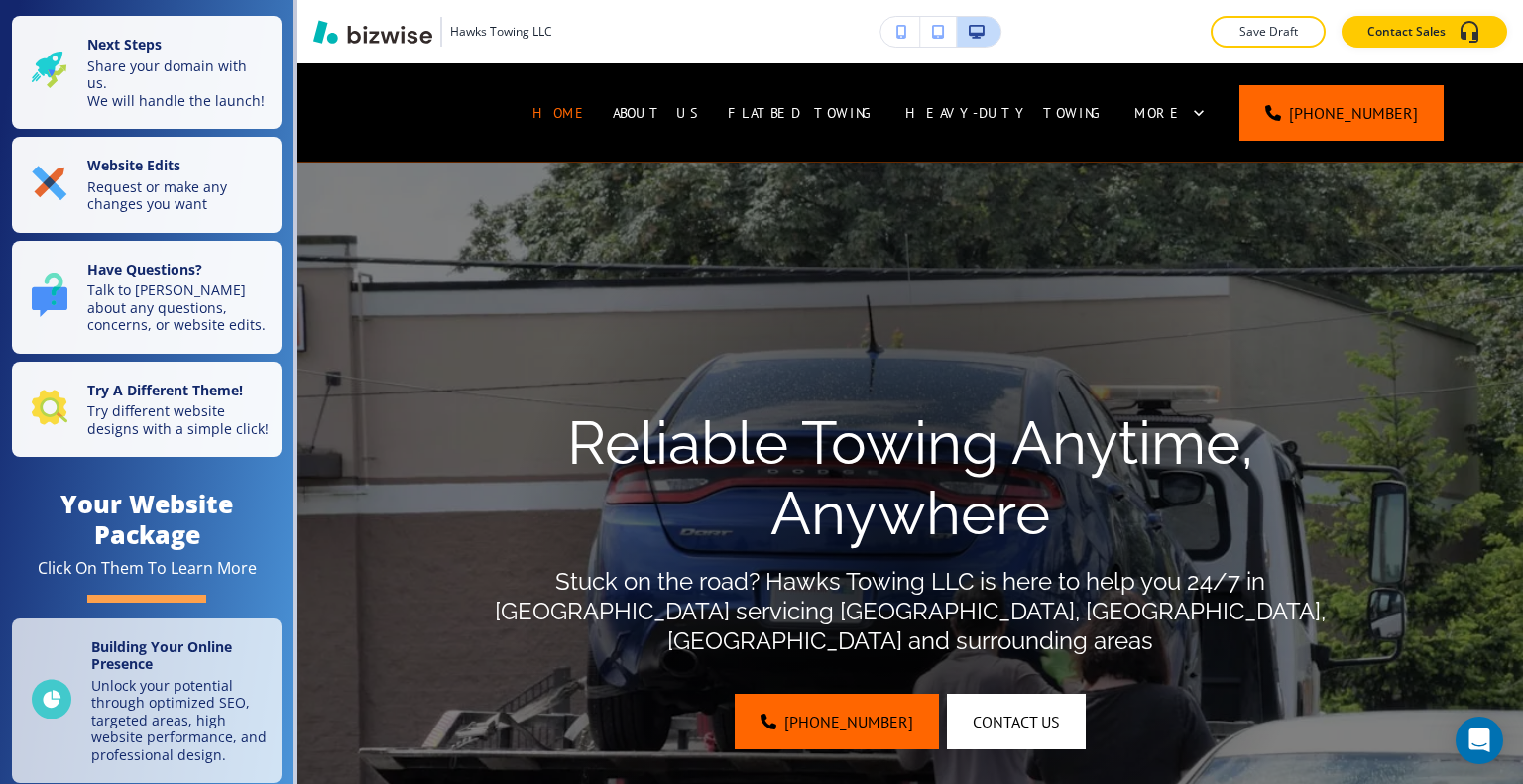 scroll, scrollTop: 0, scrollLeft: 0, axis: both 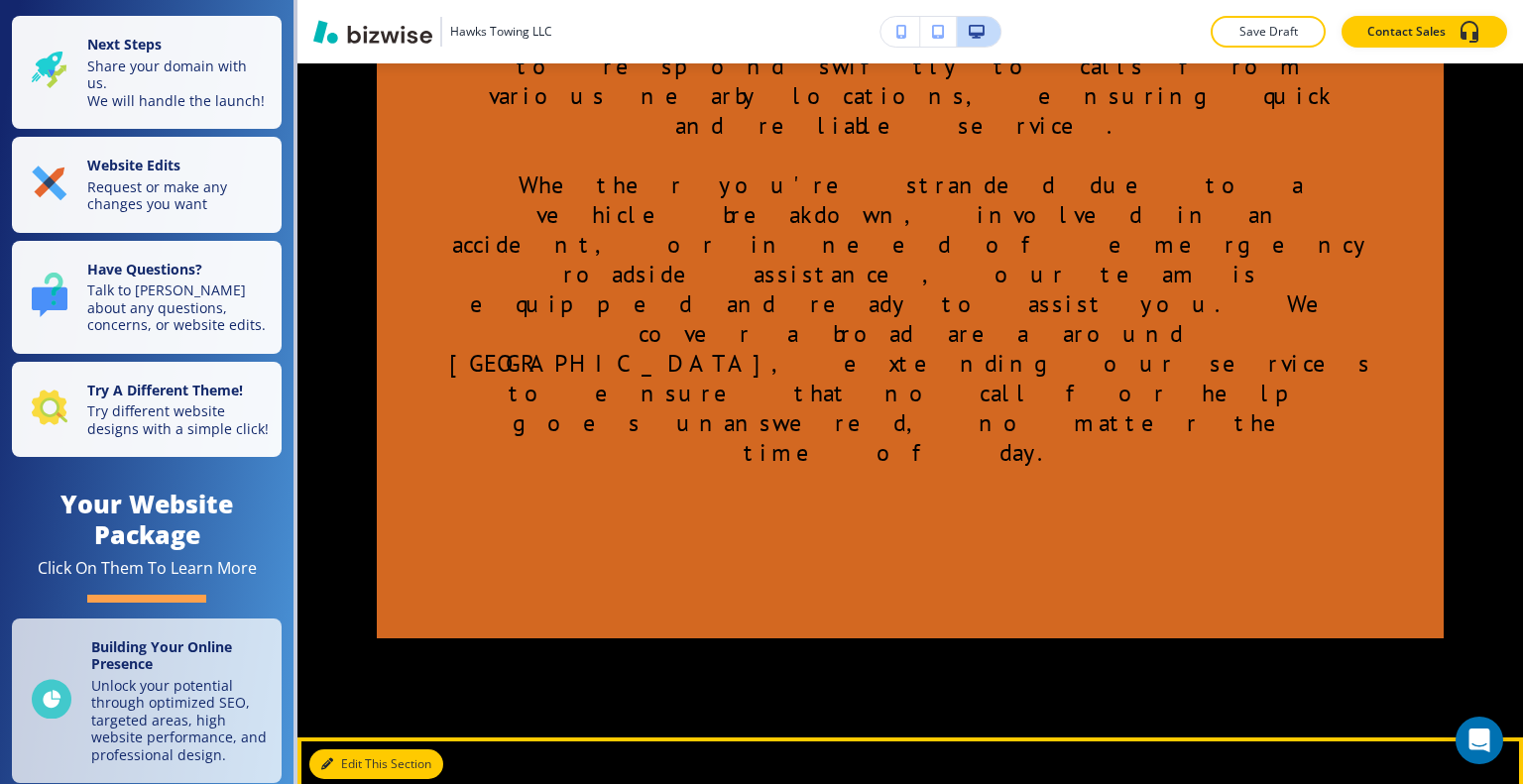 click on "Edit This Section" at bounding box center (376, 764) 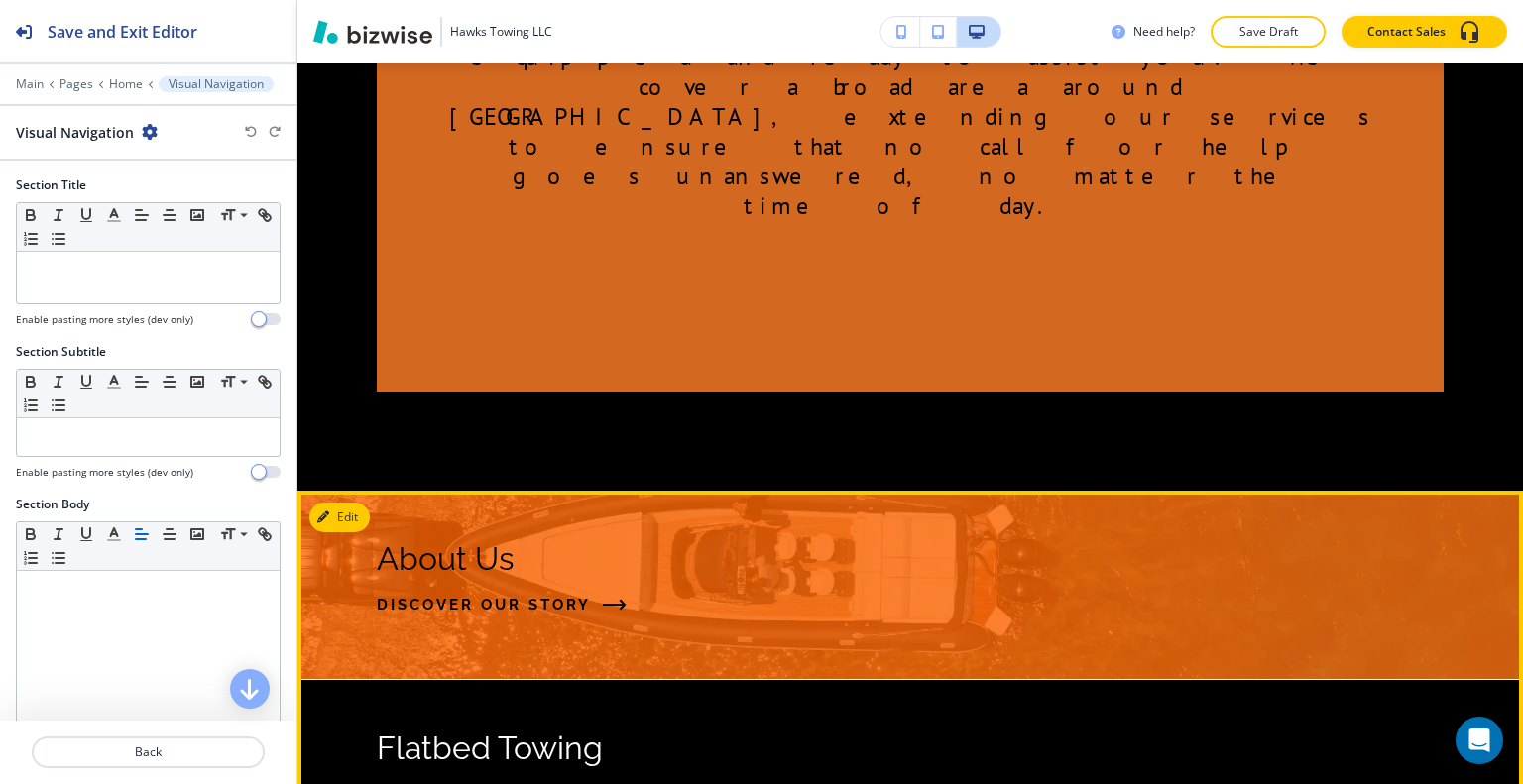 scroll, scrollTop: 3121, scrollLeft: 0, axis: vertical 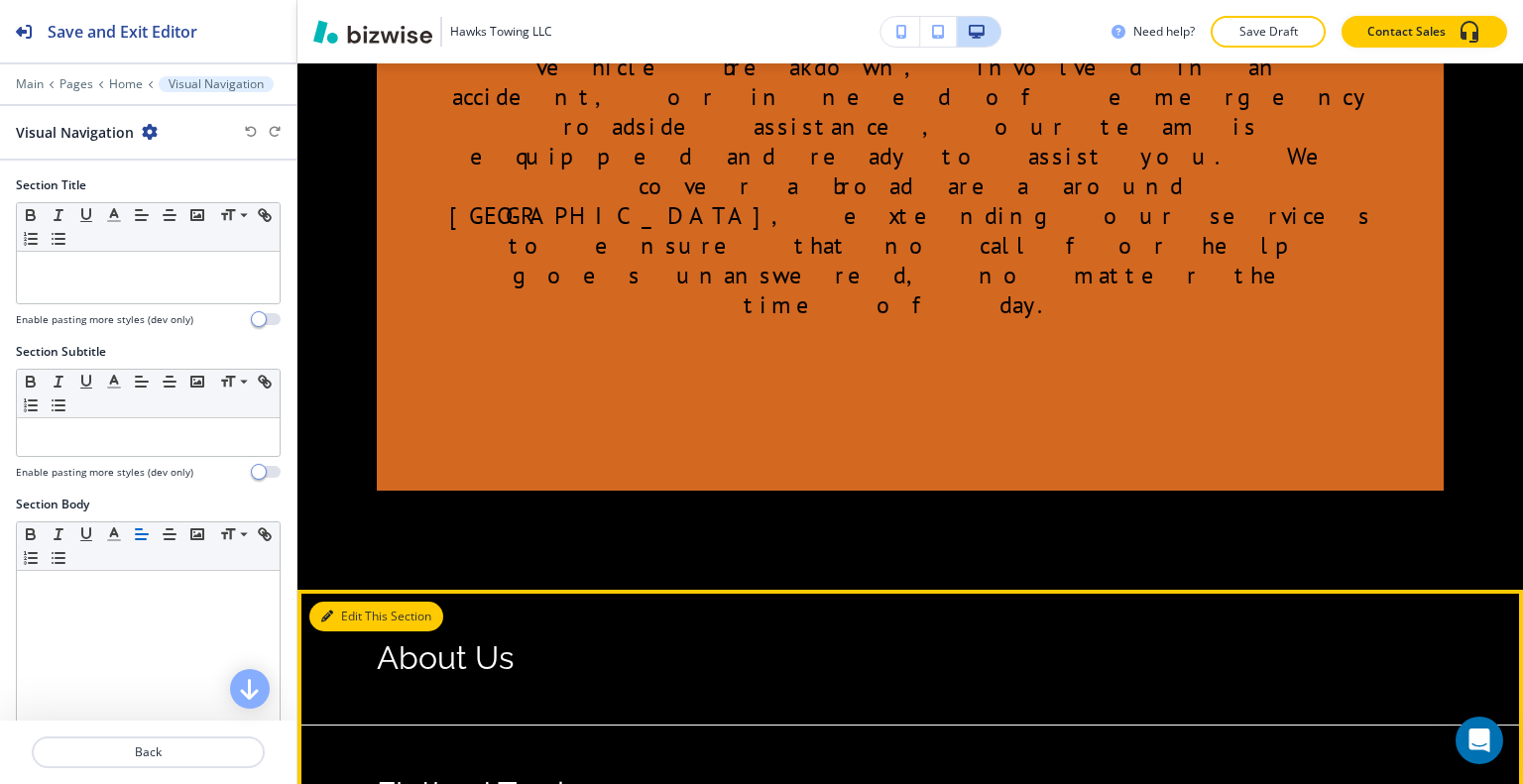 click on "Edit This Section" at bounding box center (376, 616) 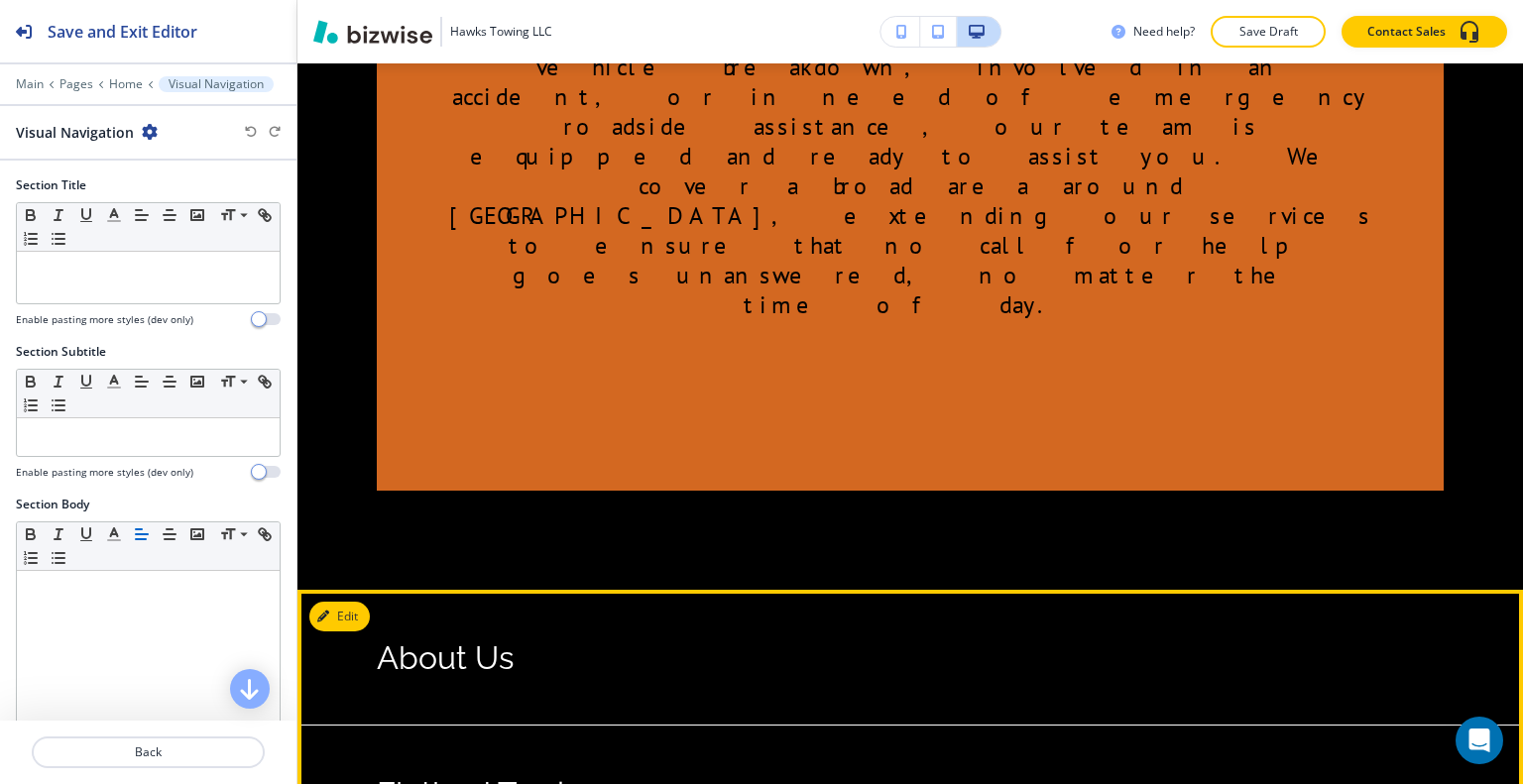 scroll, scrollTop: 3319, scrollLeft: 0, axis: vertical 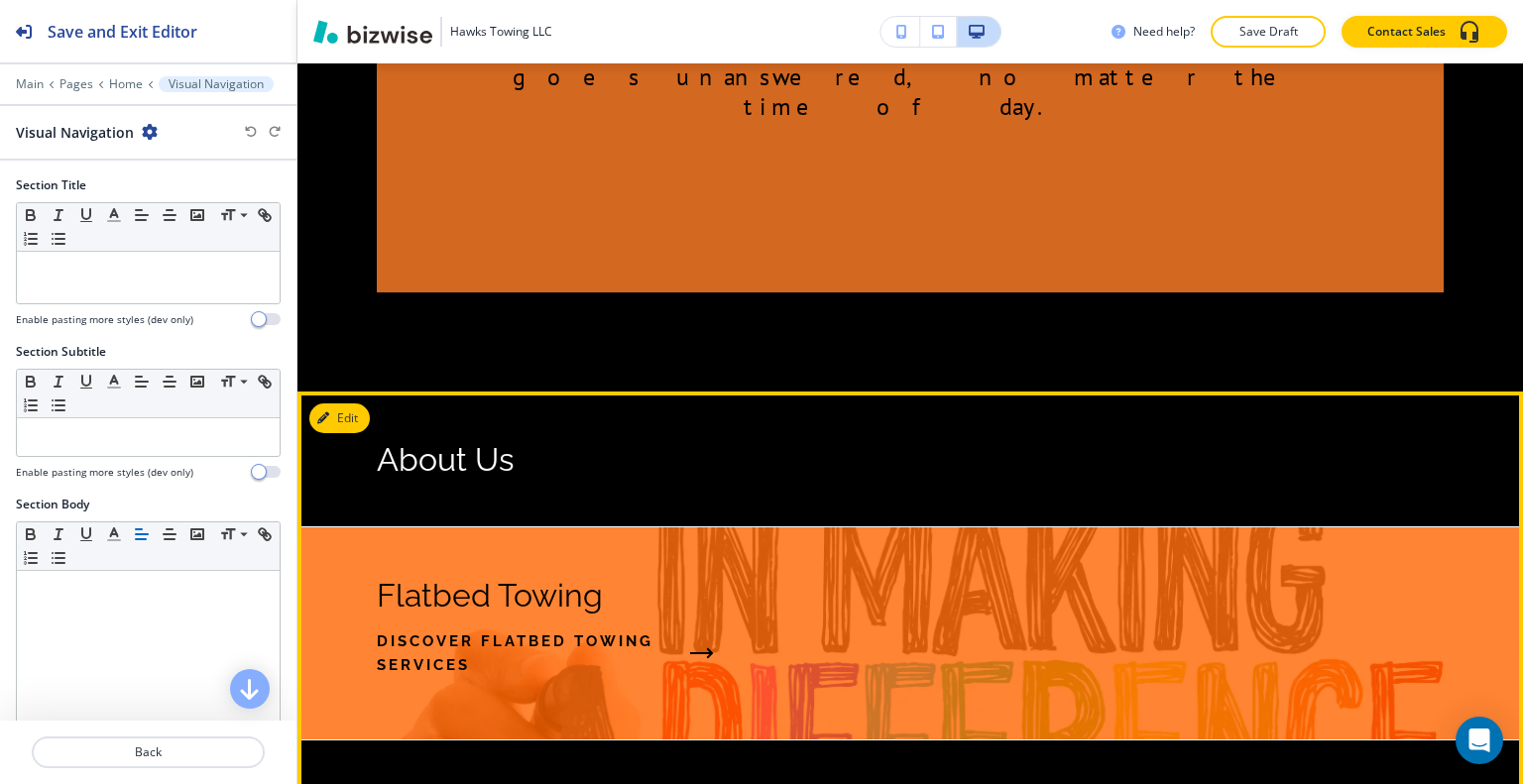 click on "Discover Flatbed Towing Services" at bounding box center (896, 653) 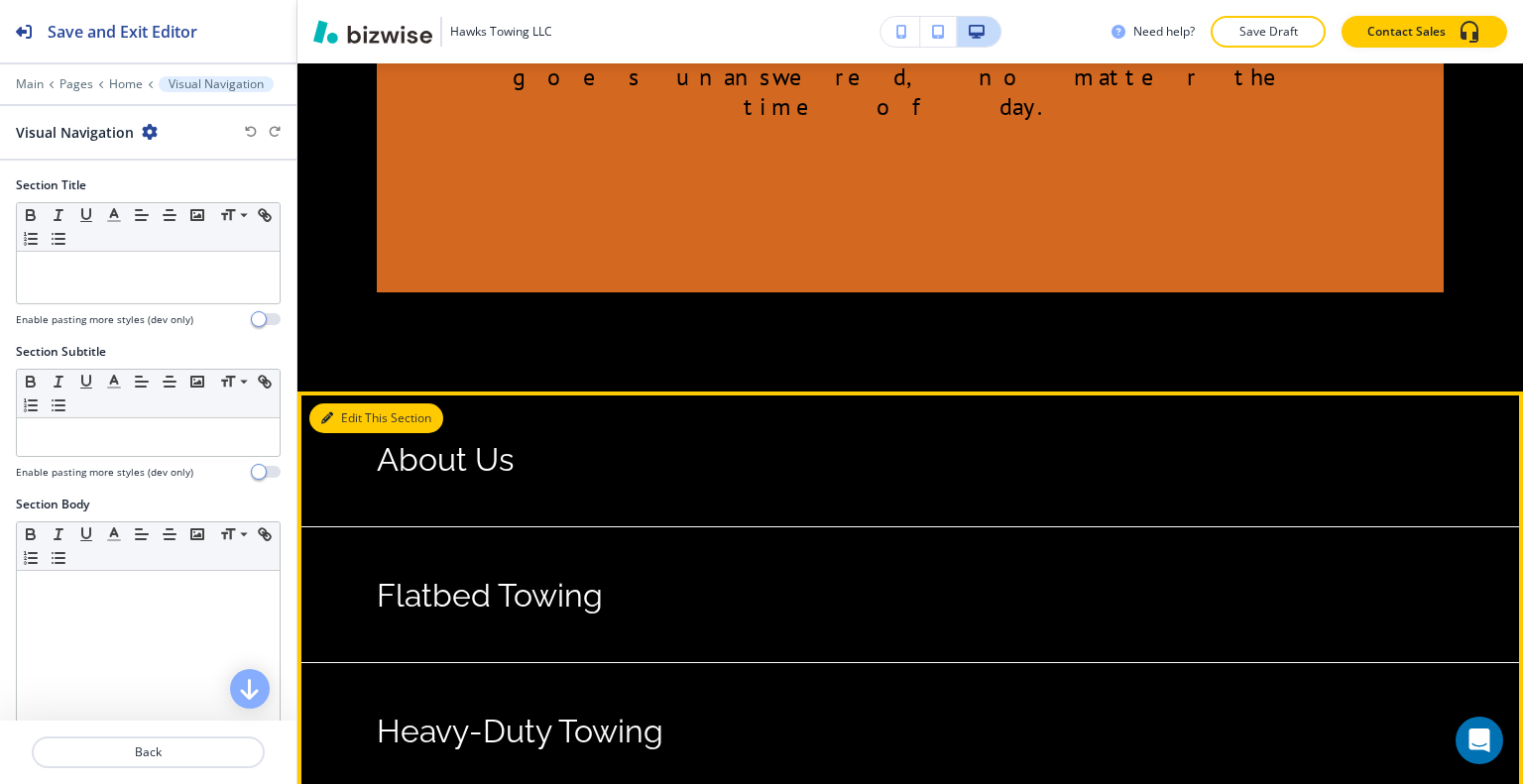 click on "Edit This Section" at bounding box center (376, 418) 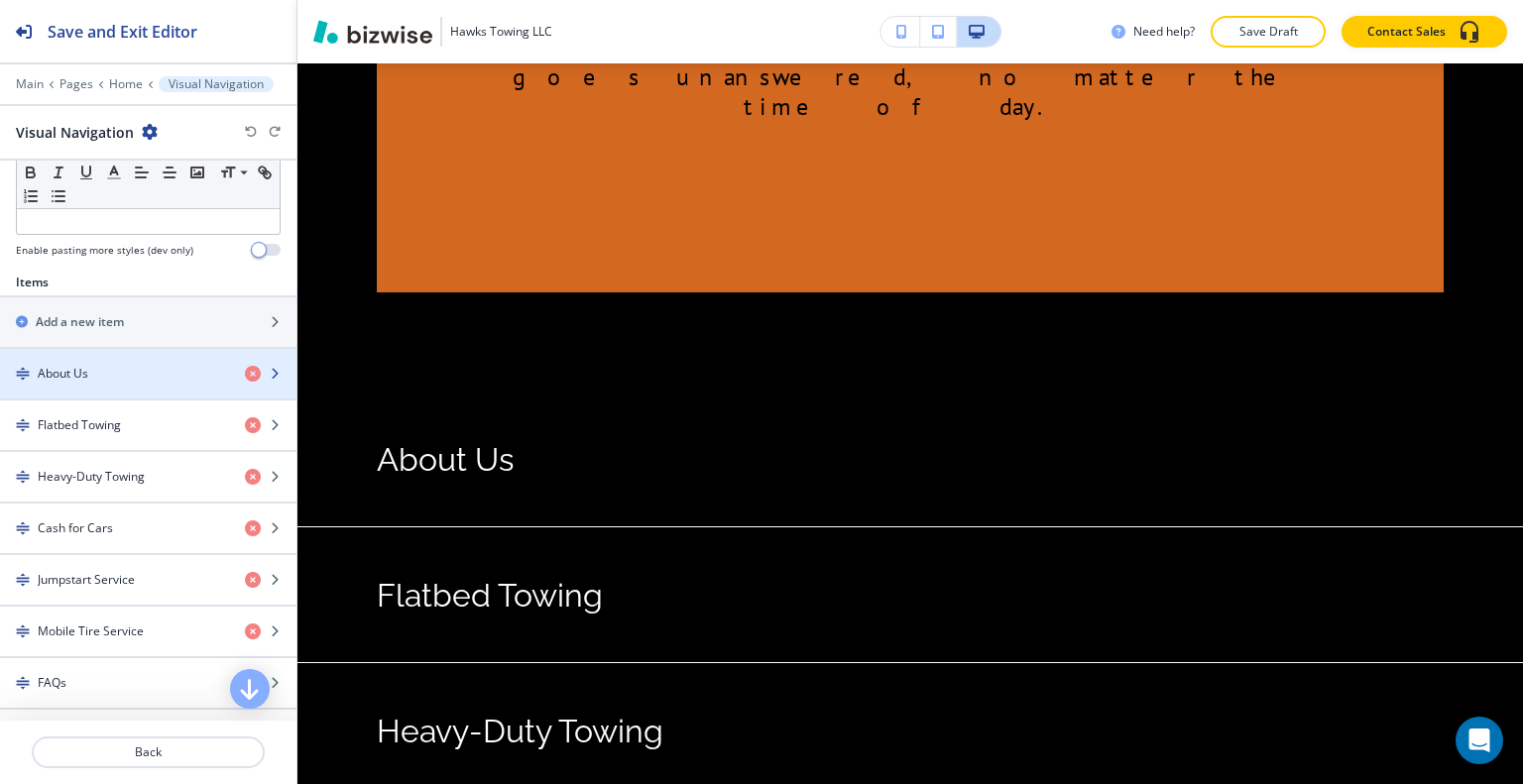 scroll, scrollTop: 793, scrollLeft: 0, axis: vertical 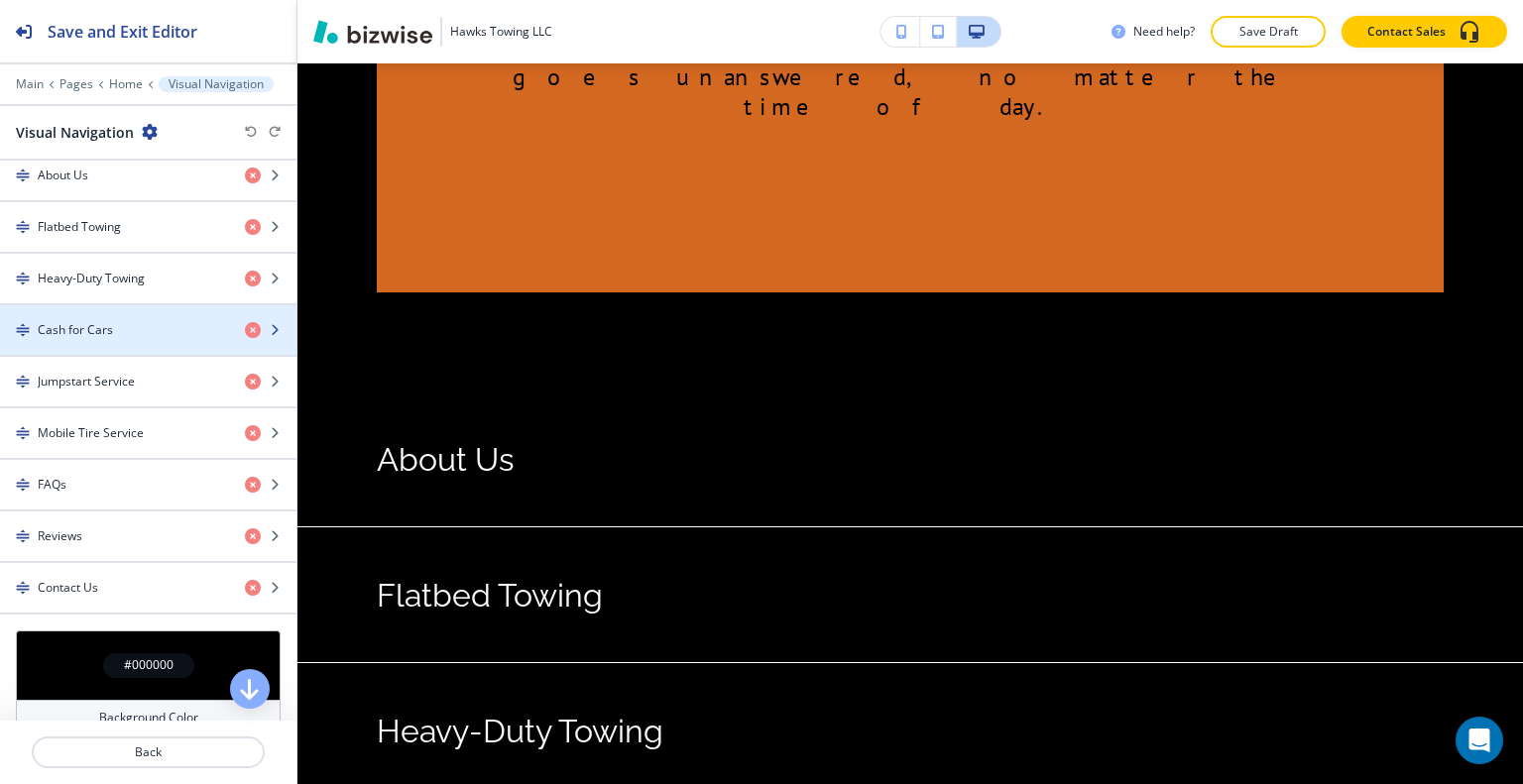 click at bounding box center (148, 313) 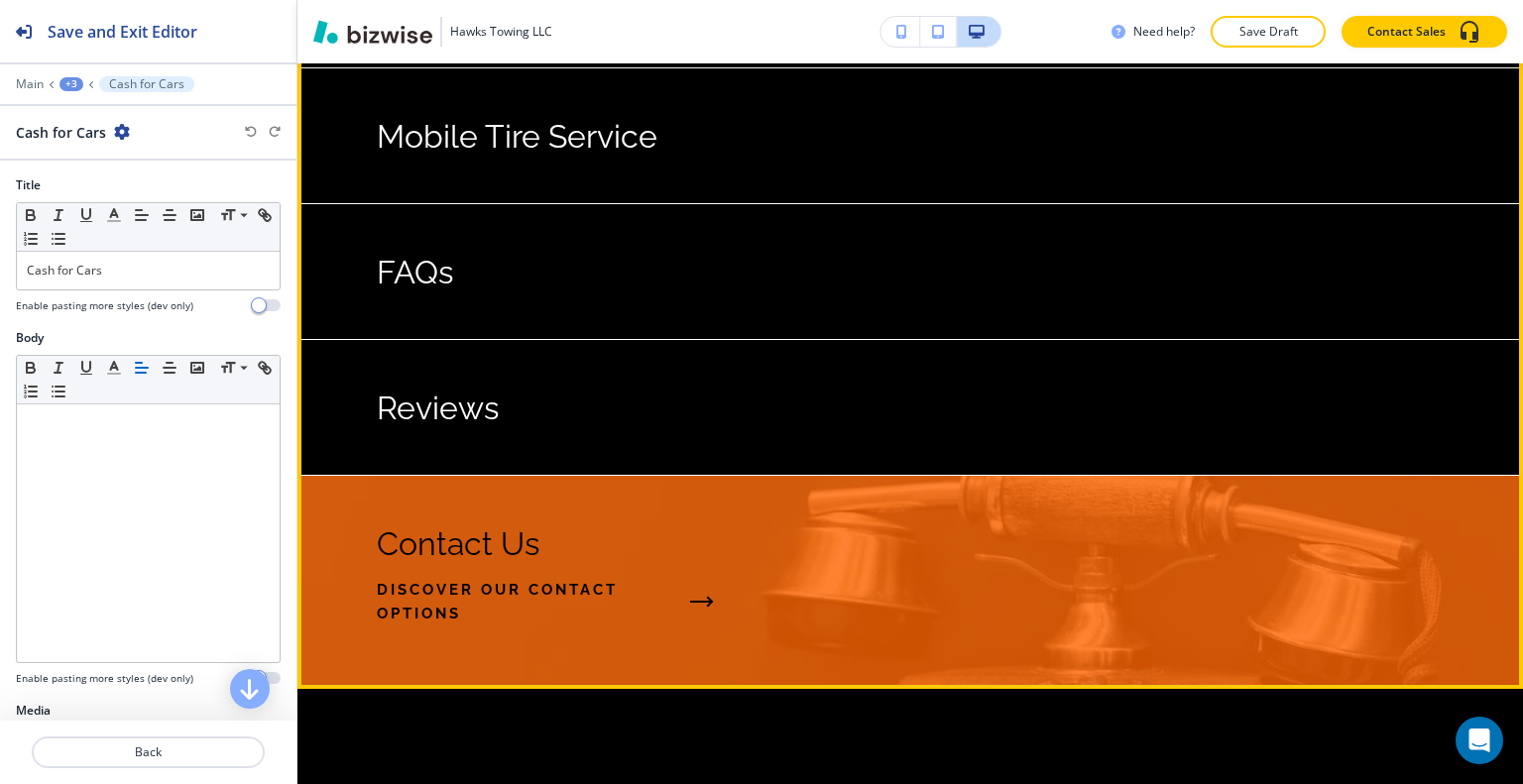 scroll, scrollTop: 4123, scrollLeft: 0, axis: vertical 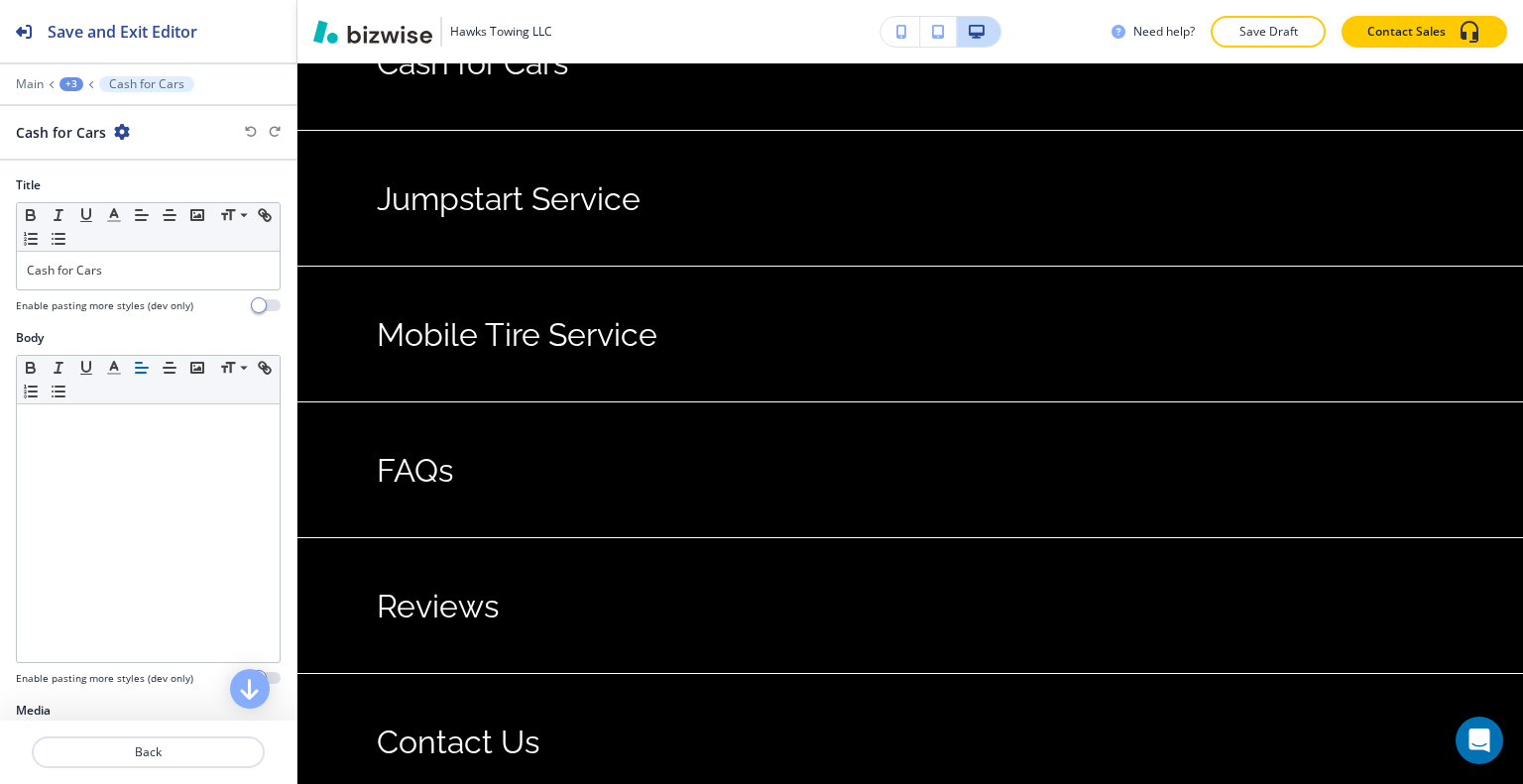 click on "Edit This Section" at bounding box center (376, 837) 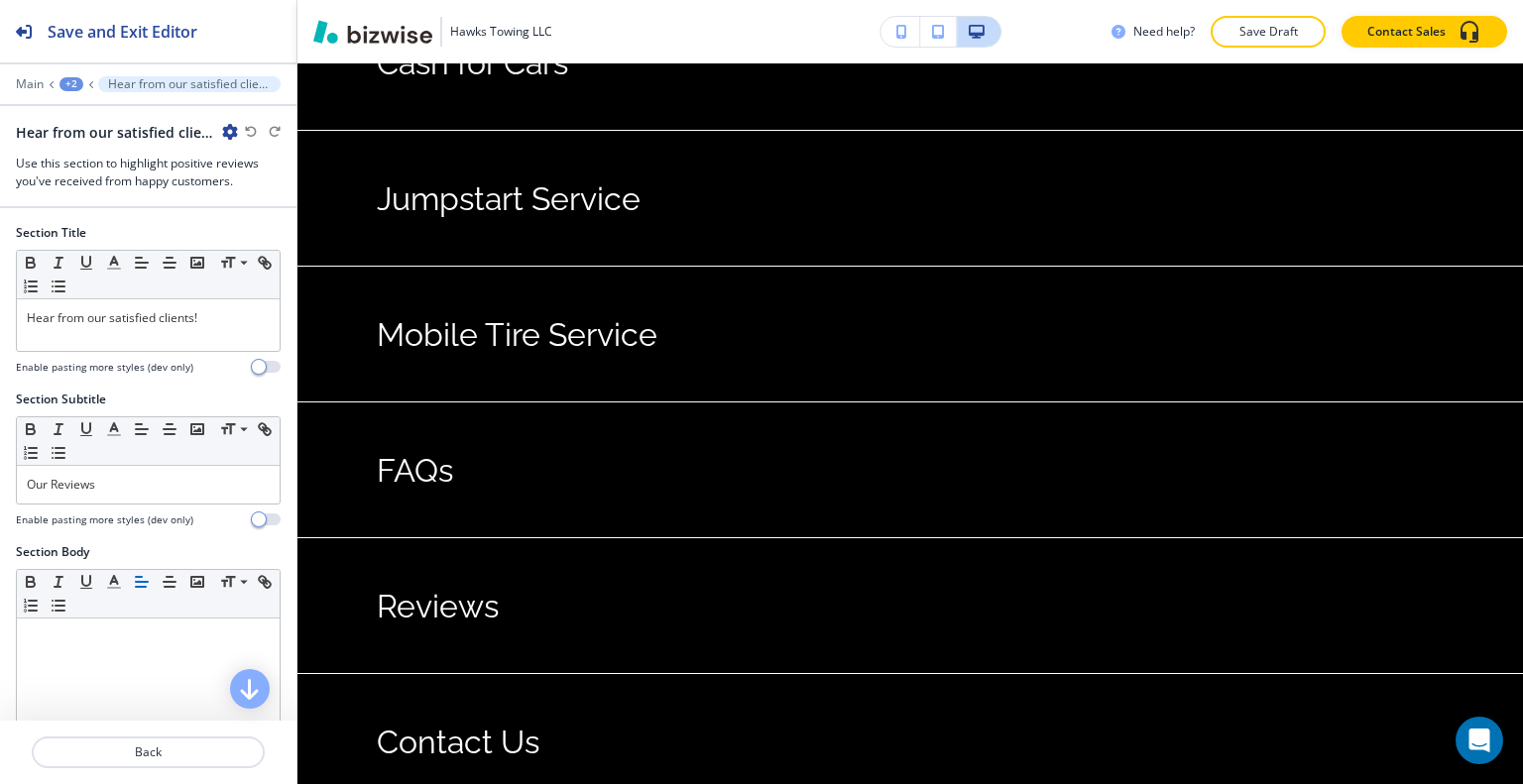 scroll, scrollTop: 4539, scrollLeft: 0, axis: vertical 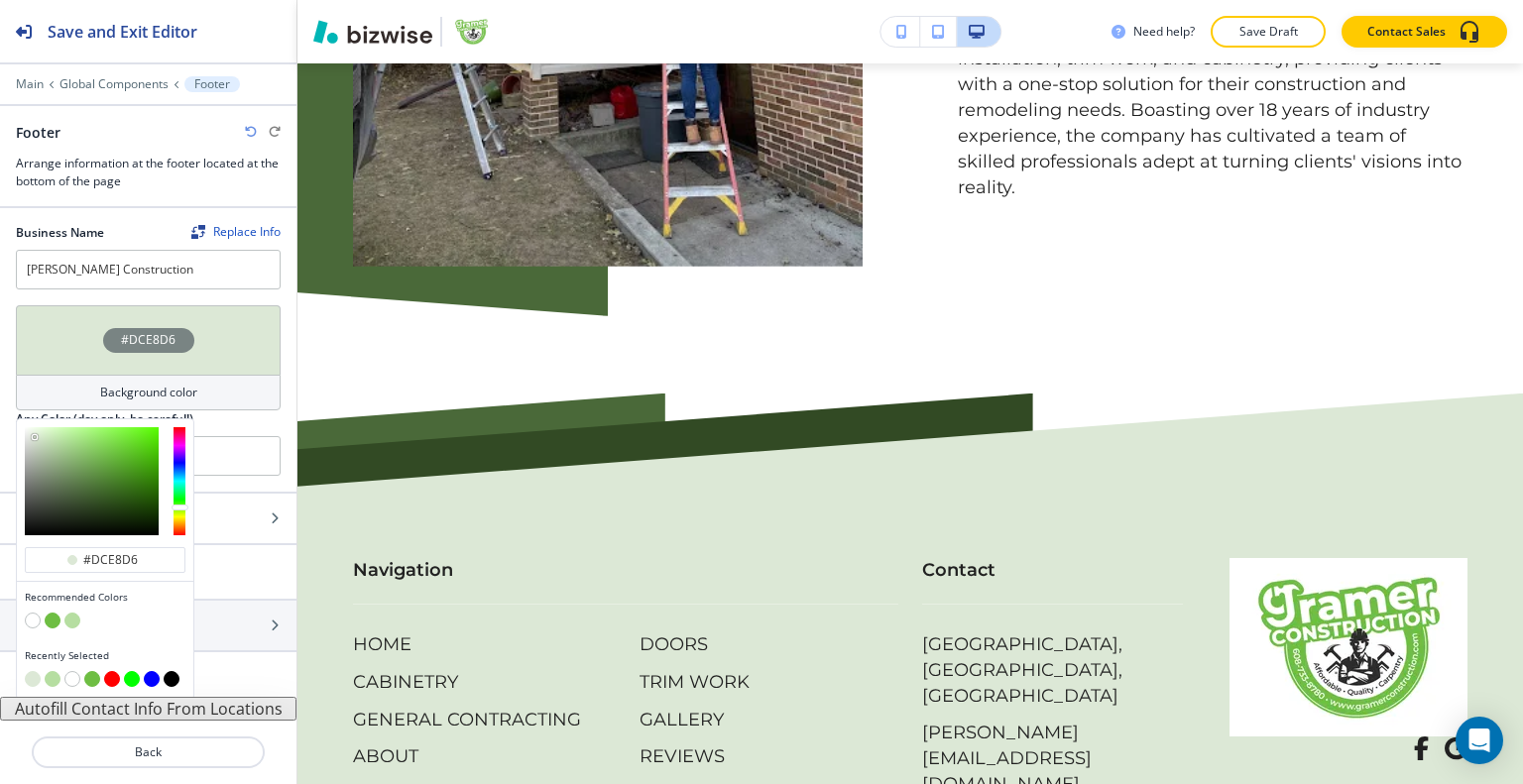 type on "#c3dab7" 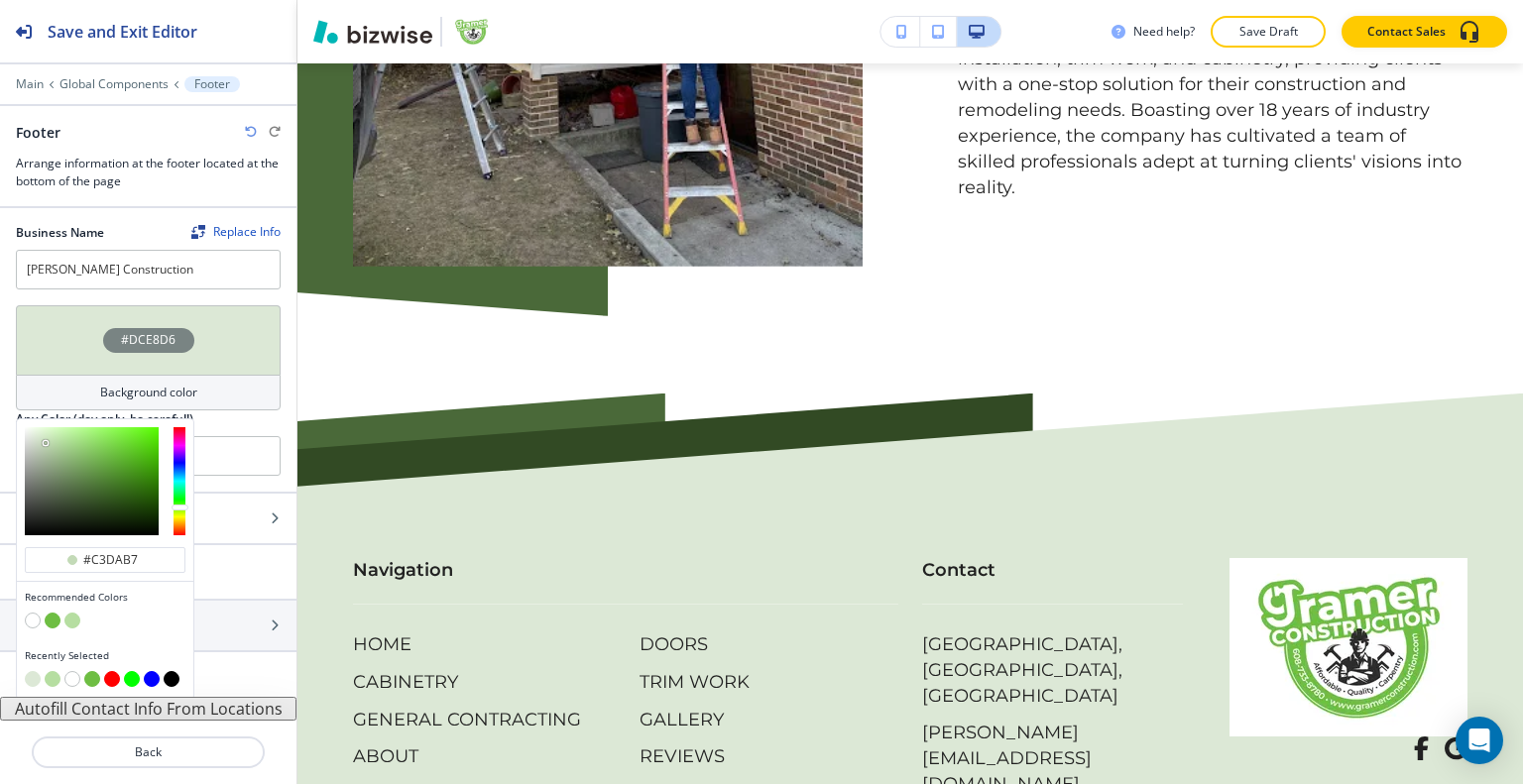 click at bounding box center [91, 481] 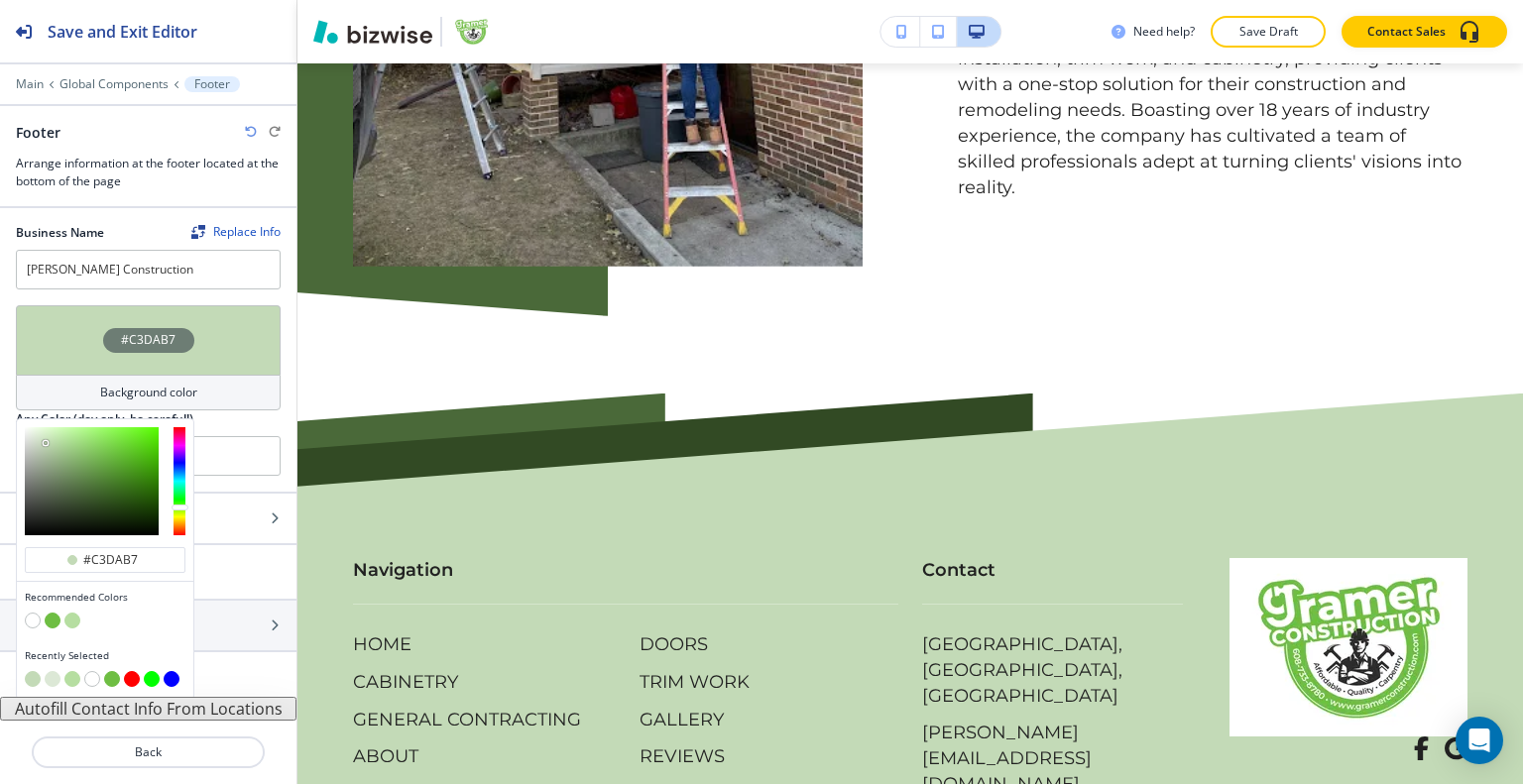 type on "#e5fdd9" 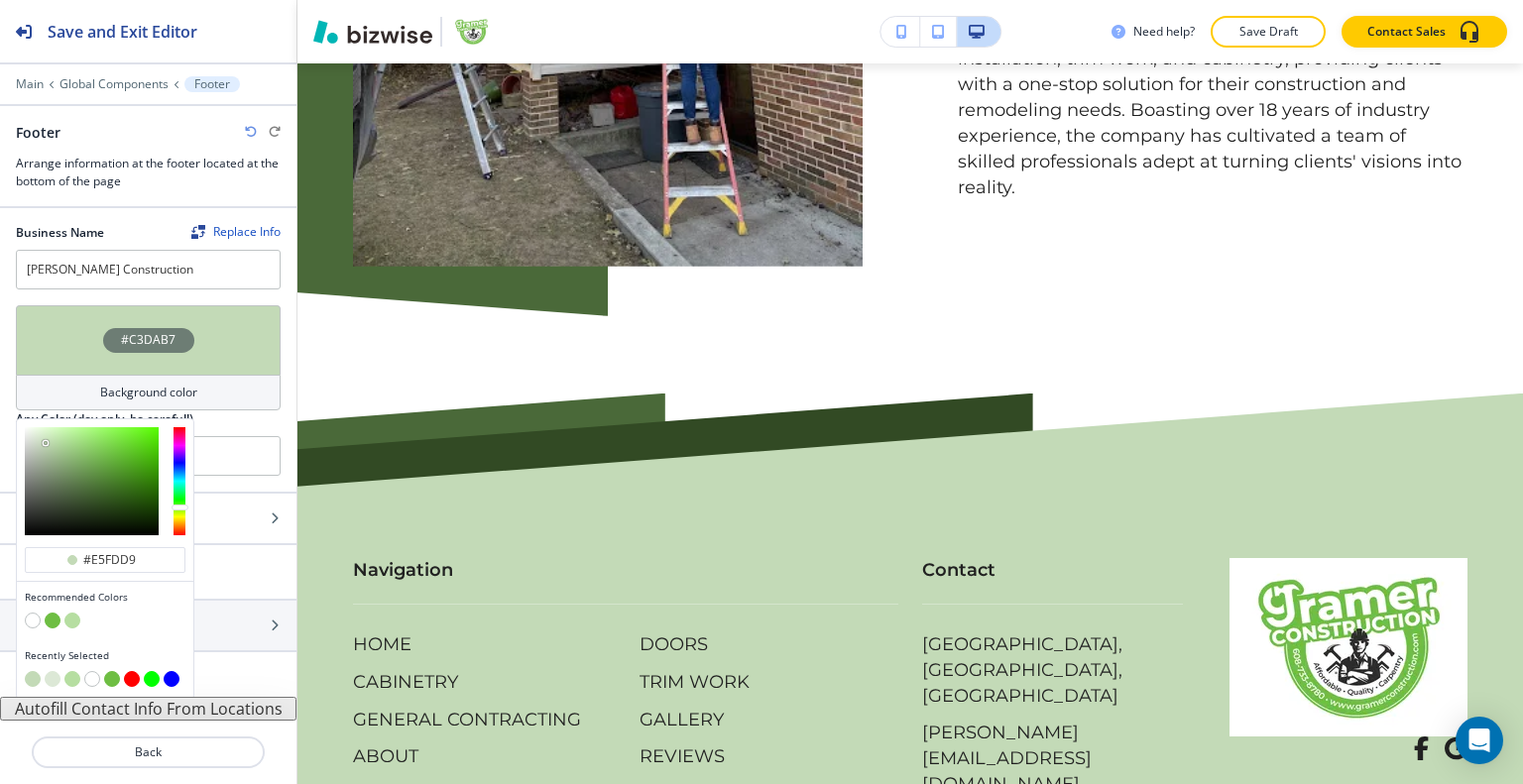 click at bounding box center (91, 481) 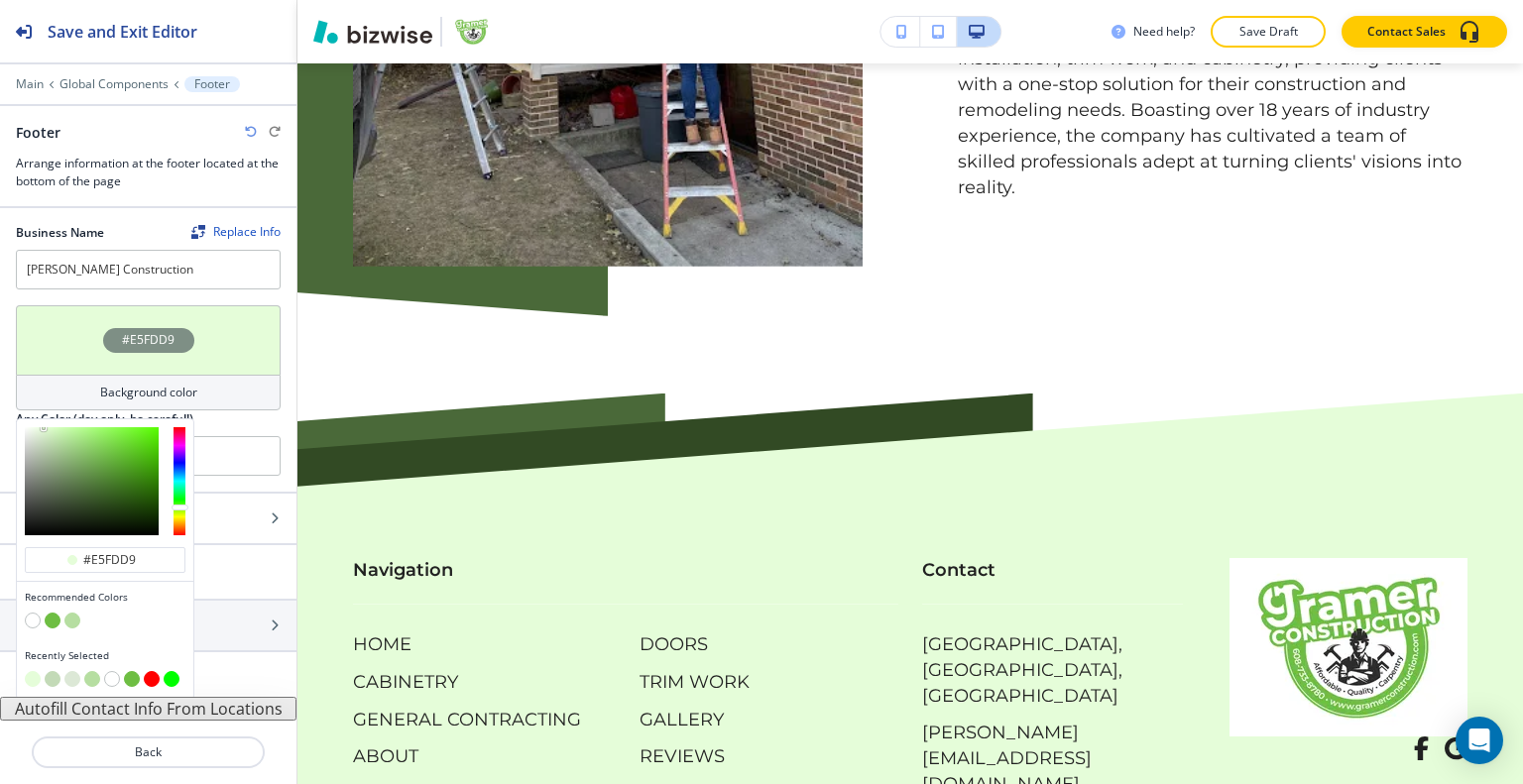 click at bounding box center [105, 481] 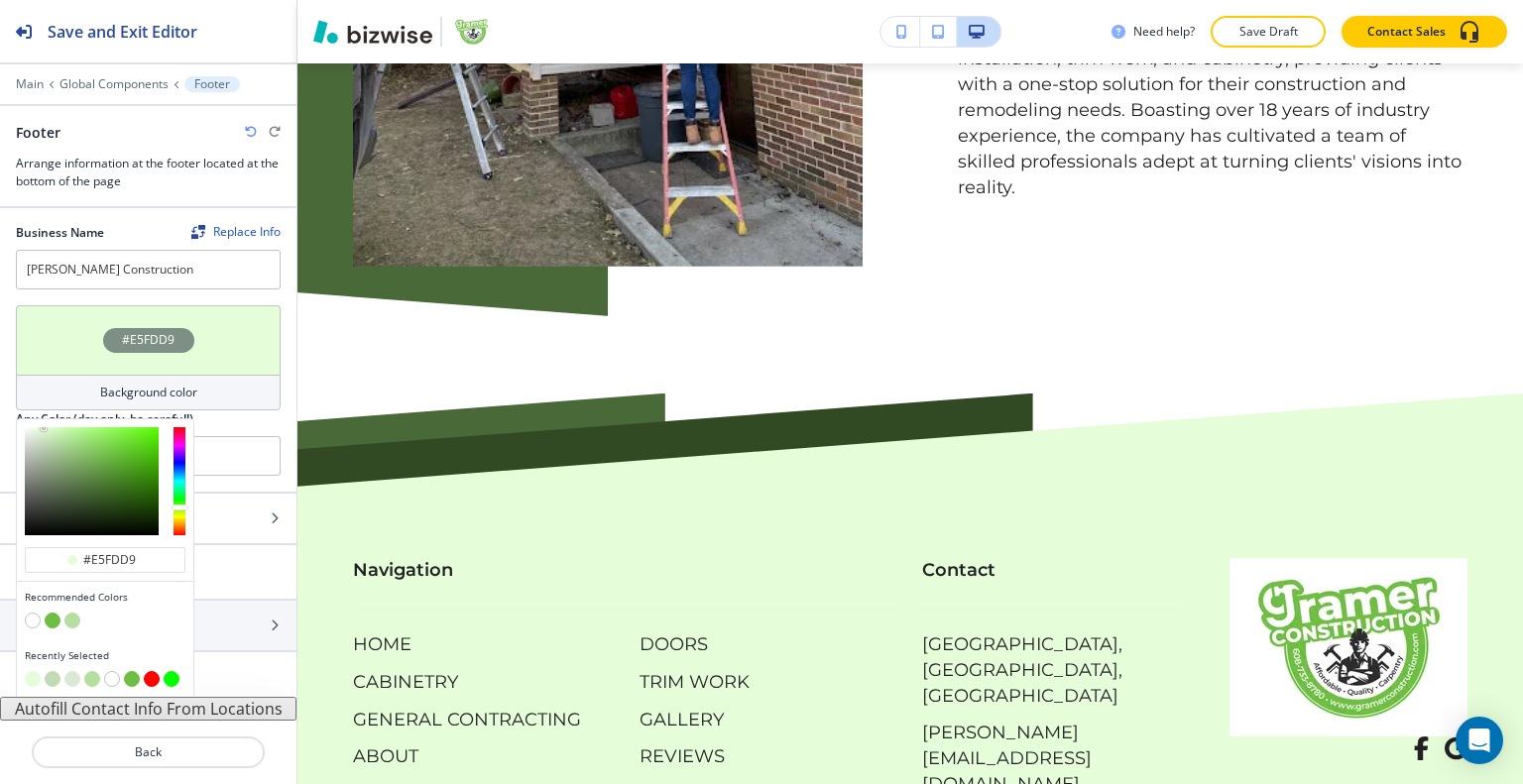 type on "#eaf1e6" 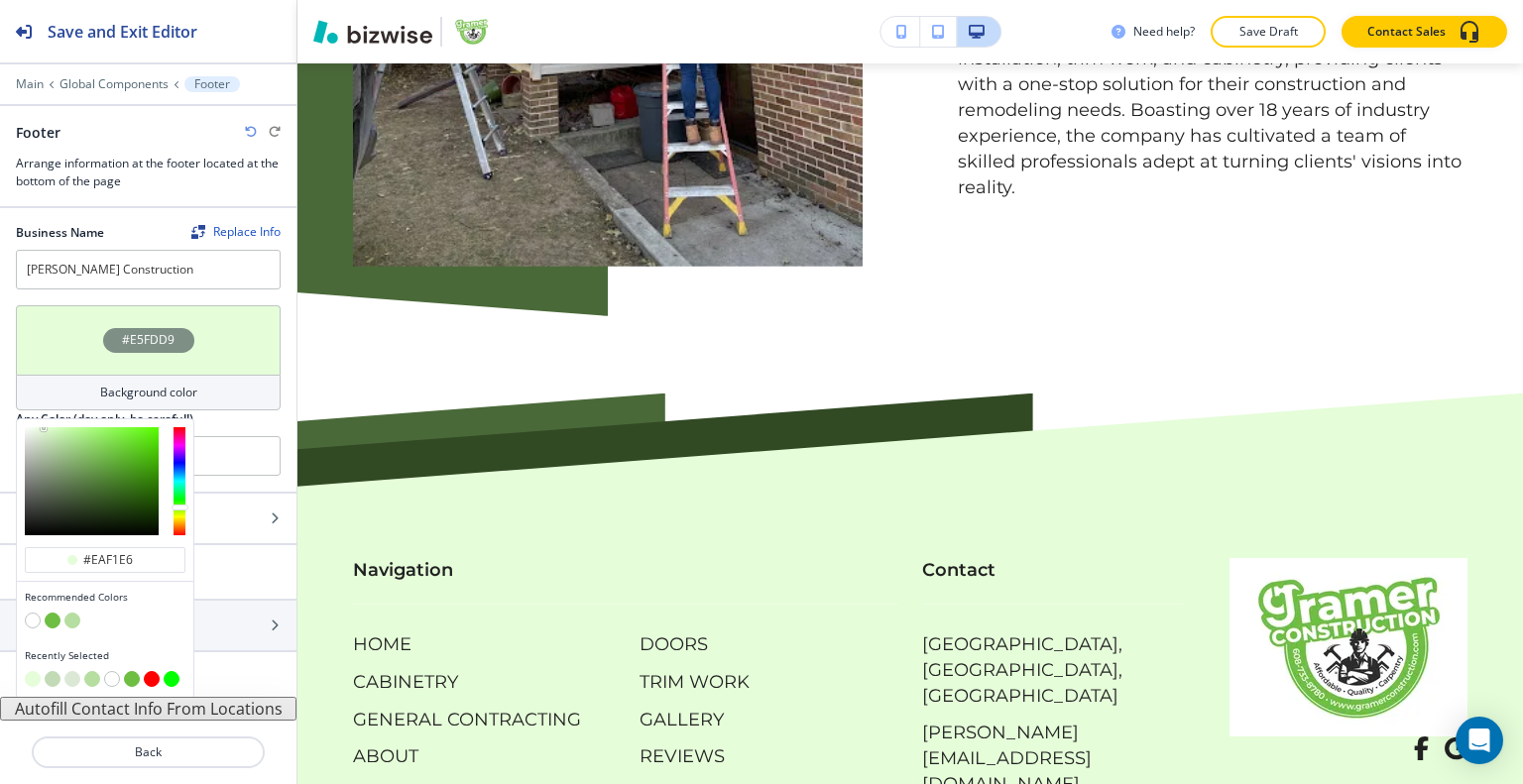 click at bounding box center (91, 481) 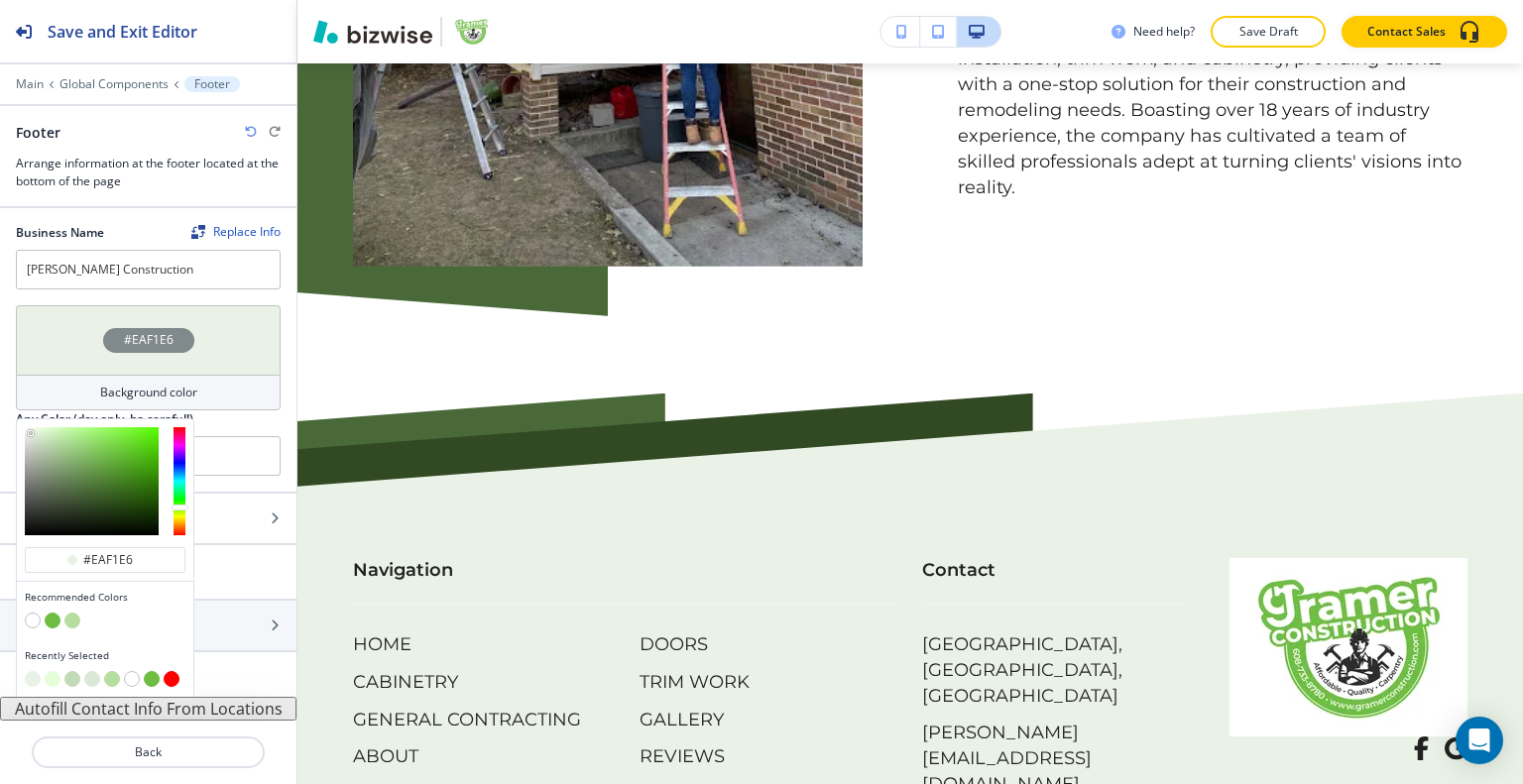 type on "#c8debd" 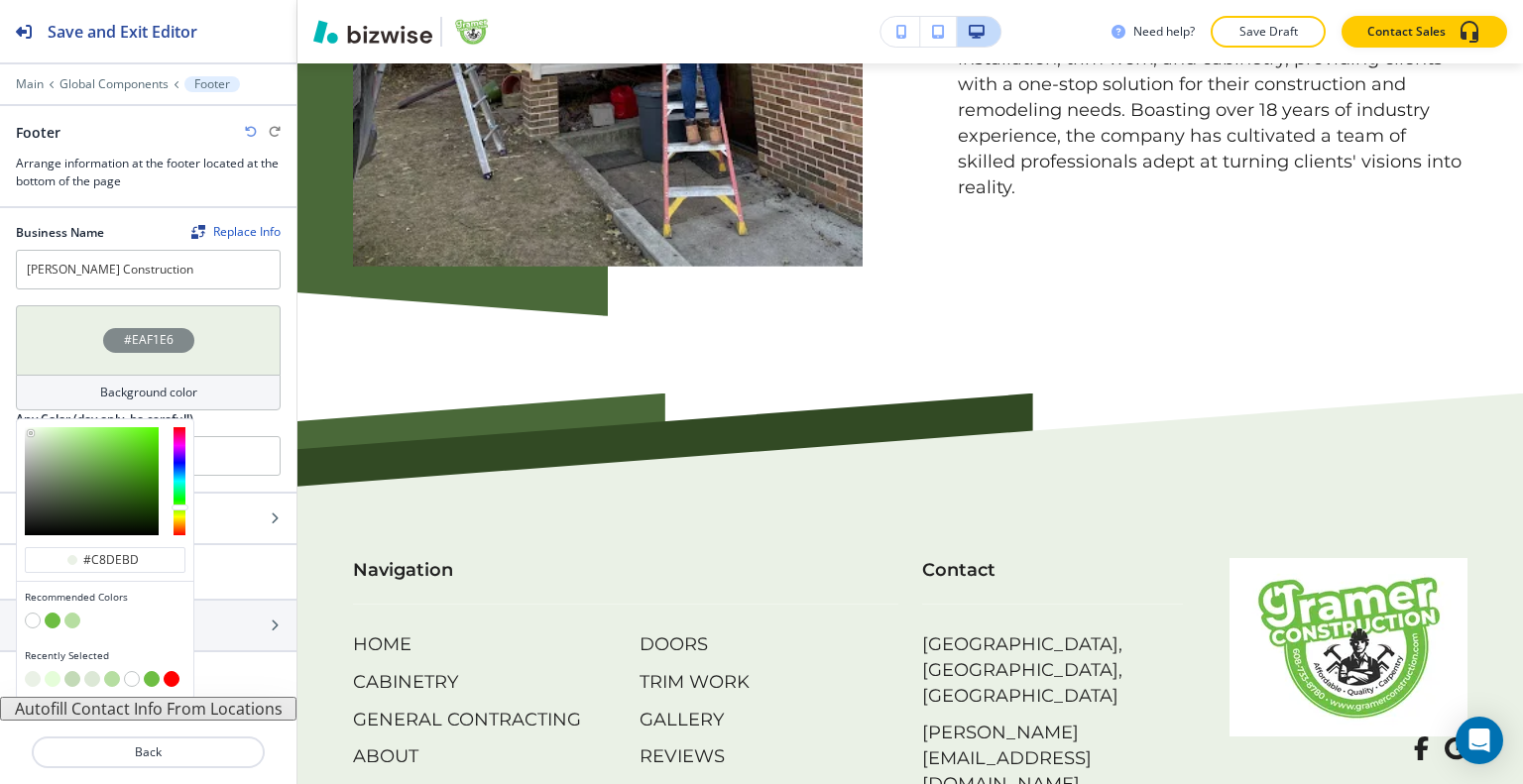 click at bounding box center [91, 481] 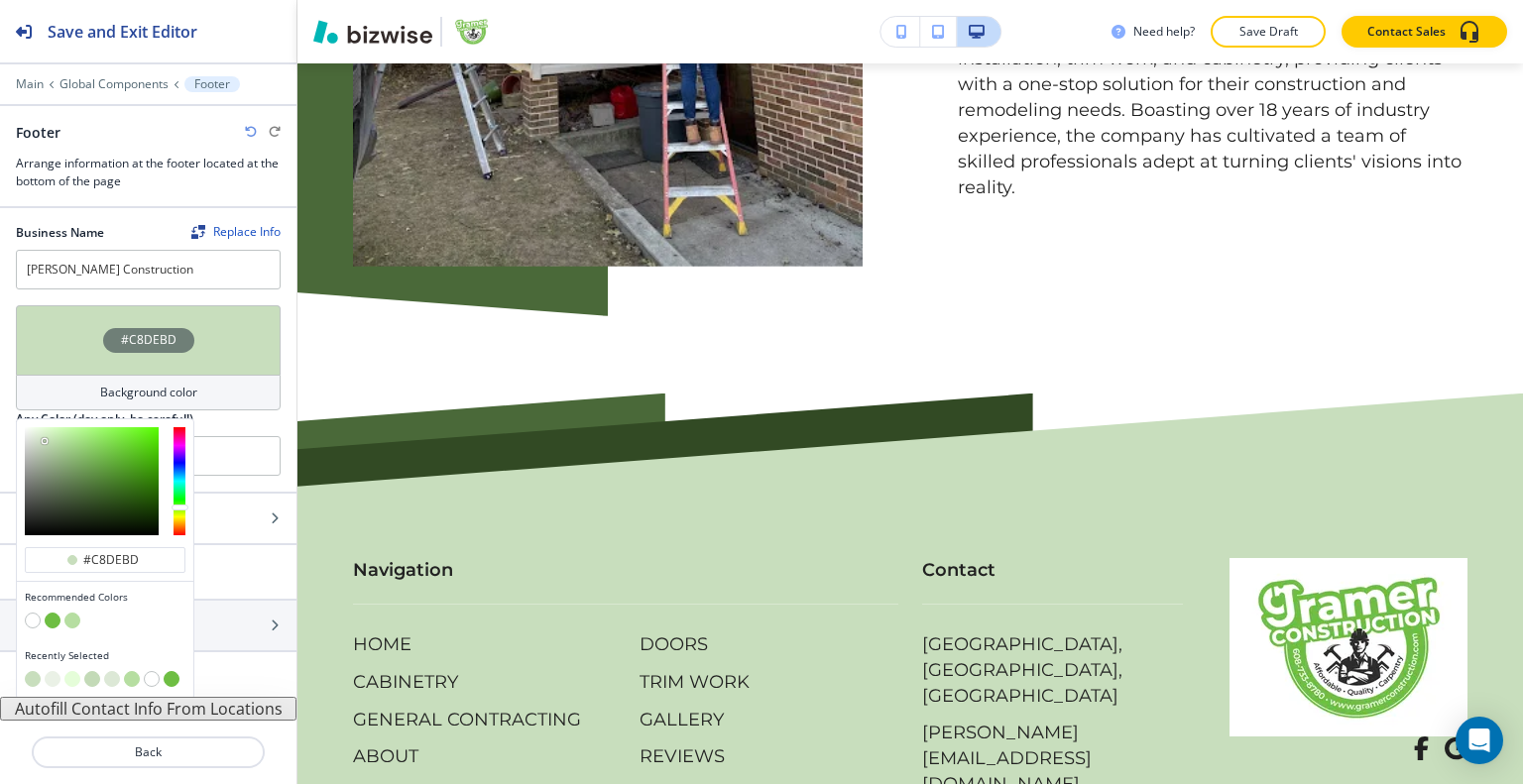 type on "#c1deb1" 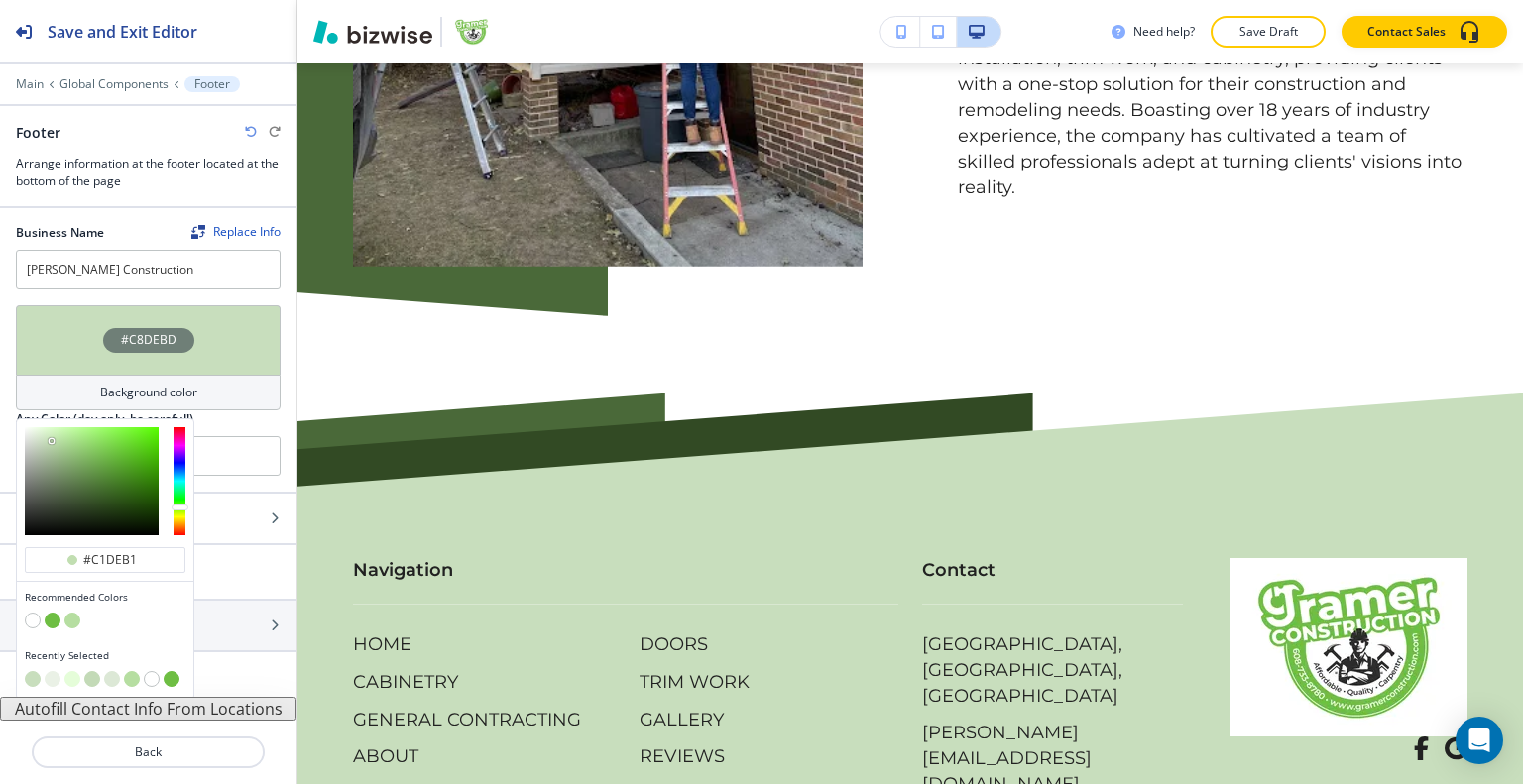 click at bounding box center [91, 481] 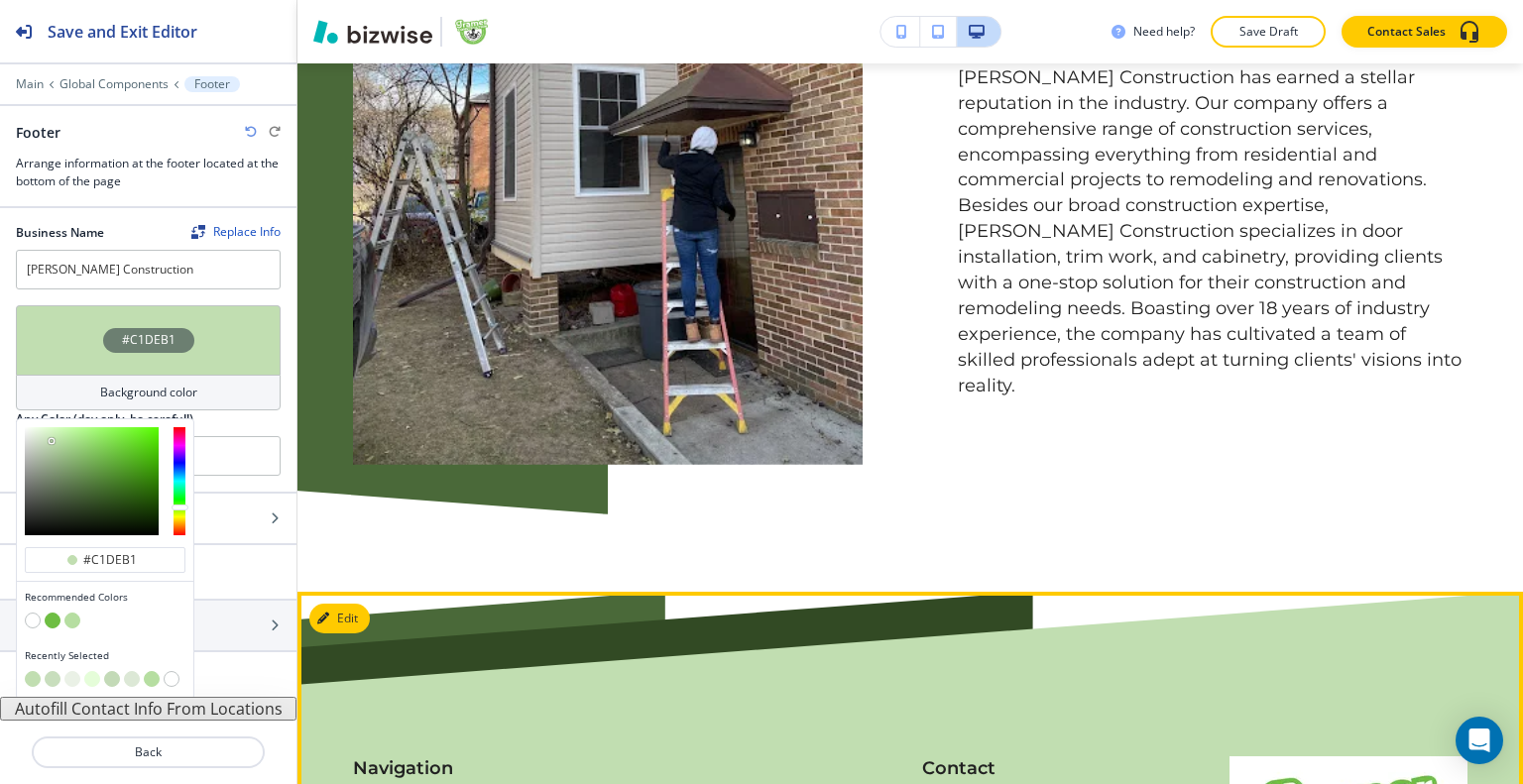 scroll, scrollTop: 5321, scrollLeft: 0, axis: vertical 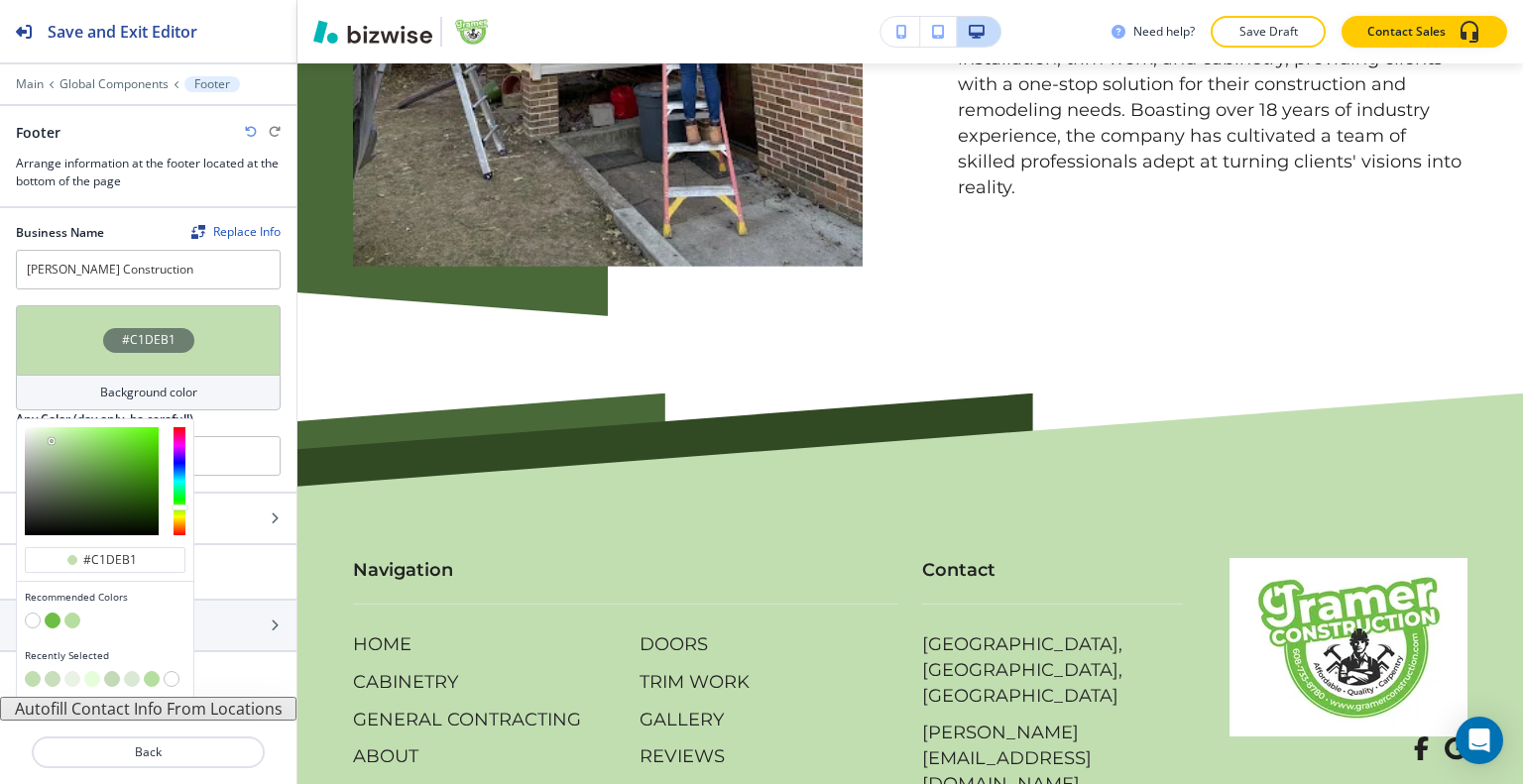 type on "#b3da9f" 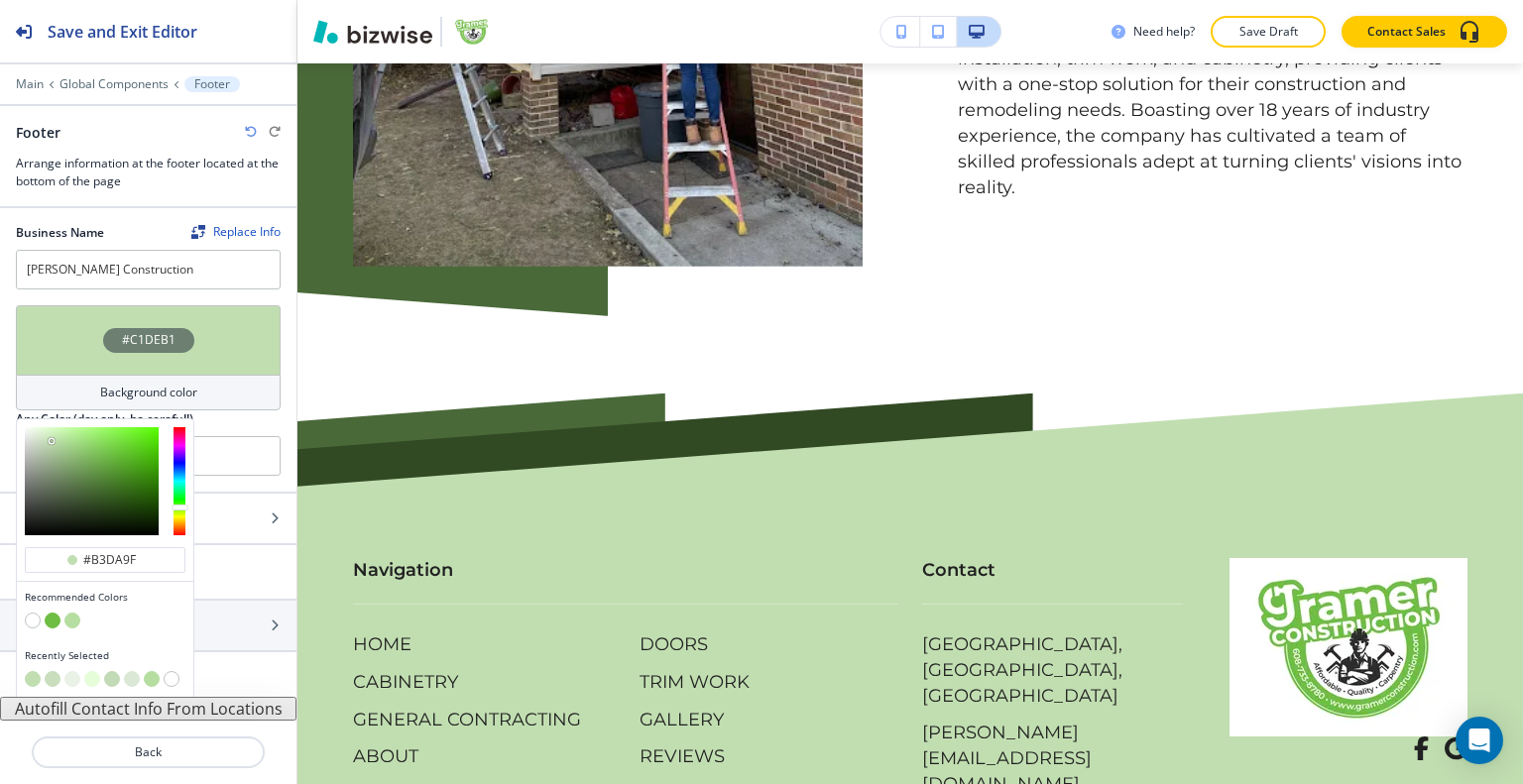 click at bounding box center (91, 481) 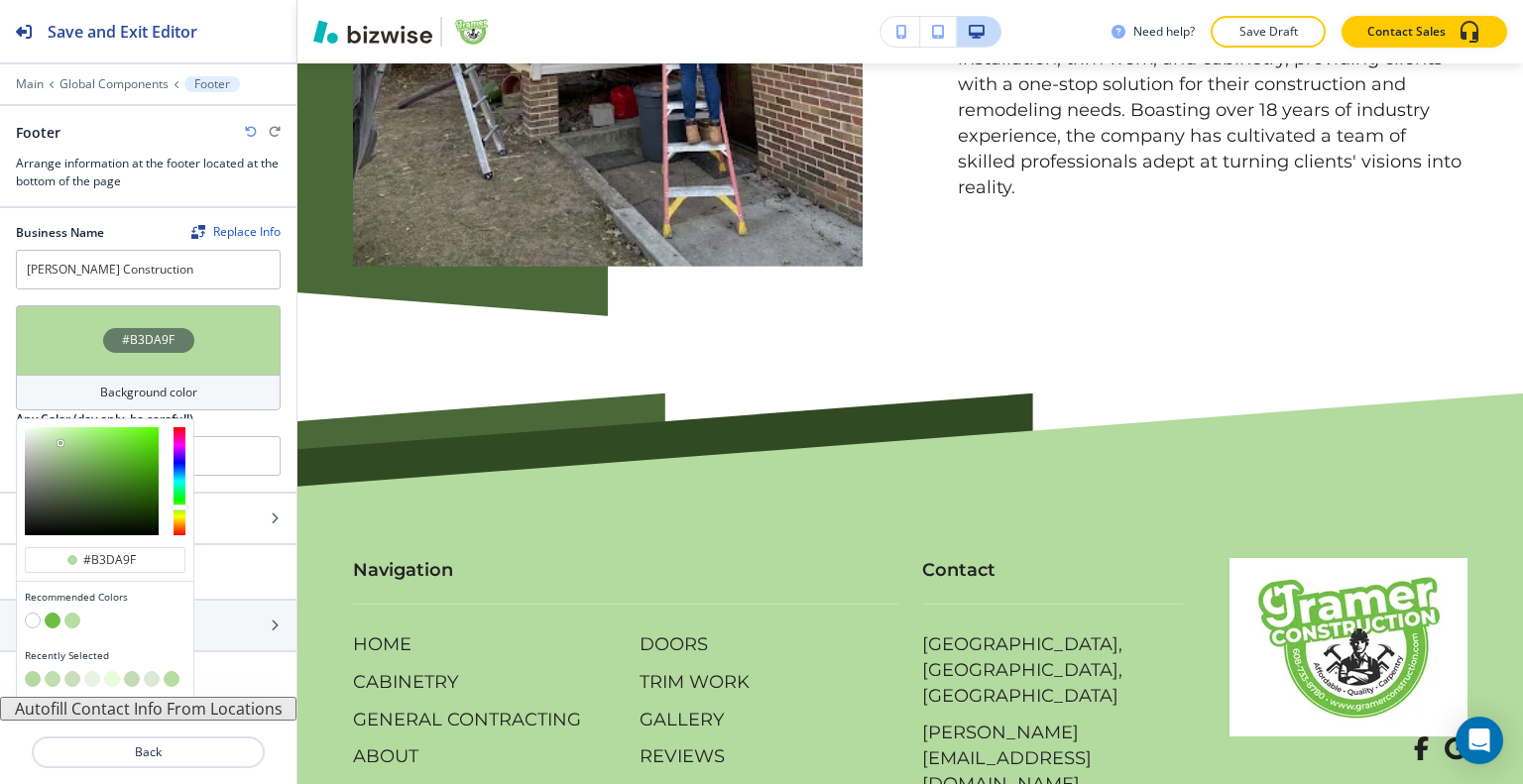type on "#9dd083" 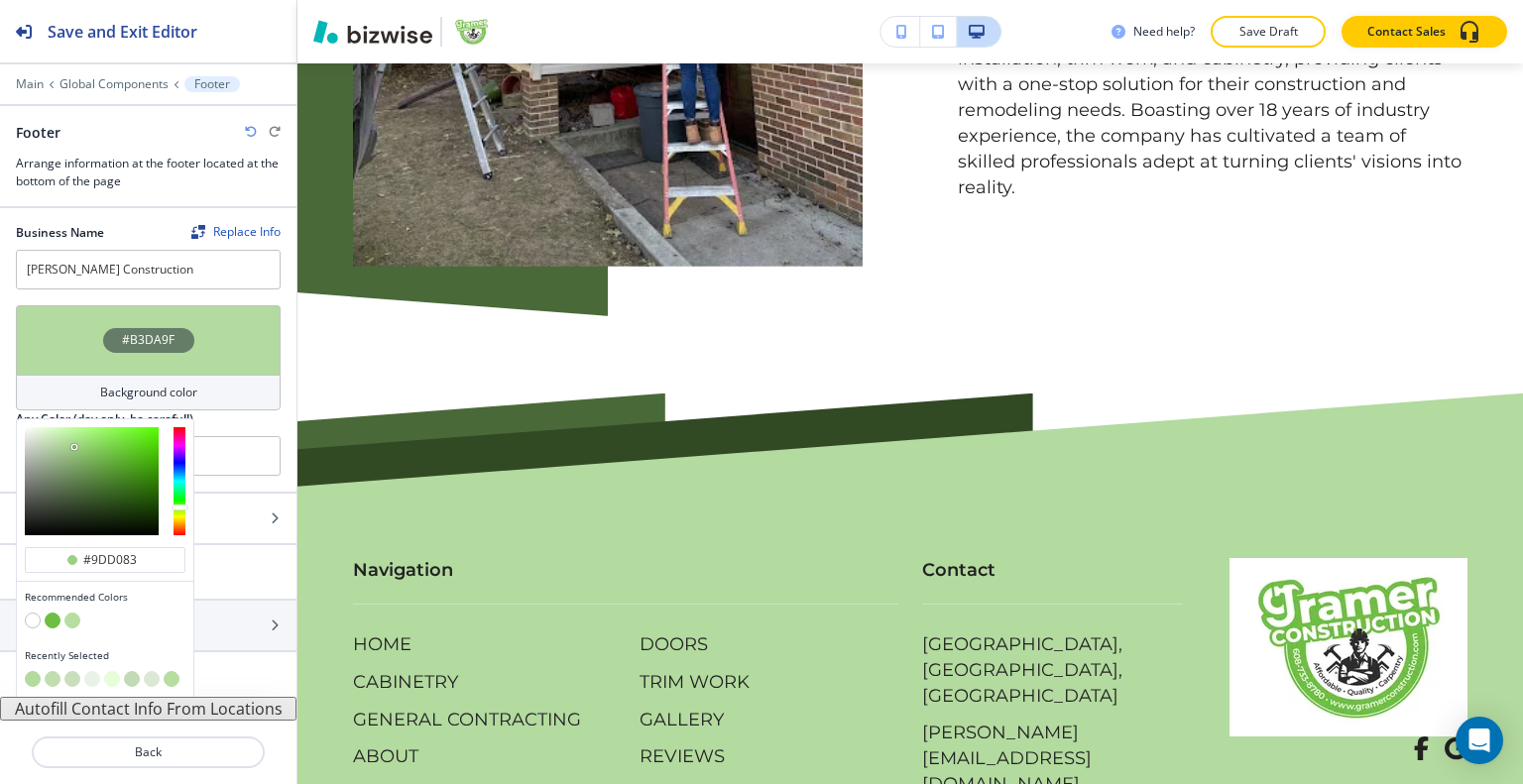 click at bounding box center (91, 481) 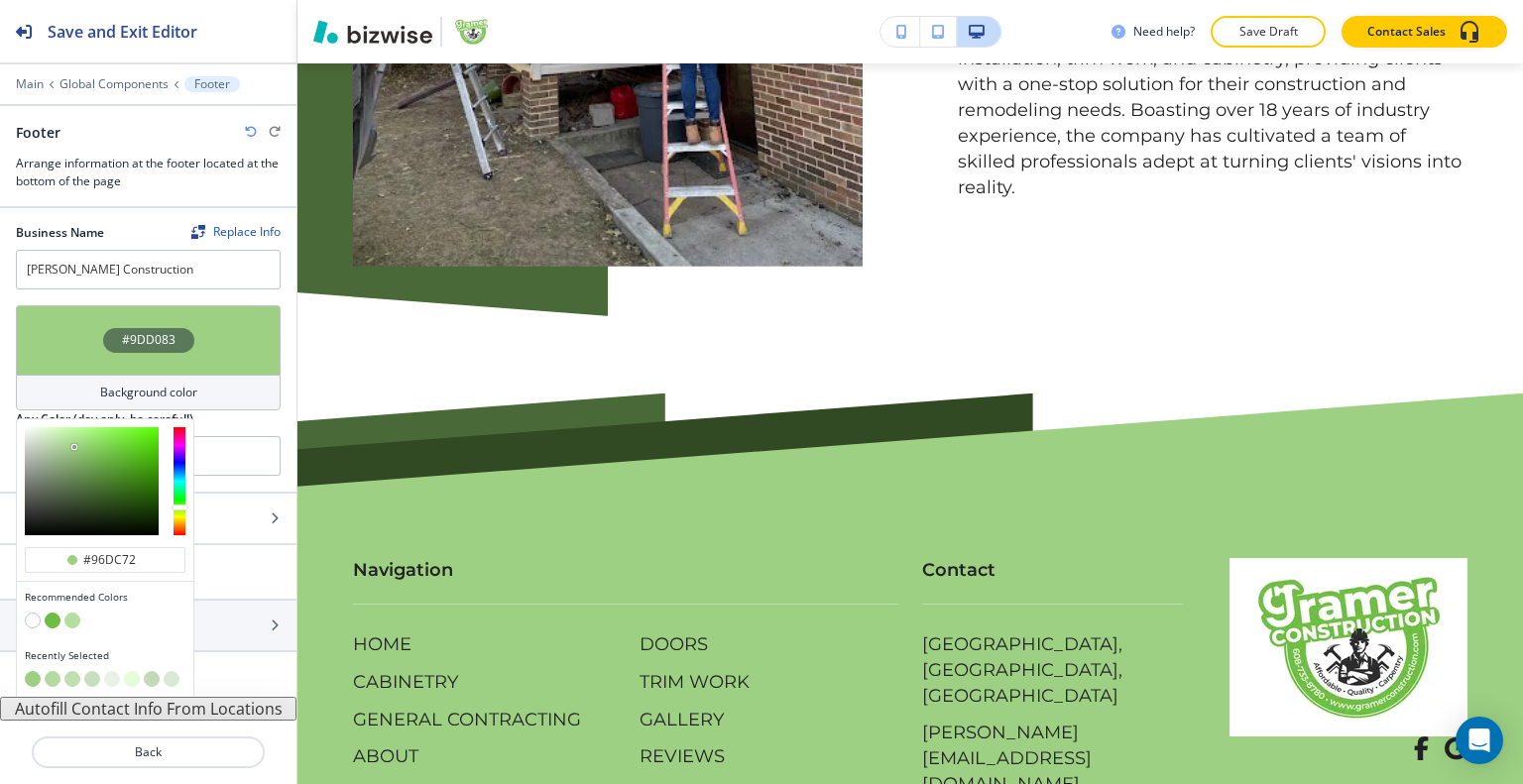 type on "#95dc70" 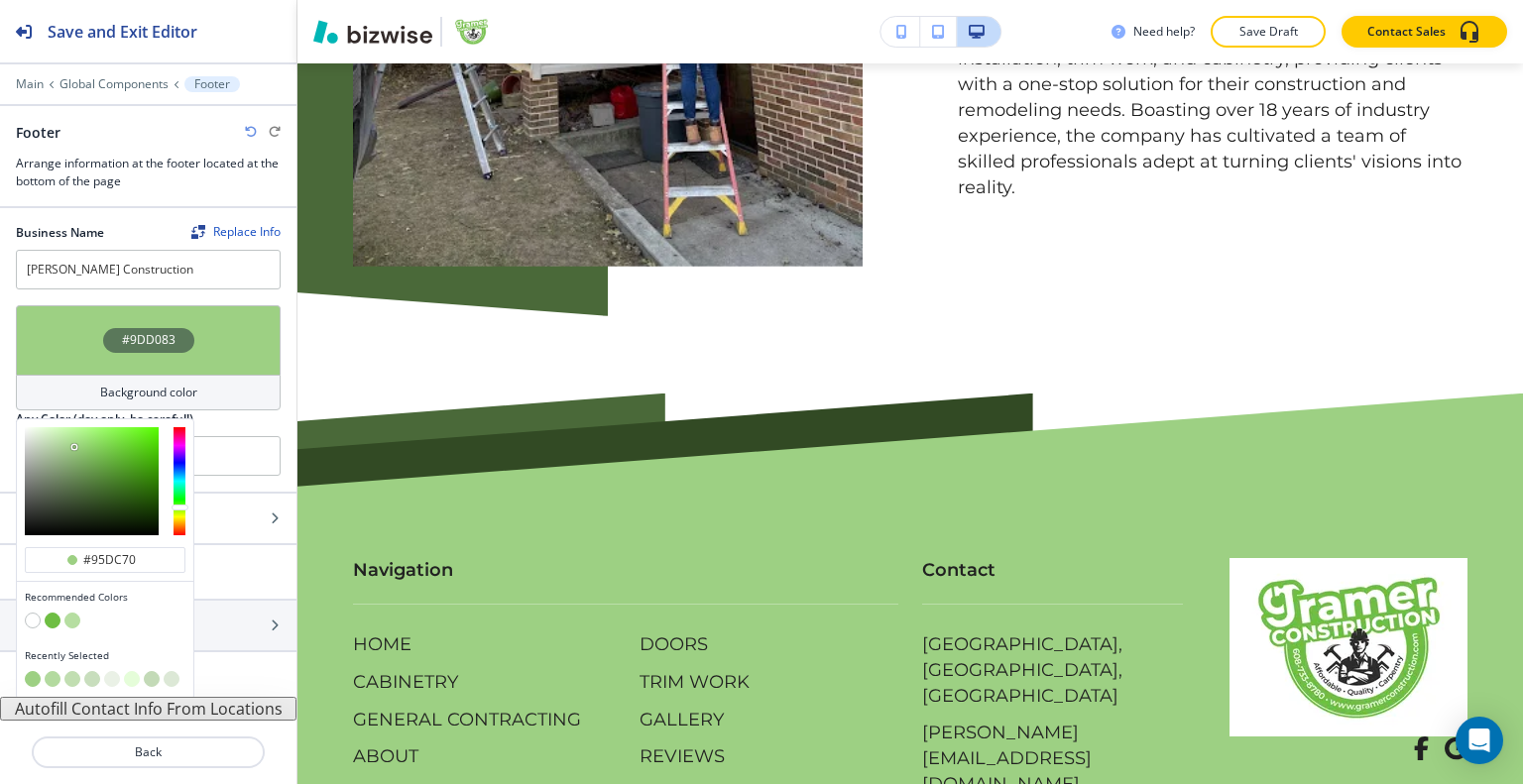 click at bounding box center [91, 481] 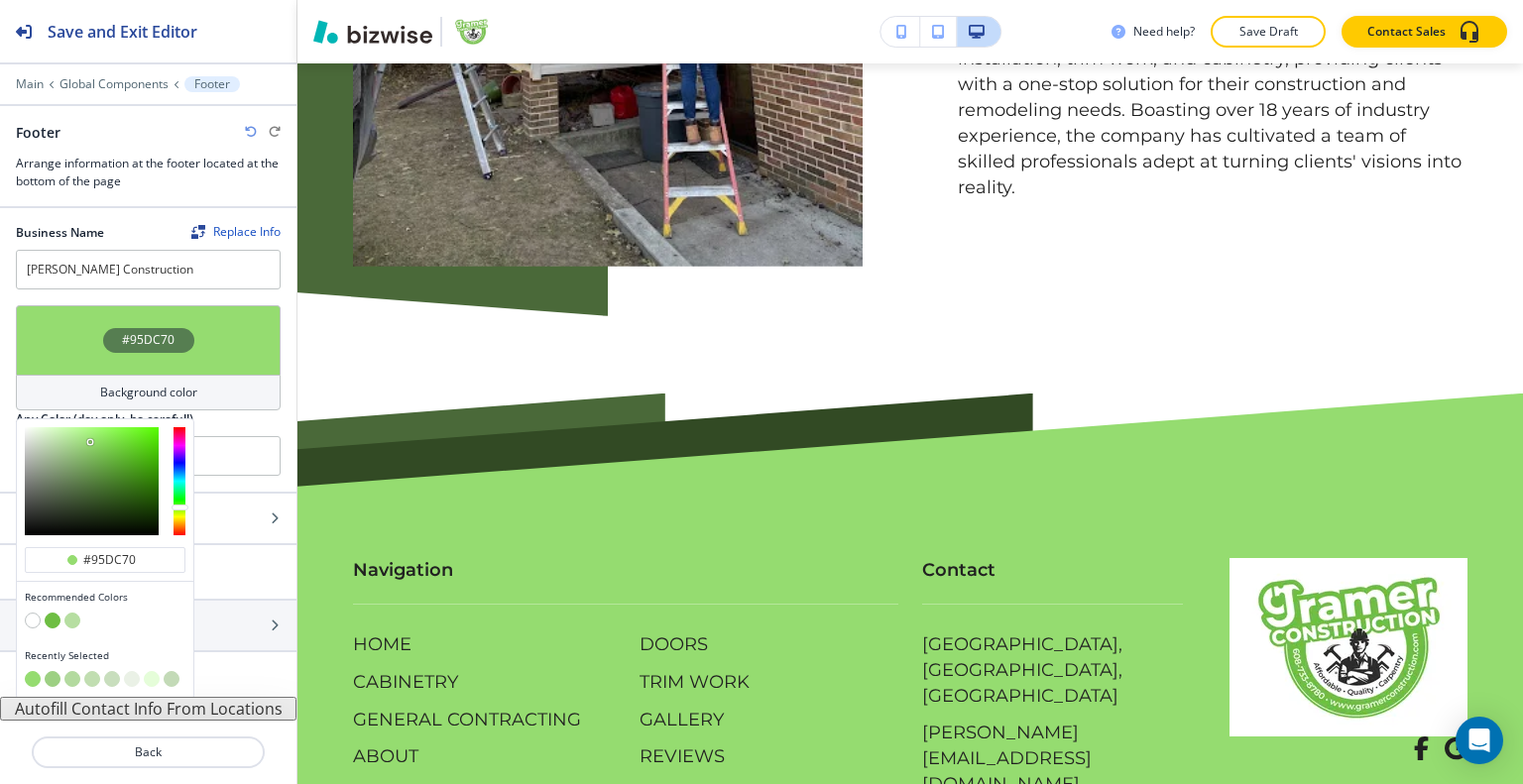type on "#afea8f" 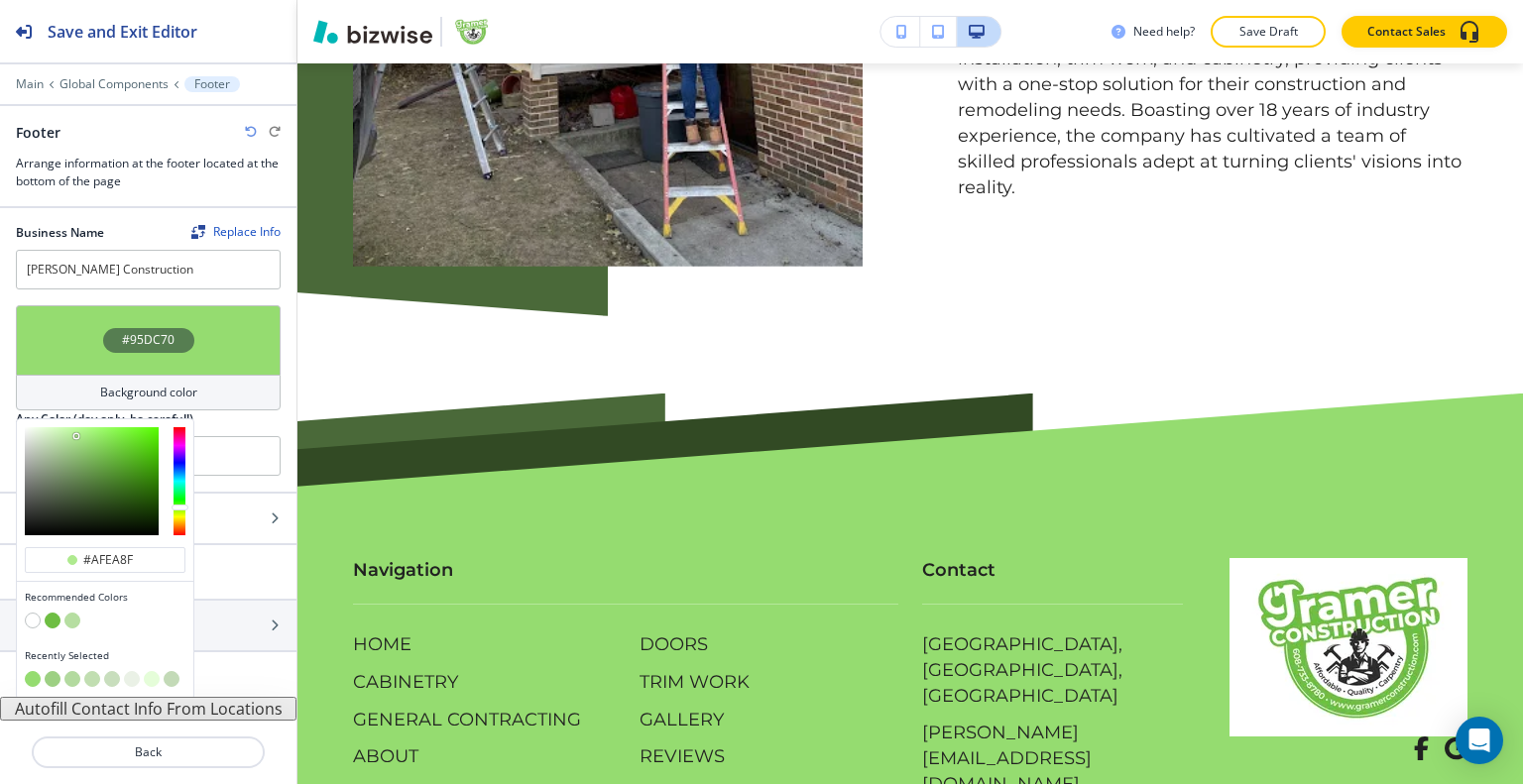 click at bounding box center (91, 481) 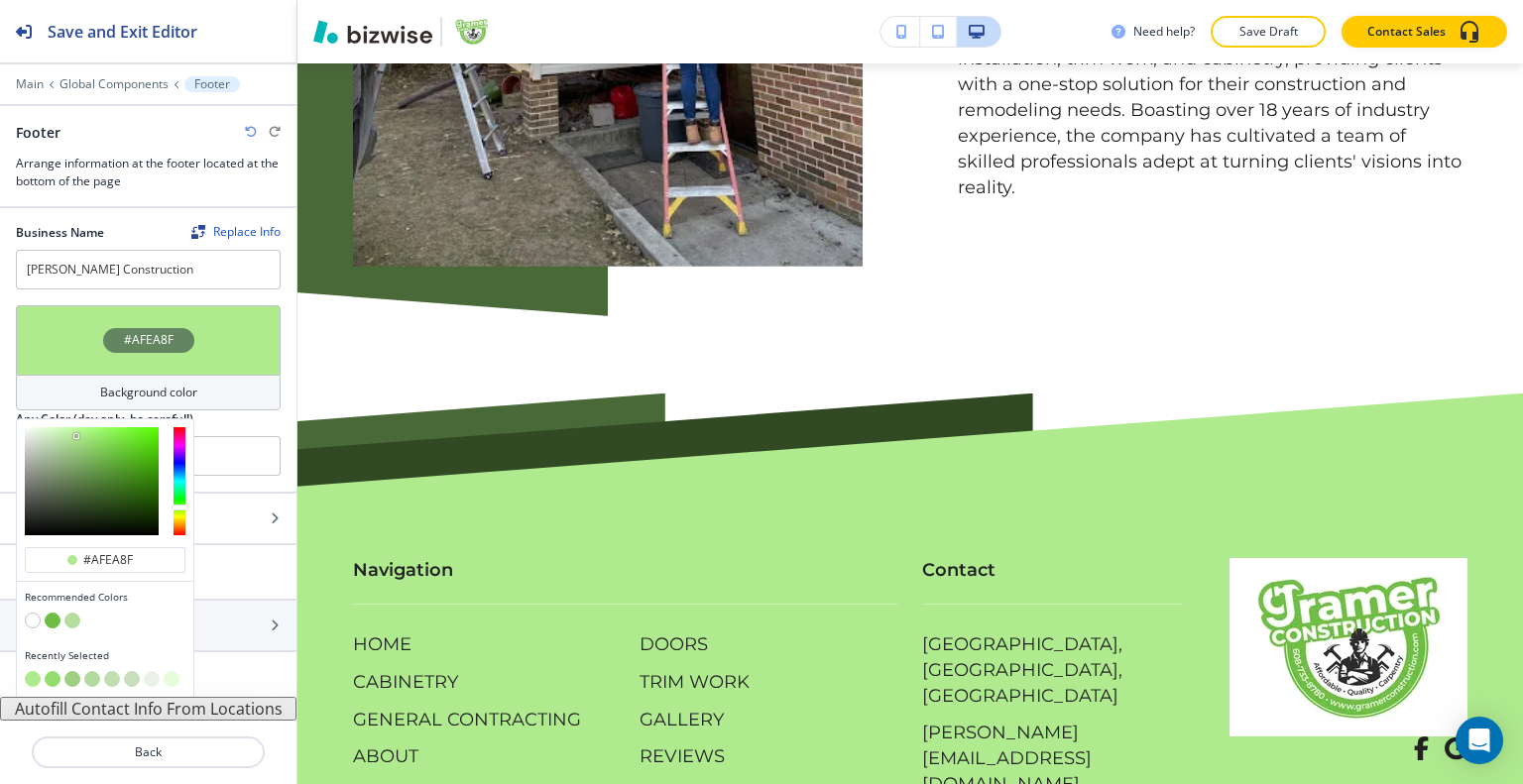 type on "#95dc70" 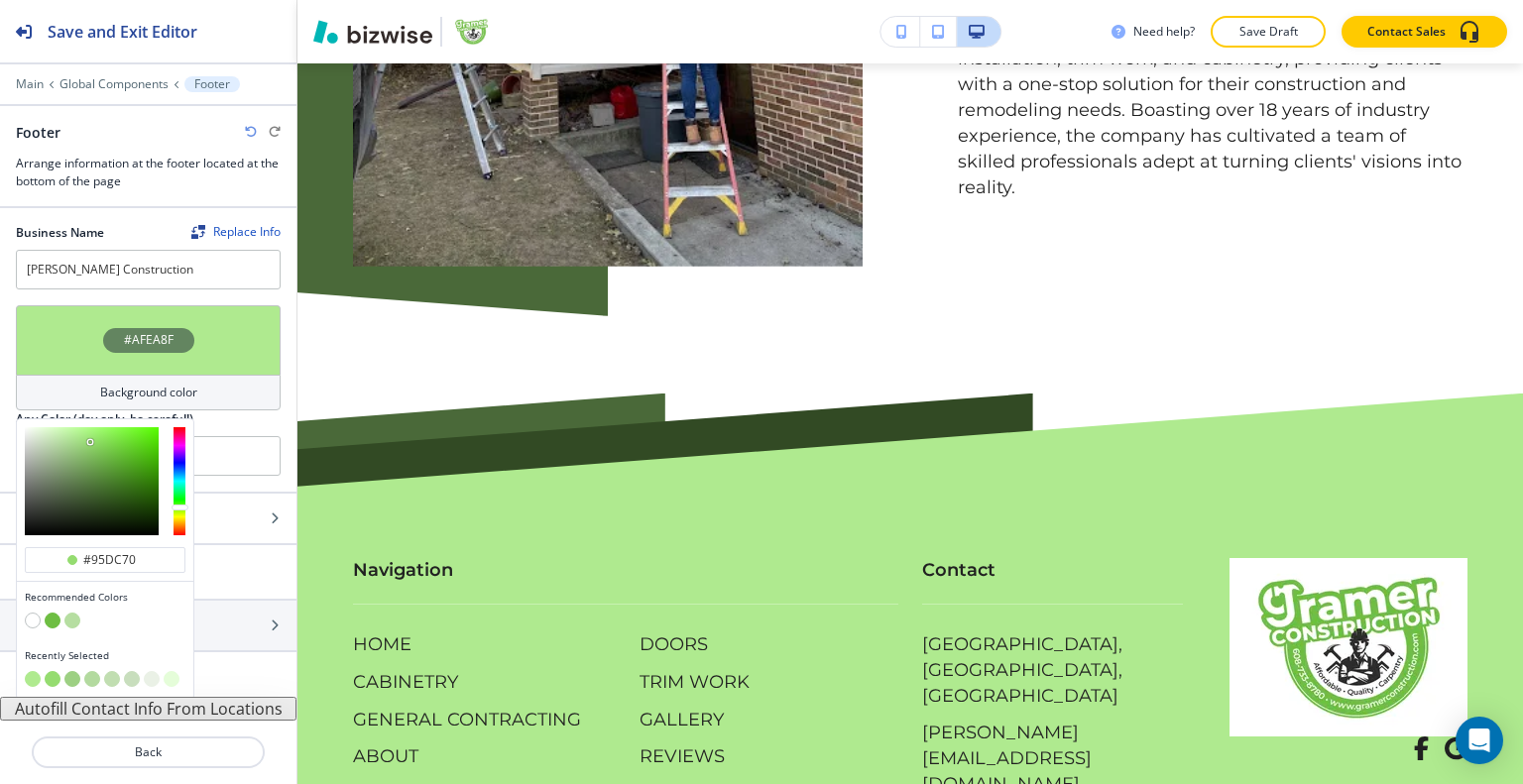click at bounding box center (91, 481) 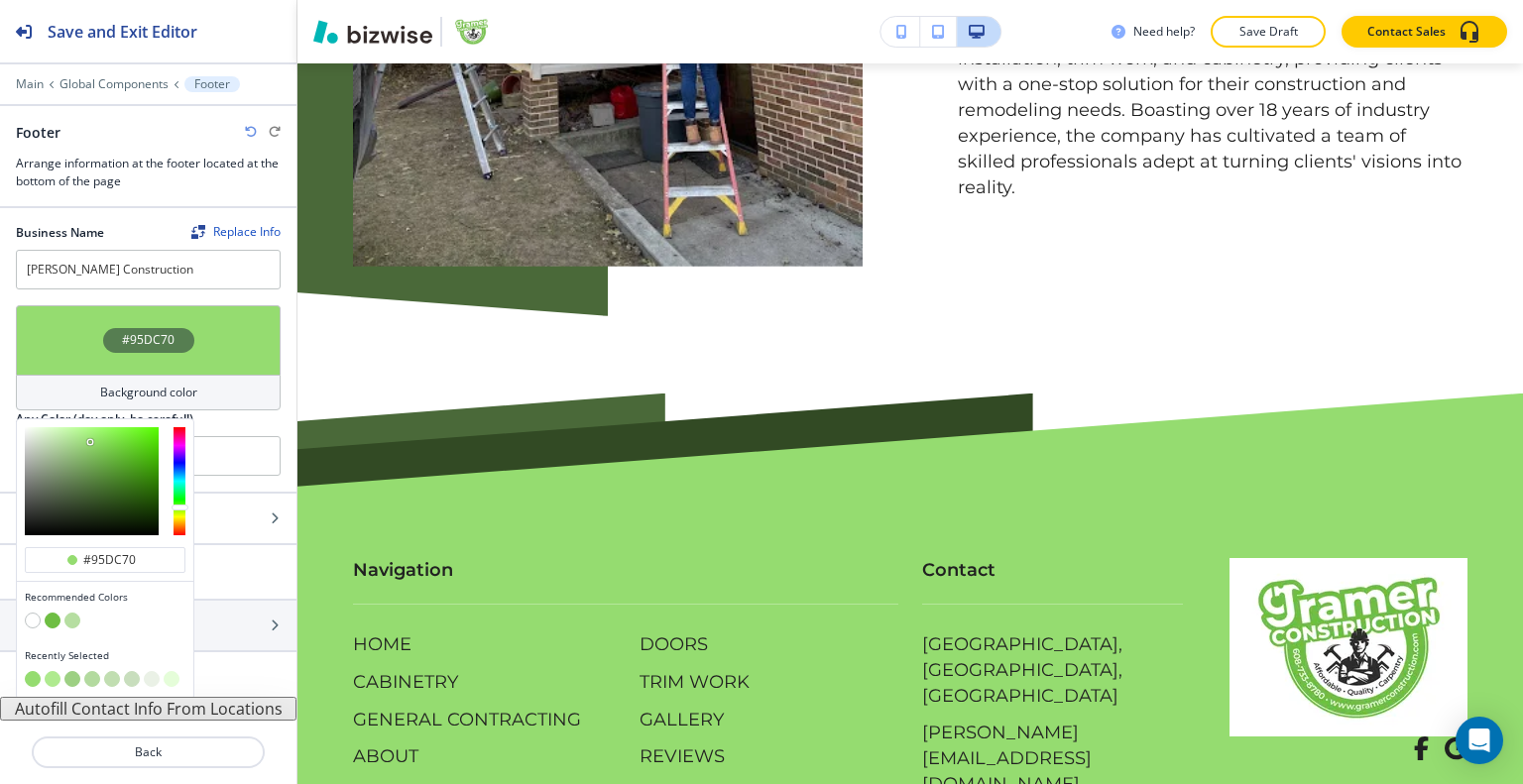 type on "#abea8a" 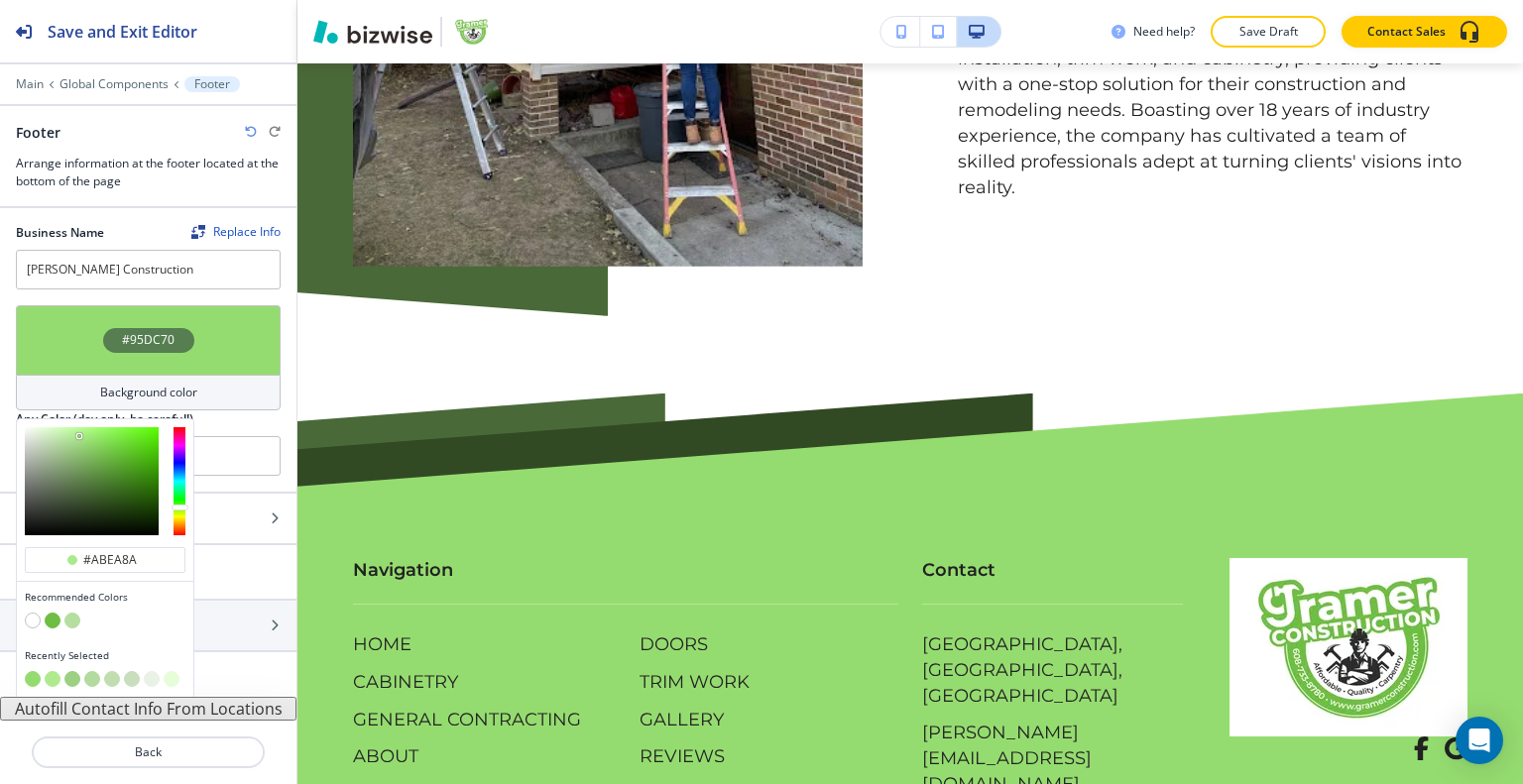 click at bounding box center [91, 481] 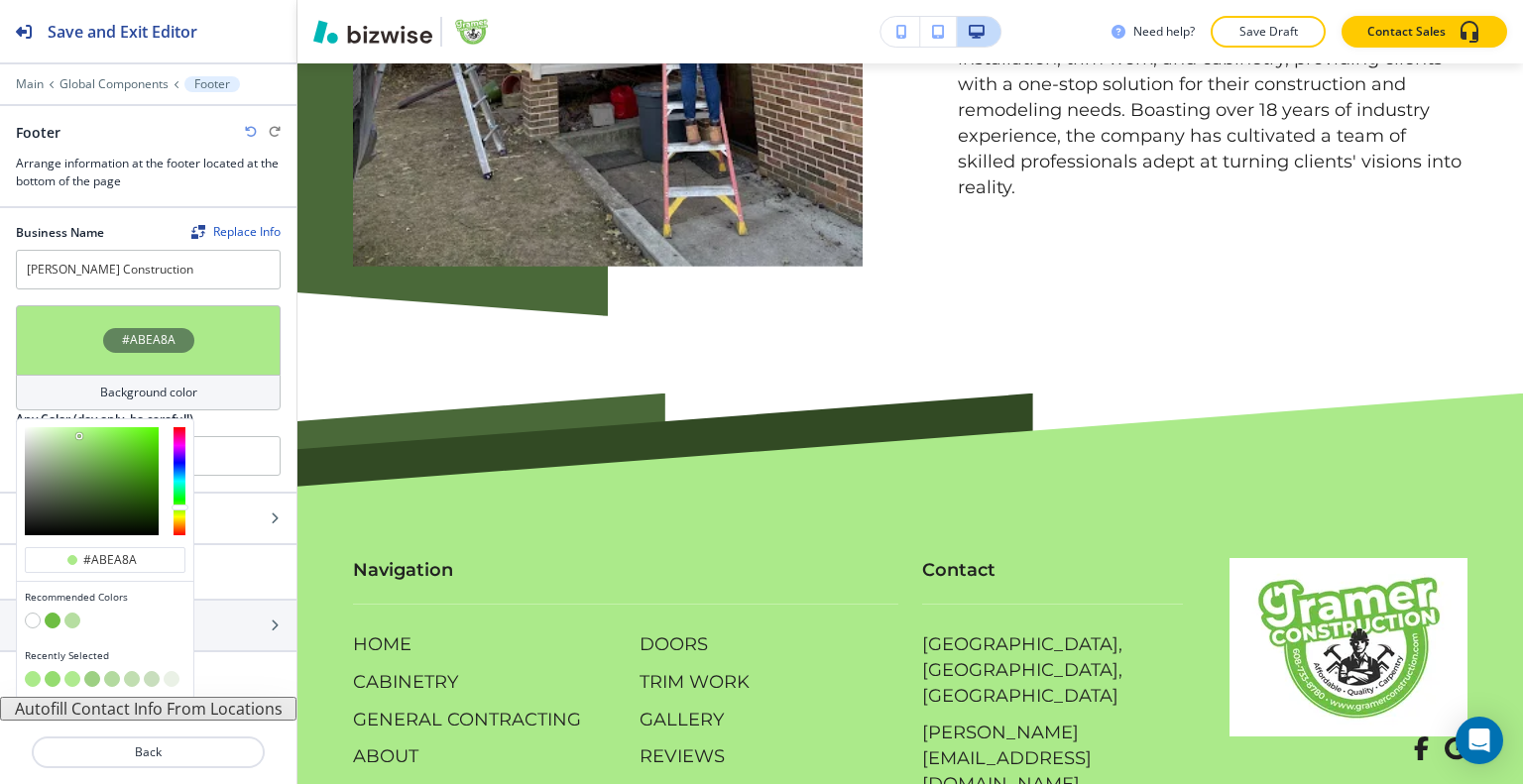 type on "#cefab7" 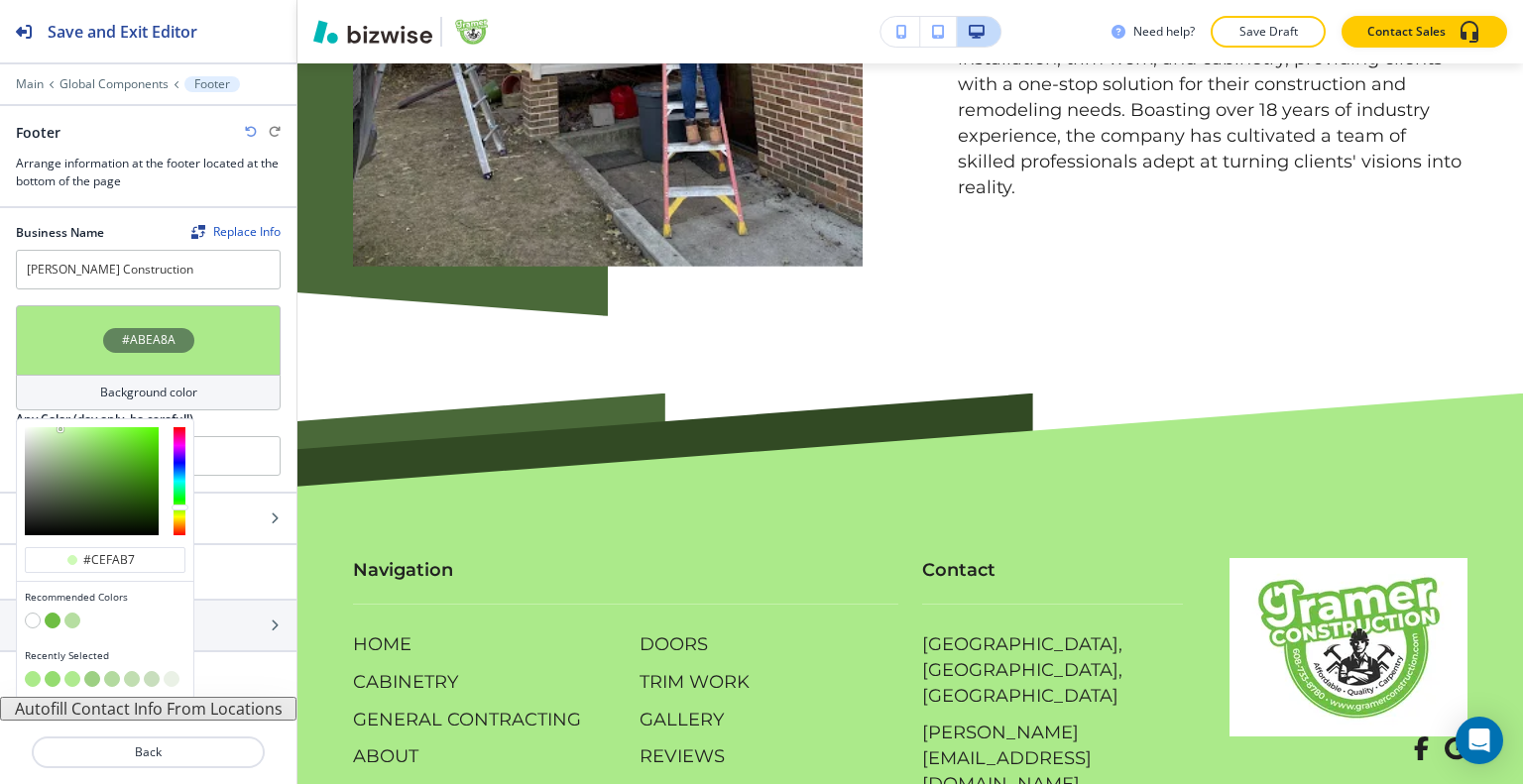 click at bounding box center [91, 481] 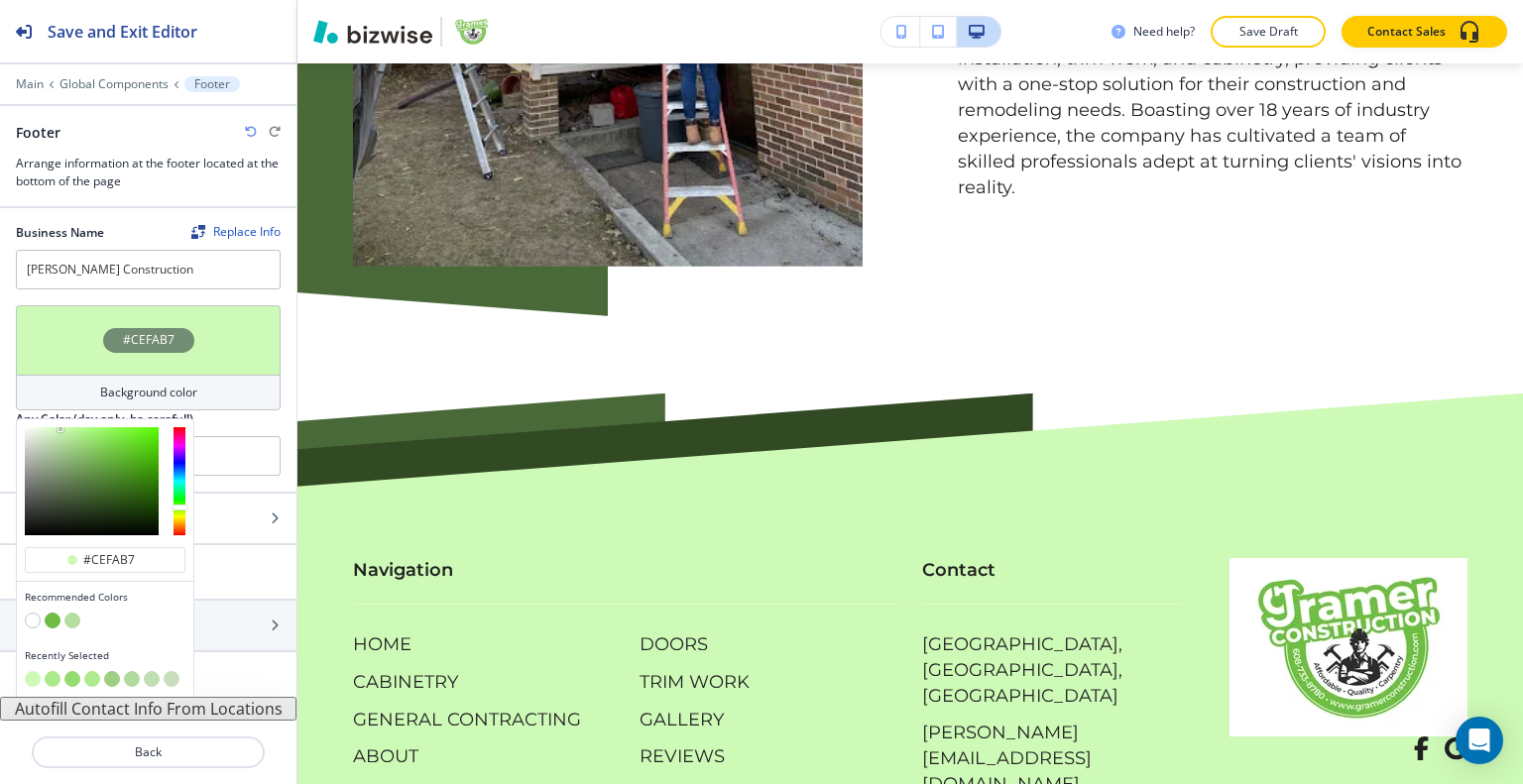 type on "#cbf1b7" 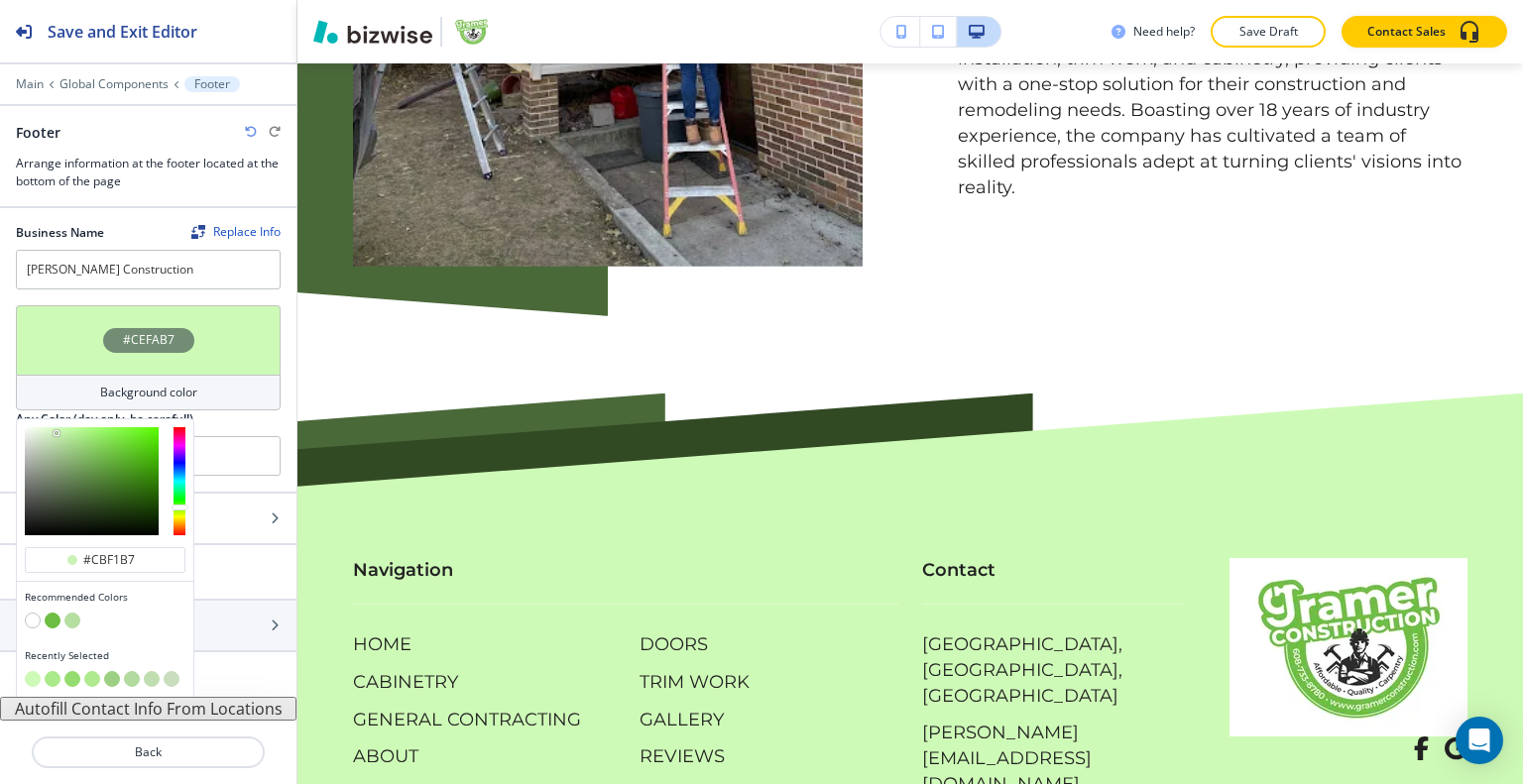 click at bounding box center (91, 481) 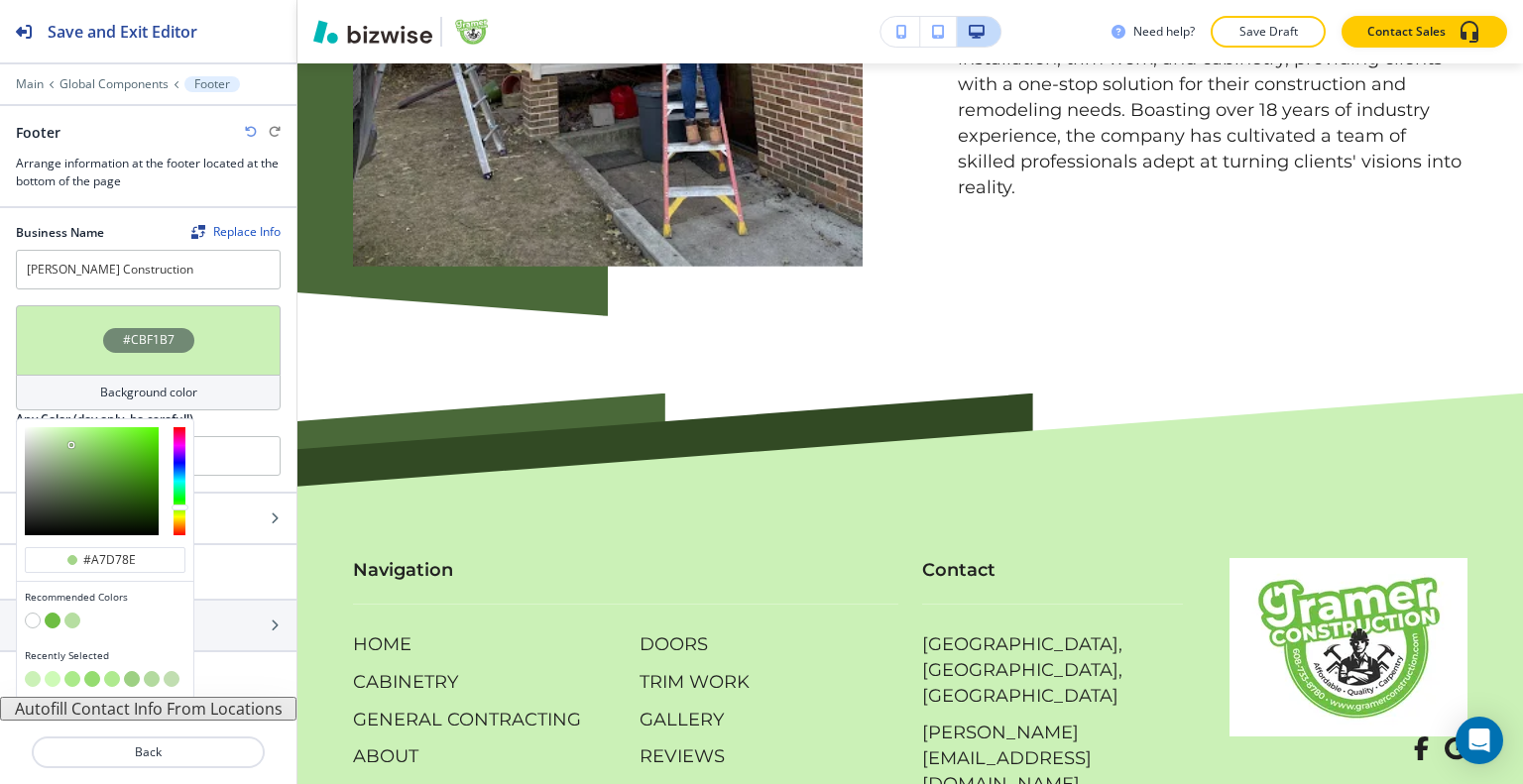 type on "#a4d58a" 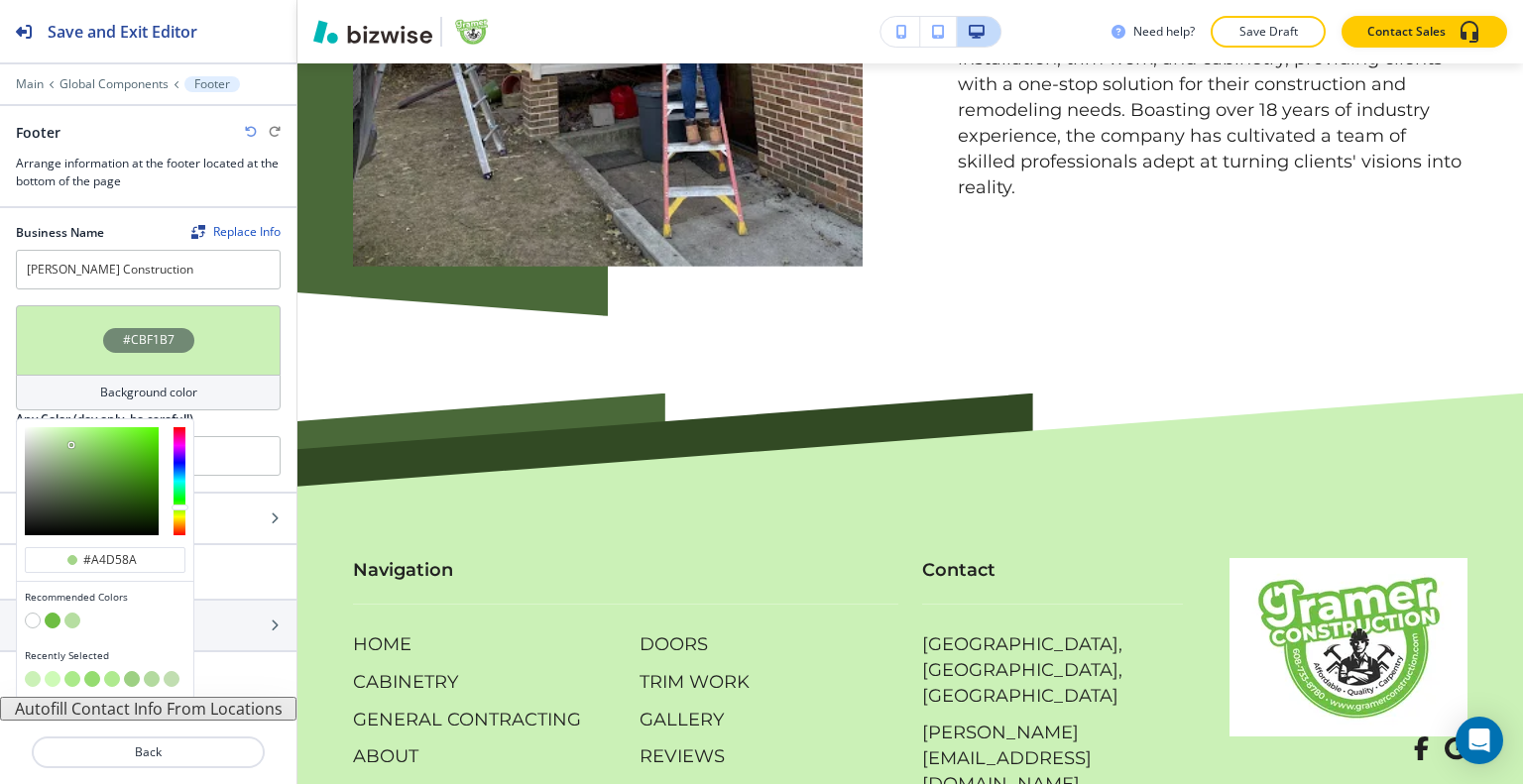 click at bounding box center [91, 481] 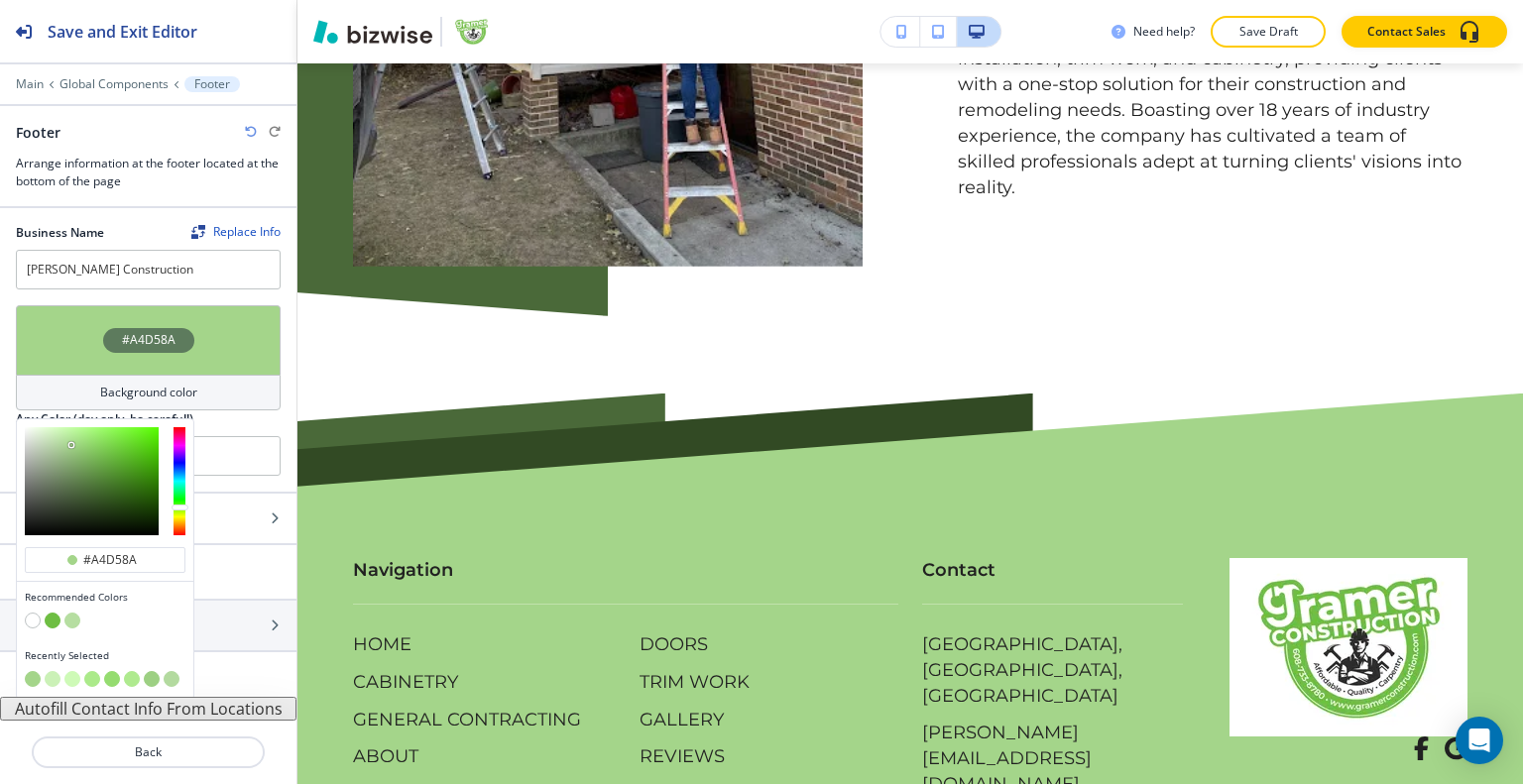 click at bounding box center [53, 620] 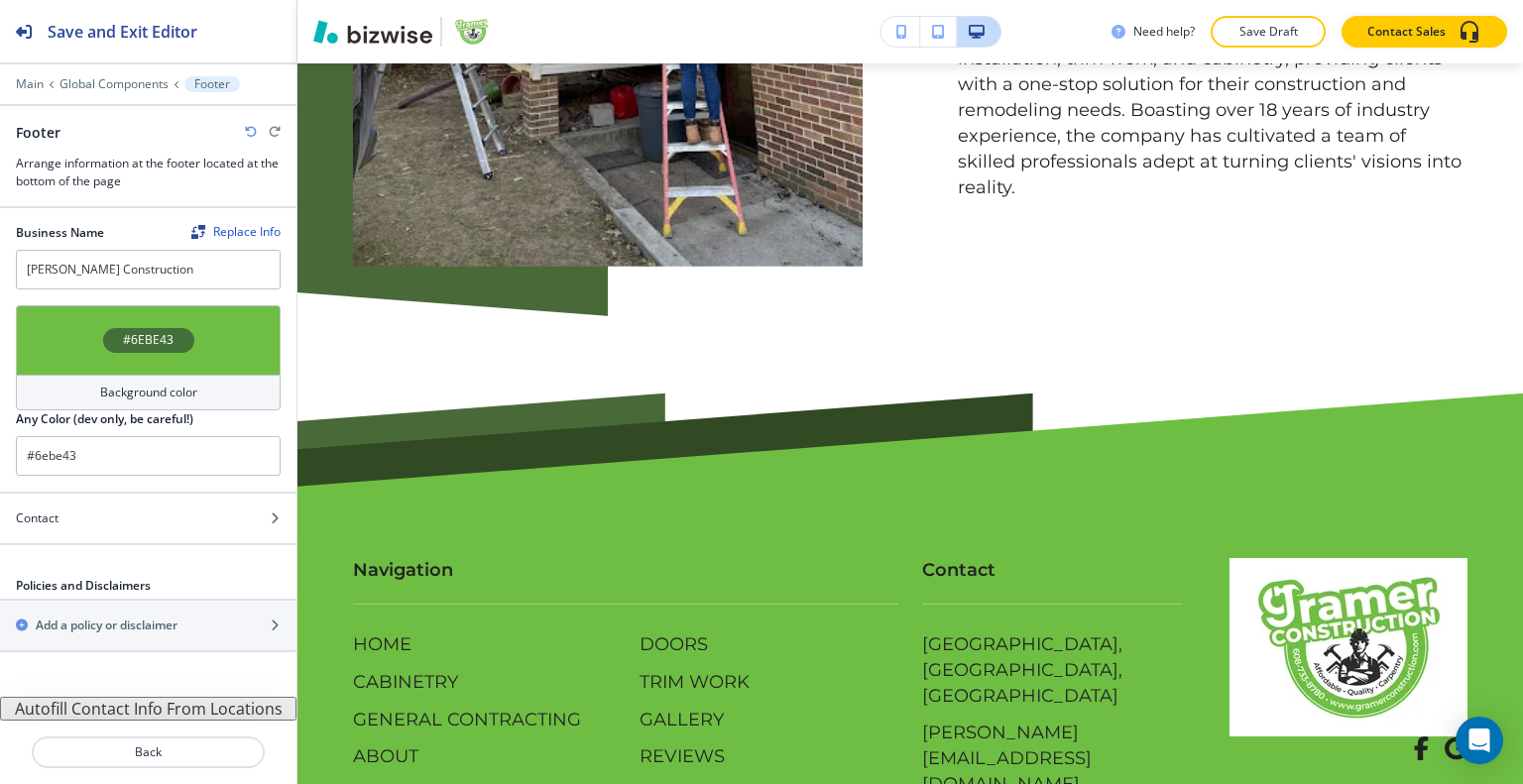 click on "#6EBE43" at bounding box center [148, 340] 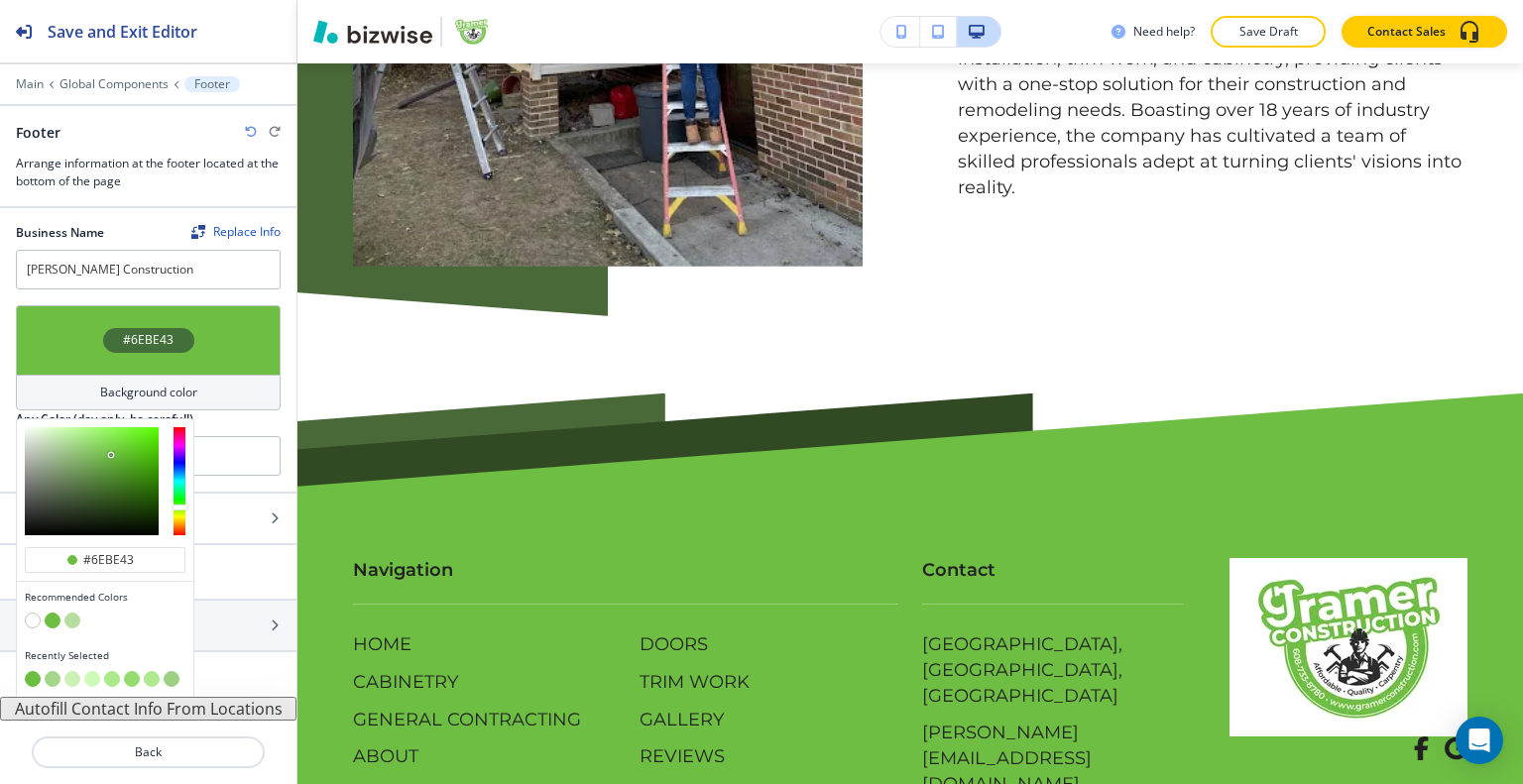 click at bounding box center [72, 620] 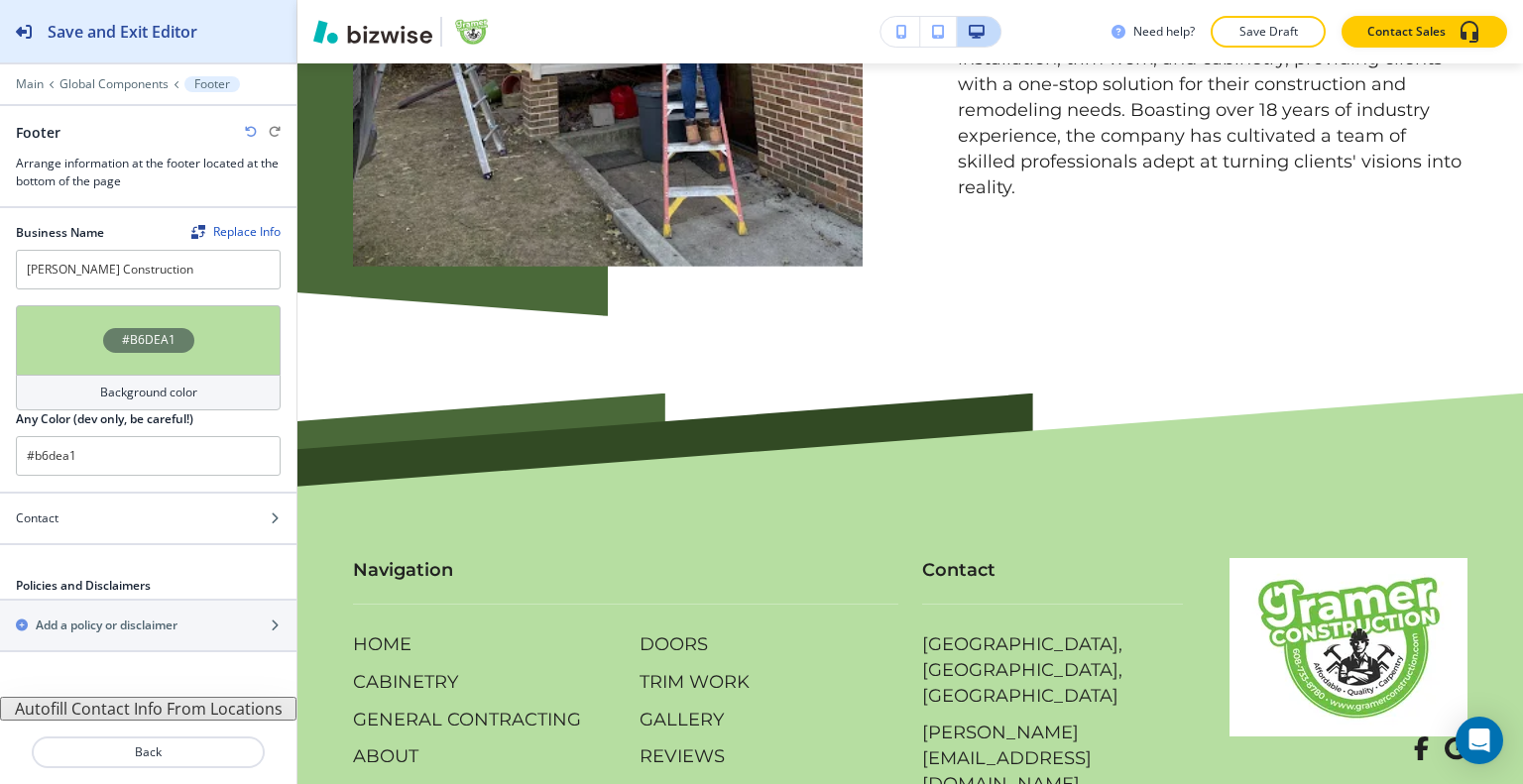 click on "Save and Exit Editor" at bounding box center [98, 31] 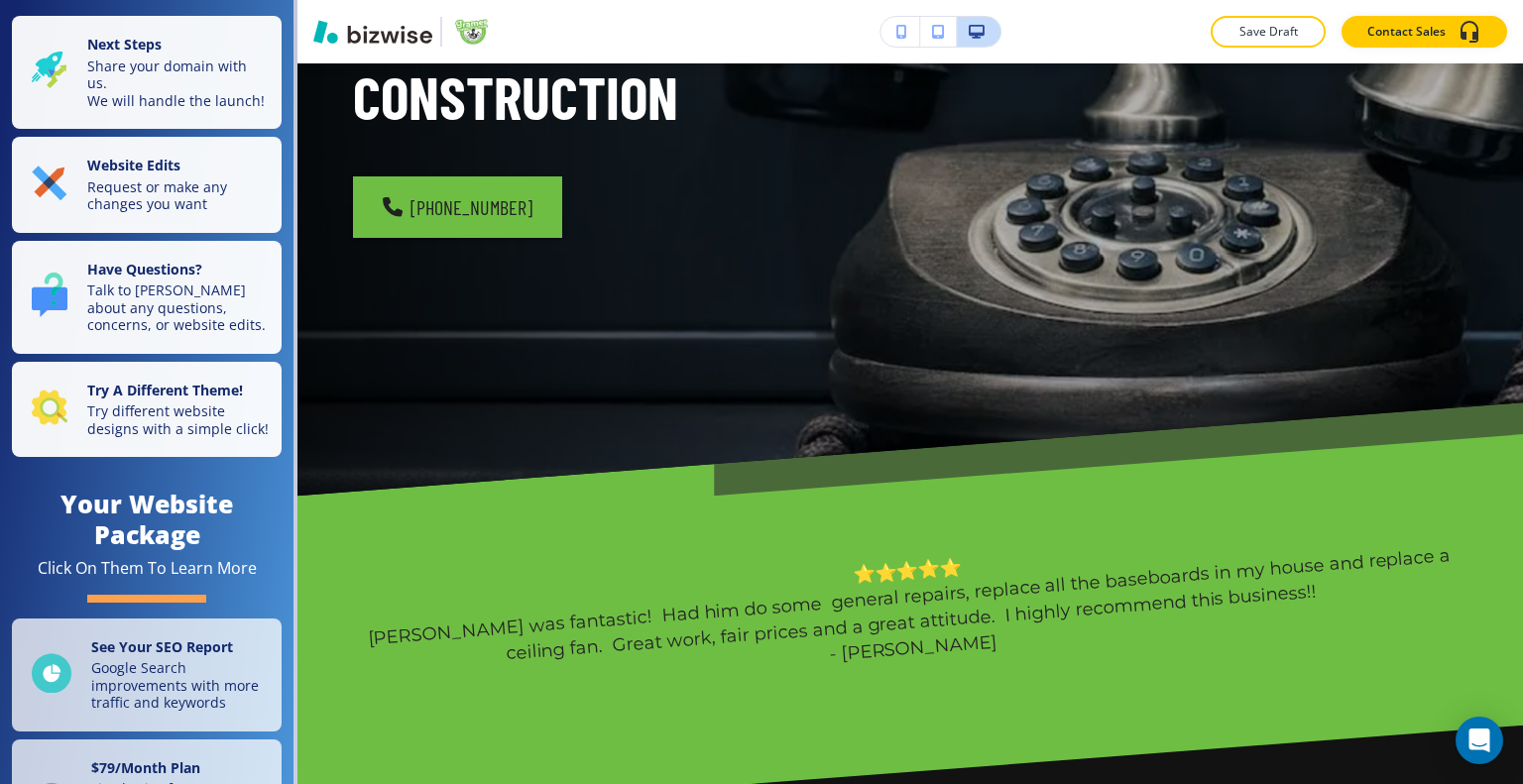 scroll, scrollTop: 0, scrollLeft: 0, axis: both 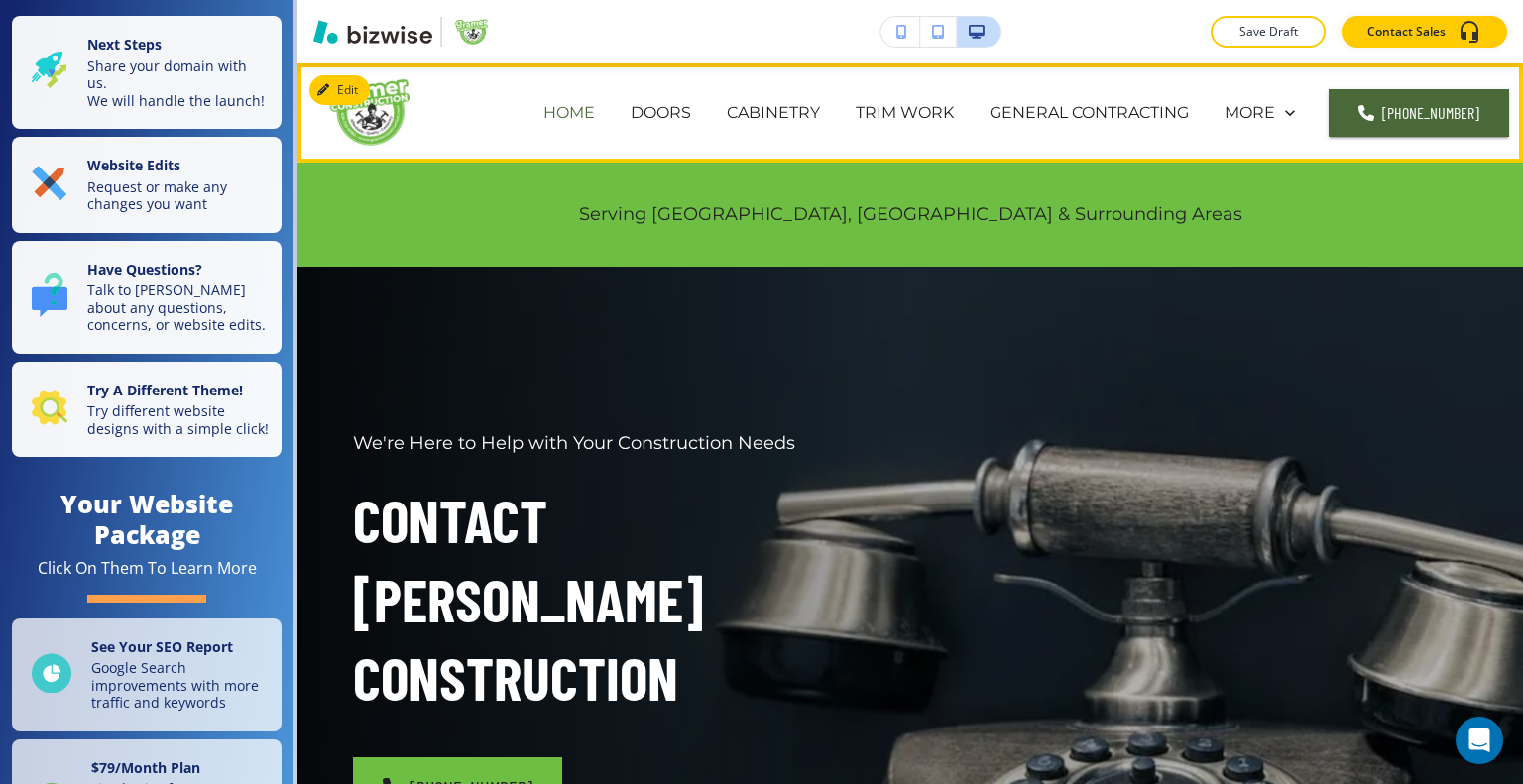 click on "HOME" at bounding box center [569, 112] 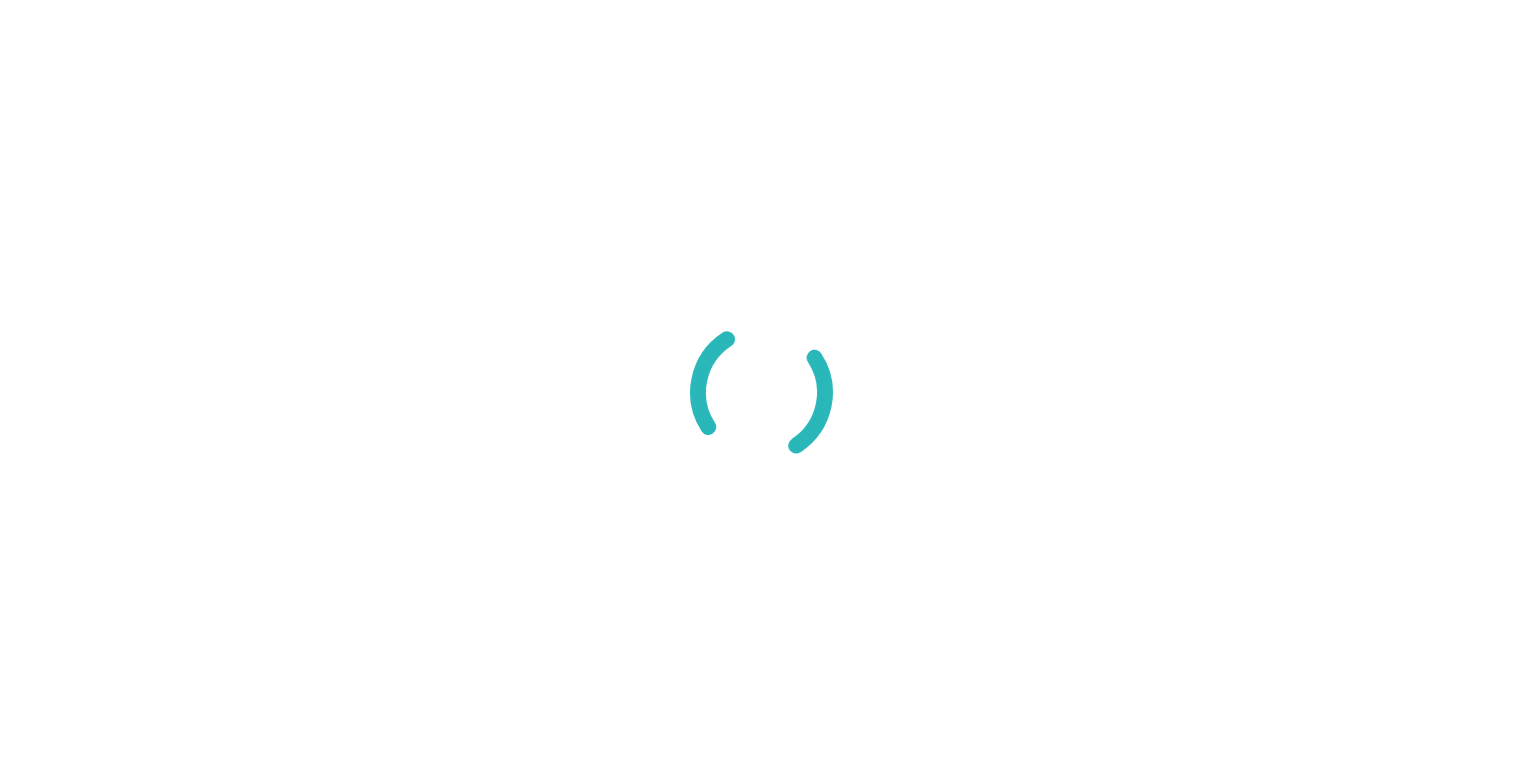scroll, scrollTop: 0, scrollLeft: 0, axis: both 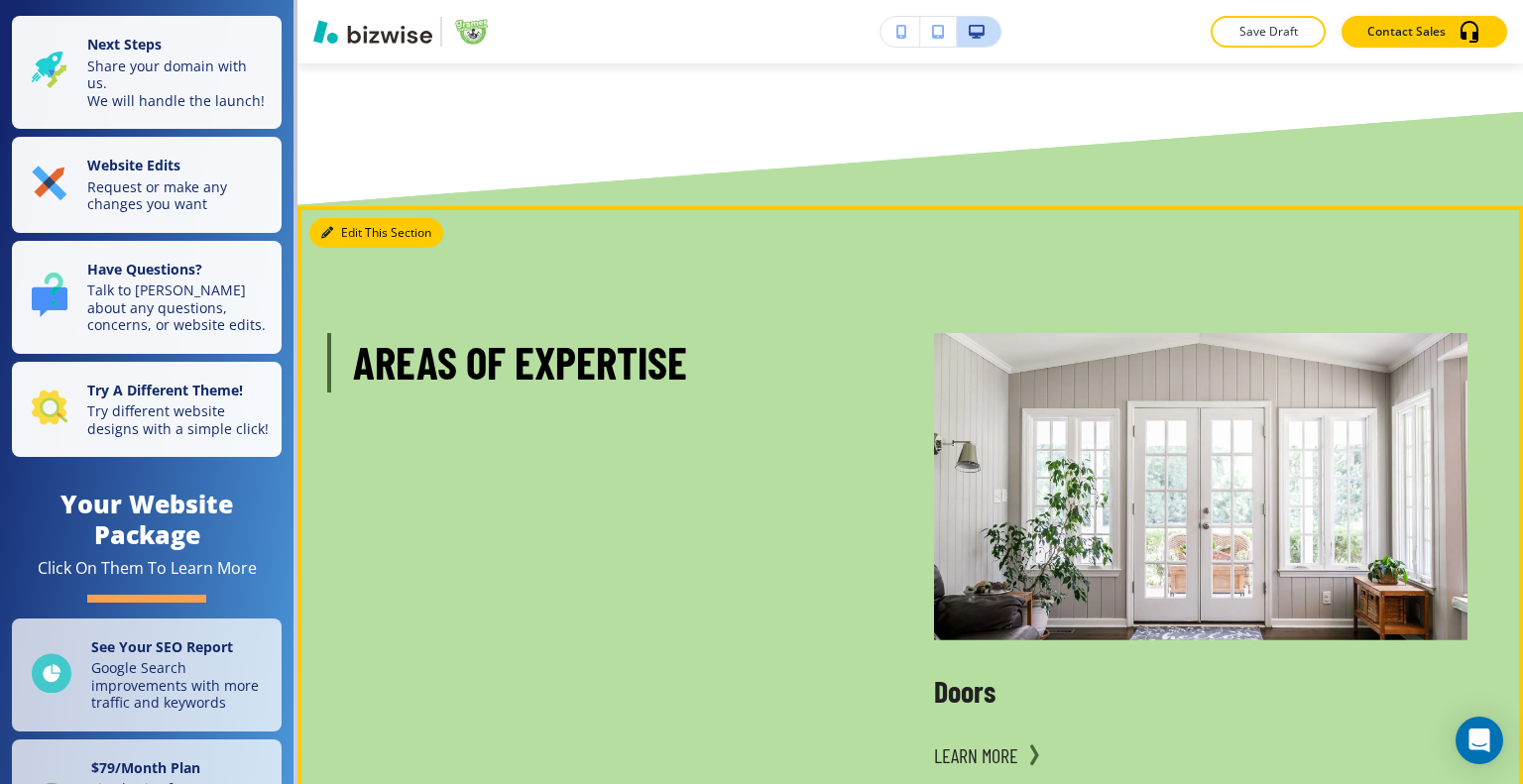 click on "Edit This Section" at bounding box center (376, 233) 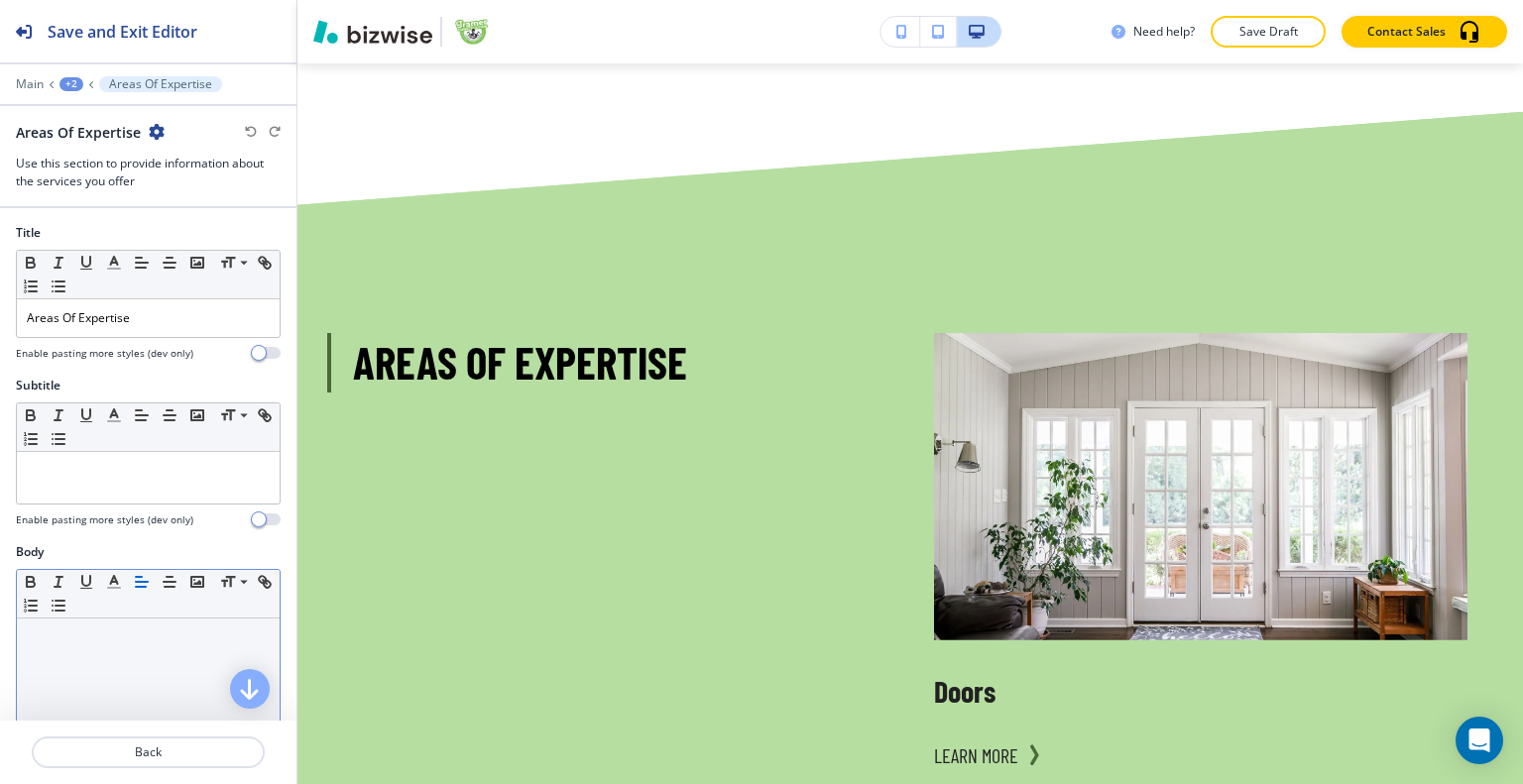 scroll, scrollTop: 1829, scrollLeft: 0, axis: vertical 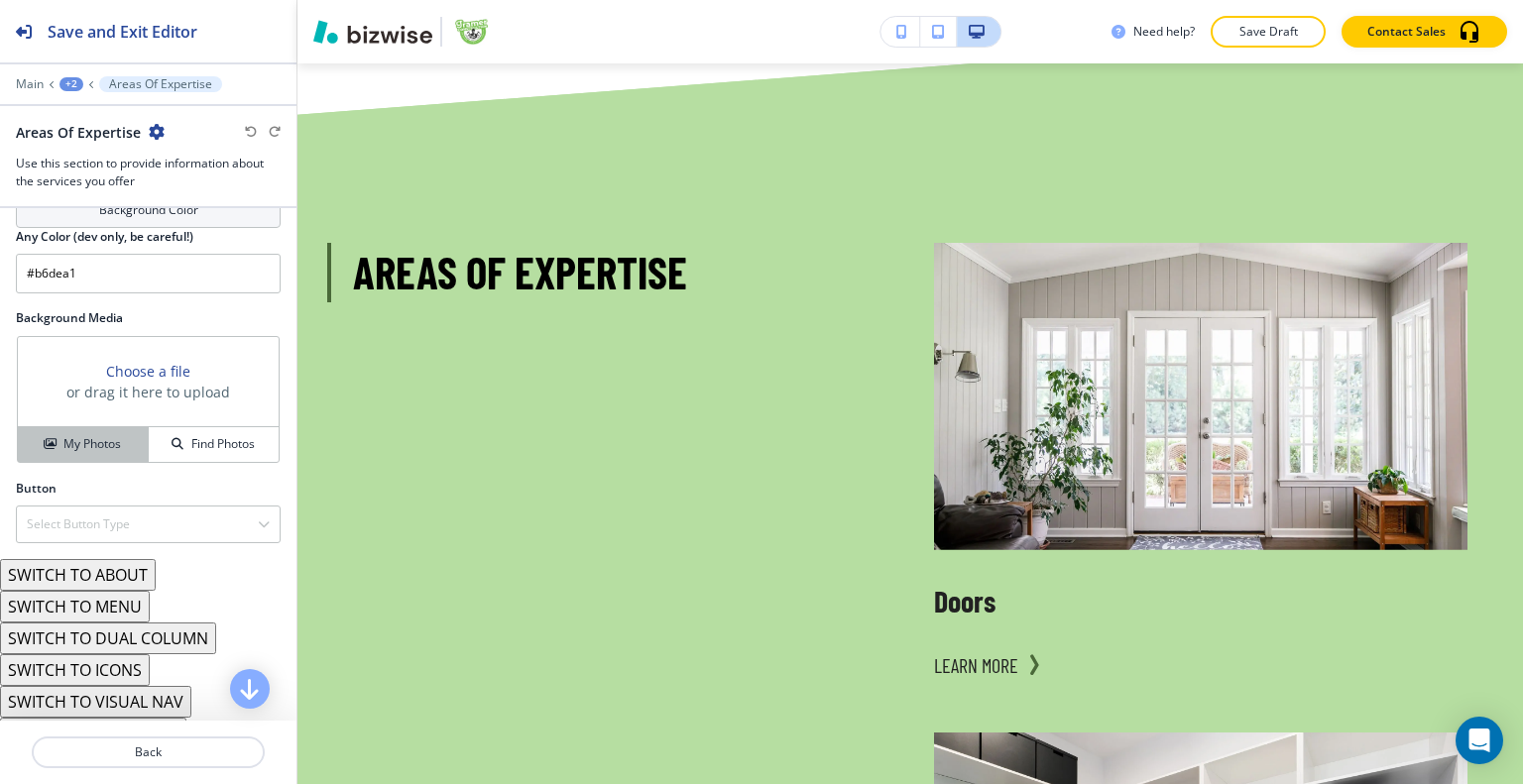 click on "My Photos" at bounding box center [83, 444] 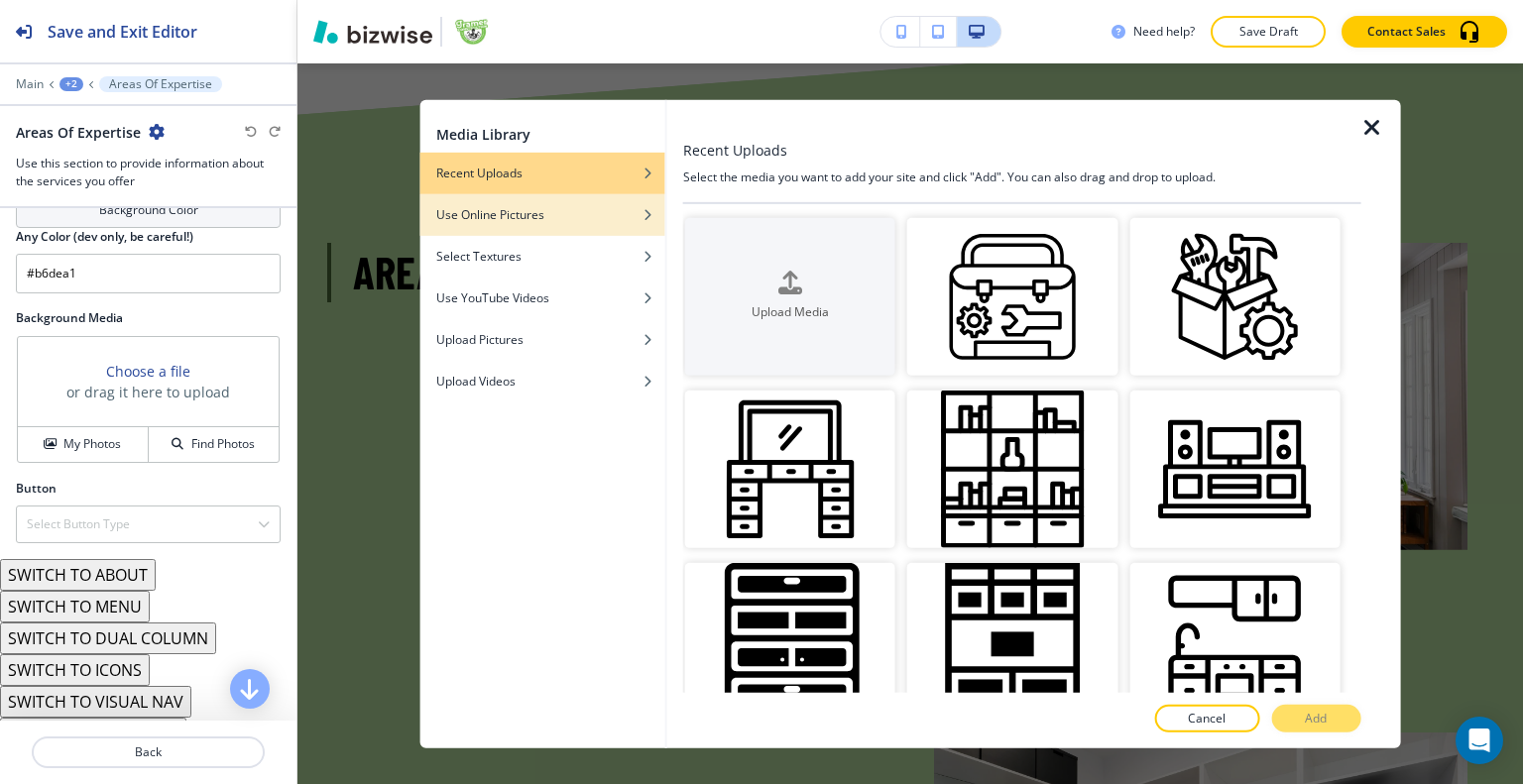 click at bounding box center (542, 229) 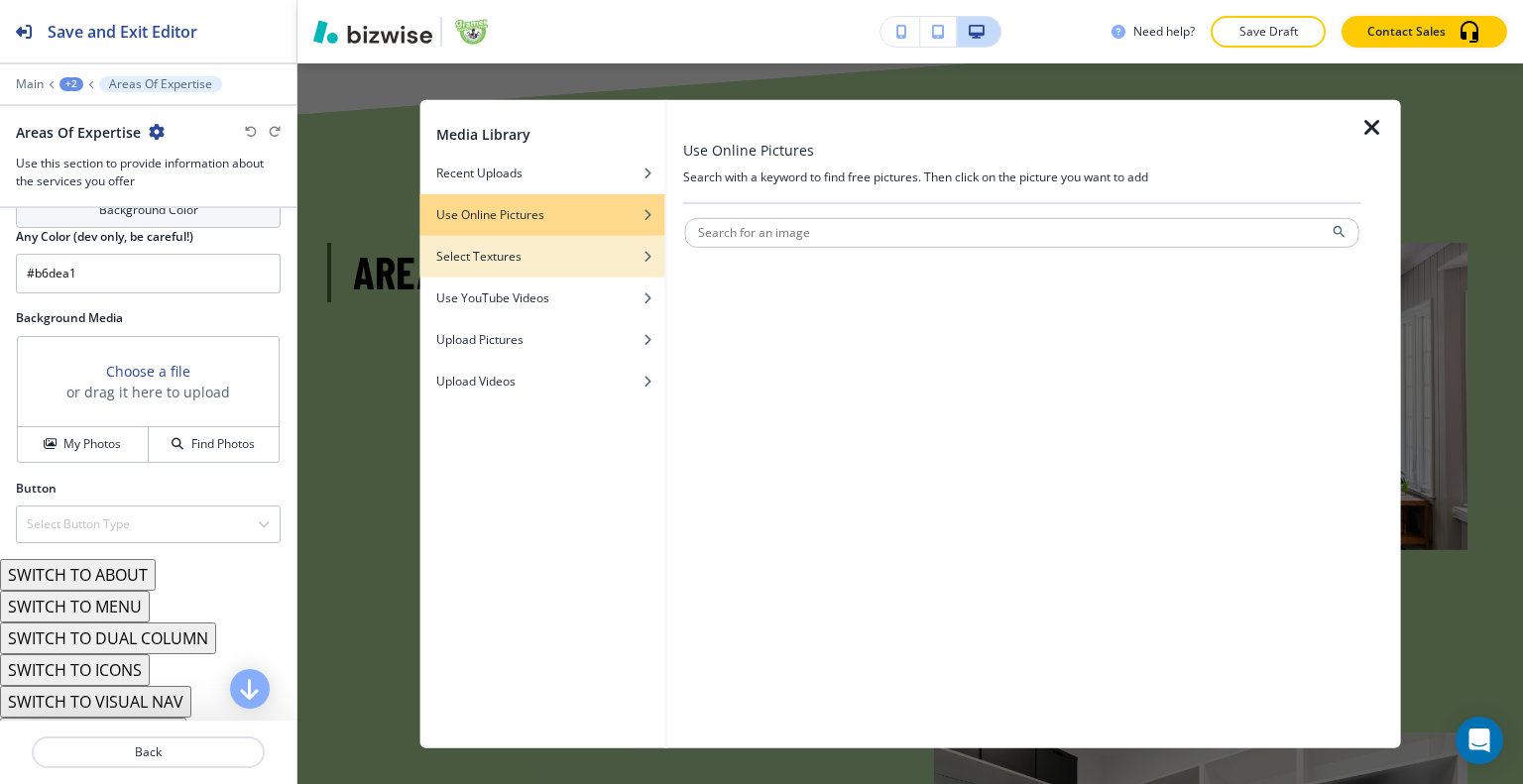 click at bounding box center (542, 271) 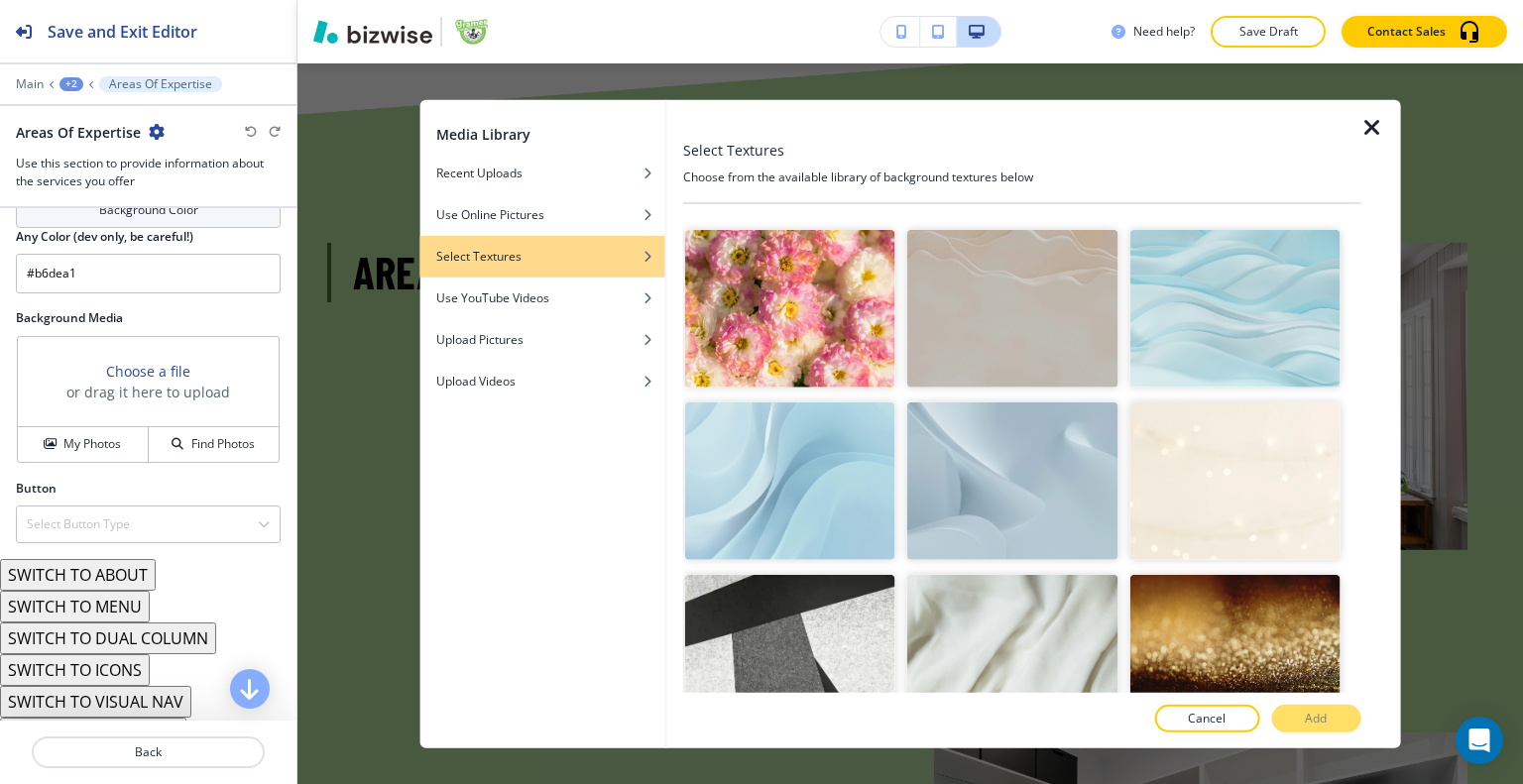 click at bounding box center (1012, 481) 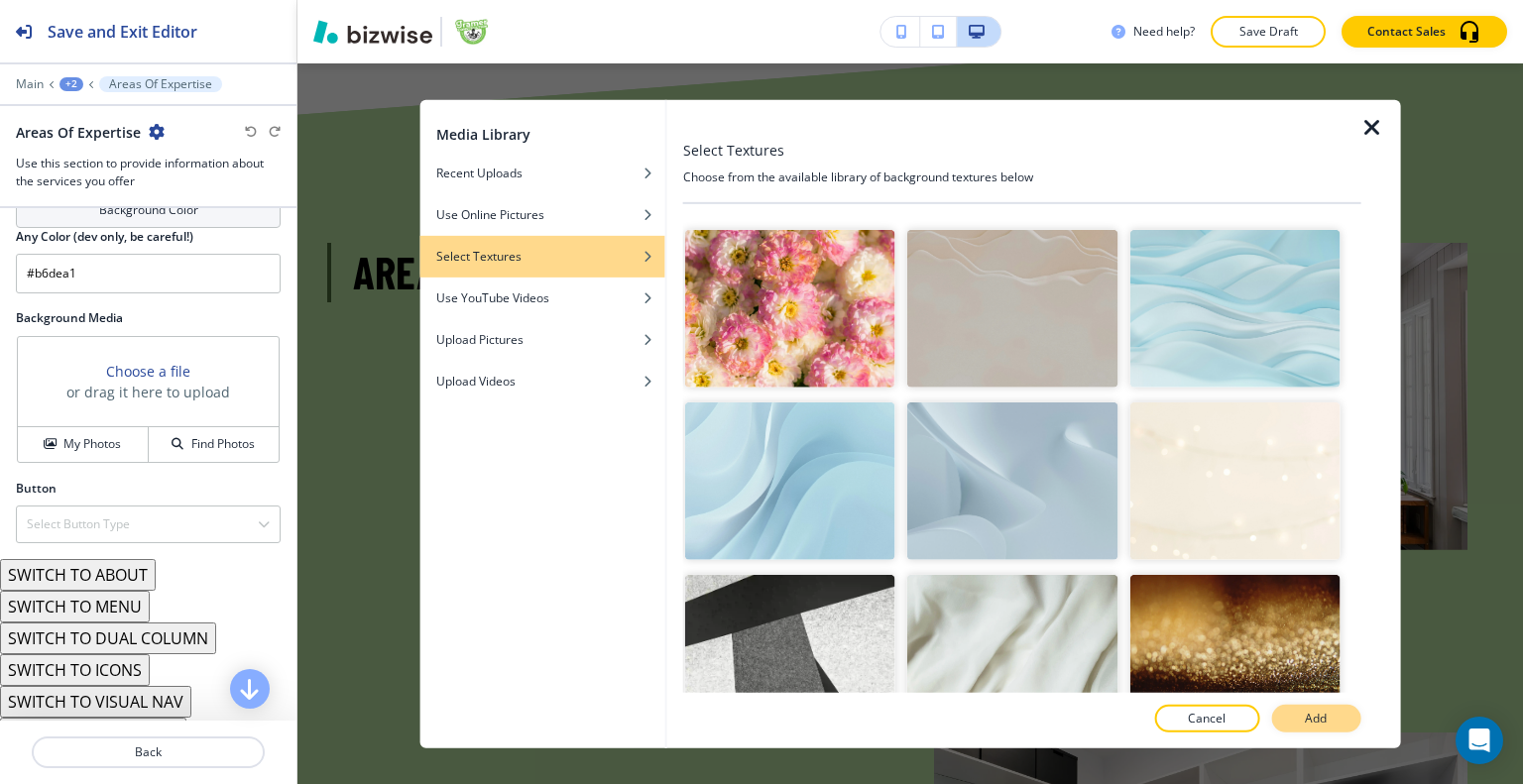 click on "Add" at bounding box center [1316, 719] 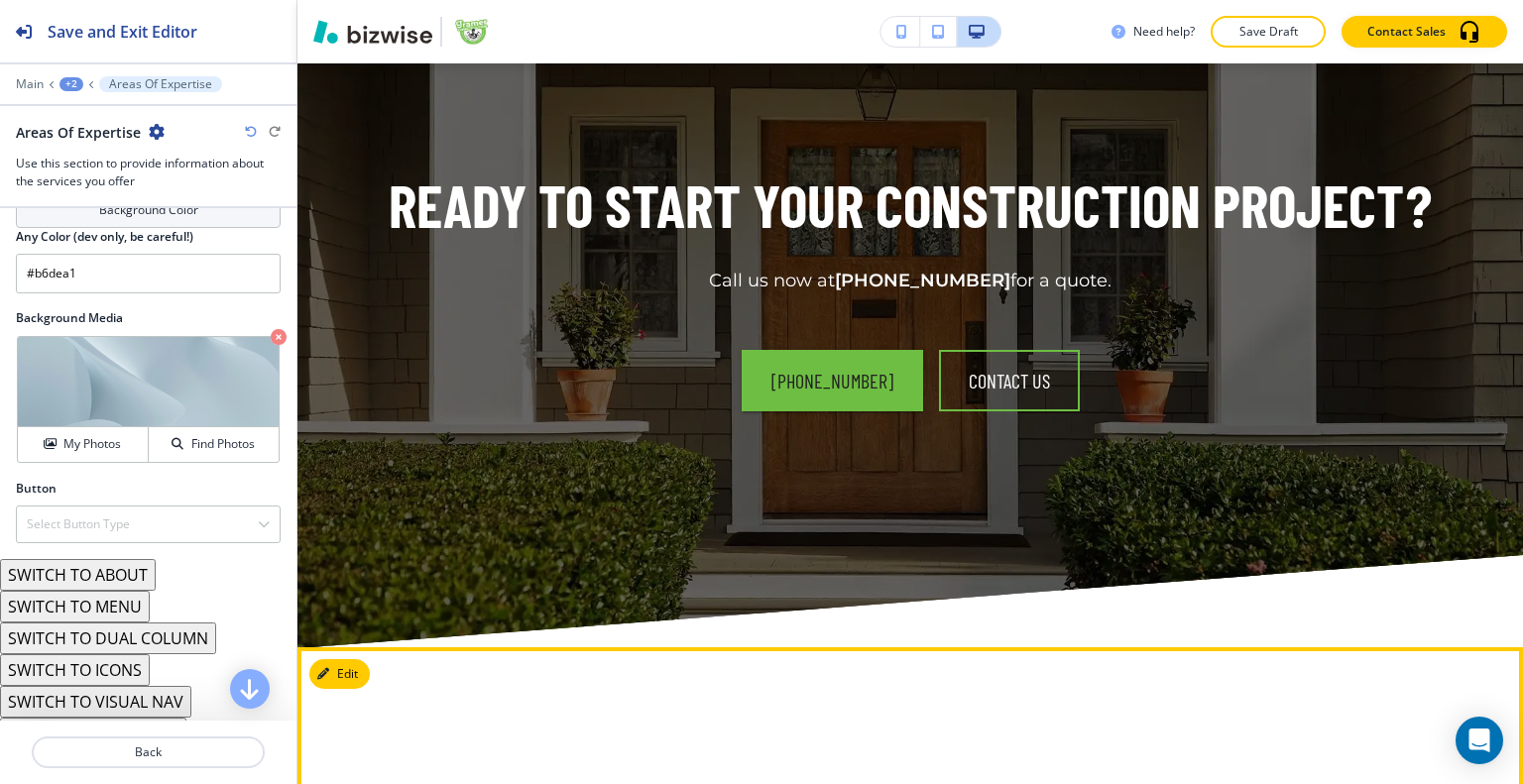 scroll, scrollTop: 7676, scrollLeft: 0, axis: vertical 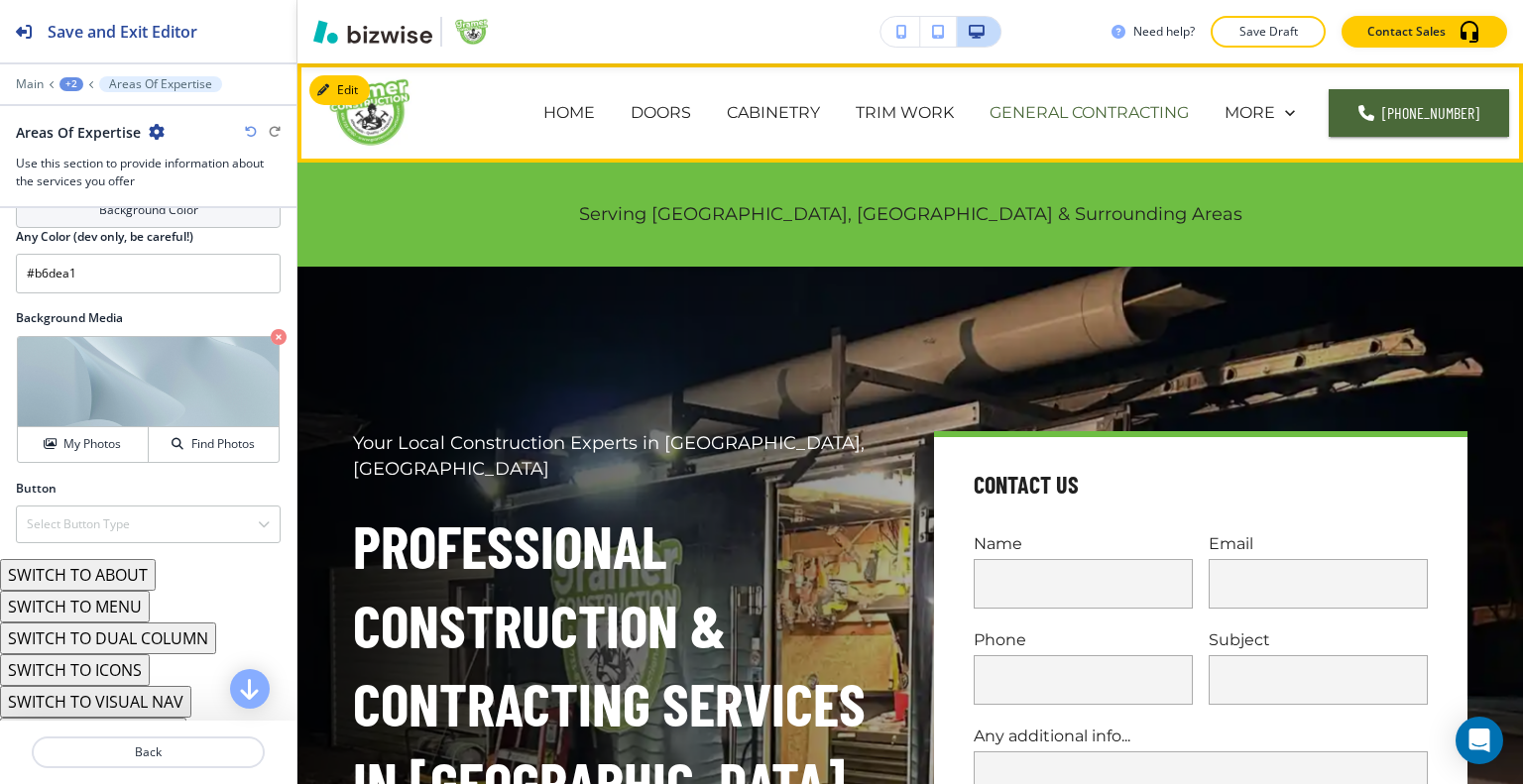 click on "GENERAL CONTRACTING" at bounding box center (1089, 112) 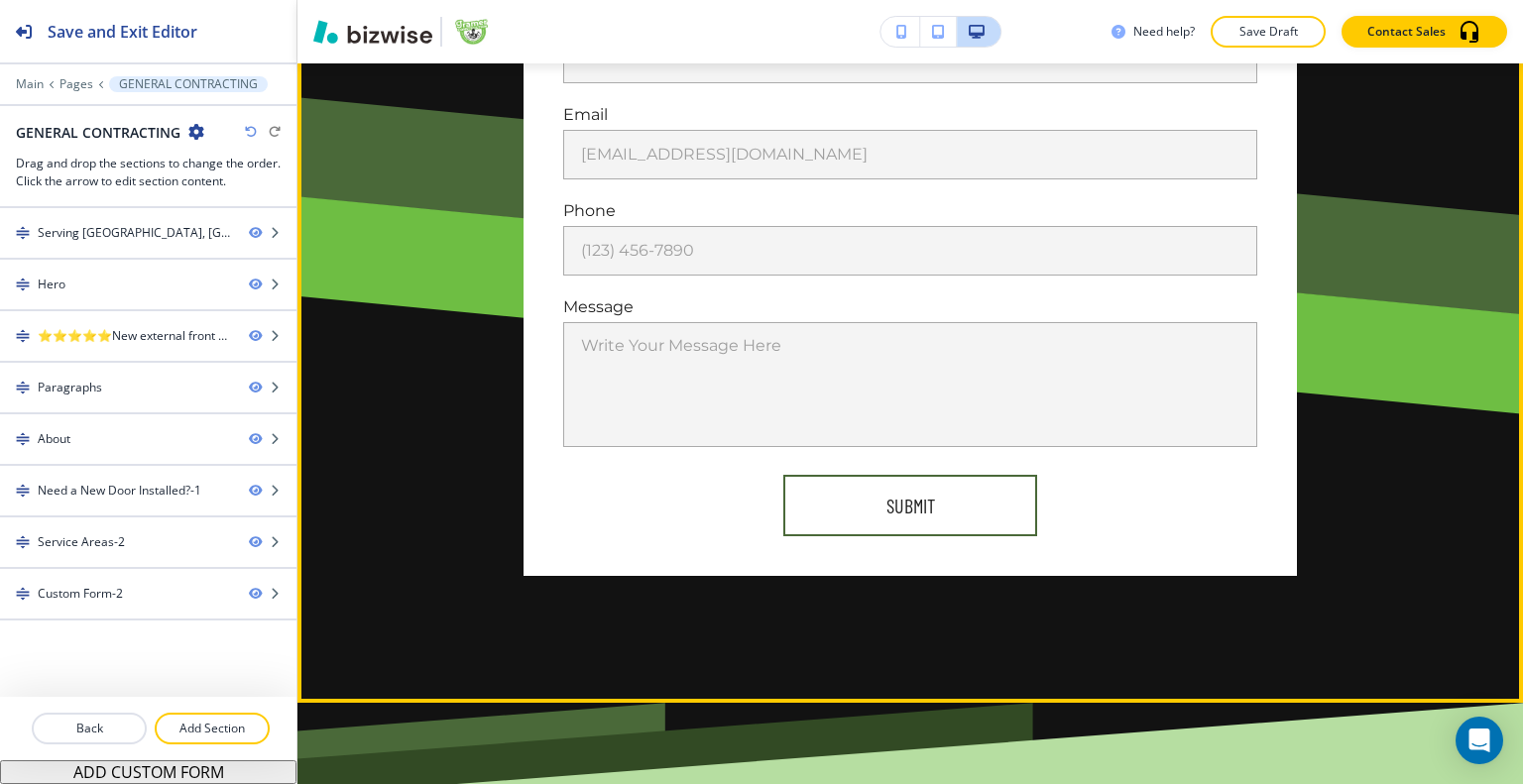 scroll, scrollTop: 6513, scrollLeft: 0, axis: vertical 